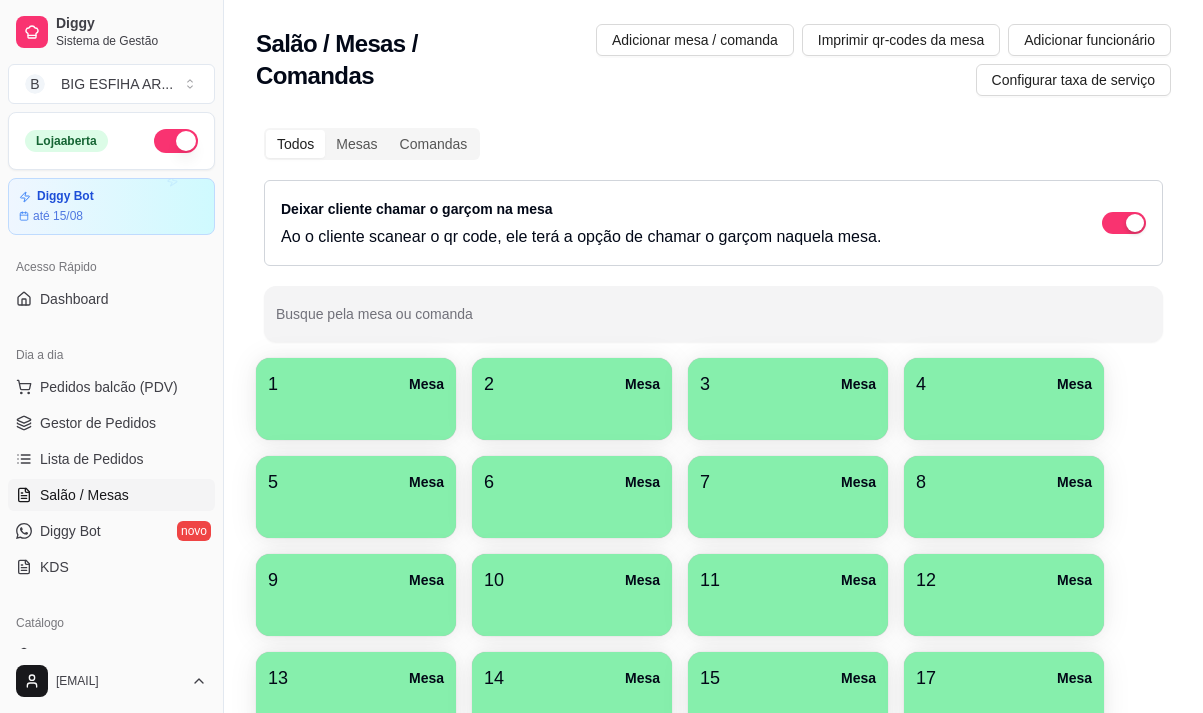 scroll, scrollTop: 200, scrollLeft: 0, axis: vertical 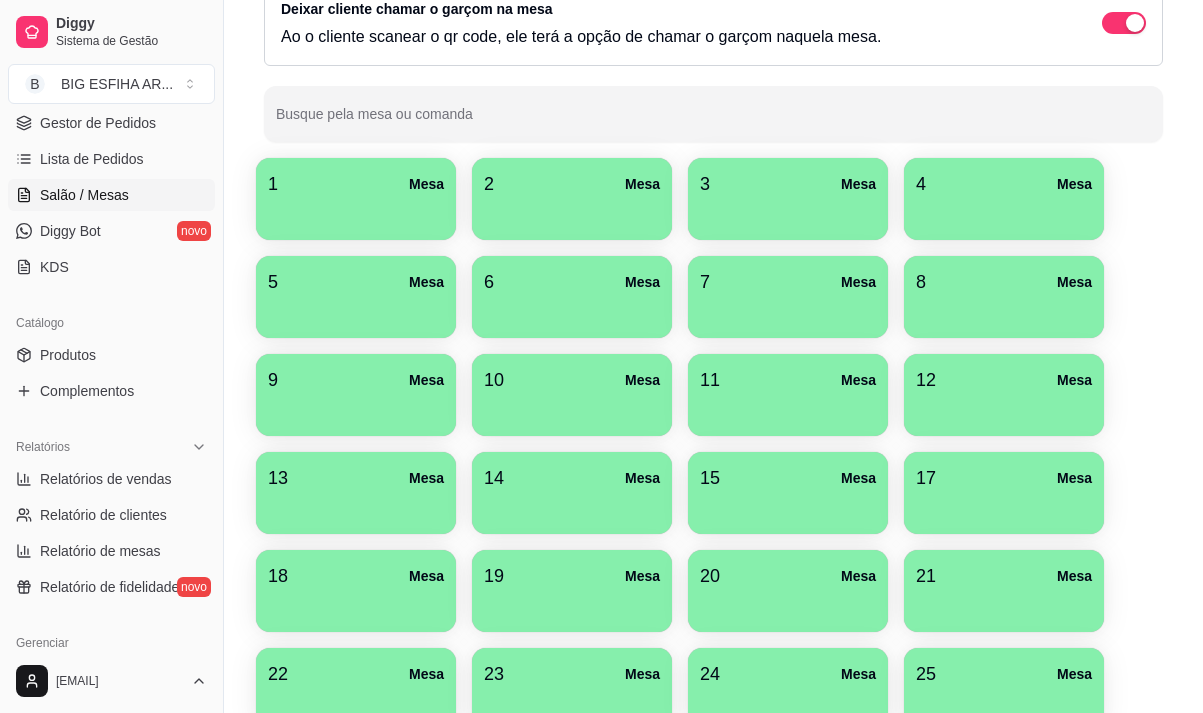 click on "12 Mesa" at bounding box center (1004, 380) 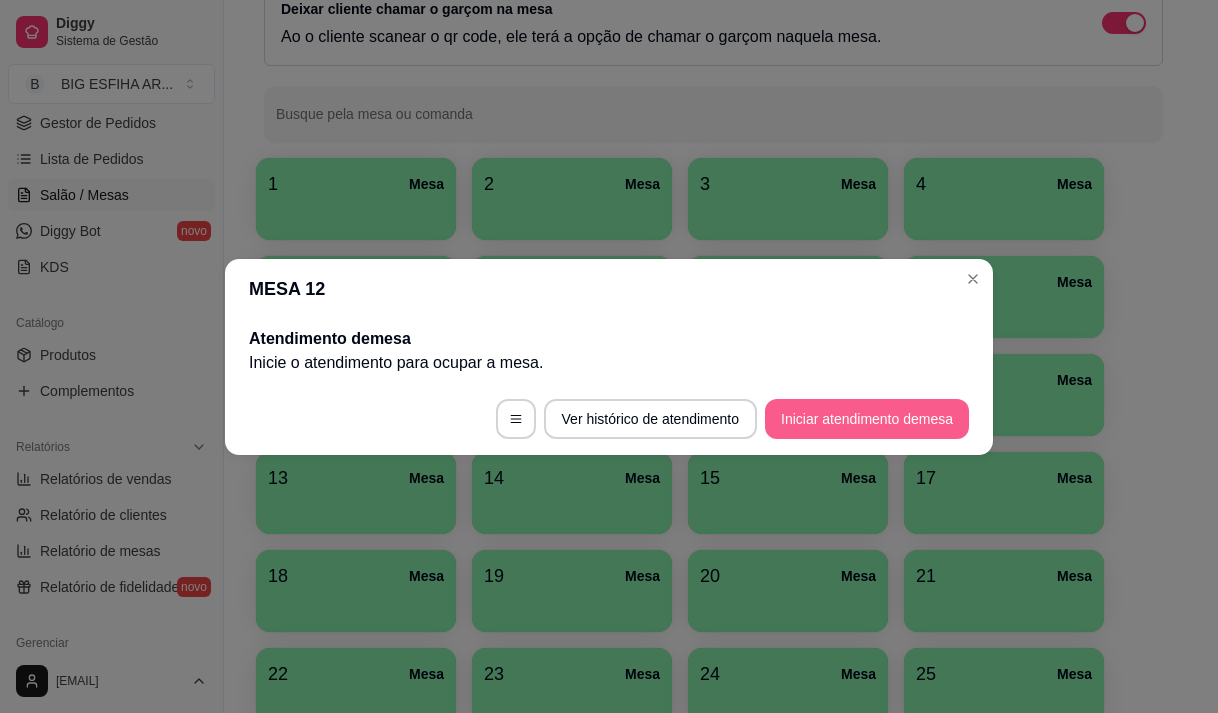 click on "Iniciar atendimento de  mesa" at bounding box center [867, 419] 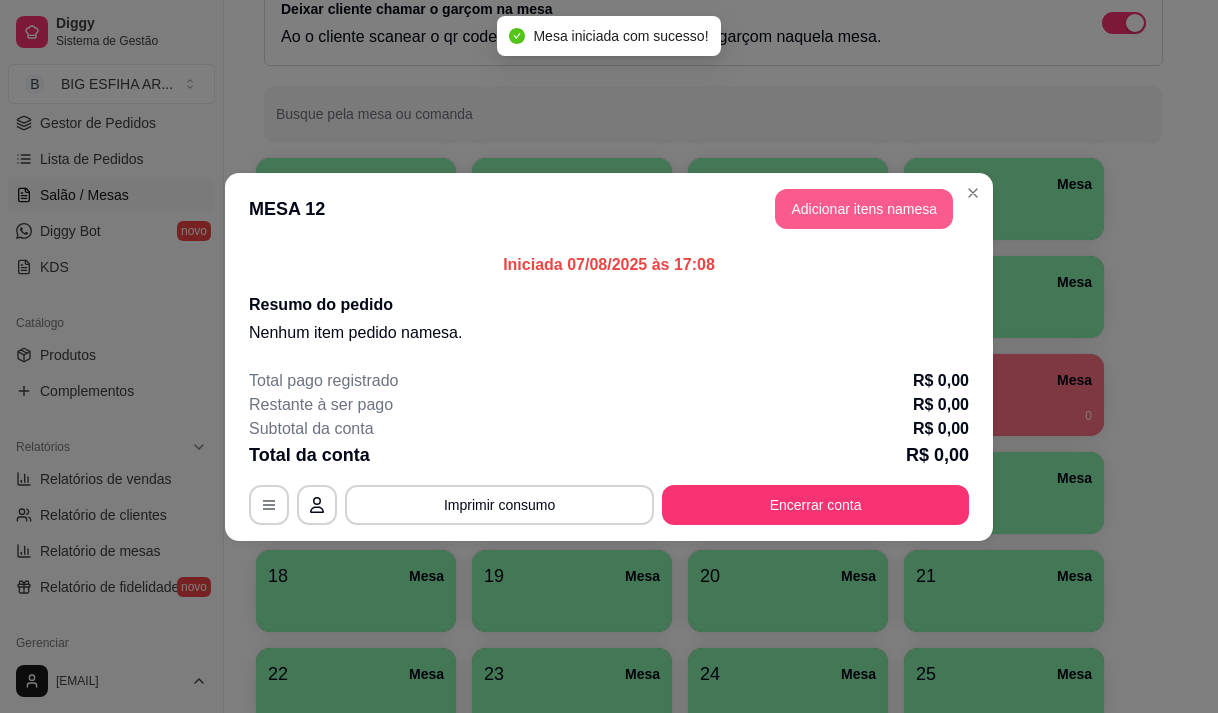 click on "Adicionar itens na  mesa" at bounding box center (864, 209) 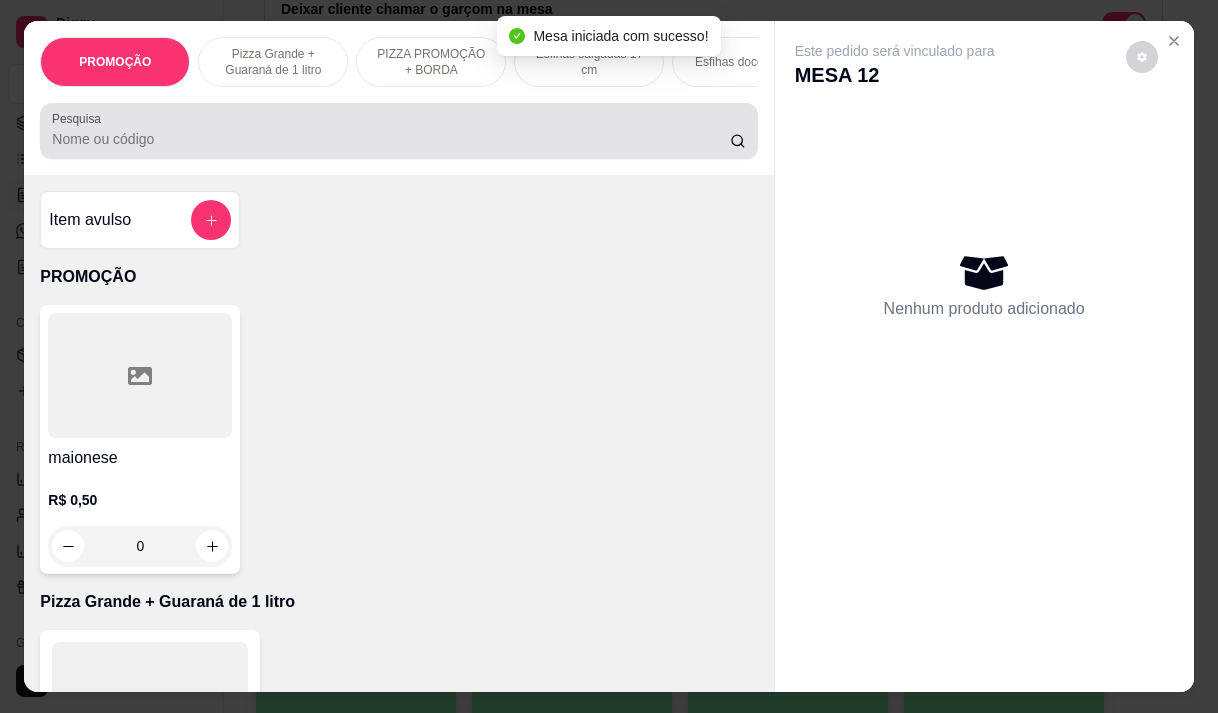 click on "Pesquisa" at bounding box center [391, 139] 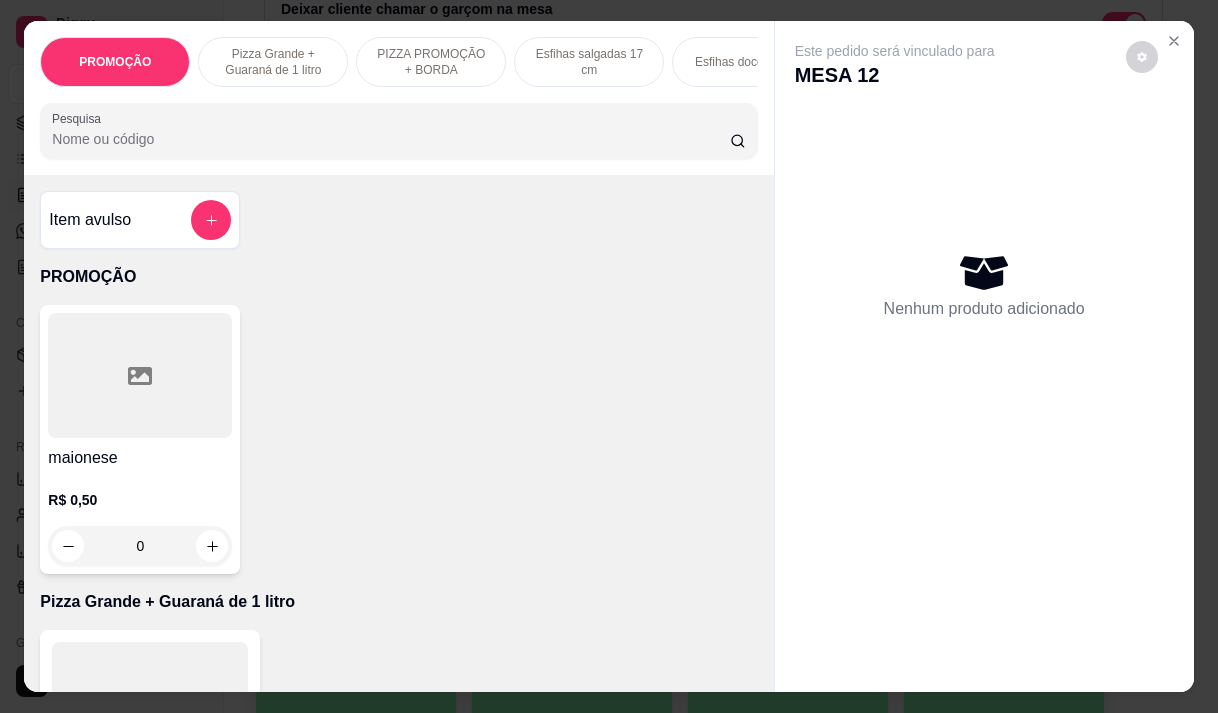 type on "c" 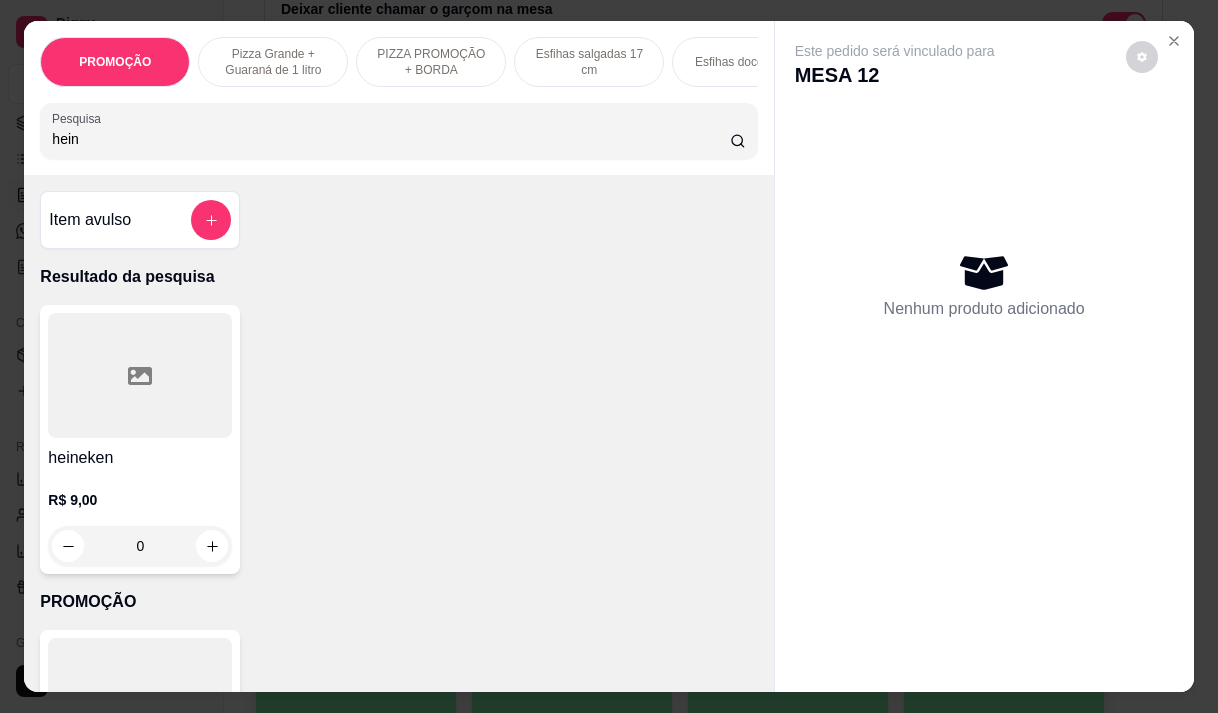 type on "hein" 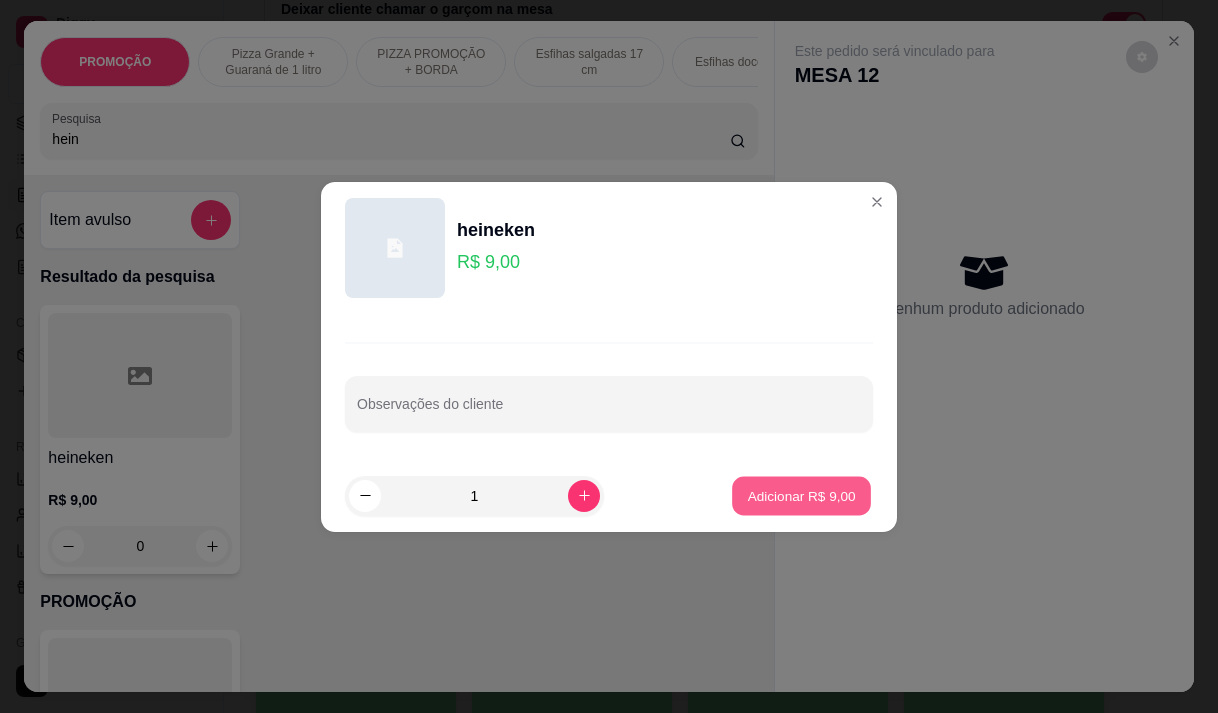click on "Adicionar   R$ 9,00" at bounding box center (801, 495) 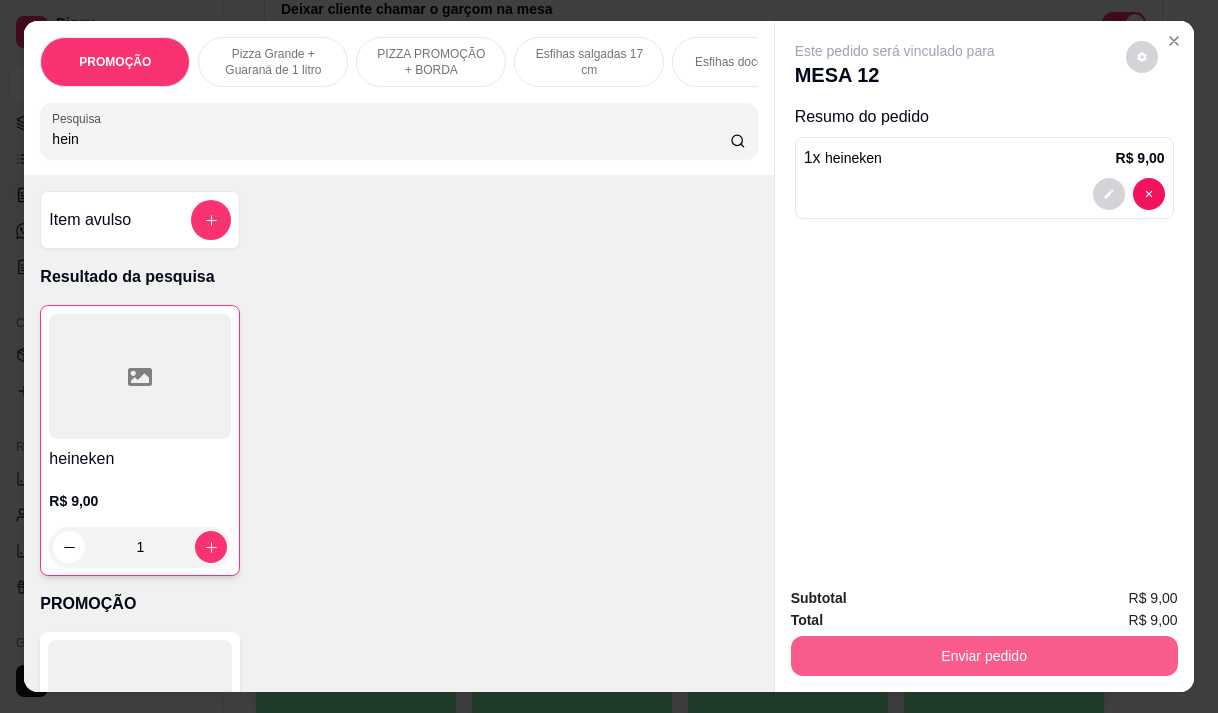 click on "Enviar pedido" at bounding box center [984, 656] 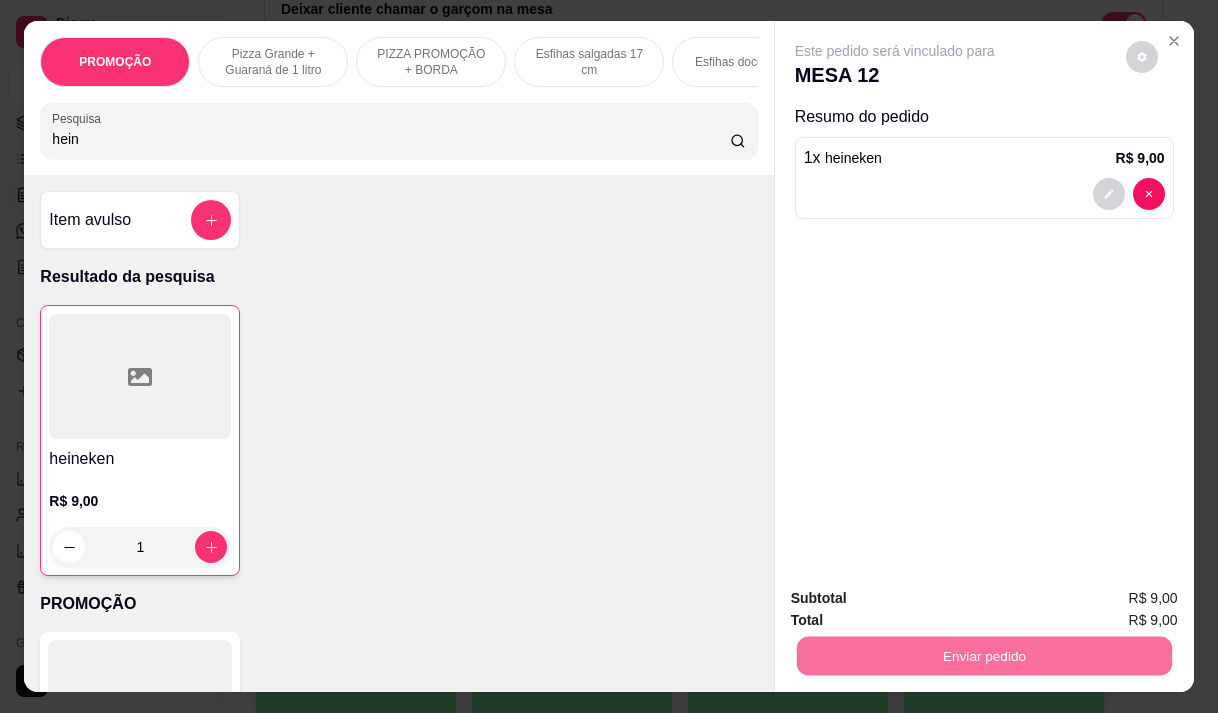 click on "Não registrar e enviar pedido" at bounding box center [918, 598] 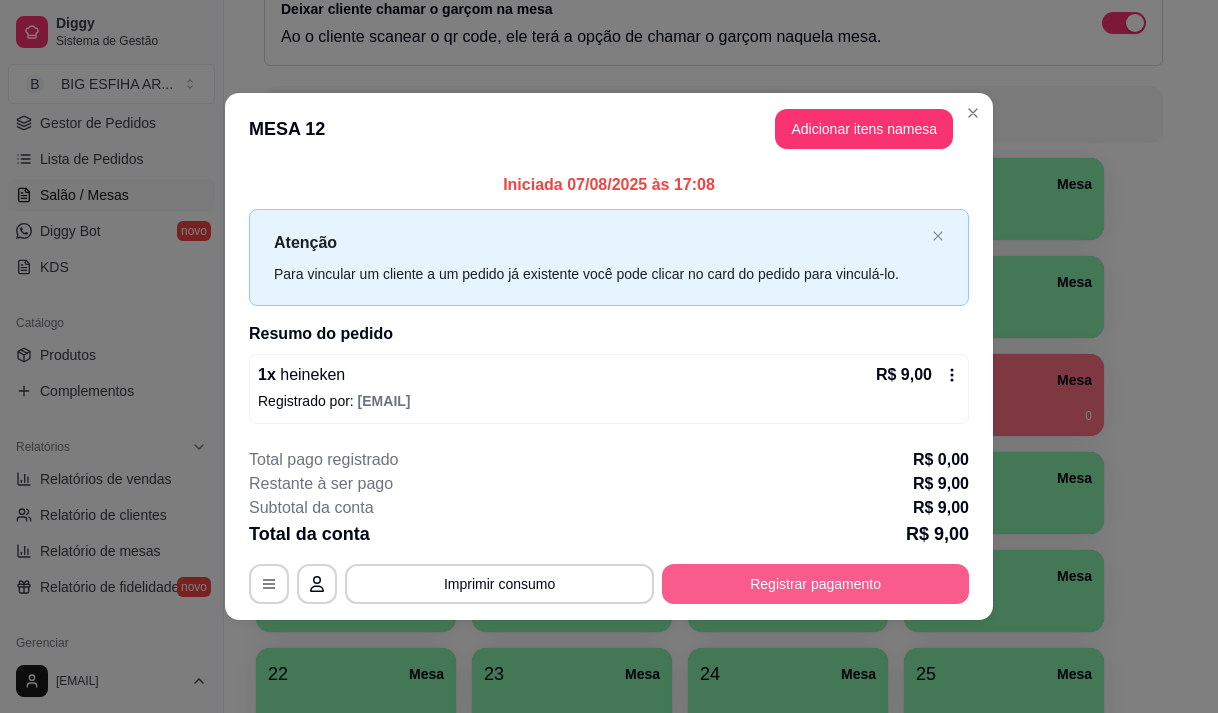 click on "Registrar pagamento" at bounding box center (815, 584) 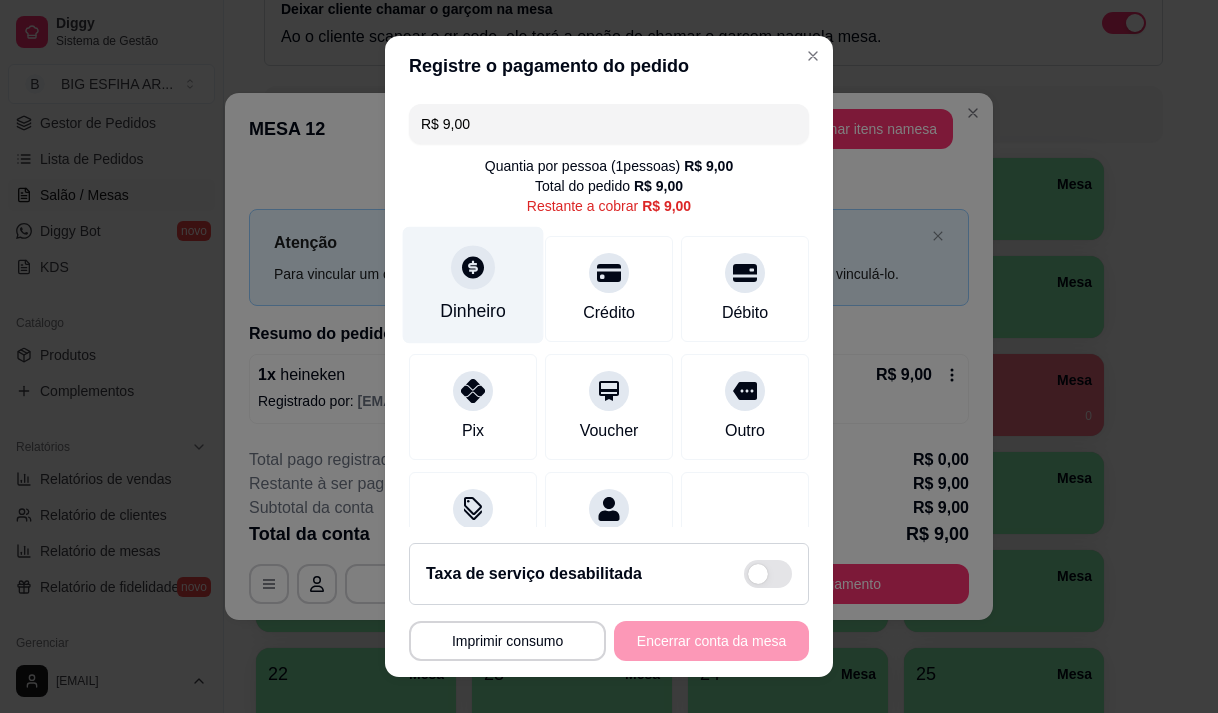 click at bounding box center [473, 267] 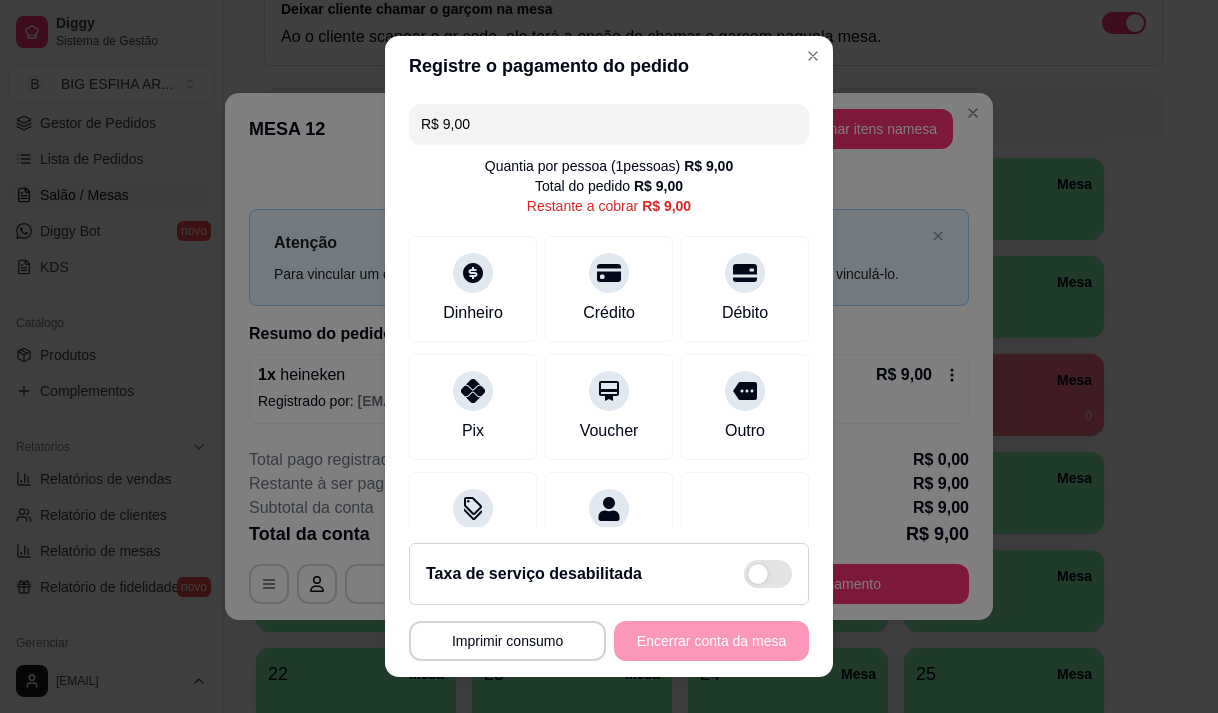 click on "Quantia recebida 0,00 Quantia à ser cobrada   R$ 9,00" at bounding box center (609, 340) 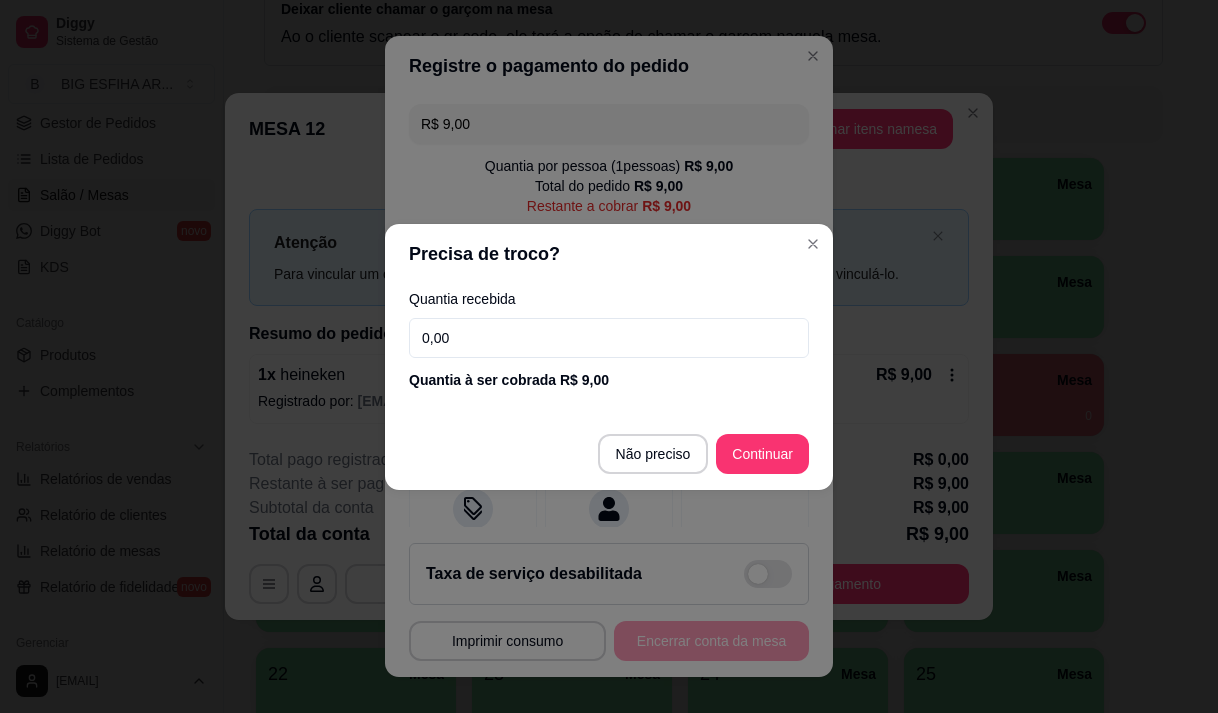 click on "0,00" at bounding box center [609, 338] 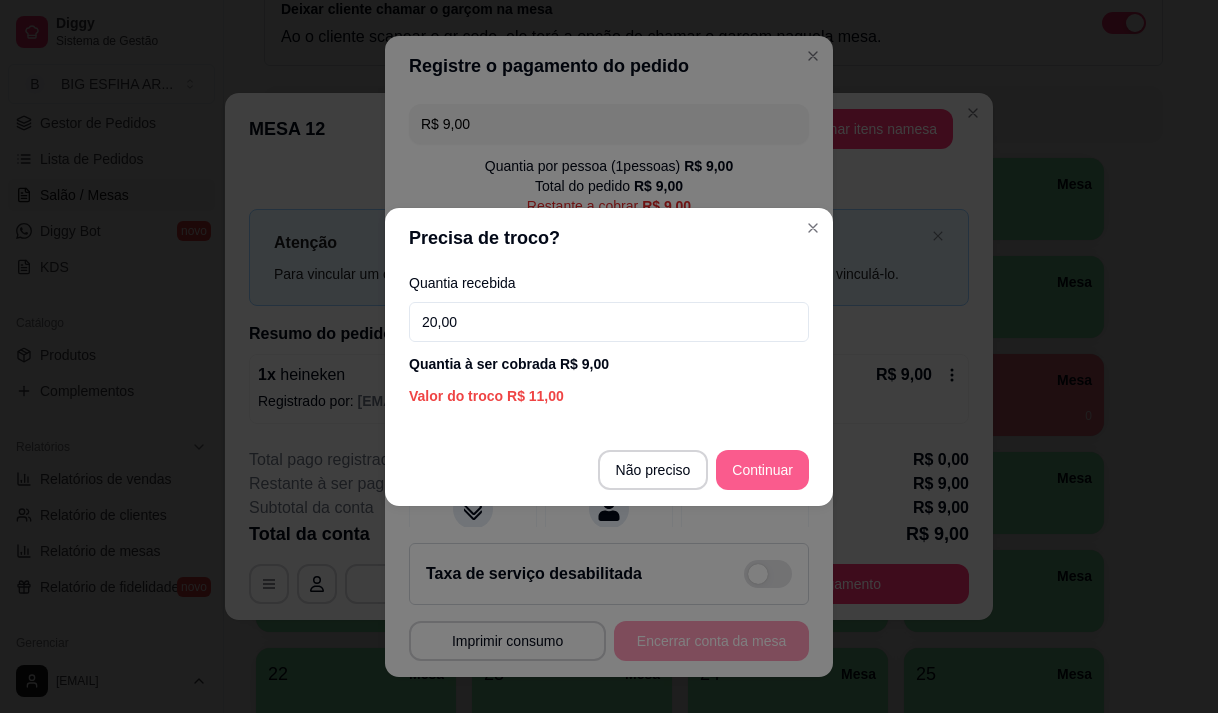 type on "20,00" 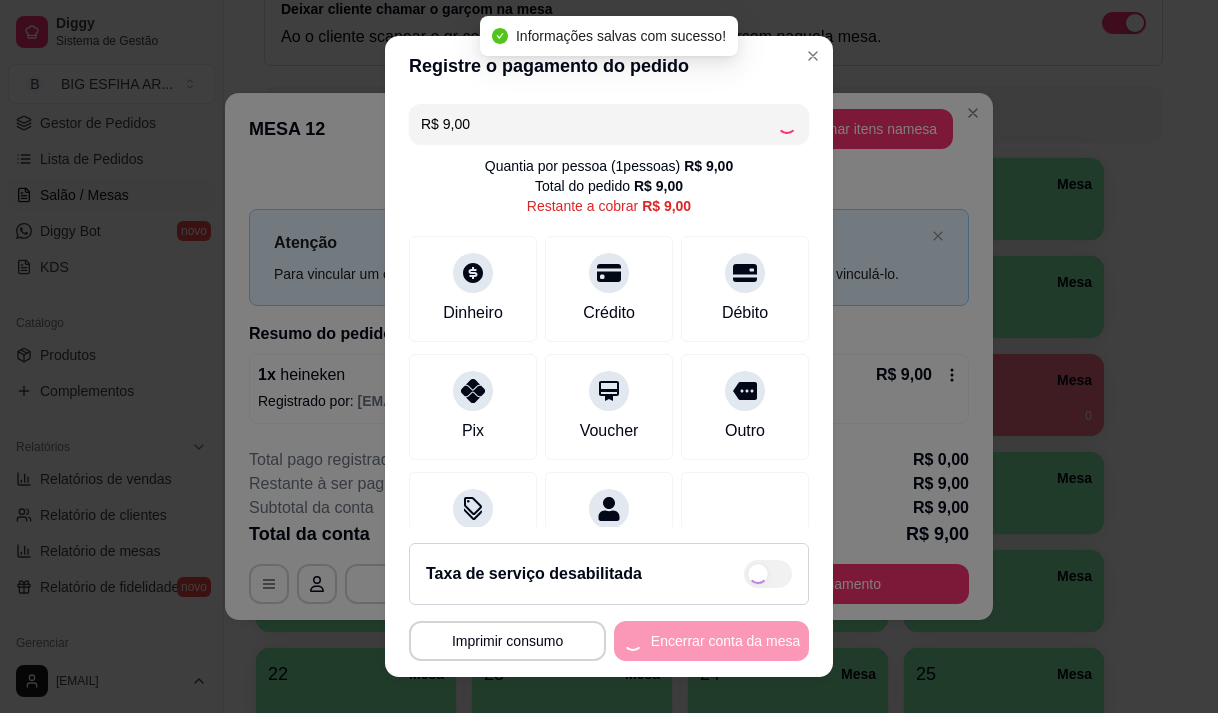 type on "R$ 0,00" 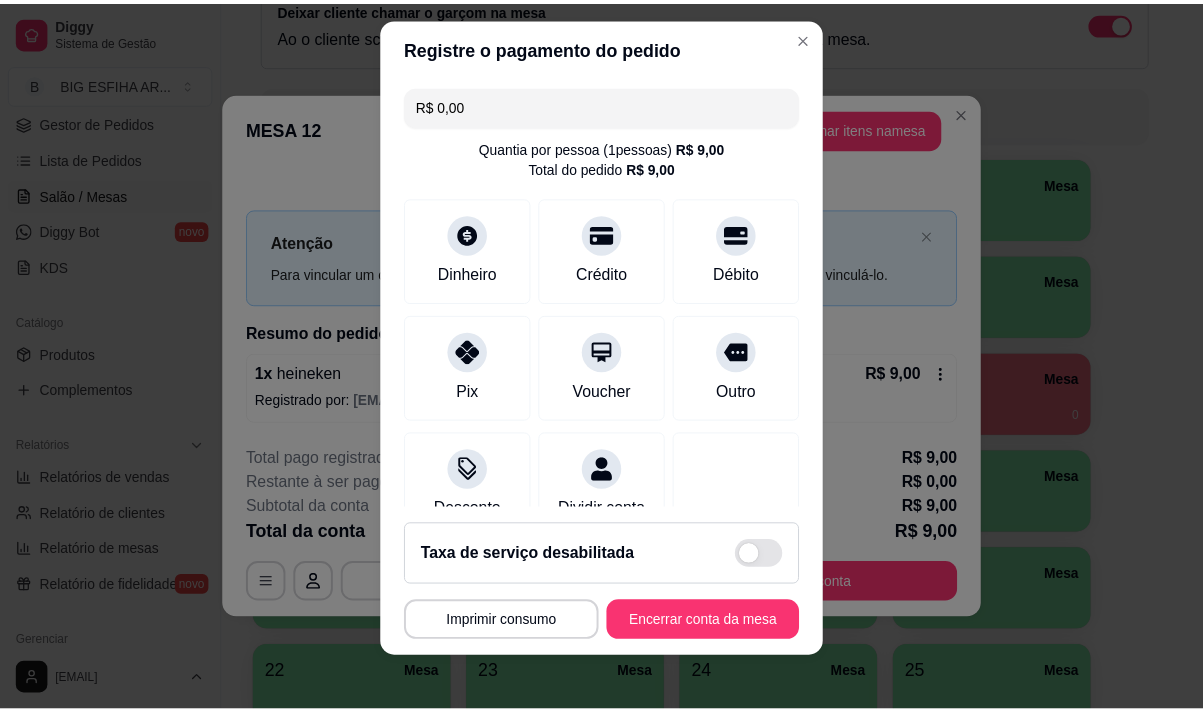 scroll, scrollTop: 28, scrollLeft: 0, axis: vertical 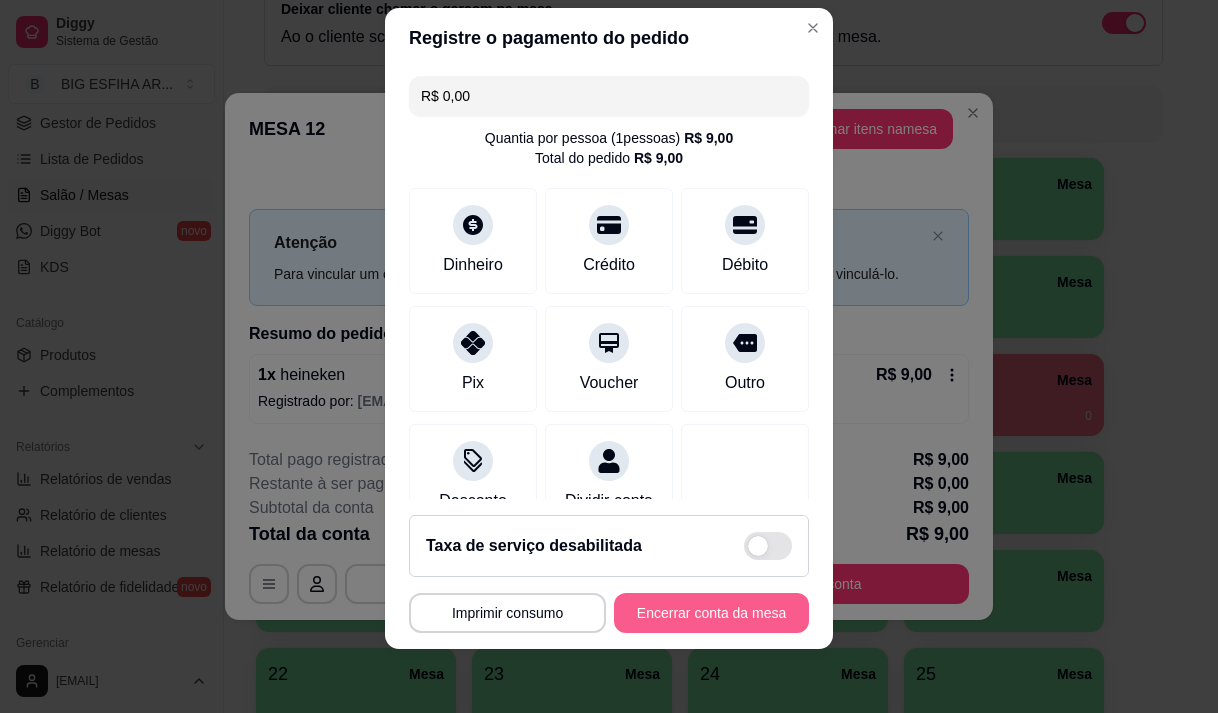 click on "Encerrar conta da mesa" at bounding box center [711, 613] 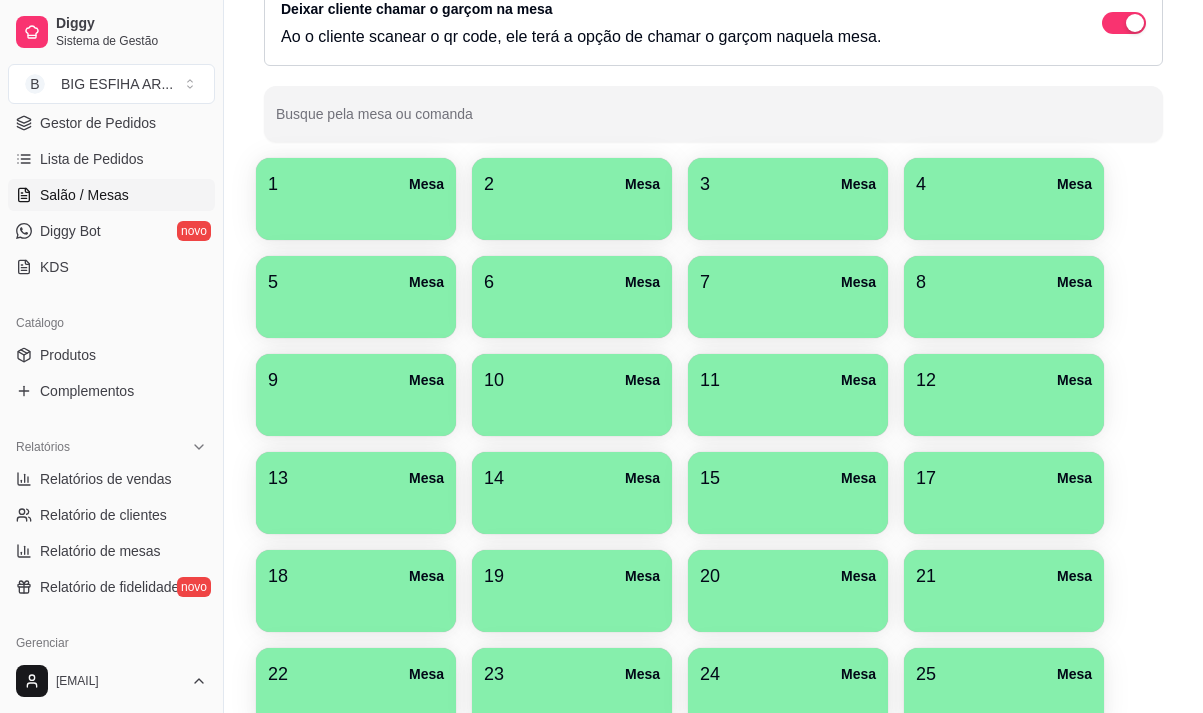 click on "Relatórios Relatórios de vendas Relatório de clientes Relatório de mesas Relatório de fidelidade novo" at bounding box center [111, 517] 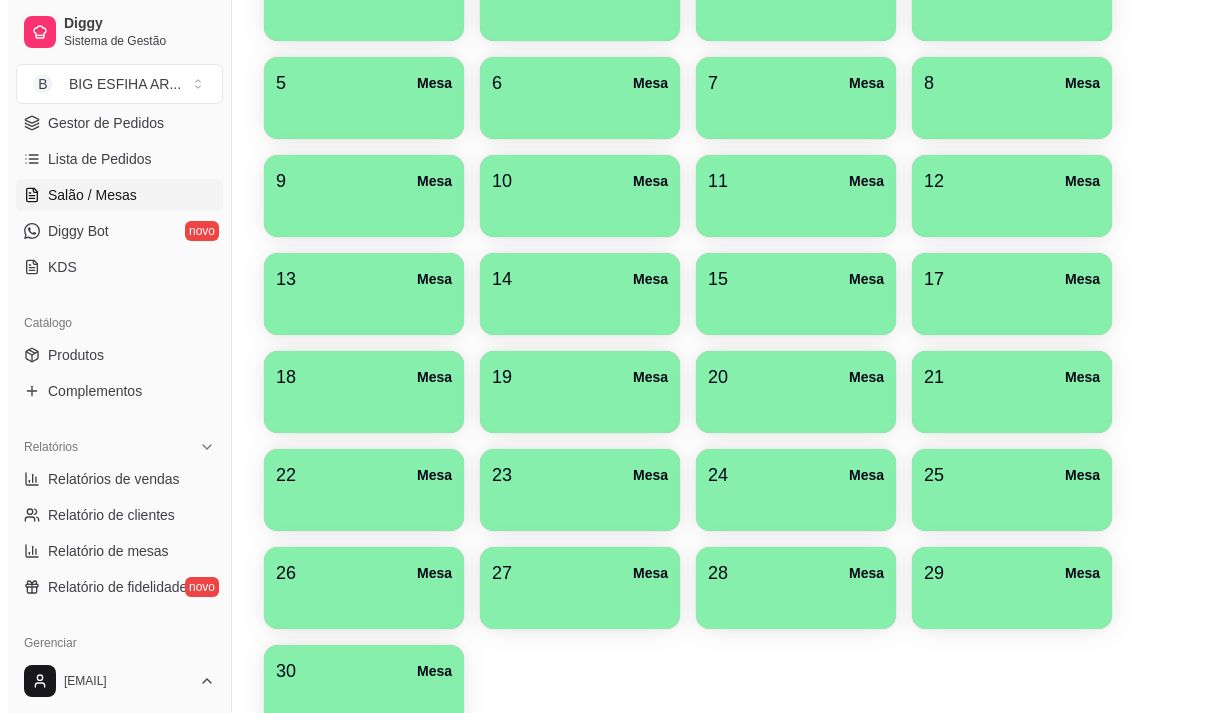 scroll, scrollTop: 400, scrollLeft: 0, axis: vertical 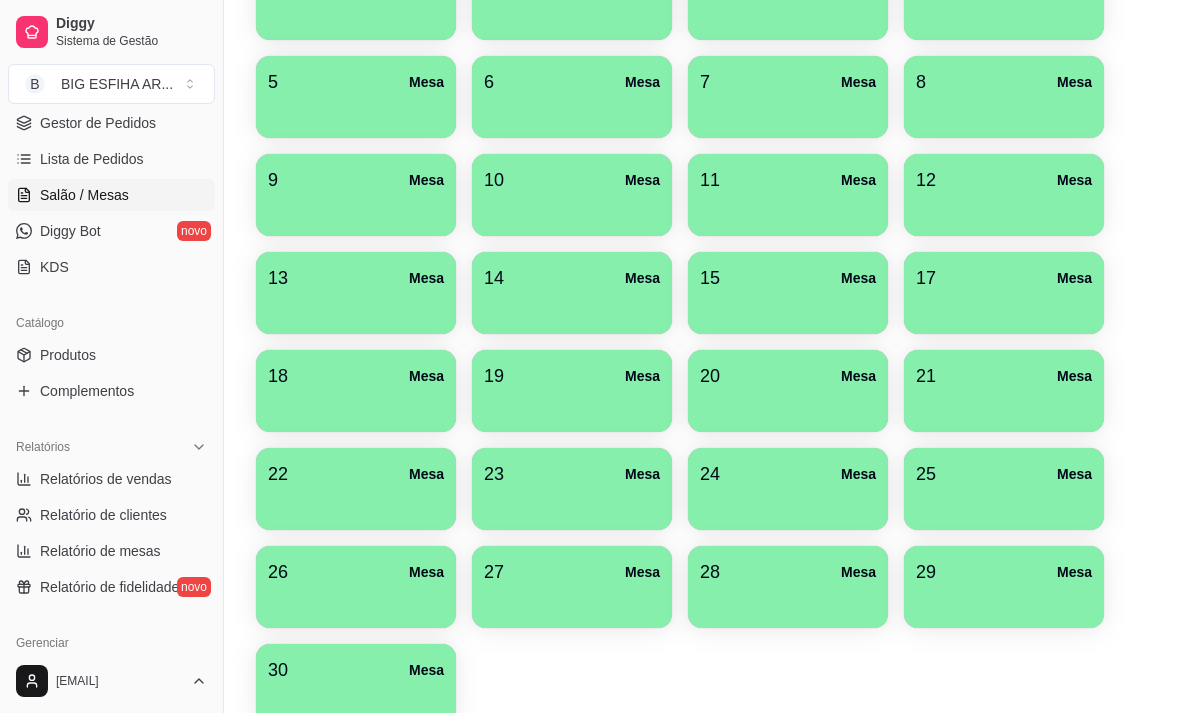 click on "8 Mesa" at bounding box center [1004, 82] 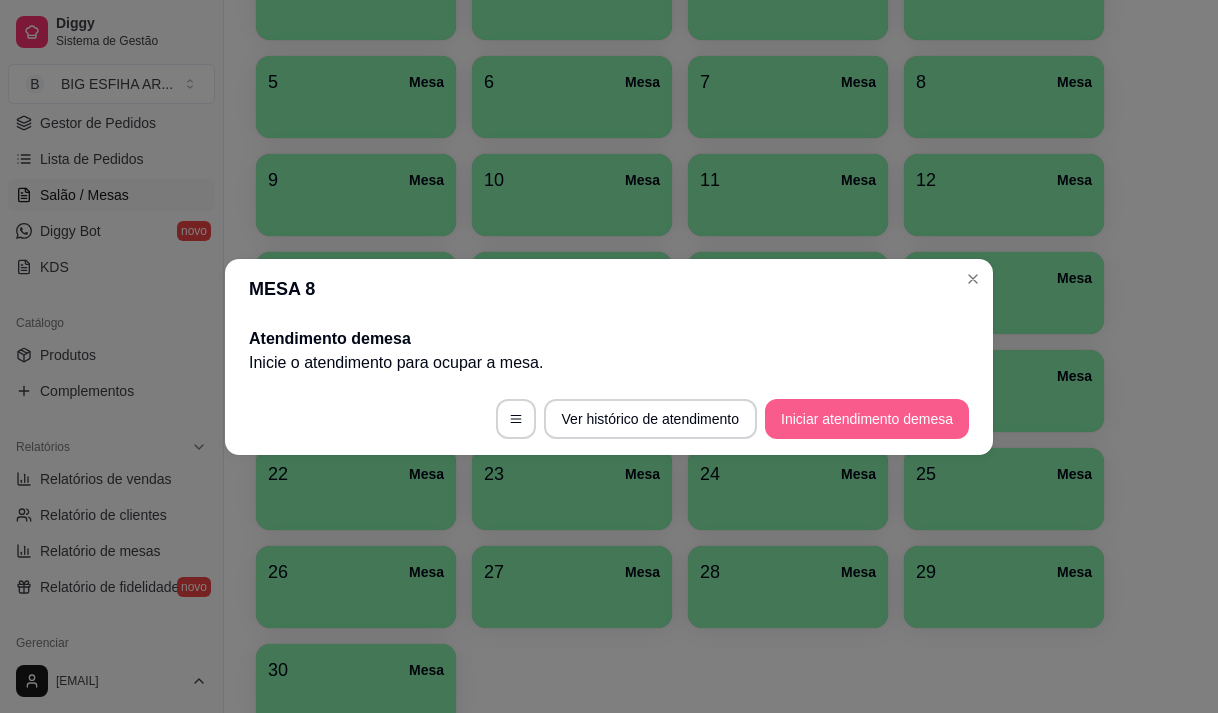 click on "Iniciar atendimento de  mesa" at bounding box center [867, 419] 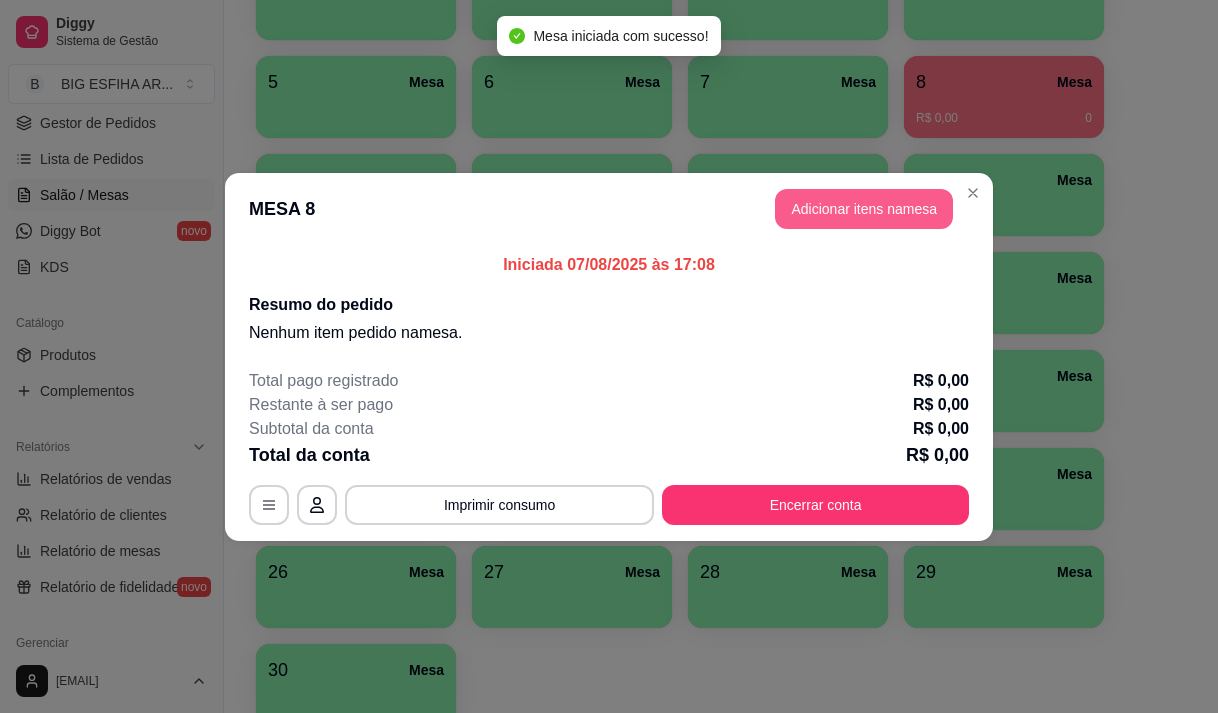 click on "Adicionar itens na  mesa" at bounding box center (864, 209) 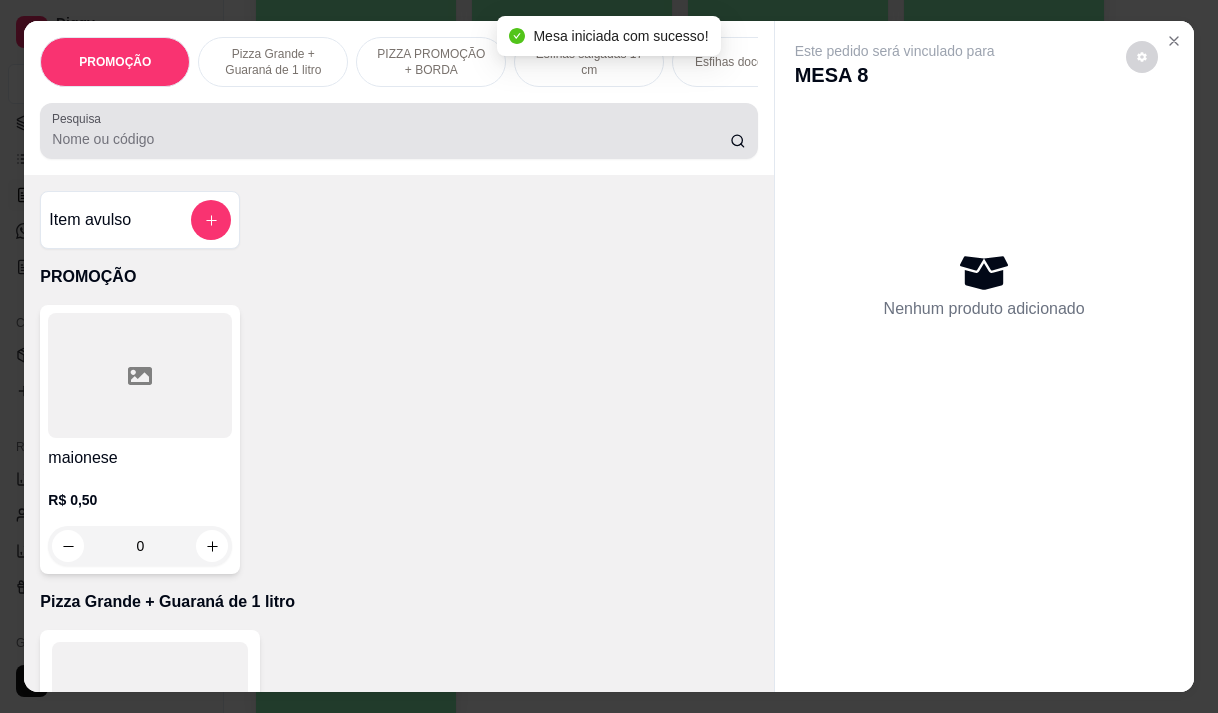 click on "Pesquisa" at bounding box center (391, 139) 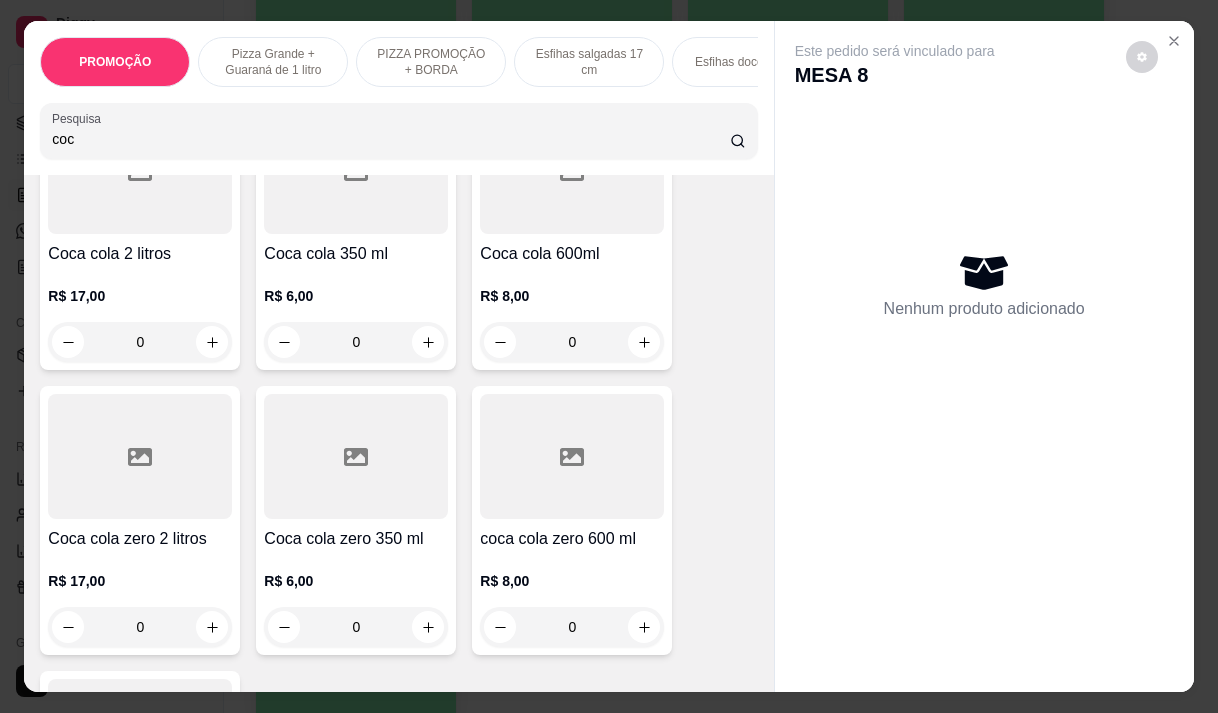scroll, scrollTop: 100, scrollLeft: 0, axis: vertical 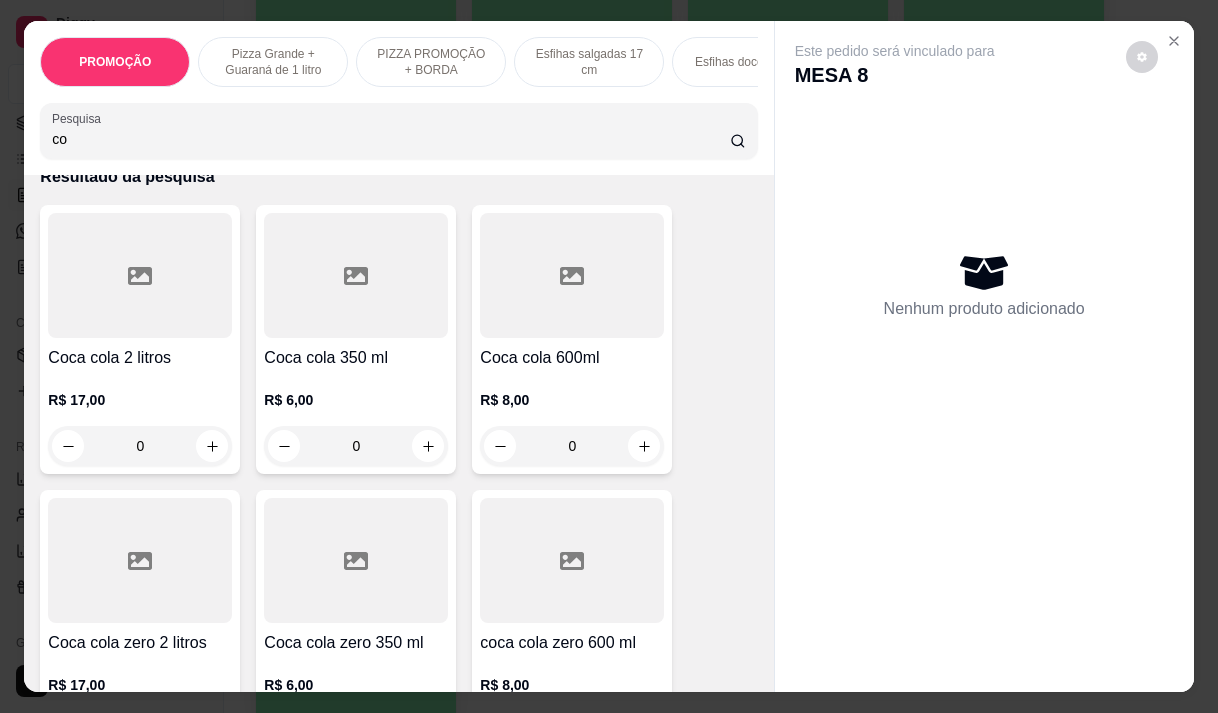 type on "c" 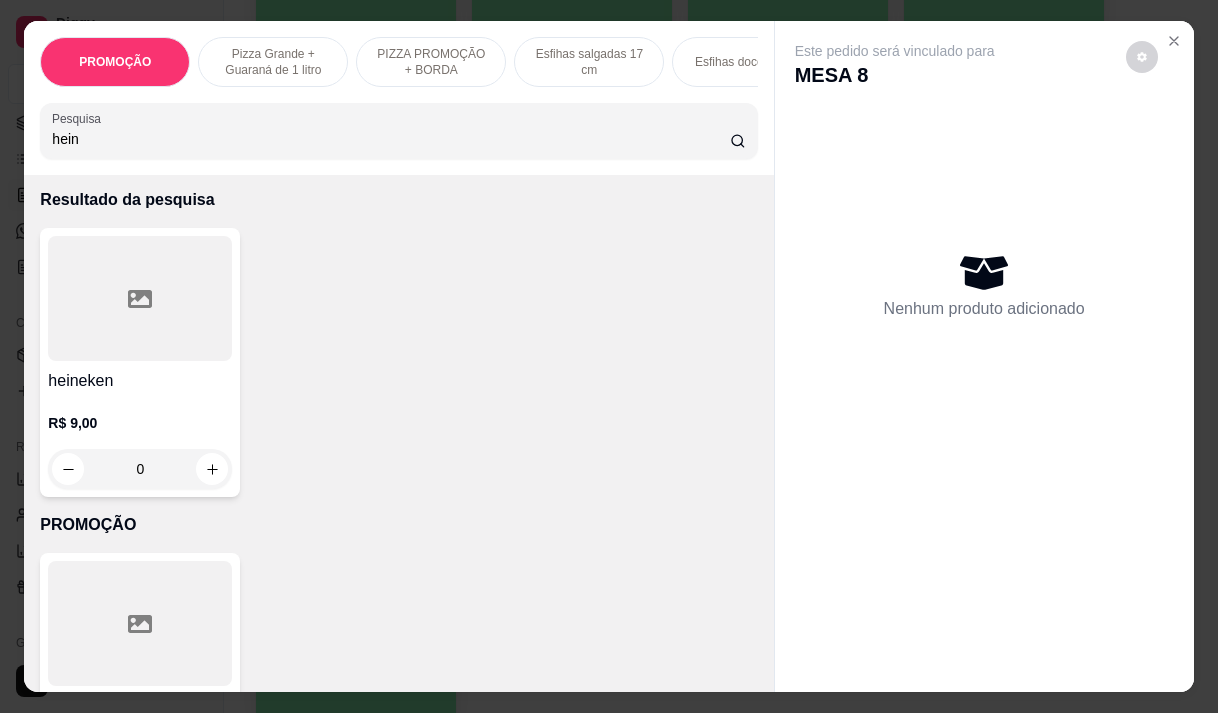 scroll, scrollTop: 0, scrollLeft: 0, axis: both 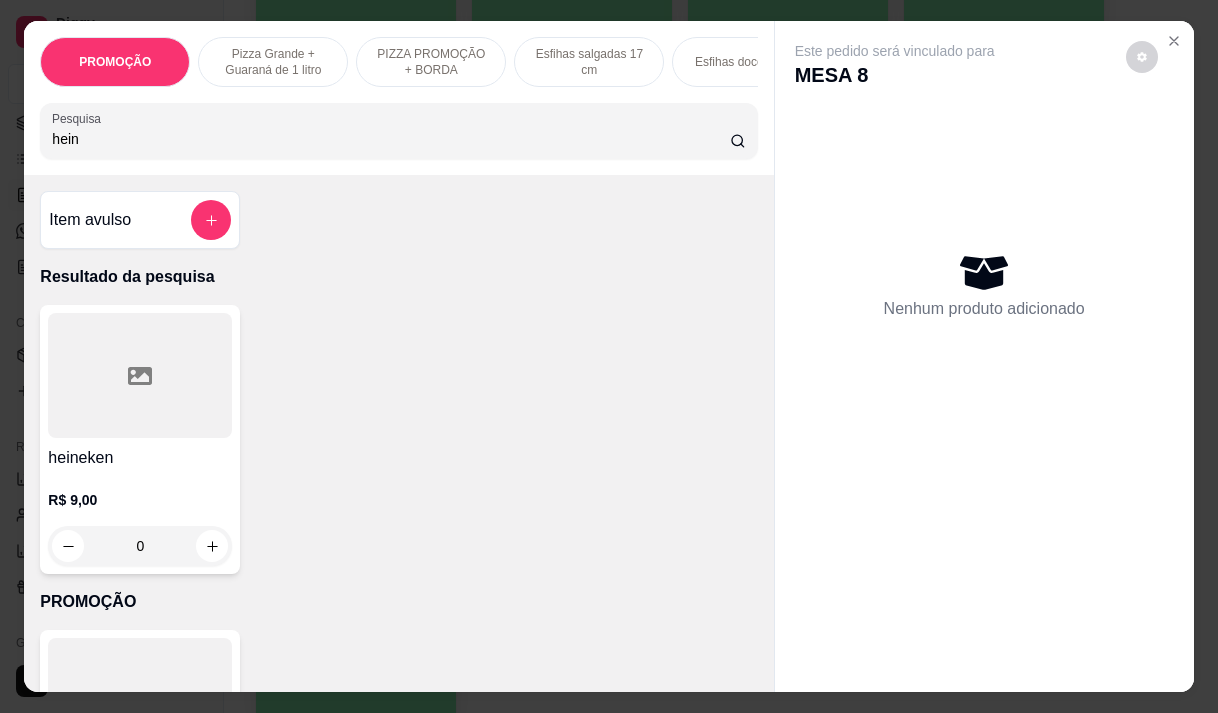 type on "hein" 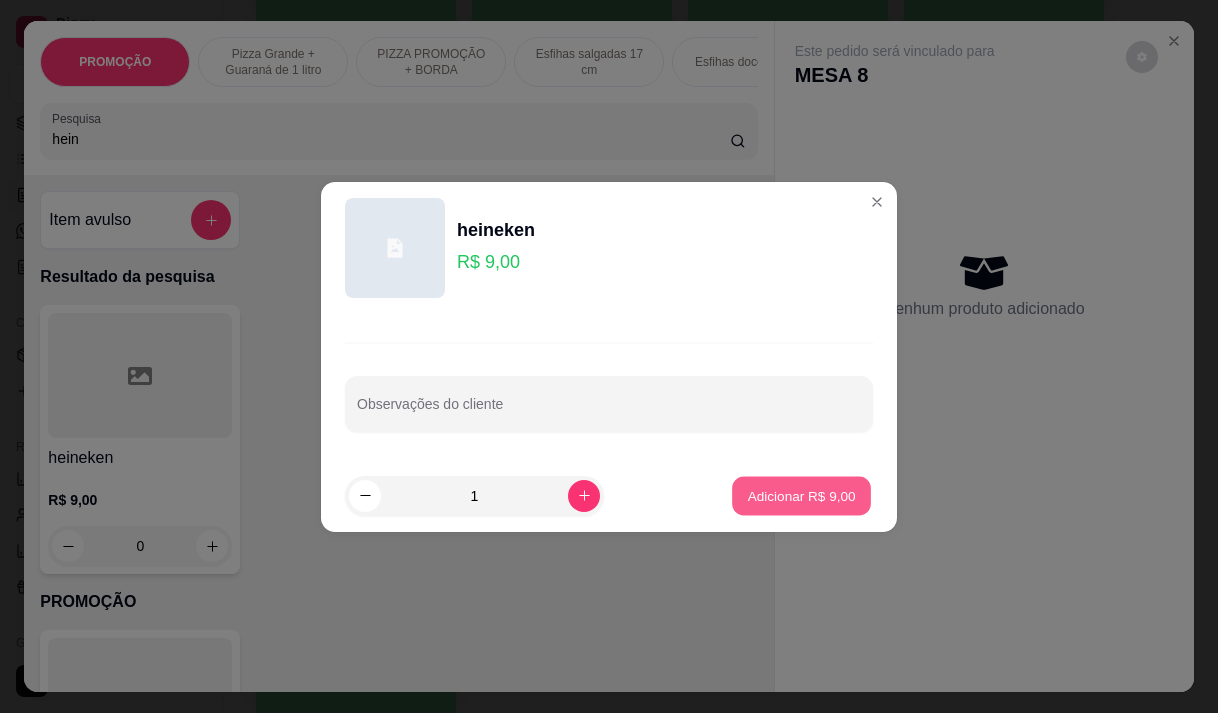 click on "Adicionar   R$ 9,00" at bounding box center [801, 495] 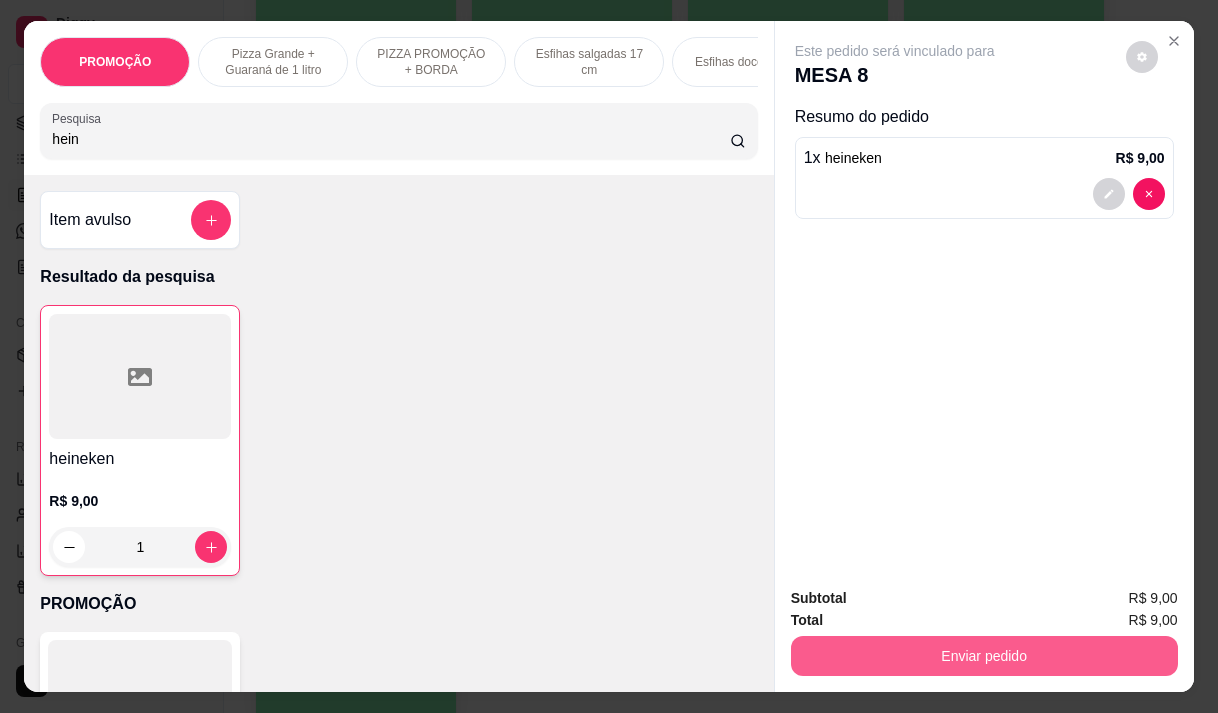 click on "Enviar pedido" at bounding box center (984, 656) 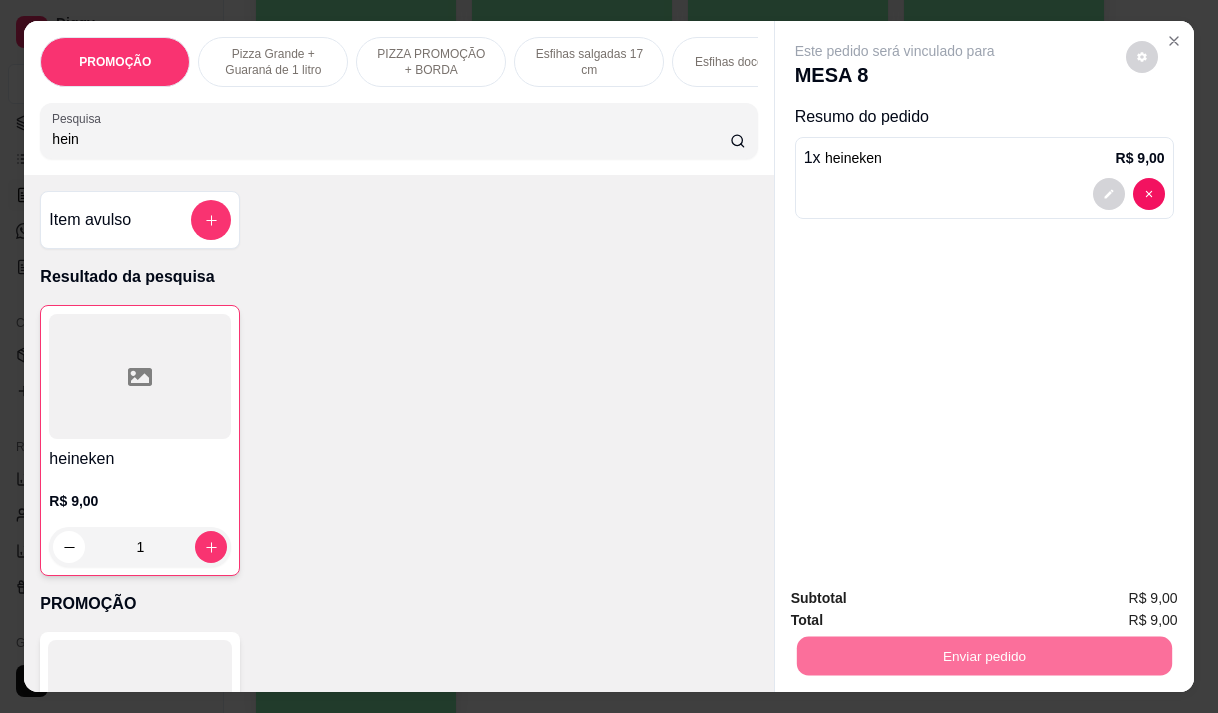click on "Não registrar e enviar pedido" at bounding box center (918, 598) 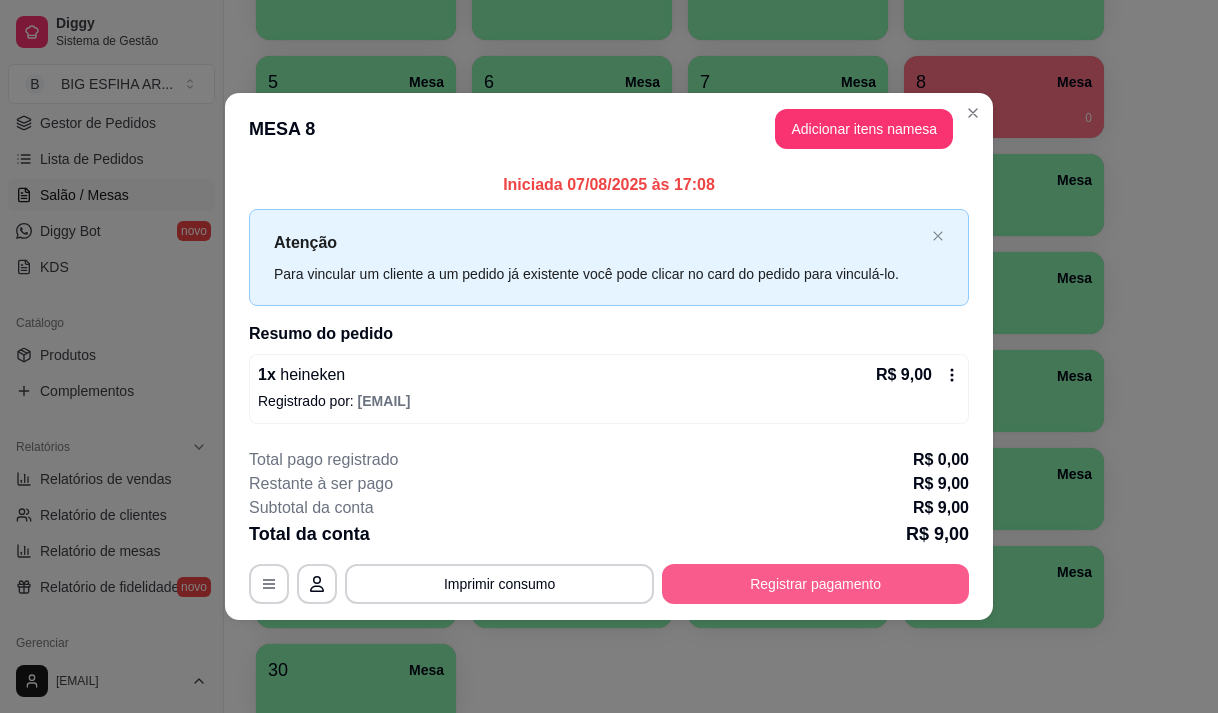 click on "Registrar pagamento" at bounding box center (815, 584) 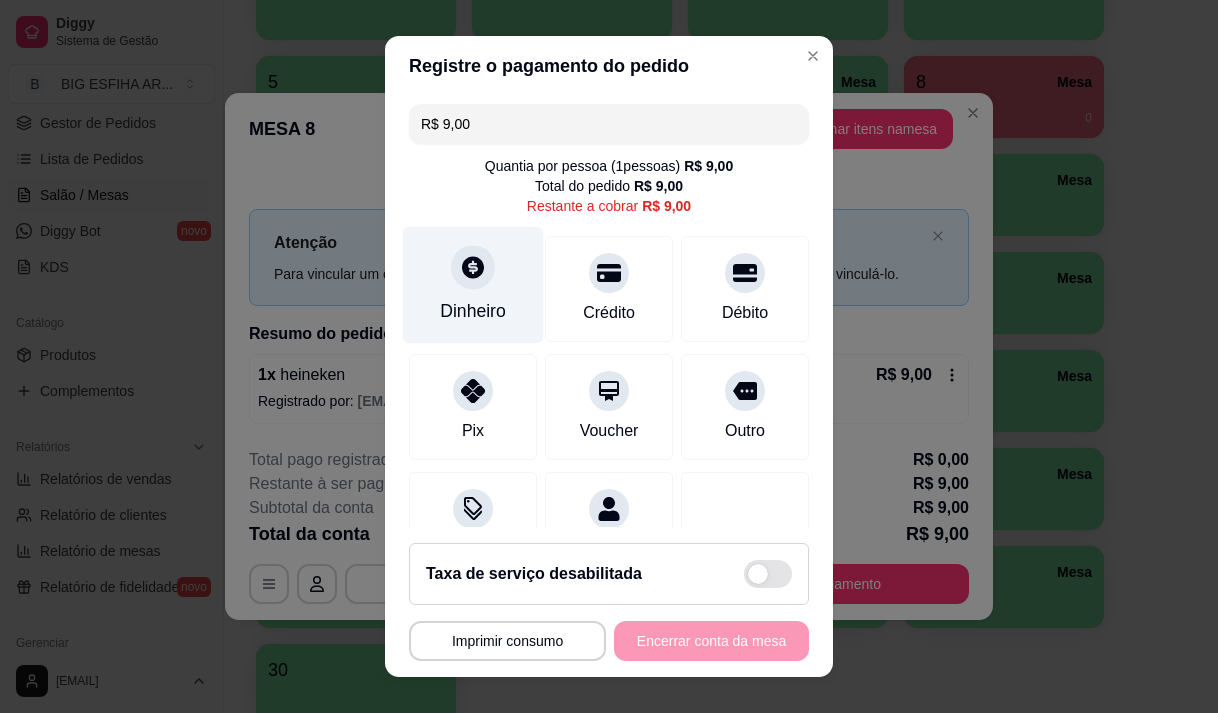 click on "Dinheiro" at bounding box center [473, 284] 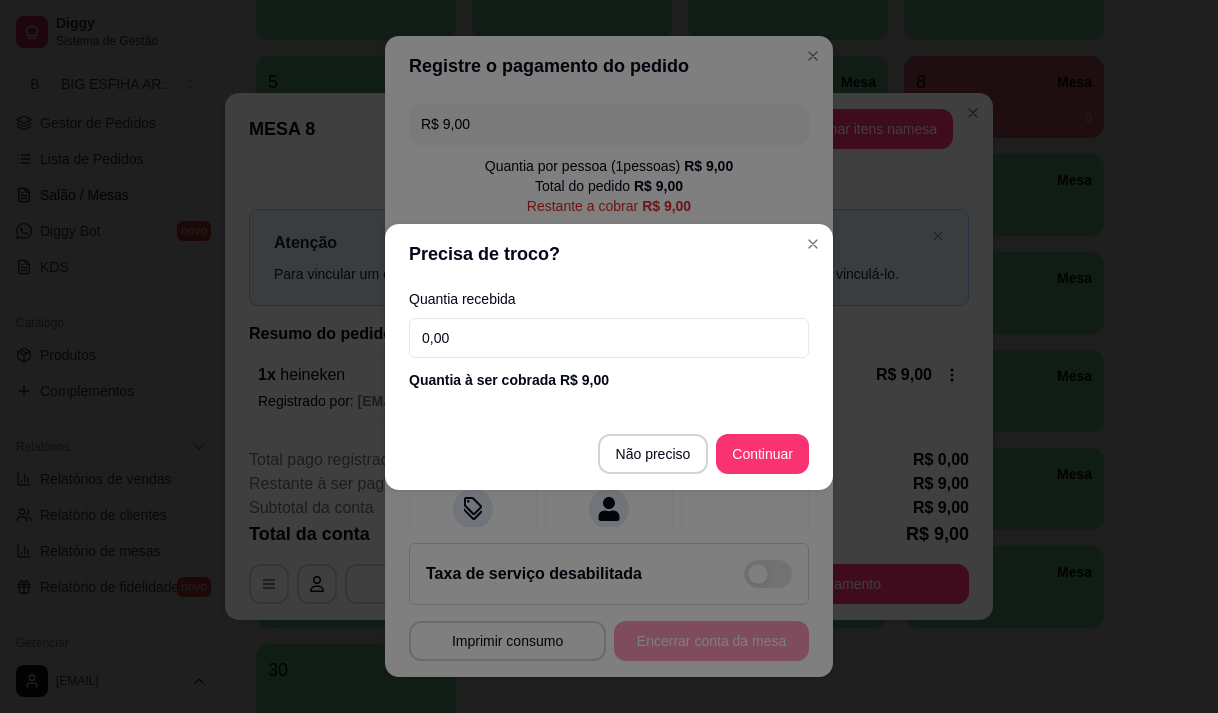 click on "0,00" at bounding box center [609, 338] 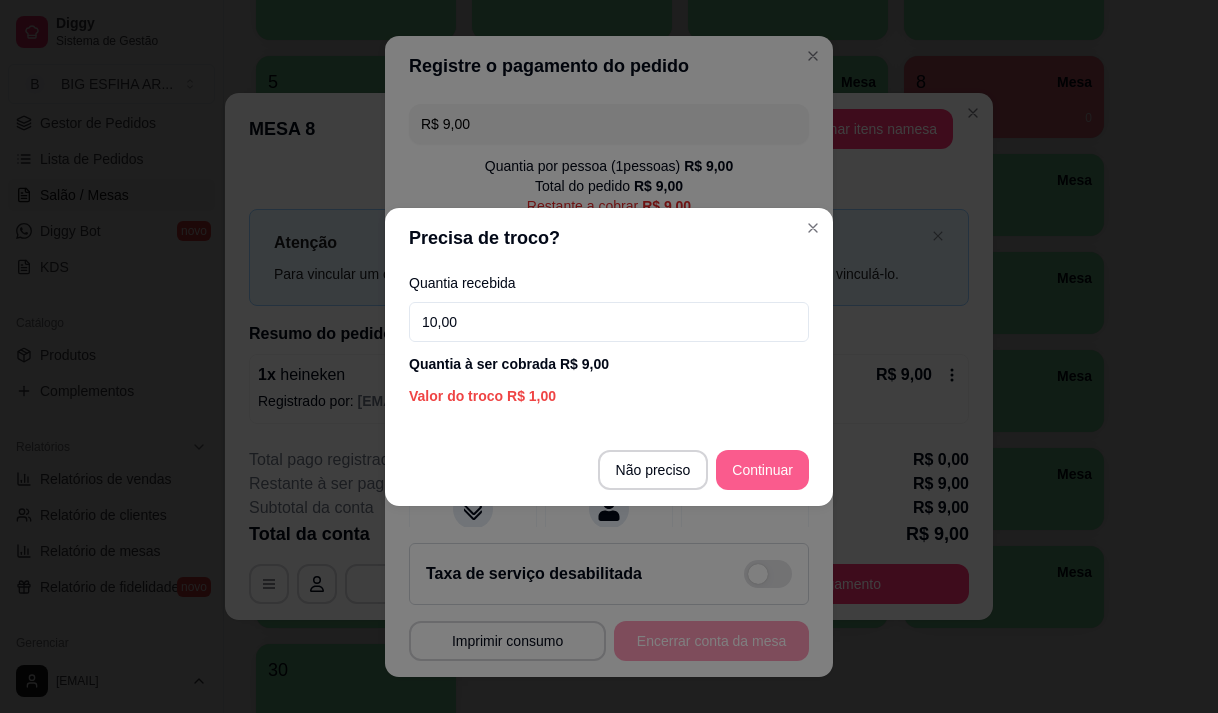 type on "10,00" 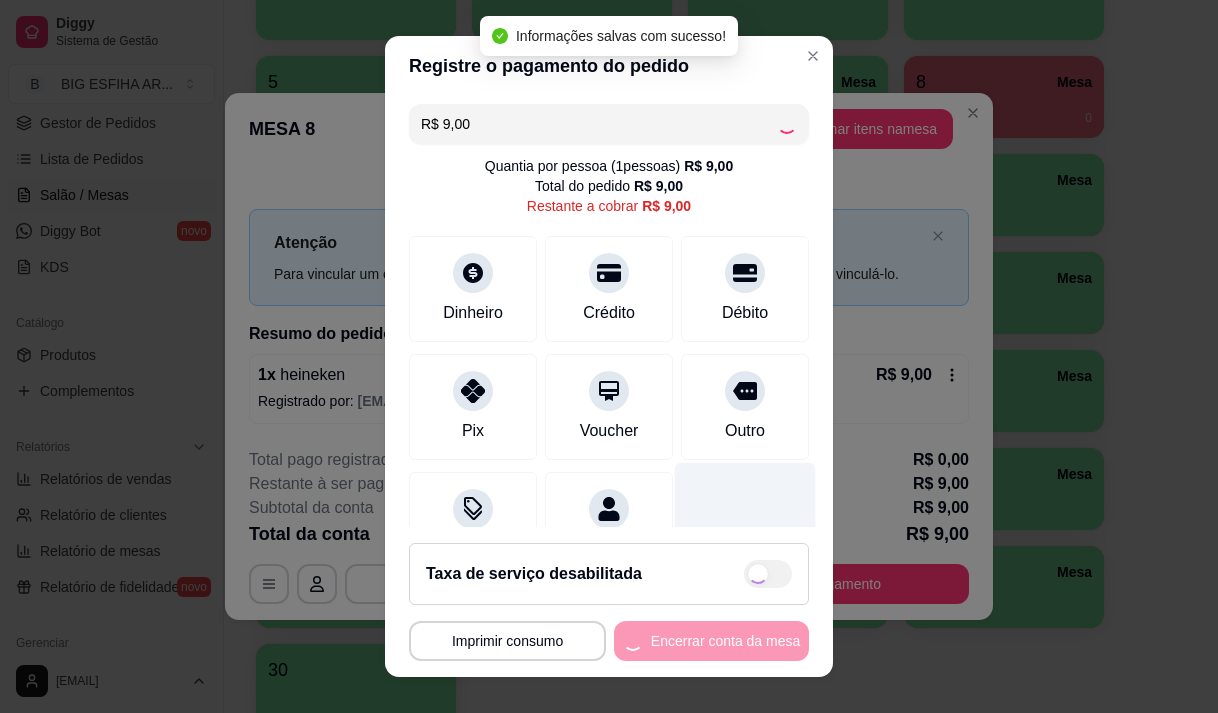type on "R$ 0,00" 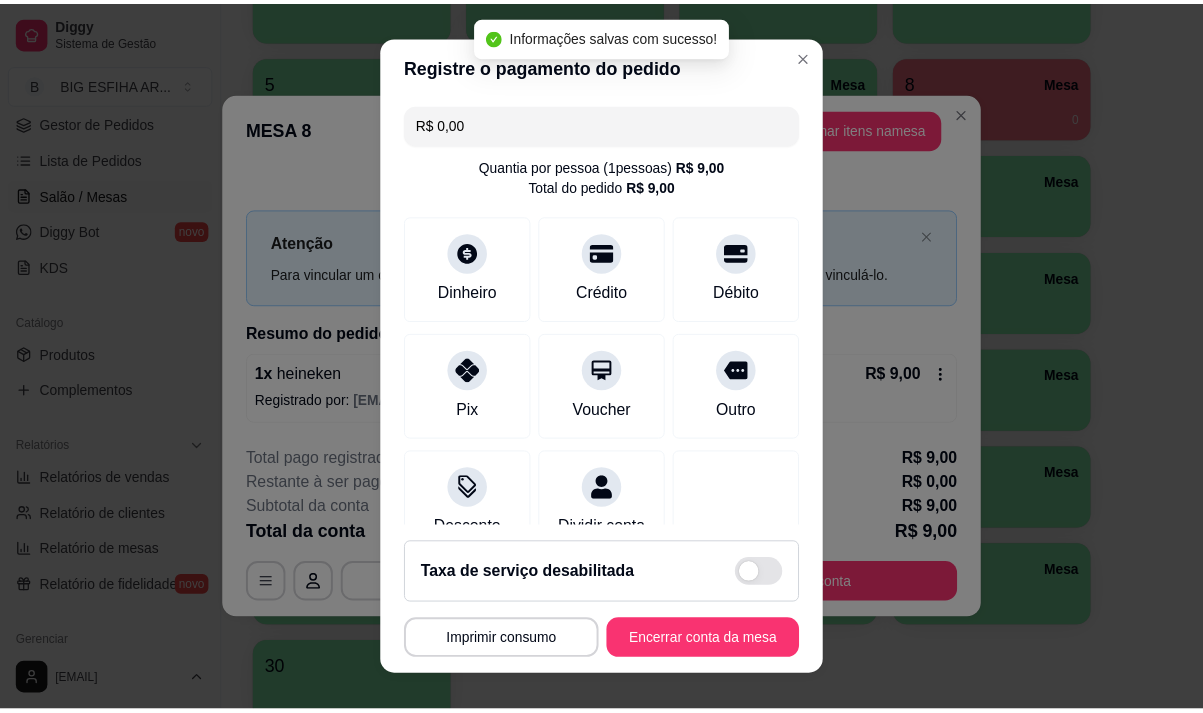 scroll, scrollTop: 166, scrollLeft: 0, axis: vertical 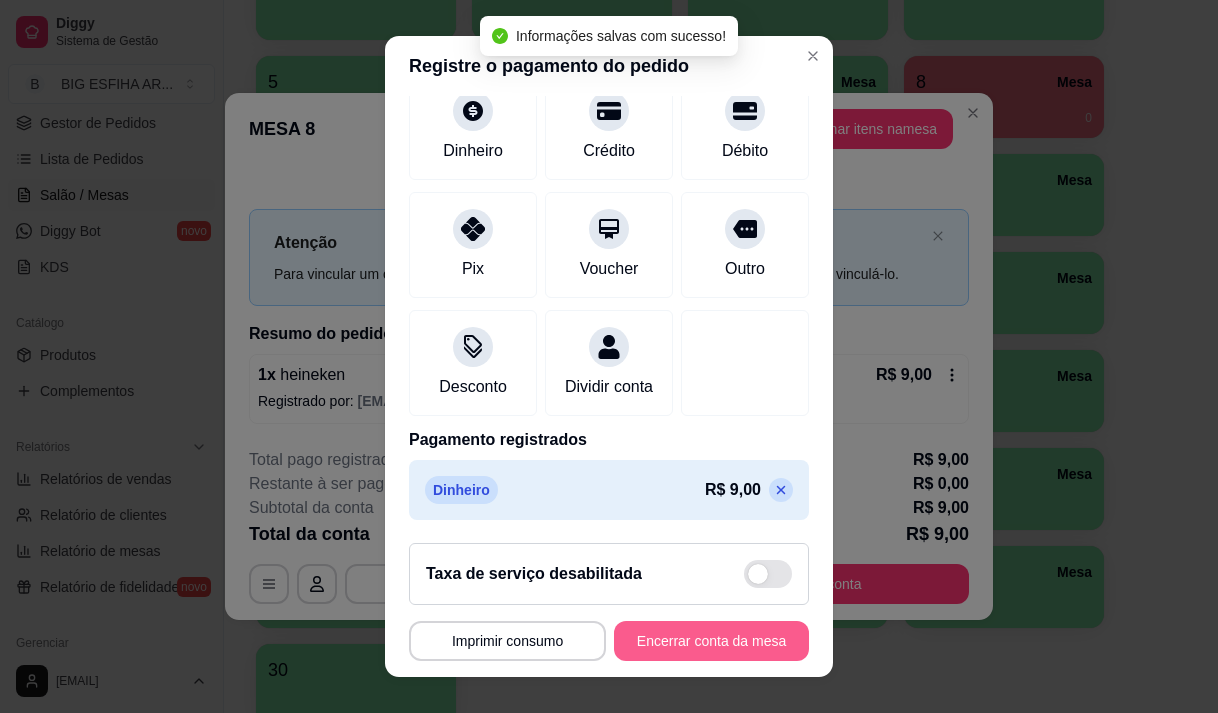 click on "Encerrar conta da mesa" at bounding box center [711, 641] 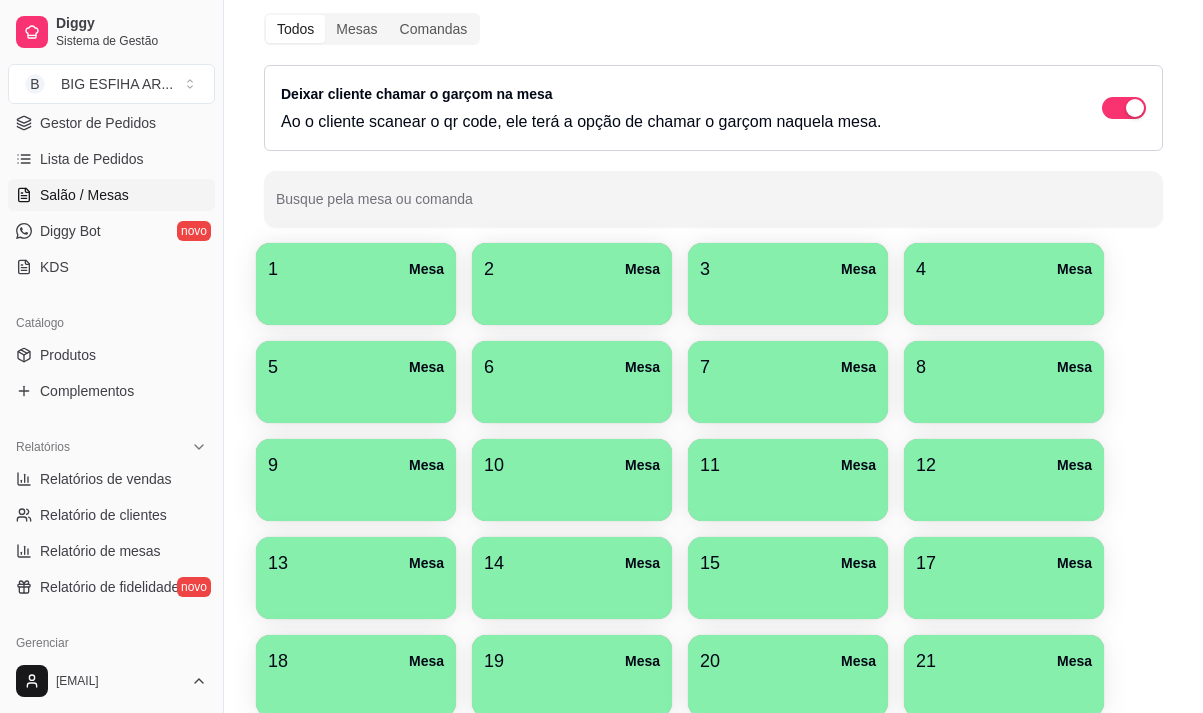 scroll, scrollTop: 400, scrollLeft: 0, axis: vertical 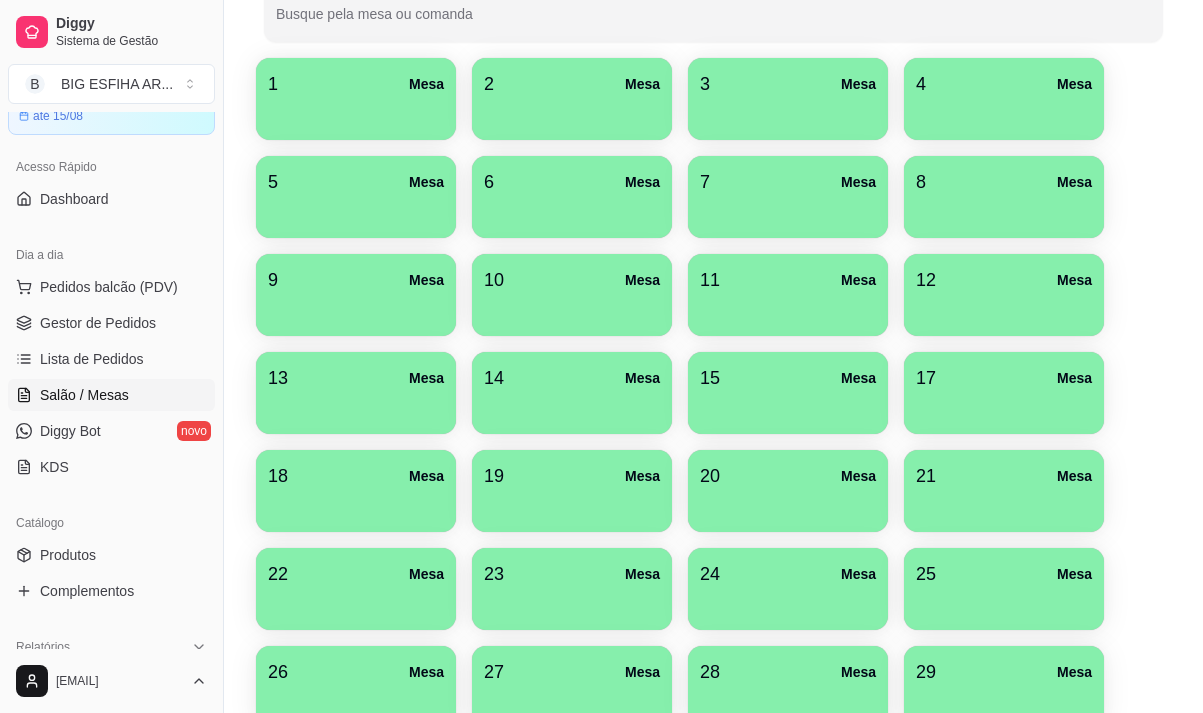 click on "Dia a dia" at bounding box center (111, 255) 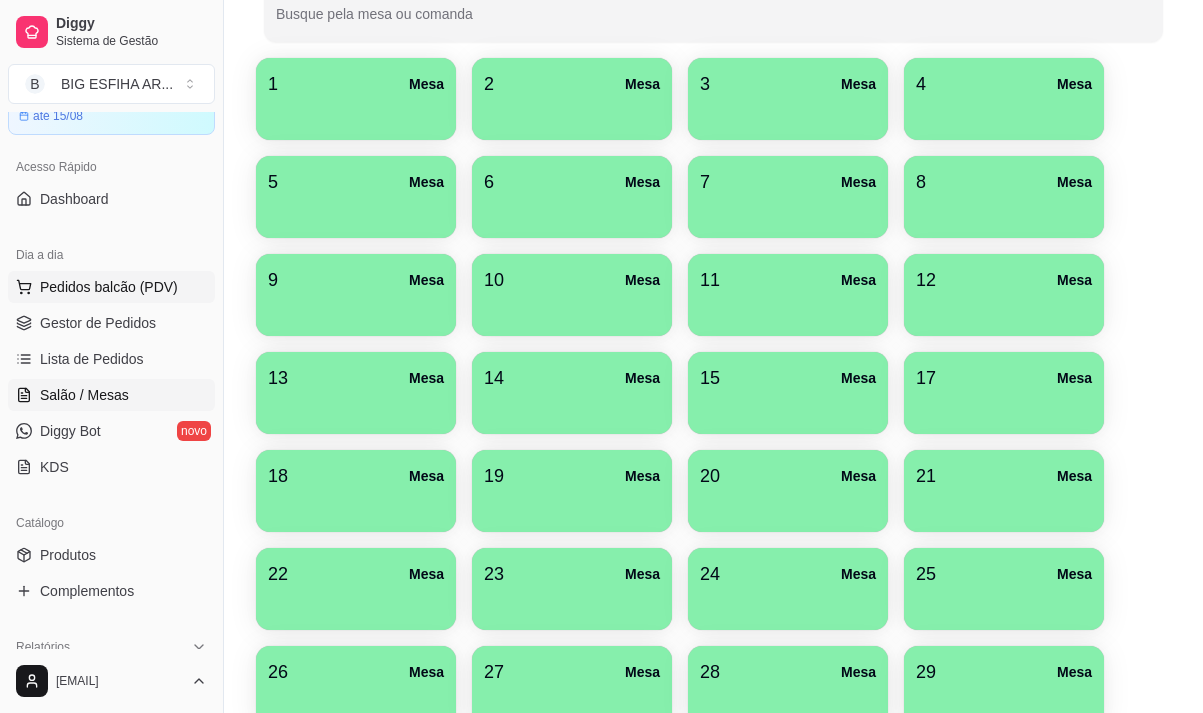 click on "Pedidos balcão (PDV)" at bounding box center (109, 287) 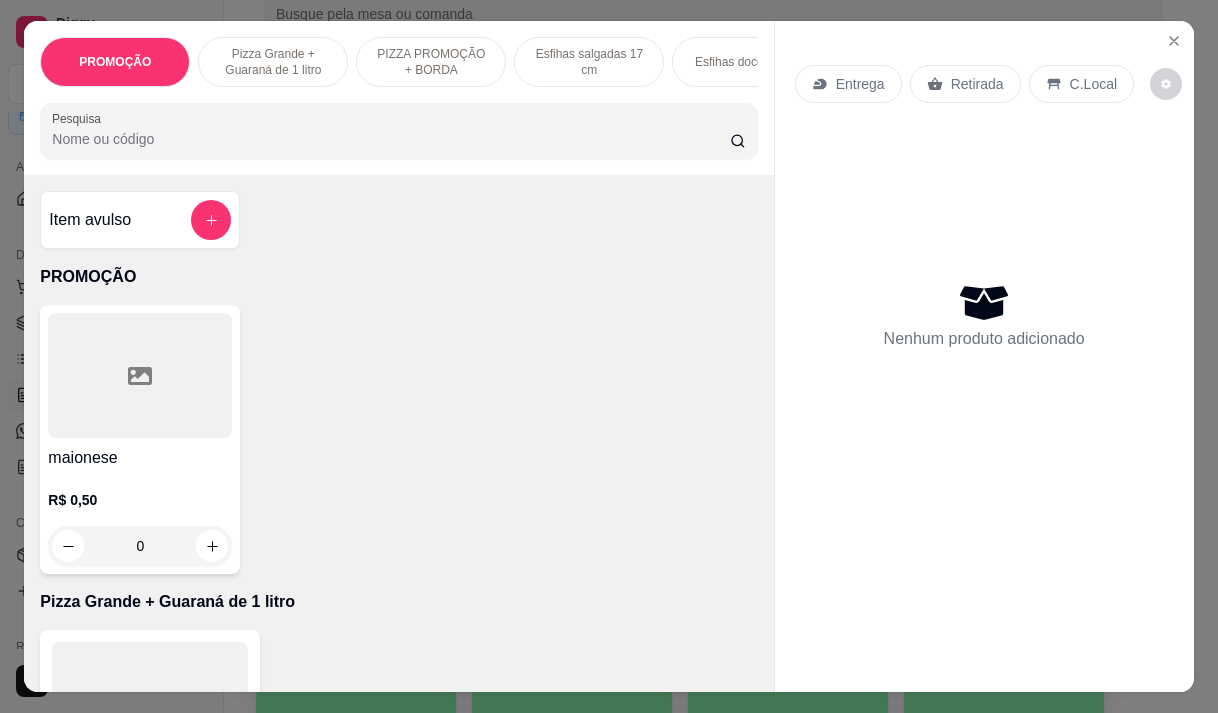 click on "Entrega" at bounding box center [860, 84] 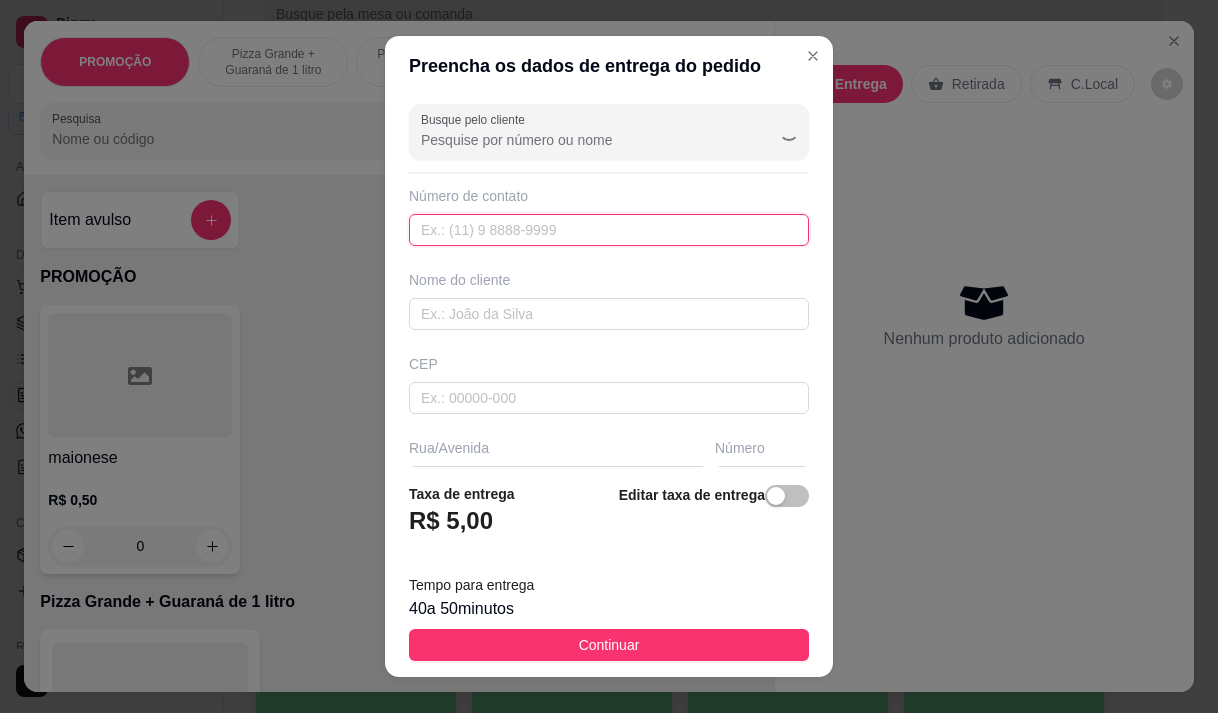 click at bounding box center (609, 230) 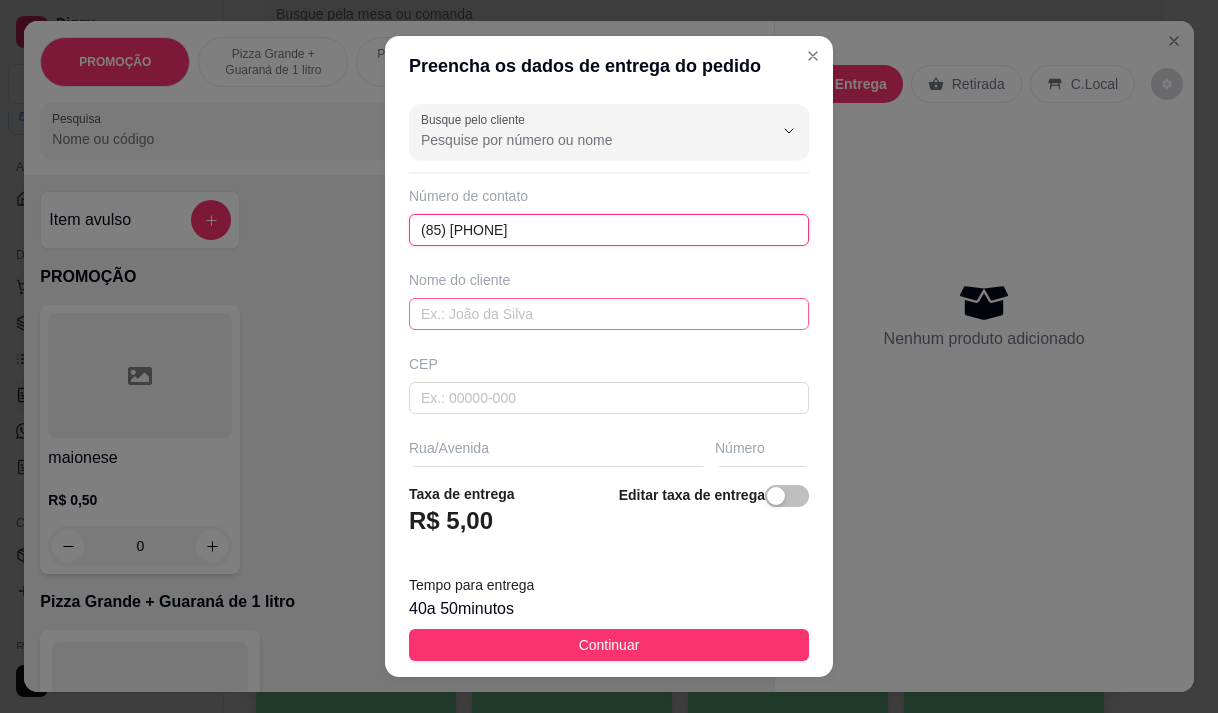 type on "([PHONE]) [PHONE]" 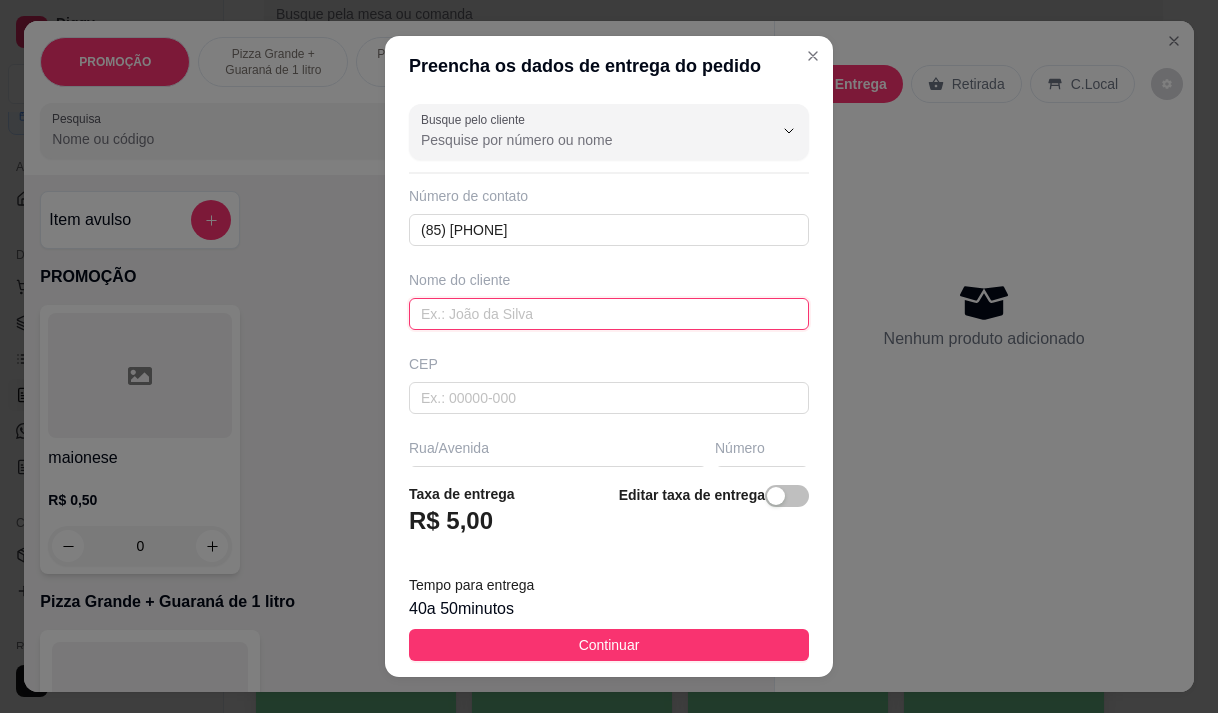 click at bounding box center [609, 314] 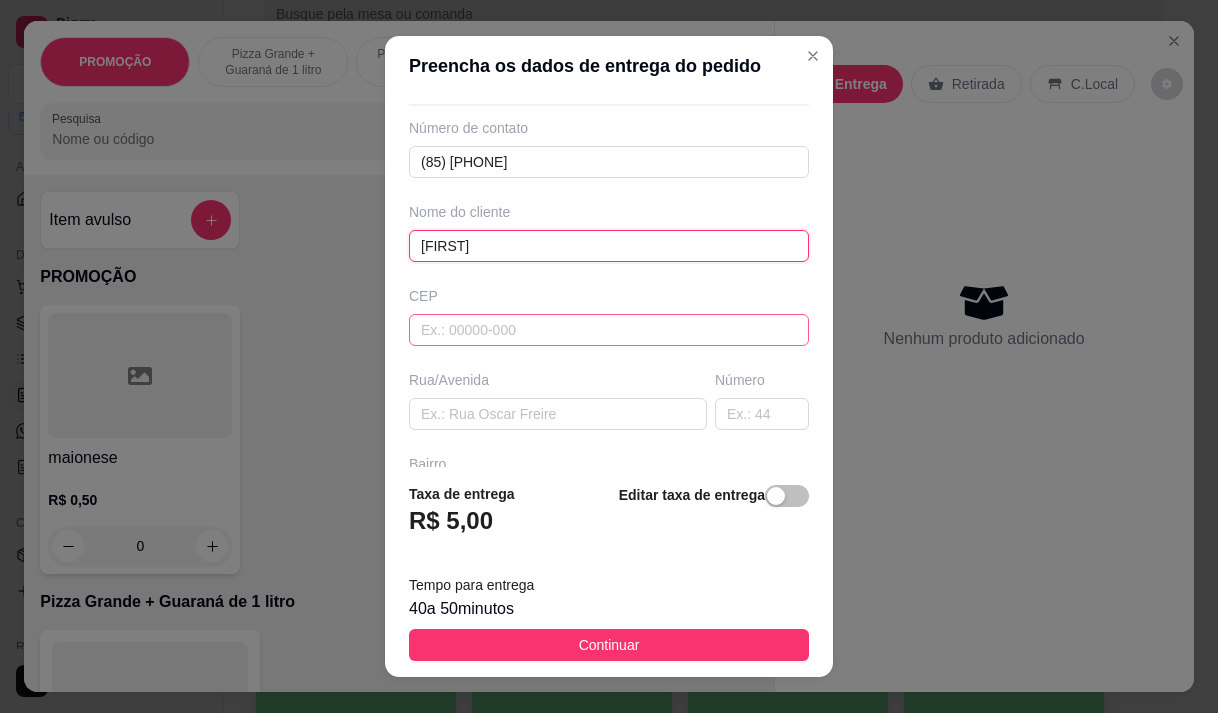 scroll, scrollTop: 100, scrollLeft: 0, axis: vertical 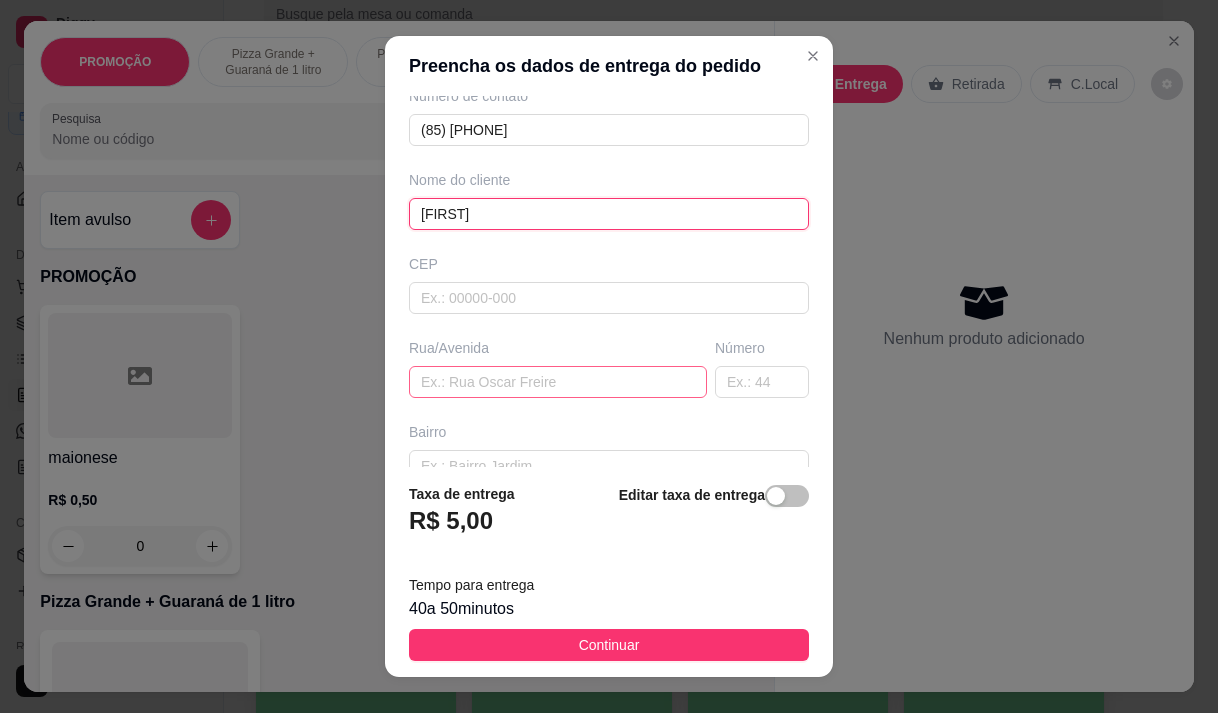 type on "[NAME]" 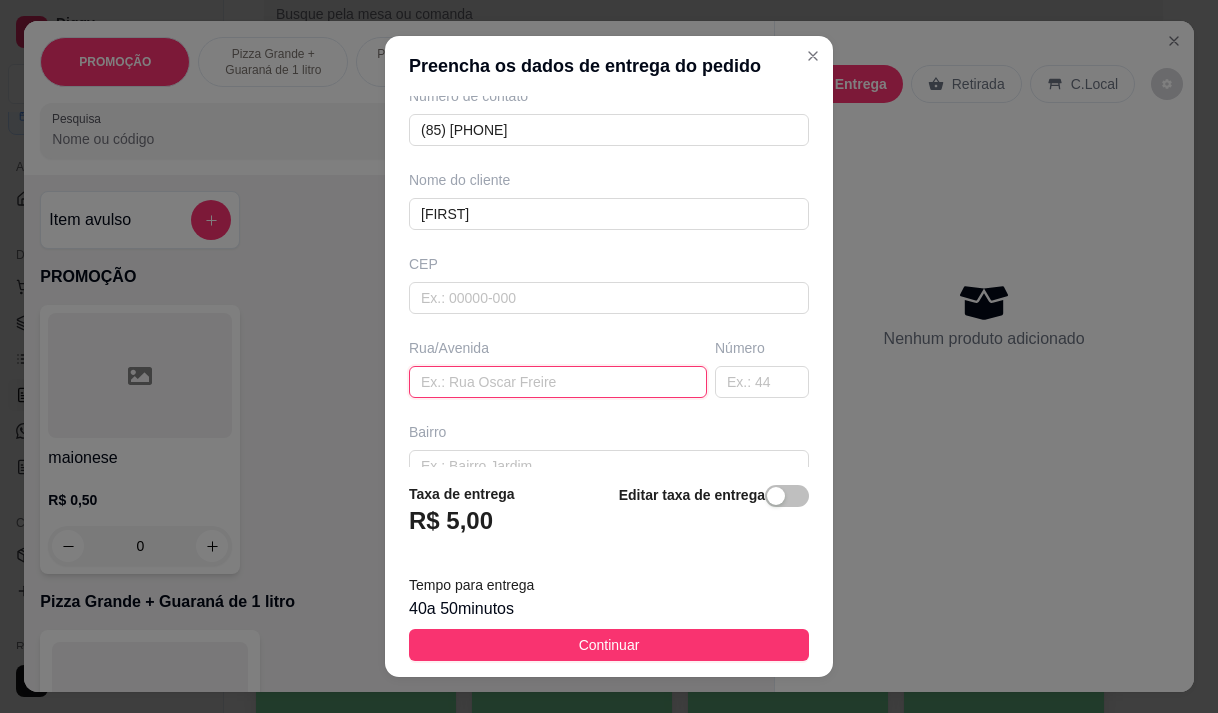 click on "Busque pelo cliente Número de contato (85) 99719-3919 Nome do cliente aparecida CEP Rua/Avenida Número Bairro Cidade Complemento" at bounding box center [609, 282] 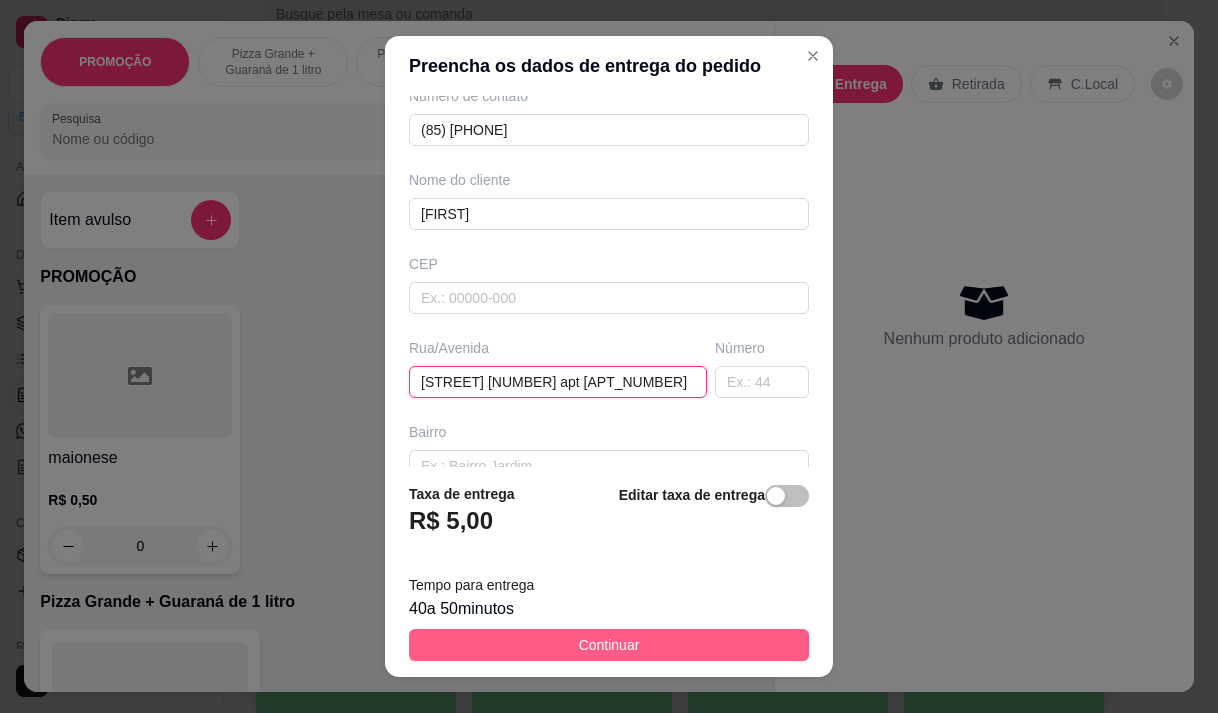 type on "rua mendes de maranhes 451 apt 401" 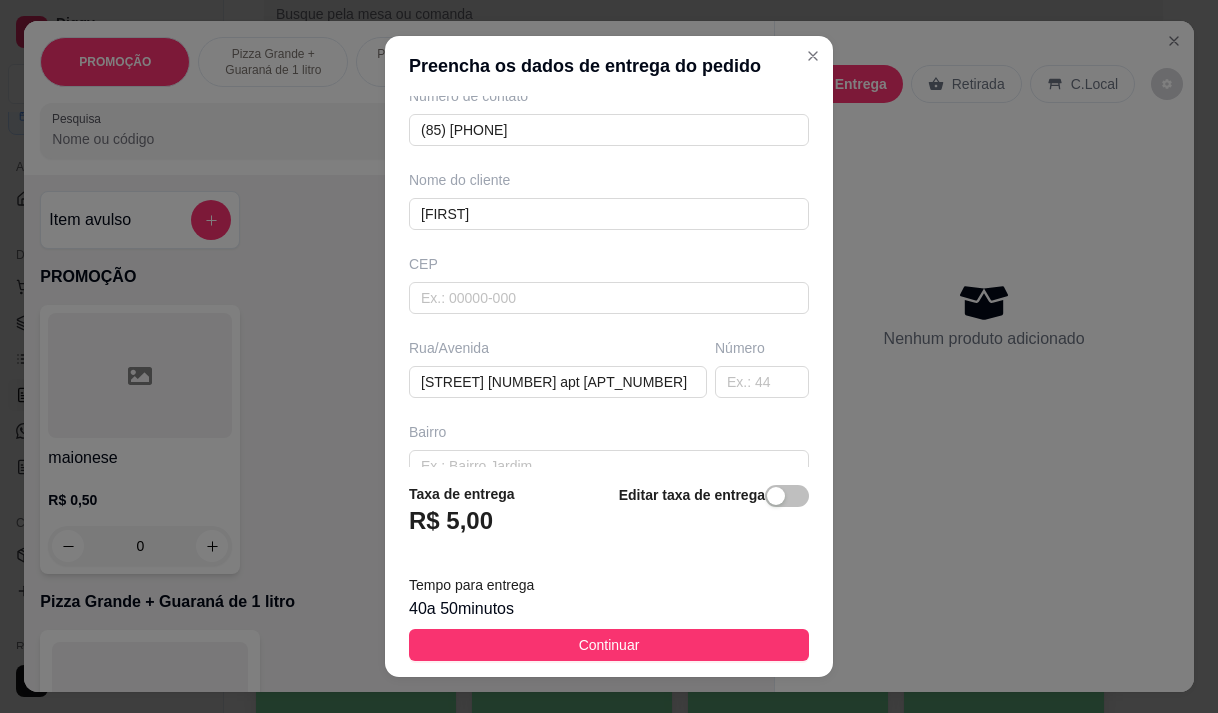 drag, startPoint x: 612, startPoint y: 640, endPoint x: 620, endPoint y: 613, distance: 28.160255 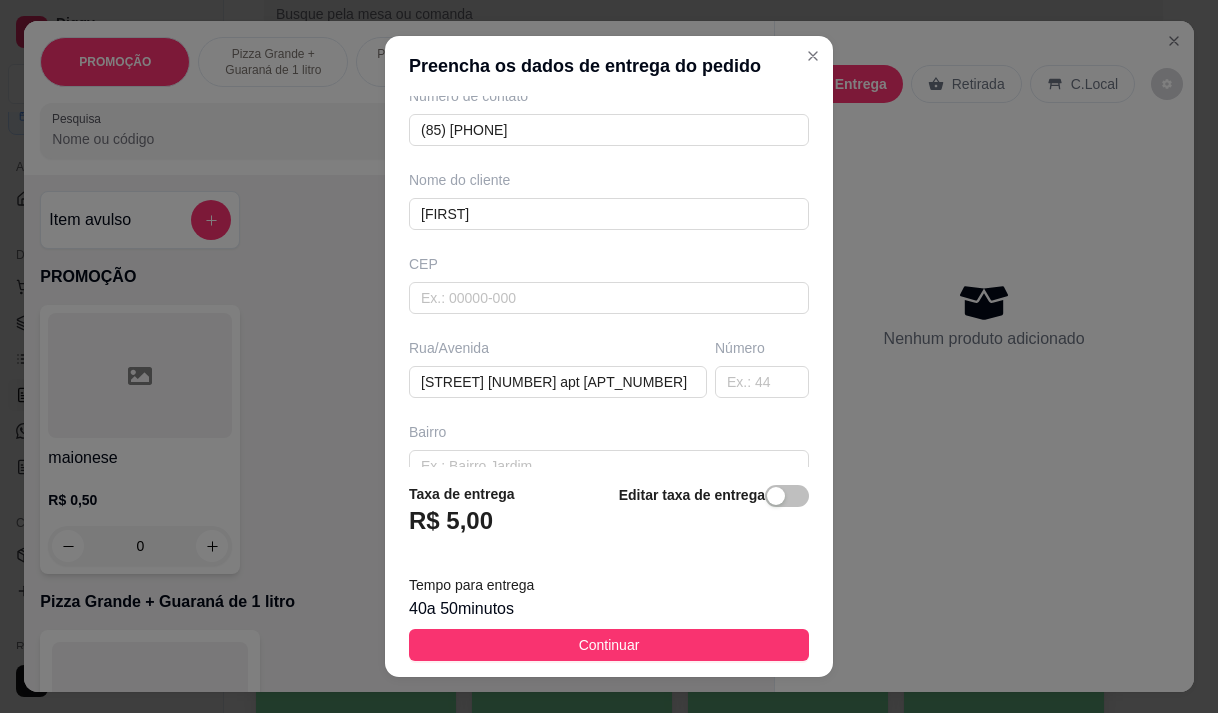 click on "Continuar" at bounding box center (609, 645) 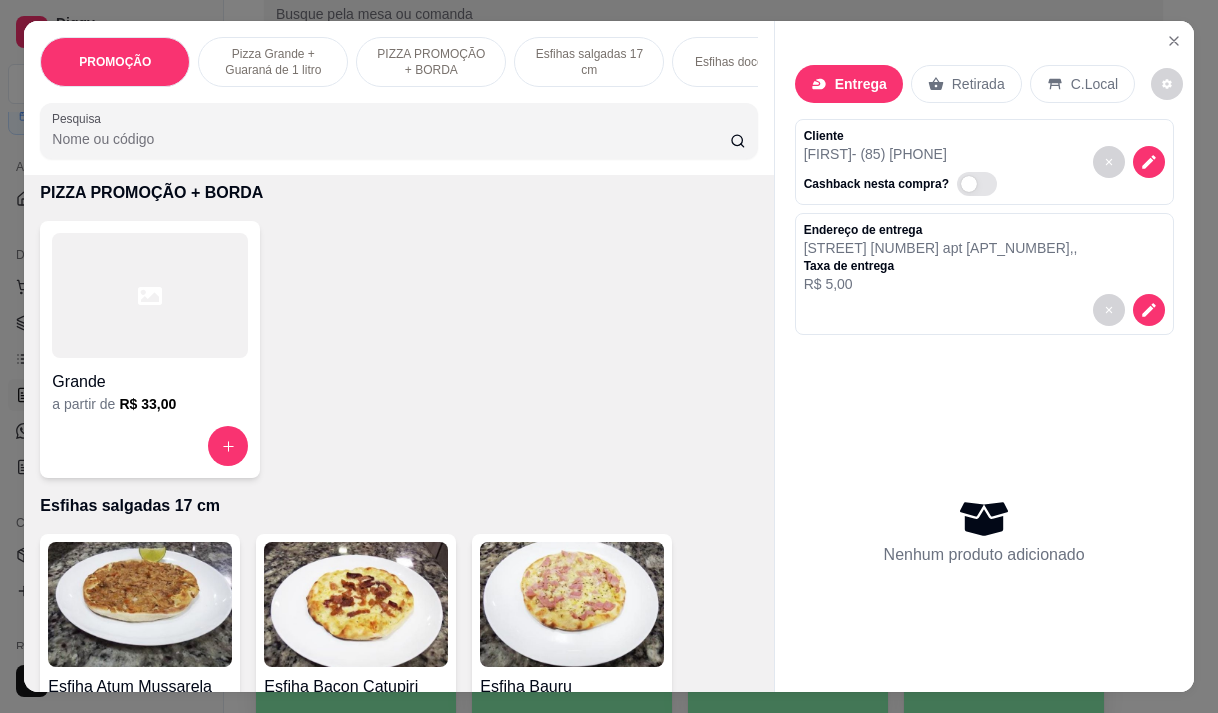 scroll, scrollTop: 800, scrollLeft: 0, axis: vertical 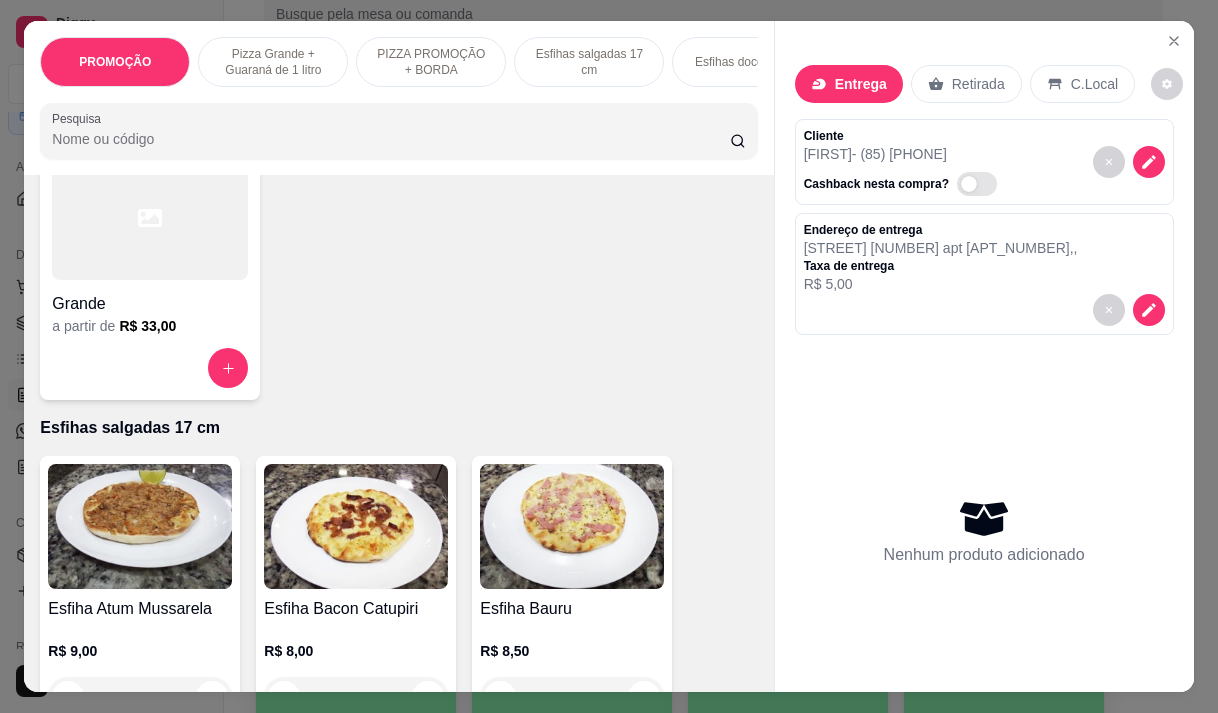 click on "R$ 33,00" at bounding box center (147, 326) 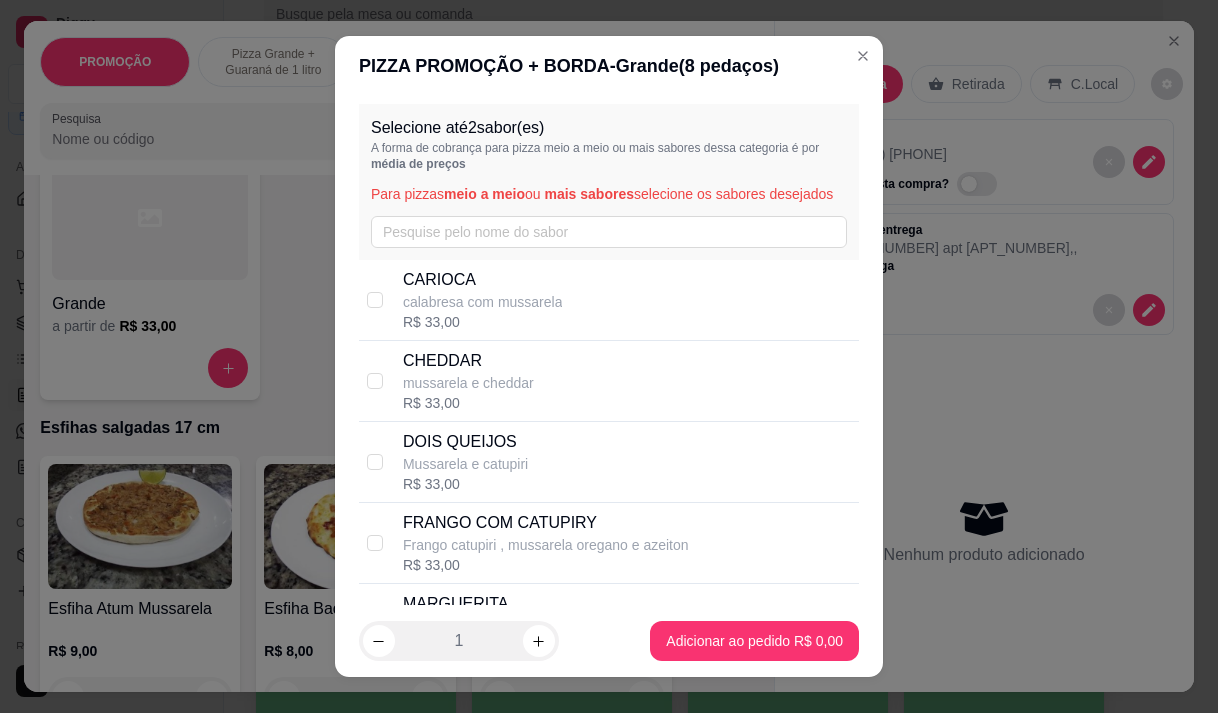 scroll, scrollTop: 100, scrollLeft: 0, axis: vertical 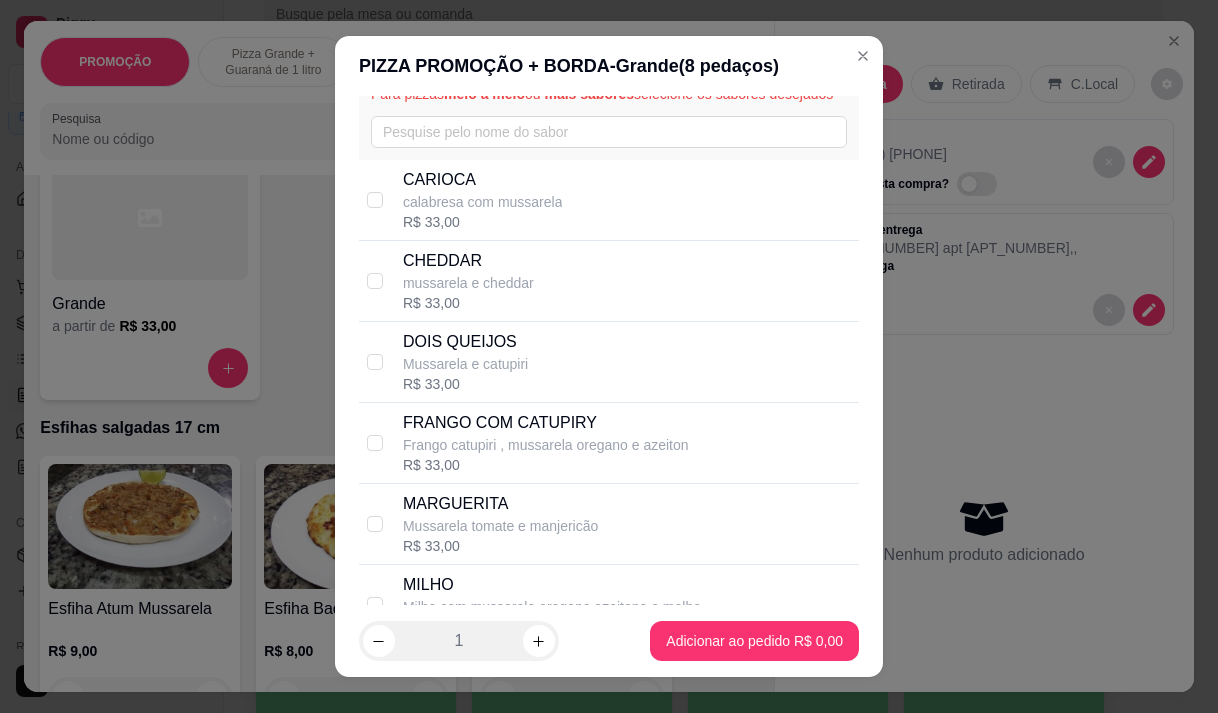 click on "FRANGO COM CATUPIRY" at bounding box center [546, 423] 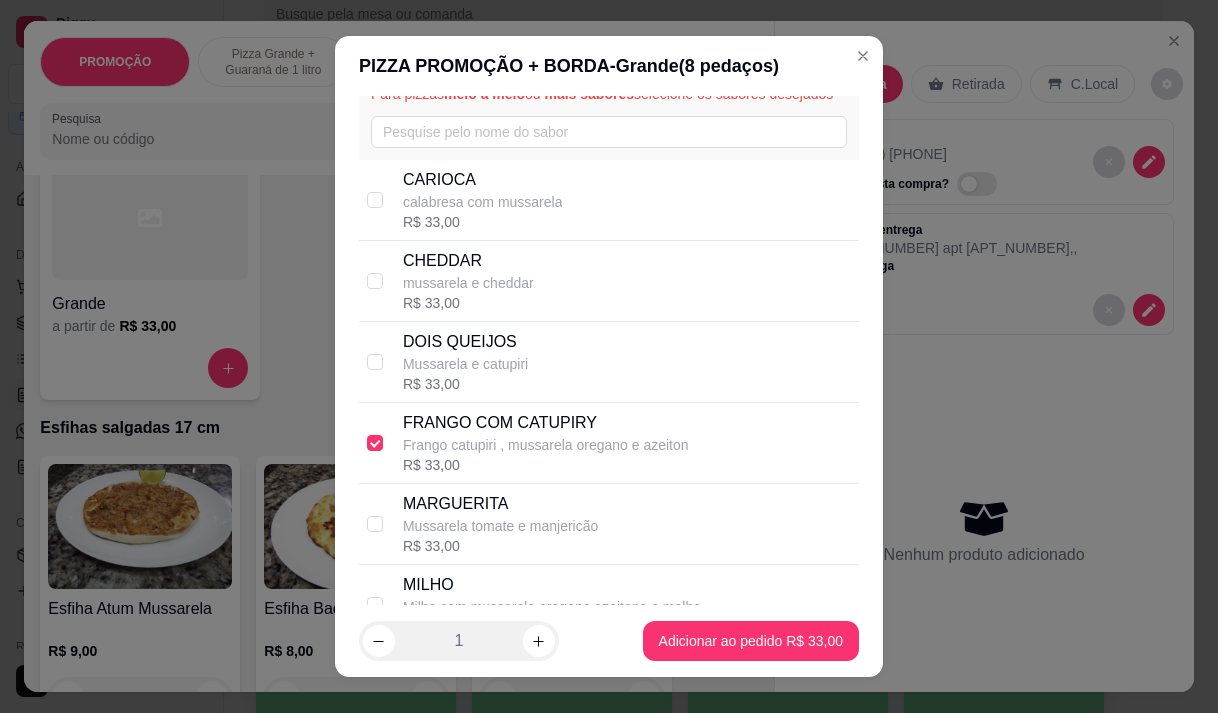 click on "FRANGO COM CATUPIRY" at bounding box center [546, 423] 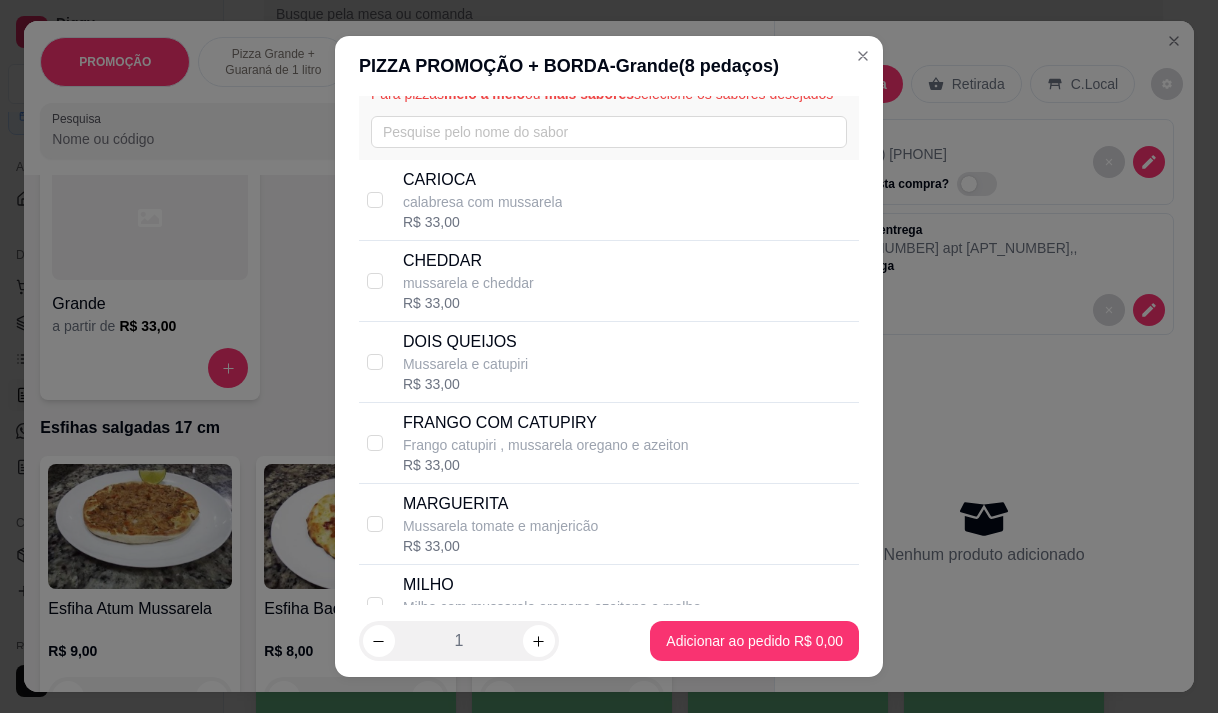 click on "FRANGO COM CATUPIRY" at bounding box center [546, 423] 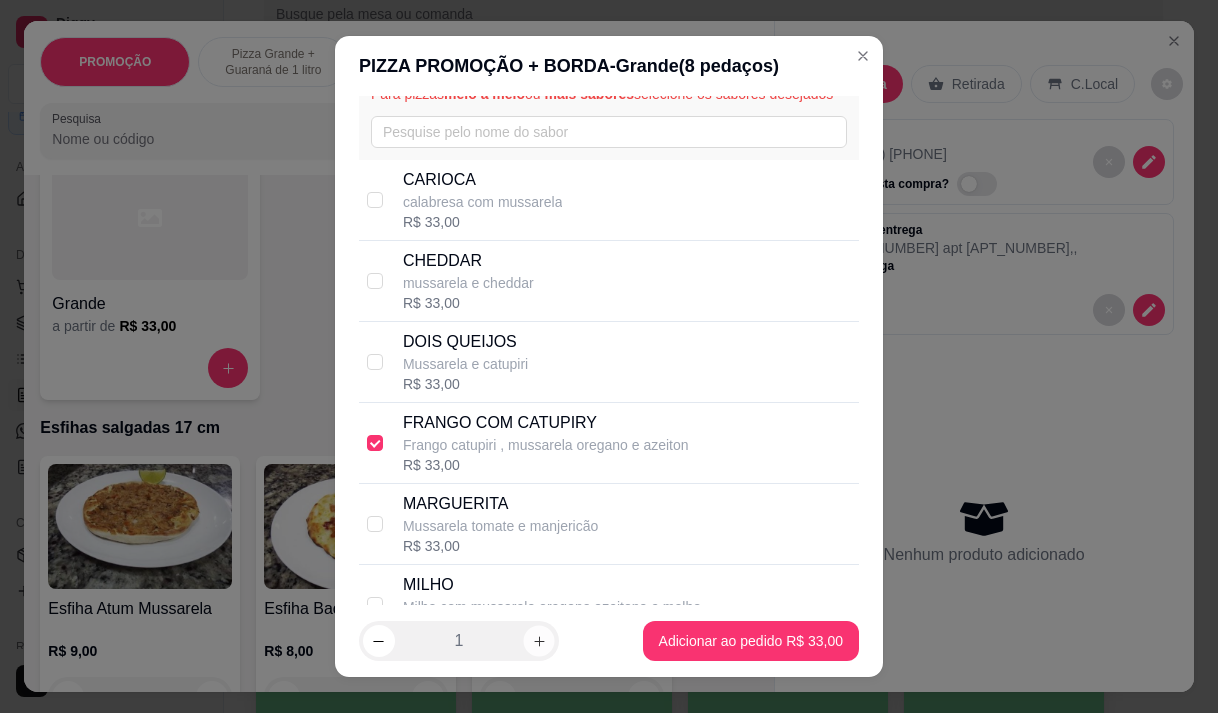 click 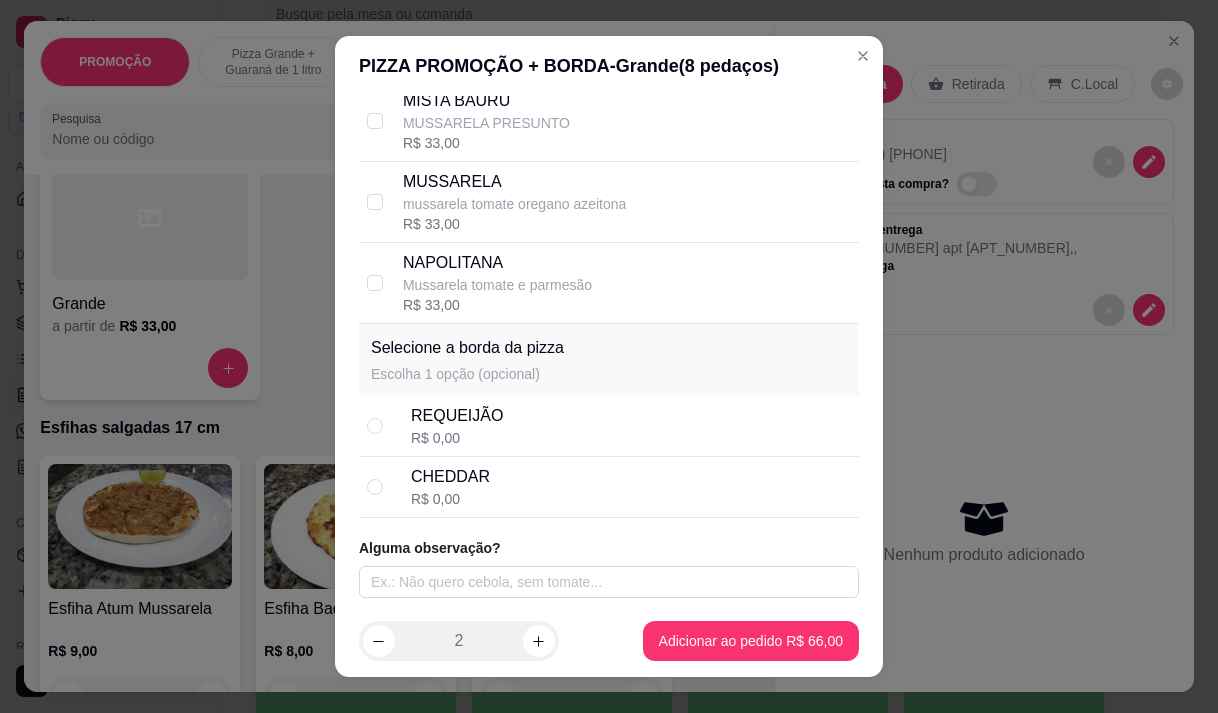 scroll, scrollTop: 685, scrollLeft: 0, axis: vertical 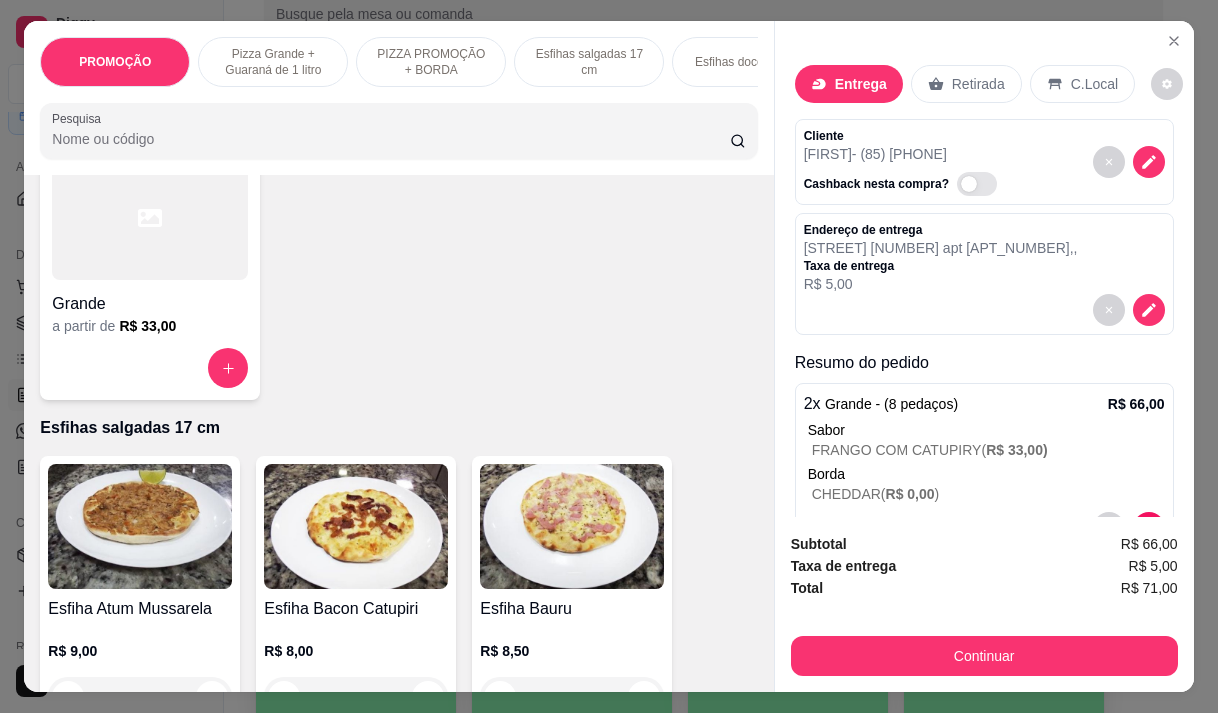 click at bounding box center (150, 368) 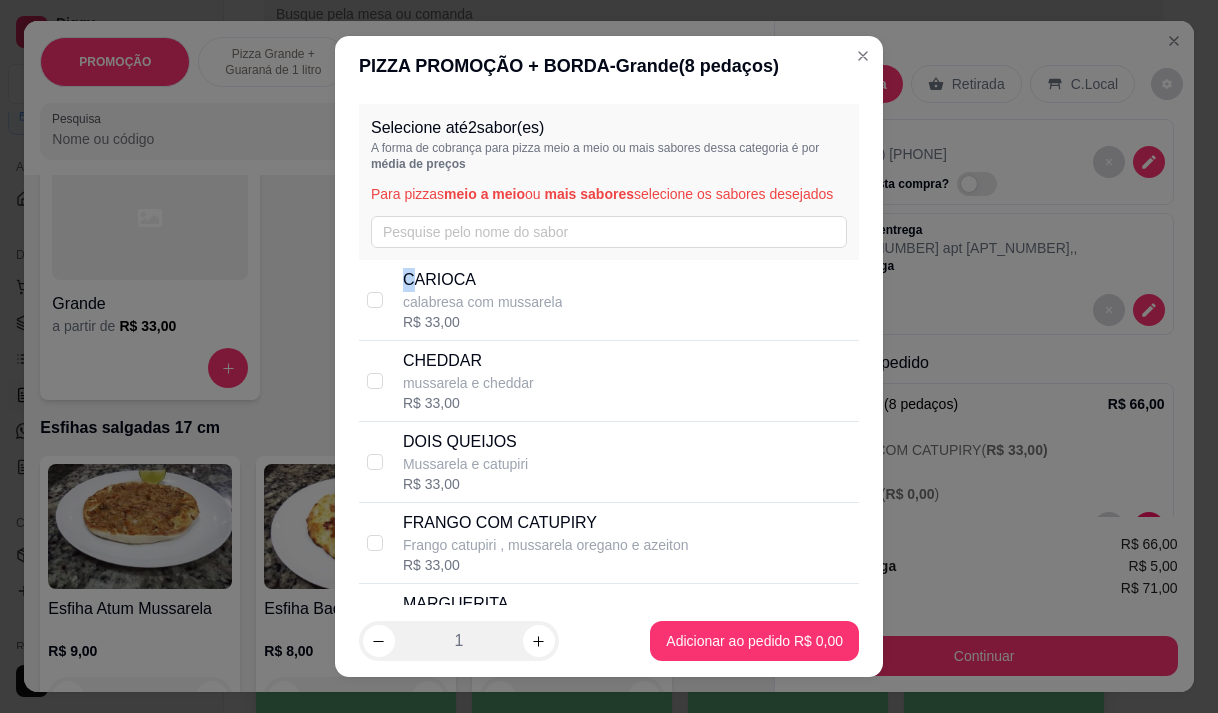 click on "CARIOCA" at bounding box center [483, 280] 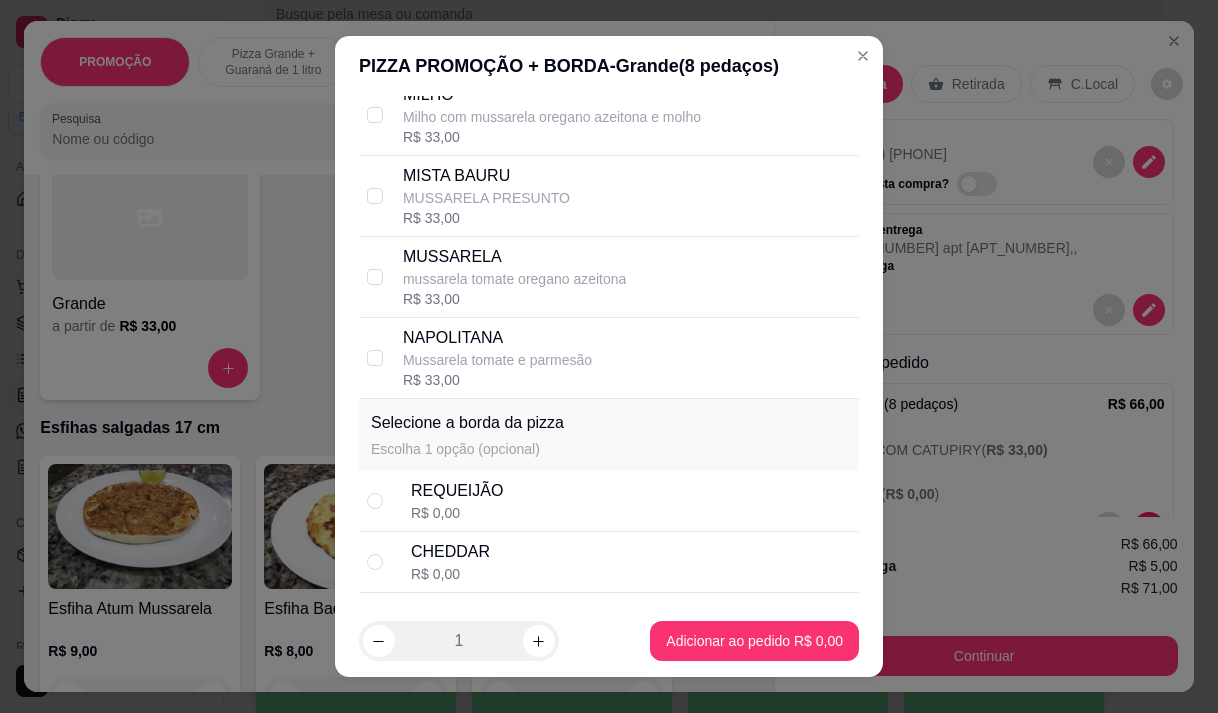 scroll, scrollTop: 600, scrollLeft: 0, axis: vertical 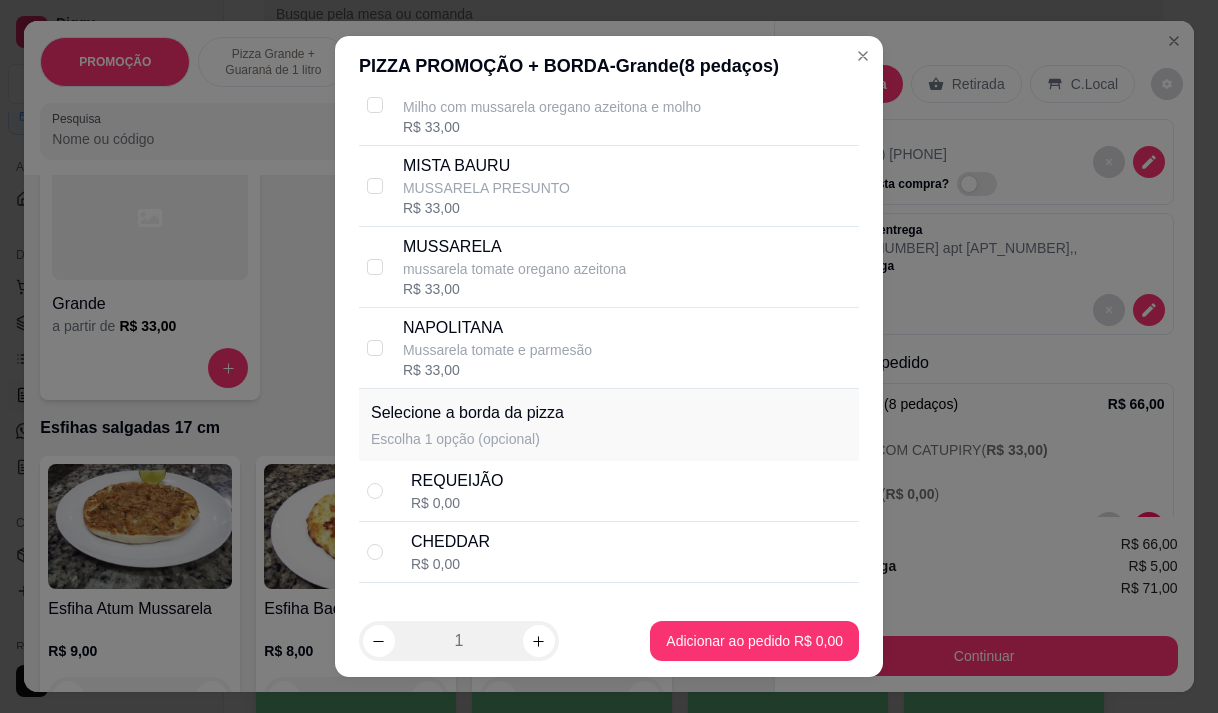 click on "CHEDDAR" at bounding box center (450, 542) 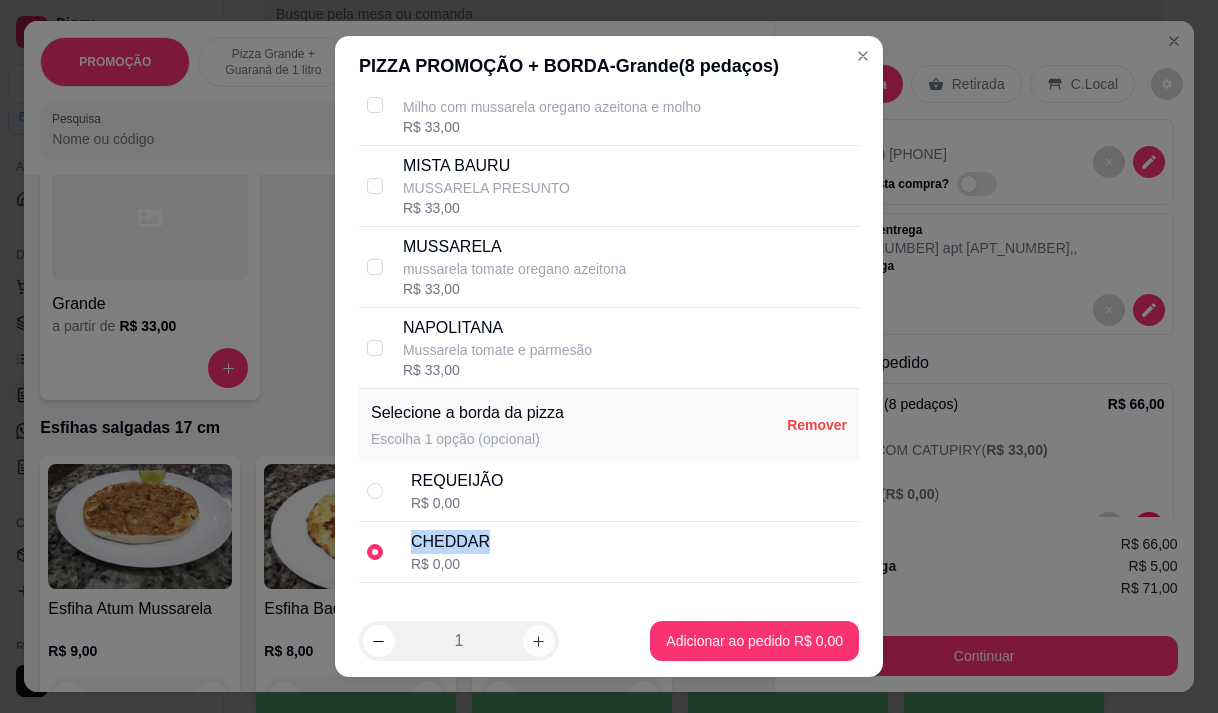 click at bounding box center (539, 641) 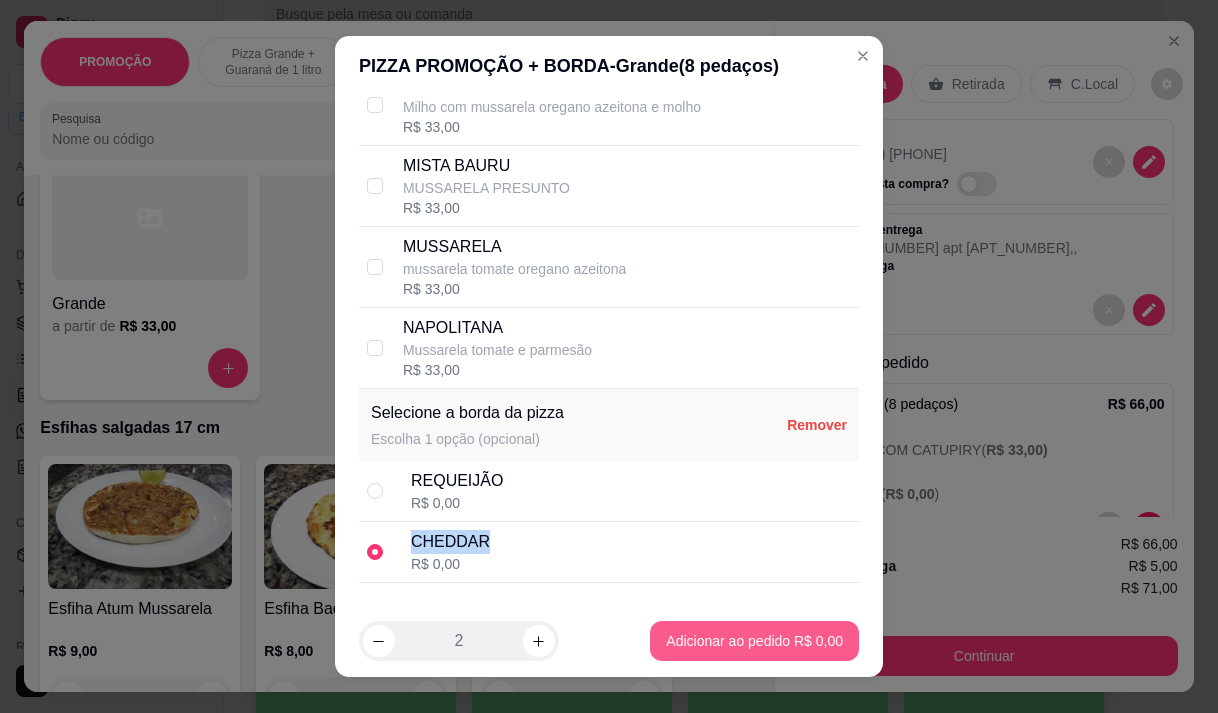drag, startPoint x: 747, startPoint y: 639, endPoint x: 749, endPoint y: 627, distance: 12.165525 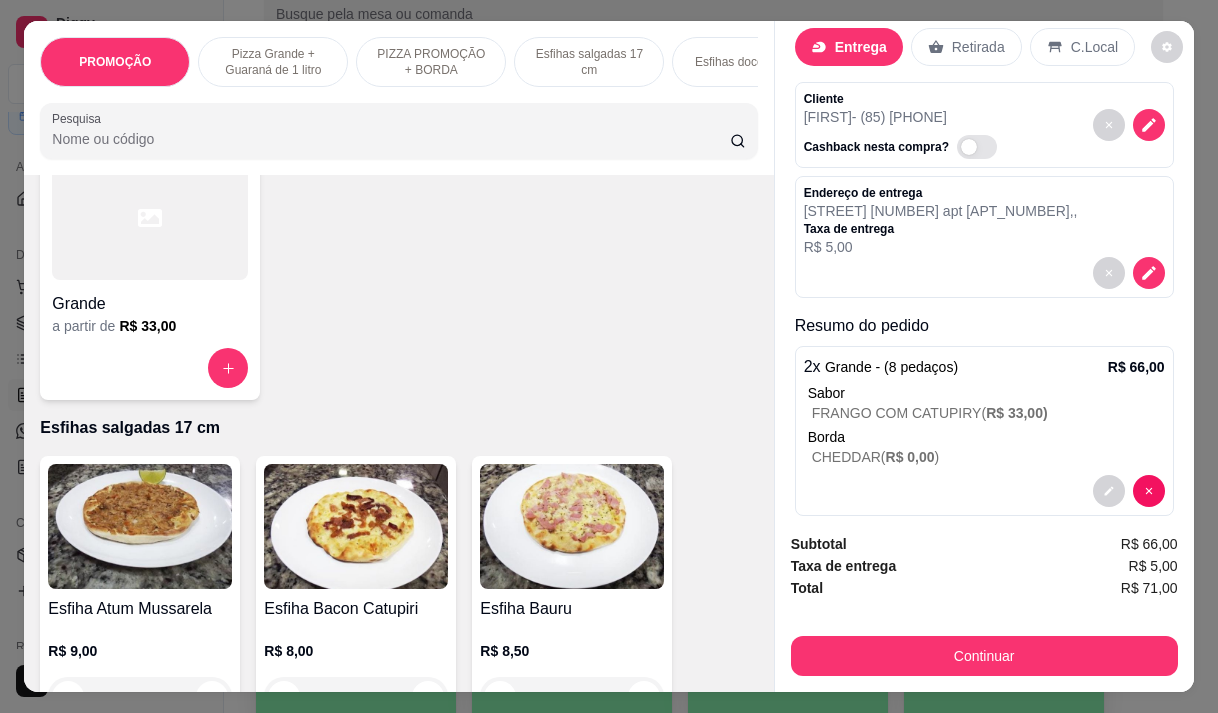 scroll, scrollTop: 65, scrollLeft: 0, axis: vertical 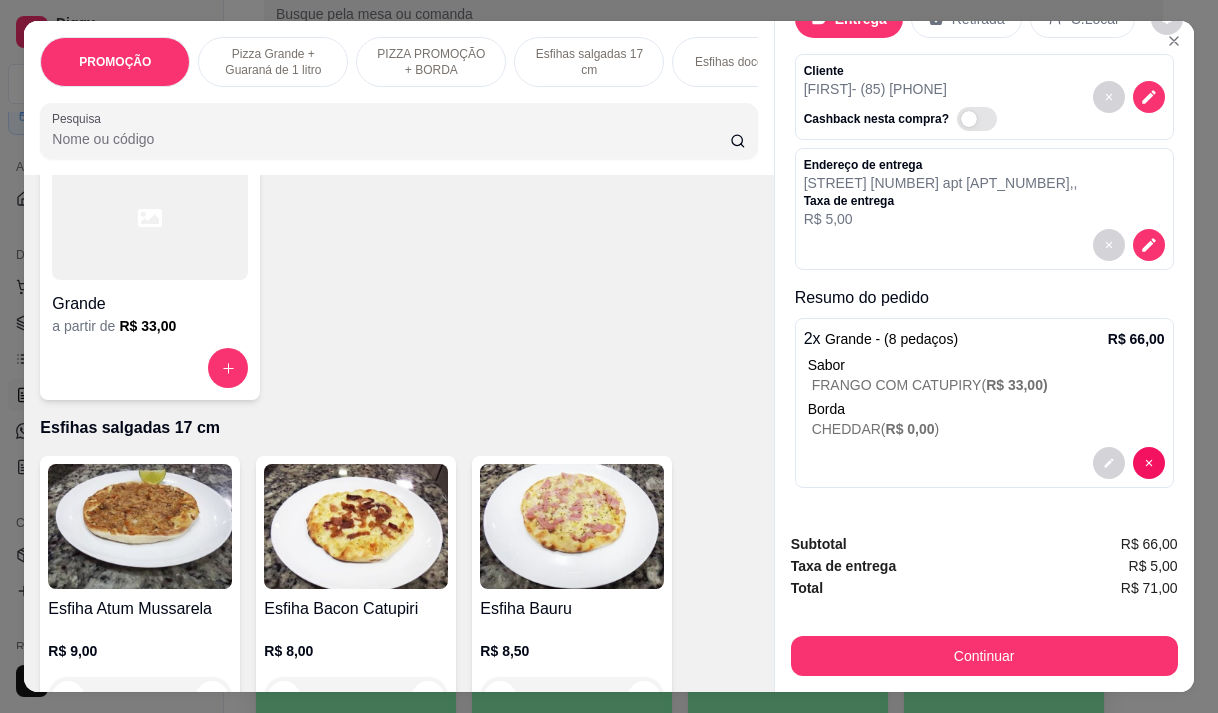 click on "R$ 33,00" at bounding box center (147, 326) 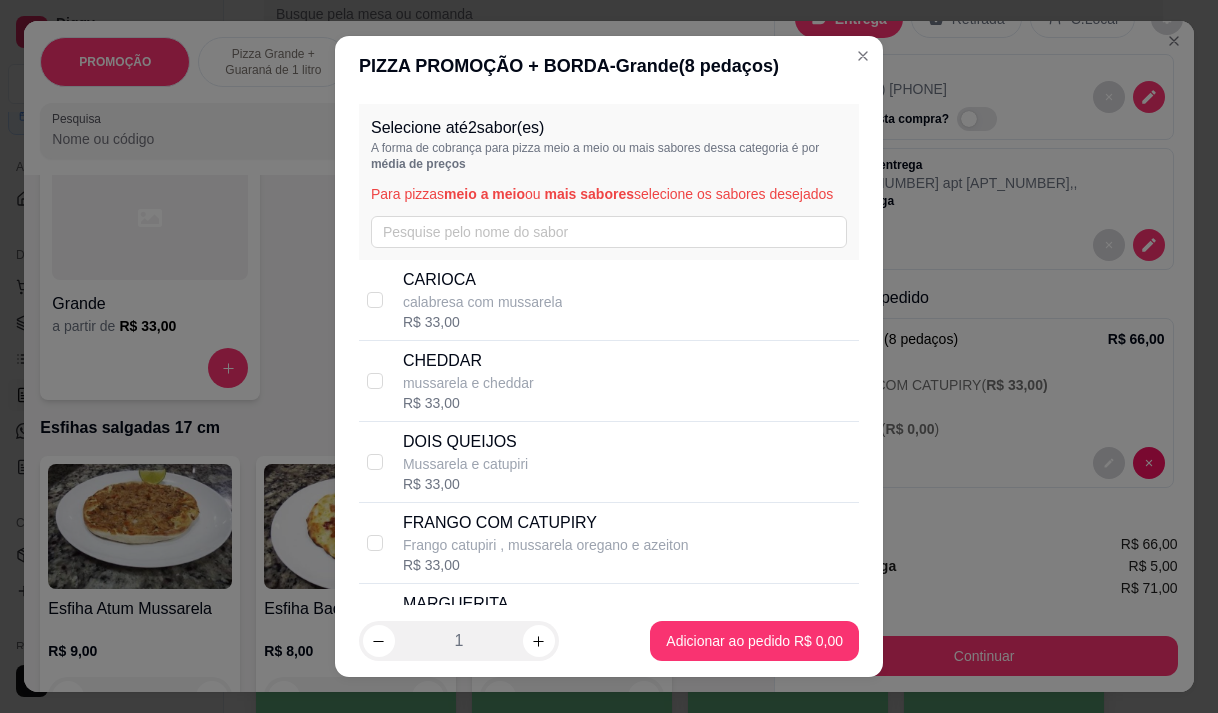 click on "CARIOCA calabresa com mussarela  R$ 33,00" at bounding box center (609, 300) 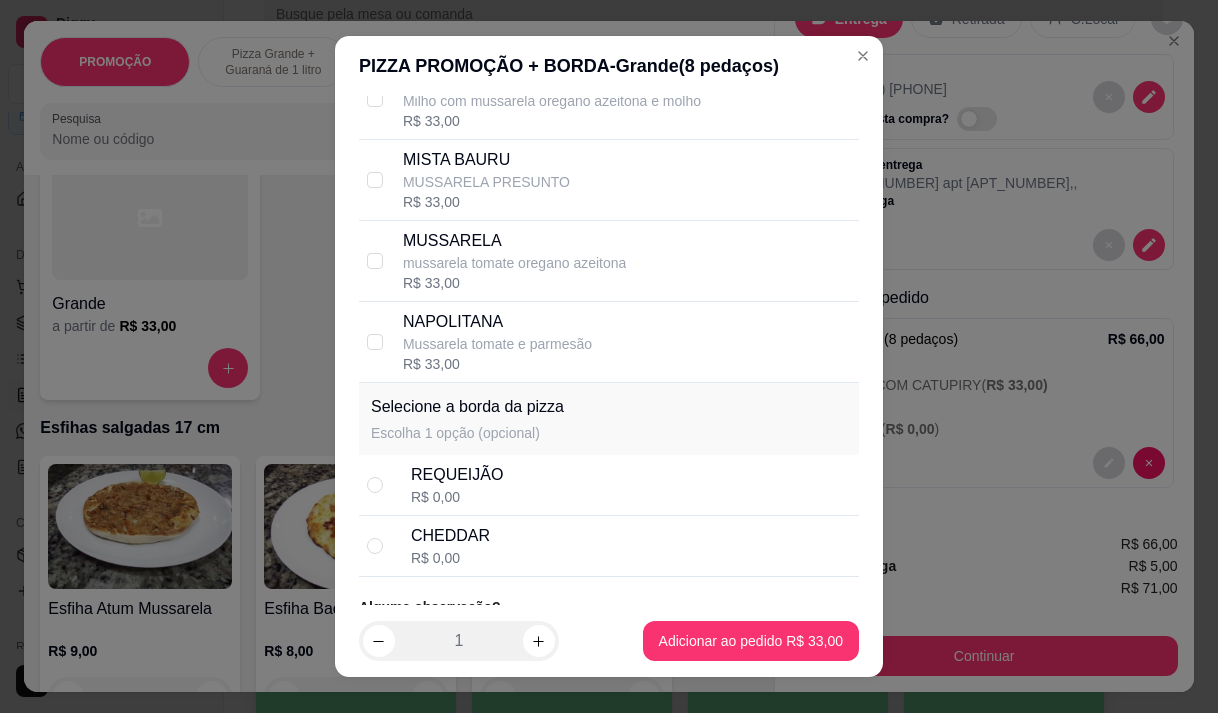 scroll, scrollTop: 685, scrollLeft: 0, axis: vertical 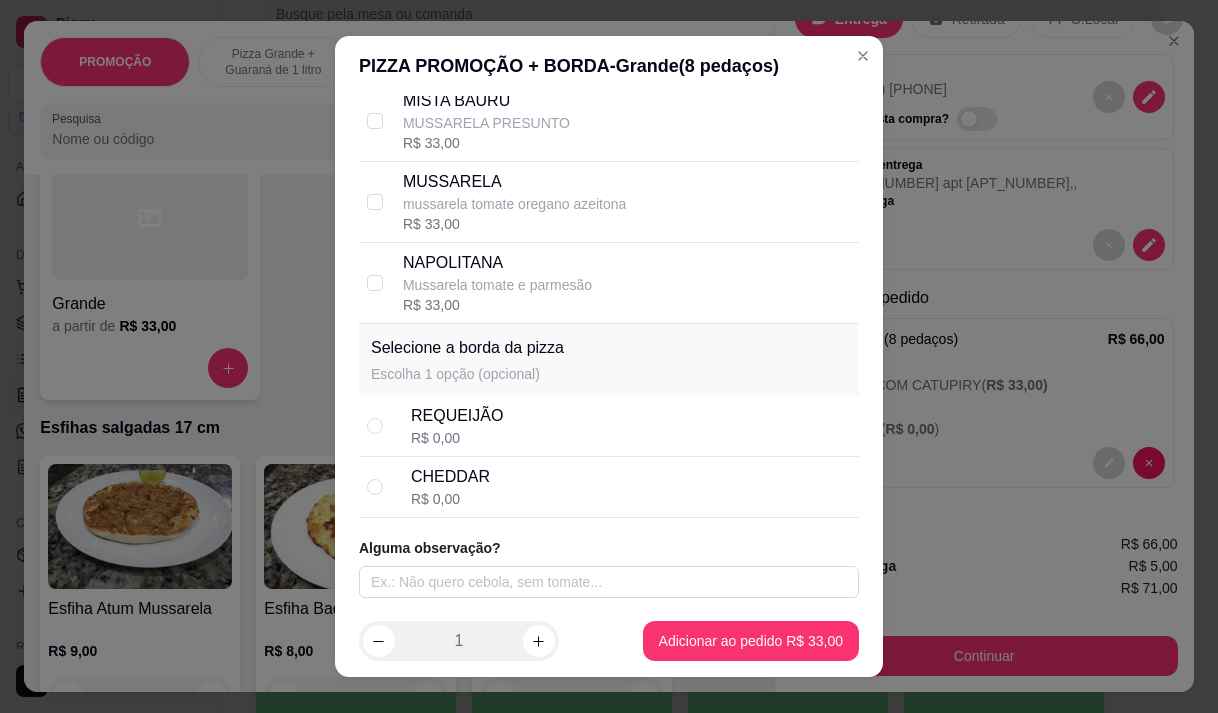 click on "CHEDDAR R$ 0,00" at bounding box center [609, 487] 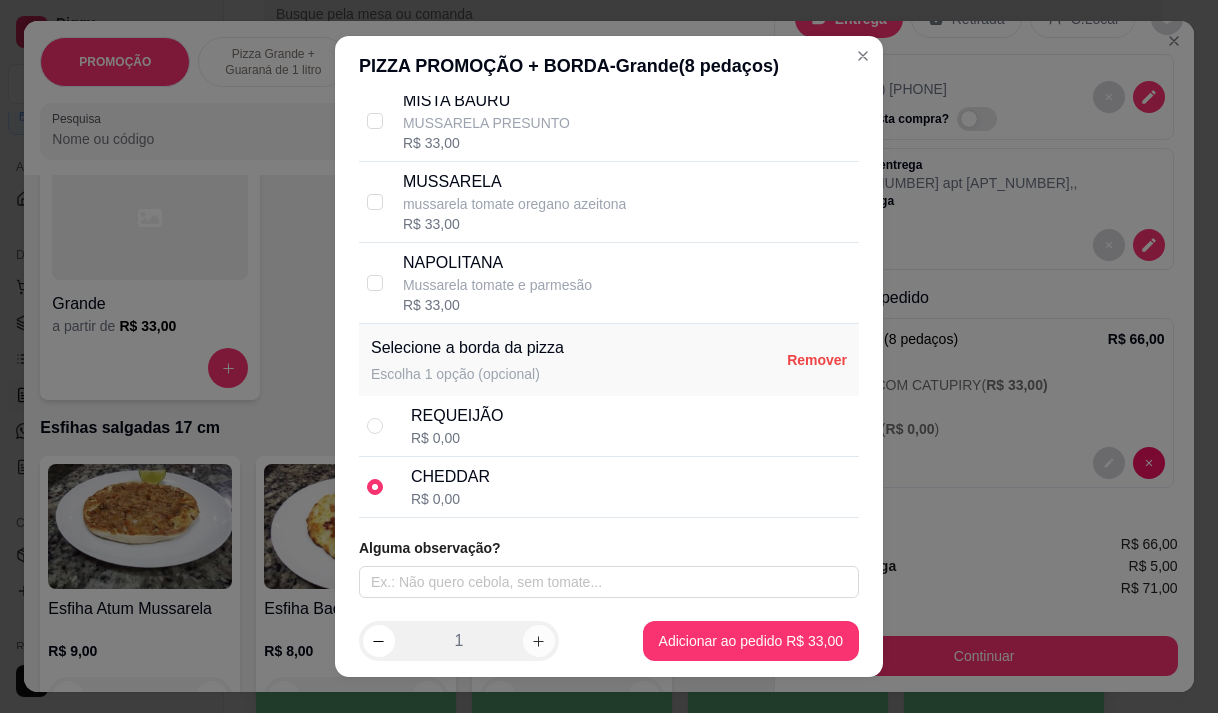 click 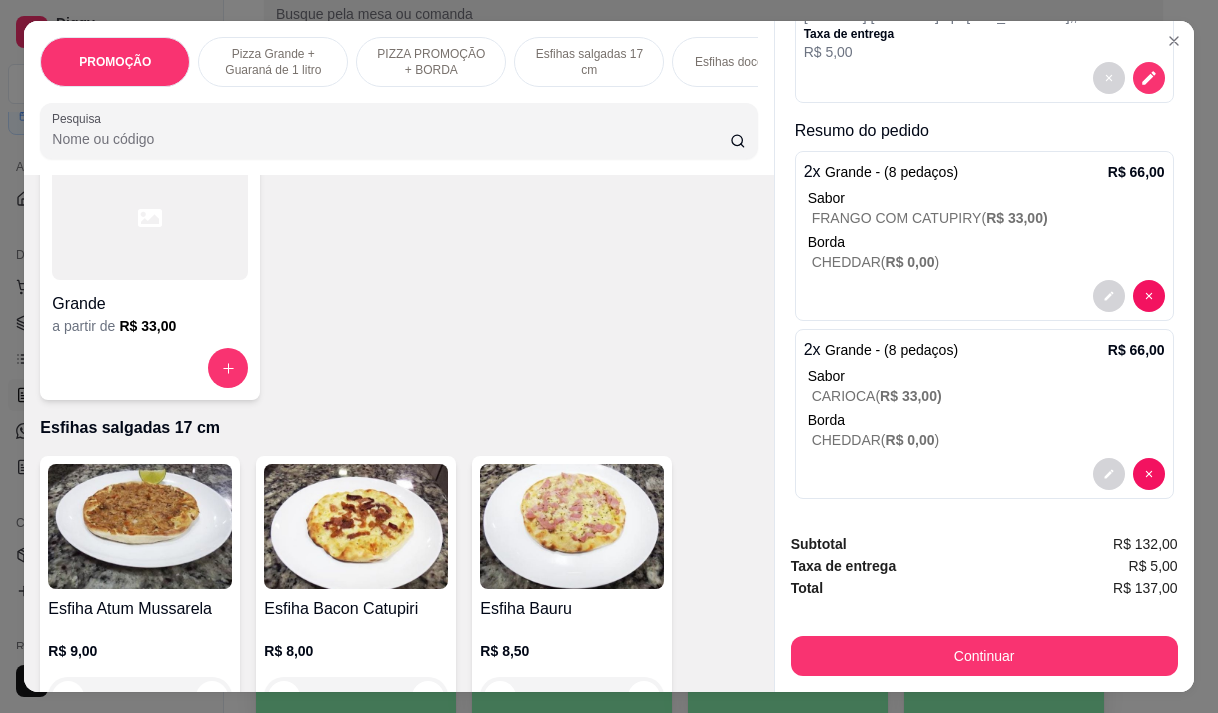 scroll, scrollTop: 243, scrollLeft: 0, axis: vertical 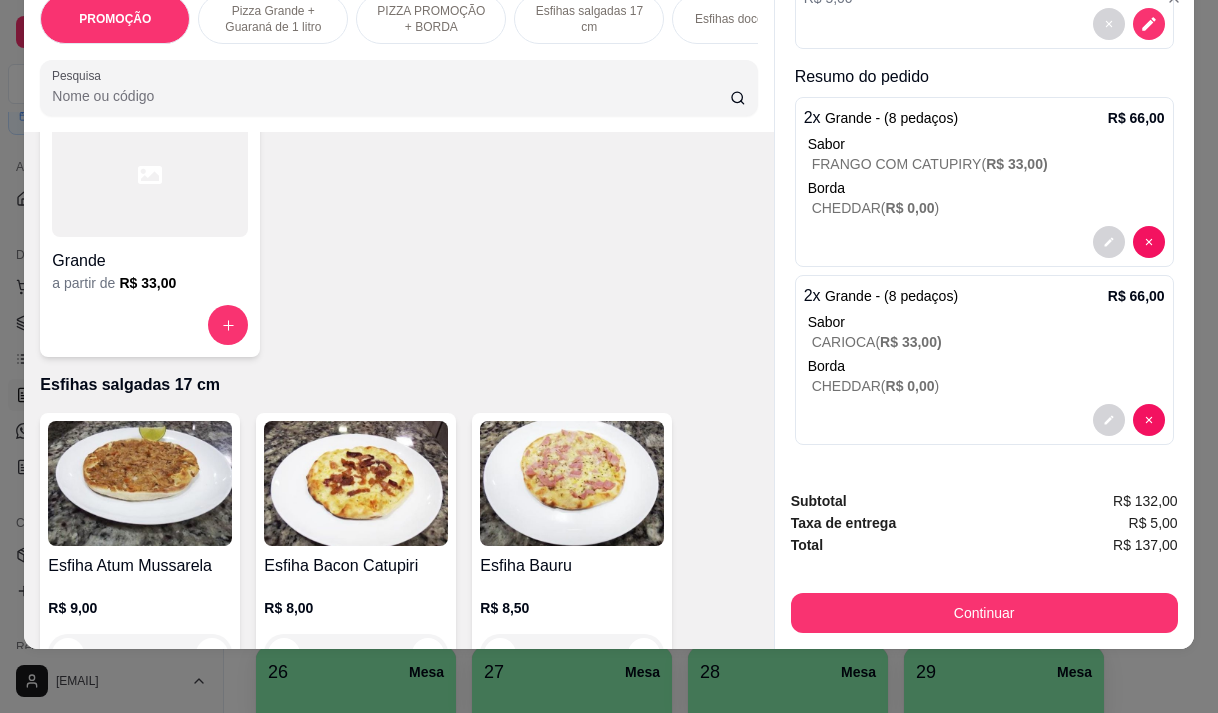 click on "Grande" at bounding box center [150, 261] 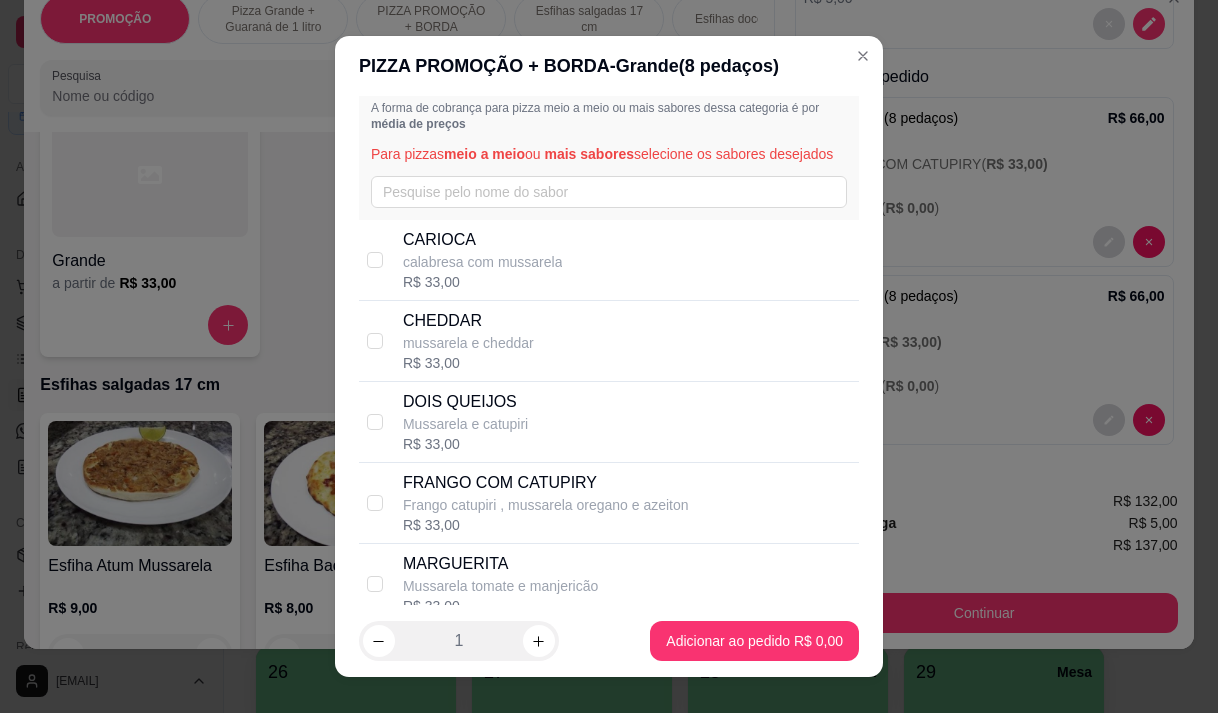 scroll, scrollTop: 100, scrollLeft: 0, axis: vertical 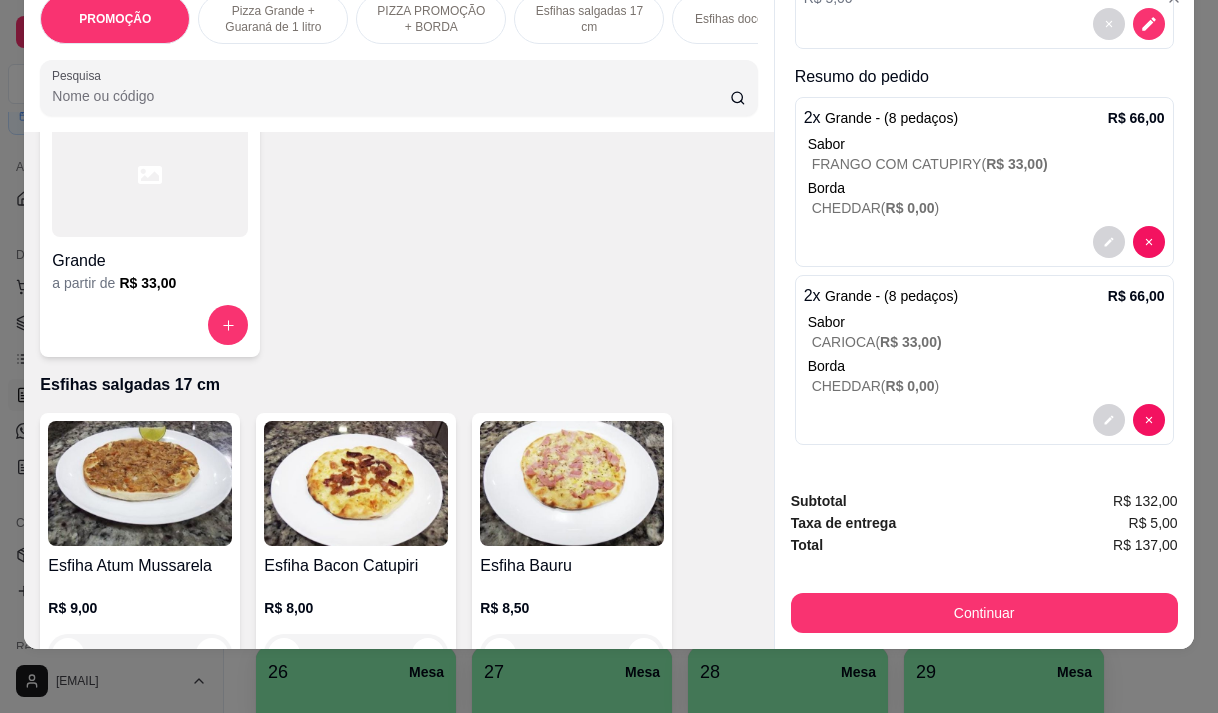 click on "Borda" at bounding box center (986, 188) 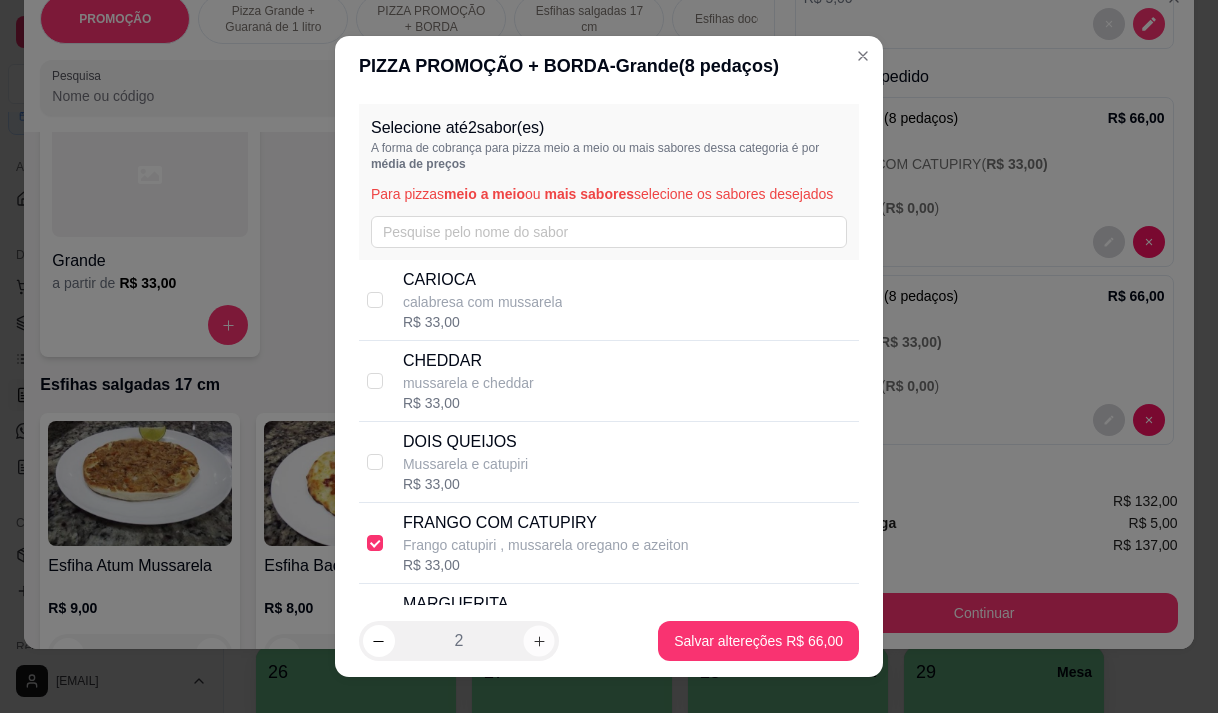 click 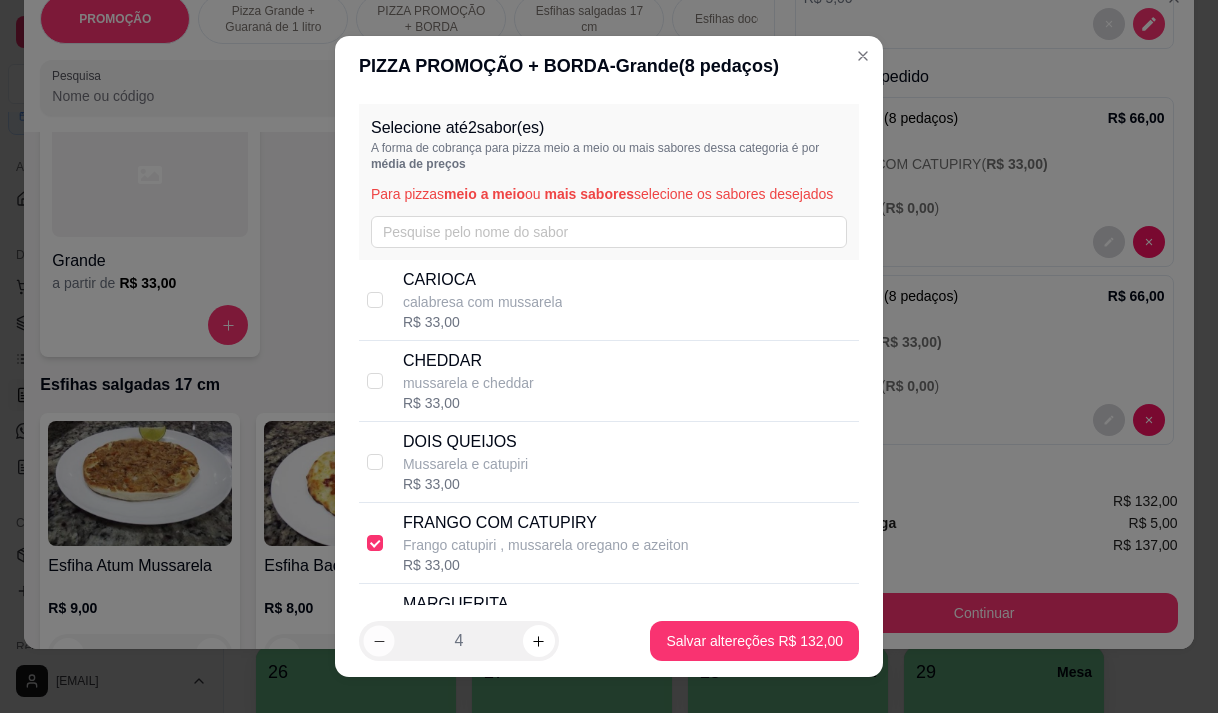 click at bounding box center [378, 641] 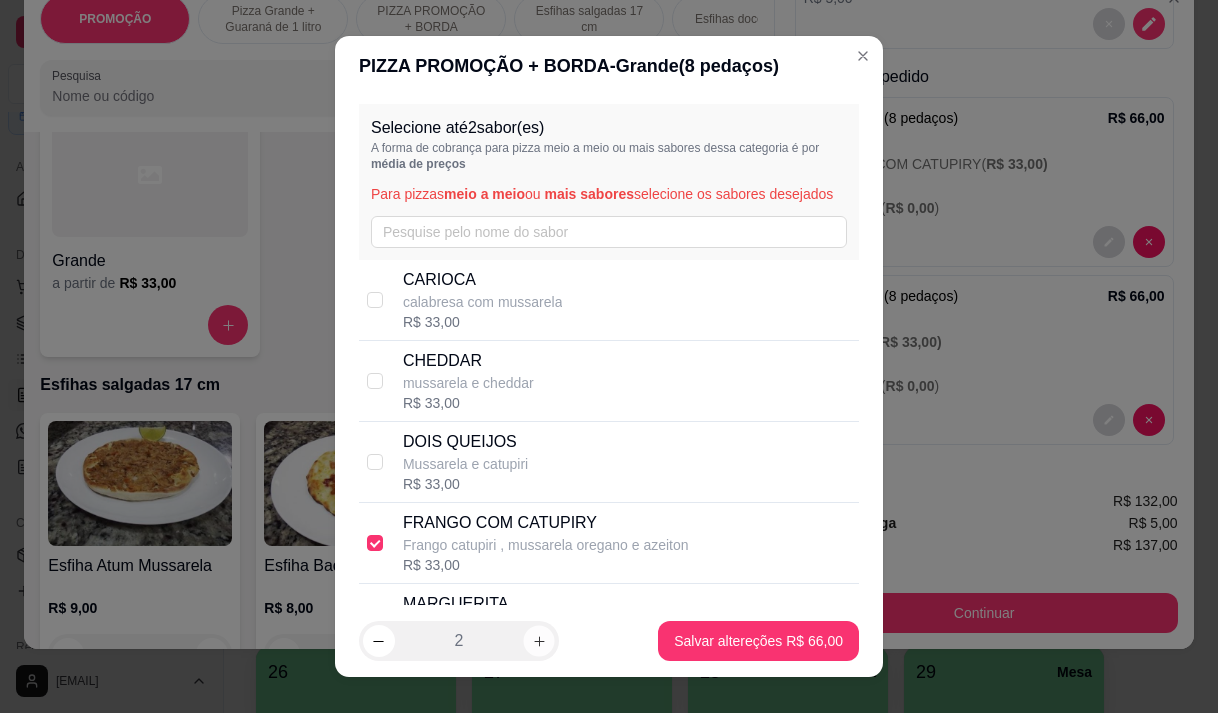 click 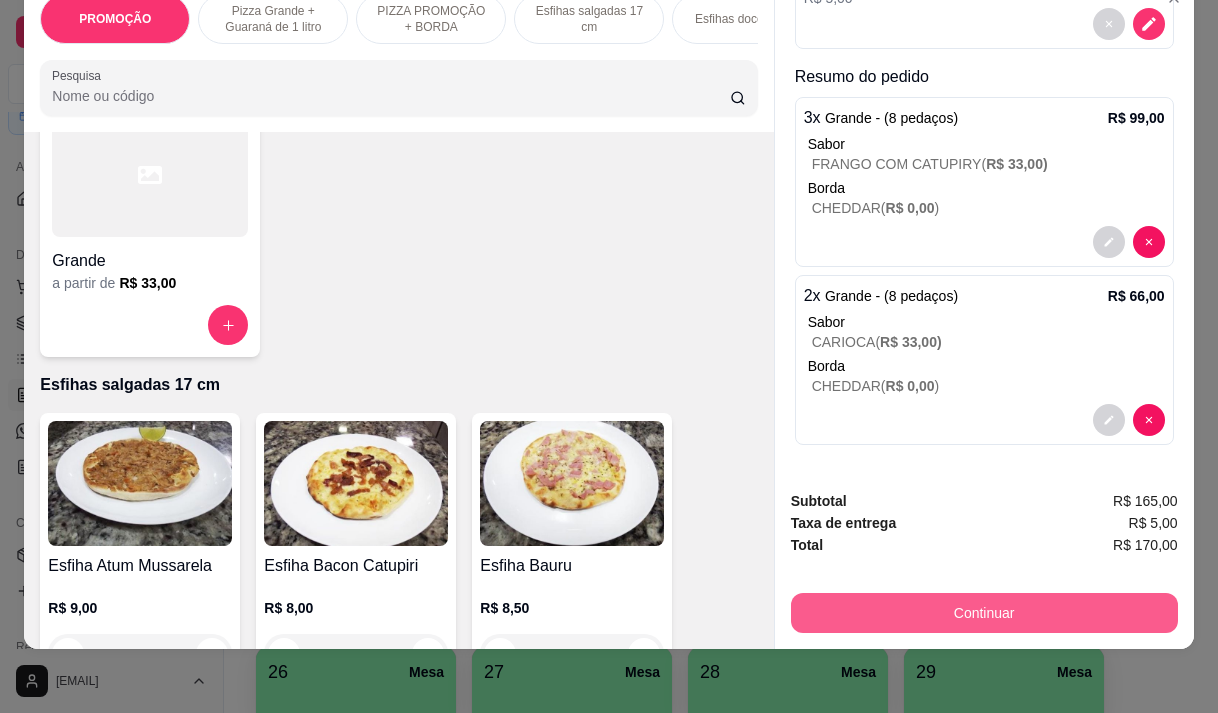 click on "Continuar" at bounding box center (984, 613) 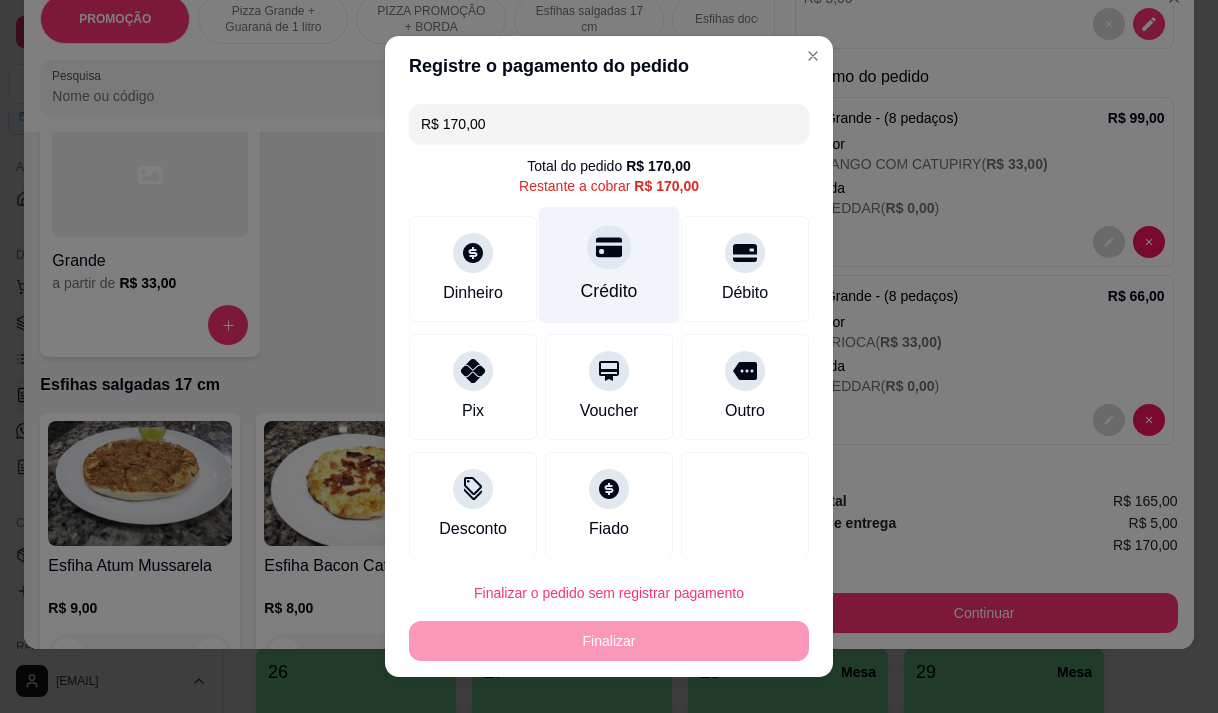 click on "Crédito" at bounding box center [609, 264] 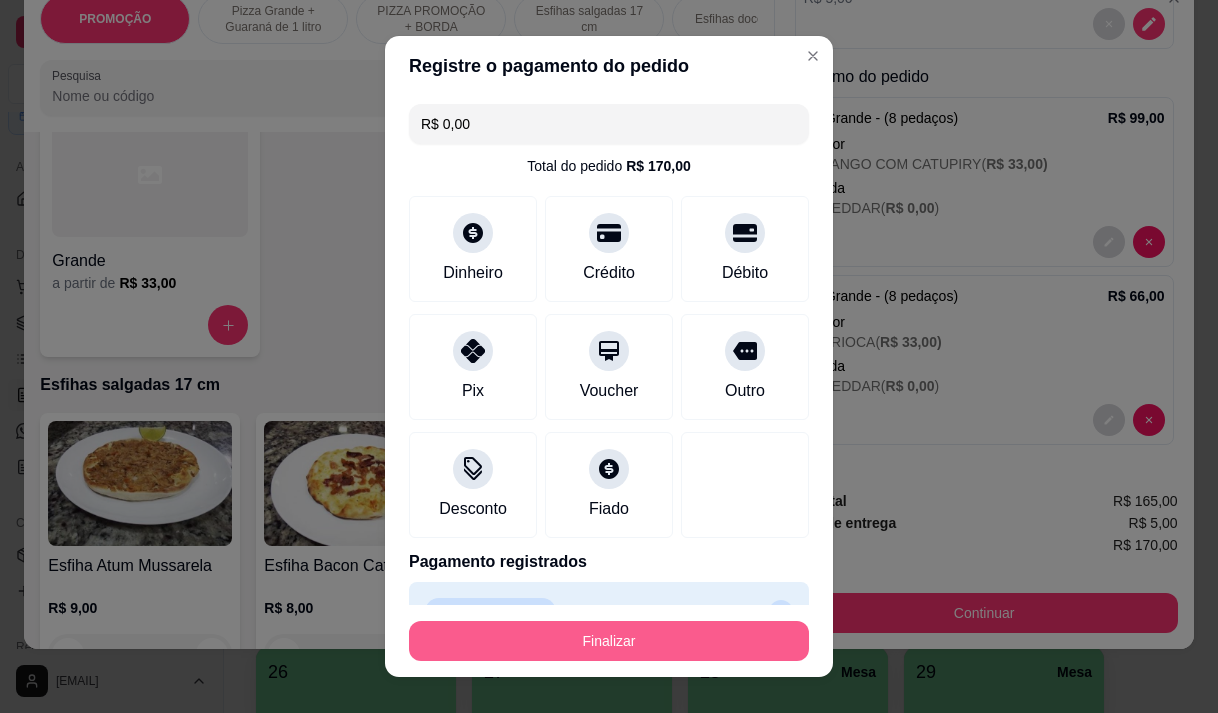 click on "Finalizar" at bounding box center (609, 641) 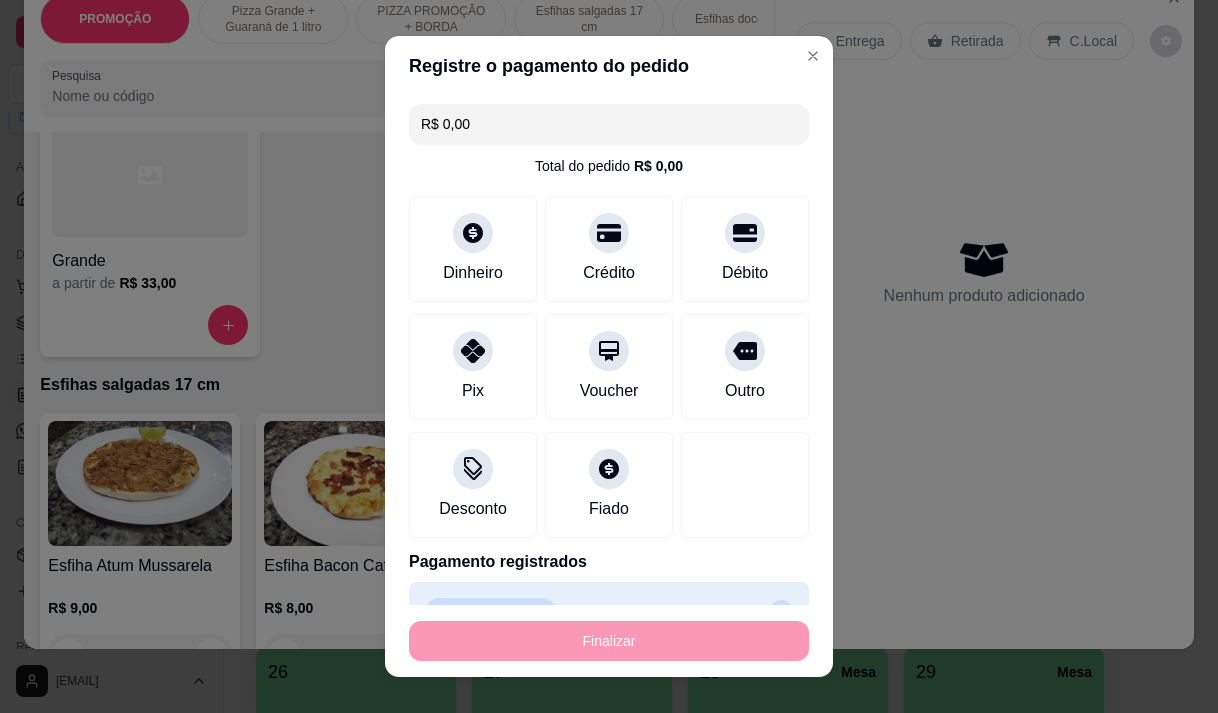 type on "-R$ 170,00" 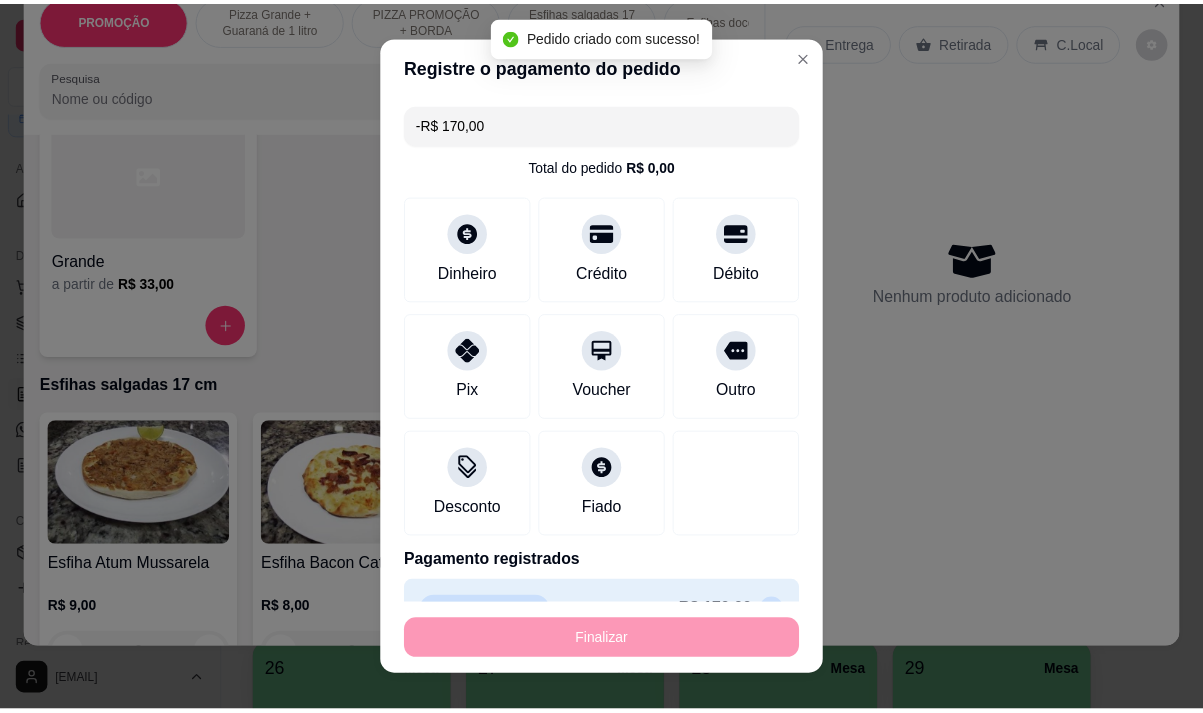 scroll, scrollTop: 0, scrollLeft: 0, axis: both 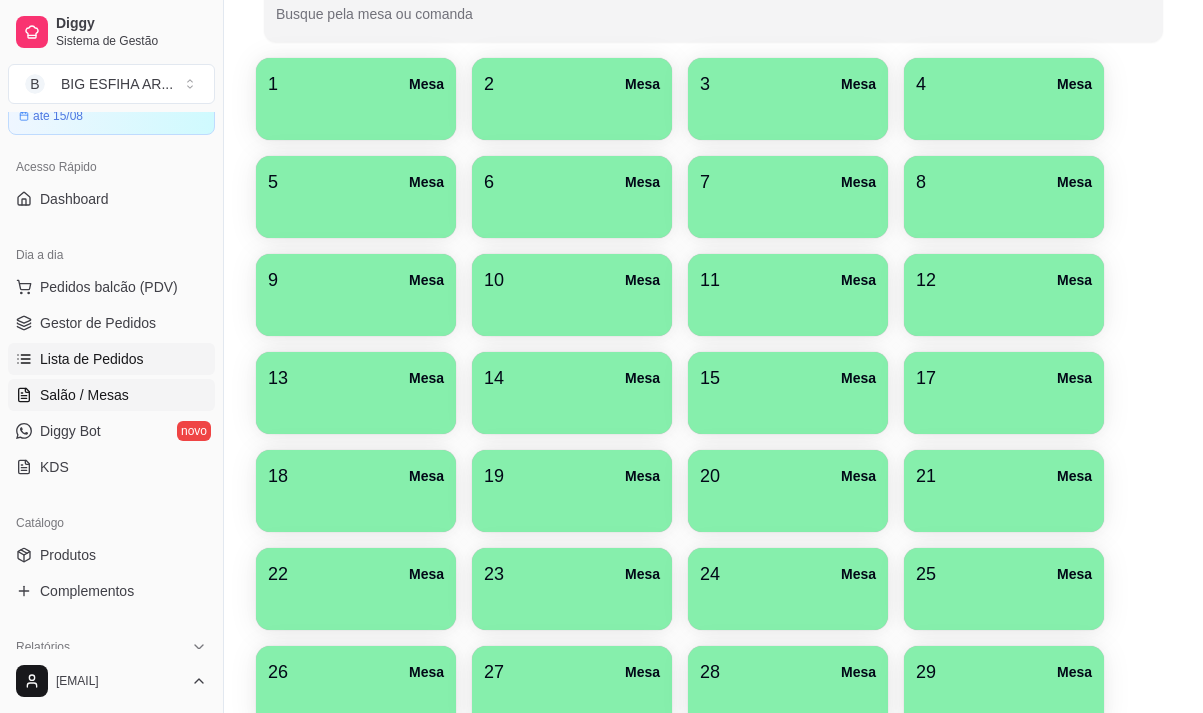 click on "Lista de Pedidos" at bounding box center [92, 359] 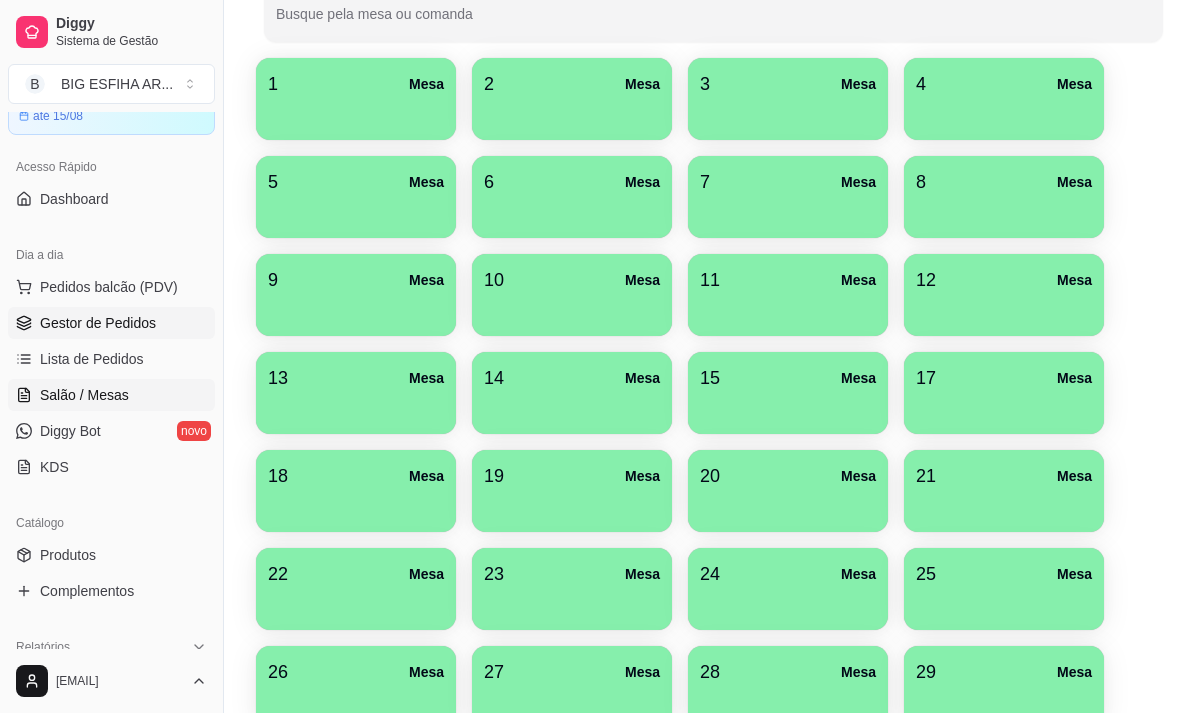 scroll, scrollTop: 0, scrollLeft: 0, axis: both 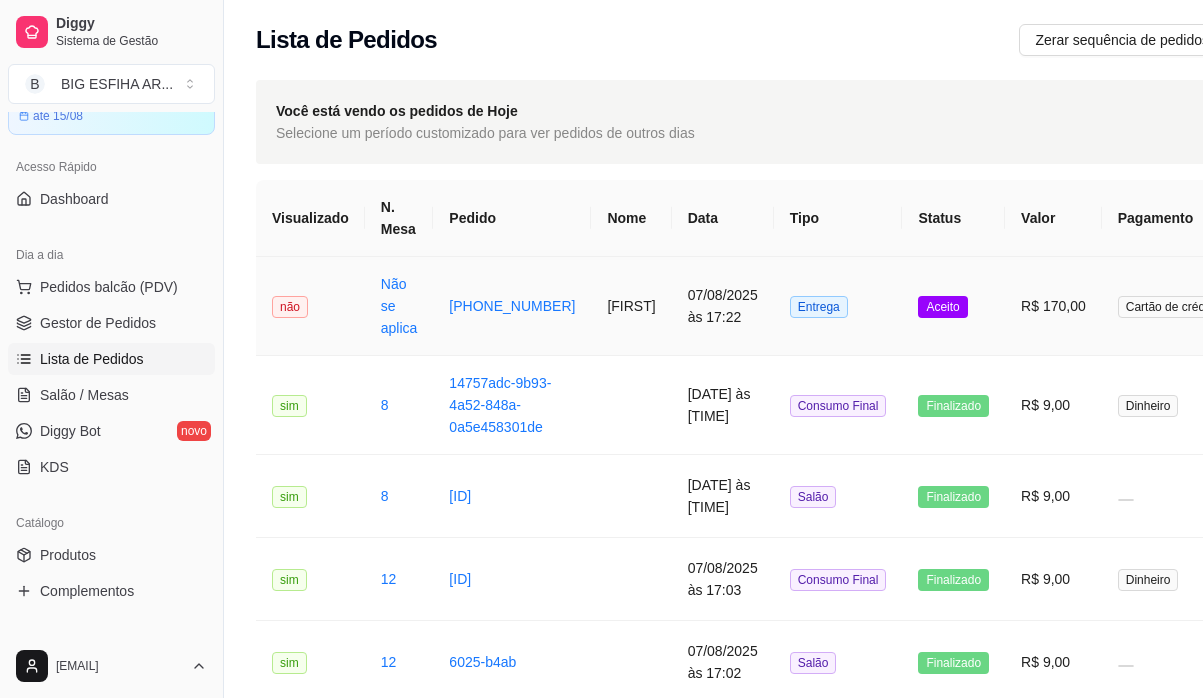 click on "[NAME]" at bounding box center [631, 306] 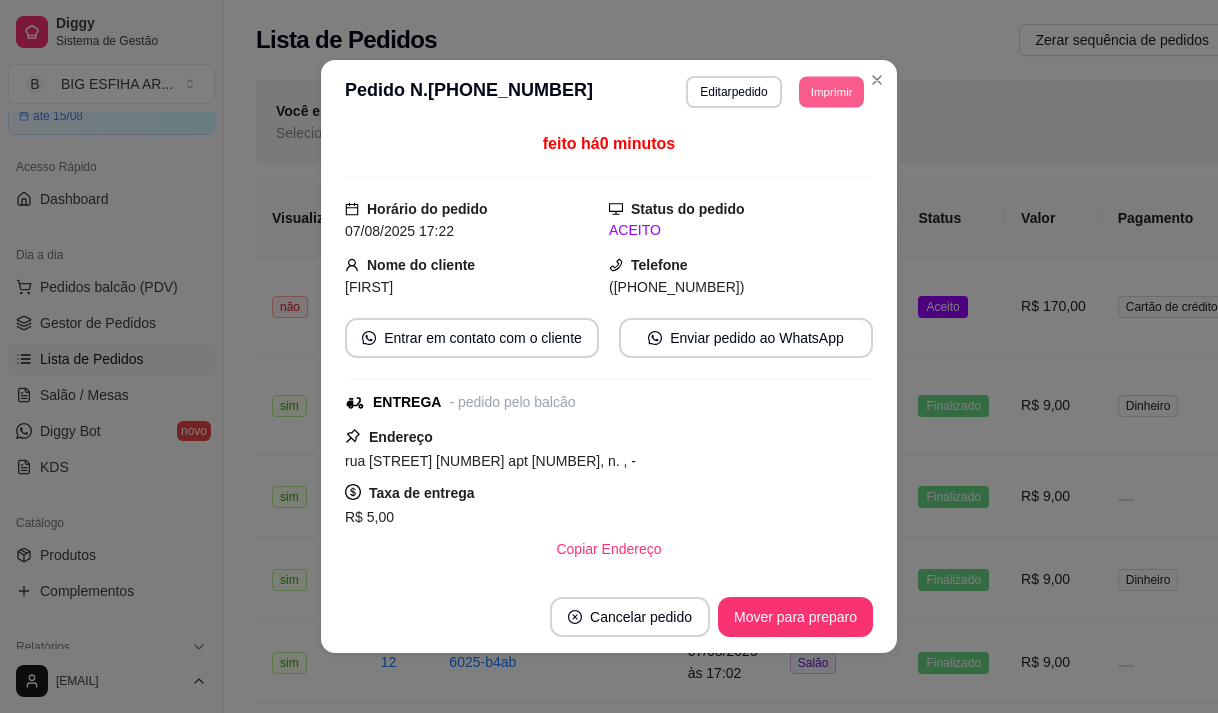 click on "Imprimir" at bounding box center (831, 91) 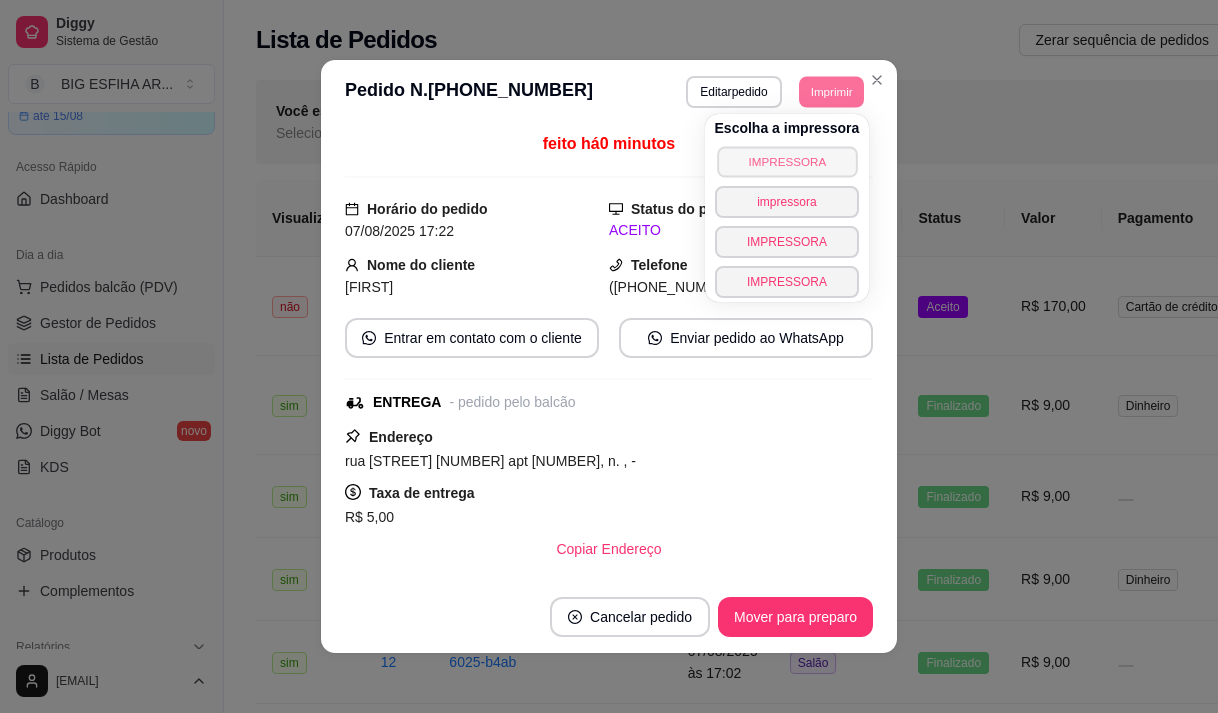 click on "IMPRESSORA" at bounding box center [787, 161] 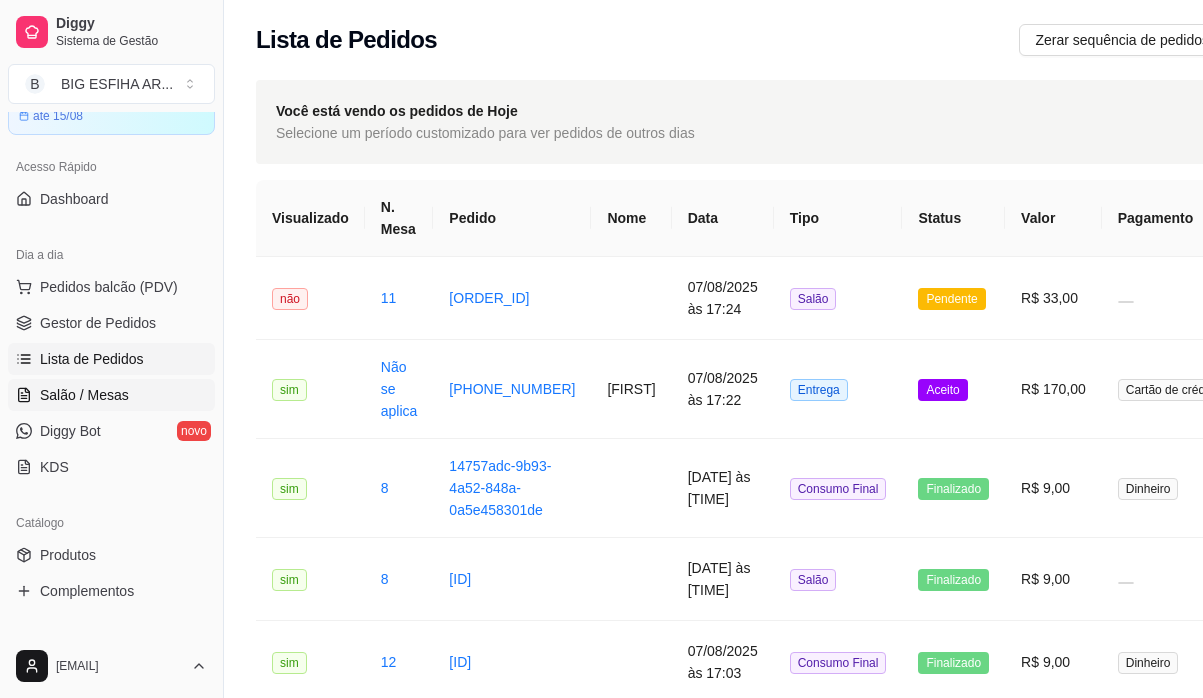 click on "Salão / Mesas" at bounding box center [84, 395] 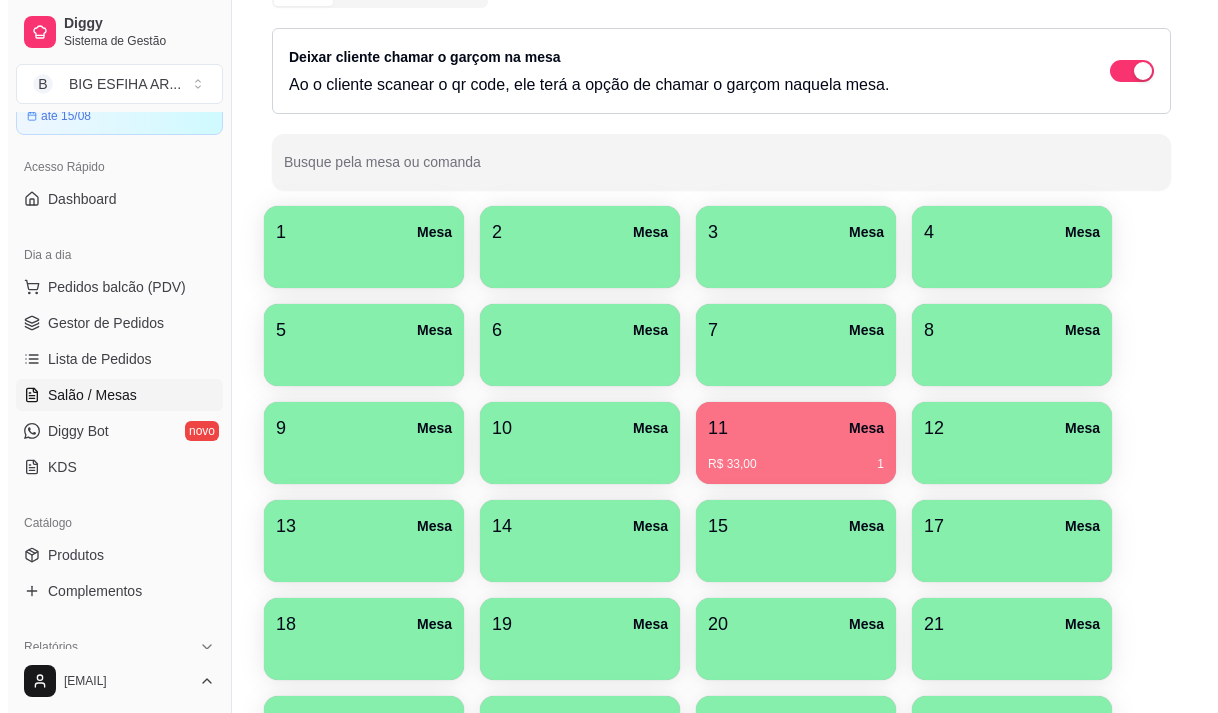 scroll, scrollTop: 400, scrollLeft: 0, axis: vertical 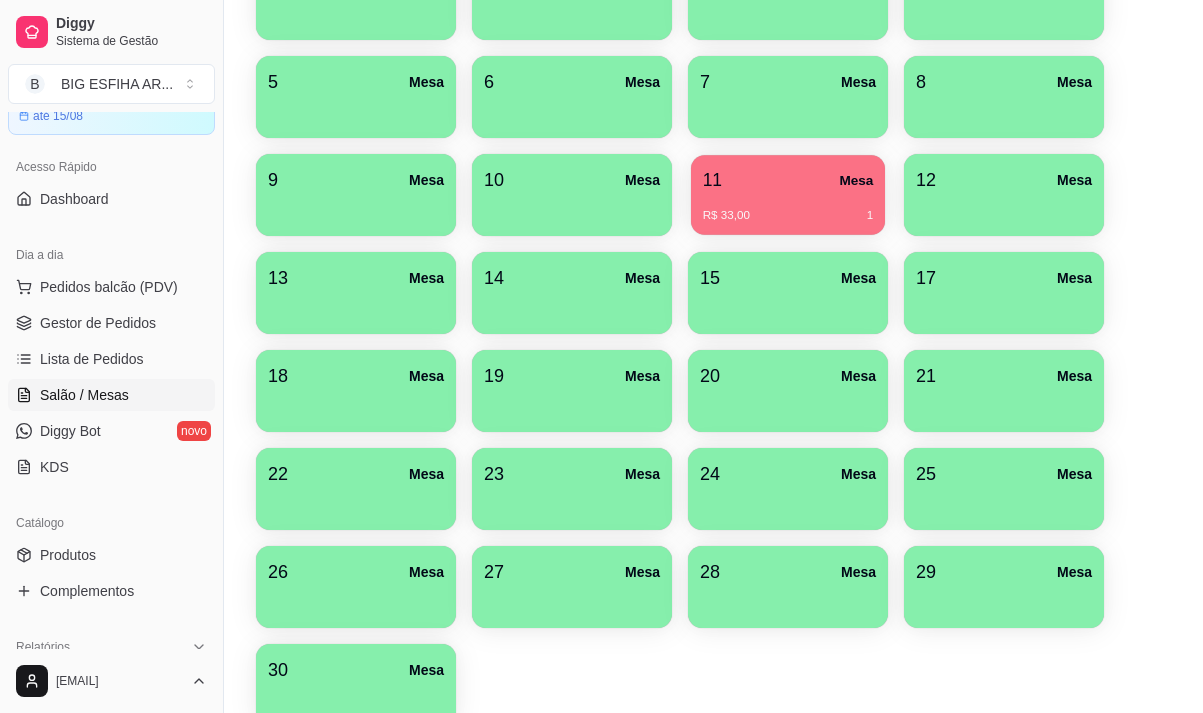 click on "R$ 33,00 1" at bounding box center [788, 208] 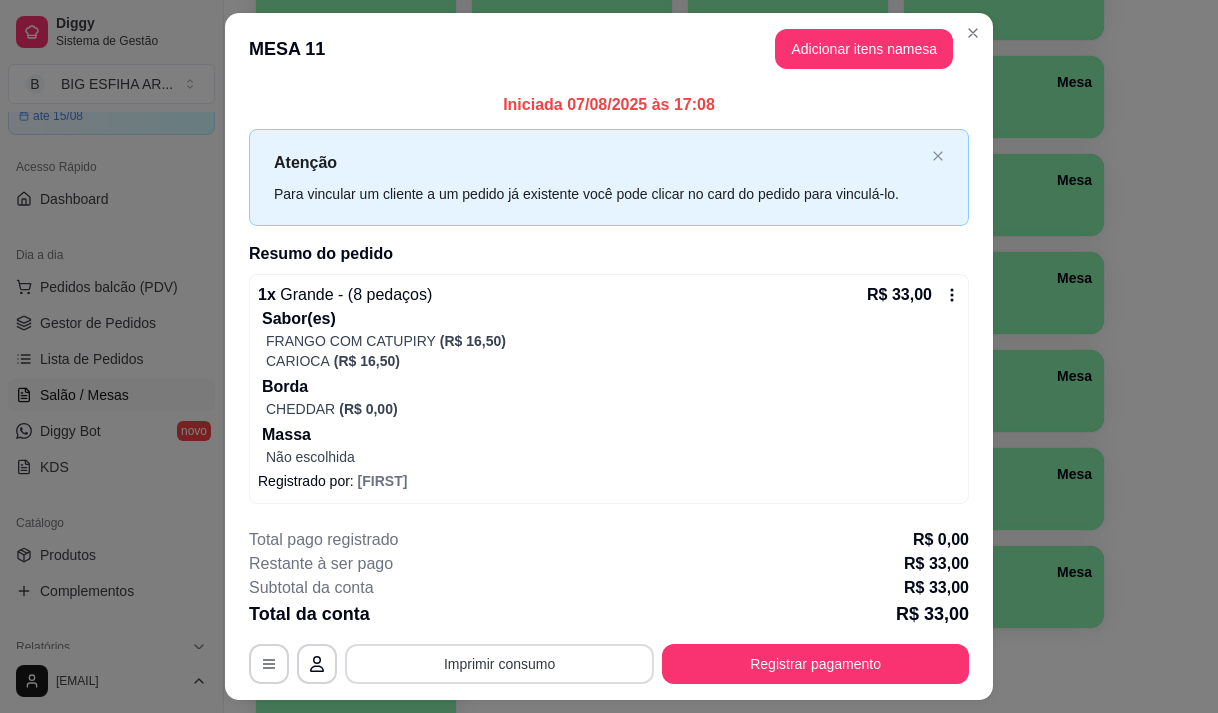 click on "Imprimir consumo" at bounding box center [499, 664] 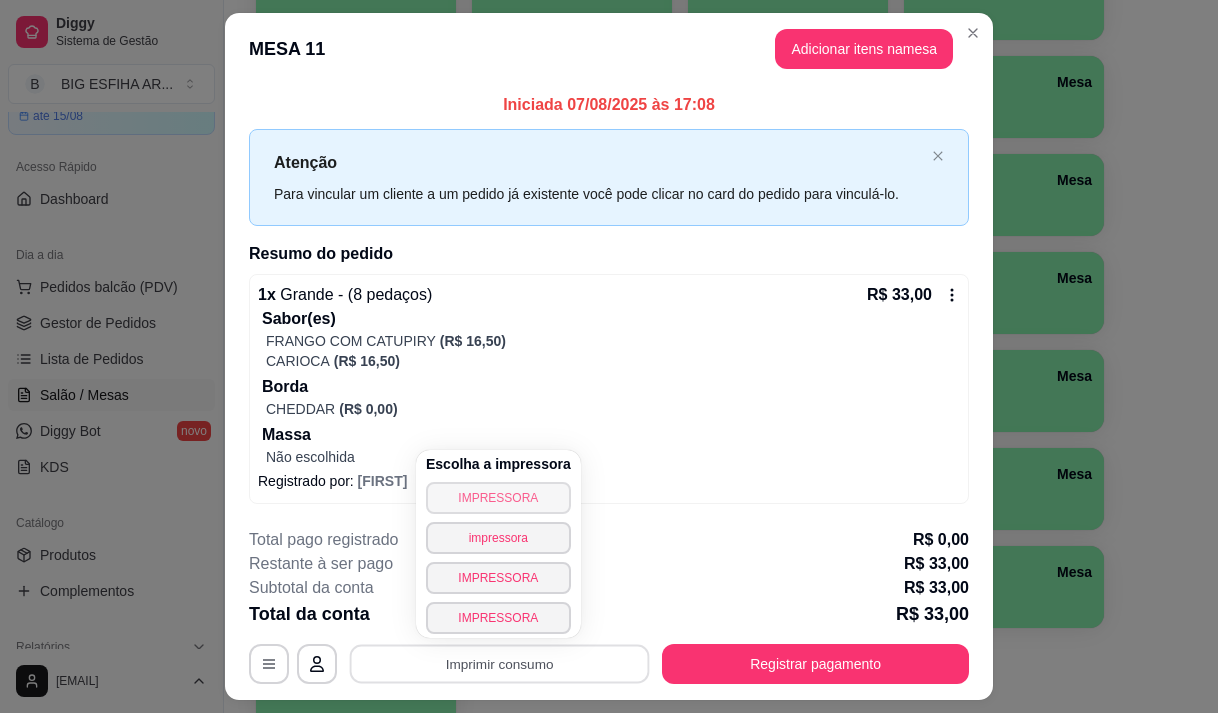click on "IMPRESSORA" at bounding box center [498, 498] 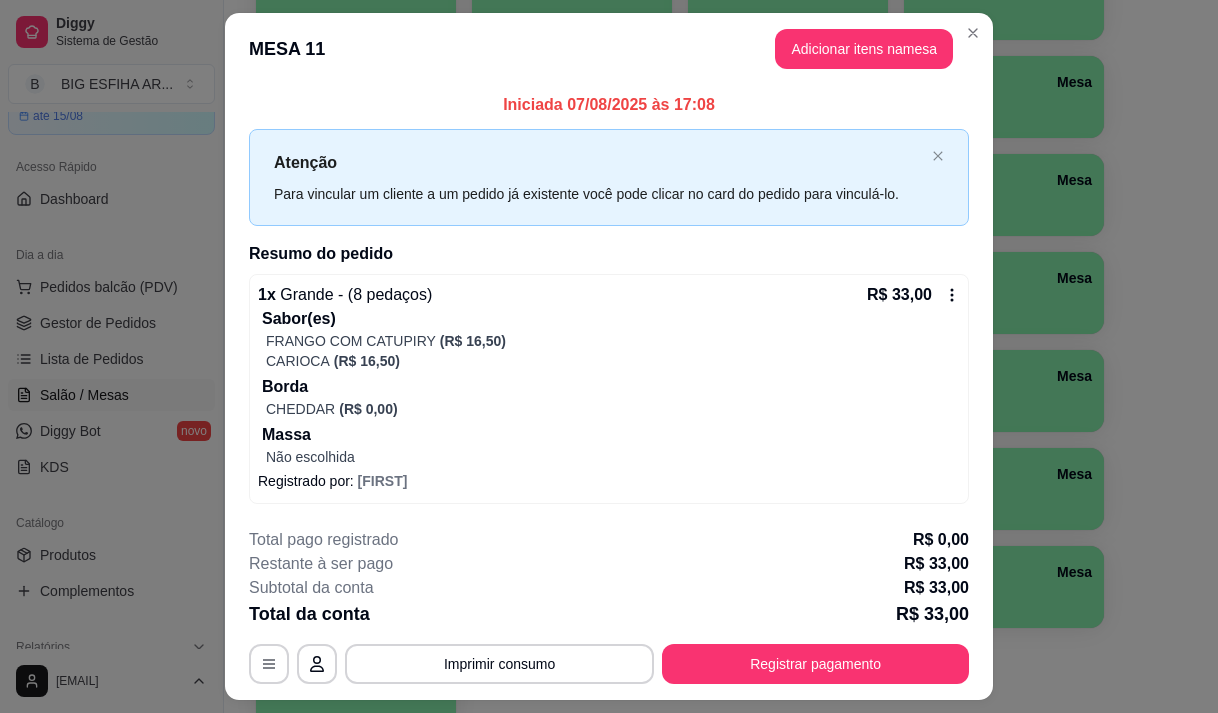 click on "Registrar pagamento" at bounding box center [815, 664] 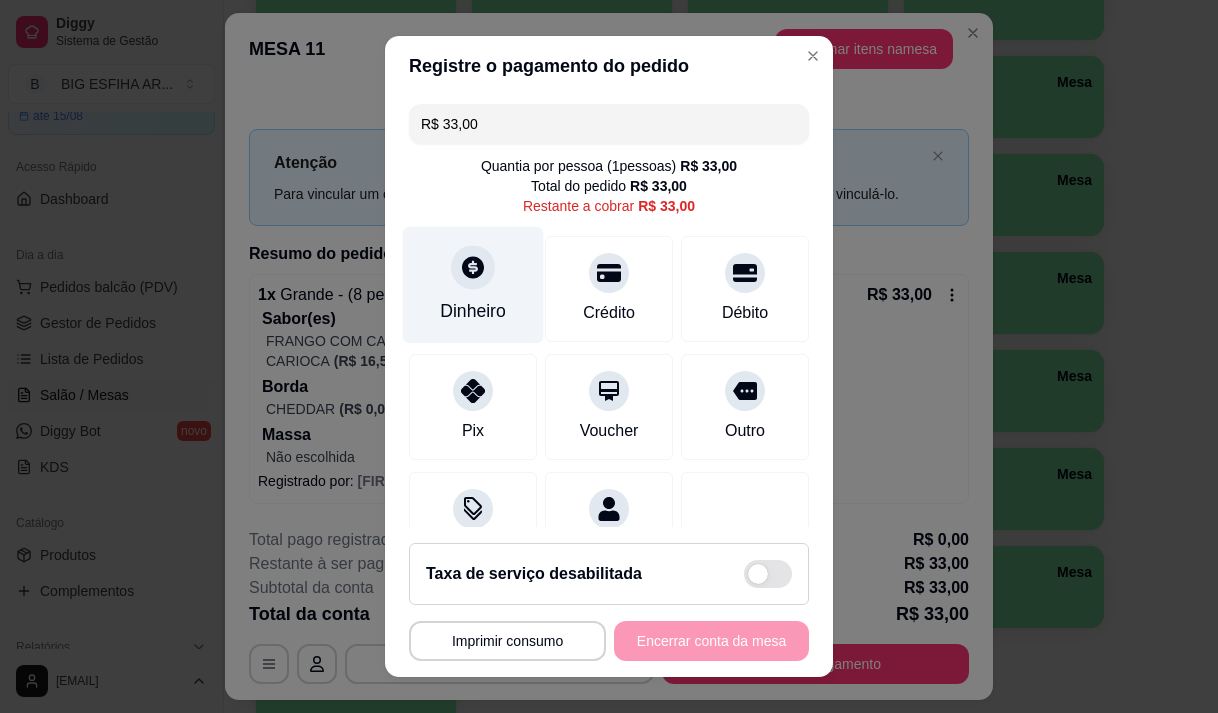click on "Dinheiro" at bounding box center (473, 284) 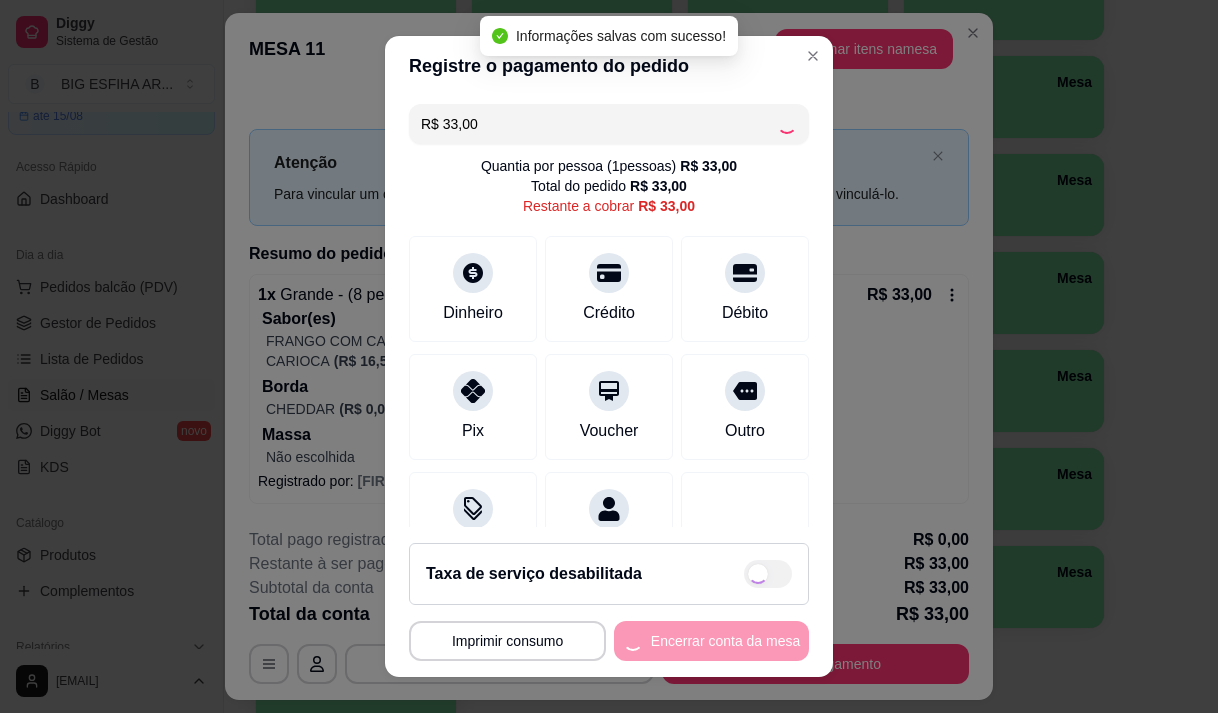 type on "R$ 0,00" 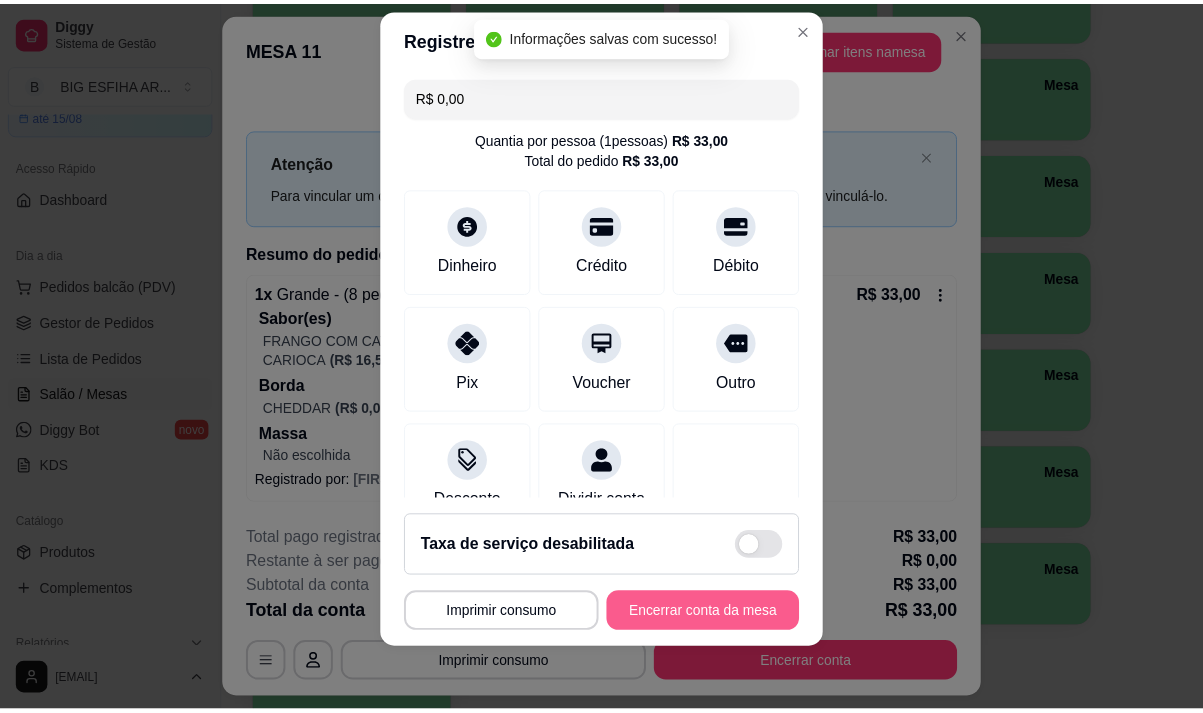 scroll, scrollTop: 28, scrollLeft: 0, axis: vertical 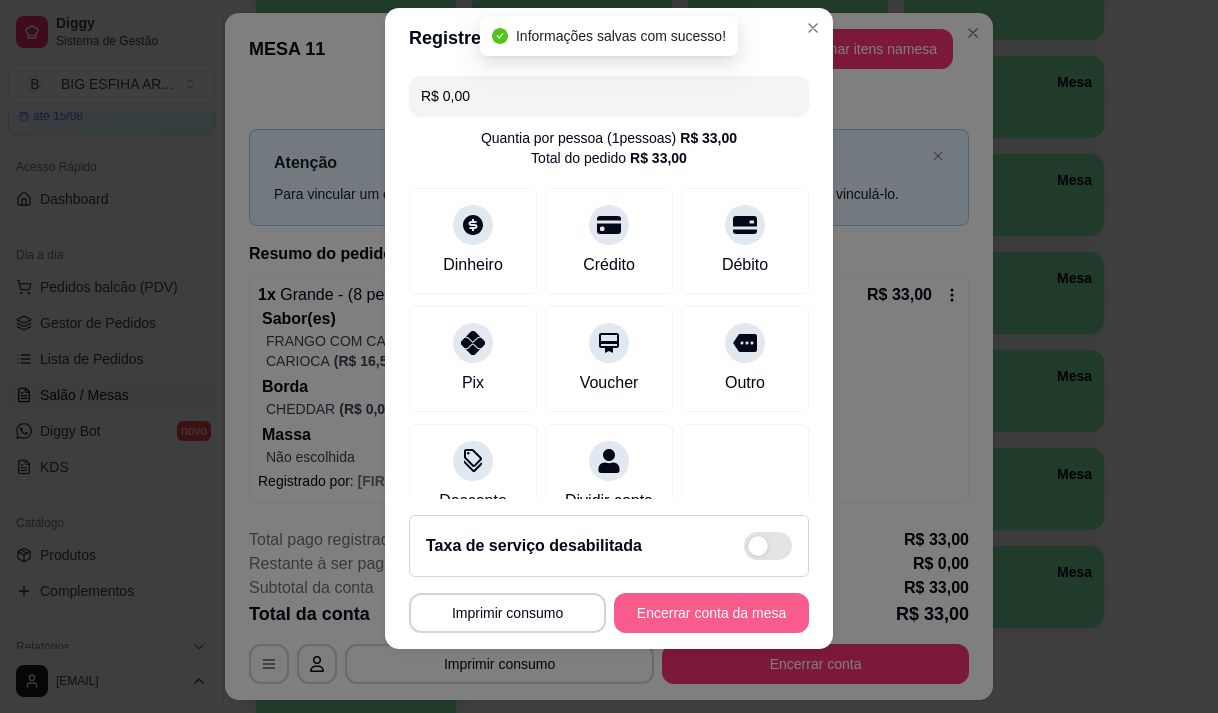 click on "Encerrar conta da mesa" at bounding box center (711, 613) 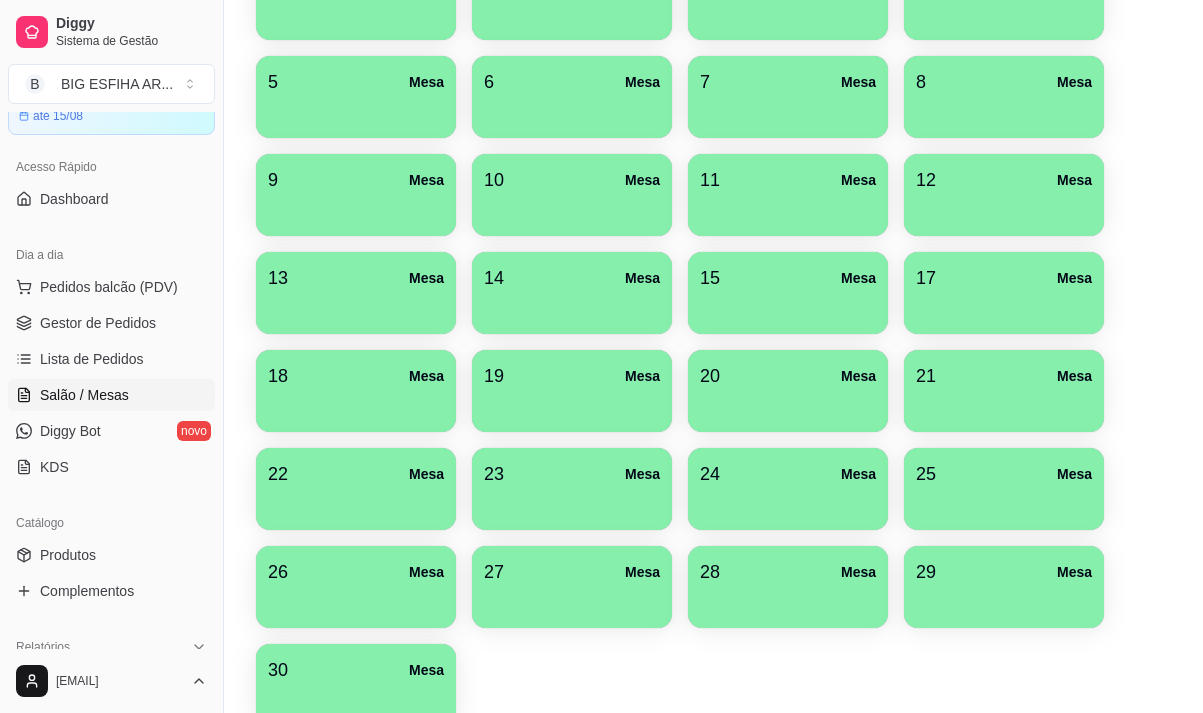 click on "Todos Mesas Comandas Deixar cliente chamar o garçom na mesa Ao o cliente scanear o qr code, ele terá a opção de chamar o garçom naquela mesa. Busque pela mesa ou comanda
1 Mesa 2 Mesa 3 Mesa 4 Mesa 5 Mesa 6 Mesa 7 Mesa 8 Mesa 9 Mesa 10 Mesa 11 Mesa 12 Mesa 13 Mesa 14 Mesa 15 Mesa 17 Mesa 18 Mesa 19 Mesa 20 Mesa 21 Mesa 22 Mesa 23 Mesa 24 Mesa 25 Mesa 26 Mesa 27 Mesa 28 Mesa 29 Mesa 30 Mesa" at bounding box center (713, 229) 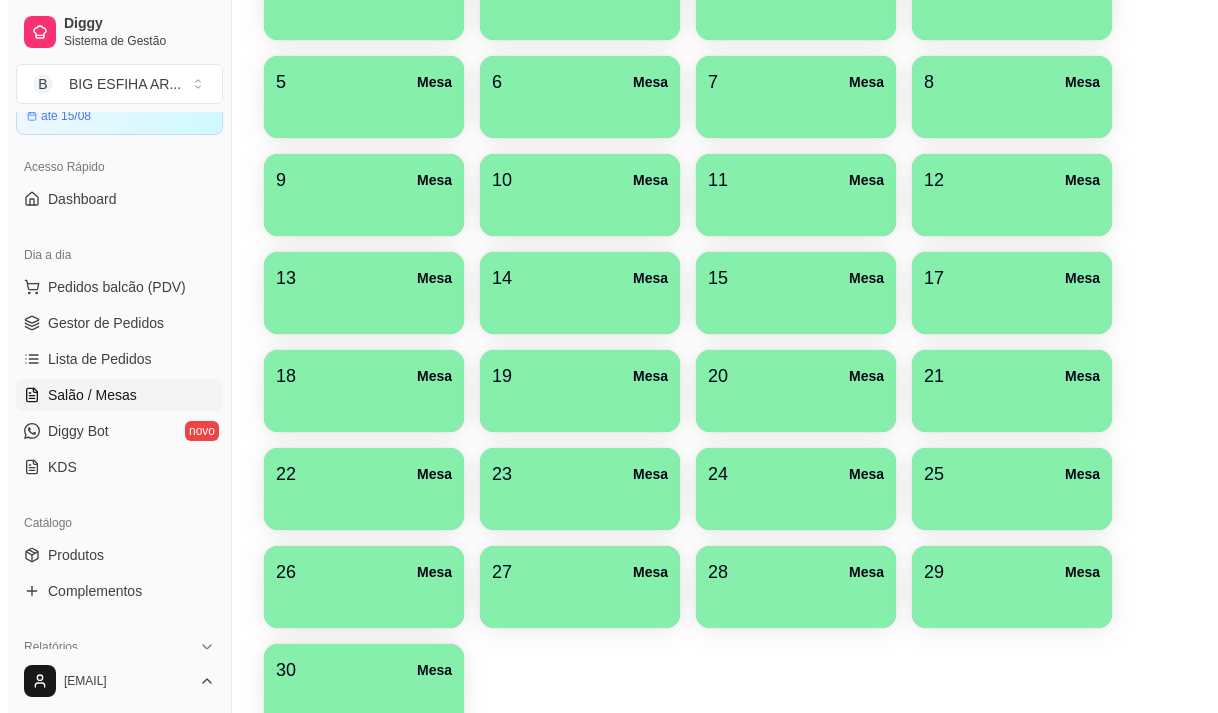 scroll, scrollTop: 300, scrollLeft: 0, axis: vertical 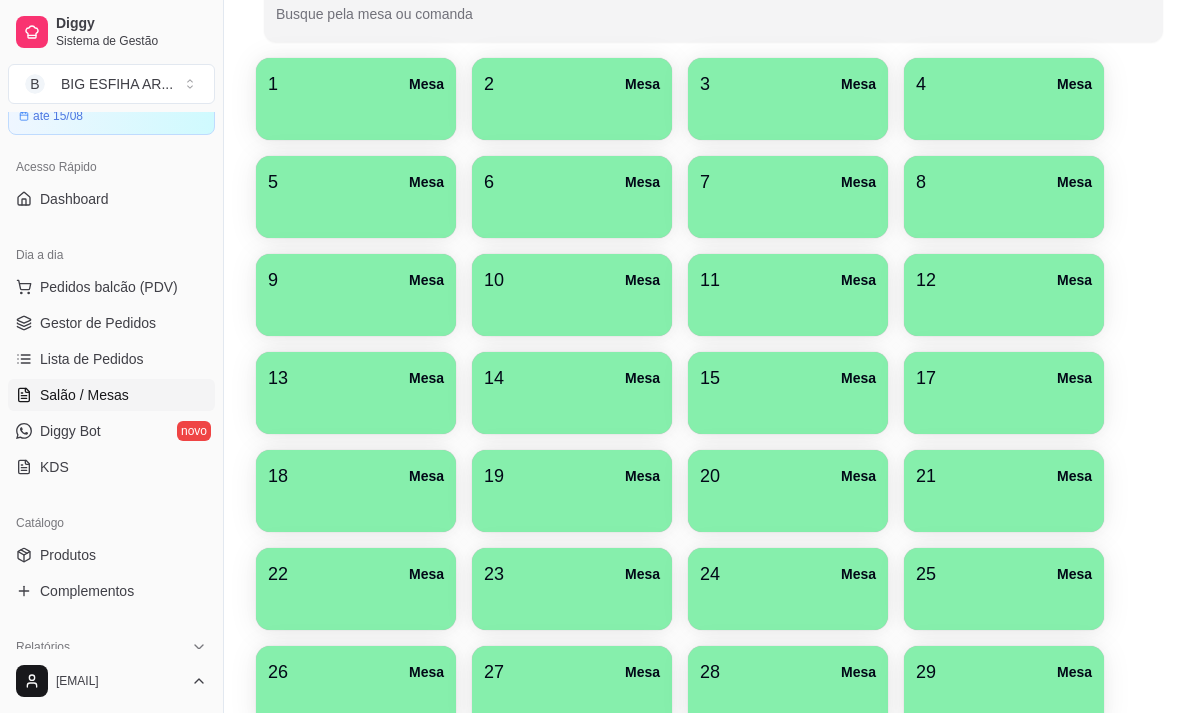 click on "17 Mesa" at bounding box center (1004, 378) 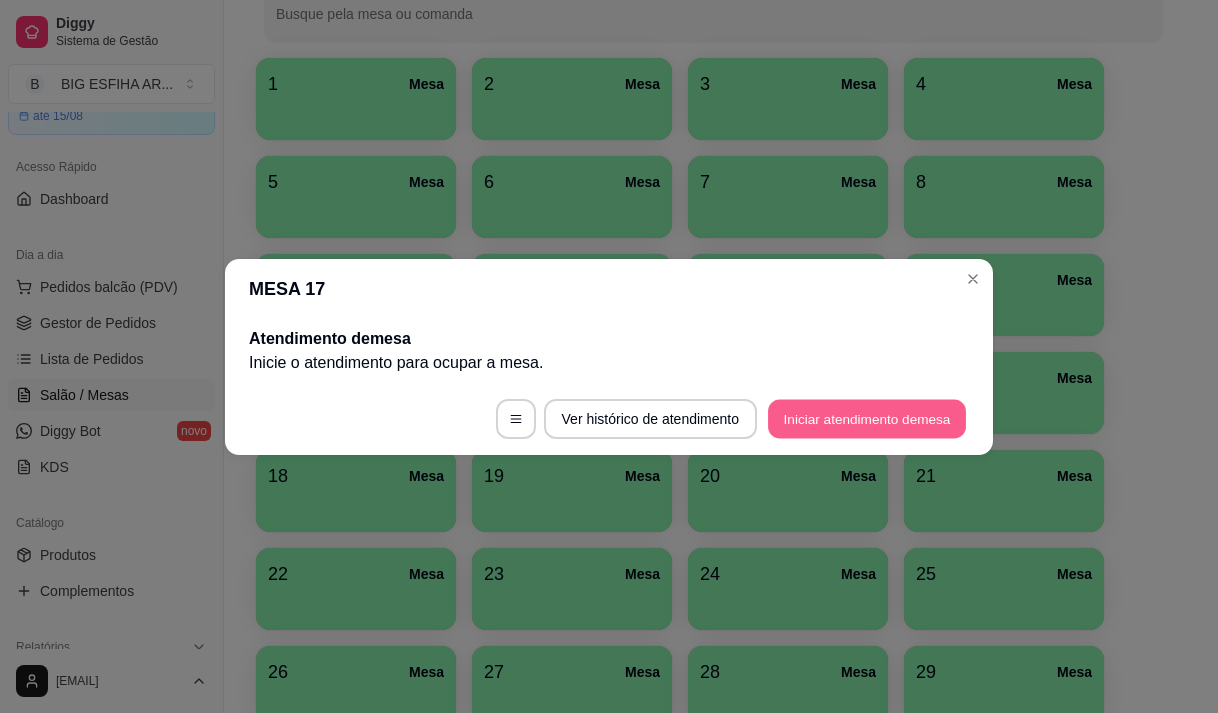 click on "Iniciar atendimento de  mesa" at bounding box center (867, 418) 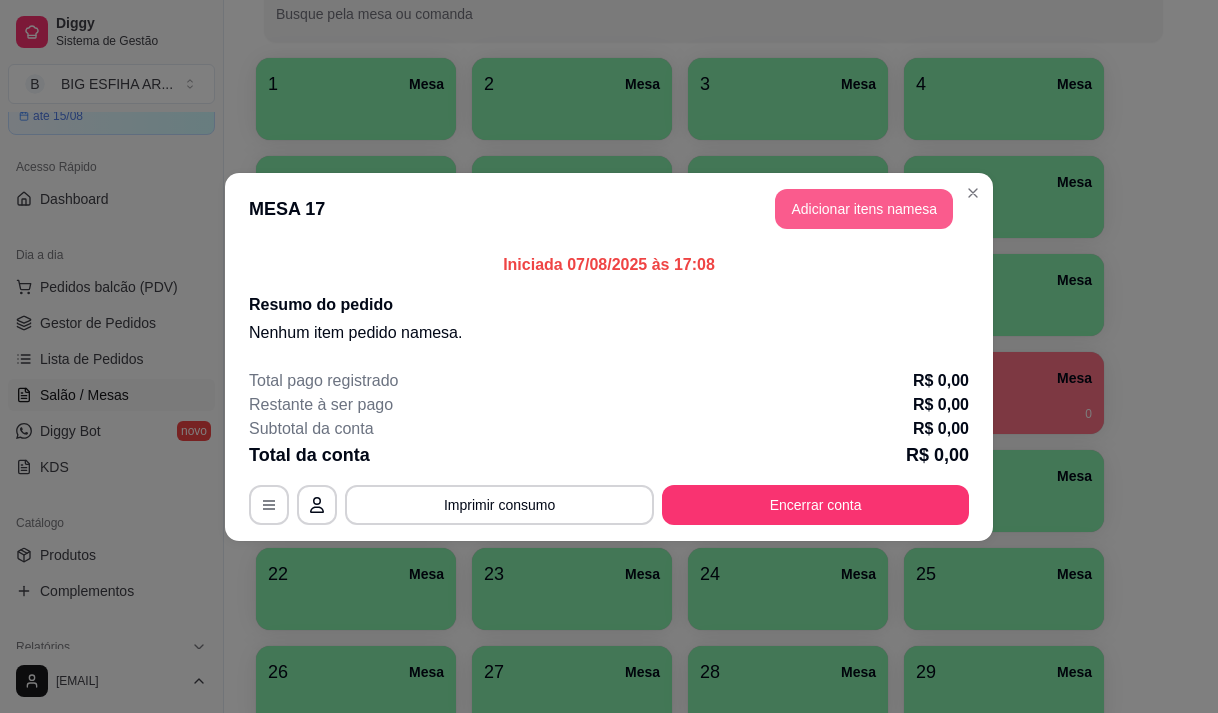 click on "Adicionar itens na  mesa" at bounding box center [864, 209] 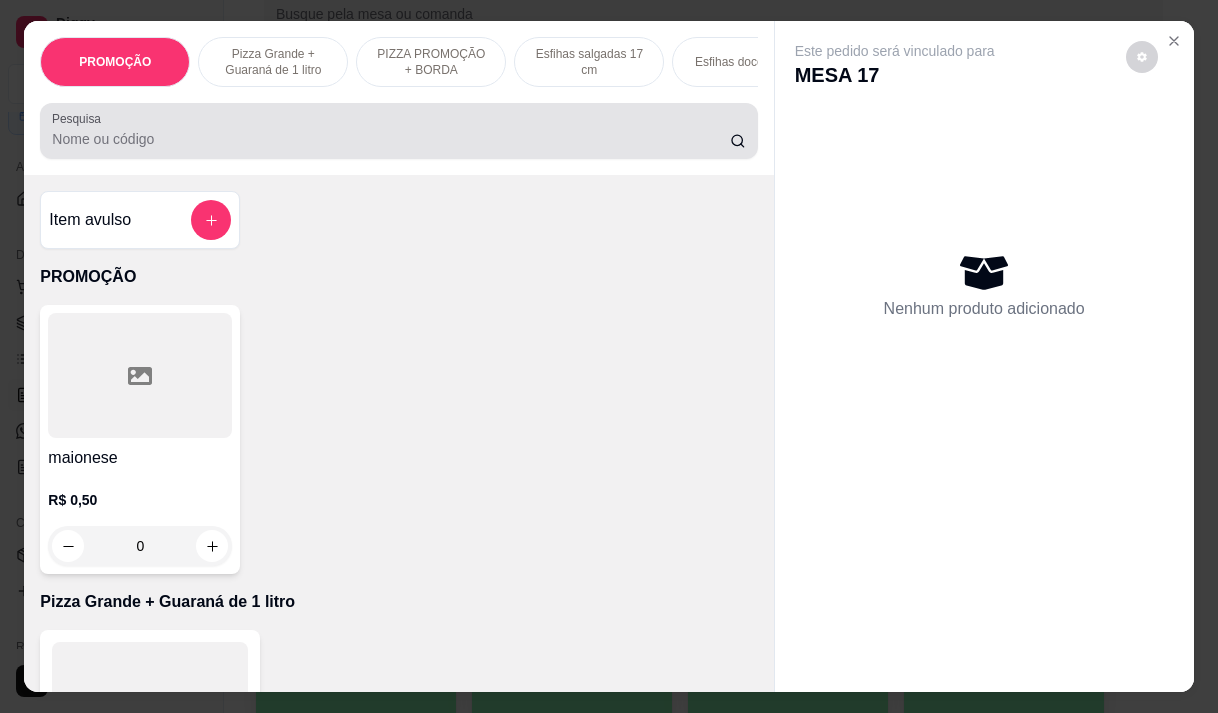 click at bounding box center [398, 131] 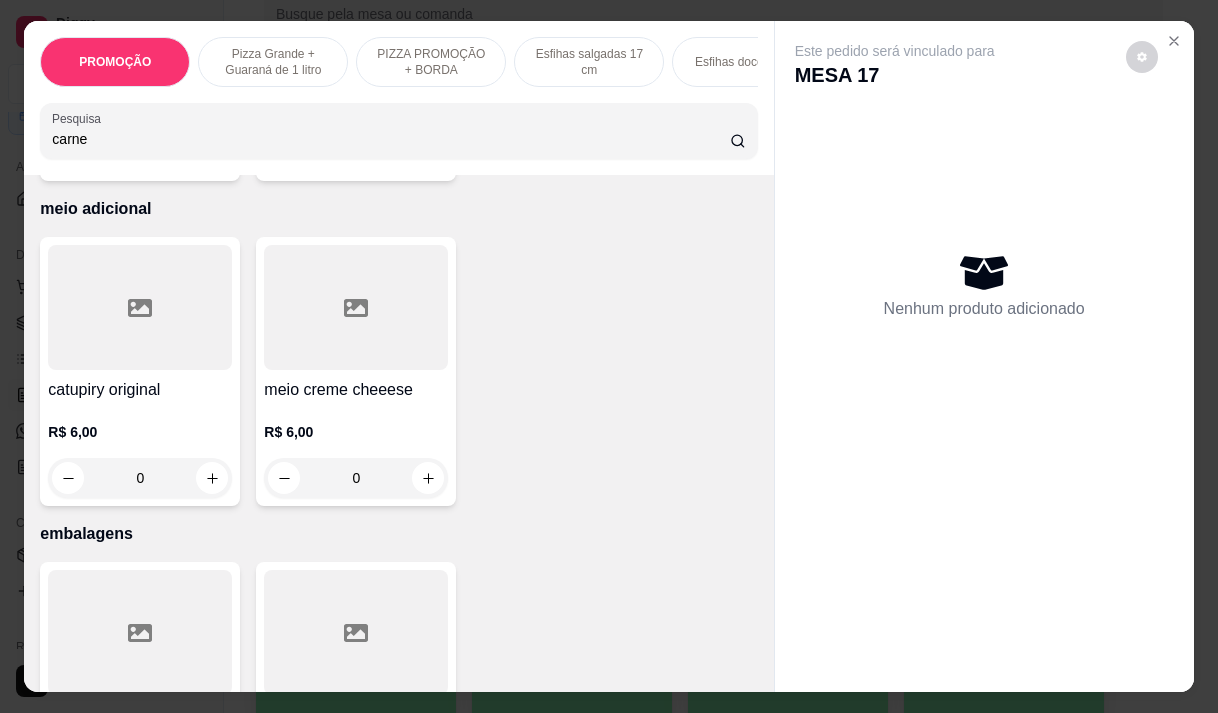scroll, scrollTop: 13547, scrollLeft: 0, axis: vertical 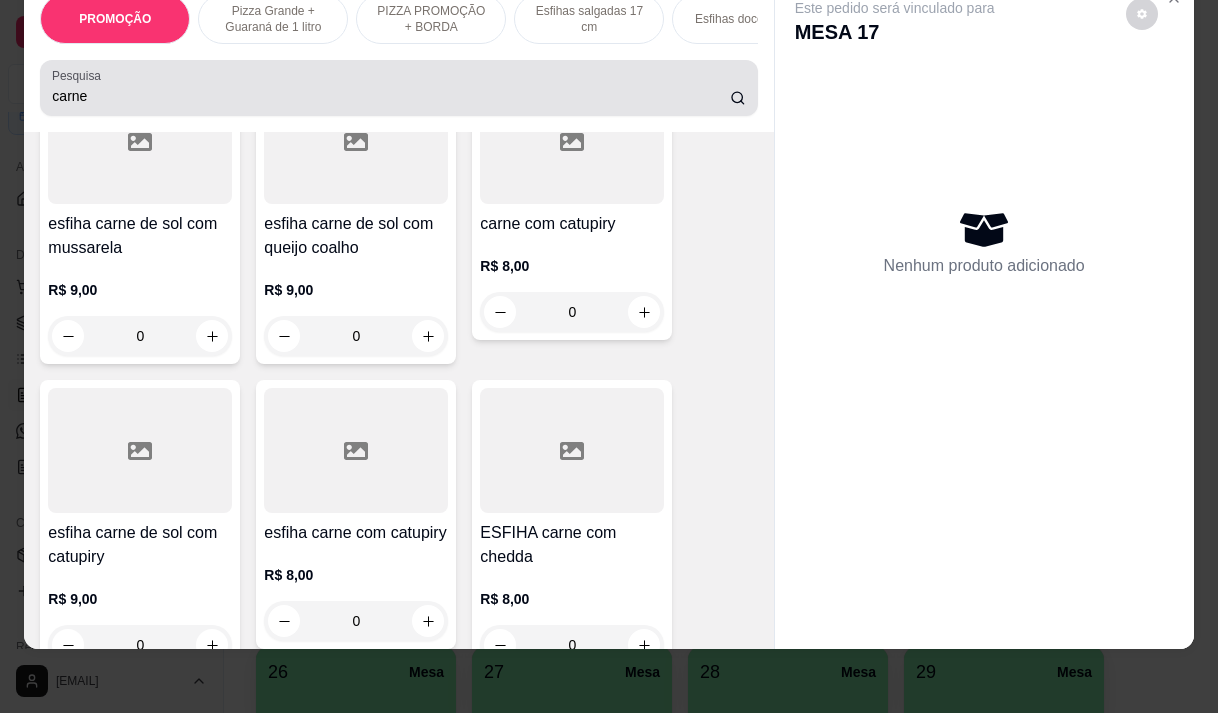 click on "carne" at bounding box center [391, 96] 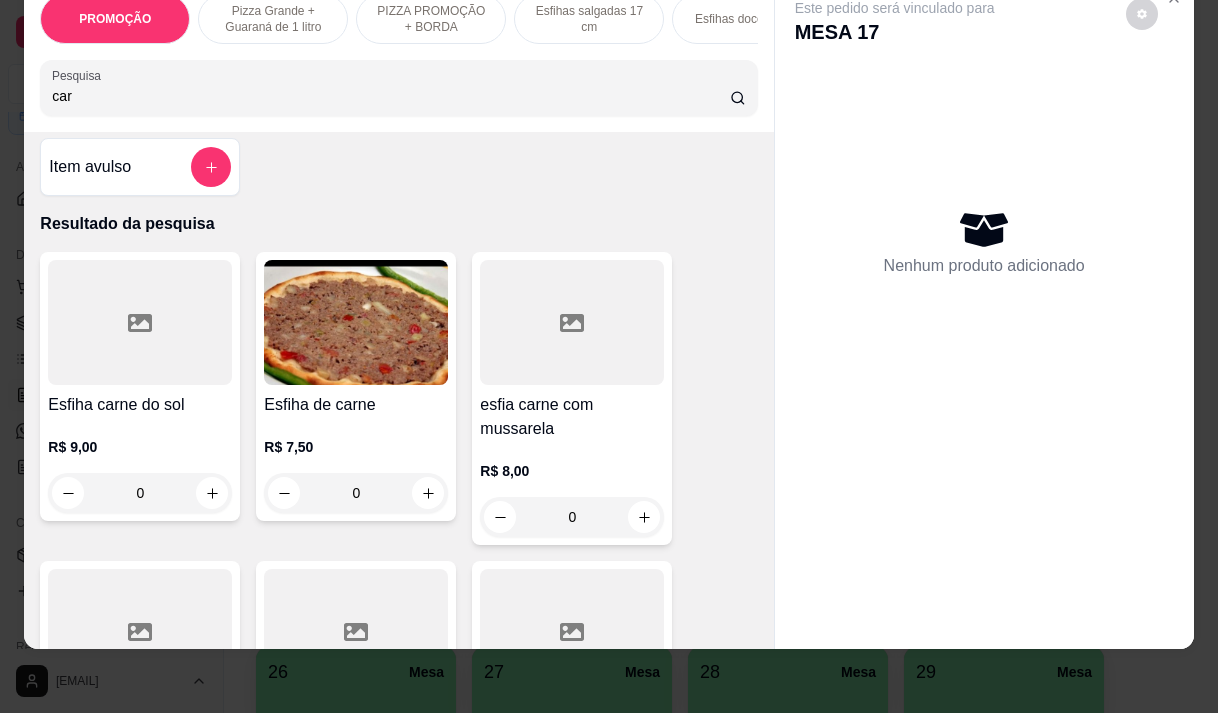 scroll, scrollTop: 0, scrollLeft: 0, axis: both 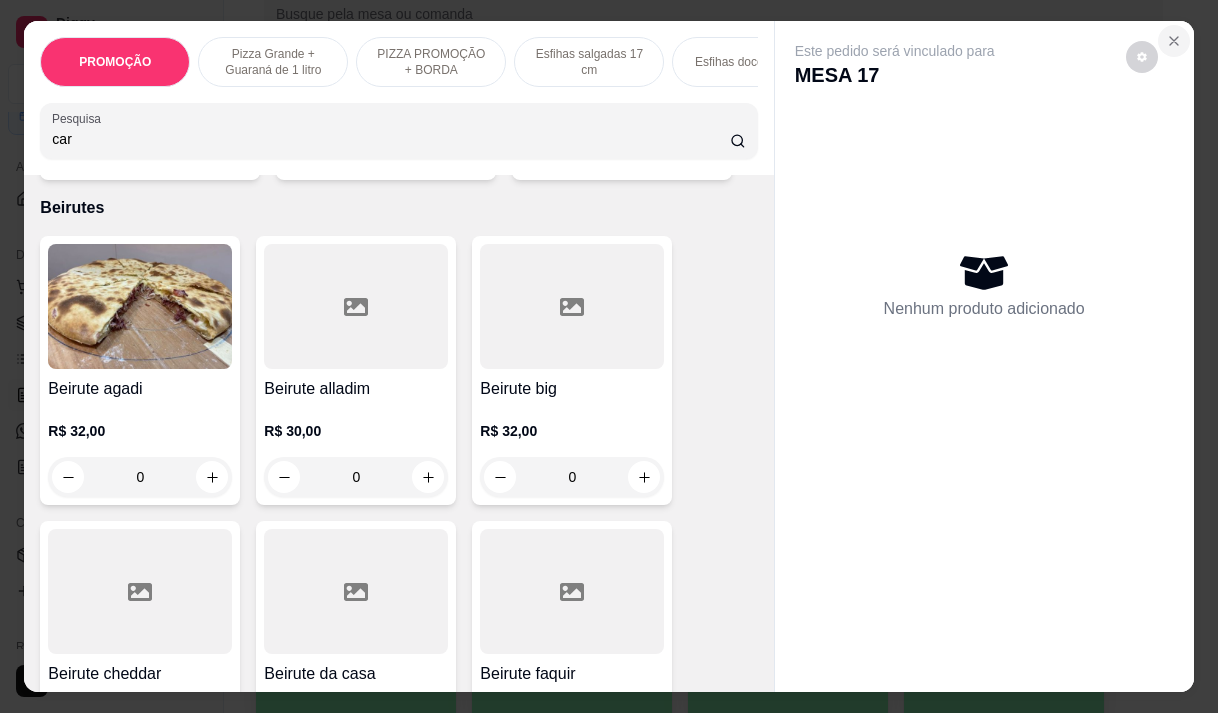 type on "car" 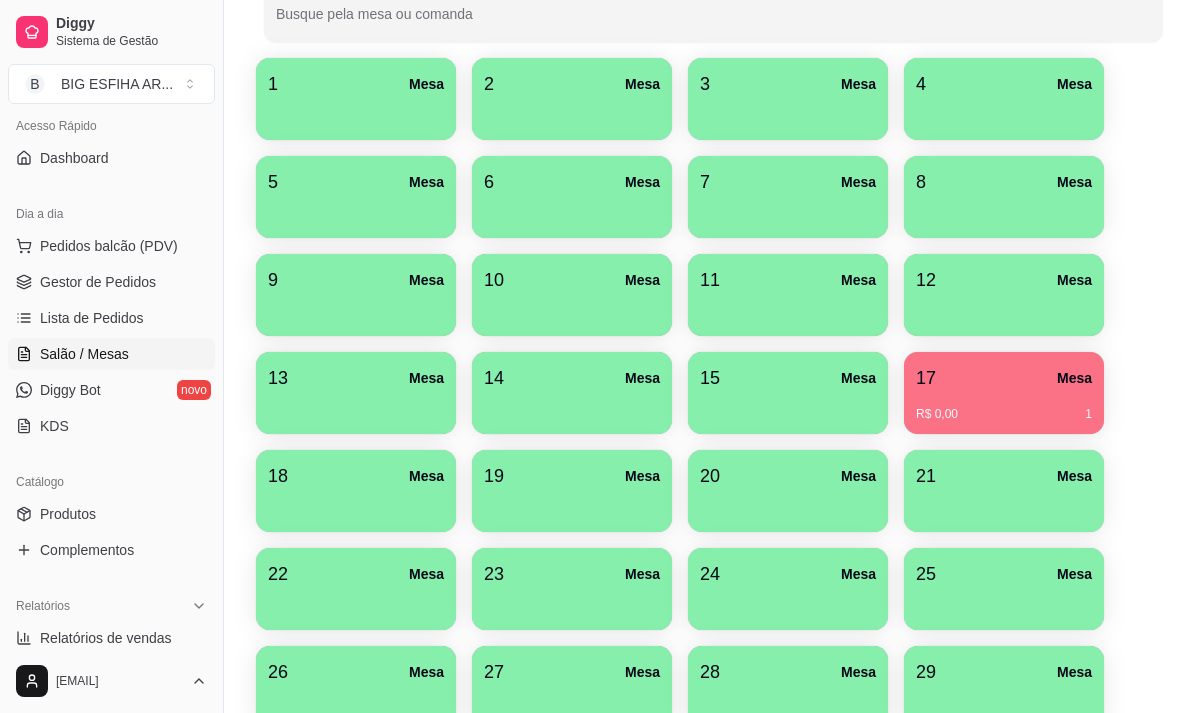 scroll, scrollTop: 200, scrollLeft: 0, axis: vertical 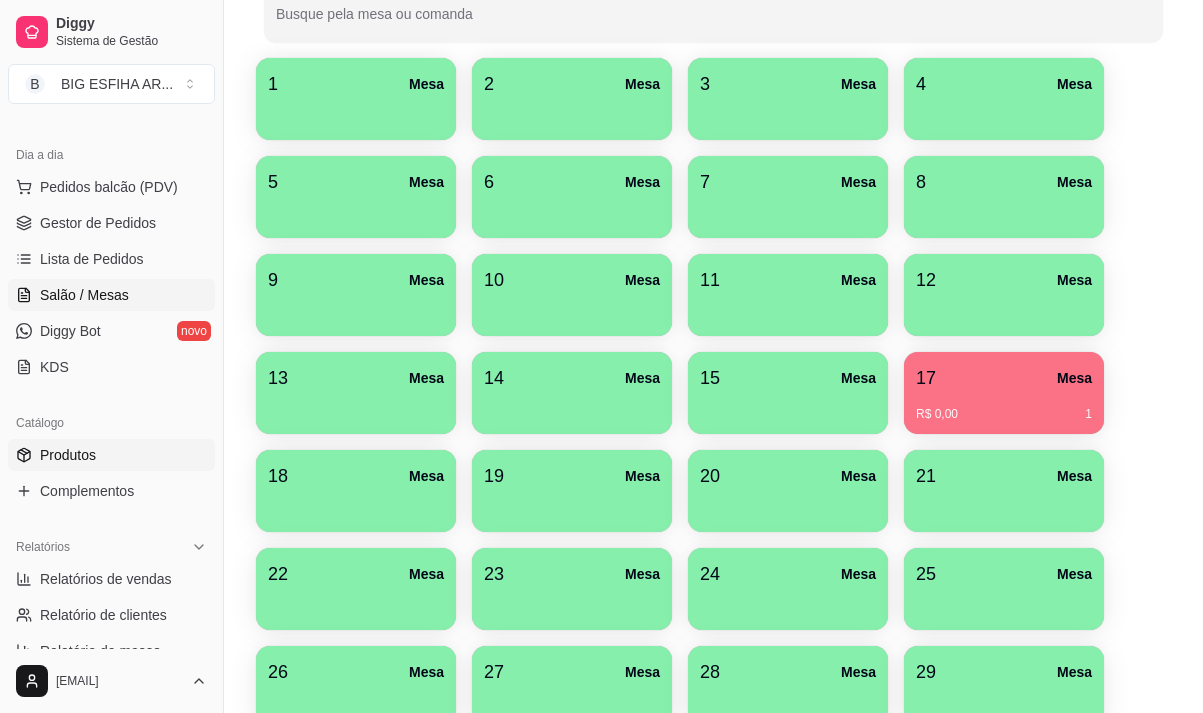 click on "Produtos" at bounding box center (68, 455) 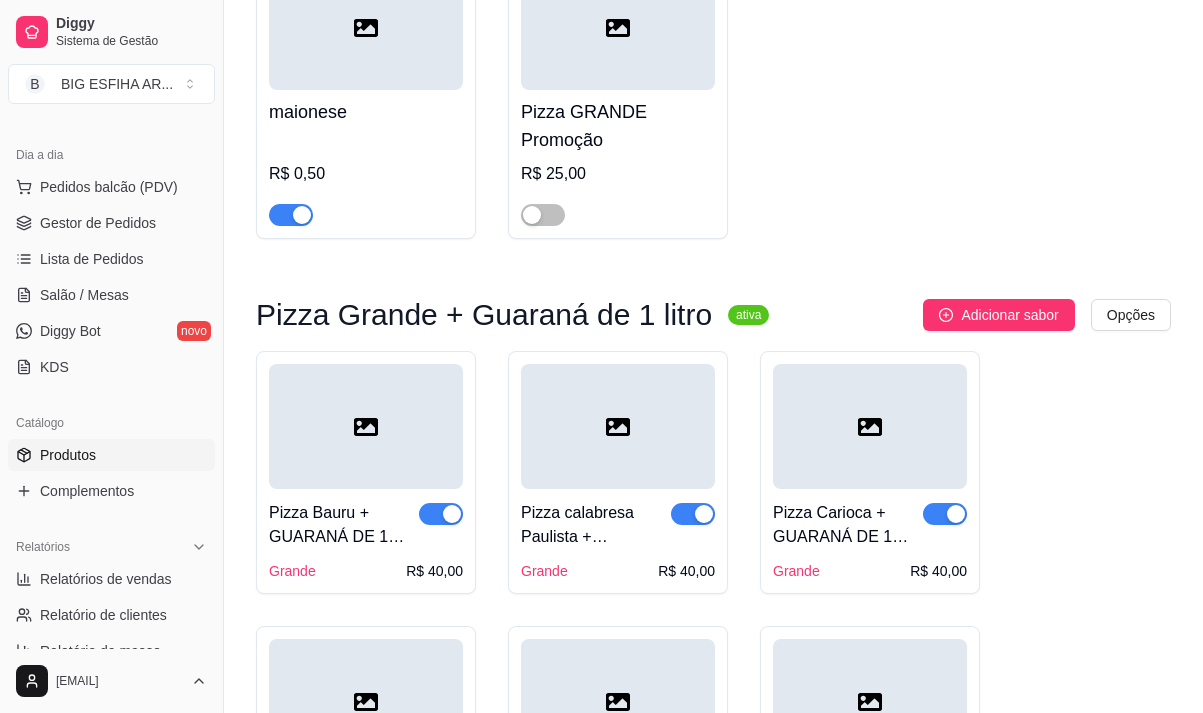 scroll, scrollTop: 0, scrollLeft: 0, axis: both 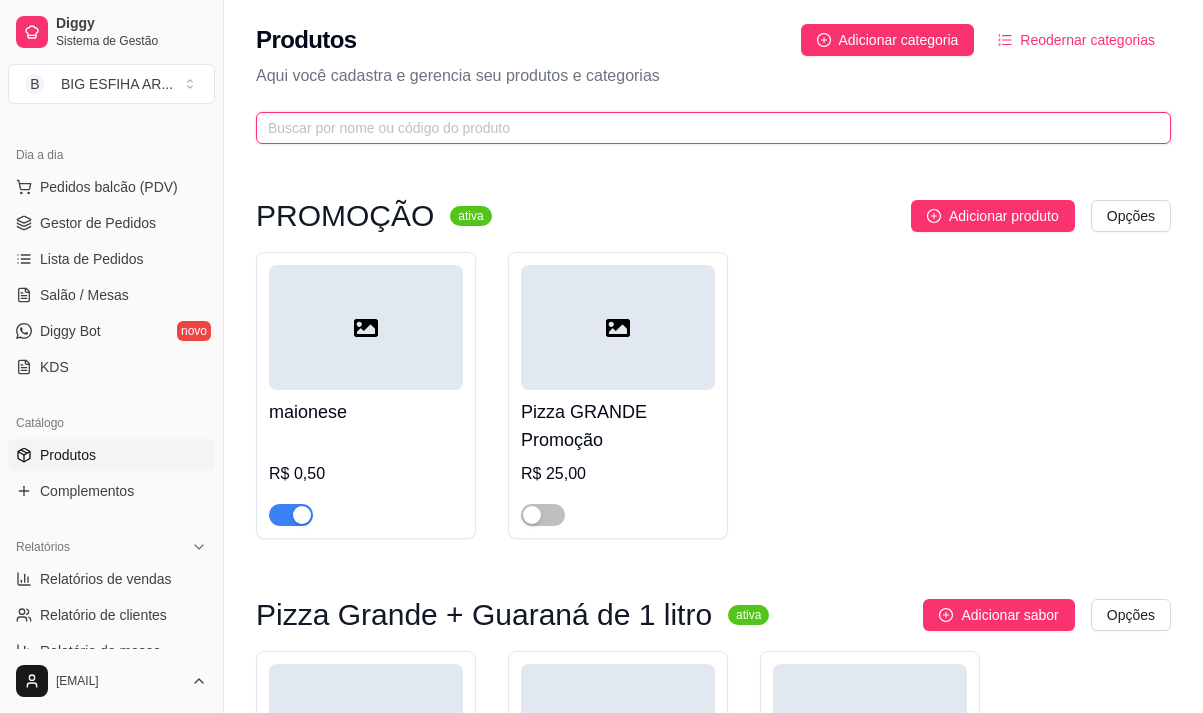 click at bounding box center [705, 128] 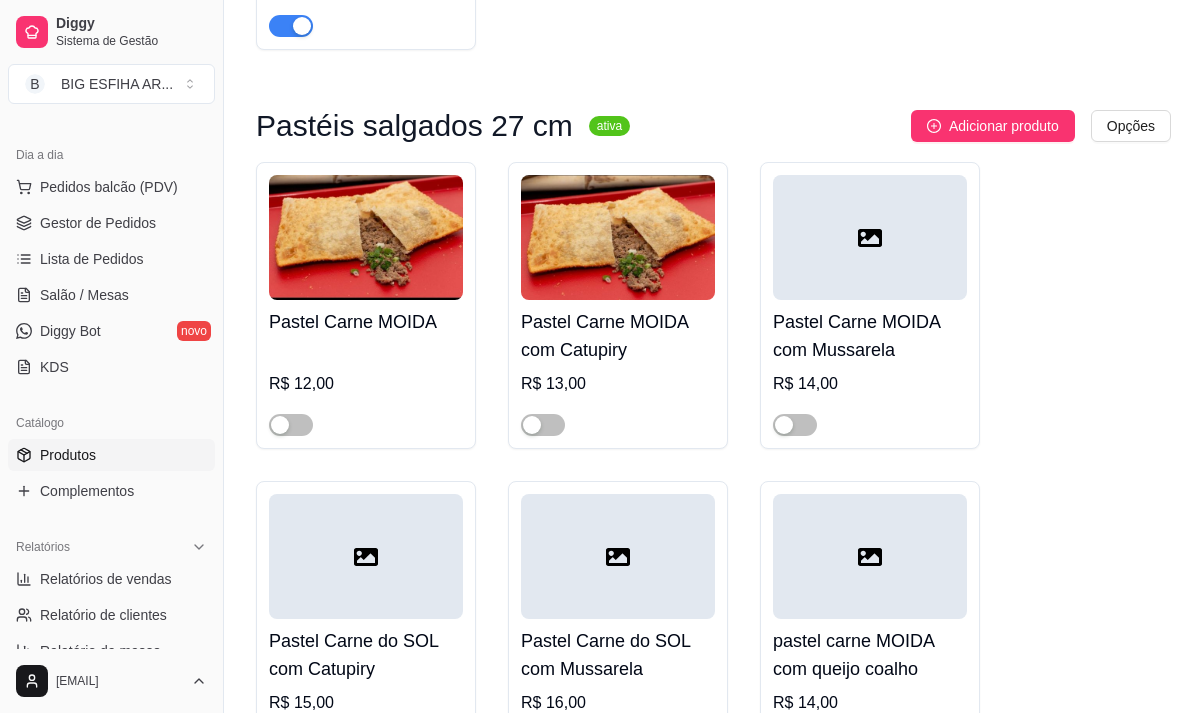 scroll, scrollTop: 1500, scrollLeft: 0, axis: vertical 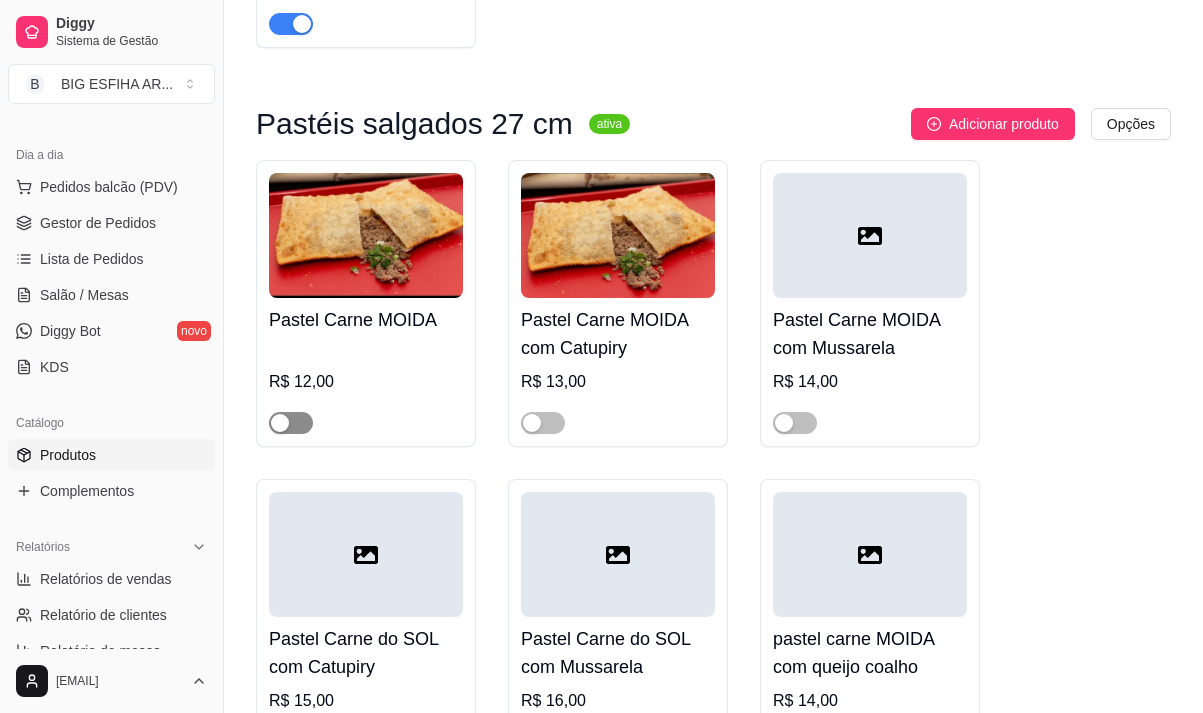 click at bounding box center (291, 423) 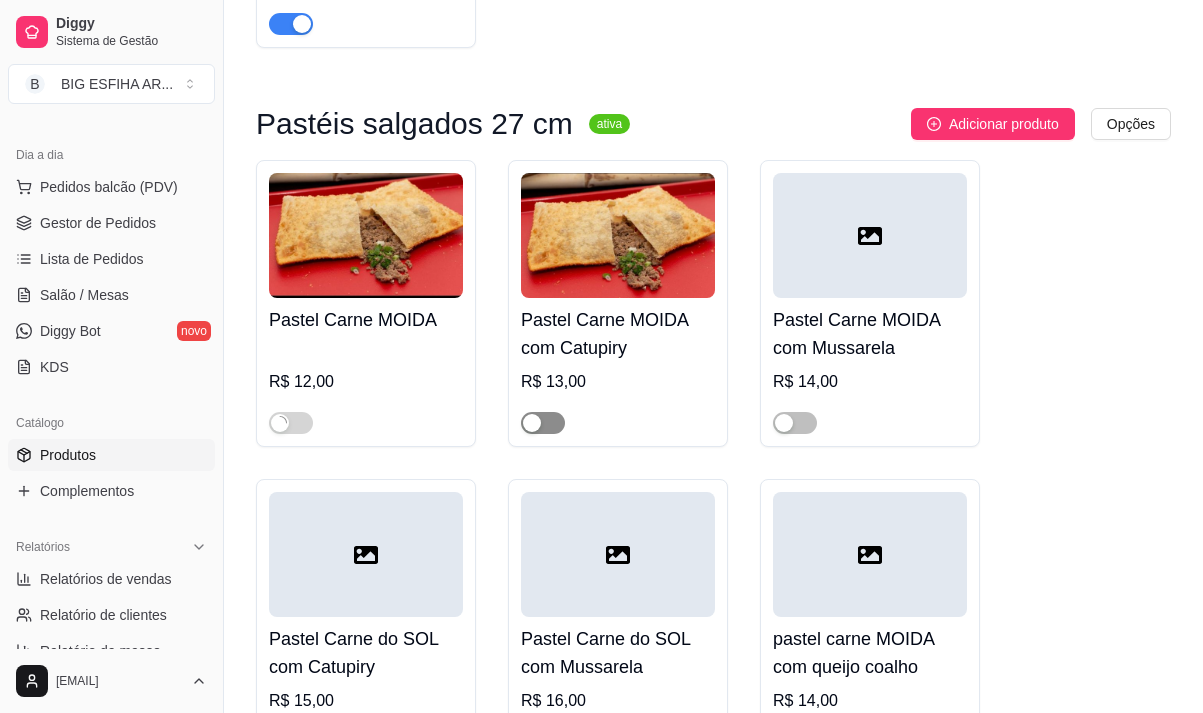 click at bounding box center [543, 423] 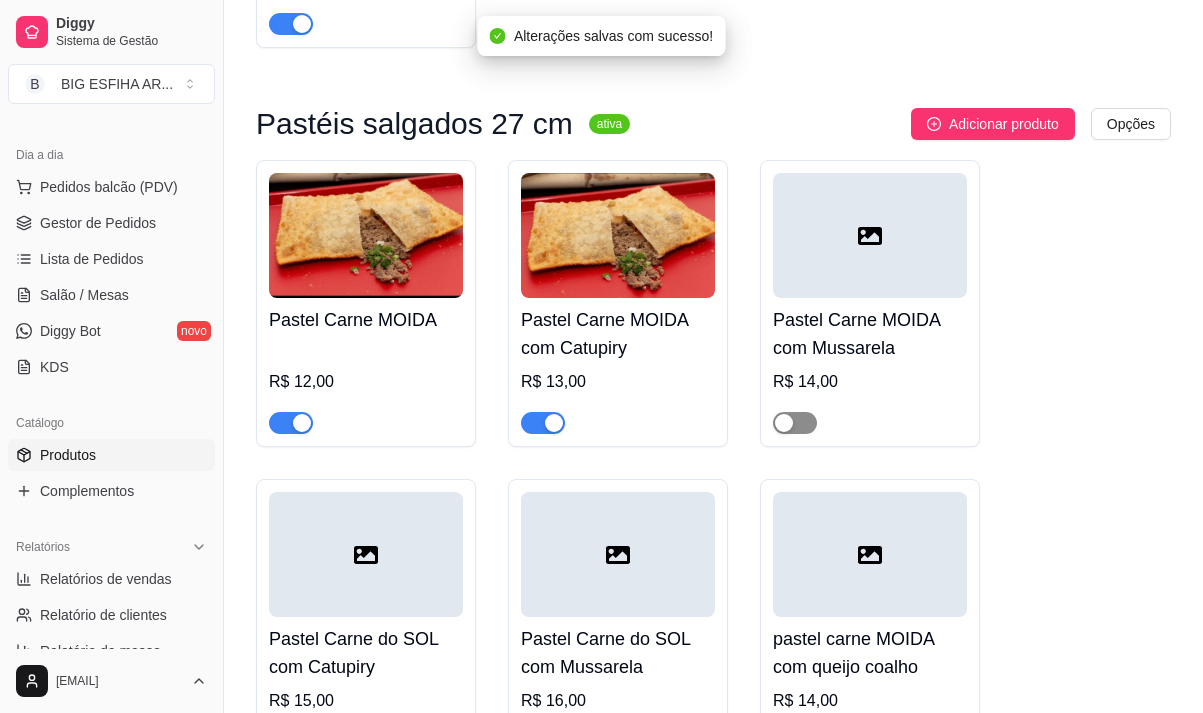 click at bounding box center (795, 423) 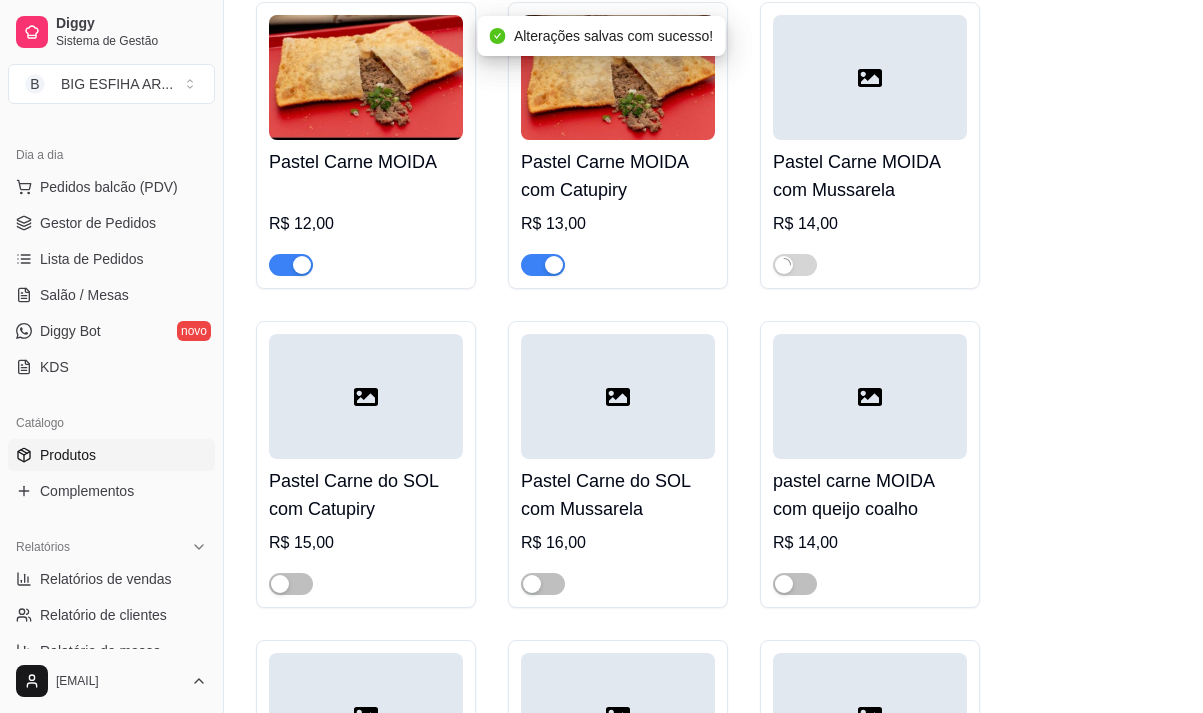 scroll, scrollTop: 1800, scrollLeft: 0, axis: vertical 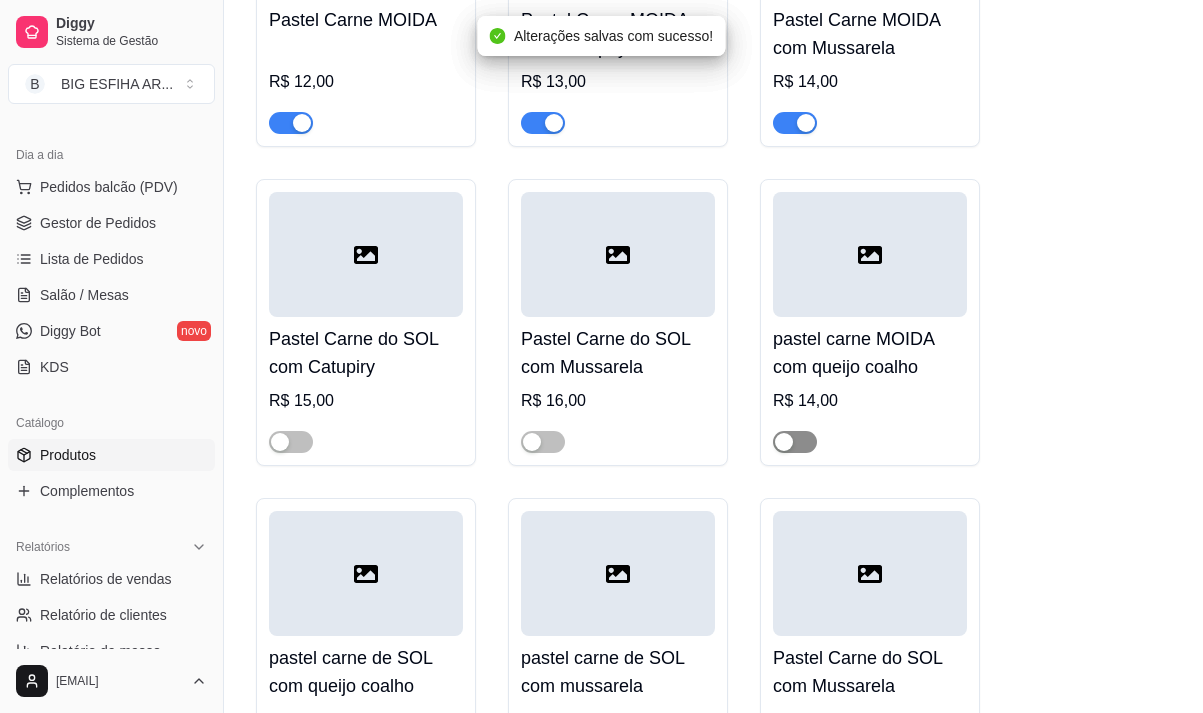click at bounding box center (795, 442) 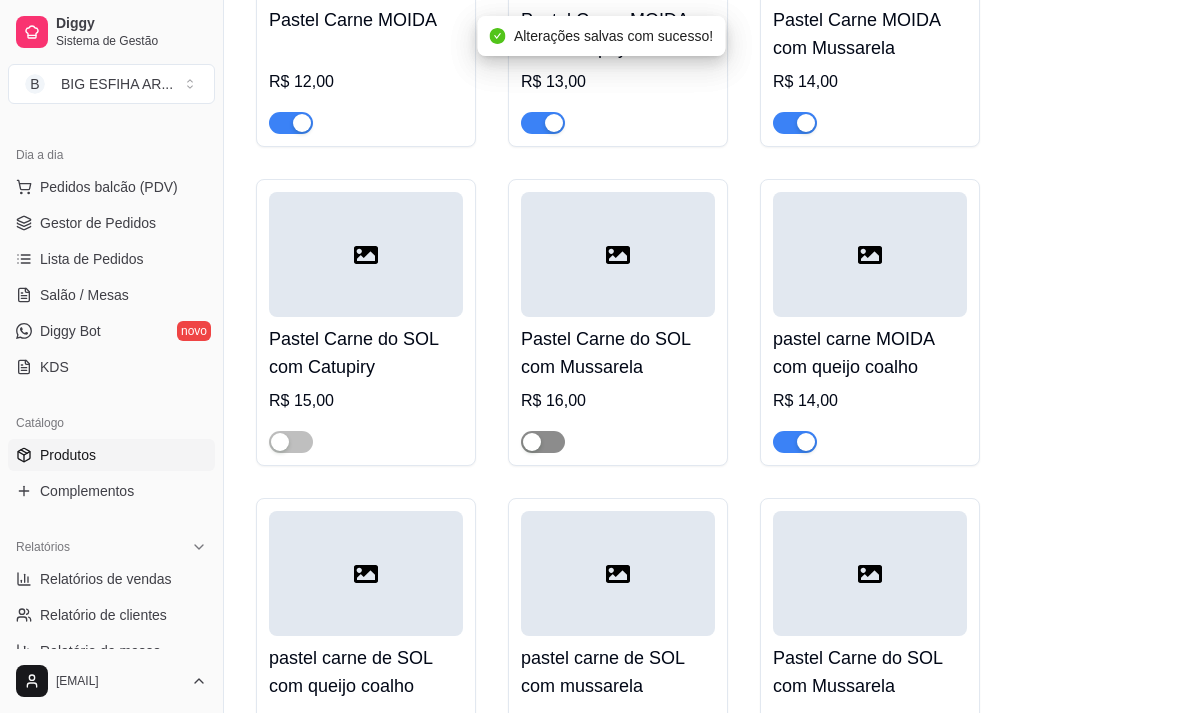 click at bounding box center (543, 442) 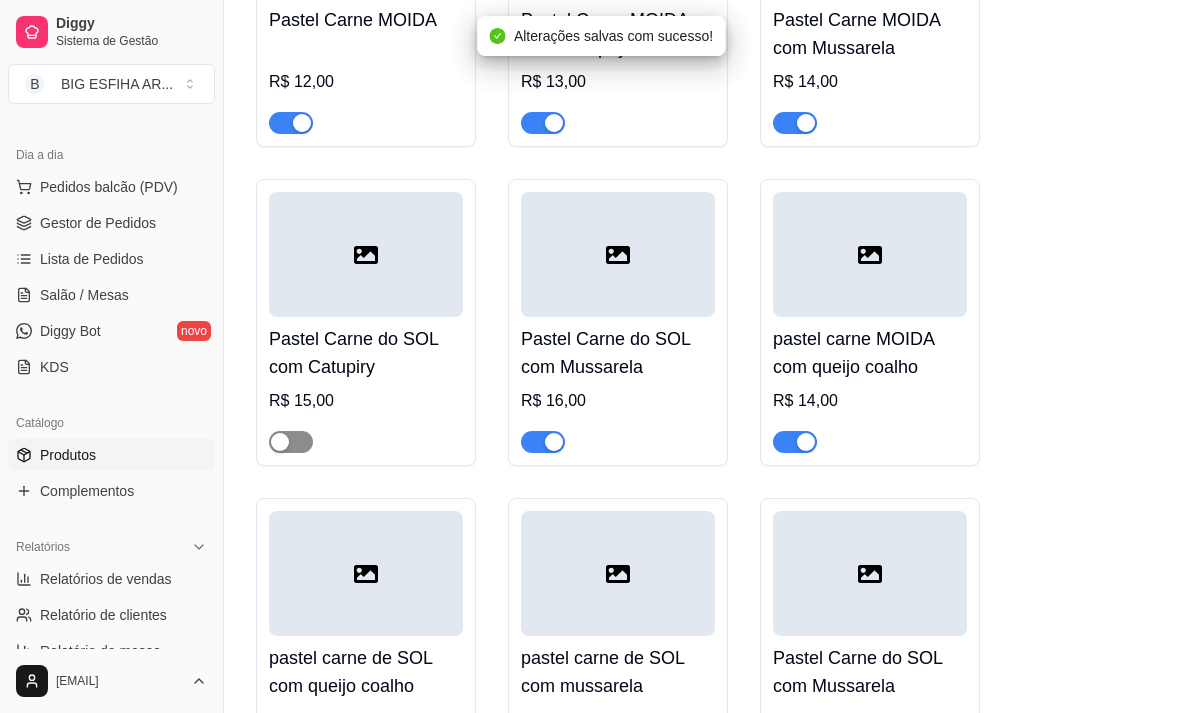 click at bounding box center [291, 442] 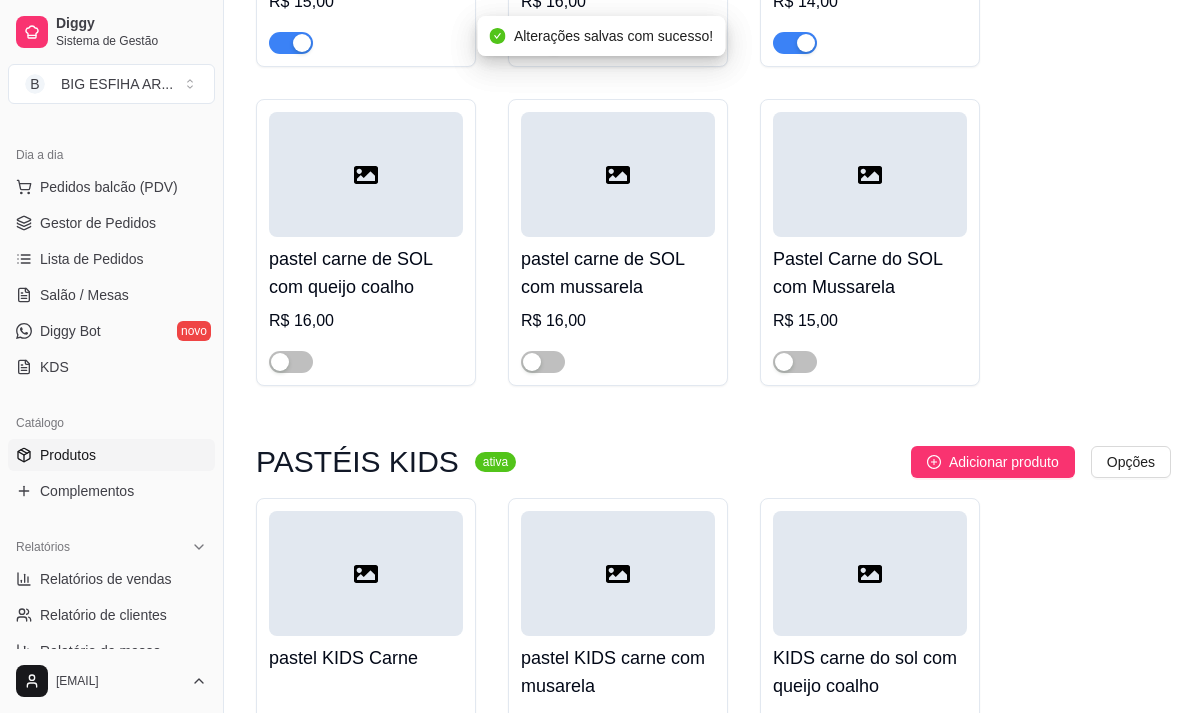 scroll, scrollTop: 2200, scrollLeft: 0, axis: vertical 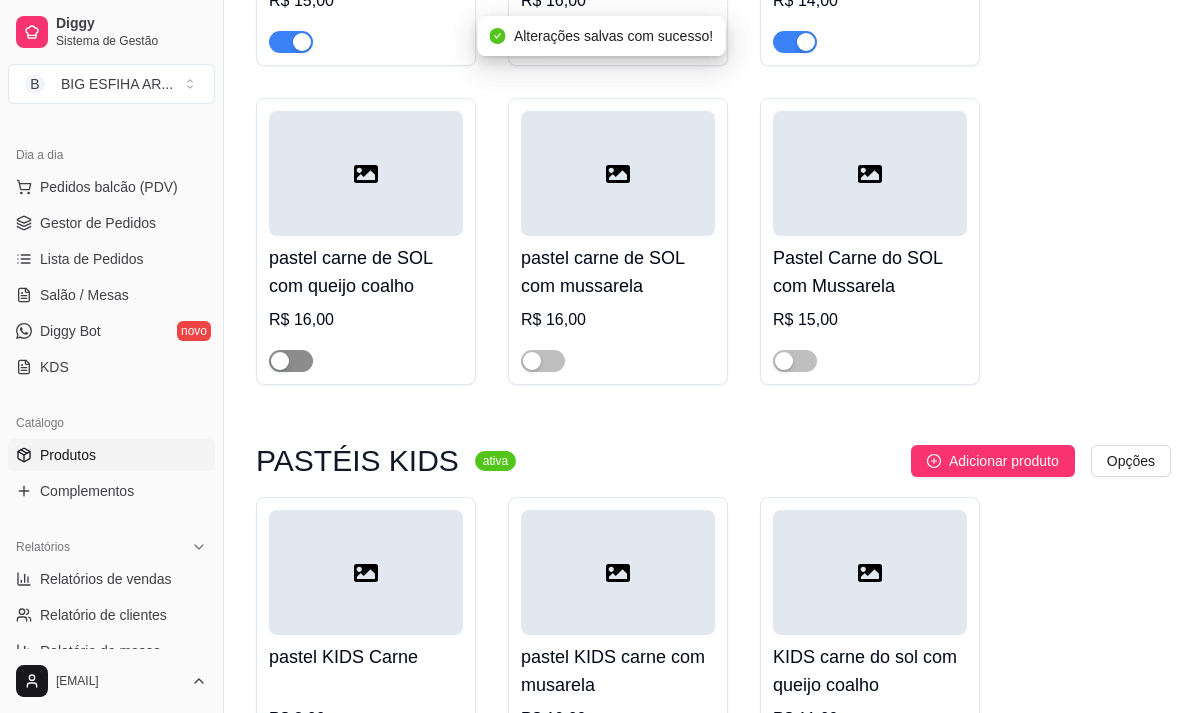 click at bounding box center (291, 361) 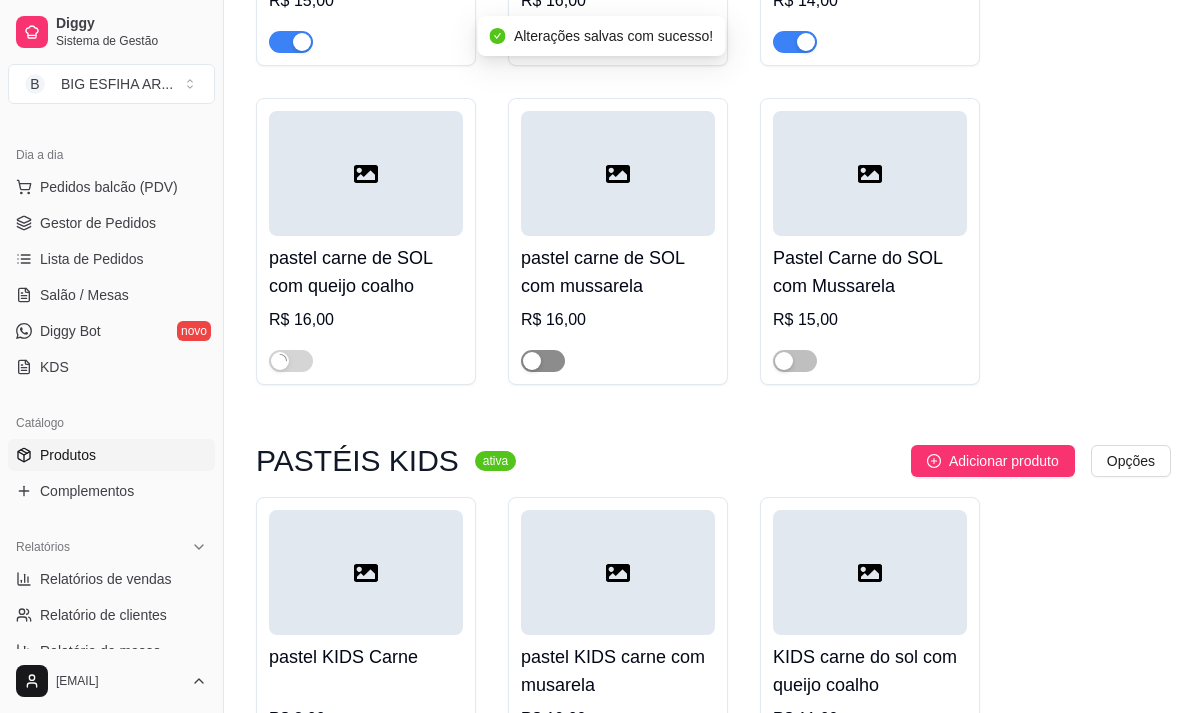 click at bounding box center [543, 361] 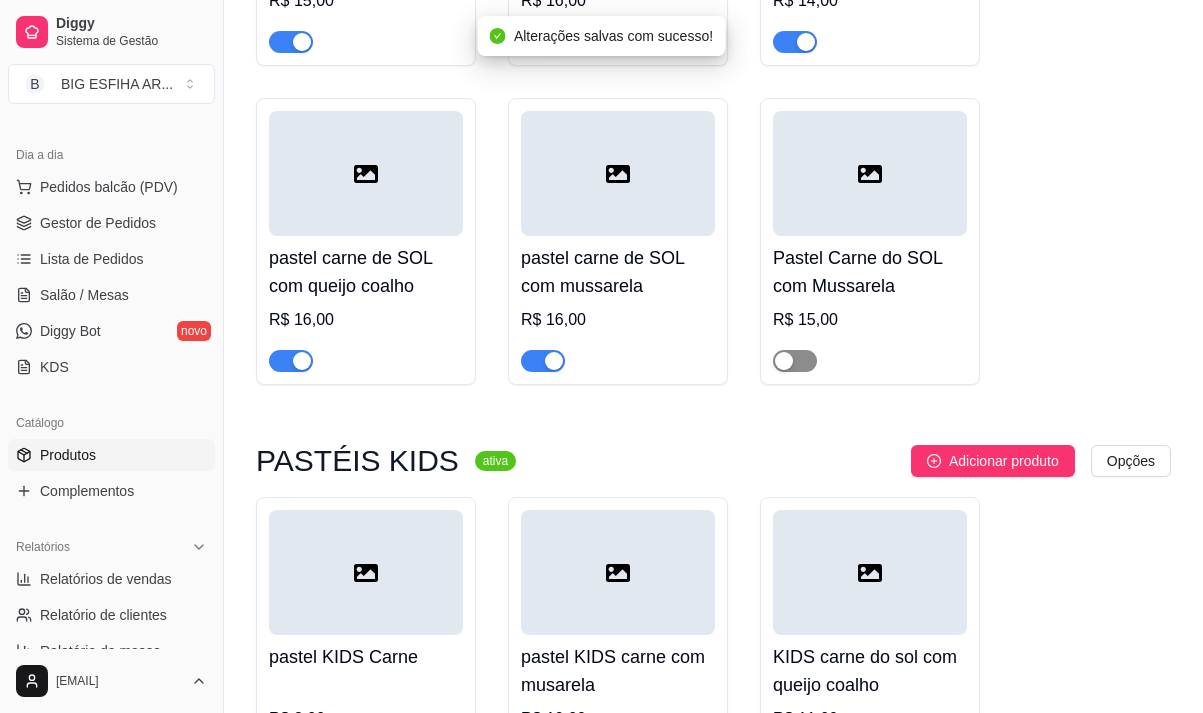 click at bounding box center (795, 361) 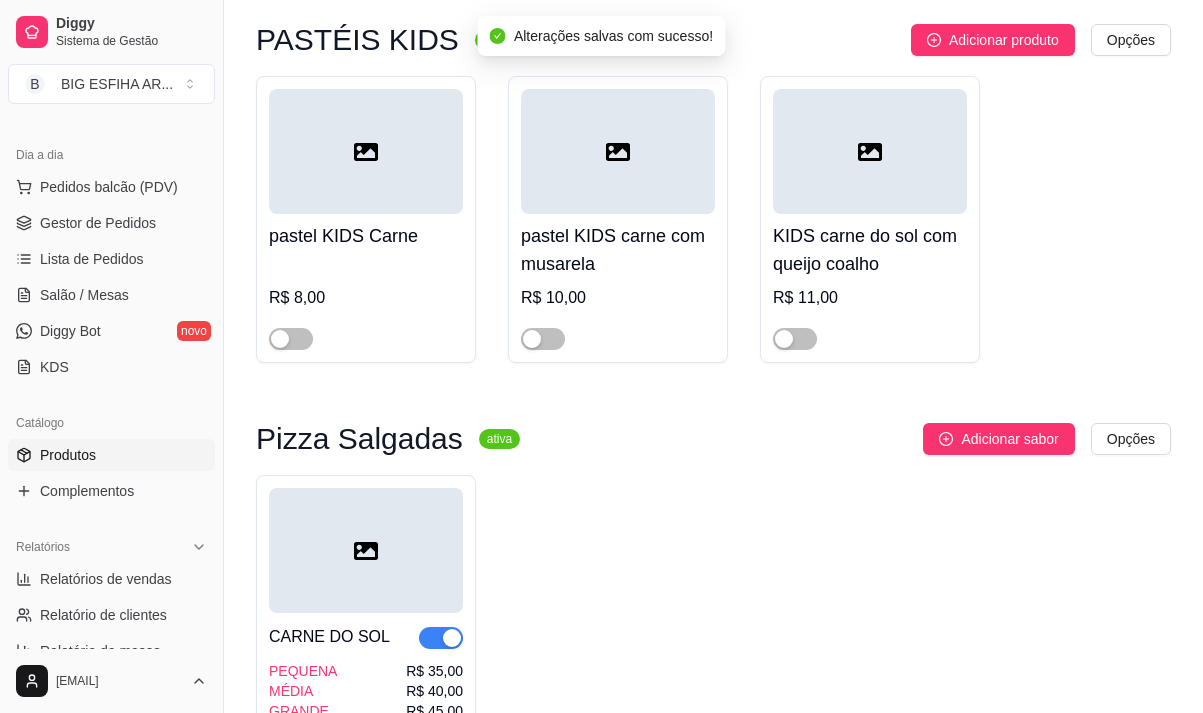 scroll, scrollTop: 2752, scrollLeft: 0, axis: vertical 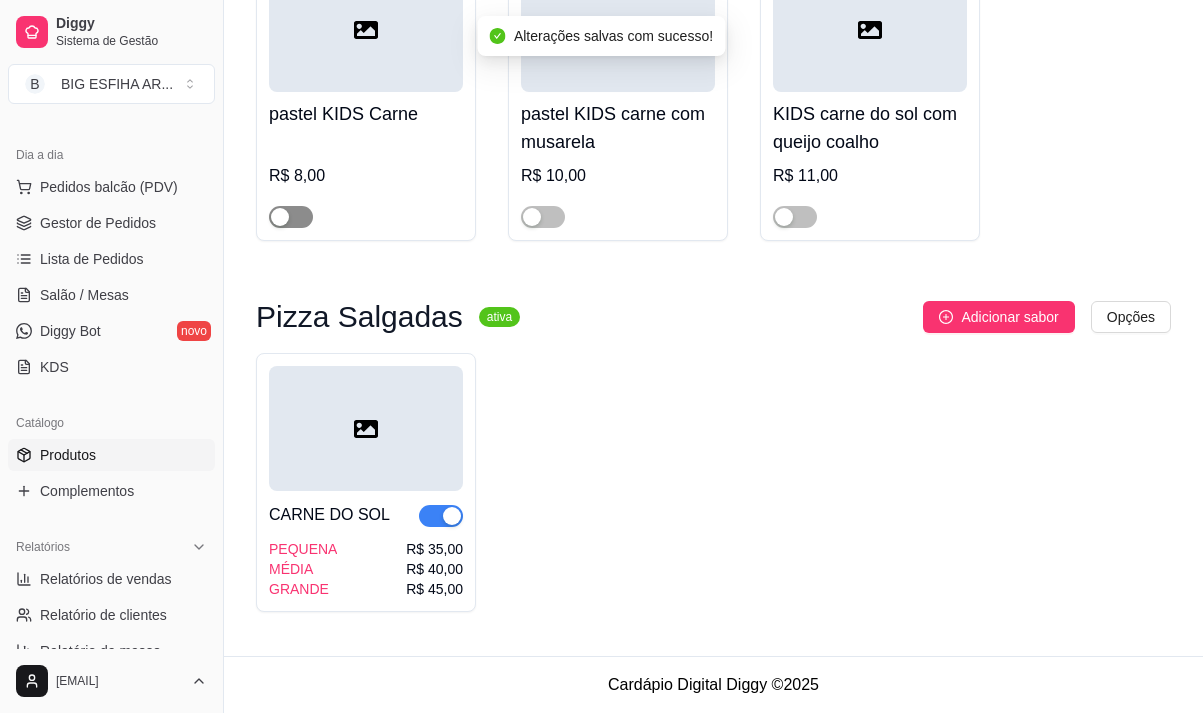 click at bounding box center (291, 217) 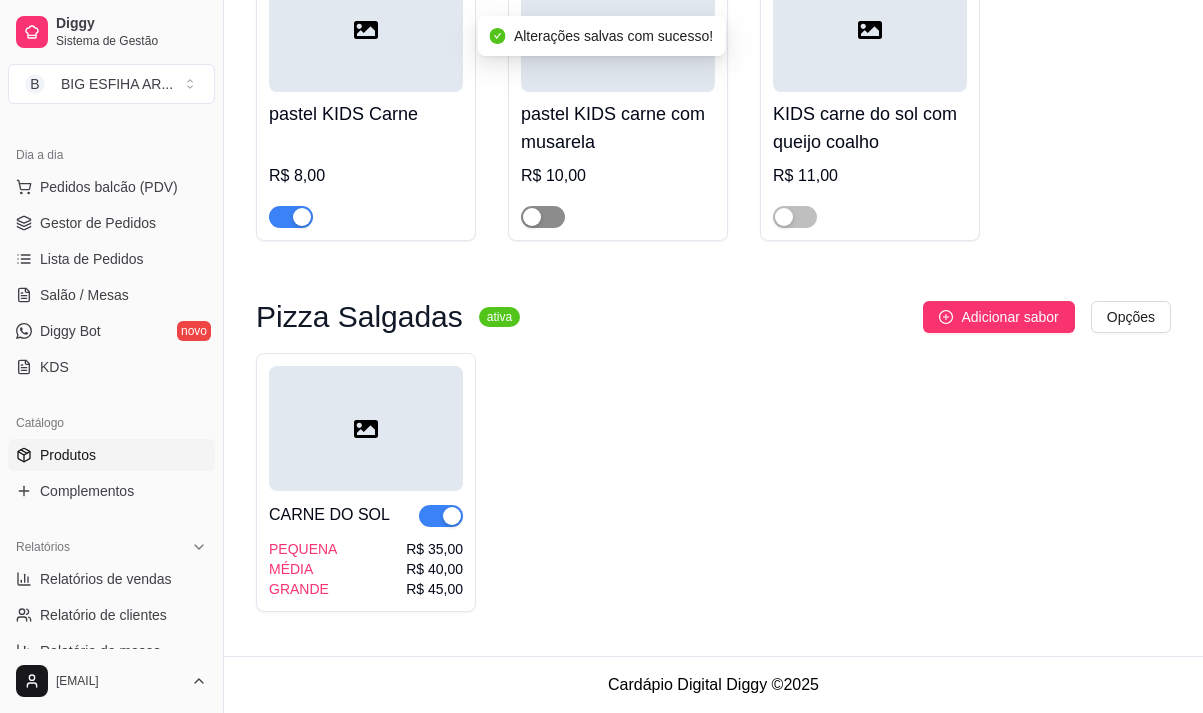 click at bounding box center (543, 217) 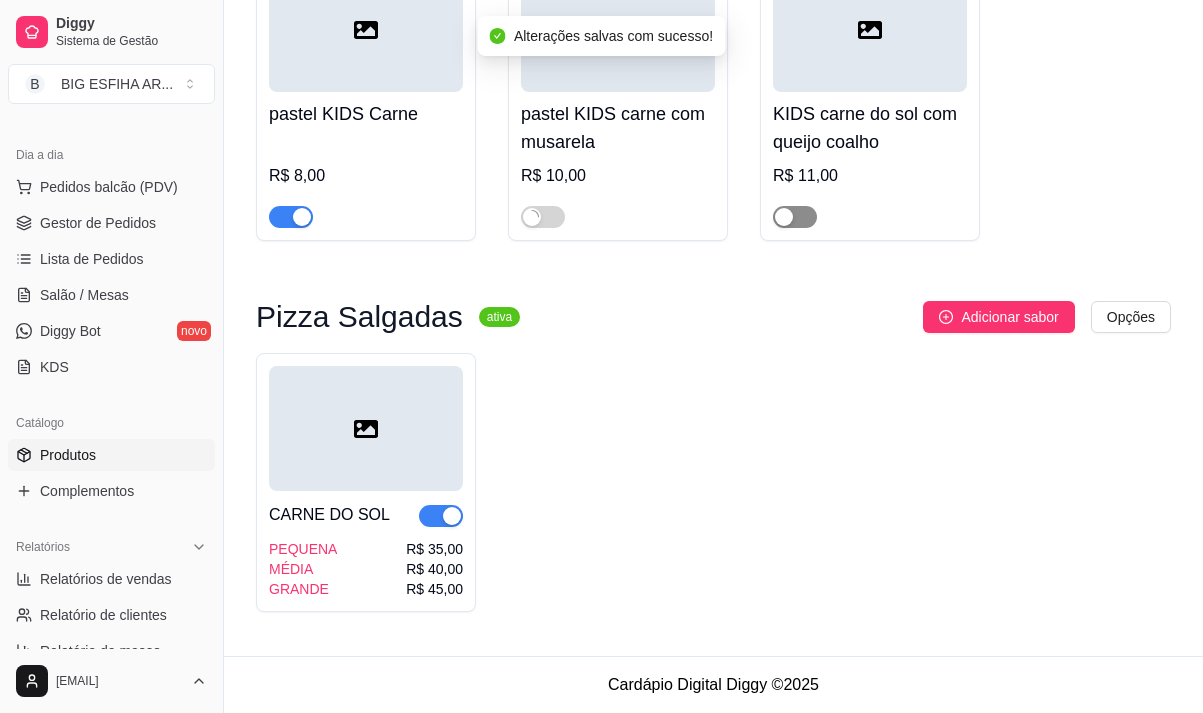 click at bounding box center [795, 217] 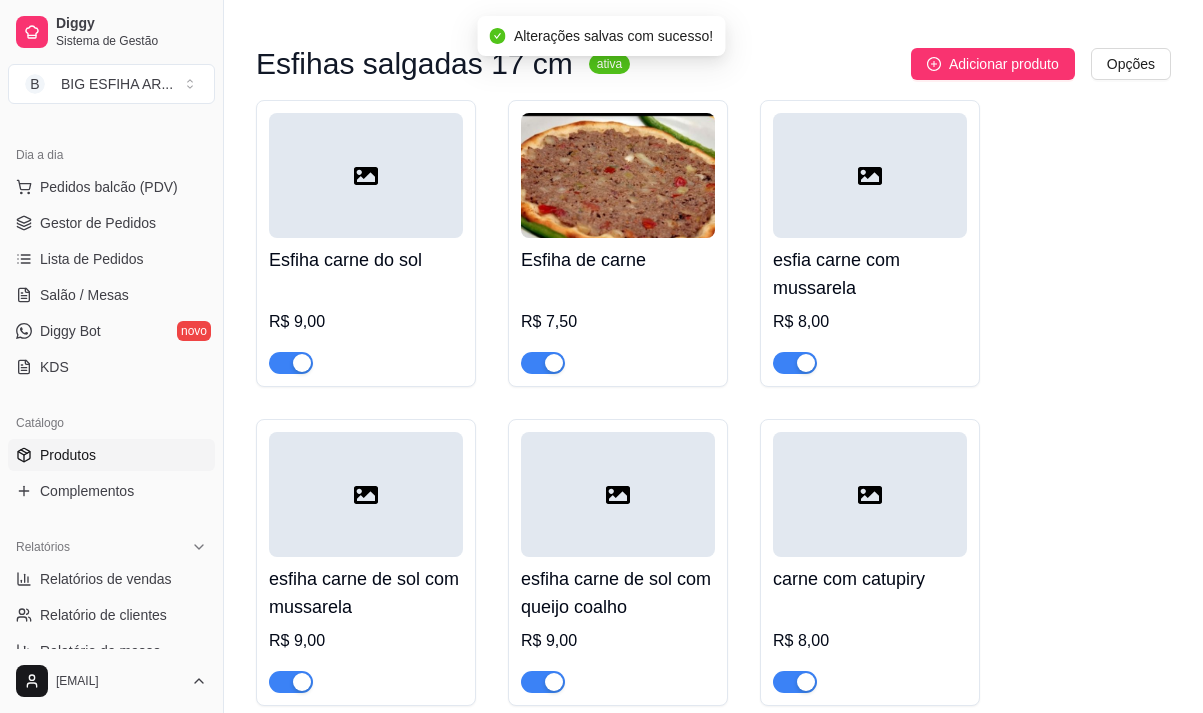 scroll, scrollTop: 0, scrollLeft: 0, axis: both 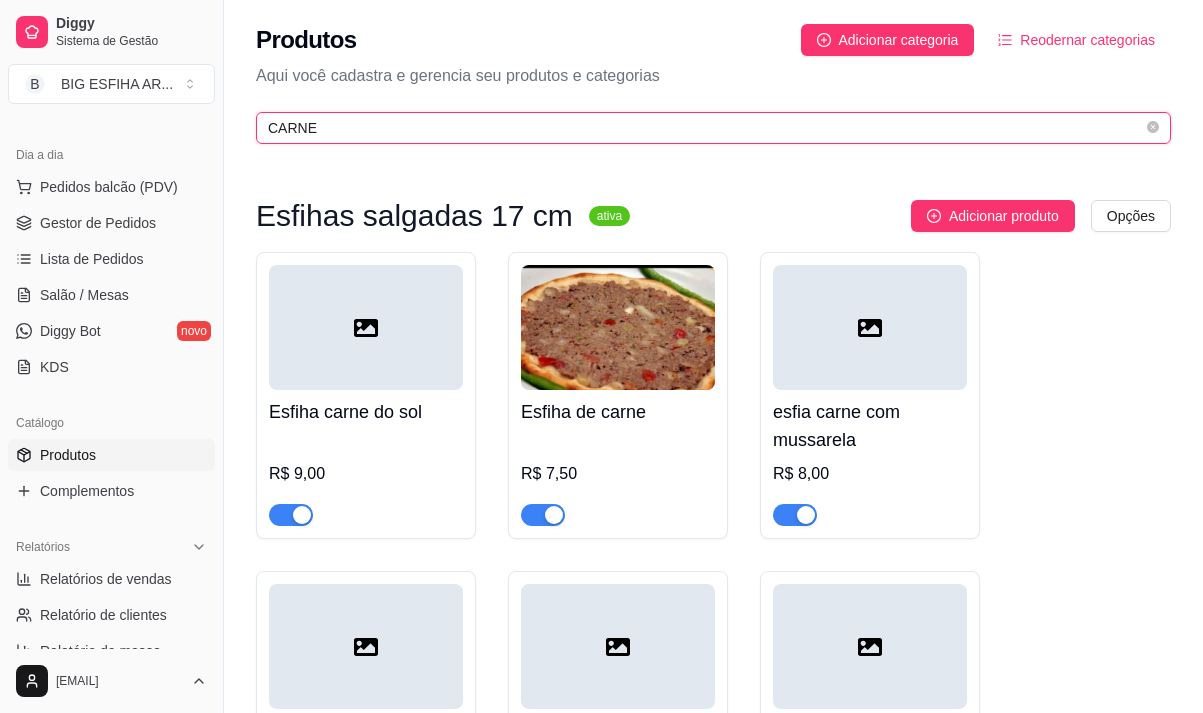 click on "cARN" at bounding box center (705, 128) 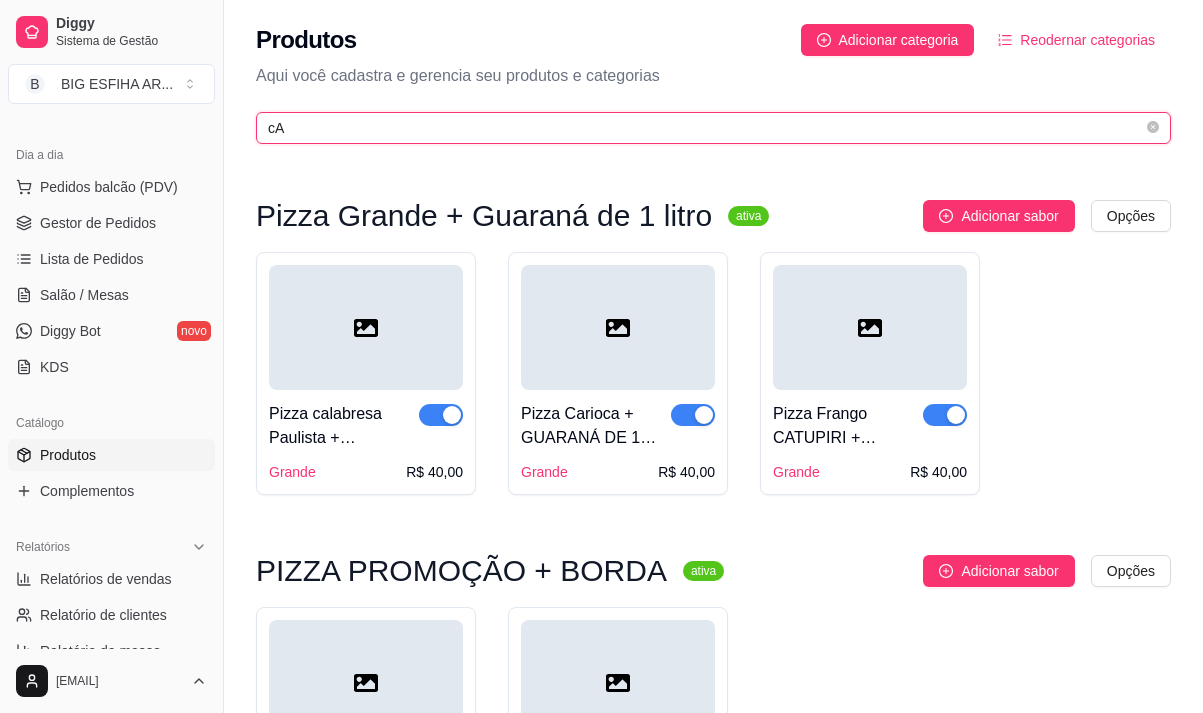 type on "c" 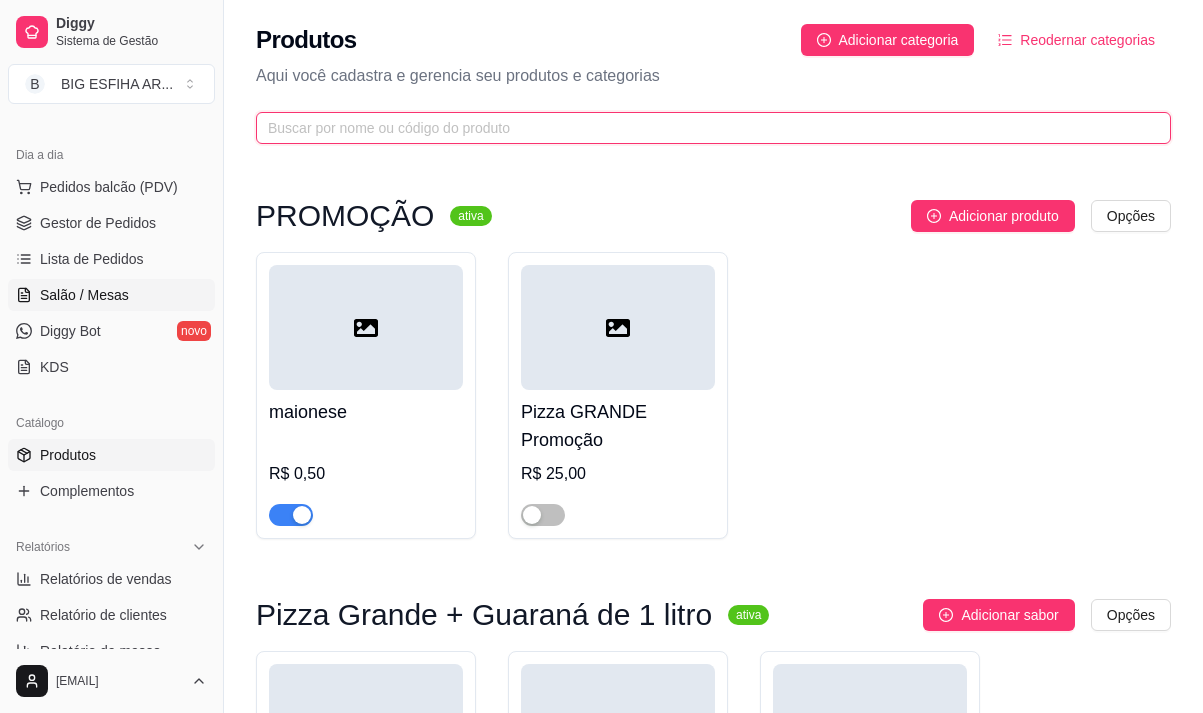 type 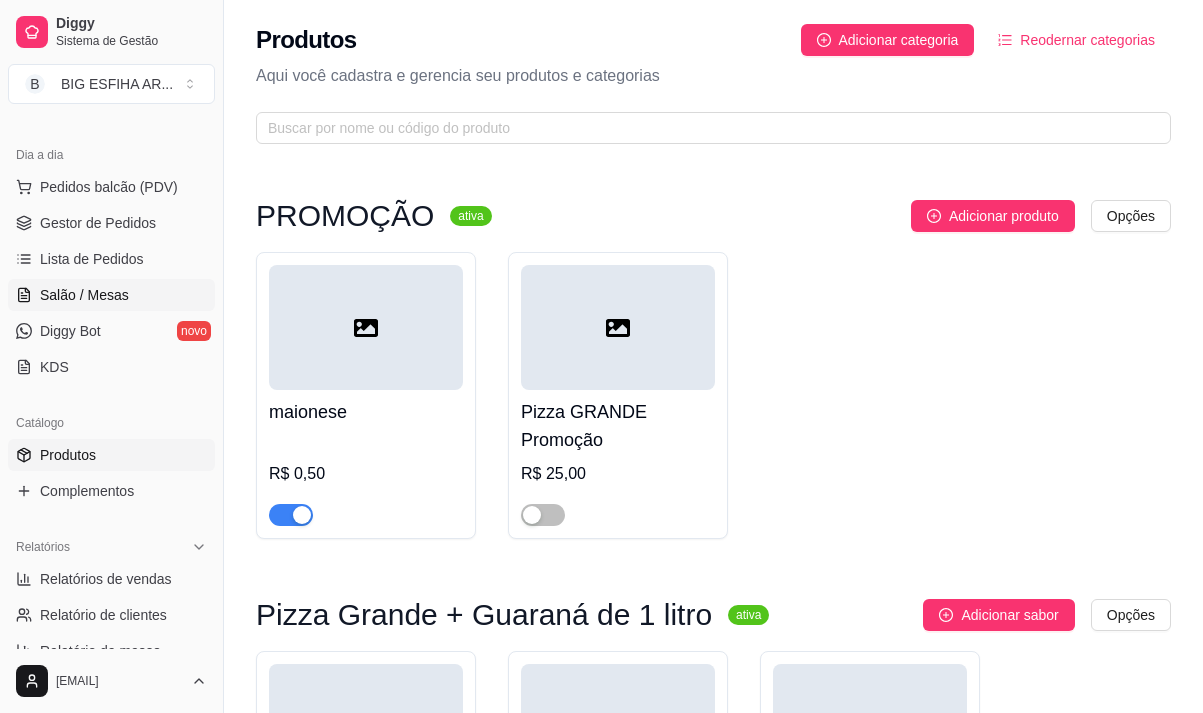 click on "Salão / Mesas" at bounding box center [84, 295] 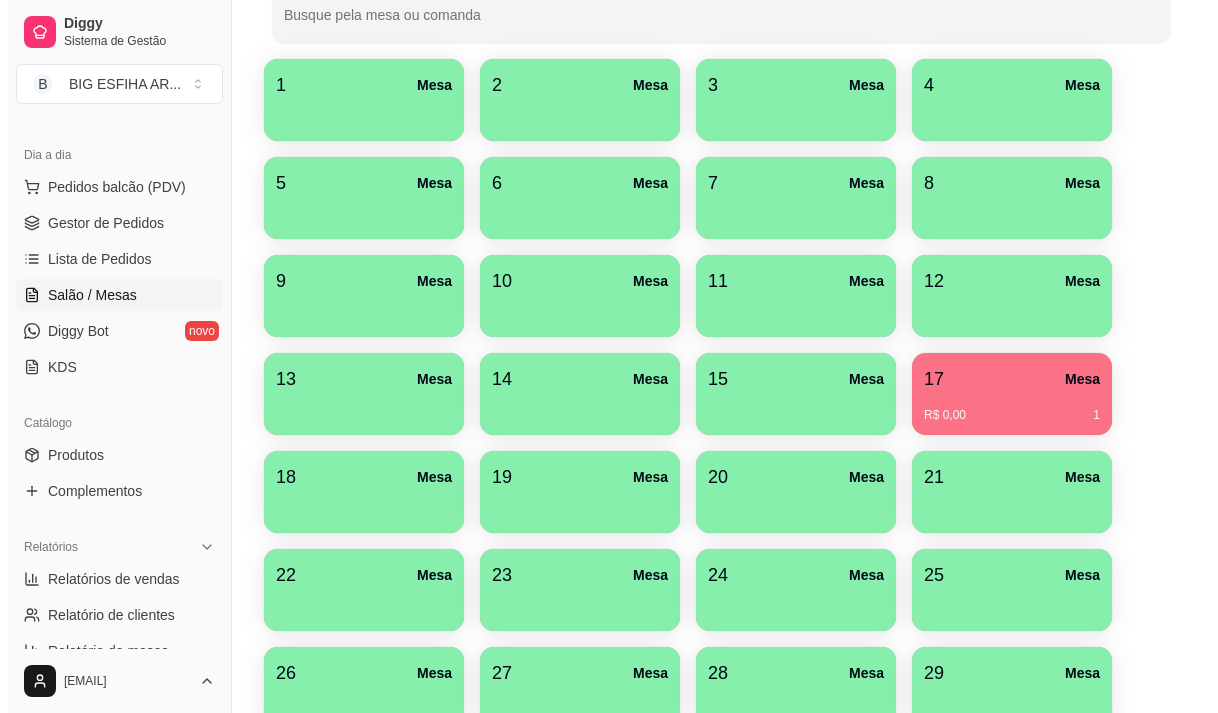 scroll, scrollTop: 300, scrollLeft: 0, axis: vertical 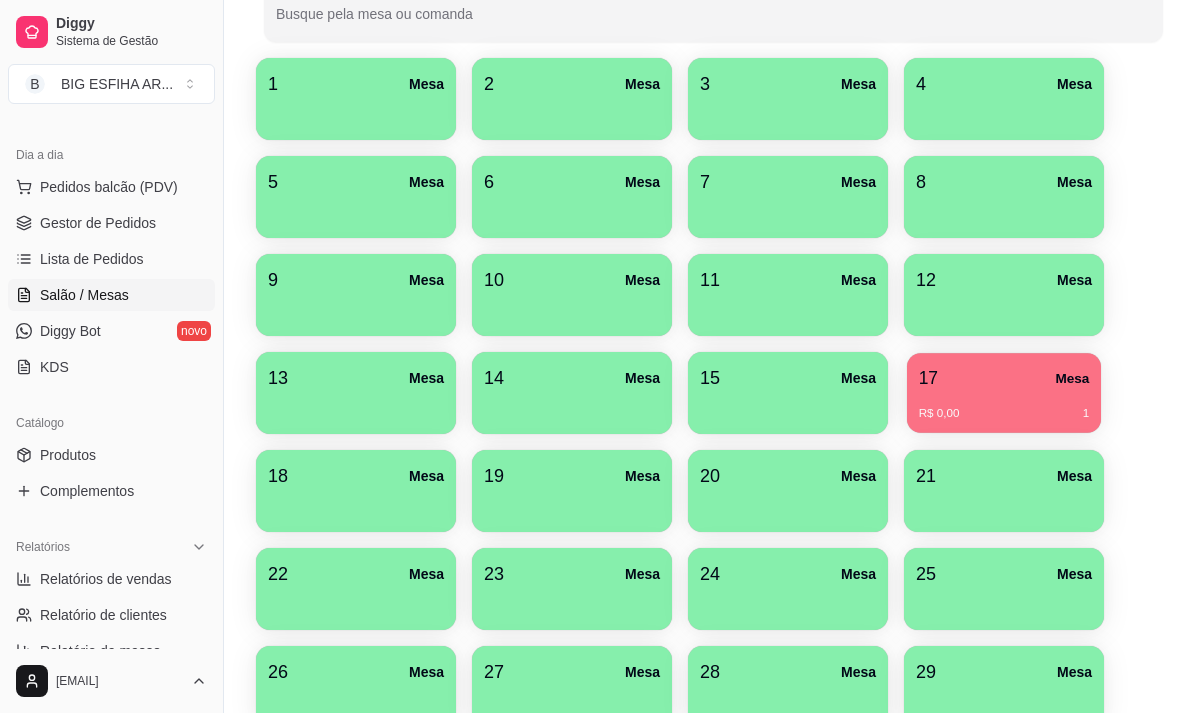 click on "R$ 0,00 1" at bounding box center (1004, 406) 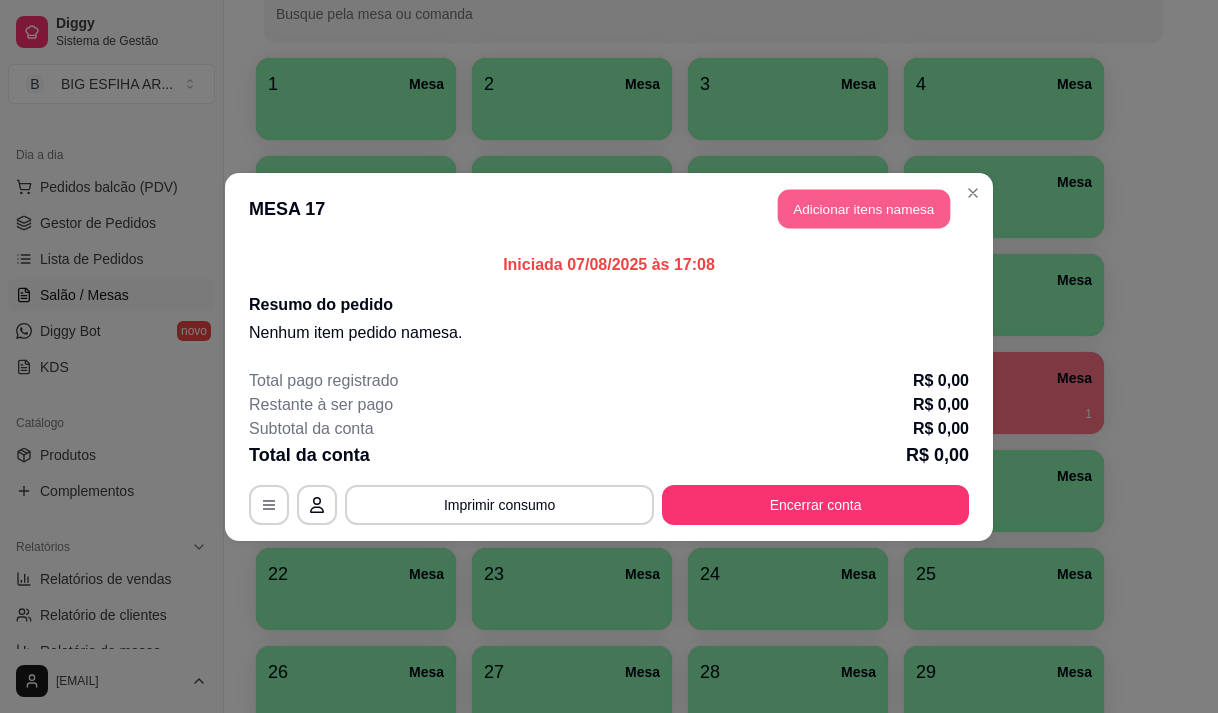 click on "Adicionar itens na  mesa" at bounding box center (864, 208) 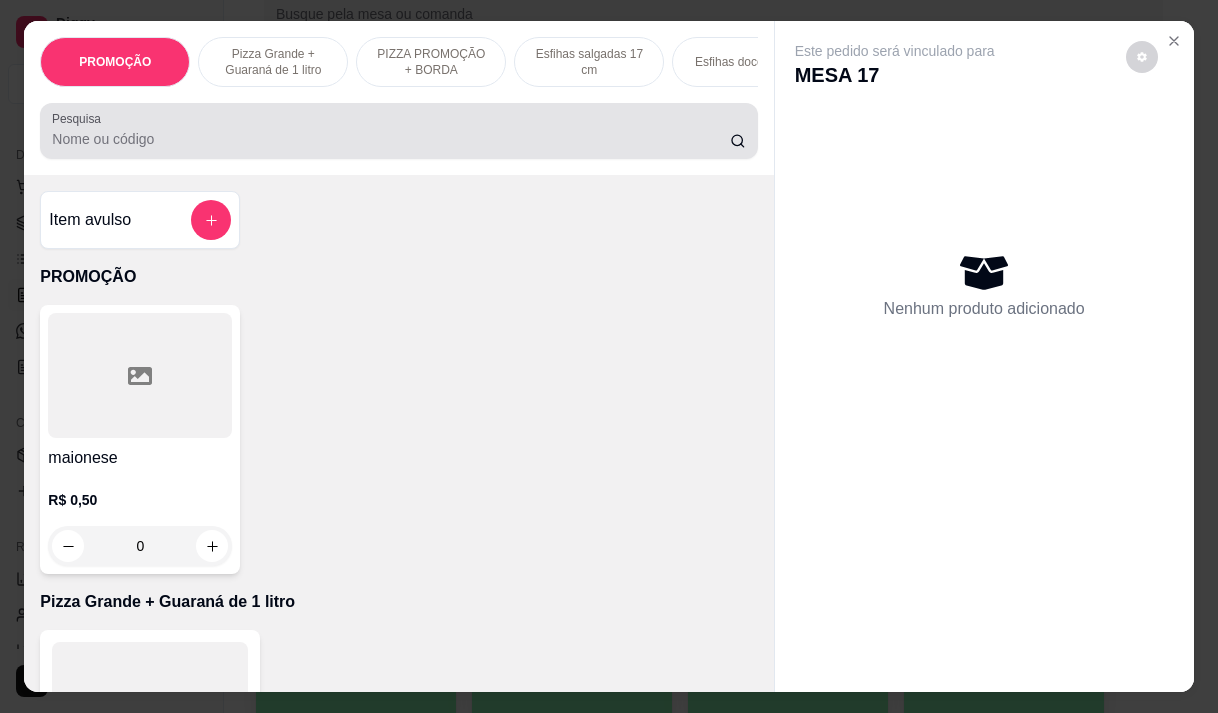 click on "Pesquisa" at bounding box center (398, 131) 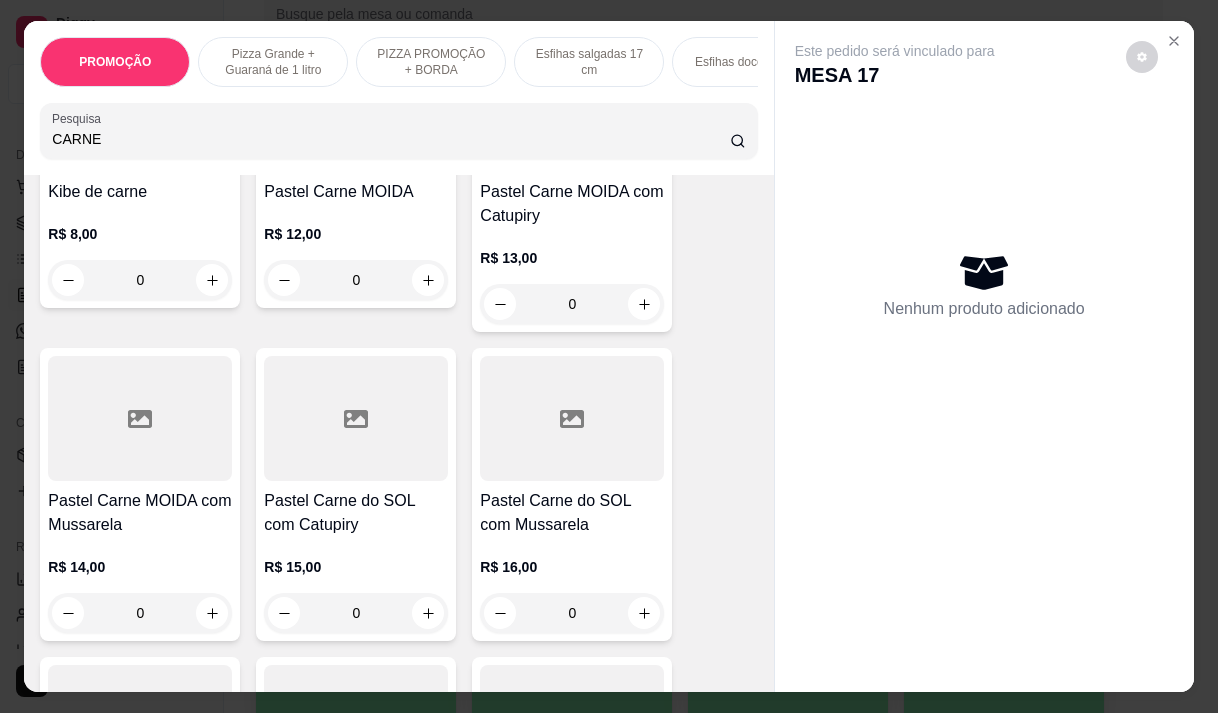 scroll, scrollTop: 1200, scrollLeft: 0, axis: vertical 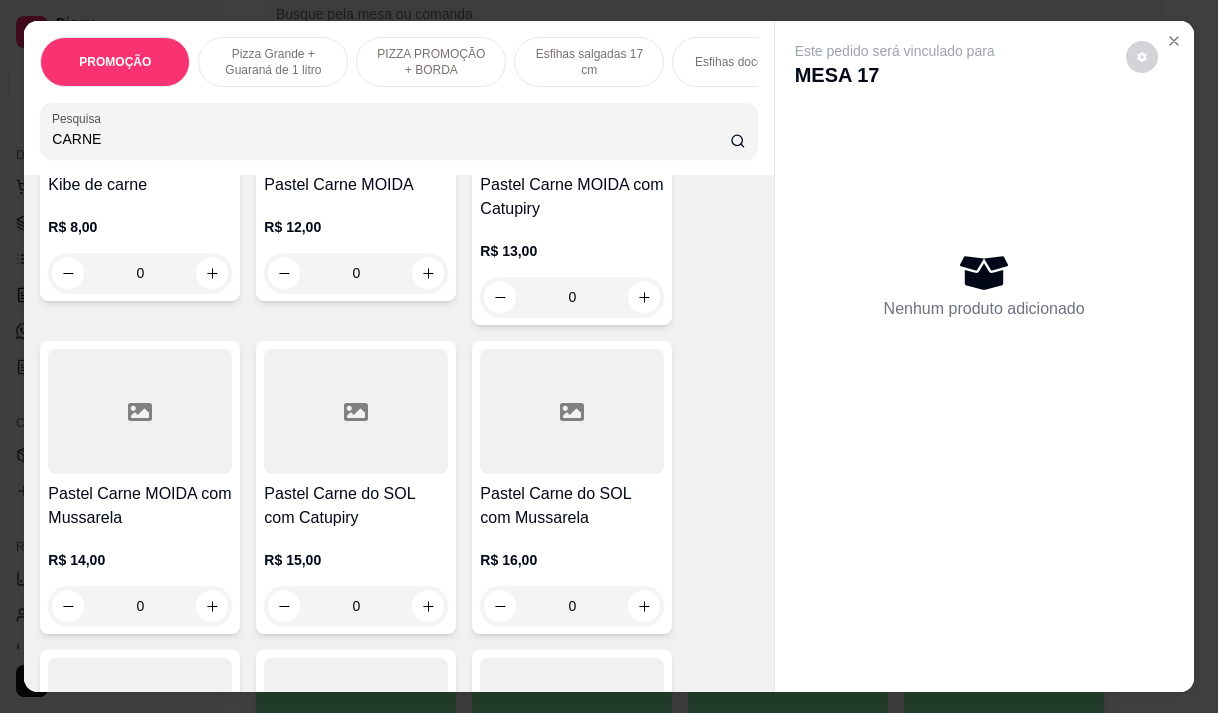 type on "CARNE" 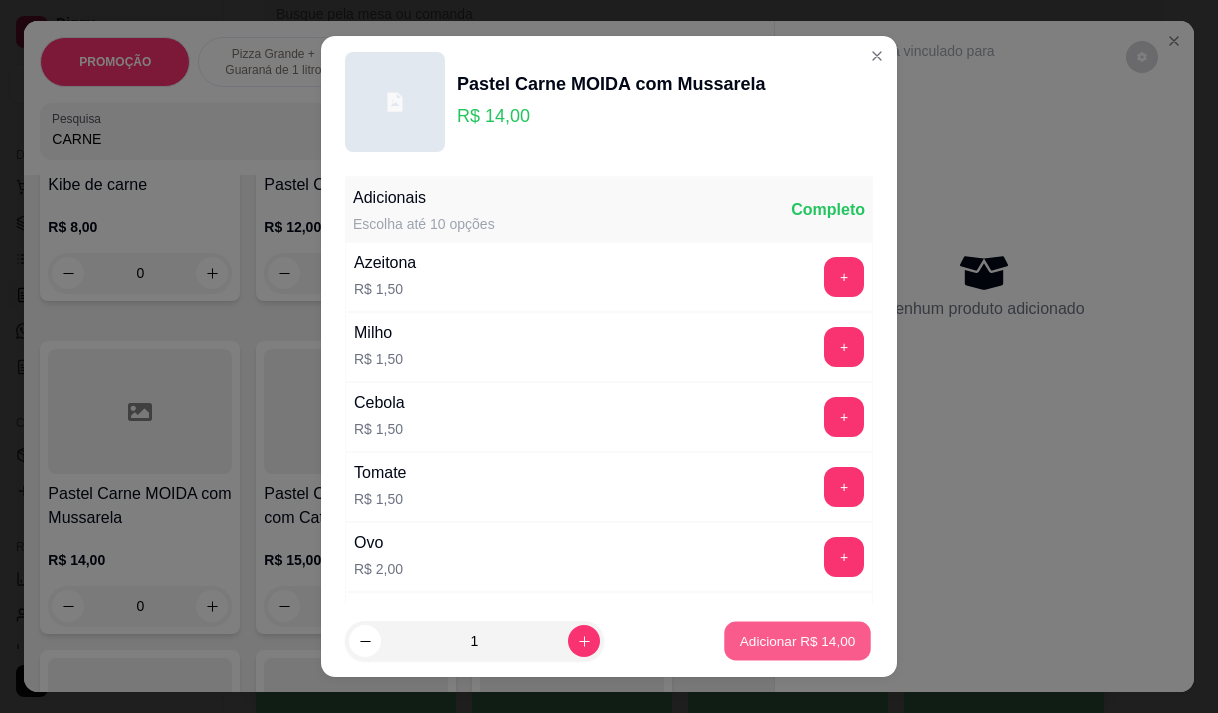 click on "Adicionar   R$ 14,00" at bounding box center [798, 641] 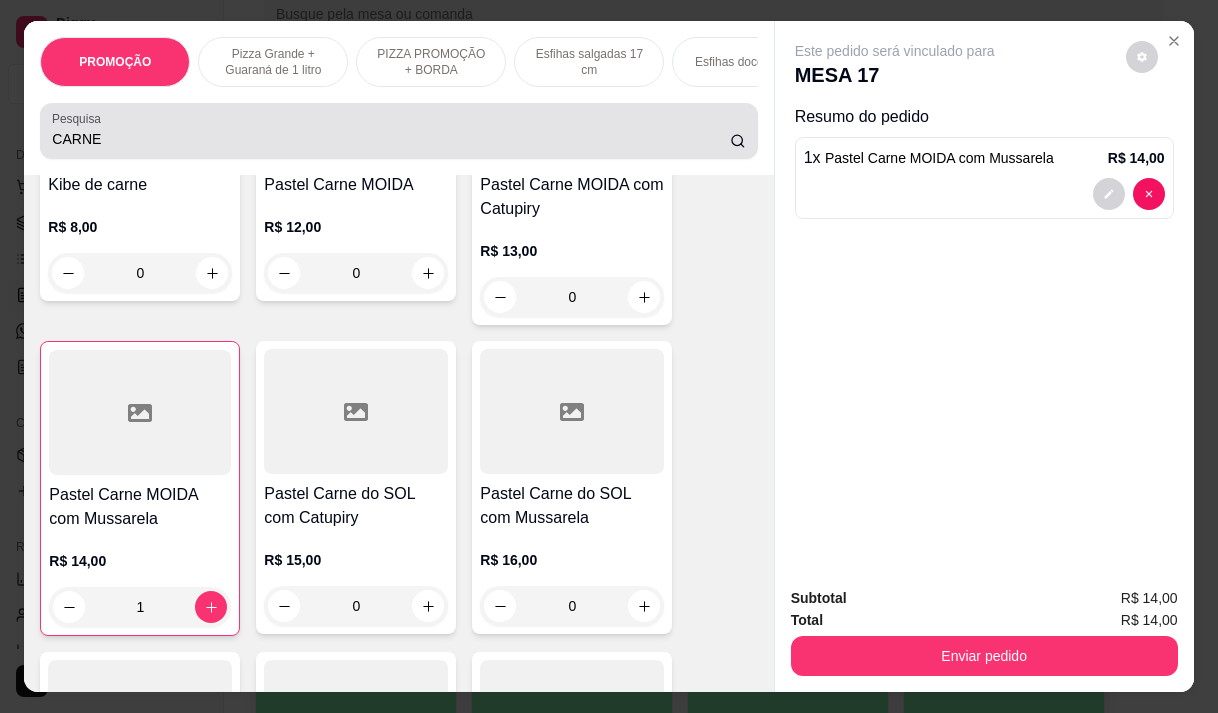 click on "CARNE" at bounding box center (398, 131) 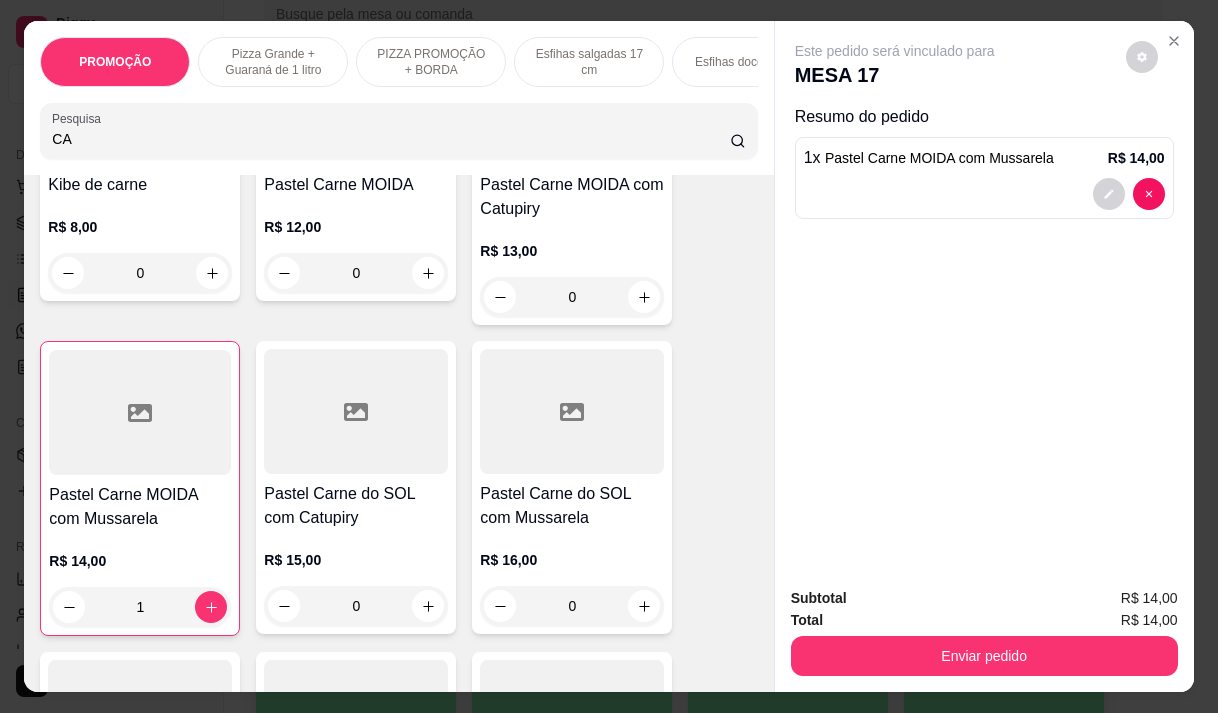 type on "C" 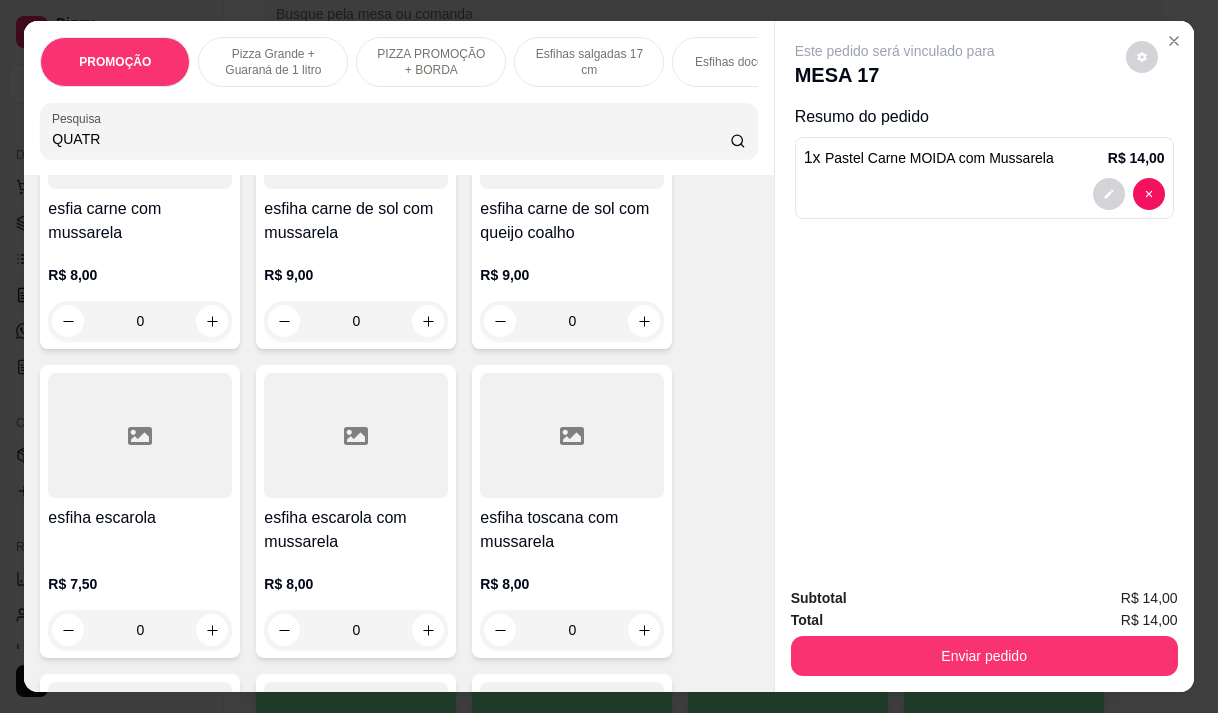 scroll, scrollTop: 4095, scrollLeft: 0, axis: vertical 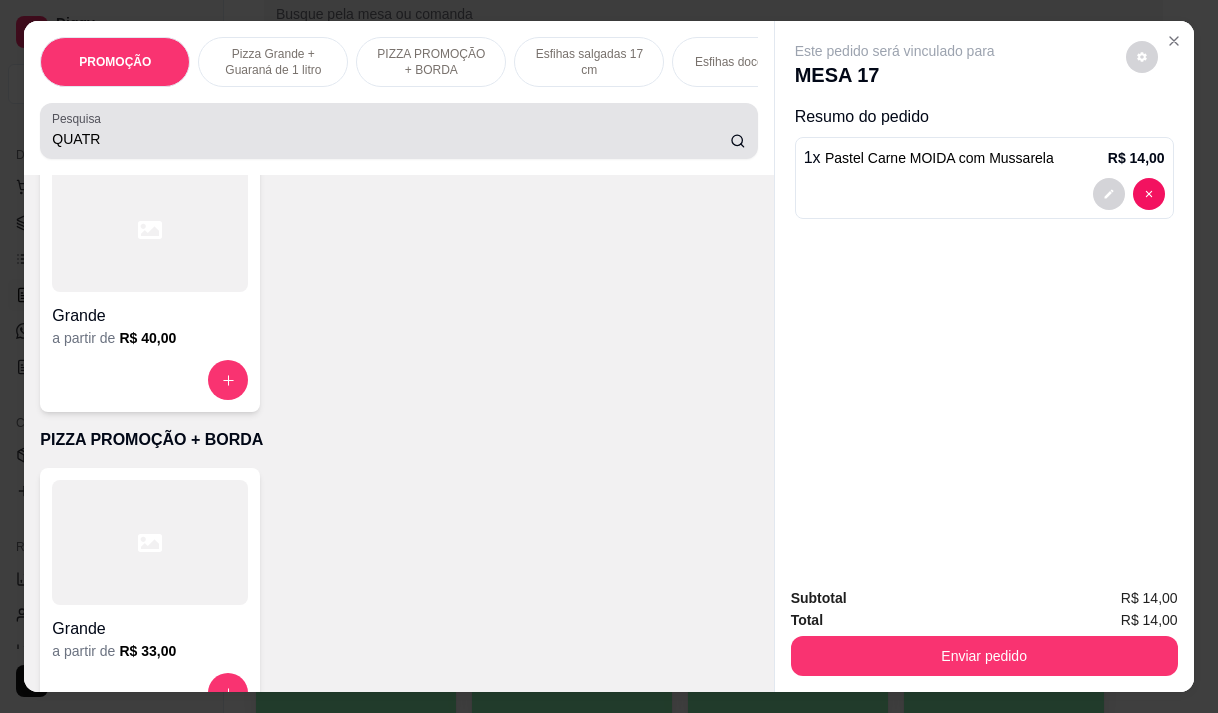 click on "QUATR" at bounding box center [391, 139] 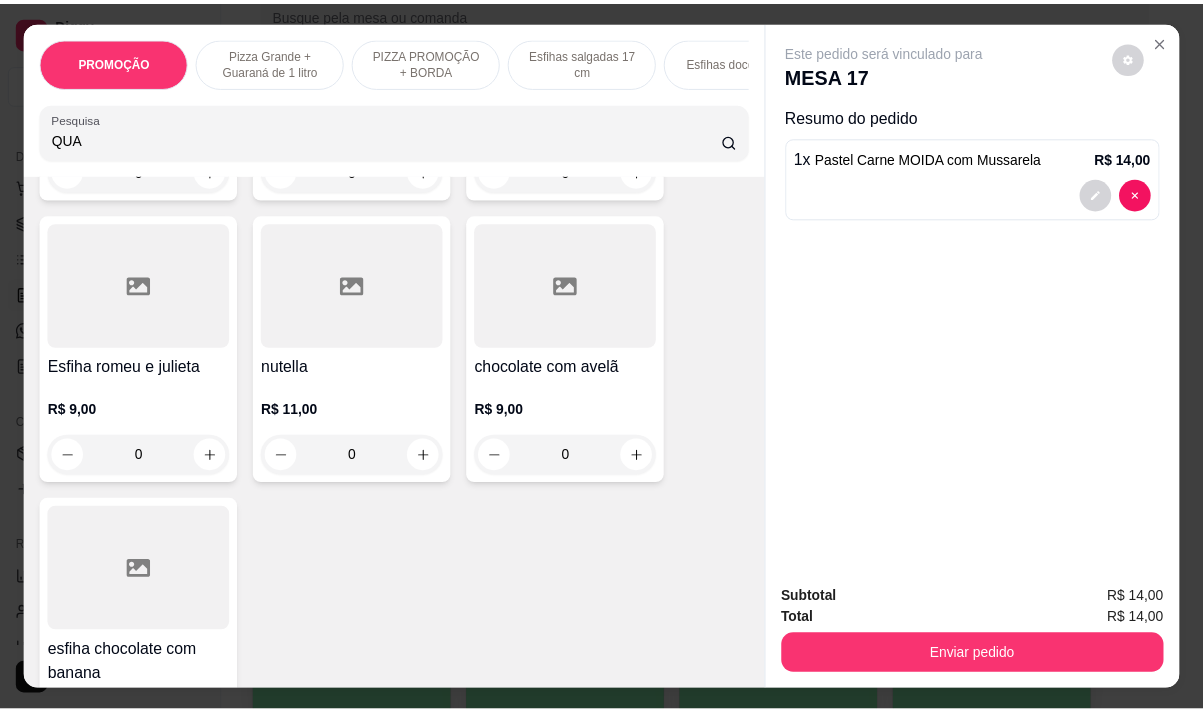 scroll, scrollTop: 6300, scrollLeft: 0, axis: vertical 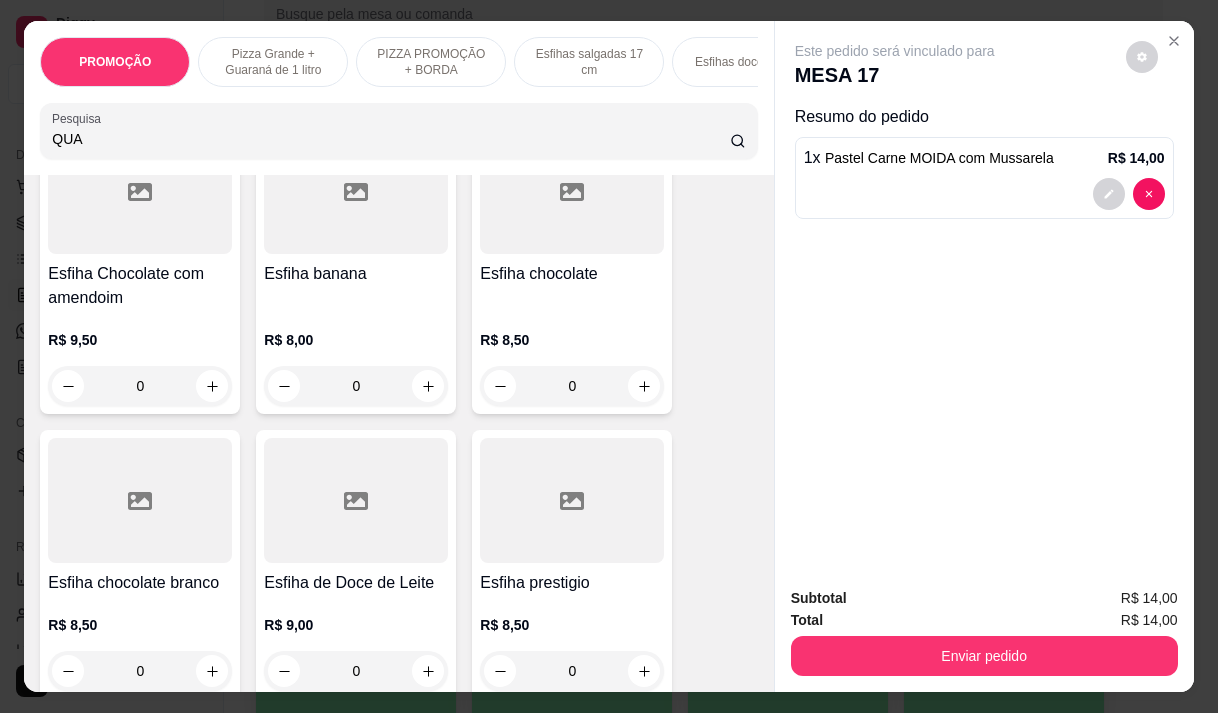 type on "QUA" 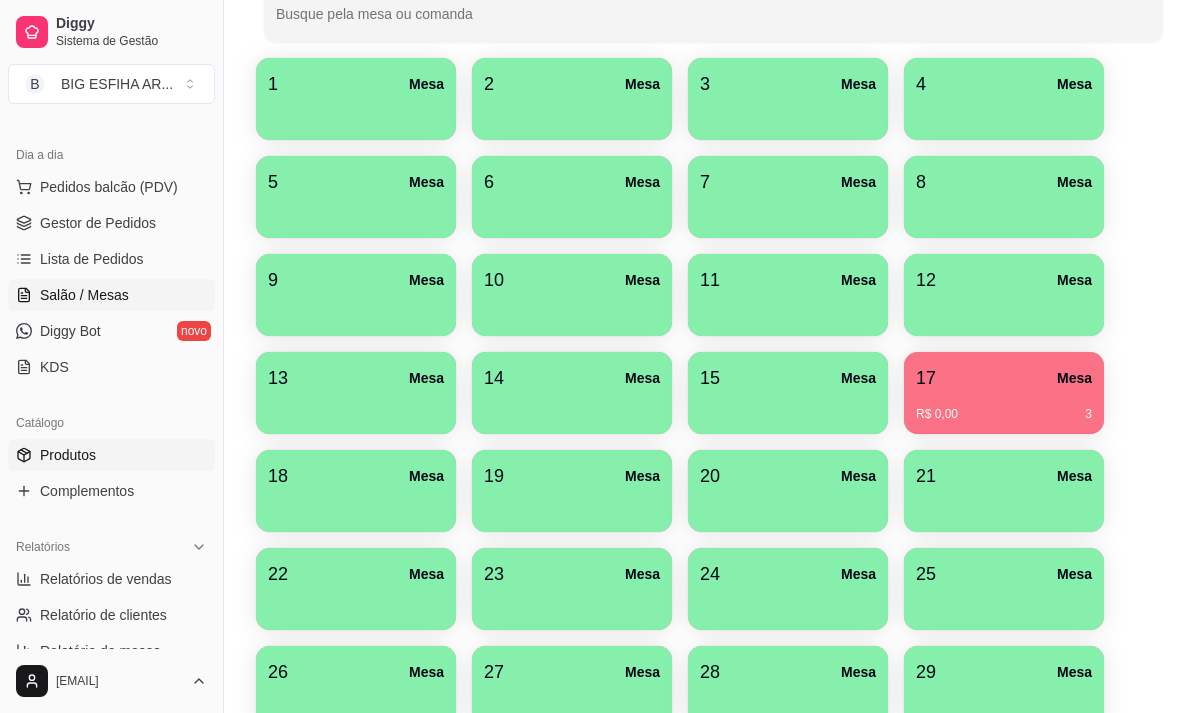 click on "Produtos" at bounding box center (68, 455) 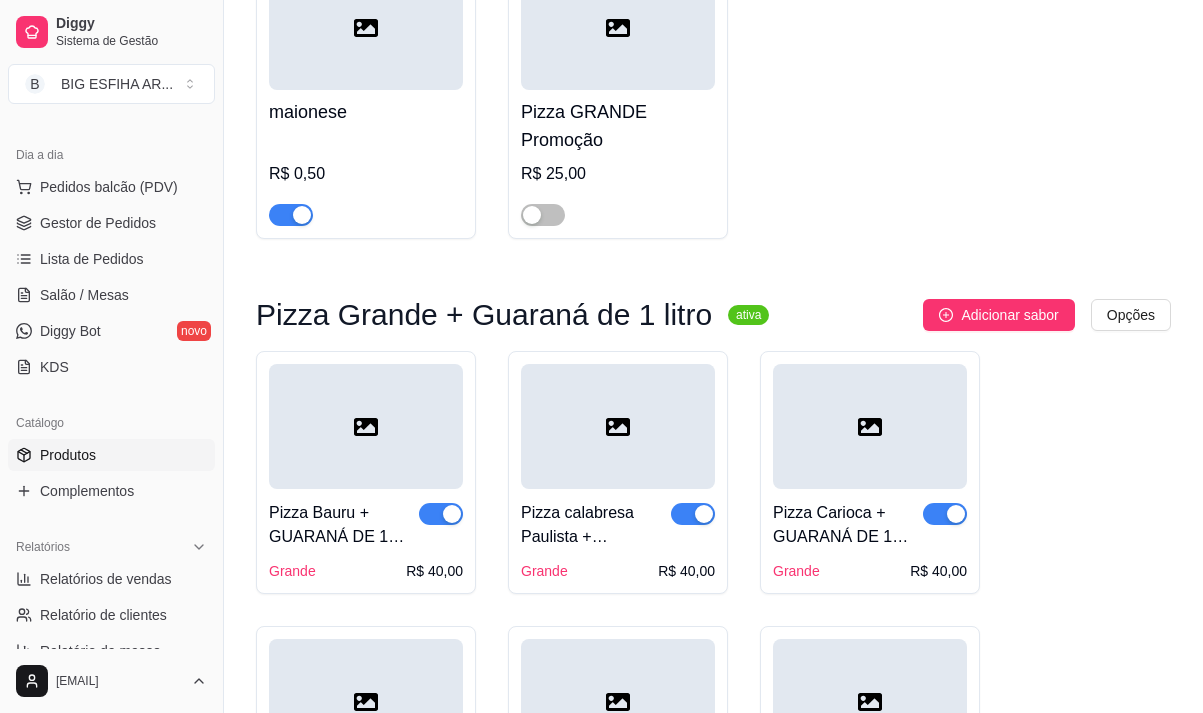 scroll, scrollTop: 0, scrollLeft: 0, axis: both 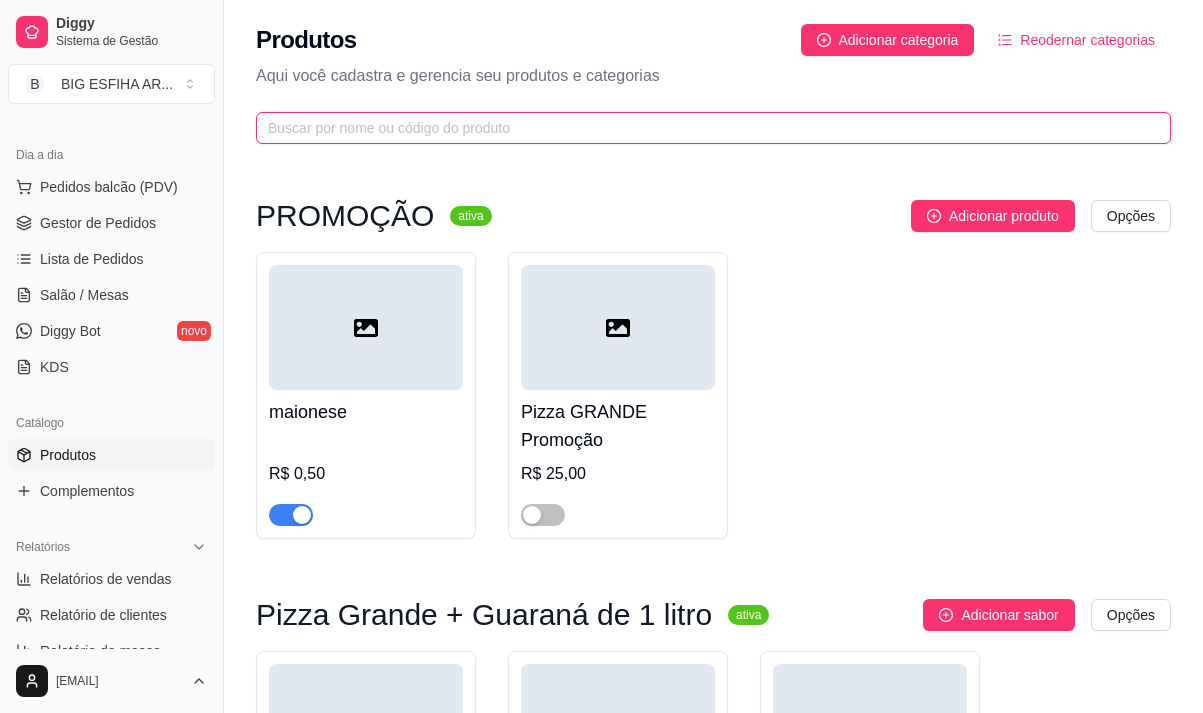 click at bounding box center (705, 128) 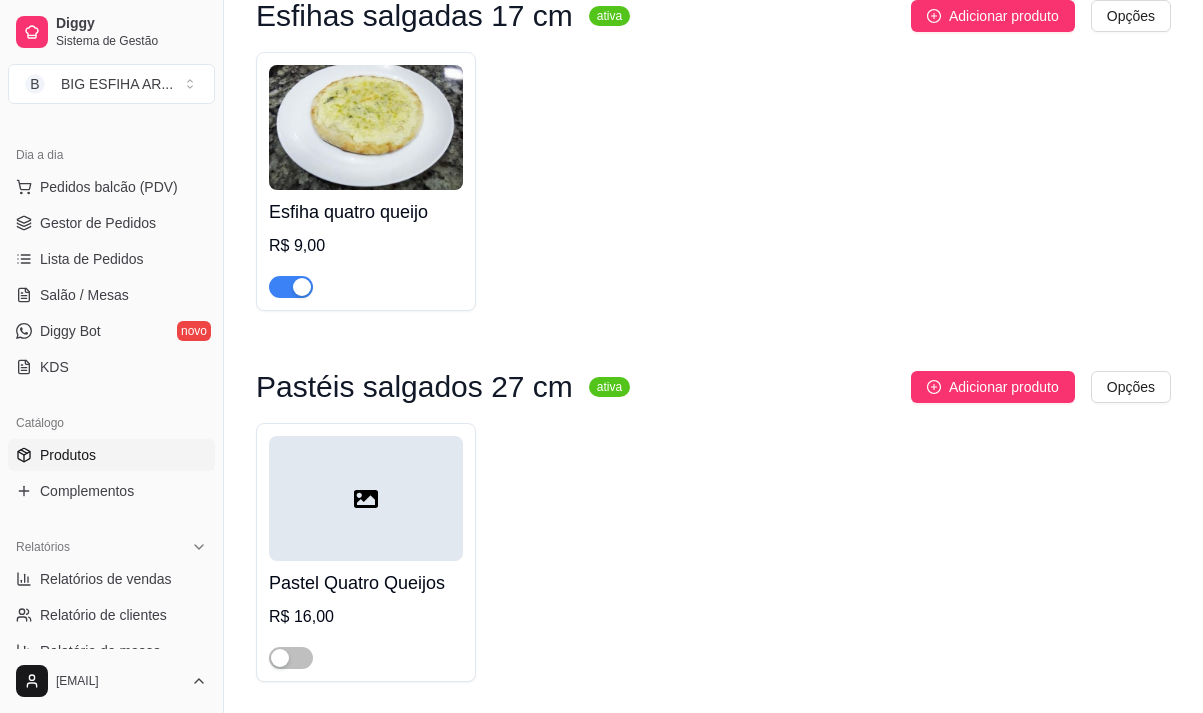 scroll, scrollTop: 600, scrollLeft: 0, axis: vertical 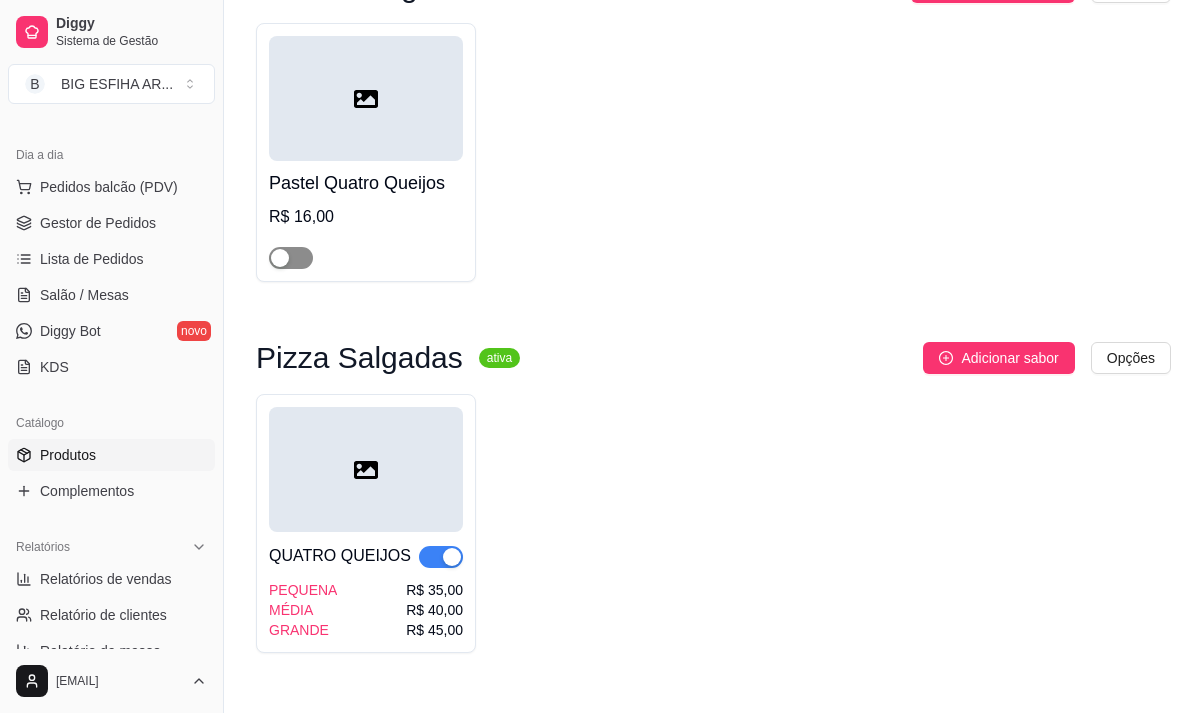 type on "QUA" 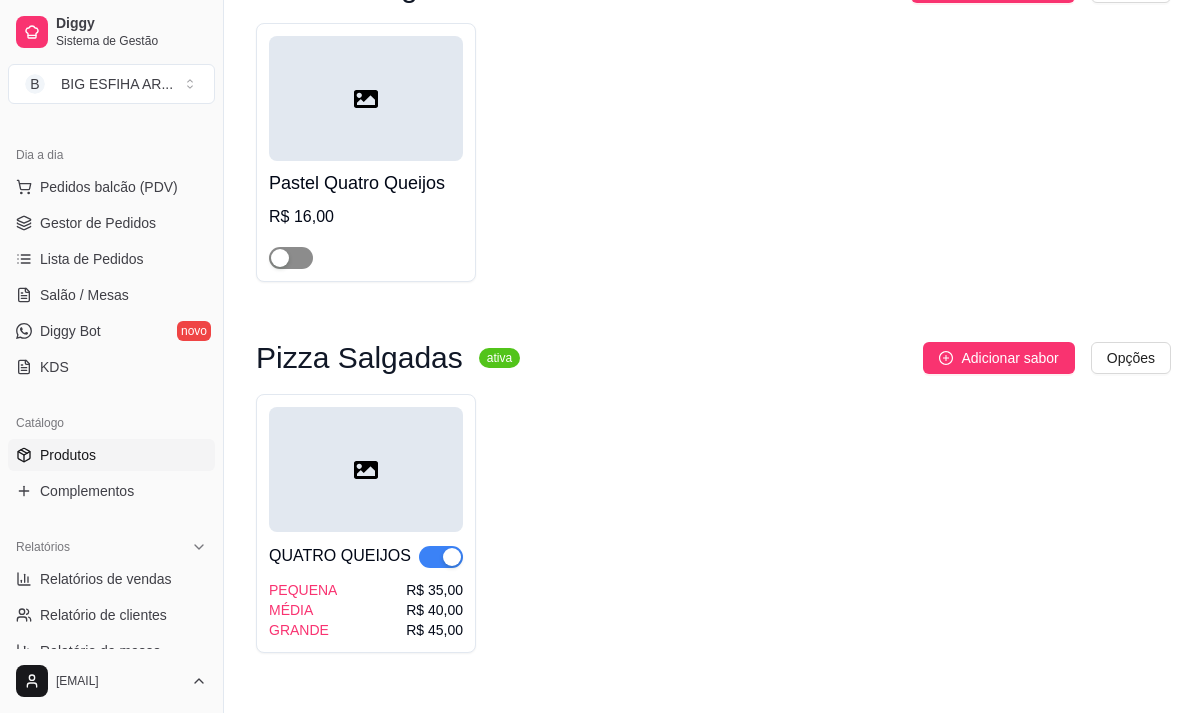 click at bounding box center [291, 258] 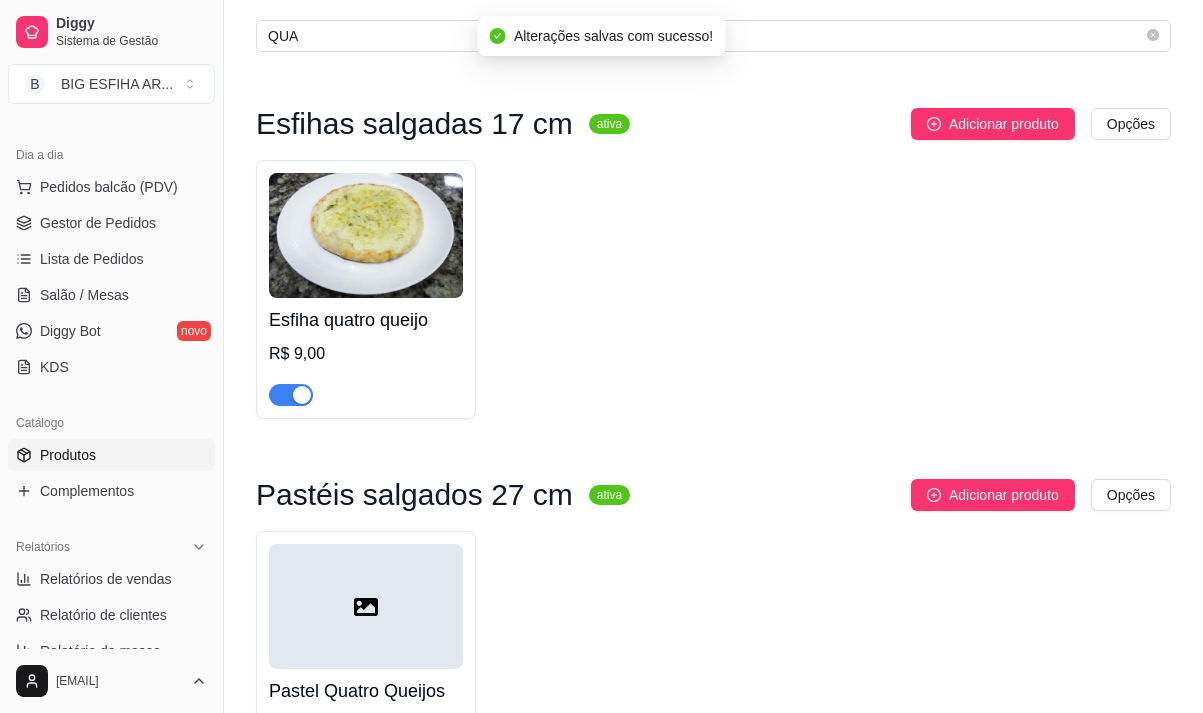 scroll, scrollTop: 0, scrollLeft: 0, axis: both 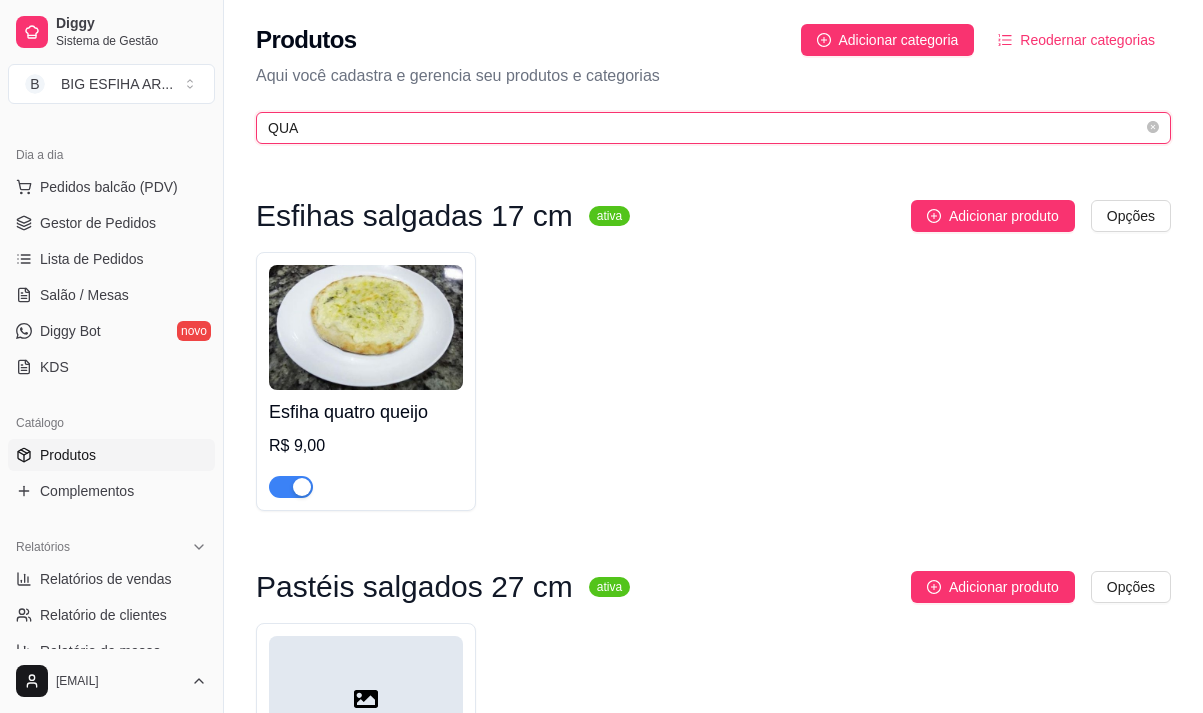 click on "QUA" at bounding box center [705, 128] 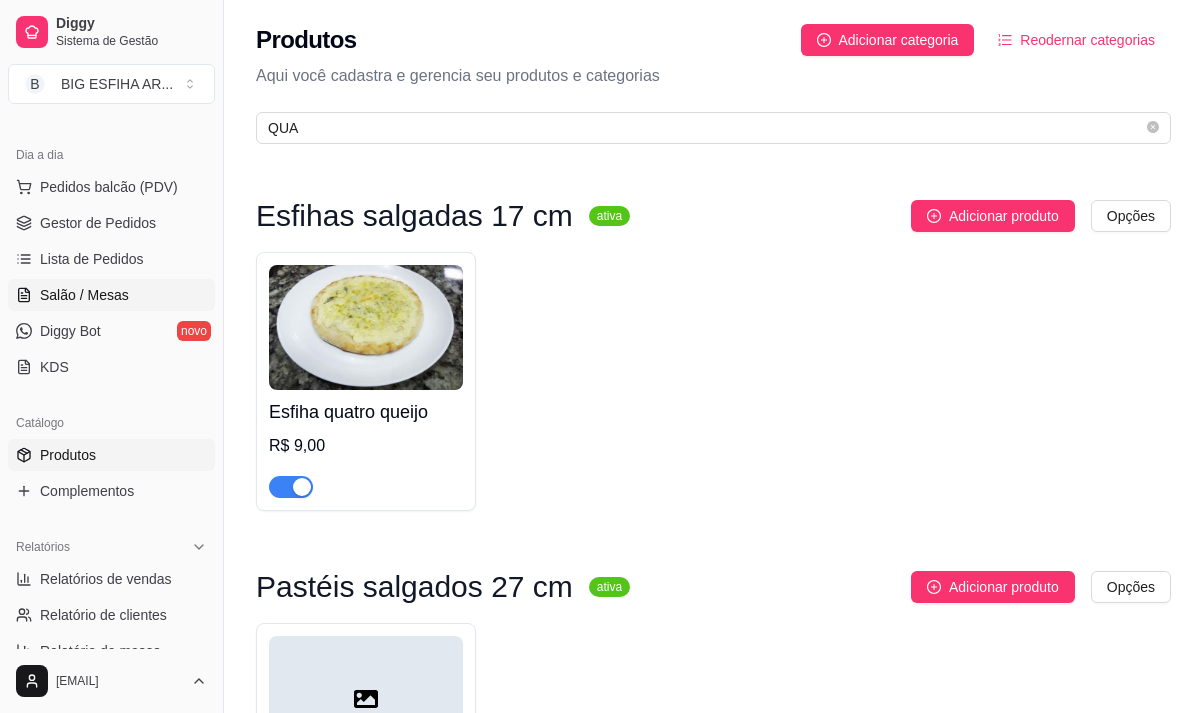 click on "Salão / Mesas" at bounding box center (84, 295) 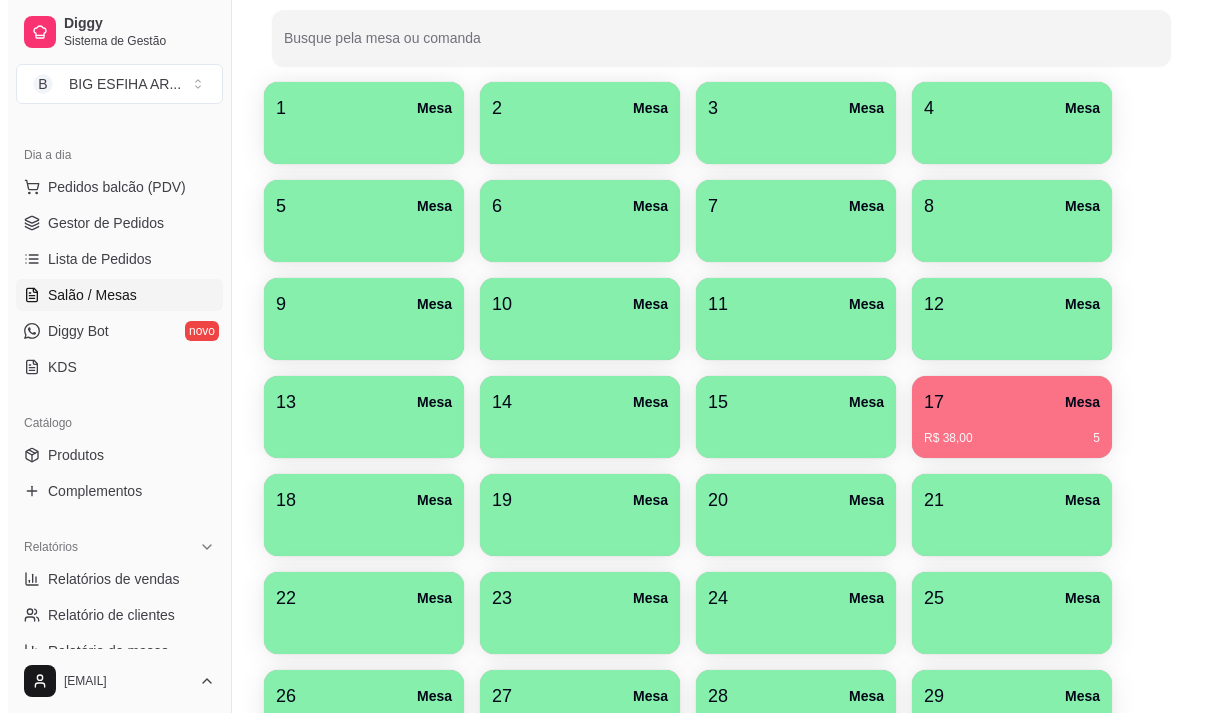 scroll, scrollTop: 300, scrollLeft: 0, axis: vertical 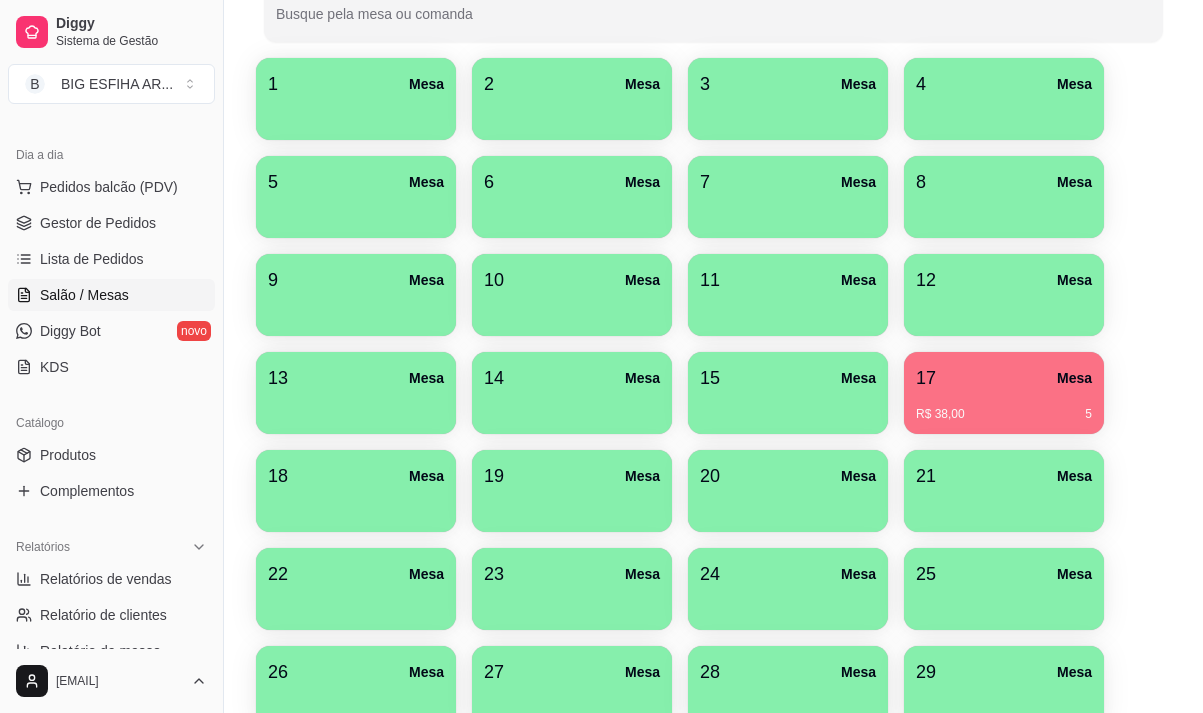 click on "R$ 38,00 5" at bounding box center [1004, 407] 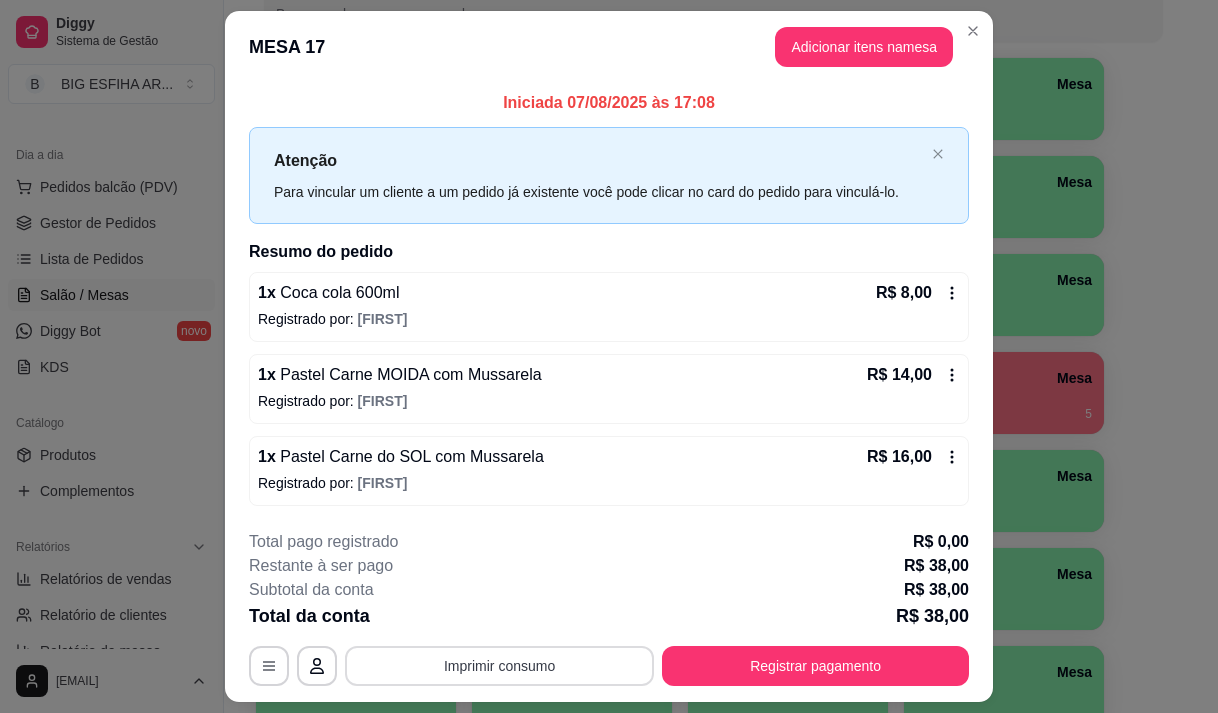 click on "Imprimir consumo" at bounding box center (499, 666) 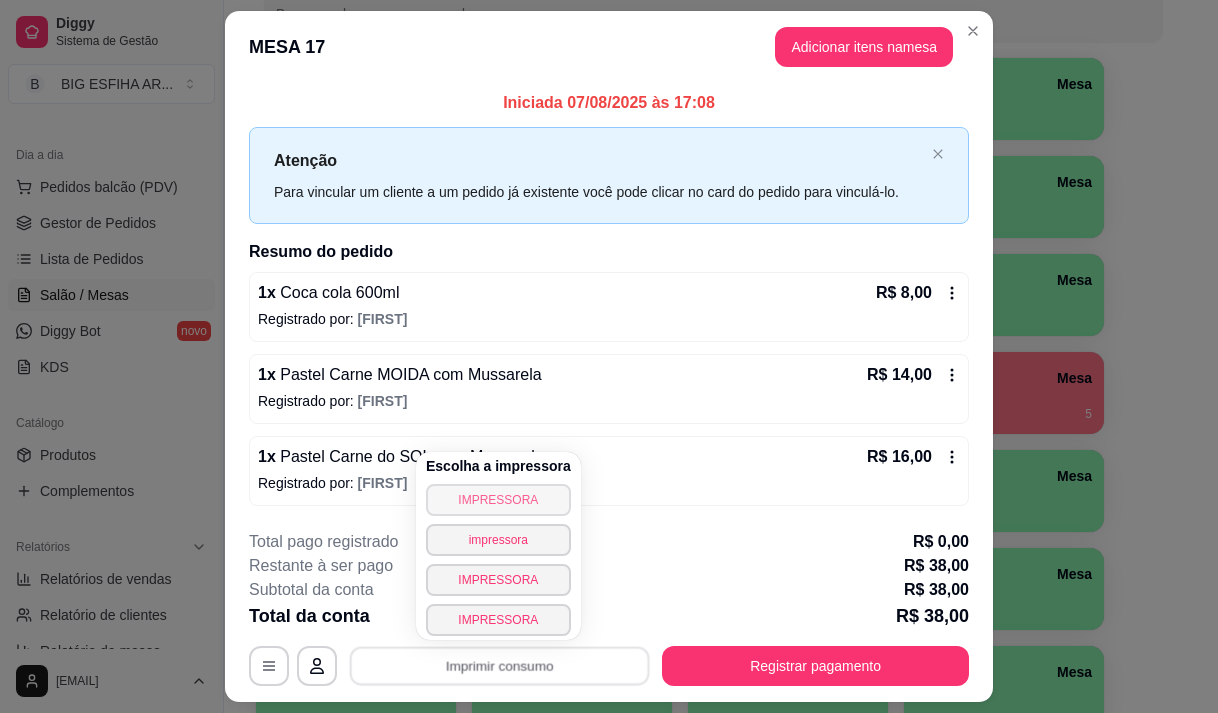 click on "IMPRESSORA" at bounding box center [498, 500] 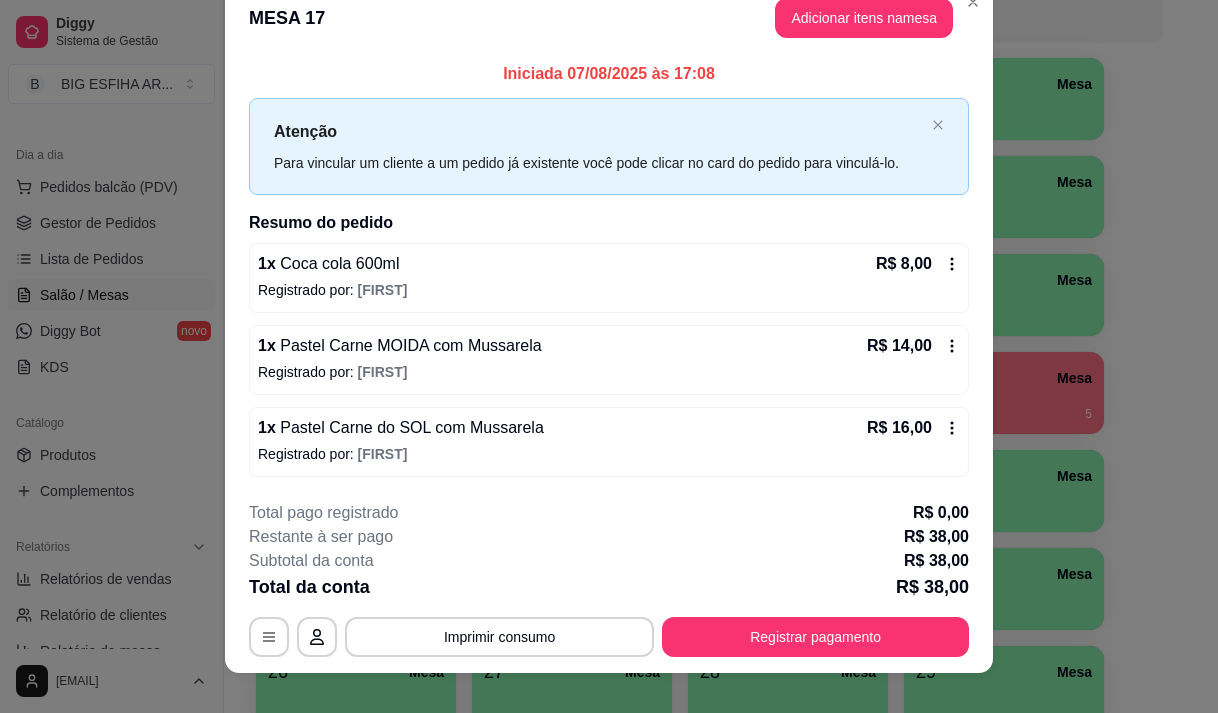 scroll, scrollTop: 53, scrollLeft: 0, axis: vertical 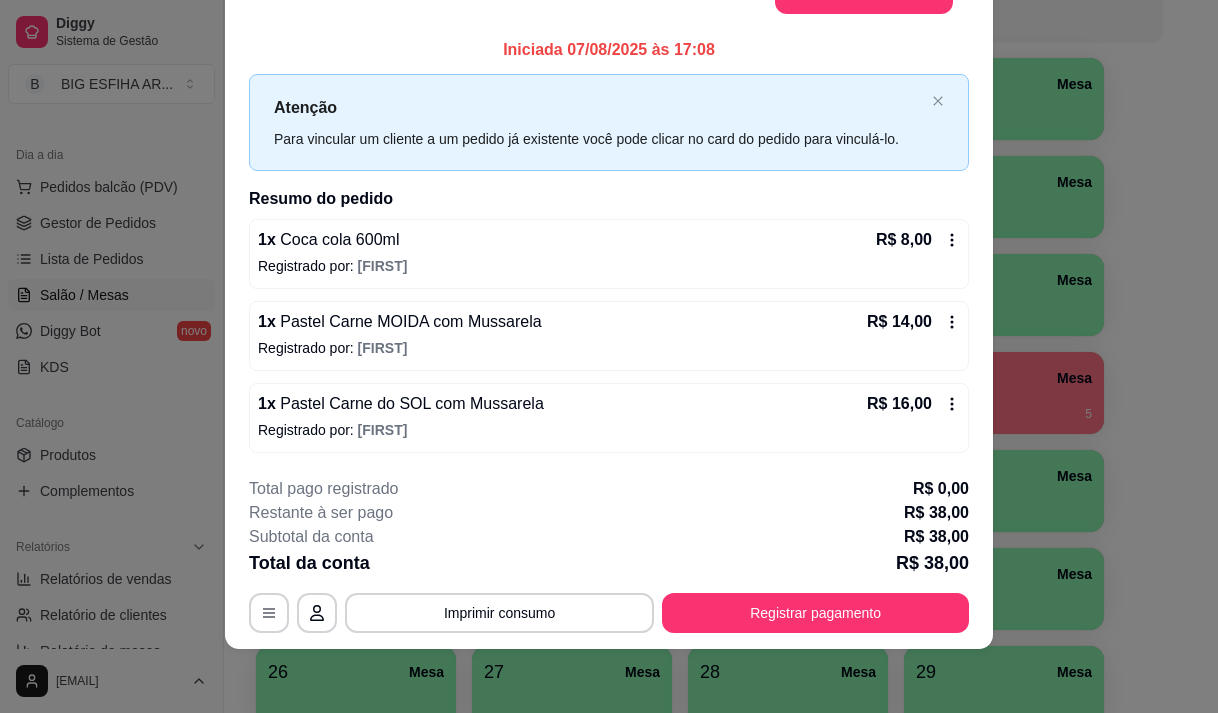 click on "Pastel Carne do SOL com Mussarela" at bounding box center [410, 403] 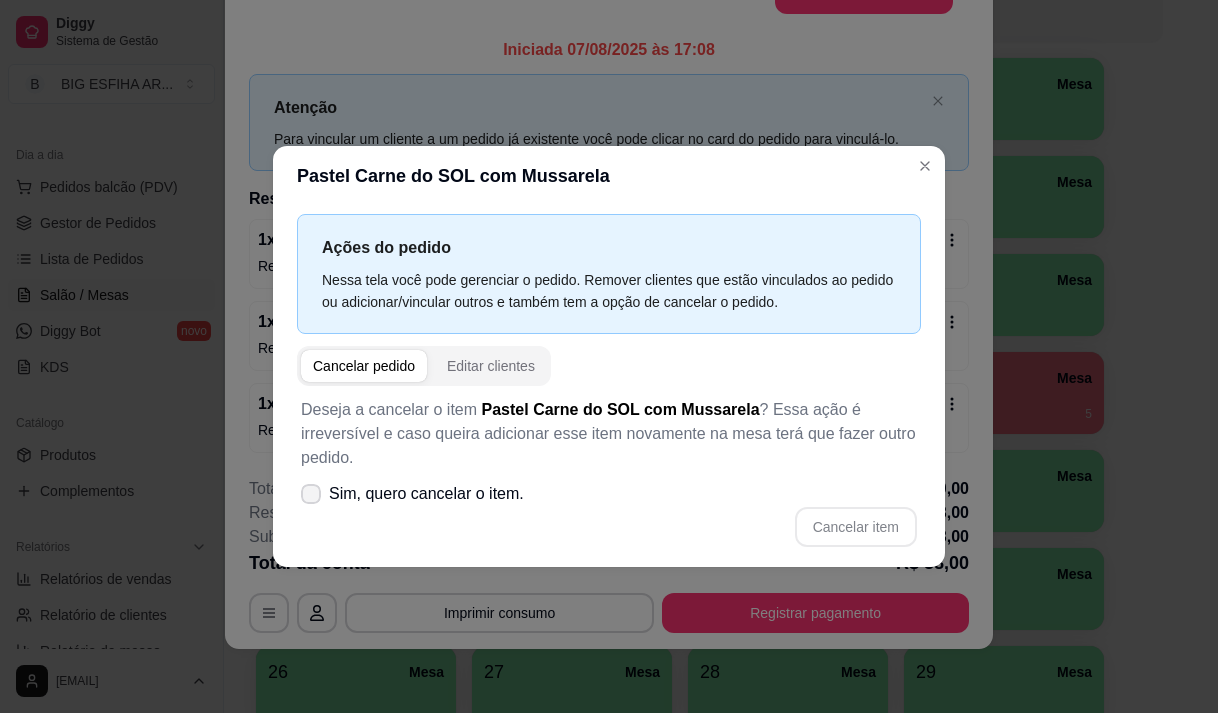 click on "Sim, quero cancelar o item." at bounding box center [426, 494] 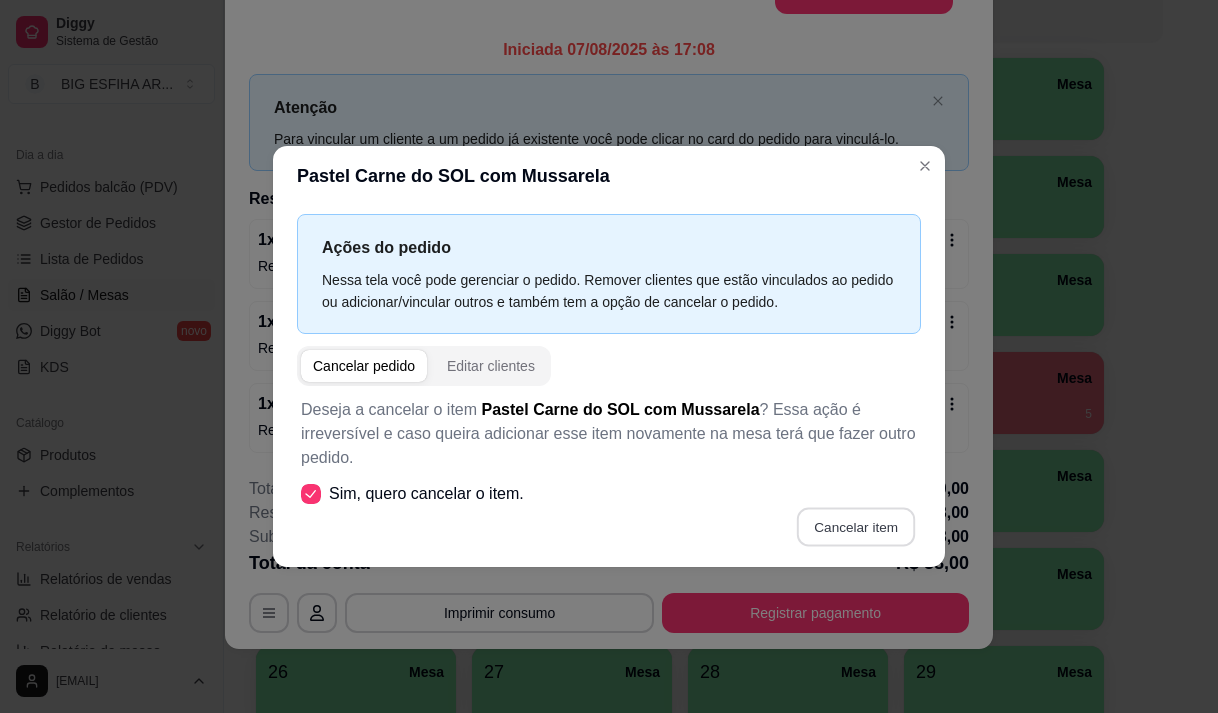 click on "Cancelar item" at bounding box center [855, 526] 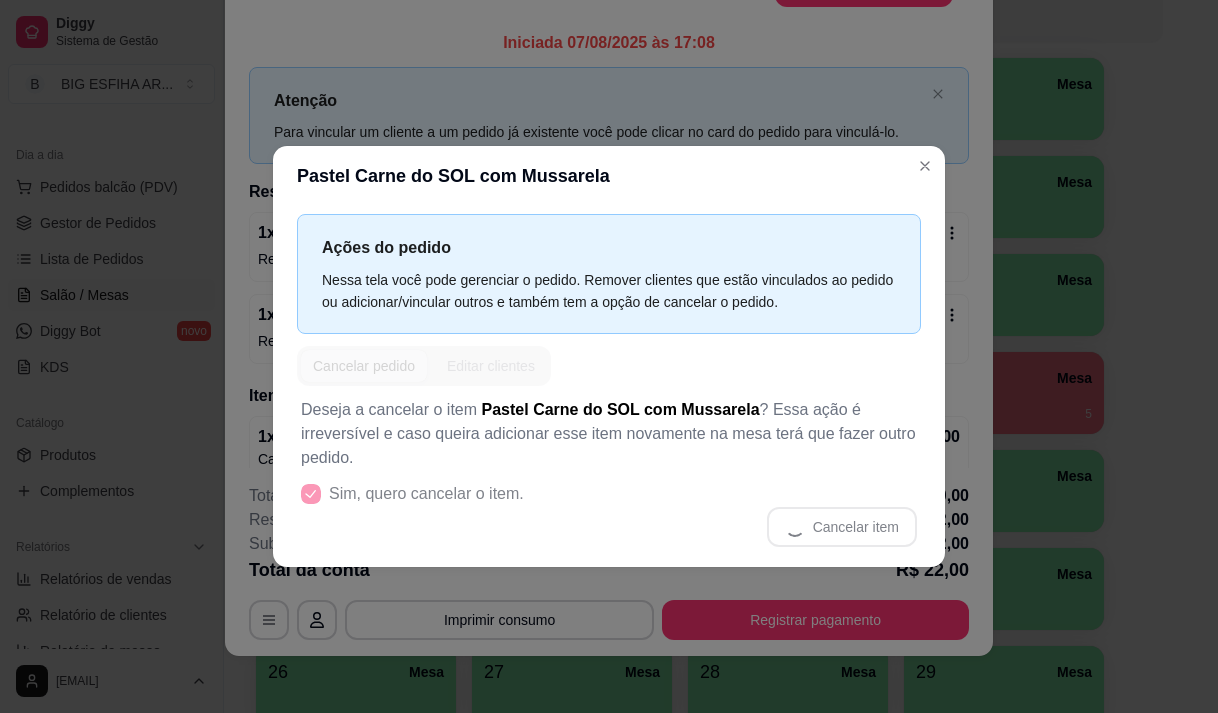 scroll, scrollTop: 46, scrollLeft: 0, axis: vertical 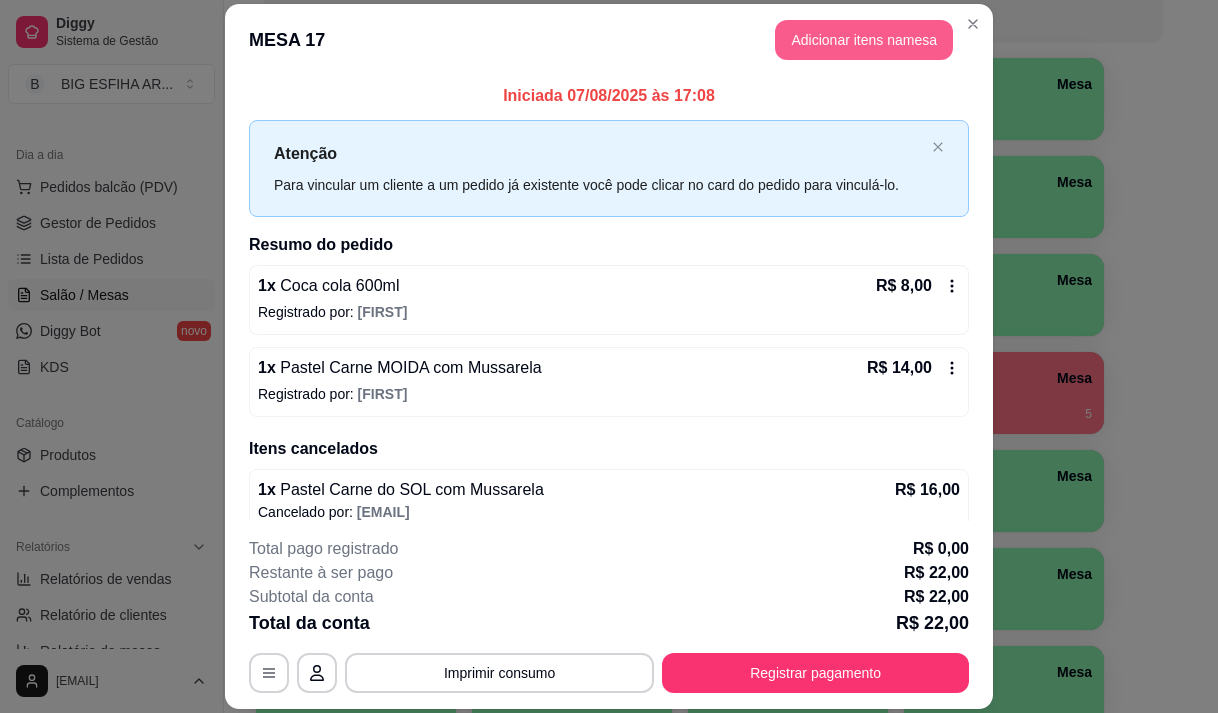 click on "Adicionar itens na  mesa" at bounding box center (864, 40) 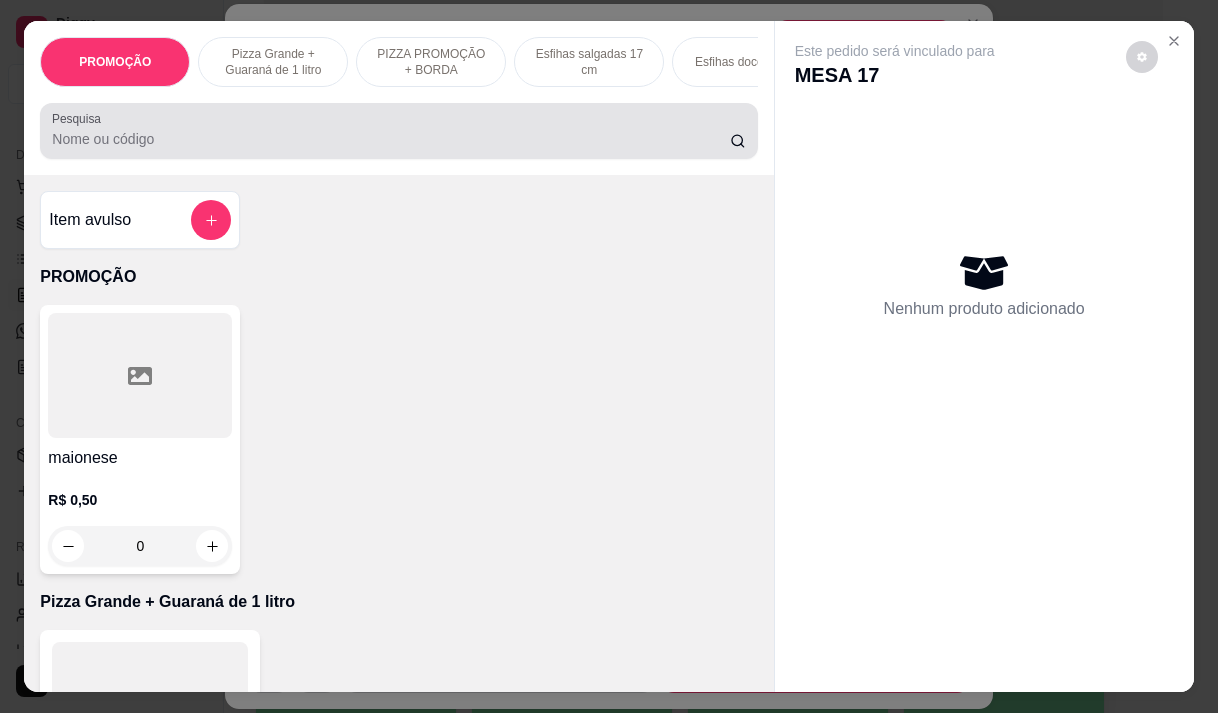 click on "Pesquisa" at bounding box center (391, 139) 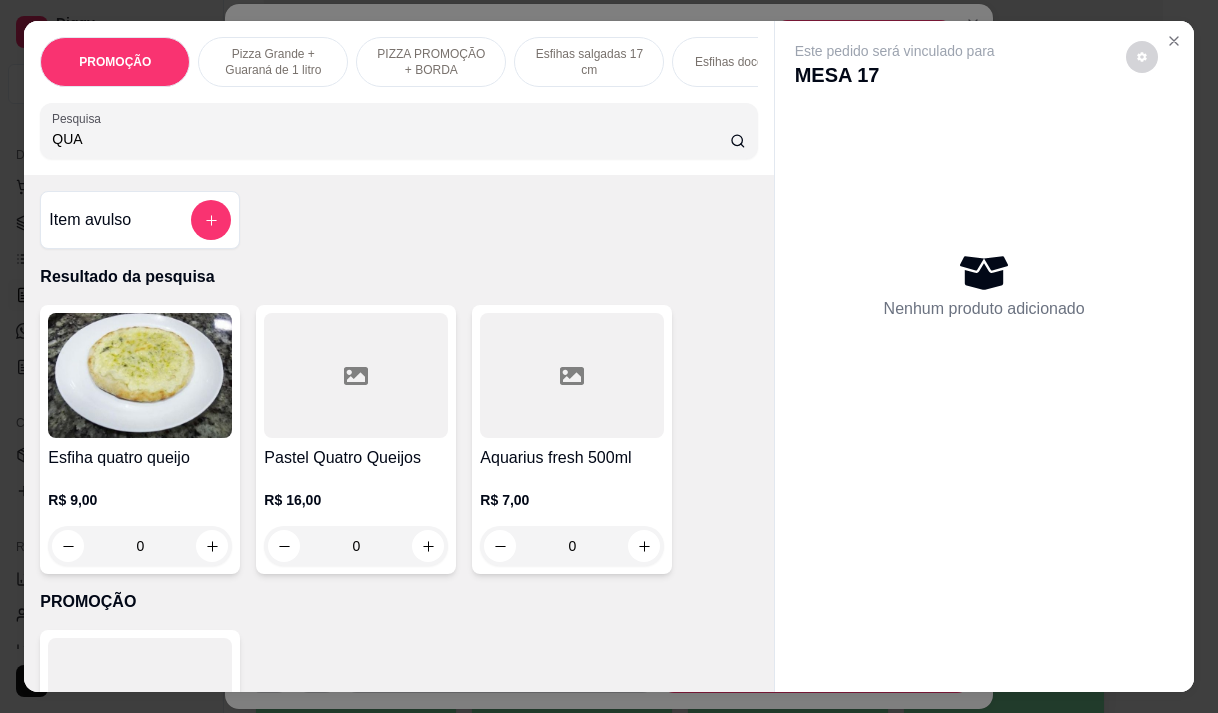 type on "QUA" 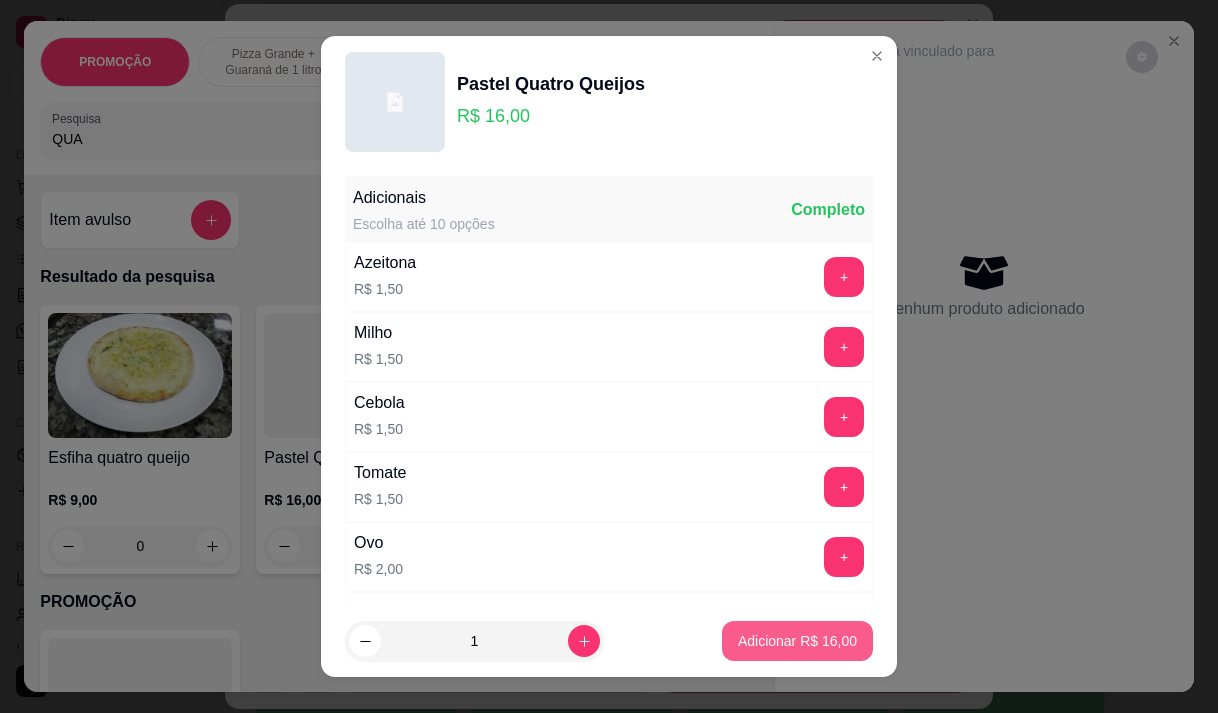 click on "Adicionar   R$ 16,00" at bounding box center [797, 641] 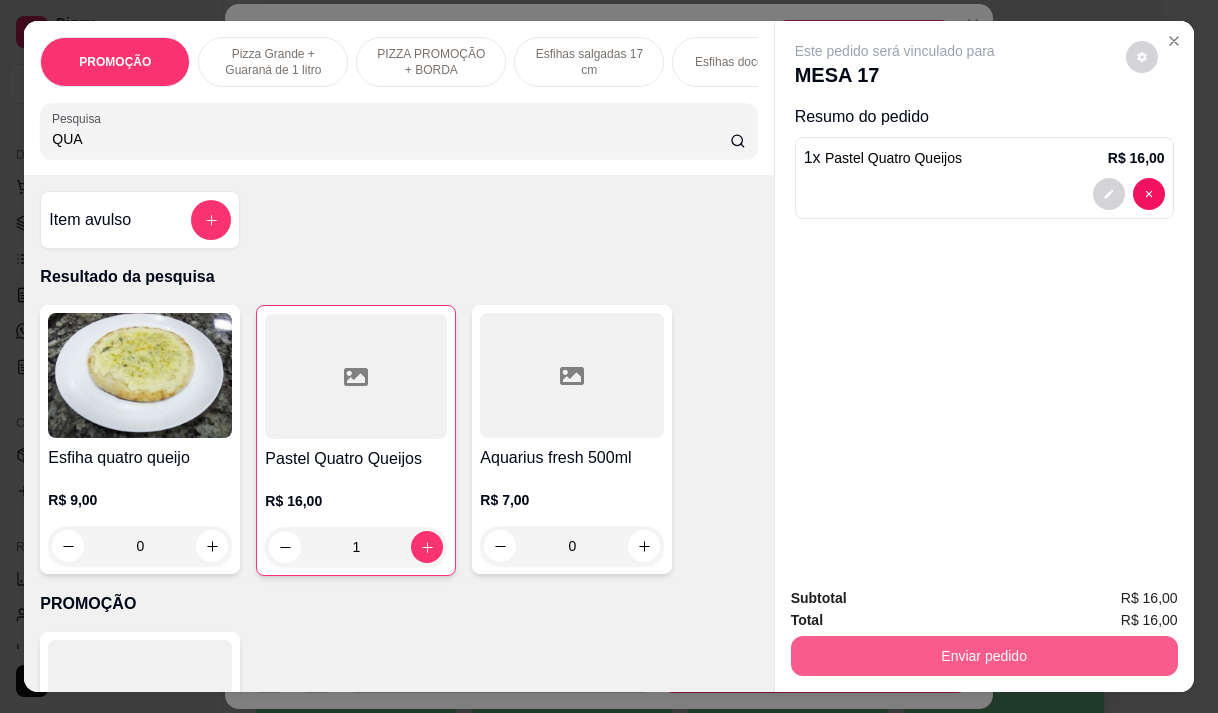 click on "Enviar pedido" at bounding box center (984, 656) 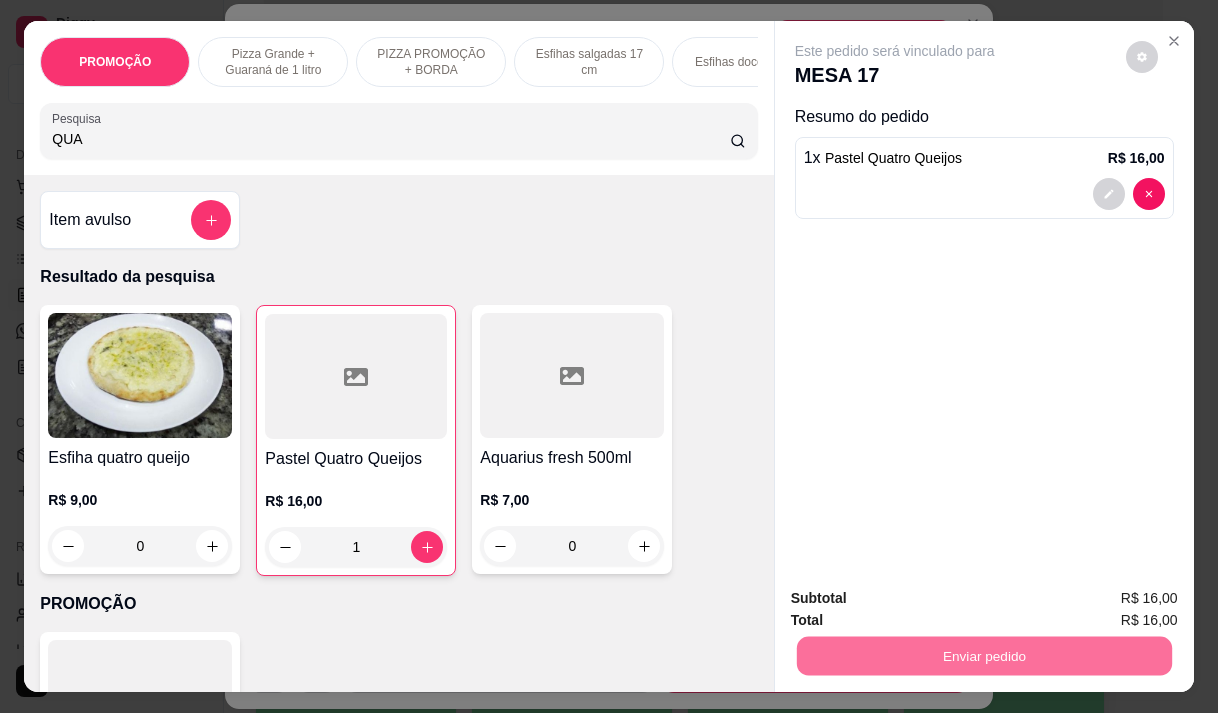 click on "Não registrar e enviar pedido" at bounding box center [918, 598] 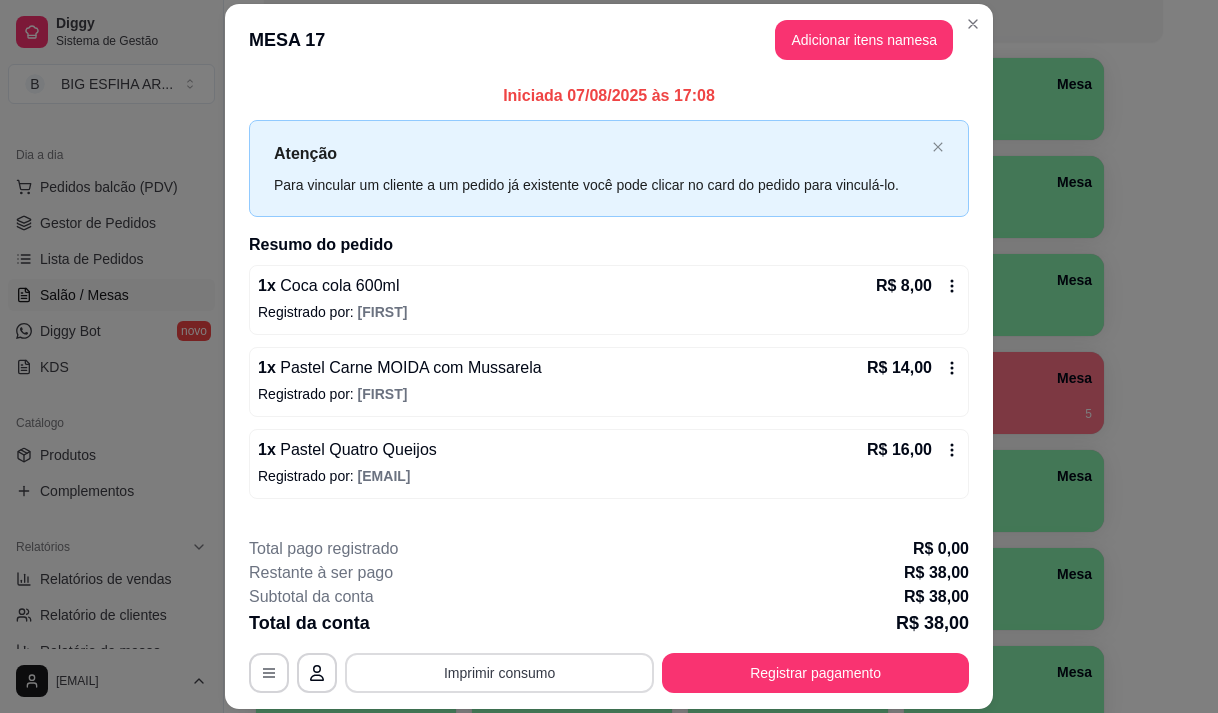 click on "Imprimir consumo" at bounding box center [499, 673] 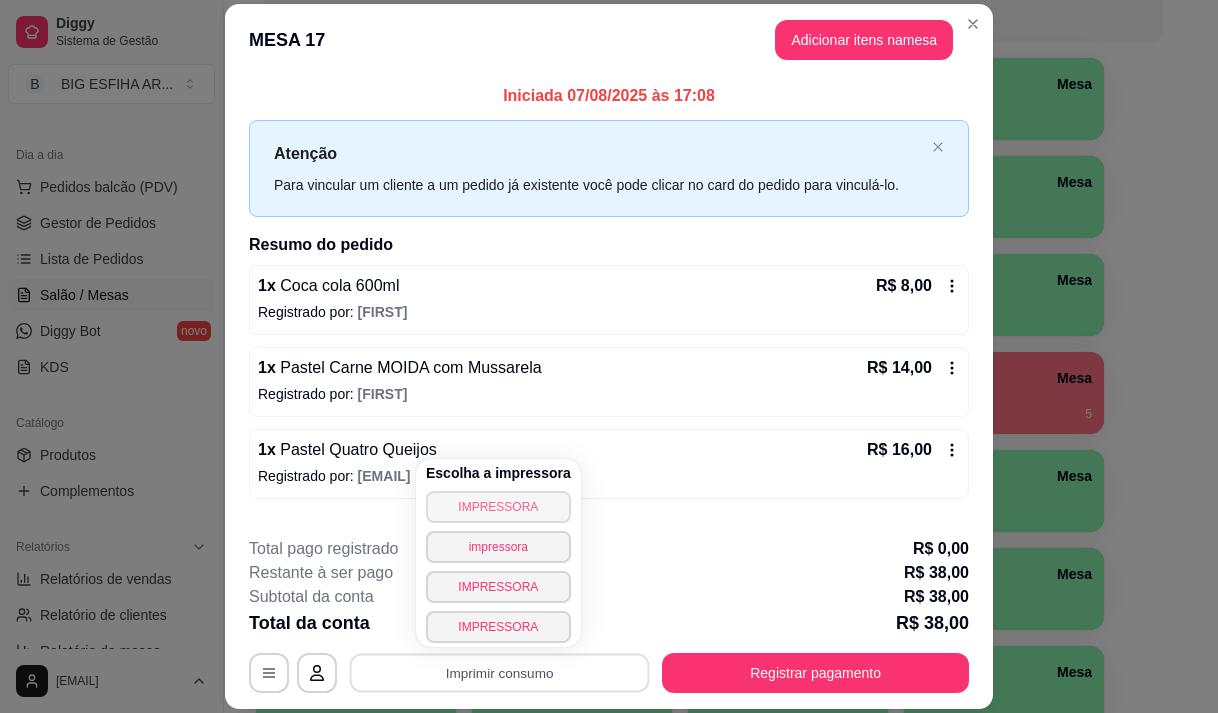 click on "IMPRESSORA" at bounding box center (498, 507) 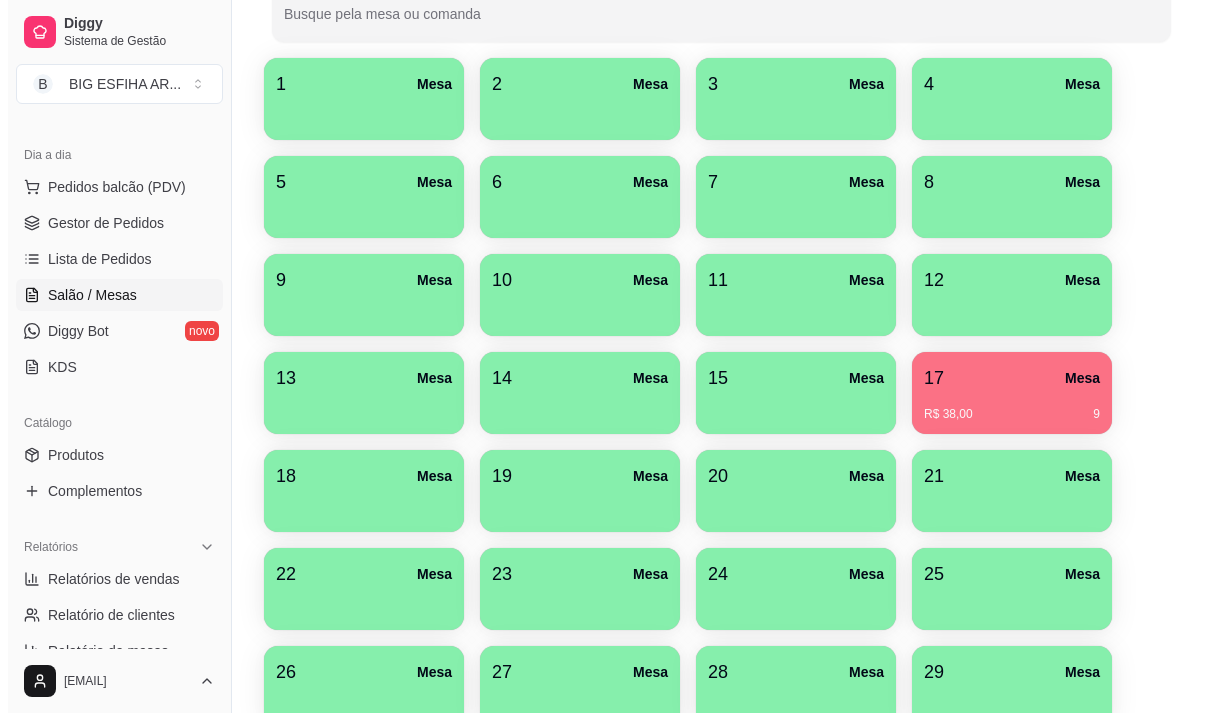 scroll, scrollTop: 494, scrollLeft: 0, axis: vertical 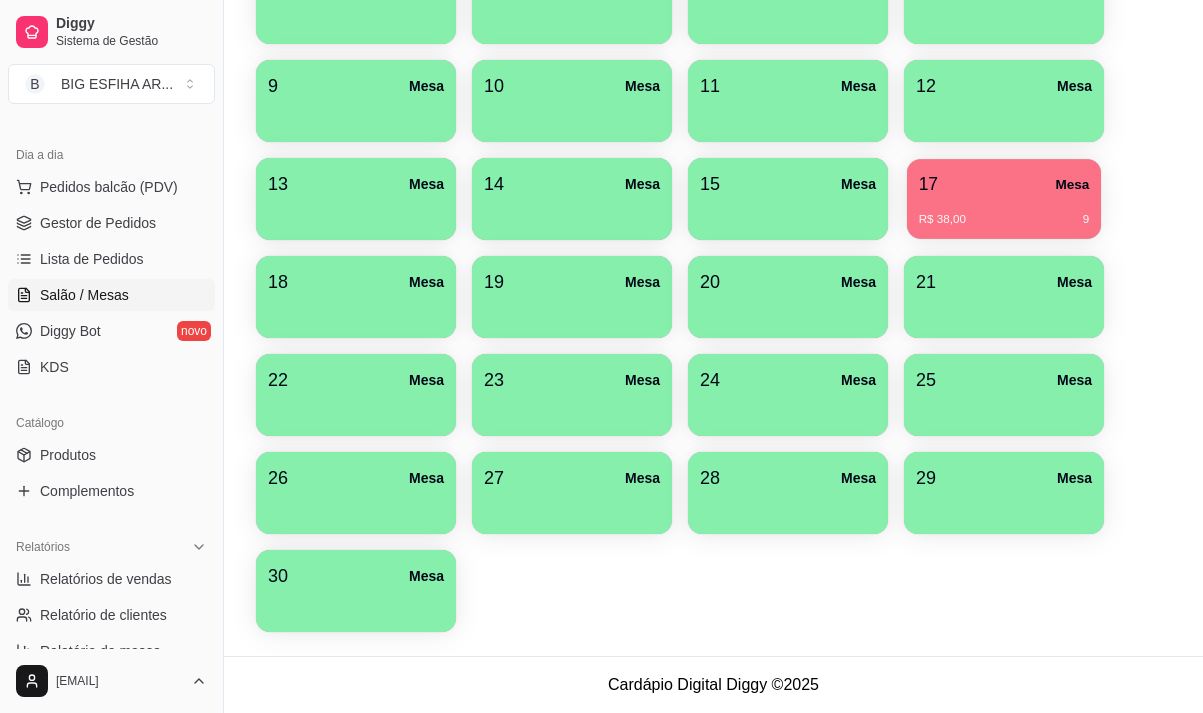 click on "R$ 38,00 9" at bounding box center [1004, 220] 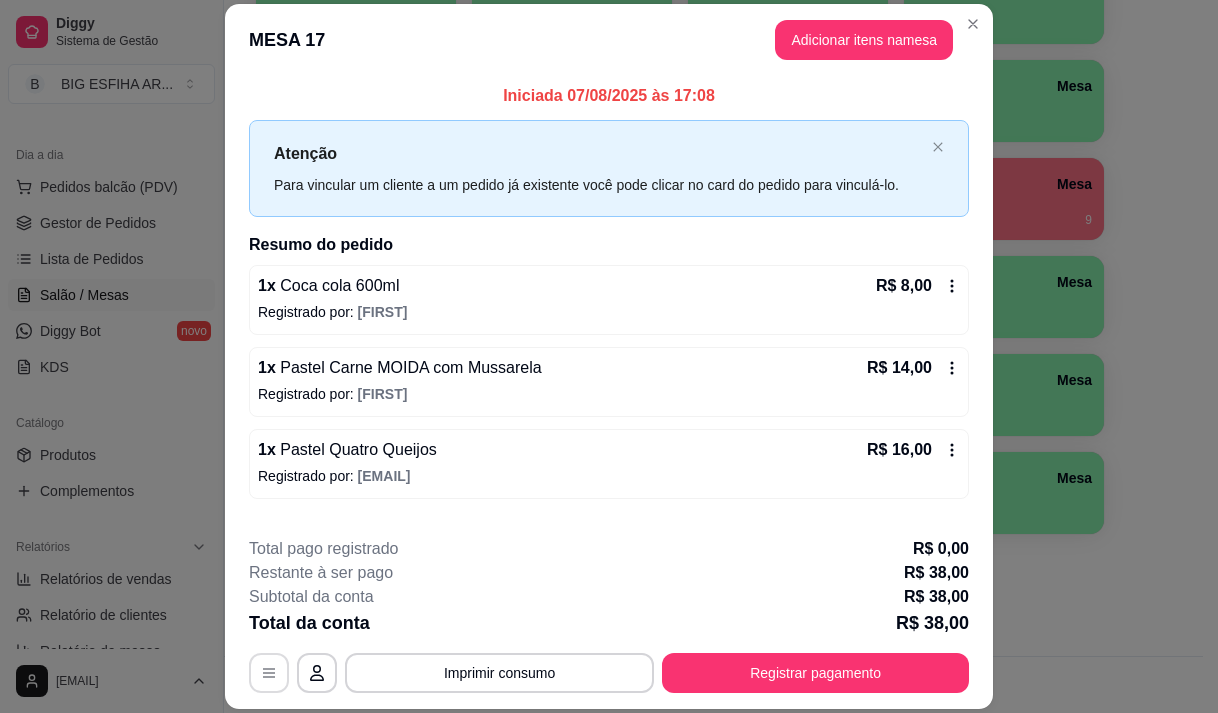 click 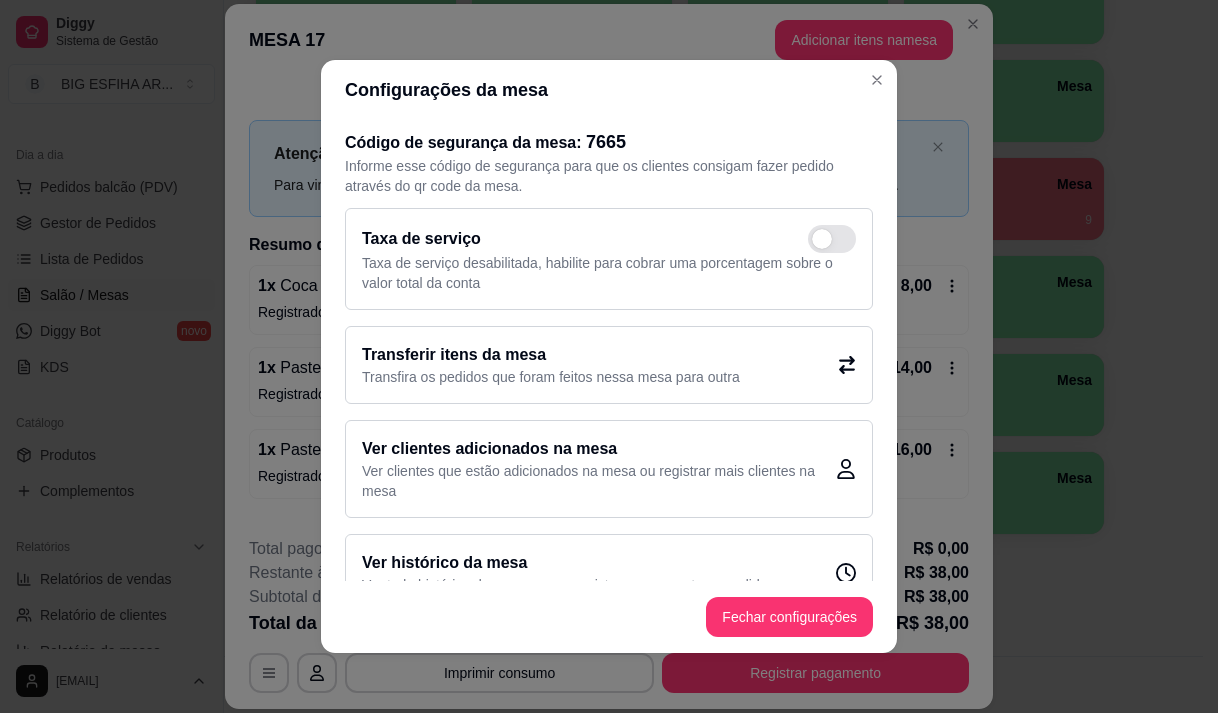 click on "Transferir itens da mesa" at bounding box center [551, 355] 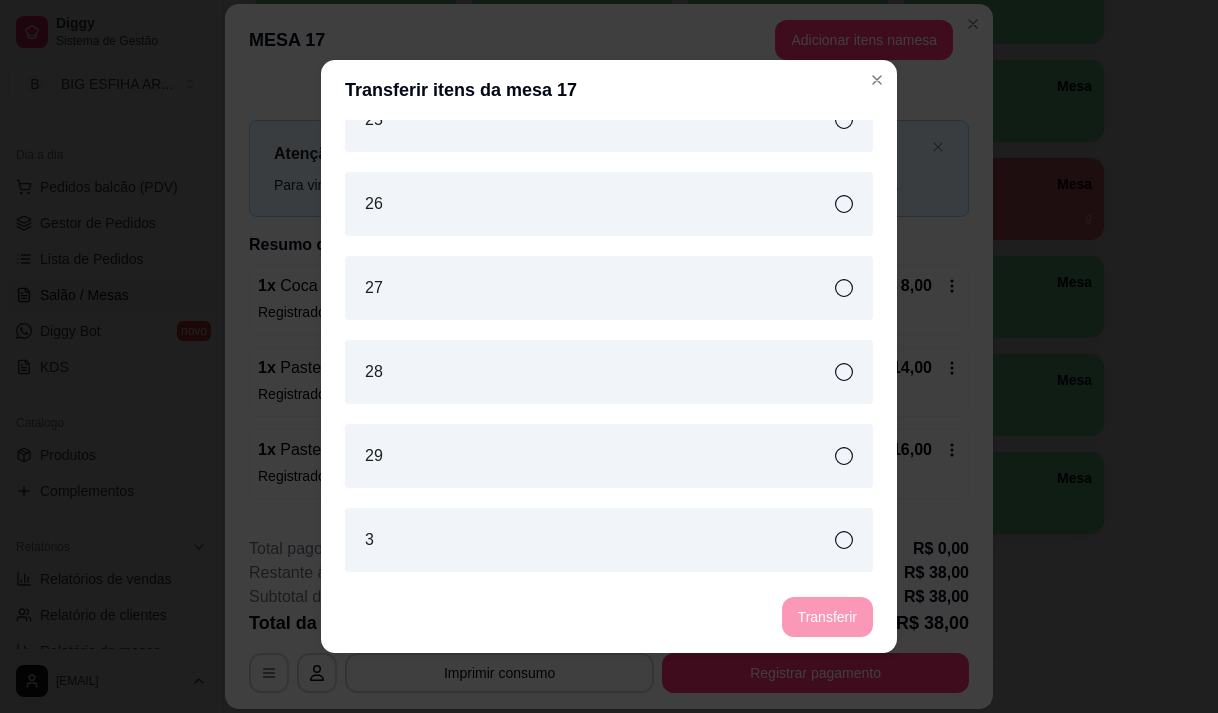 scroll, scrollTop: 1600, scrollLeft: 0, axis: vertical 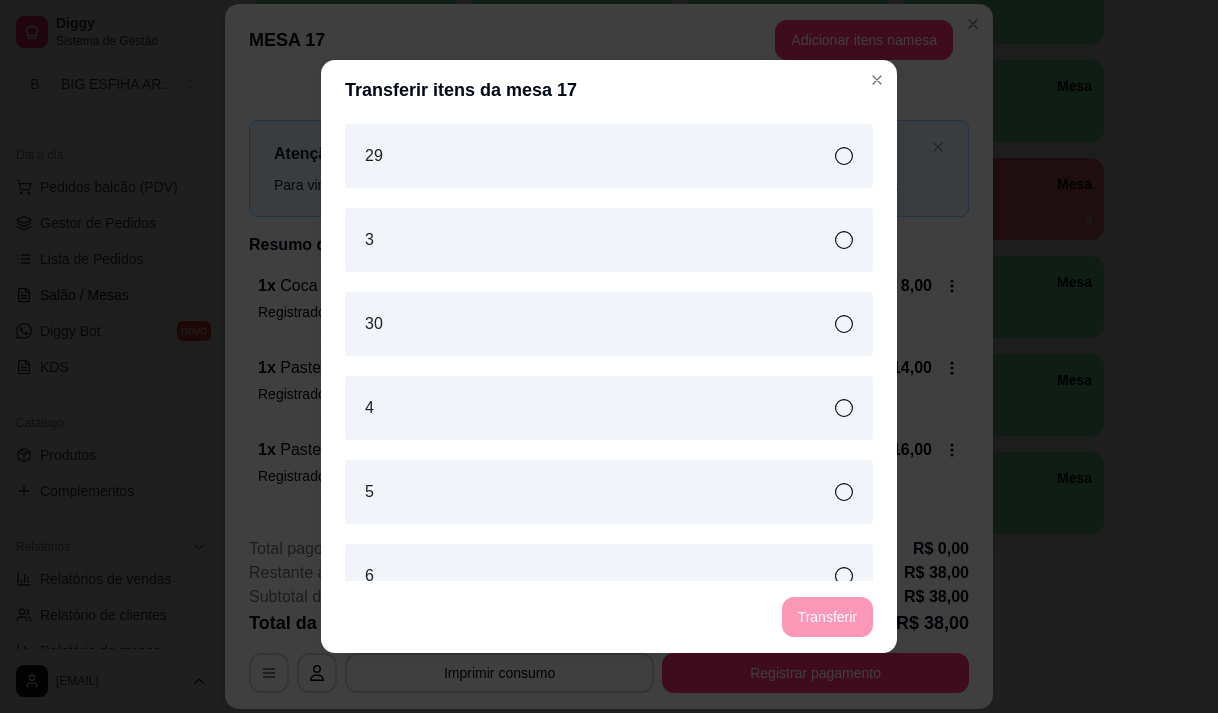 click on "5" at bounding box center (609, 492) 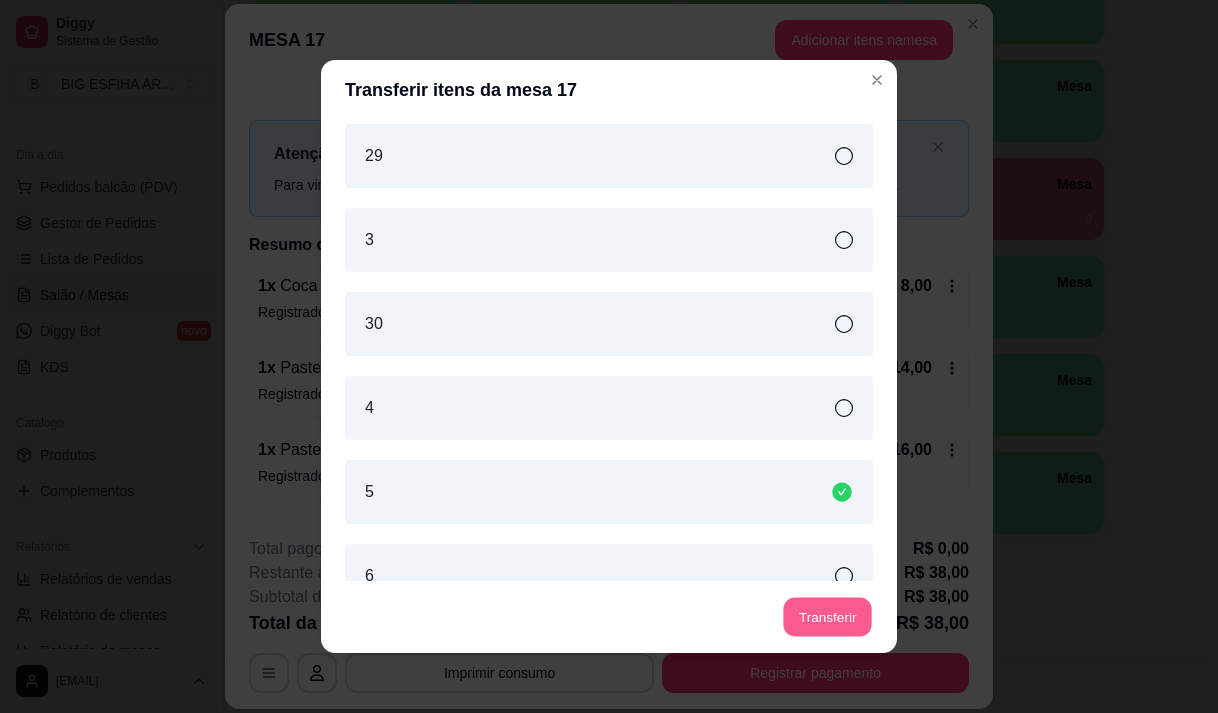 click on "Transferir" at bounding box center [827, 617] 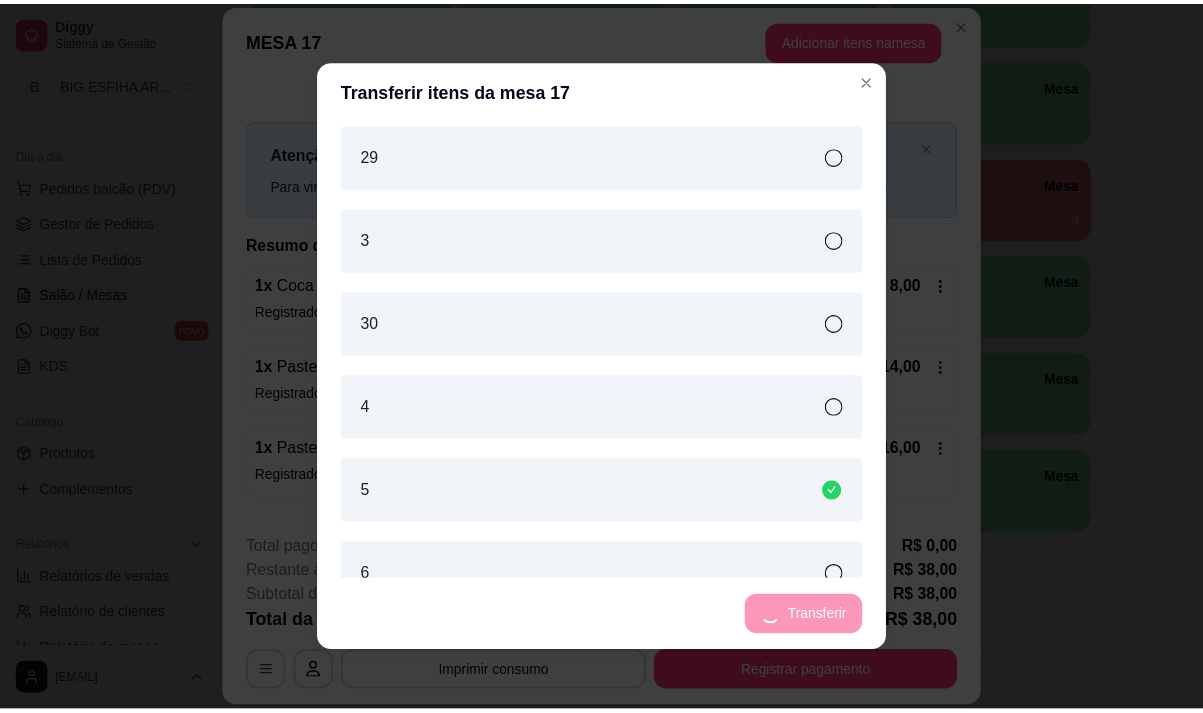scroll, scrollTop: 1684, scrollLeft: 0, axis: vertical 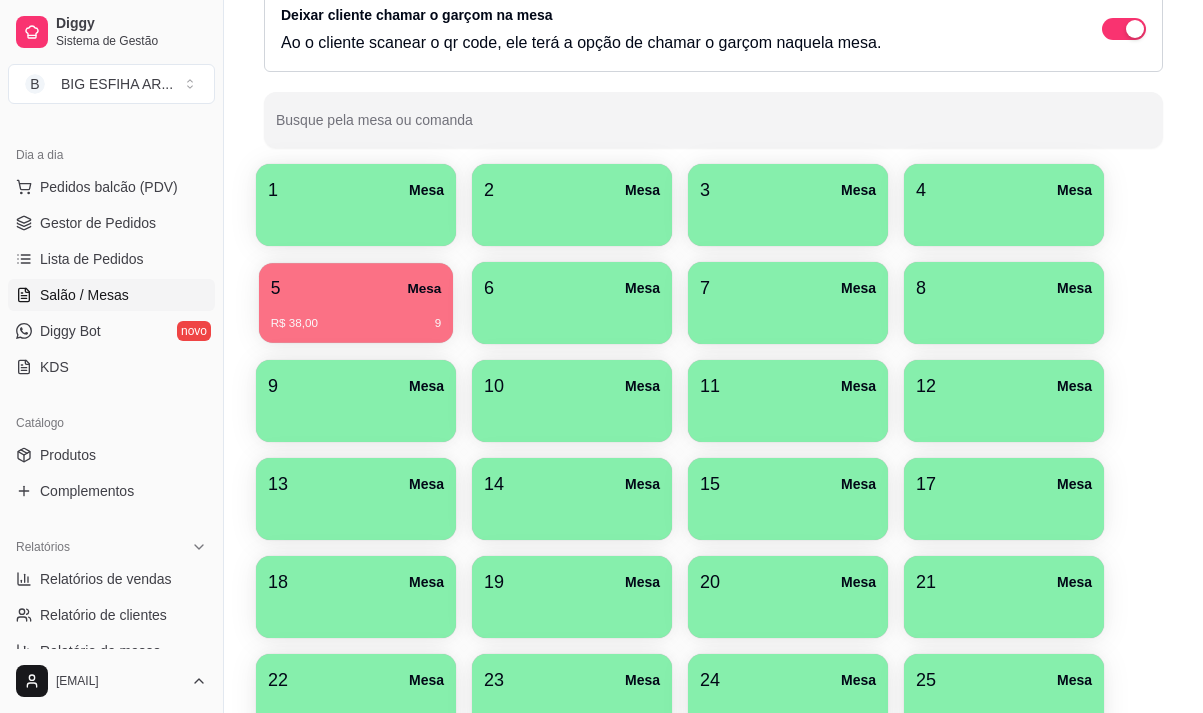 click on "R$ 38,00 9" at bounding box center [356, 324] 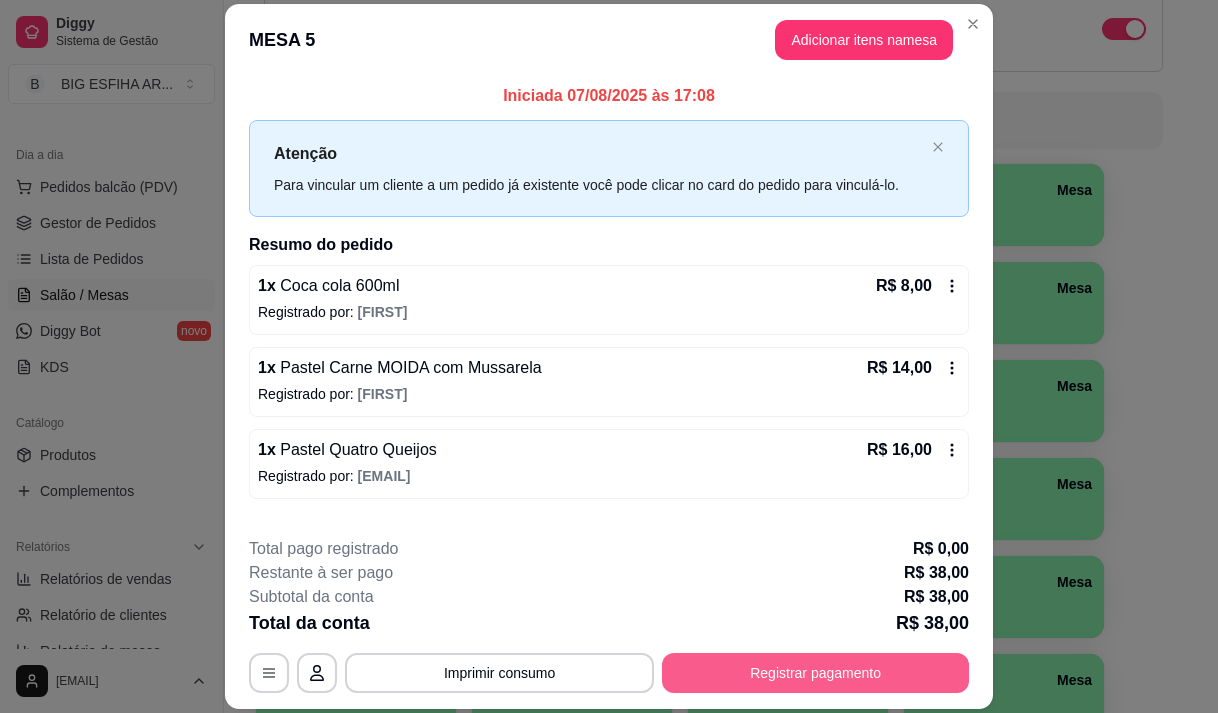 click on "Registrar pagamento" at bounding box center (815, 673) 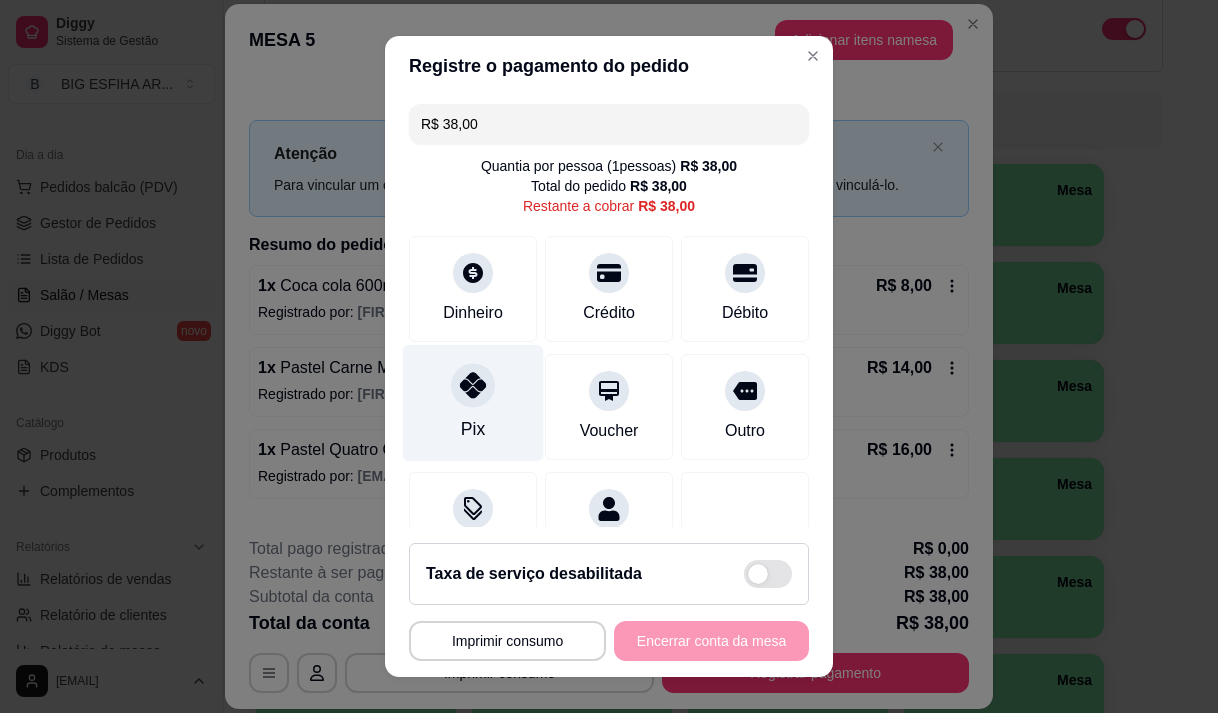 click on "Pix" at bounding box center [473, 402] 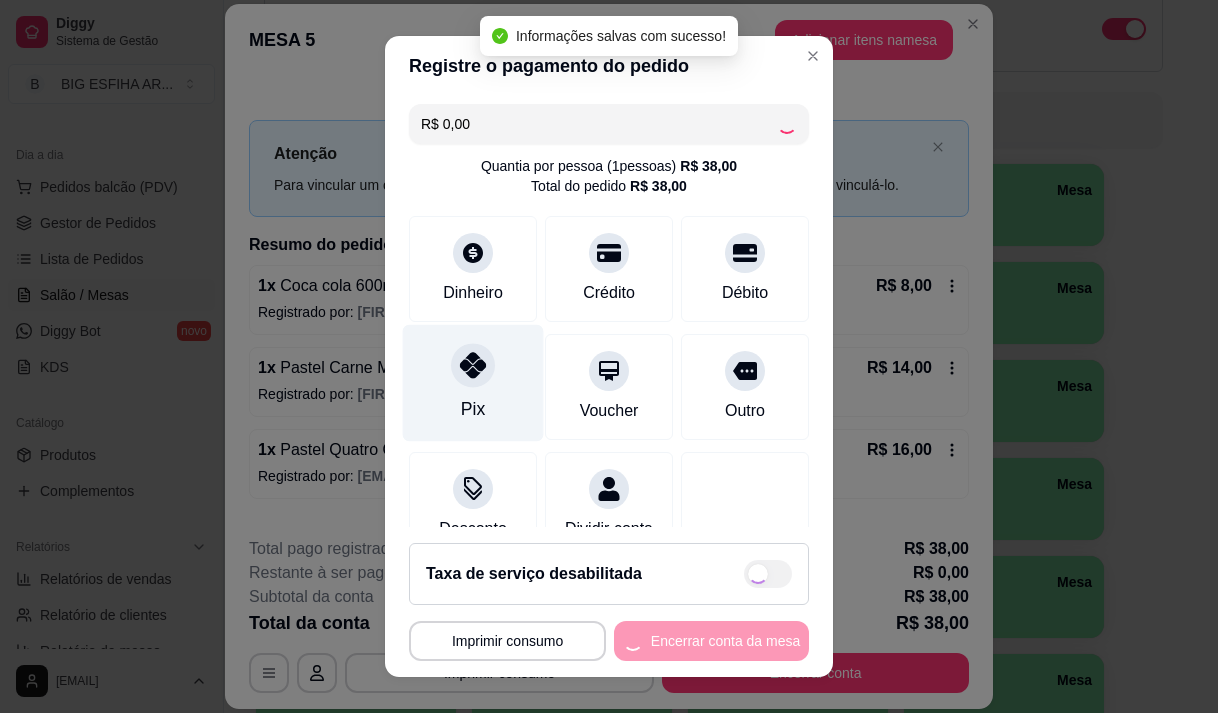 type on "R$ 0,00" 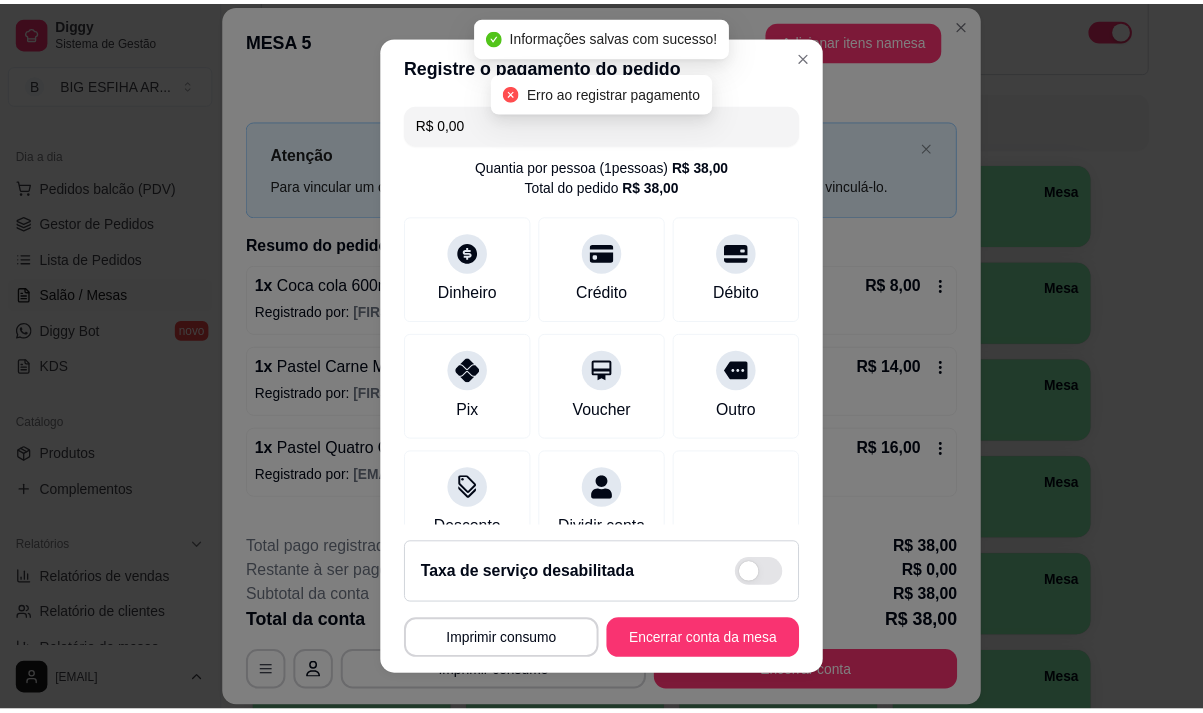 scroll, scrollTop: 166, scrollLeft: 0, axis: vertical 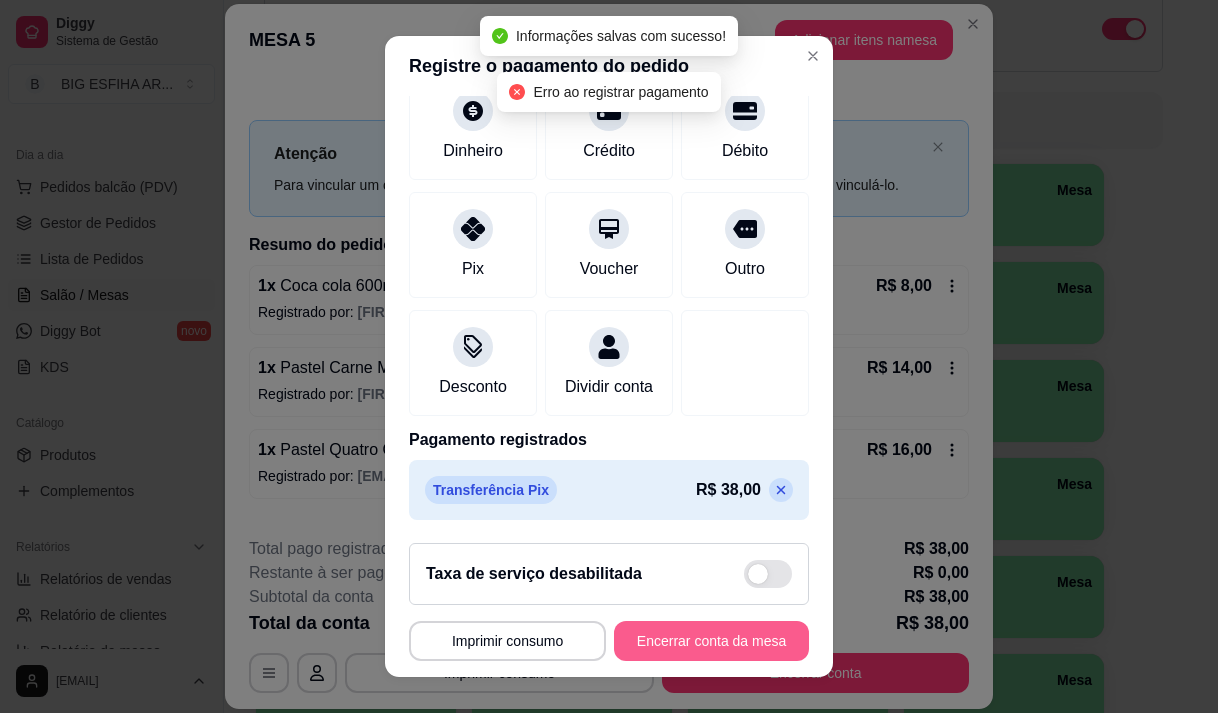 click on "Encerrar conta da mesa" at bounding box center [711, 641] 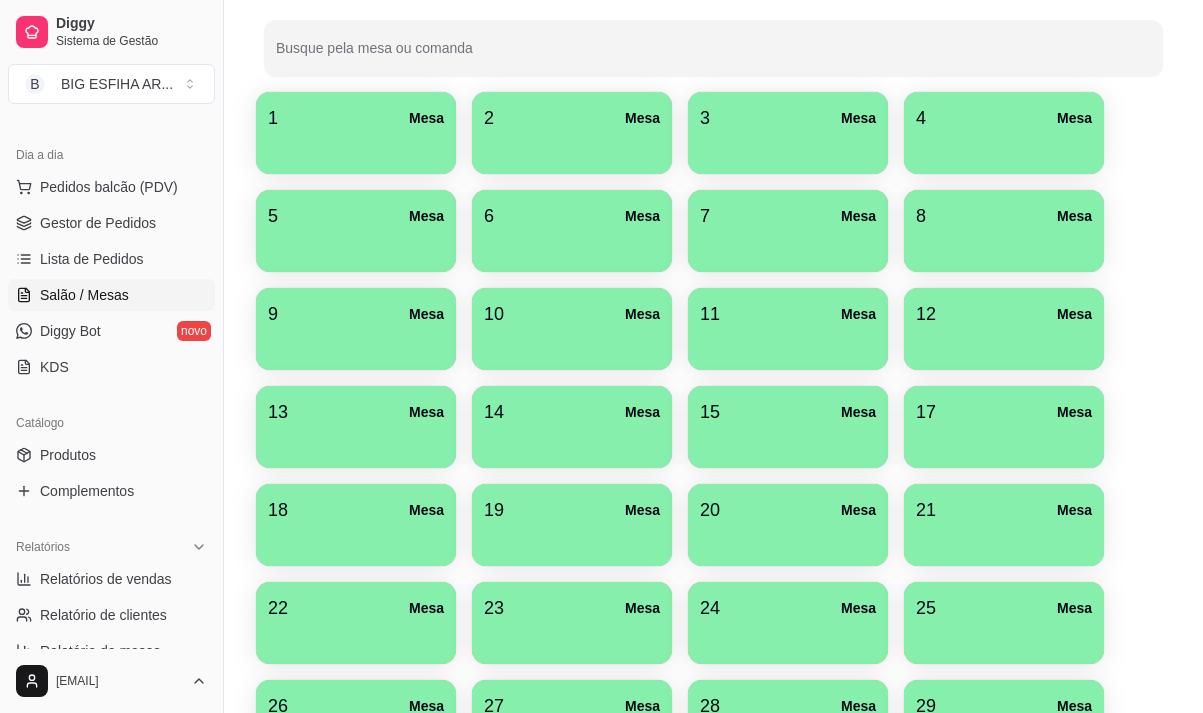 scroll, scrollTop: 94, scrollLeft: 0, axis: vertical 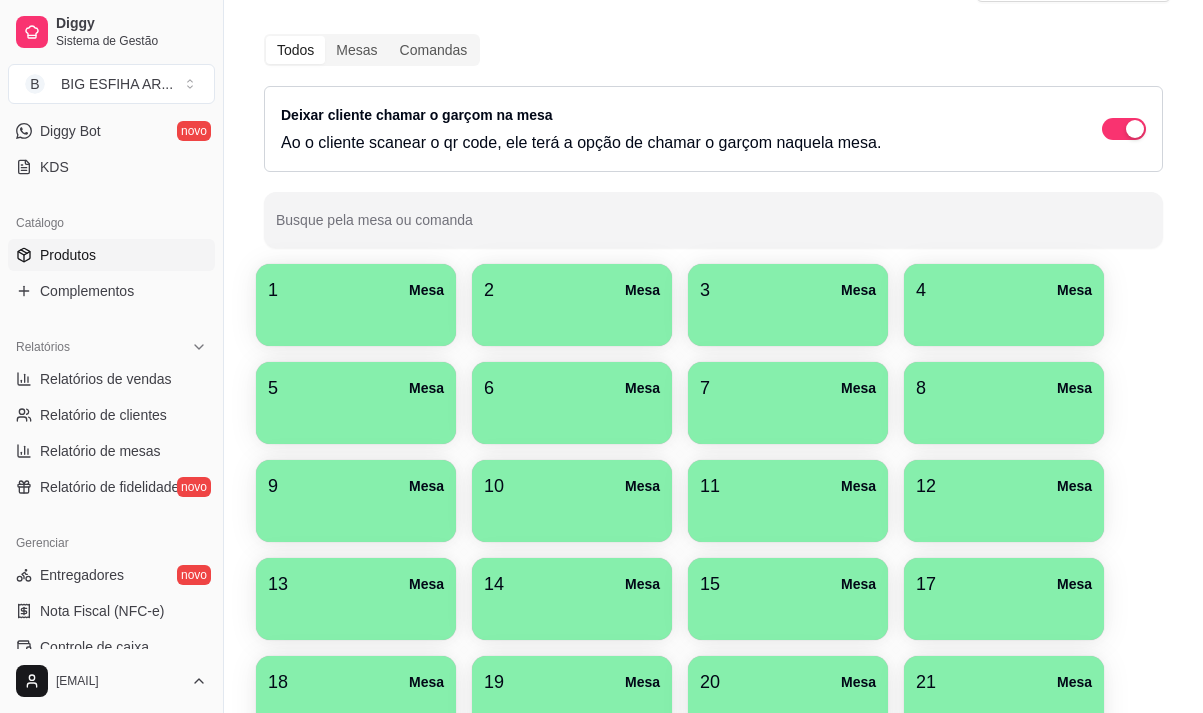 click on "Produtos" at bounding box center (68, 255) 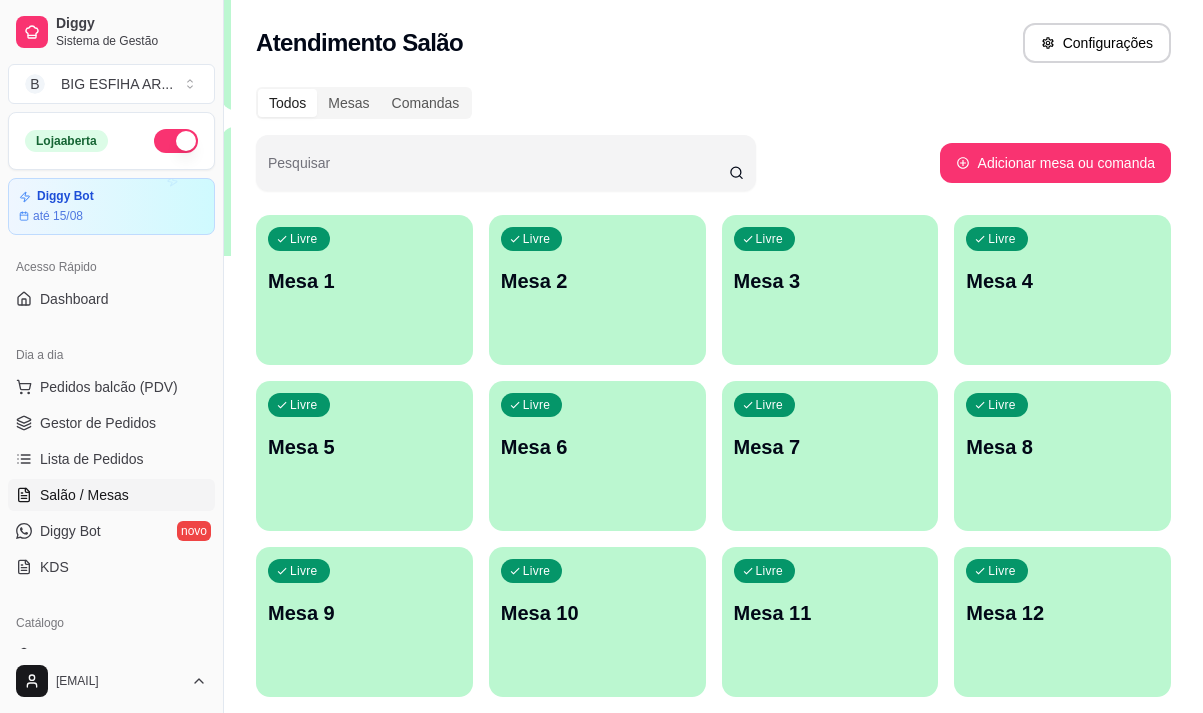 scroll, scrollTop: 0, scrollLeft: 0, axis: both 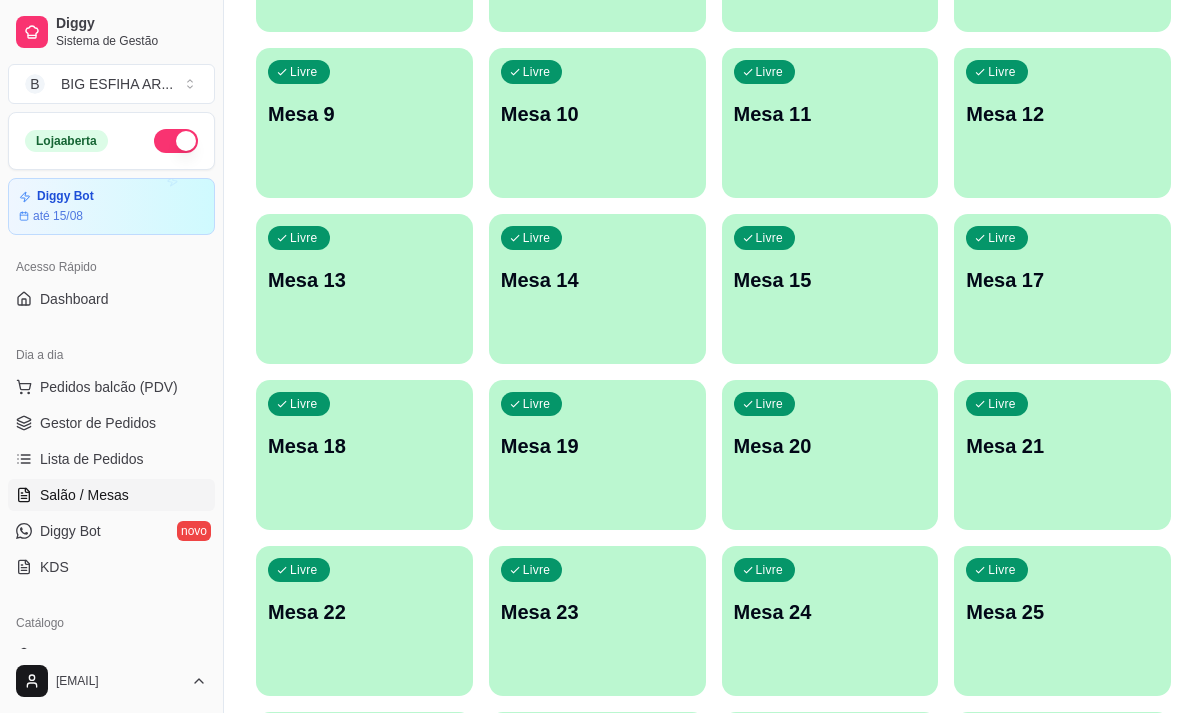 click on "Livre Mesa 24" at bounding box center [830, 609] 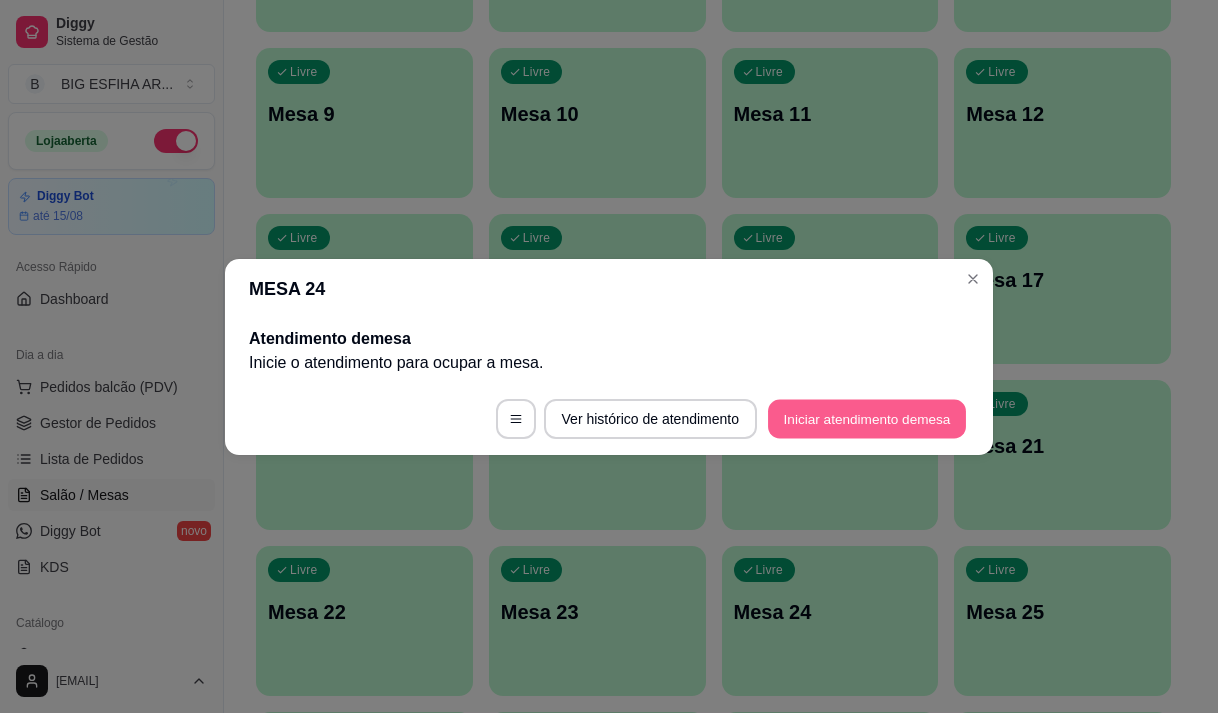 click on "Iniciar atendimento de  mesa" at bounding box center (867, 418) 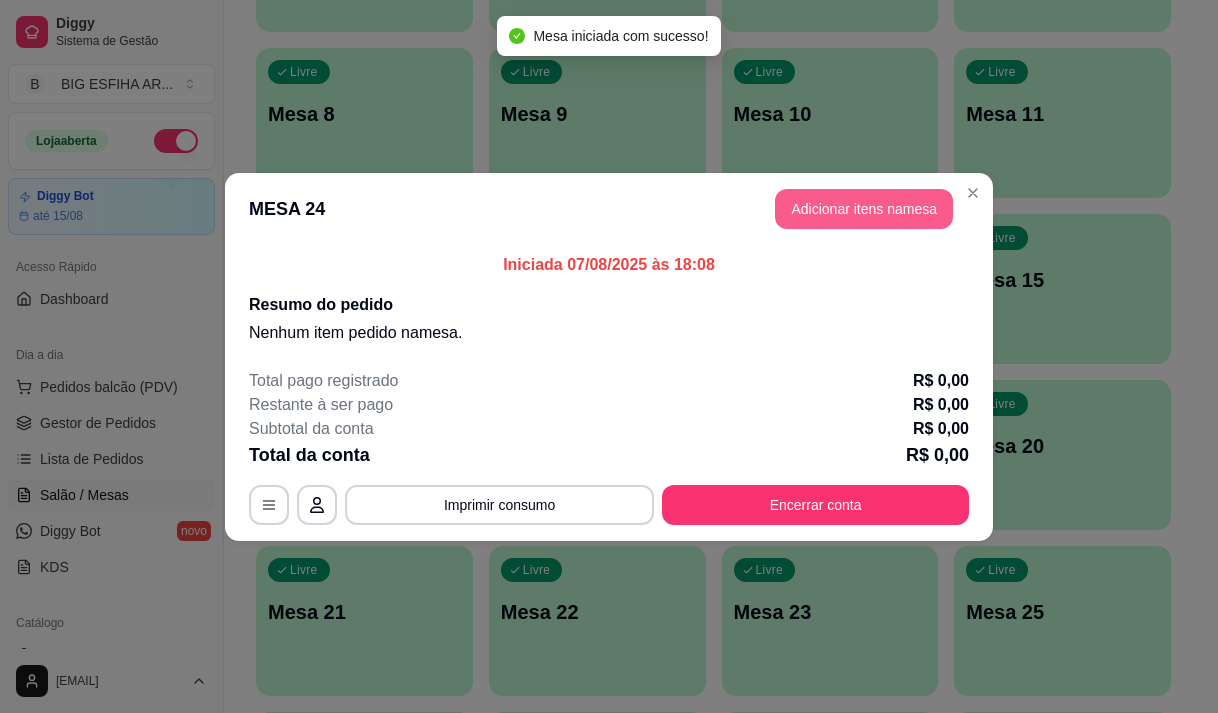 click on "Adicionar itens na  mesa" at bounding box center [864, 209] 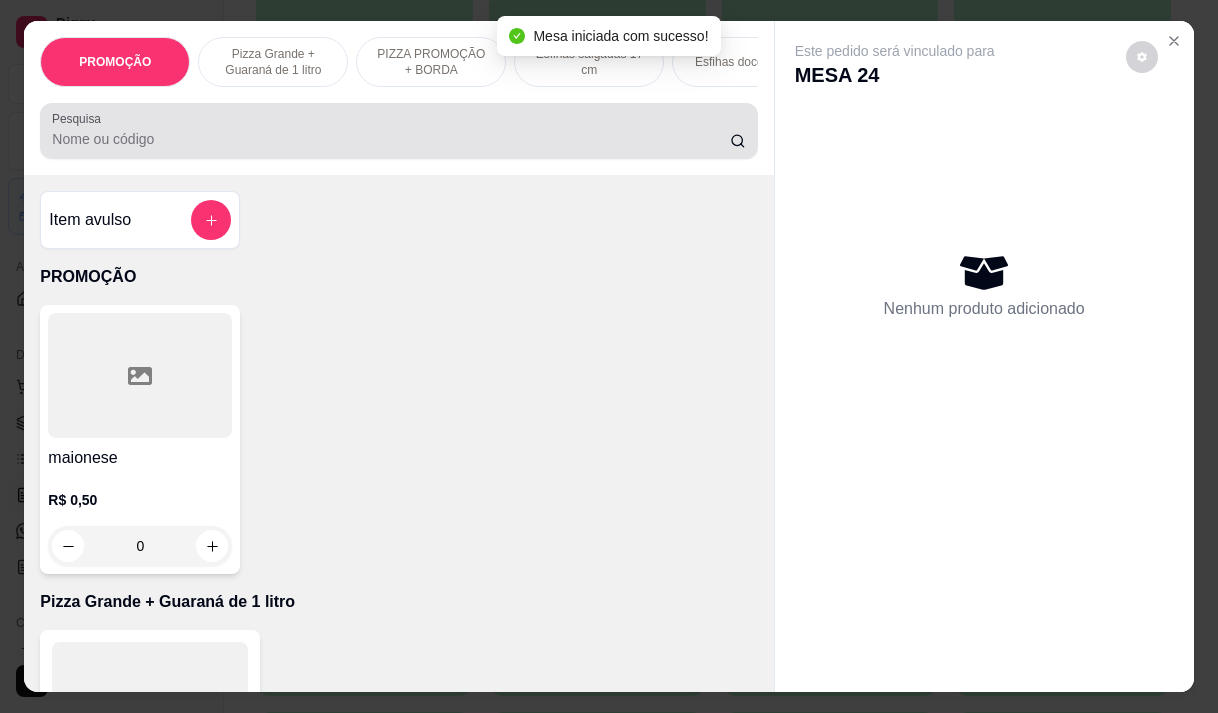 click at bounding box center (398, 131) 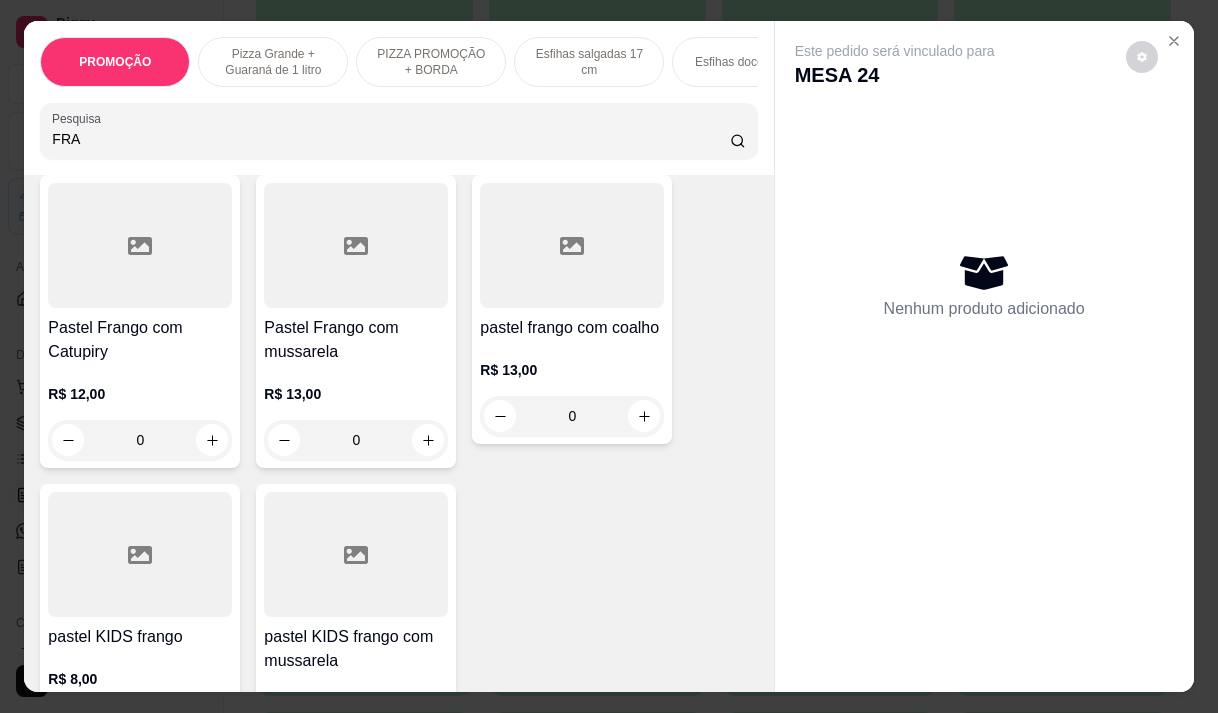 scroll, scrollTop: 400, scrollLeft: 0, axis: vertical 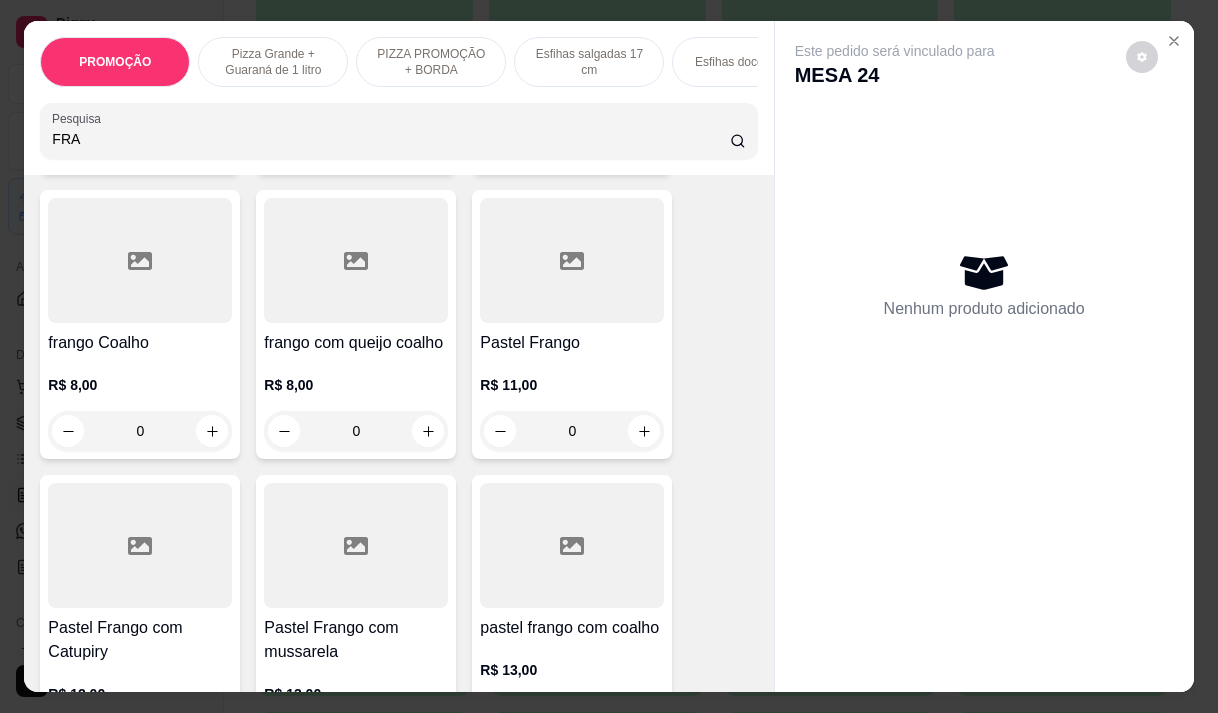 type on "FRA" 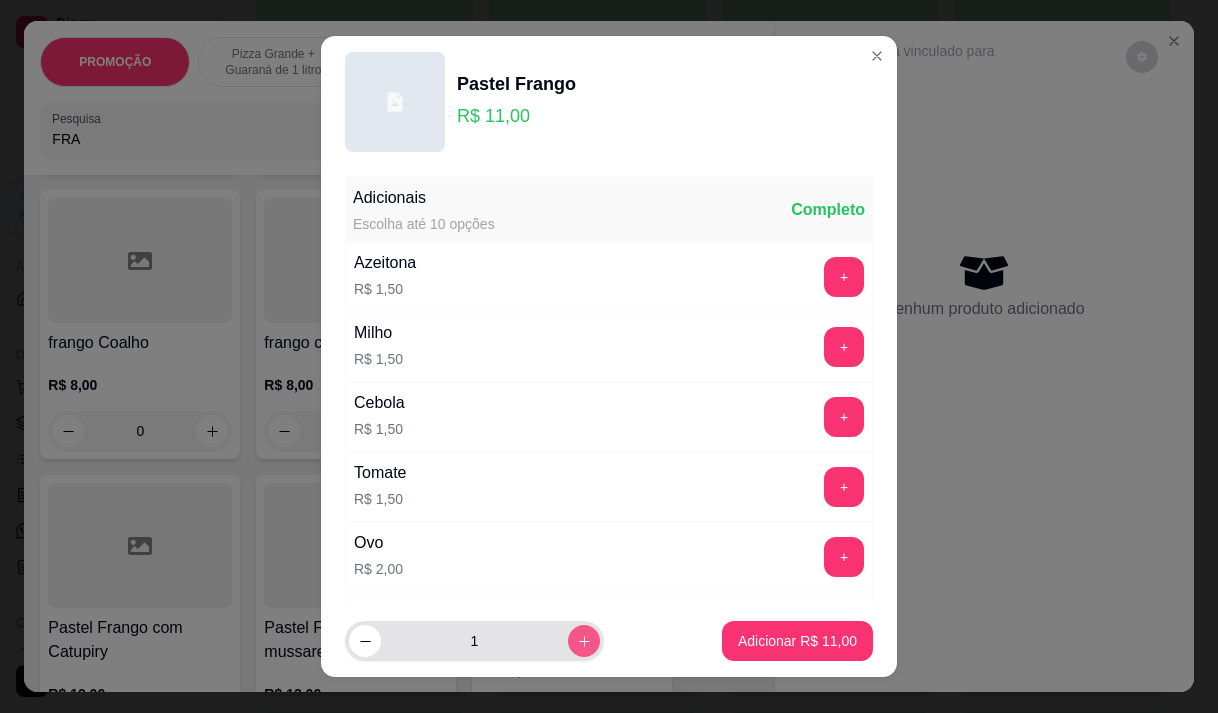 click 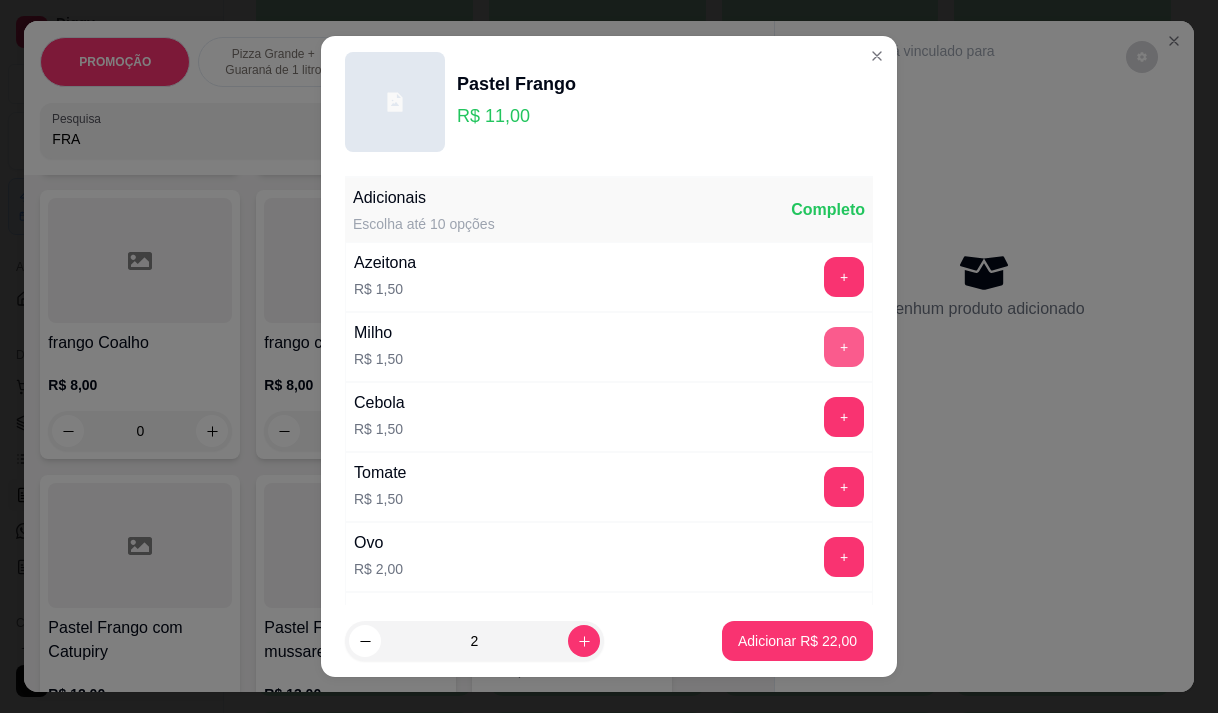 click on "+" at bounding box center (844, 347) 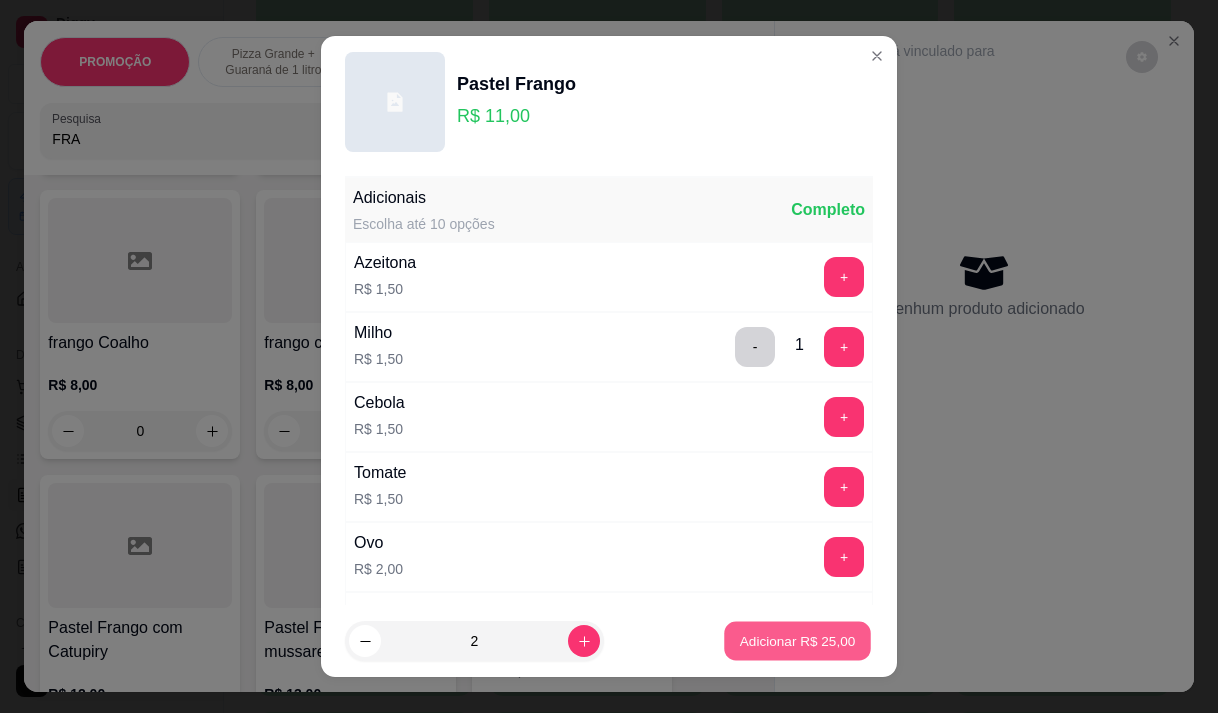 click on "Adicionar   R$ 25,00" at bounding box center (798, 641) 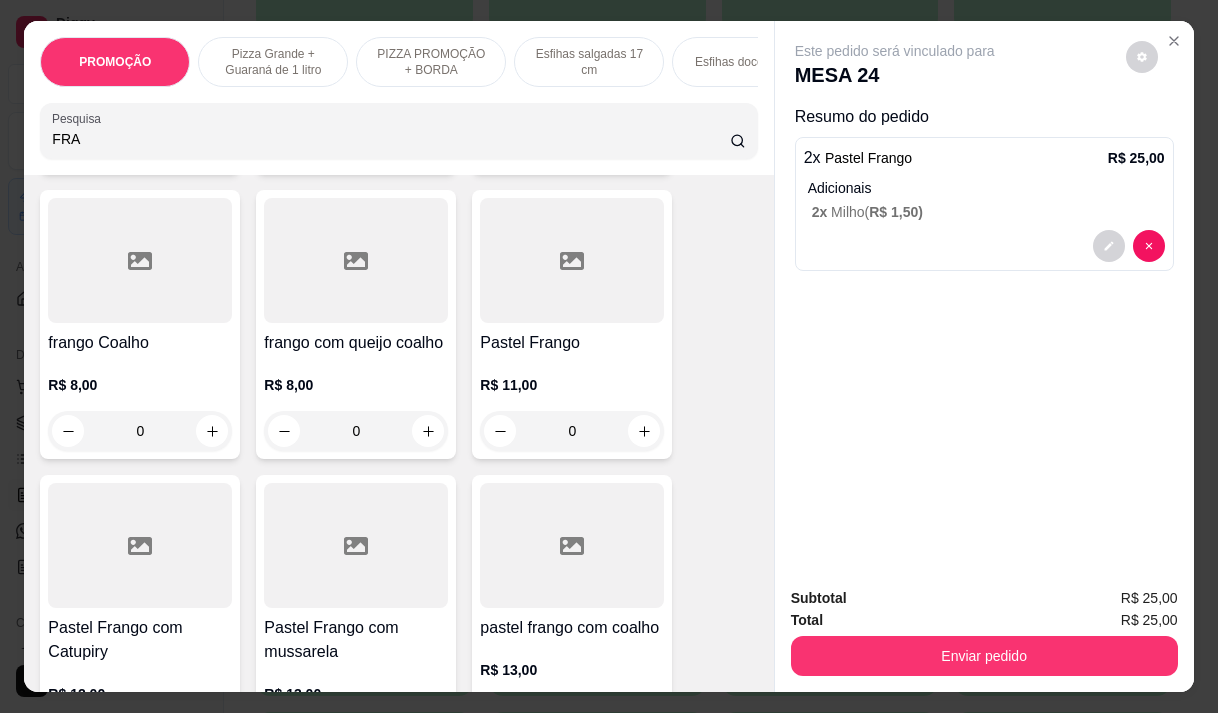 click on "FRA" at bounding box center (391, 139) 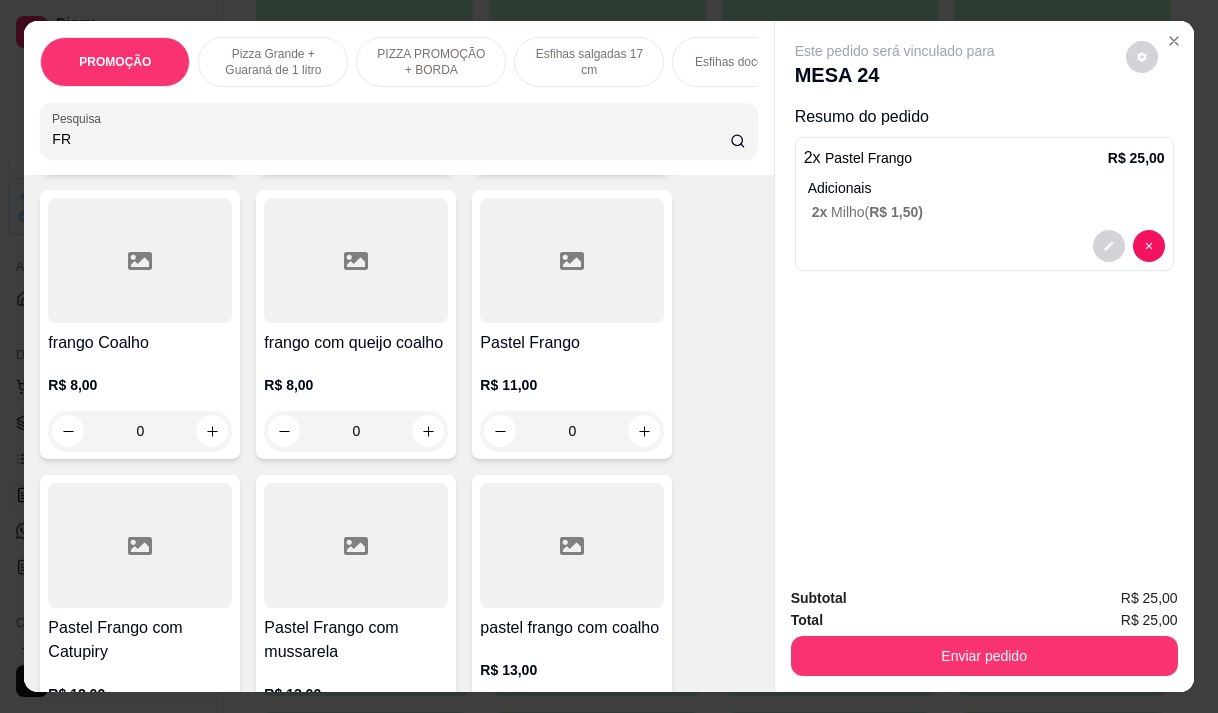 type on "F" 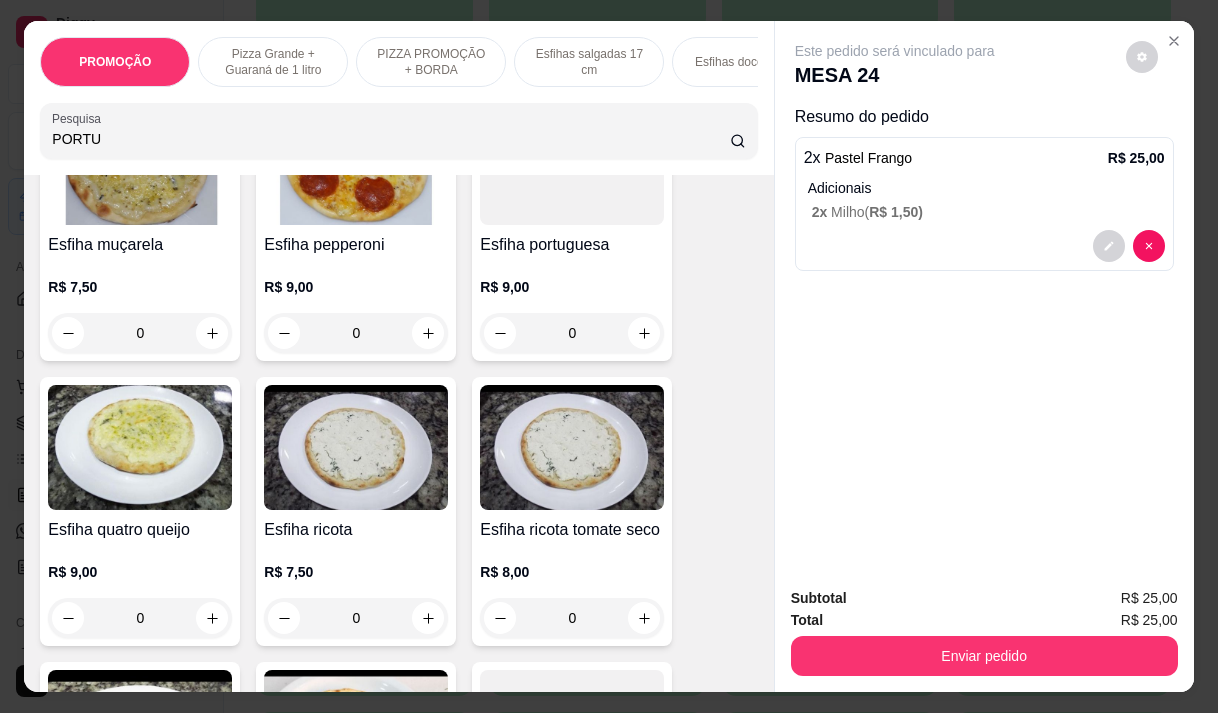 scroll, scrollTop: 3380, scrollLeft: 0, axis: vertical 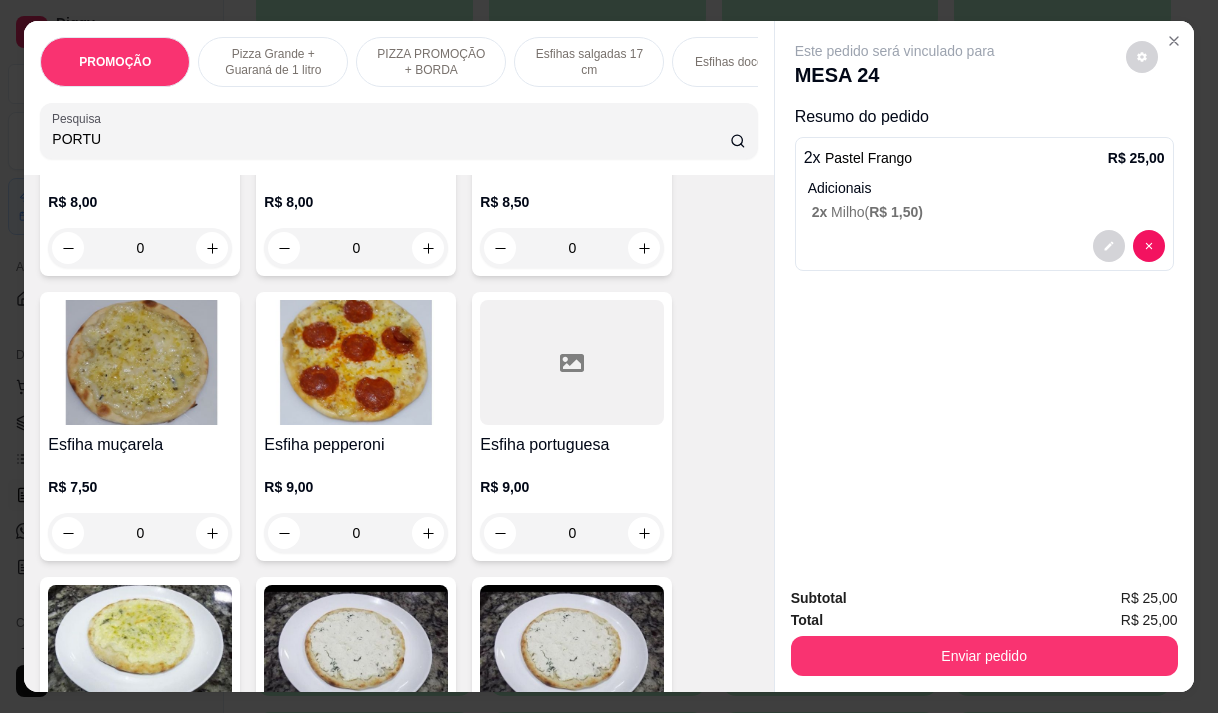 type on "PORTU" 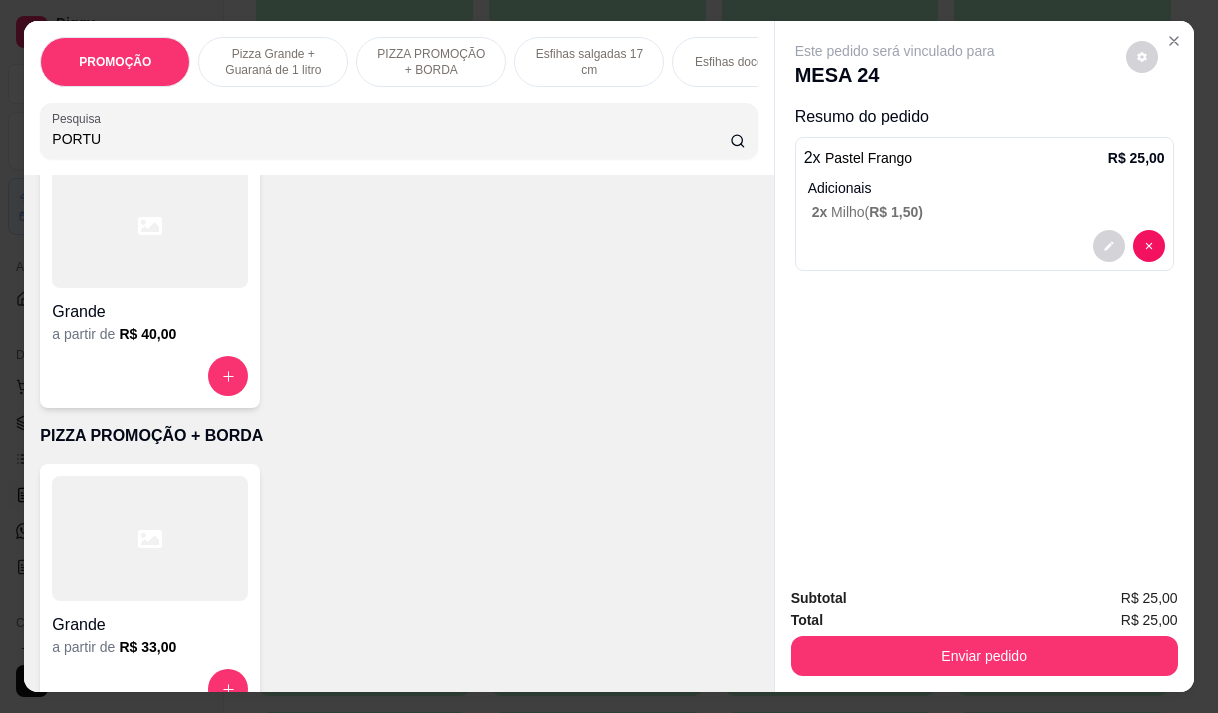 scroll, scrollTop: 1, scrollLeft: 0, axis: vertical 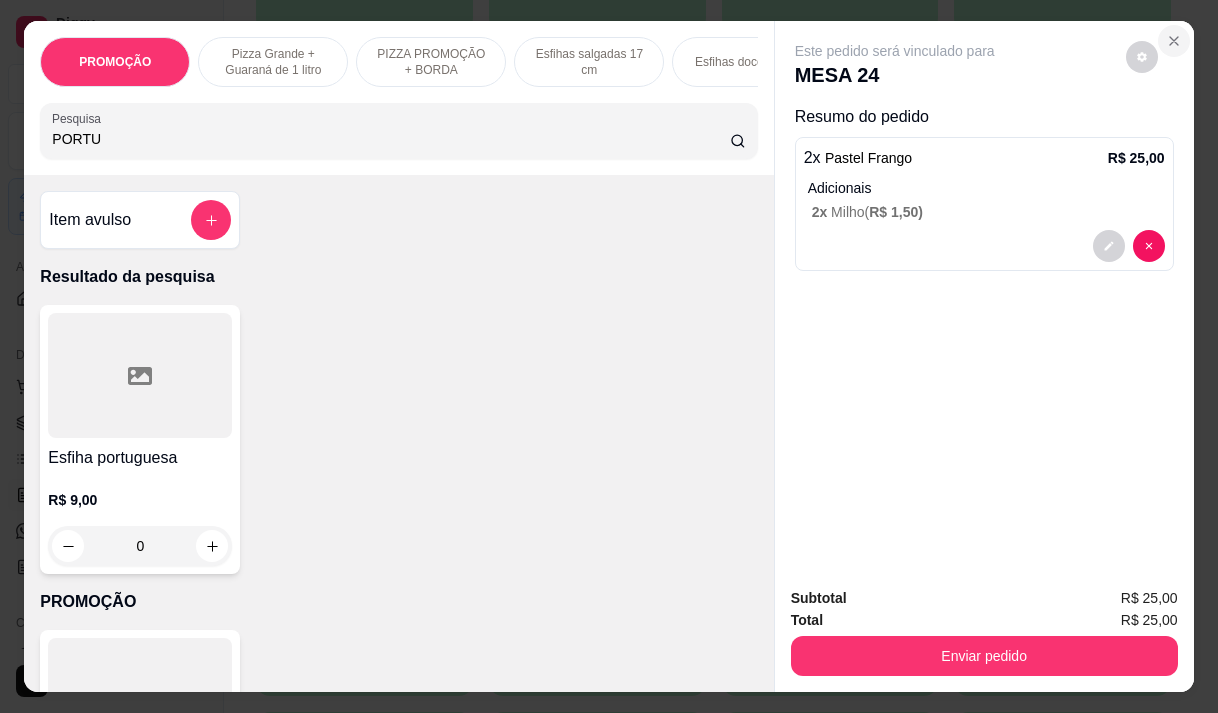 click 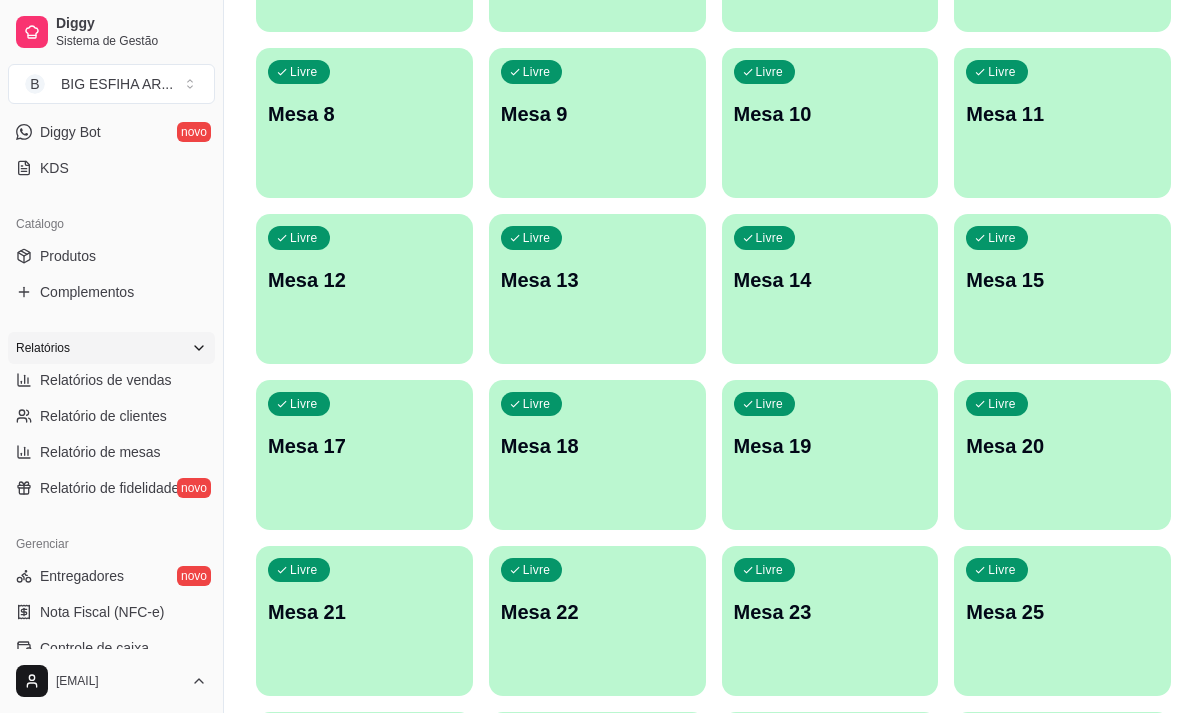 scroll, scrollTop: 400, scrollLeft: 0, axis: vertical 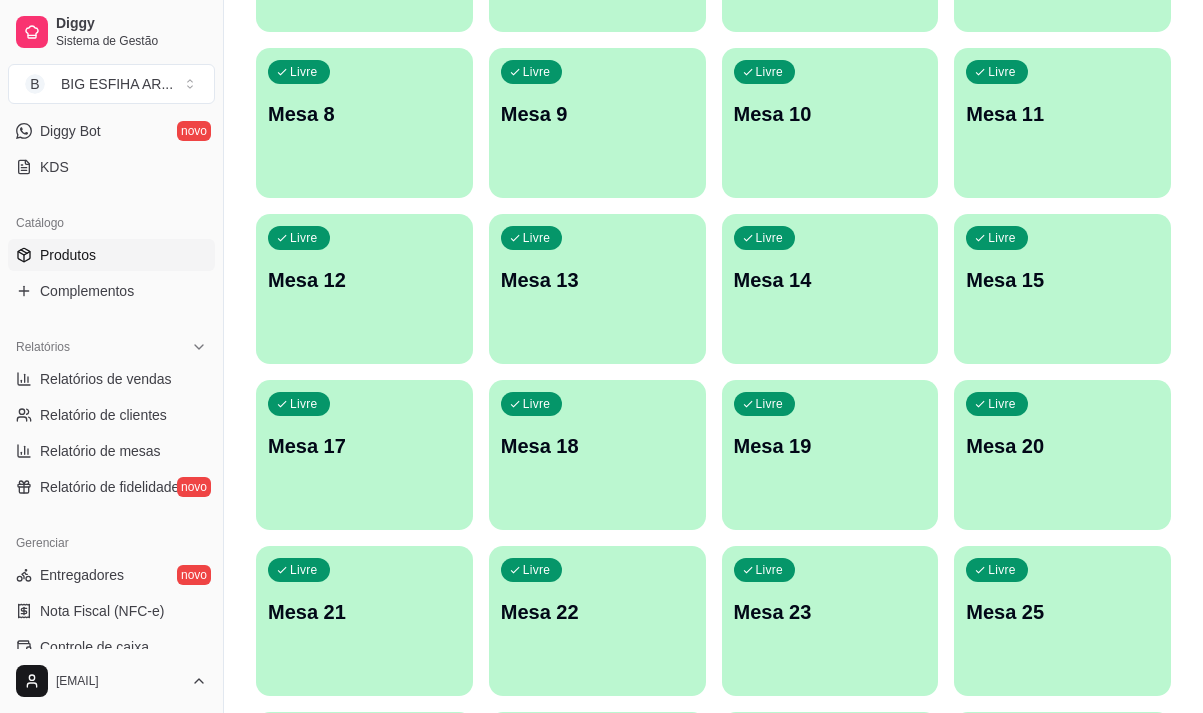 click on "Produtos" at bounding box center (68, 255) 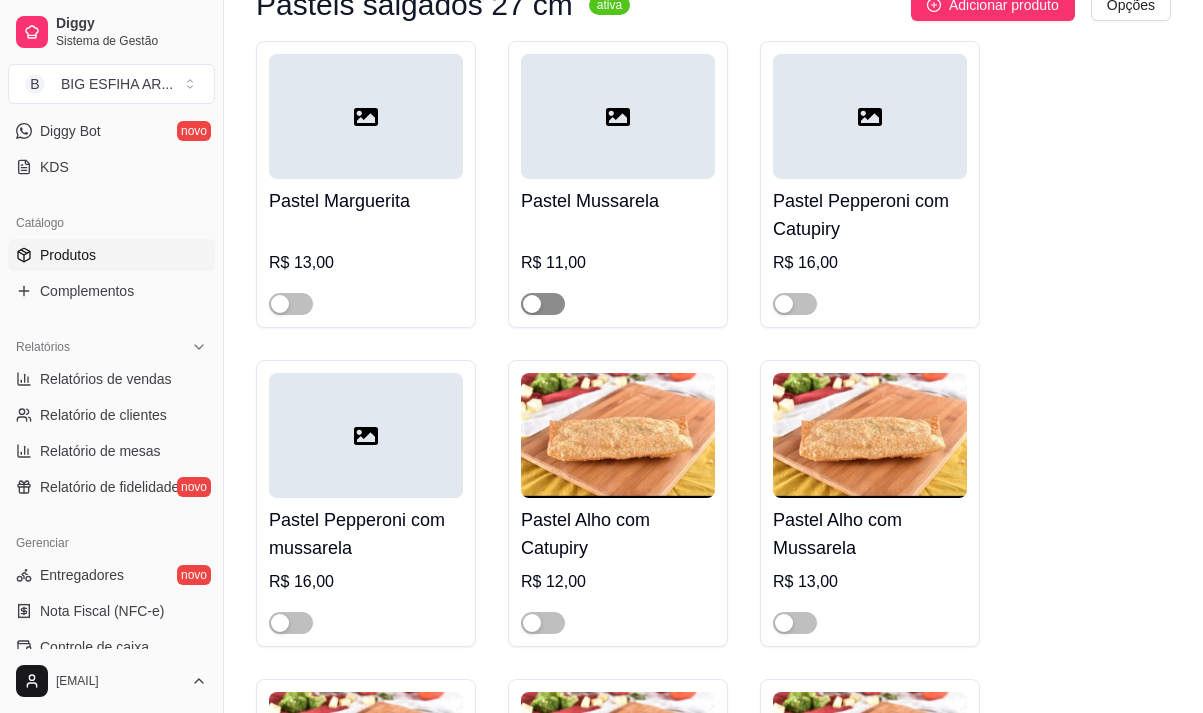 scroll, scrollTop: 9600, scrollLeft: 0, axis: vertical 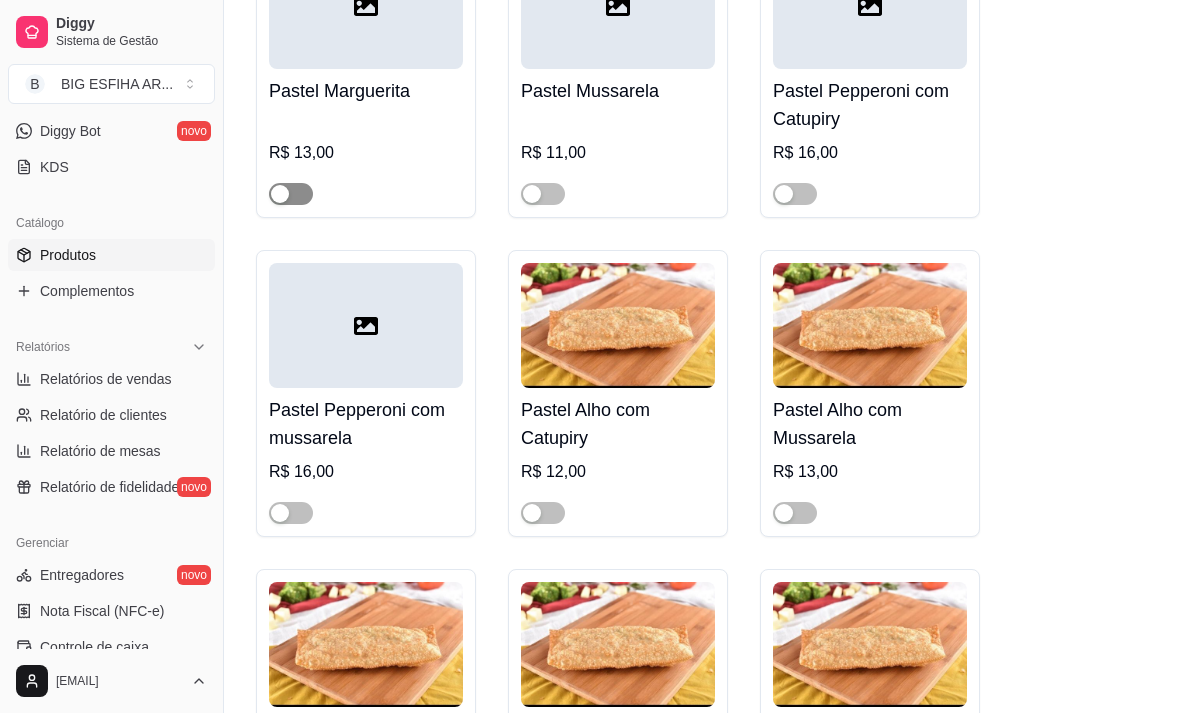 click at bounding box center [291, 194] 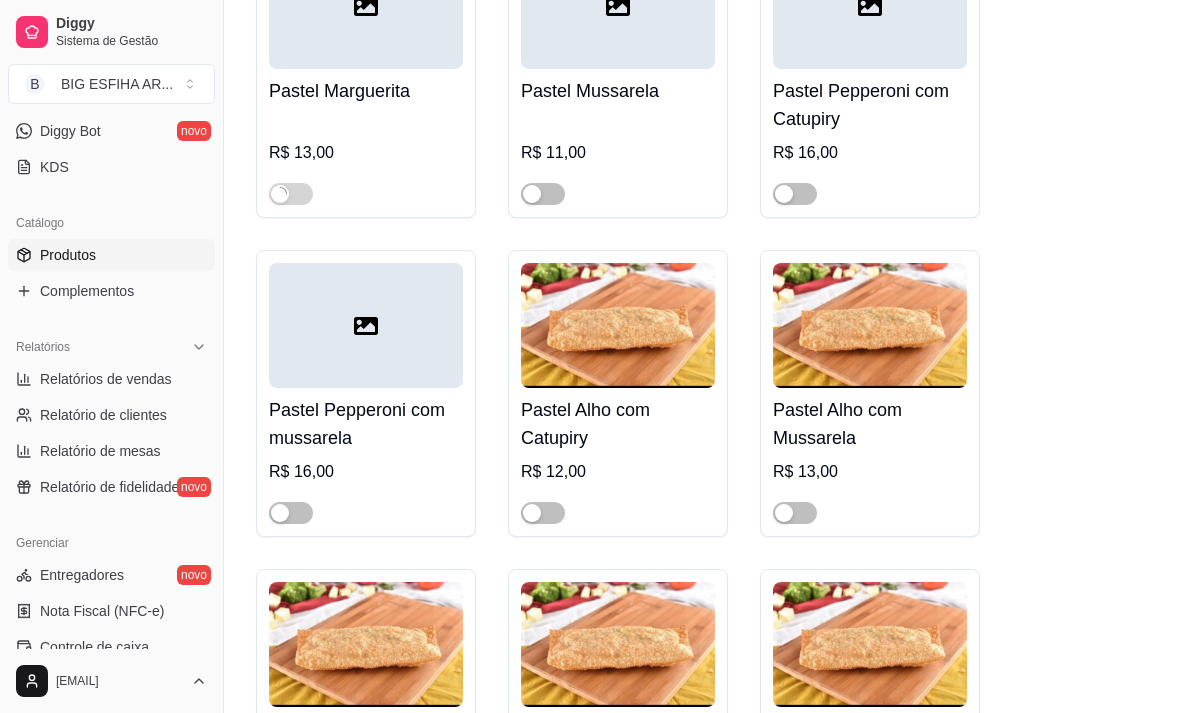 click at bounding box center (543, 194) 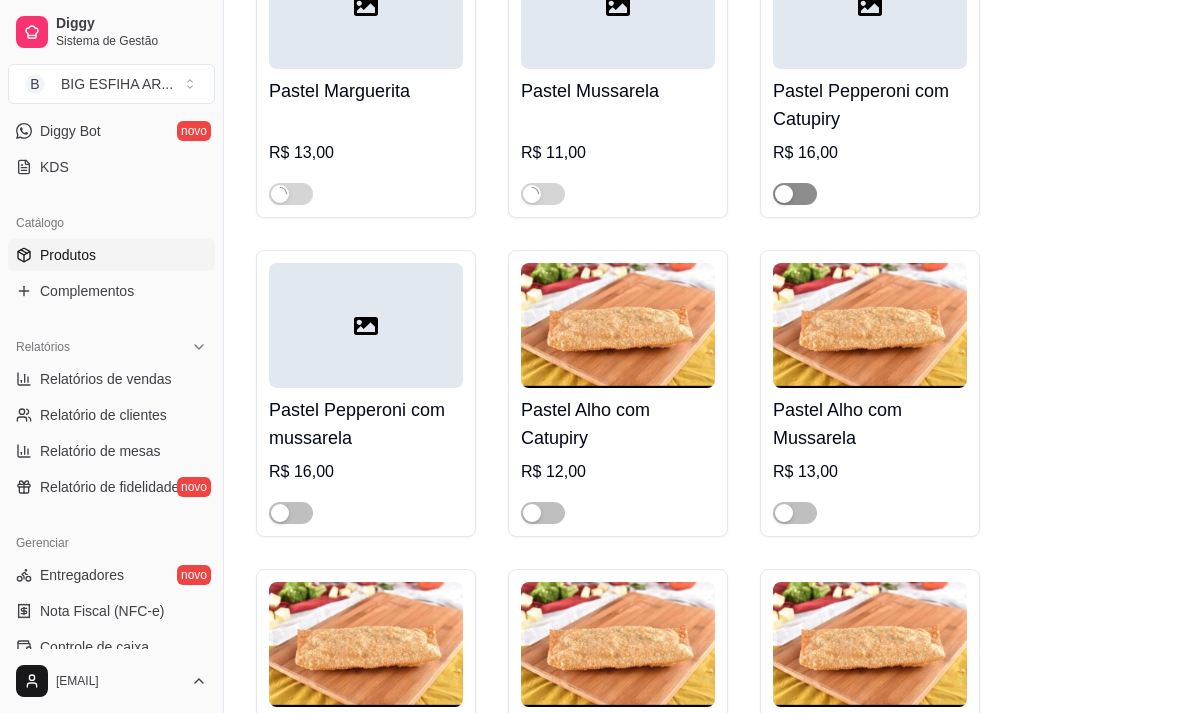 click at bounding box center (795, 194) 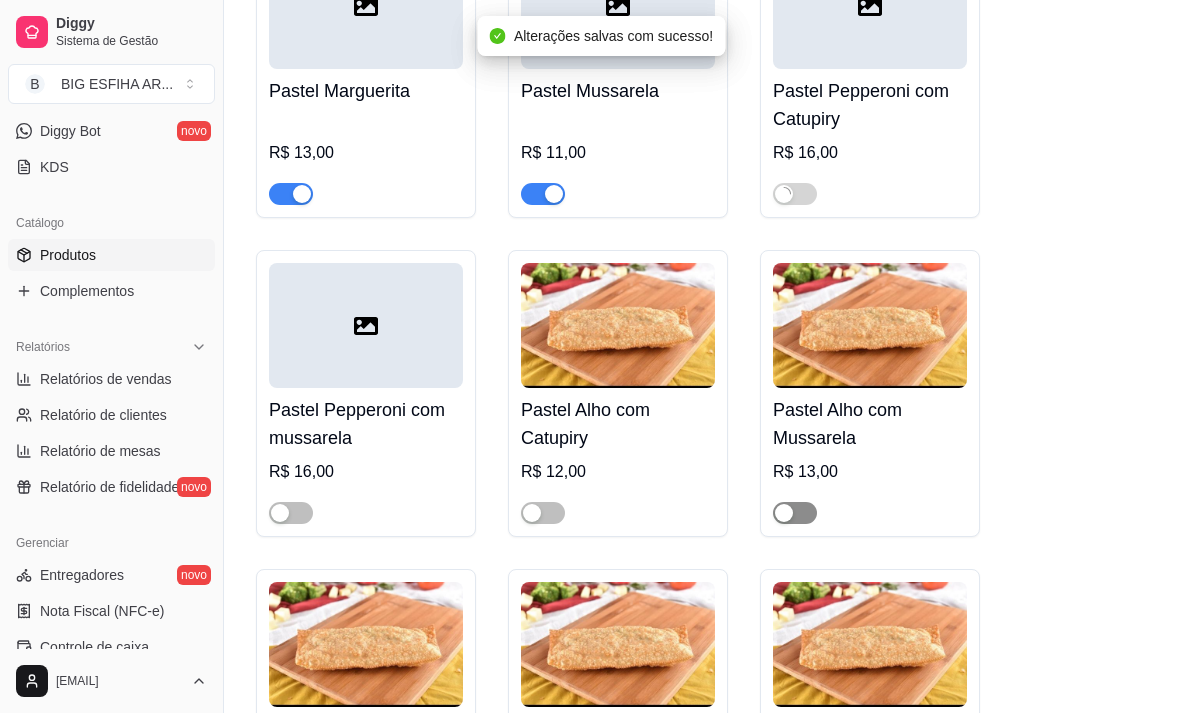 click at bounding box center [795, 513] 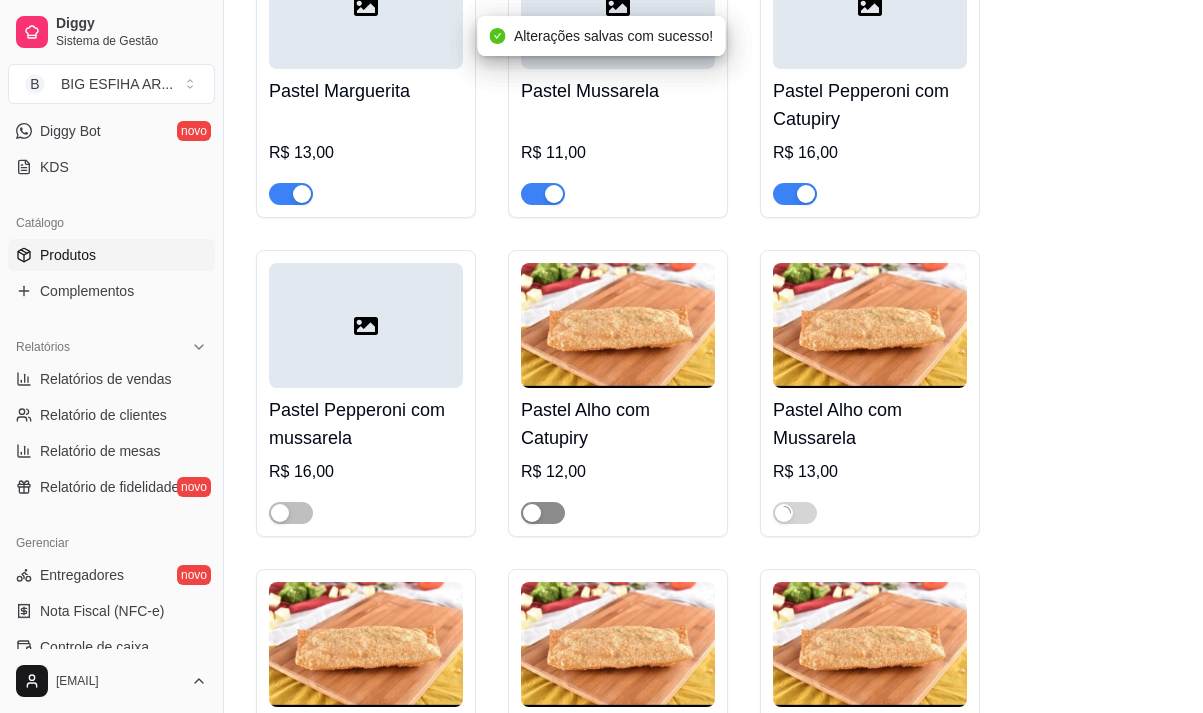 click at bounding box center [543, 513] 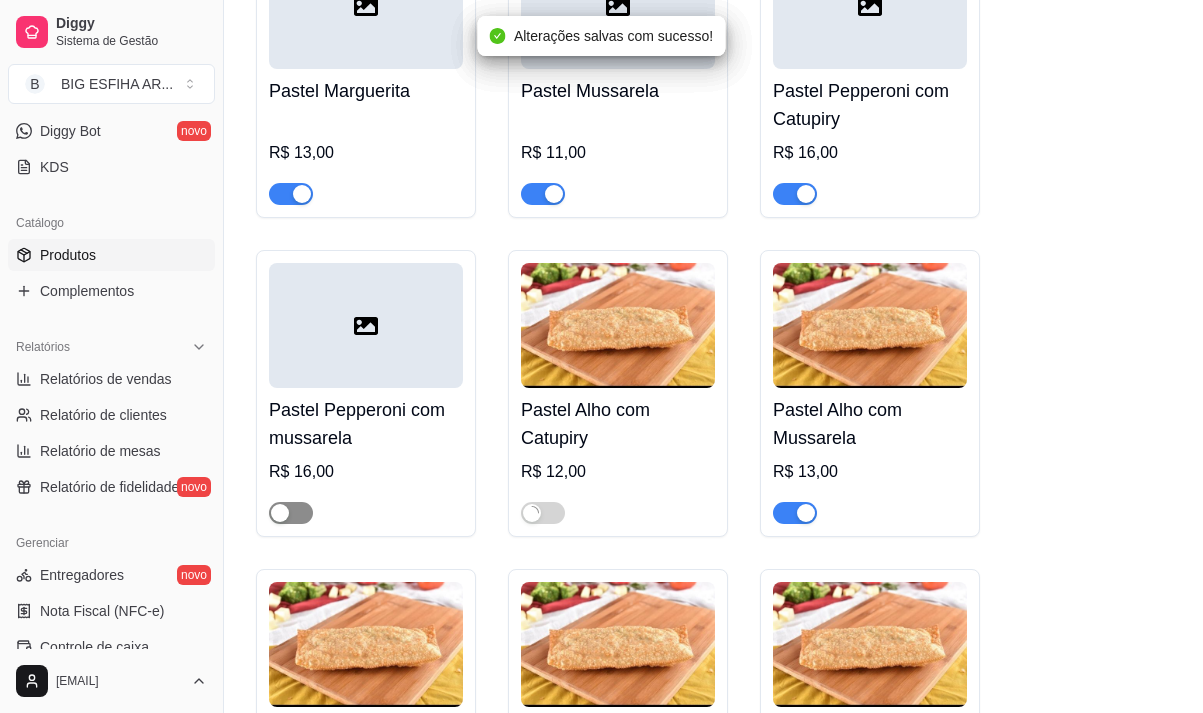 click at bounding box center (291, 513) 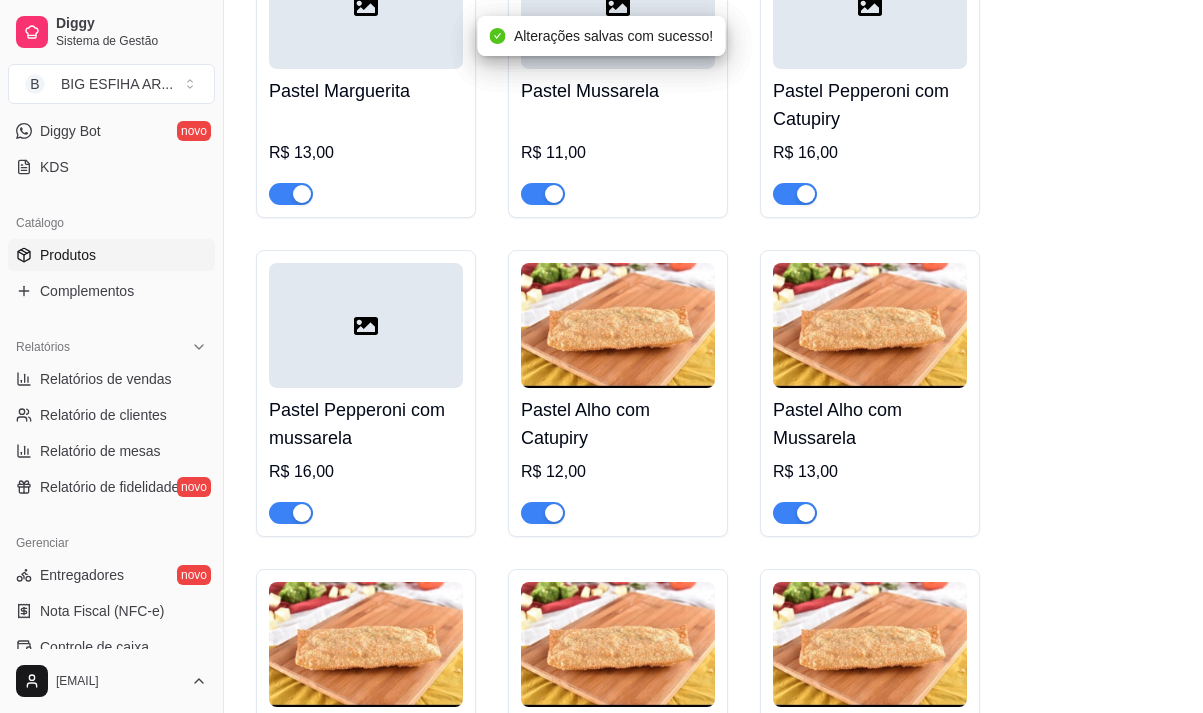 scroll, scrollTop: 9900, scrollLeft: 0, axis: vertical 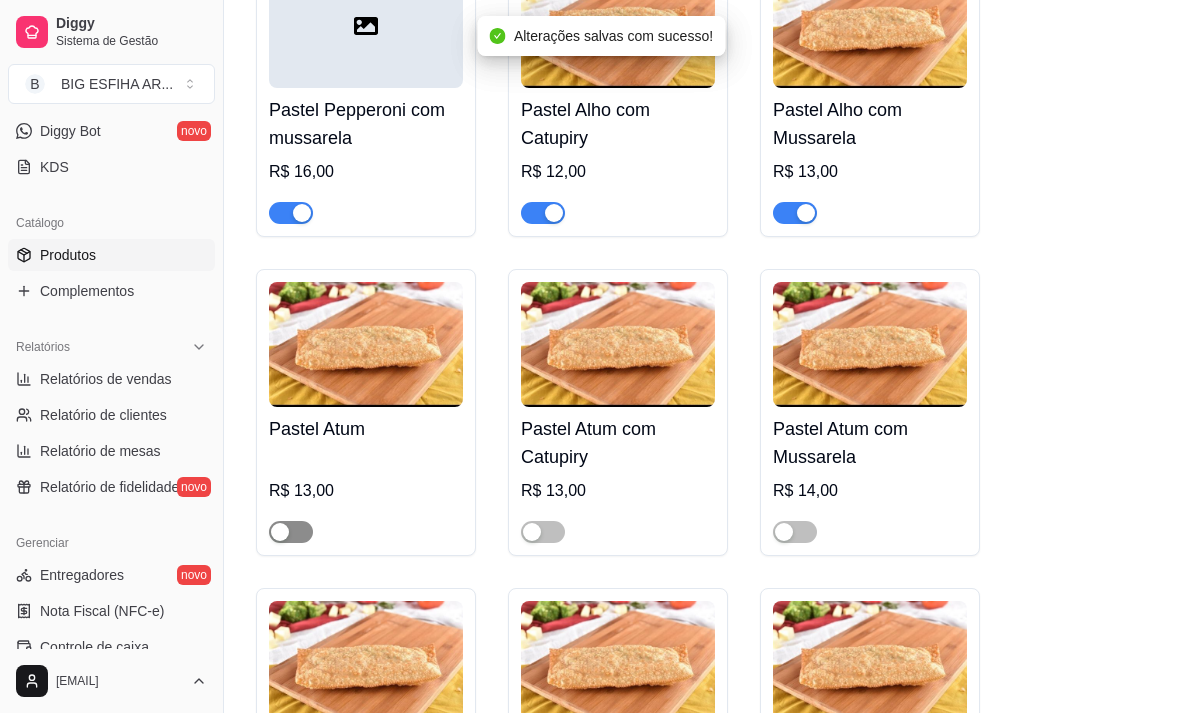 click at bounding box center (291, 532) 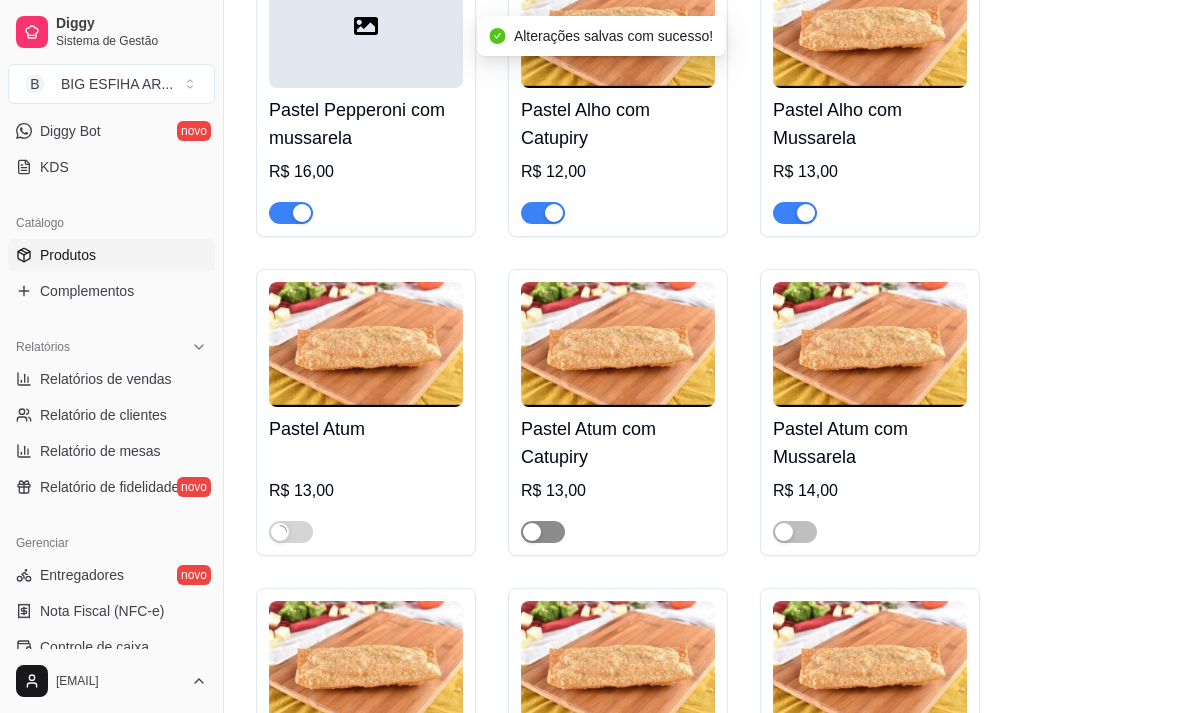 click at bounding box center [543, 532] 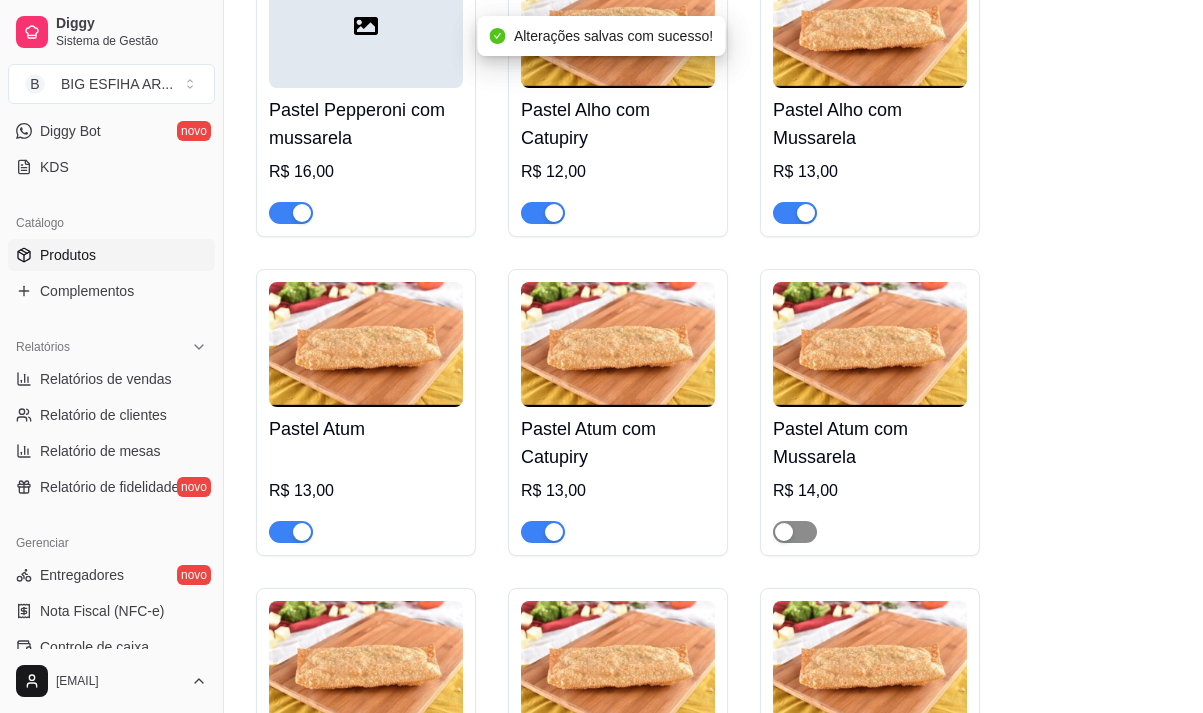 click at bounding box center [795, 532] 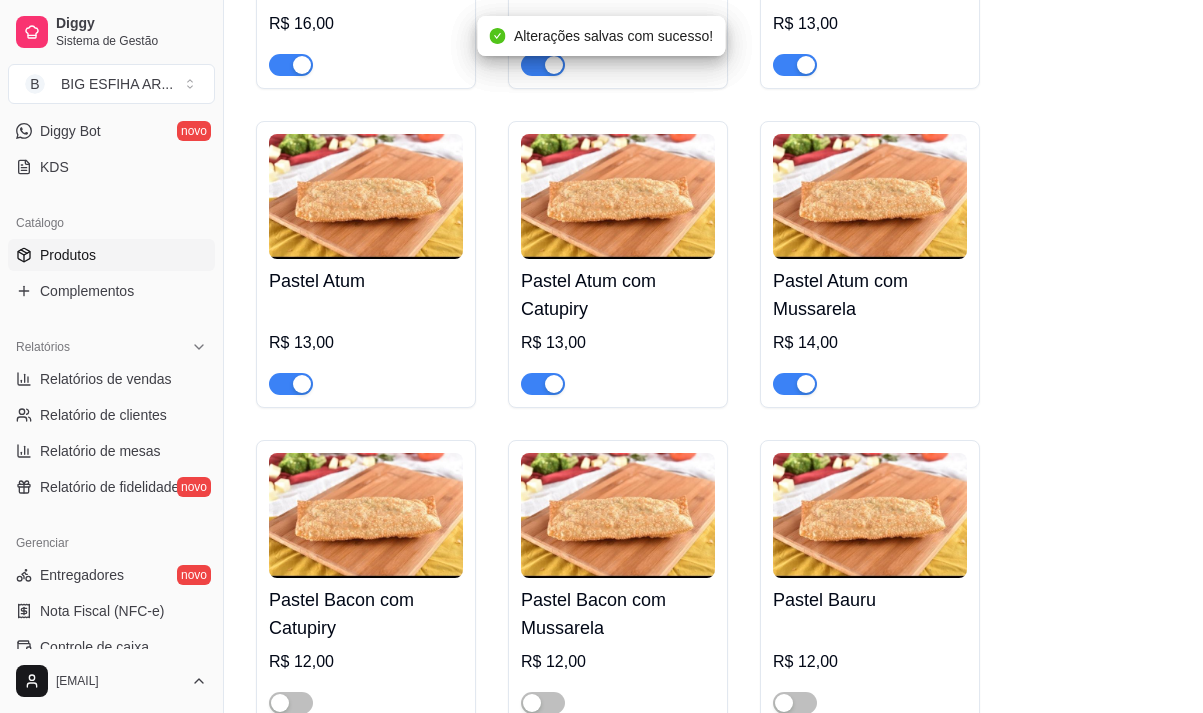 scroll, scrollTop: 10300, scrollLeft: 0, axis: vertical 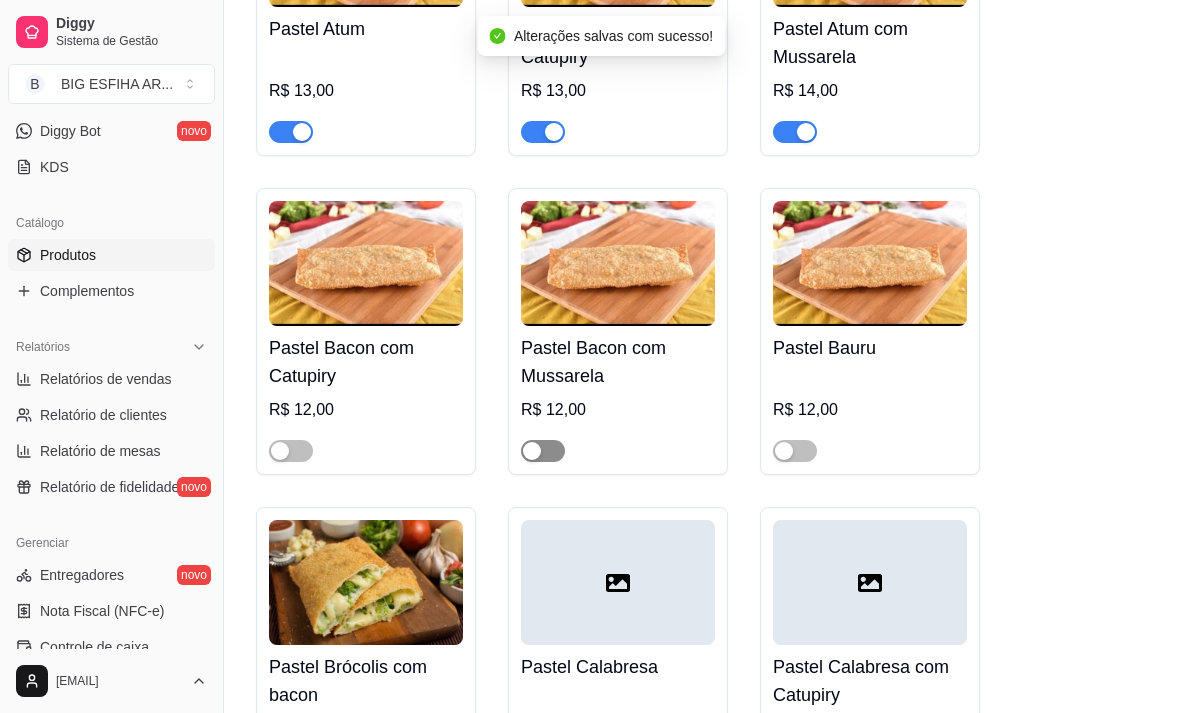 click at bounding box center [543, 451] 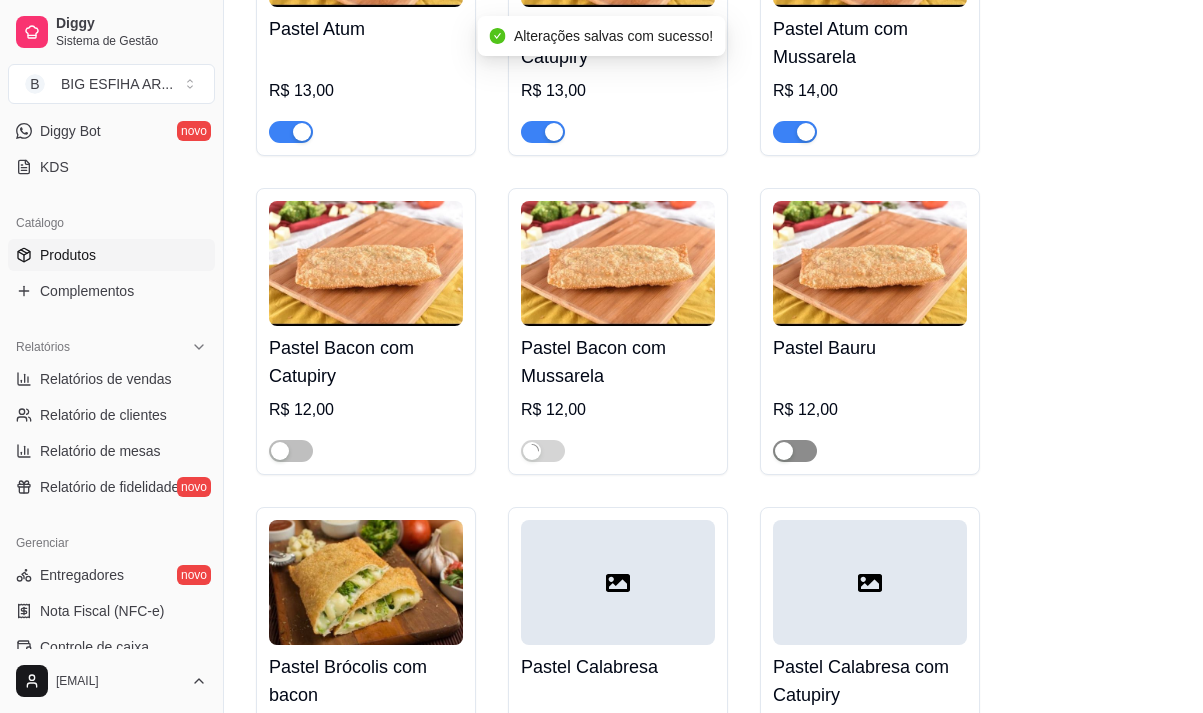 click at bounding box center (795, 451) 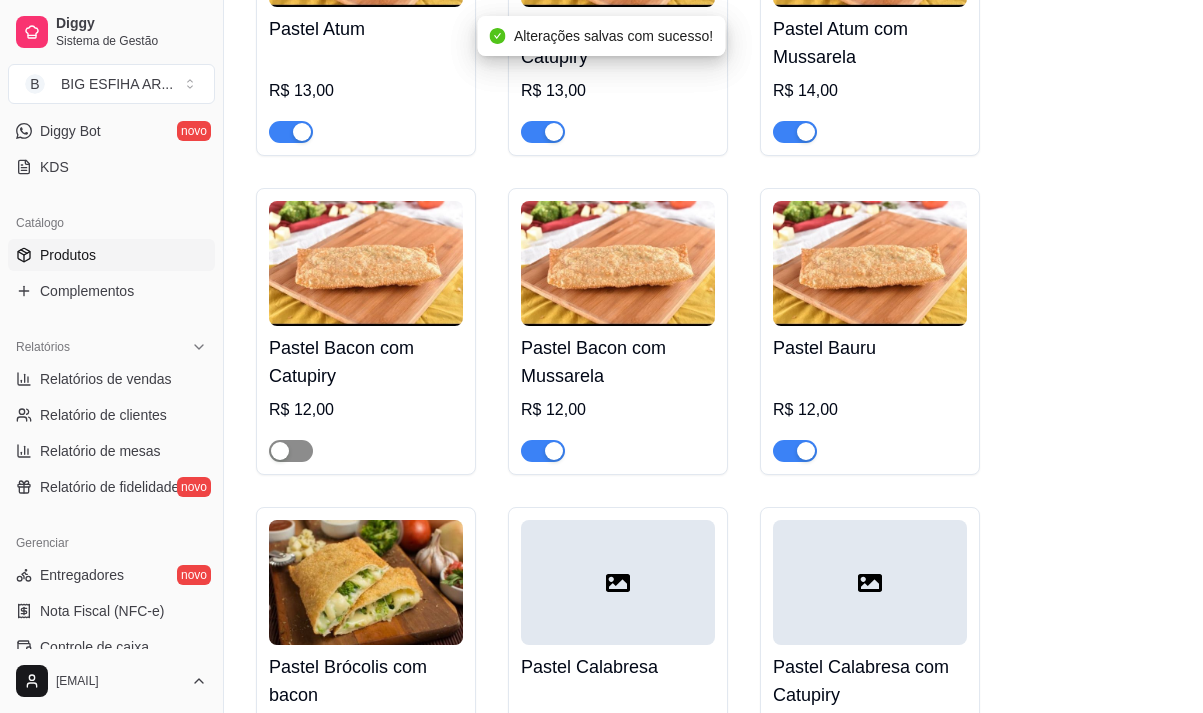 click at bounding box center [291, 451] 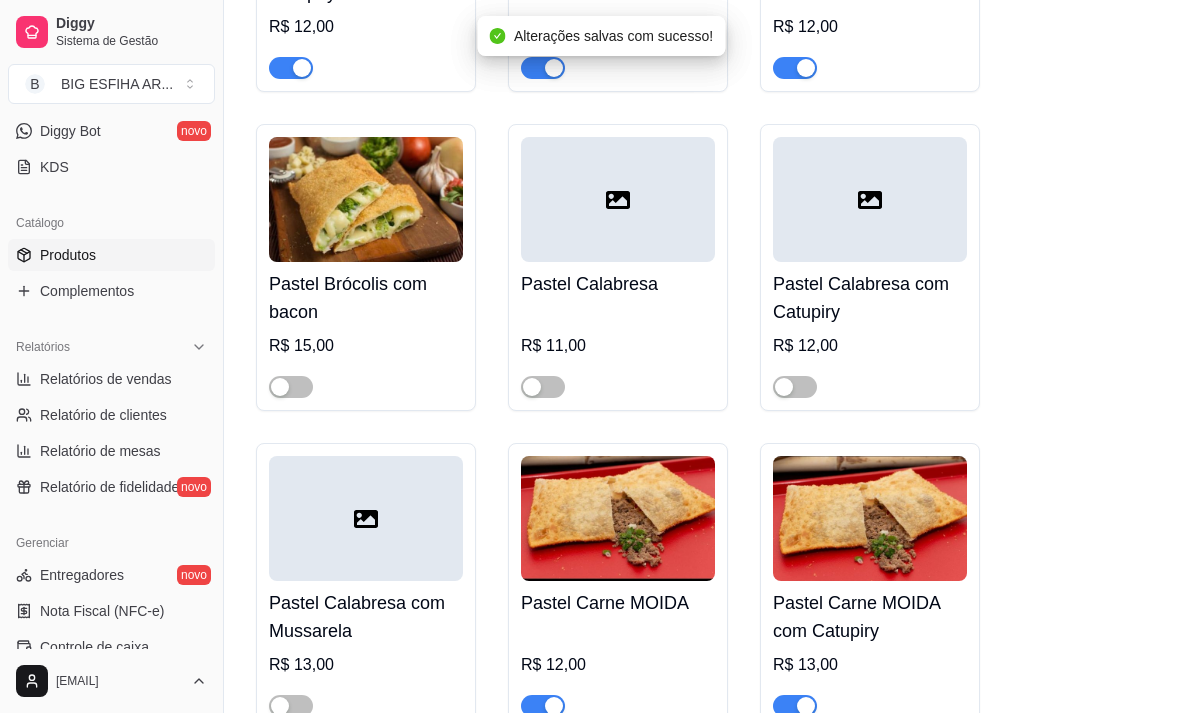 scroll, scrollTop: 10700, scrollLeft: 0, axis: vertical 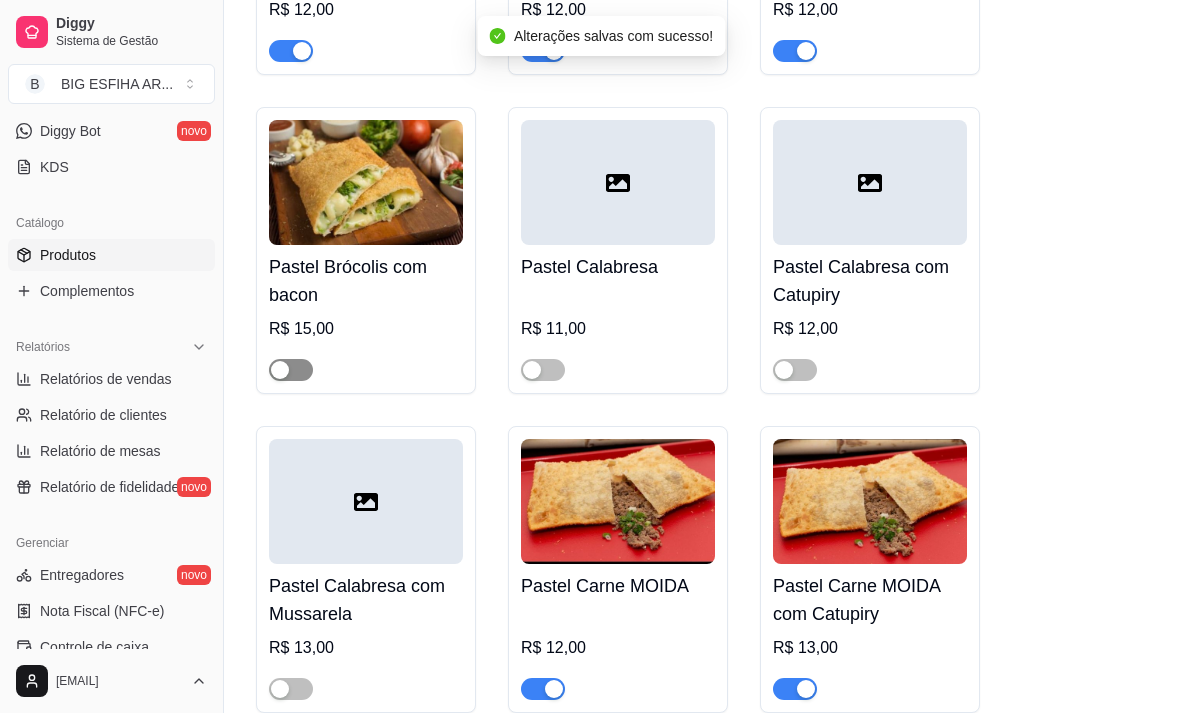 click at bounding box center (291, 370) 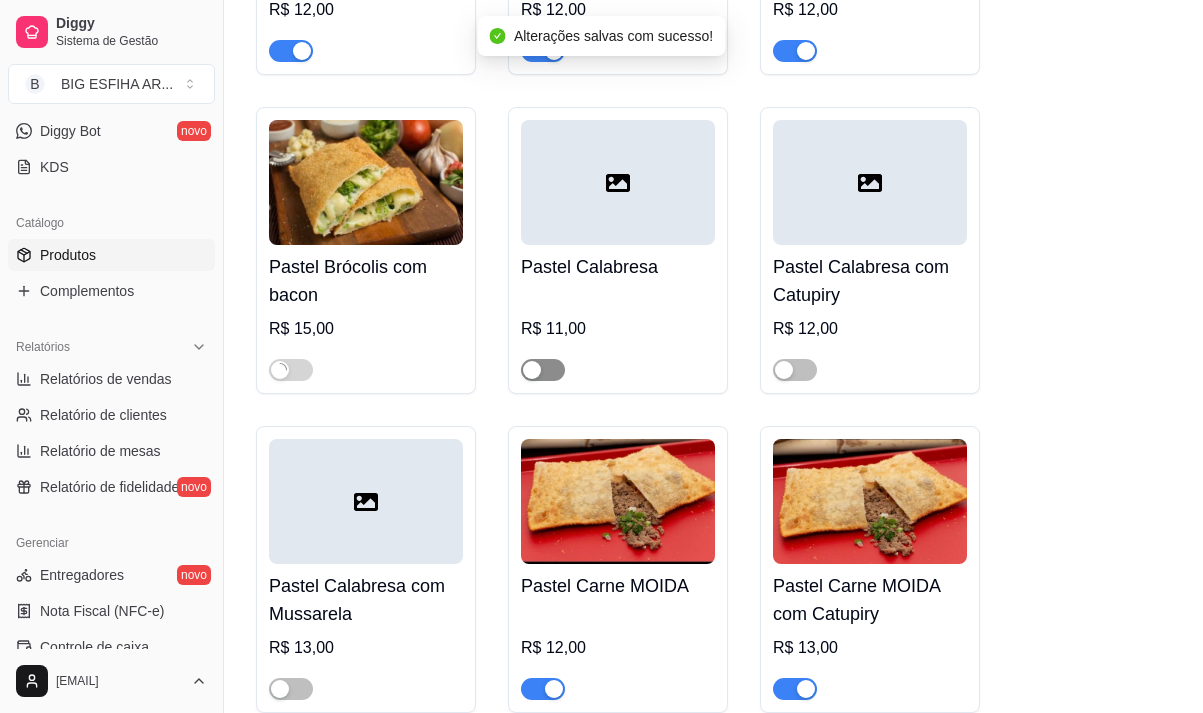 click at bounding box center [543, 370] 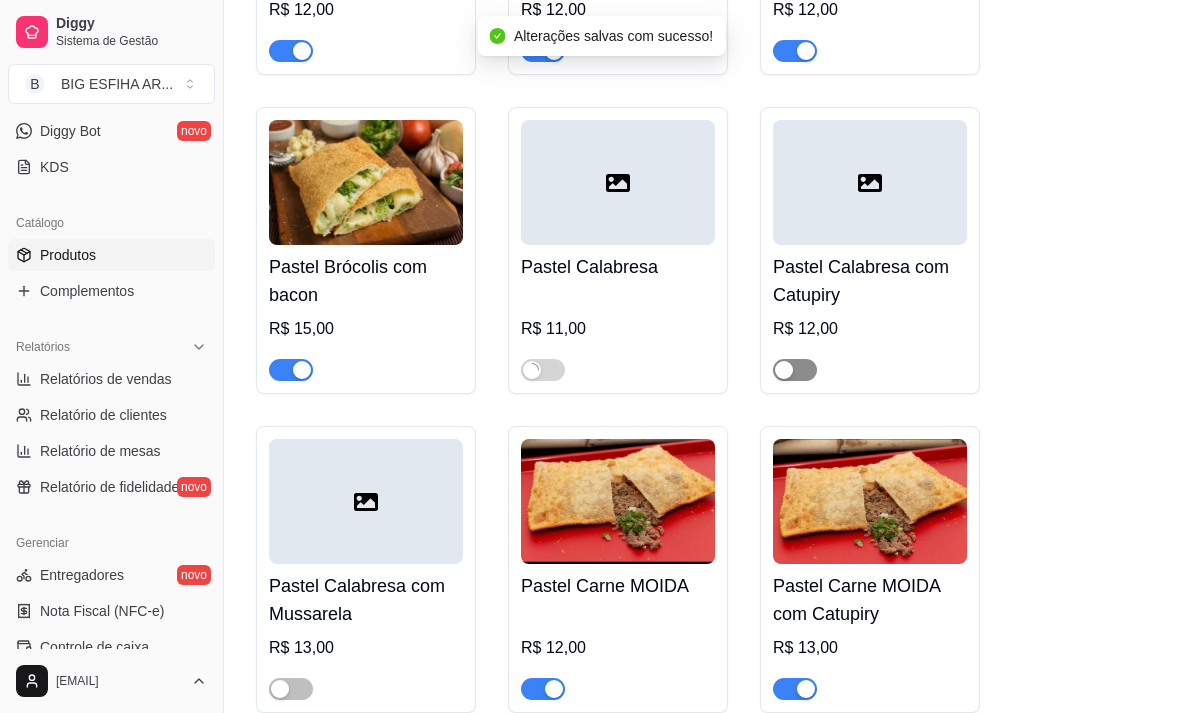 click at bounding box center (795, 370) 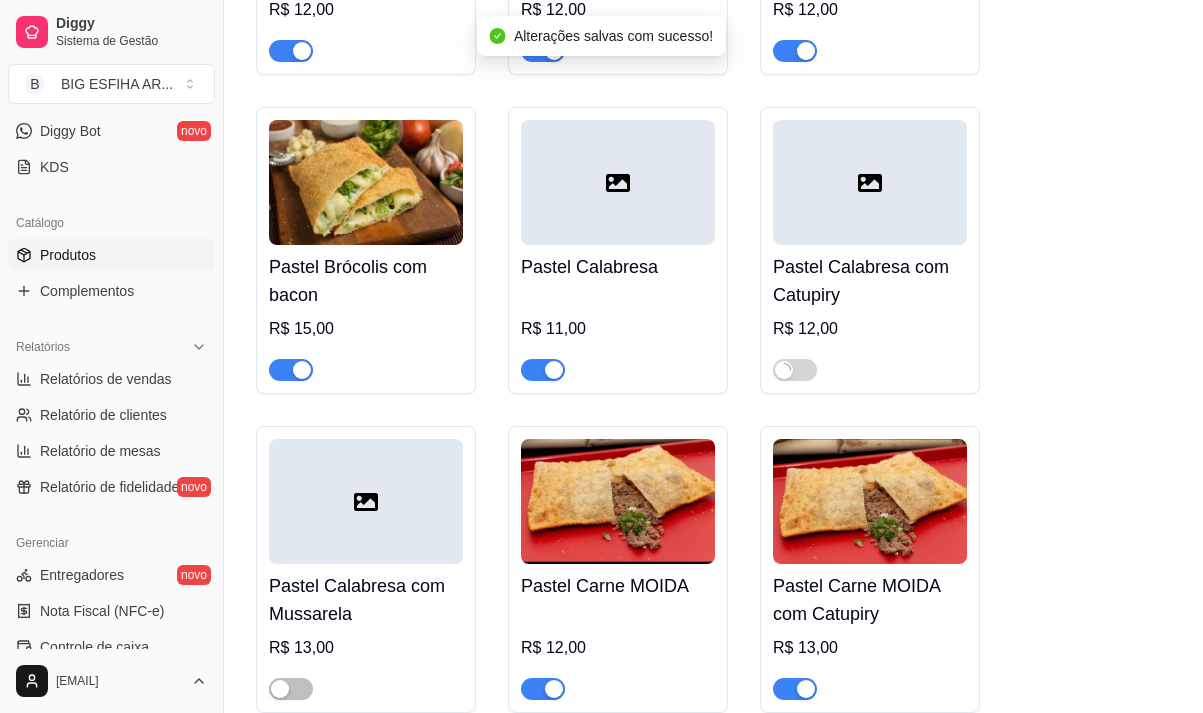 scroll, scrollTop: 11000, scrollLeft: 0, axis: vertical 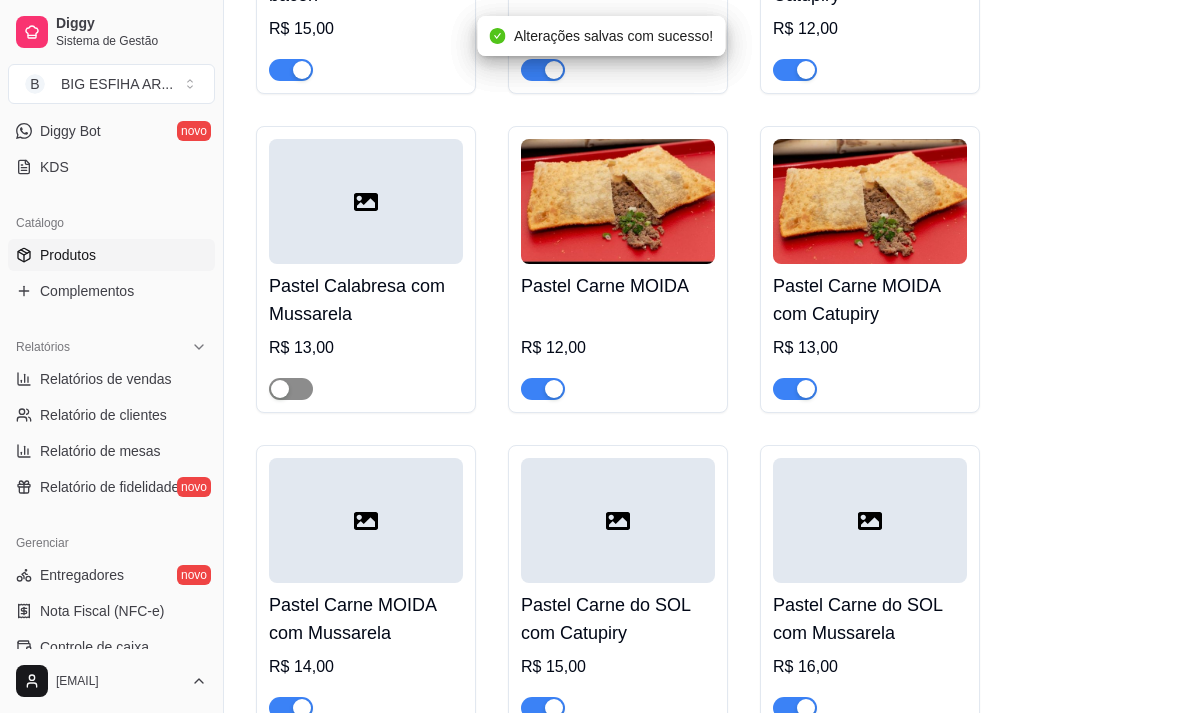 click at bounding box center [291, 389] 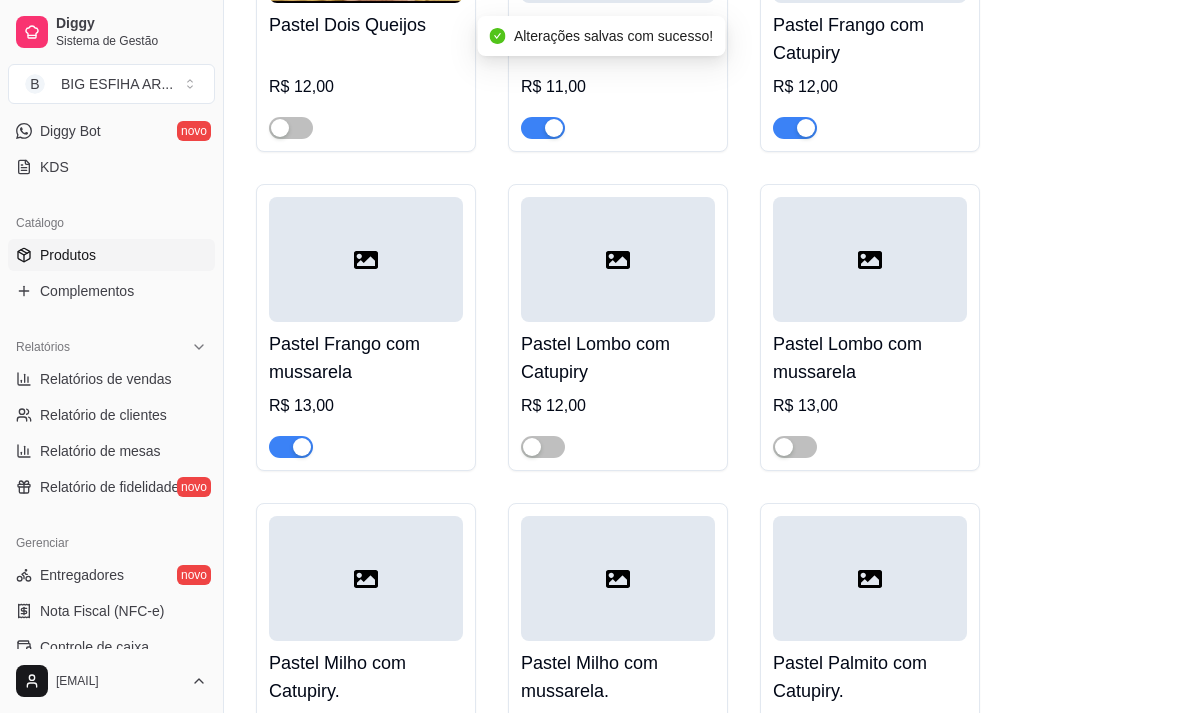 scroll, scrollTop: 11900, scrollLeft: 0, axis: vertical 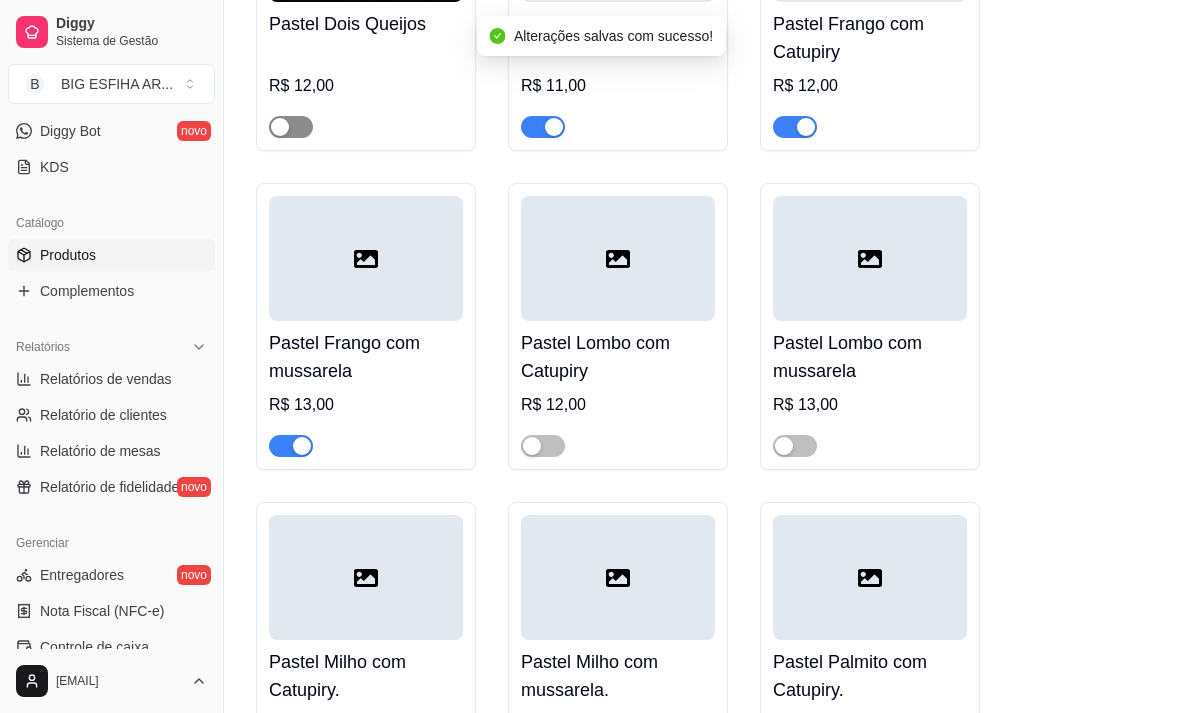 click at bounding box center [291, 127] 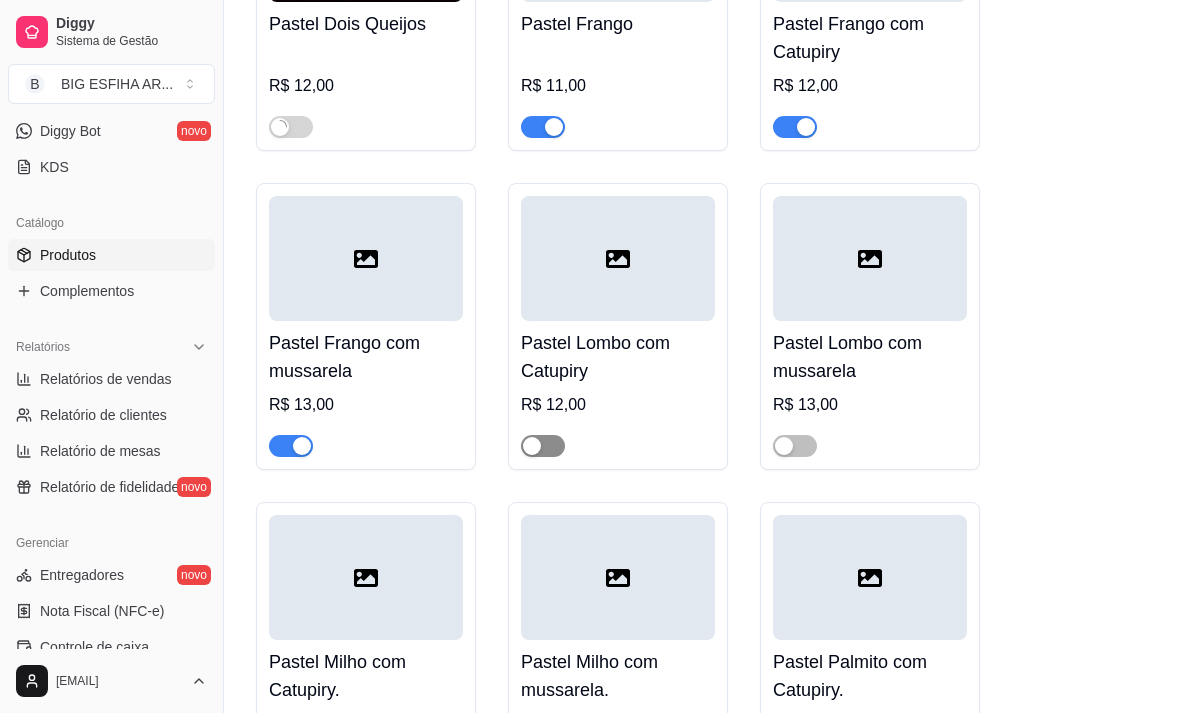 click at bounding box center (543, 446) 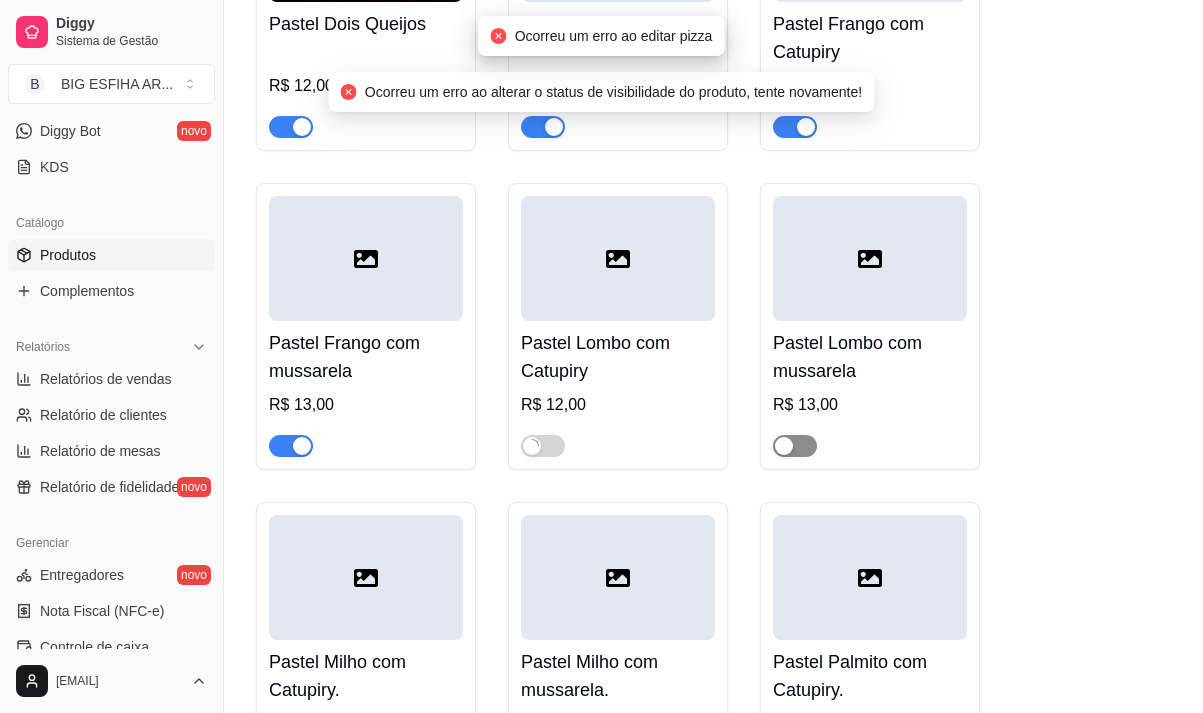click at bounding box center (795, 446) 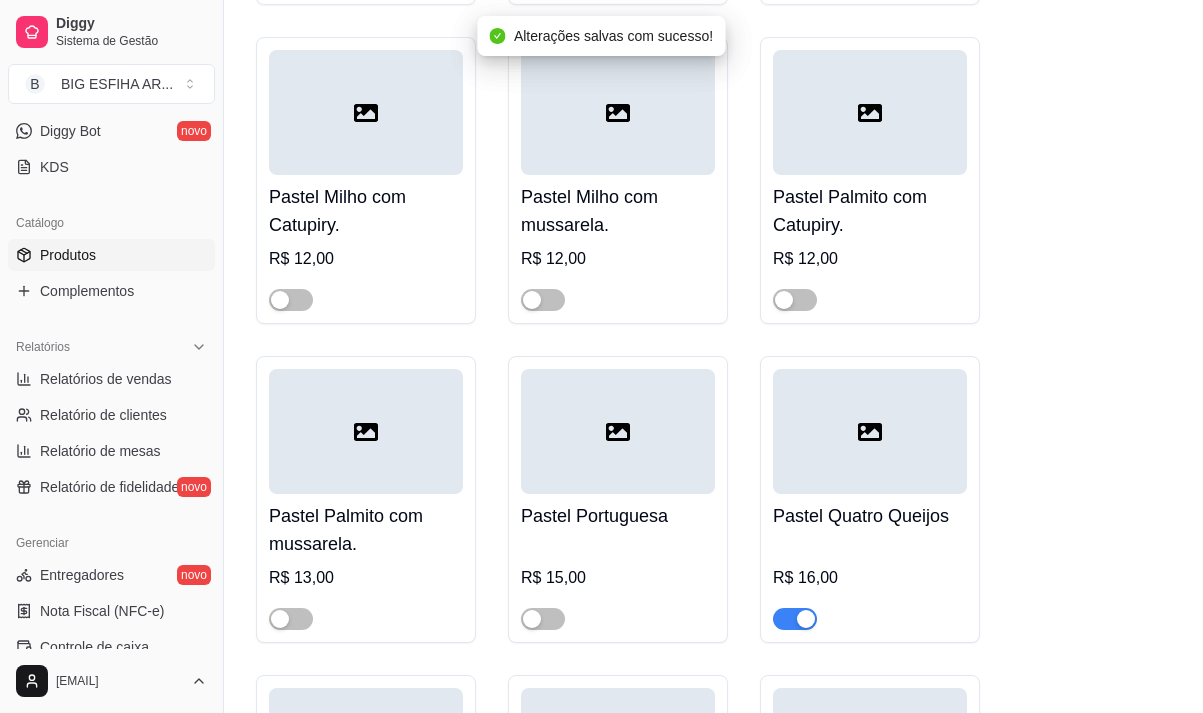 scroll, scrollTop: 12400, scrollLeft: 0, axis: vertical 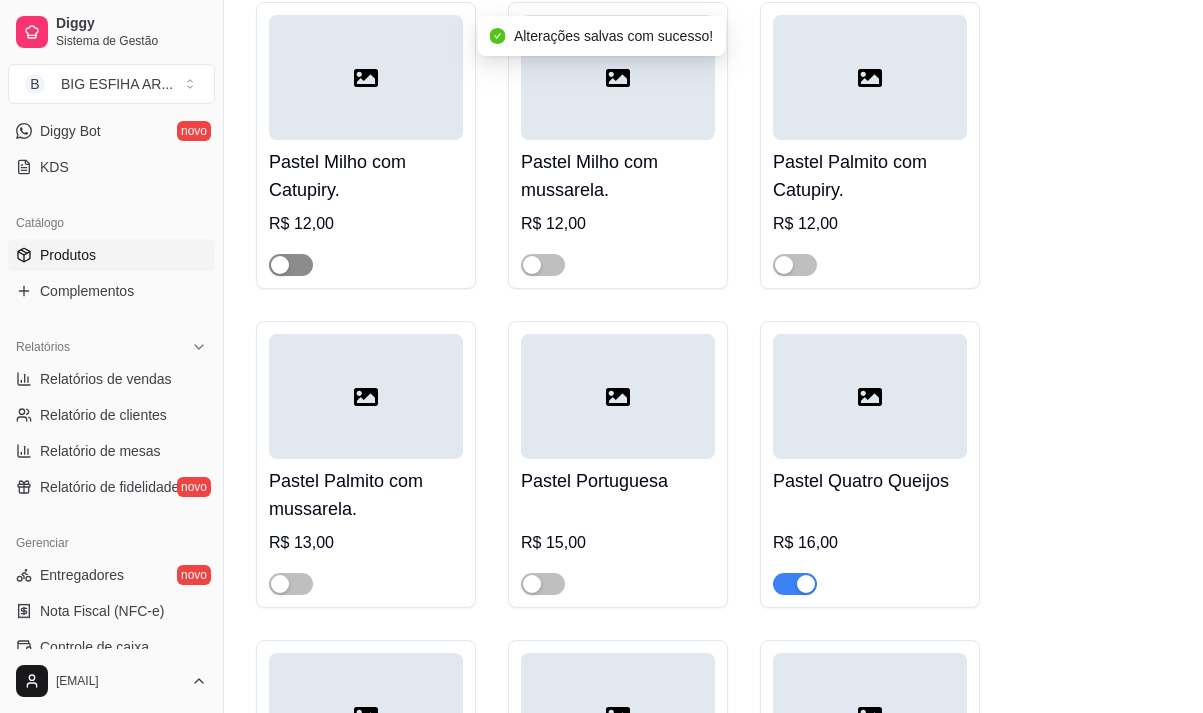 click at bounding box center (291, 265) 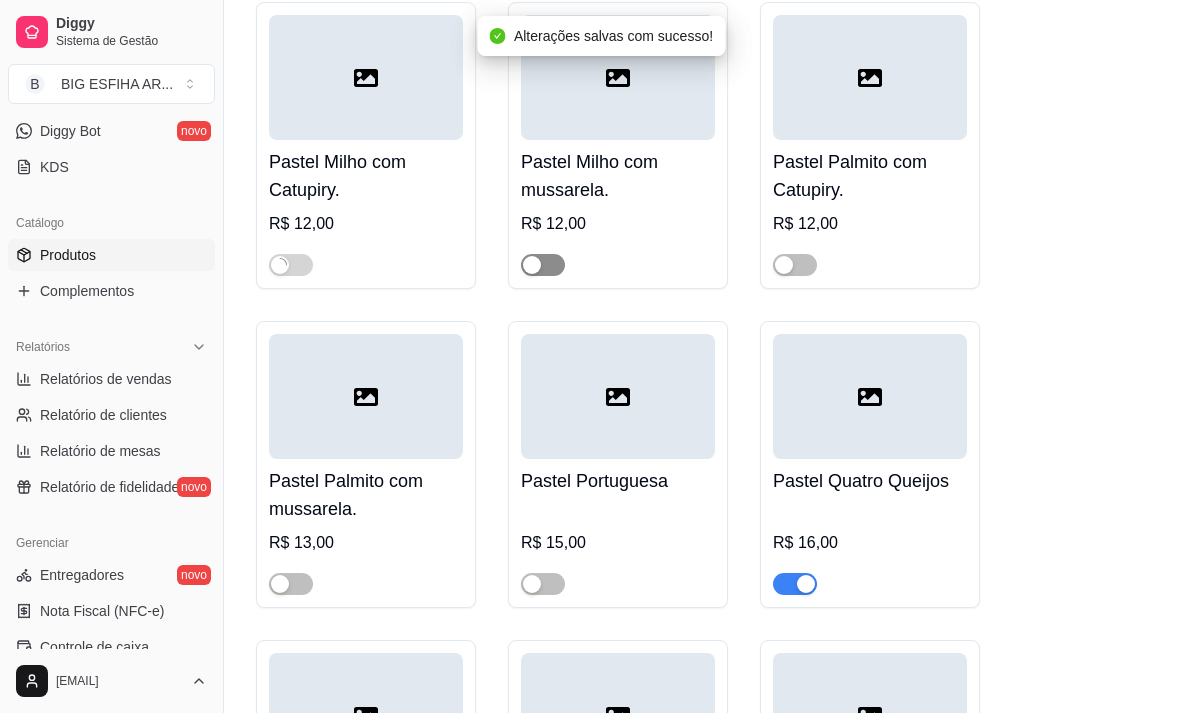 click at bounding box center [543, 265] 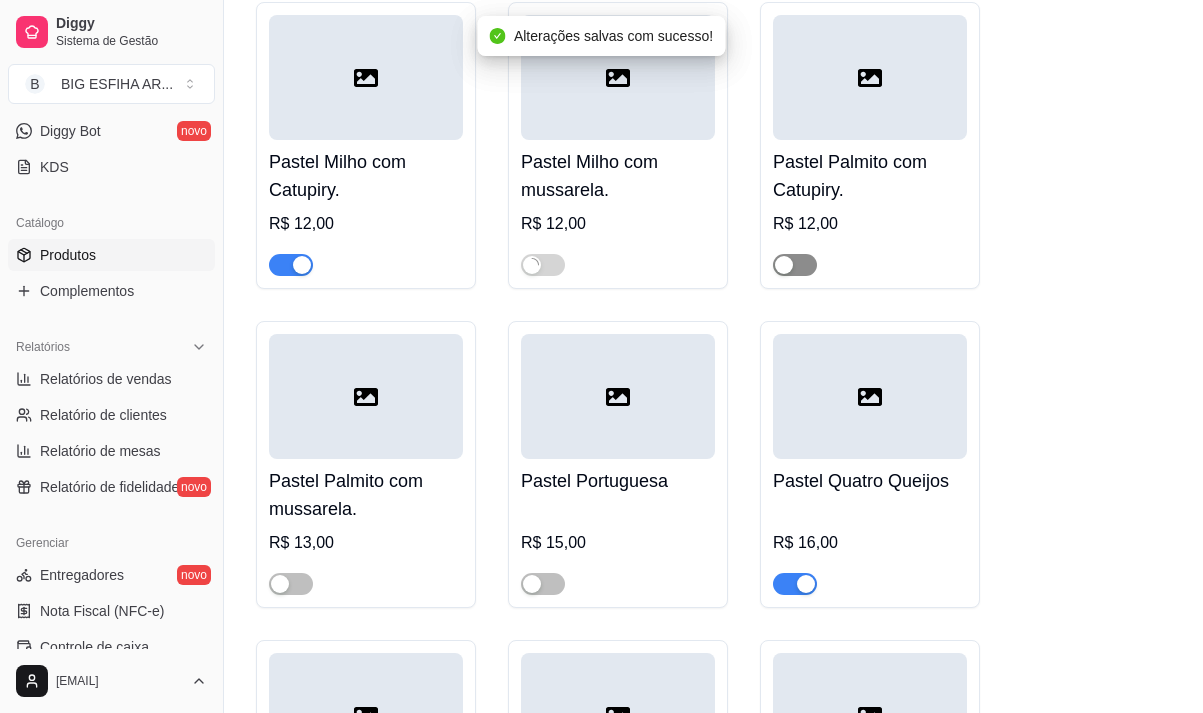 click at bounding box center [795, 265] 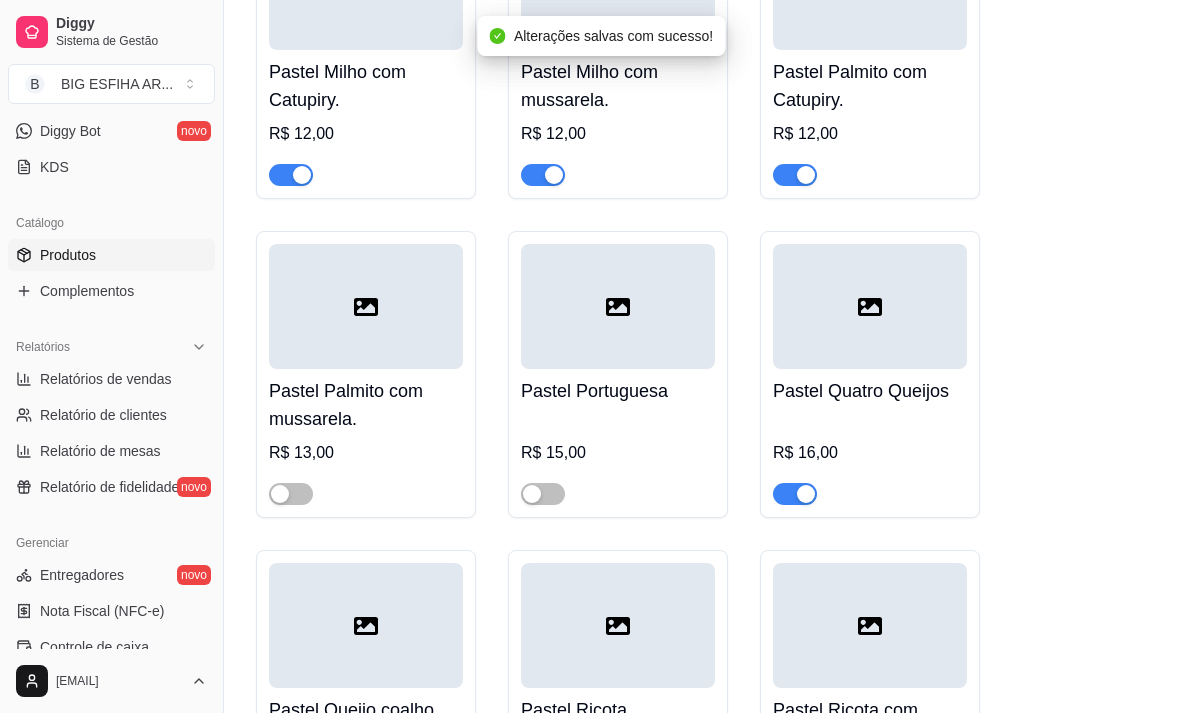 scroll, scrollTop: 12600, scrollLeft: 0, axis: vertical 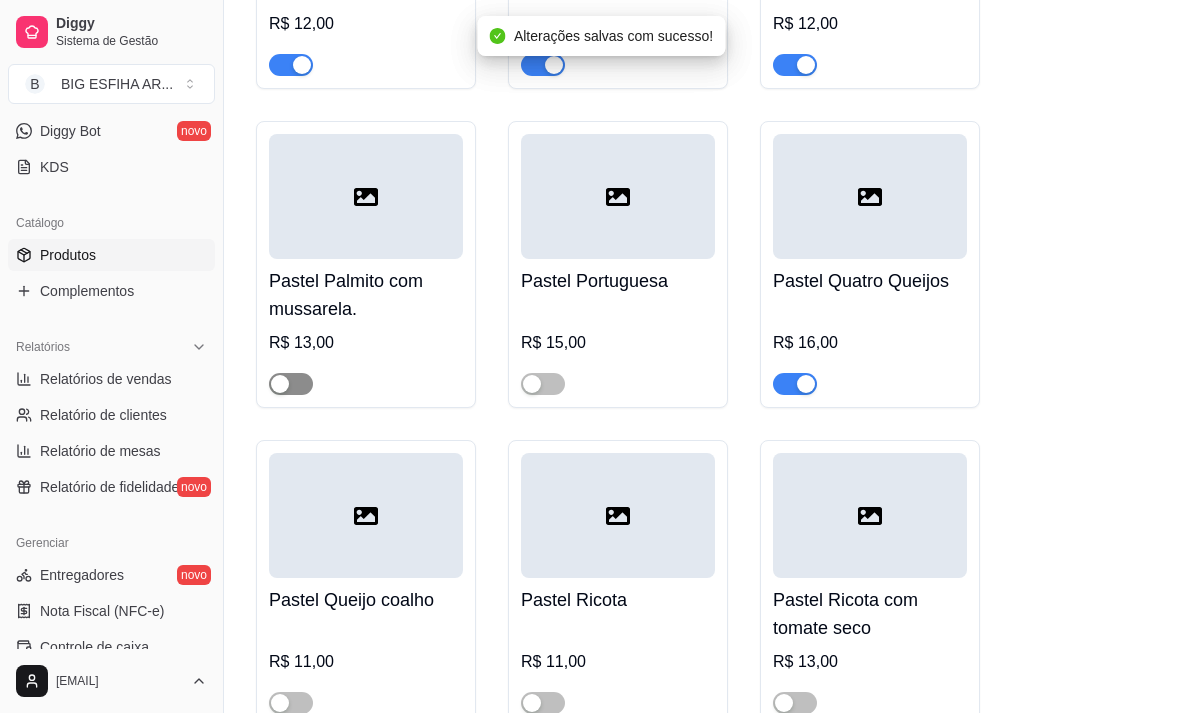 click at bounding box center [291, 384] 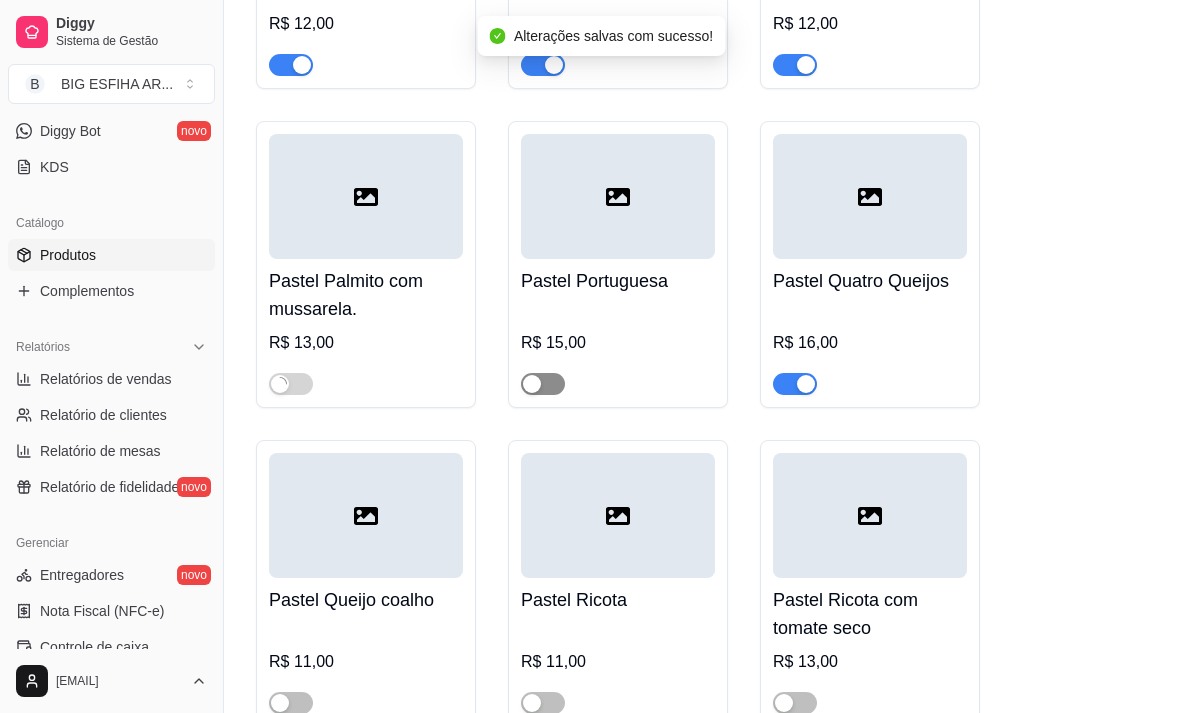 click at bounding box center [543, 384] 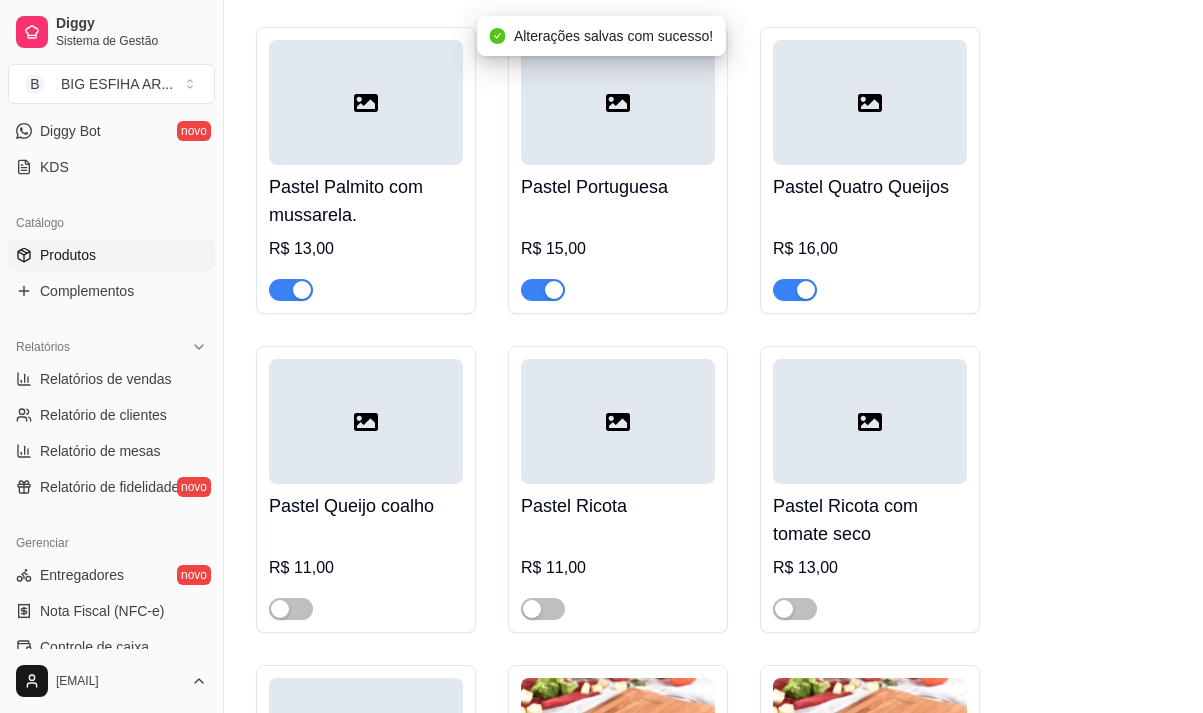 scroll, scrollTop: 13000, scrollLeft: 0, axis: vertical 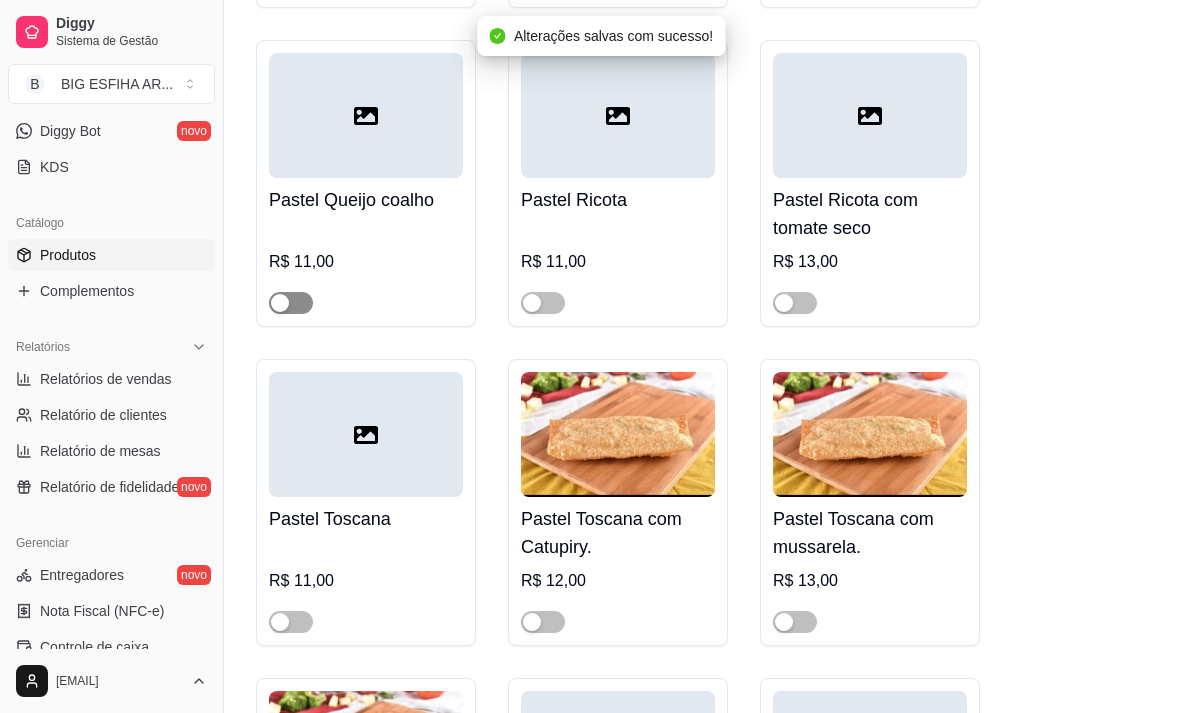 click at bounding box center (291, 303) 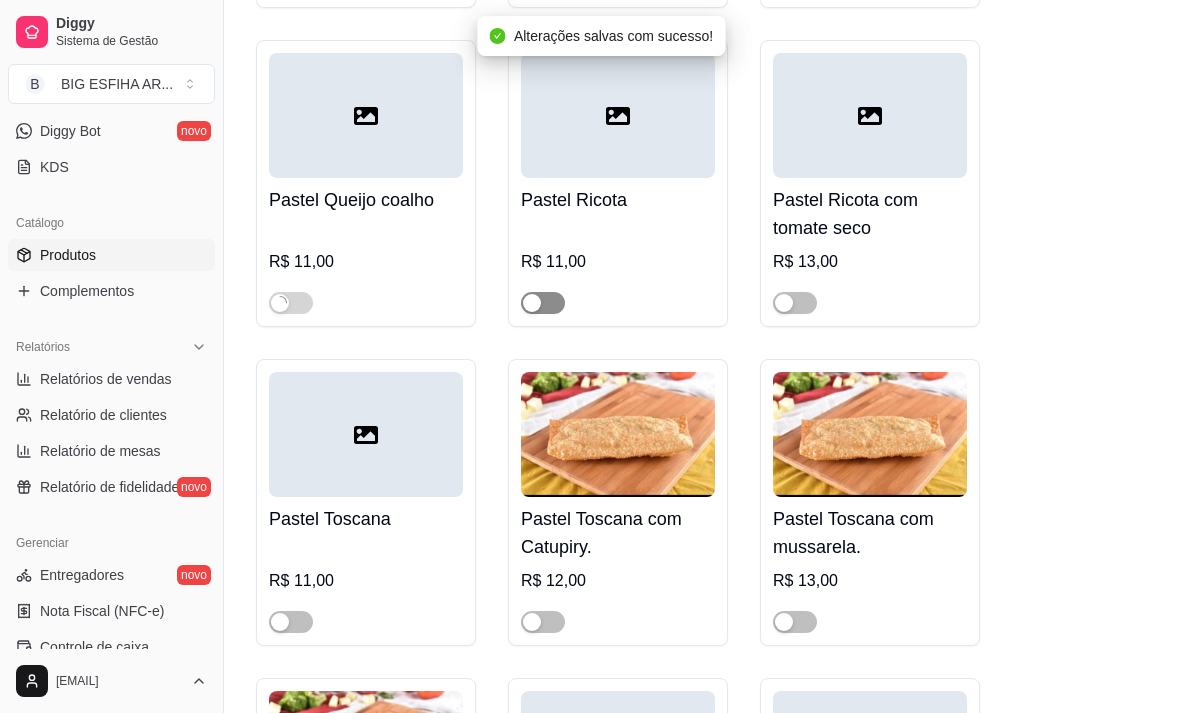 click at bounding box center (543, 303) 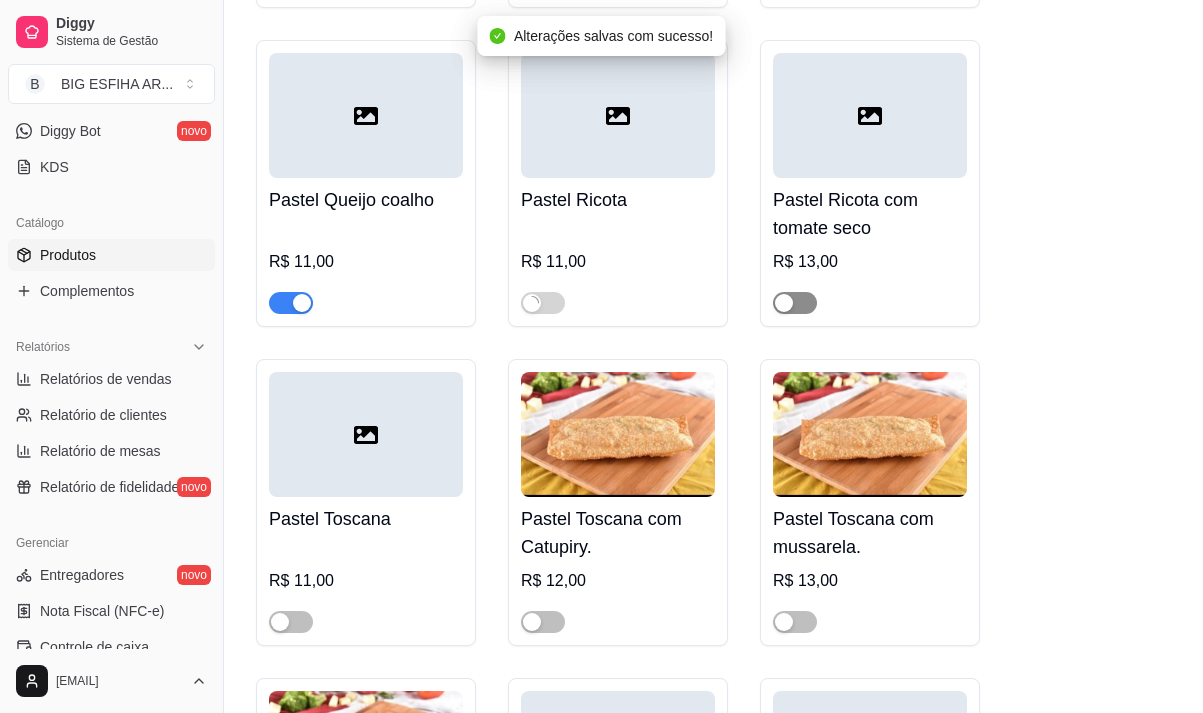 click at bounding box center (795, 303) 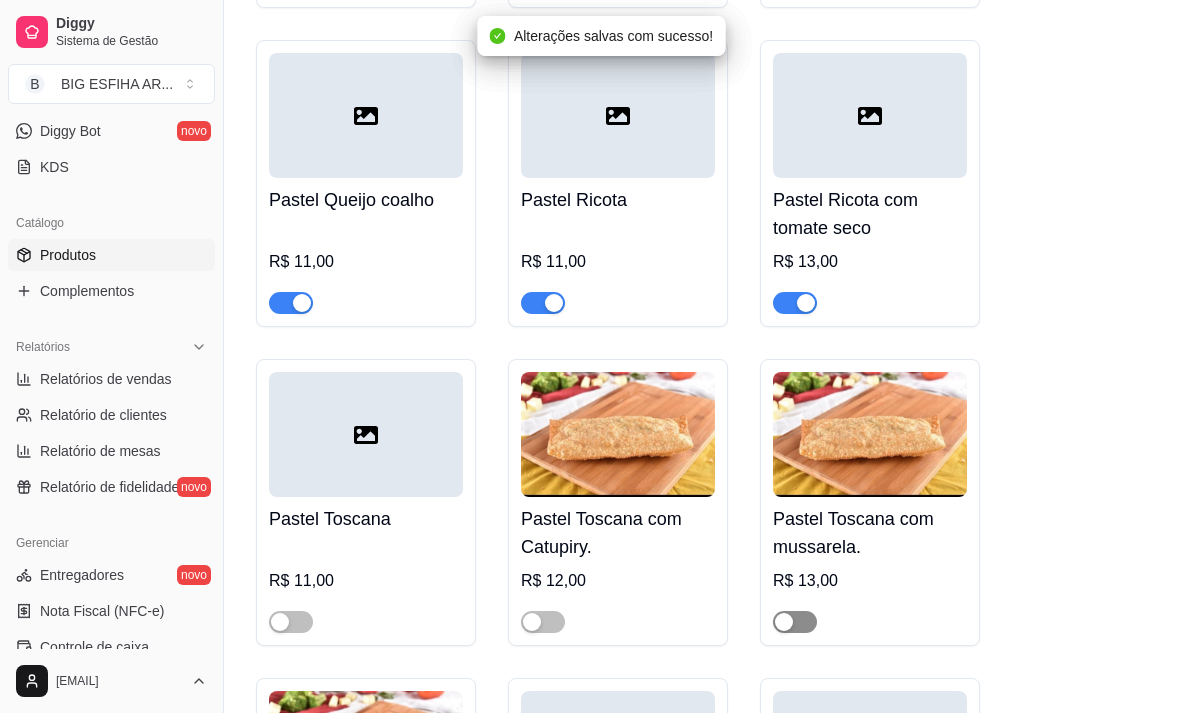 click at bounding box center (795, 622) 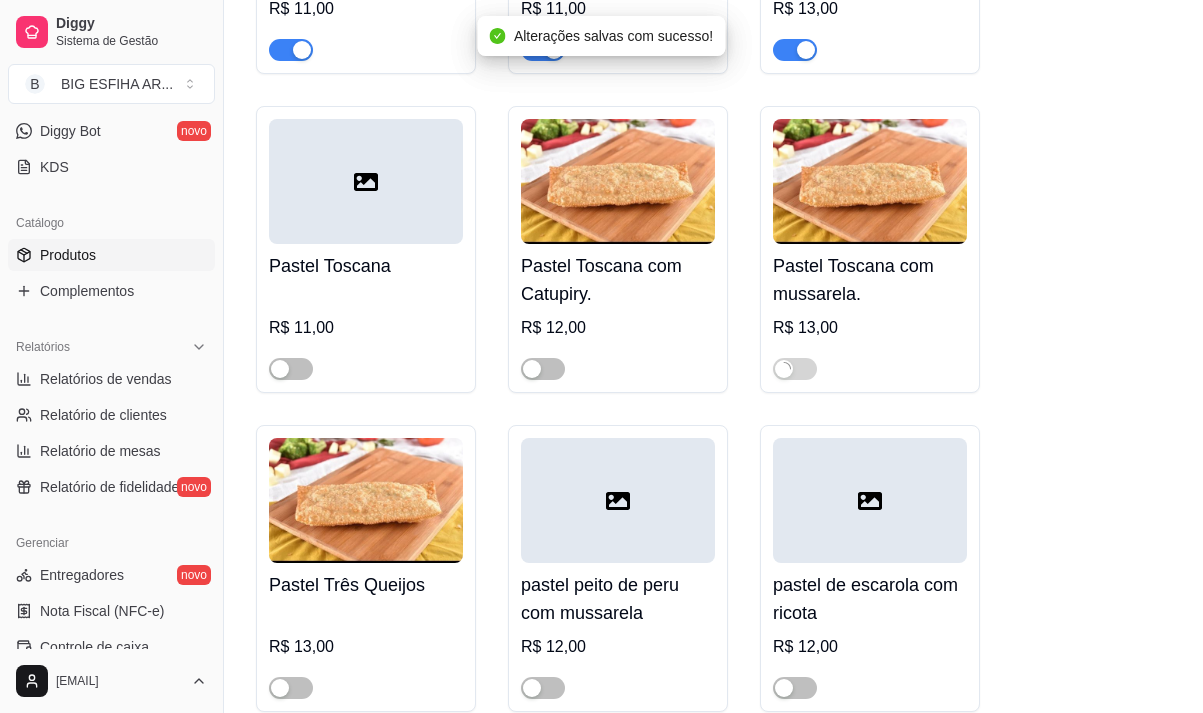 scroll, scrollTop: 13300, scrollLeft: 0, axis: vertical 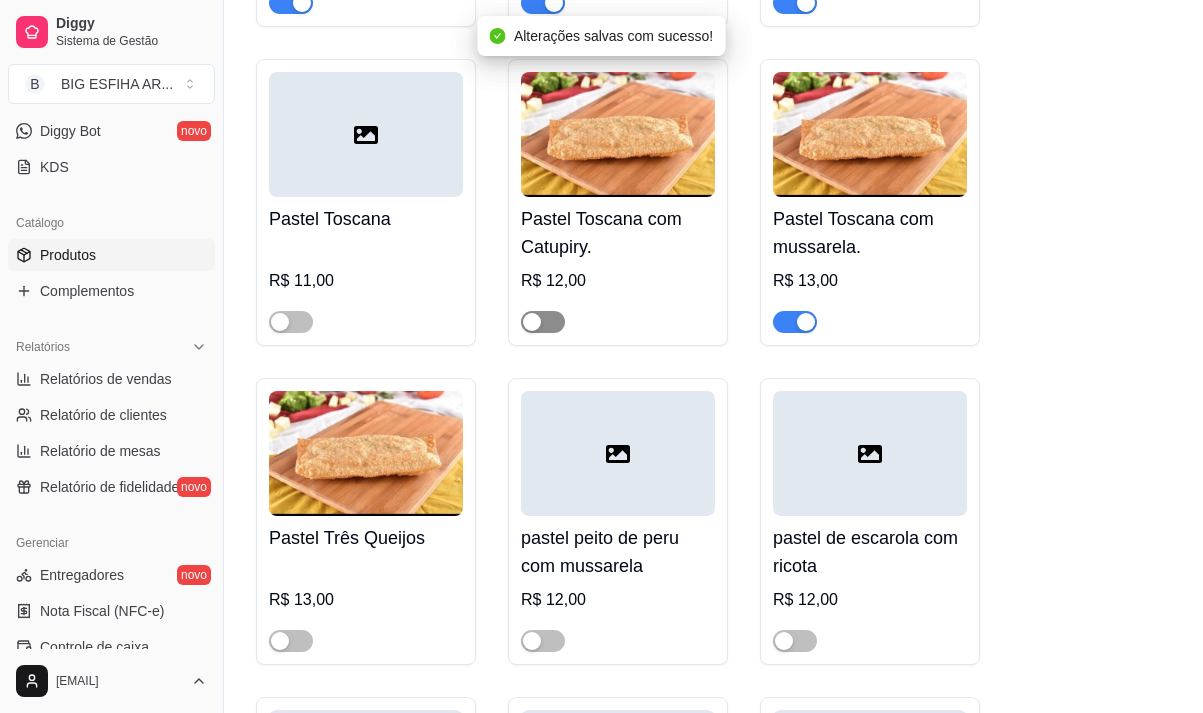 click at bounding box center [543, 322] 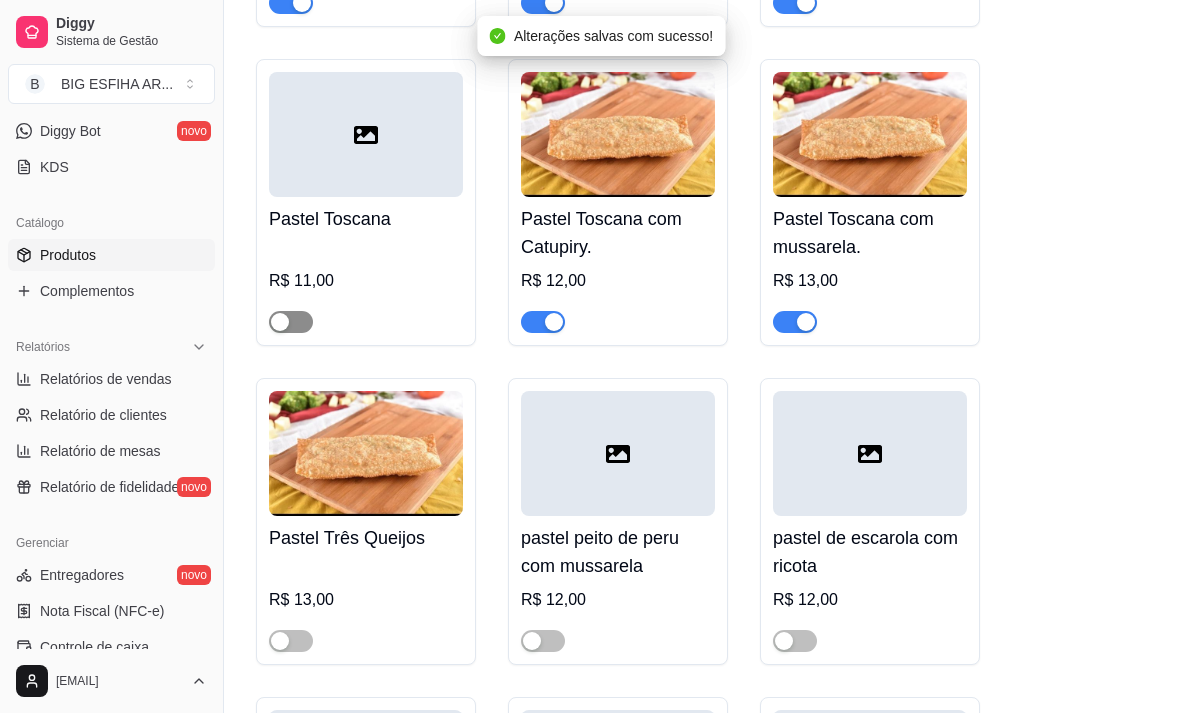 click at bounding box center (291, 322) 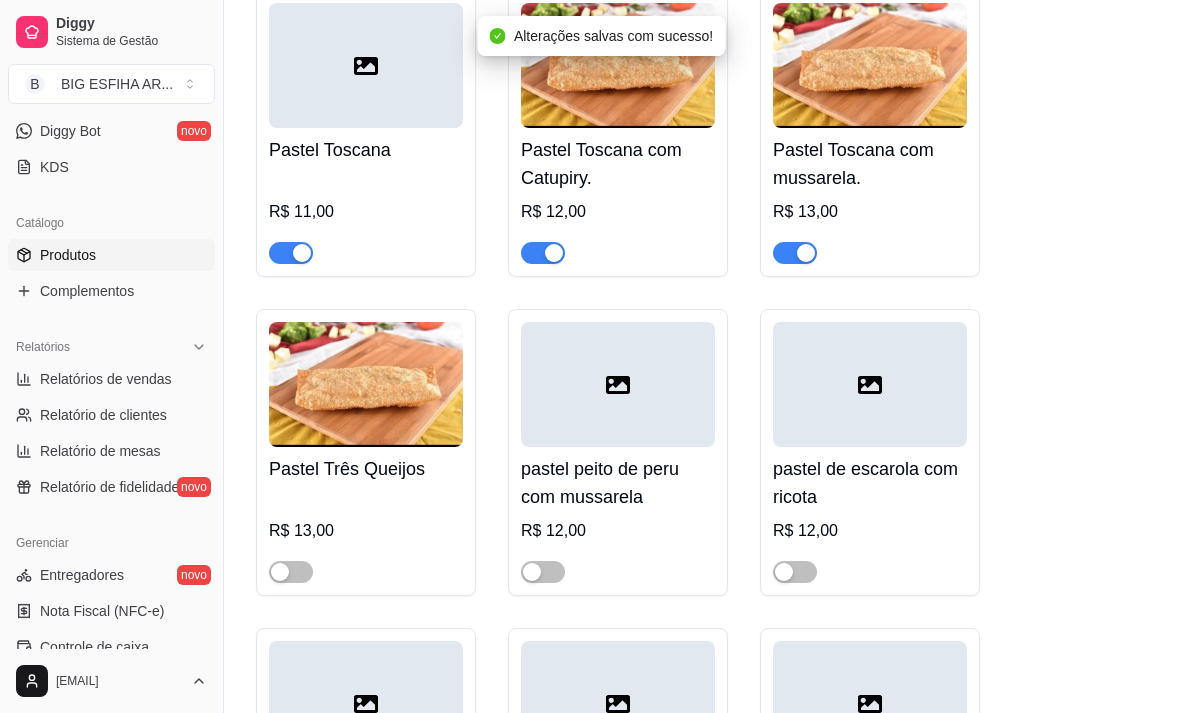 scroll, scrollTop: 13600, scrollLeft: 0, axis: vertical 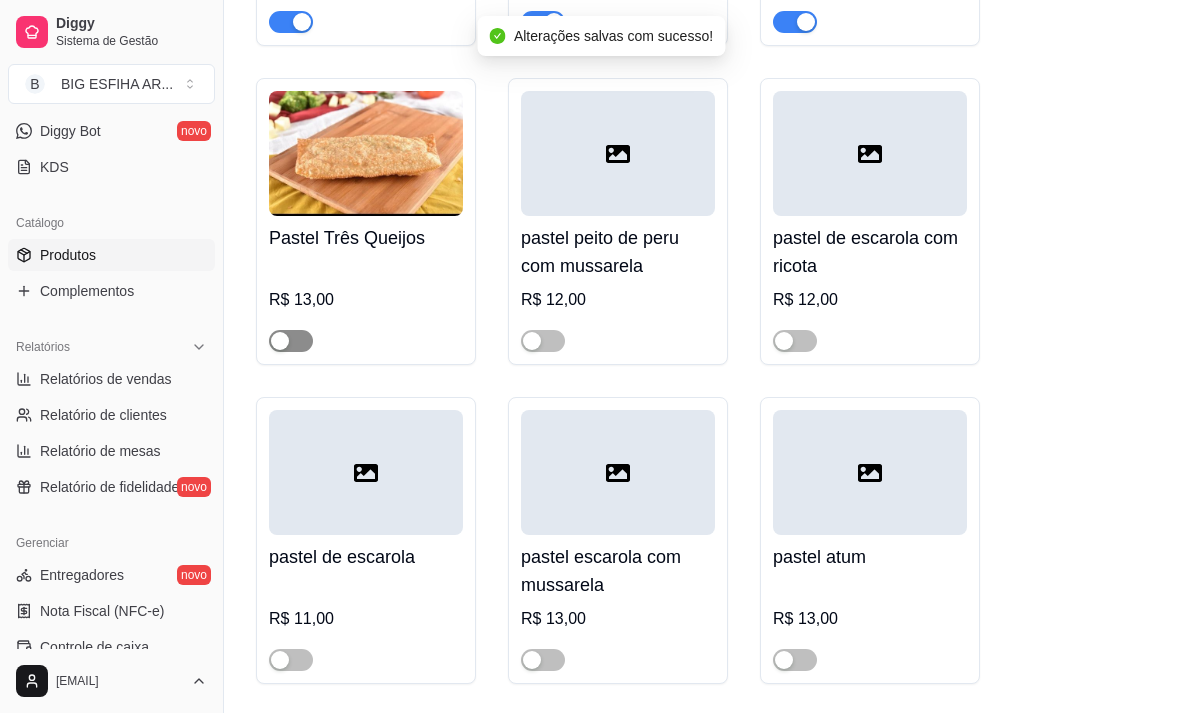 click at bounding box center (291, 341) 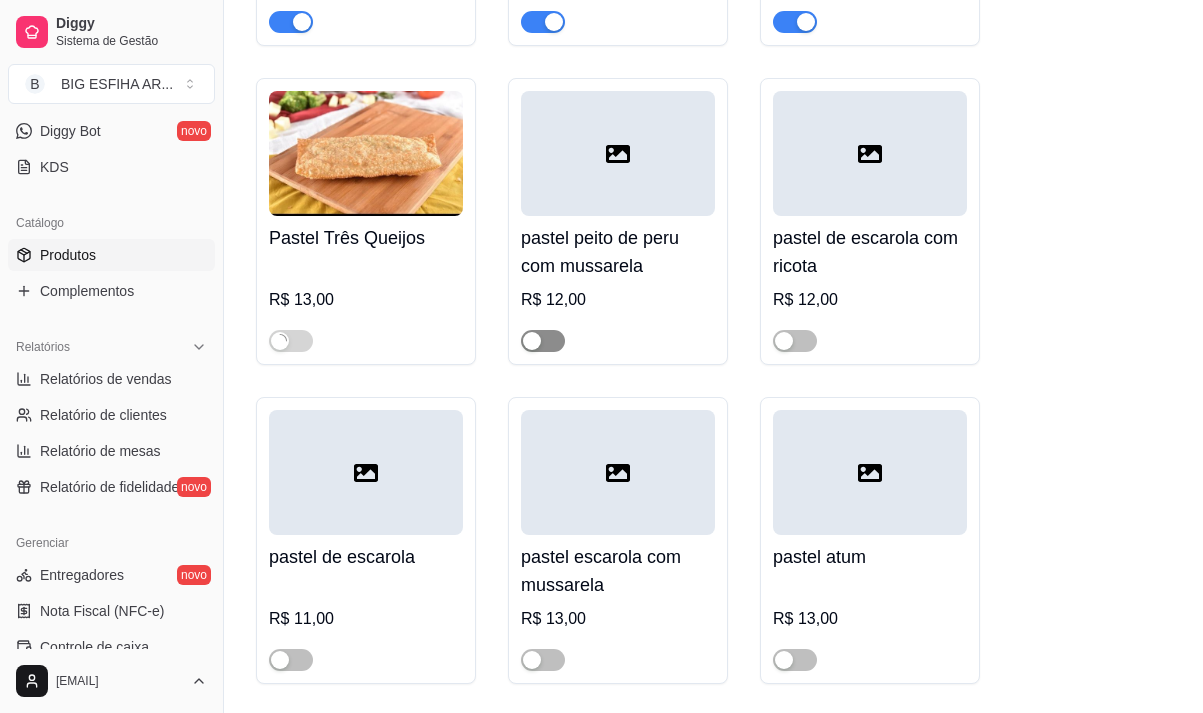 click at bounding box center [543, 341] 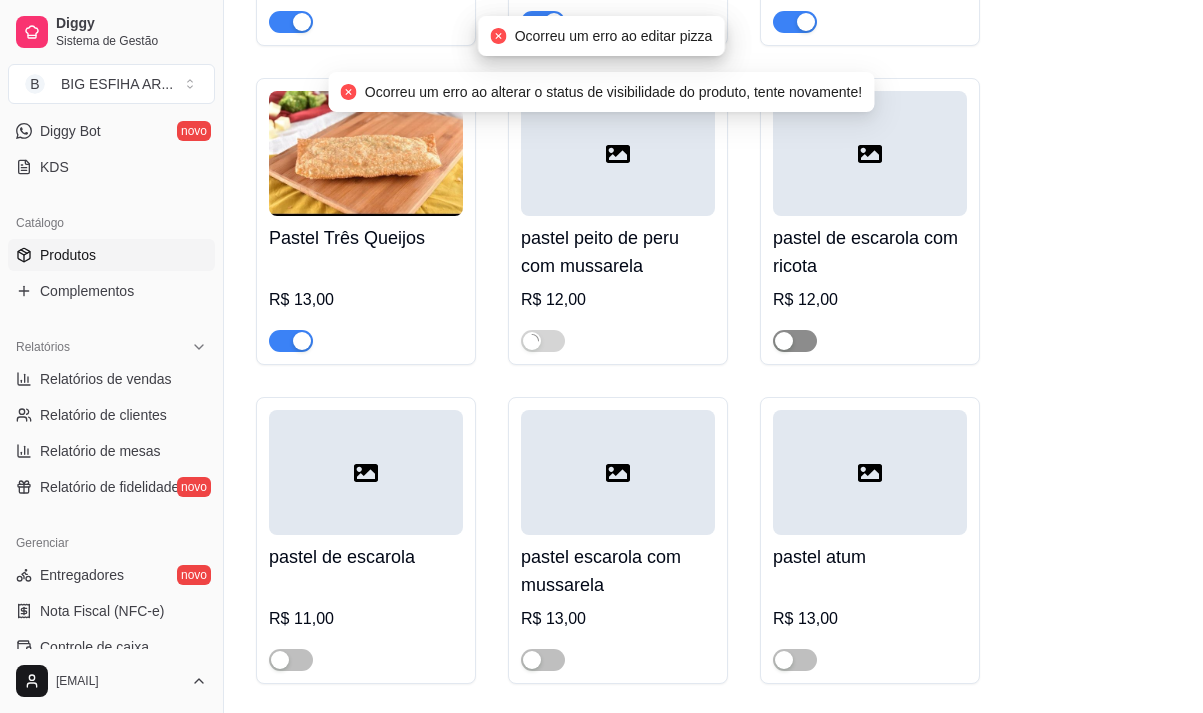 click at bounding box center (795, 341) 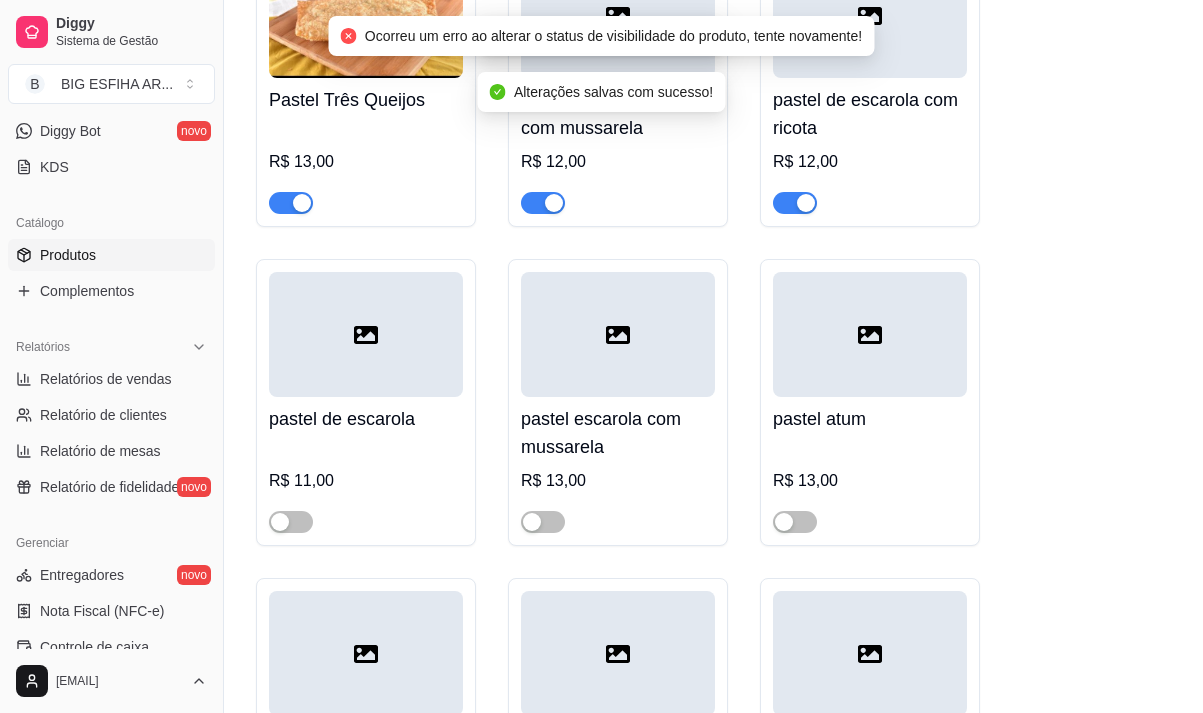 scroll, scrollTop: 13900, scrollLeft: 0, axis: vertical 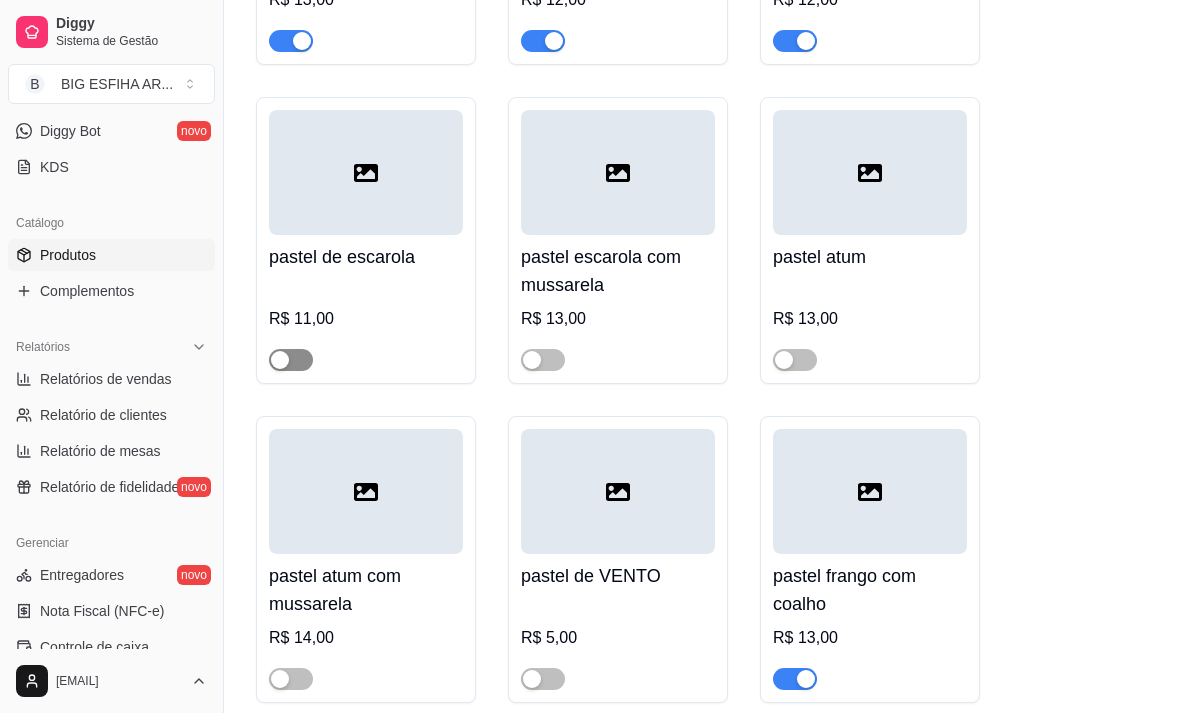 click at bounding box center (291, 360) 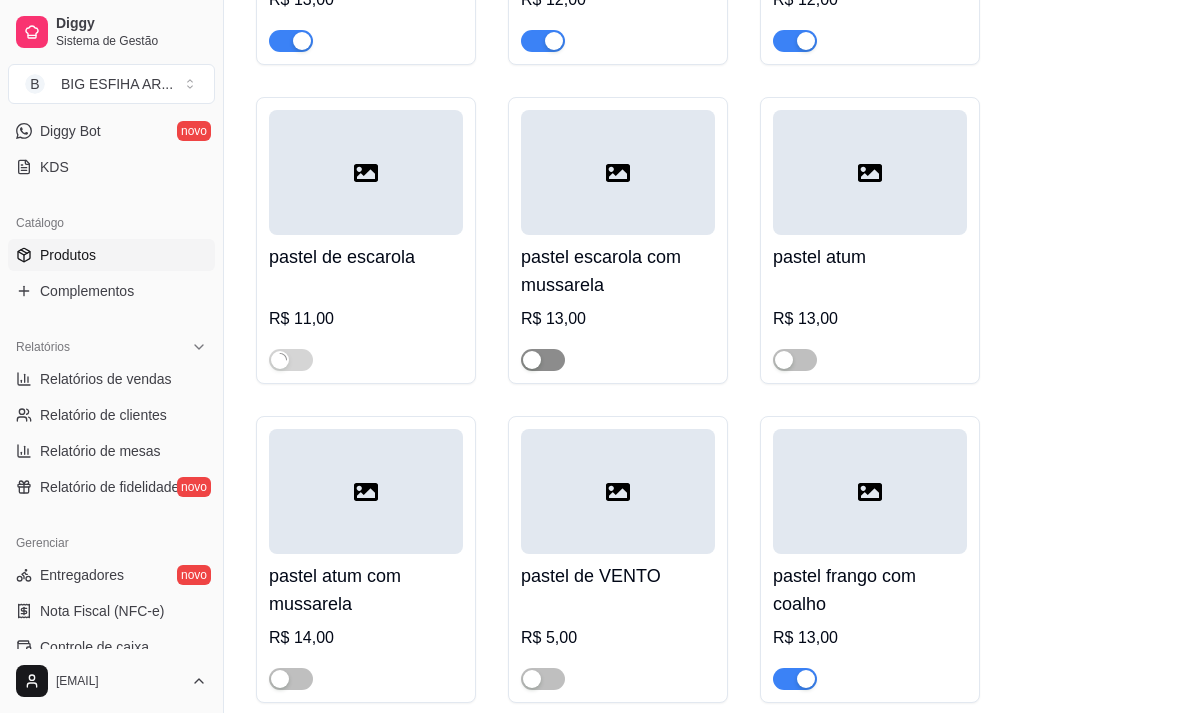 click at bounding box center [543, 360] 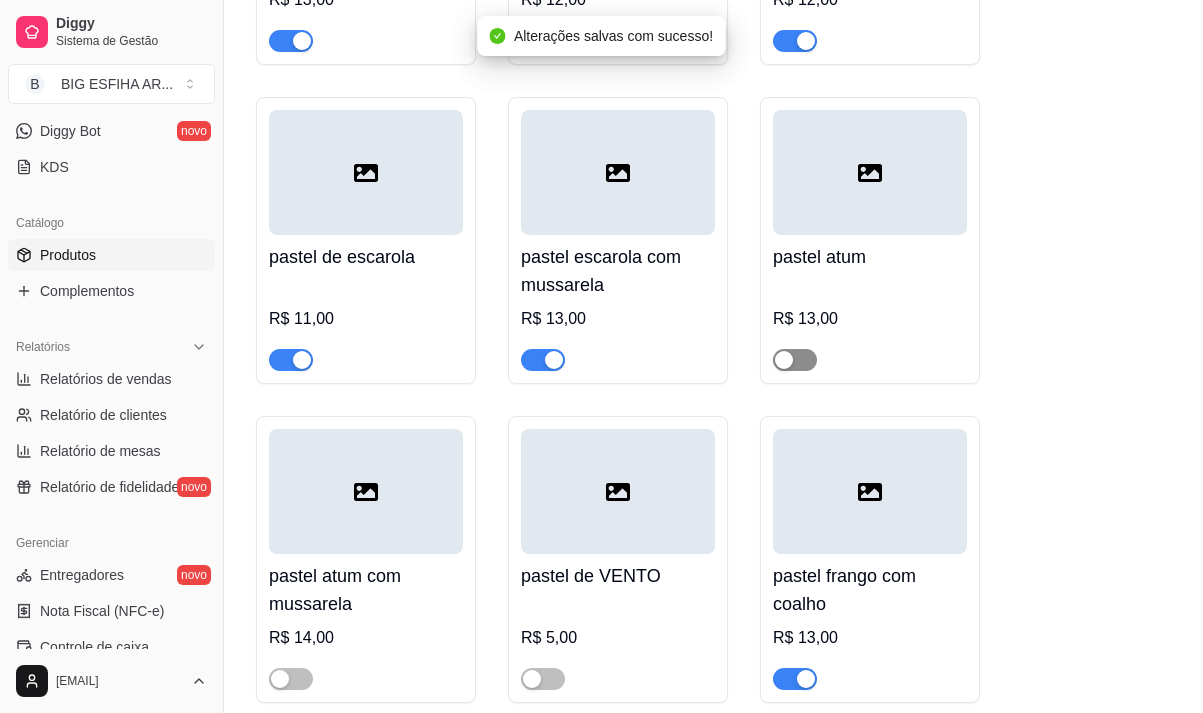 click at bounding box center [795, 360] 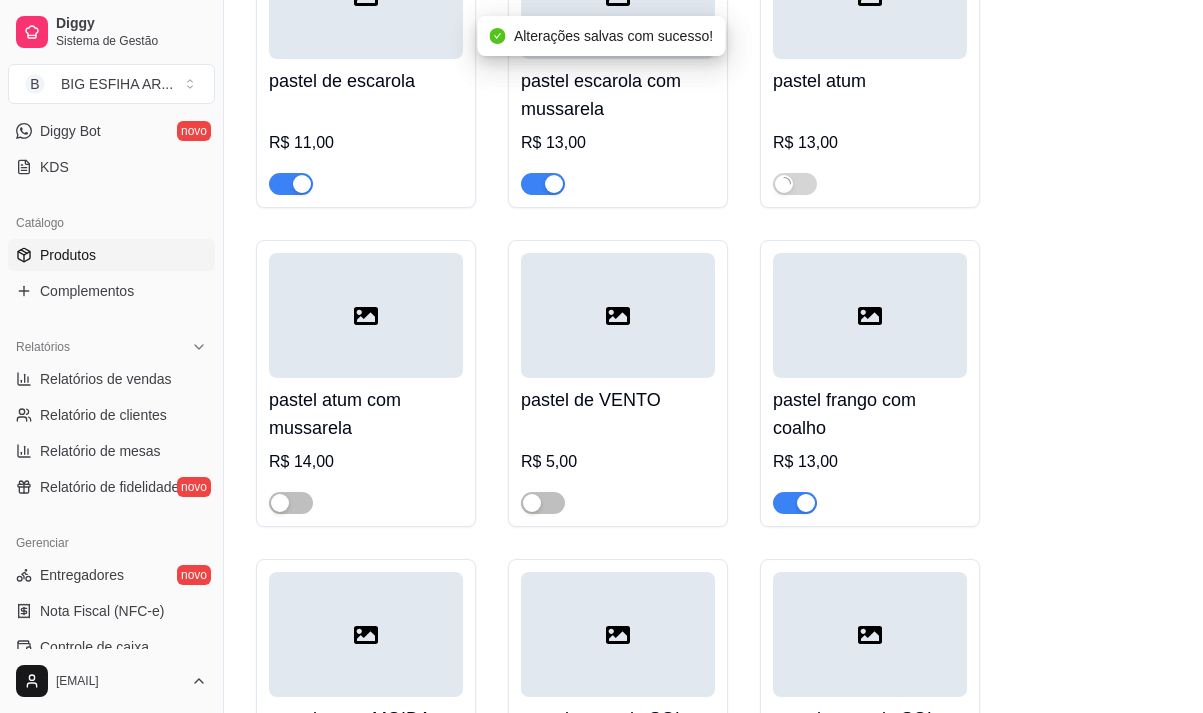 scroll, scrollTop: 14200, scrollLeft: 0, axis: vertical 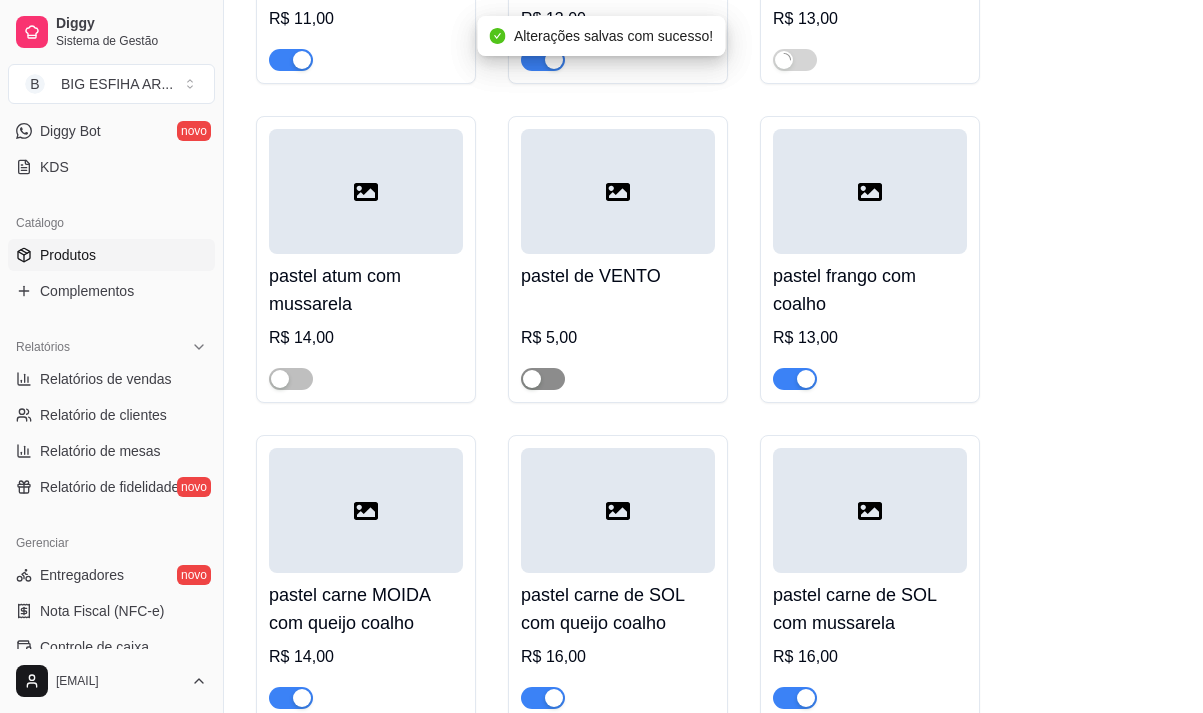 click at bounding box center [543, 379] 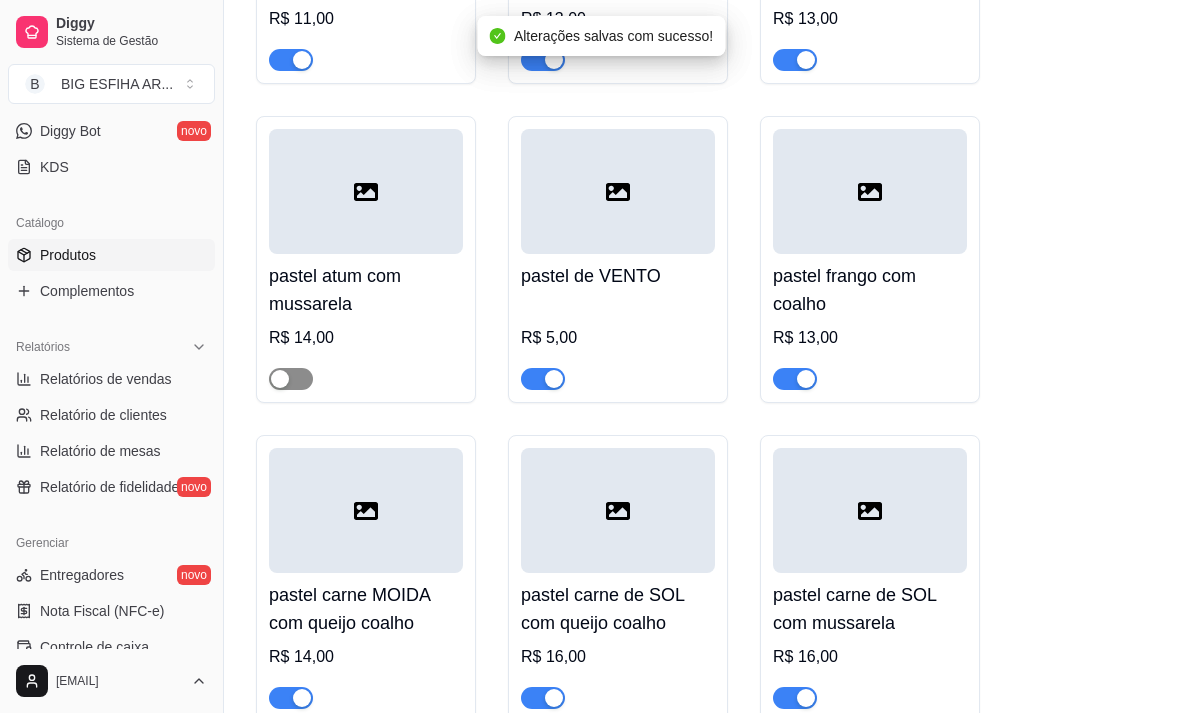 click at bounding box center (291, 379) 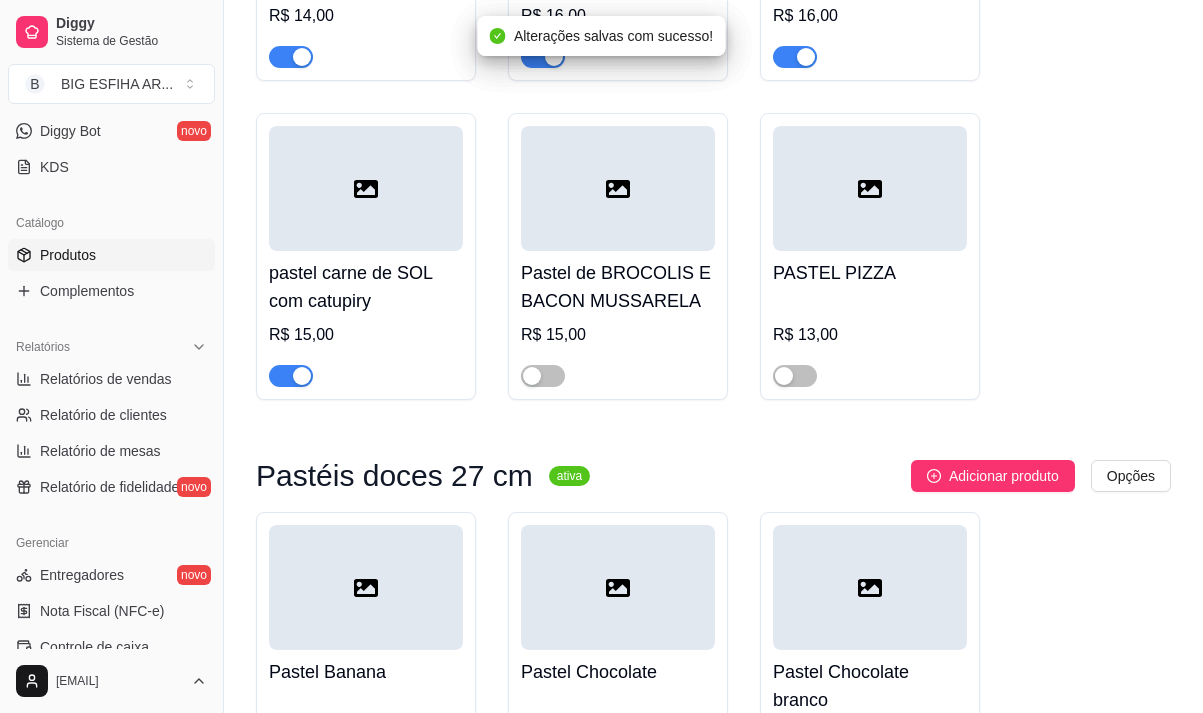 scroll, scrollTop: 15100, scrollLeft: 0, axis: vertical 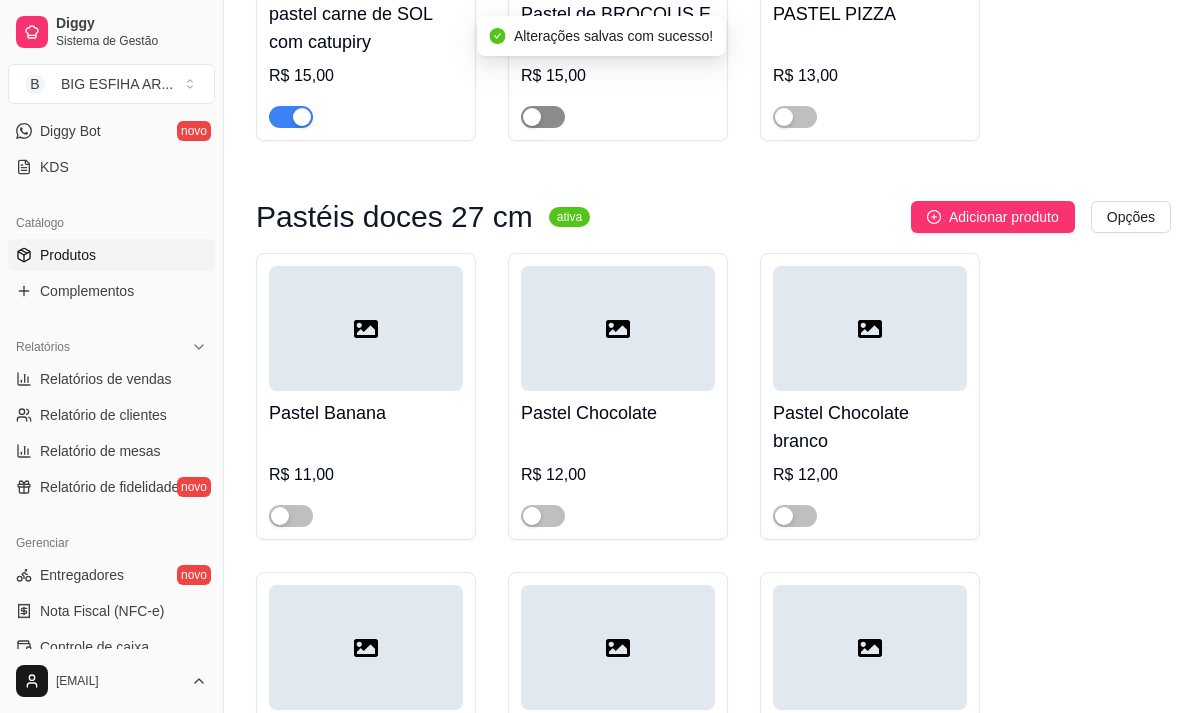 click at bounding box center (543, 117) 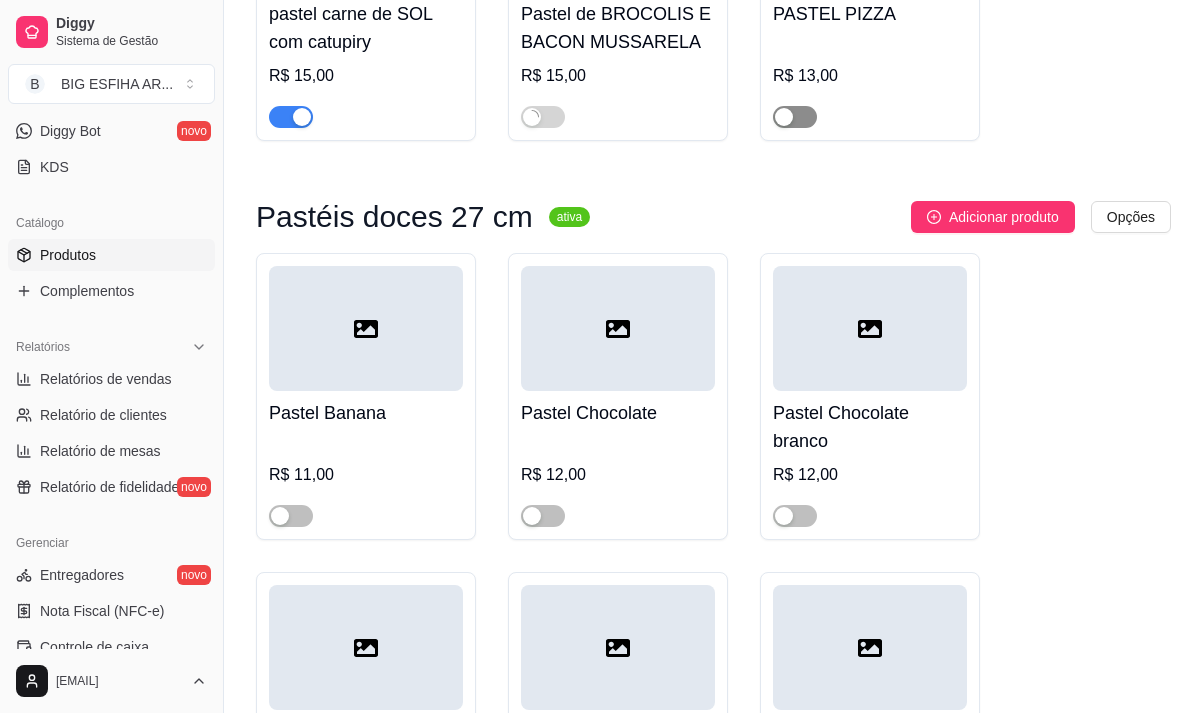 click at bounding box center (795, 117) 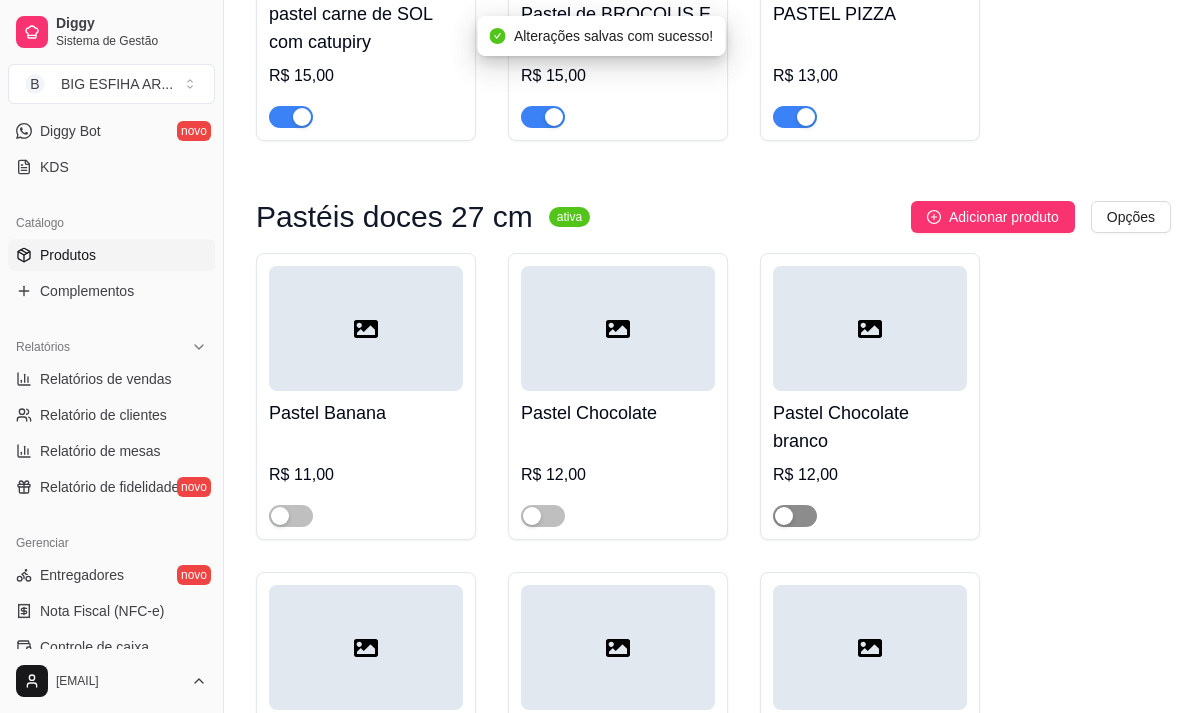 click at bounding box center (795, 516) 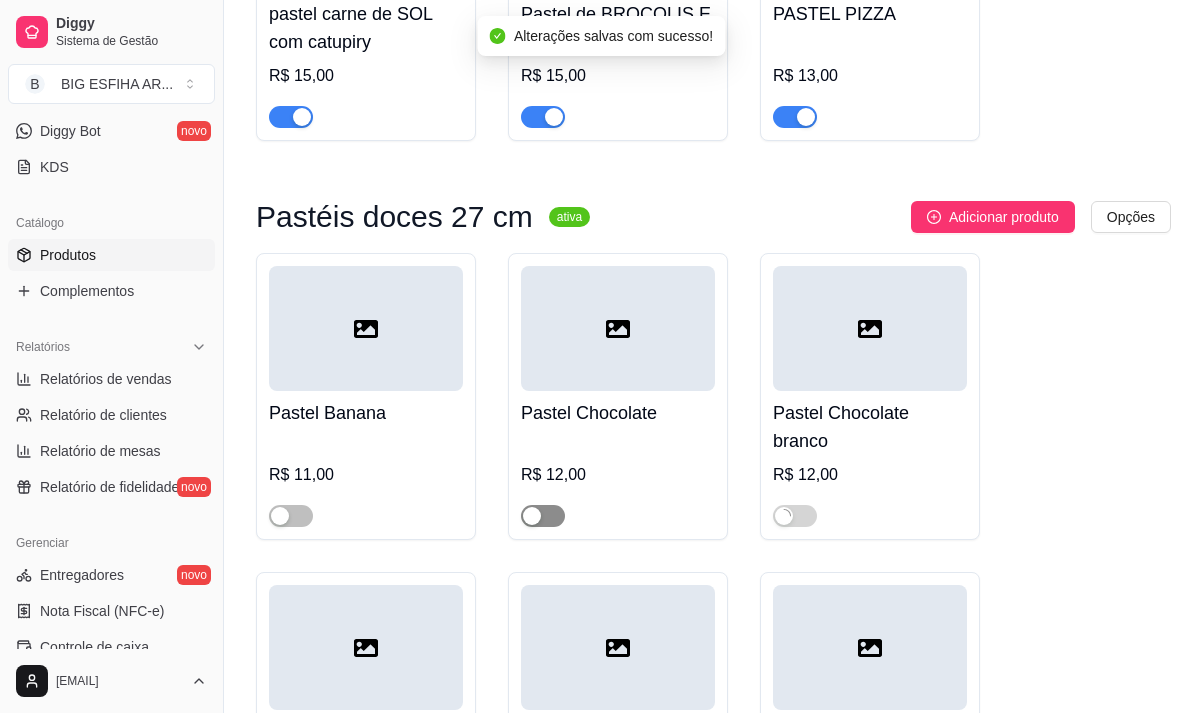 click at bounding box center [543, 516] 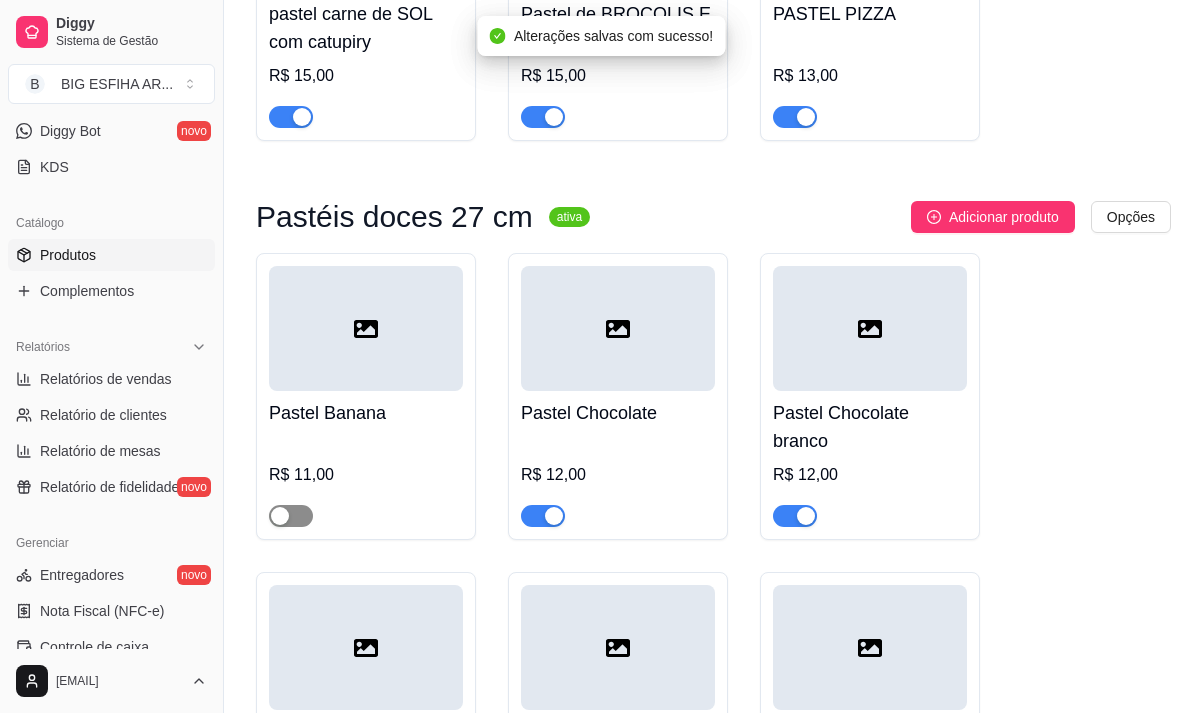 click at bounding box center [291, 516] 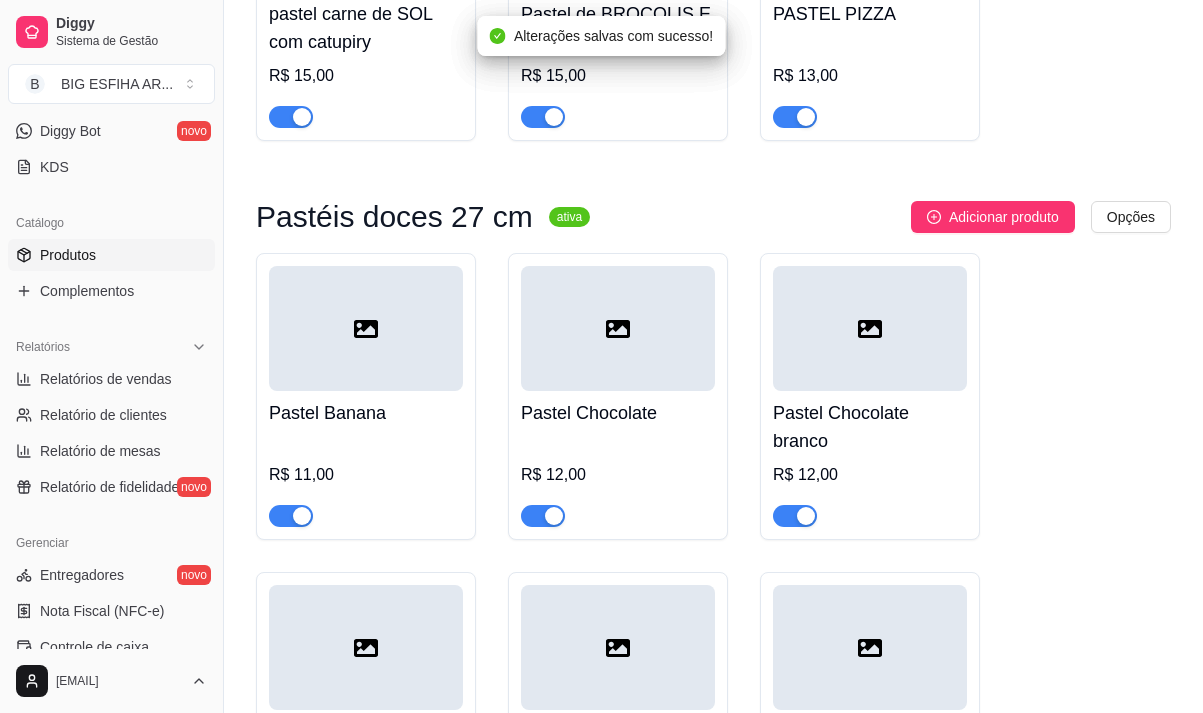 scroll, scrollTop: 15400, scrollLeft: 0, axis: vertical 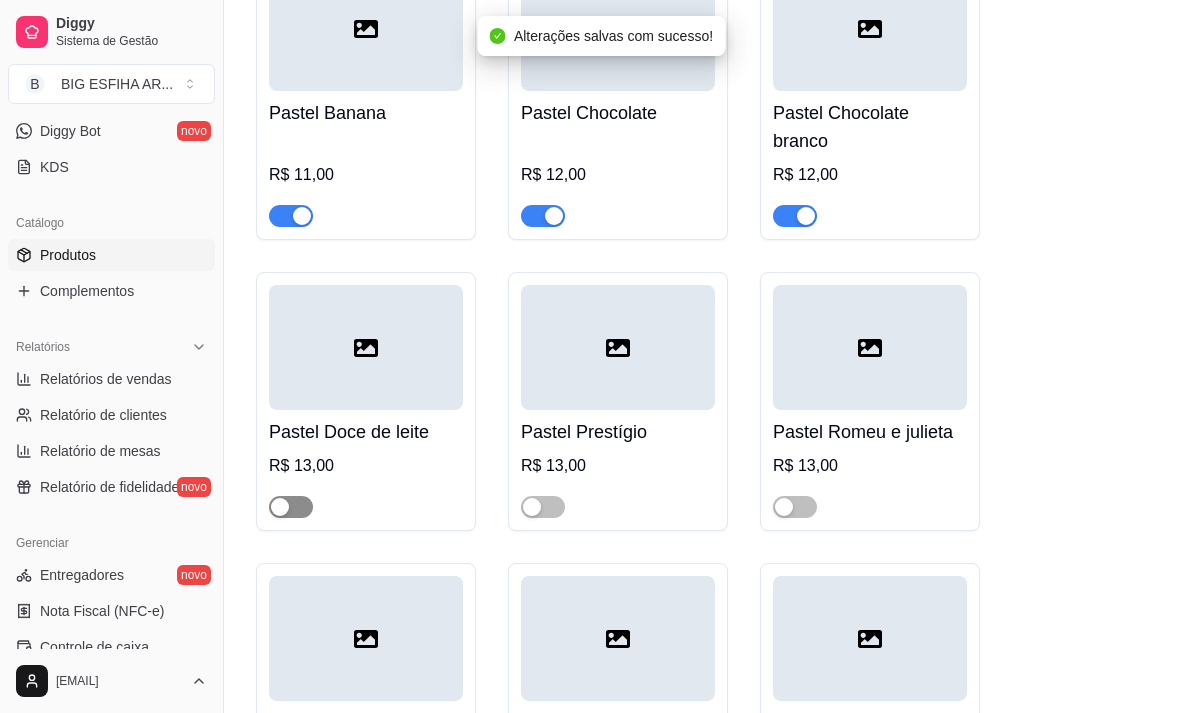 click at bounding box center [291, 507] 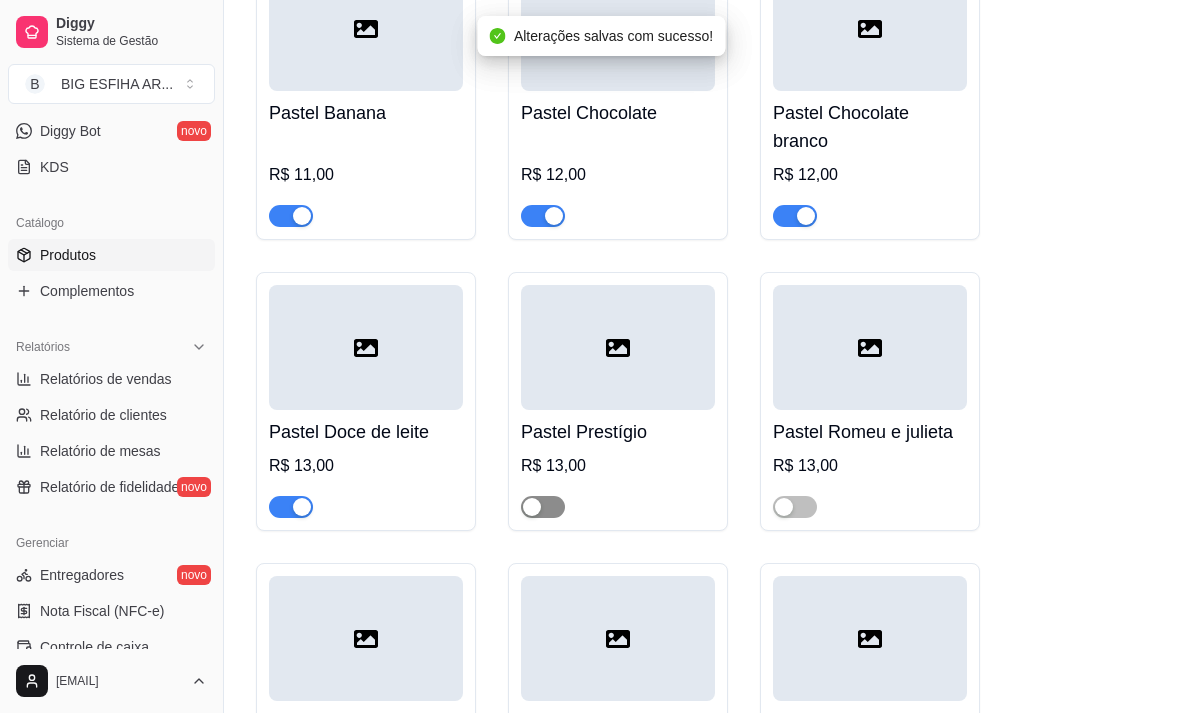 click at bounding box center (543, 507) 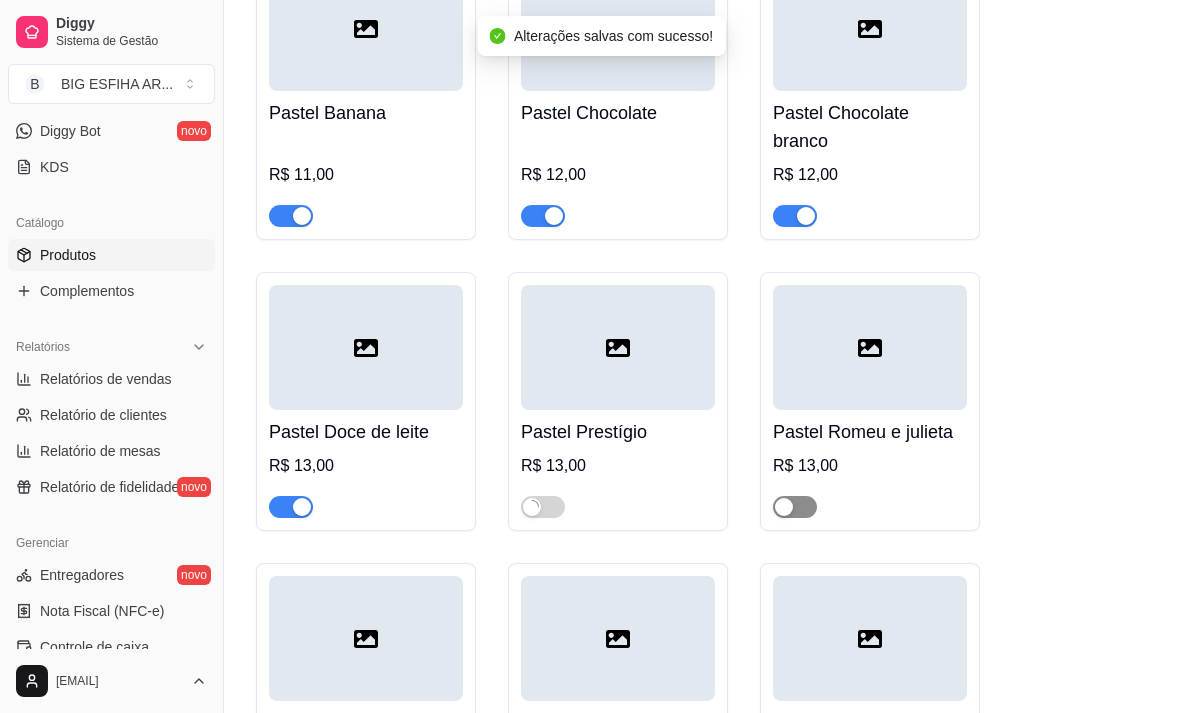 click at bounding box center (795, 507) 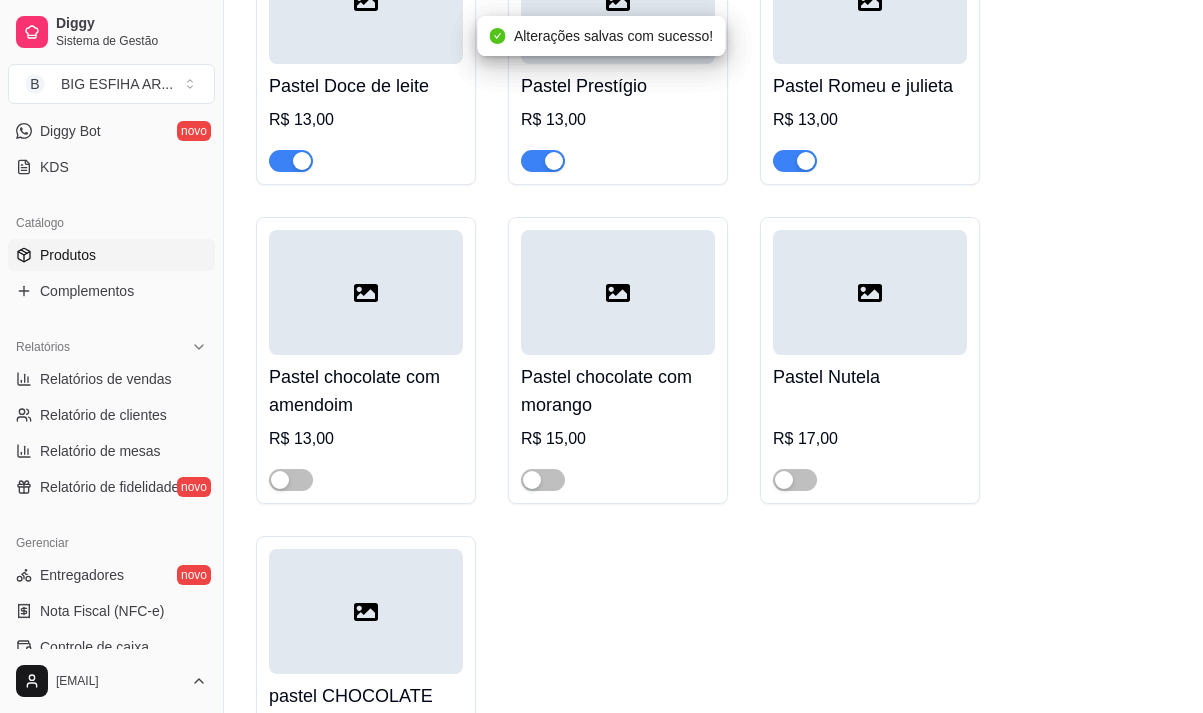 scroll, scrollTop: 15800, scrollLeft: 0, axis: vertical 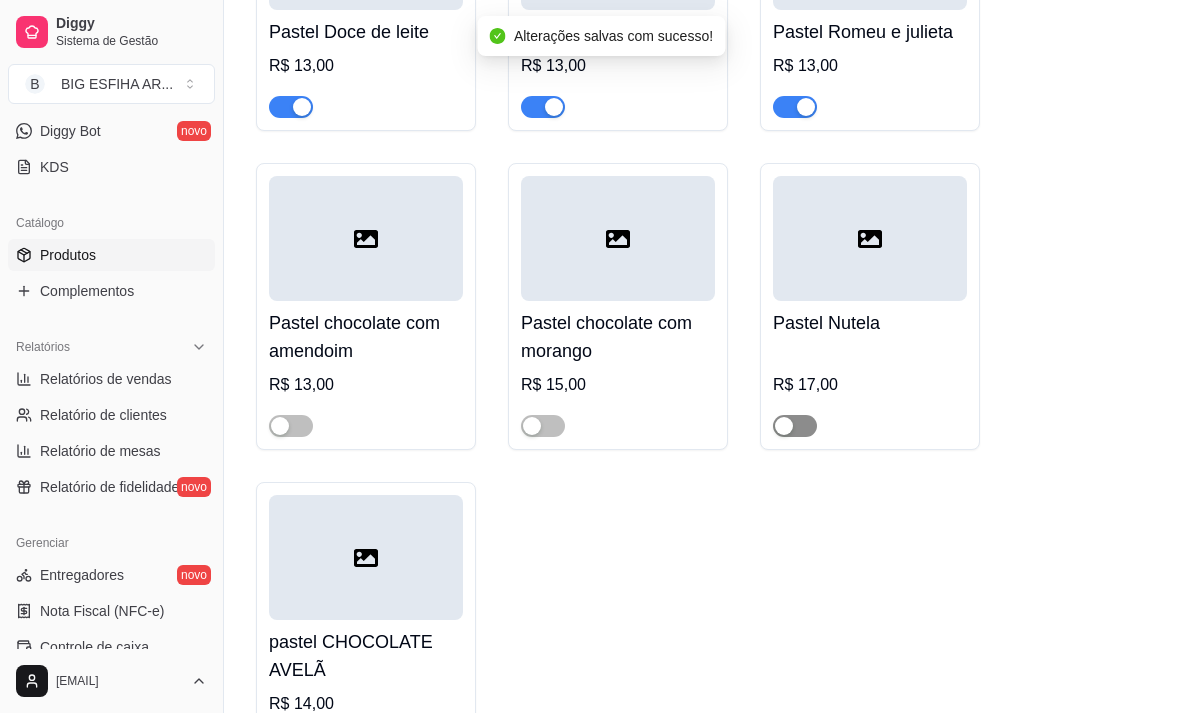 click at bounding box center (795, 426) 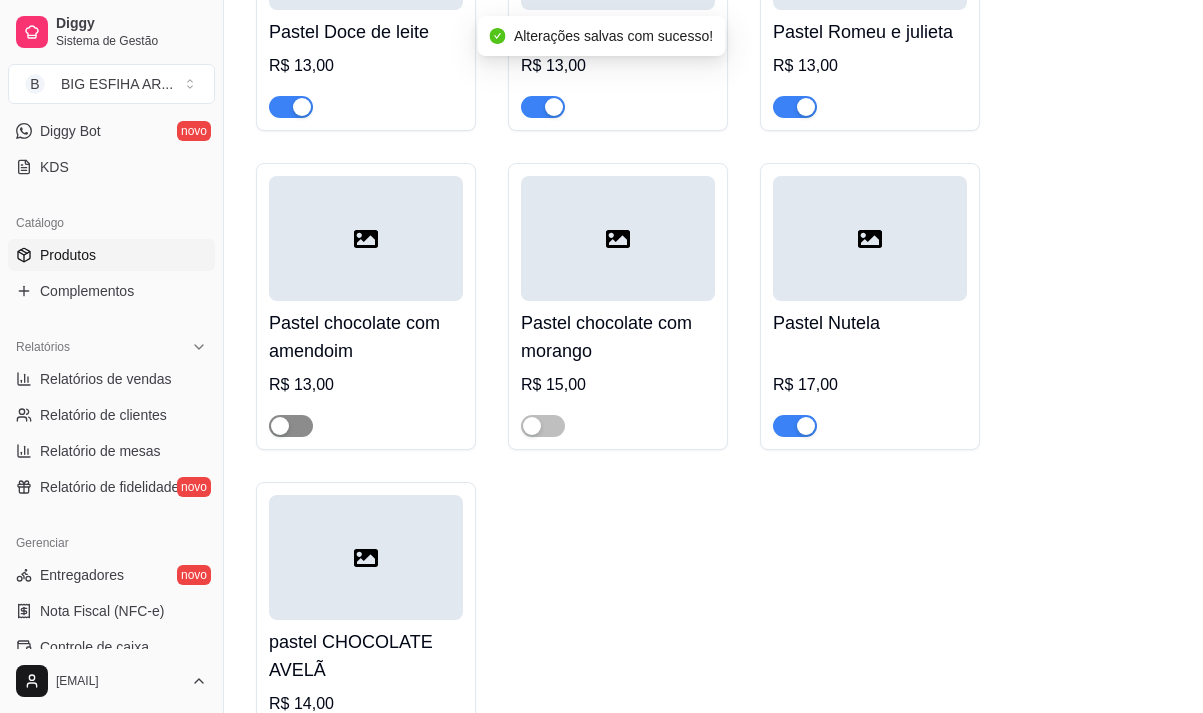 click at bounding box center (291, 426) 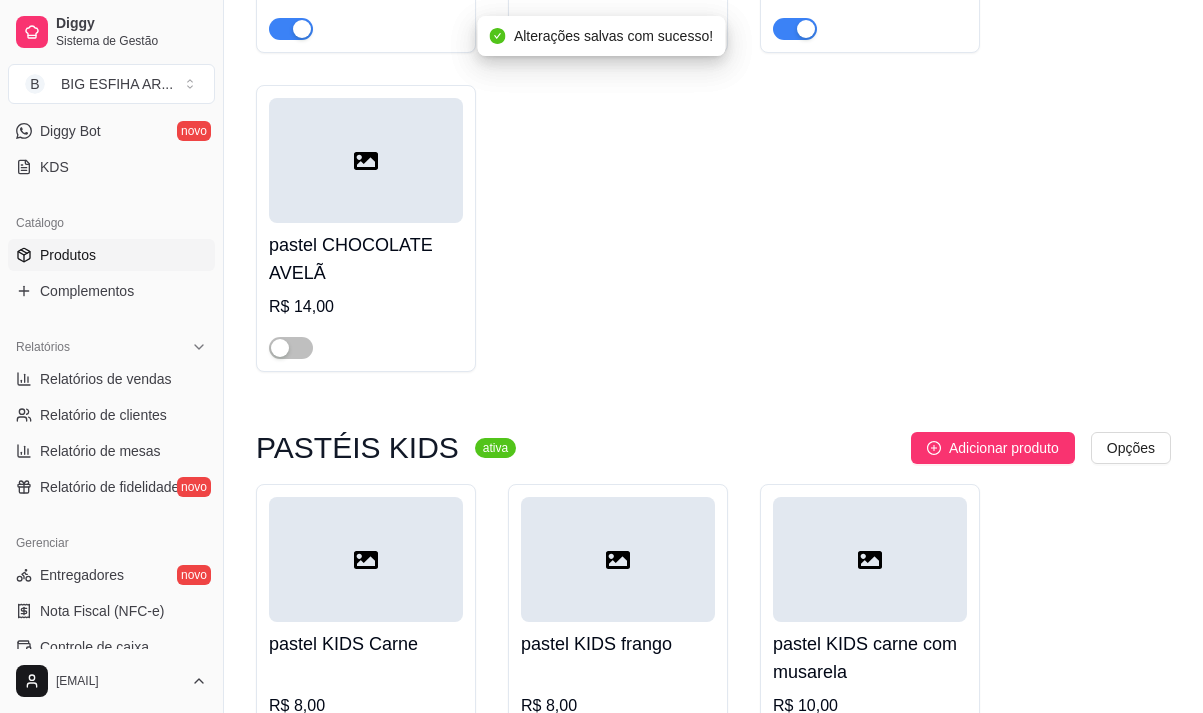 scroll, scrollTop: 16200, scrollLeft: 0, axis: vertical 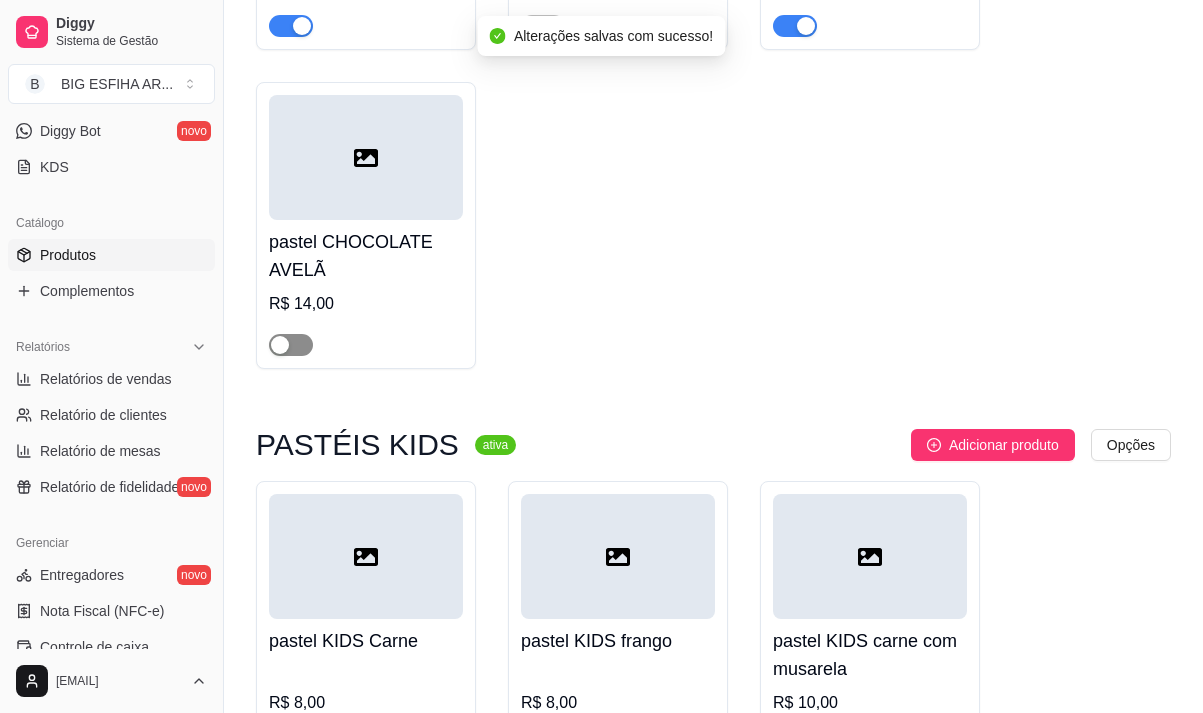 click at bounding box center [291, 345] 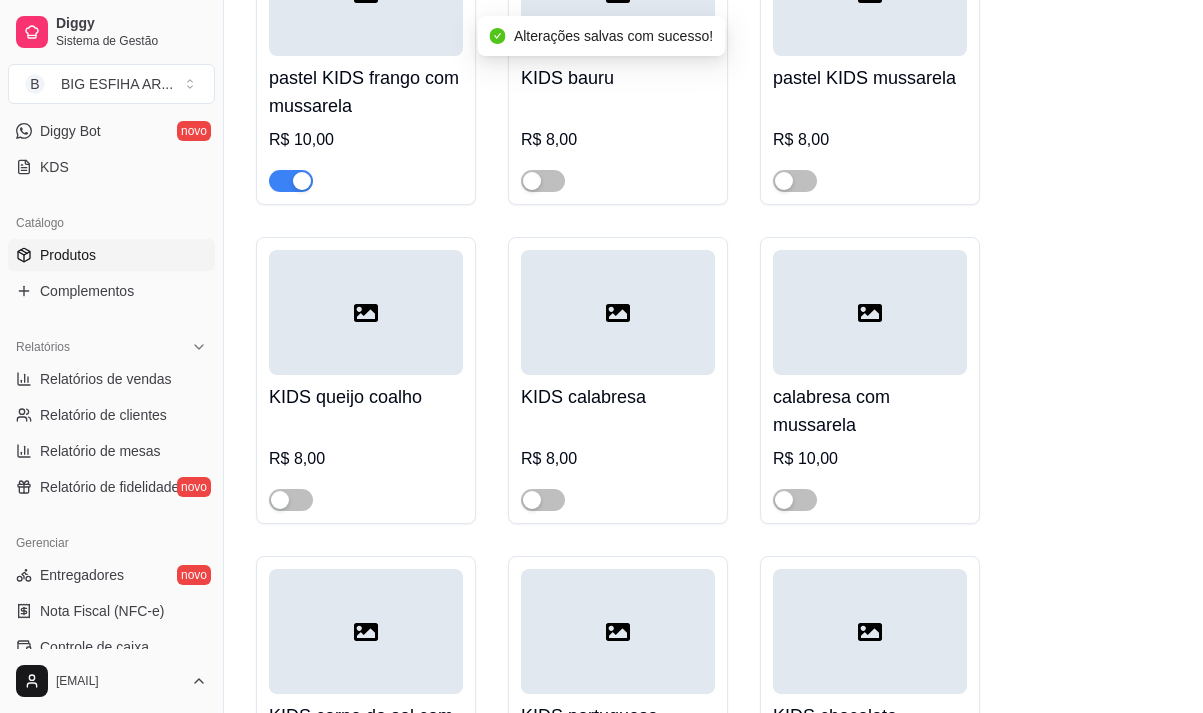scroll, scrollTop: 17100, scrollLeft: 0, axis: vertical 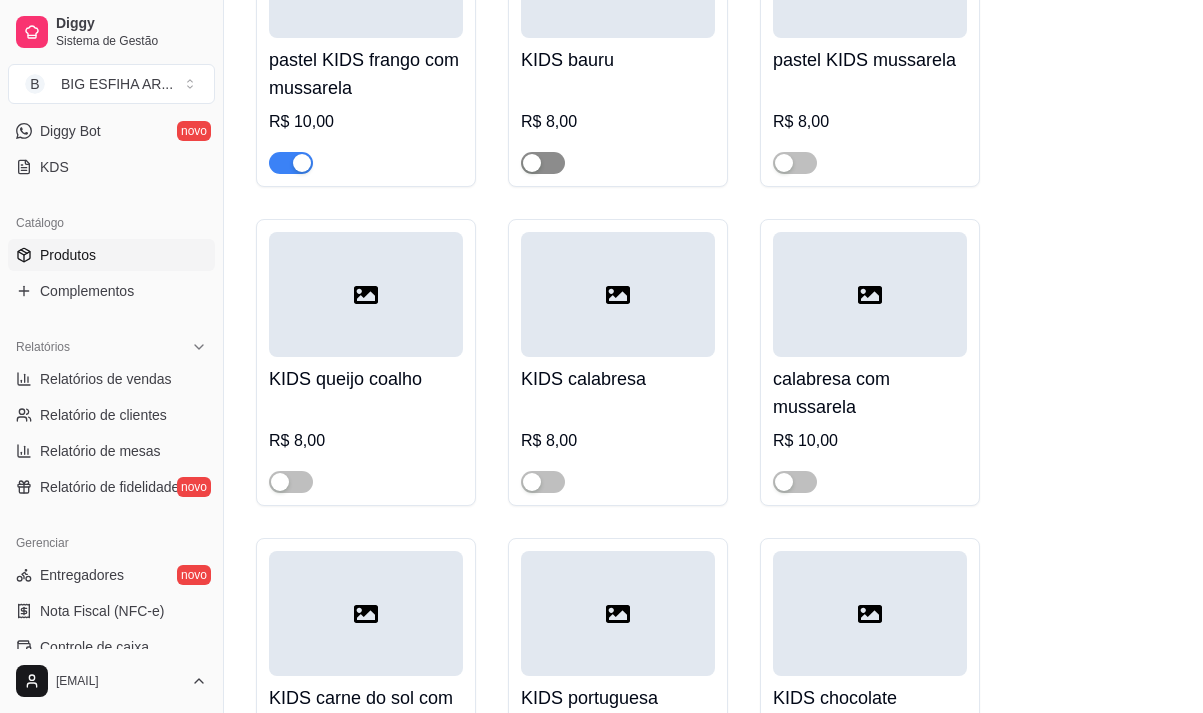 click at bounding box center (543, 163) 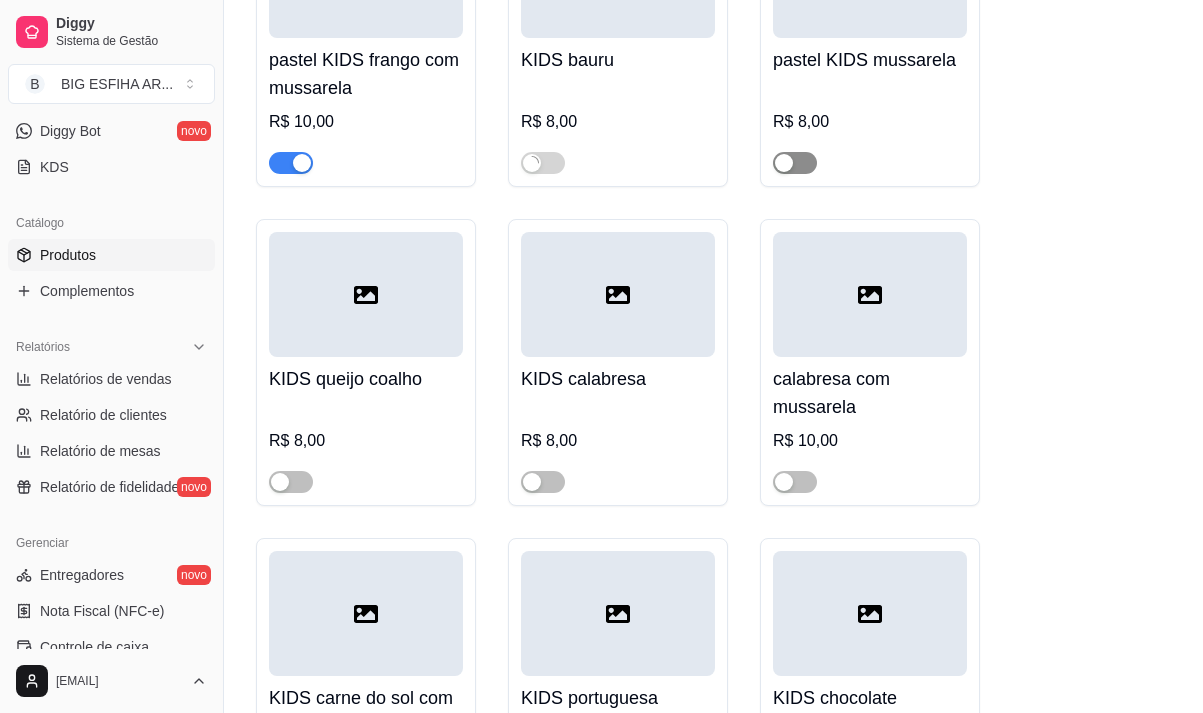 click at bounding box center (795, 163) 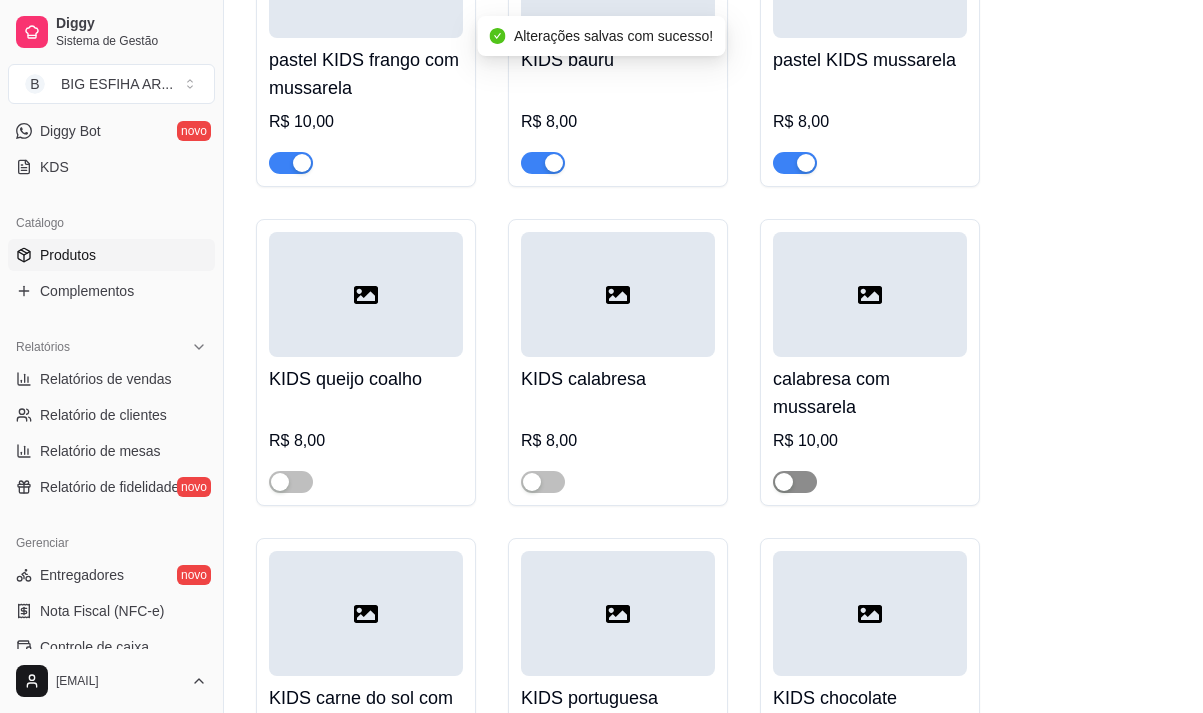 click at bounding box center [795, 482] 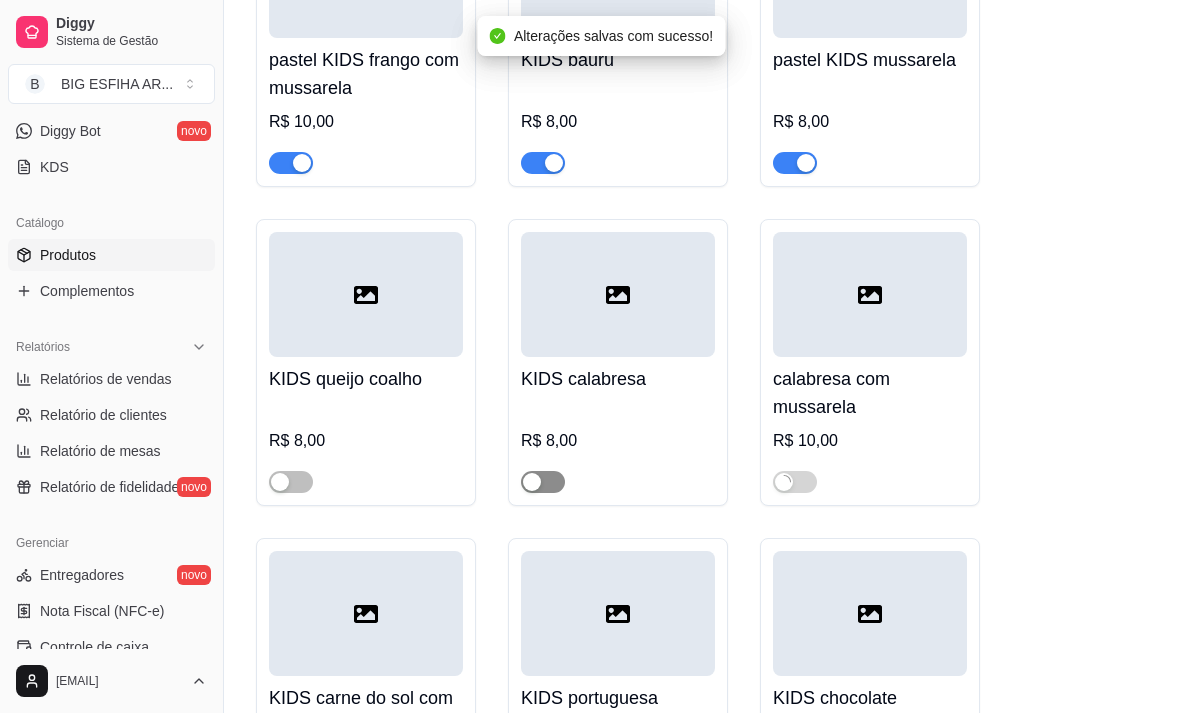 click at bounding box center [543, 482] 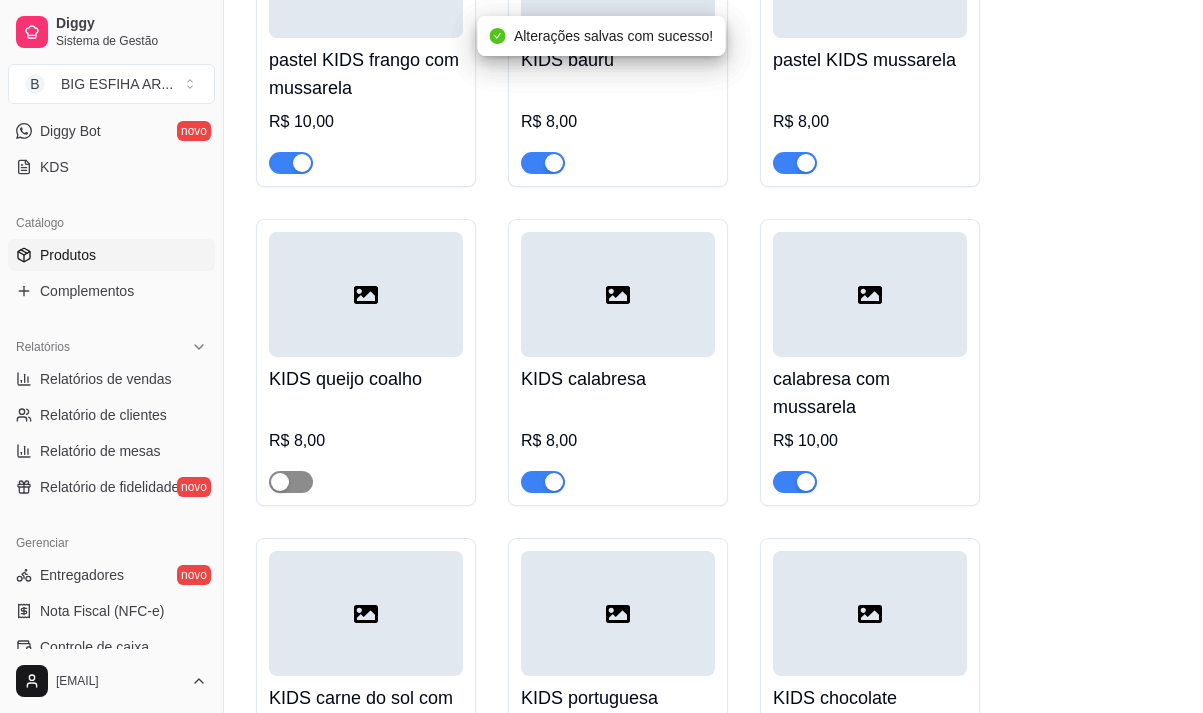 click at bounding box center [291, 482] 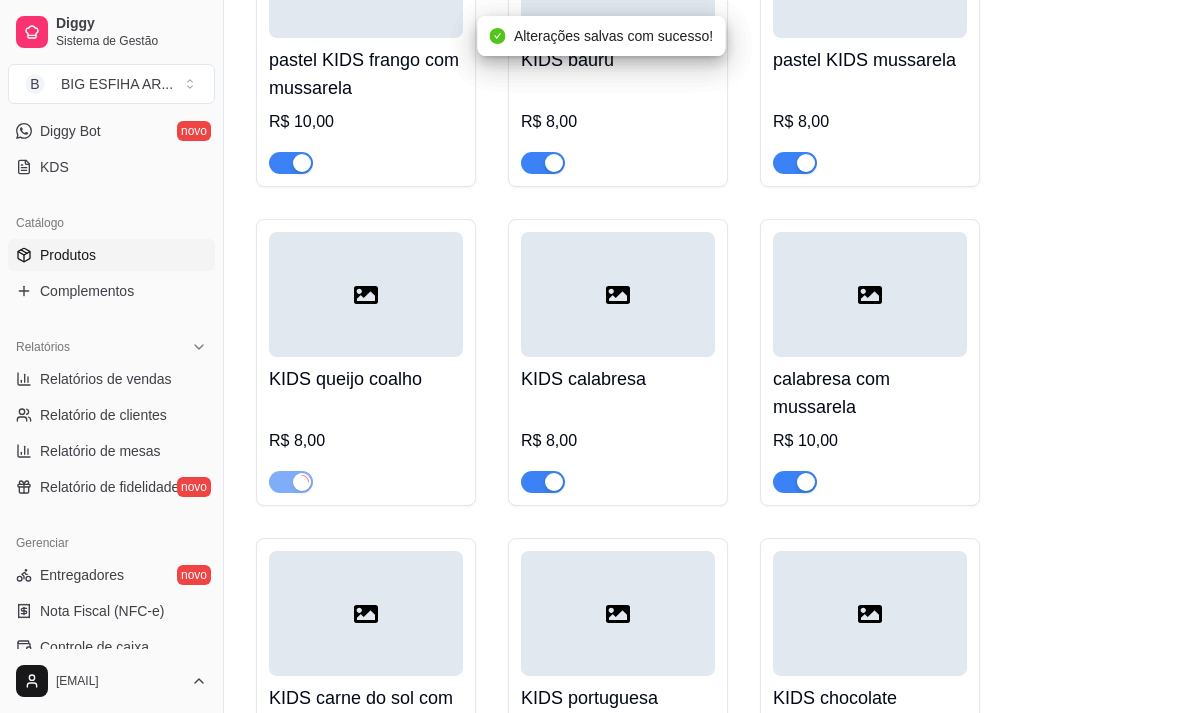 scroll, scrollTop: 17400, scrollLeft: 0, axis: vertical 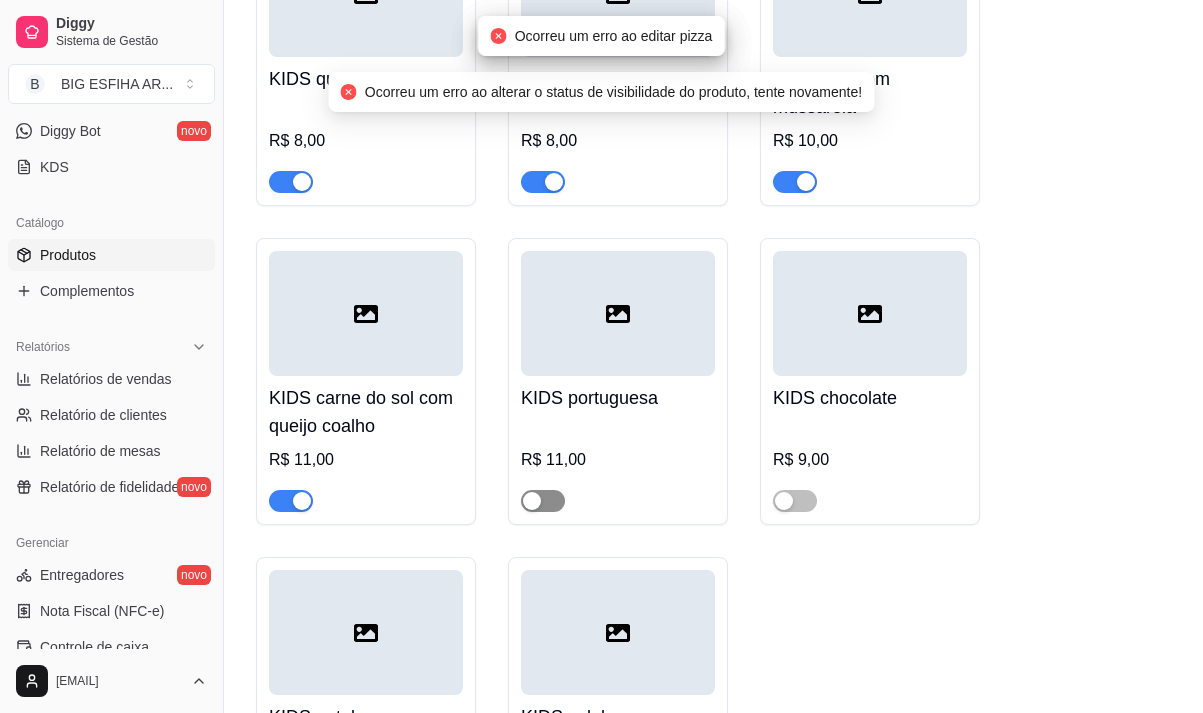 click at bounding box center [543, 501] 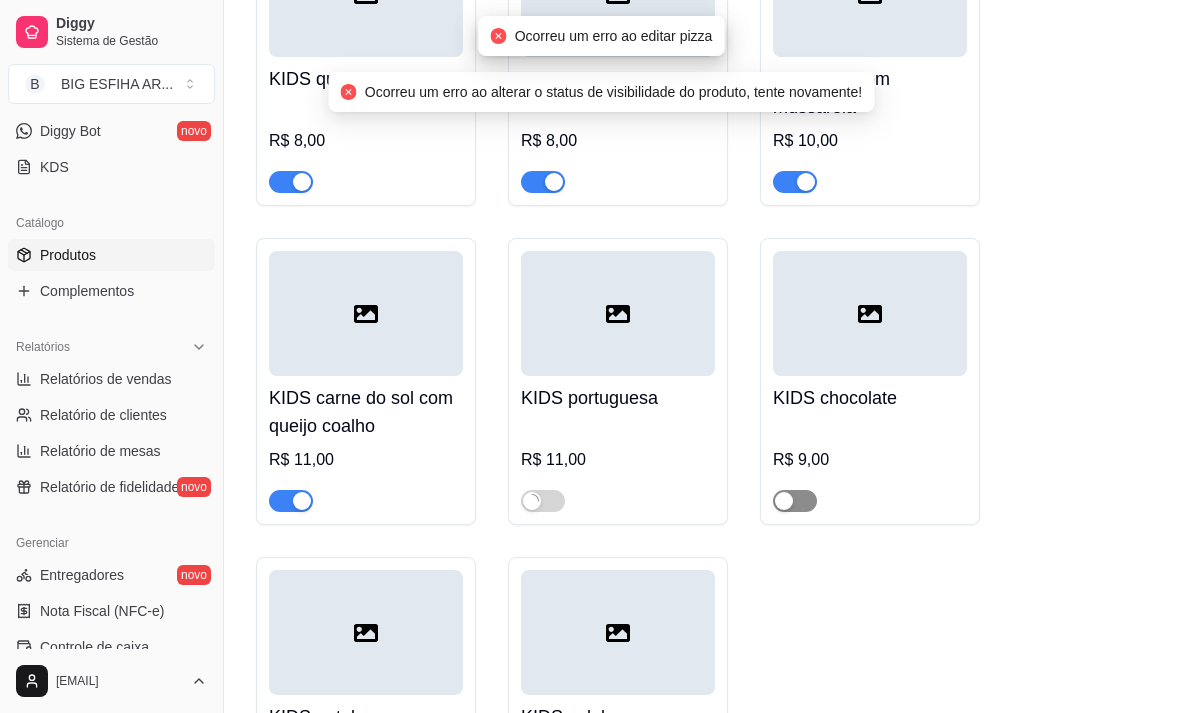 click at bounding box center (795, 501) 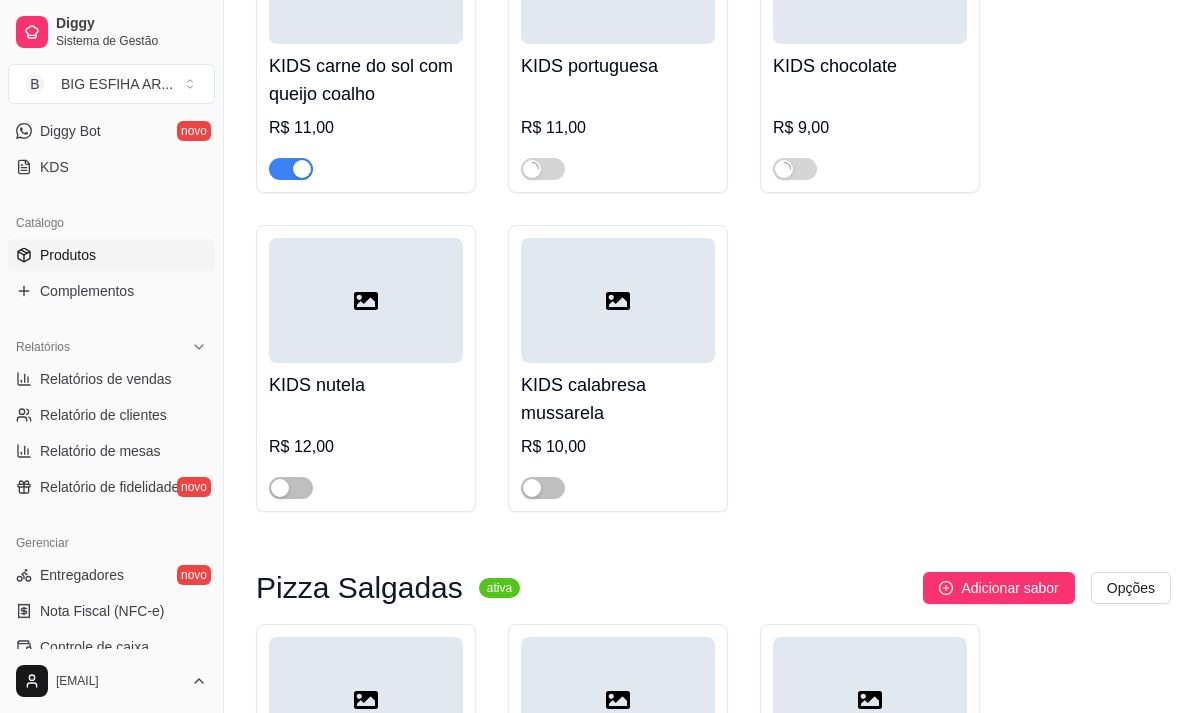 scroll, scrollTop: 17800, scrollLeft: 0, axis: vertical 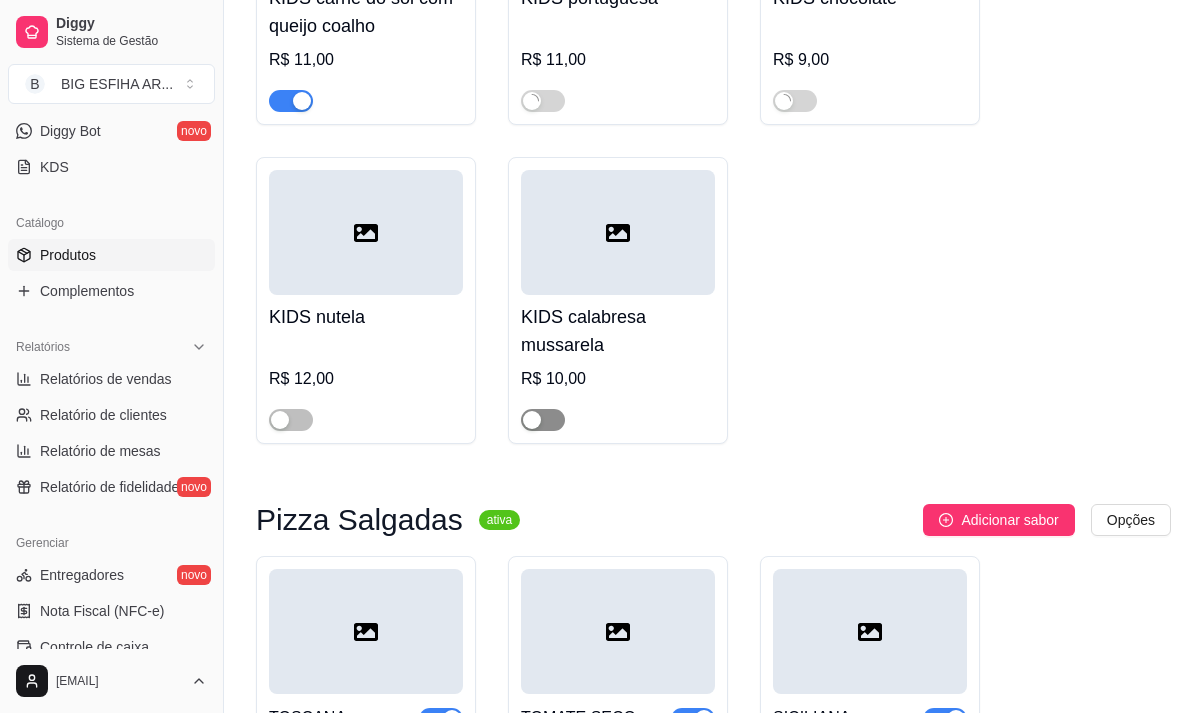 click at bounding box center (543, 420) 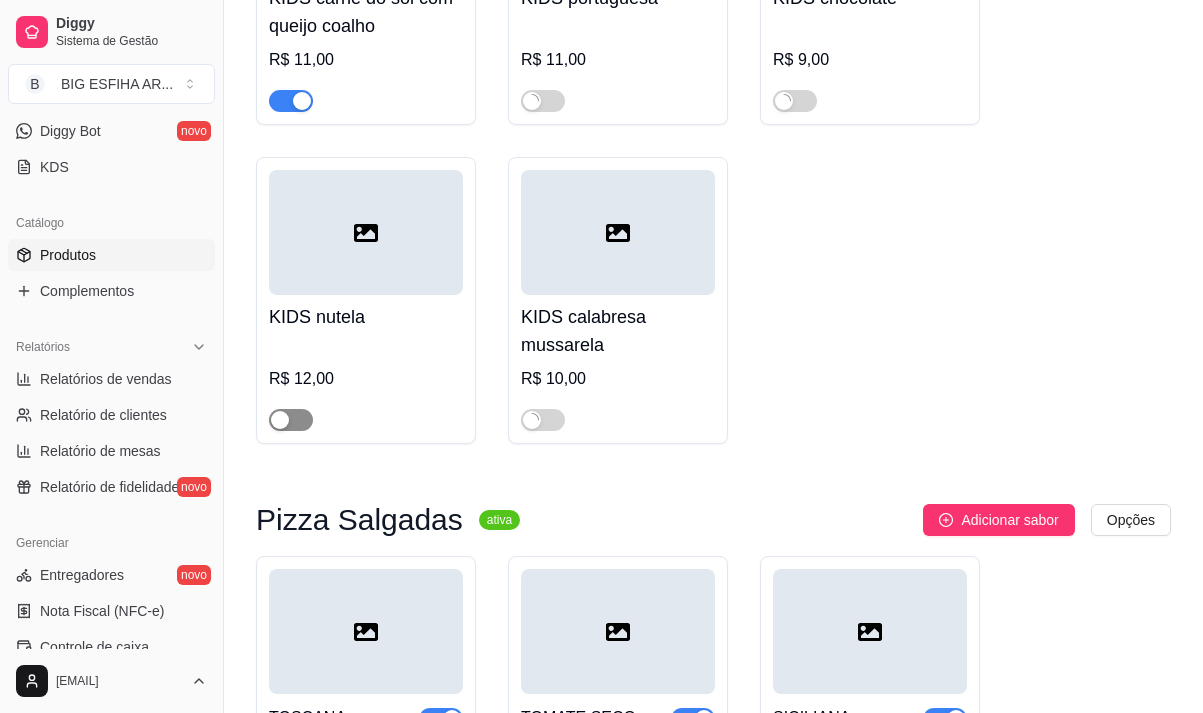 click at bounding box center (291, 420) 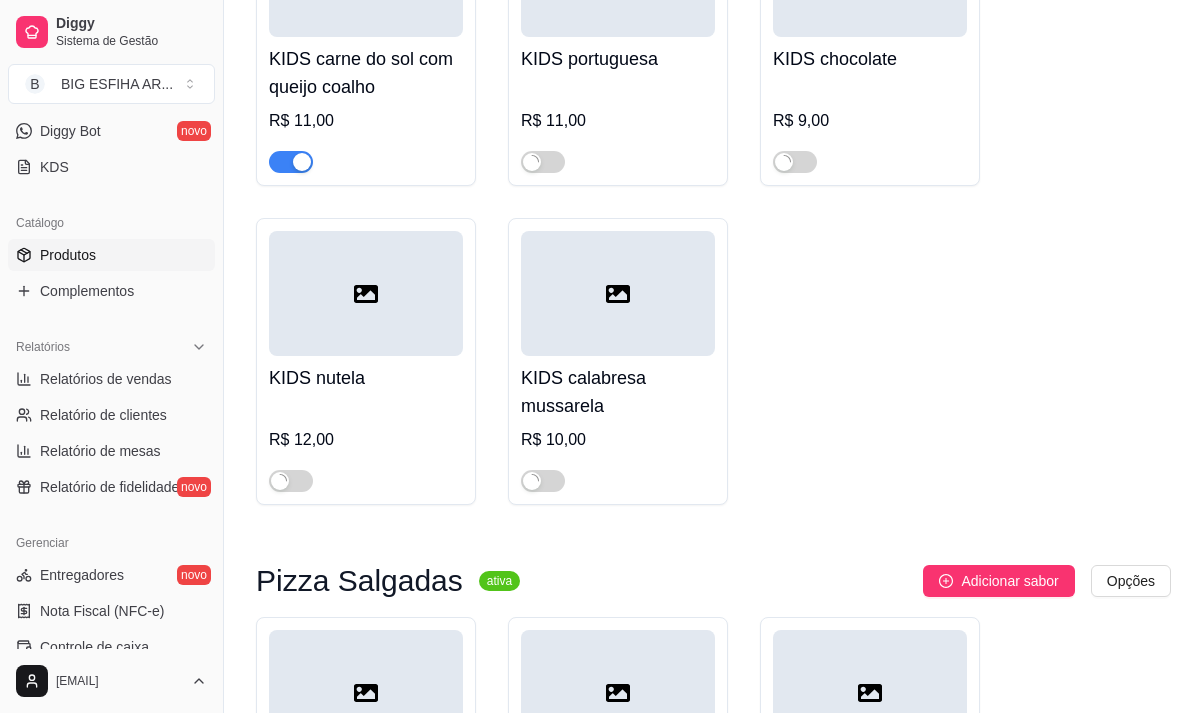 scroll, scrollTop: 17600, scrollLeft: 0, axis: vertical 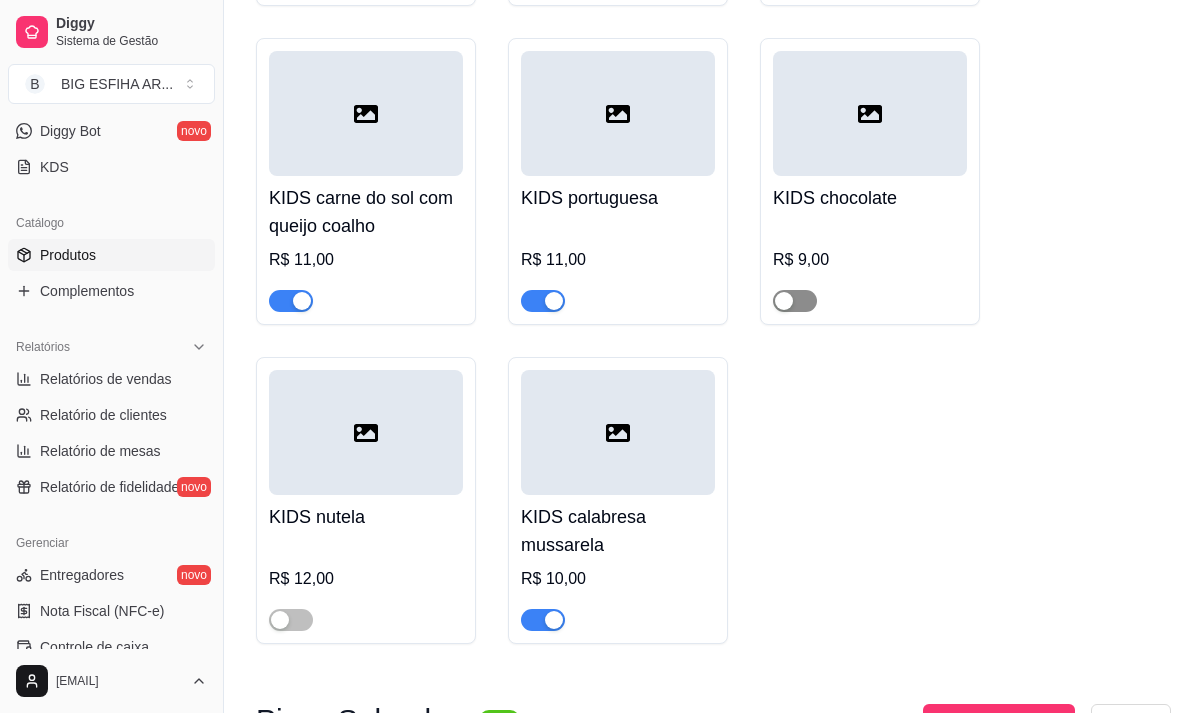 click at bounding box center (795, 301) 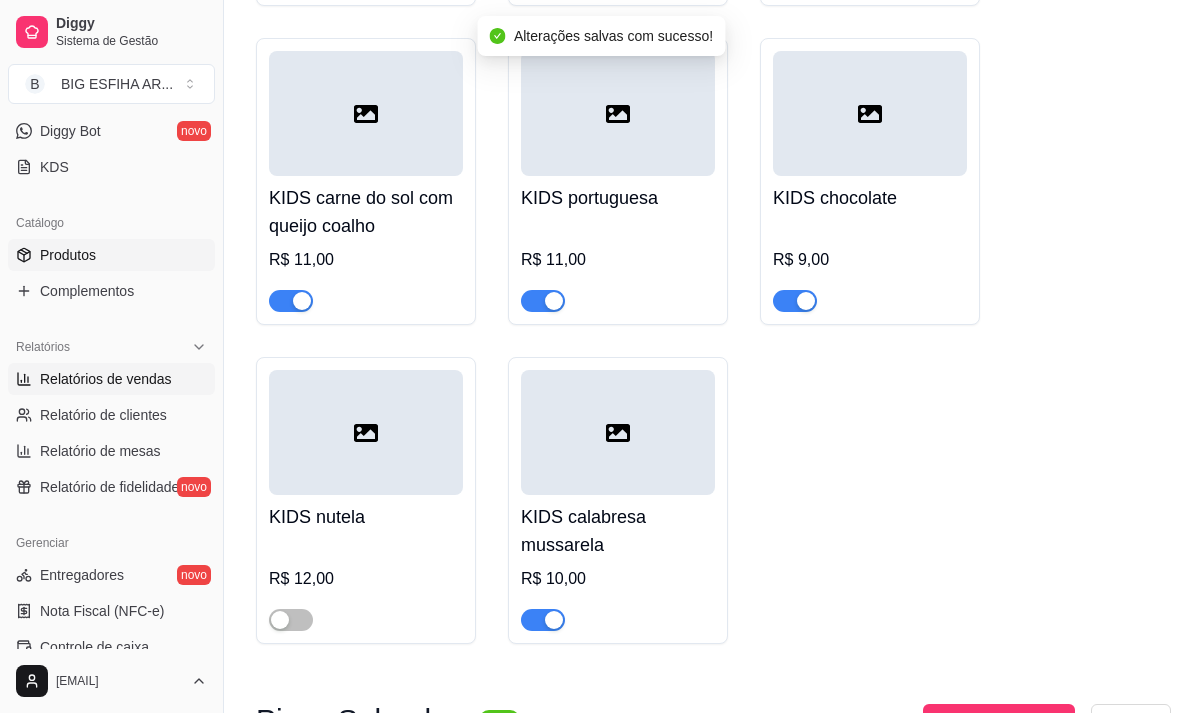 click on "Relatórios de vendas" at bounding box center [106, 379] 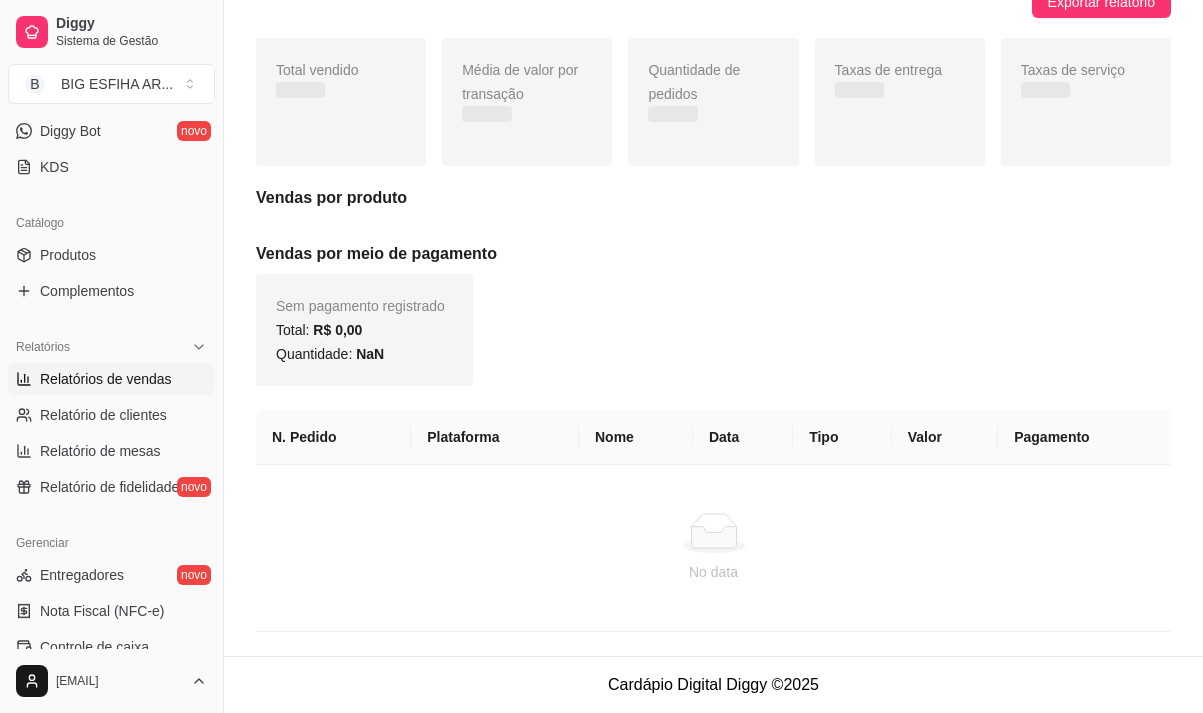 scroll, scrollTop: 0, scrollLeft: 0, axis: both 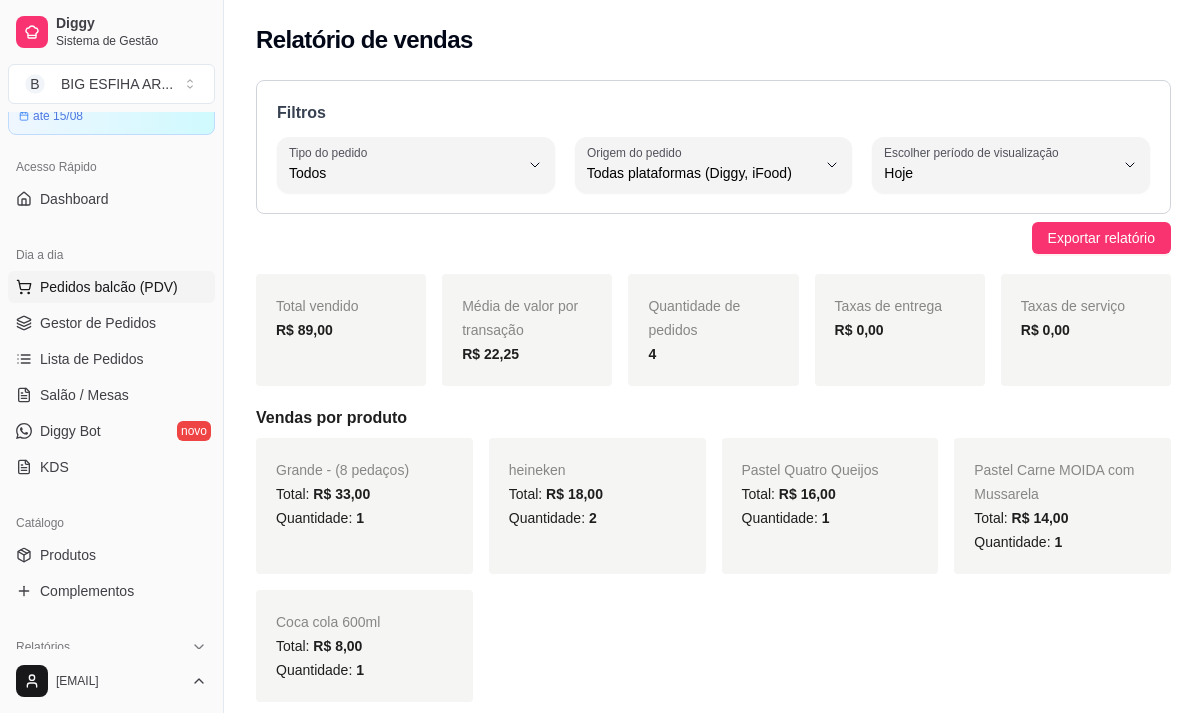 click on "Pedidos balcão (PDV)" at bounding box center [111, 287] 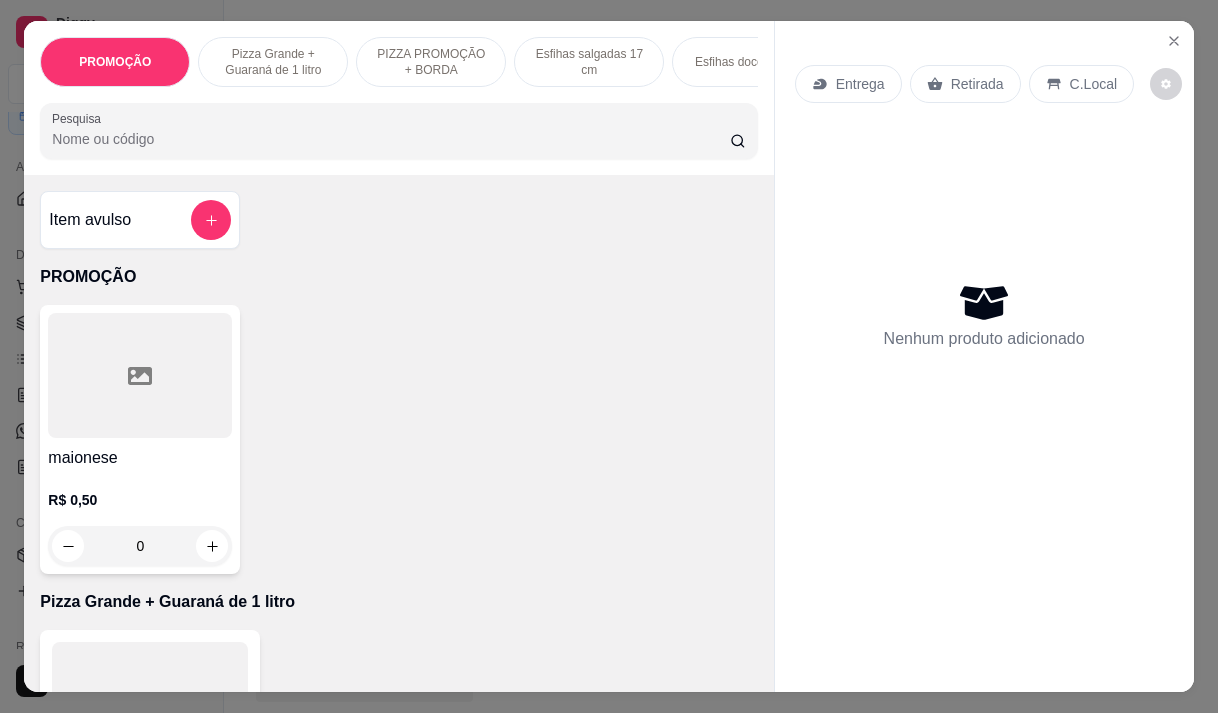click on "Entrega" at bounding box center (848, 84) 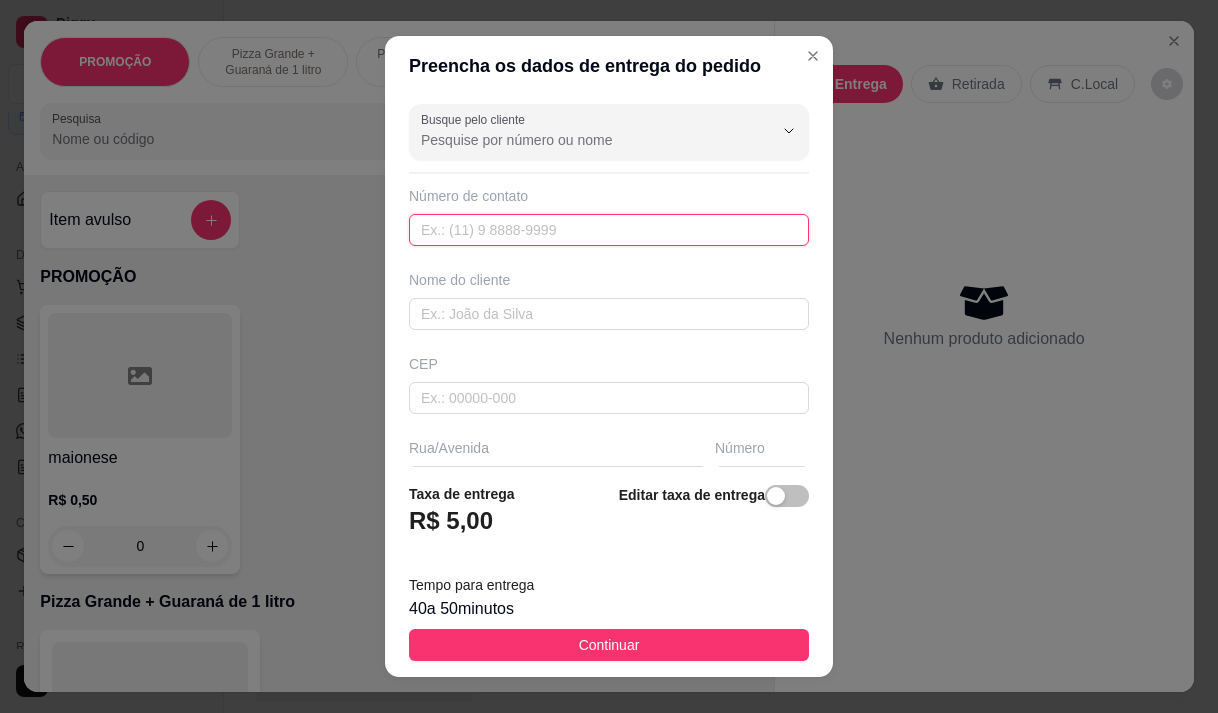 click at bounding box center (609, 230) 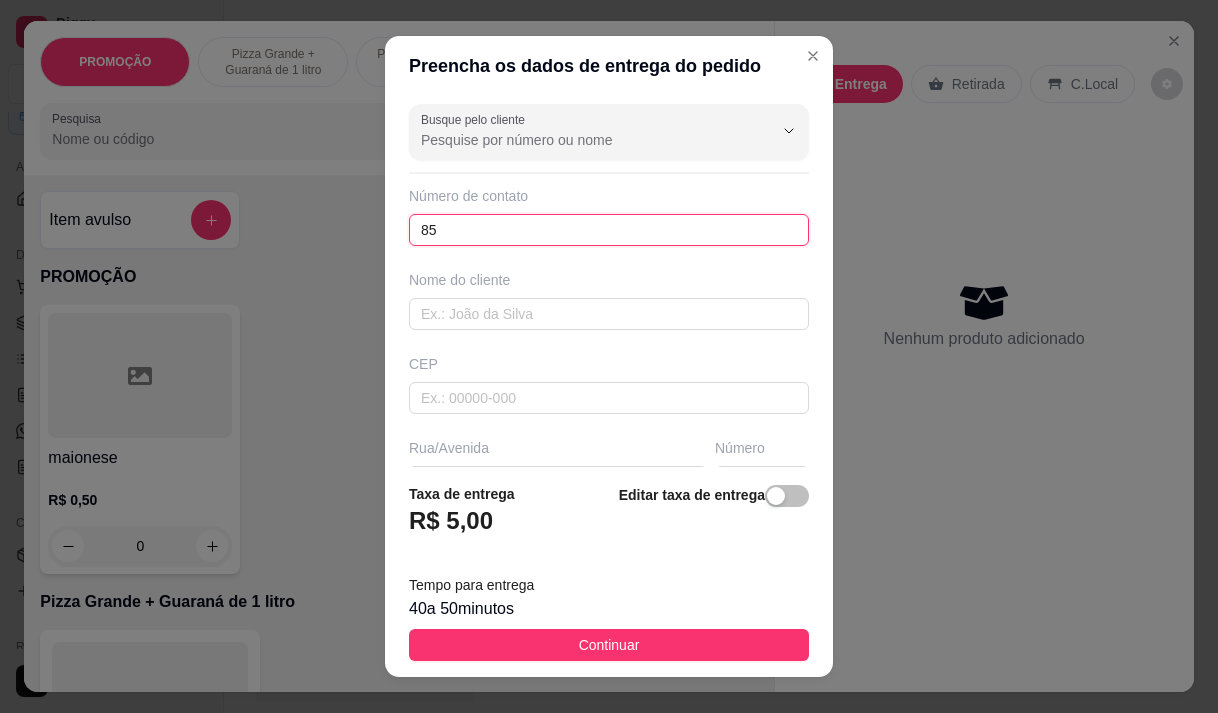 type on "859" 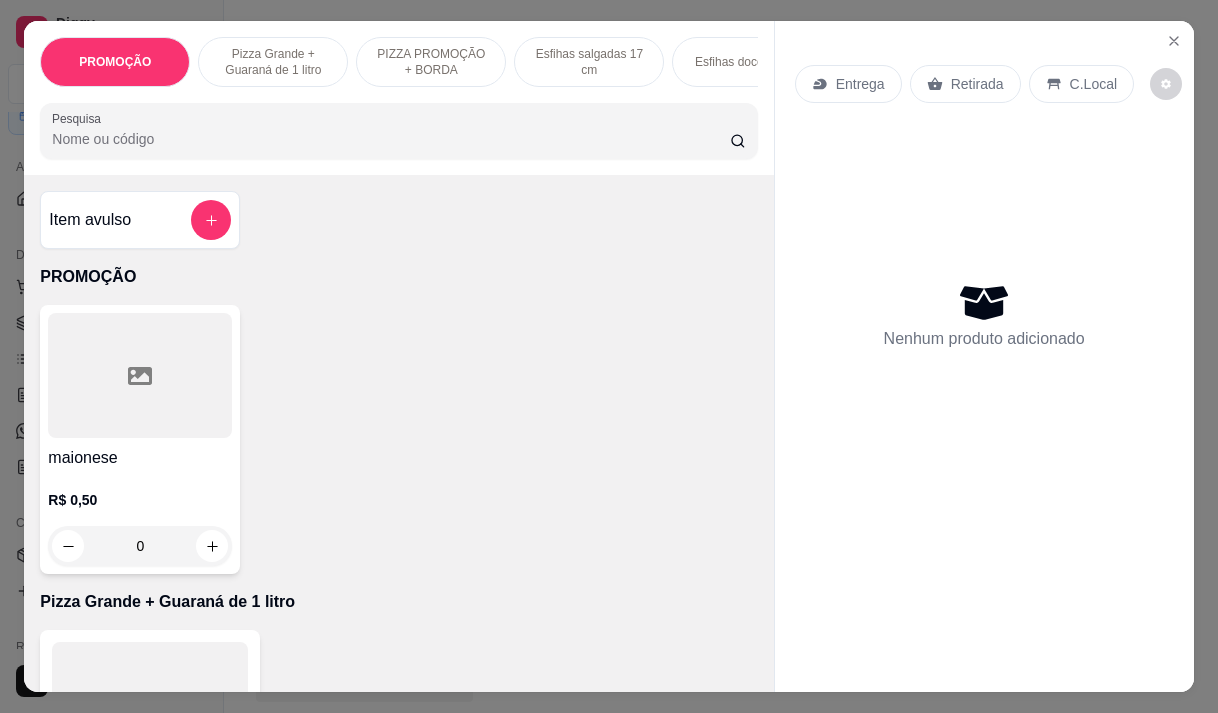 click on "Entrega" at bounding box center (860, 84) 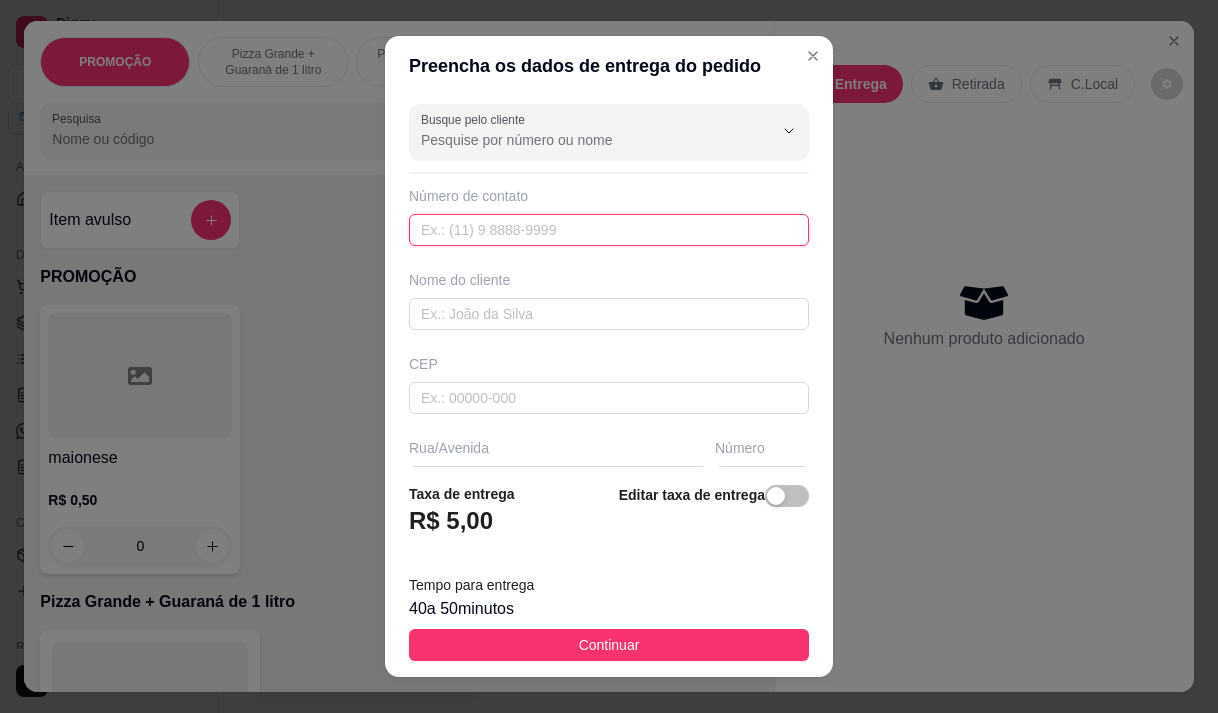 click at bounding box center (609, 230) 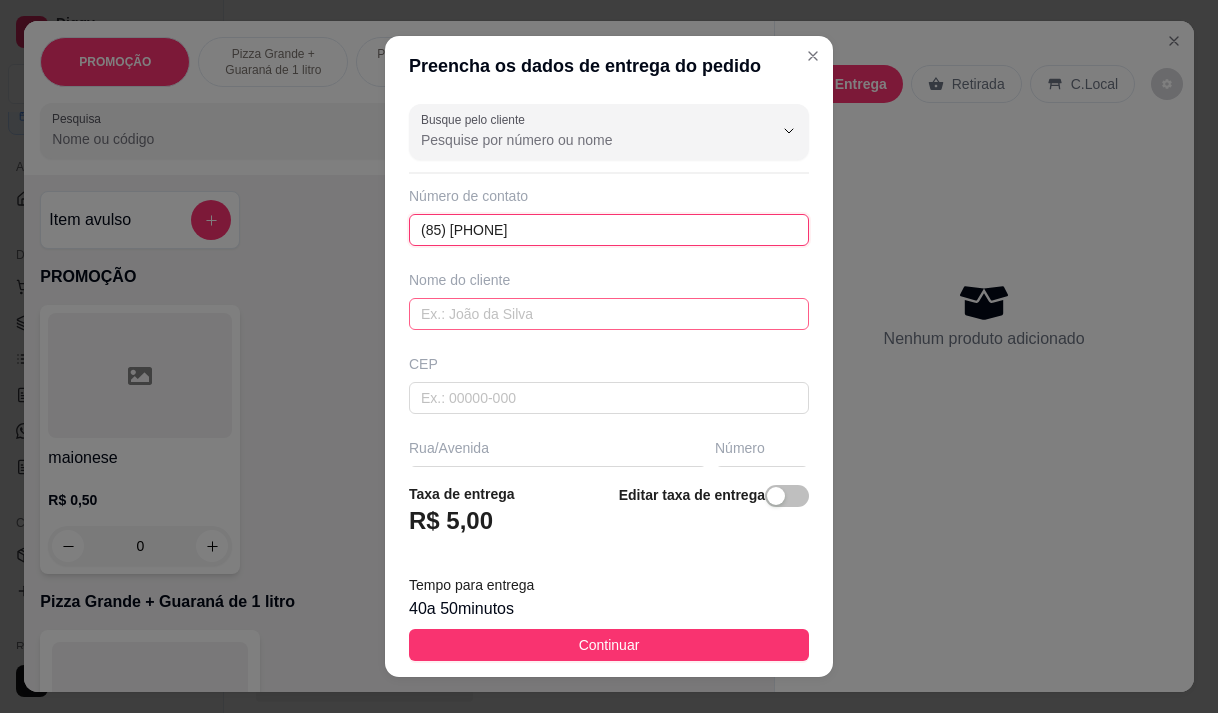 type on "([PHONE]) [PHONE]" 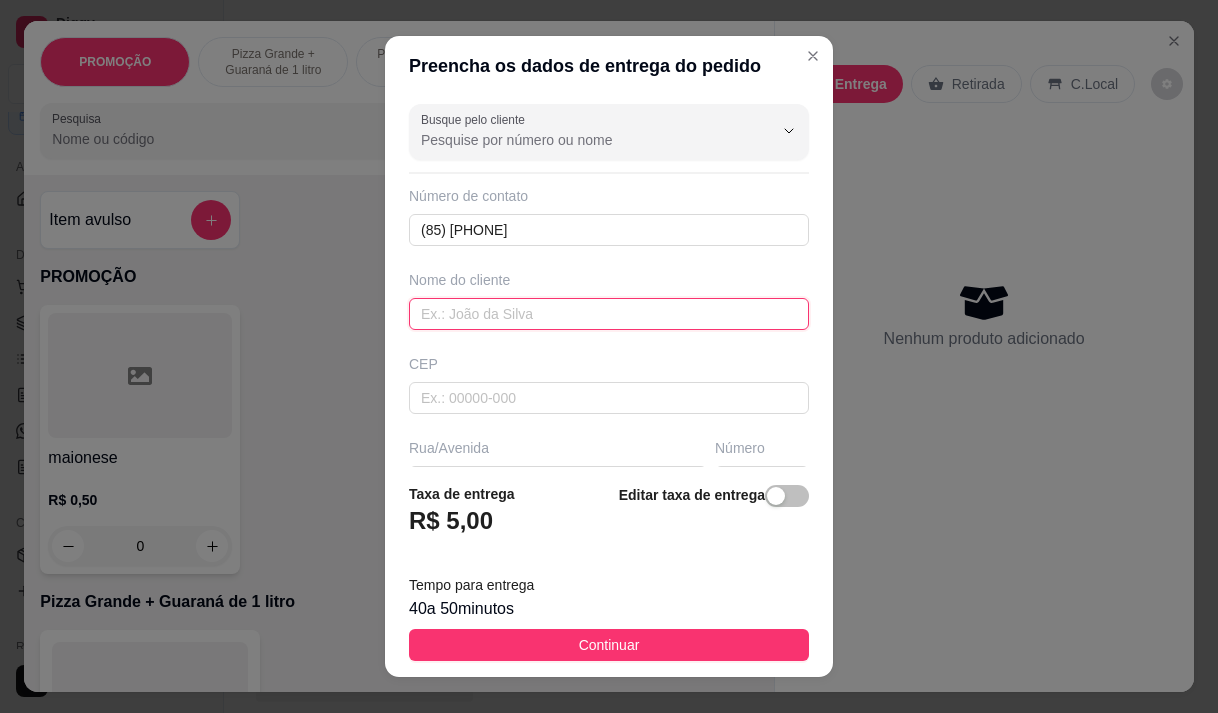 click at bounding box center (609, 314) 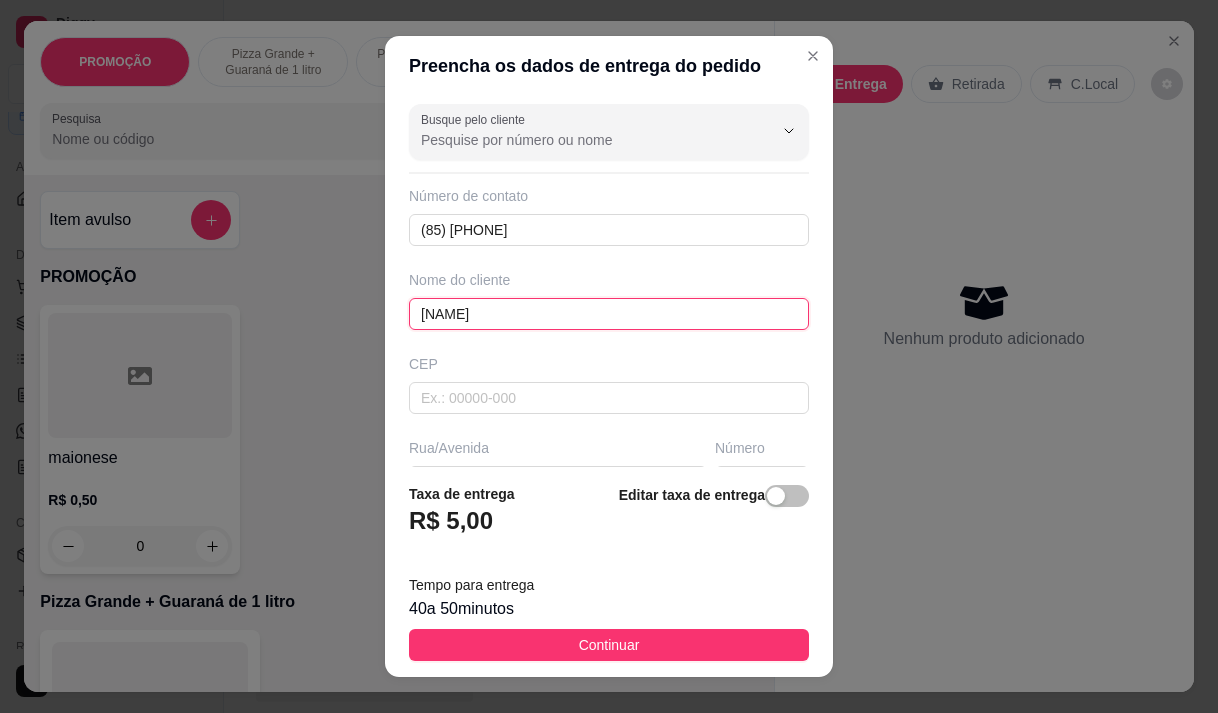type on "[NAME]" 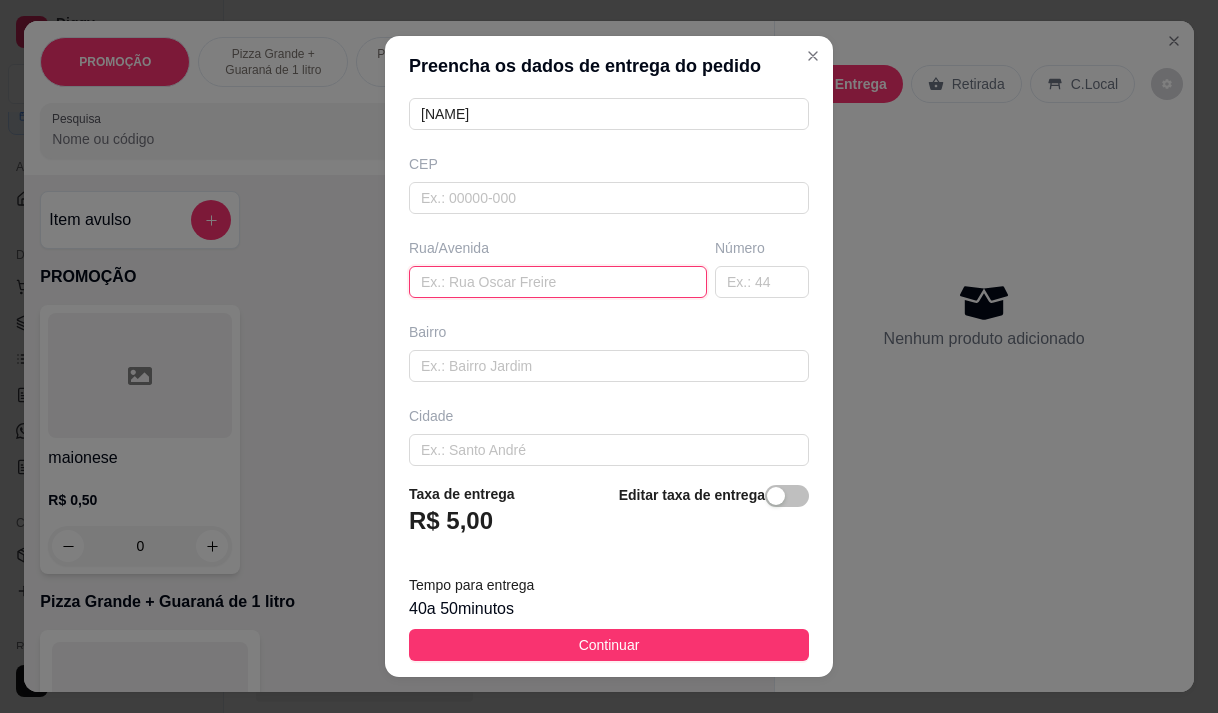 click at bounding box center (558, 282) 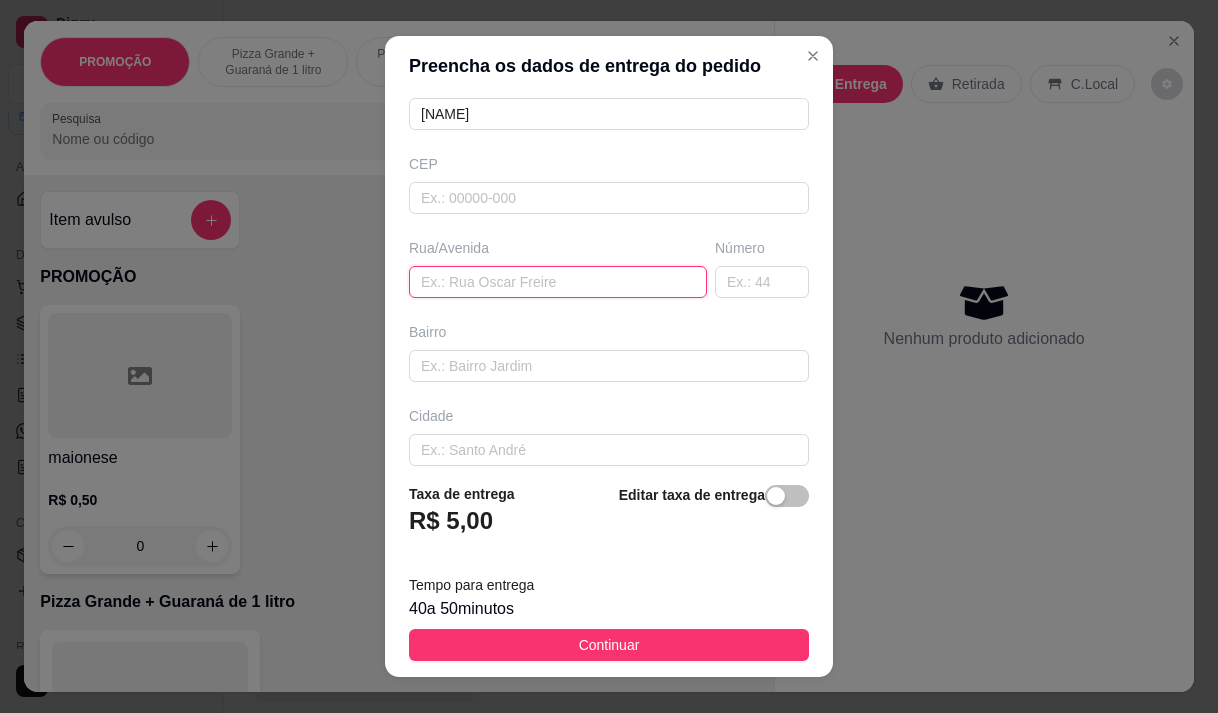 paste on "Rua maria mirian f de sousa, 101 apt 402B" 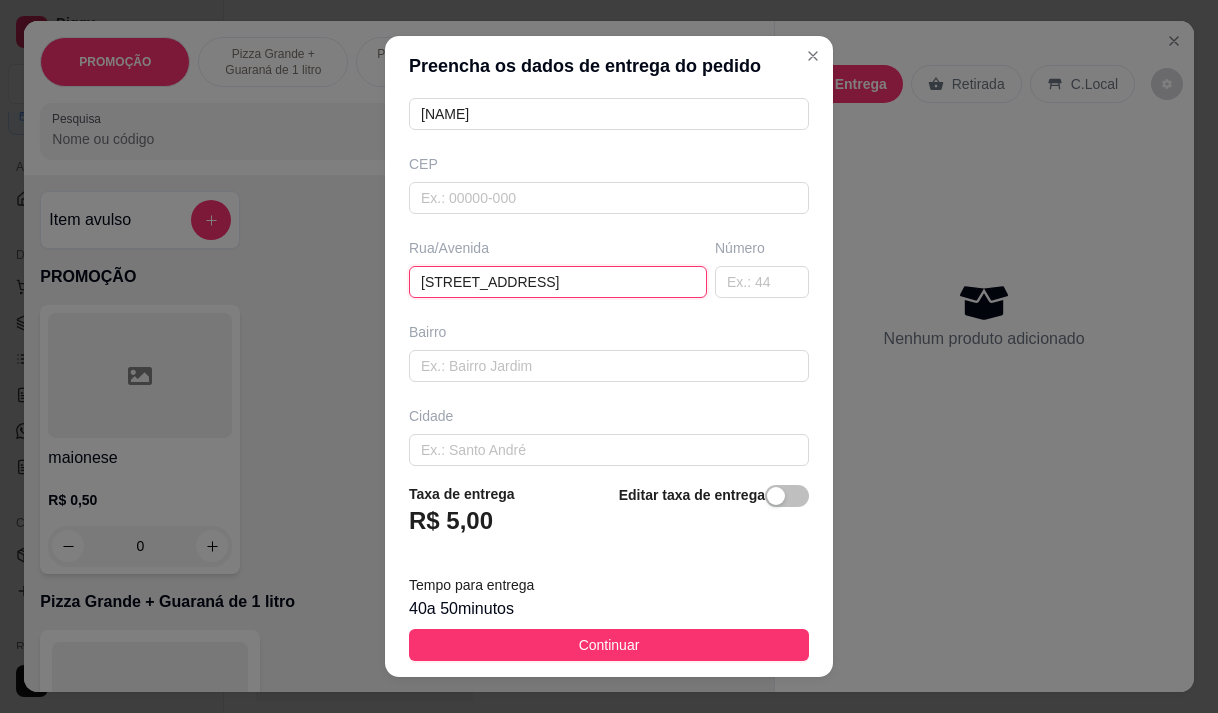 scroll, scrollTop: 0, scrollLeft: 7, axis: horizontal 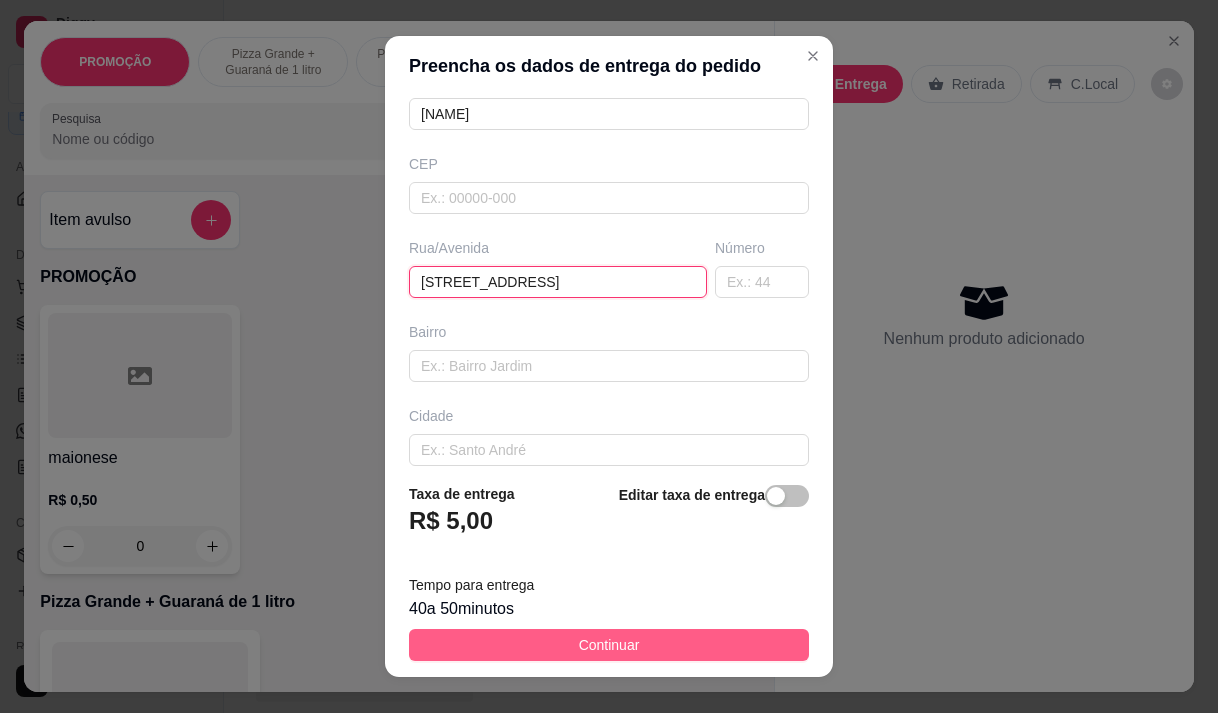 type on "Rua maria mirian f de sousa, 101 apt 402B" 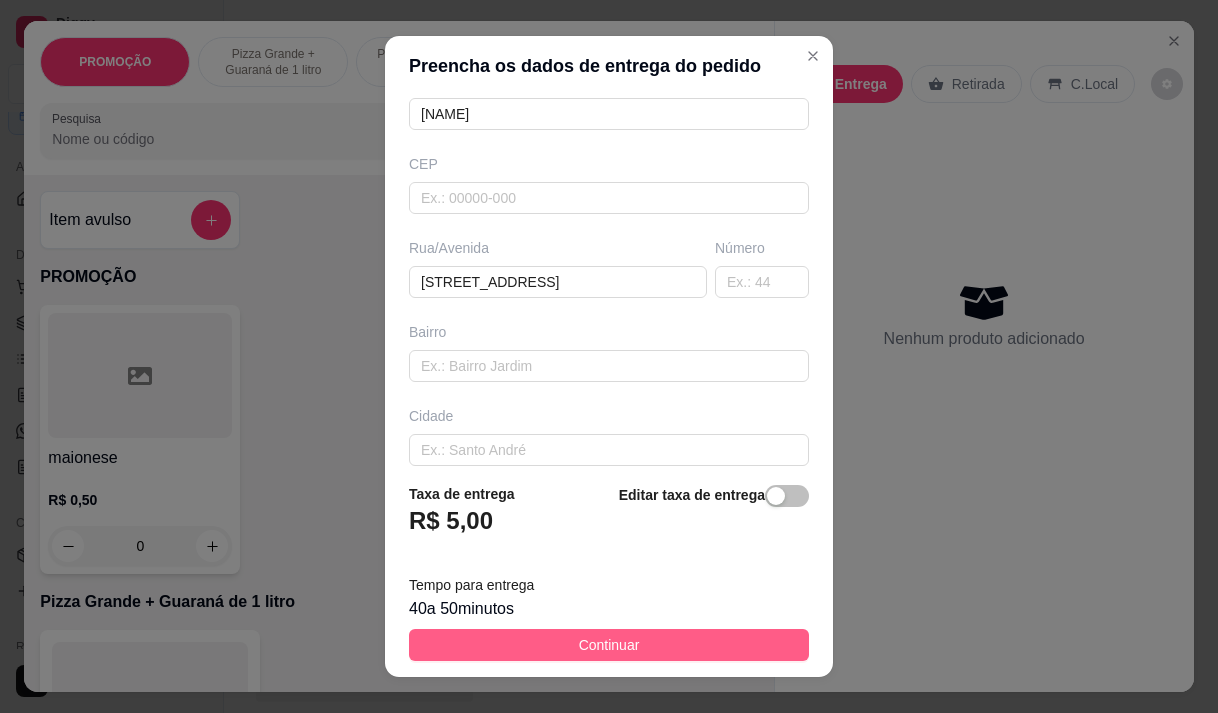 click on "Continuar" at bounding box center [609, 645] 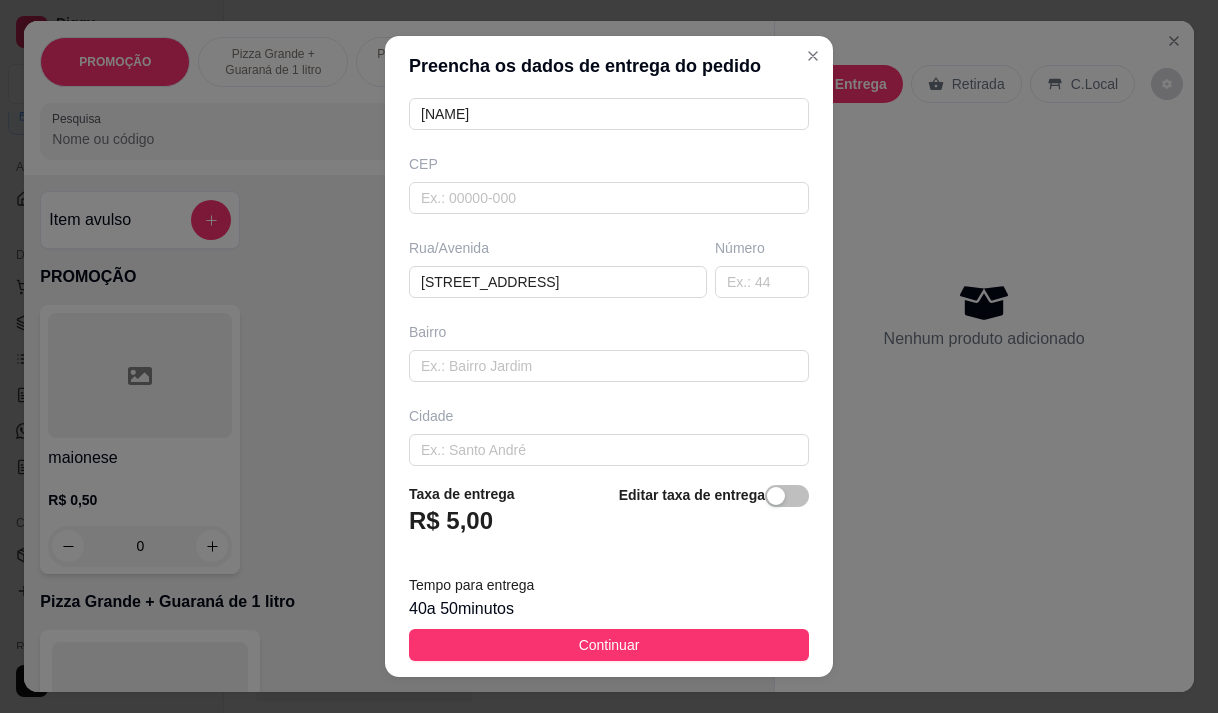 scroll, scrollTop: 0, scrollLeft: 0, axis: both 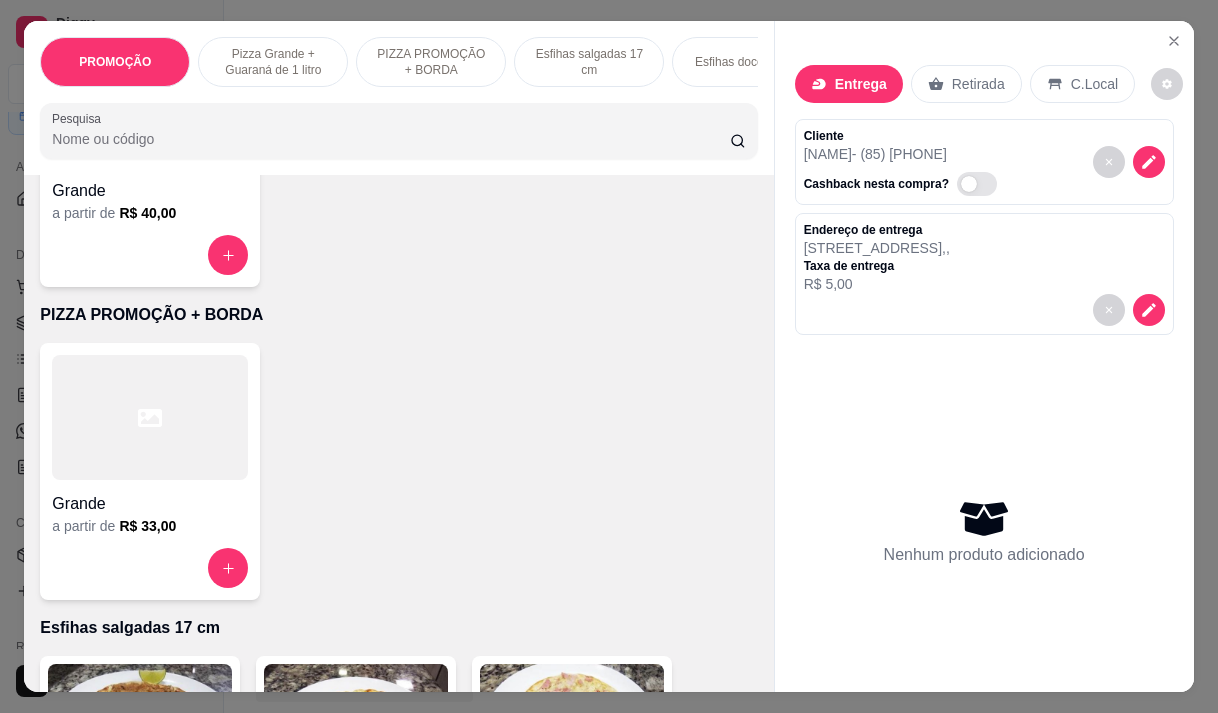 click on "Grande" at bounding box center (150, 504) 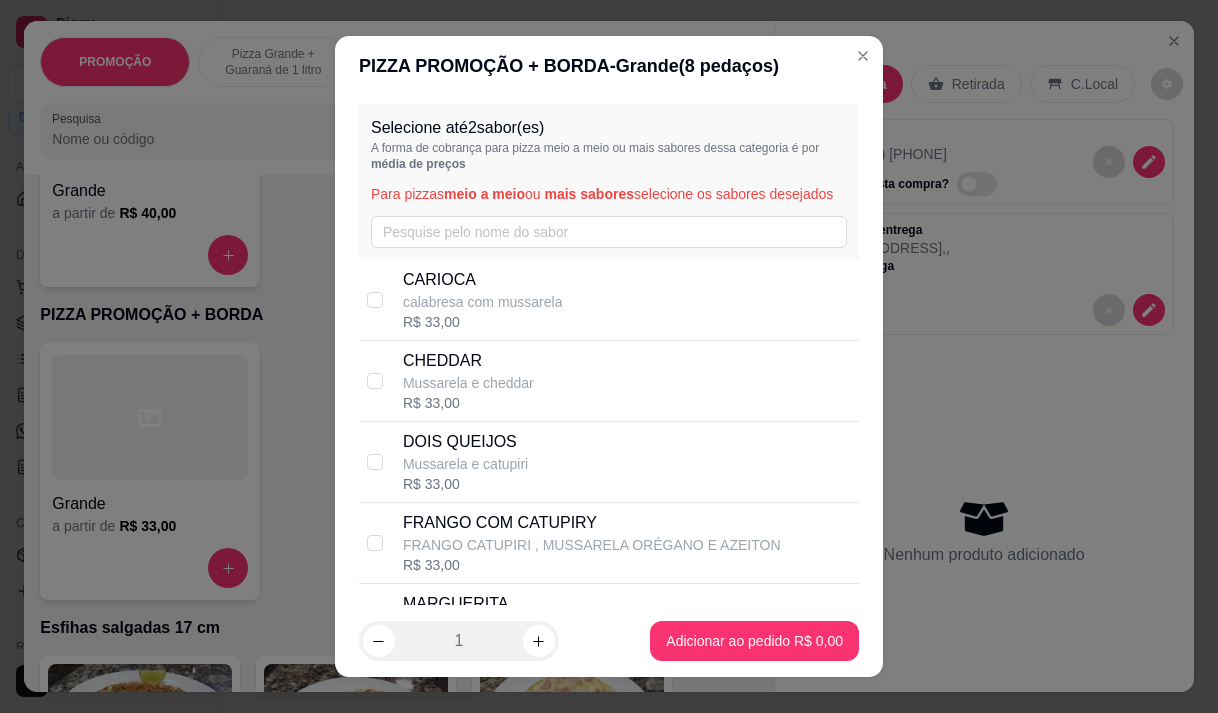 click on "calabresa com mussarela" at bounding box center [483, 302] 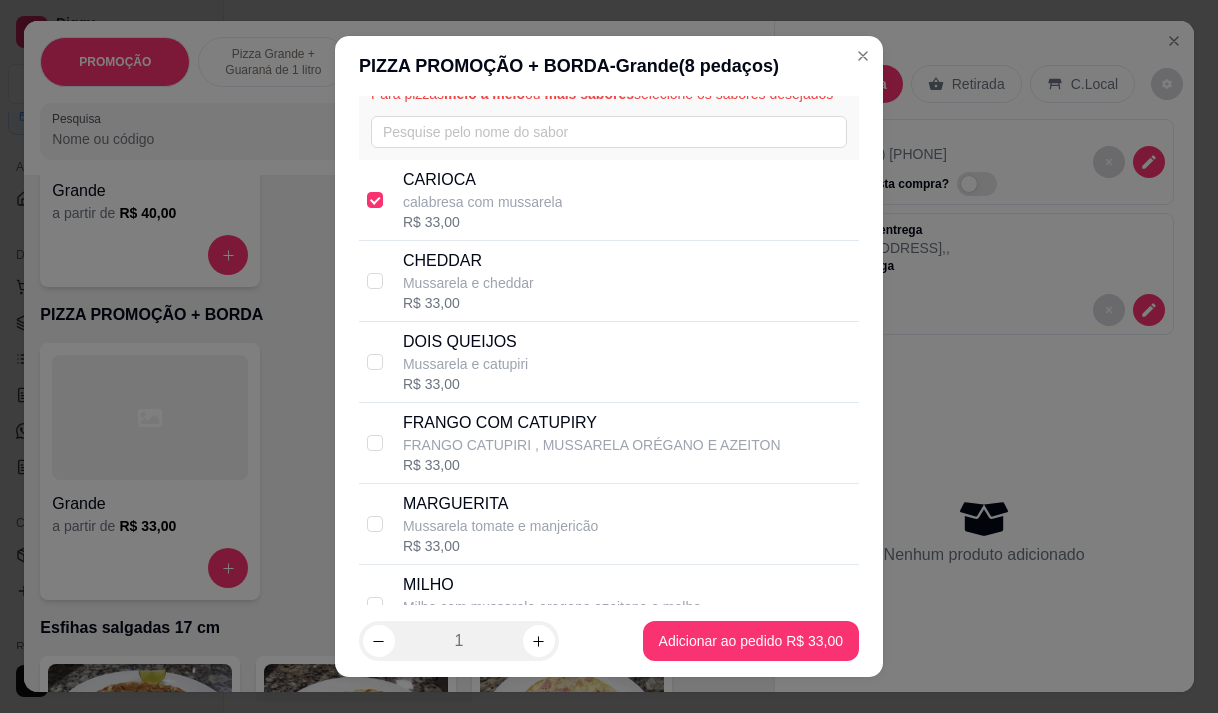 click on "FRANGO COM CATUPIRY" at bounding box center (592, 423) 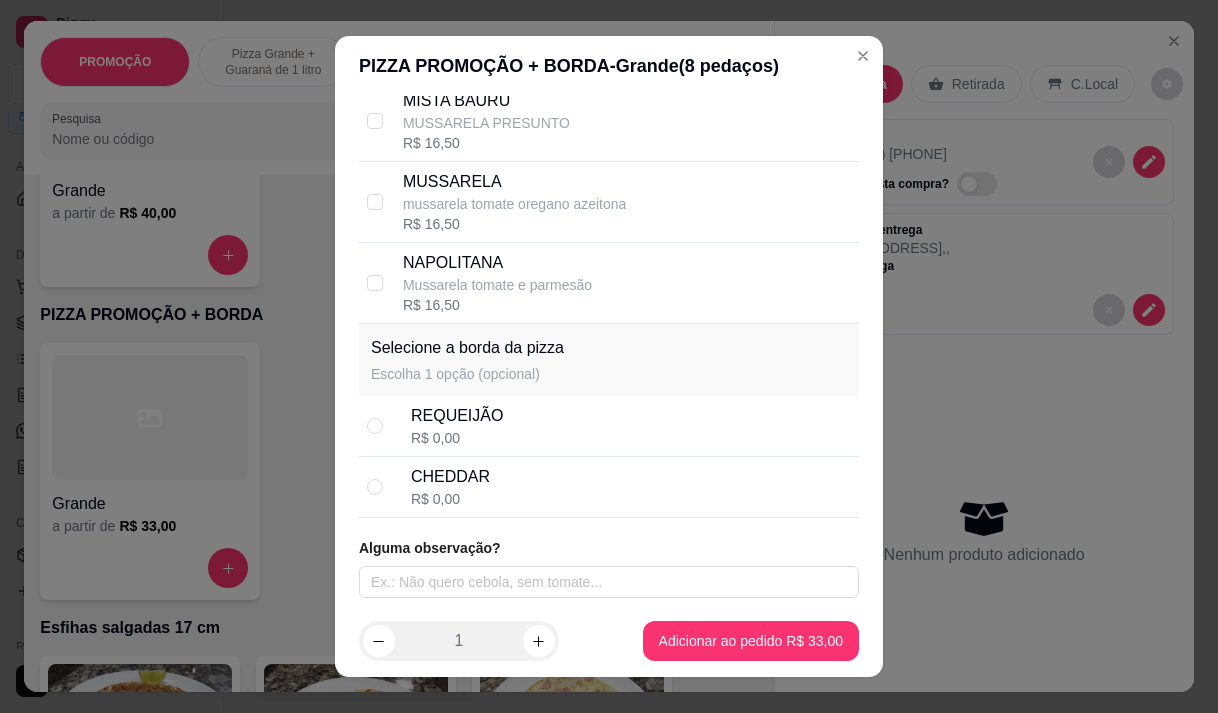 scroll, scrollTop: 685, scrollLeft: 0, axis: vertical 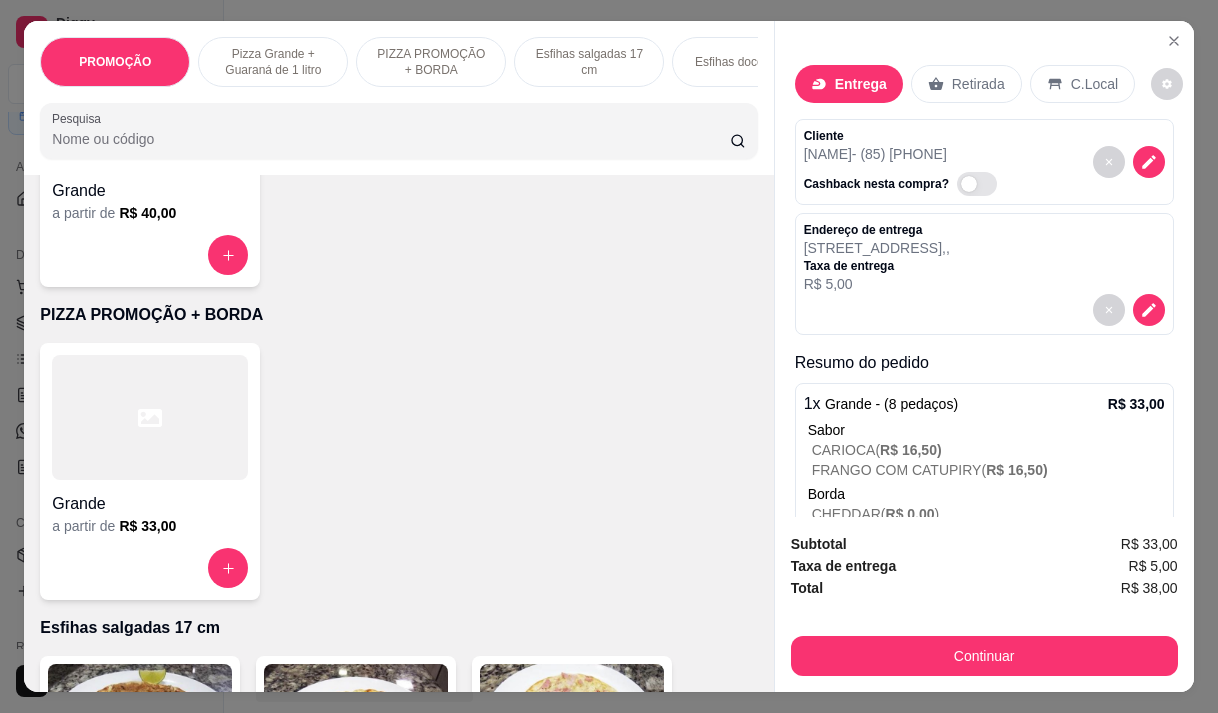 click on "Grande" at bounding box center (150, 504) 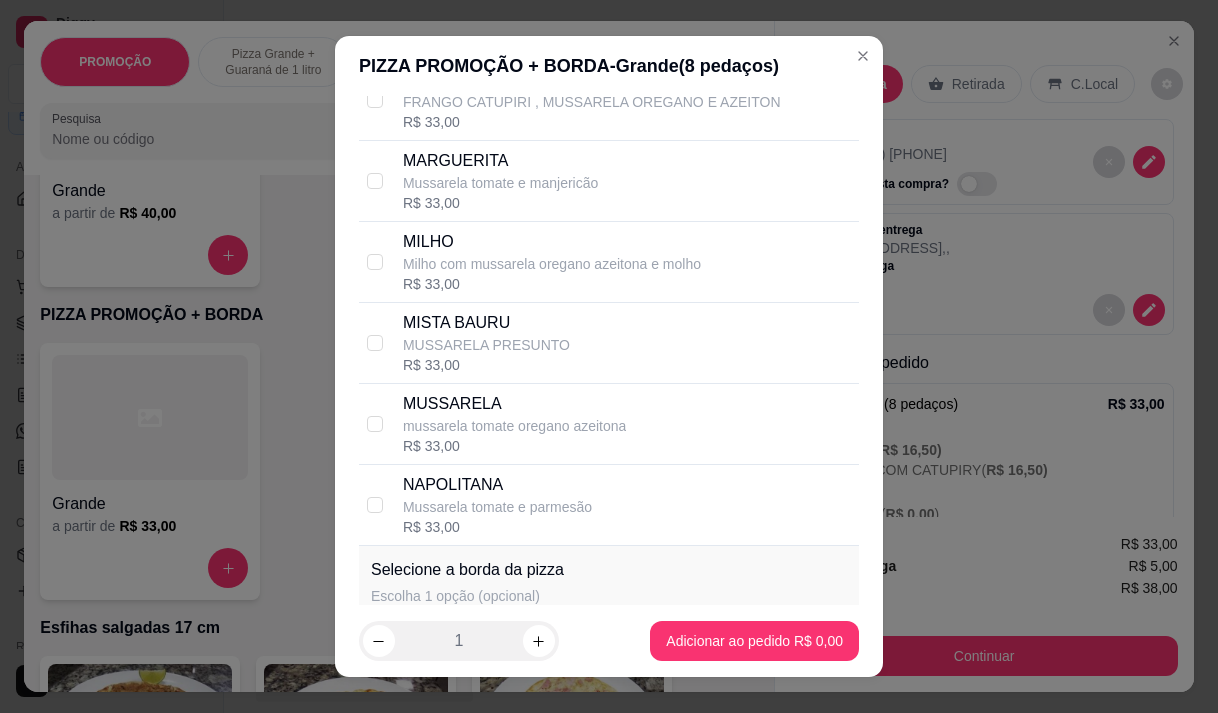 scroll, scrollTop: 500, scrollLeft: 0, axis: vertical 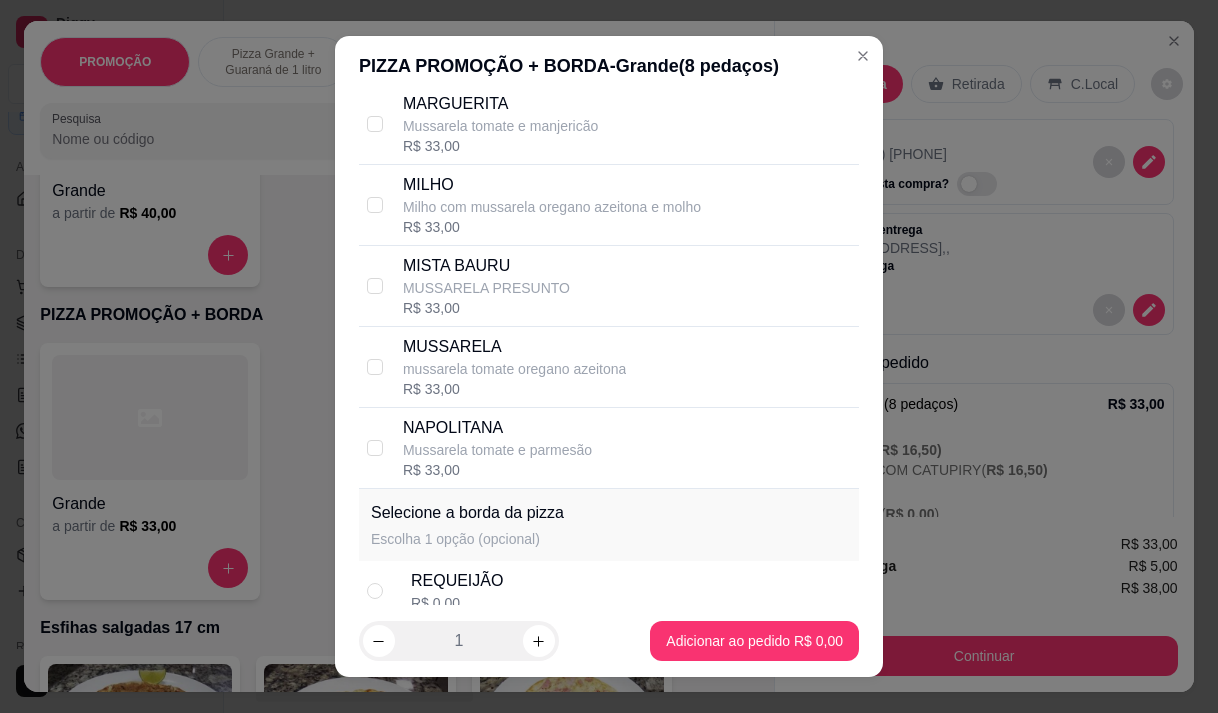 click on "MUSSARELA" at bounding box center [514, 347] 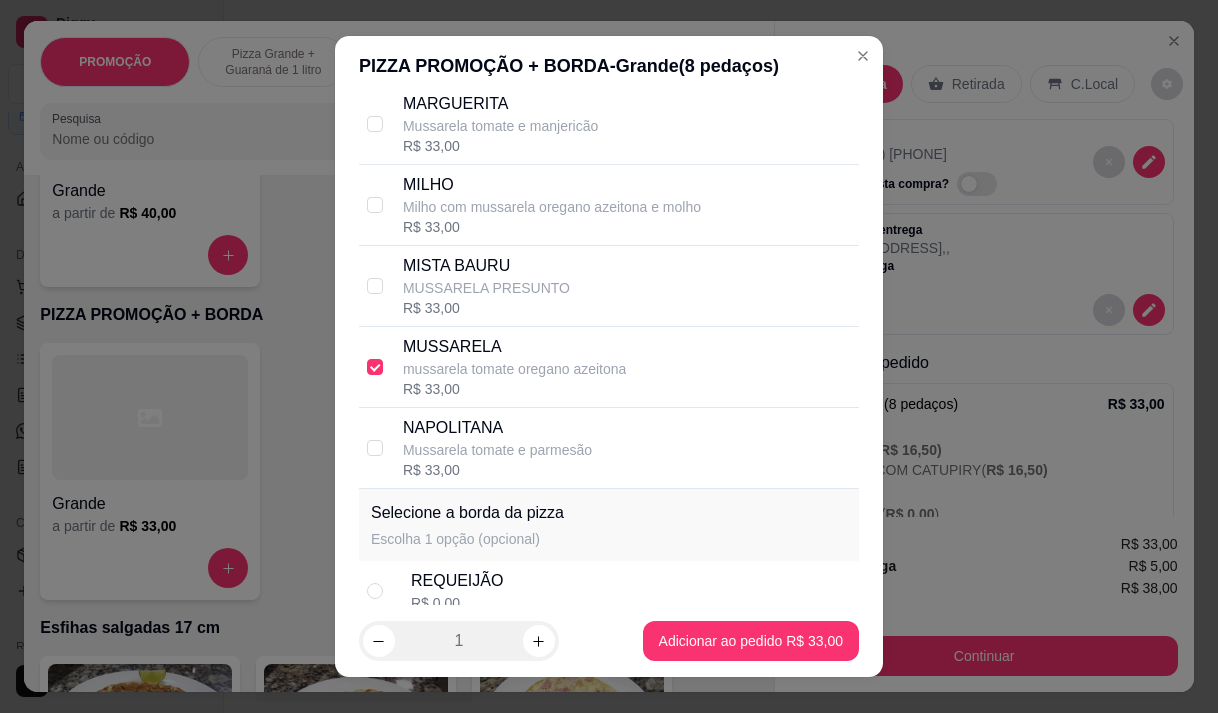 checkbox on "true" 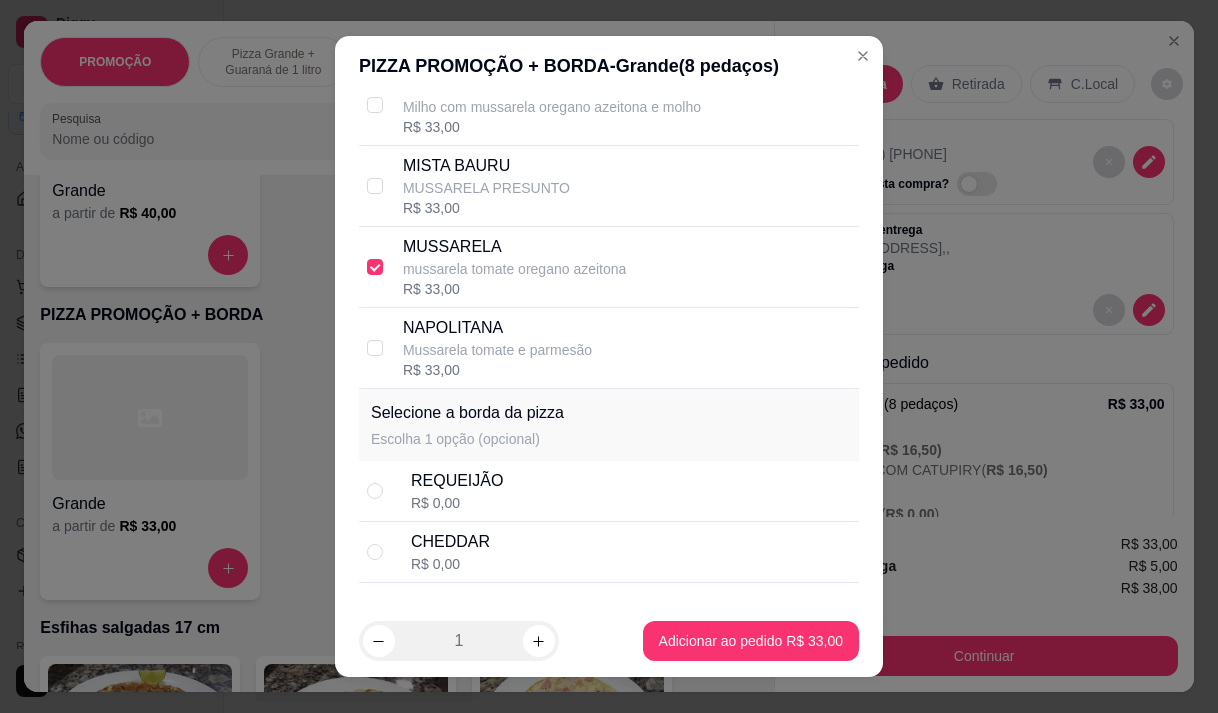 scroll, scrollTop: 685, scrollLeft: 0, axis: vertical 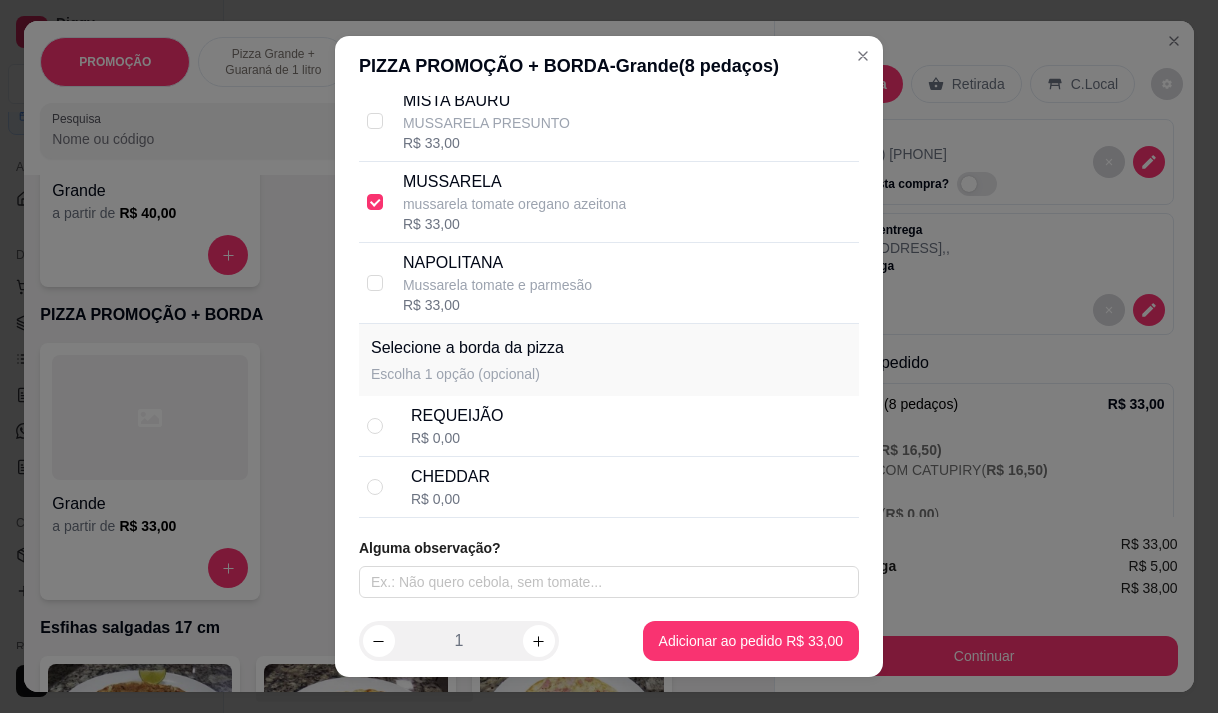 click on "REQUEIJÃO R$ 0,00" at bounding box center [631, 426] 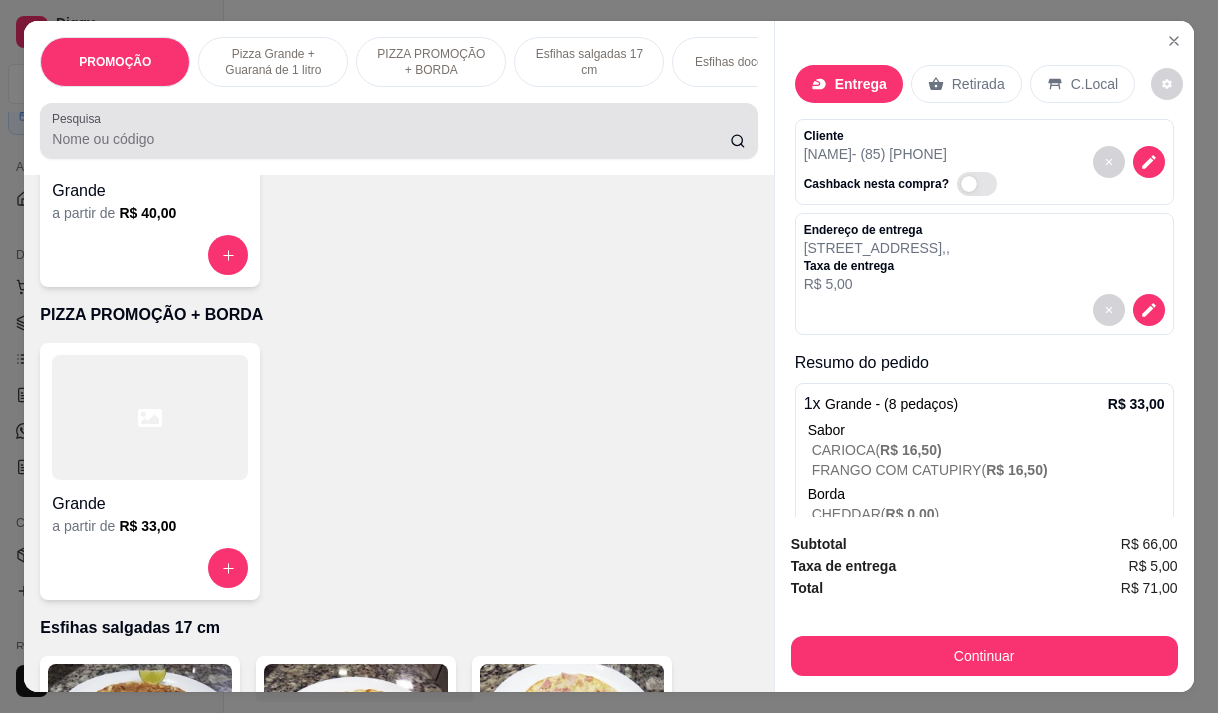 click at bounding box center (398, 131) 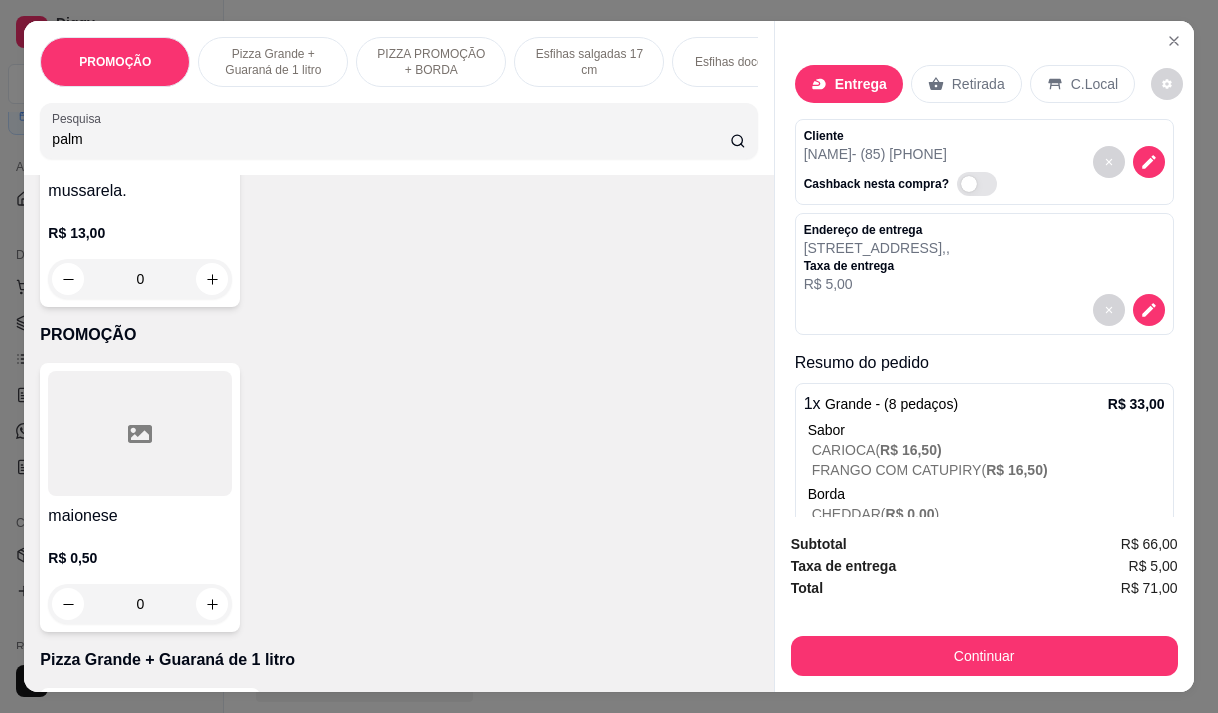 scroll, scrollTop: 1258, scrollLeft: 0, axis: vertical 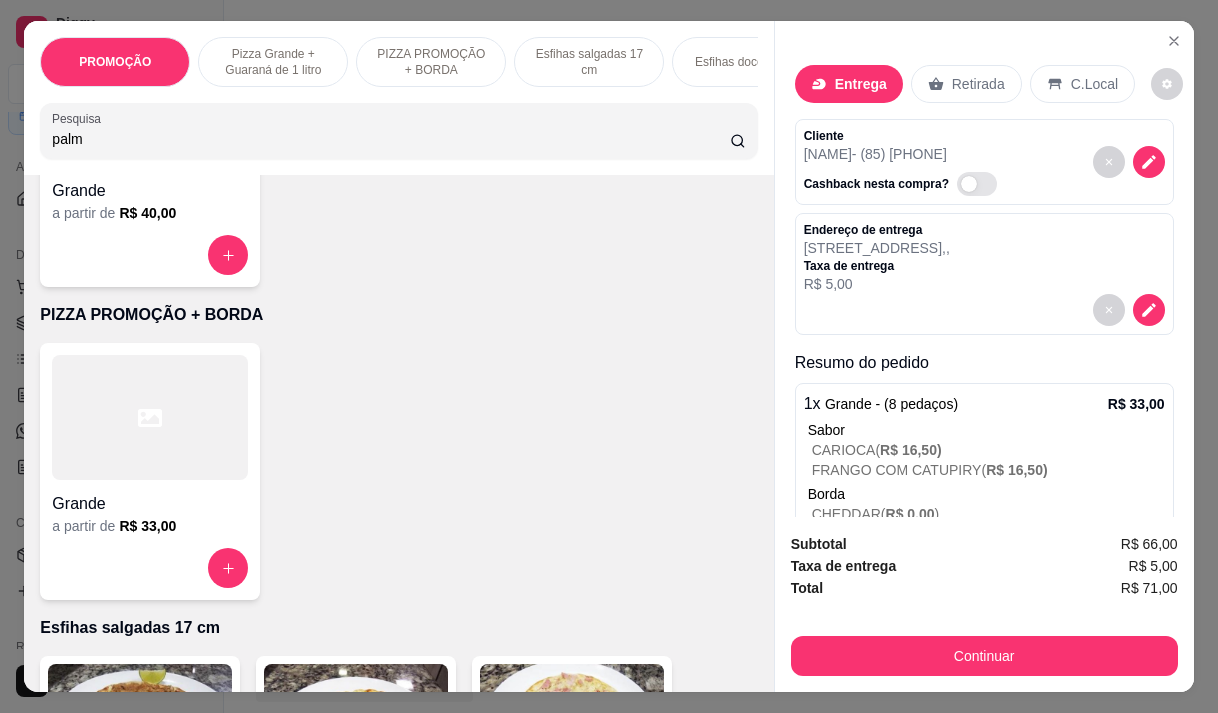type on "palm" 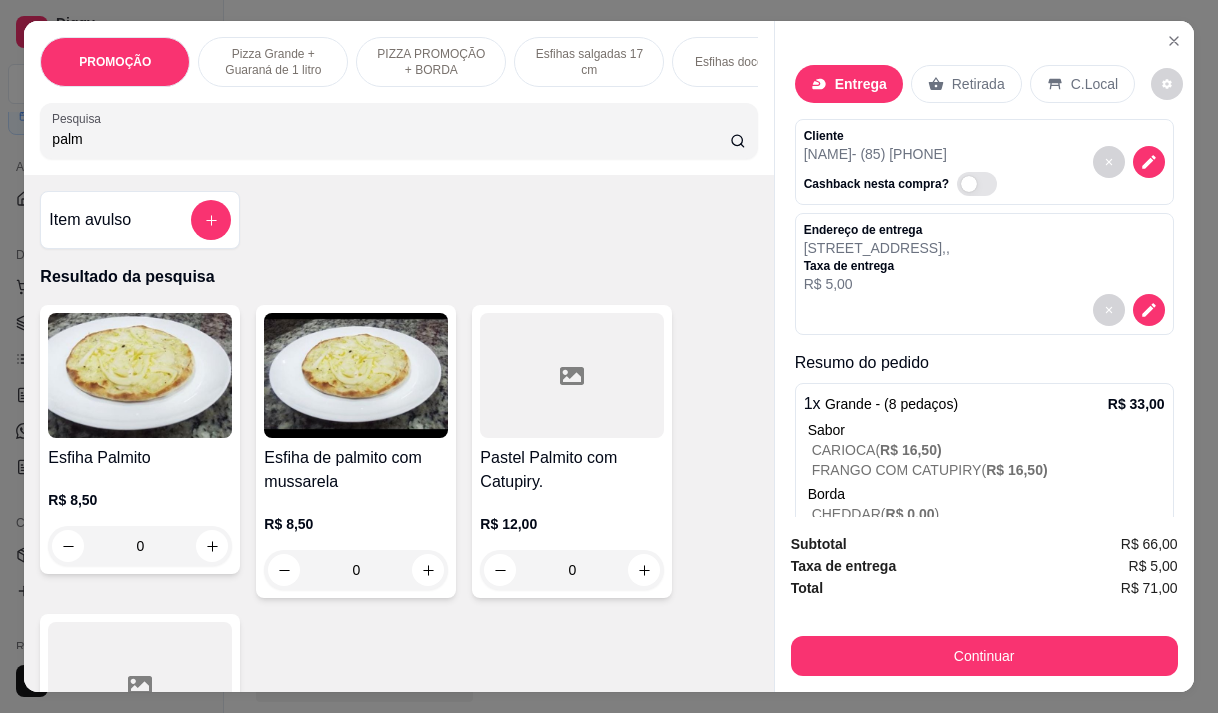 click on "PROMOÇÃO  Pizza Grande + Guaraná de 1 litro  PIZZA PROMOÇÃO + BORDA  Esfihas salgadas 17 cm Esfihas doce 17 cm Kibes Pastéis salgados 27 cm Pastéis doces 27 cm PASTÉIS KIDS Pizza Salgadas Pizzas Doces Beirutes Bebidas Sucos meio adicional  embalagens  Pesquisa palm" at bounding box center [398, 98] 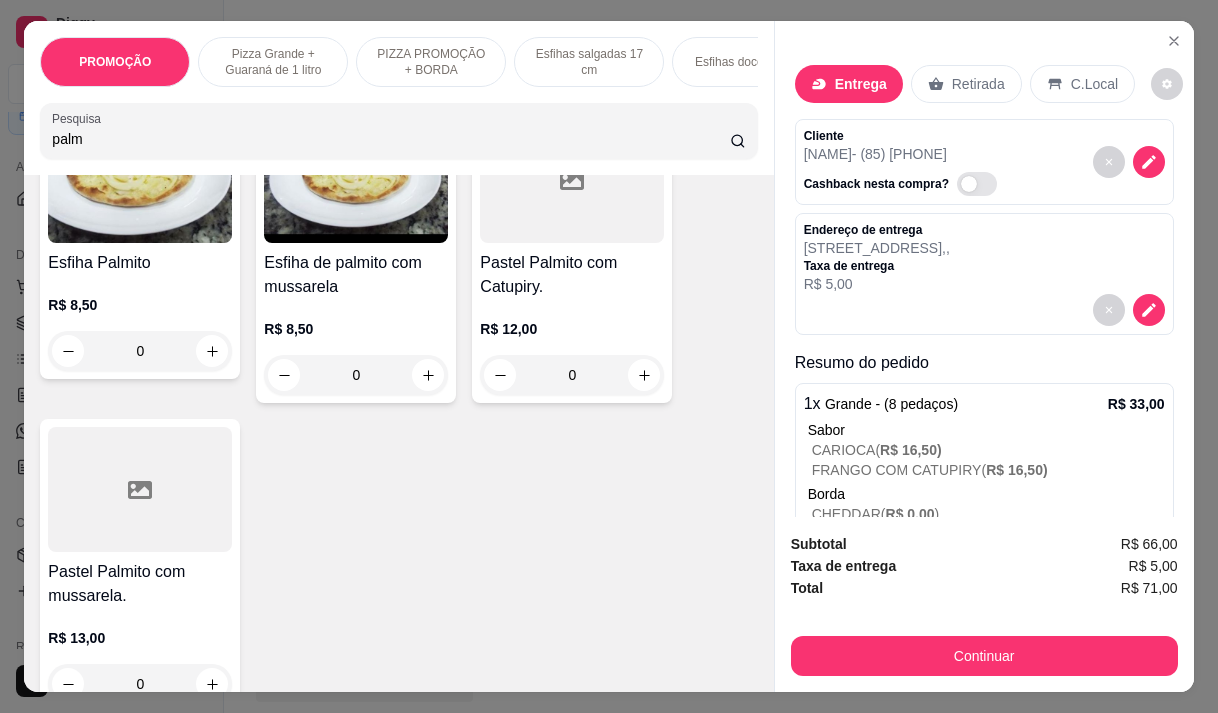 scroll, scrollTop: 200, scrollLeft: 0, axis: vertical 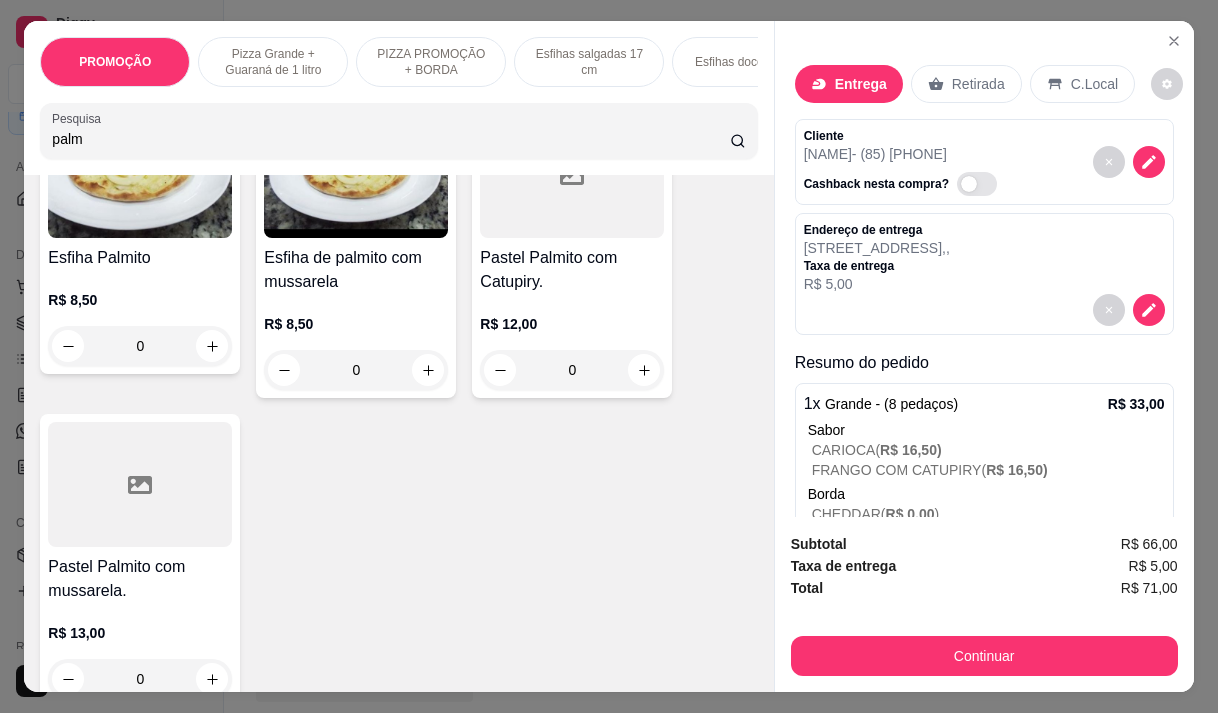 click on "Pastel Palmito com mussarela." at bounding box center (140, 579) 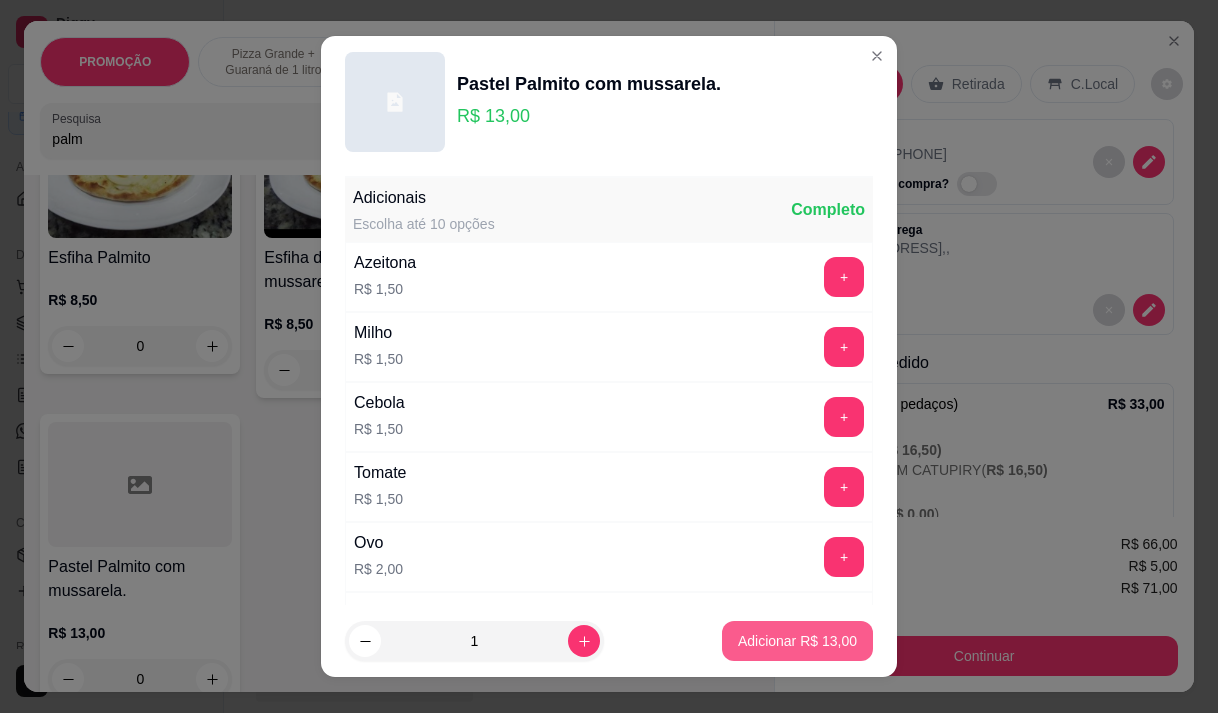 click on "Adicionar   R$ 13,00" at bounding box center (797, 641) 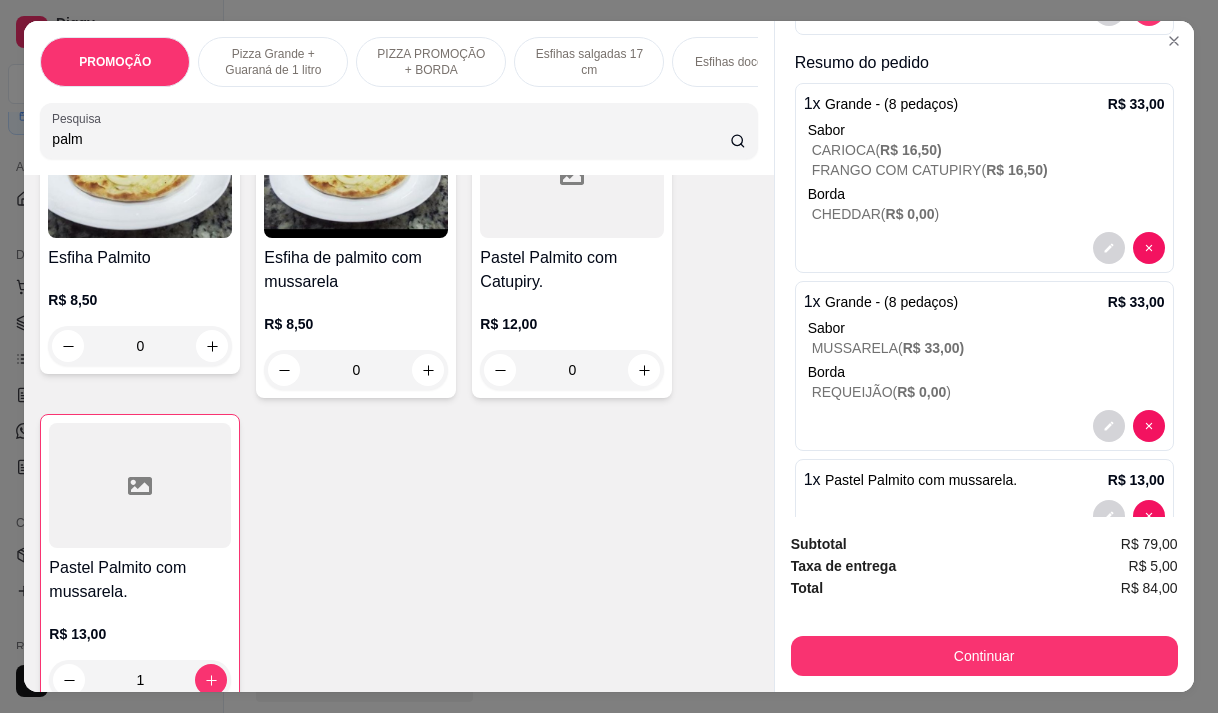 scroll, scrollTop: 353, scrollLeft: 0, axis: vertical 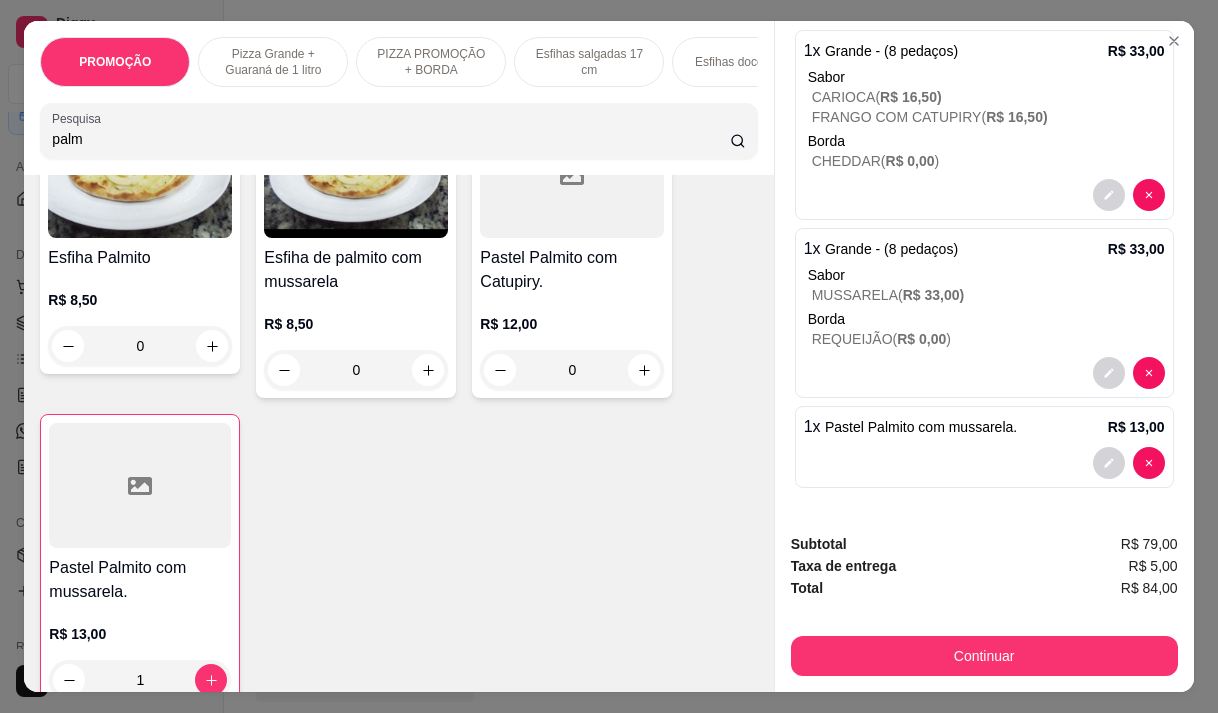 click on "Continuar" at bounding box center (984, 656) 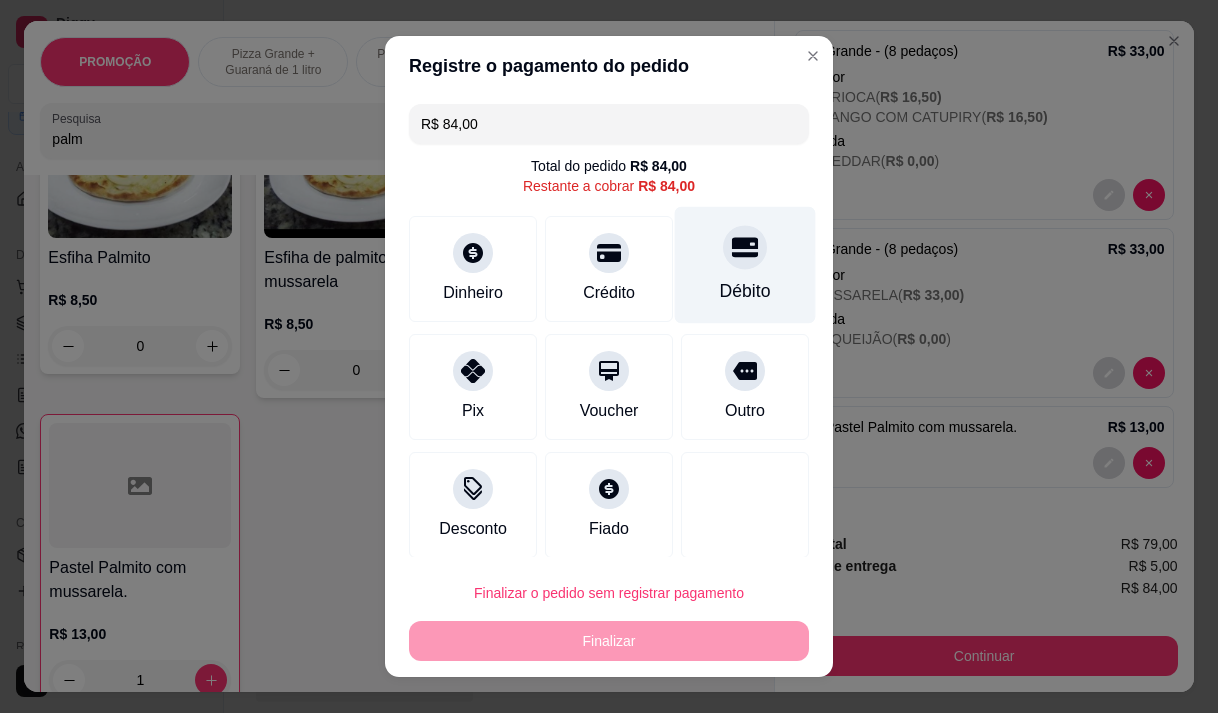 click on "Débito" at bounding box center [745, 291] 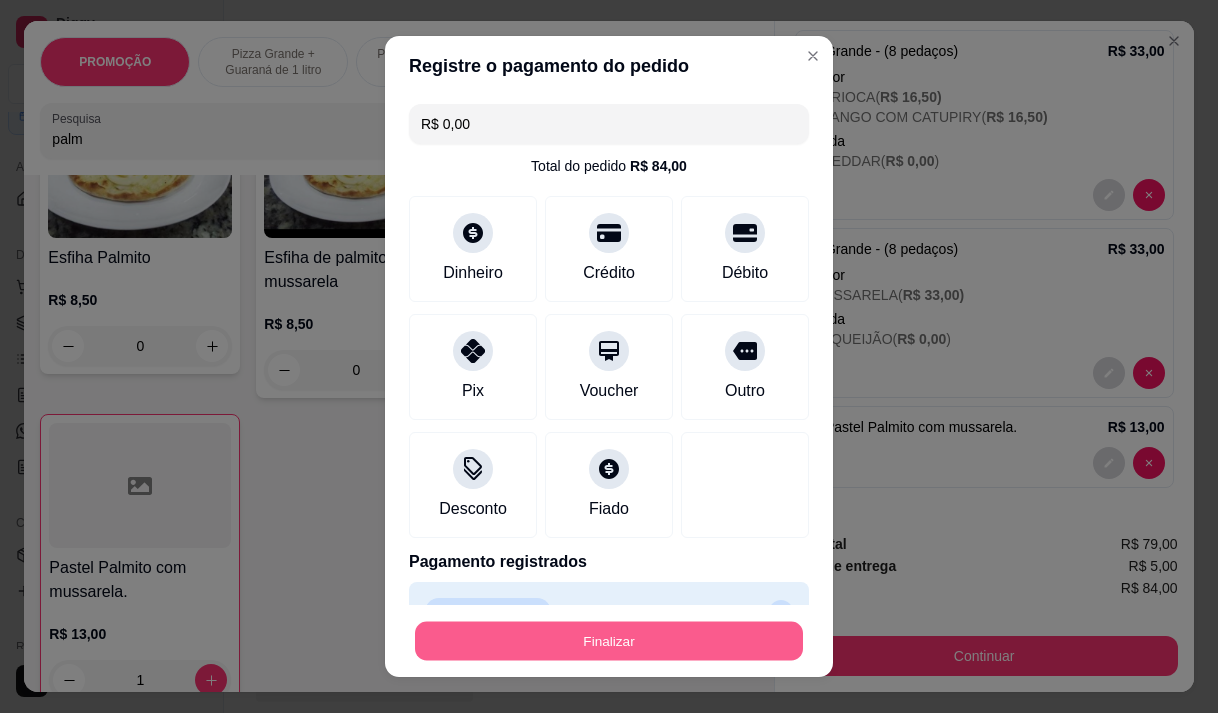 click on "Finalizar" at bounding box center (609, 641) 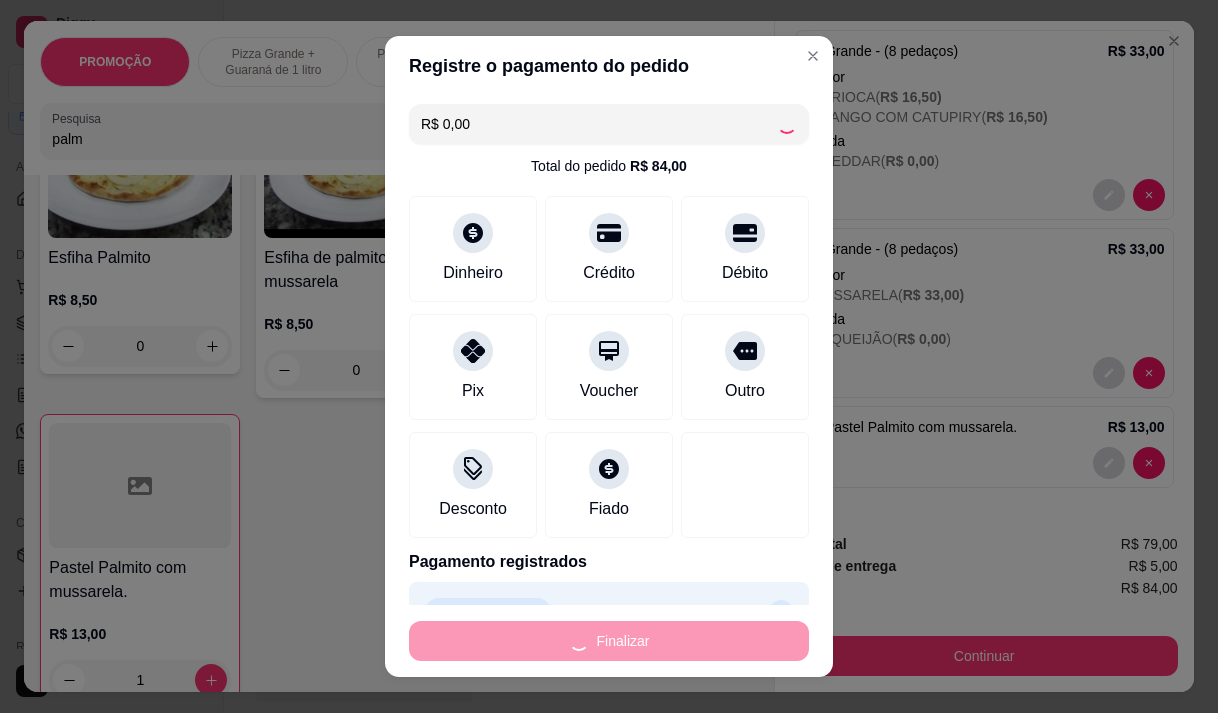 type on "0" 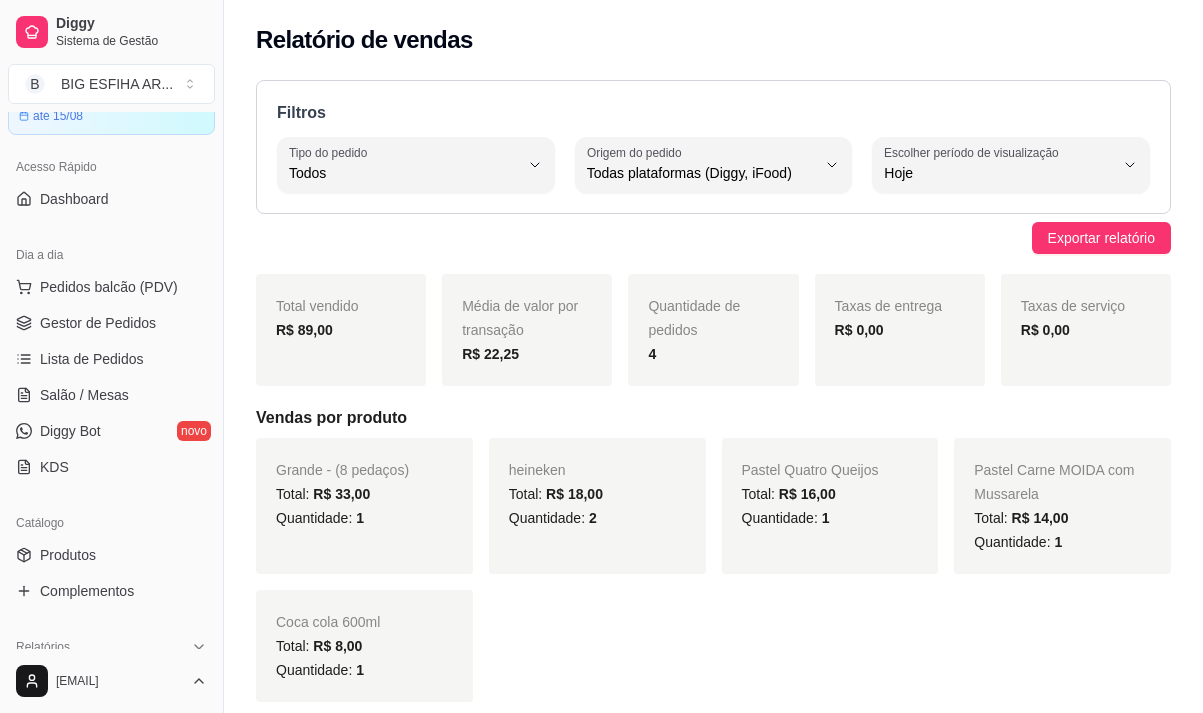 click on "Grande - (8 pedaços) Total:   R$ 33,00 Quantidade:   1" at bounding box center (364, 506) 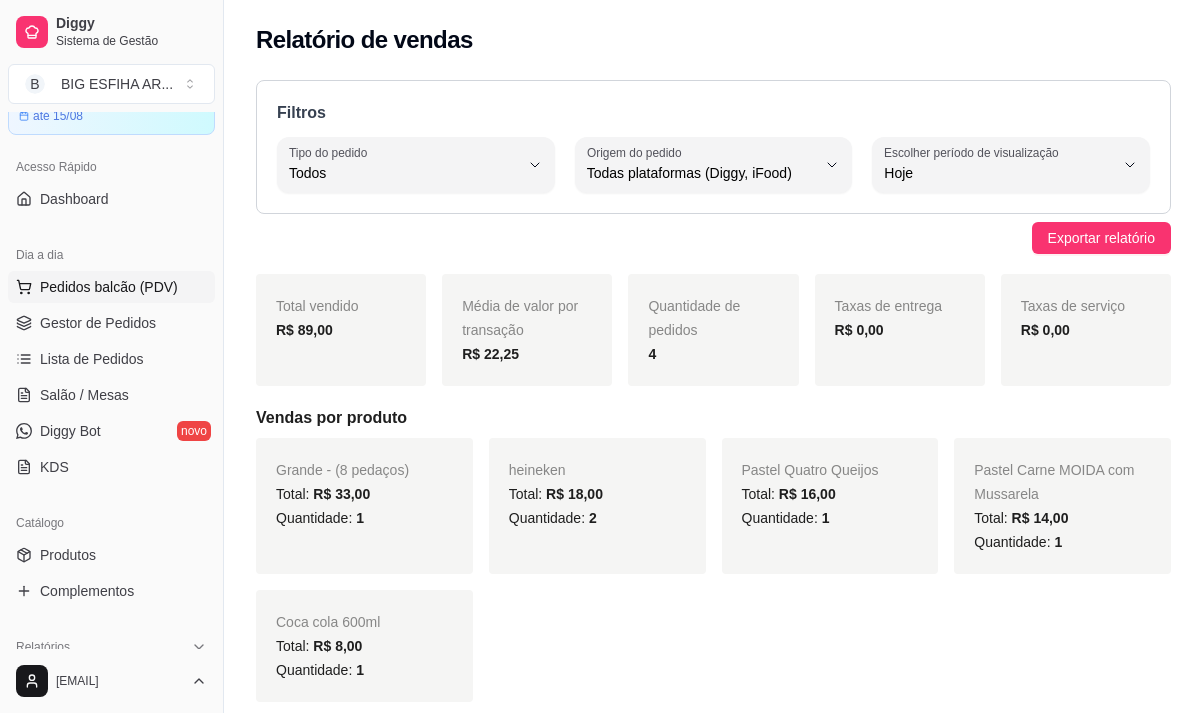 click on "Pedidos balcão (PDV)" at bounding box center (109, 287) 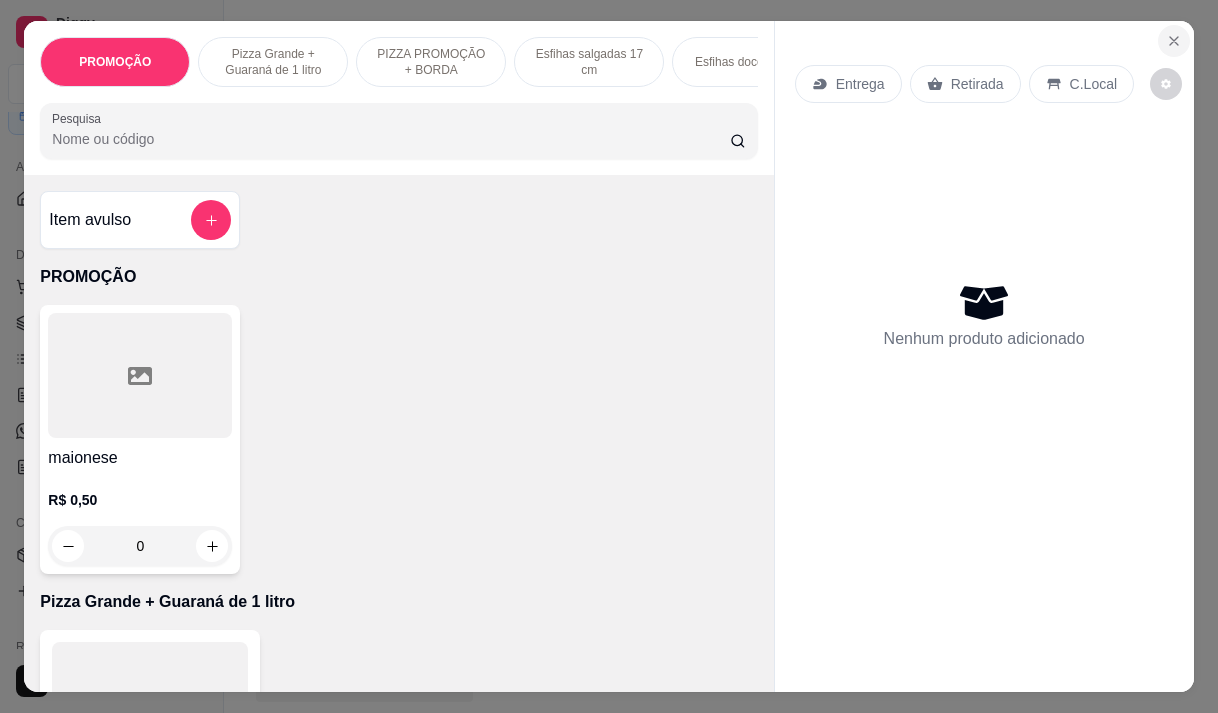 click 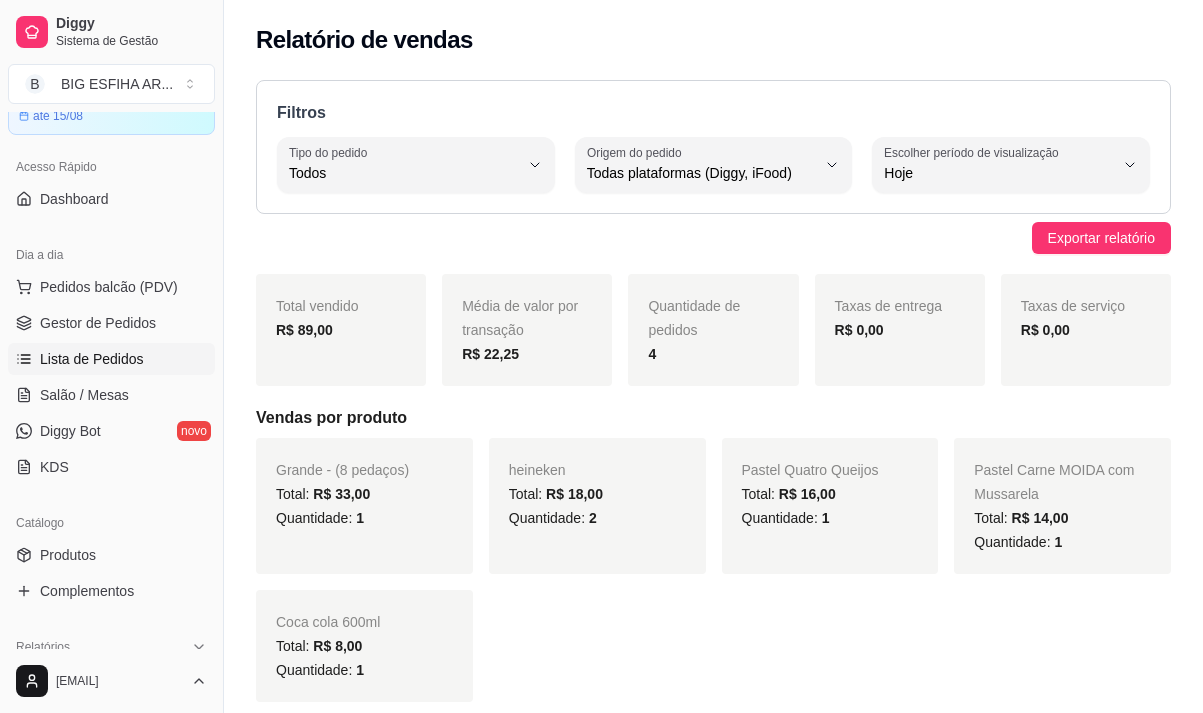 click on "Lista de Pedidos" at bounding box center [92, 359] 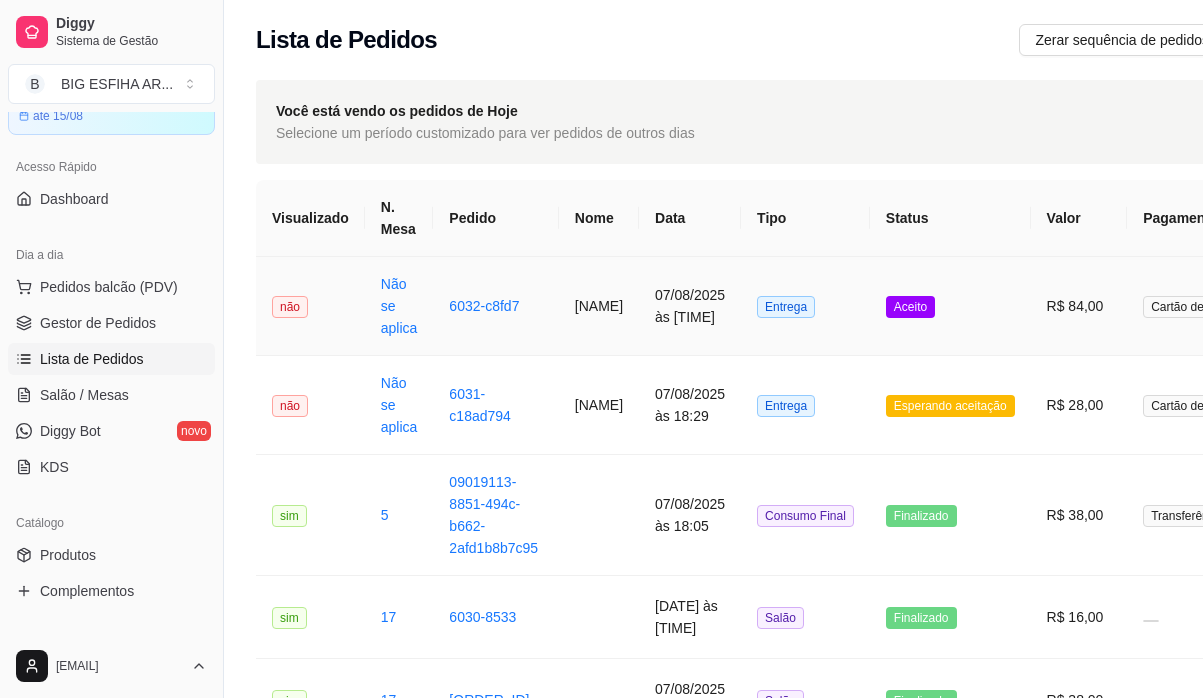 click on "[NAME]" at bounding box center [599, 306] 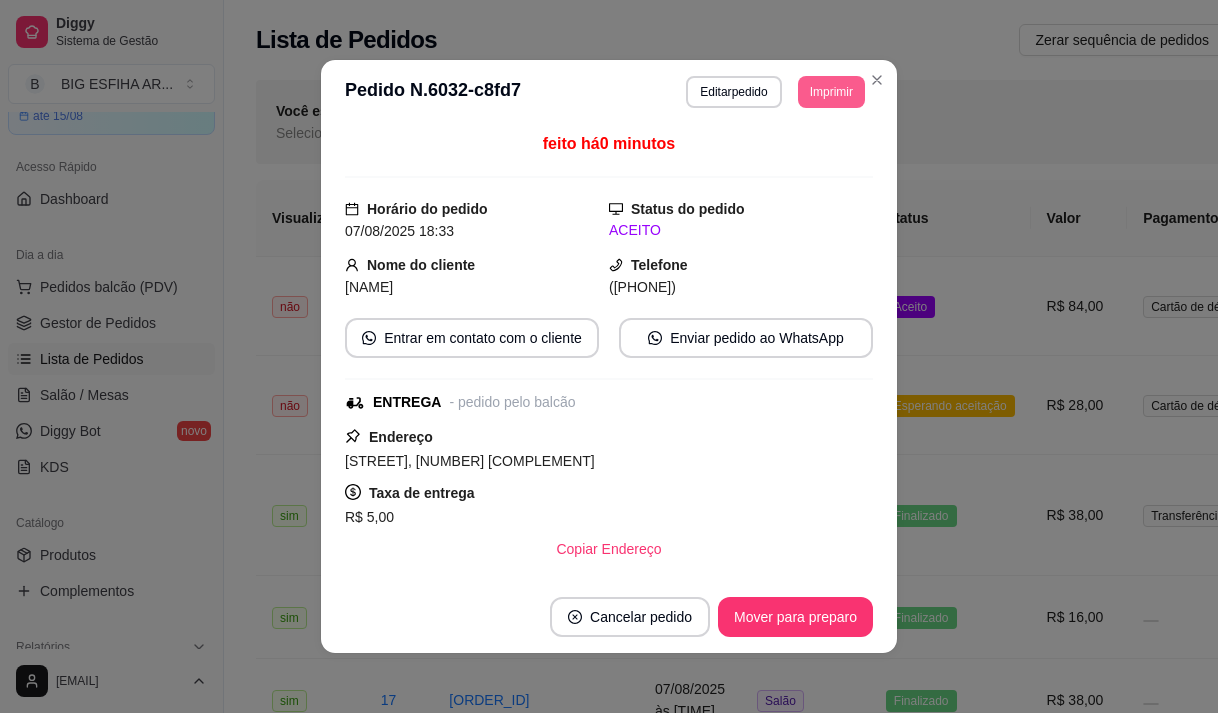 click on "Imprimir" at bounding box center (831, 92) 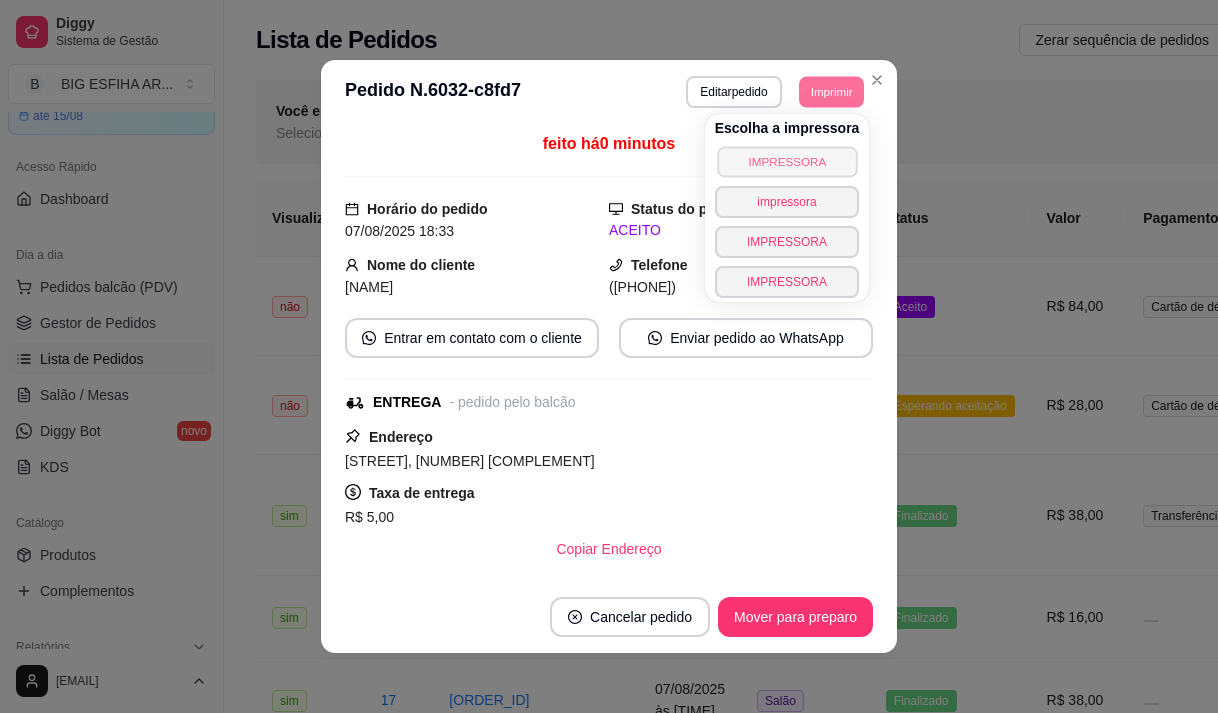 click on "IMPRESSORA" at bounding box center [787, 161] 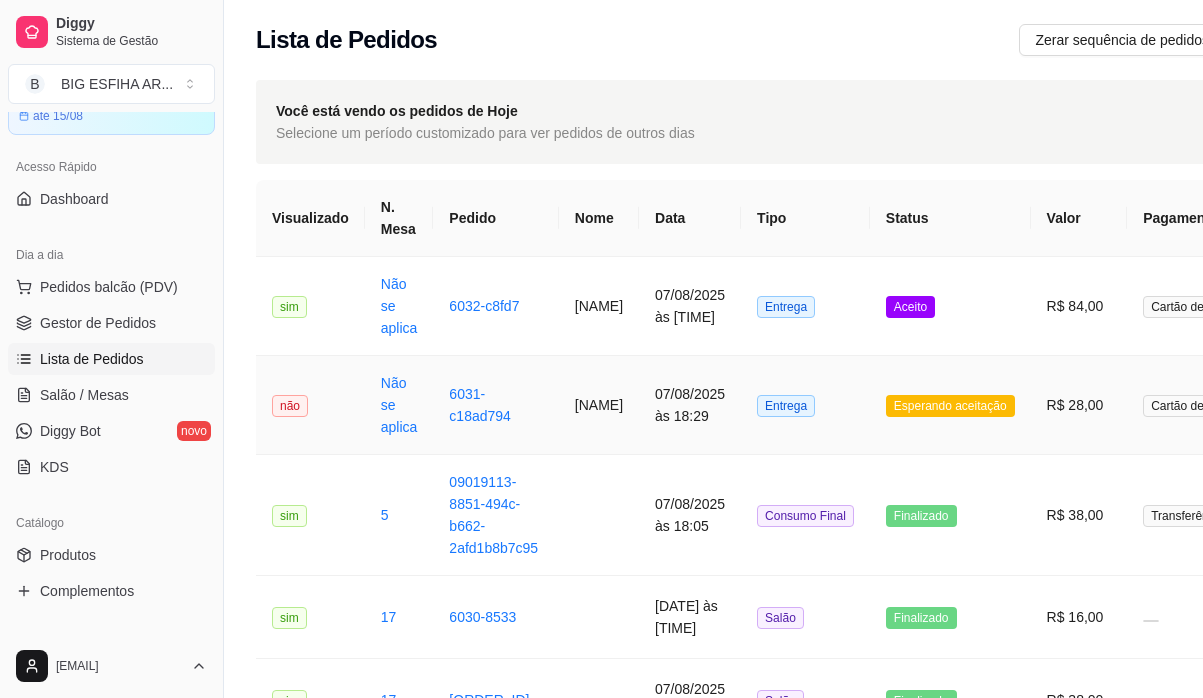 click on "[NAME]" at bounding box center (599, 405) 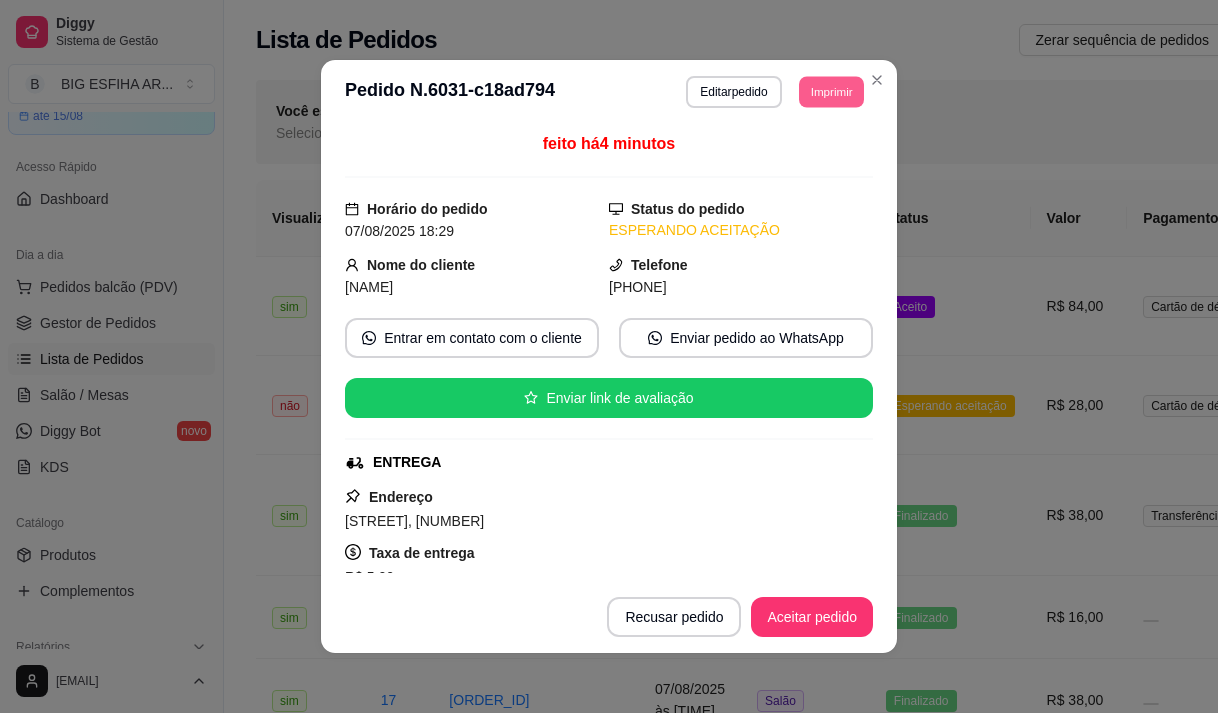 click on "Imprimir" at bounding box center [831, 91] 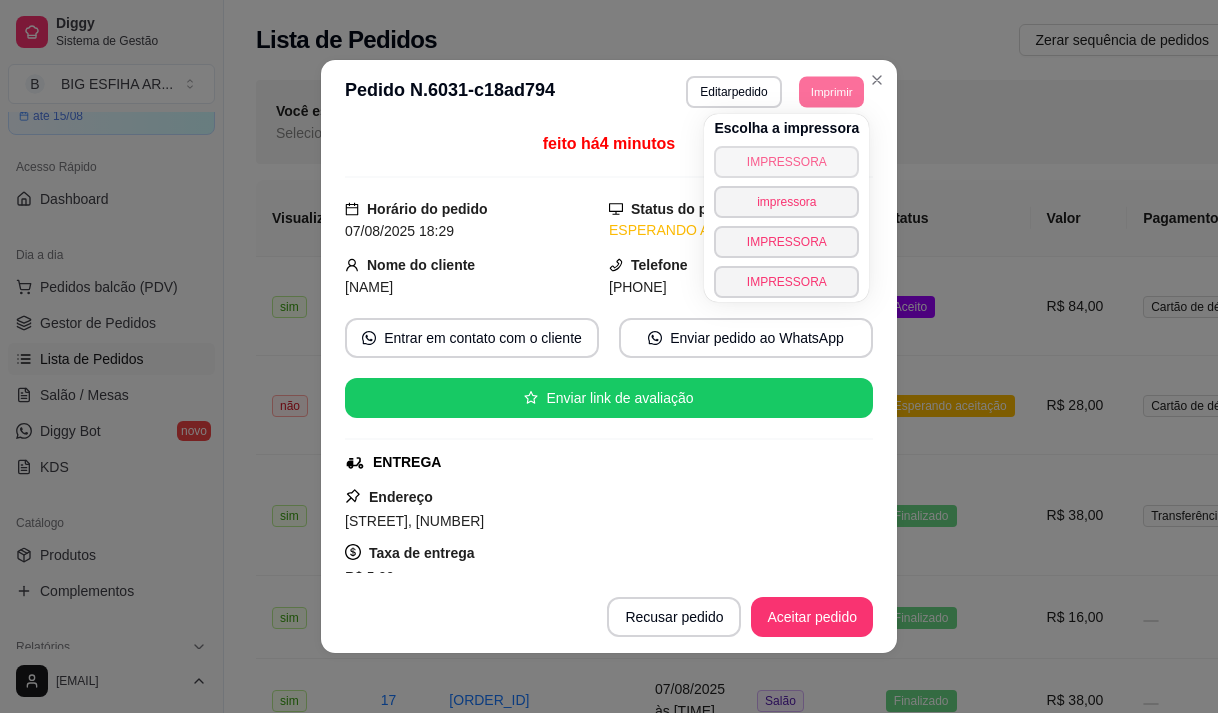 click on "IMPRESSORA" at bounding box center (786, 162) 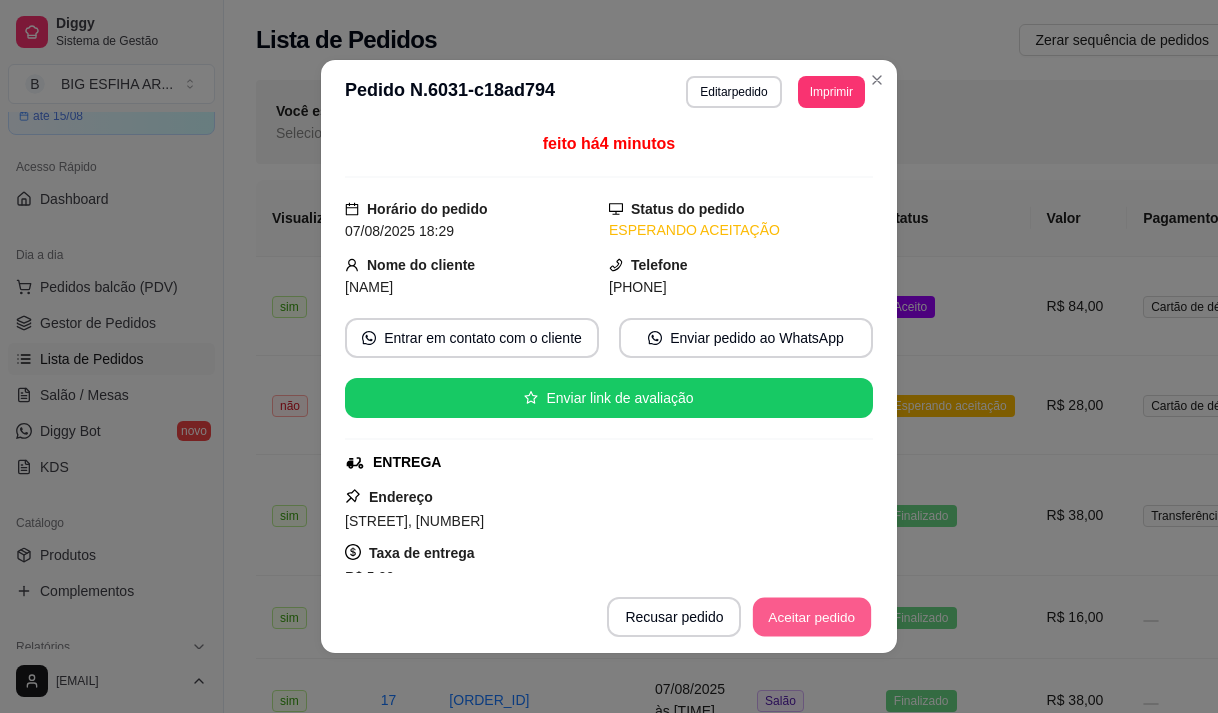 click on "Aceitar pedido" at bounding box center [812, 617] 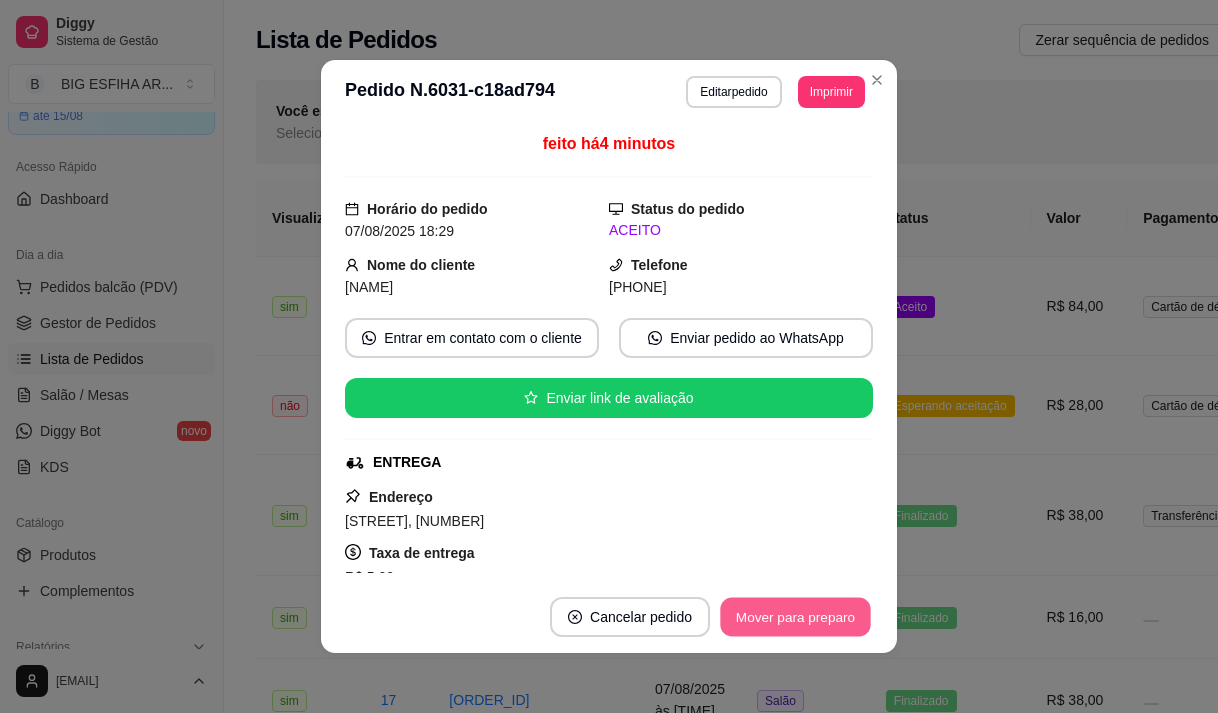 click on "Mover para preparo" at bounding box center (795, 617) 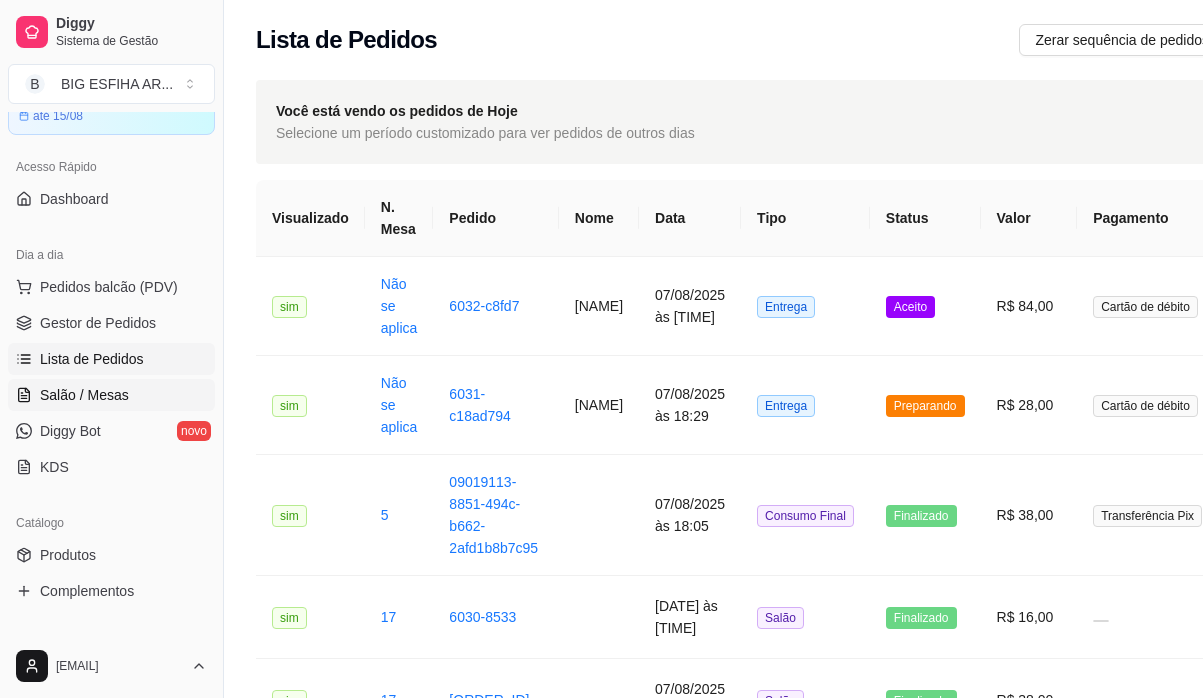 click on "Salão / Mesas" at bounding box center [84, 395] 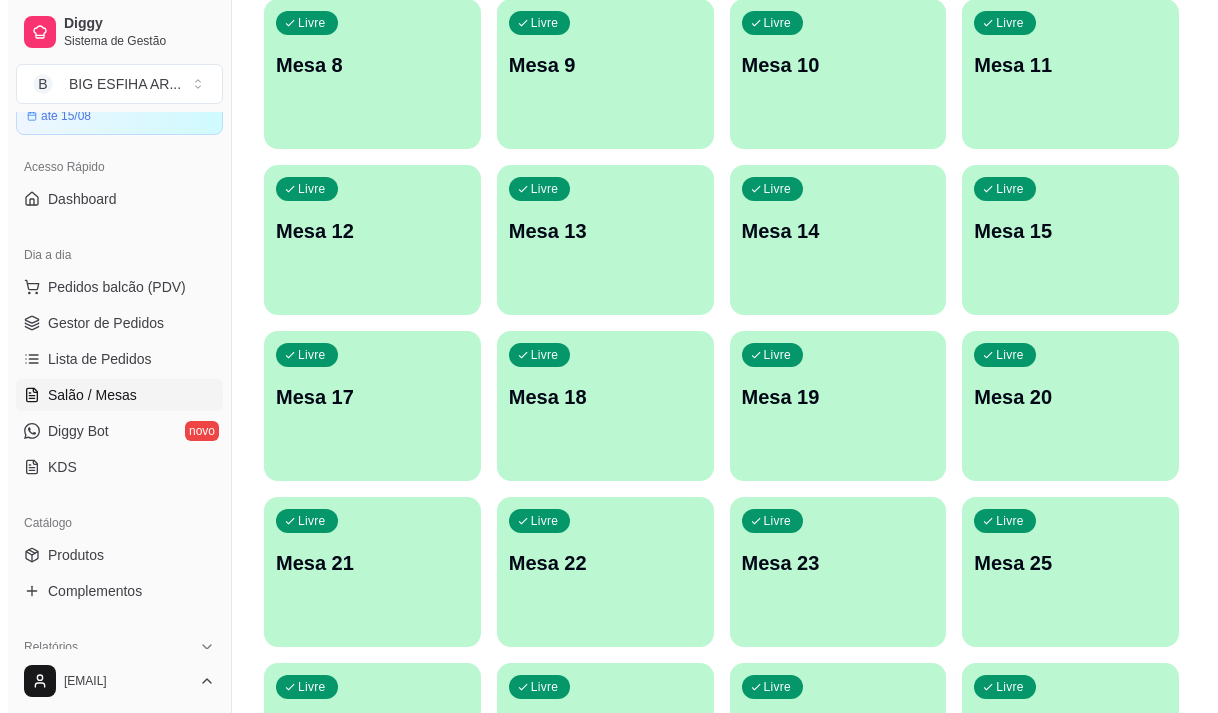 scroll, scrollTop: 800, scrollLeft: 0, axis: vertical 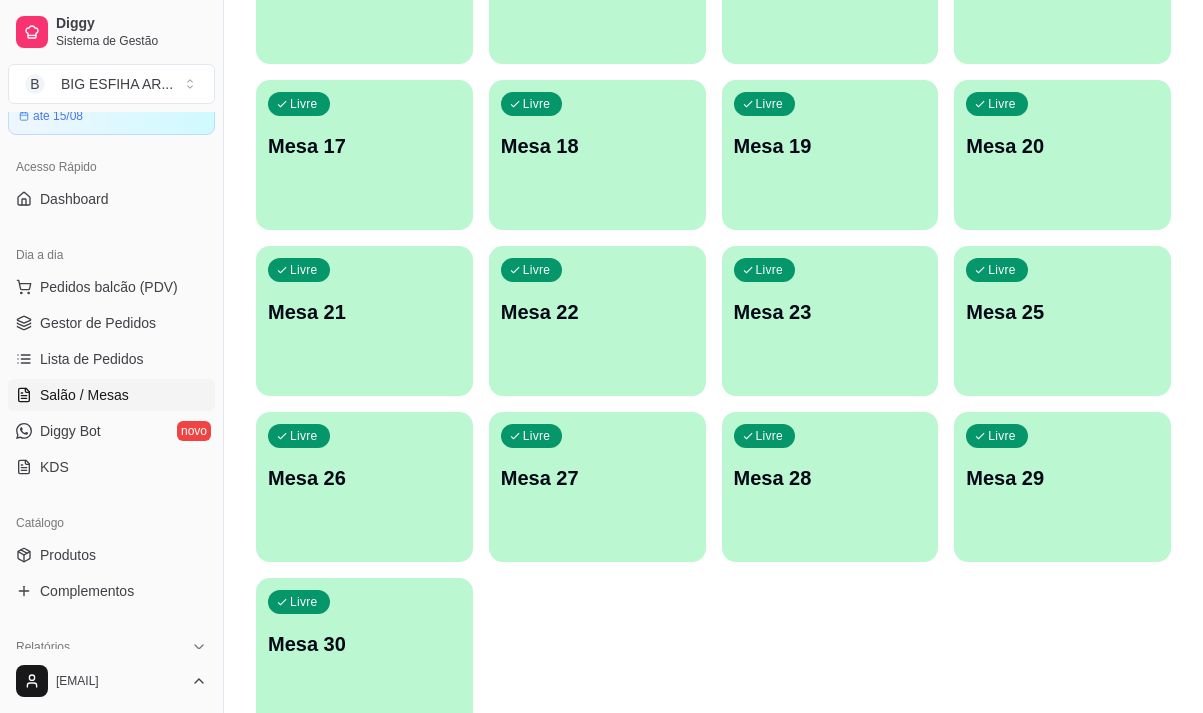 click on "Livre Mesa 30" at bounding box center (364, 641) 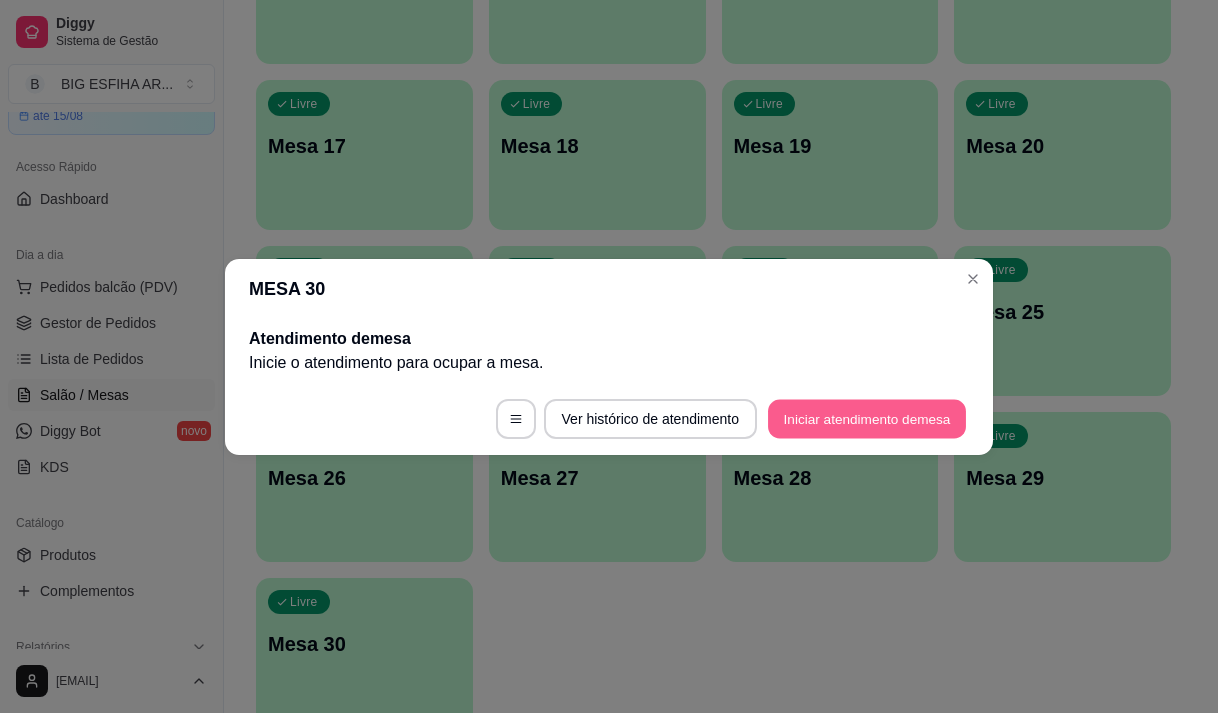 click on "Iniciar atendimento de  mesa" at bounding box center [867, 418] 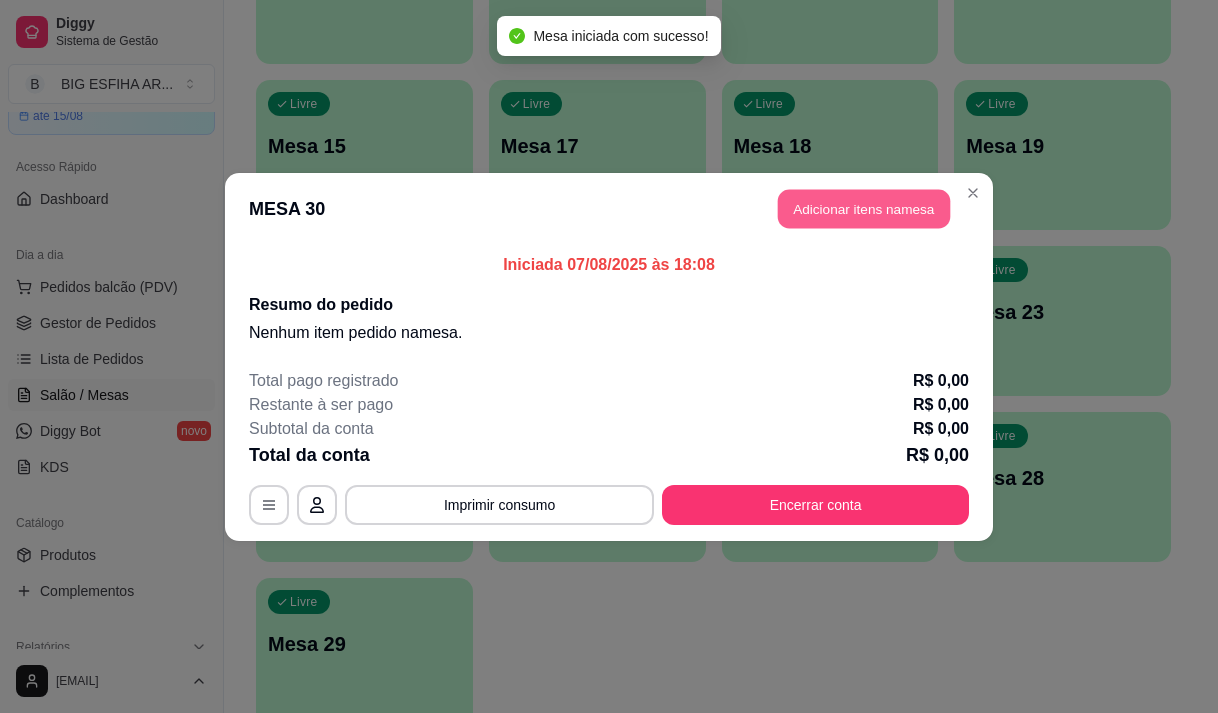 click on "Adicionar itens na  mesa" at bounding box center [864, 208] 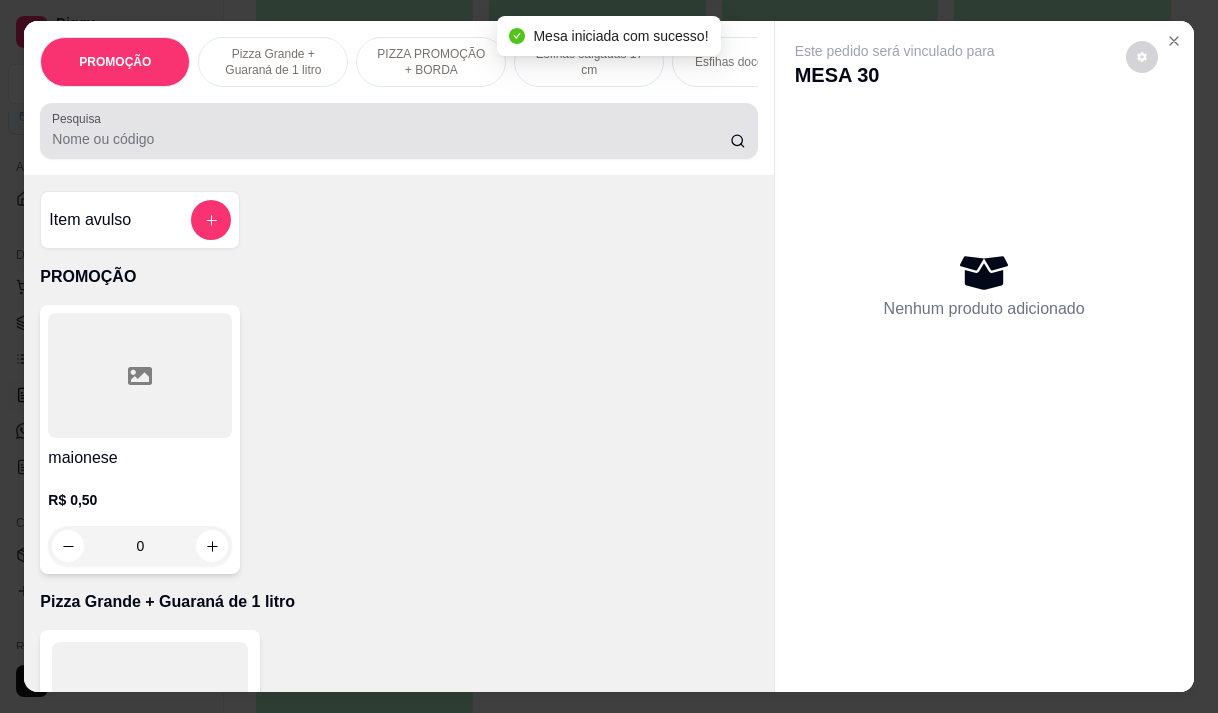 click on "Pesquisa" at bounding box center (391, 139) 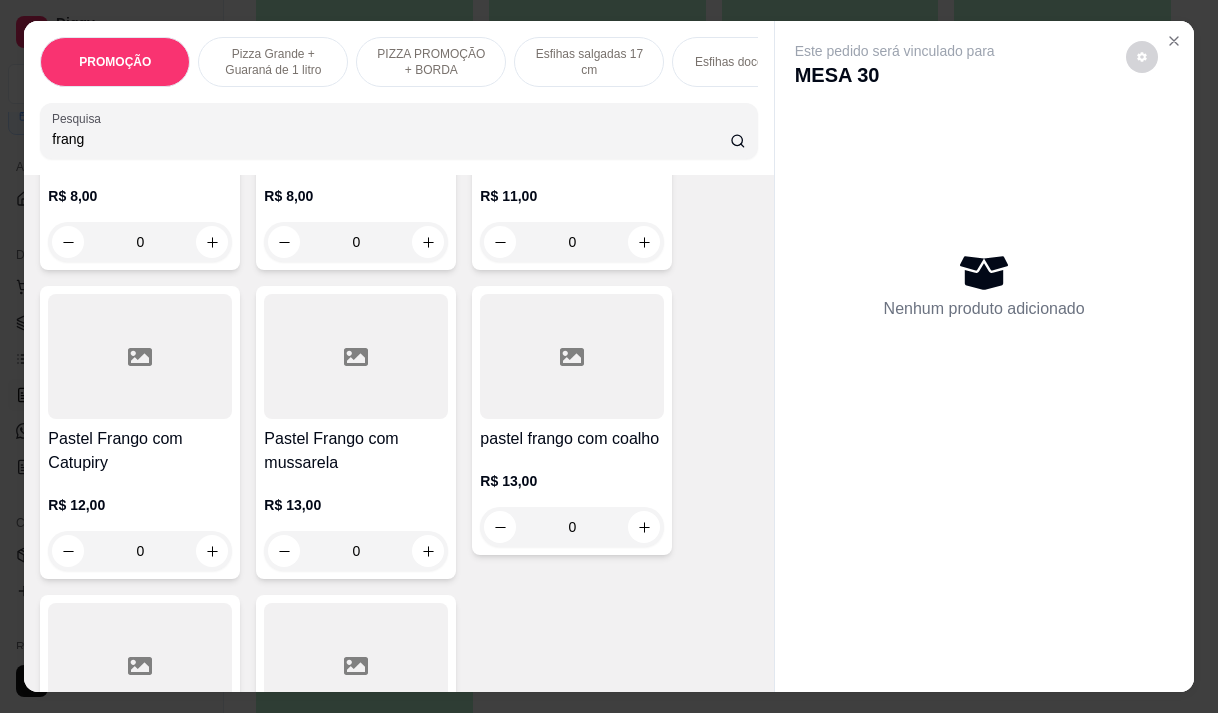 scroll, scrollTop: 600, scrollLeft: 0, axis: vertical 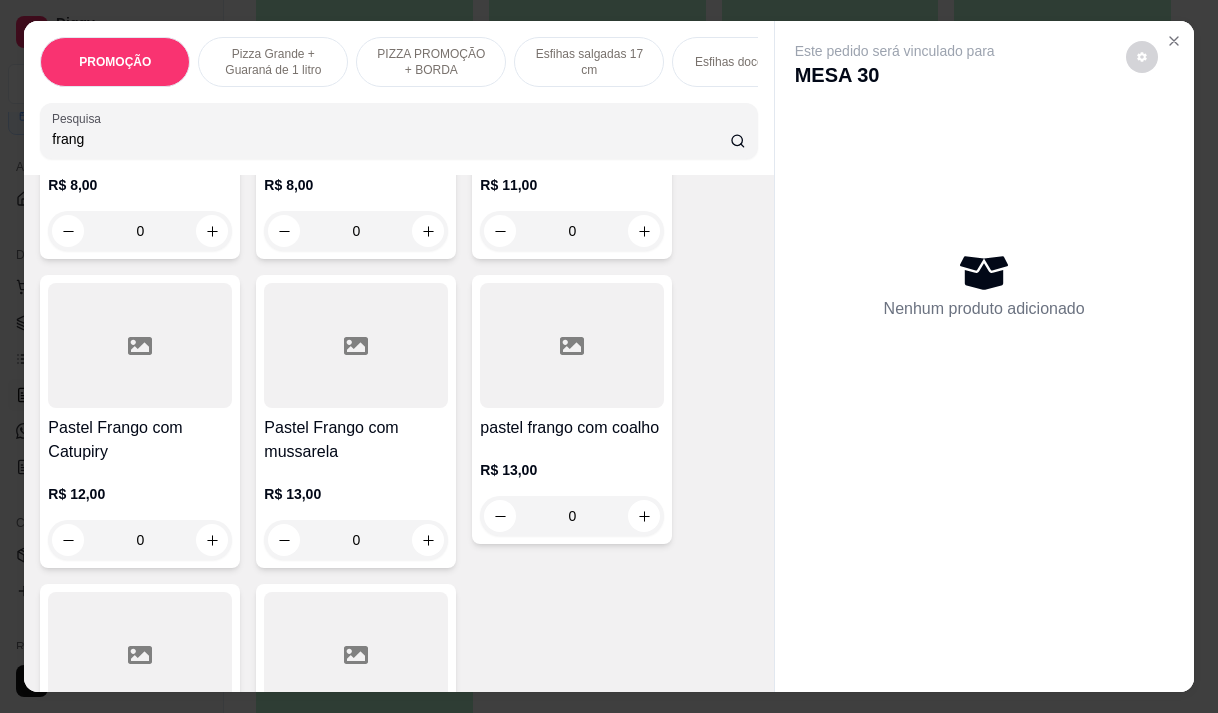 type on "frang" 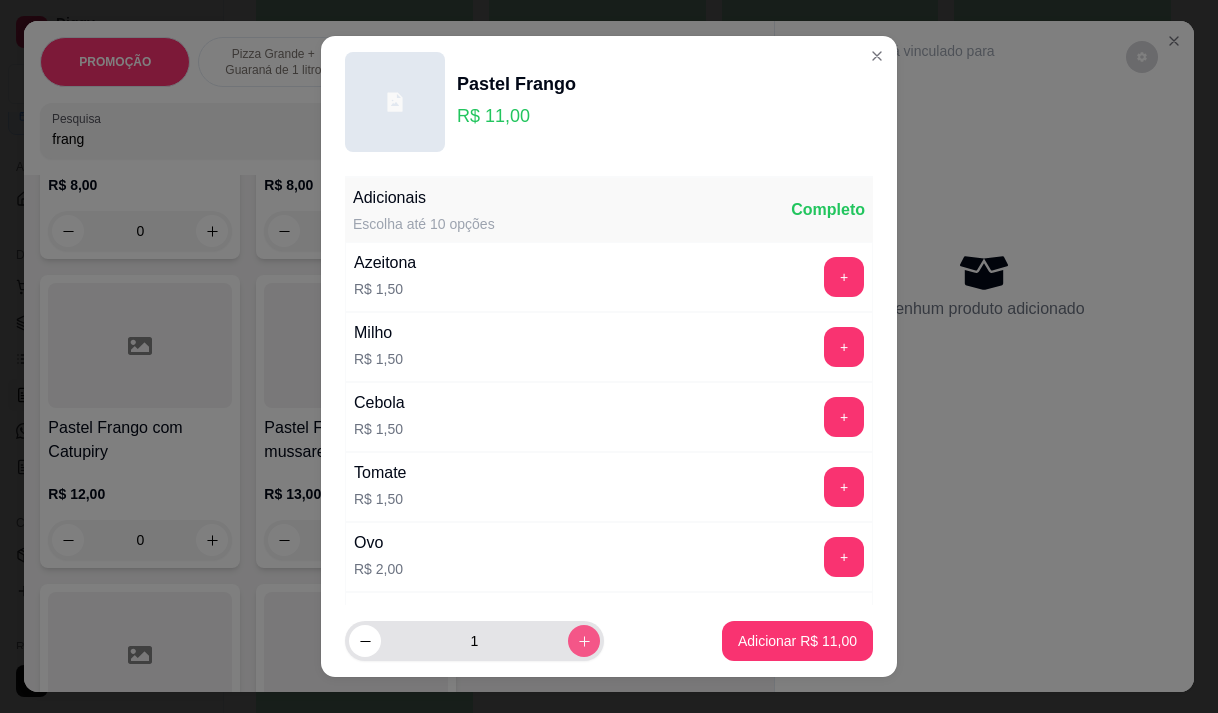 click 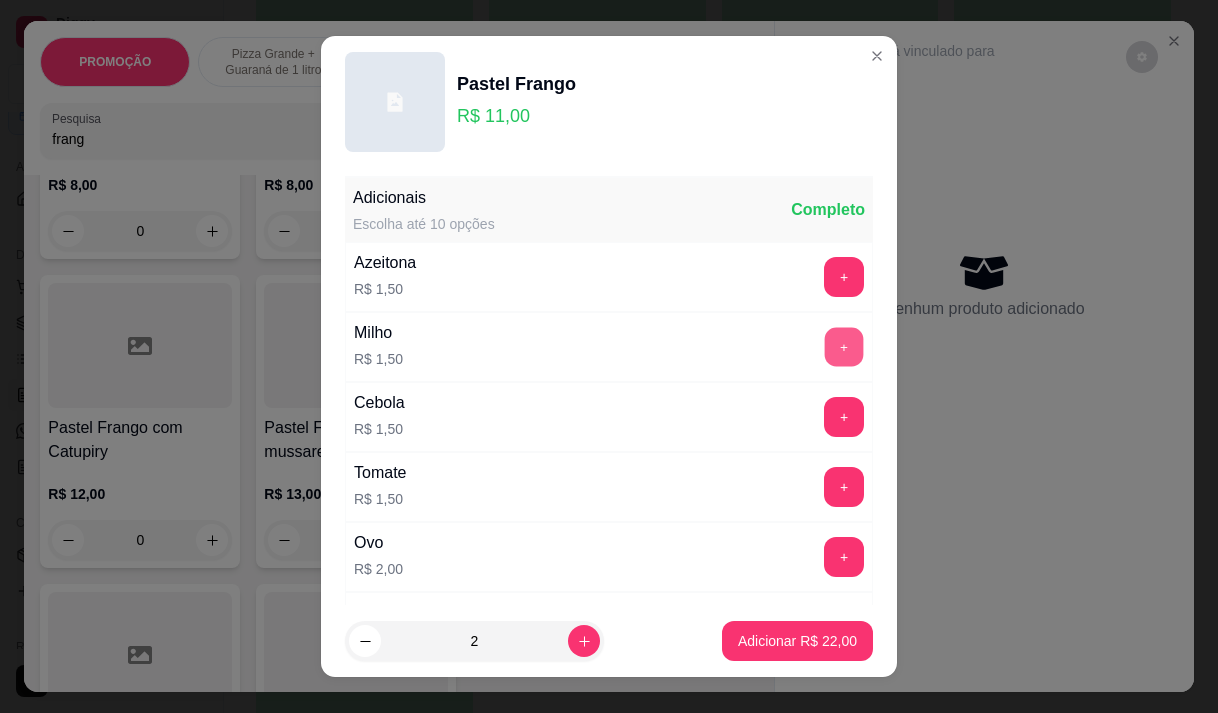 click on "+" at bounding box center (844, 346) 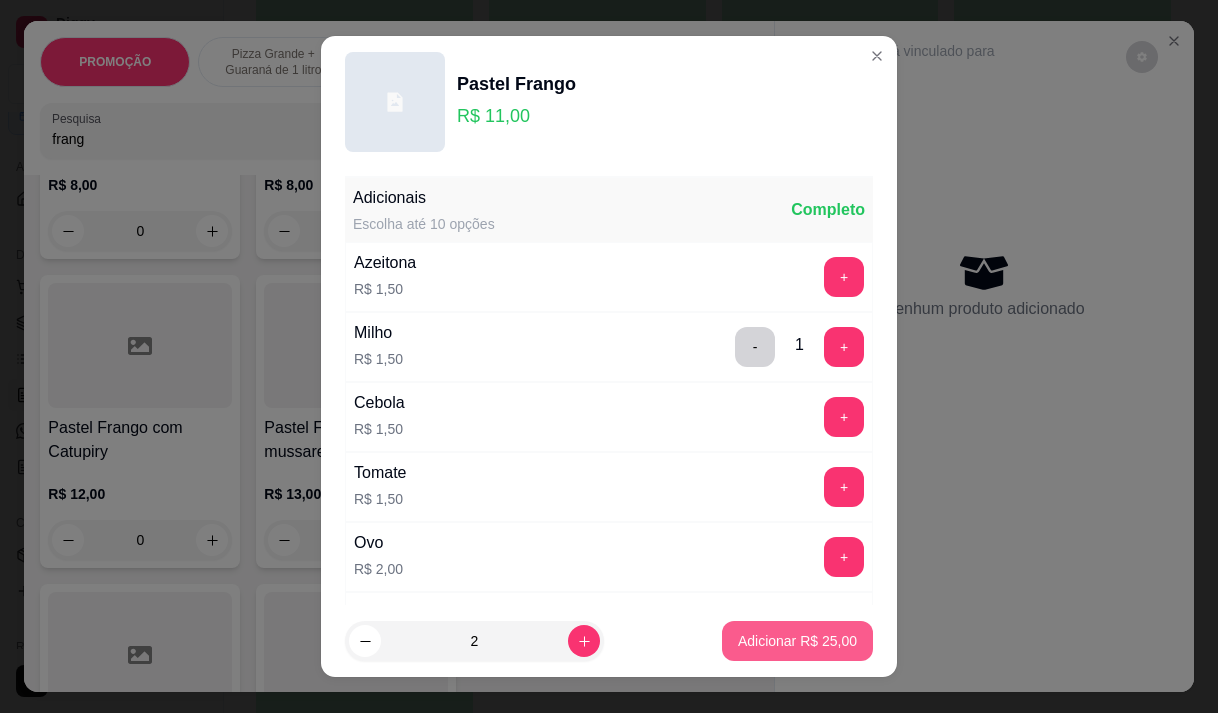 click on "Adicionar   R$ 25,00" at bounding box center [797, 641] 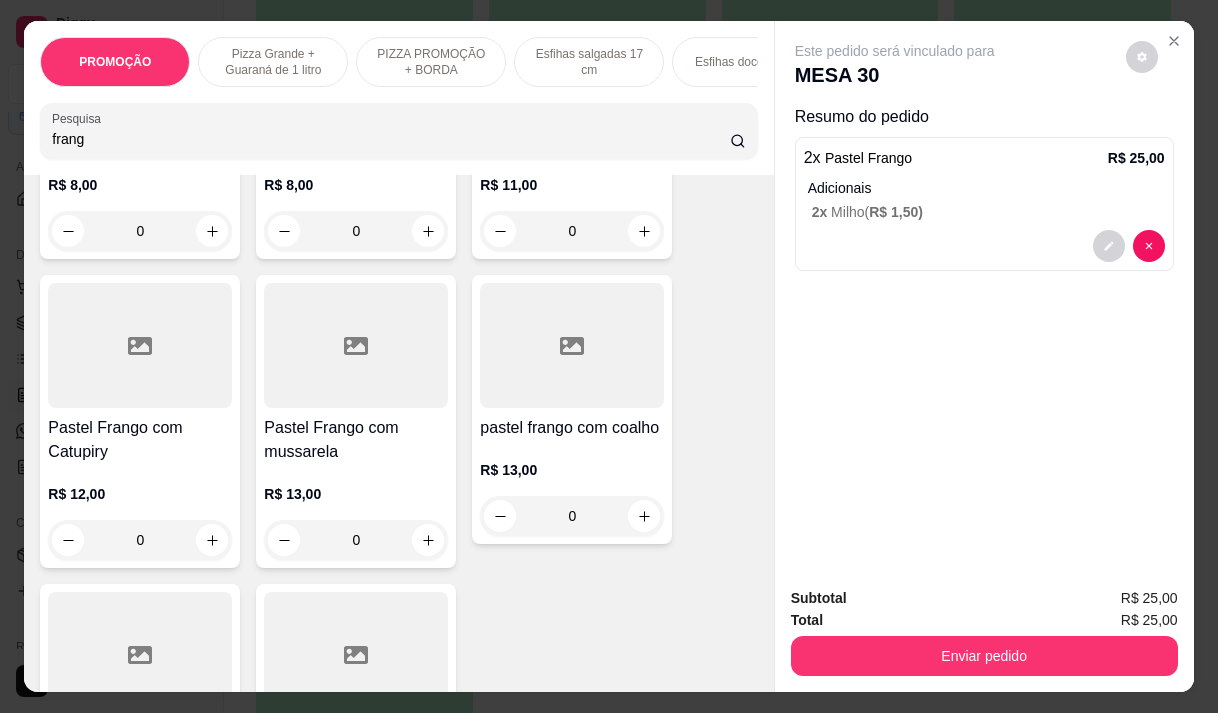 click on "Pesquisa frang" at bounding box center (398, 131) 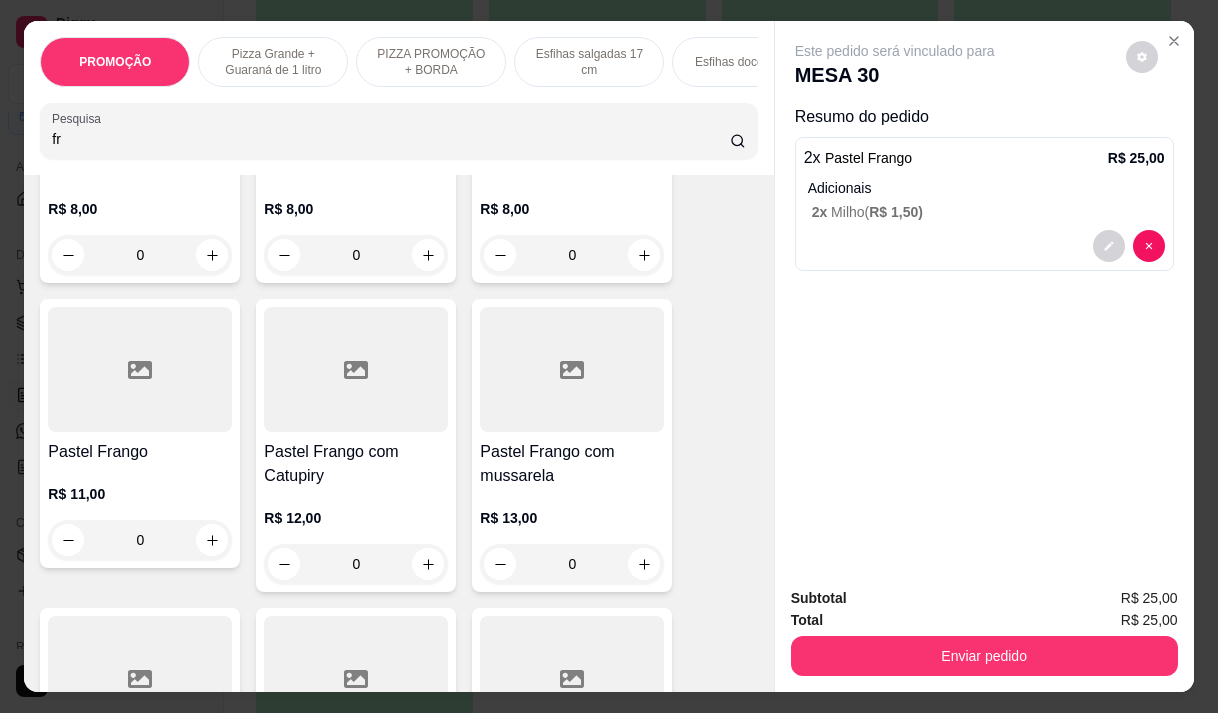 scroll, scrollTop: 624, scrollLeft: 0, axis: vertical 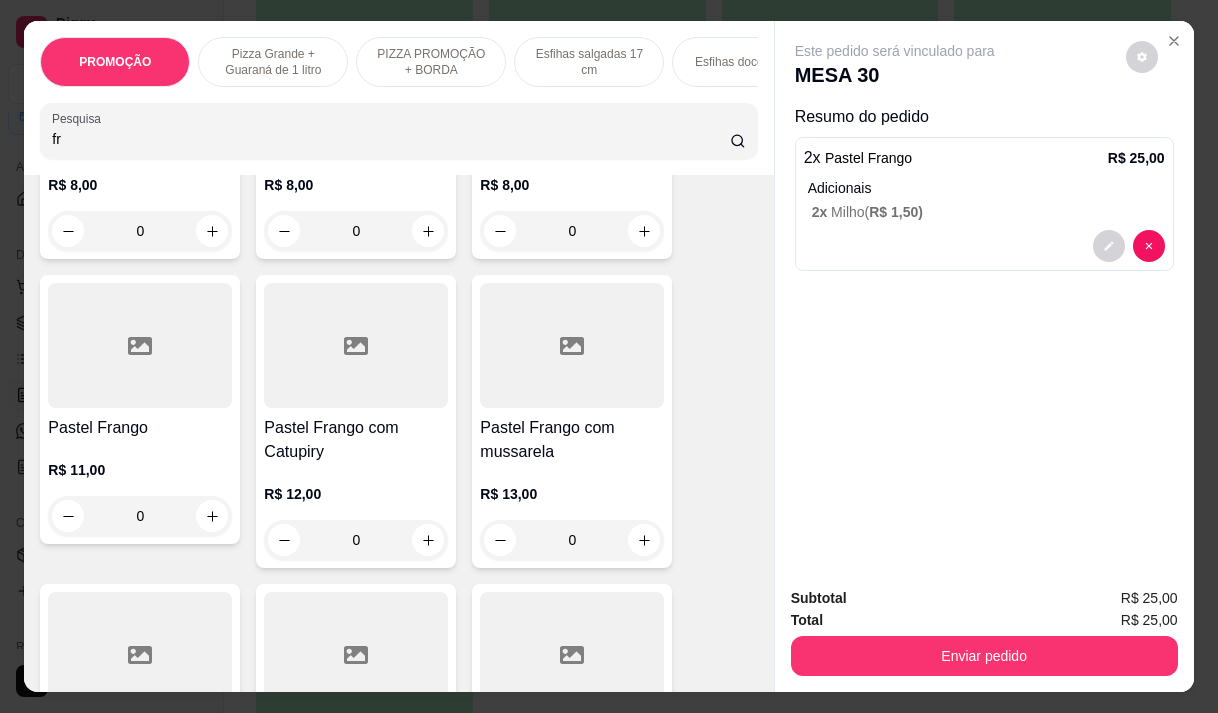 type on "f" 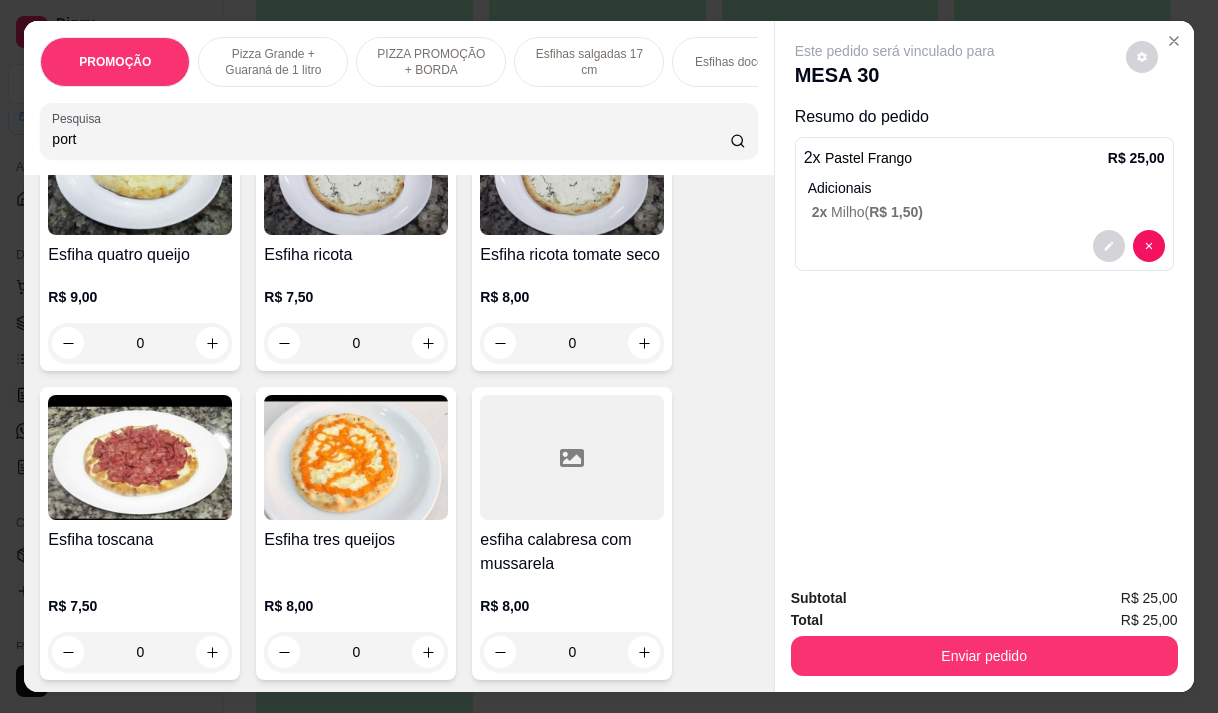 scroll, scrollTop: 4180, scrollLeft: 0, axis: vertical 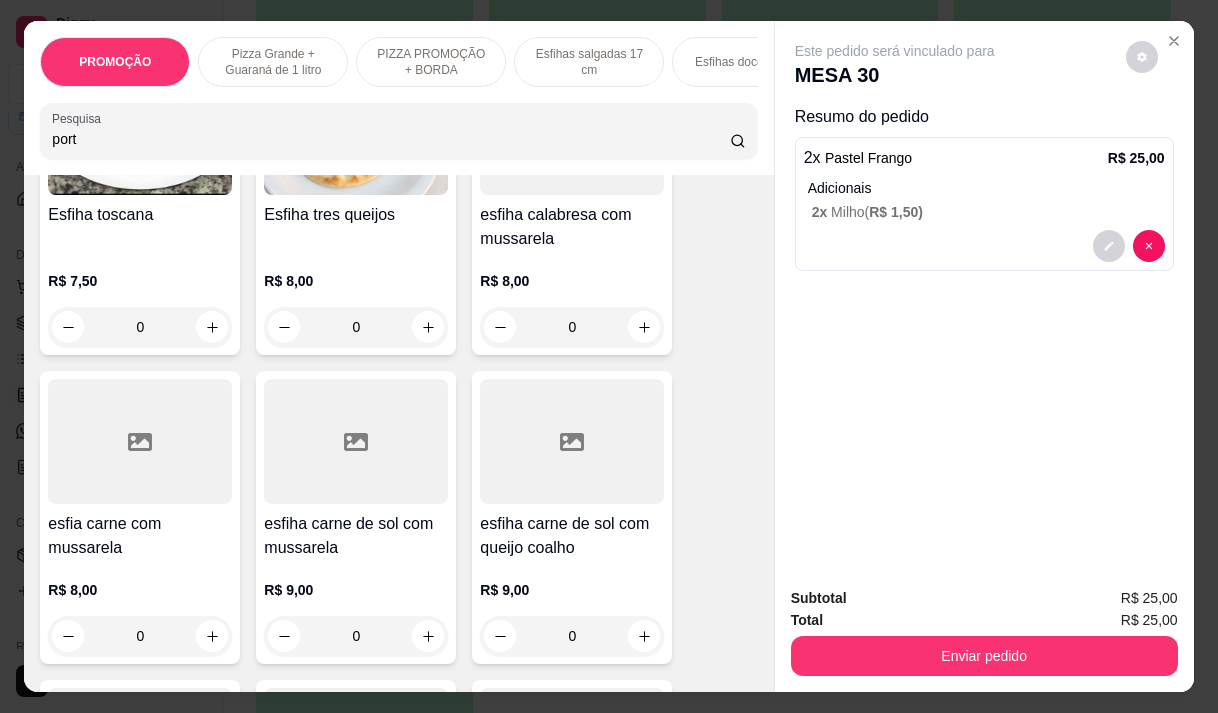 type on "port" 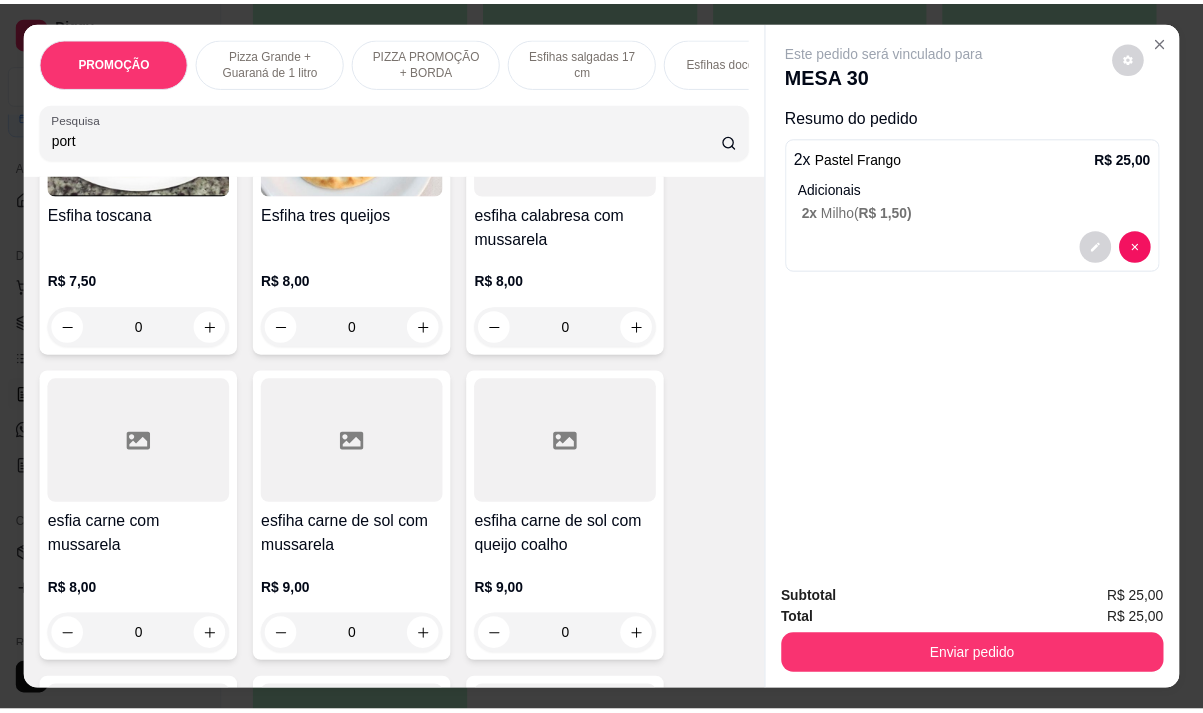 scroll, scrollTop: 0, scrollLeft: 0, axis: both 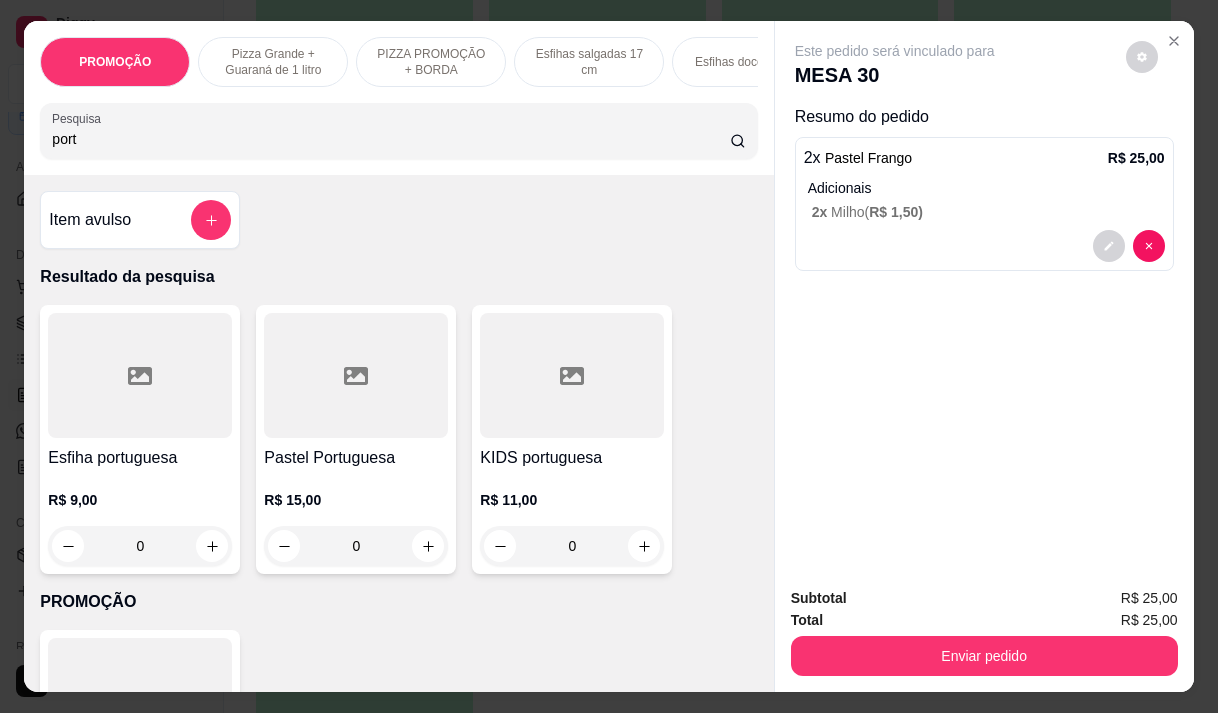 click on "Pastel Portuguesa" at bounding box center (356, 458) 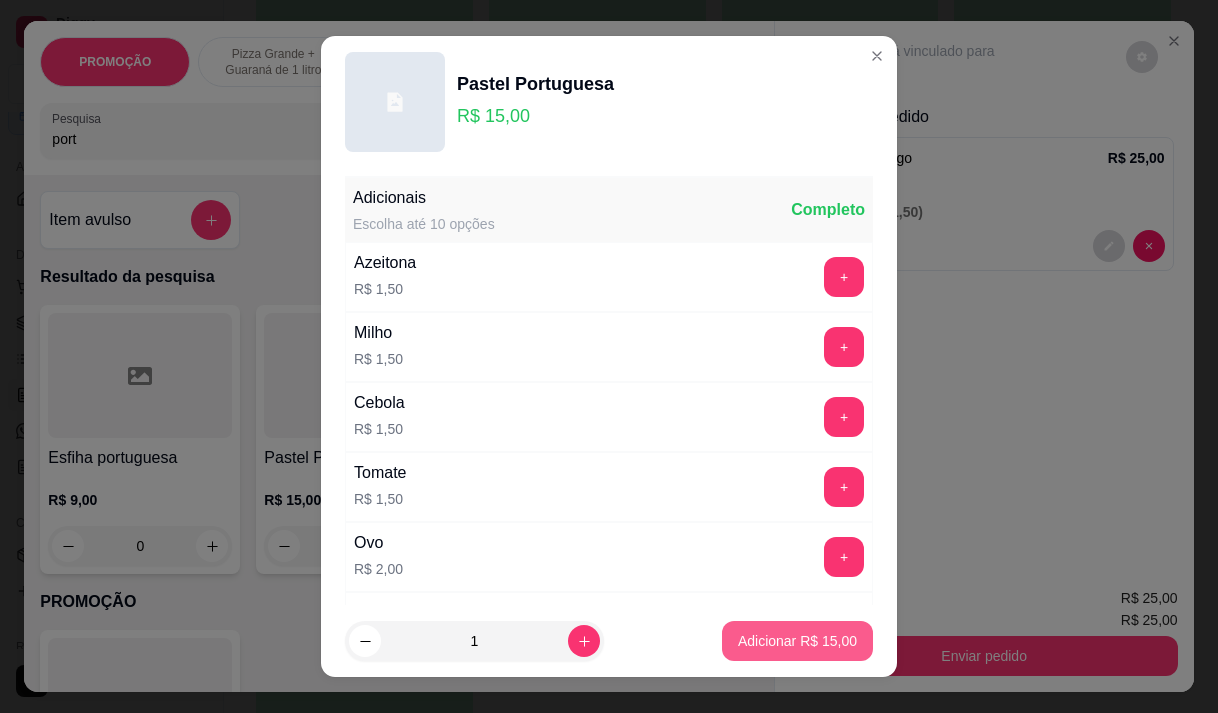 click on "Adicionar   R$ 15,00" at bounding box center (797, 641) 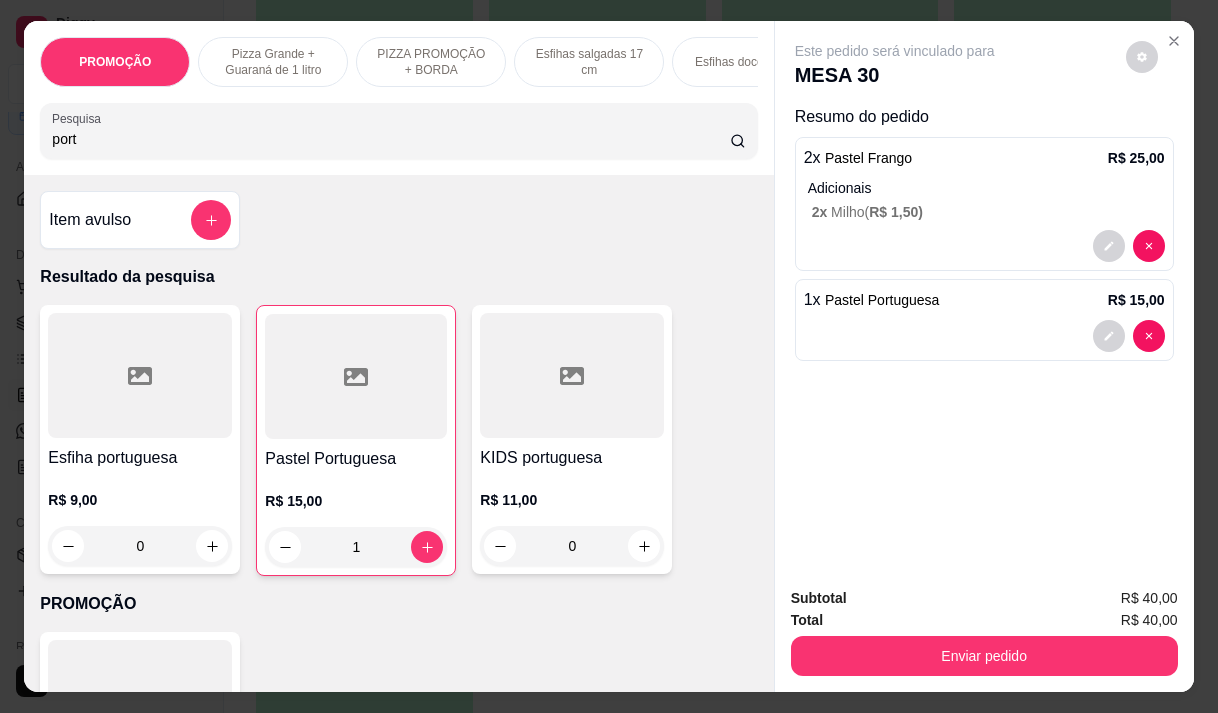 type on "1" 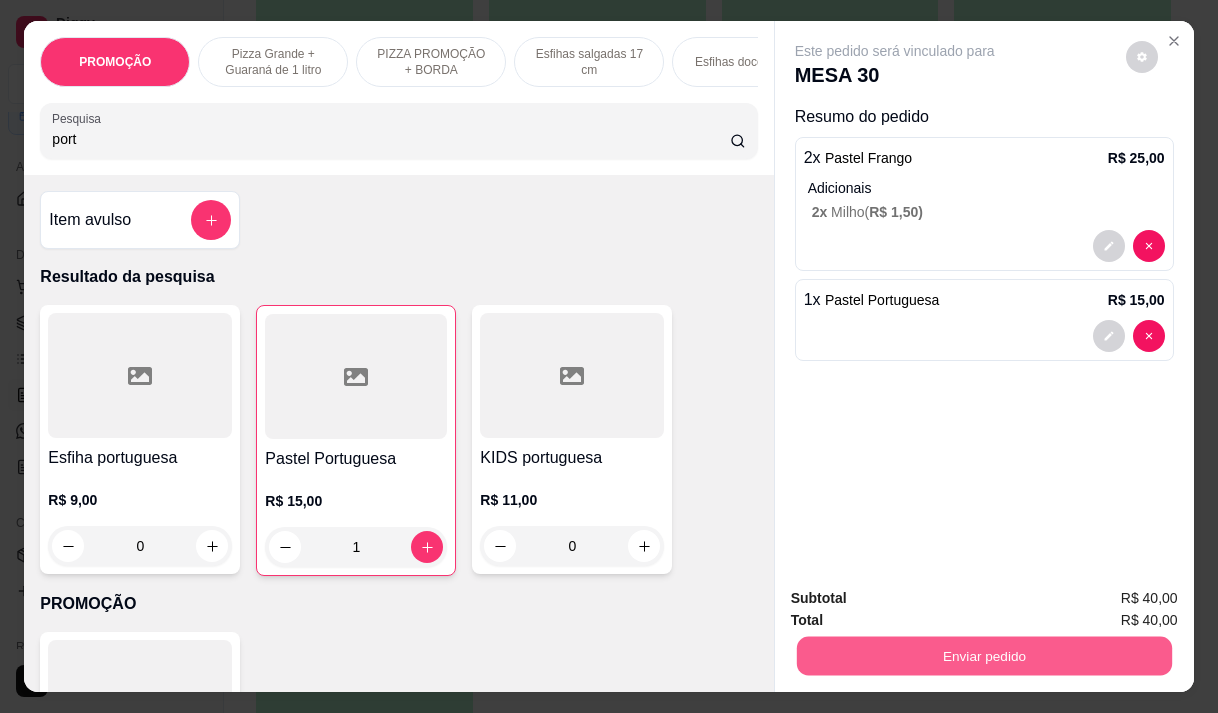 click on "Enviar pedido" at bounding box center (983, 655) 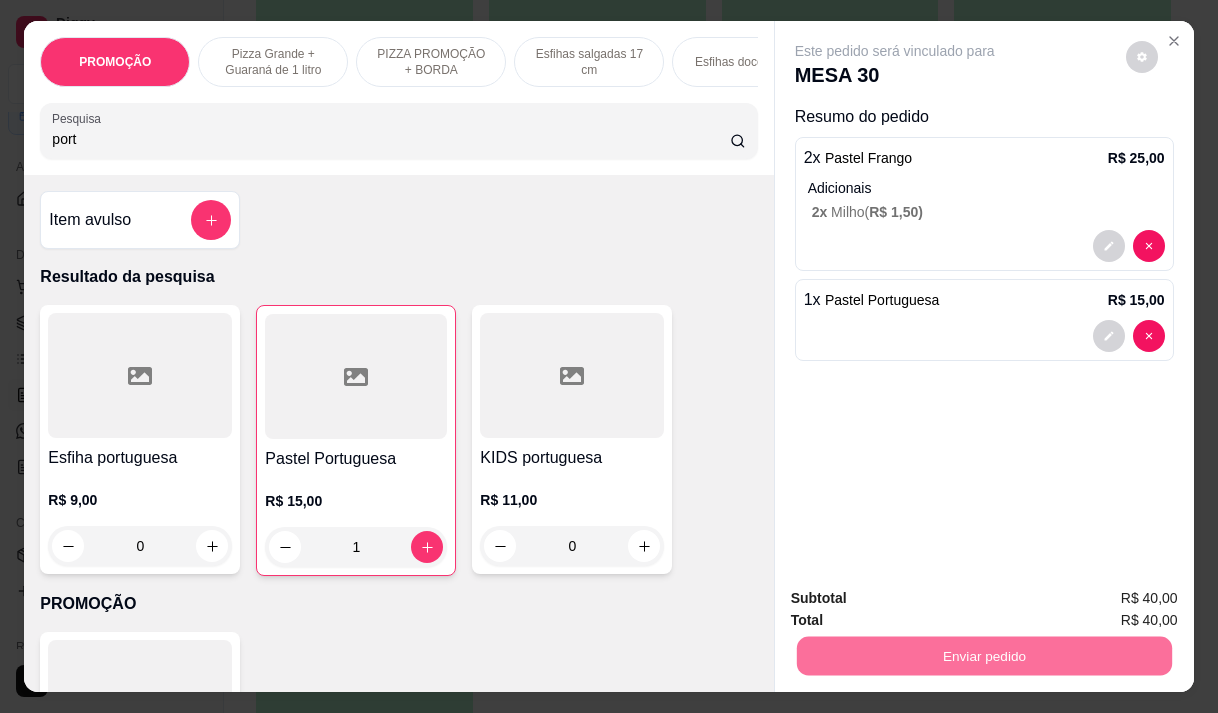 click on "Não registrar e enviar pedido" at bounding box center [918, 599] 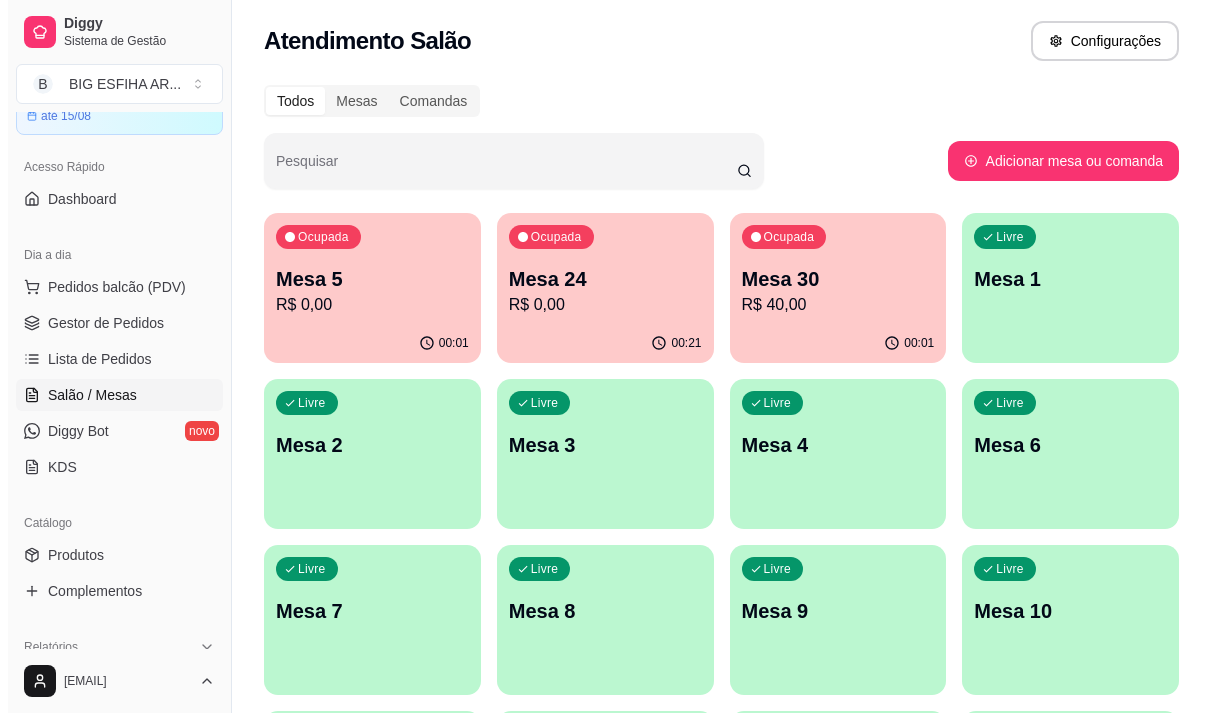 scroll, scrollTop: 0, scrollLeft: 0, axis: both 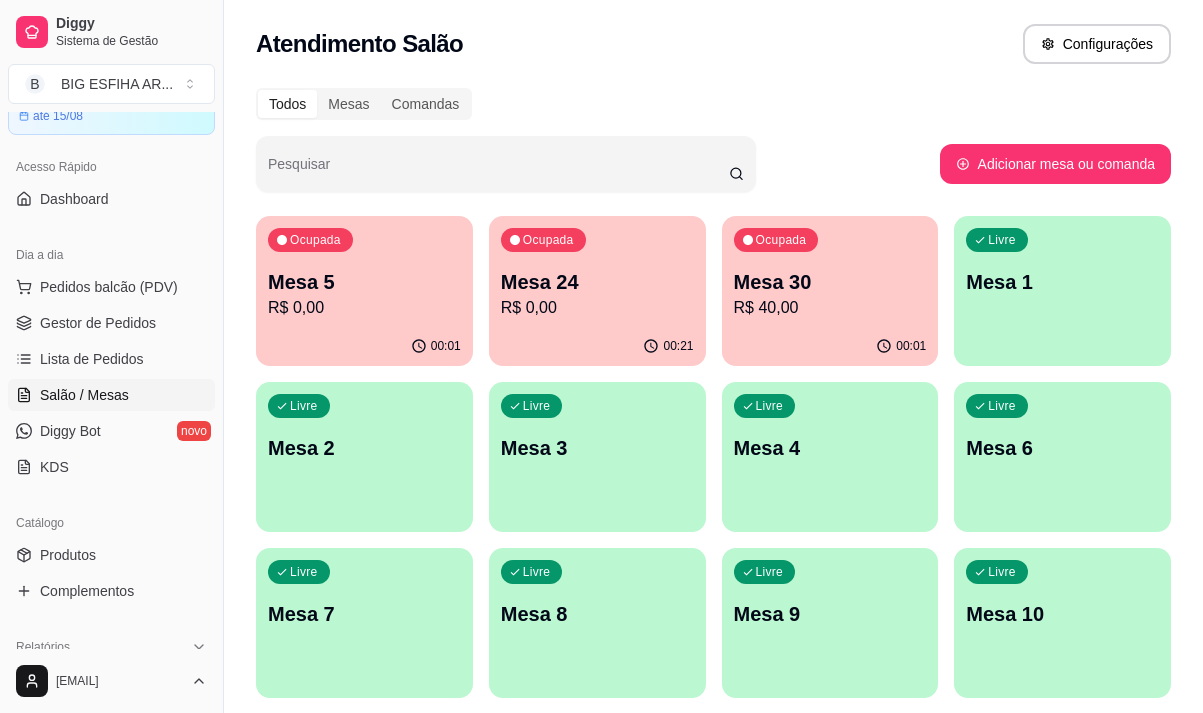 click on "00:01" at bounding box center [364, 346] 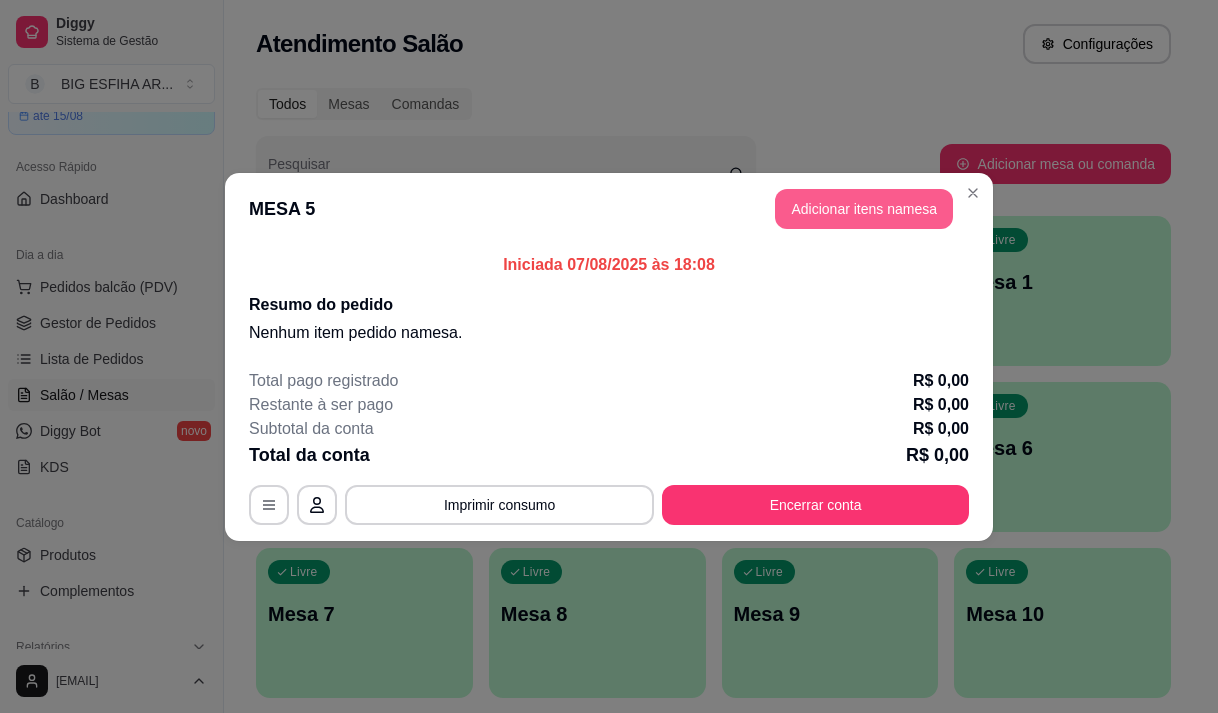 click on "Adicionar itens na  mesa" at bounding box center [864, 209] 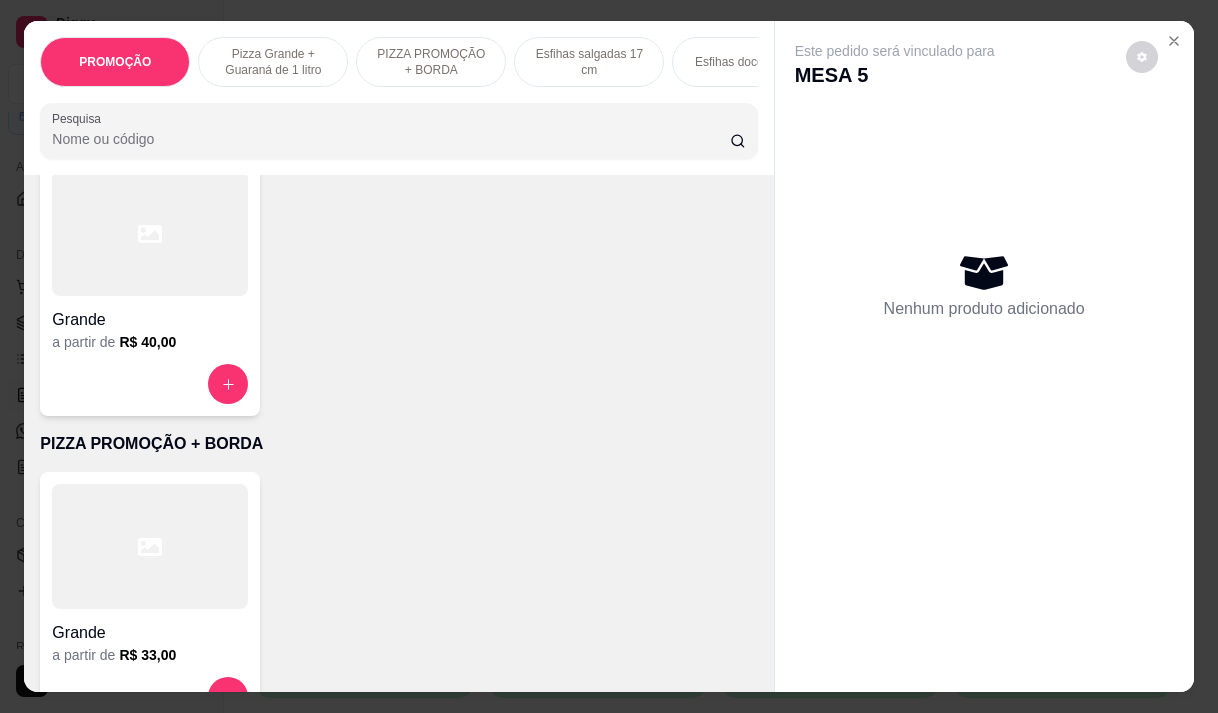 scroll, scrollTop: 500, scrollLeft: 0, axis: vertical 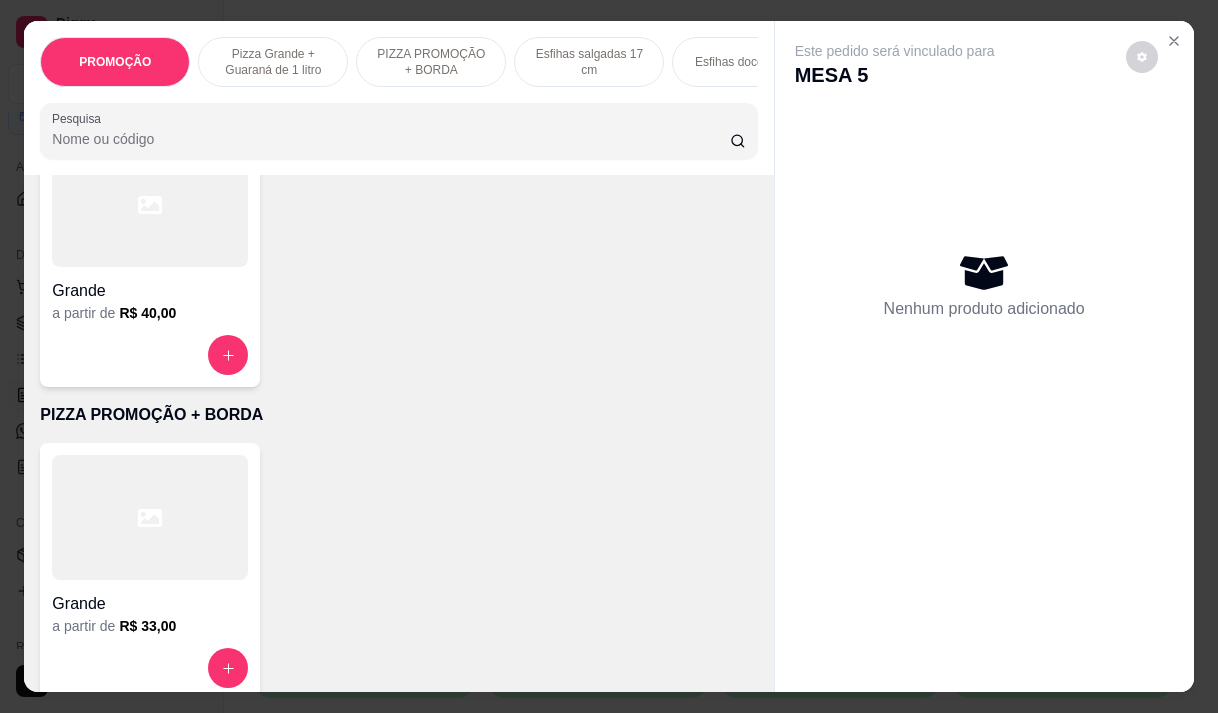 click at bounding box center [150, 517] 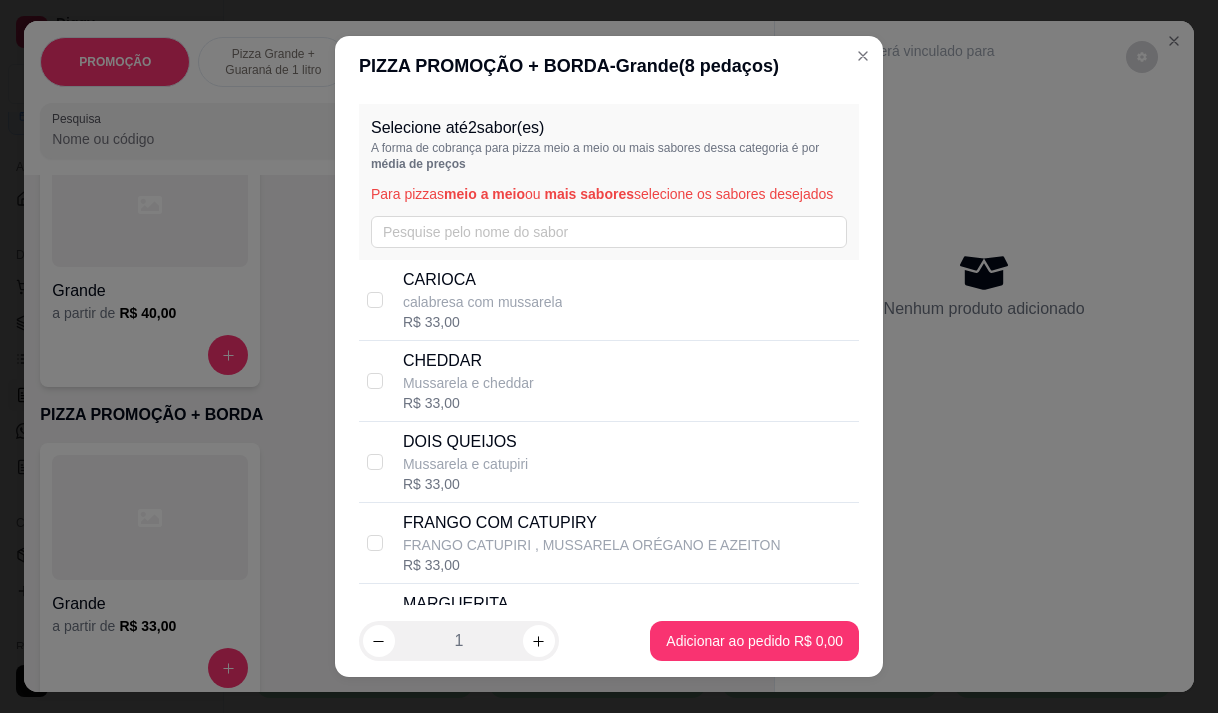 click on "CARIOCA" at bounding box center [483, 280] 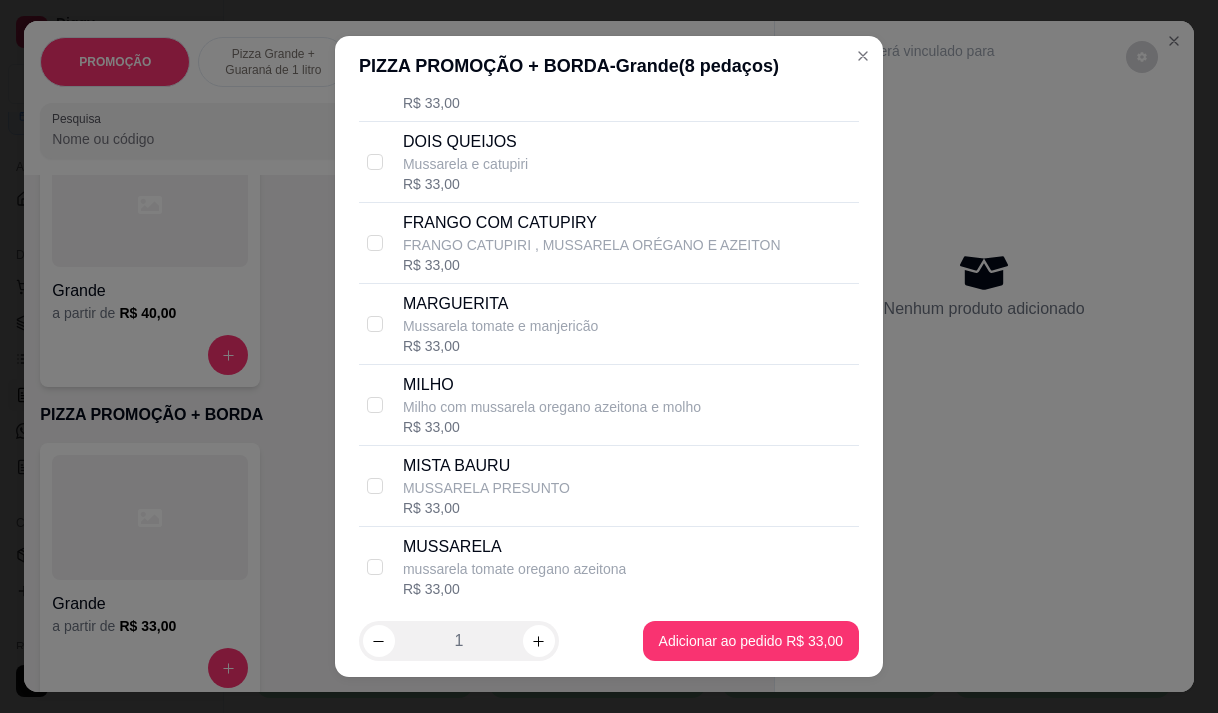 scroll, scrollTop: 600, scrollLeft: 0, axis: vertical 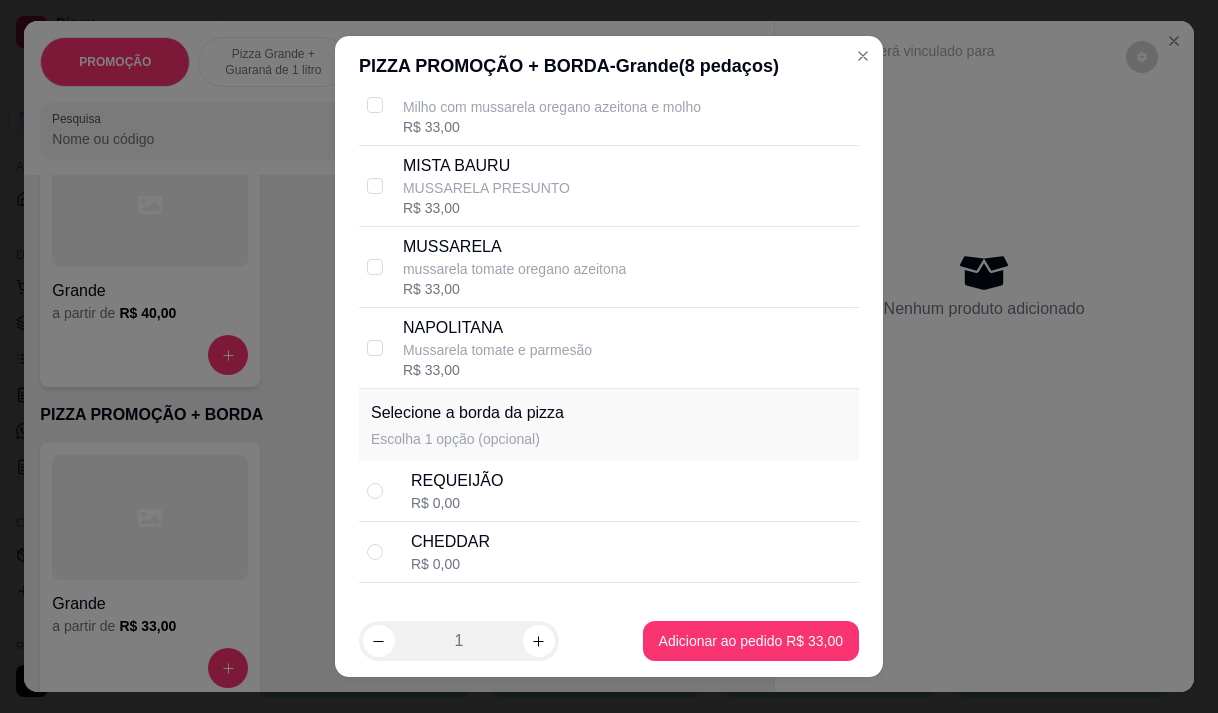 click on "REQUEIJÃO R$ 0,00" at bounding box center (631, 491) 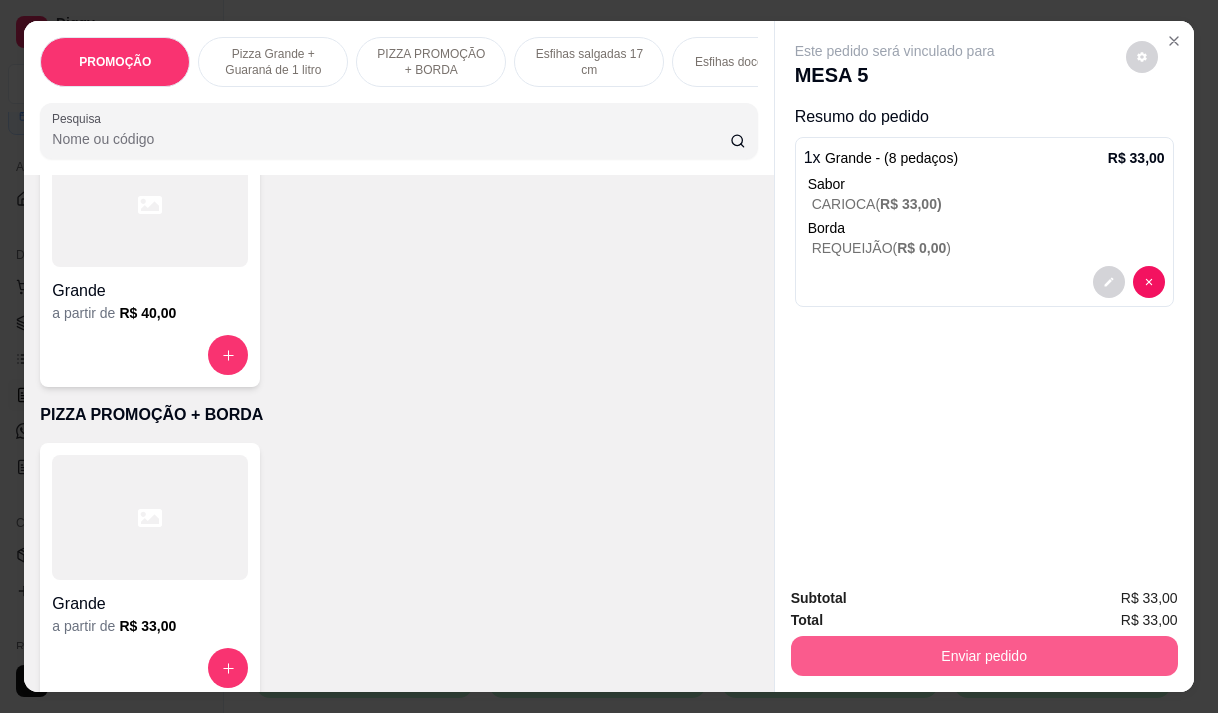 click on "Enviar pedido" at bounding box center [984, 656] 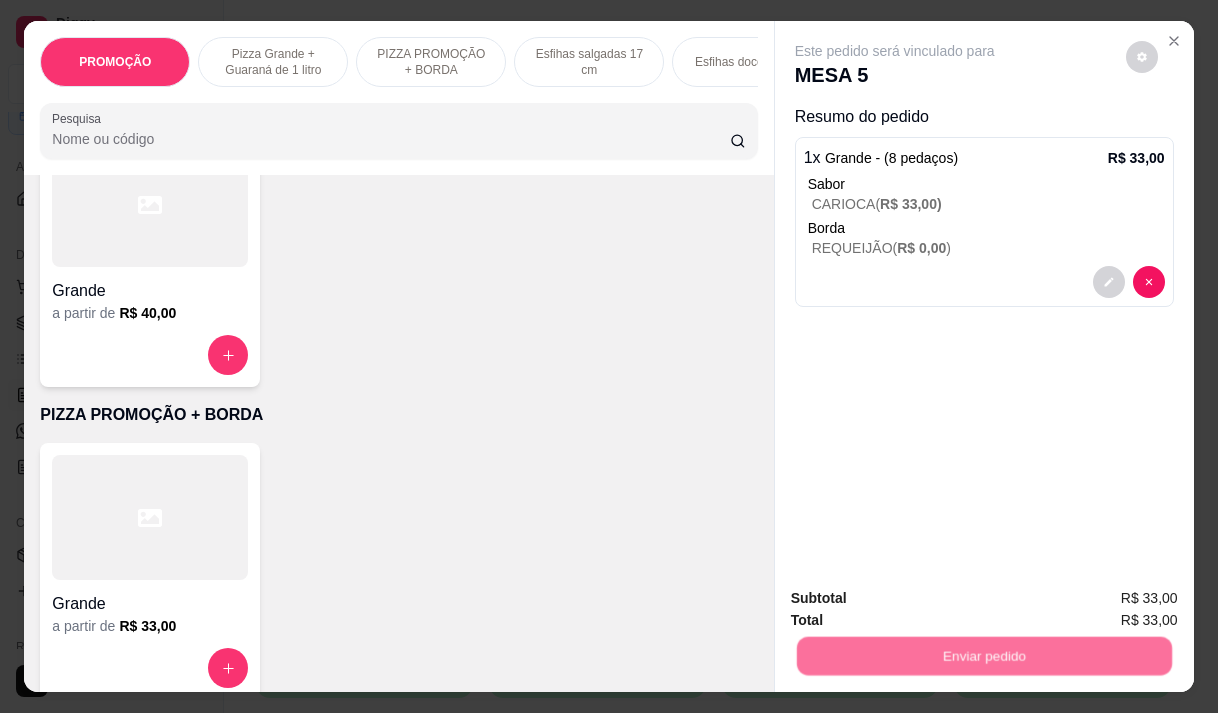 click on "Não registrar e enviar pedido" at bounding box center [918, 599] 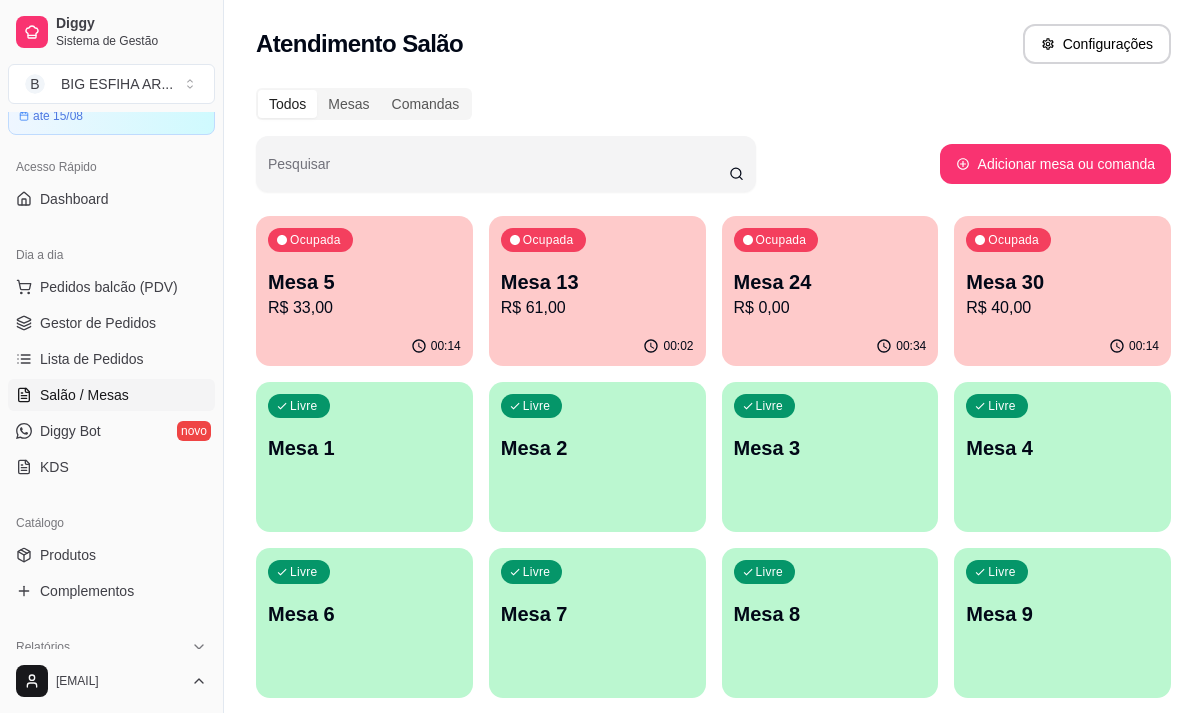 click on "R$ 61,00" at bounding box center [597, 308] 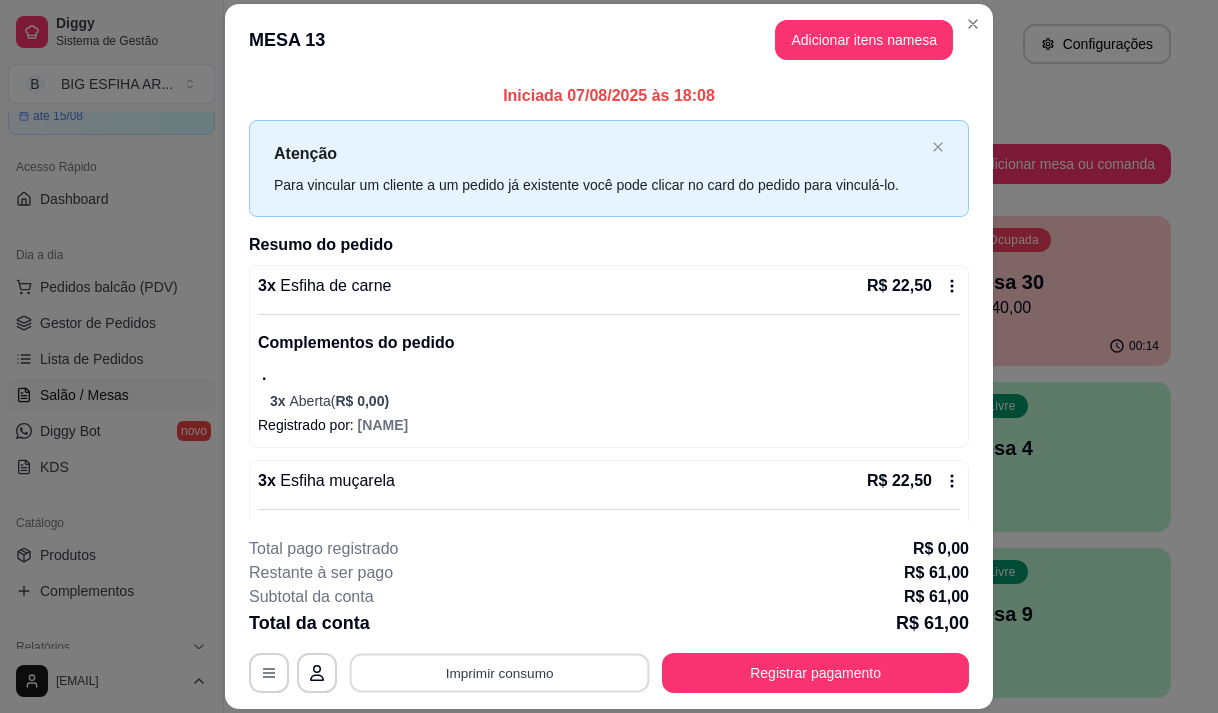 click on "Imprimir consumo" at bounding box center (500, 673) 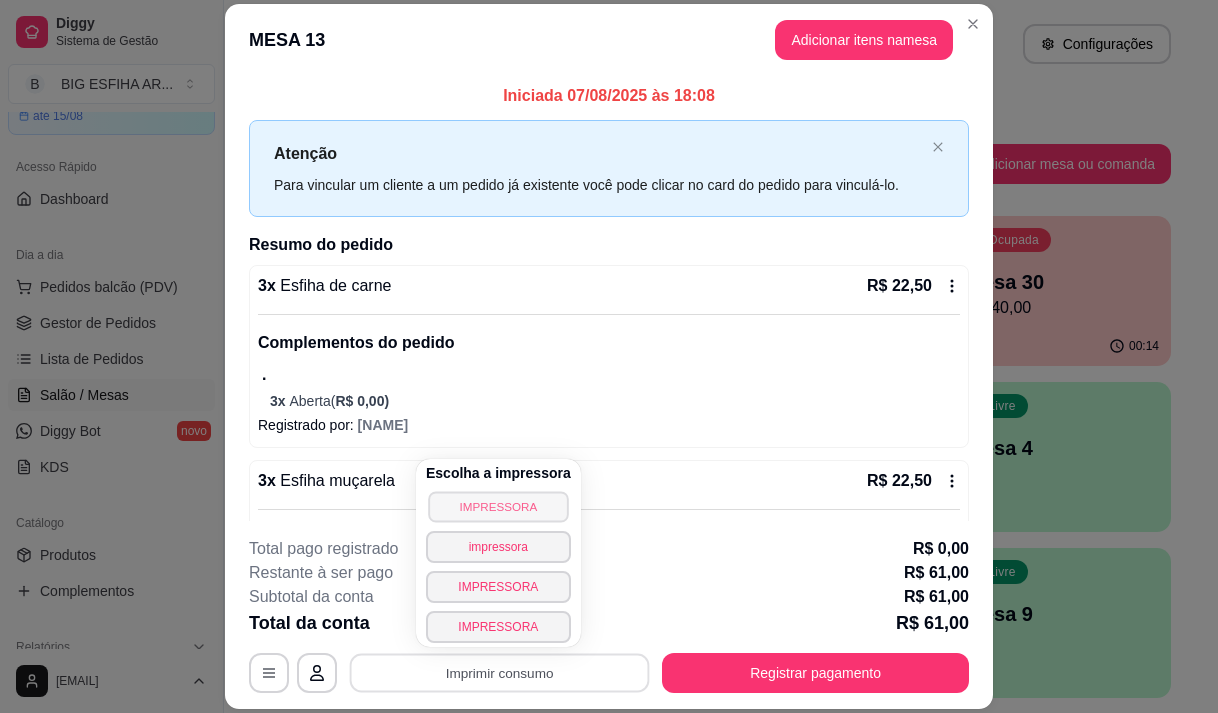 click on "IMPRESSORA" at bounding box center [498, 506] 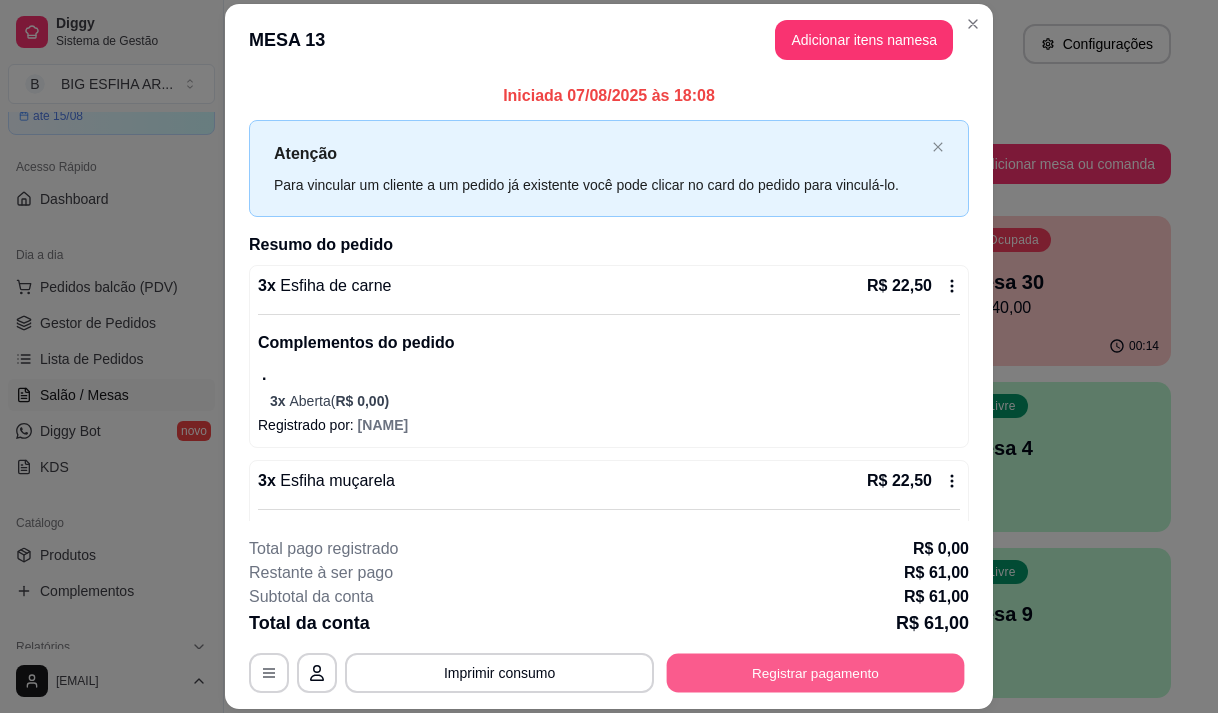 click on "Registrar pagamento" at bounding box center [816, 673] 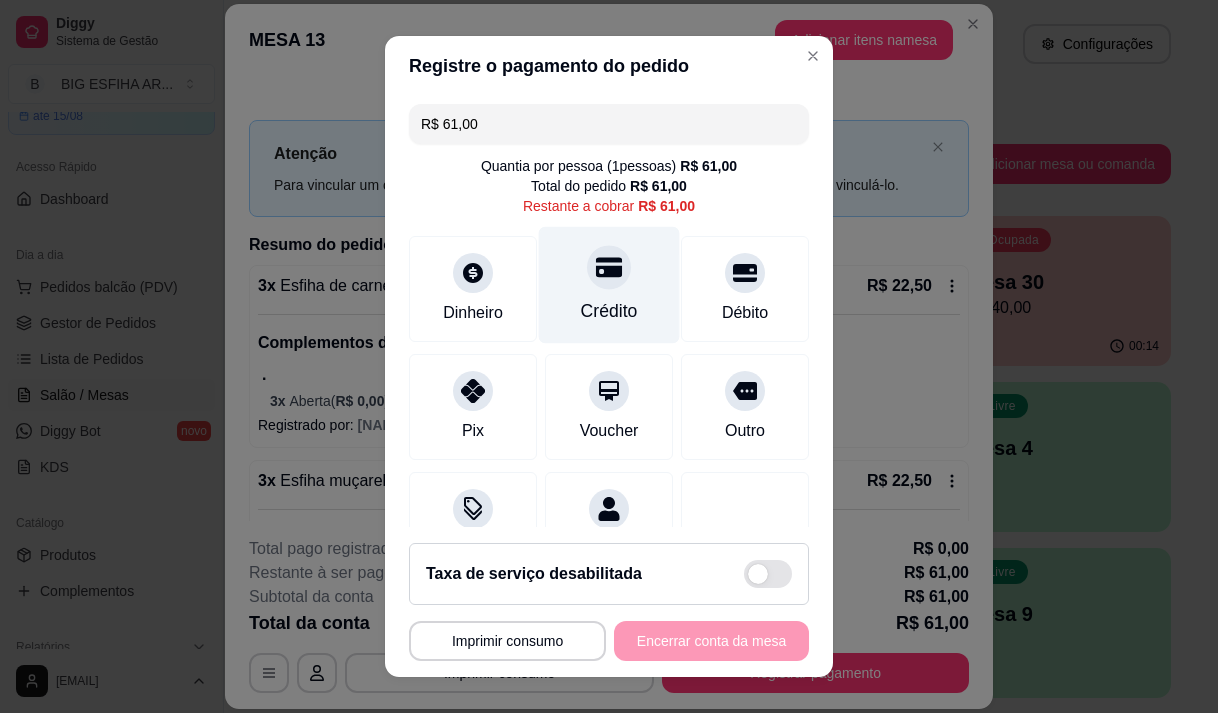 click at bounding box center (609, 267) 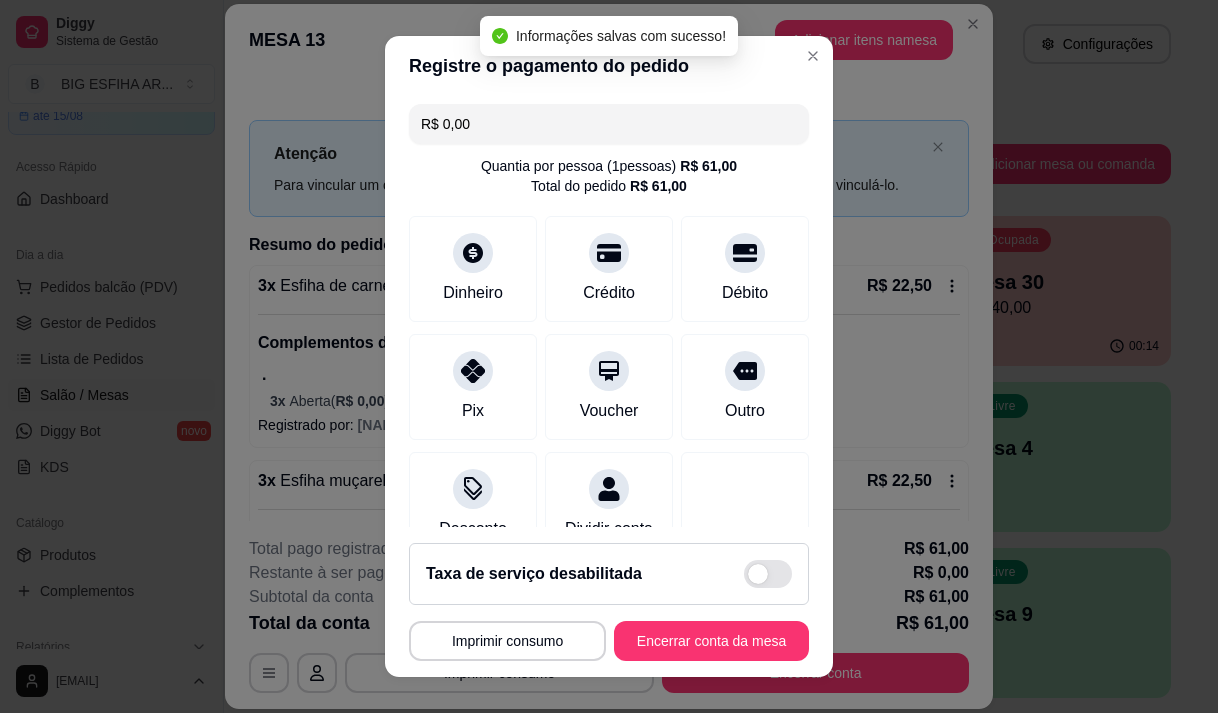 type on "R$ 0,00" 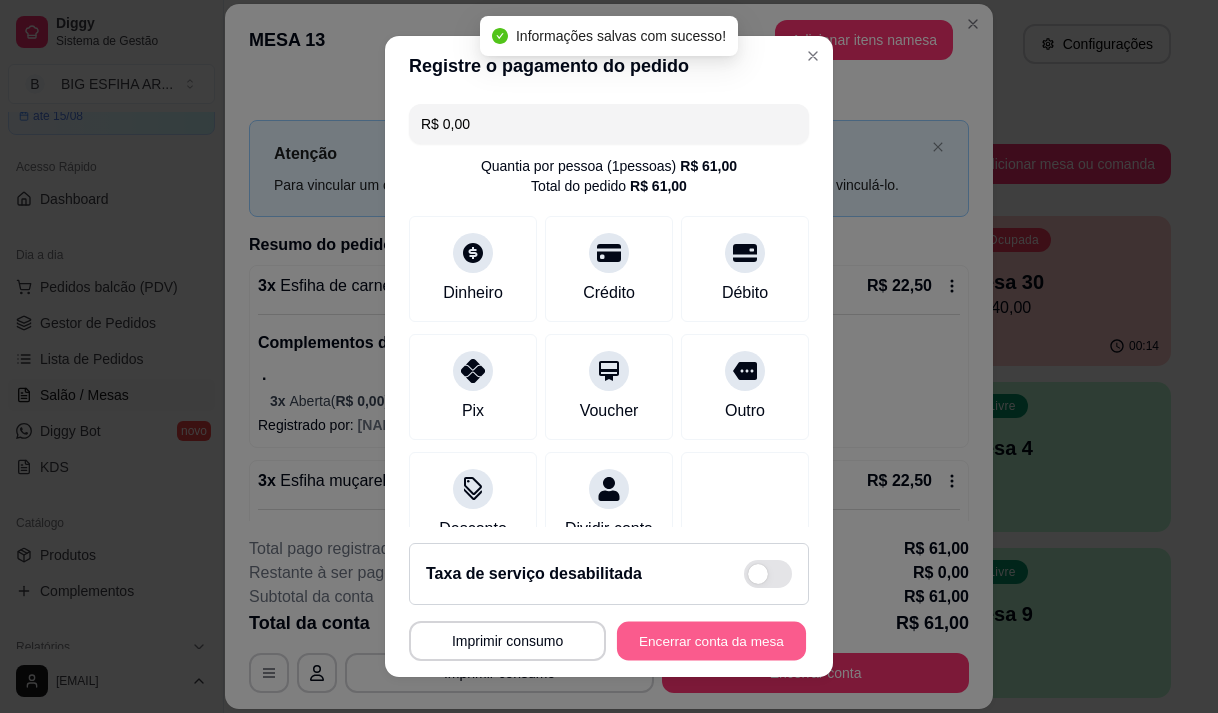 click on "Encerrar conta da mesa" at bounding box center [711, 641] 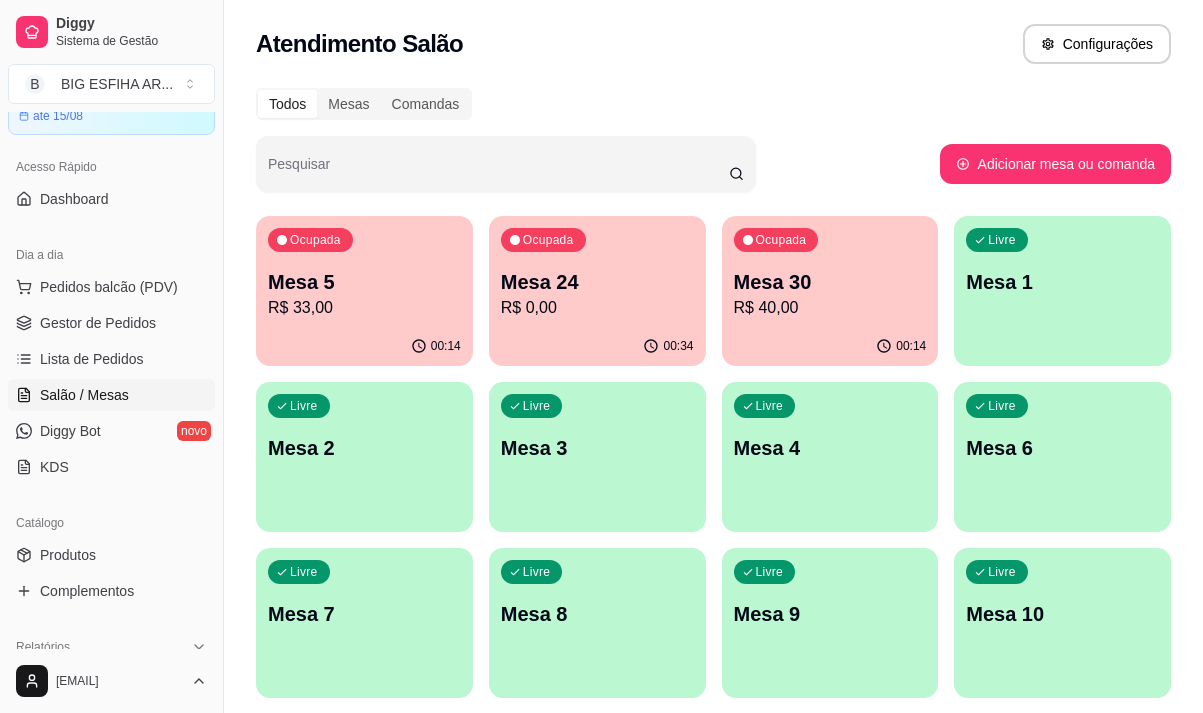 click on "R$ 40,00" at bounding box center [830, 308] 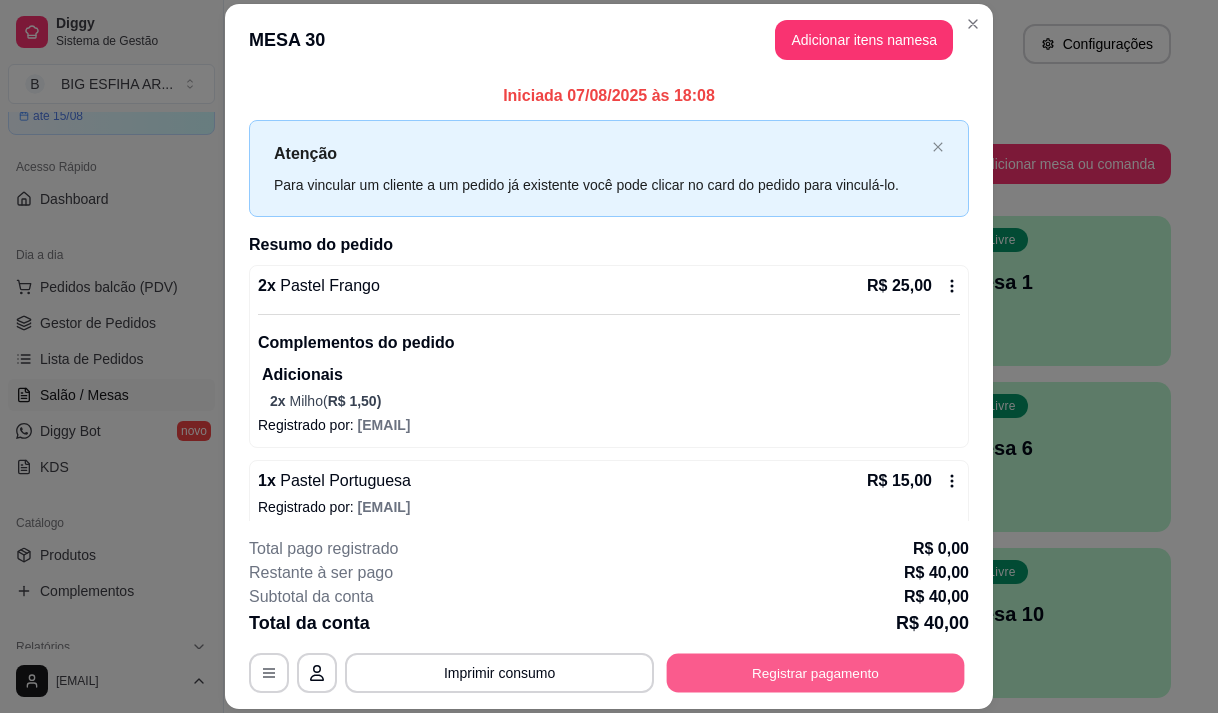 click on "Registrar pagamento" at bounding box center (816, 673) 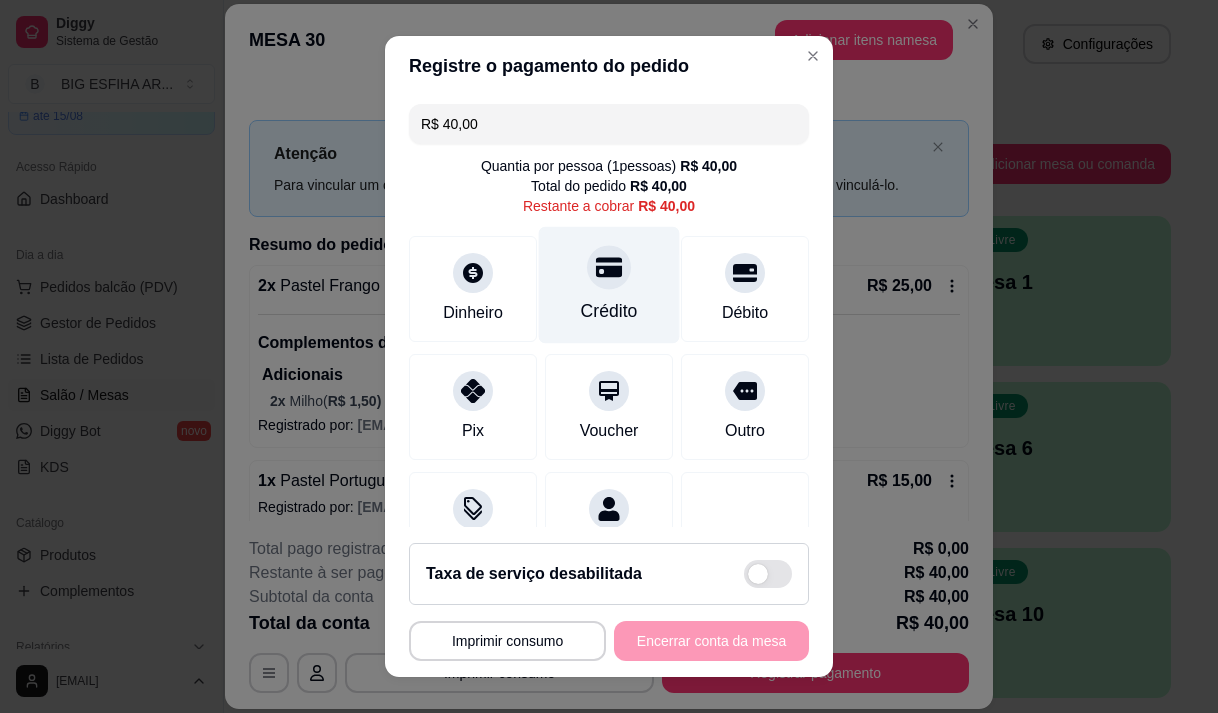 click on "Crédito" at bounding box center (609, 311) 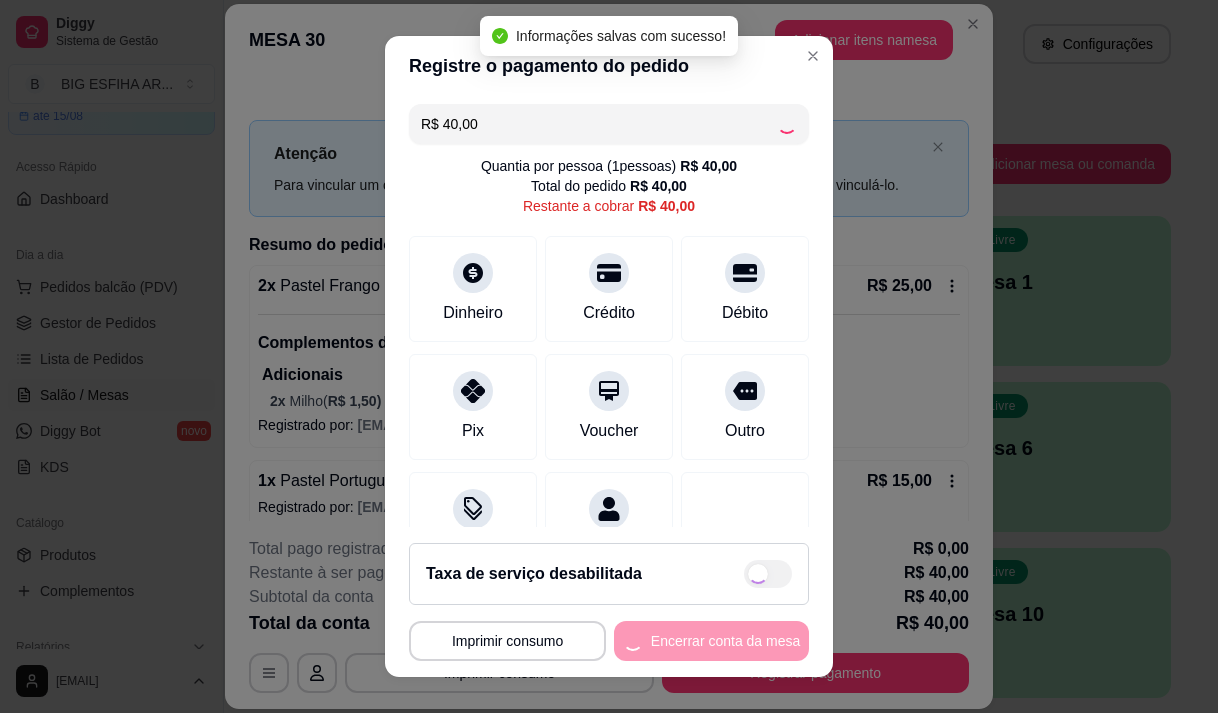 type on "R$ 0,00" 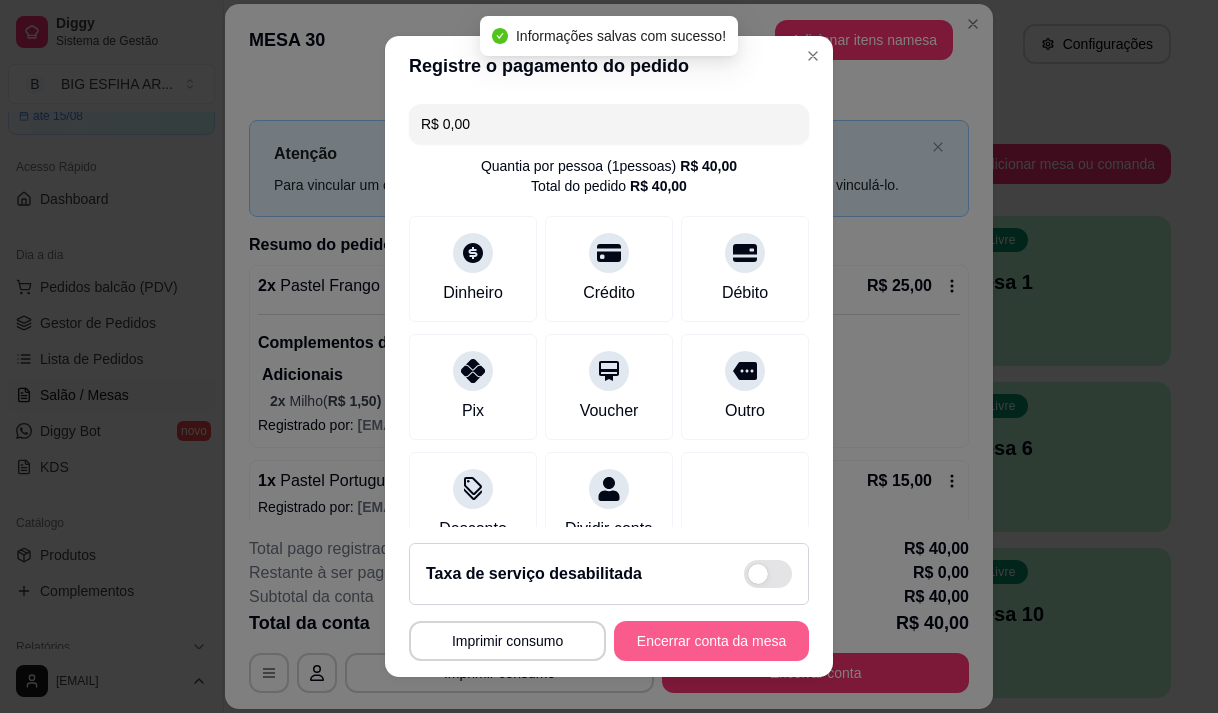 click on "Encerrar conta da mesa" at bounding box center (711, 641) 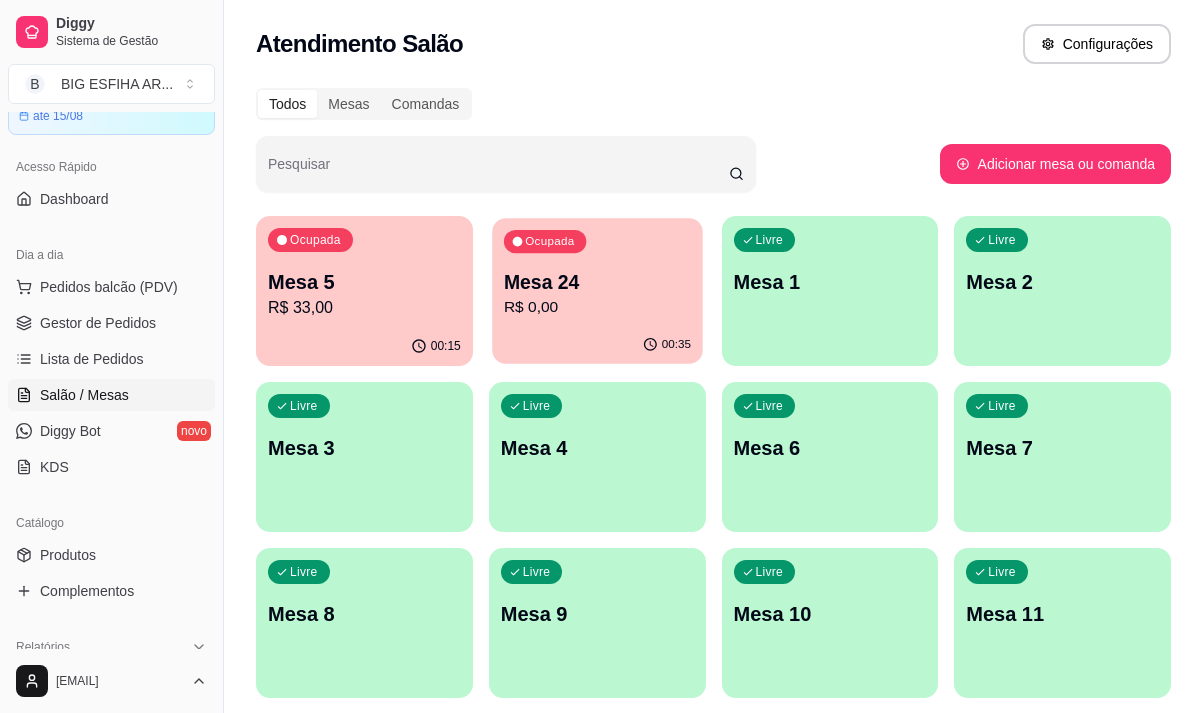 click on "R$ 0,00" at bounding box center [597, 307] 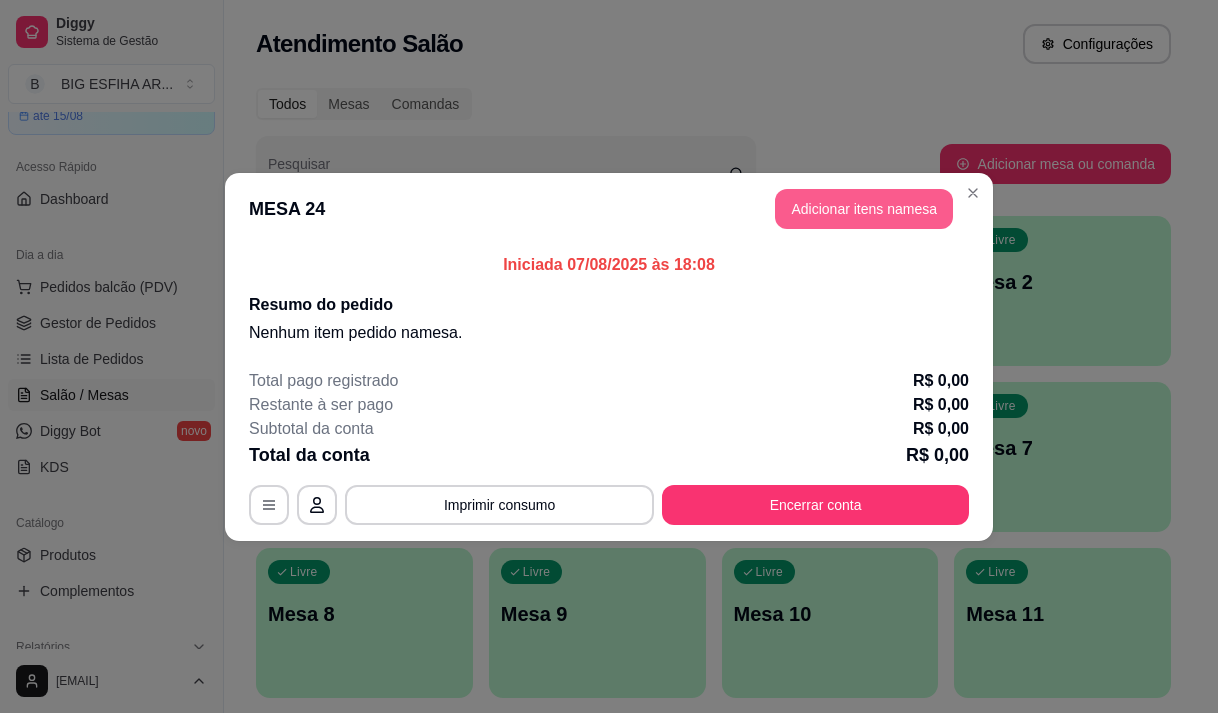 click on "Adicionar itens na  mesa" at bounding box center [864, 209] 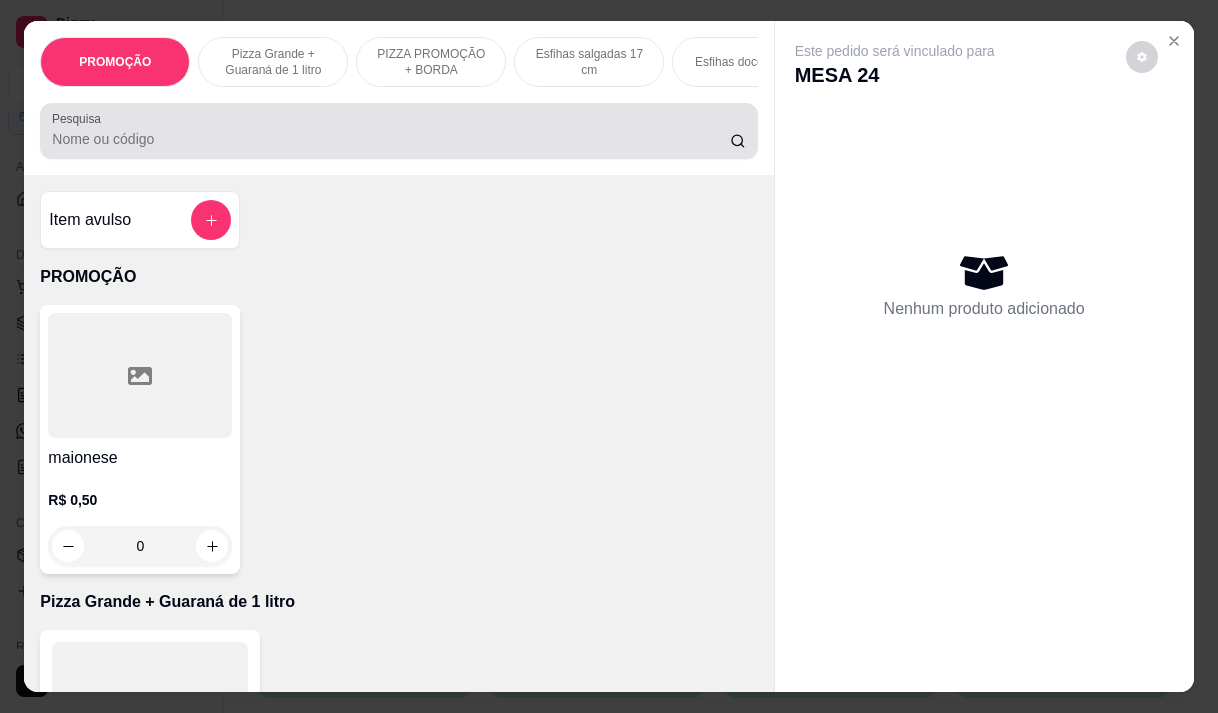 click on "Pesquisa" at bounding box center (391, 139) 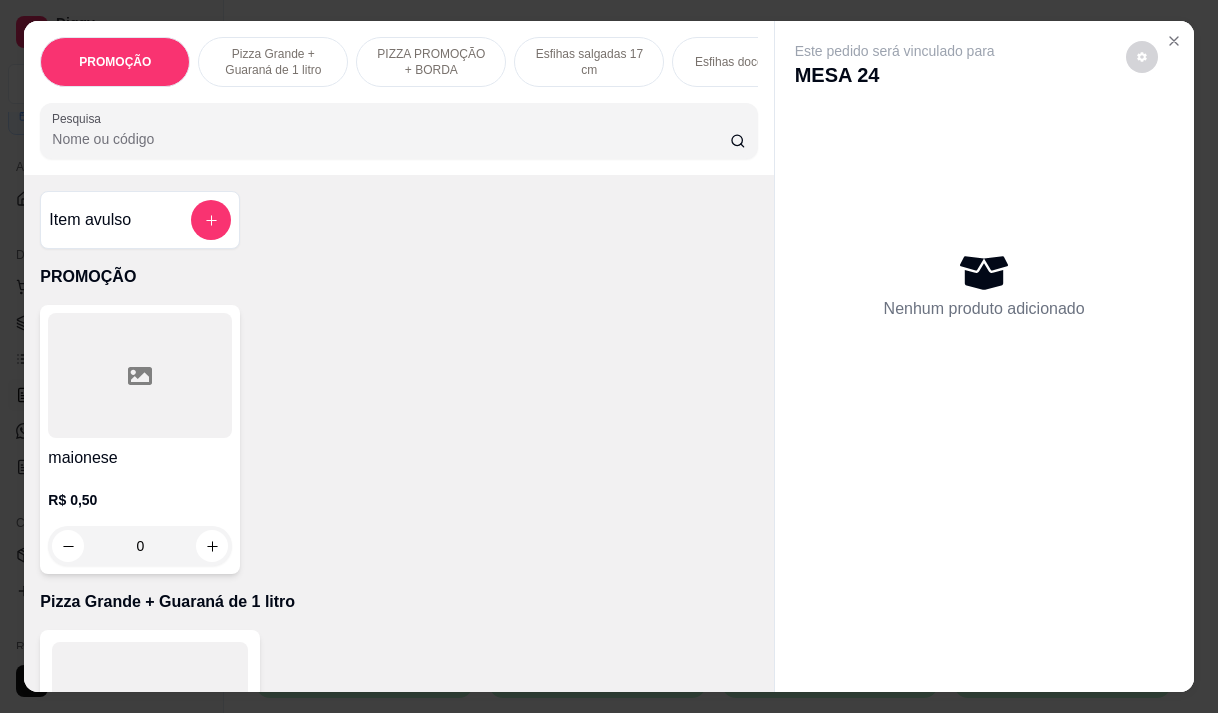 click on "PROMOÇÃO  Pizza Grande + Guaraná de 1 litro  PIZZA PROMOÇÃO + BORDA  Esfihas salgadas 17 cm Esfihas doce 17 cm Kibes Pastéis salgados 27 cm Pastéis doces 27 cm PASTÉIS KIDS Pizza Salgadas Pizzas Doces Beirutes Bebidas Sucos meio adicional  embalagens  Pesquisa" at bounding box center (398, 98) 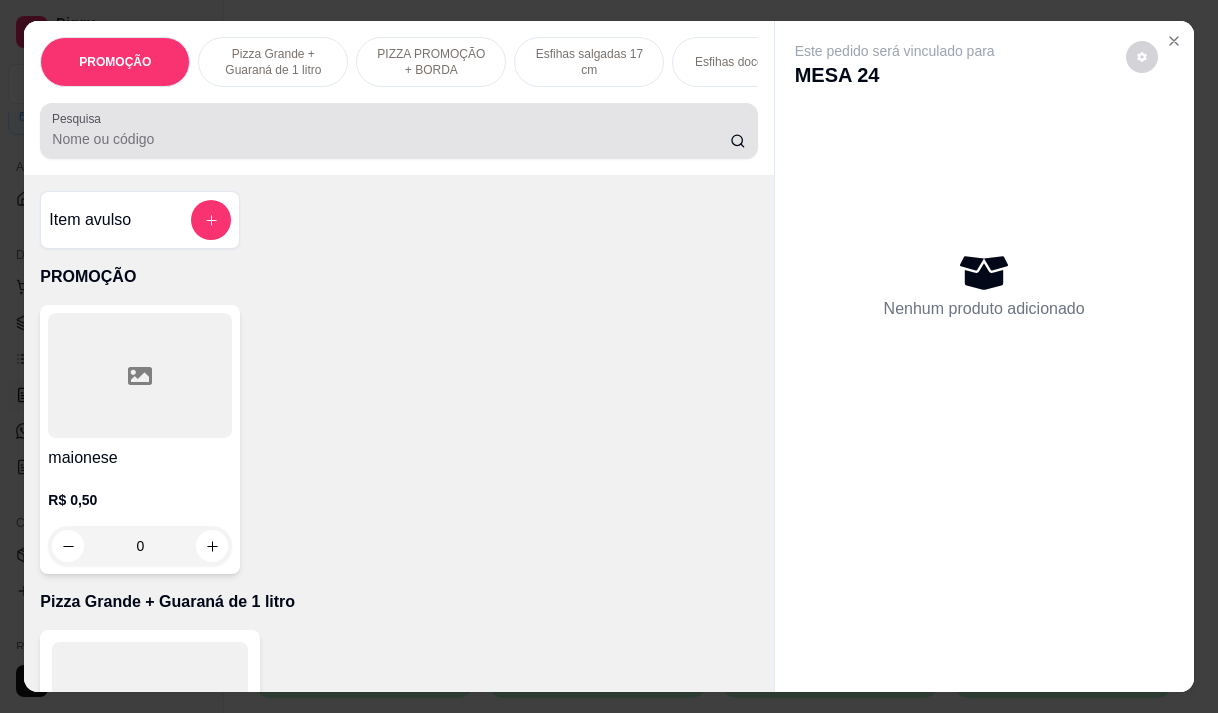 click on "Pesquisa" at bounding box center (391, 139) 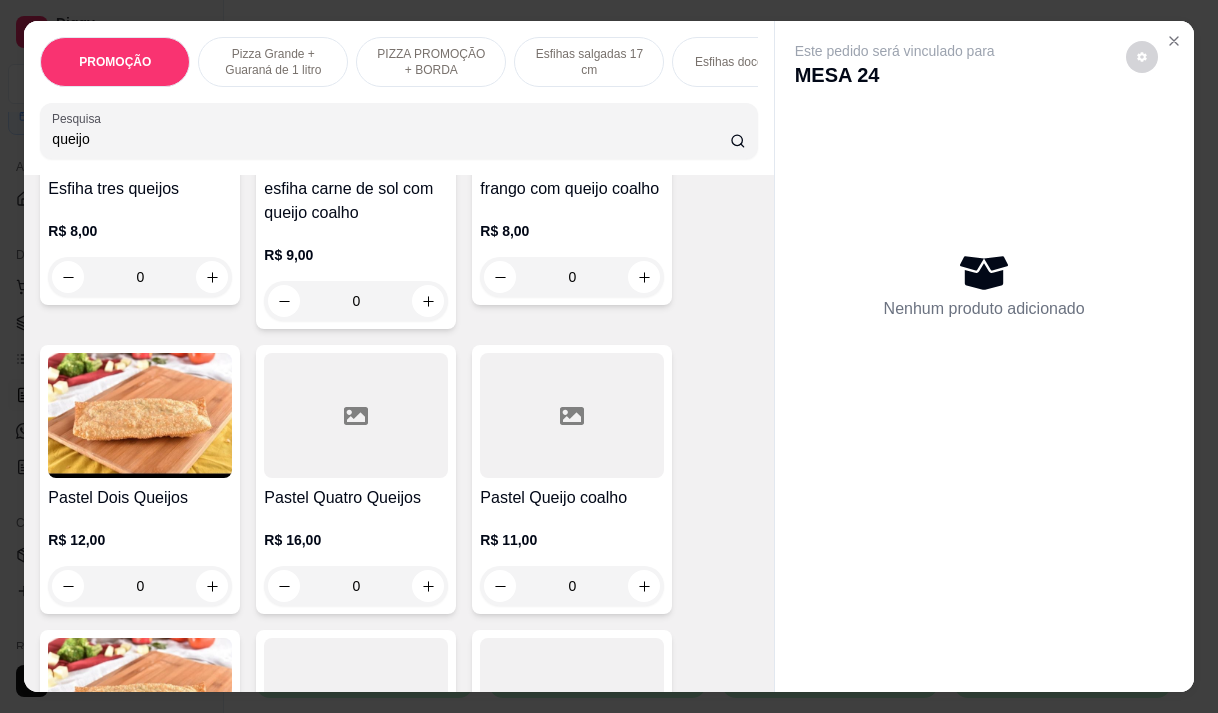 scroll, scrollTop: 600, scrollLeft: 0, axis: vertical 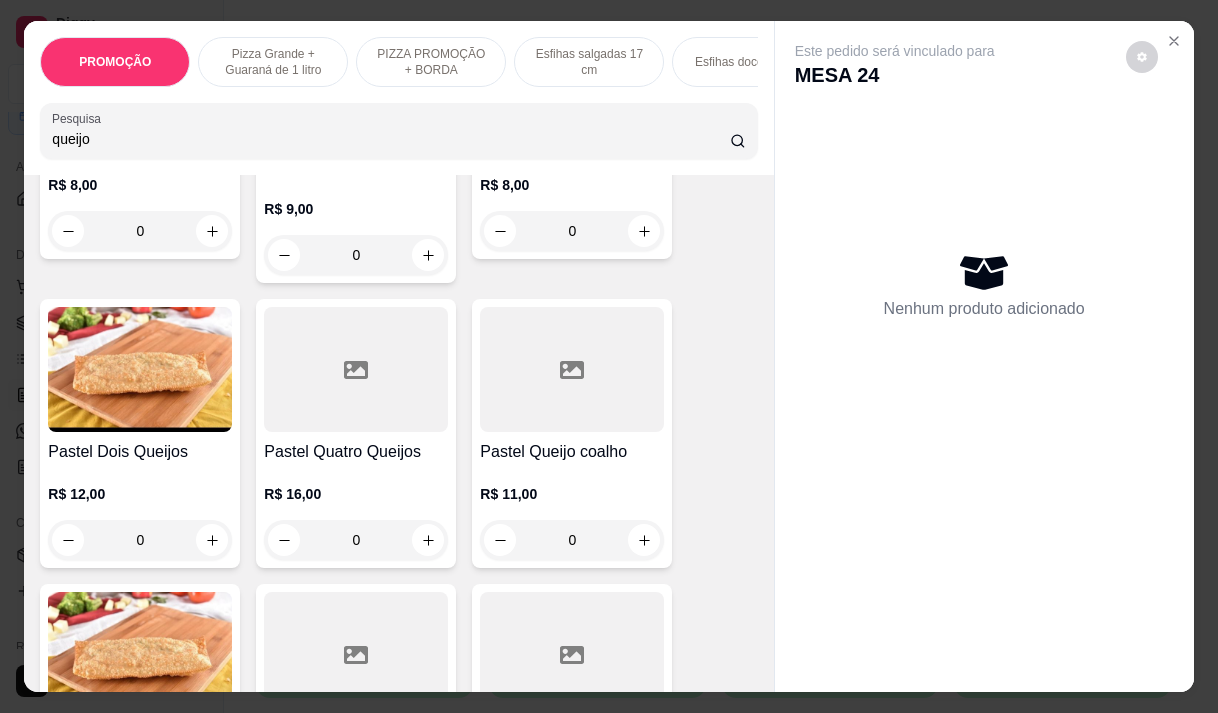 type on "queijo" 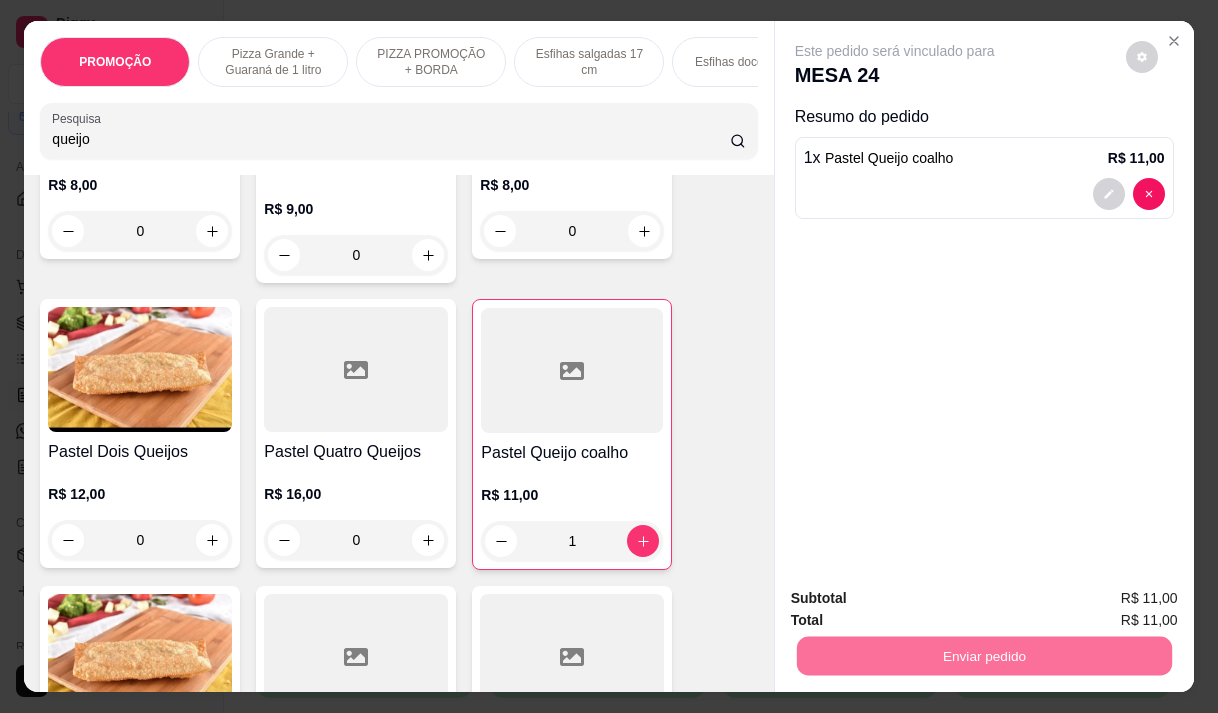 type on "1" 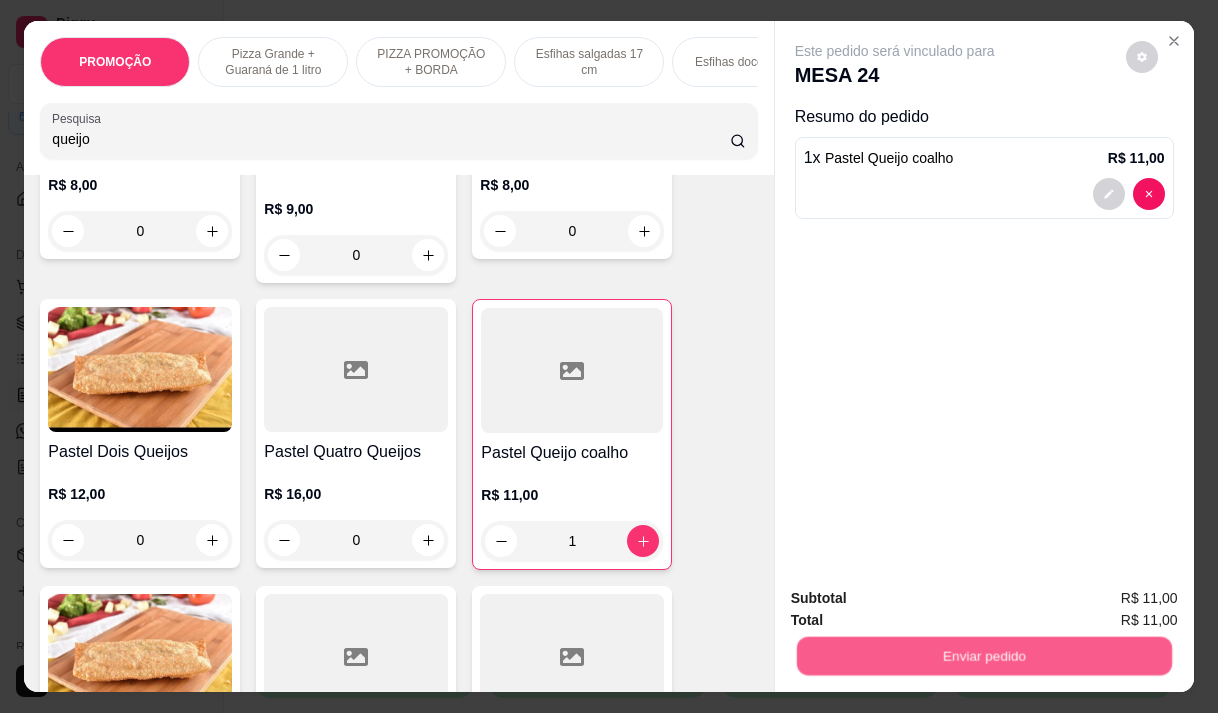 click on "Enviar pedido" at bounding box center [983, 655] 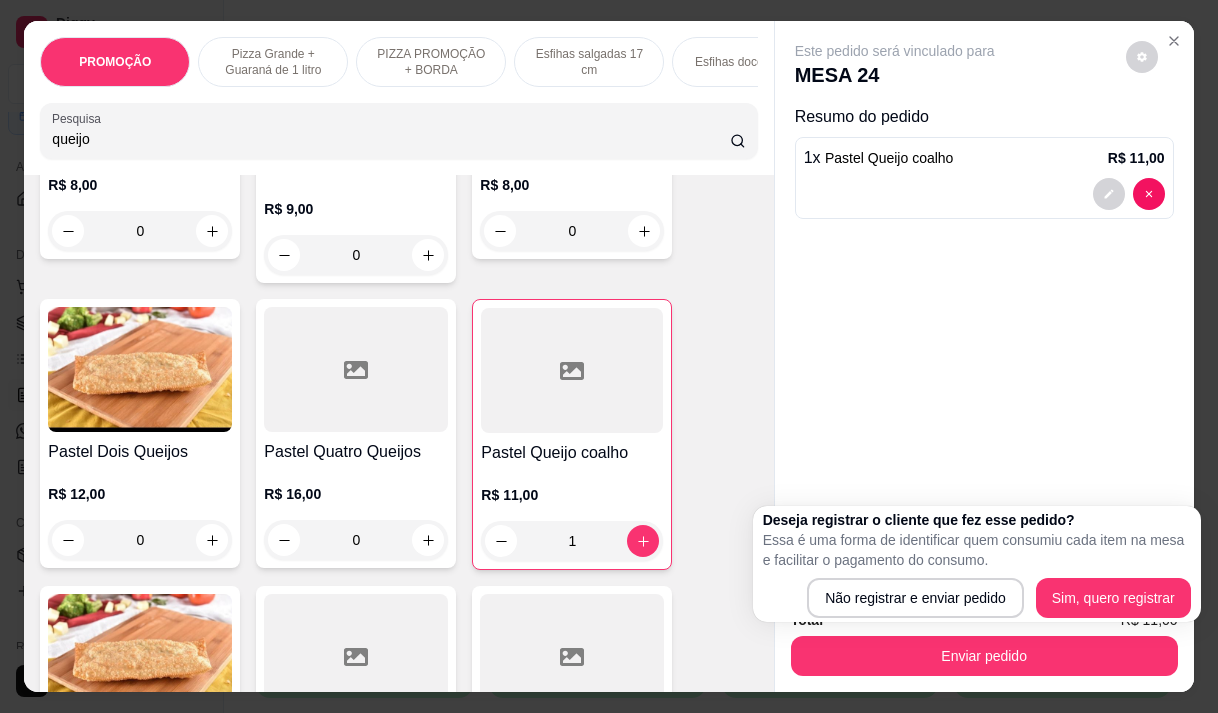 click on "Total R$ 11,00" at bounding box center [984, 620] 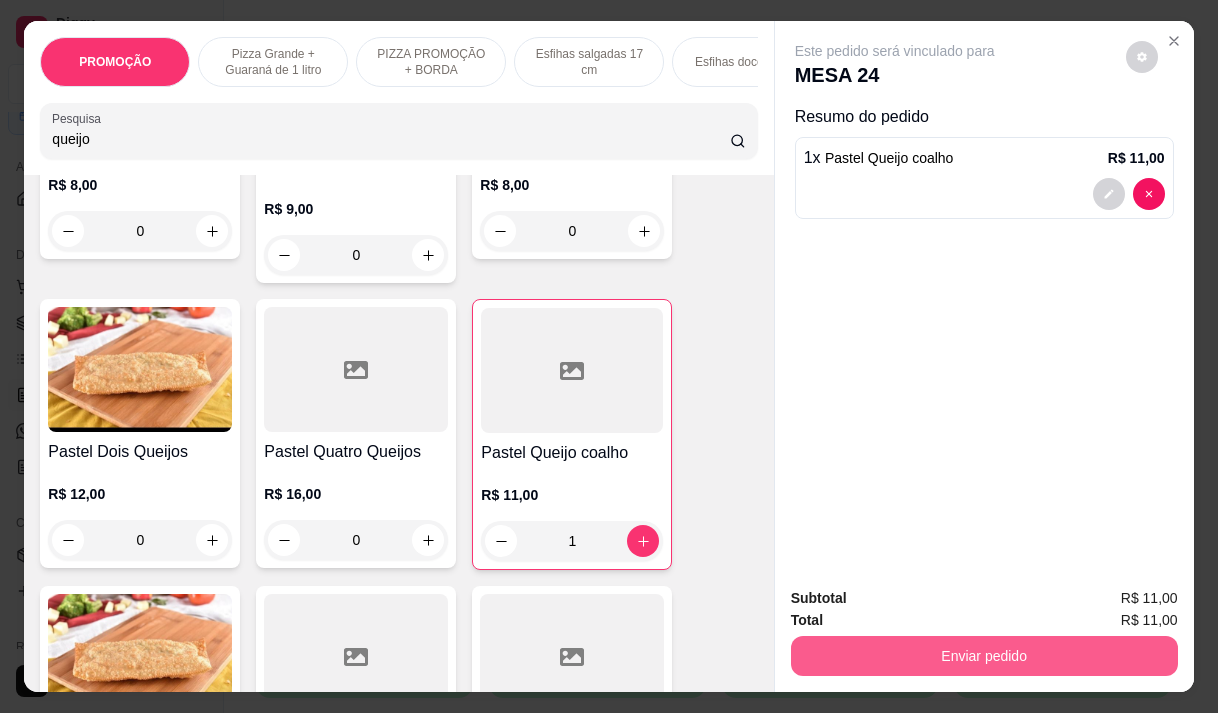click on "Enviar pedido" at bounding box center (984, 656) 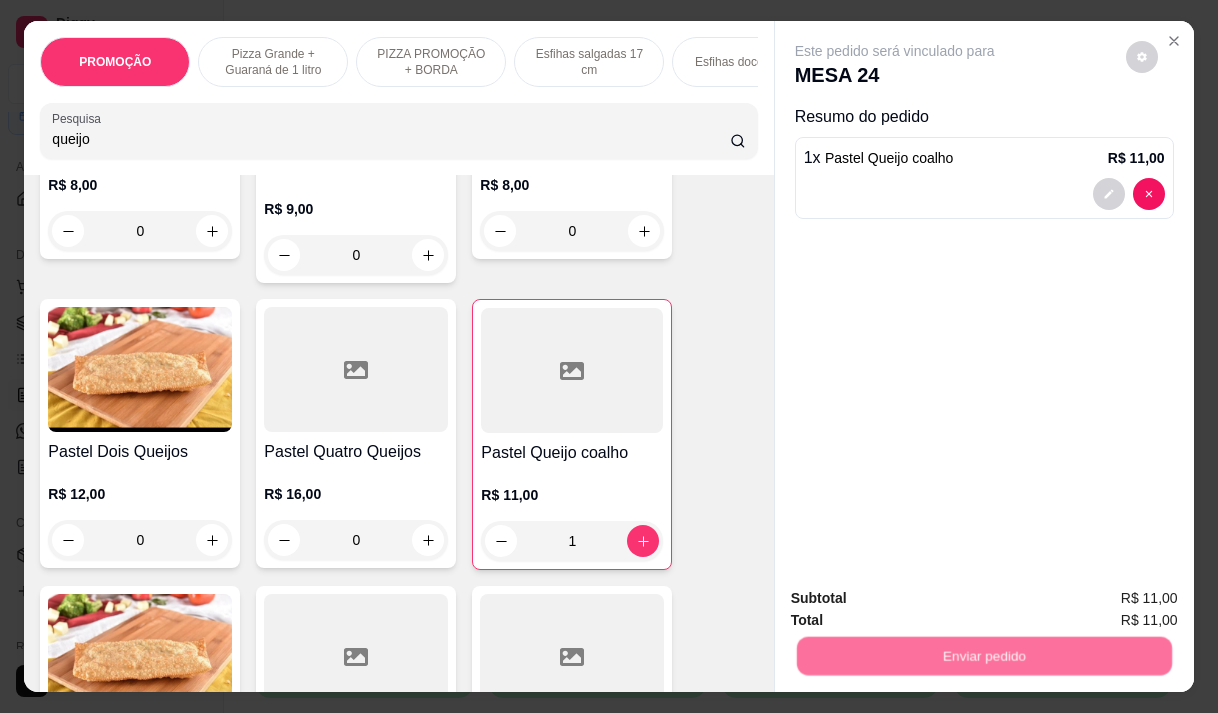 click on "Não registrar e enviar pedido" at bounding box center (918, 599) 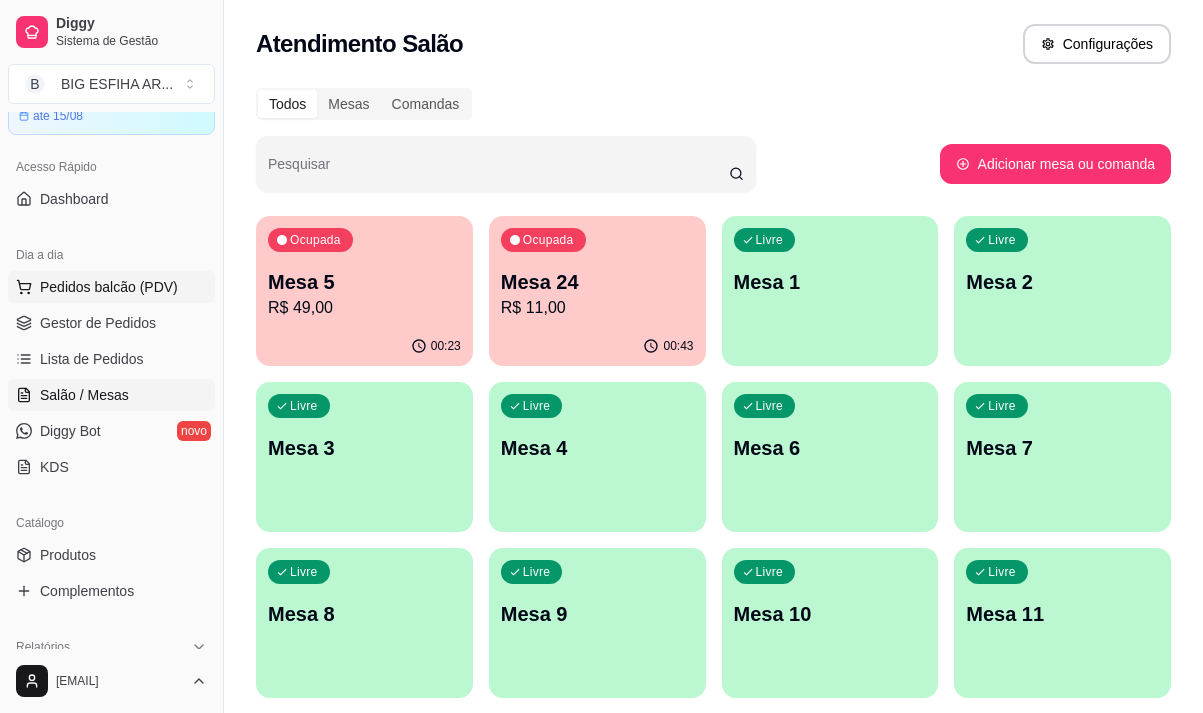click on "Pedidos balcão (PDV)" at bounding box center [109, 287] 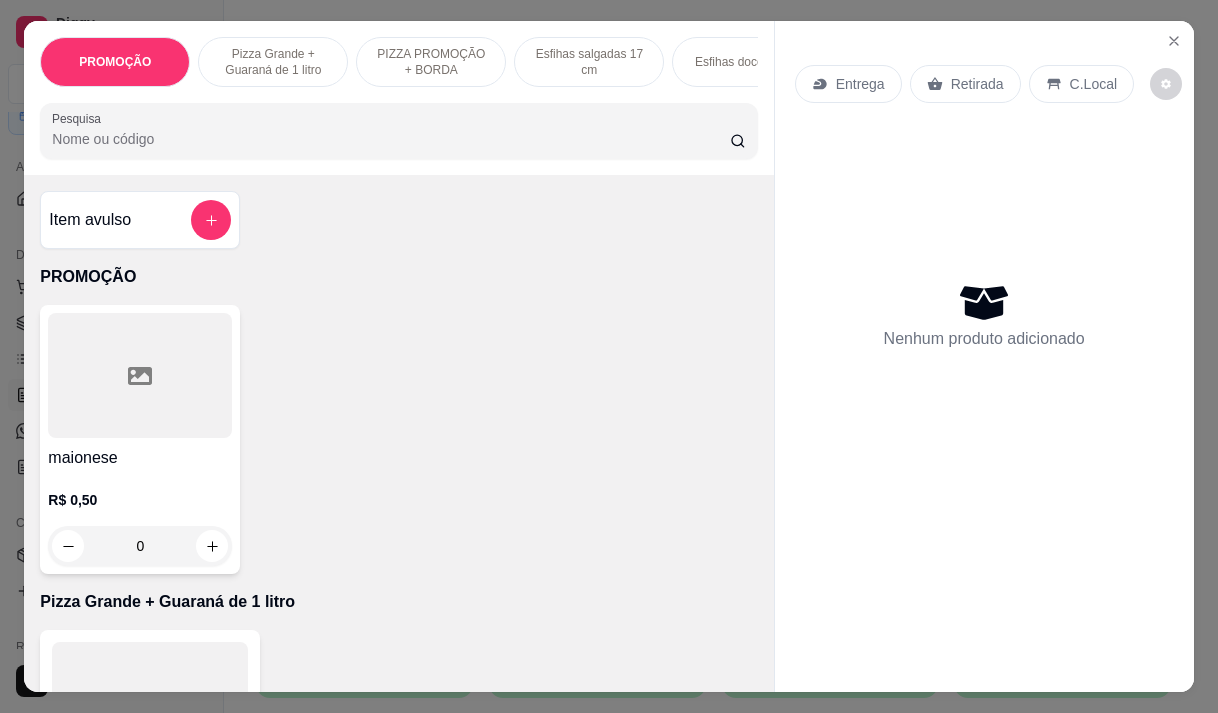 click on "Entrega" at bounding box center (860, 84) 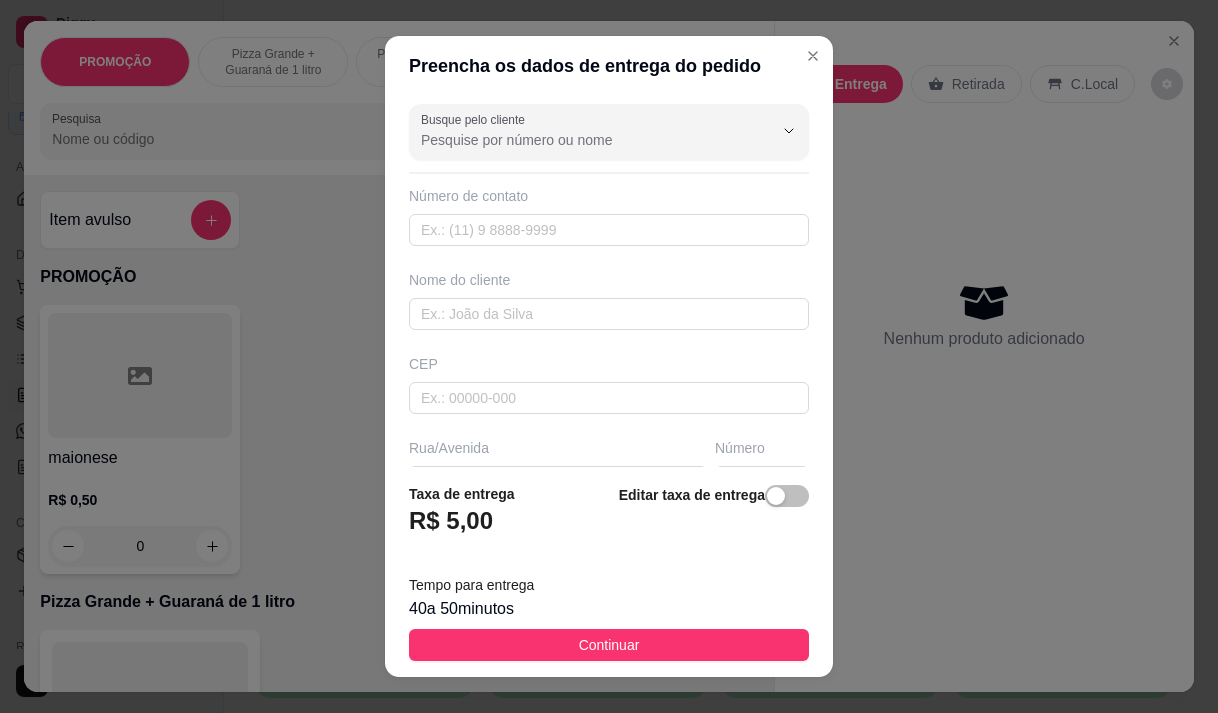 click on "Busque pelo cliente" at bounding box center (581, 140) 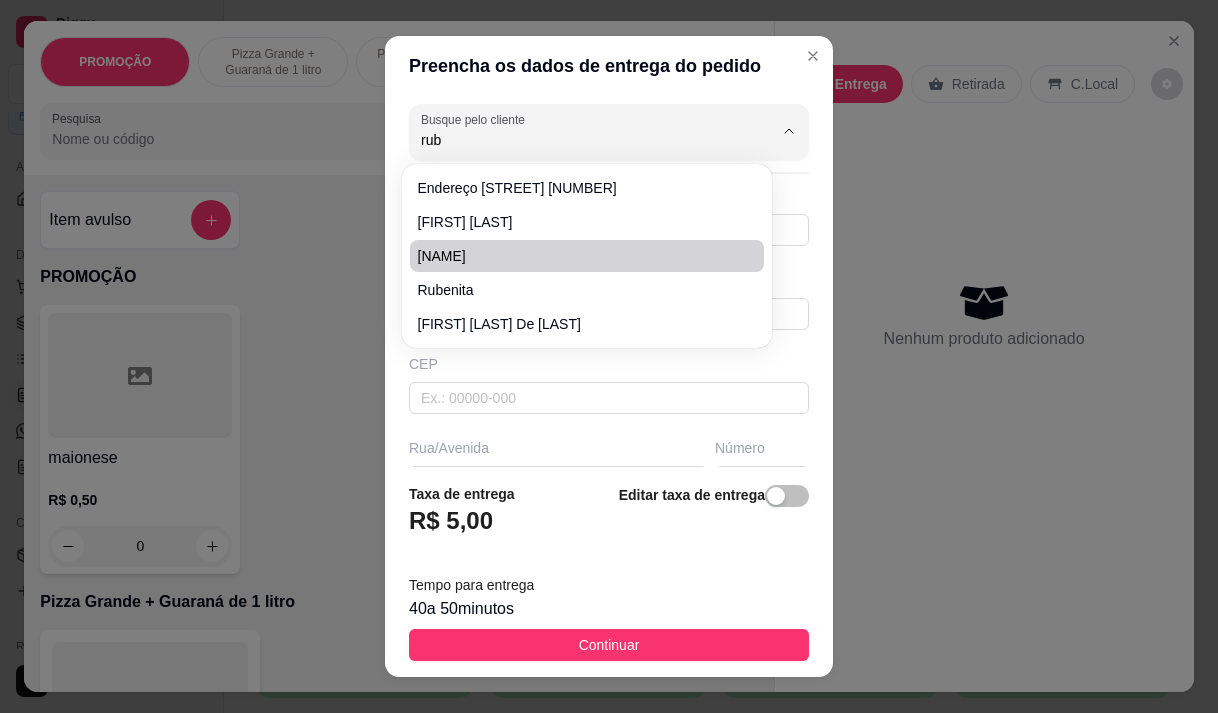 click on "[FIRST]" at bounding box center [577, 256] 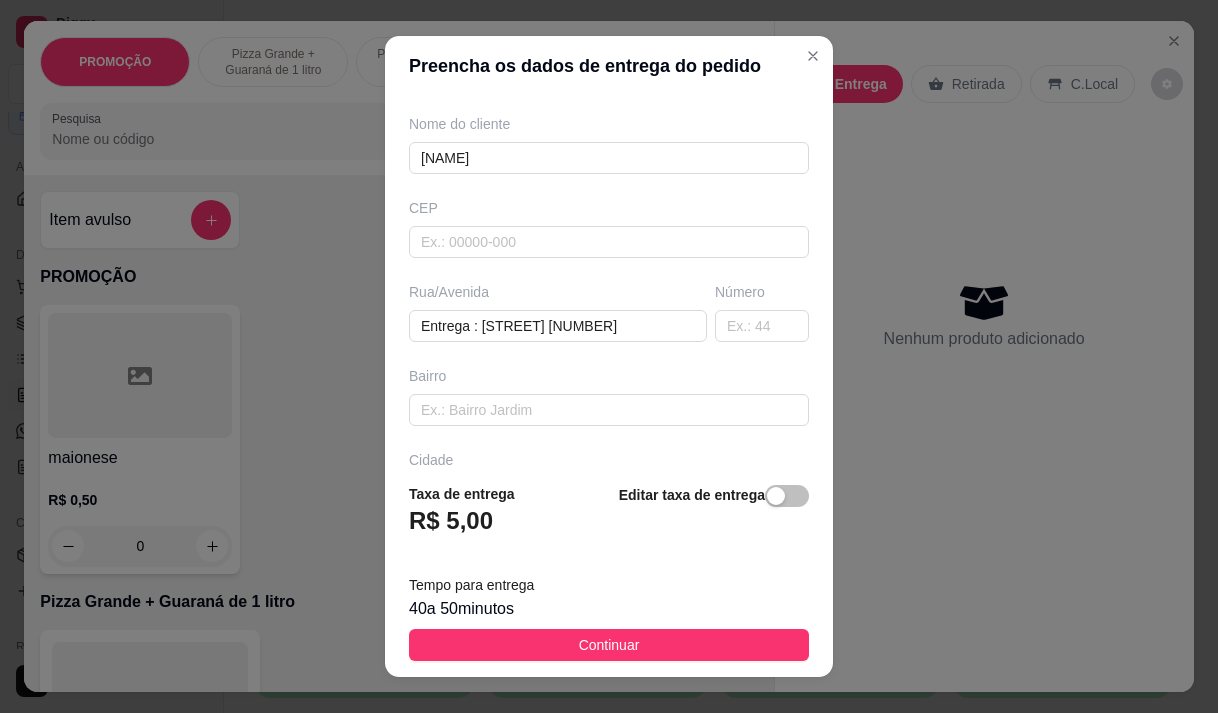 scroll, scrollTop: 200, scrollLeft: 0, axis: vertical 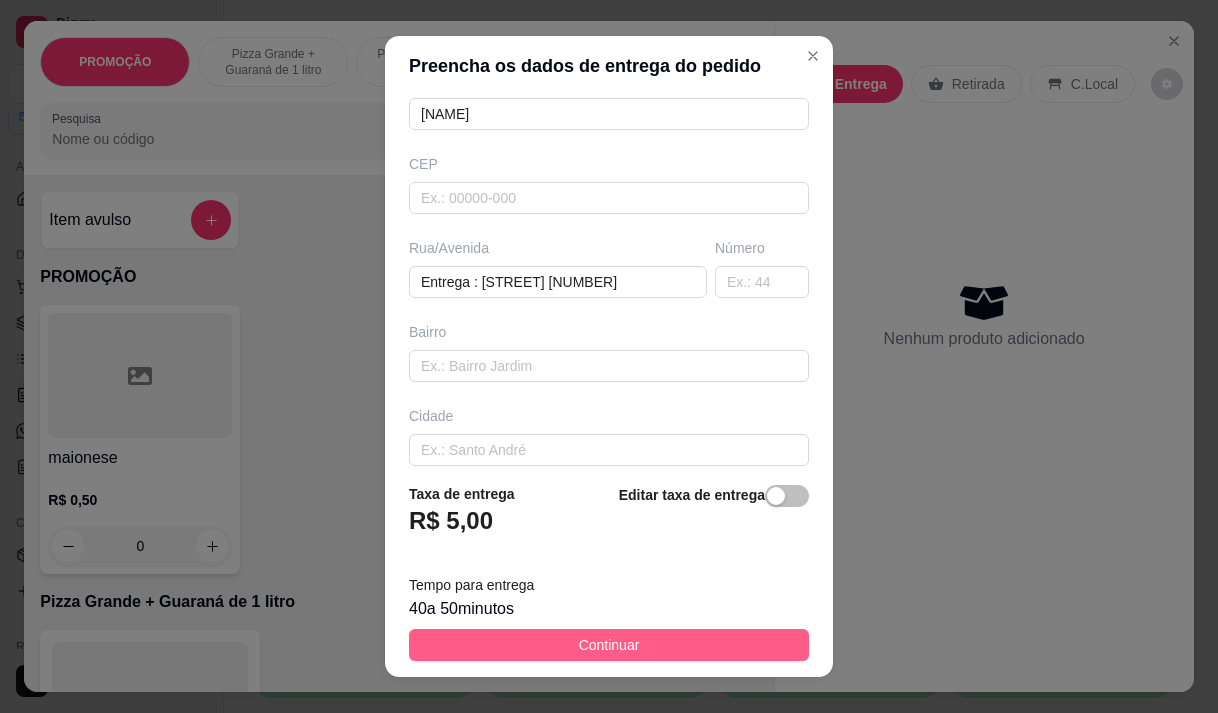type on "[FIRST]" 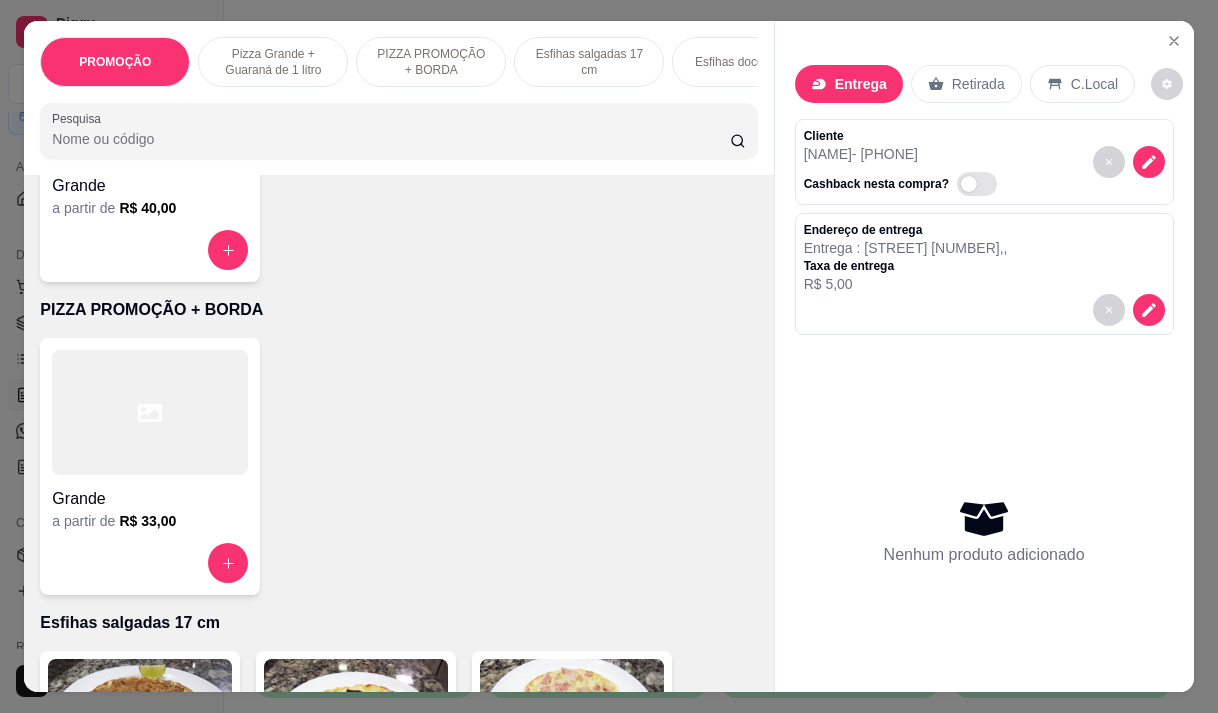 scroll, scrollTop: 700, scrollLeft: 0, axis: vertical 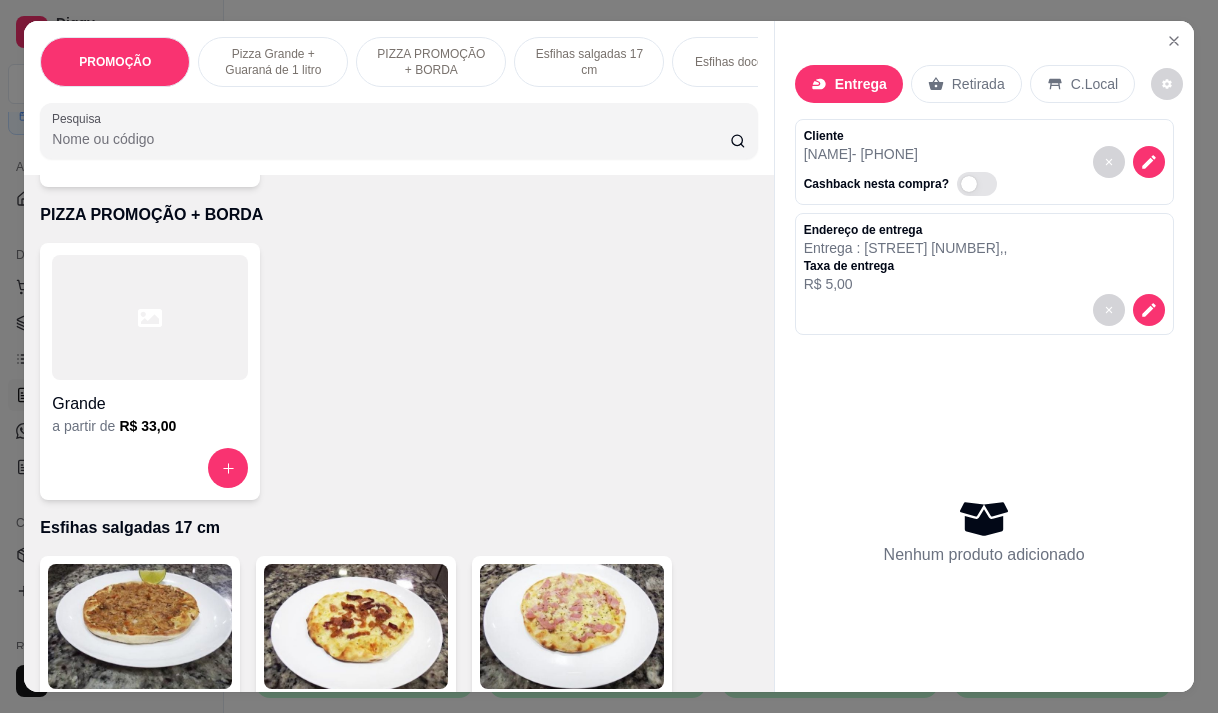 click on "Grande a partir de     R$ 33,00" at bounding box center [150, 371] 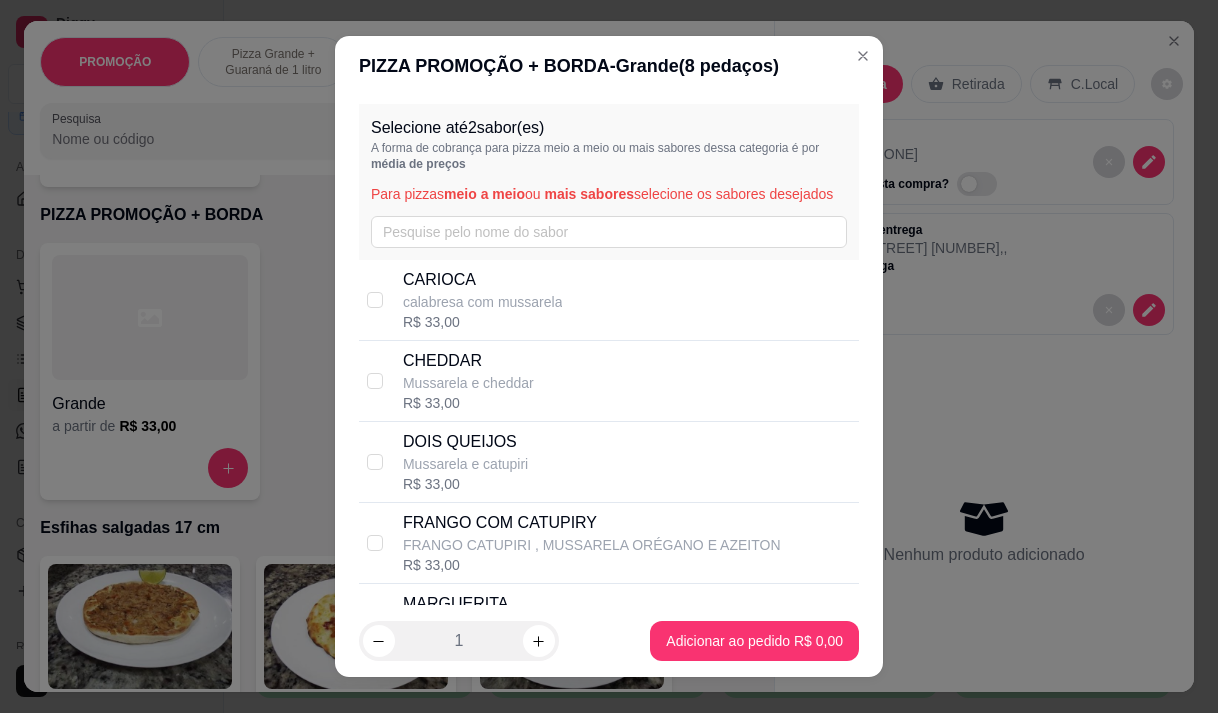 click on "calabresa com mussarela" at bounding box center (483, 302) 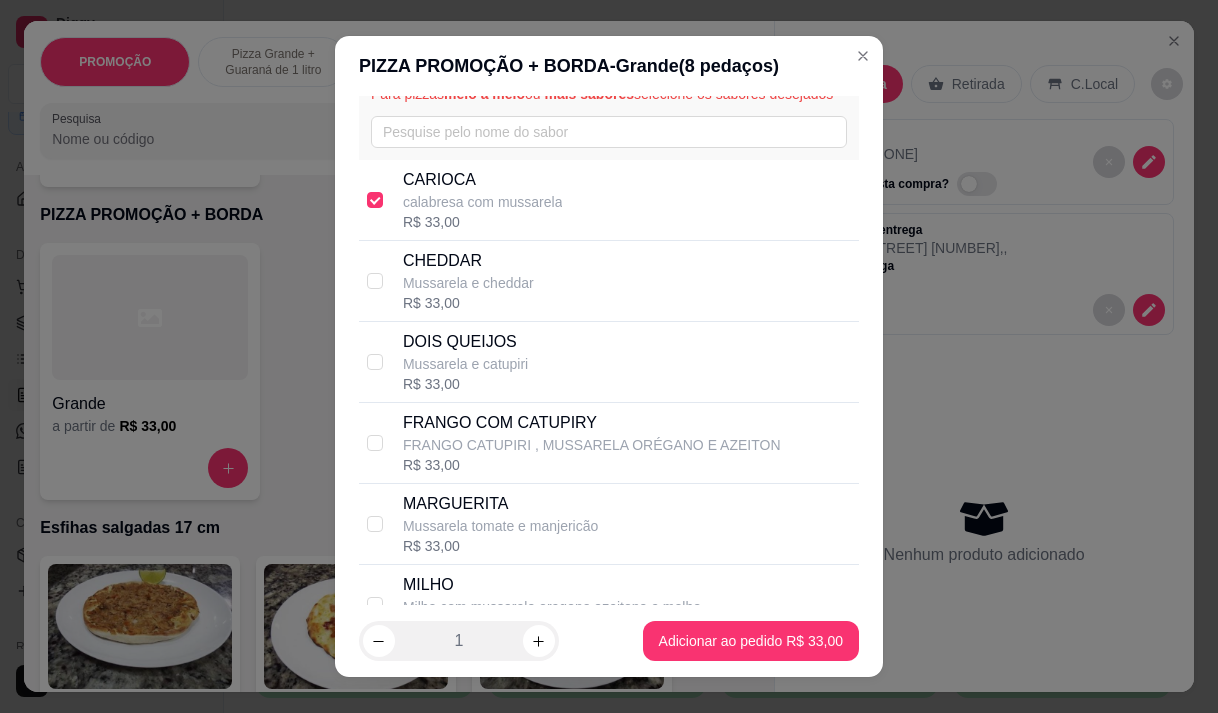 click on "Frango catupiri , mussarela oregano e azeiton" at bounding box center [592, 445] 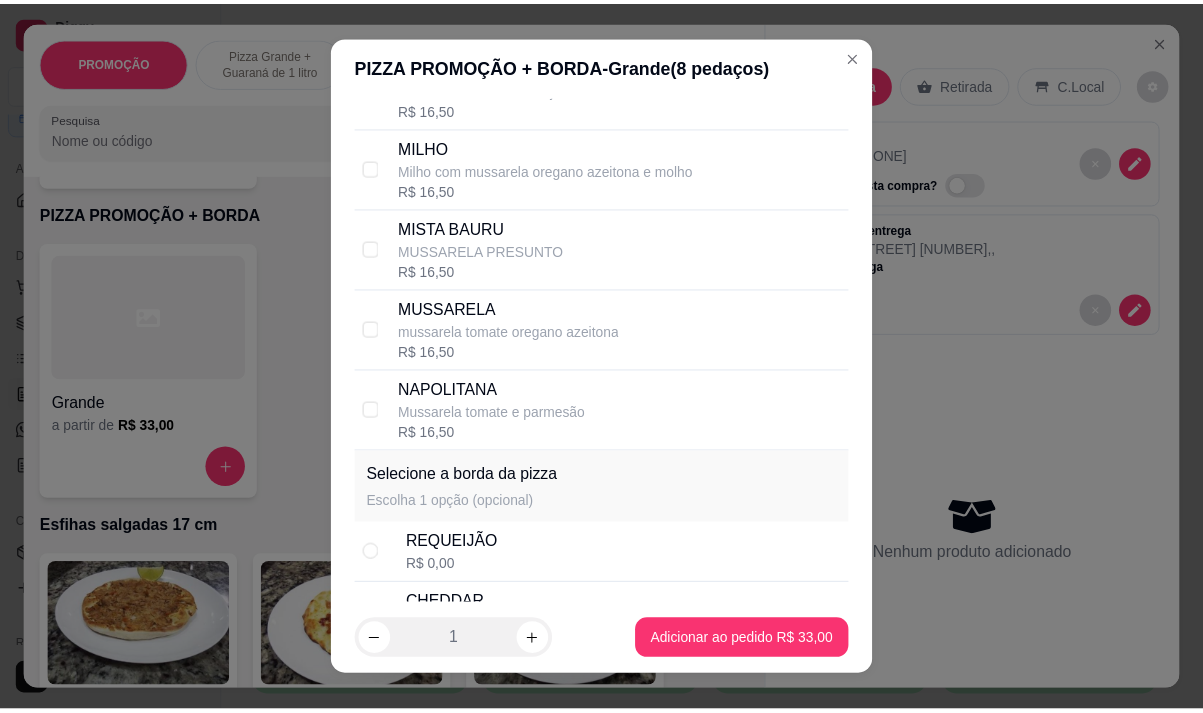 scroll, scrollTop: 685, scrollLeft: 0, axis: vertical 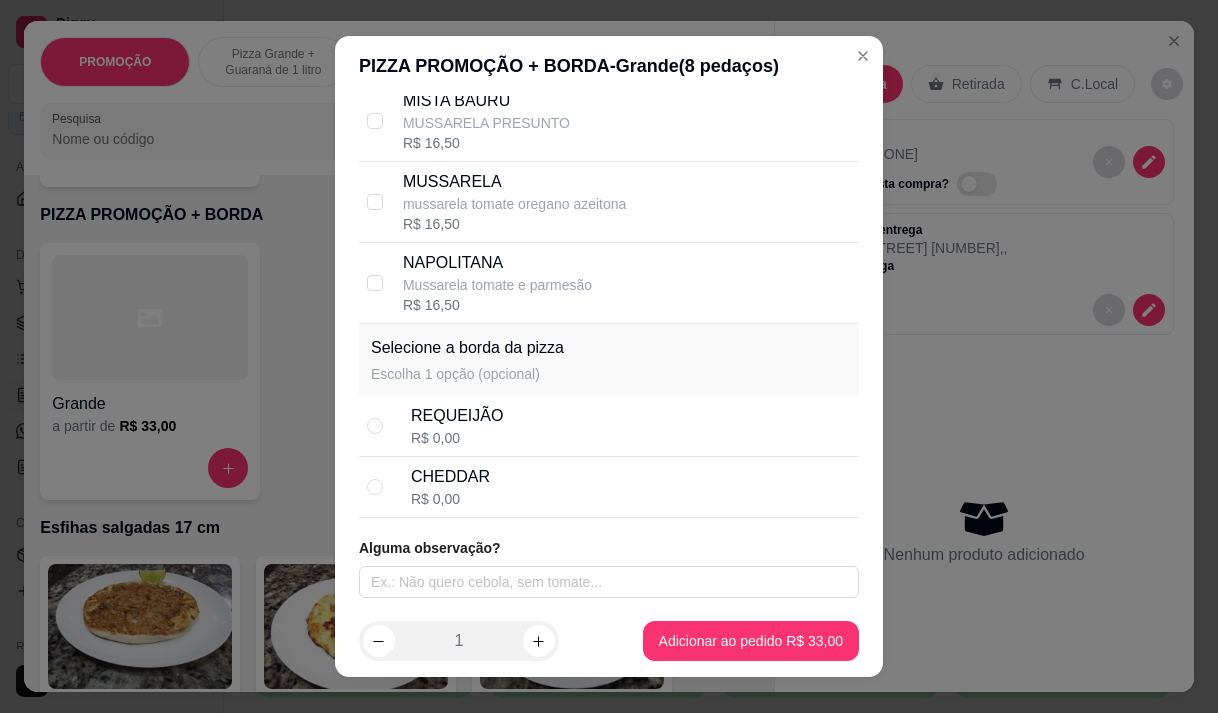 click on "REQUEIJÃO R$ 0,00" at bounding box center [631, 426] 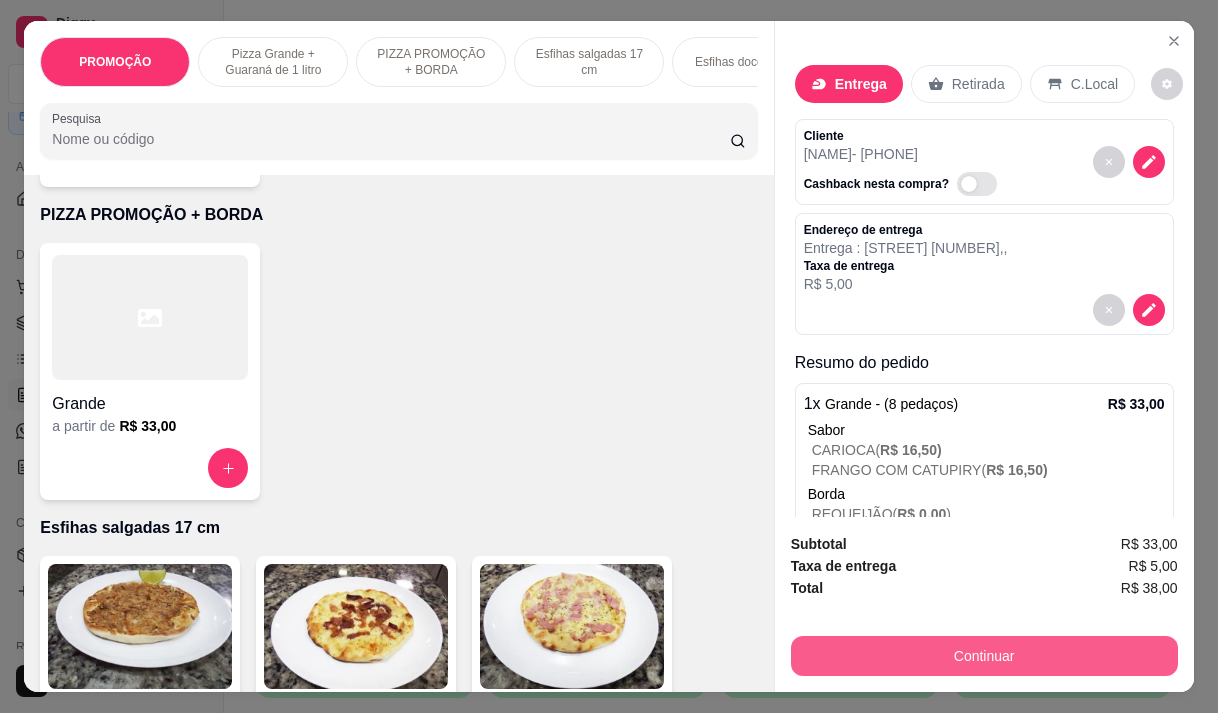 click on "Continuar" at bounding box center [984, 656] 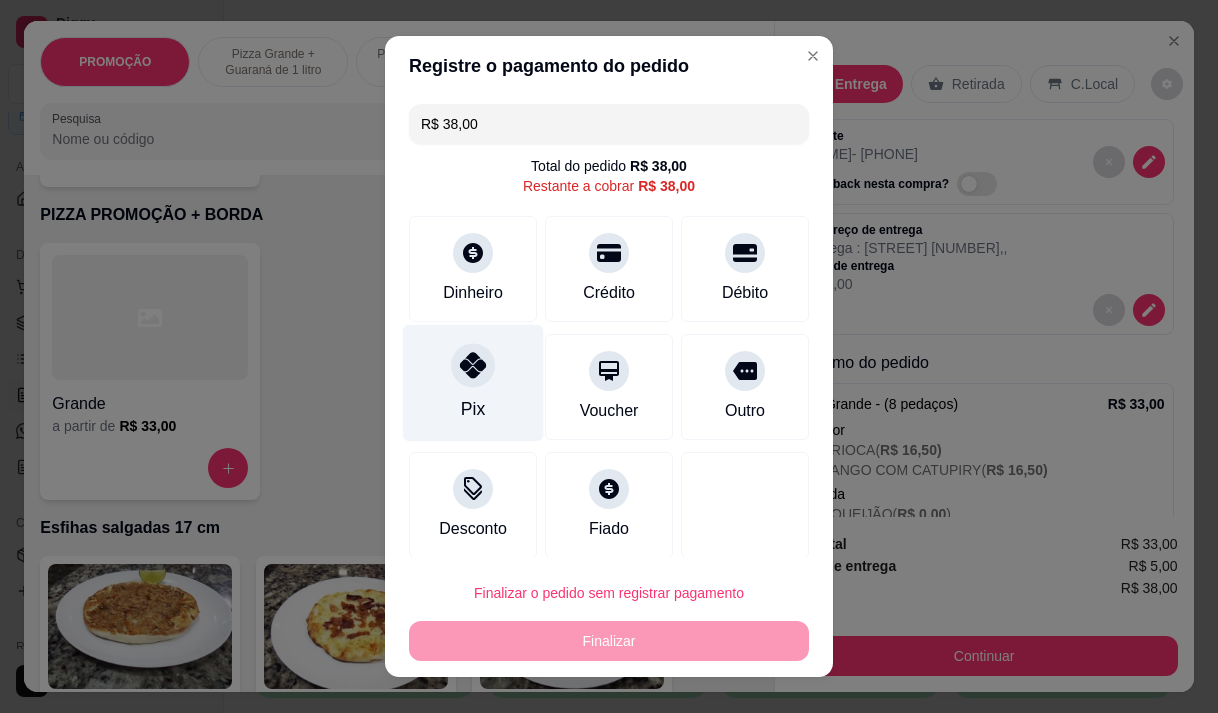 click 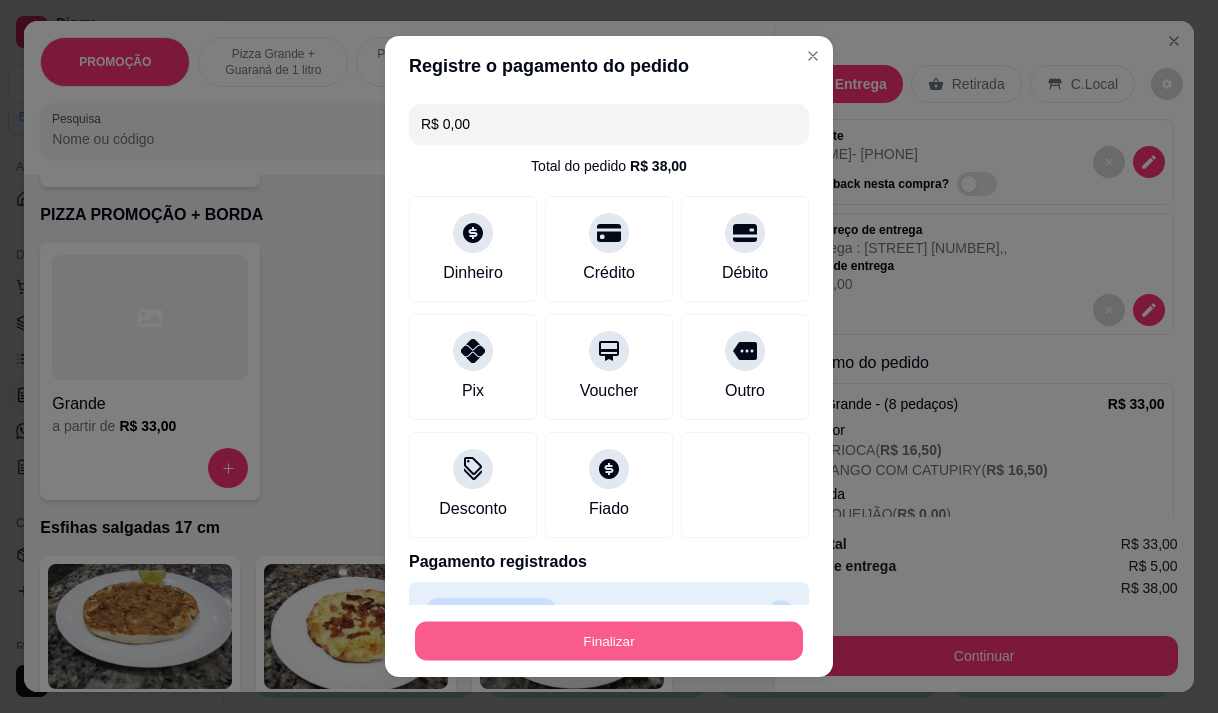click on "Finalizar" at bounding box center (609, 641) 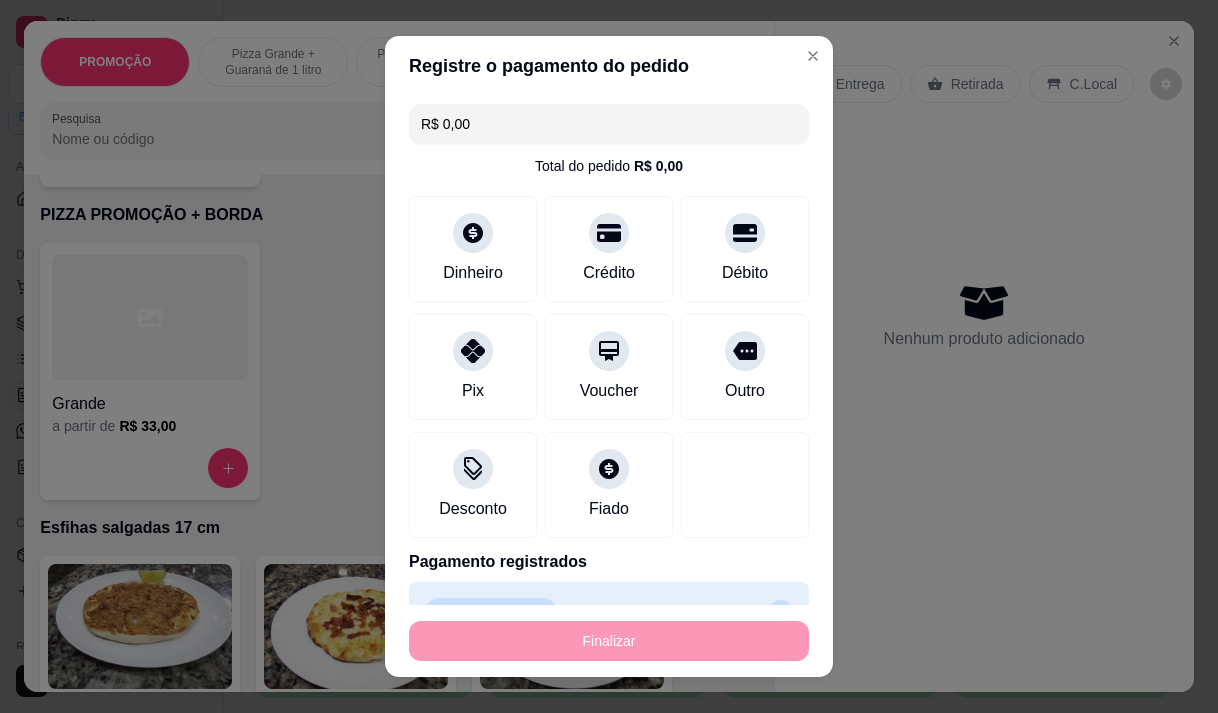 type on "-R$ 38,00" 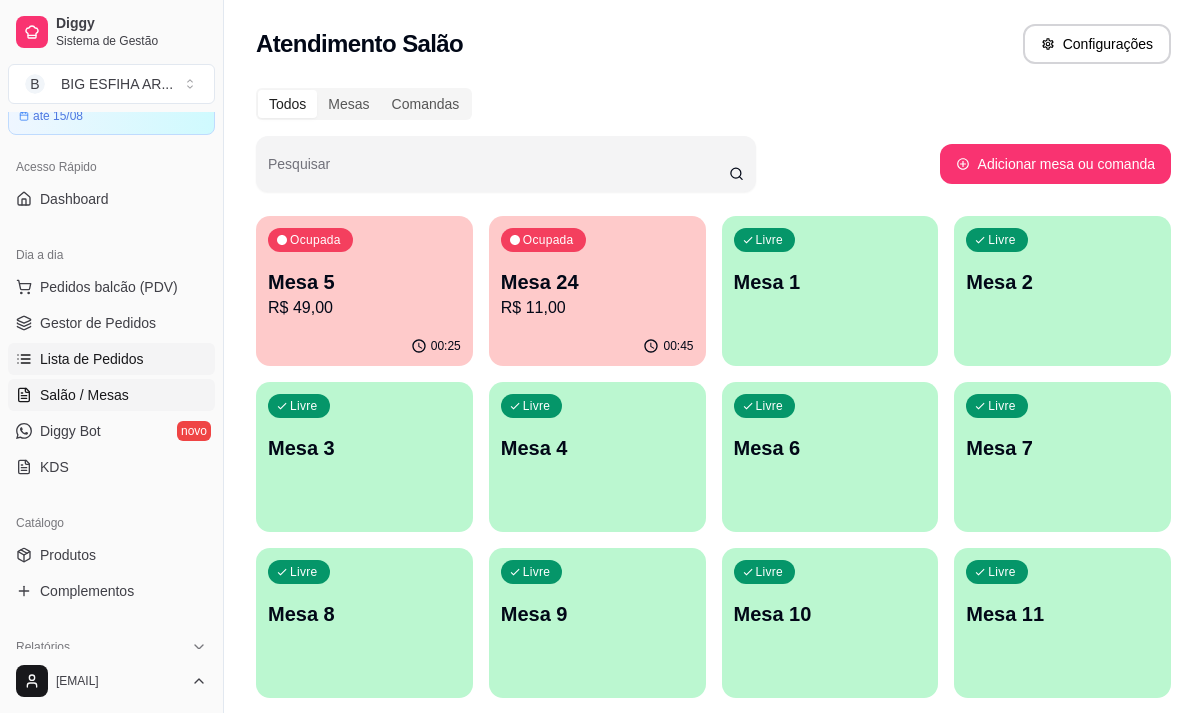 click on "Lista de Pedidos" at bounding box center [92, 359] 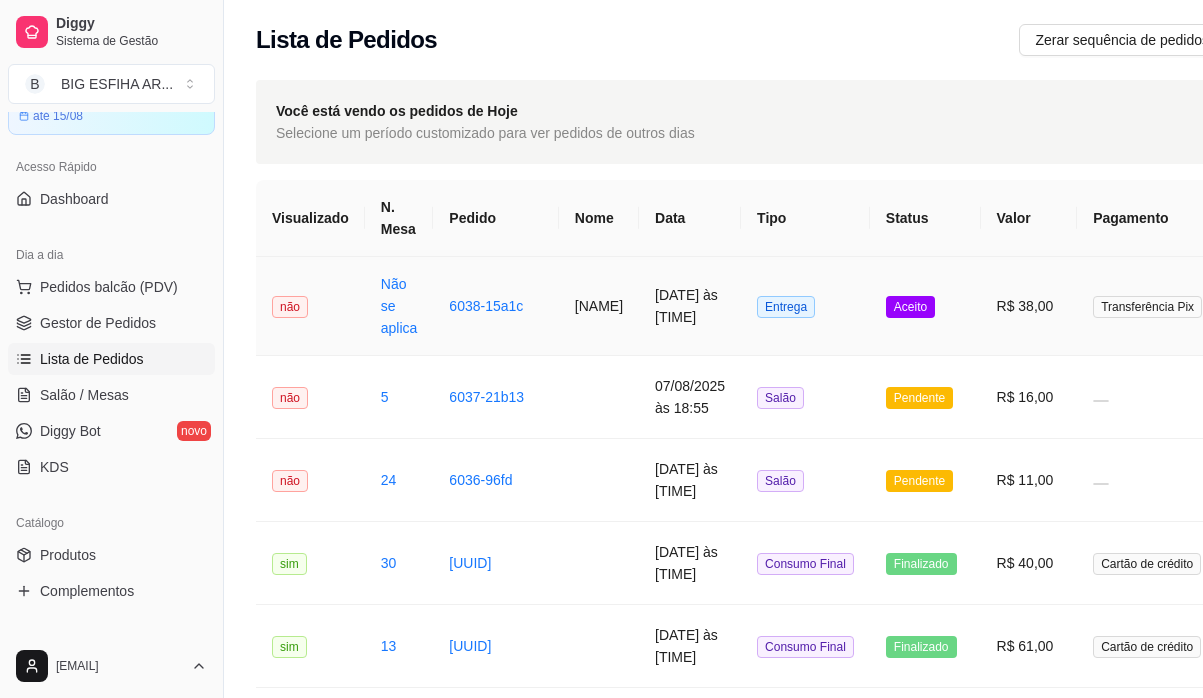 click on "[FIRST]" at bounding box center [599, 306] 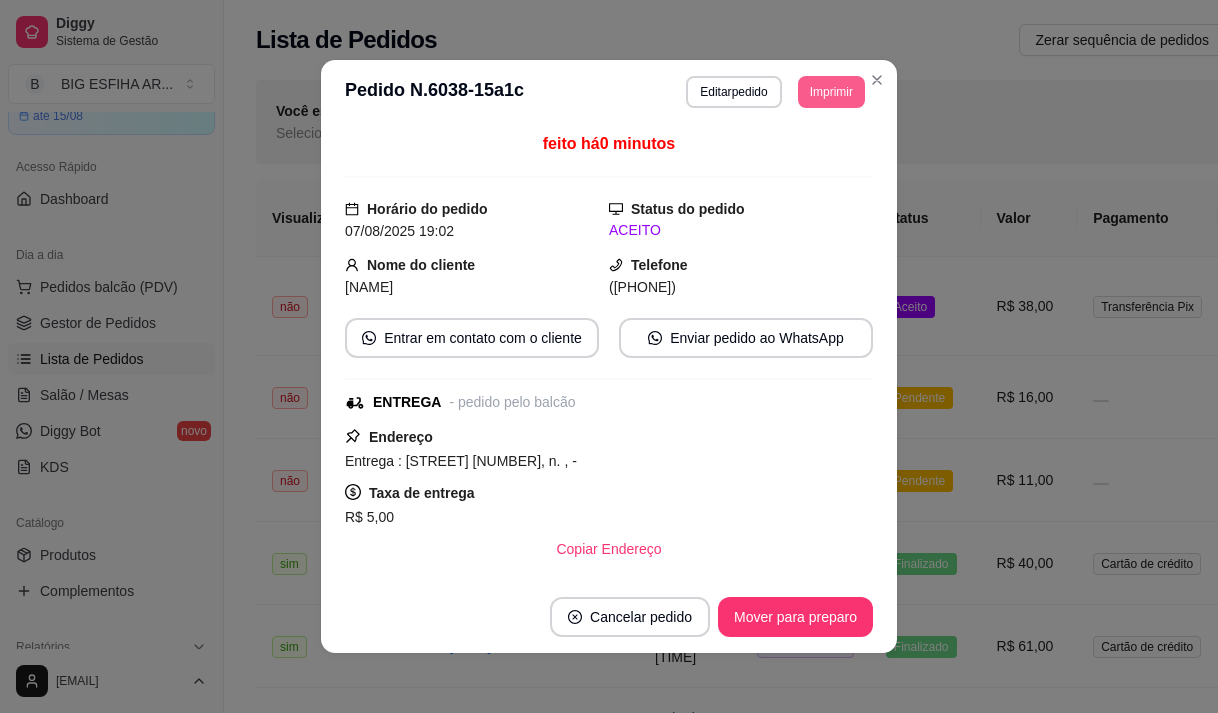 click on "Imprimir" at bounding box center (831, 92) 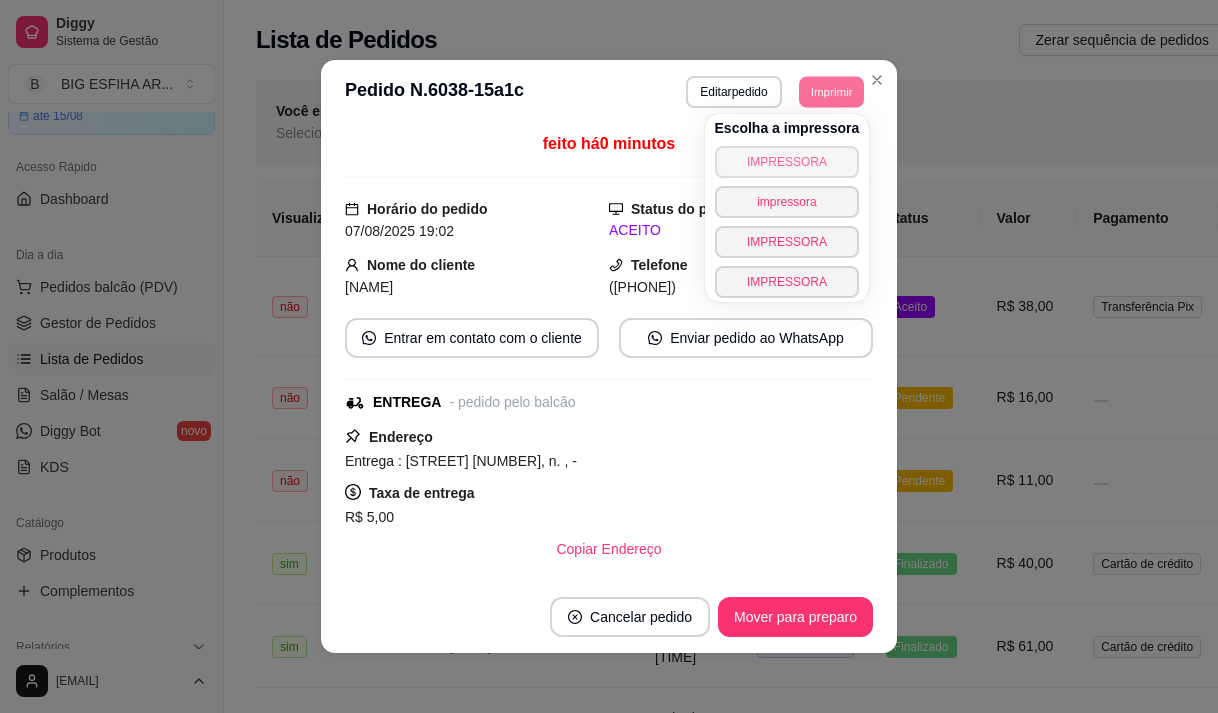 click on "IMPRESSORA" at bounding box center (787, 162) 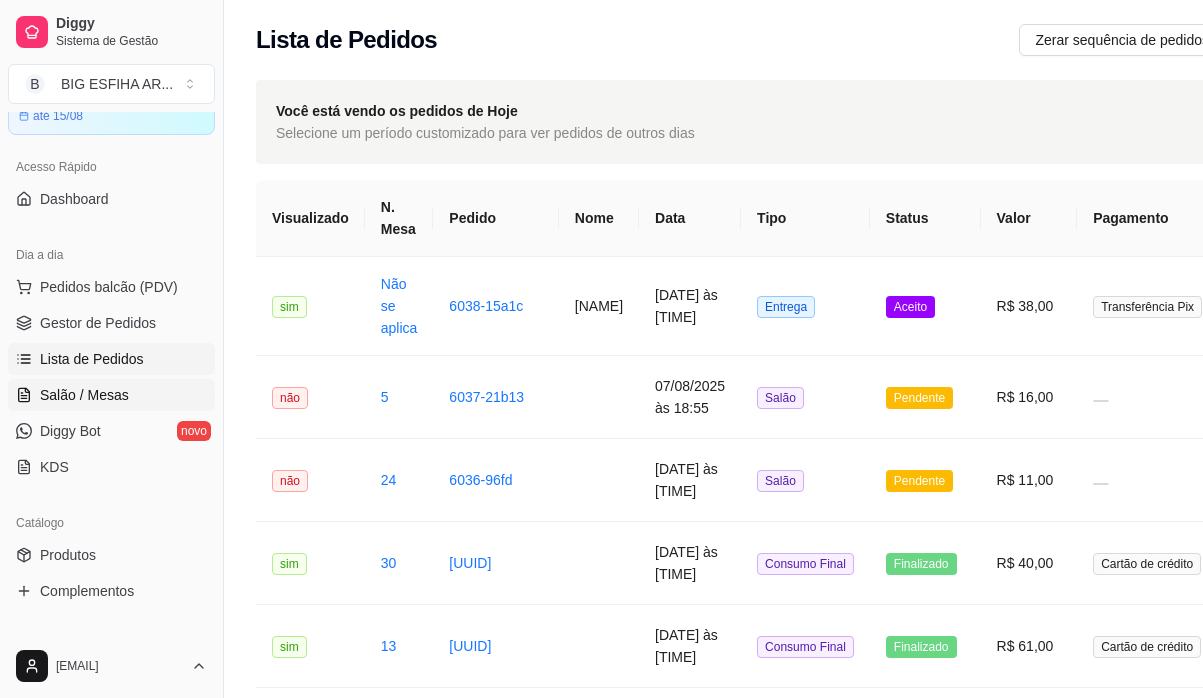 click on "Salão / Mesas" at bounding box center (84, 395) 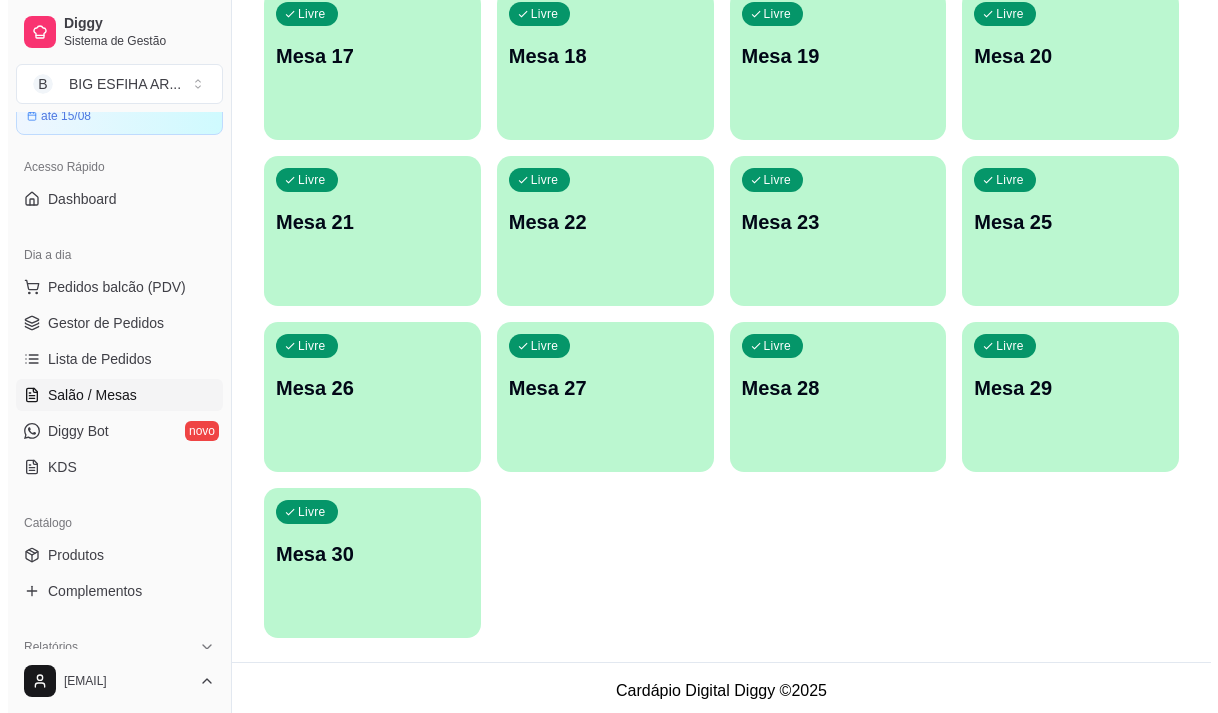 scroll, scrollTop: 896, scrollLeft: 0, axis: vertical 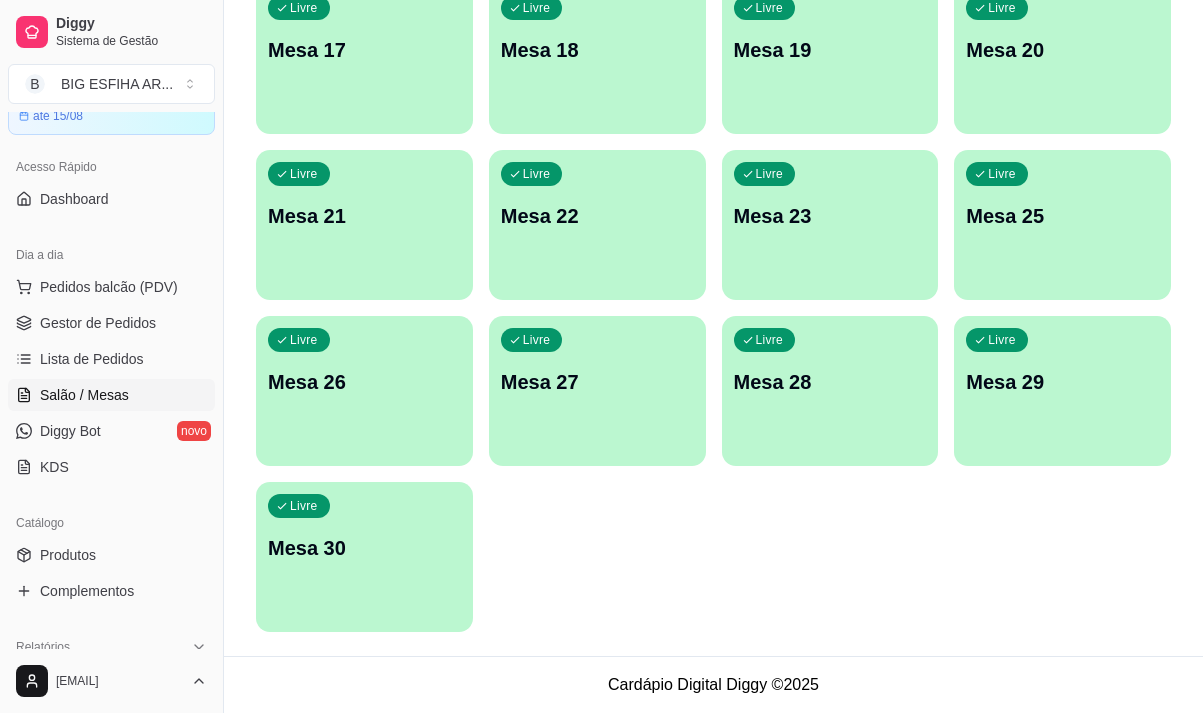 click on "Livre Mesa 30" at bounding box center [364, 545] 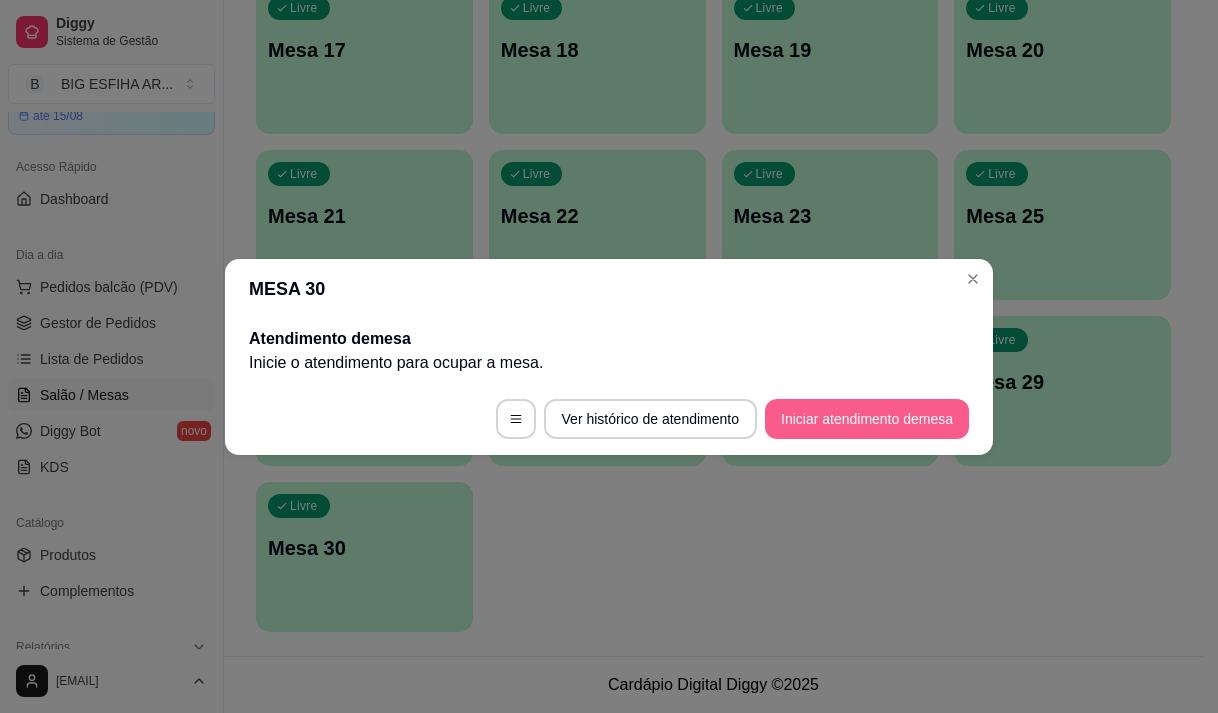 click on "Iniciar atendimento de  mesa" at bounding box center (867, 419) 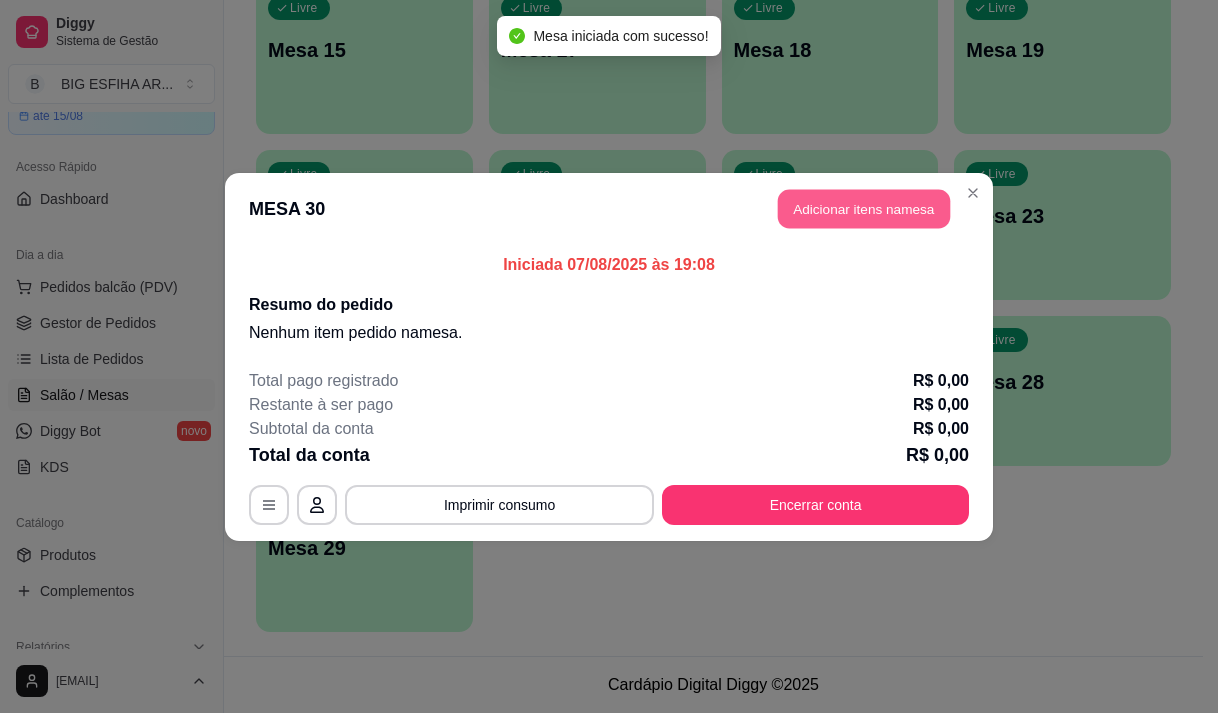 click on "Adicionar itens na  mesa" at bounding box center (864, 208) 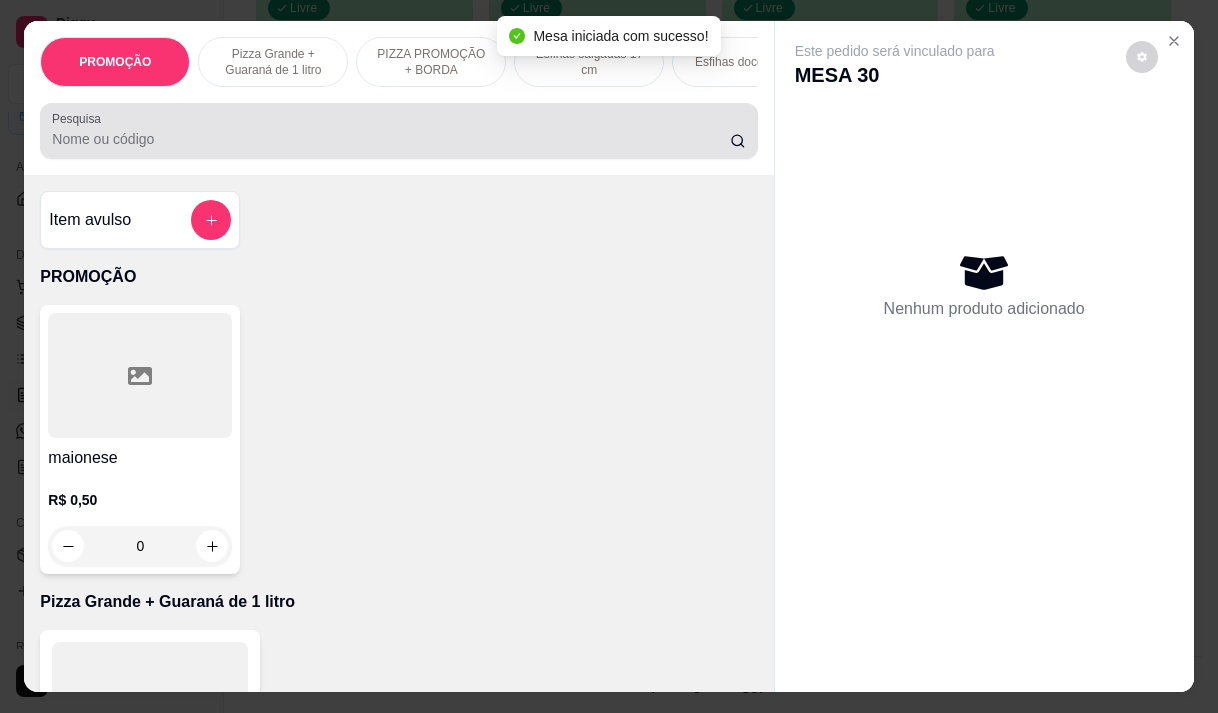 click at bounding box center [398, 131] 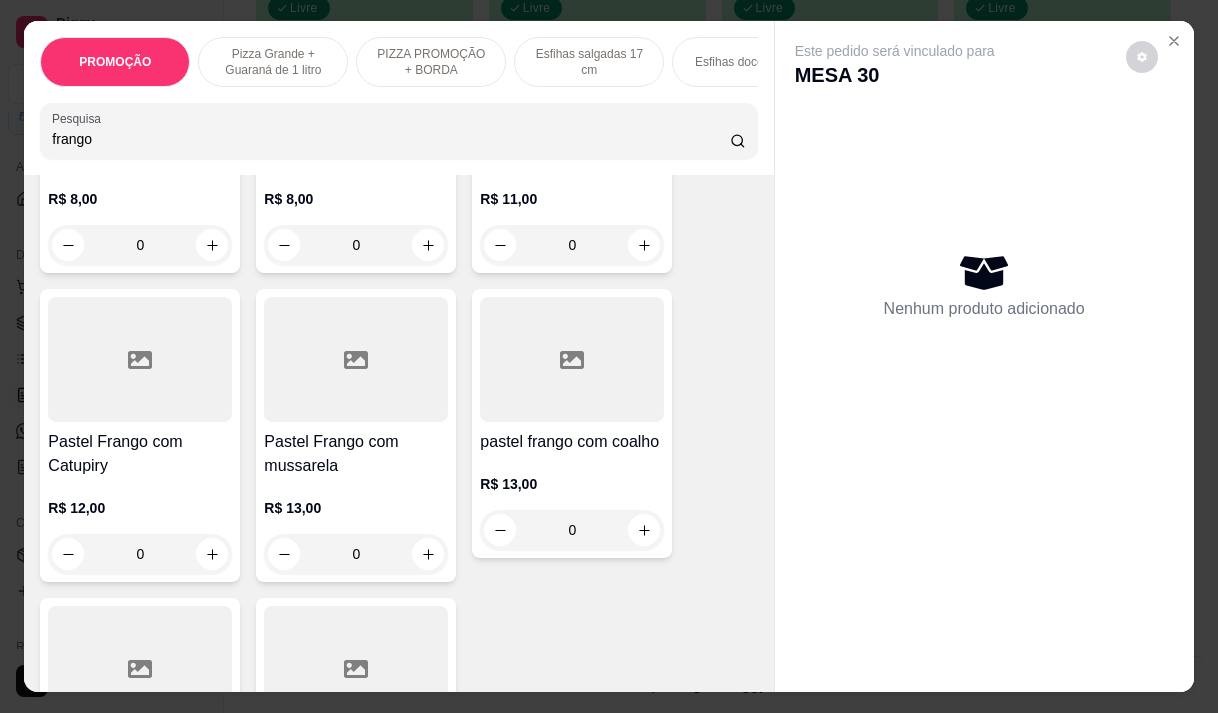 scroll, scrollTop: 500, scrollLeft: 0, axis: vertical 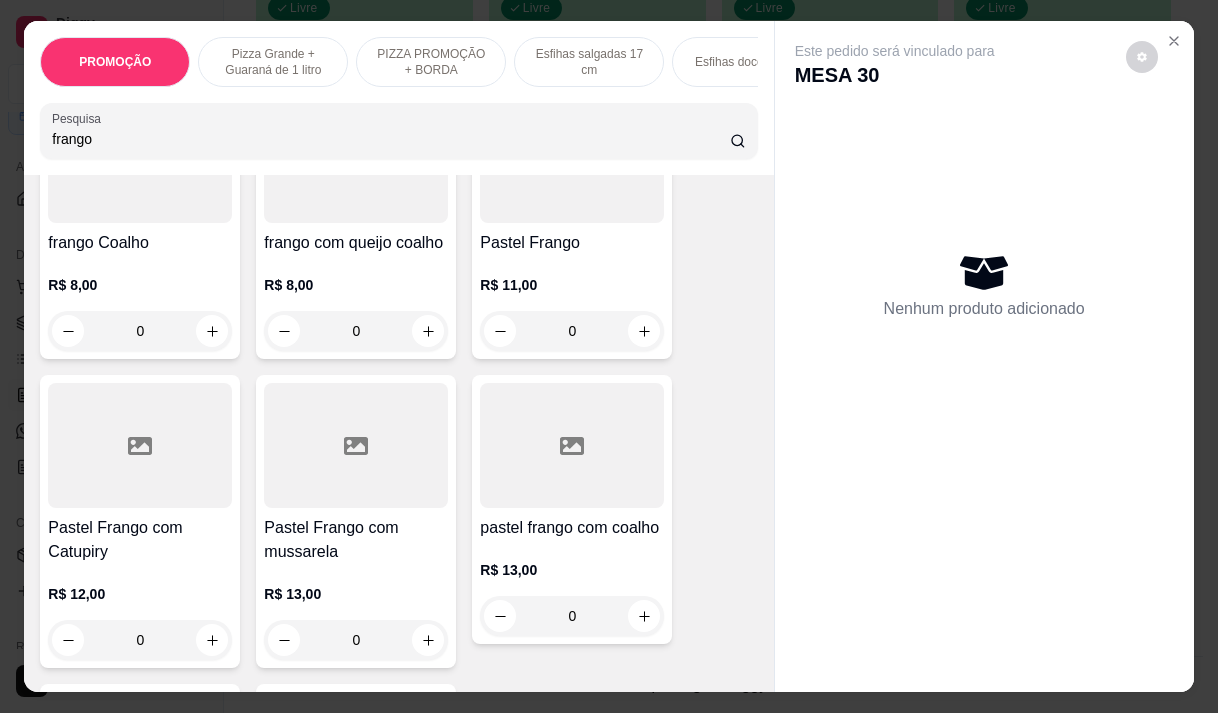 type on "frango" 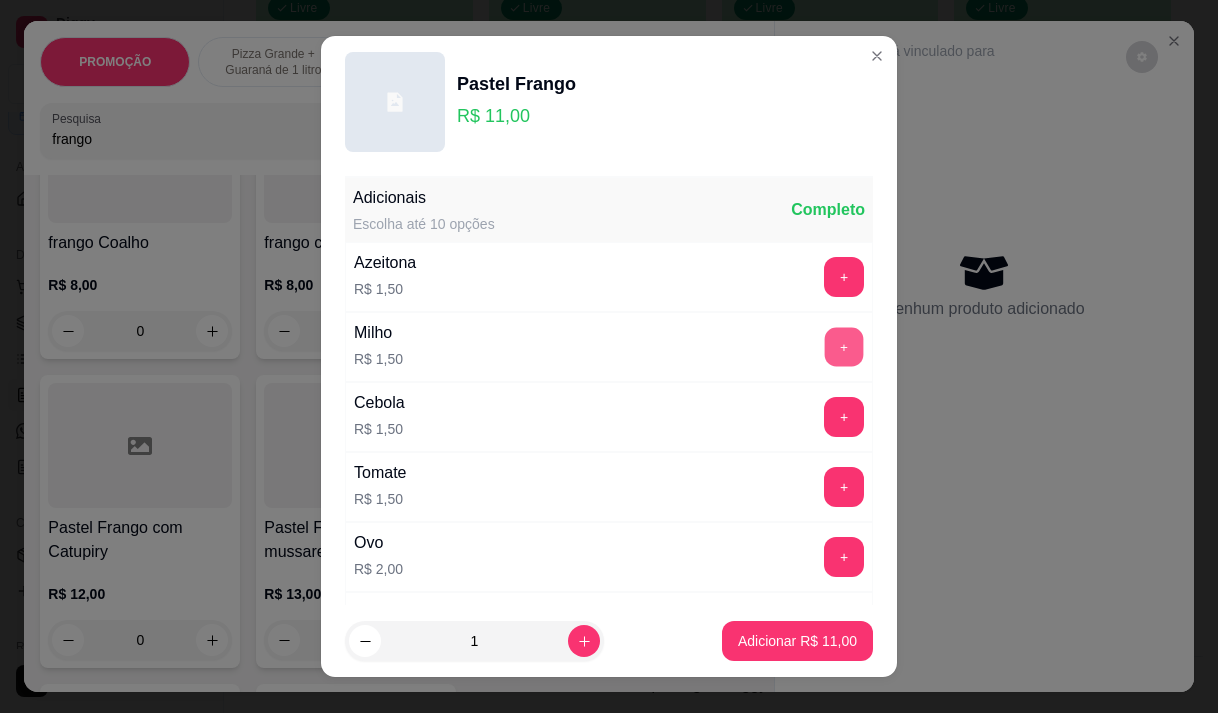 click on "+" at bounding box center (844, 346) 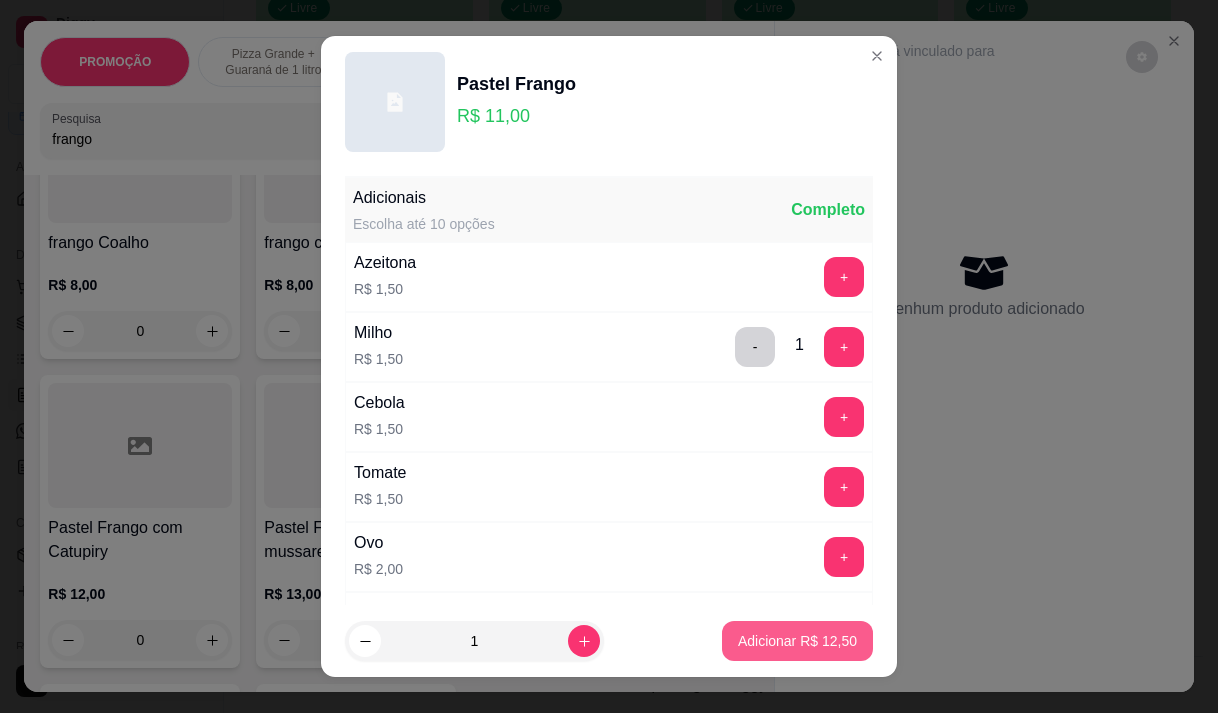 click on "Adicionar   R$ 12,50" at bounding box center (797, 641) 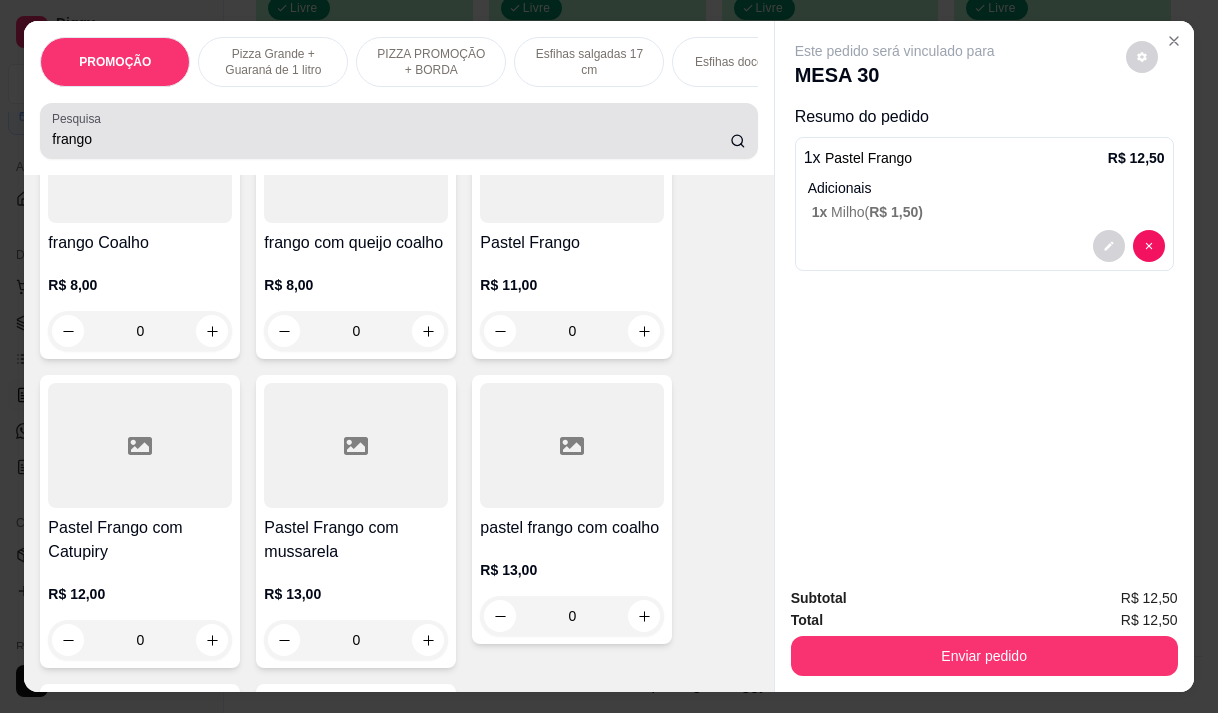 click on "frango" at bounding box center (391, 139) 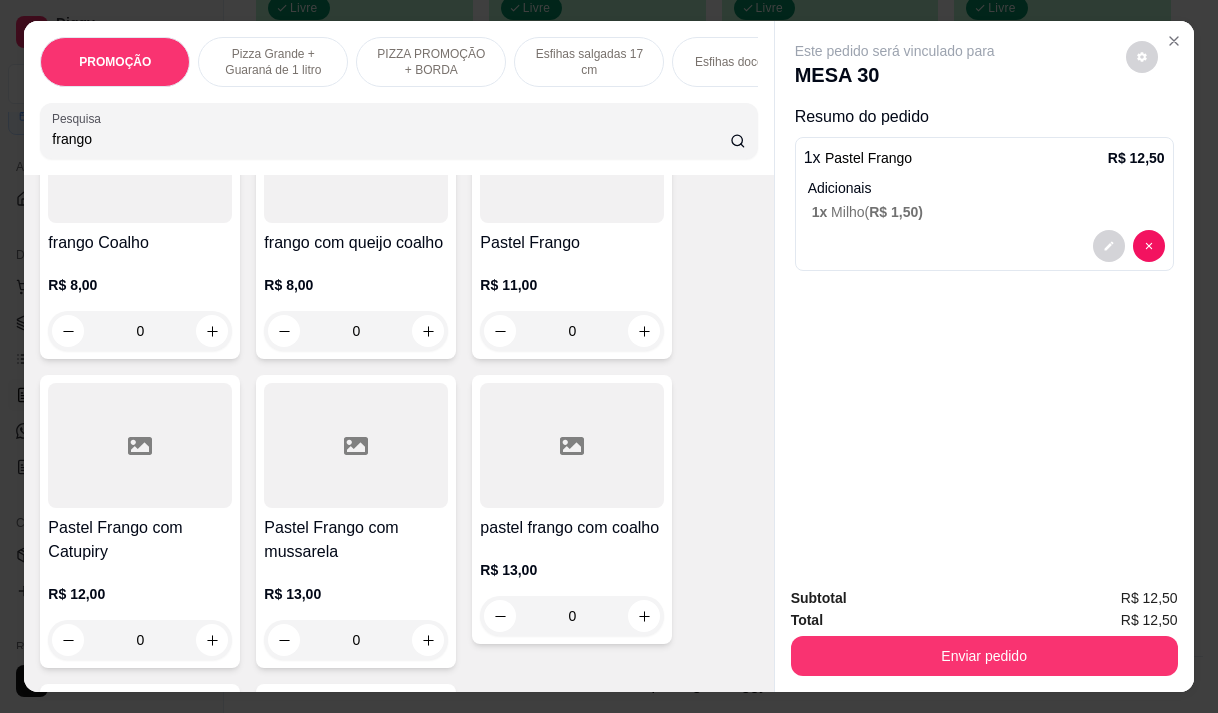 click on "frango" at bounding box center (391, 139) 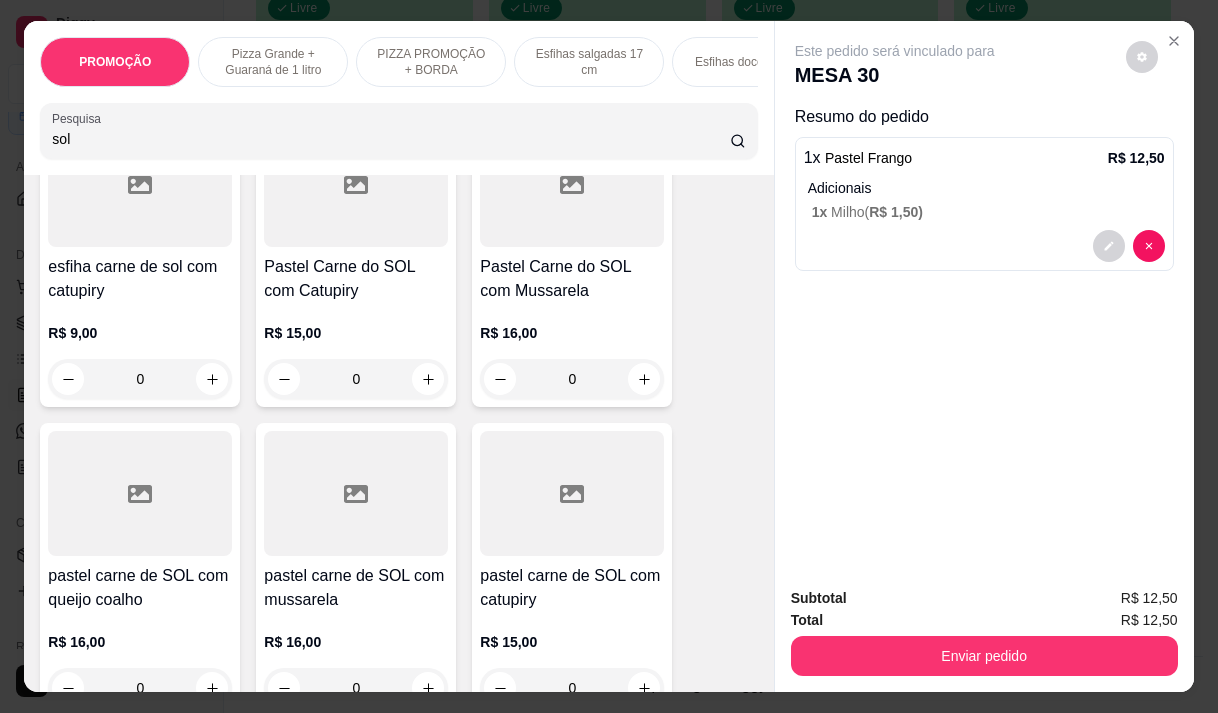 scroll, scrollTop: 1776, scrollLeft: 0, axis: vertical 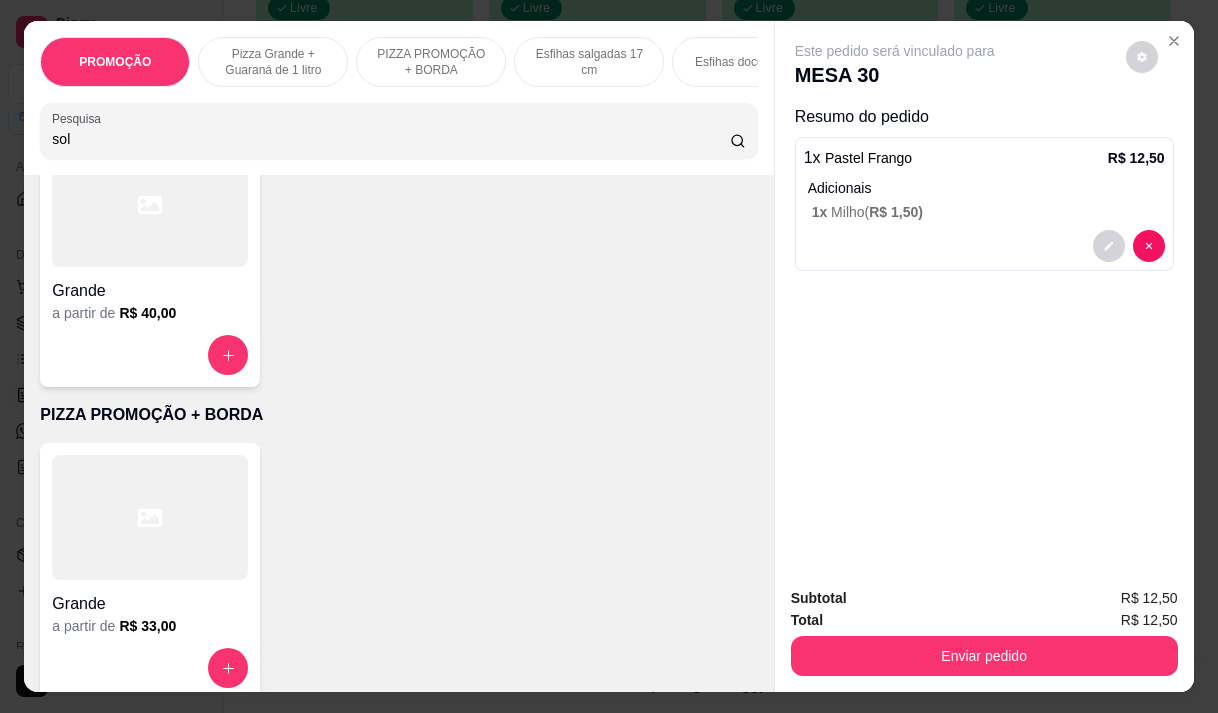 type on "sol" 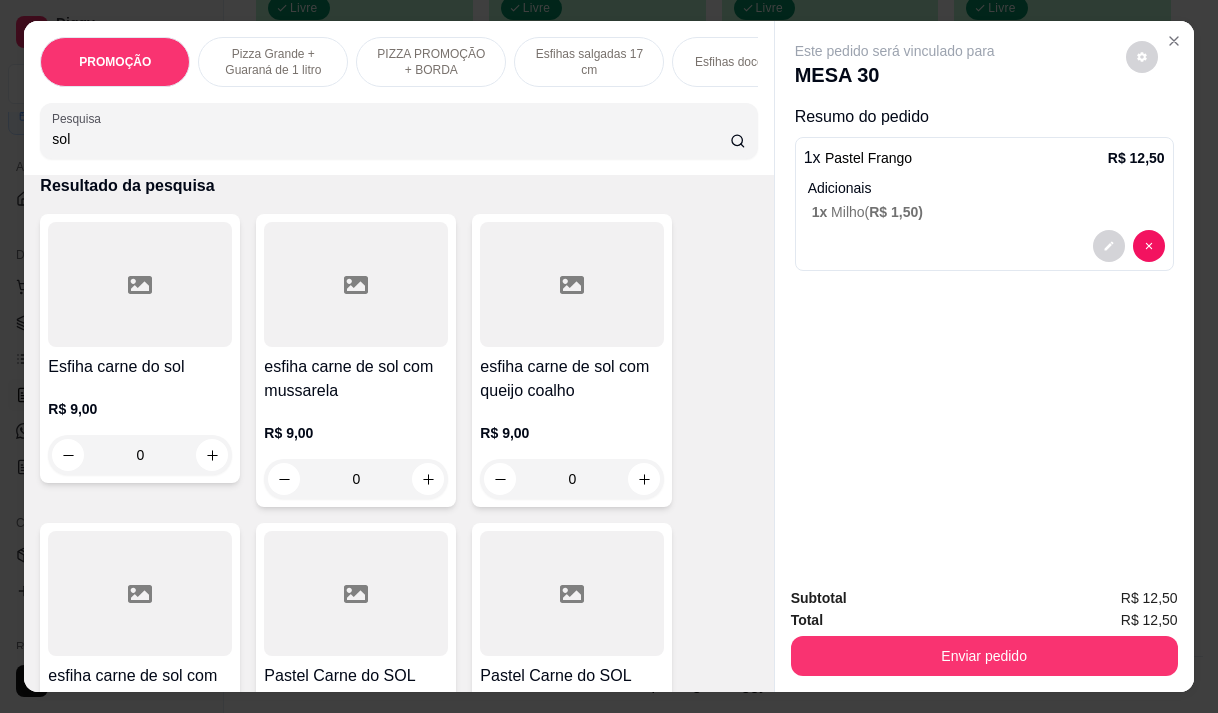 scroll, scrollTop: 200, scrollLeft: 0, axis: vertical 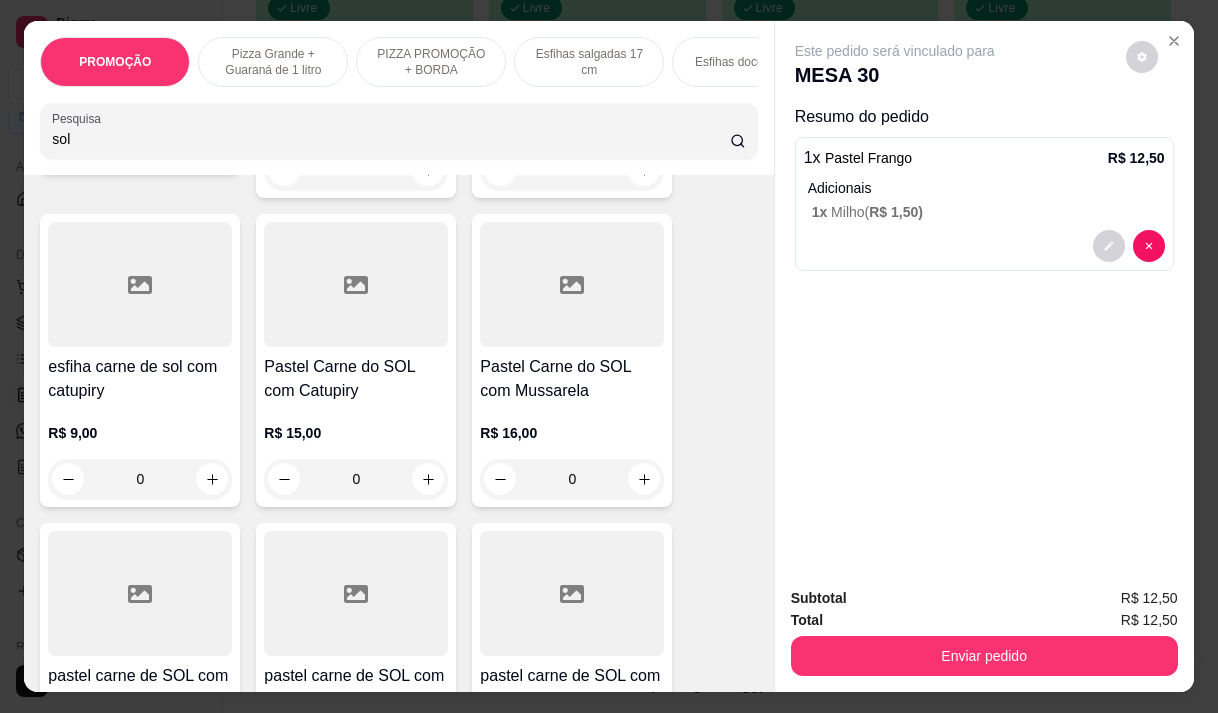 click on "R$ 16,00 0" at bounding box center [572, 451] 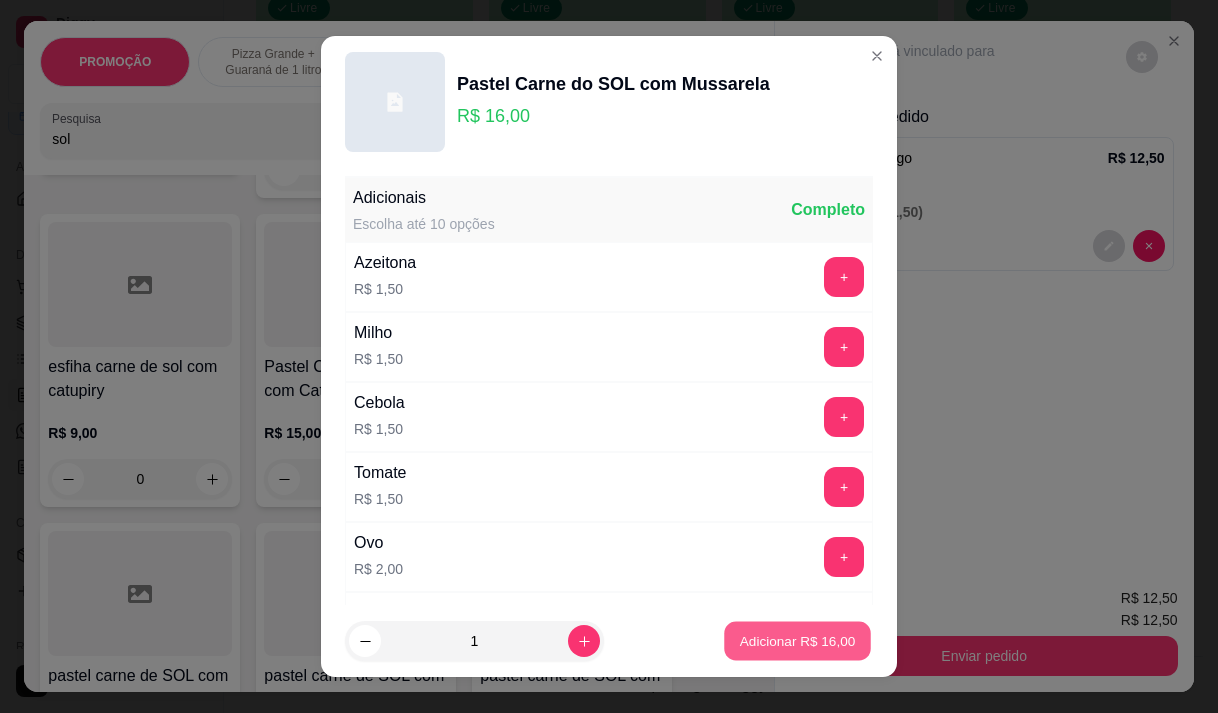 click on "Adicionar   R$ 16,00" at bounding box center (797, 641) 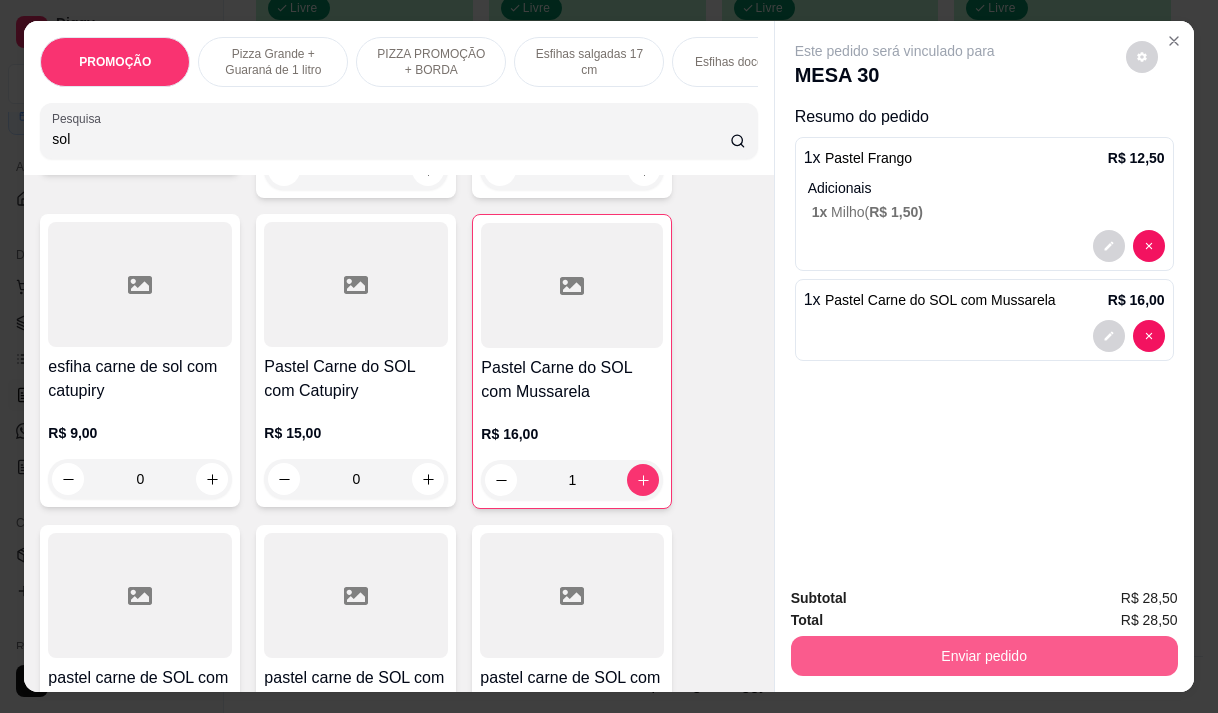 click on "Enviar pedido" at bounding box center (984, 656) 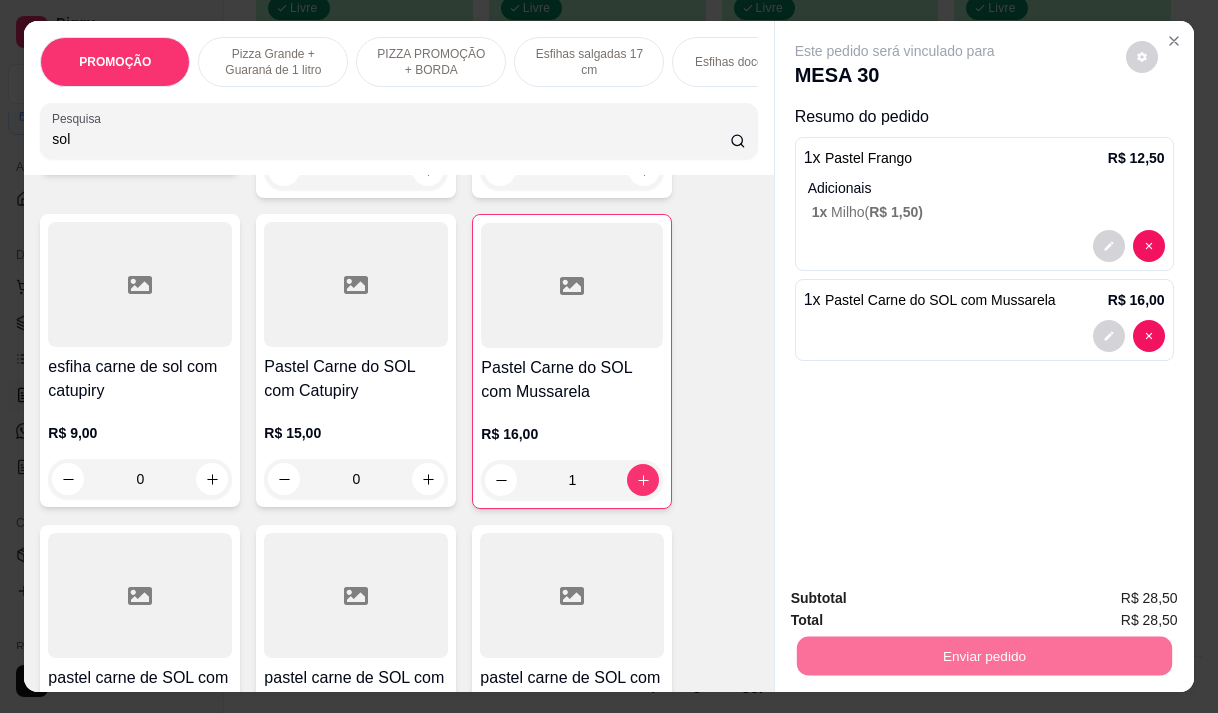 click on "Não registrar e enviar pedido" at bounding box center [918, 599] 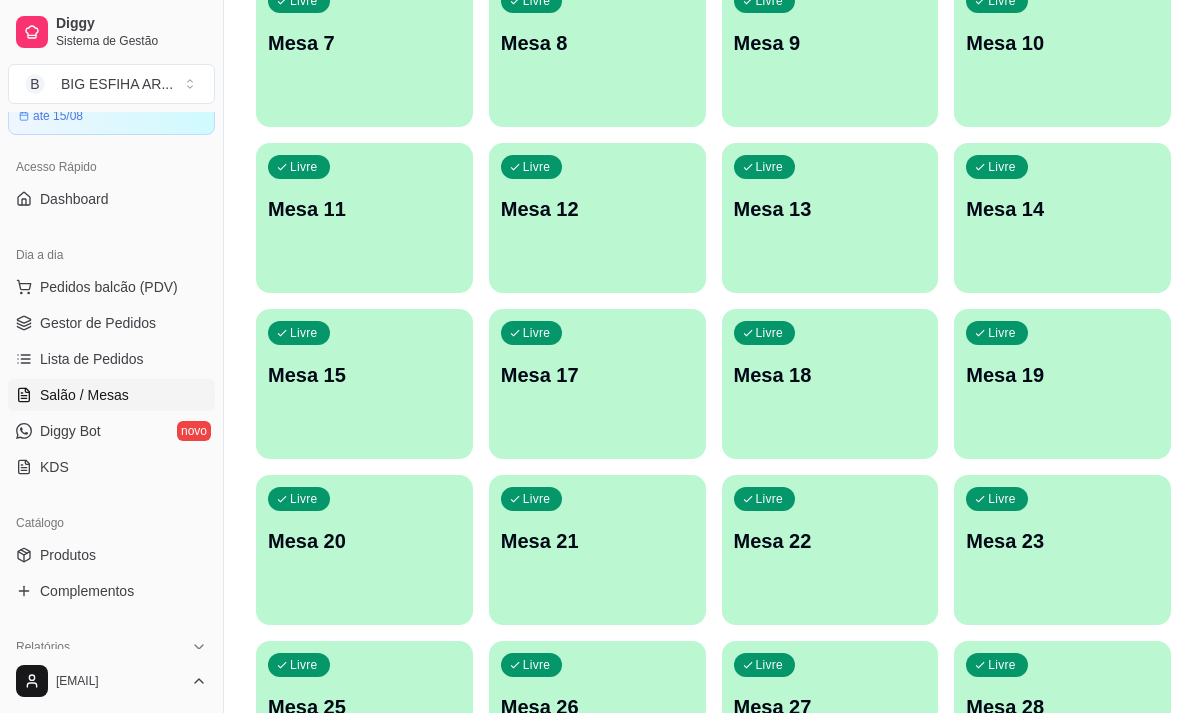 scroll, scrollTop: 496, scrollLeft: 0, axis: vertical 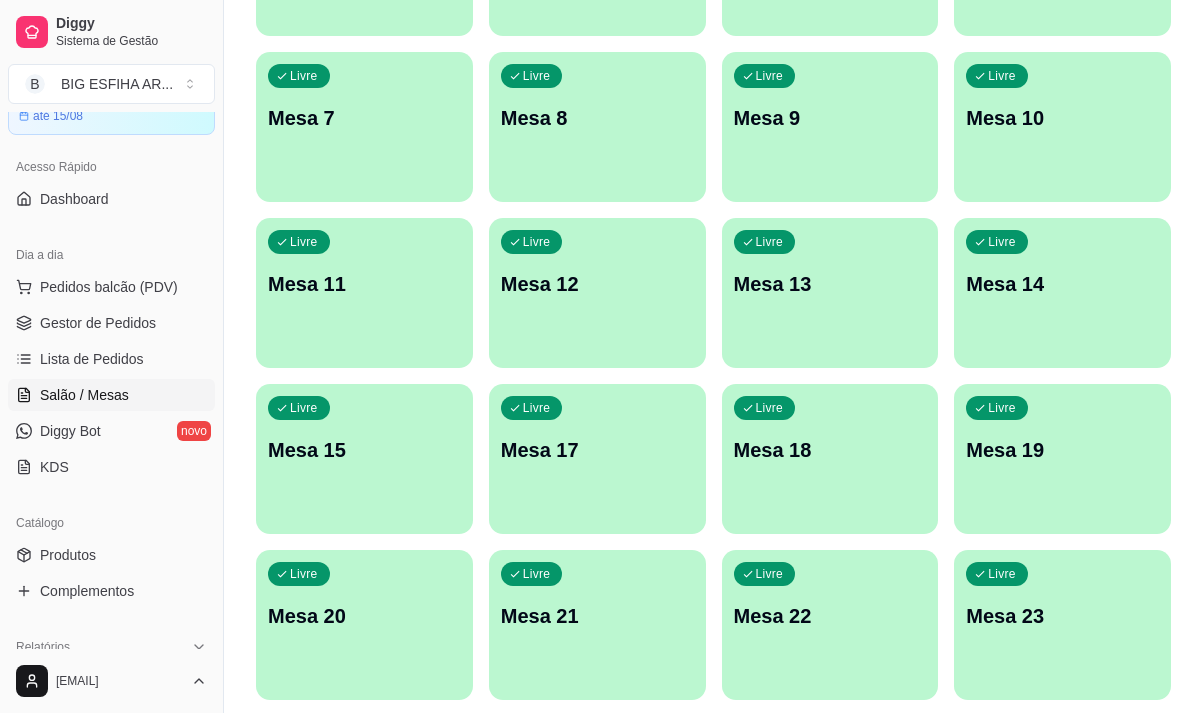 type 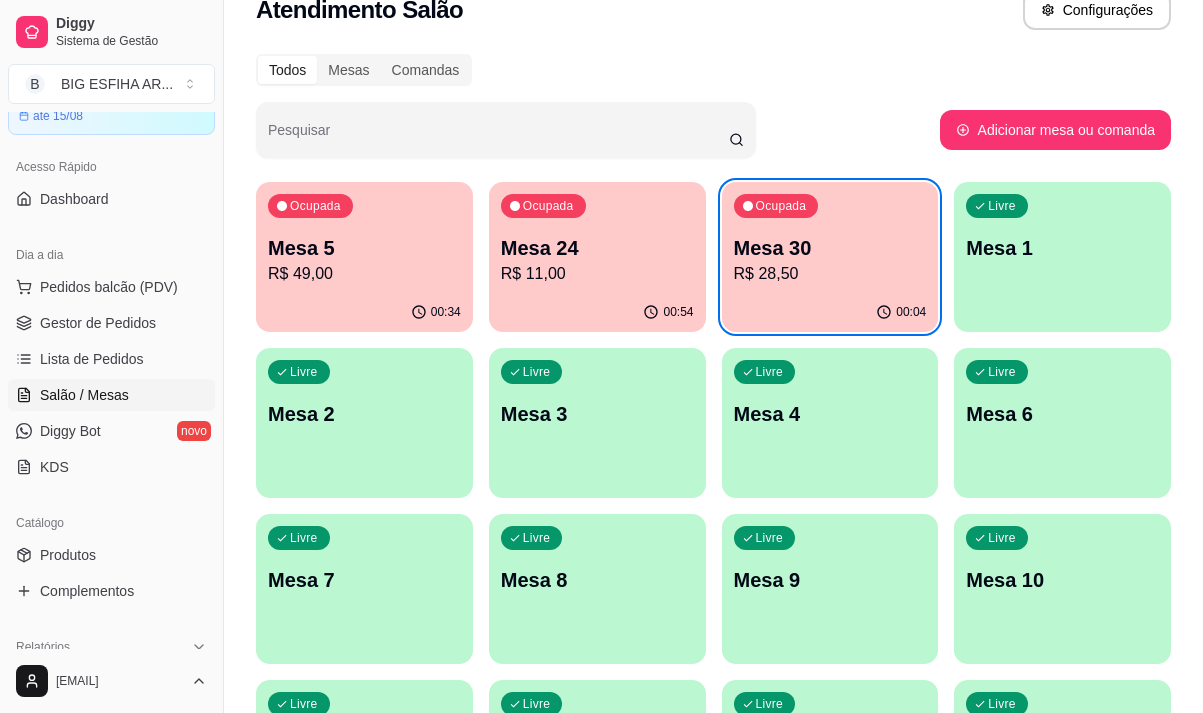 scroll, scrollTop: 0, scrollLeft: 0, axis: both 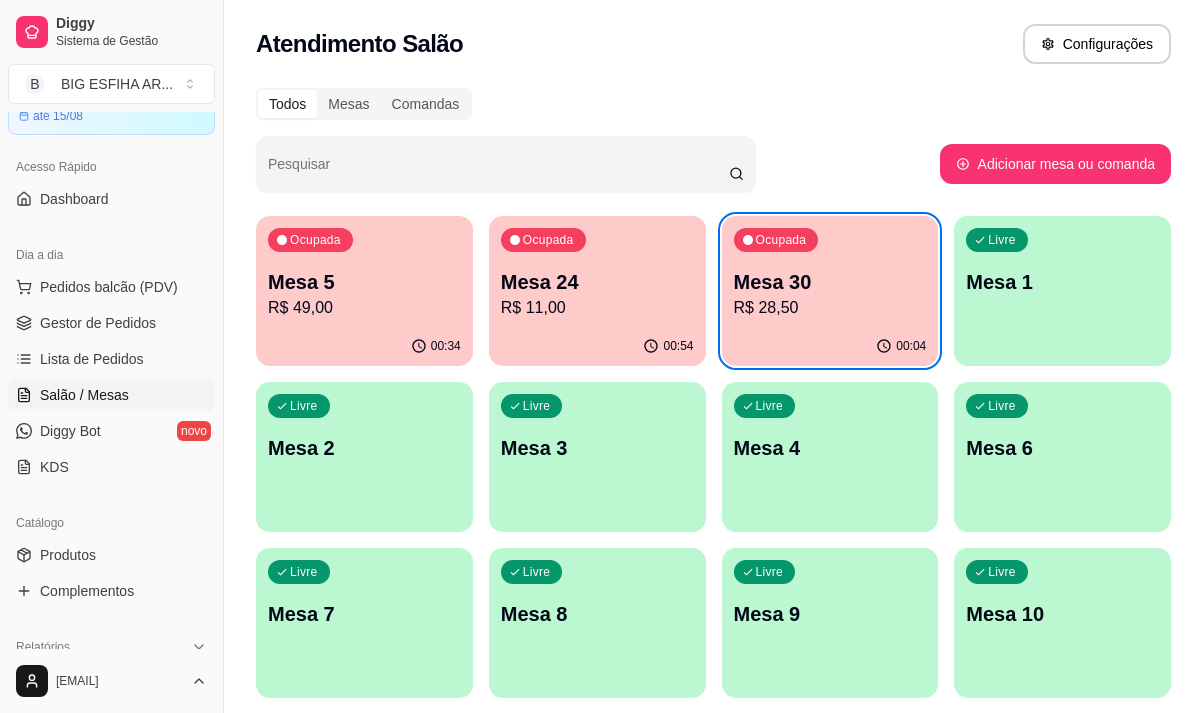 click on "Mesa 24" at bounding box center (597, 282) 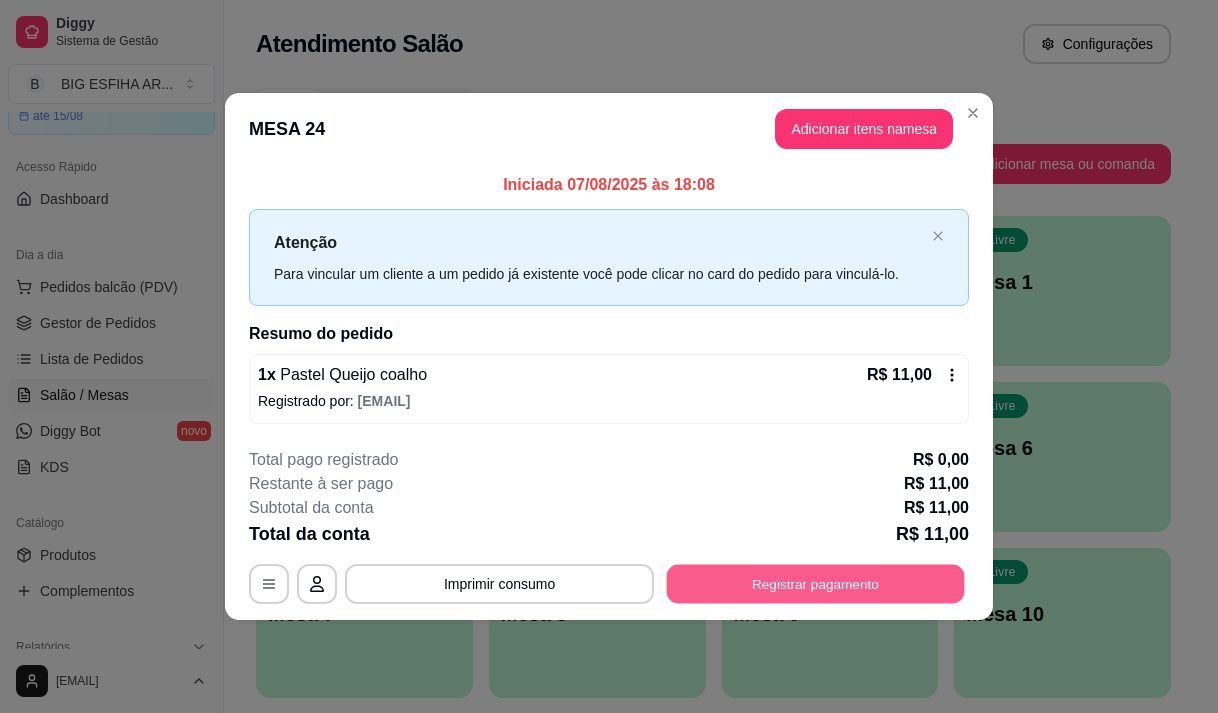 click on "Registrar pagamento" at bounding box center [816, 584] 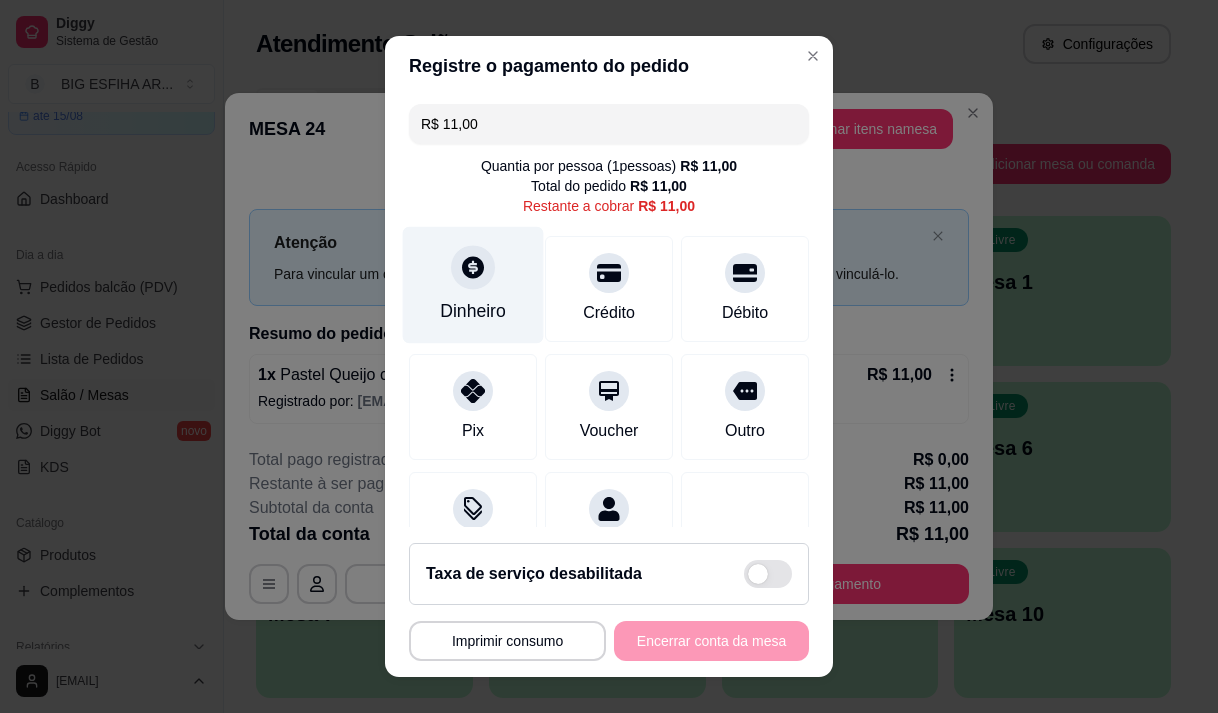 click on "Dinheiro" at bounding box center [473, 284] 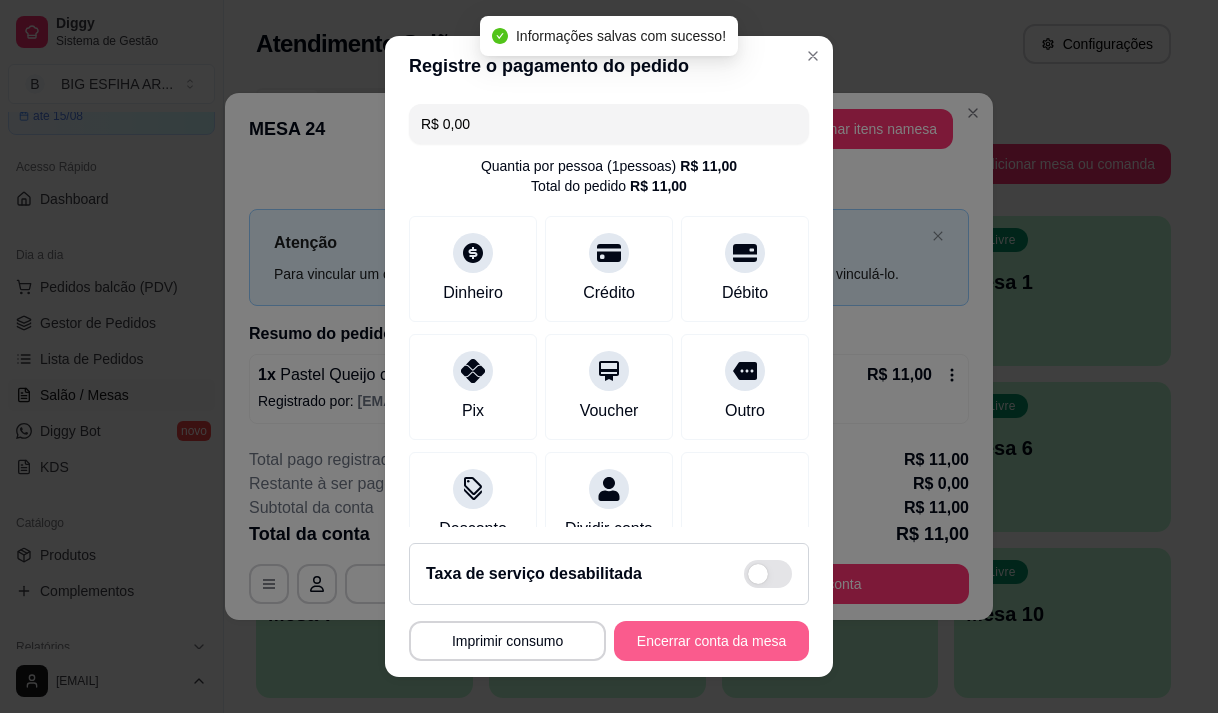 type on "R$ 0,00" 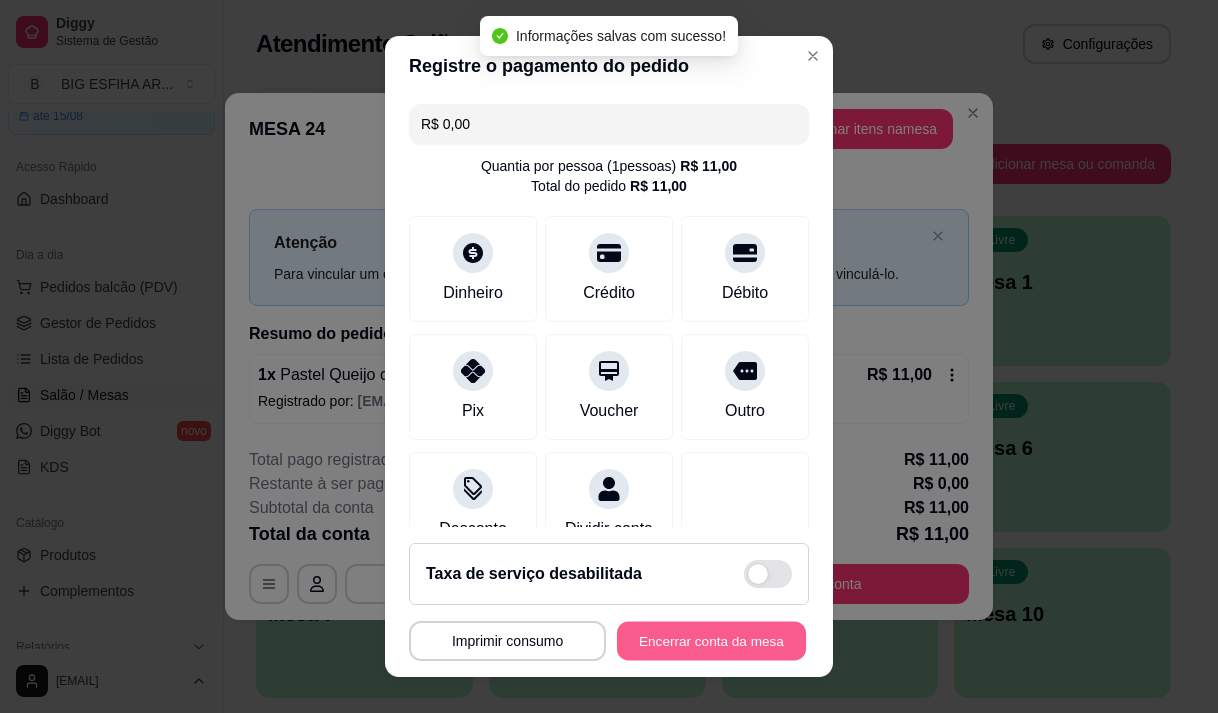 click on "Encerrar conta da mesa" at bounding box center [711, 641] 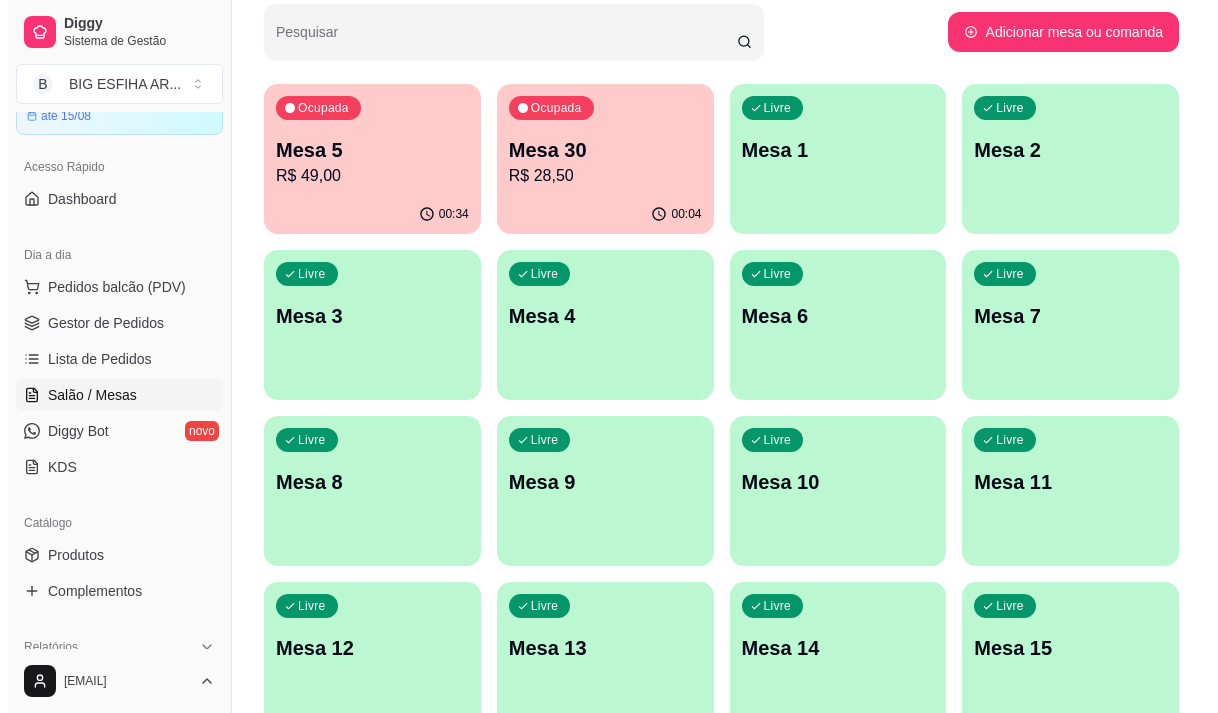 scroll, scrollTop: 0, scrollLeft: 0, axis: both 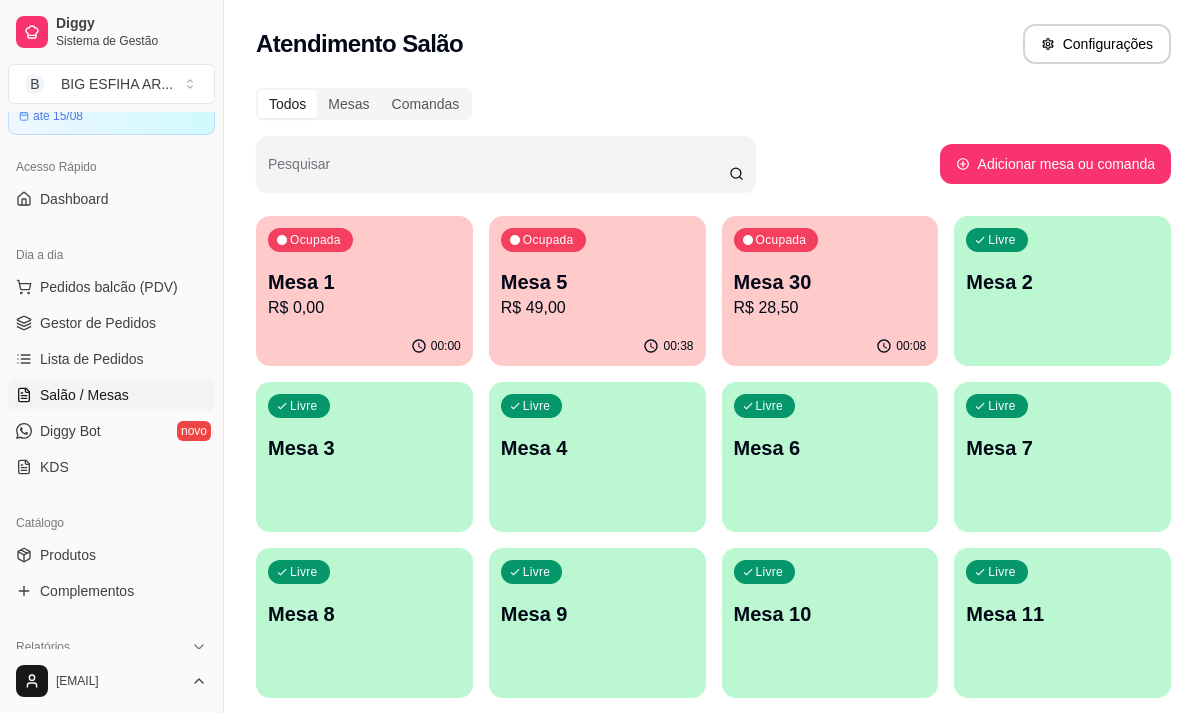 click on "R$ 49,00" at bounding box center (597, 308) 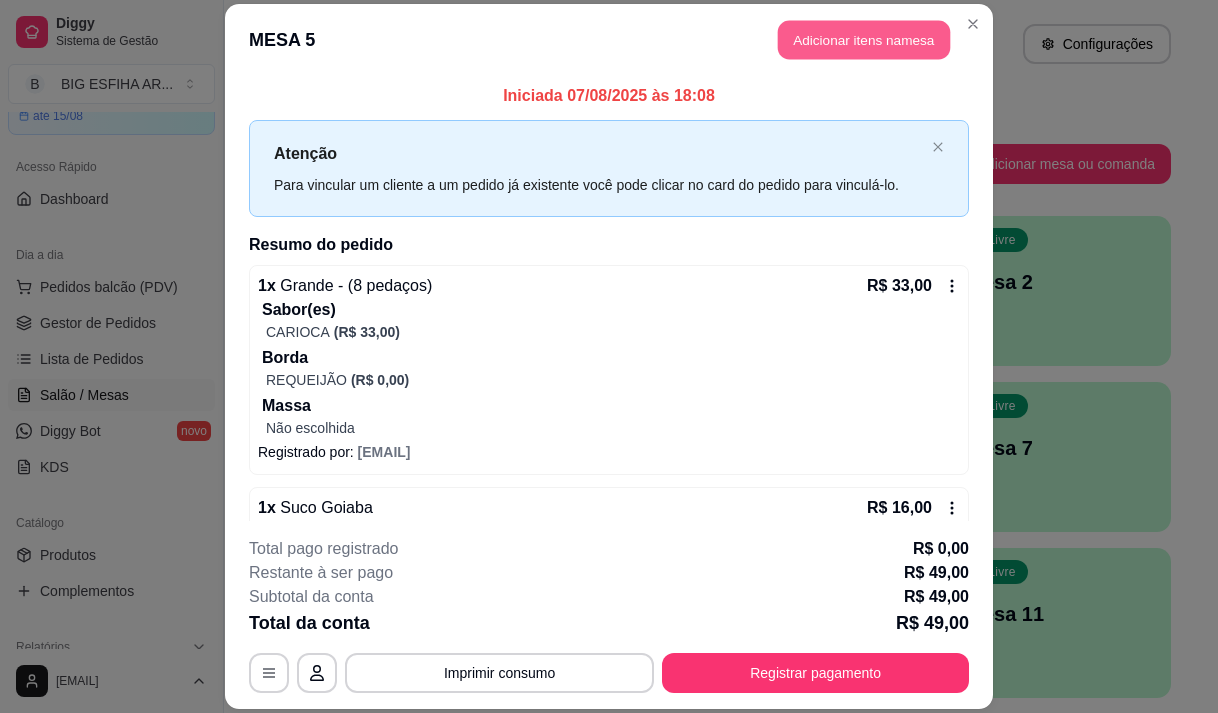 click on "Adicionar itens na  mesa" at bounding box center [864, 39] 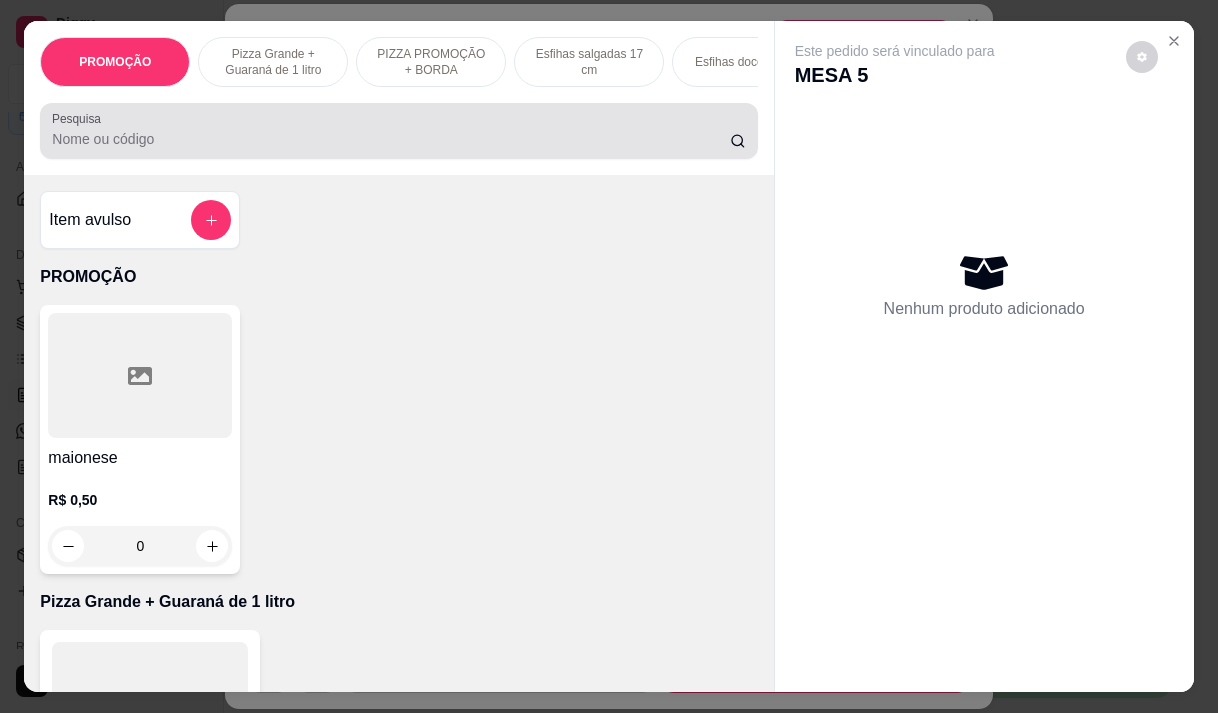 click at bounding box center (398, 131) 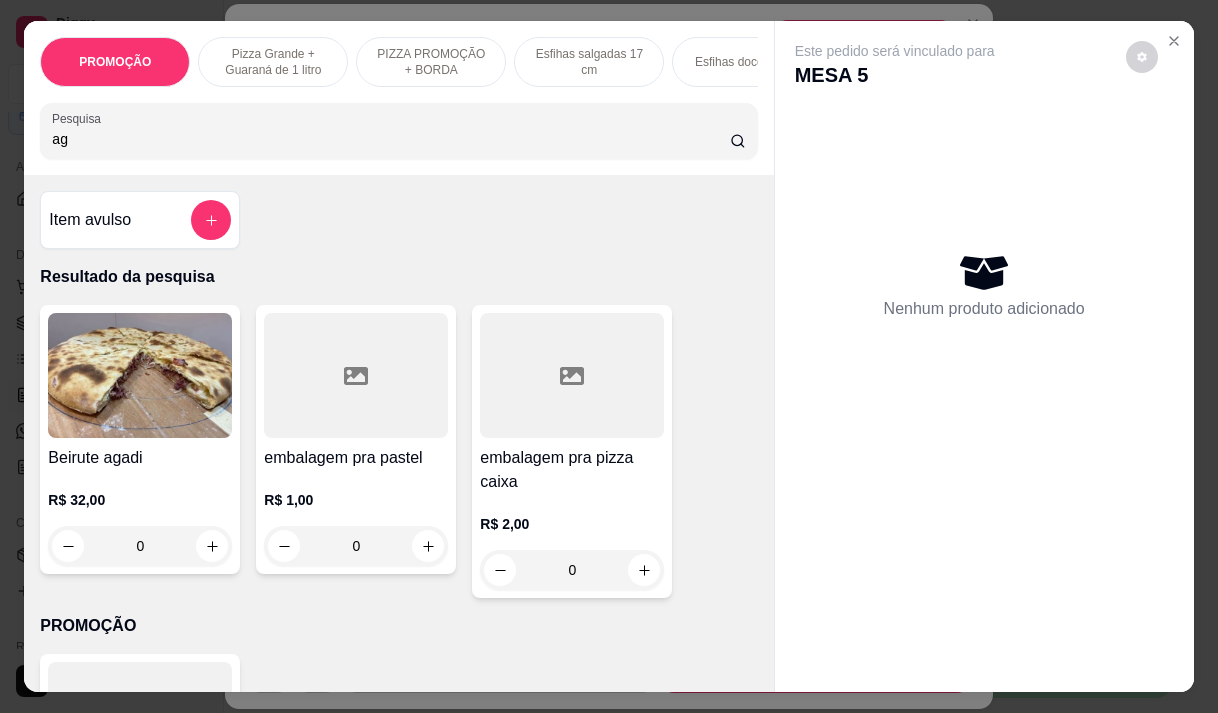 type on "a" 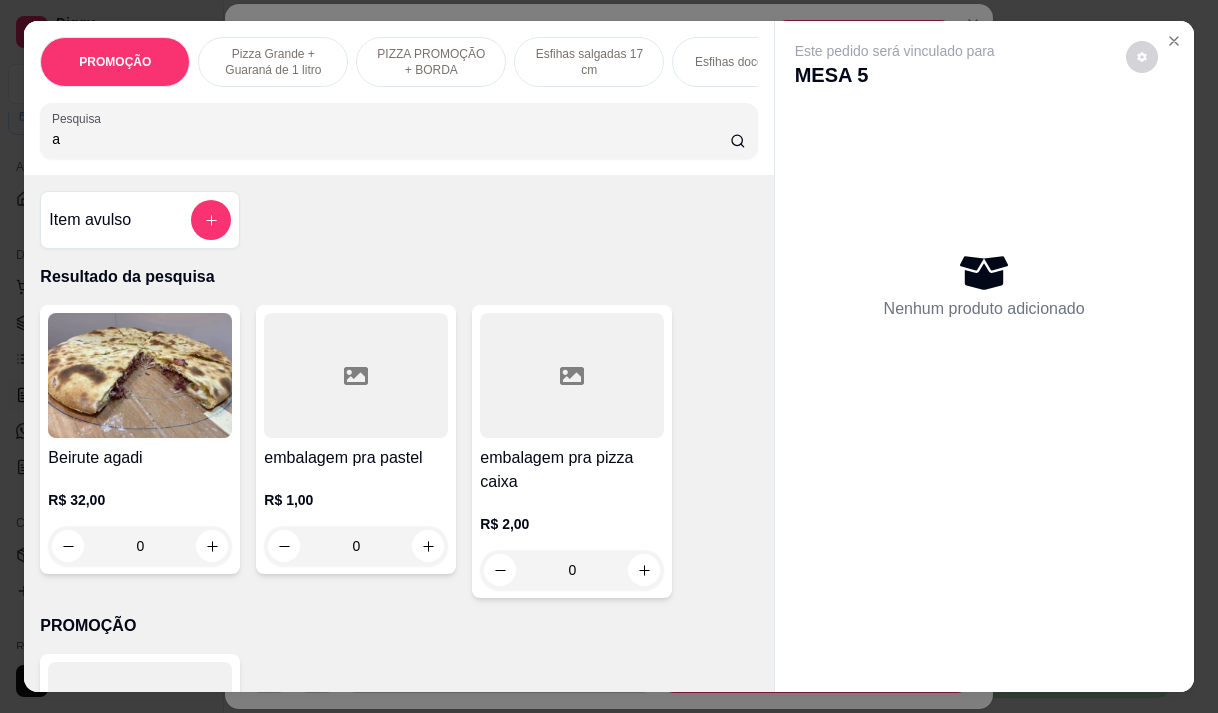 type 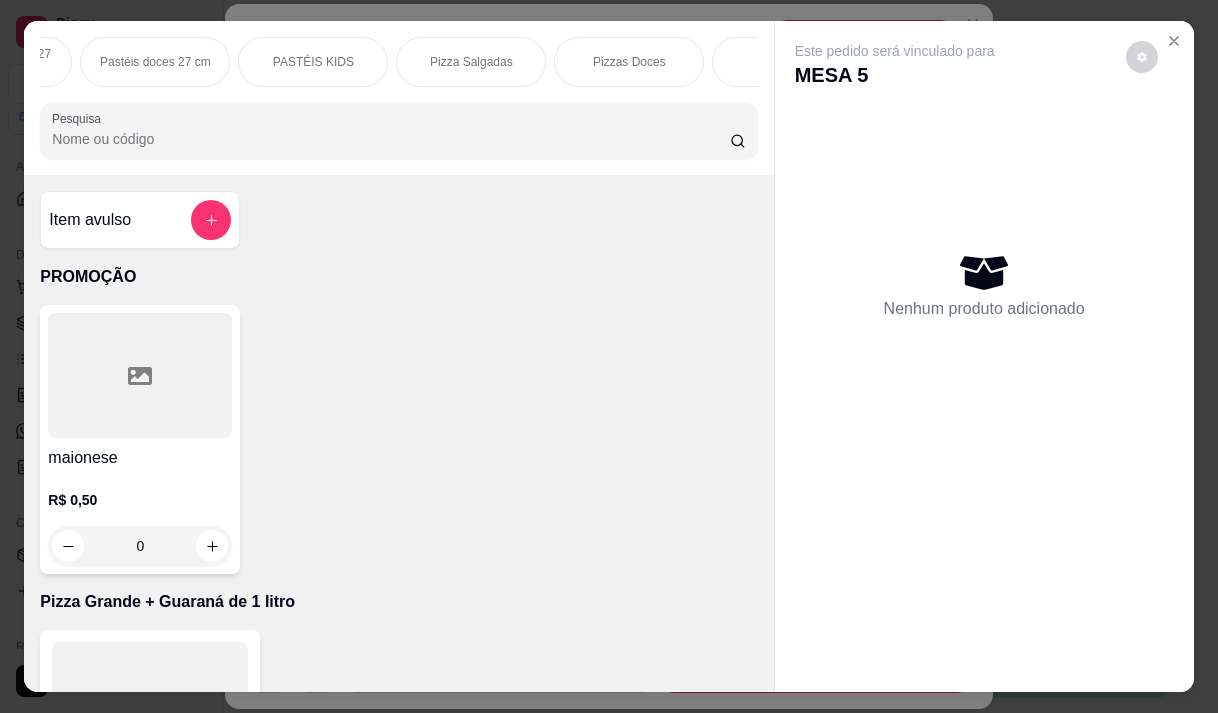 scroll, scrollTop: 0, scrollLeft: 1120, axis: horizontal 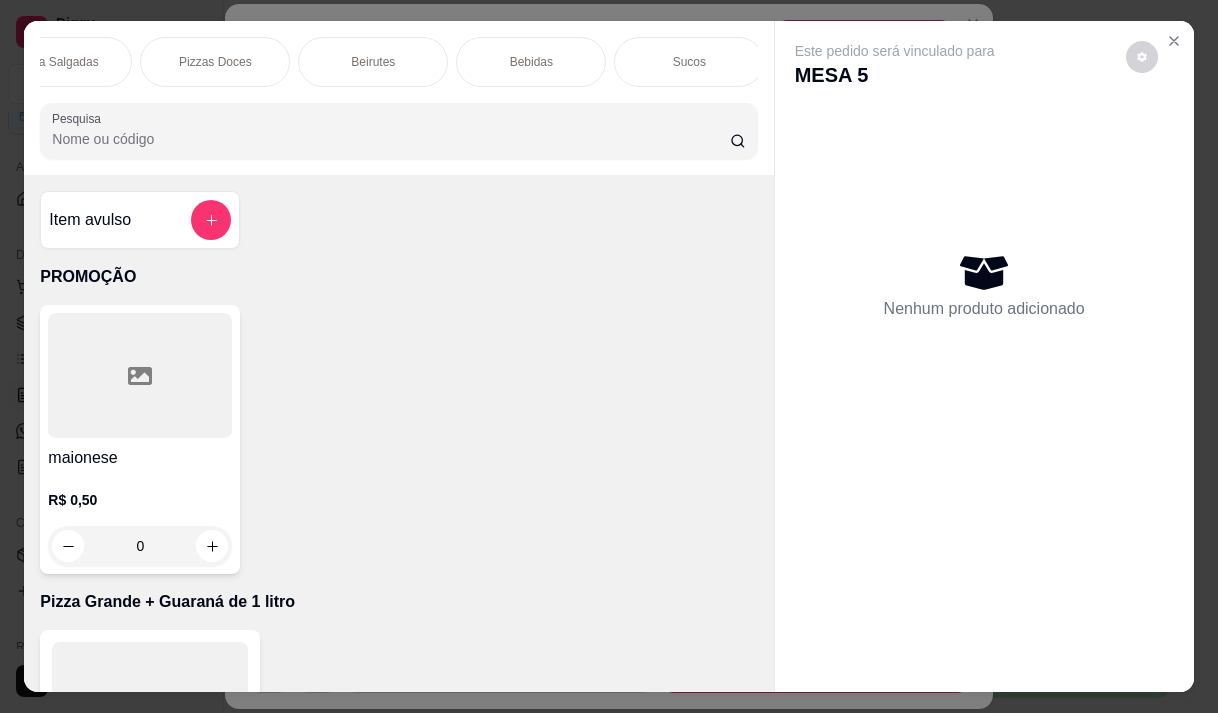 click on "Bebidas" at bounding box center [531, 62] 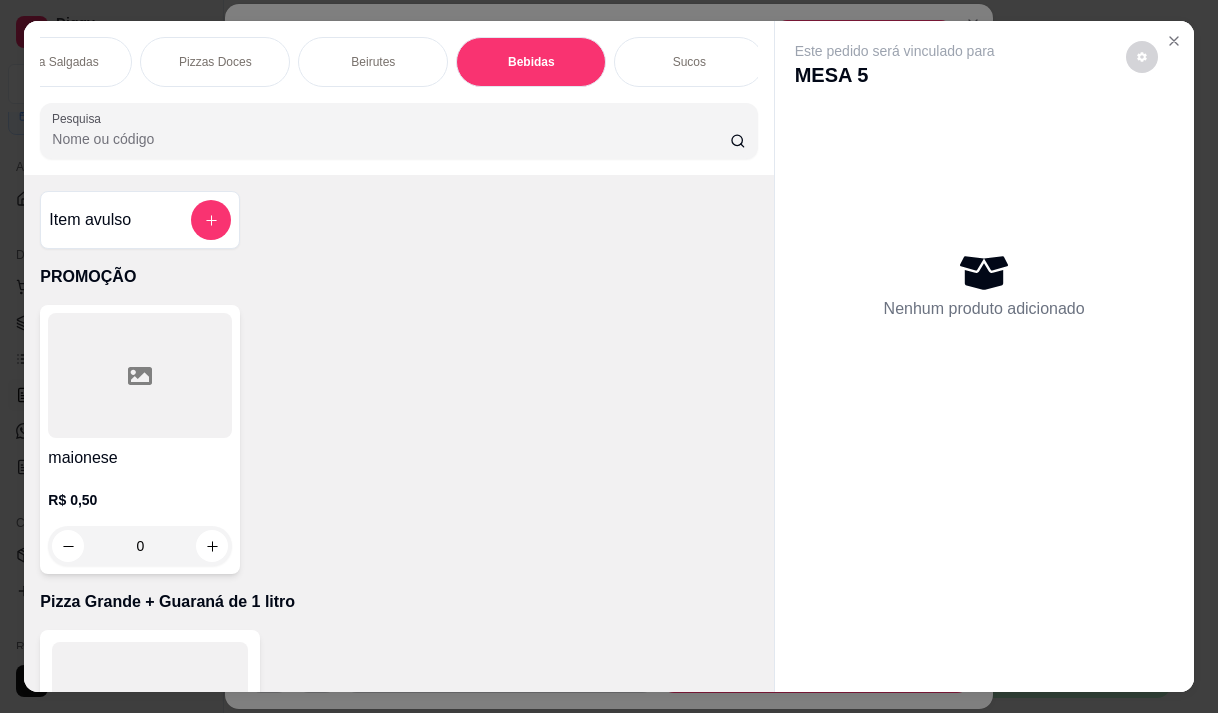 scroll, scrollTop: 17250, scrollLeft: 0, axis: vertical 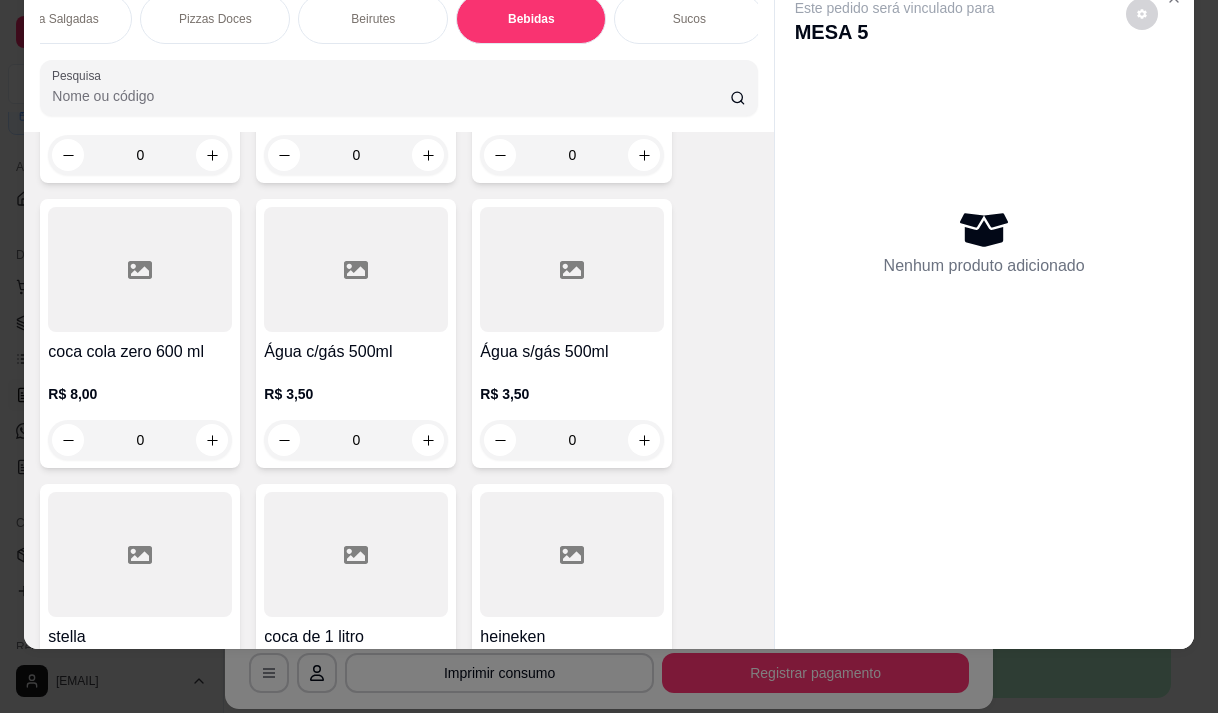 click on "R$ 3,50 0" at bounding box center (572, 412) 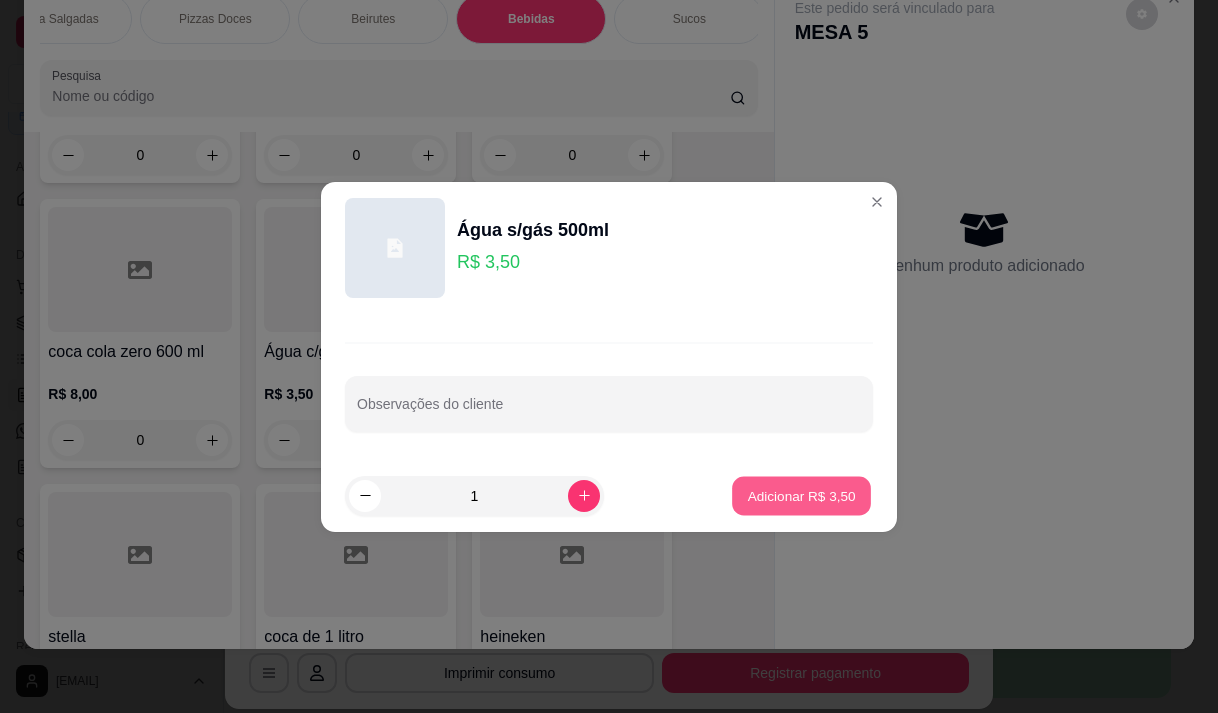 click on "Adicionar   R$ 3,50" at bounding box center (801, 495) 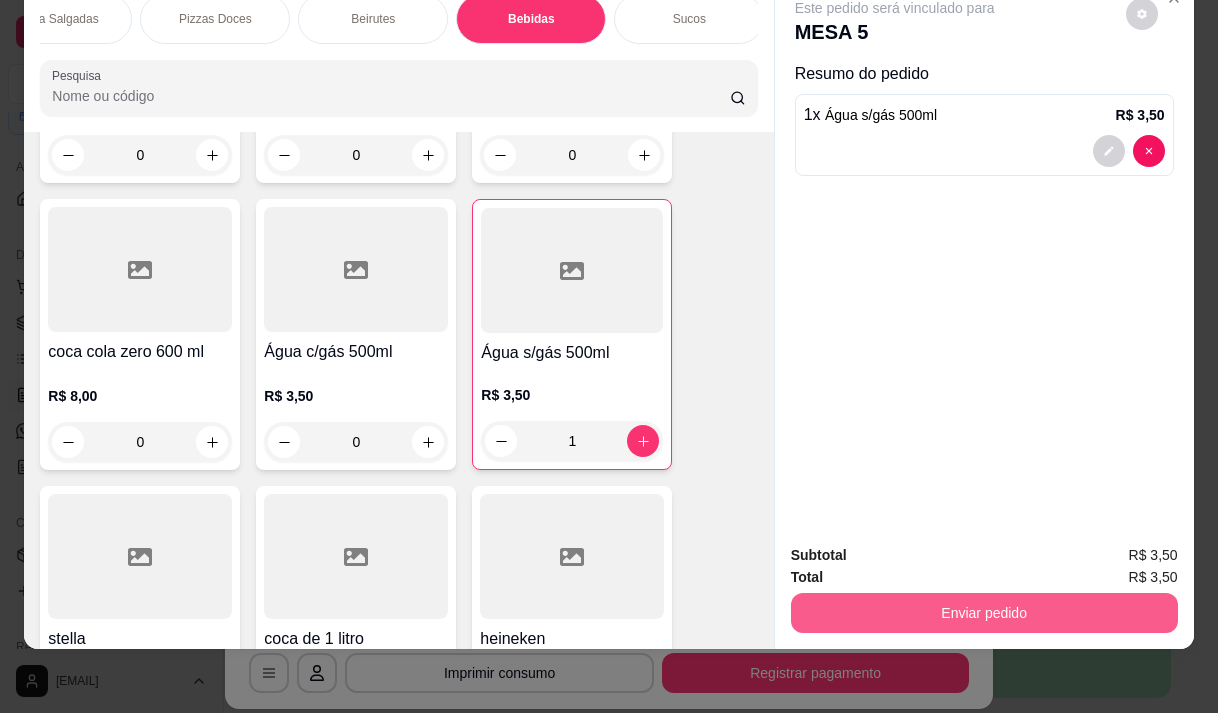click on "Enviar pedido" at bounding box center [984, 613] 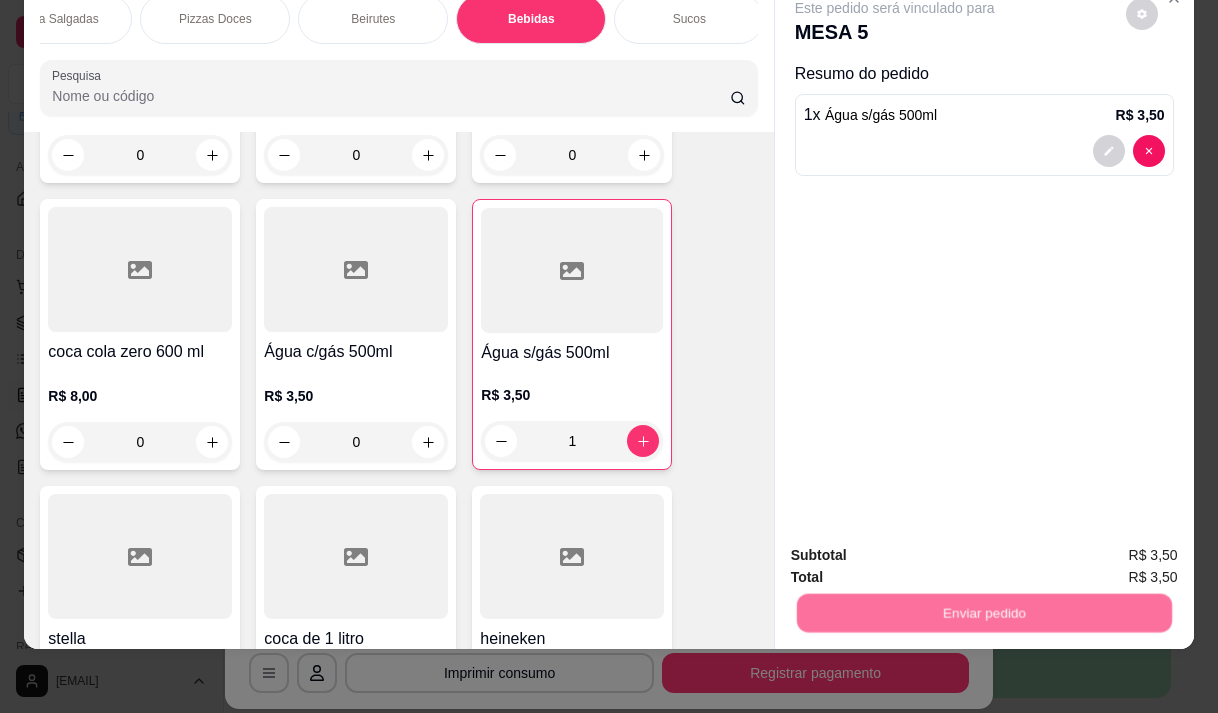 click on "Não registrar e enviar pedido" at bounding box center [918, 548] 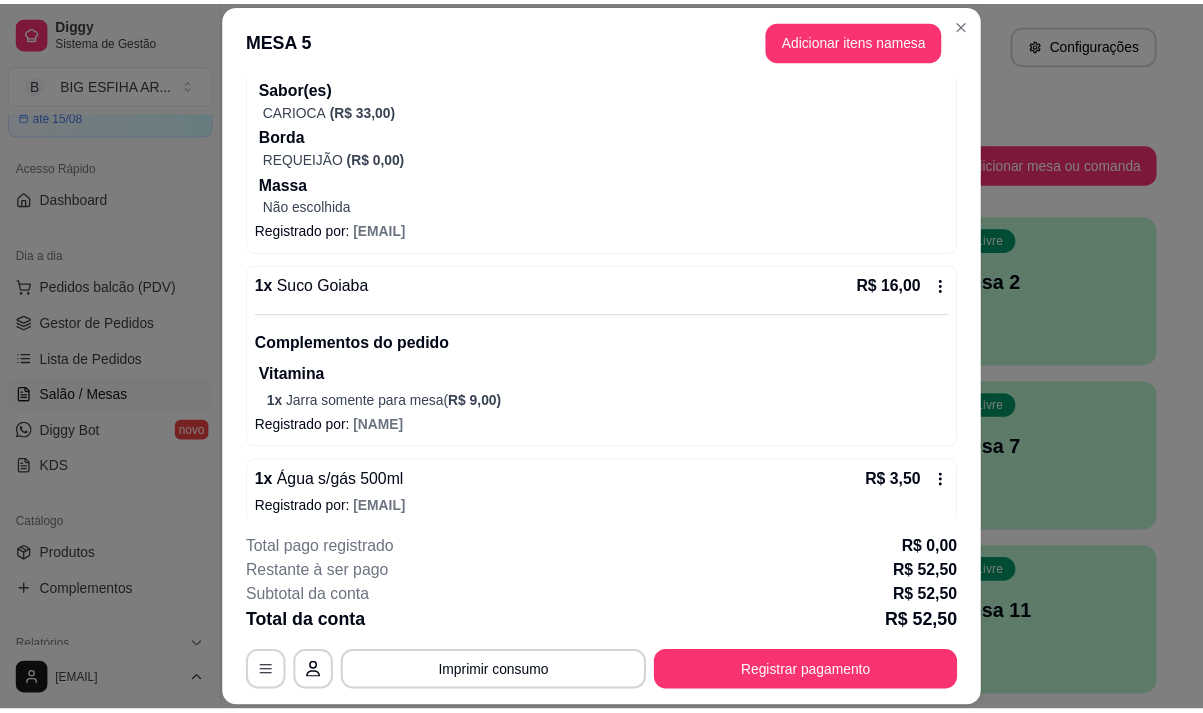 scroll, scrollTop: 238, scrollLeft: 0, axis: vertical 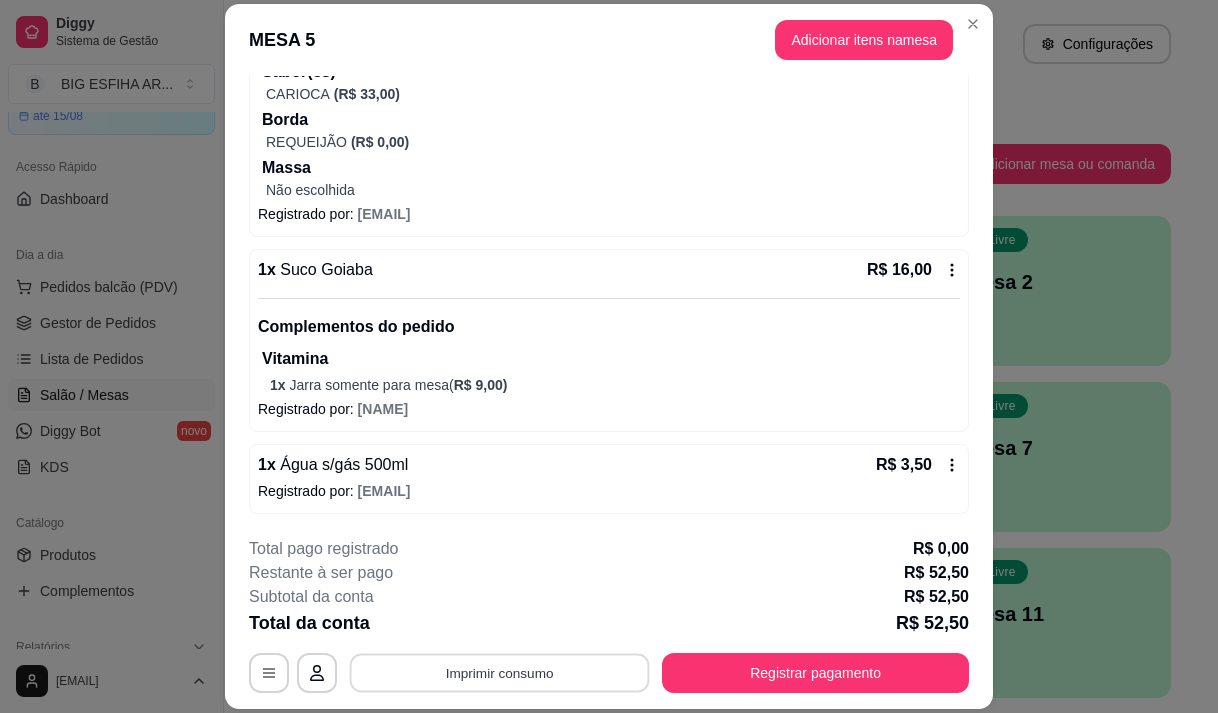 click on "Imprimir consumo" at bounding box center (500, 673) 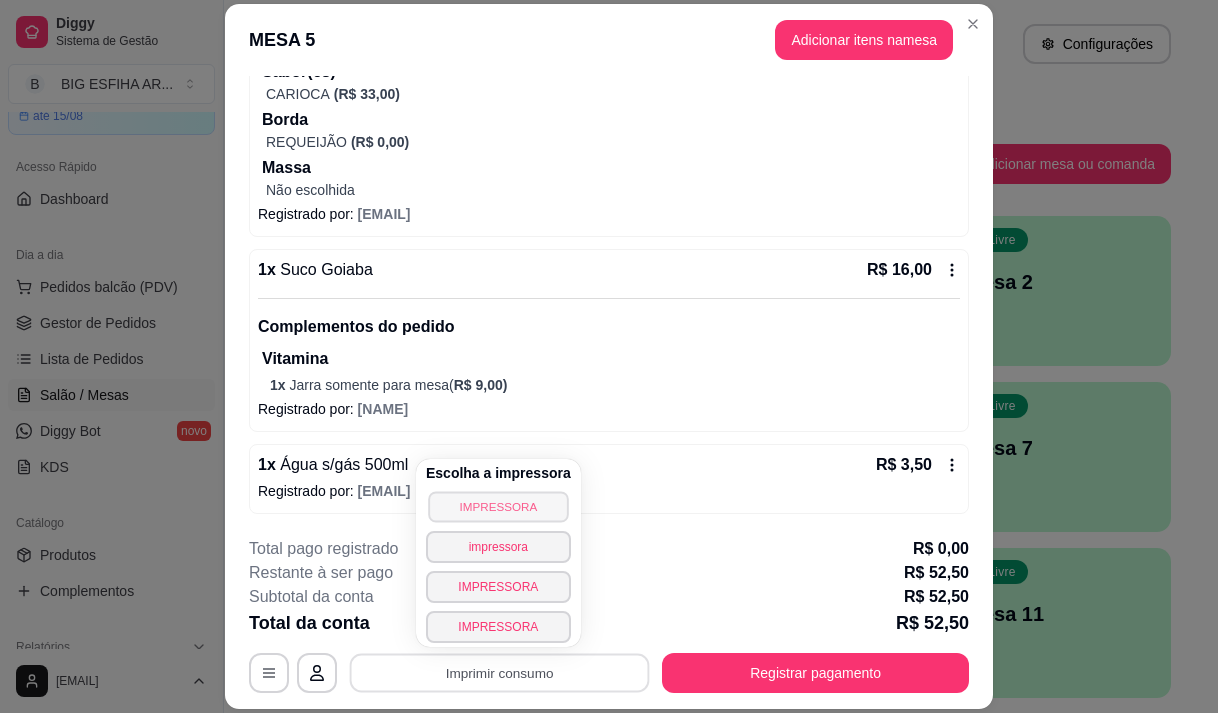 click on "IMPRESSORA" at bounding box center (498, 506) 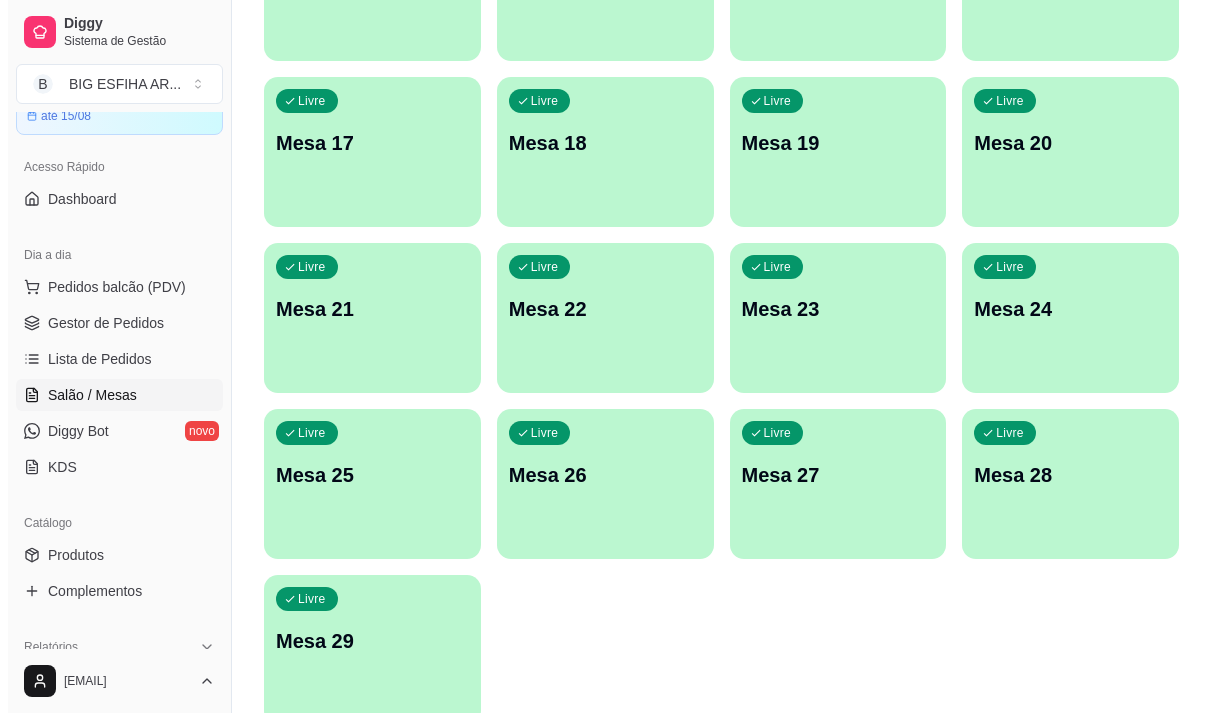scroll, scrollTop: 896, scrollLeft: 0, axis: vertical 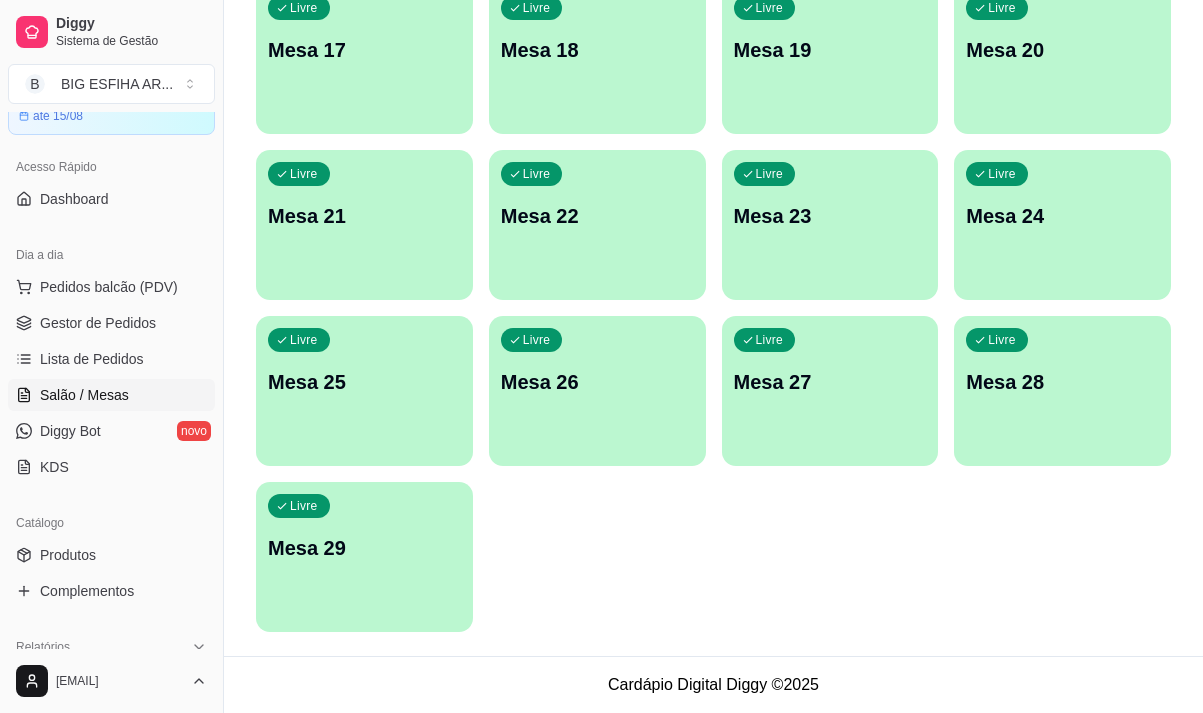 click on "Mesa 29" at bounding box center (364, 548) 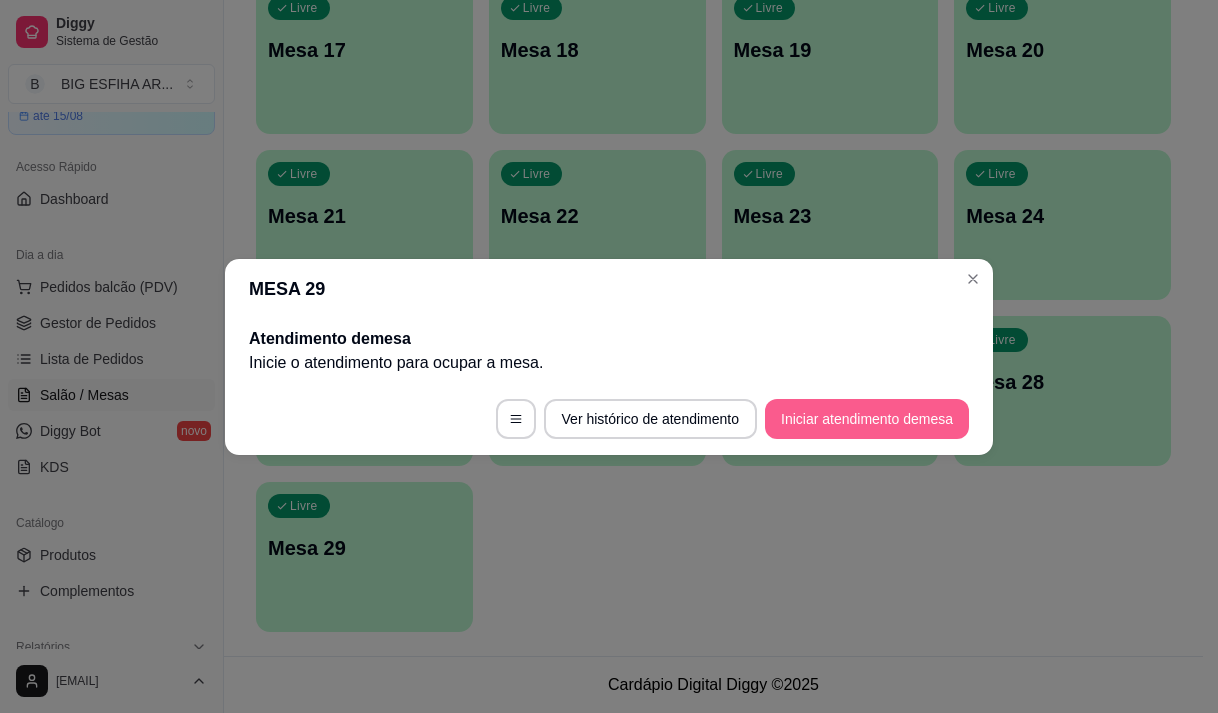 click on "Iniciar atendimento de  mesa" at bounding box center (867, 419) 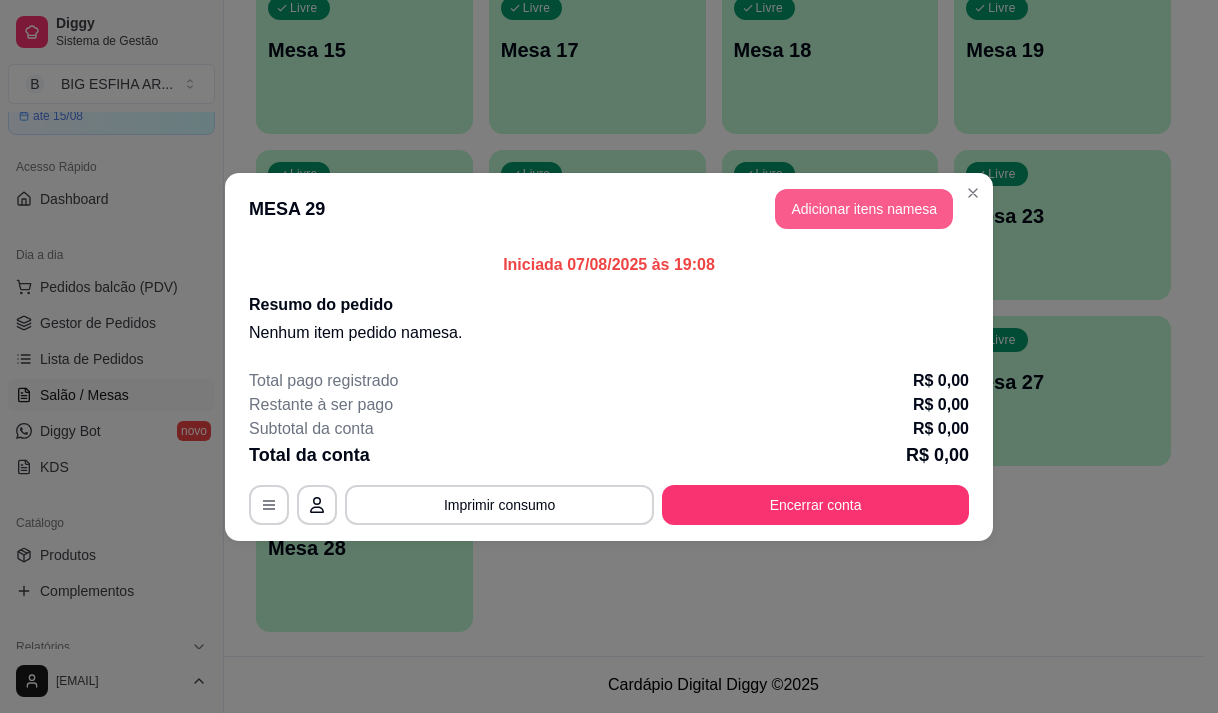 click on "Adicionar itens na  mesa" at bounding box center [864, 209] 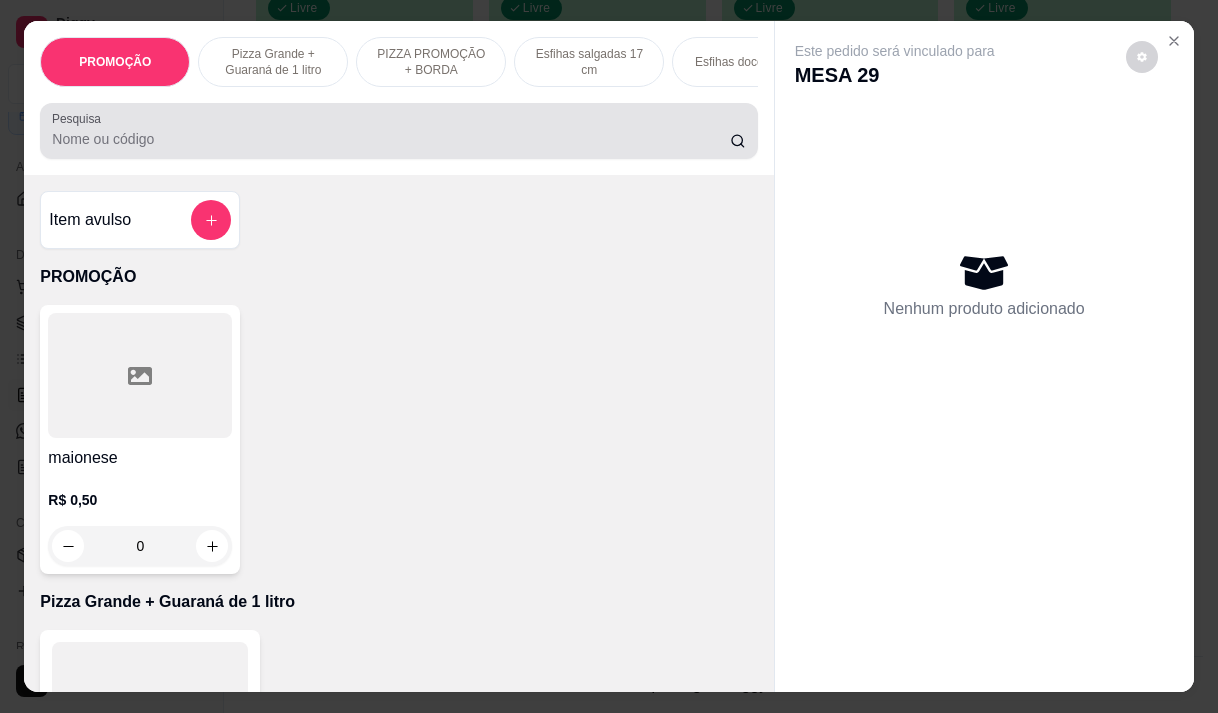 click on "Pesquisa" at bounding box center (398, 131) 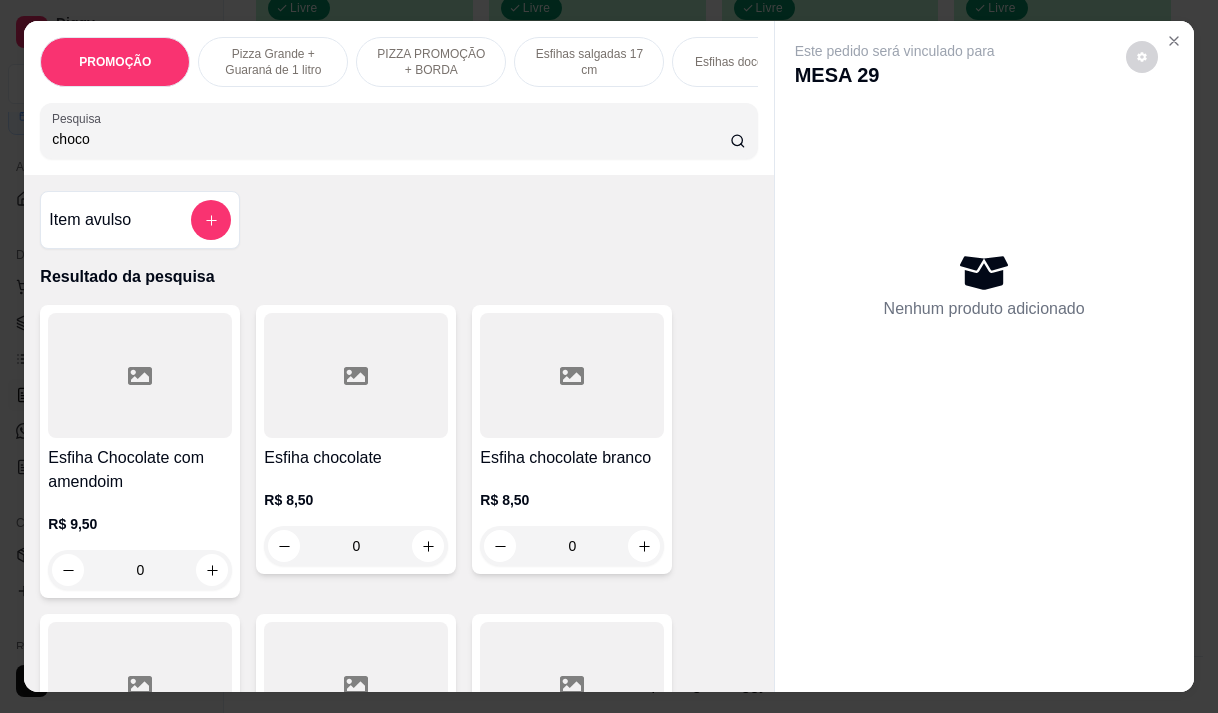 type on "choco" 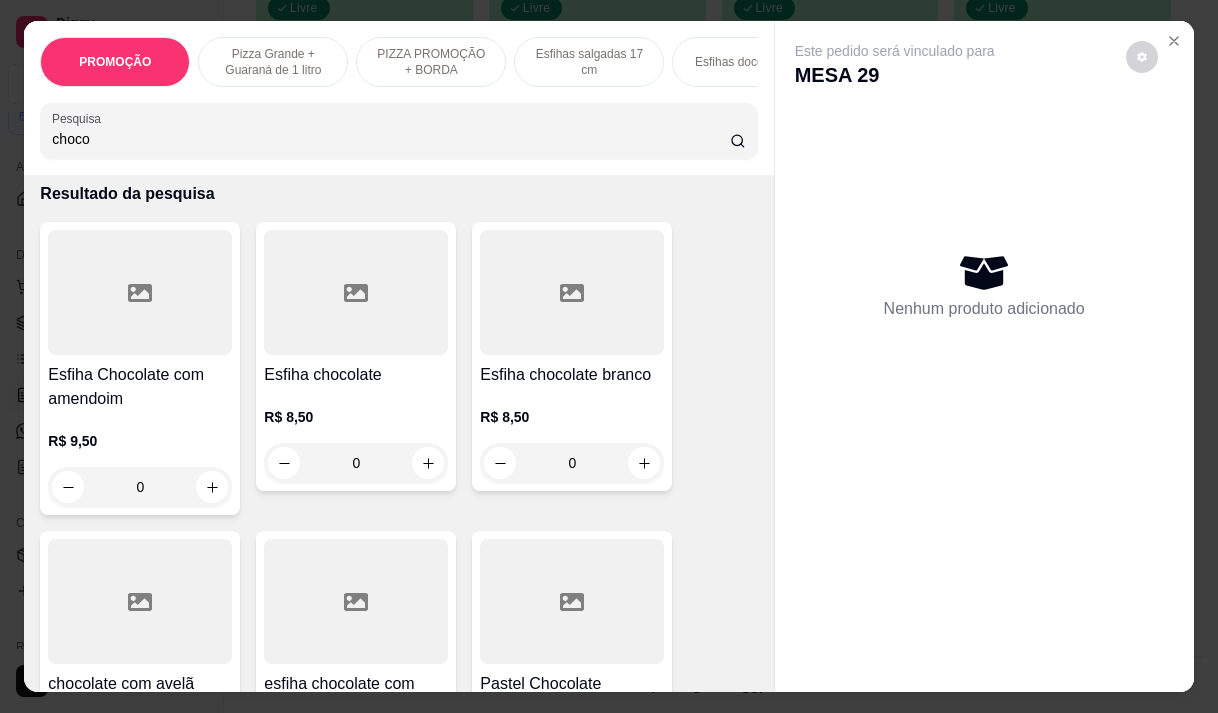 scroll, scrollTop: 300, scrollLeft: 0, axis: vertical 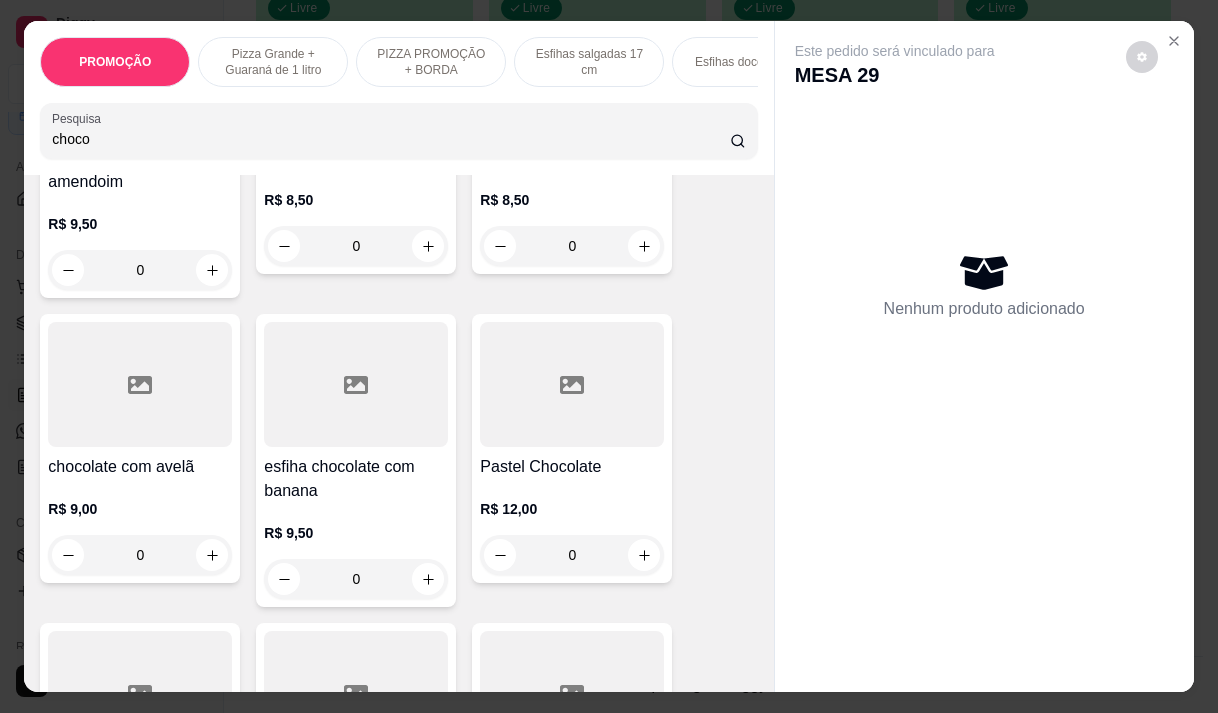 click at bounding box center (572, 384) 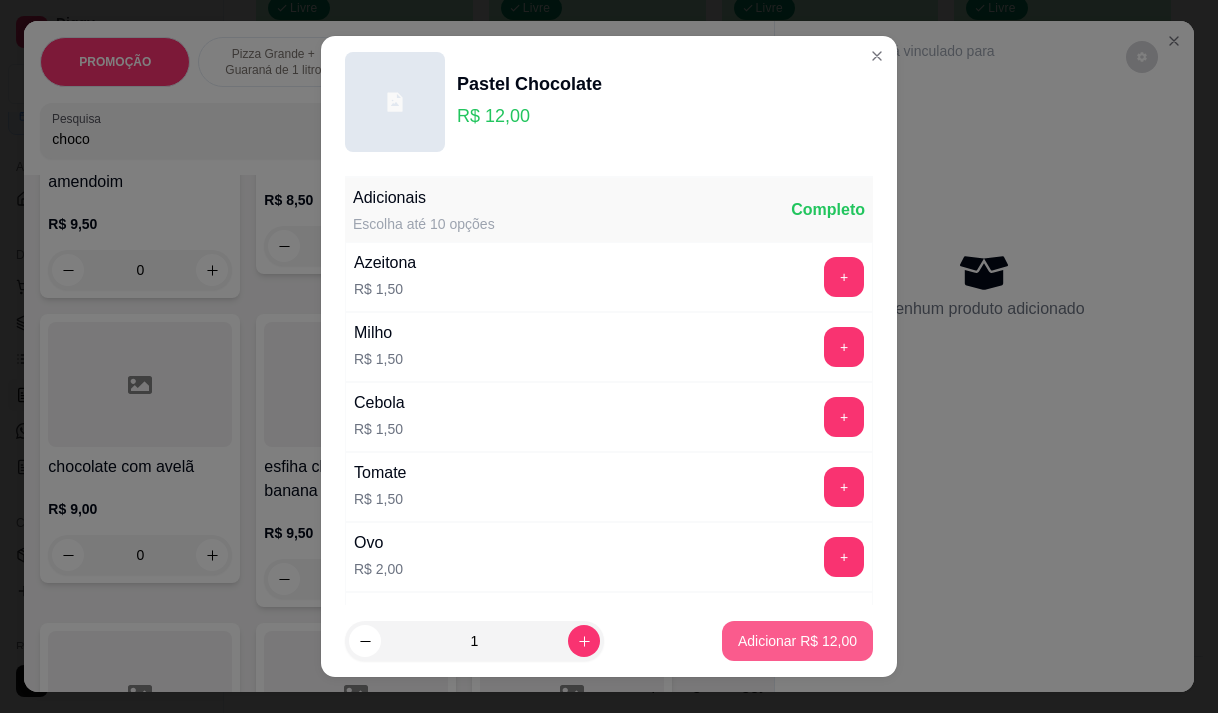 click on "Adicionar   R$ 12,00" at bounding box center (797, 641) 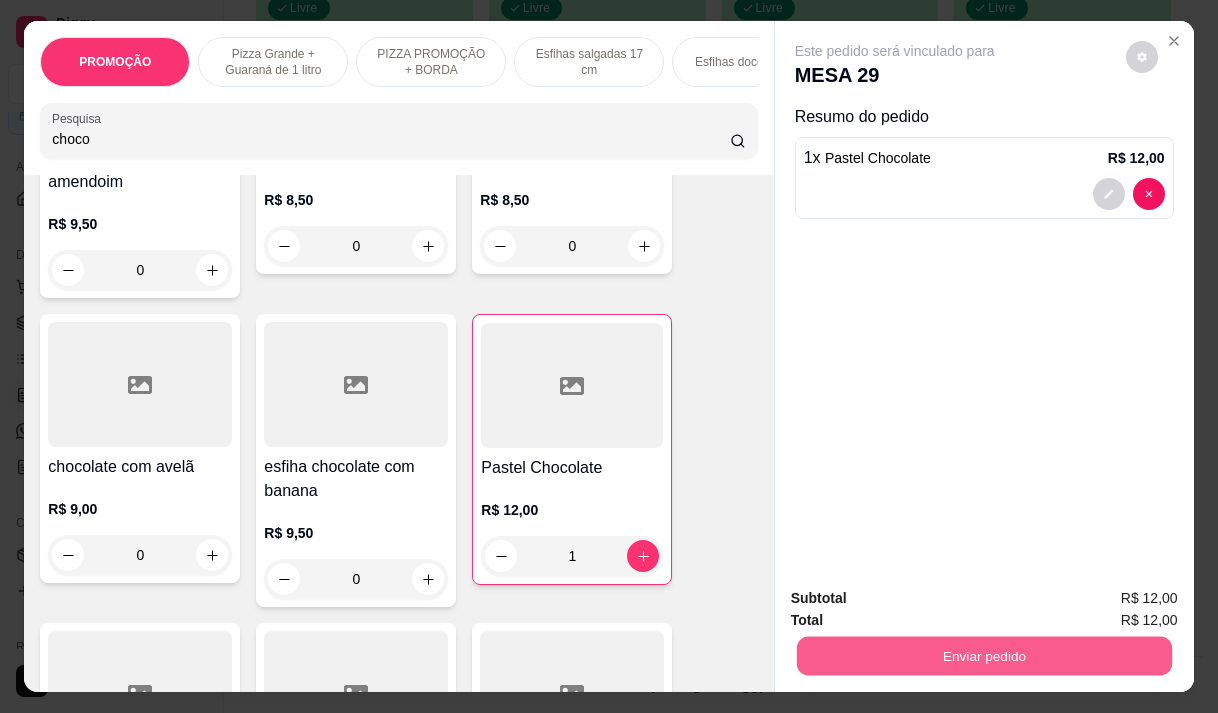 click on "Enviar pedido" at bounding box center (983, 655) 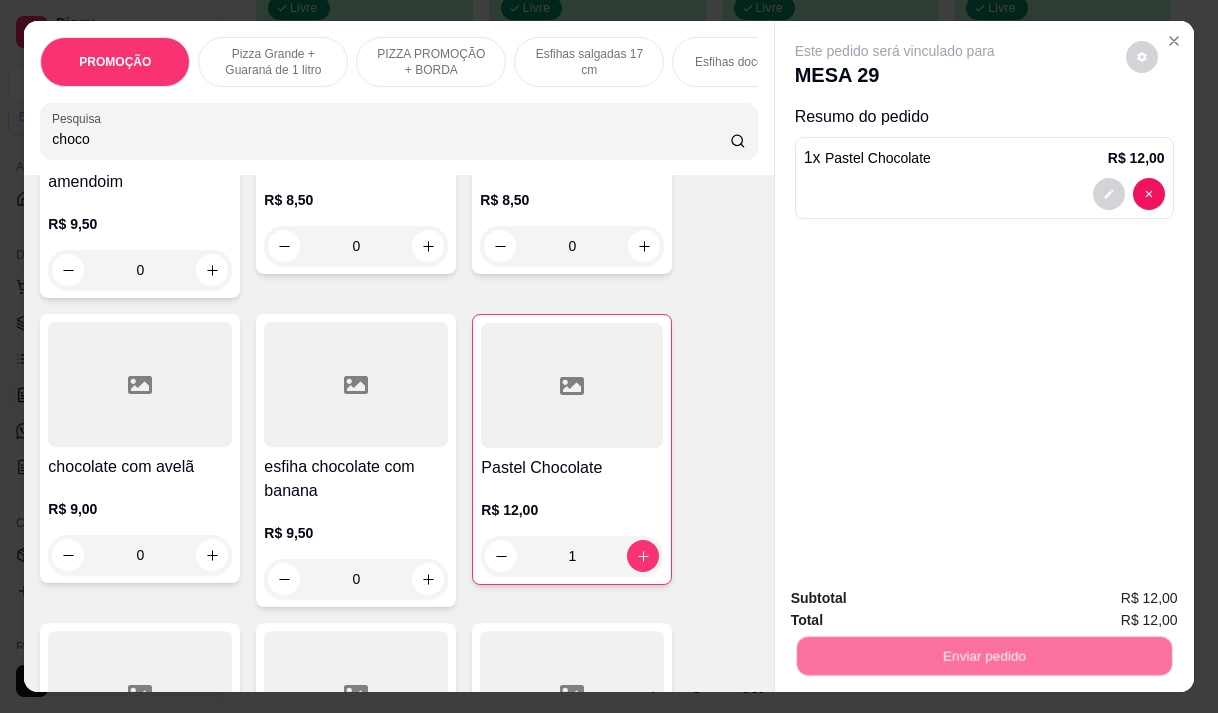 click on "Não registrar e enviar pedido" at bounding box center [918, 598] 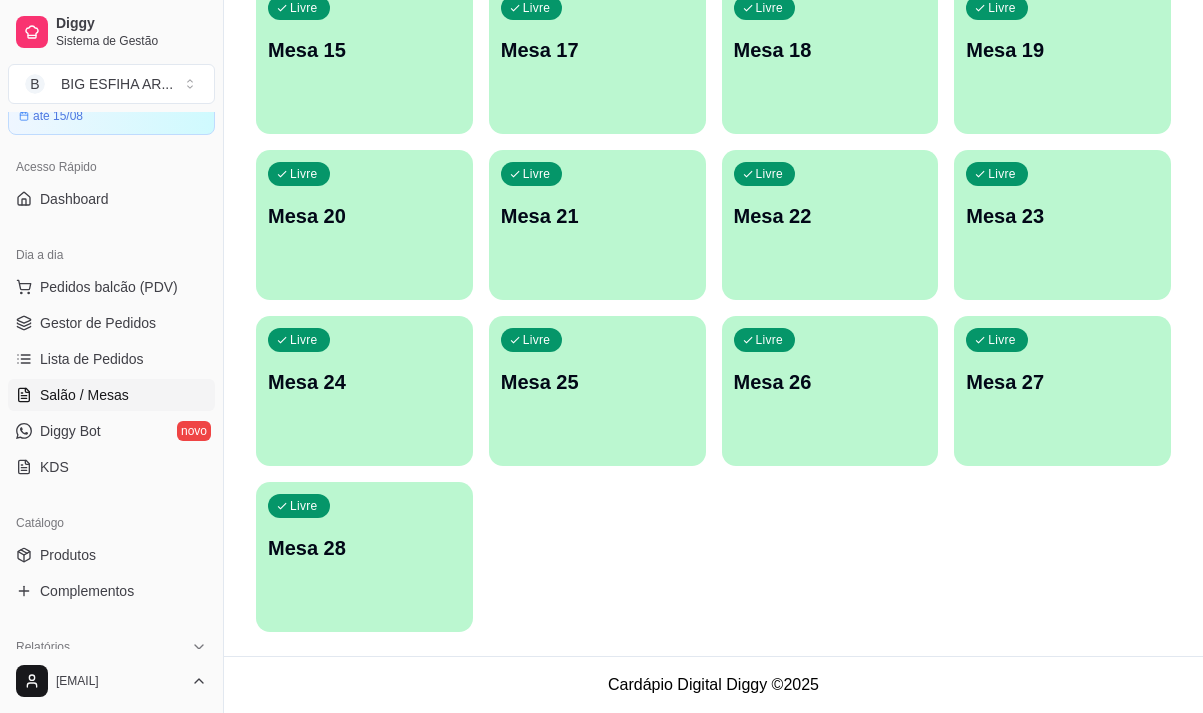 click on "Mesa 28" at bounding box center (364, 548) 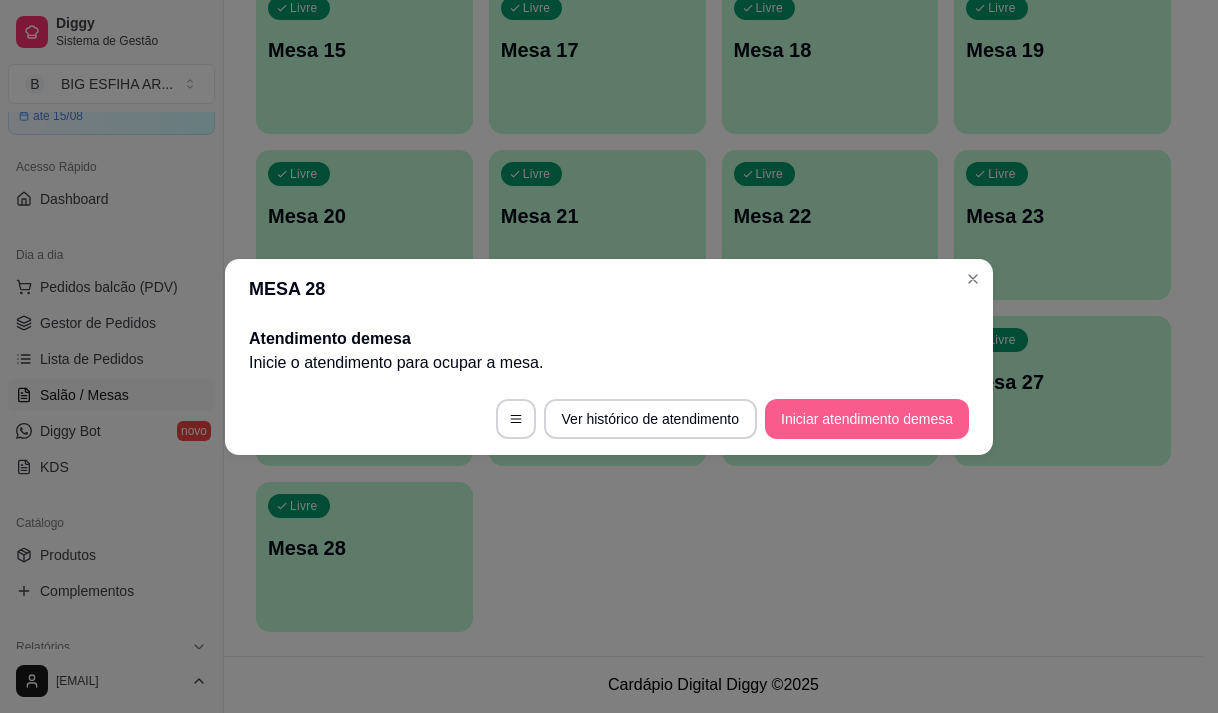 click on "Iniciar atendimento de  mesa" at bounding box center [867, 419] 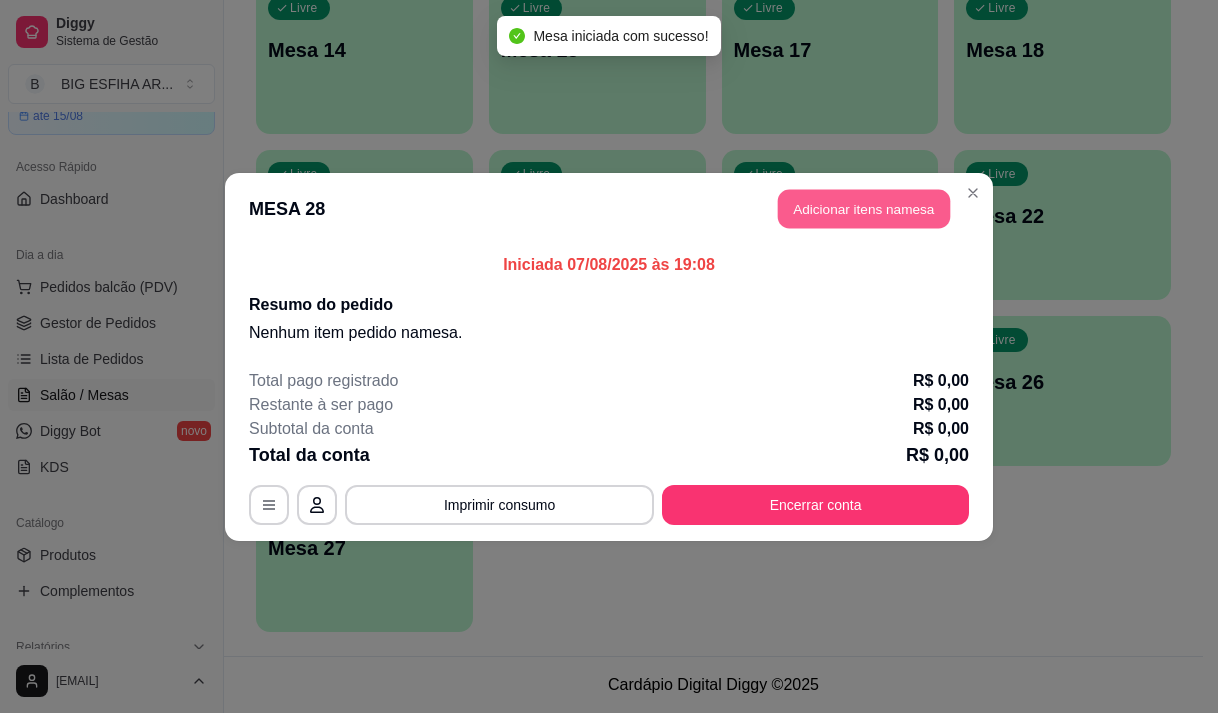 click on "Adicionar itens na  mesa" at bounding box center (864, 208) 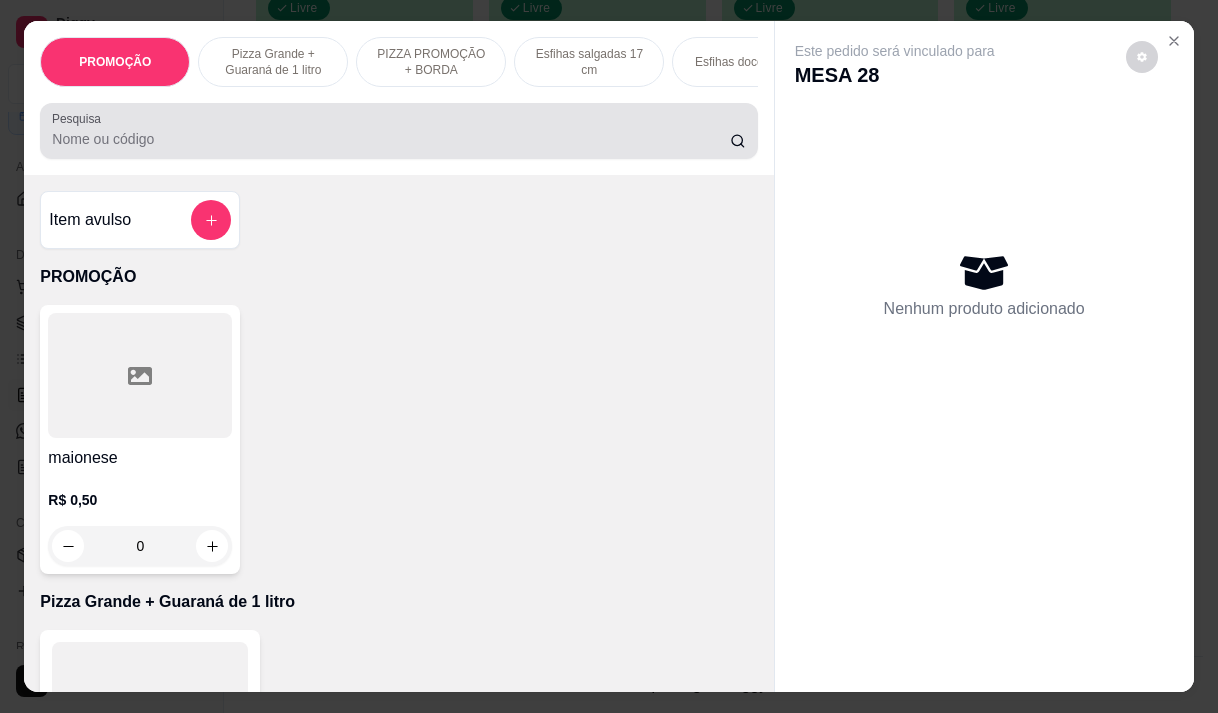 click on "Pesquisa" at bounding box center [391, 139] 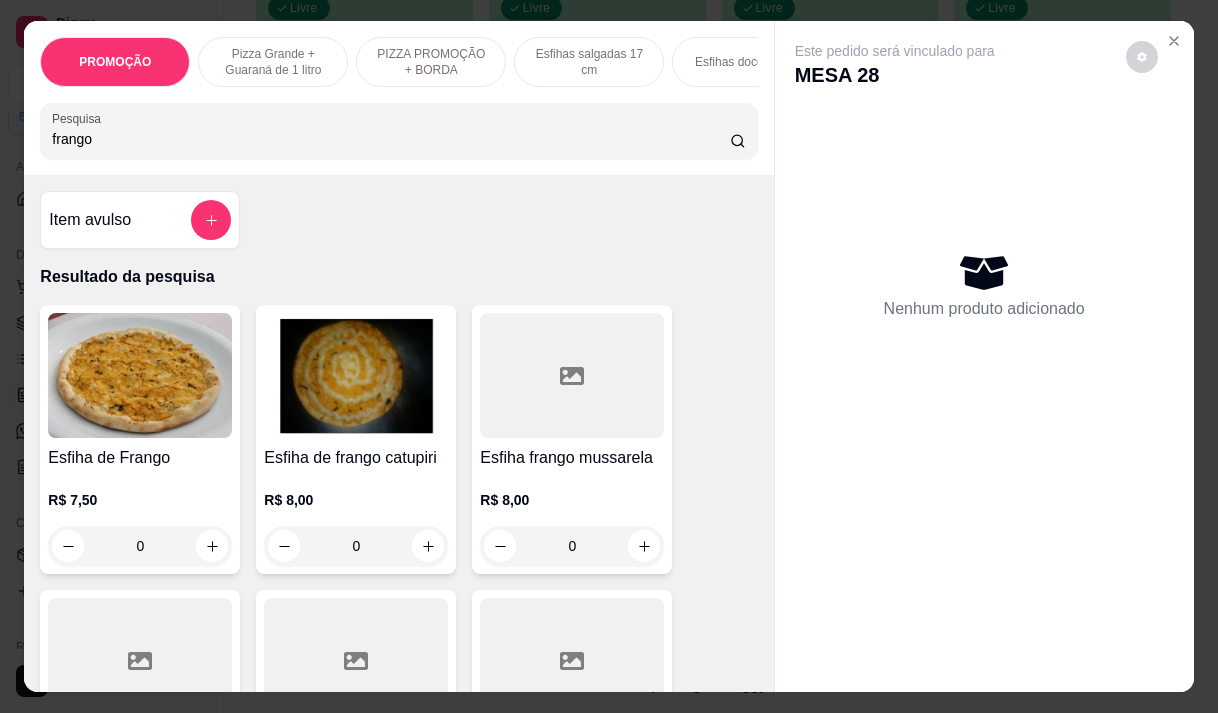 type on "frango" 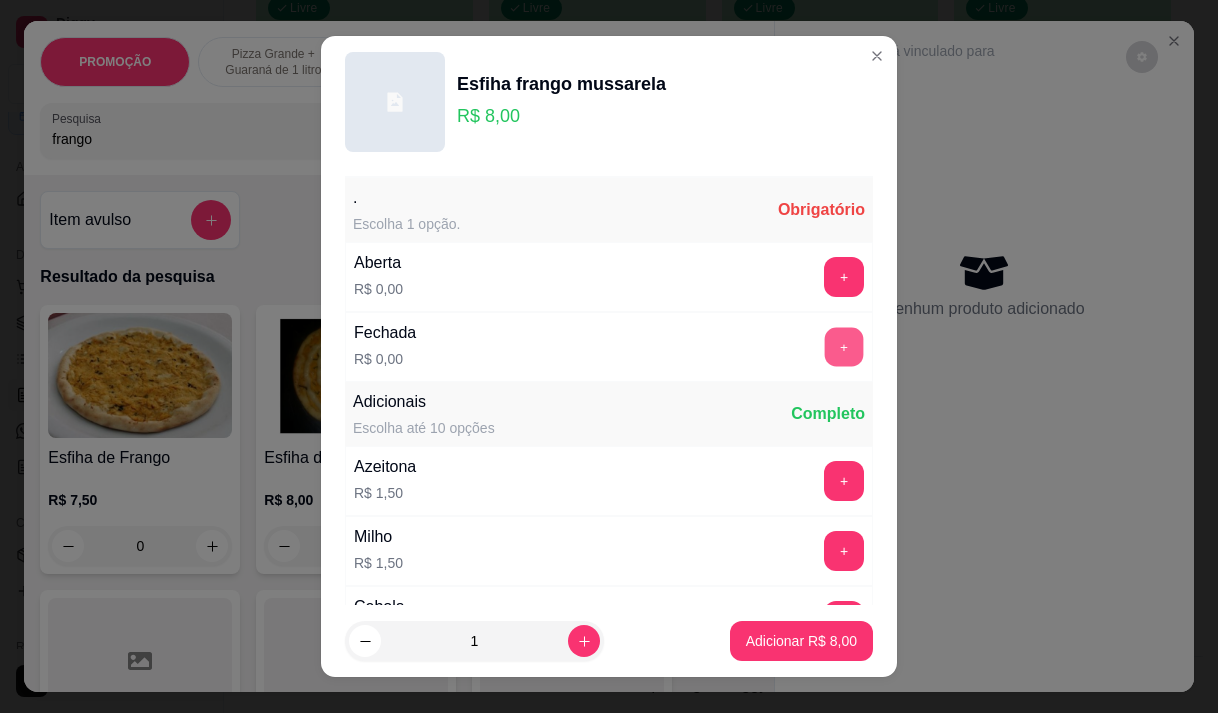 click on "+" at bounding box center (844, 346) 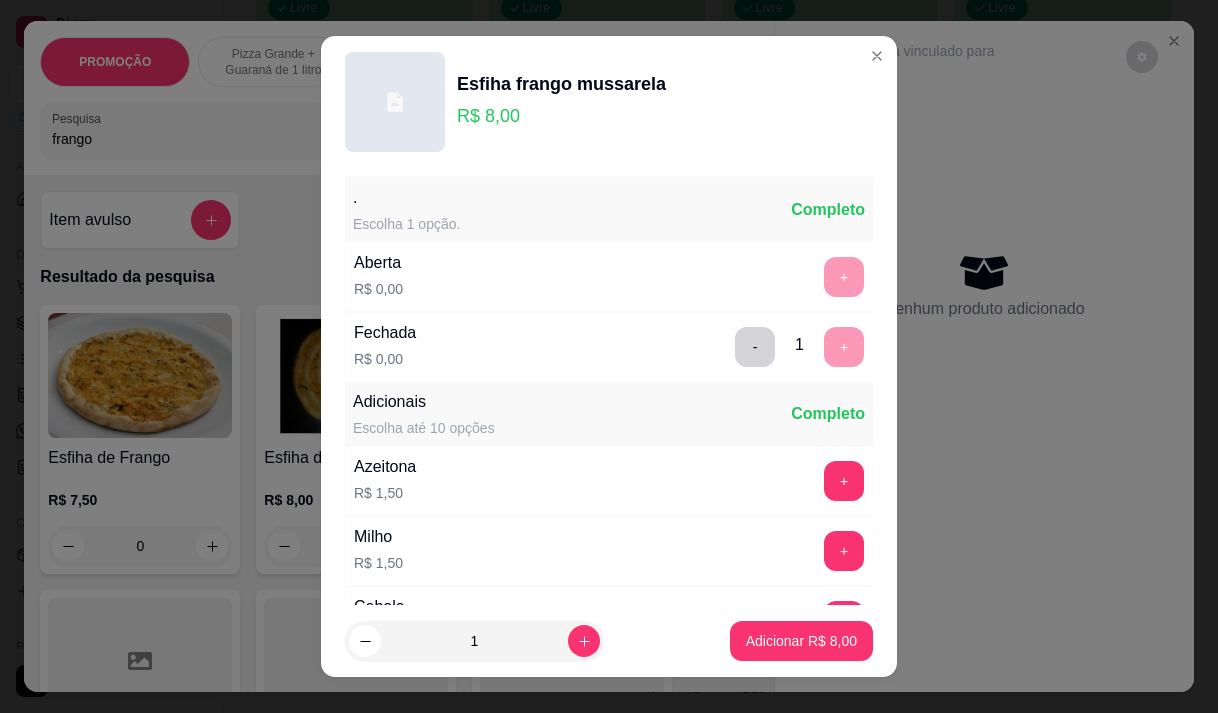 scroll, scrollTop: 28, scrollLeft: 0, axis: vertical 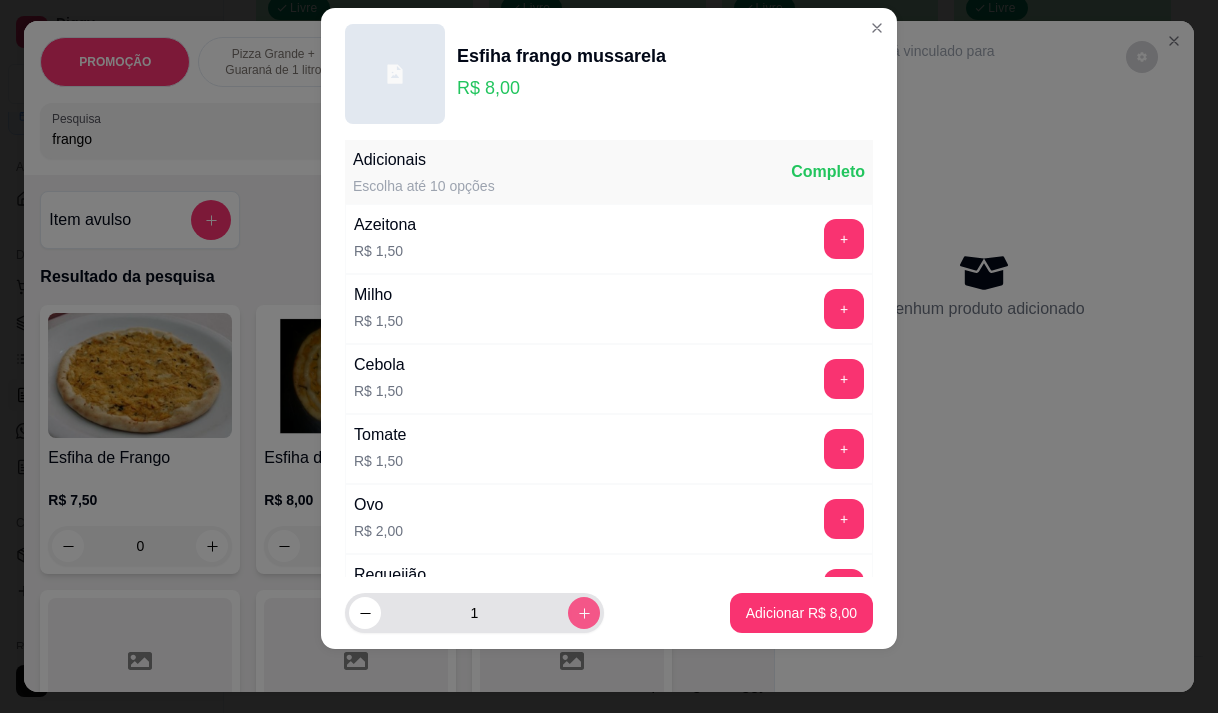 click 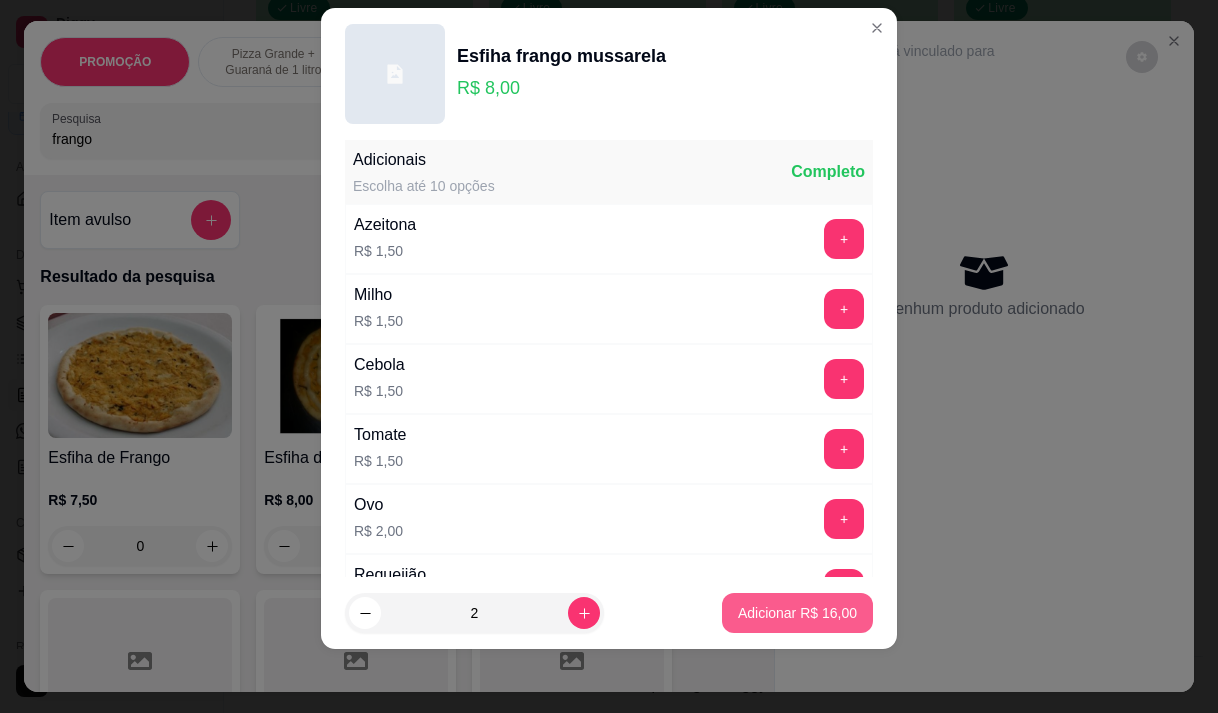 click on "Adicionar   R$ 16,00" at bounding box center (797, 613) 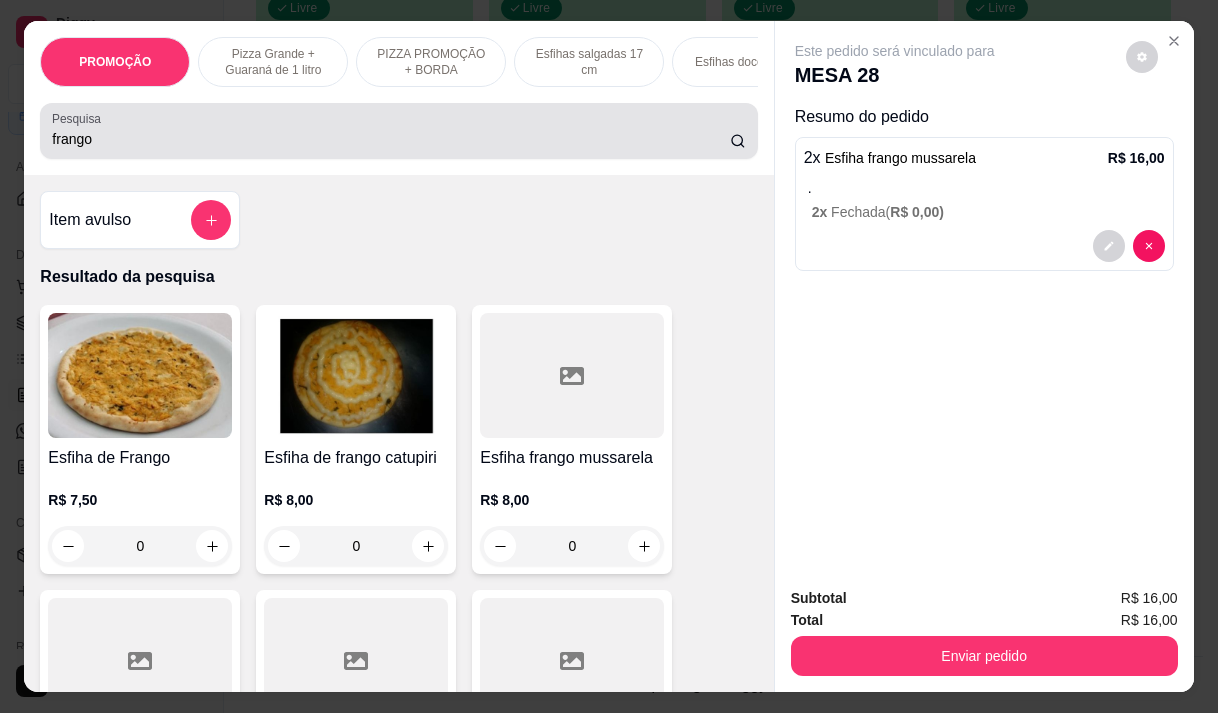 click on "frango" at bounding box center [398, 131] 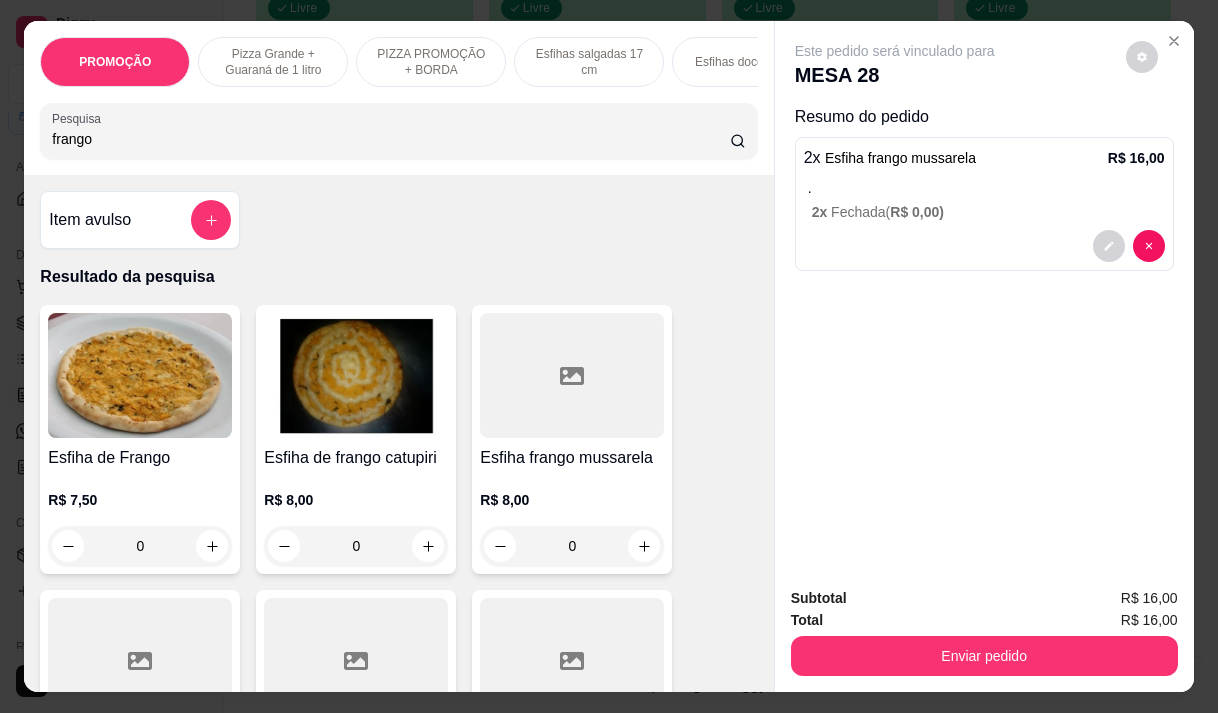 click on "frango" at bounding box center (391, 139) 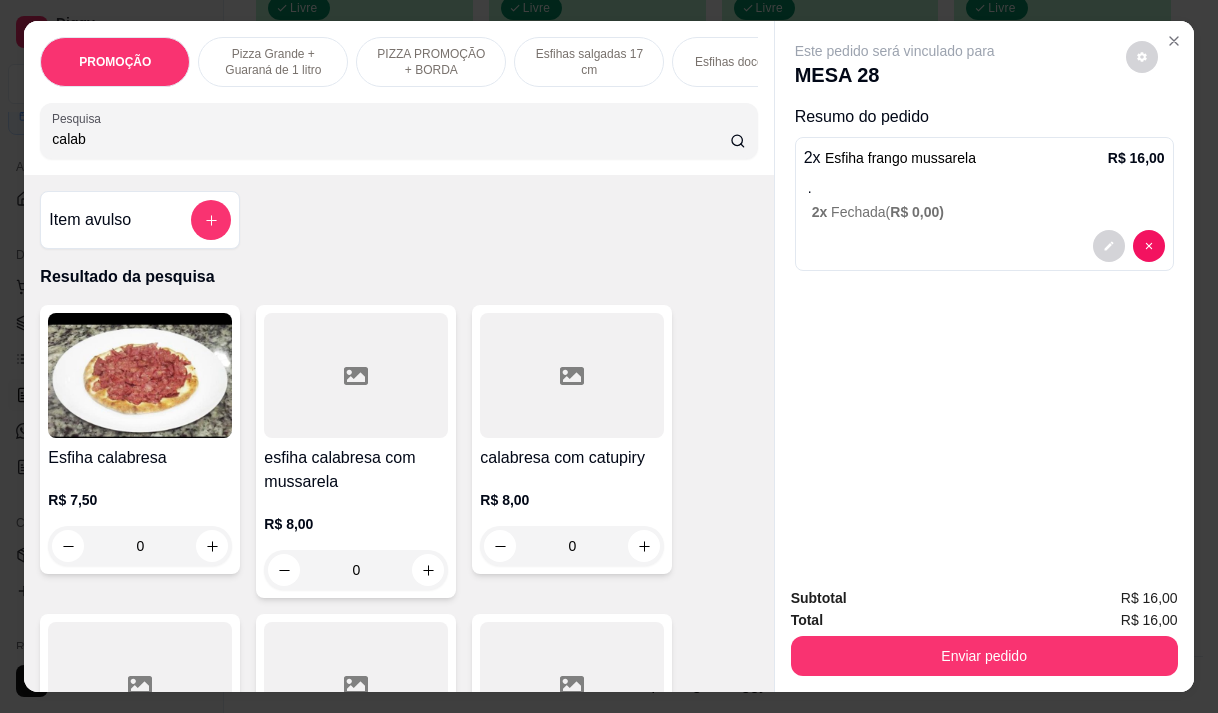 type on "calab" 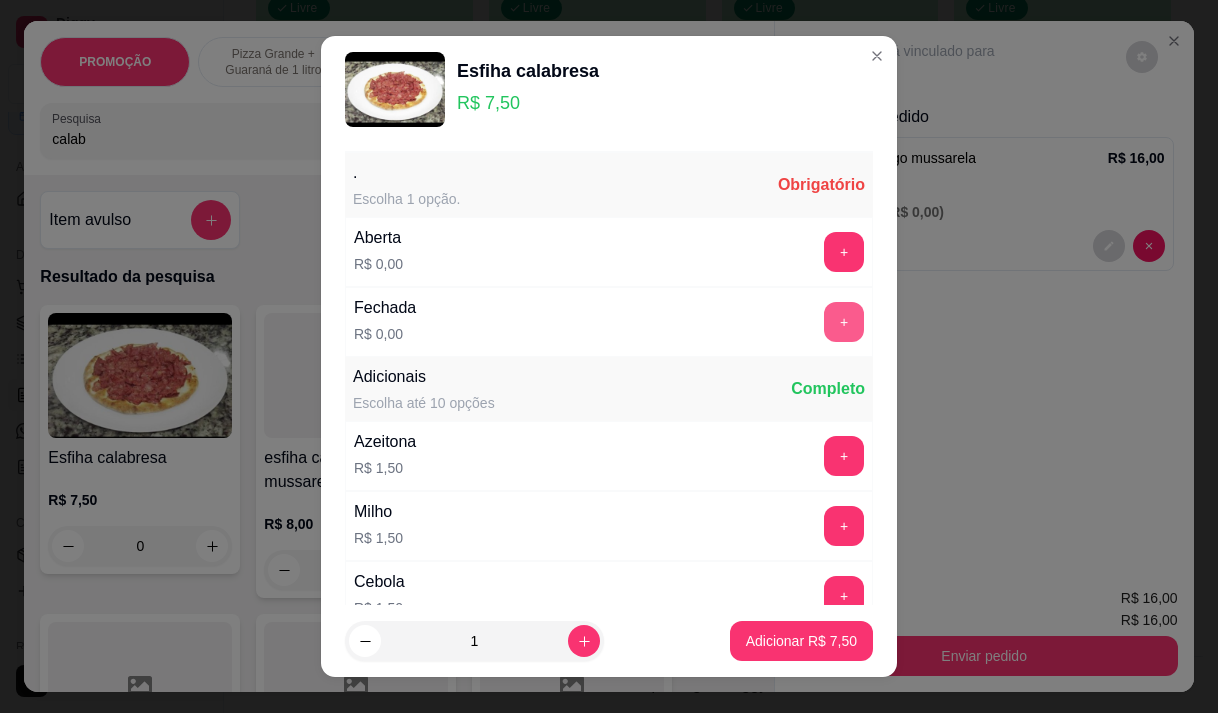 click on "+" at bounding box center (844, 322) 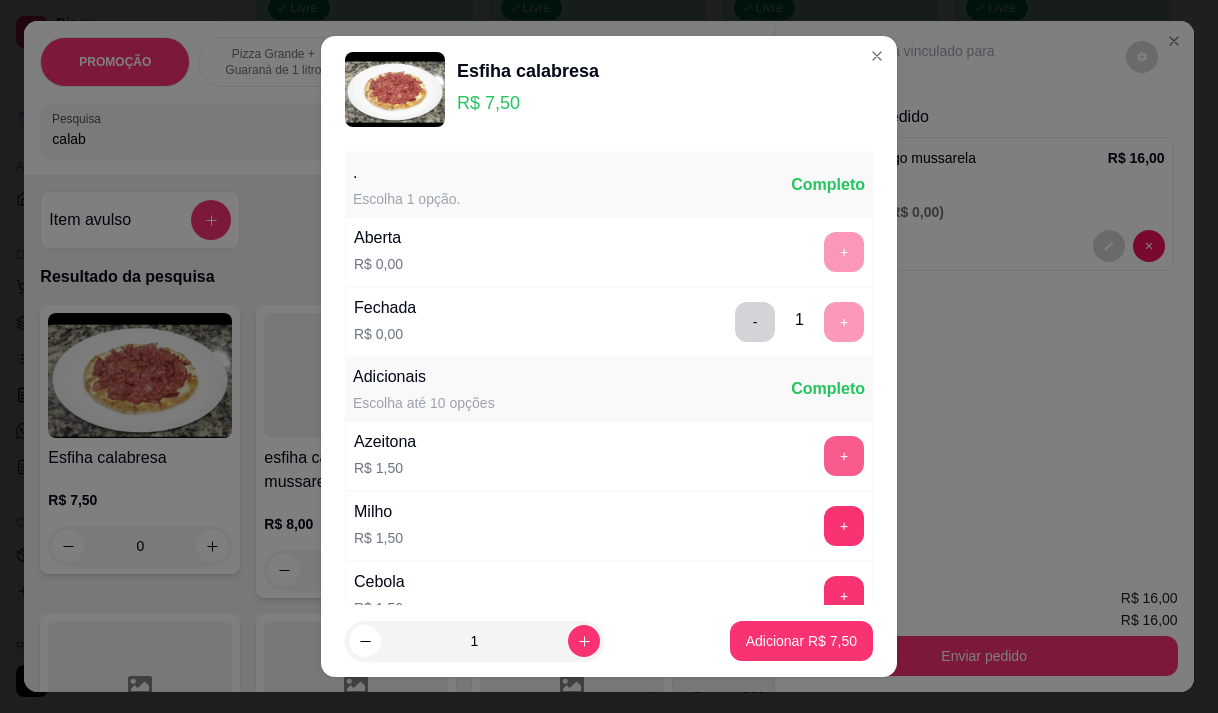 scroll, scrollTop: 28, scrollLeft: 0, axis: vertical 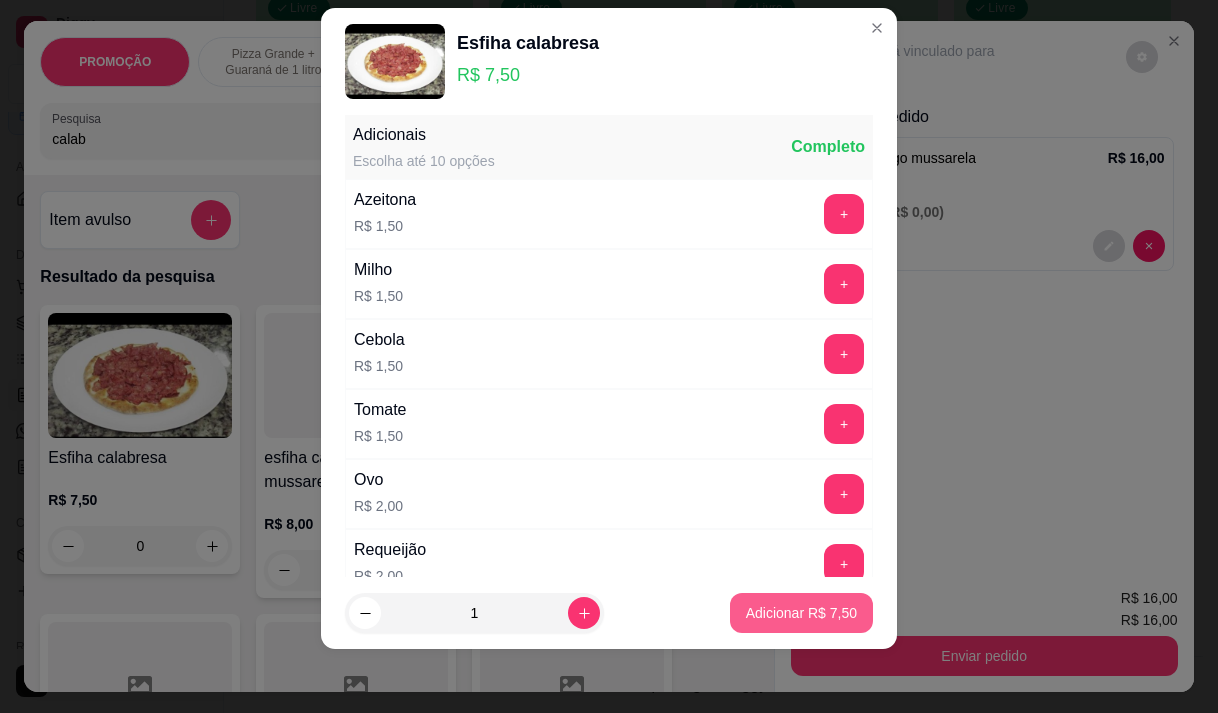click on "Adicionar   R$ 7,50" at bounding box center [801, 613] 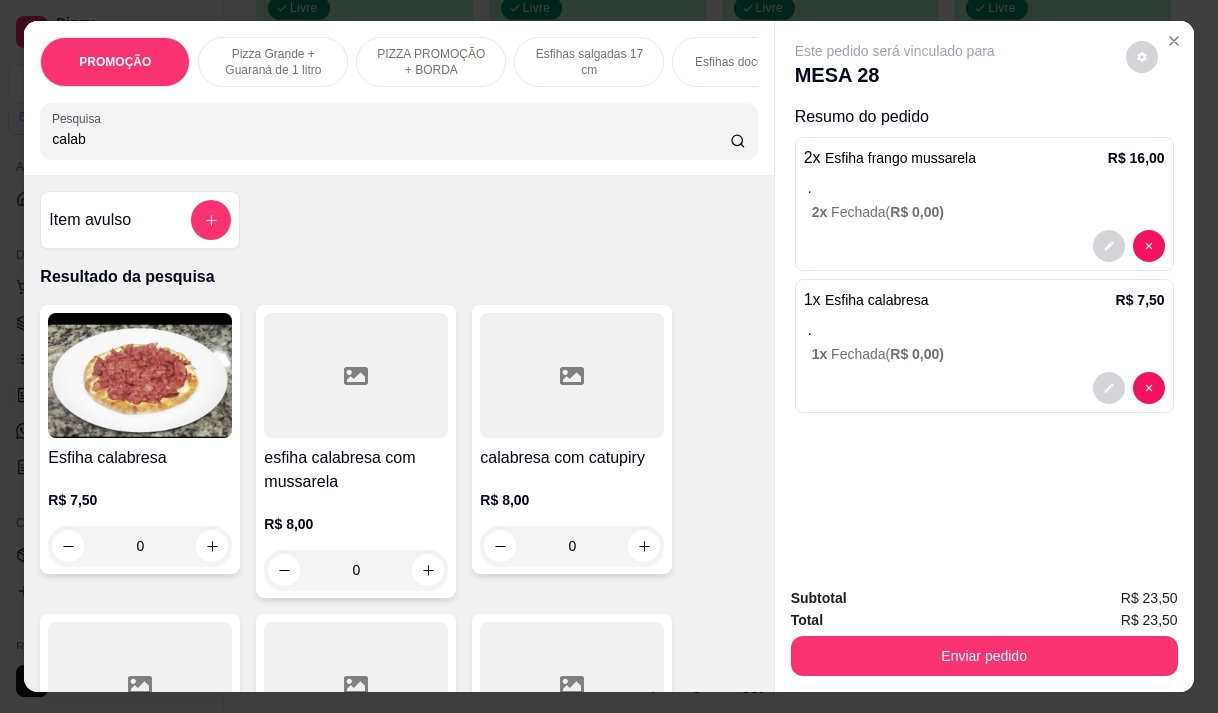 click on "calab" at bounding box center (391, 139) 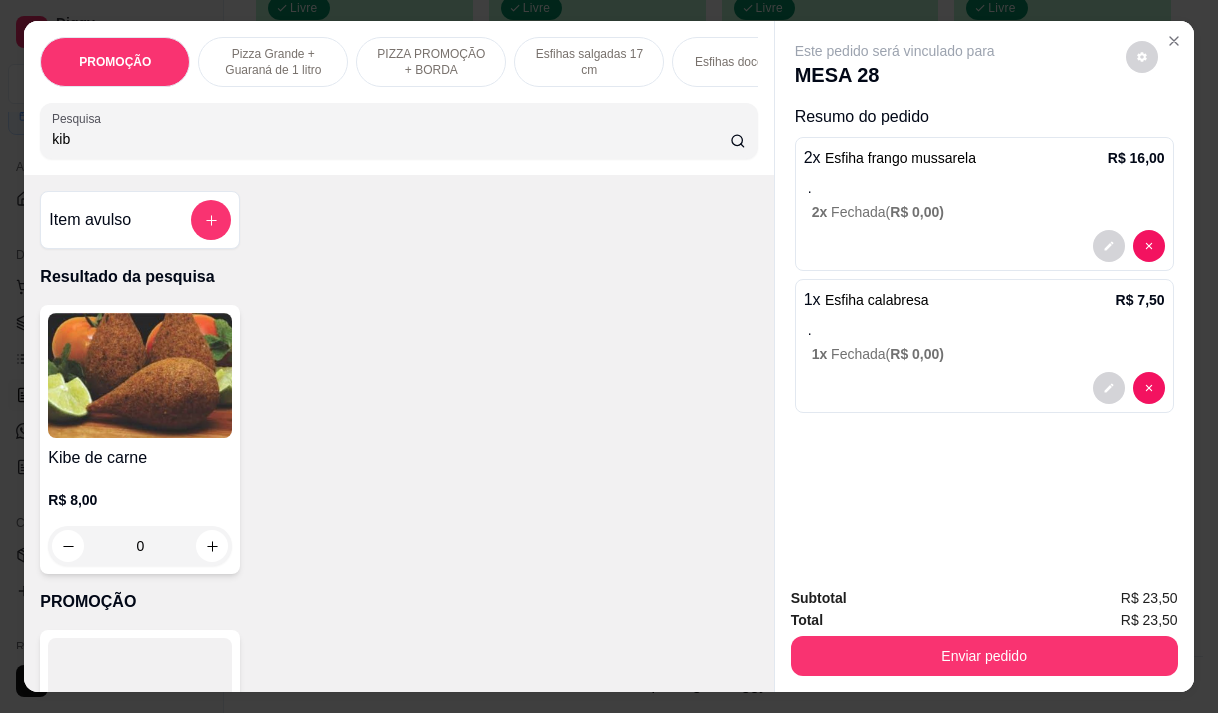type on "kib" 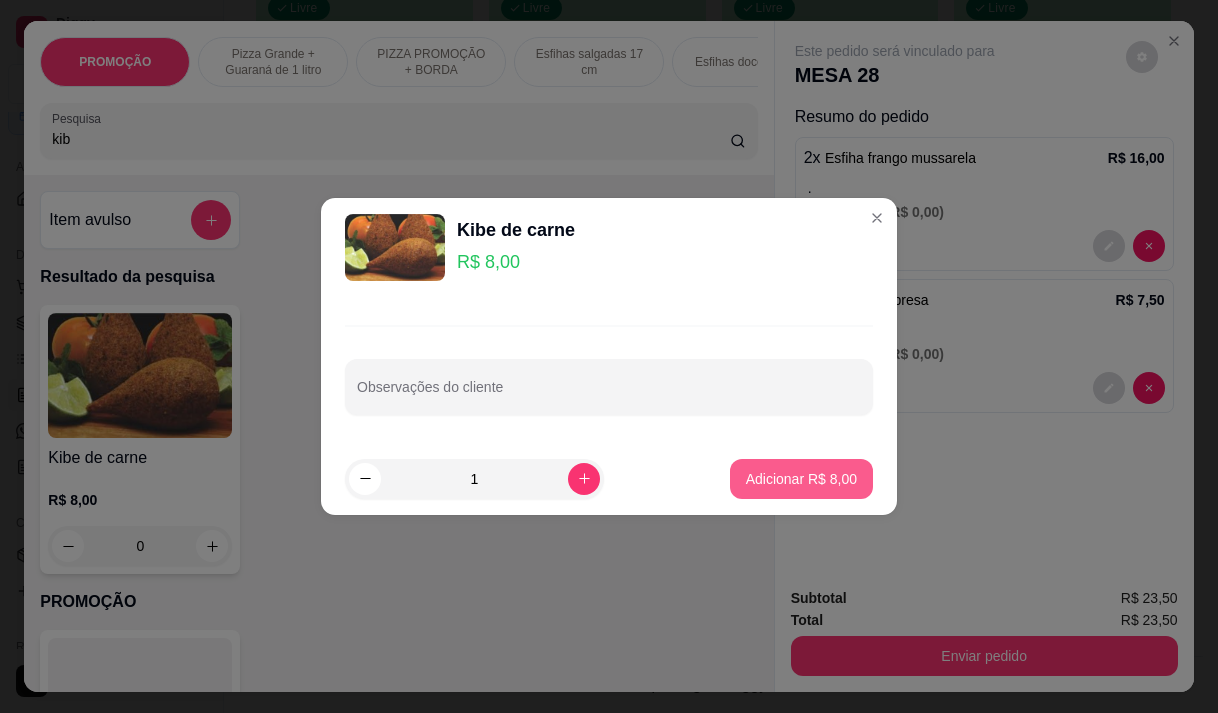 click on "Adicionar   R$ 8,00" at bounding box center (801, 479) 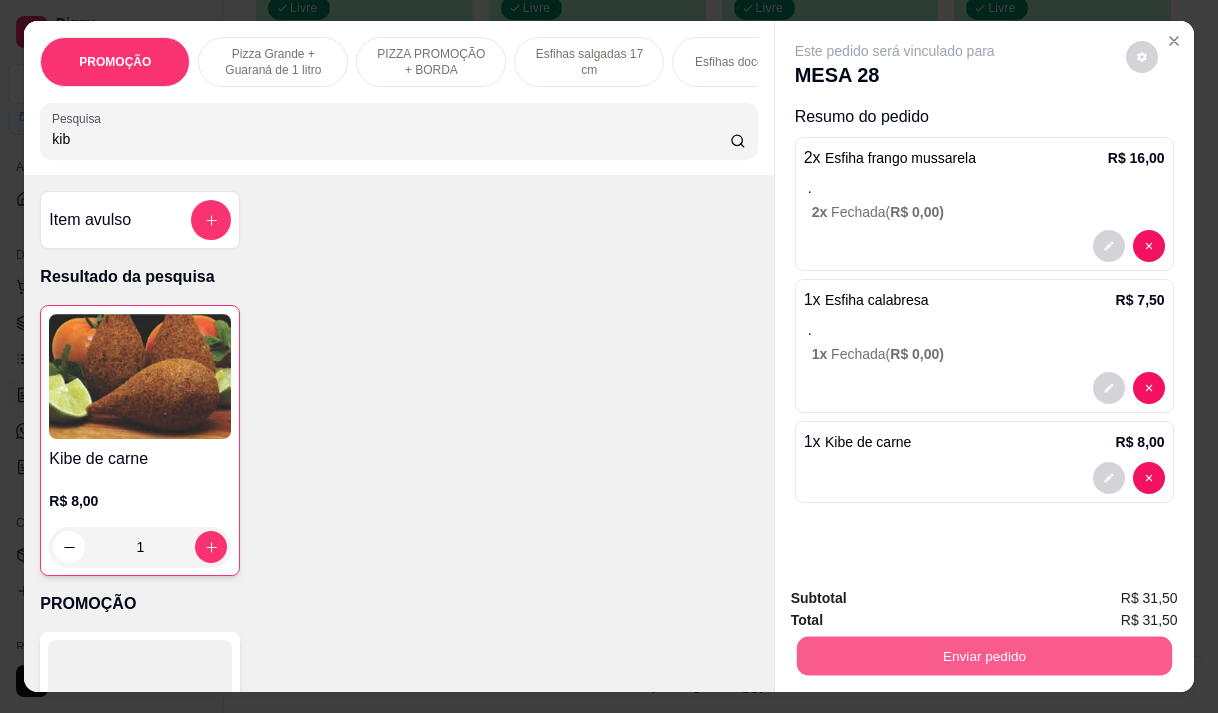 click on "Enviar pedido" at bounding box center [983, 655] 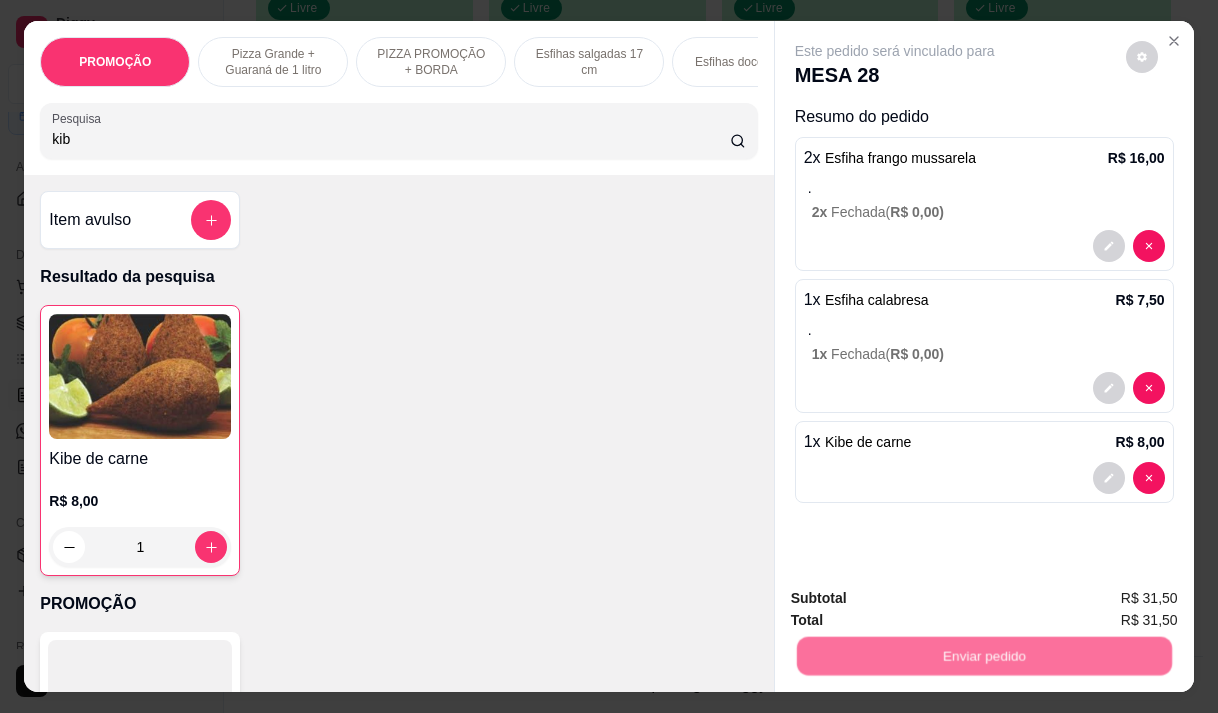 click on "Não registrar e enviar pedido" at bounding box center [918, 599] 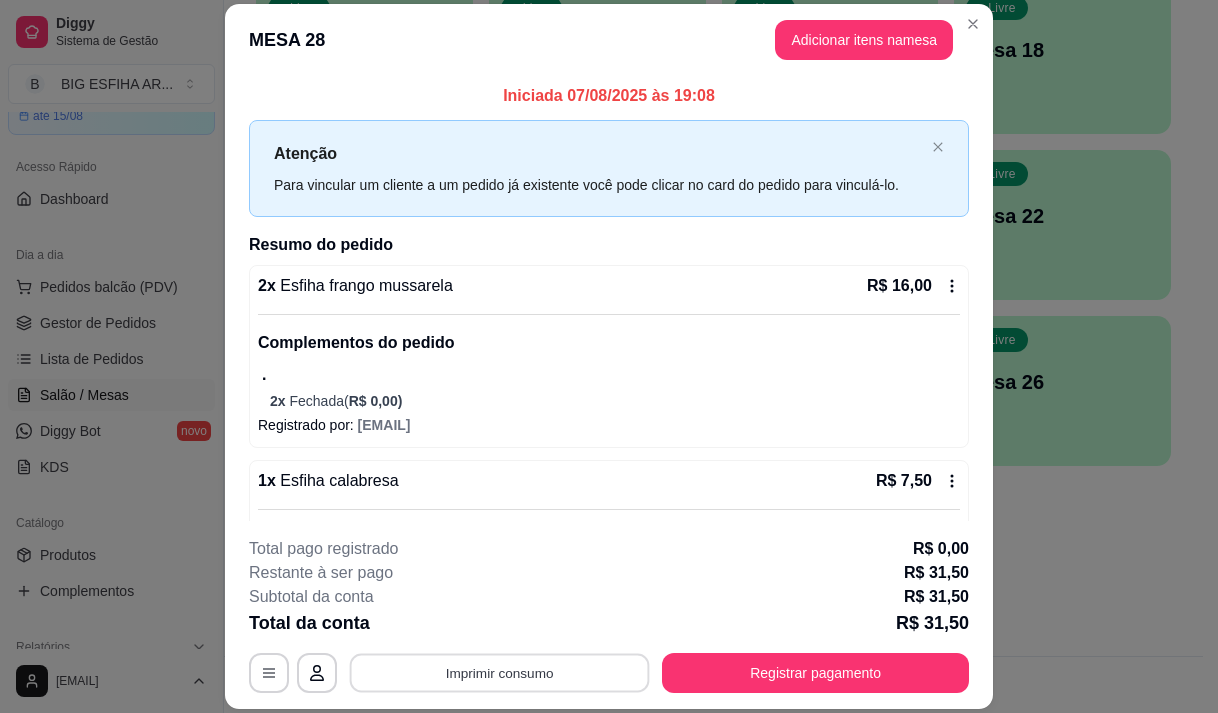 click on "Imprimir consumo" at bounding box center [500, 673] 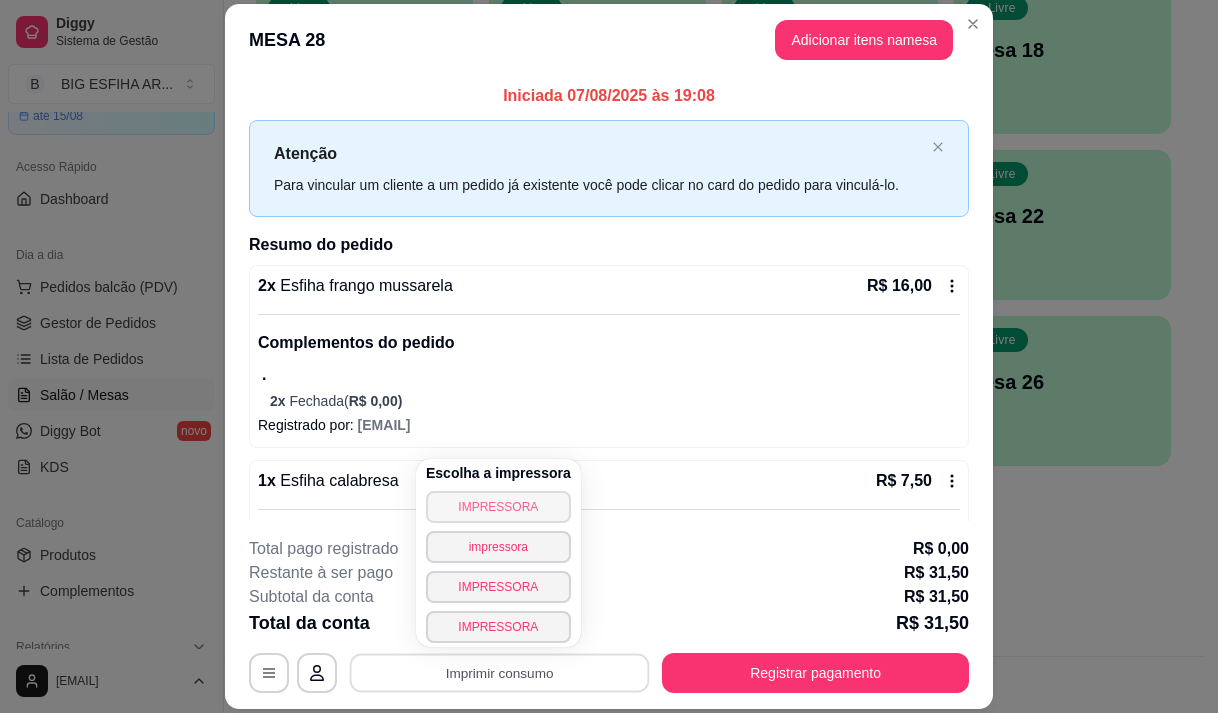 click on "IMPRESSORA" at bounding box center (498, 507) 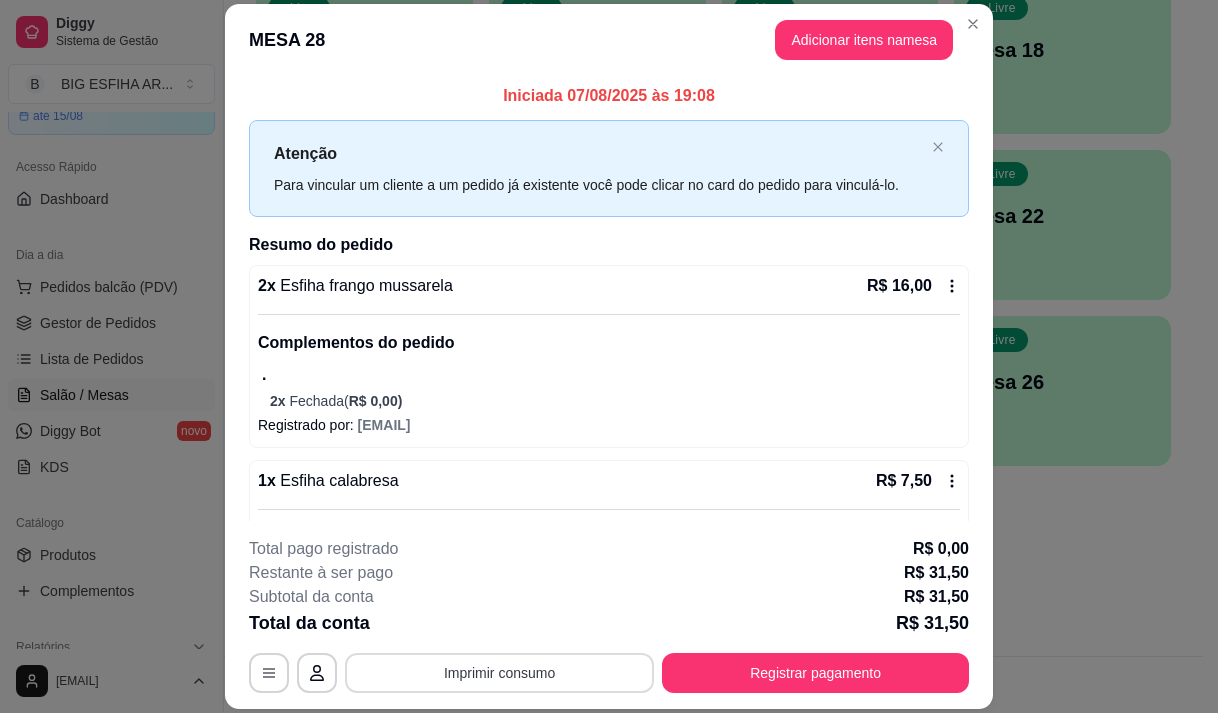 click on "Imprimir consumo" at bounding box center [499, 673] 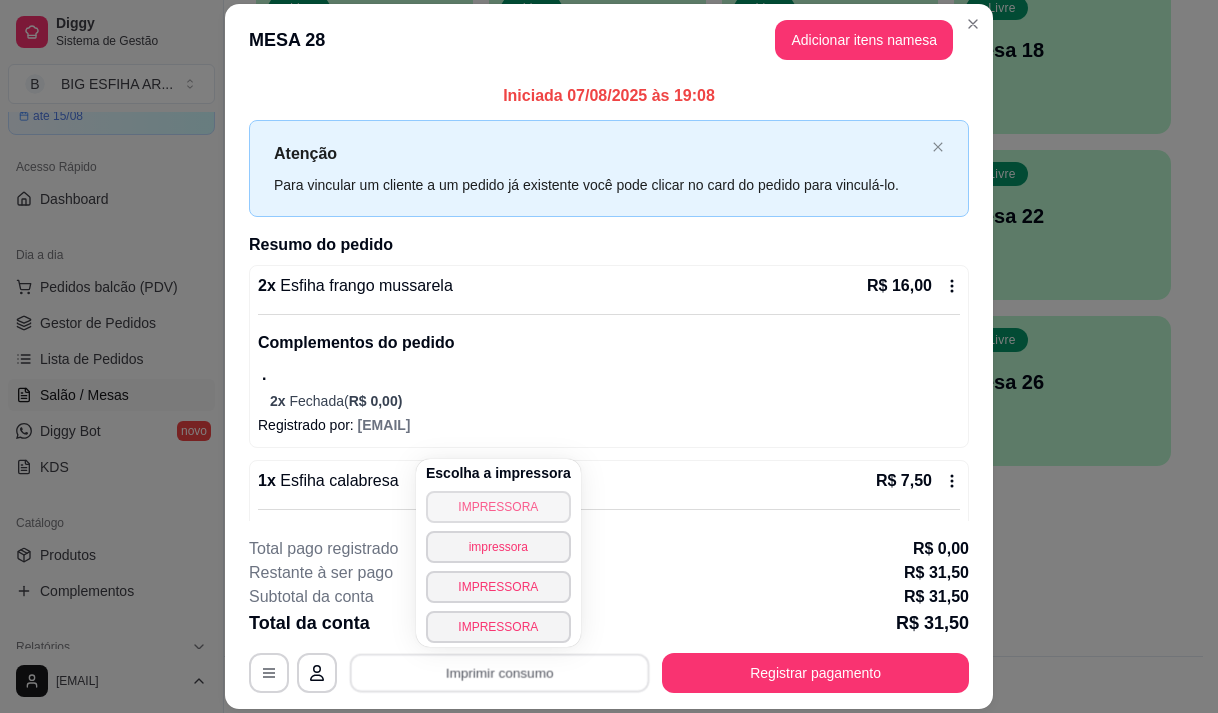 click on "IMPRESSORA" at bounding box center [498, 507] 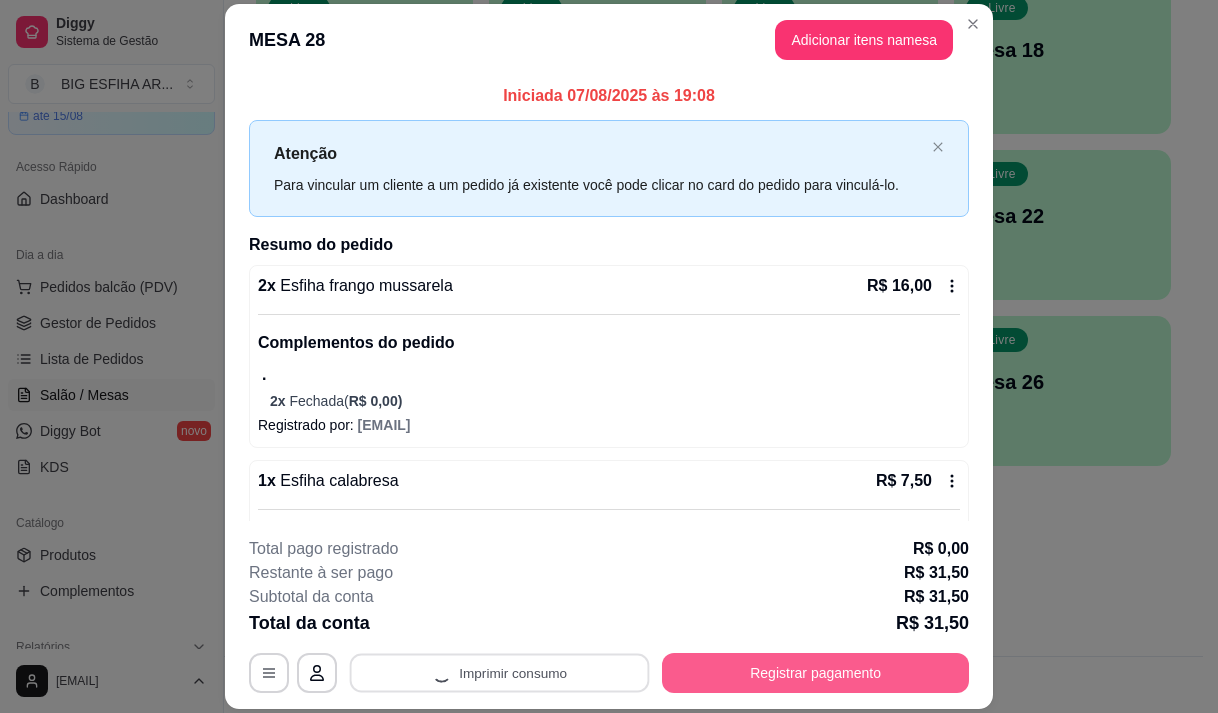 click on "Registrar pagamento" at bounding box center (815, 673) 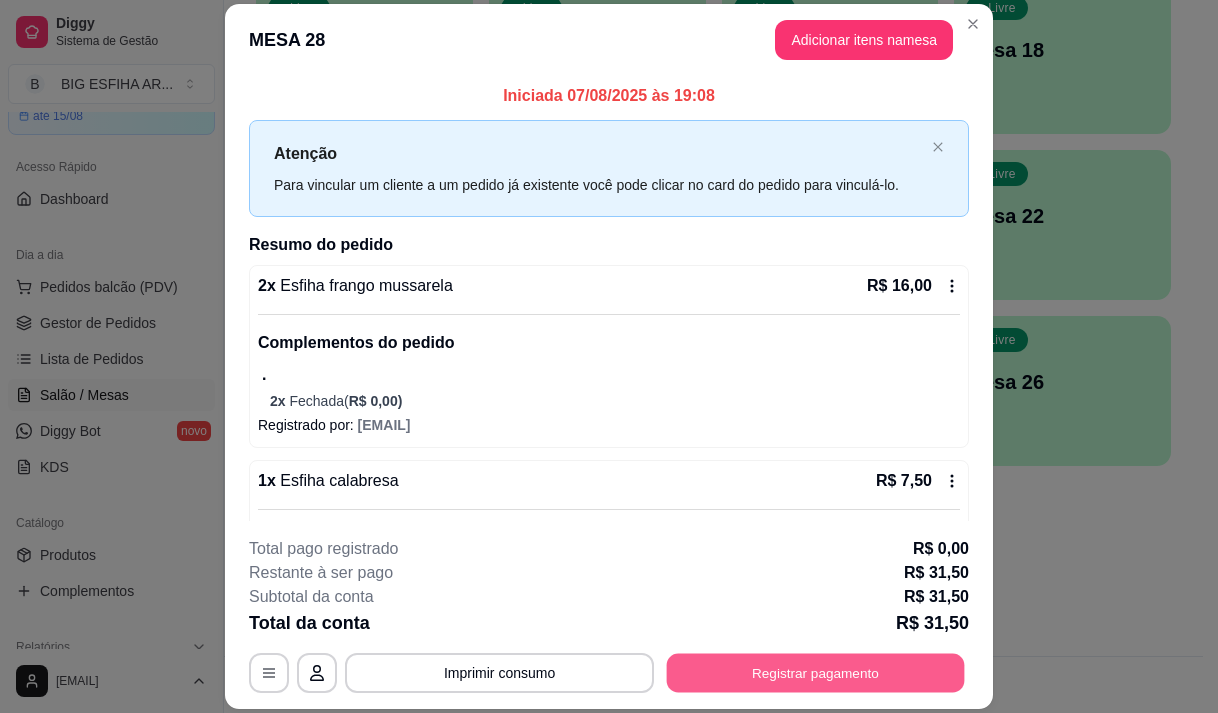 click on "Registrar pagamento" at bounding box center [816, 673] 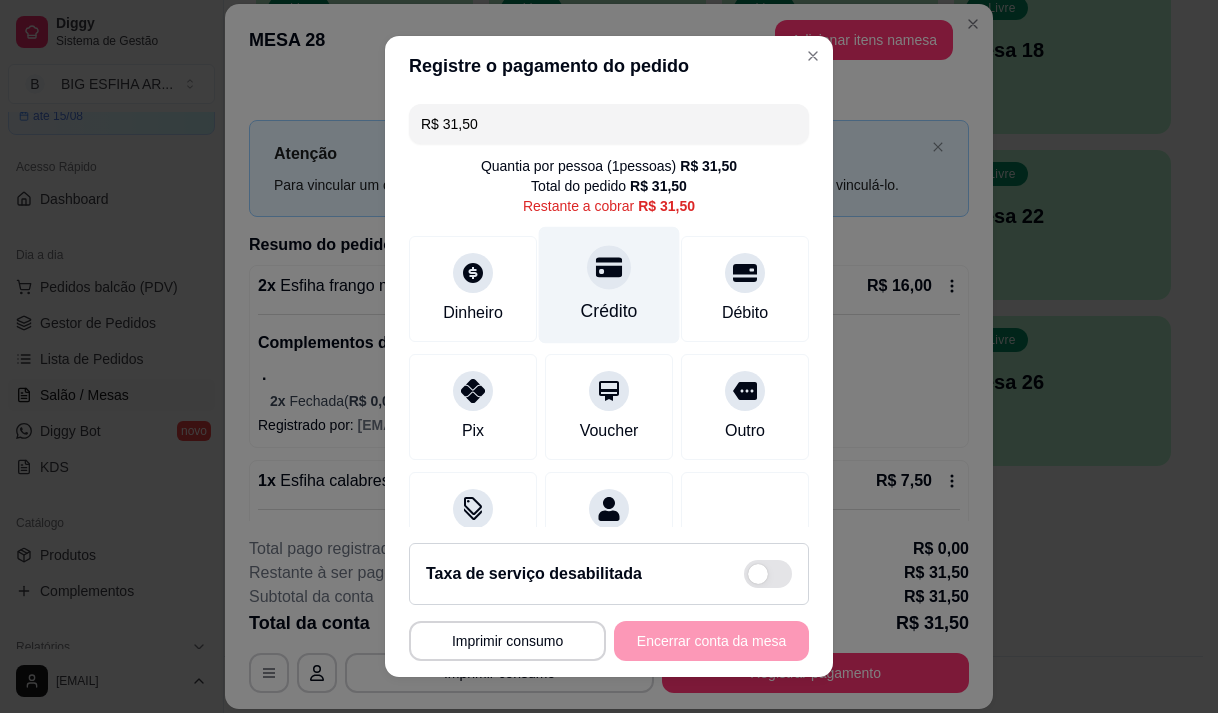 click on "Crédito" at bounding box center (609, 311) 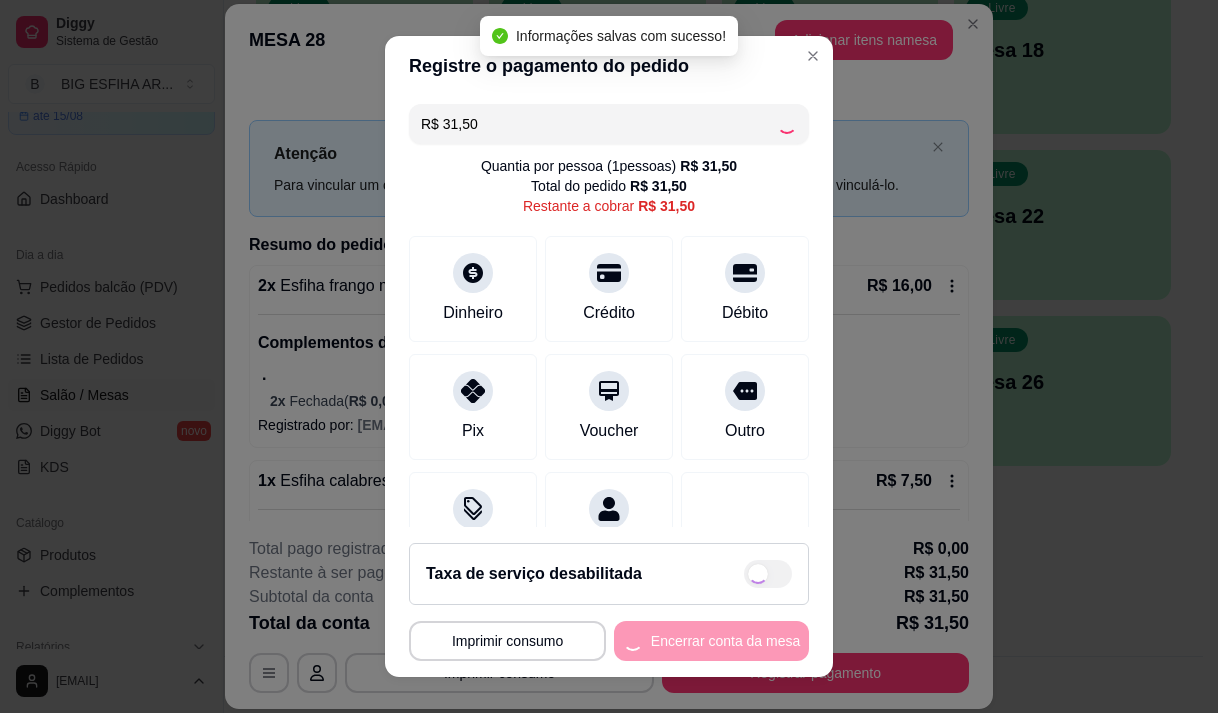 type on "R$ 0,00" 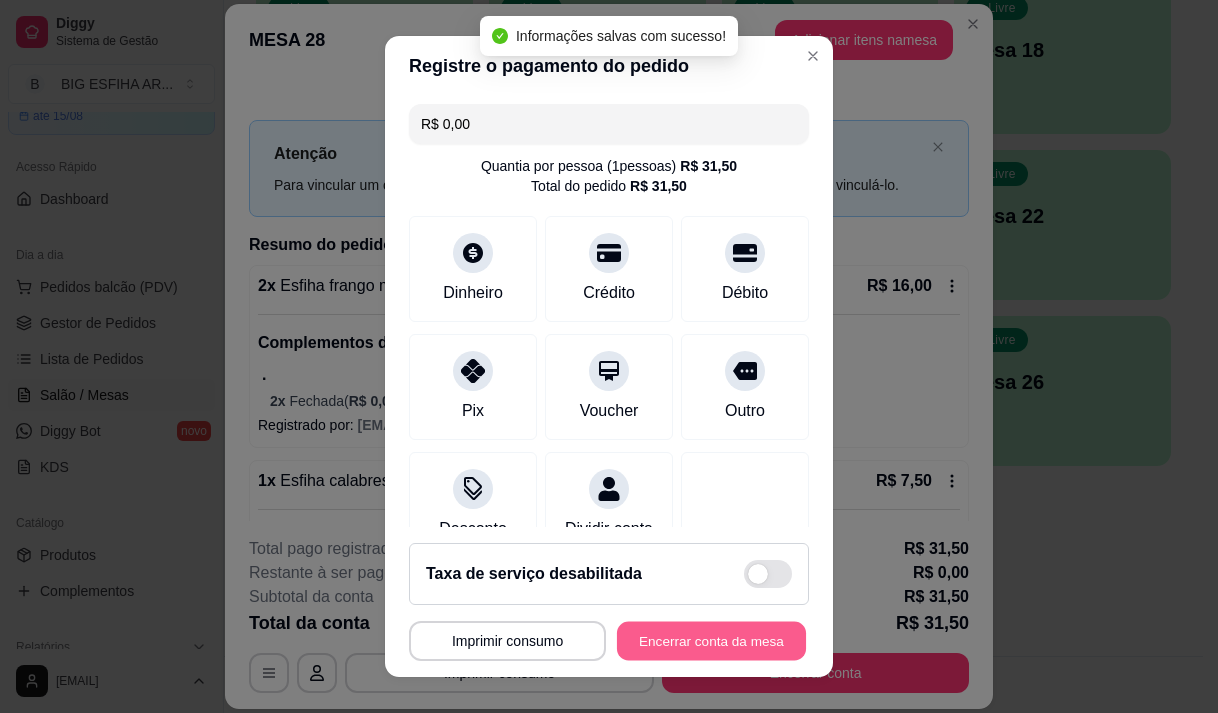 click on "Encerrar conta da mesa" at bounding box center (711, 641) 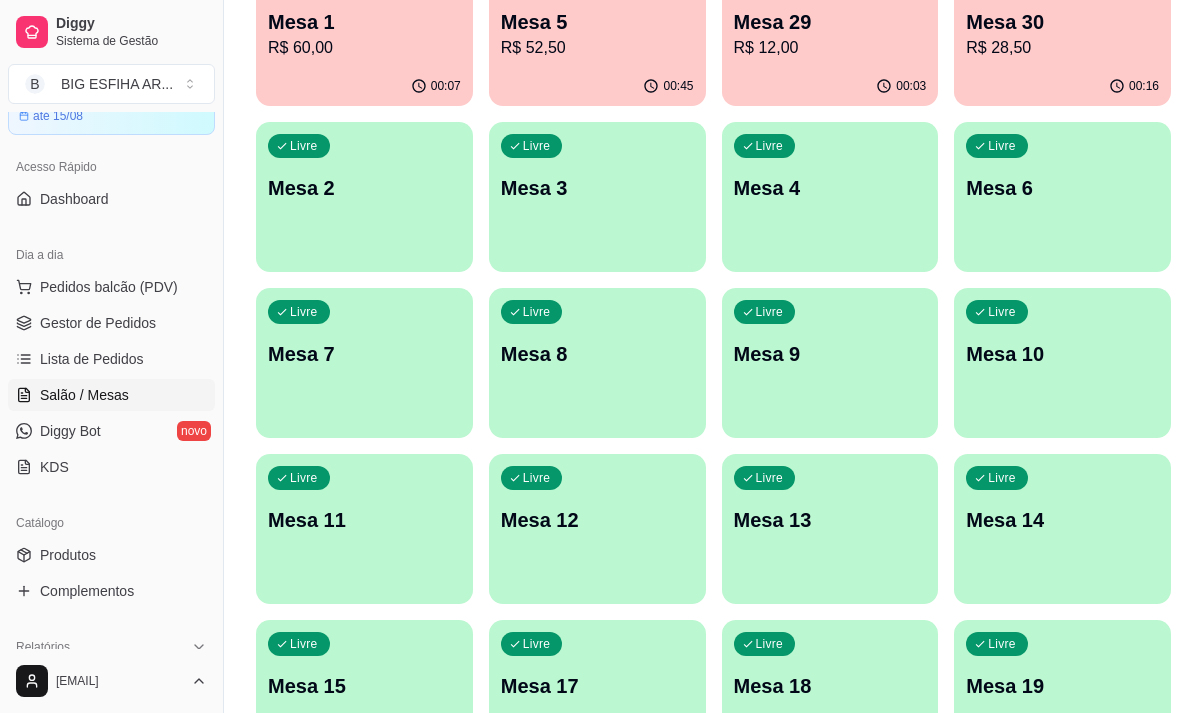 scroll, scrollTop: 196, scrollLeft: 0, axis: vertical 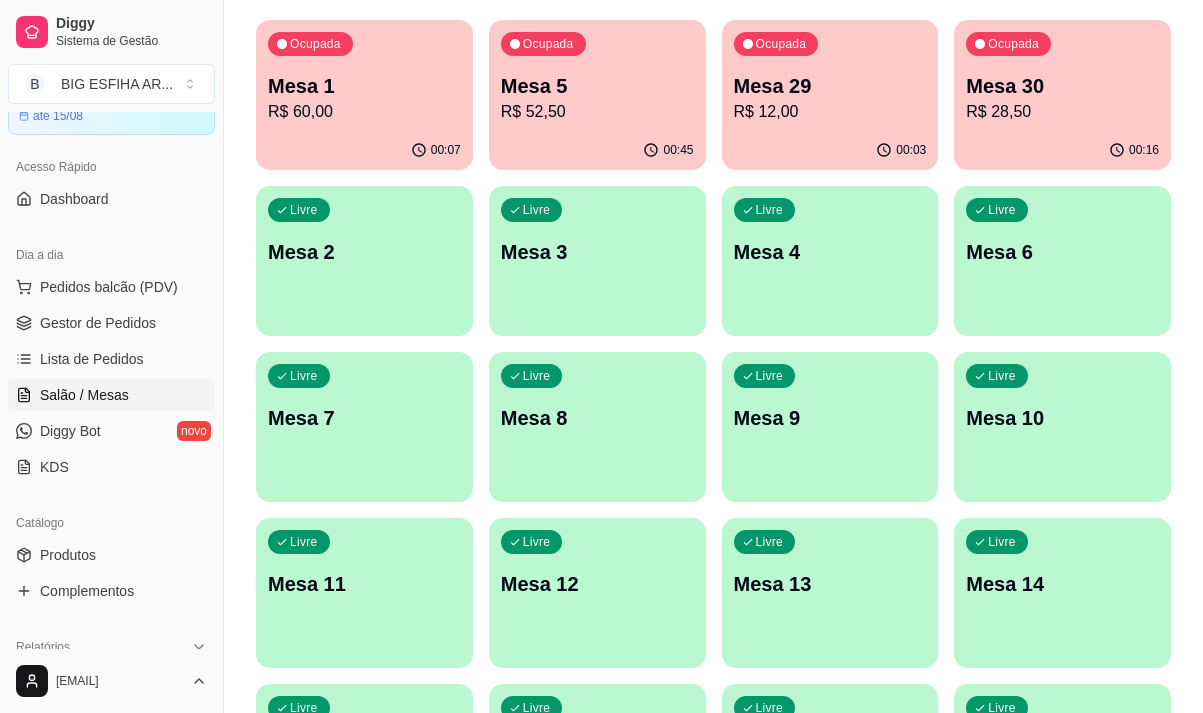 click on "R$ 52,50" at bounding box center (597, 112) 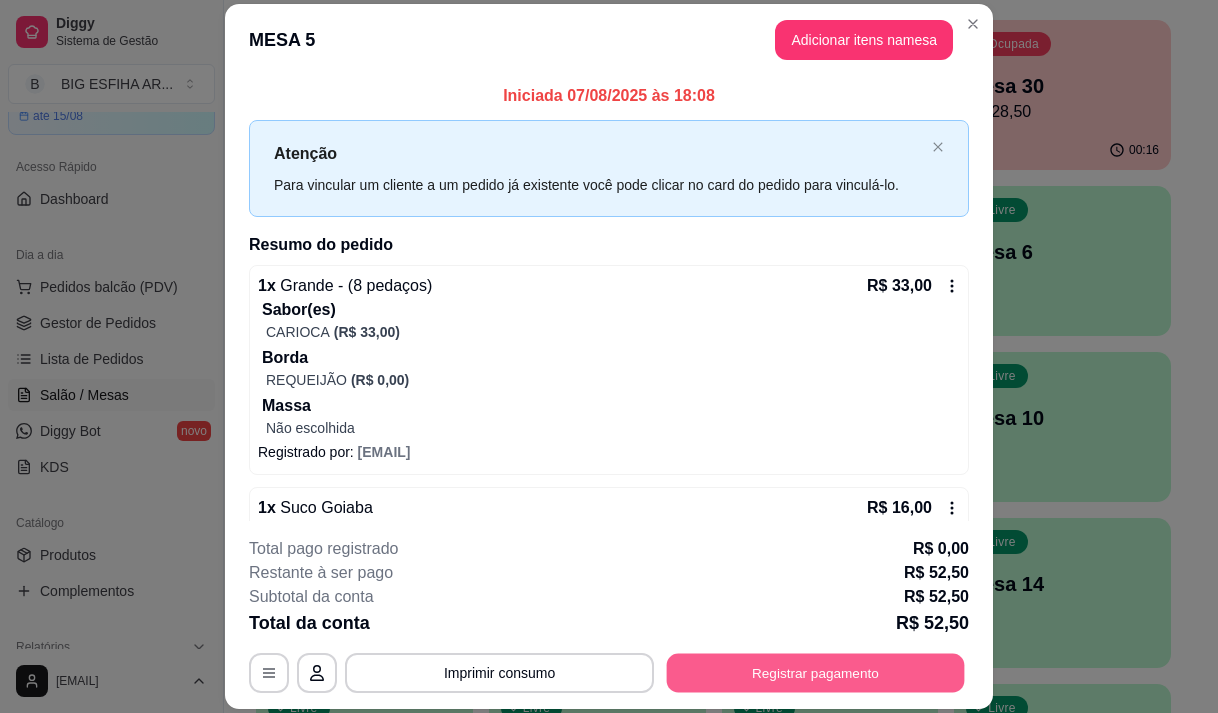 click on "Registrar pagamento" at bounding box center [816, 673] 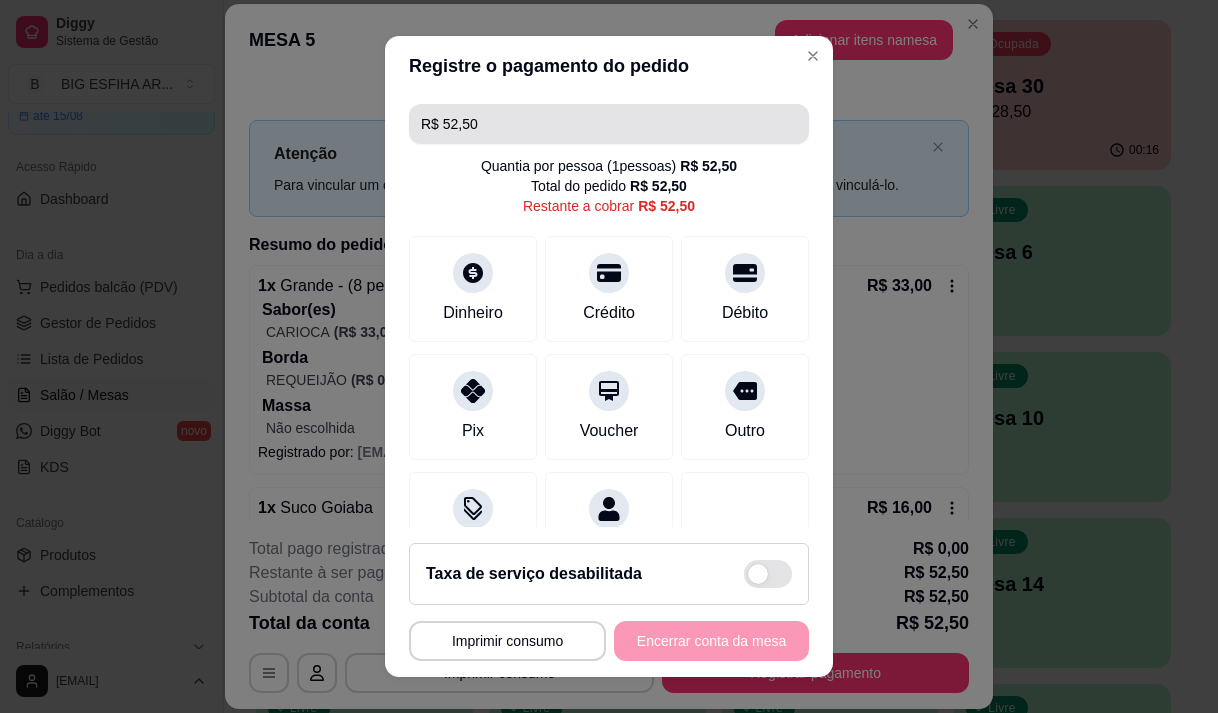 click on "R$ 52,50" at bounding box center [609, 124] 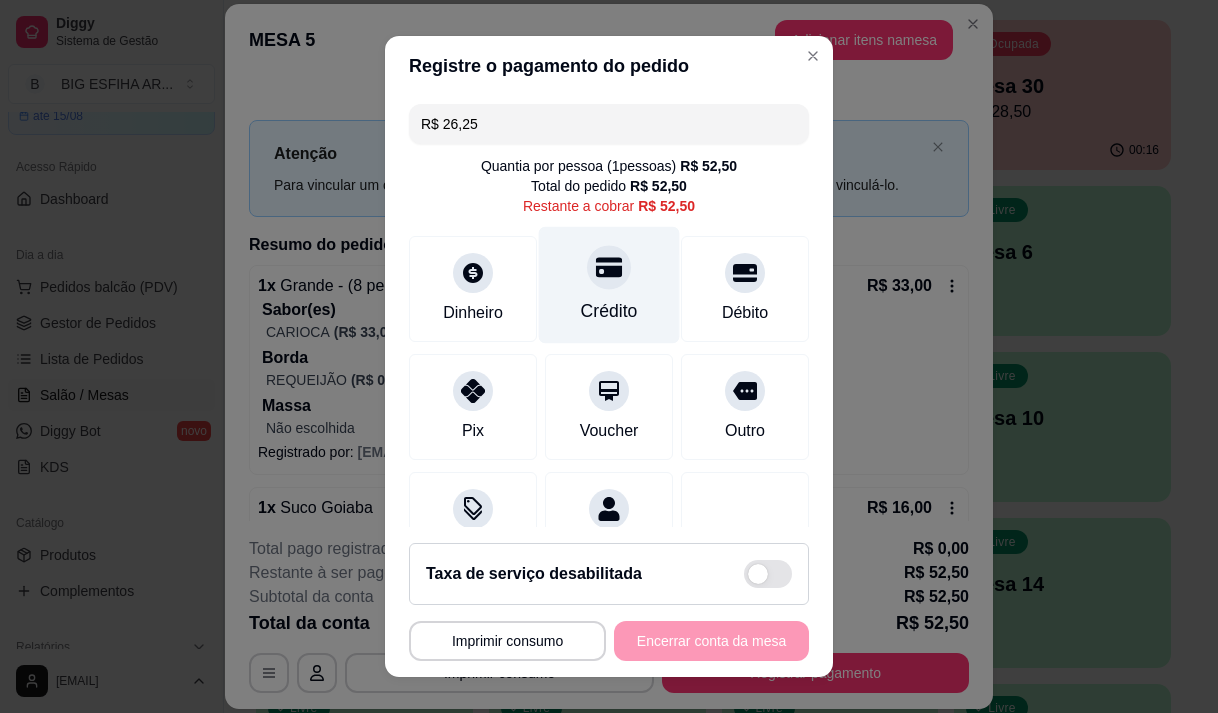 click on "Crédito" at bounding box center [609, 311] 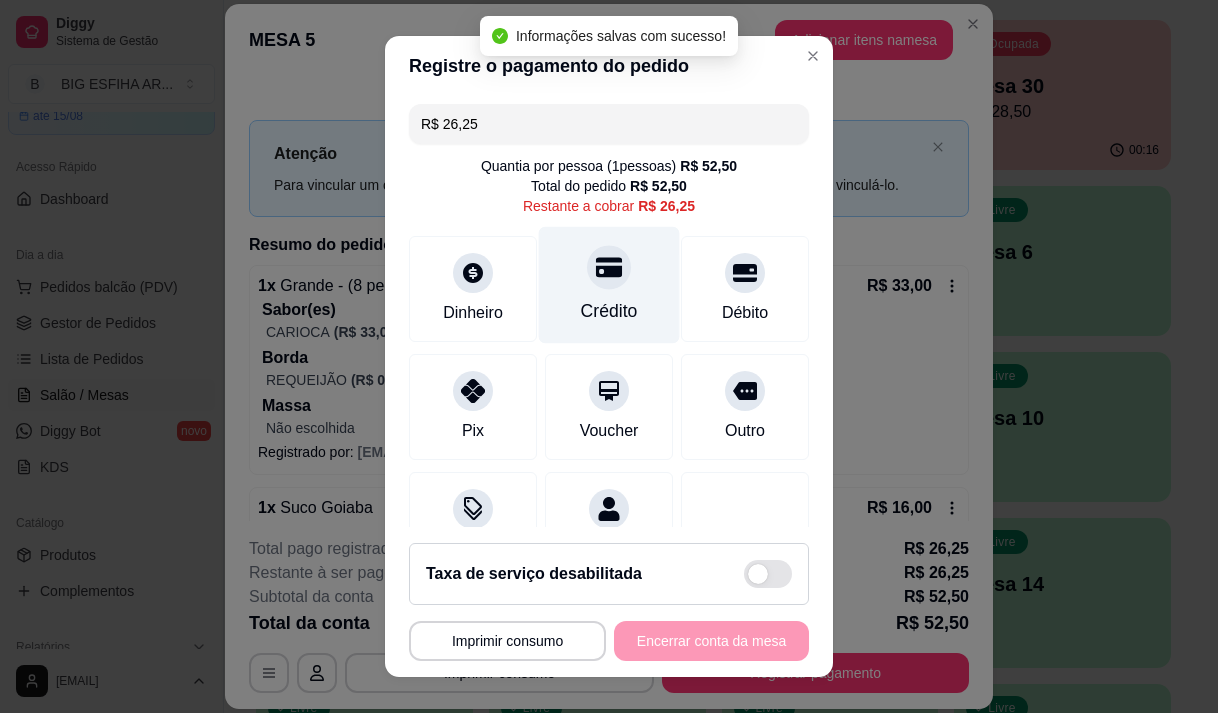 click 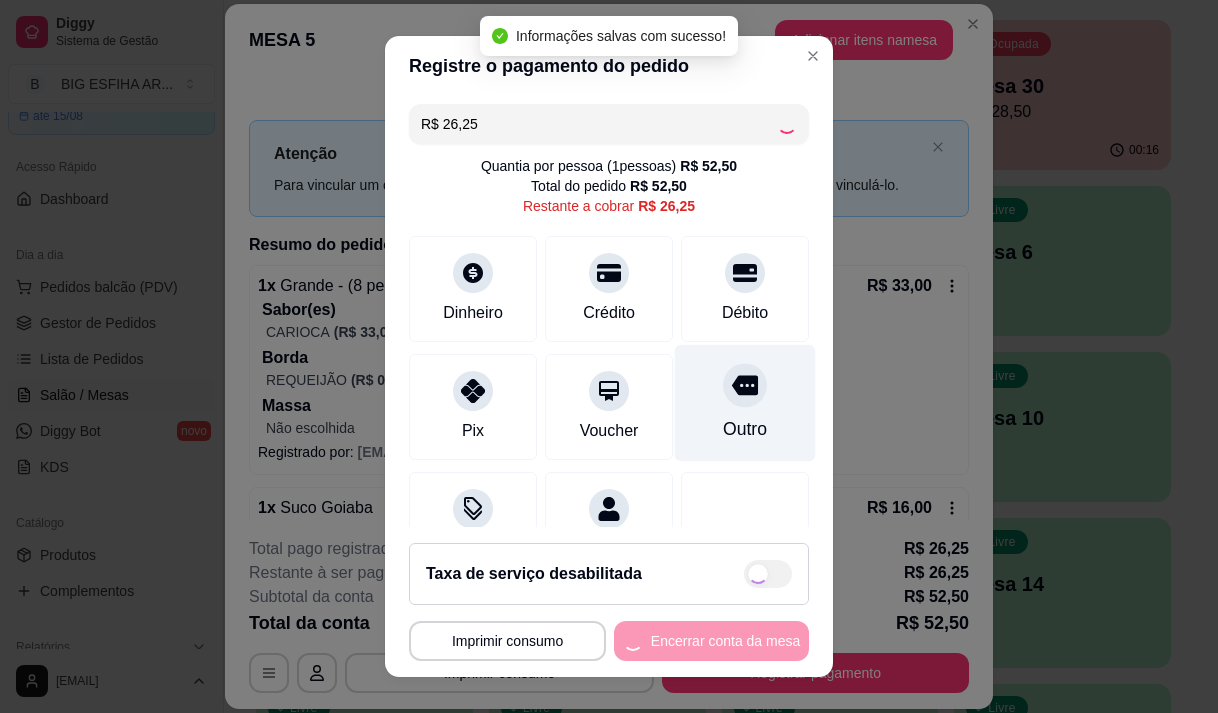 type on "R$ 0,00" 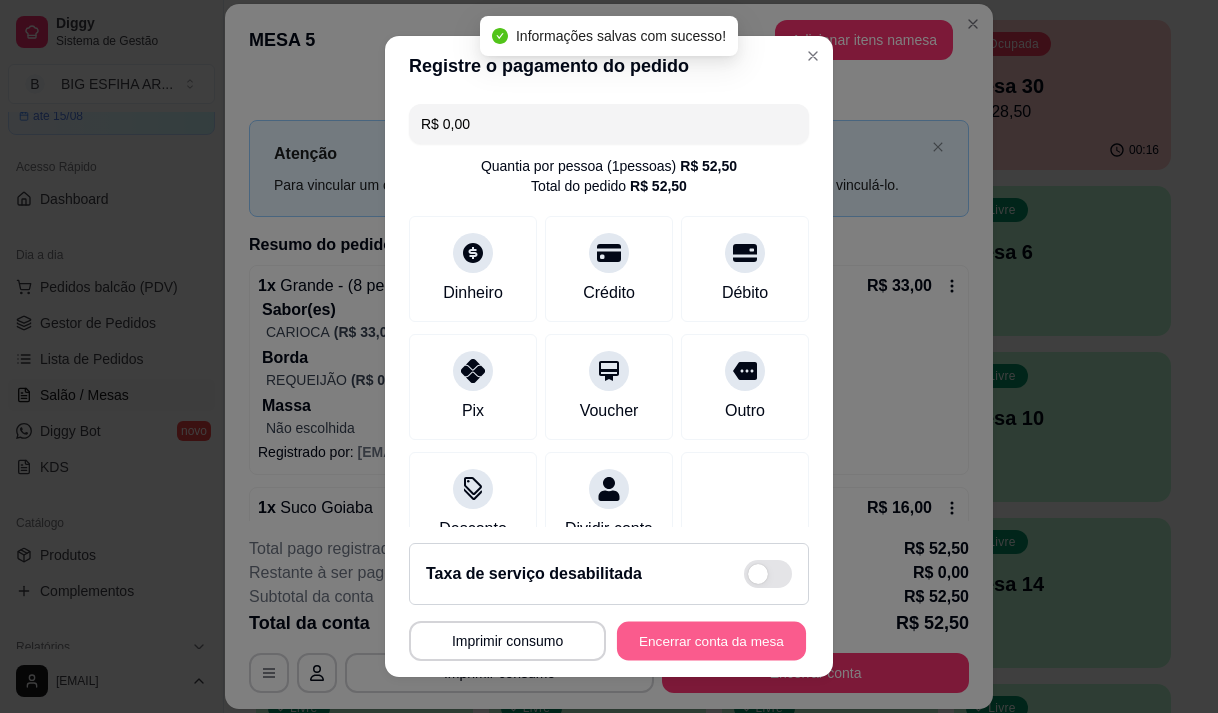 click on "Encerrar conta da mesa" at bounding box center (711, 641) 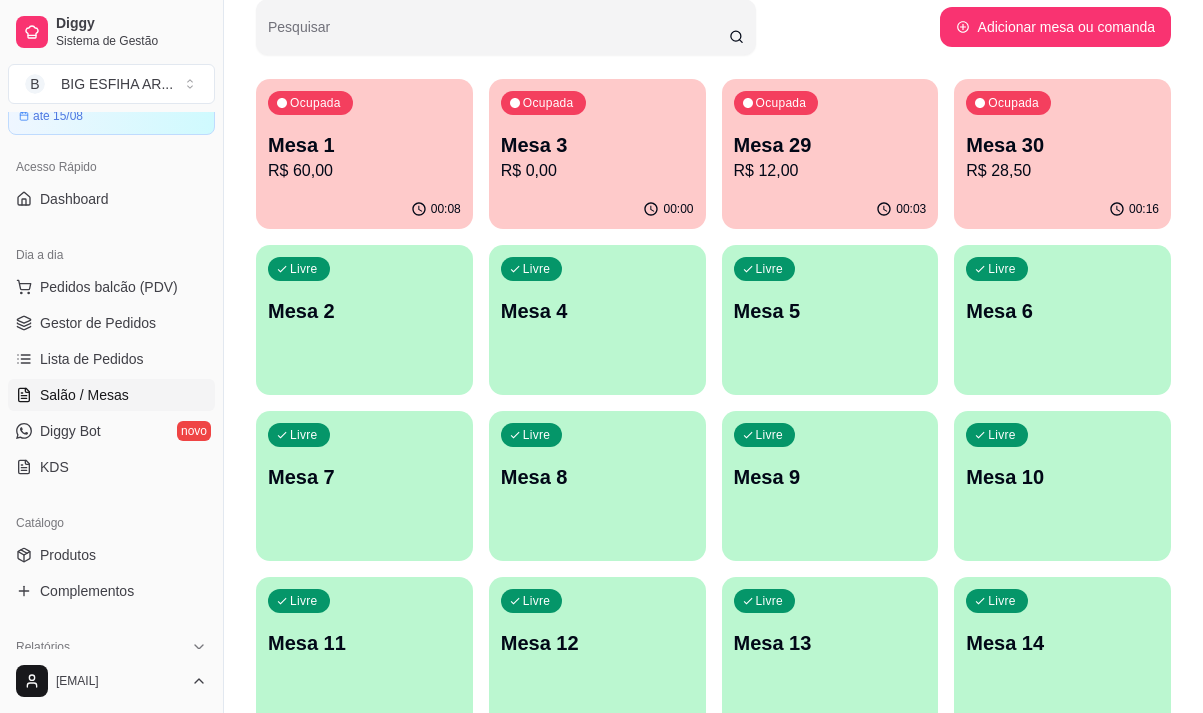 scroll, scrollTop: 96, scrollLeft: 0, axis: vertical 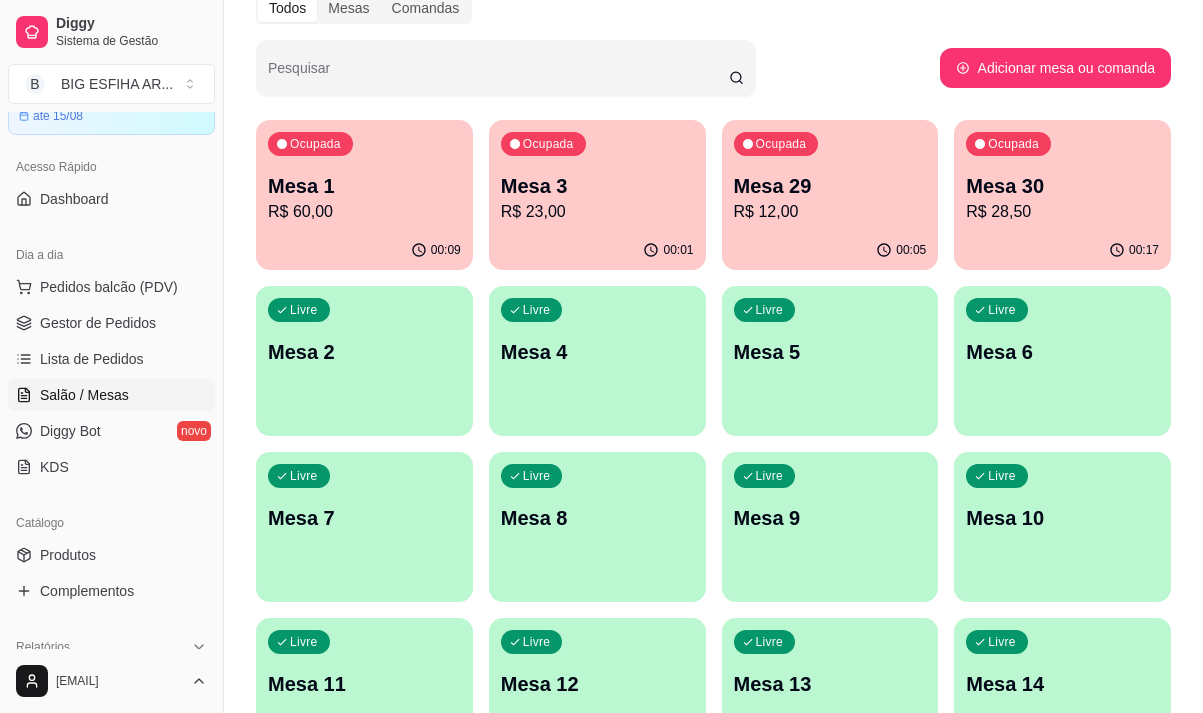 click on "00:17" at bounding box center [1062, 250] 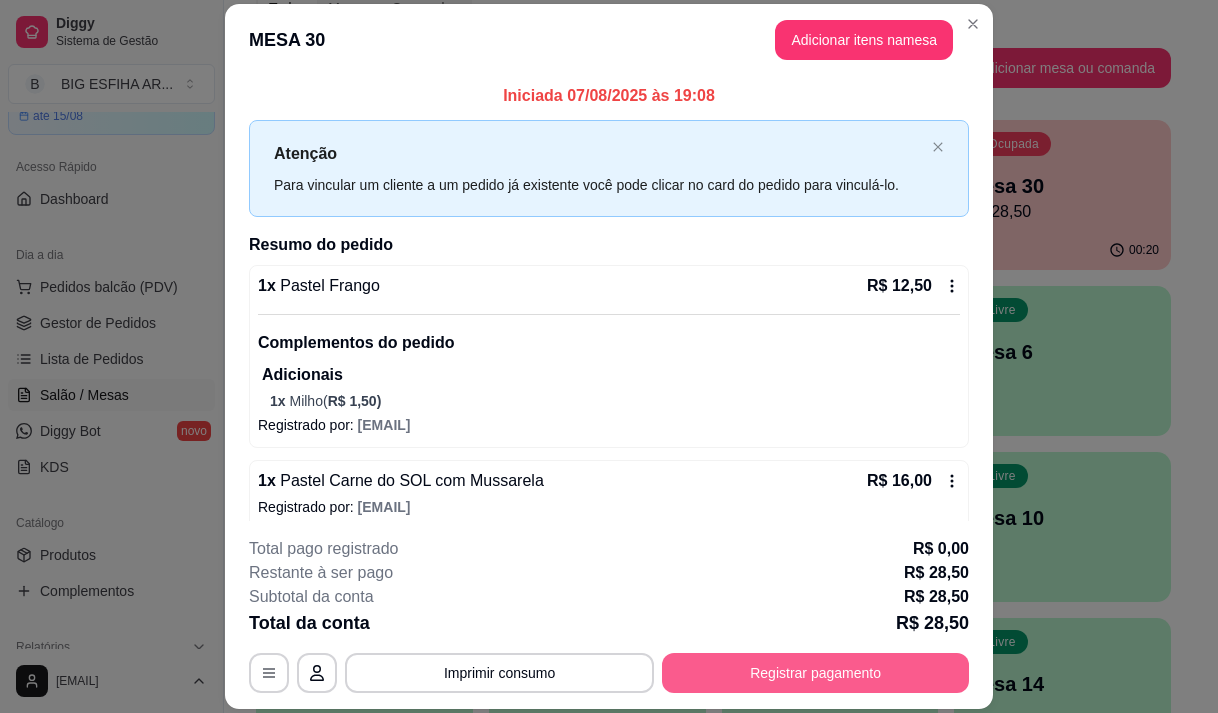 click on "Registrar pagamento" at bounding box center (815, 673) 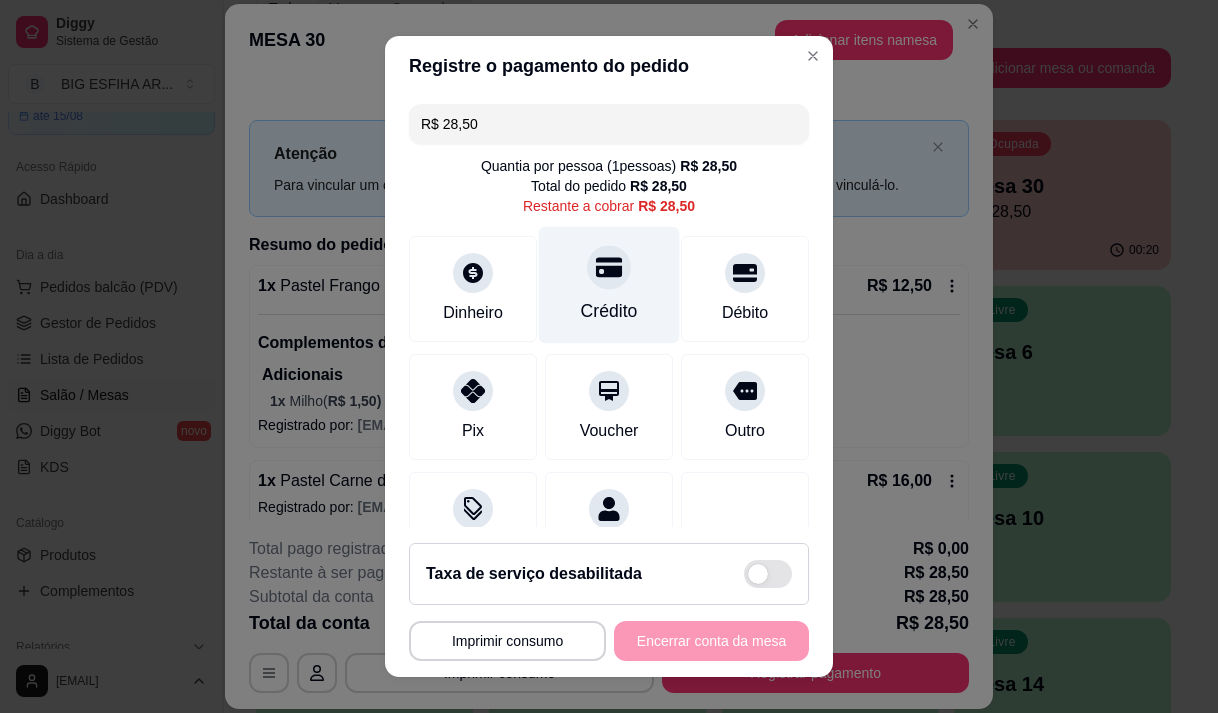 click on "Crédito" at bounding box center (609, 311) 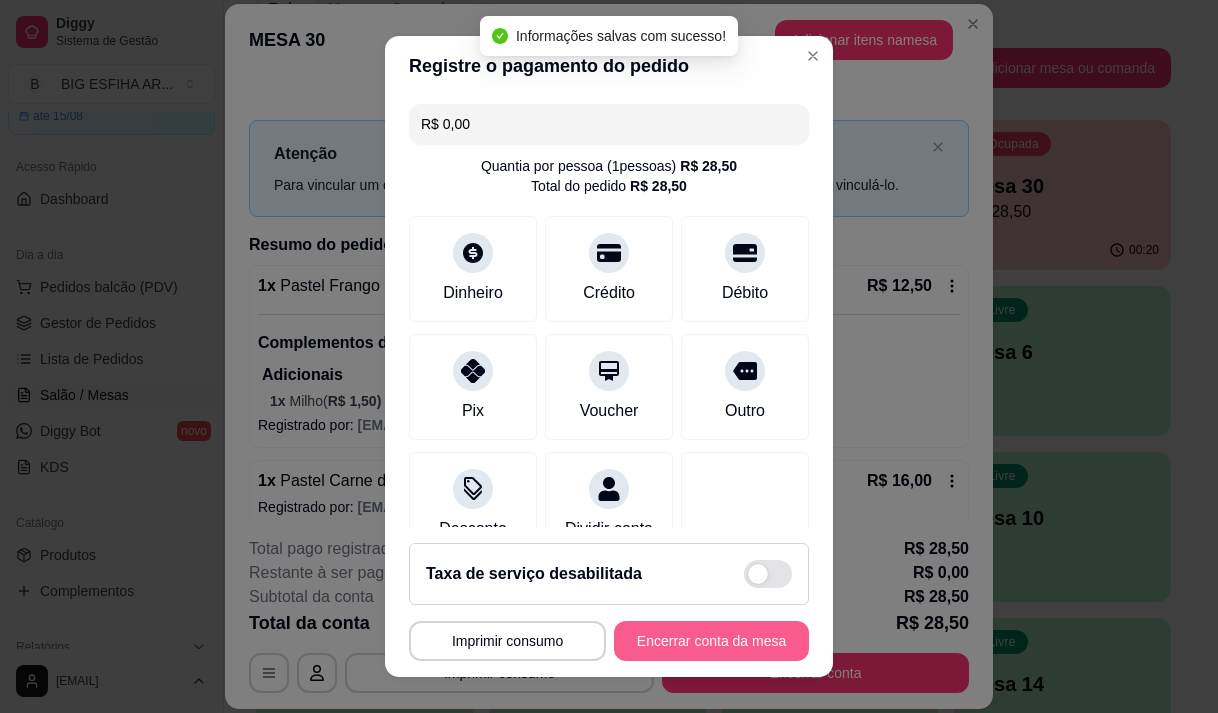 type on "R$ 0,00" 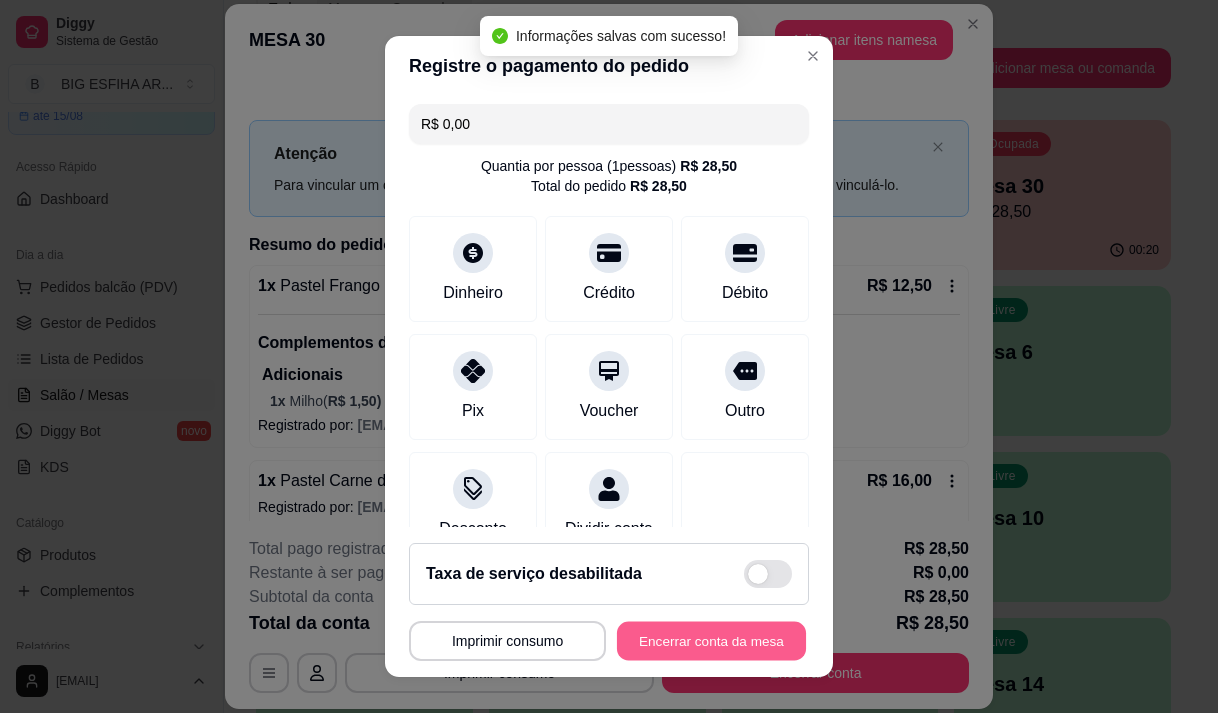 click on "Encerrar conta da mesa" at bounding box center (711, 641) 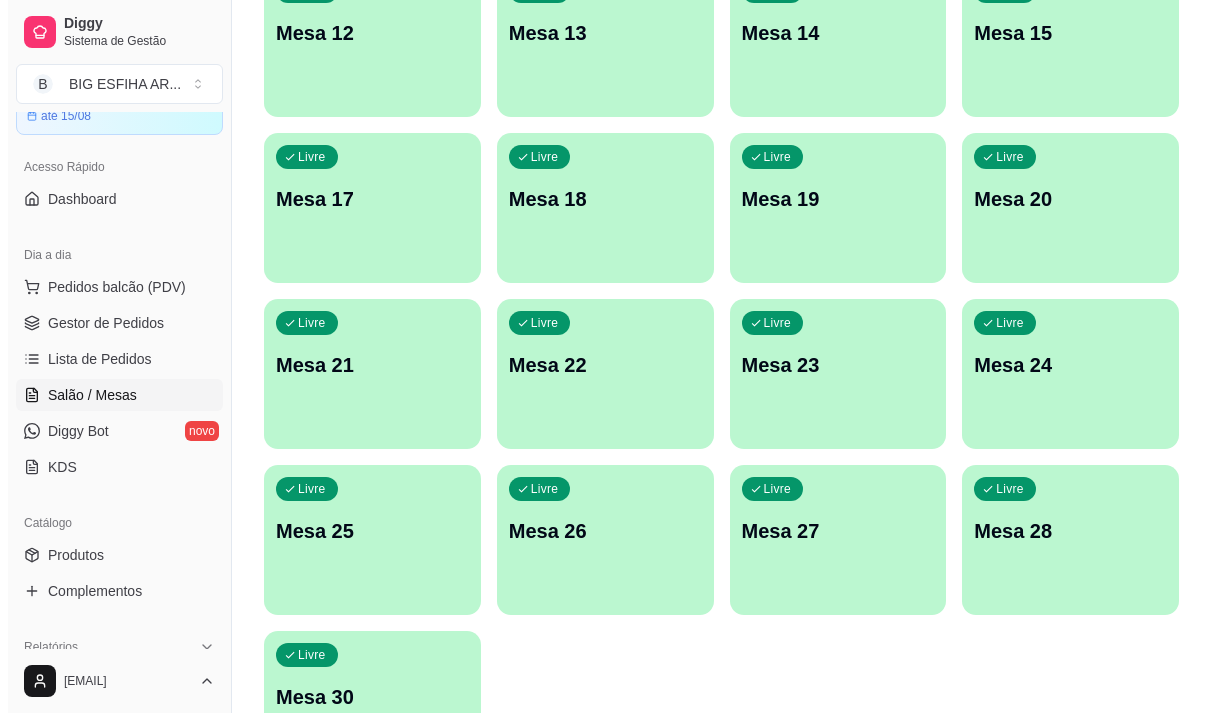 scroll, scrollTop: 896, scrollLeft: 0, axis: vertical 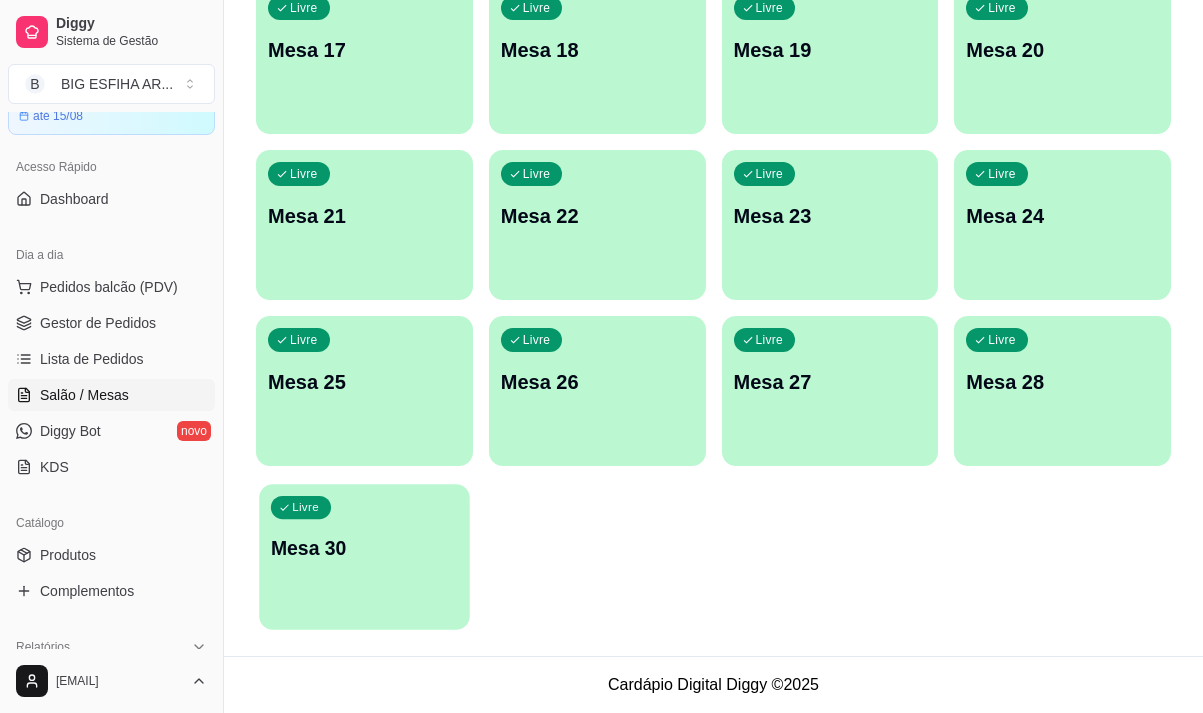 click on "Livre Mesa 30" at bounding box center [364, 545] 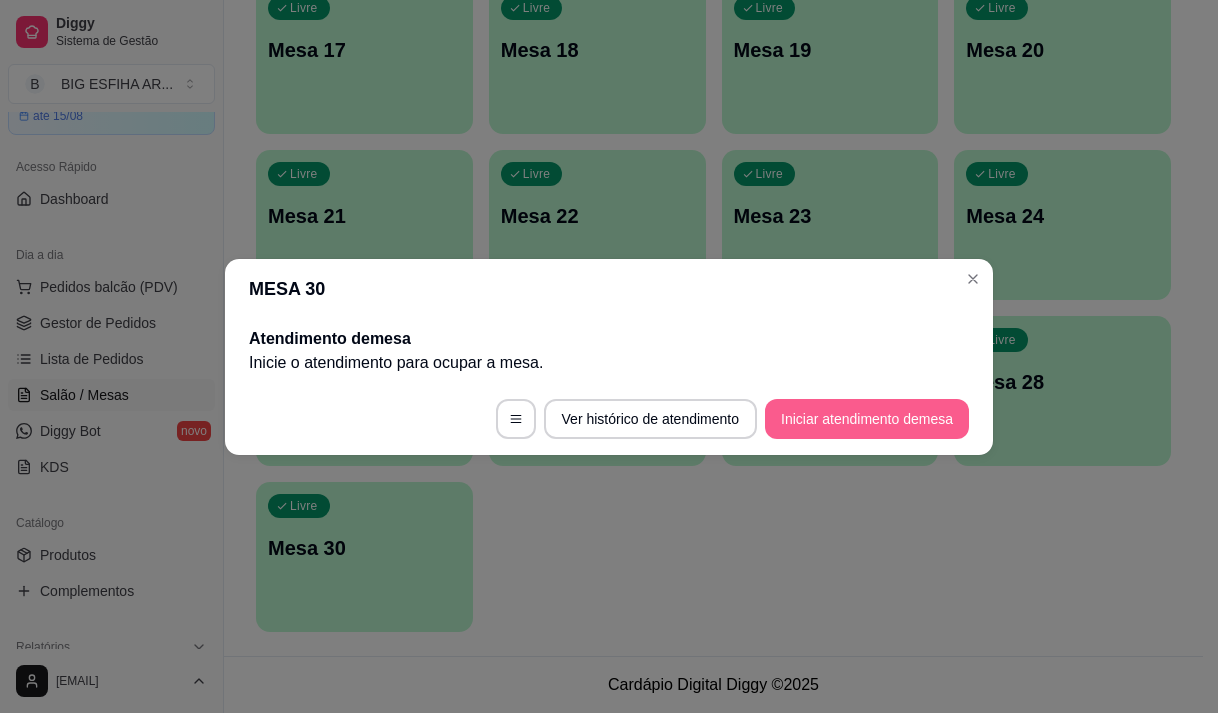 click on "Iniciar atendimento de  mesa" at bounding box center (867, 419) 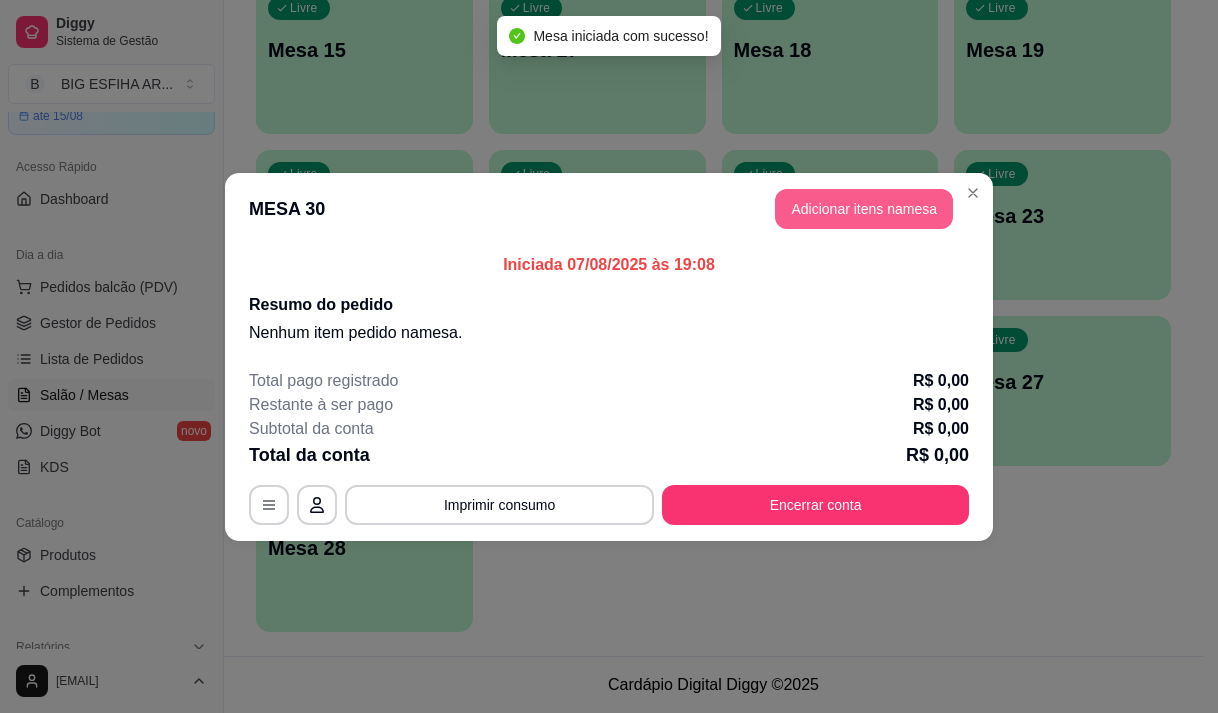 click on "Adicionar itens na  mesa" at bounding box center (864, 209) 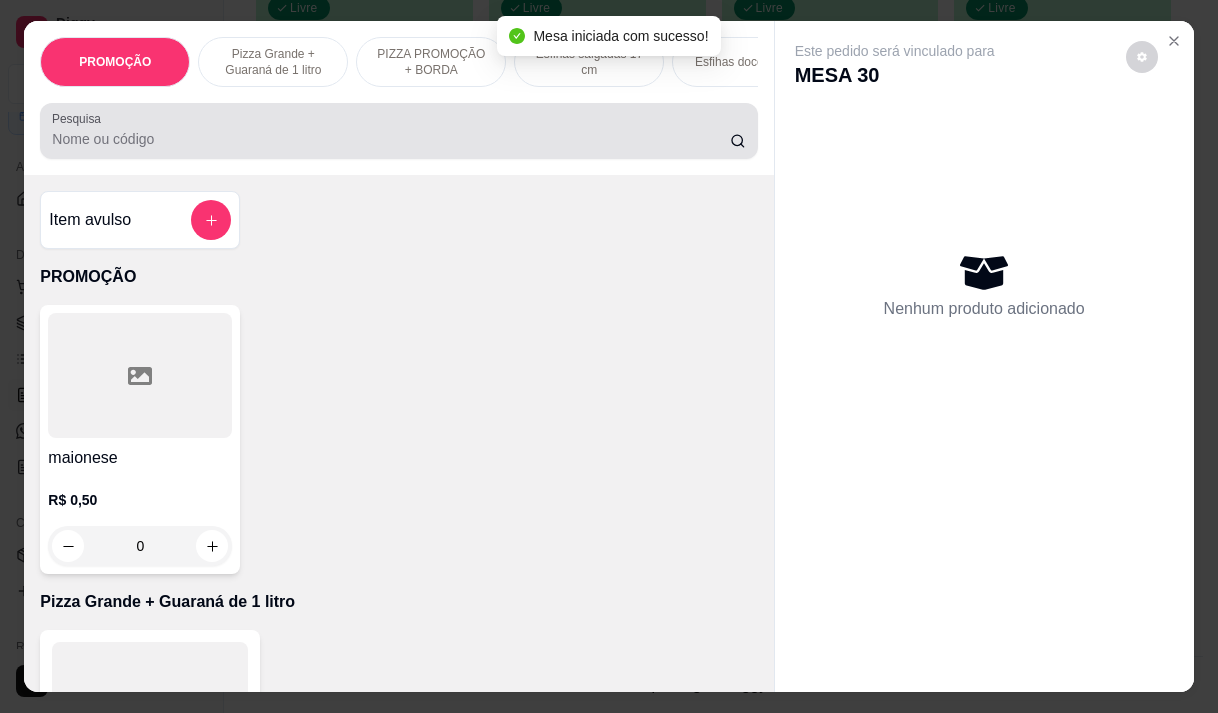 click on "Pesquisa" at bounding box center [398, 131] 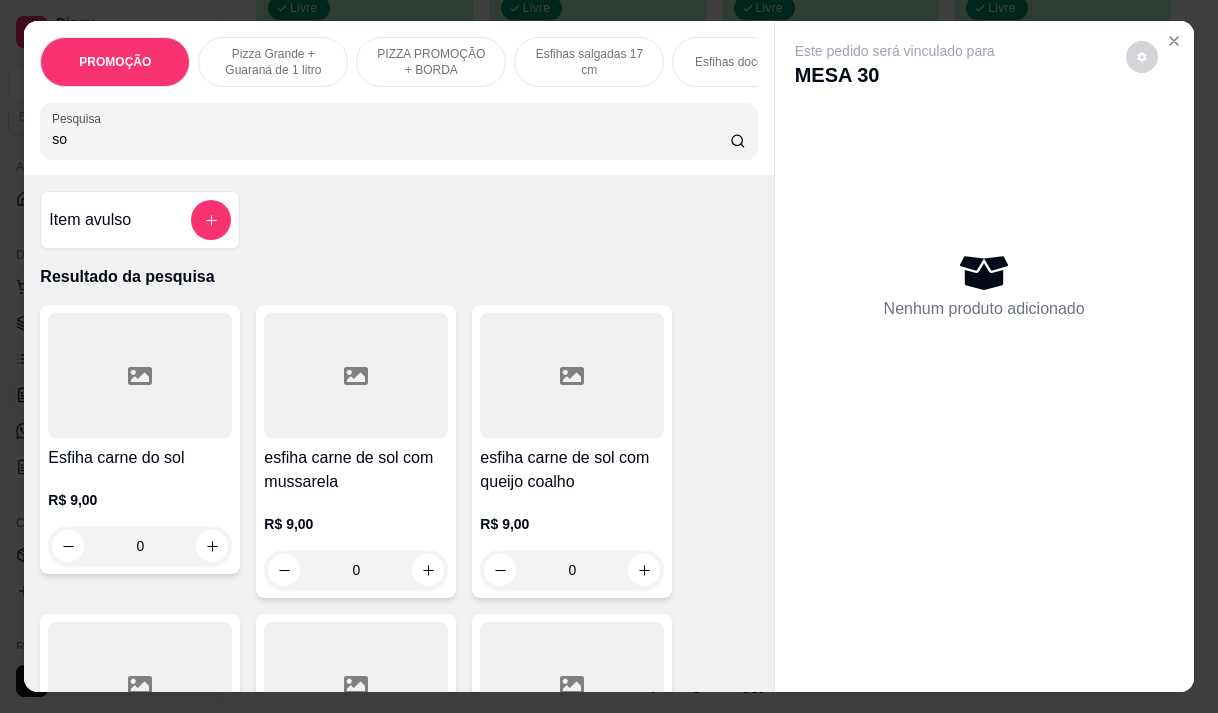 type on "so" 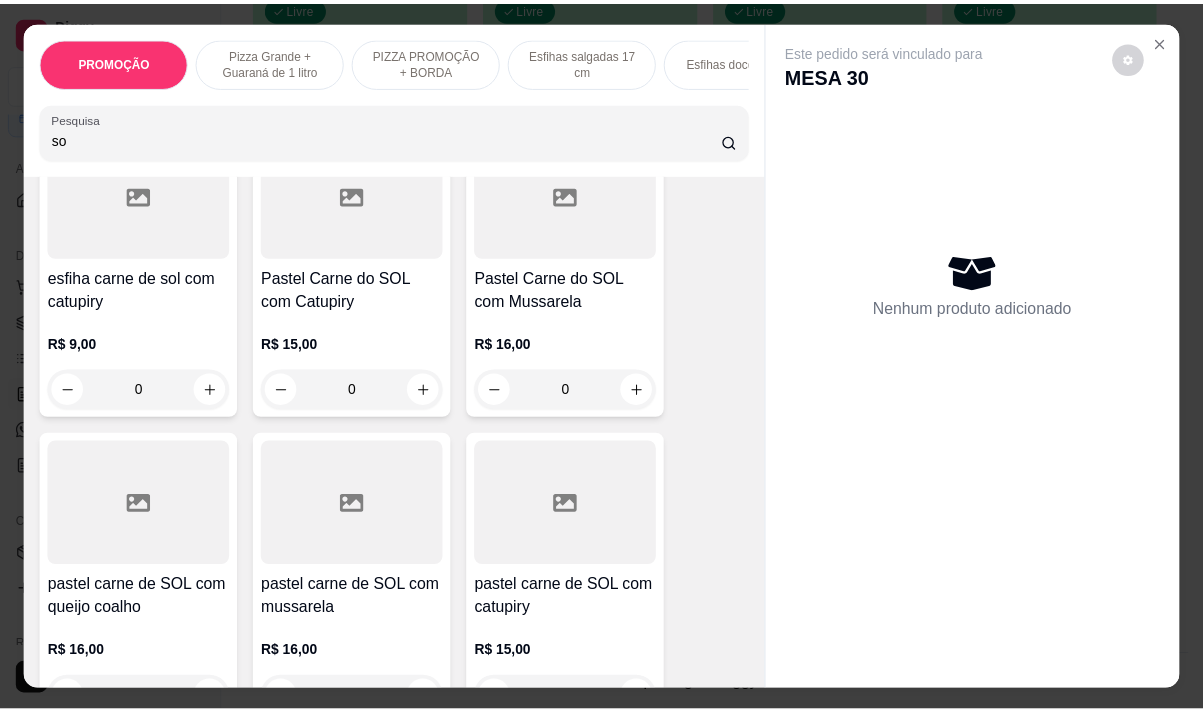 scroll, scrollTop: 600, scrollLeft: 0, axis: vertical 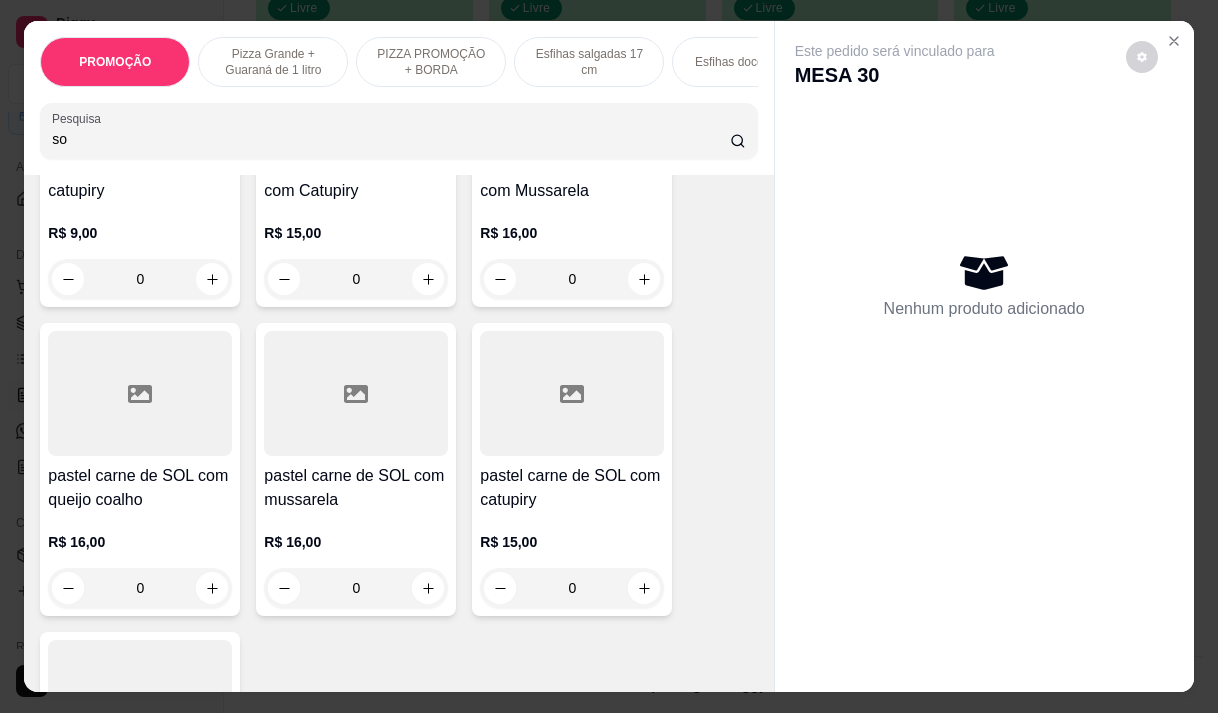 click on "R$ 16,00 0" at bounding box center [140, 560] 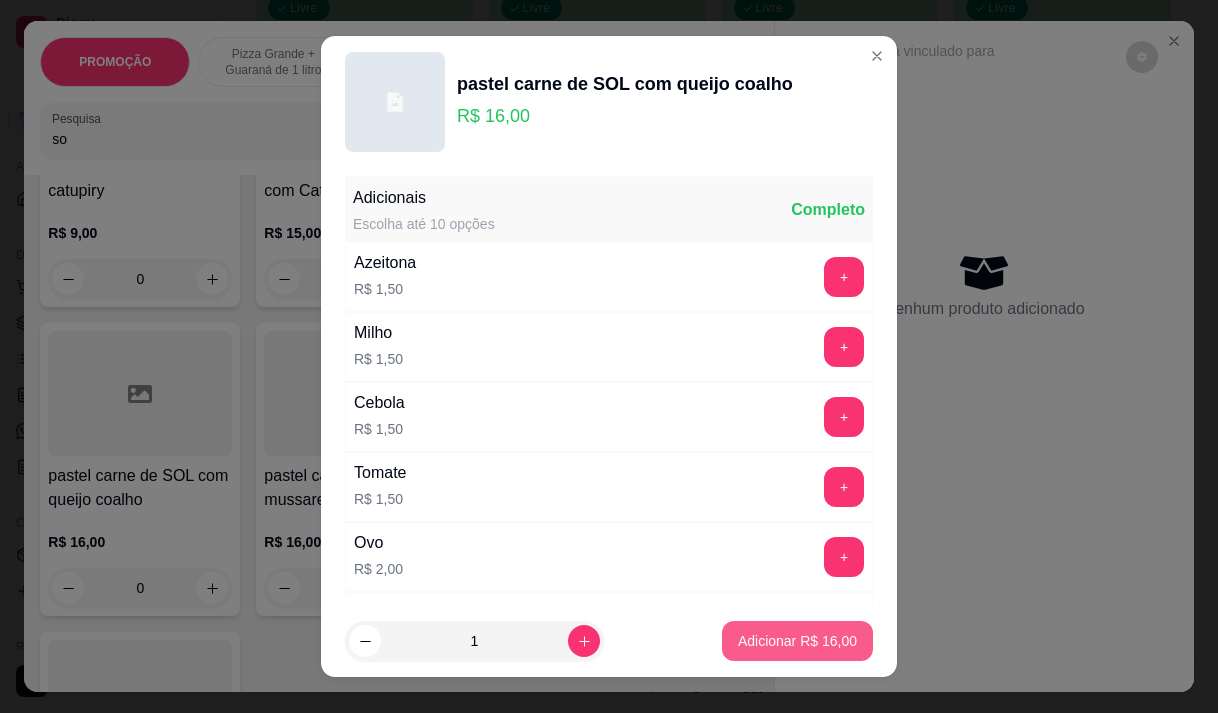 click on "Adicionar   R$ 16,00" at bounding box center (797, 641) 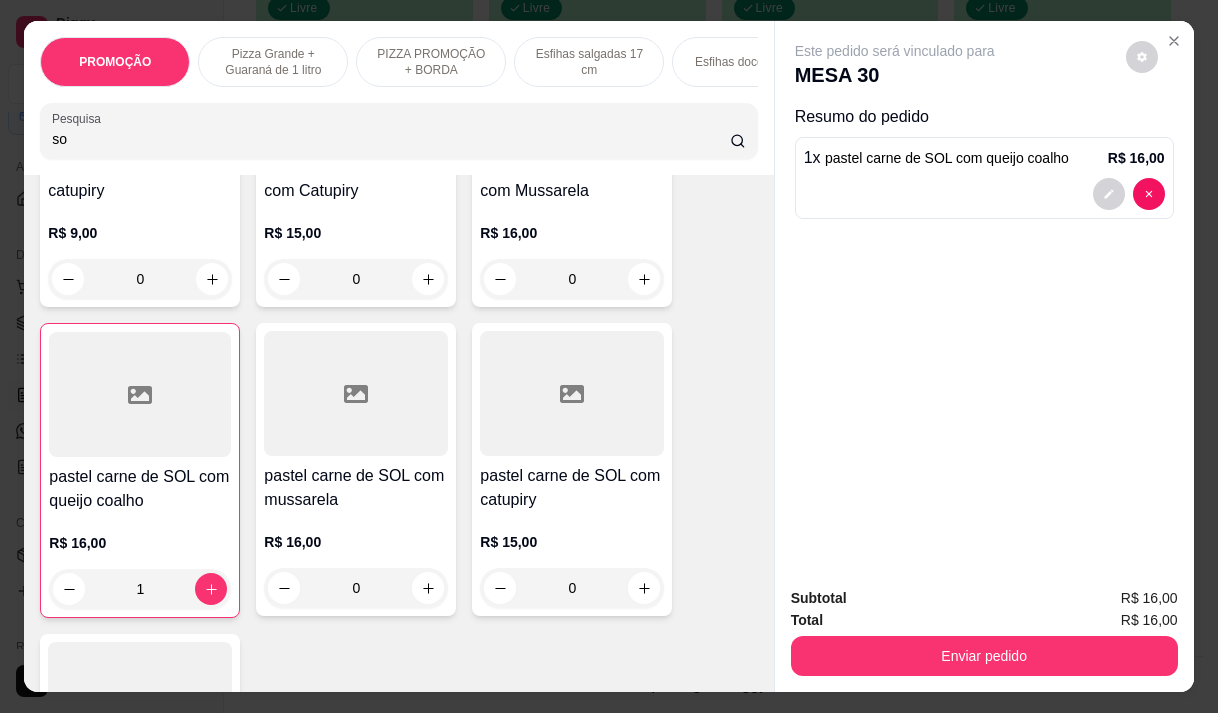 type on "1" 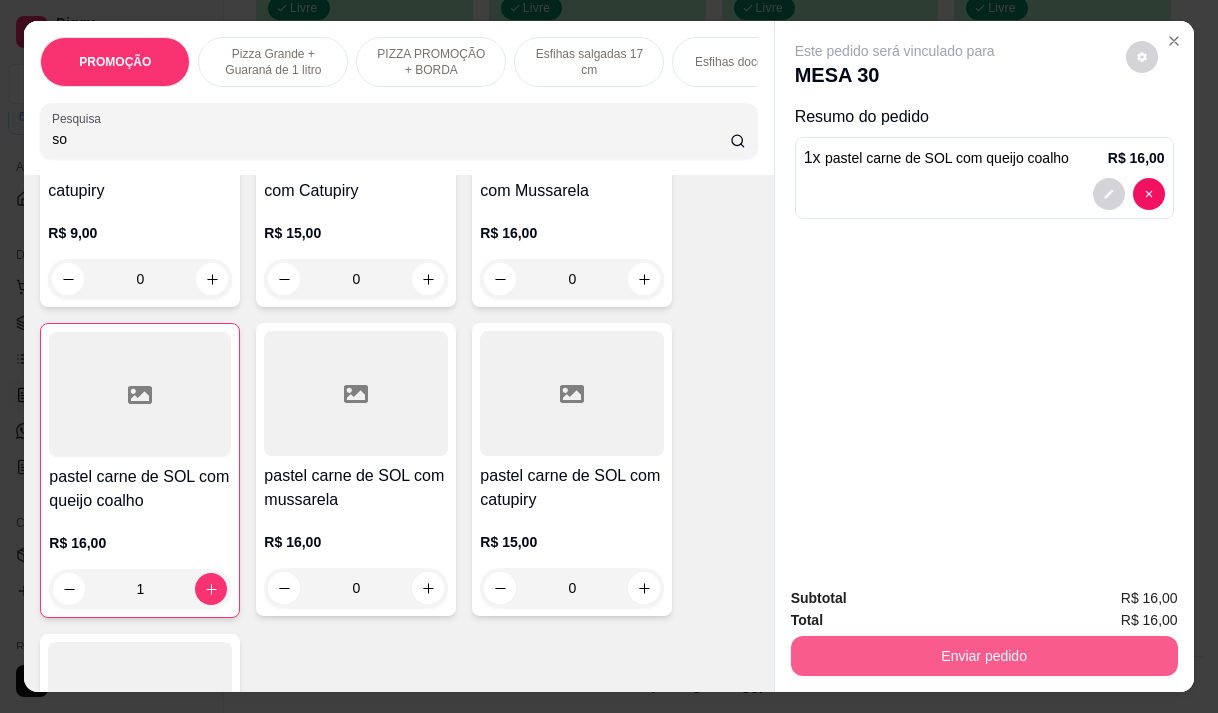 click on "Enviar pedido" at bounding box center (984, 656) 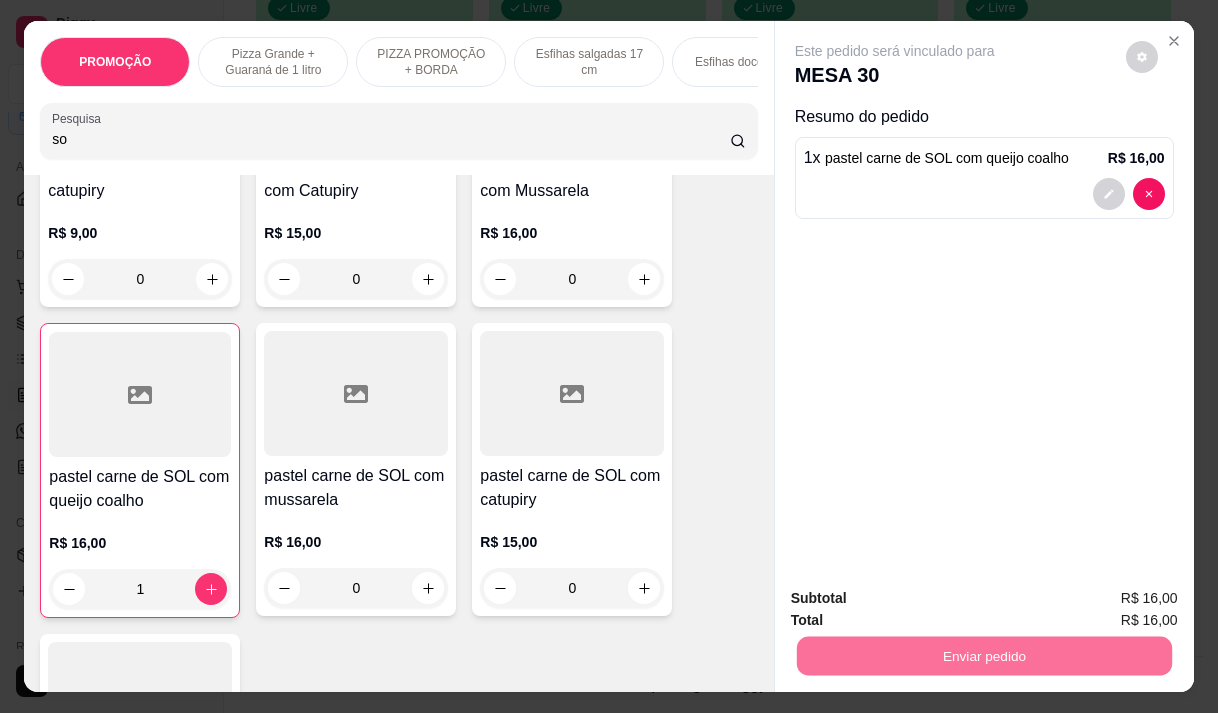 click on "Não registrar e enviar pedido" at bounding box center [918, 598] 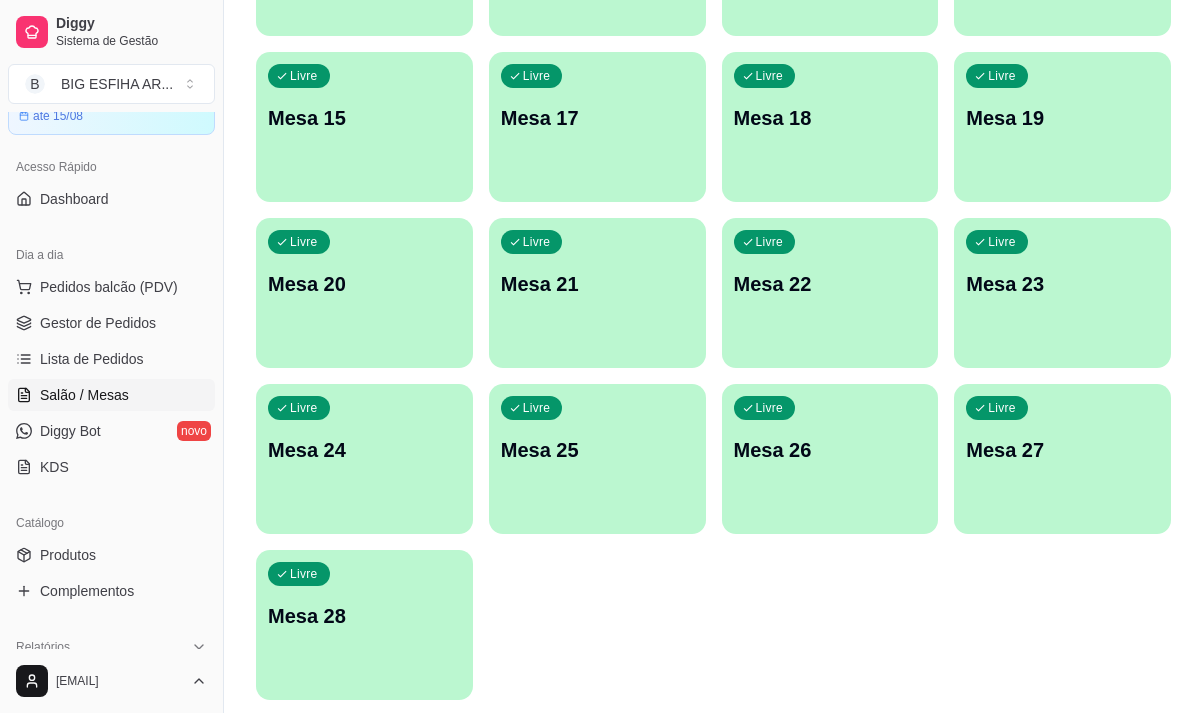 scroll, scrollTop: 796, scrollLeft: 0, axis: vertical 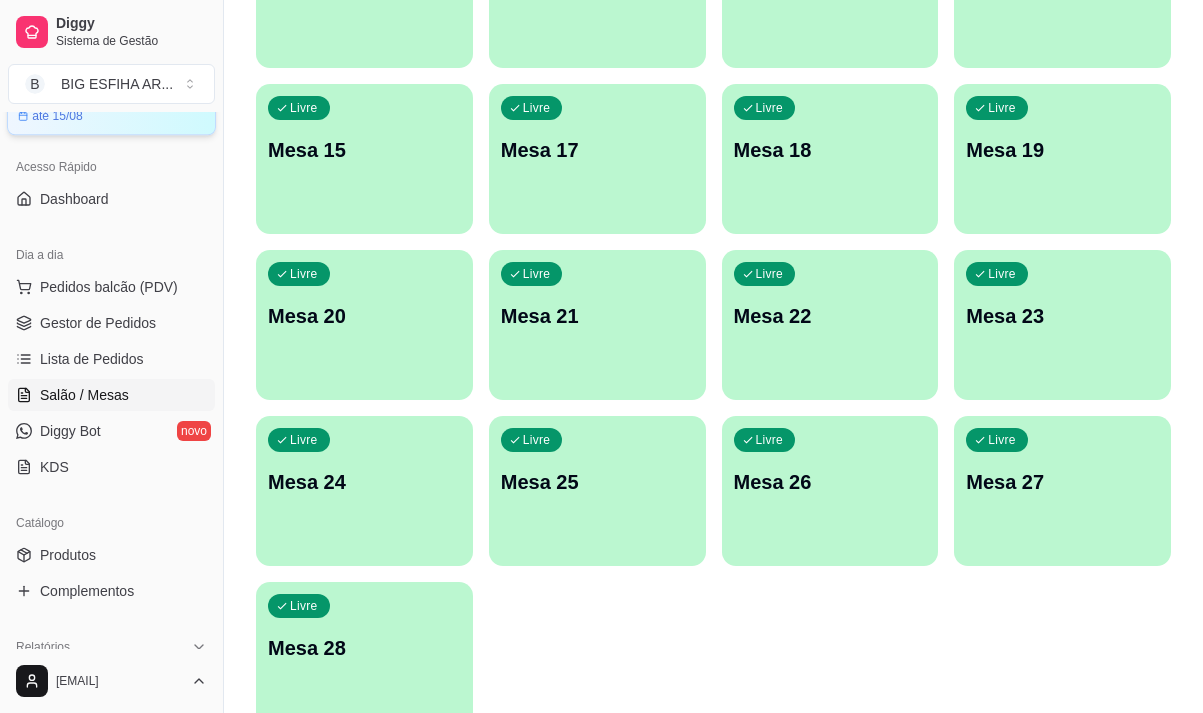 click on "até 15/08" at bounding box center (57, 116) 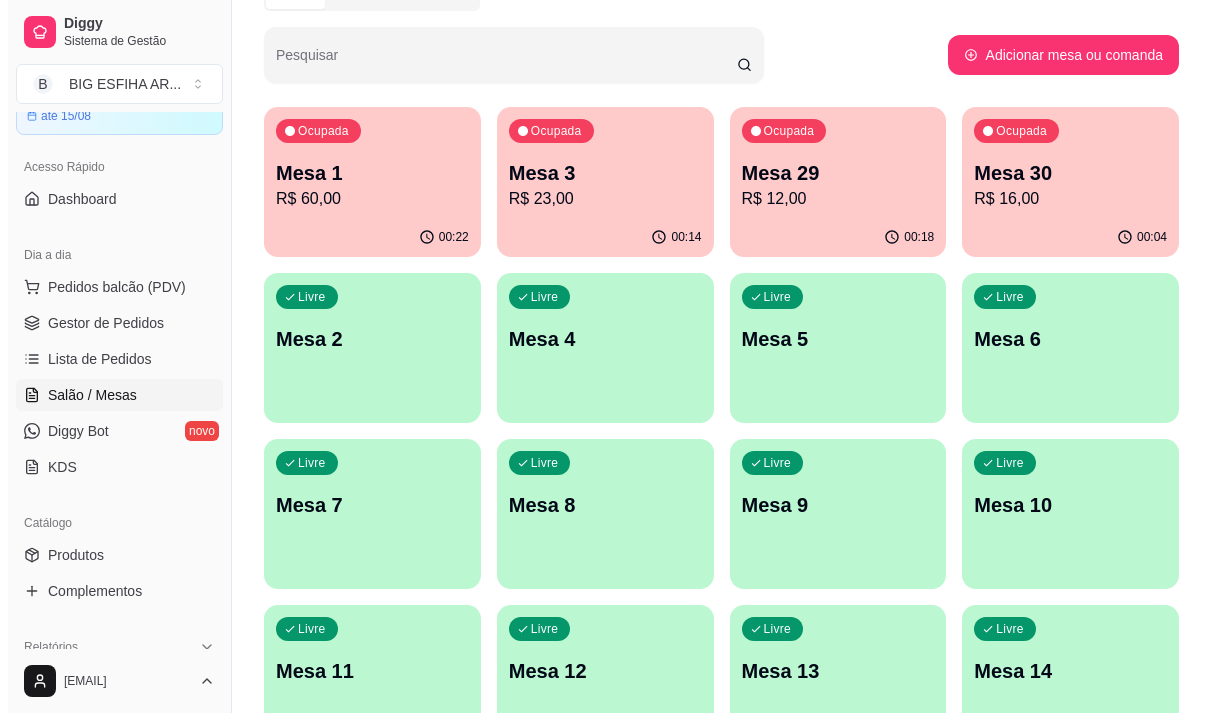 scroll, scrollTop: 0, scrollLeft: 0, axis: both 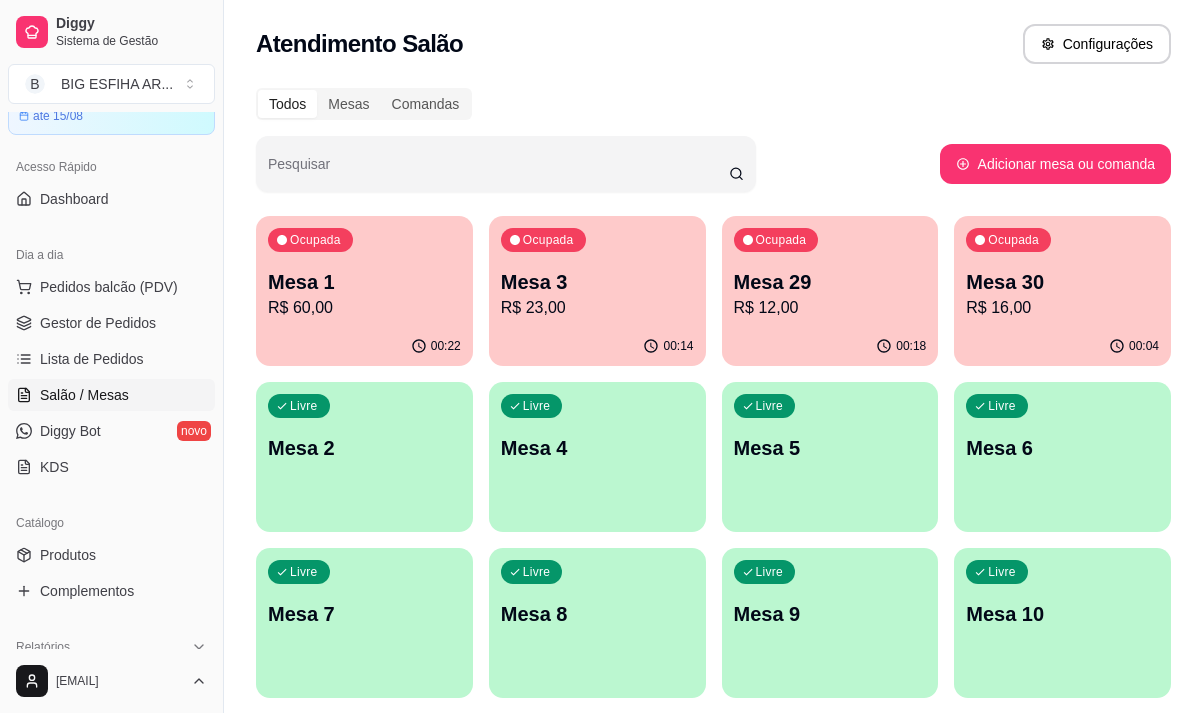 click on "R$ 16,00" at bounding box center (1062, 308) 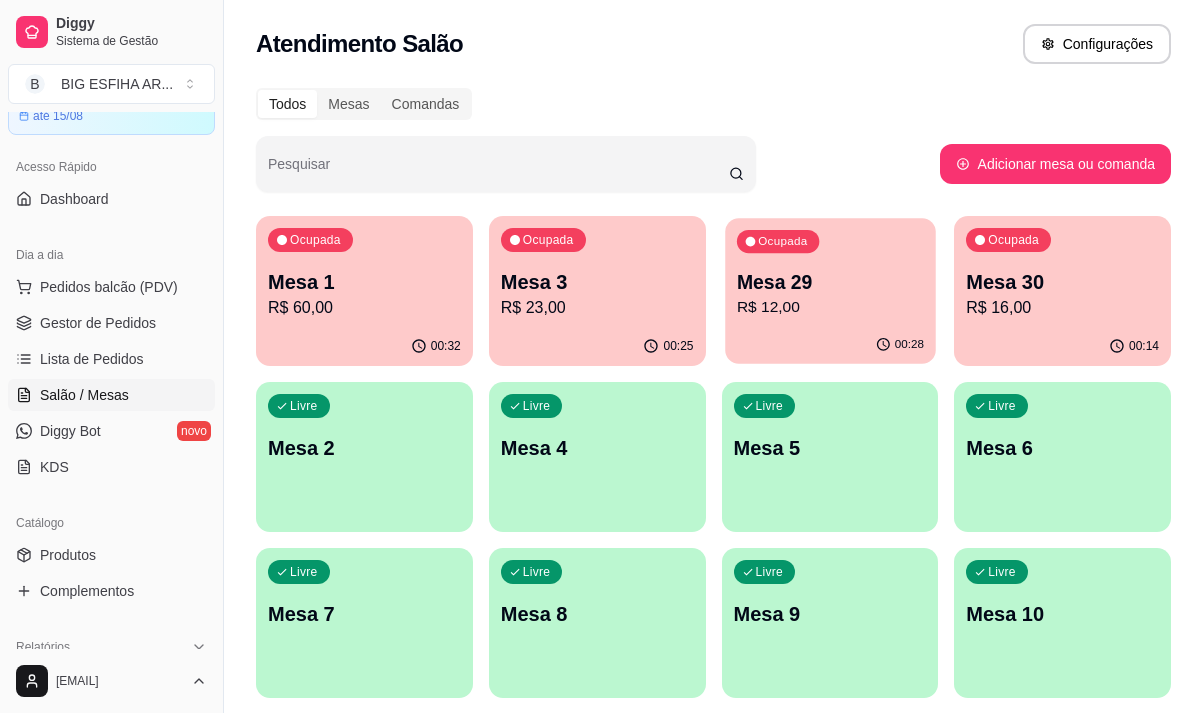 click on "R$ 12,00" at bounding box center (829, 307) 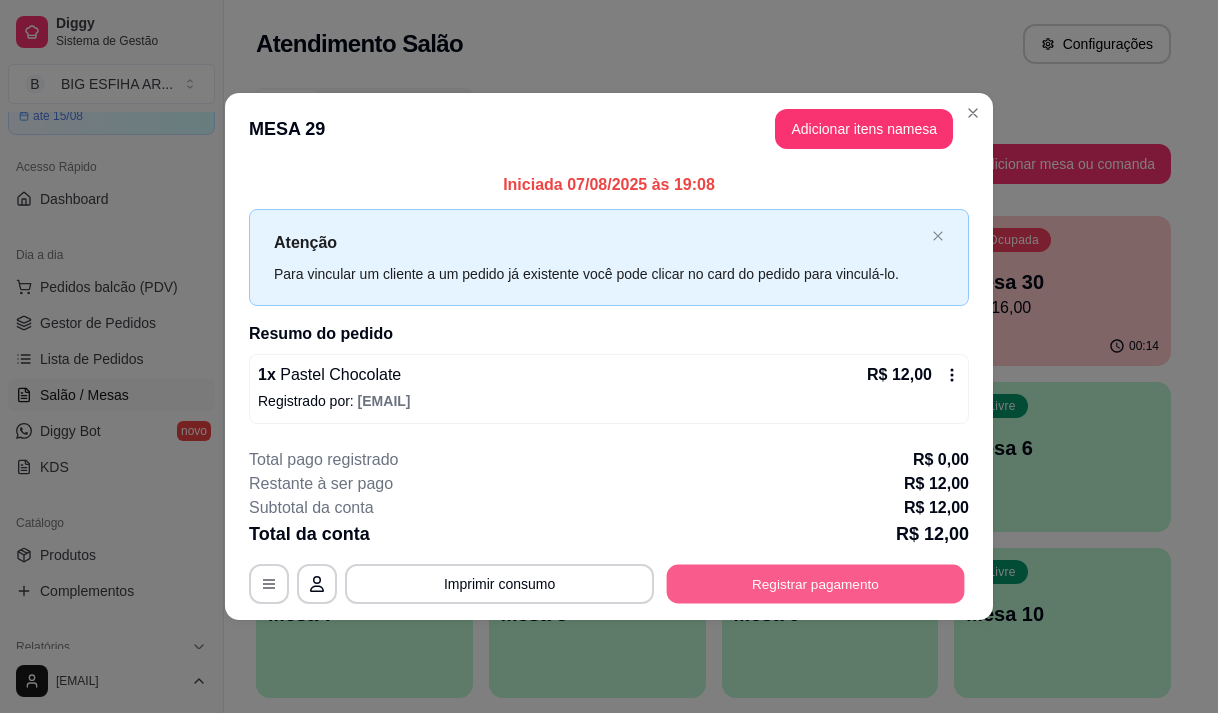 click on "Registrar pagamento" at bounding box center [816, 584] 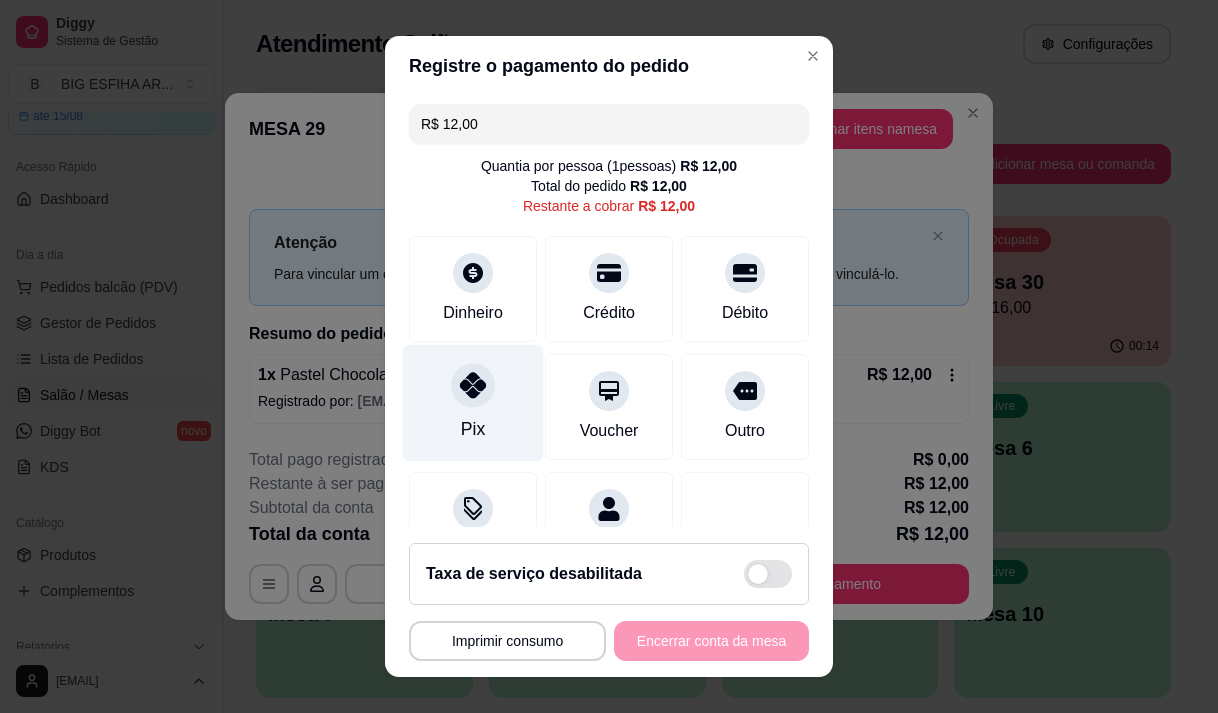 click on "Pix" at bounding box center (473, 402) 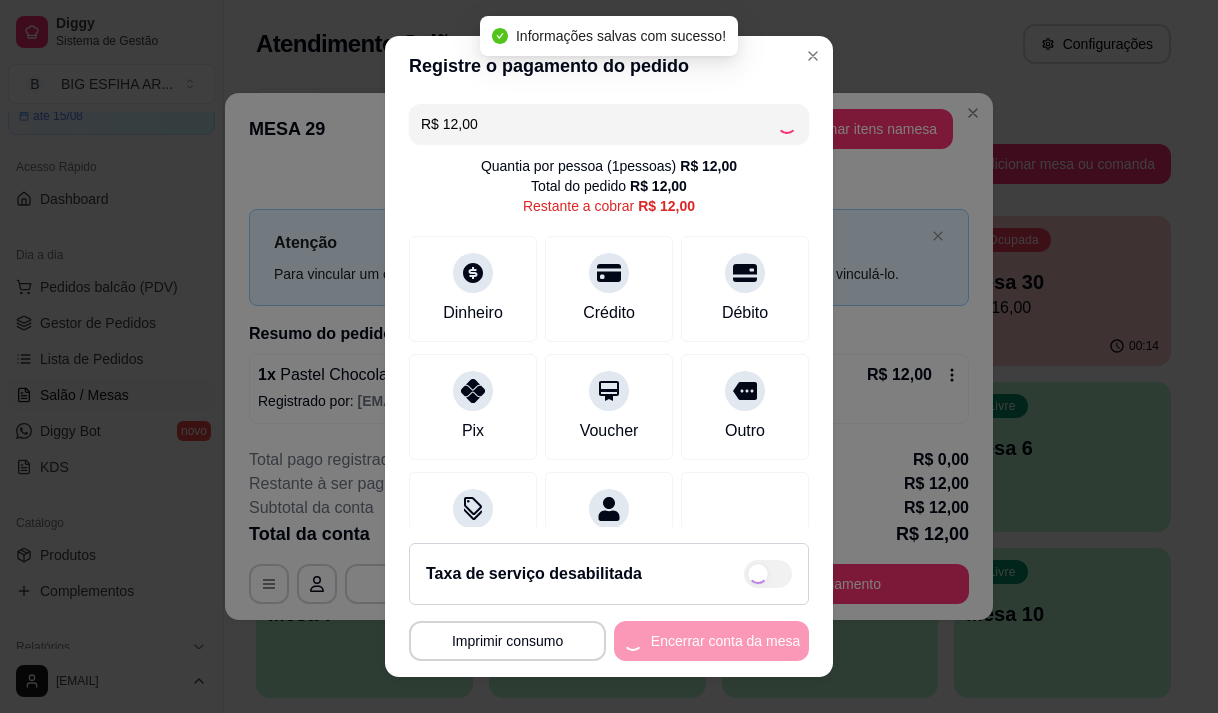 type on "R$ 0,00" 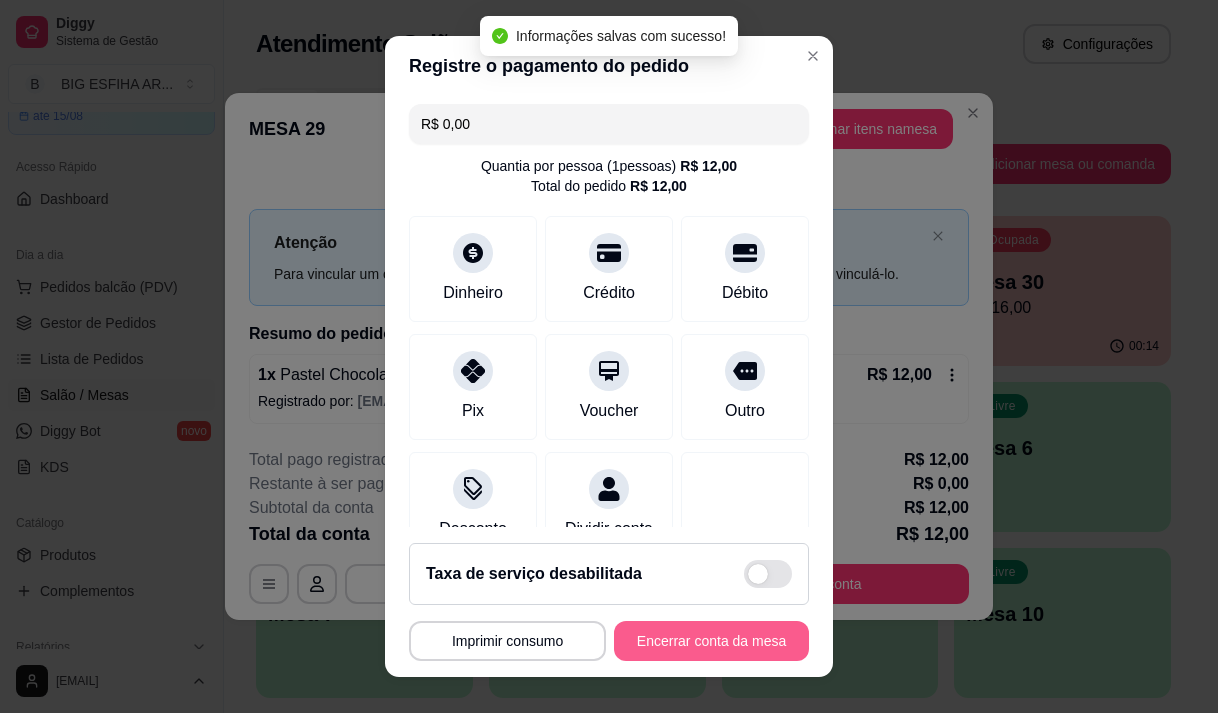click on "Encerrar conta da mesa" at bounding box center (711, 641) 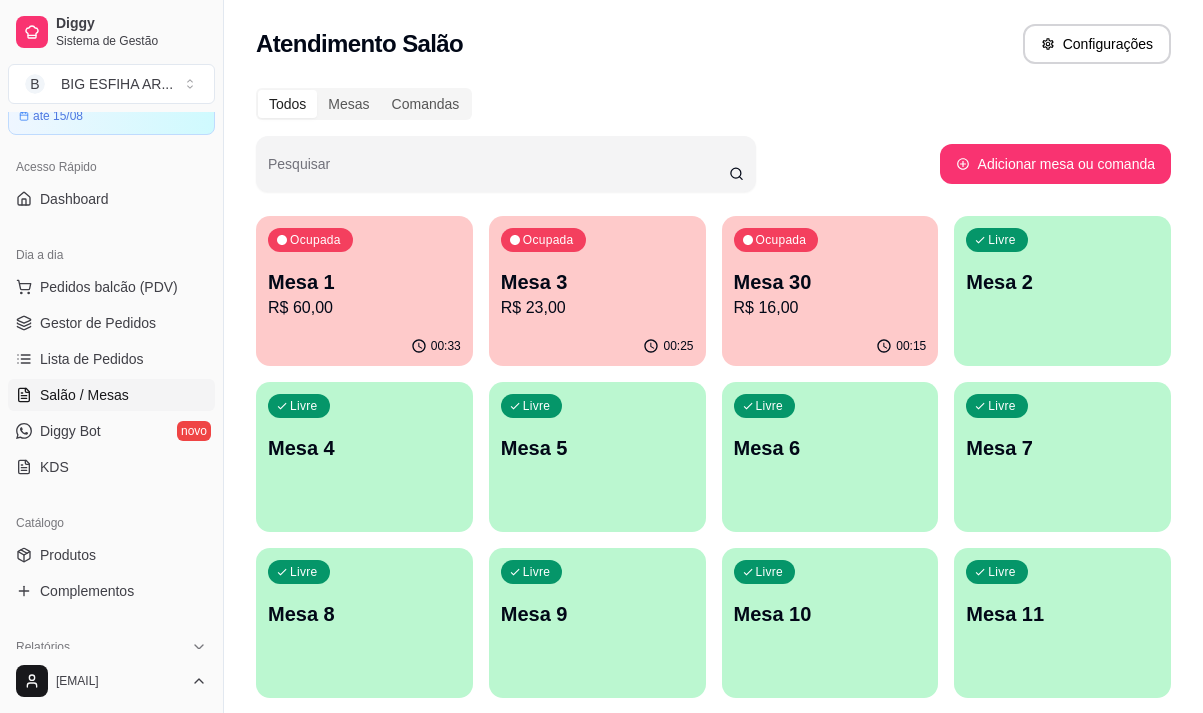 click on "Mesa 30" at bounding box center (830, 282) 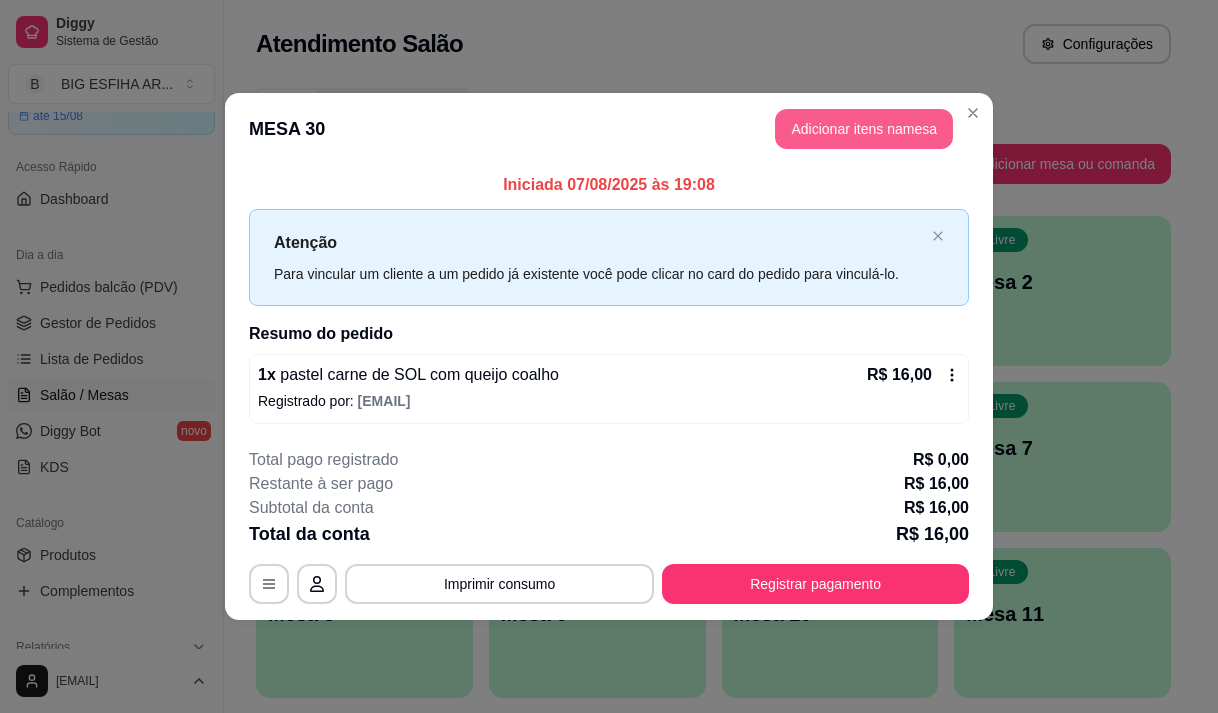click on "Adicionar itens na  mesa" at bounding box center (864, 129) 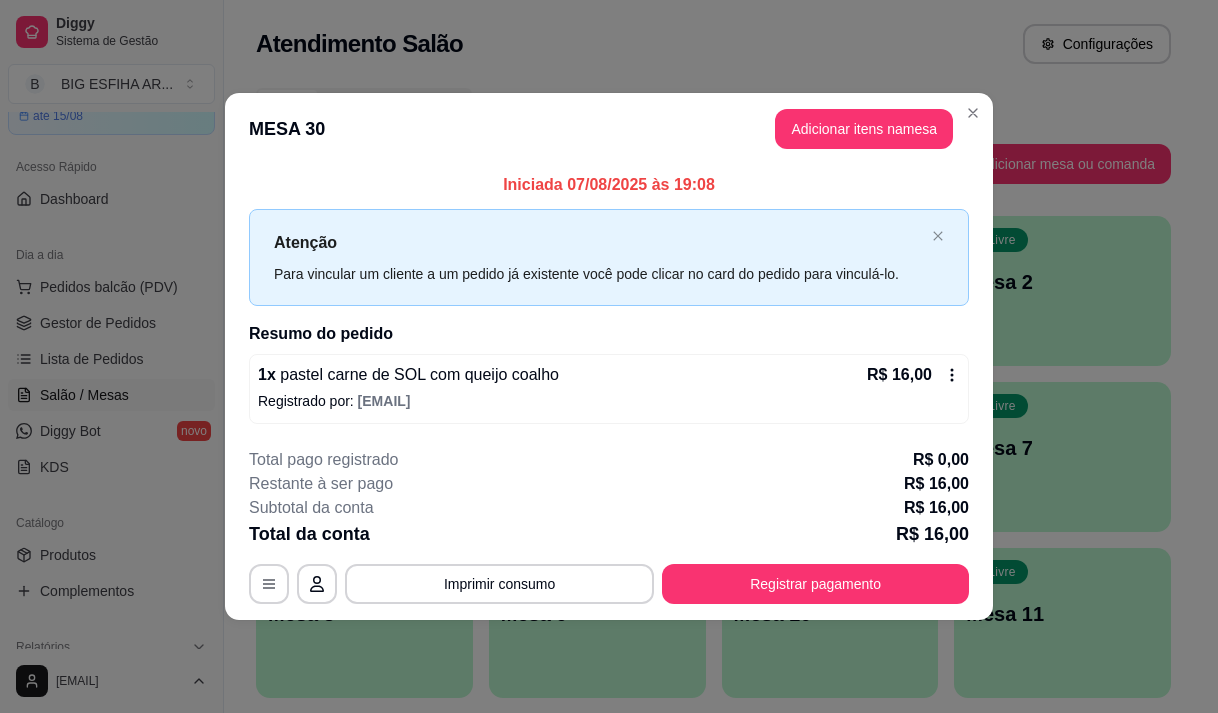 click on "Pesquisa" at bounding box center [391, 139] 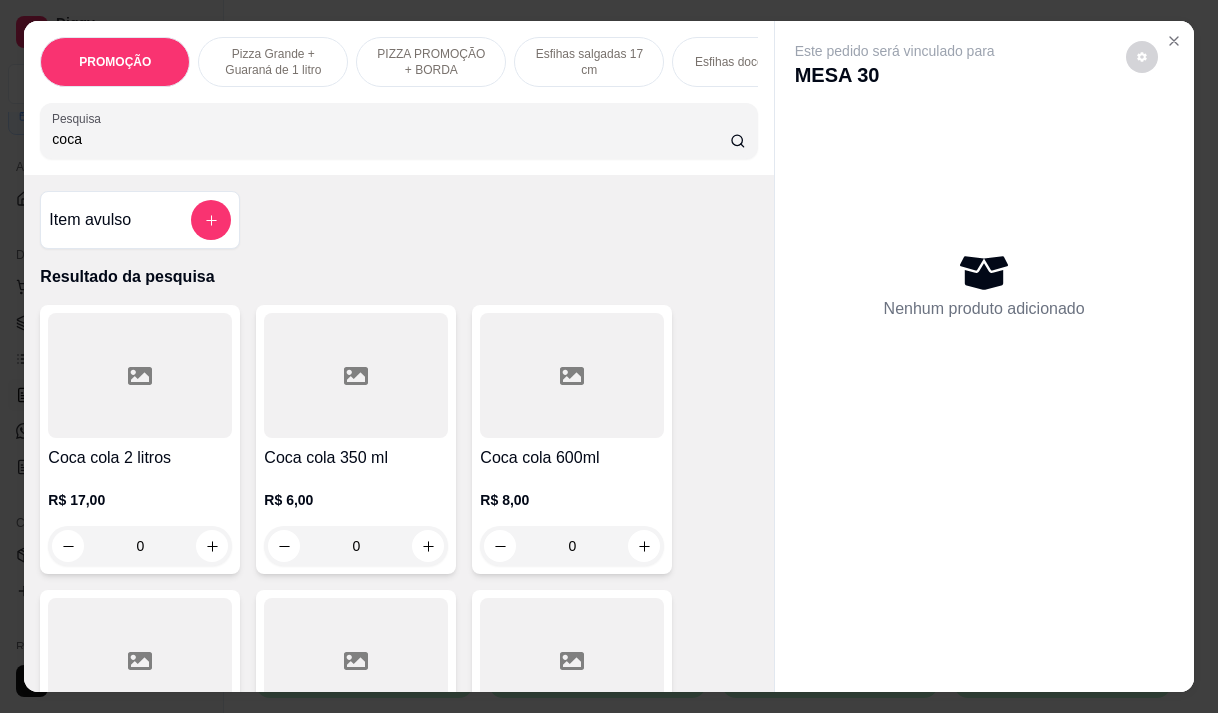 type on "coca" 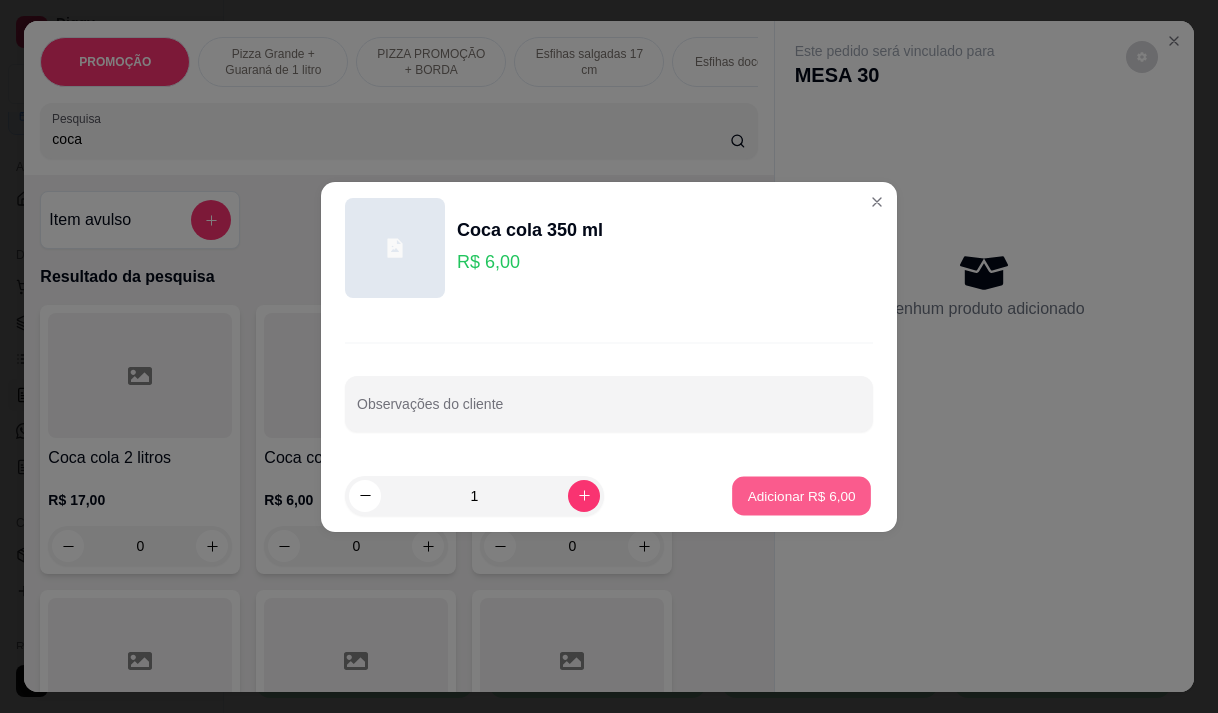 click on "Adicionar   R$ 6,00" at bounding box center [801, 495] 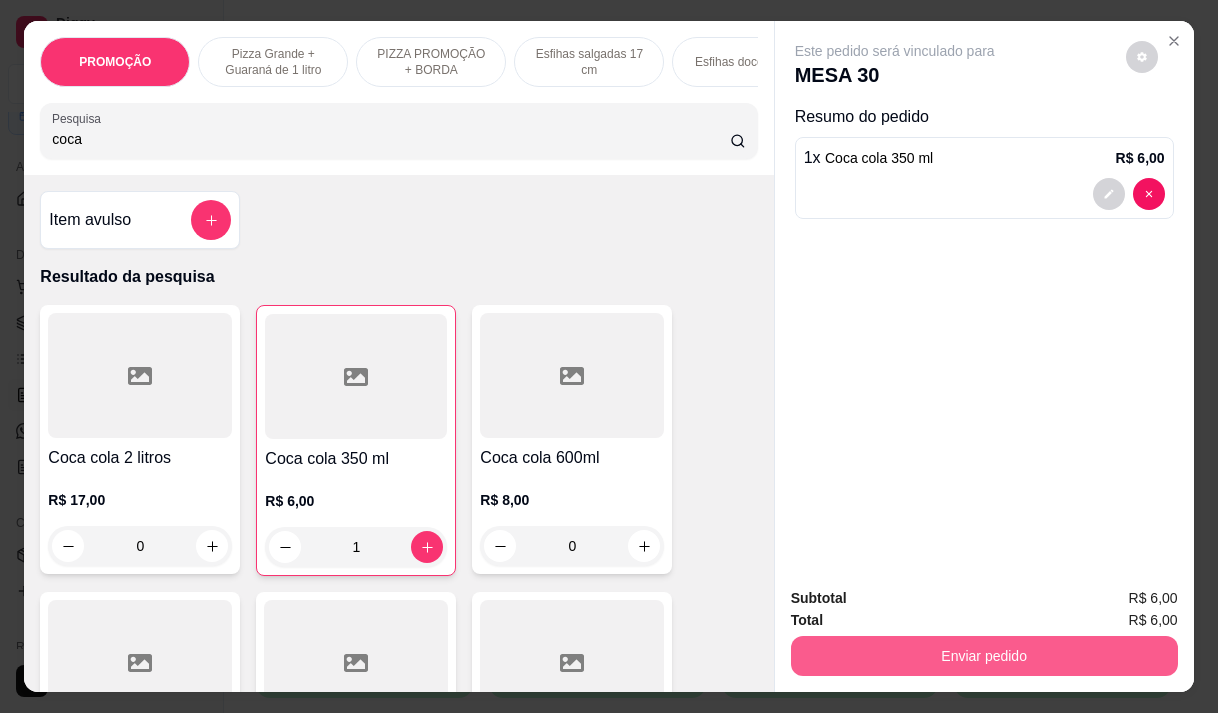 click on "Enviar pedido" at bounding box center (984, 656) 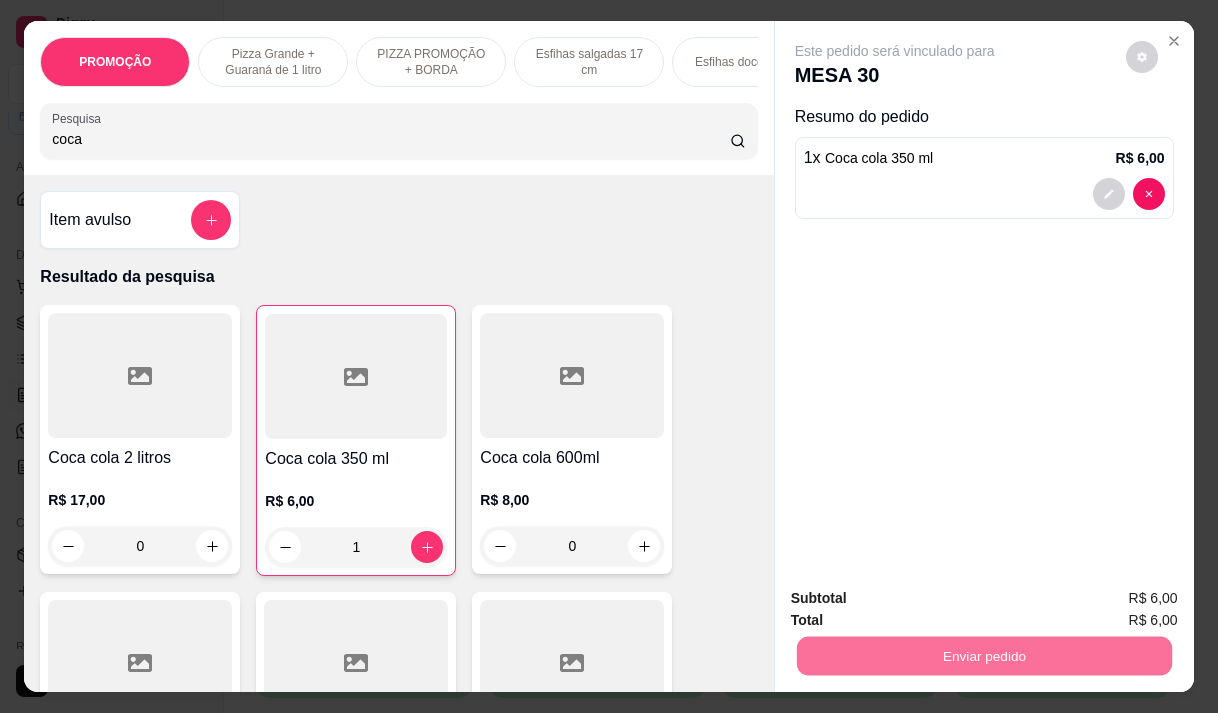 click on "Não registrar e enviar pedido" at bounding box center (918, 598) 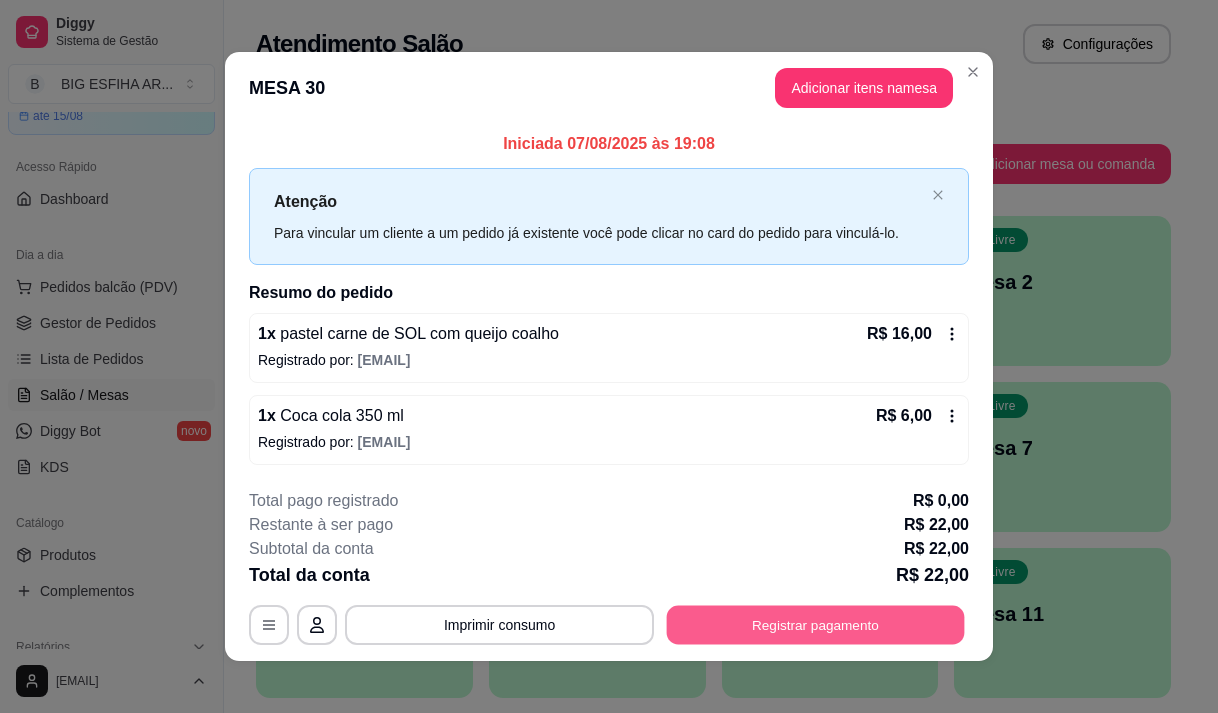 click on "Registrar pagamento" at bounding box center (816, 625) 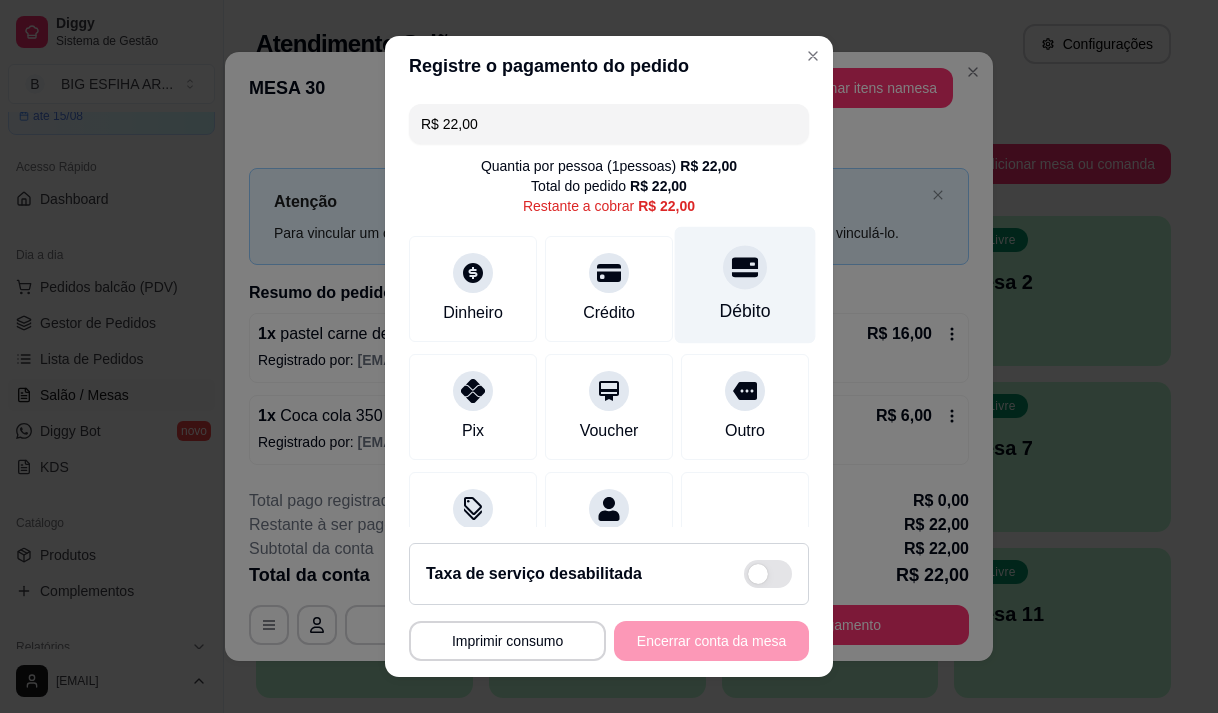 click on "Débito" at bounding box center (745, 311) 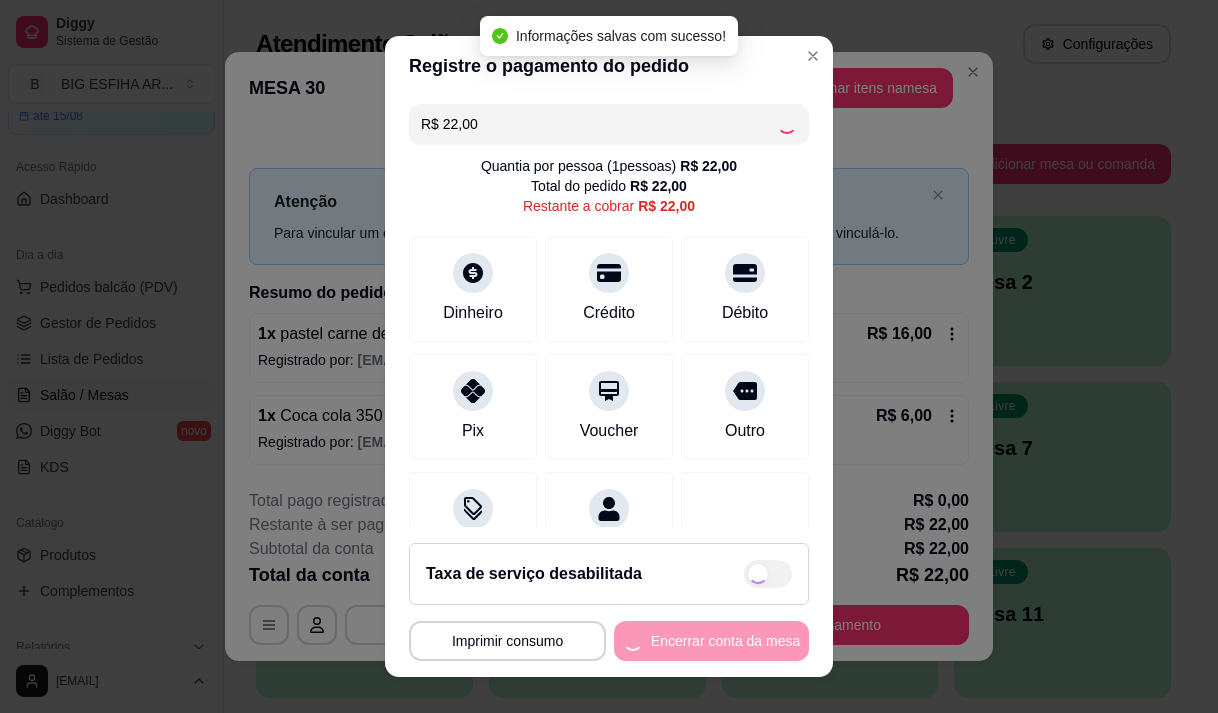 type on "R$ 0,00" 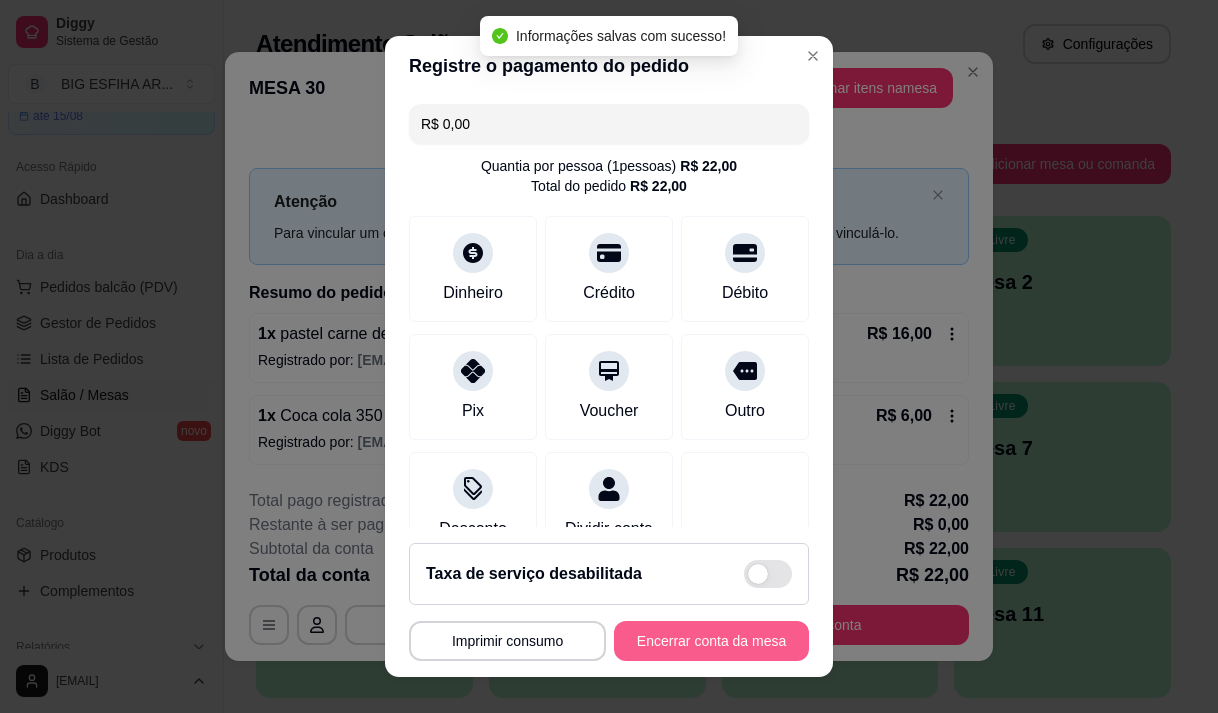 click on "Encerrar conta da mesa" at bounding box center (711, 641) 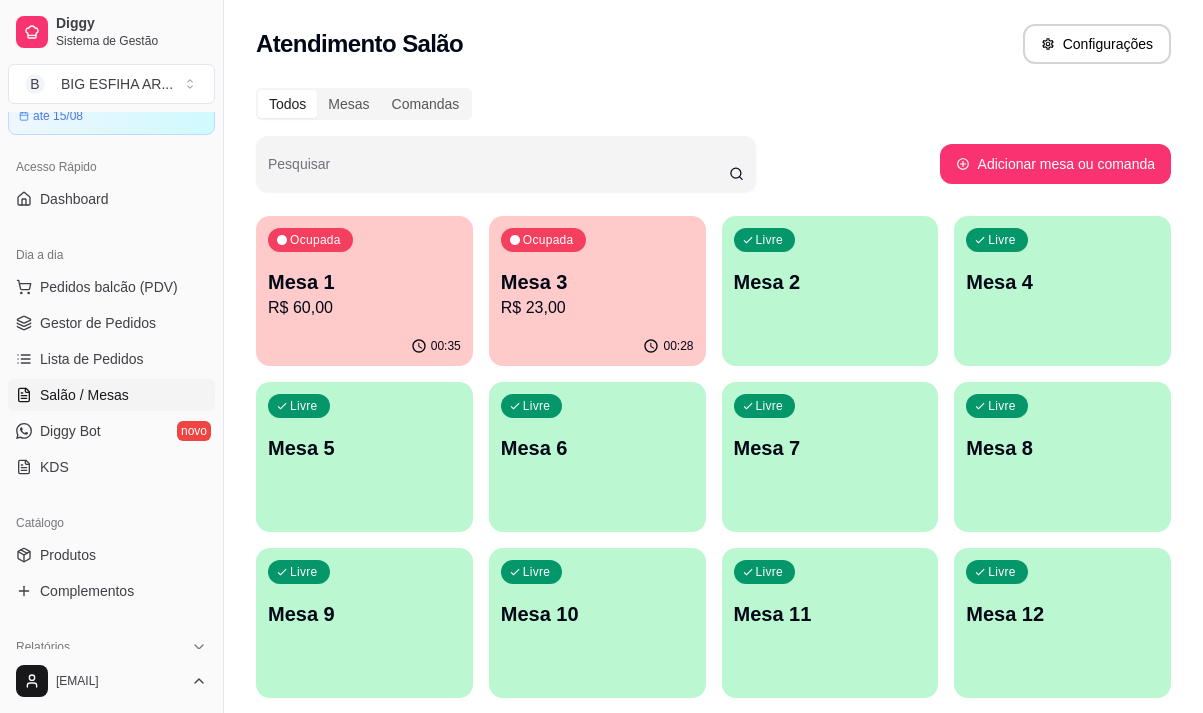 click on "Ocupada Mesa 3 R$ 23,00" at bounding box center (597, 271) 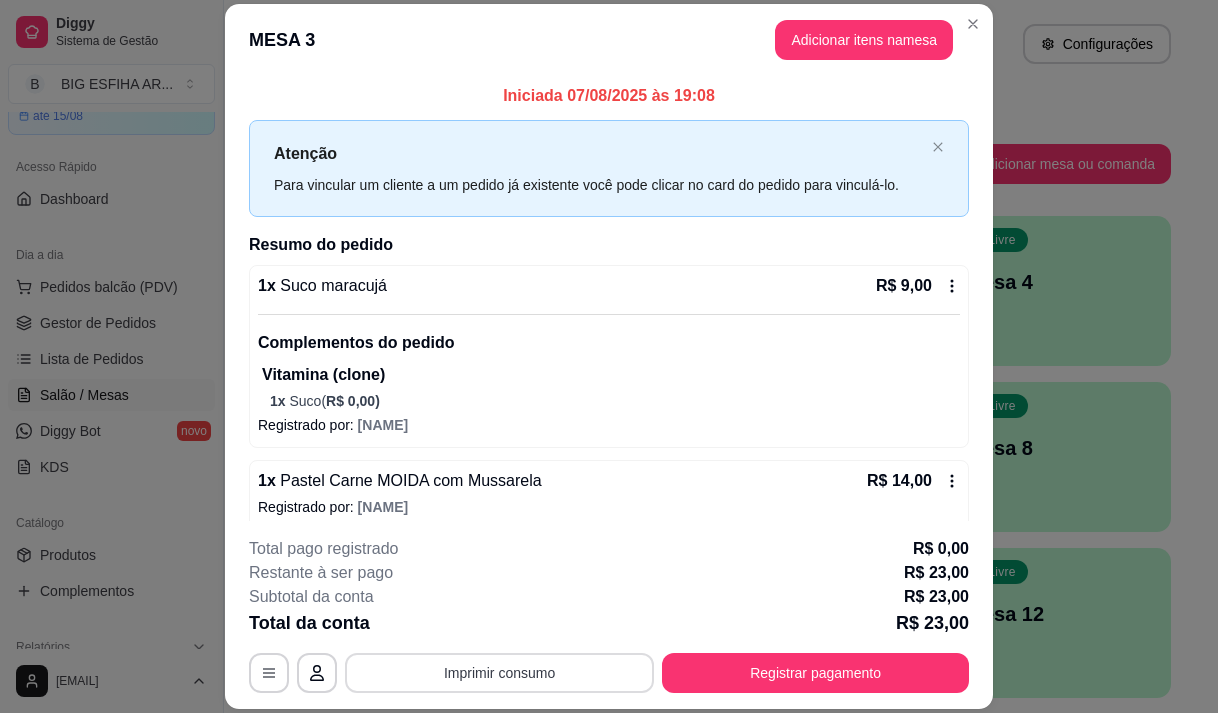 click on "Imprimir consumo" at bounding box center [499, 673] 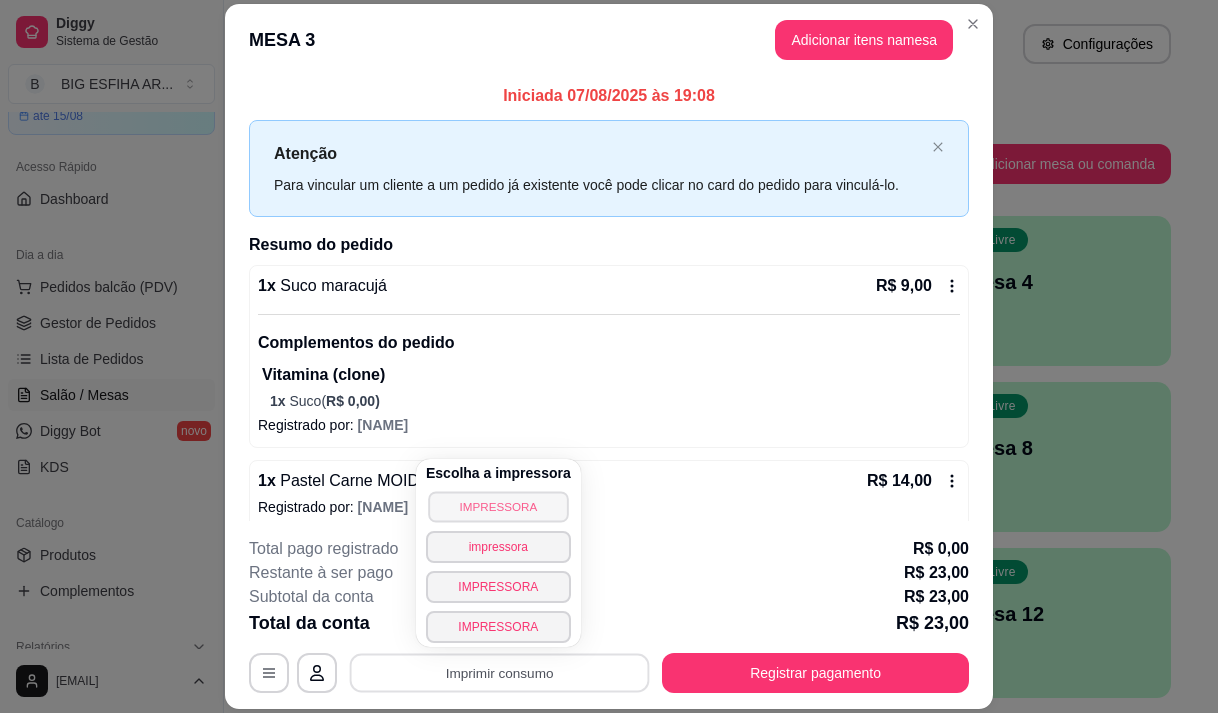 click on "IMPRESSORA" at bounding box center [498, 506] 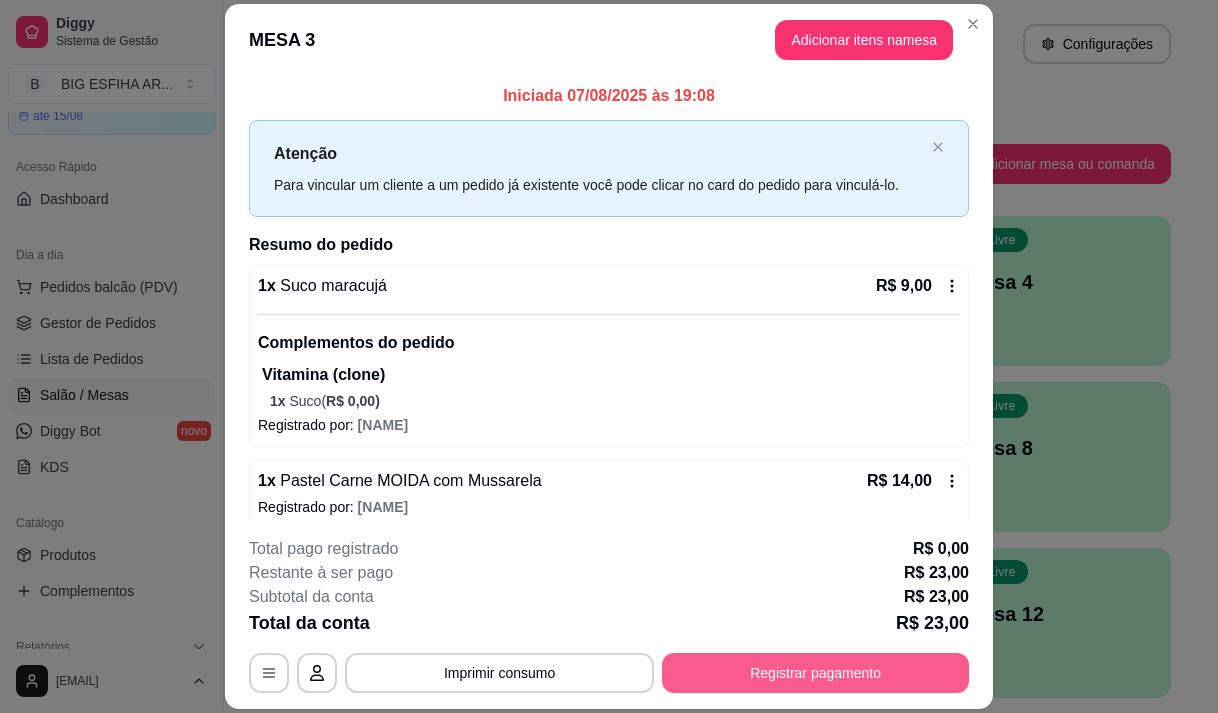 click on "Registrar pagamento" at bounding box center [815, 673] 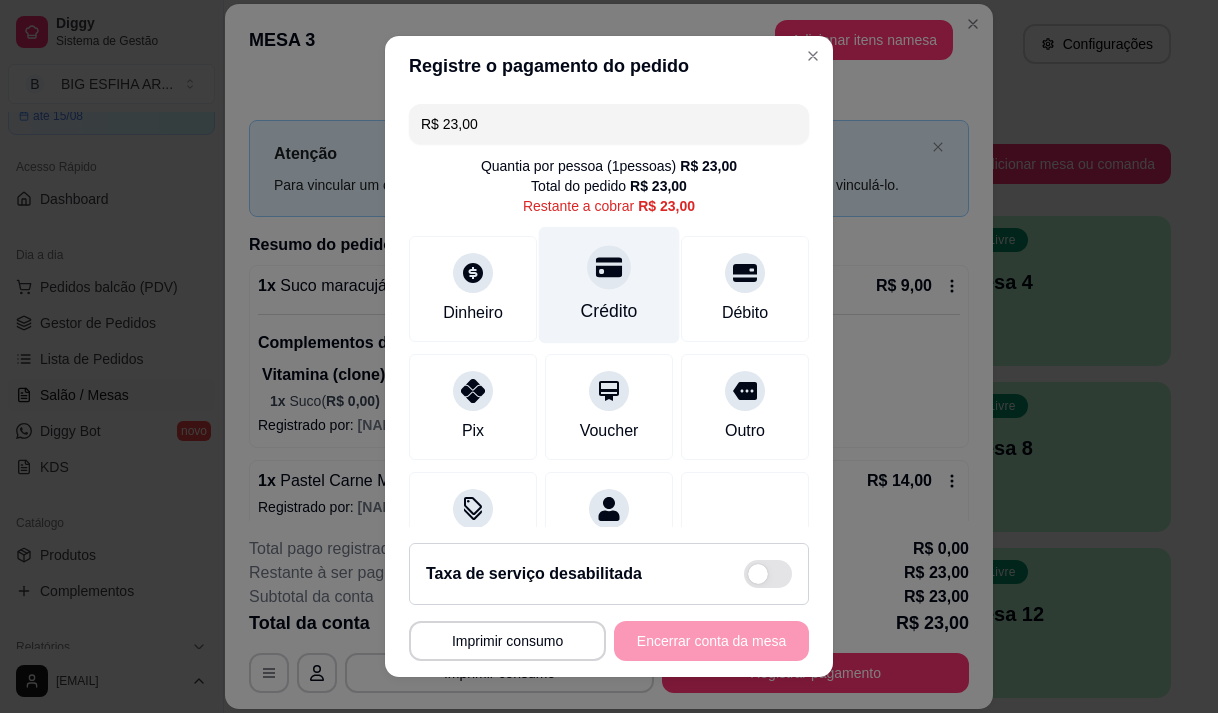 click on "Crédito" at bounding box center [609, 311] 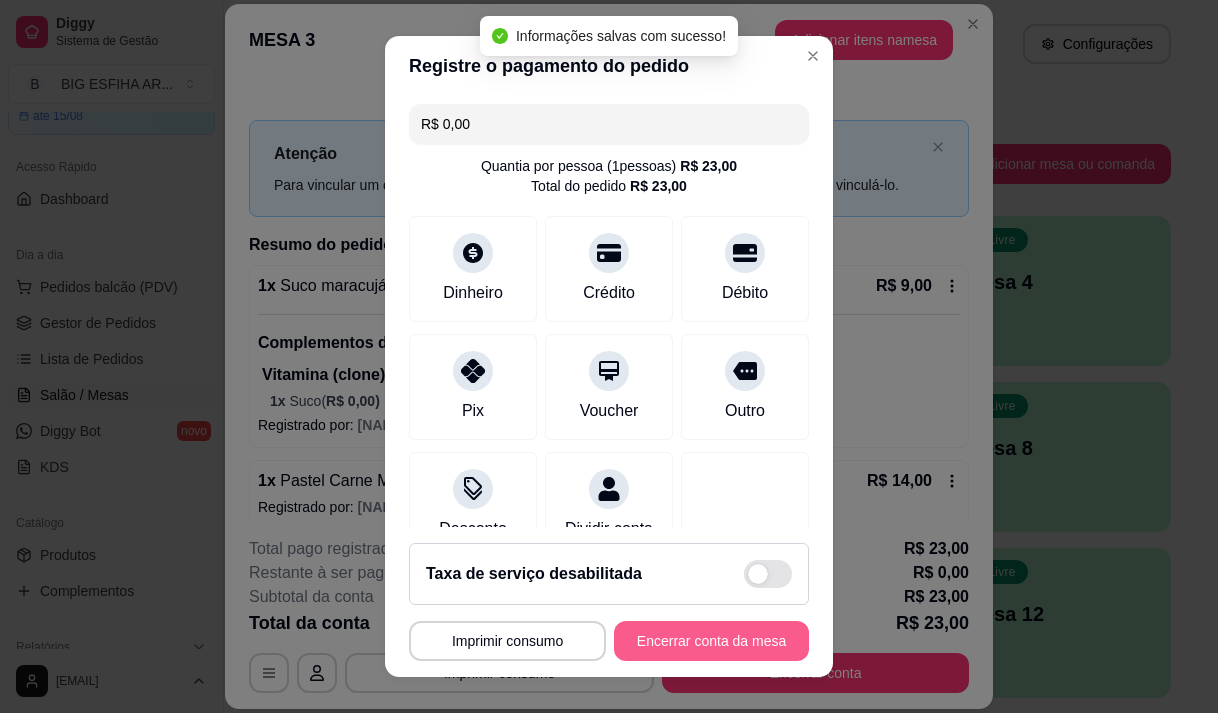 type on "R$ 0,00" 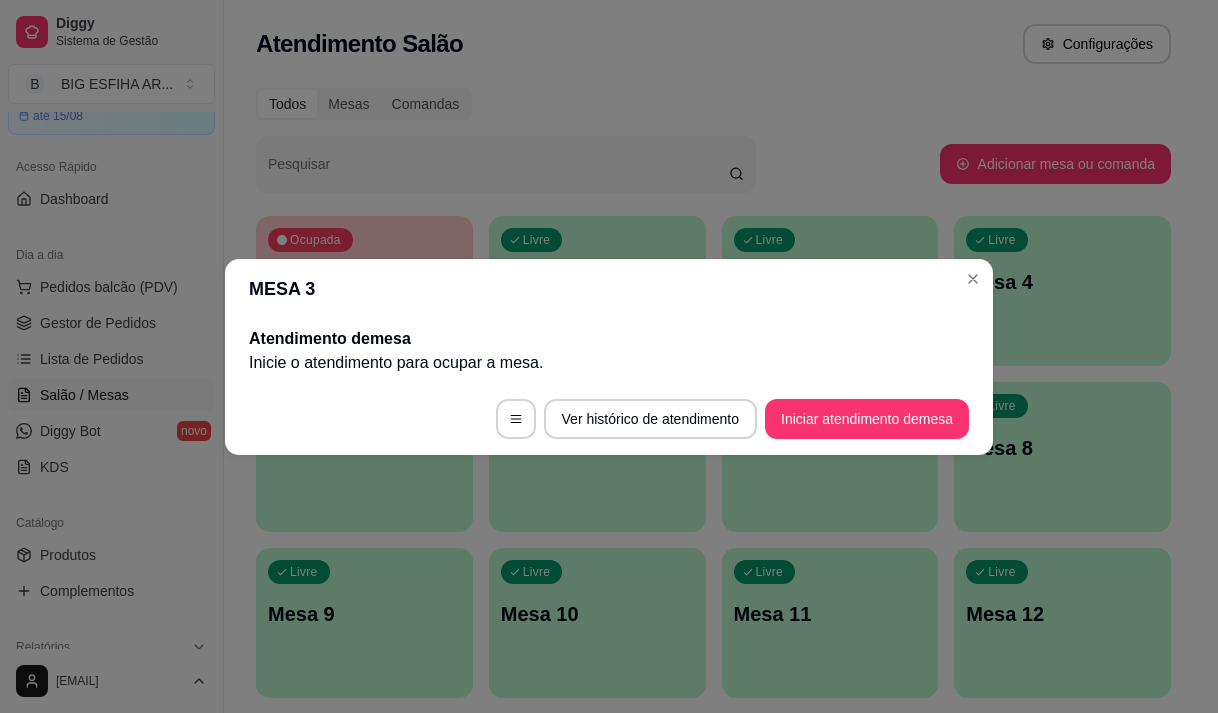 click on "Livre Mesa 12" at bounding box center [1062, 611] 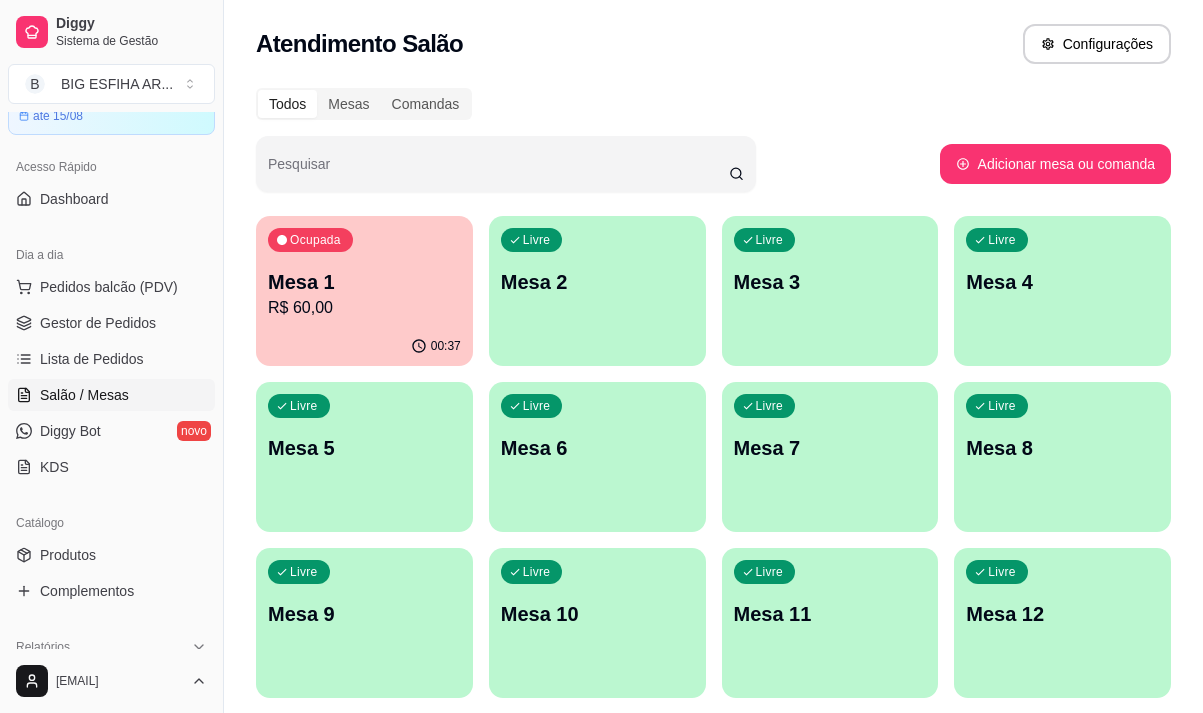 click on "R$ 60,00" at bounding box center (364, 308) 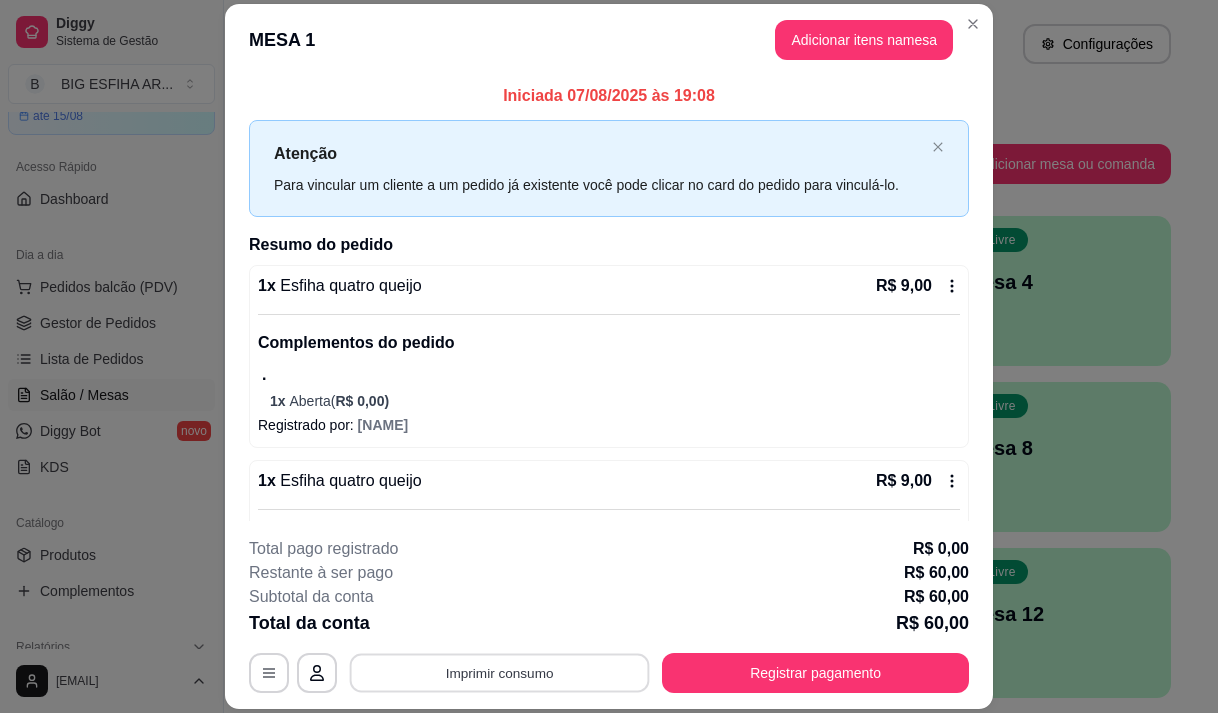 click on "Imprimir consumo" at bounding box center (500, 673) 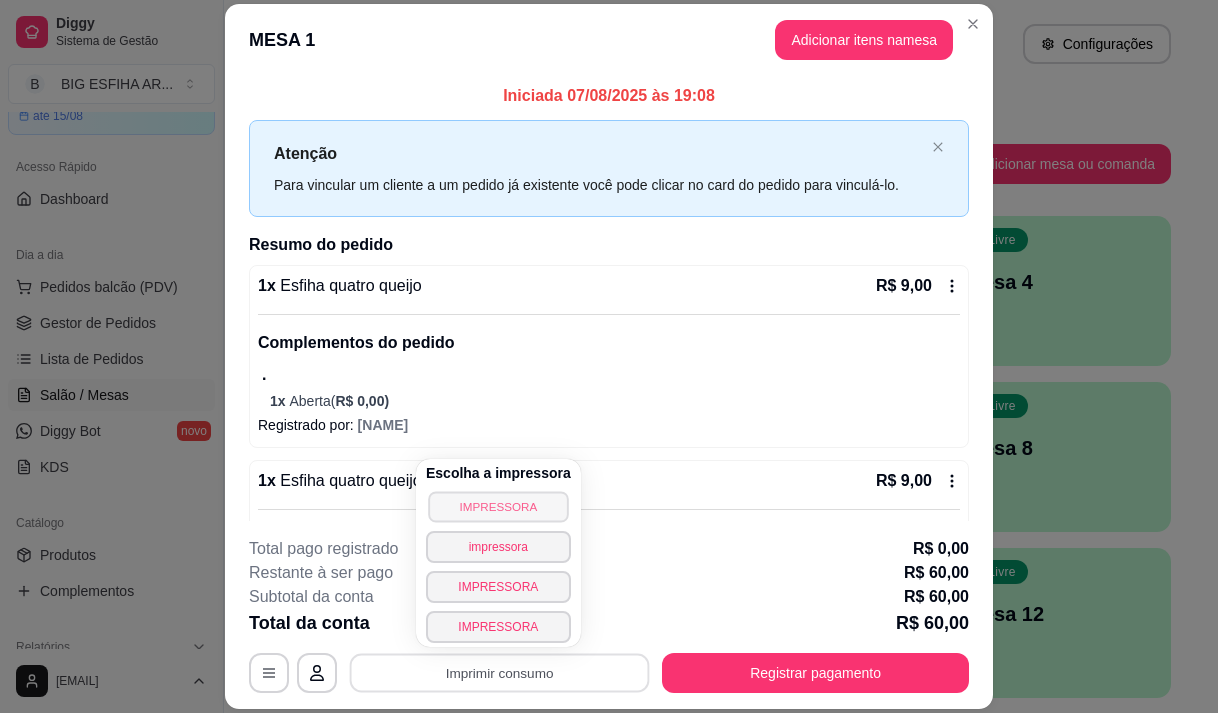 click on "IMPRESSORA" at bounding box center [498, 506] 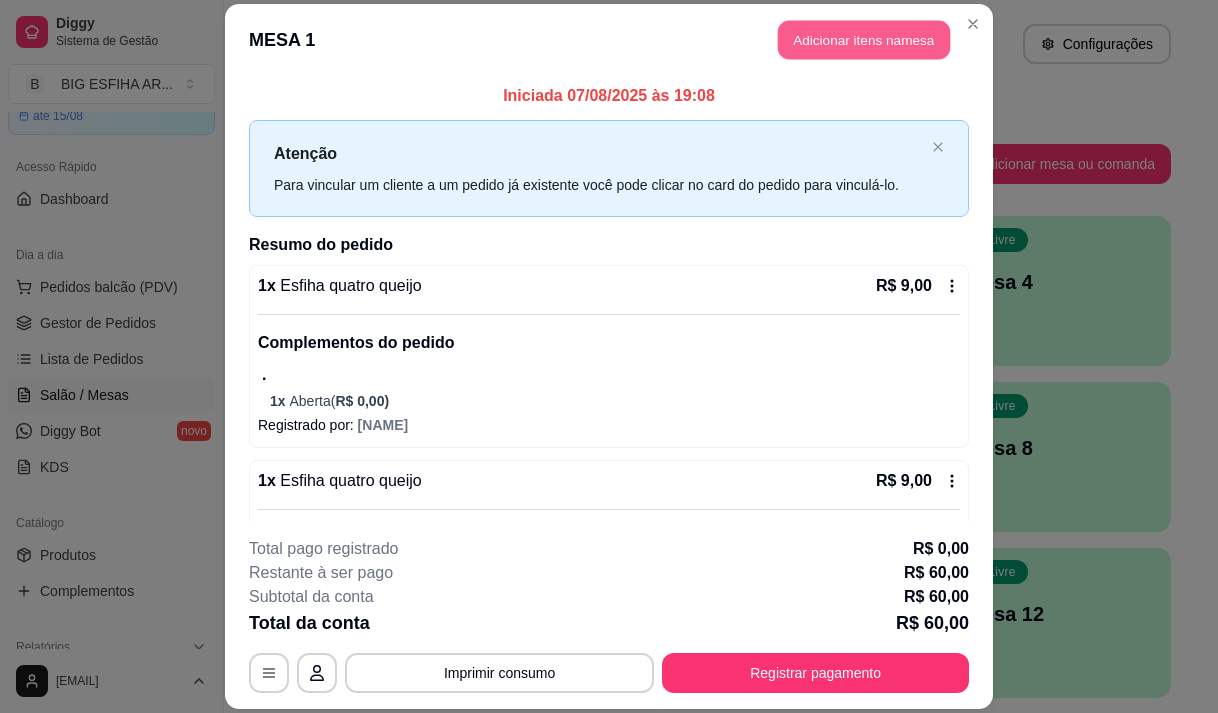 click on "Adicionar itens na  mesa" at bounding box center [864, 39] 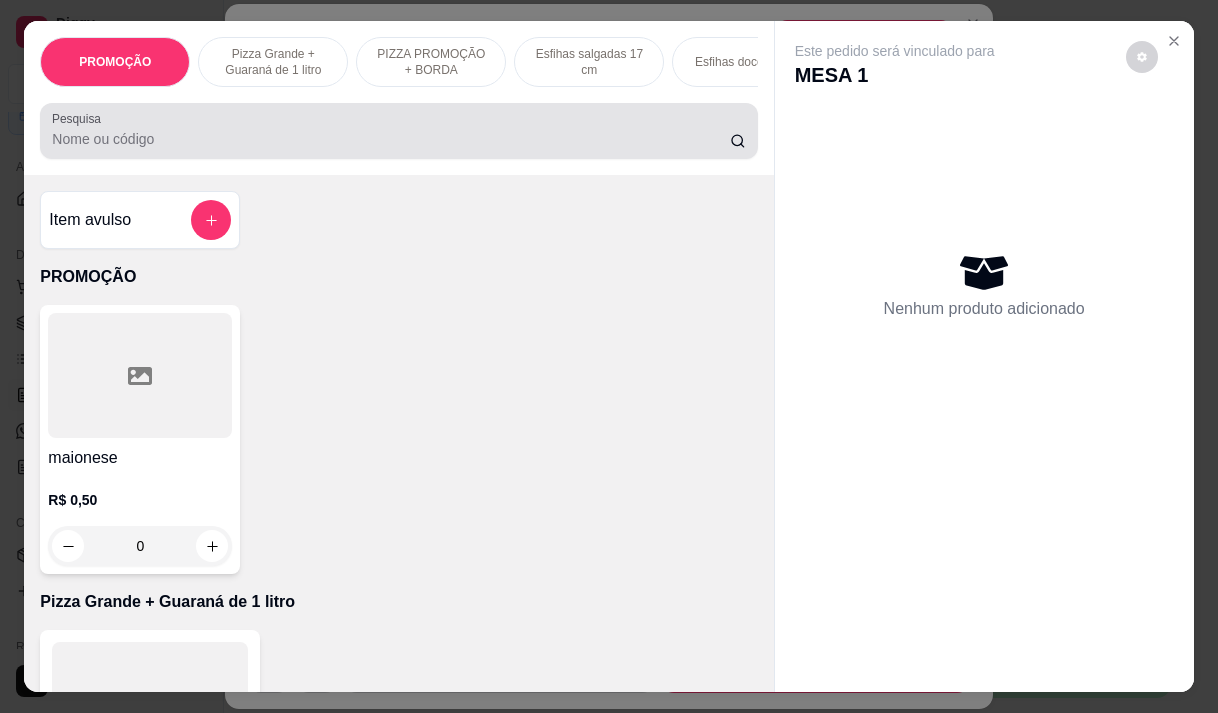 click on "Pesquisa" at bounding box center [391, 139] 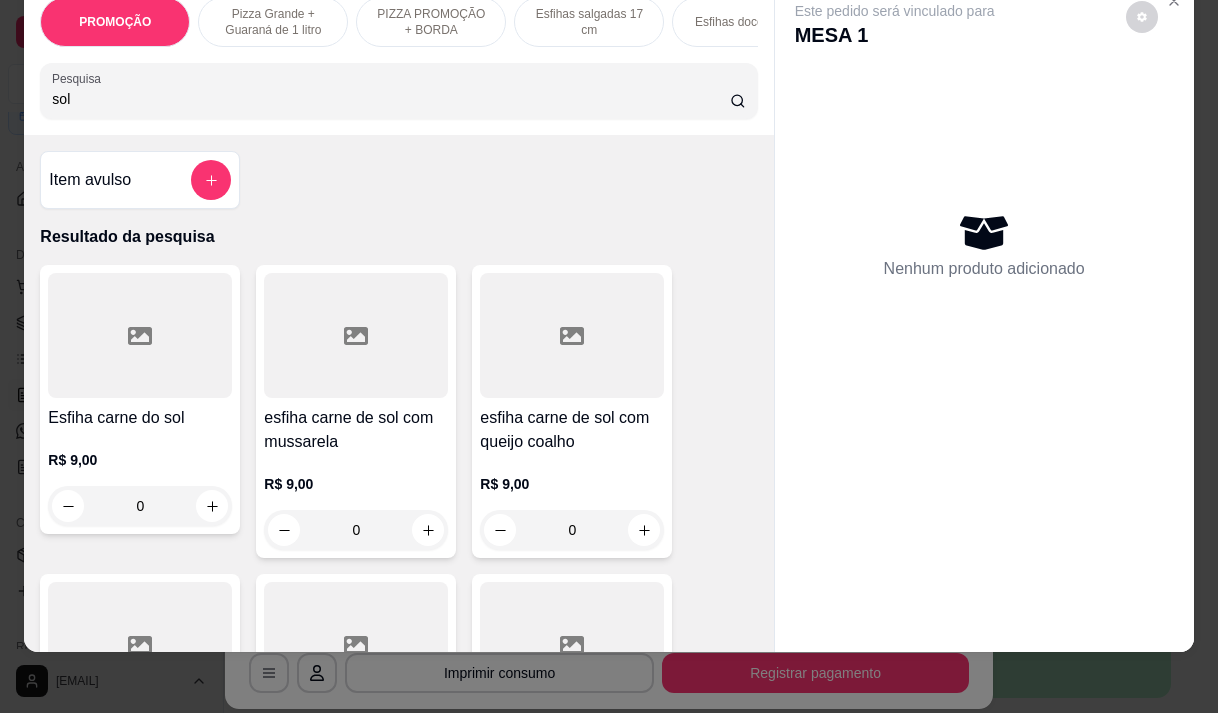 scroll, scrollTop: 50, scrollLeft: 0, axis: vertical 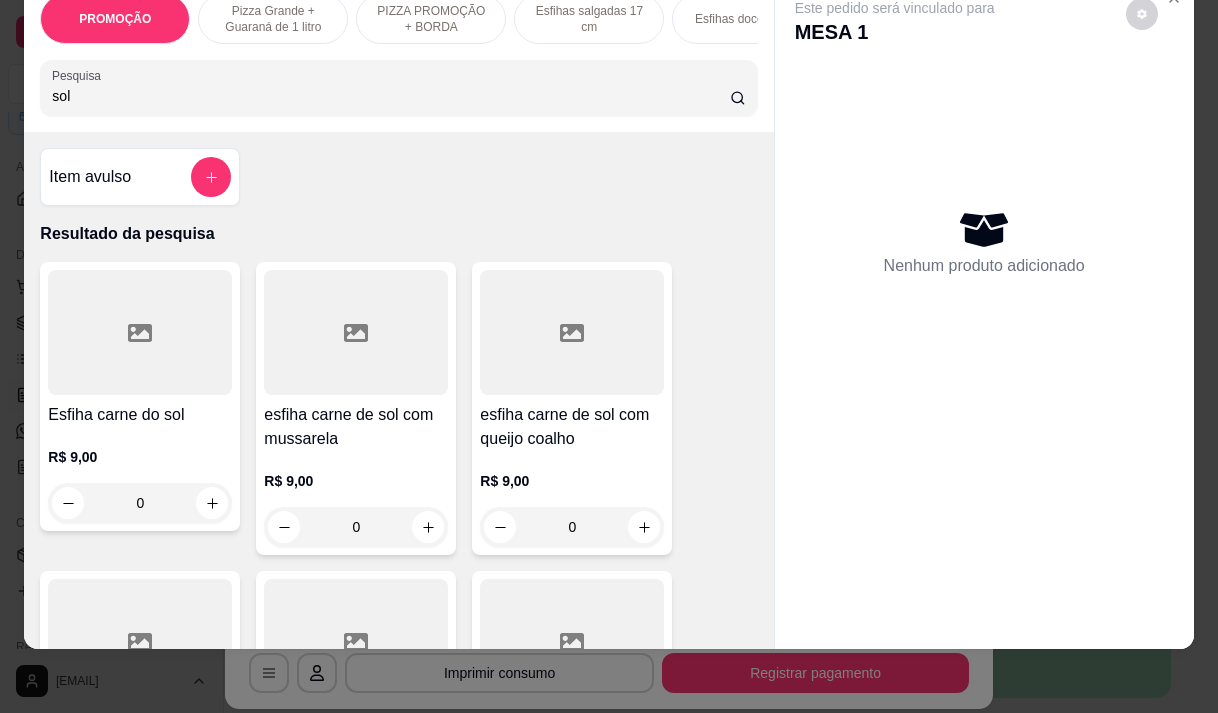 type on "sol" 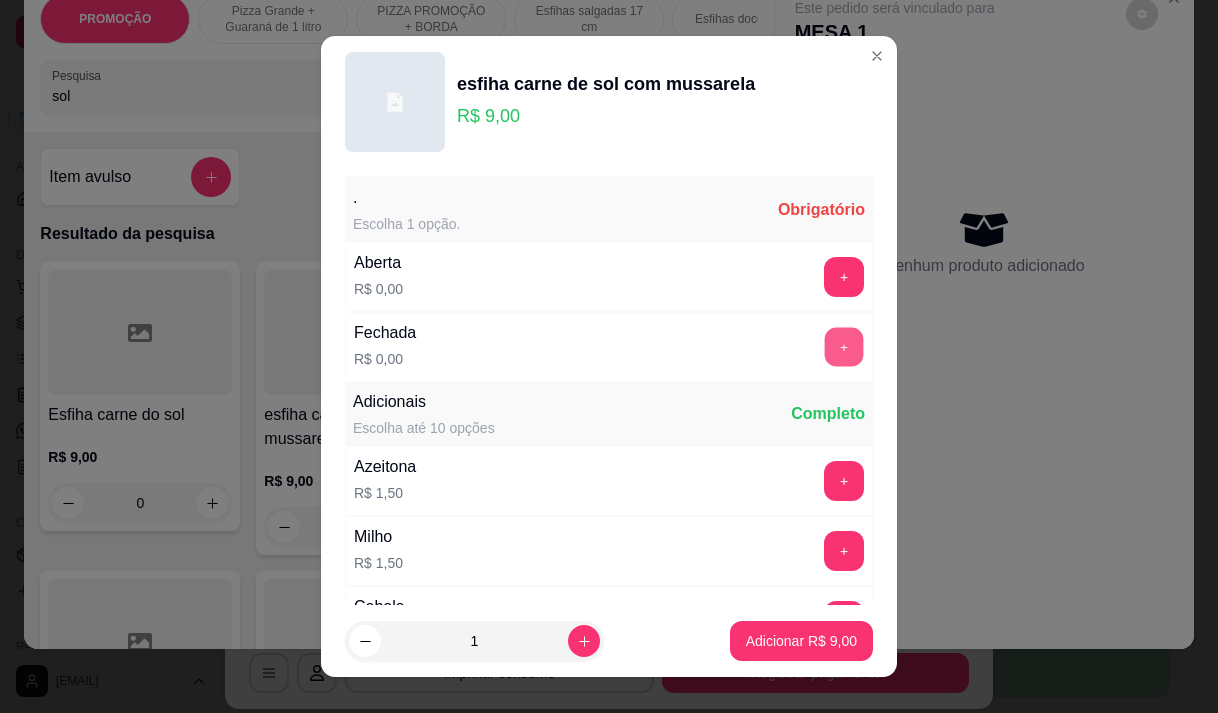 click on "+" at bounding box center (844, 346) 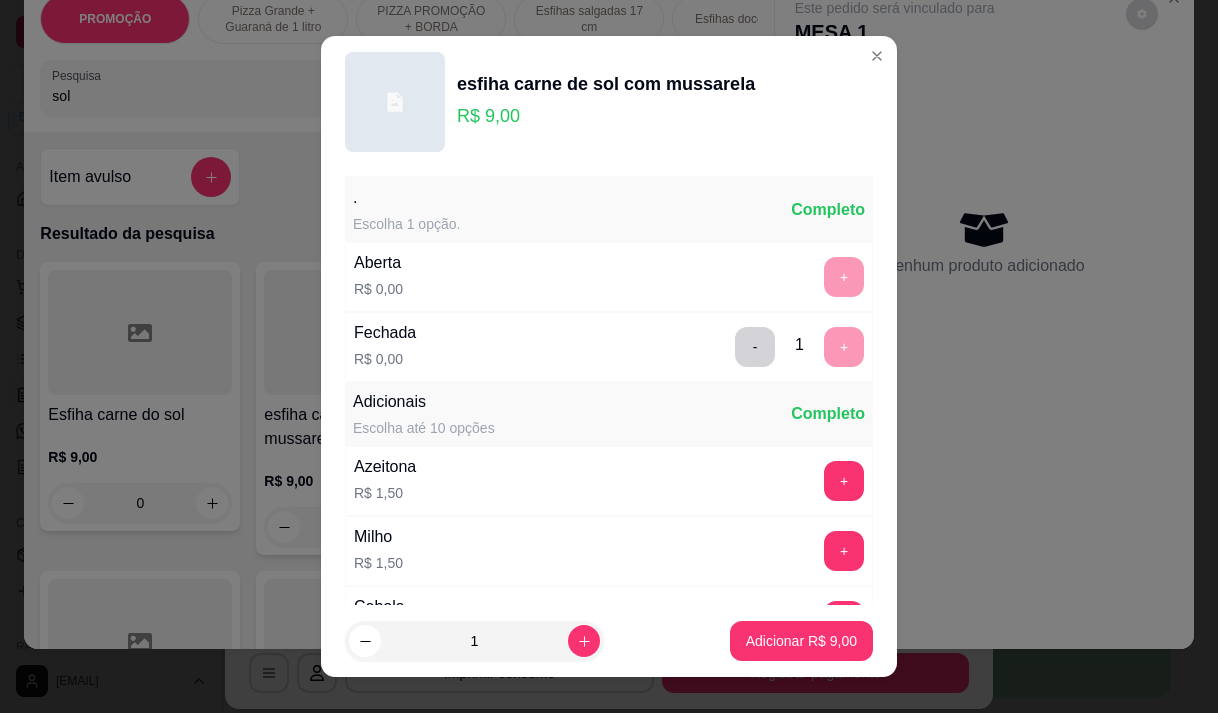 scroll, scrollTop: 28, scrollLeft: 0, axis: vertical 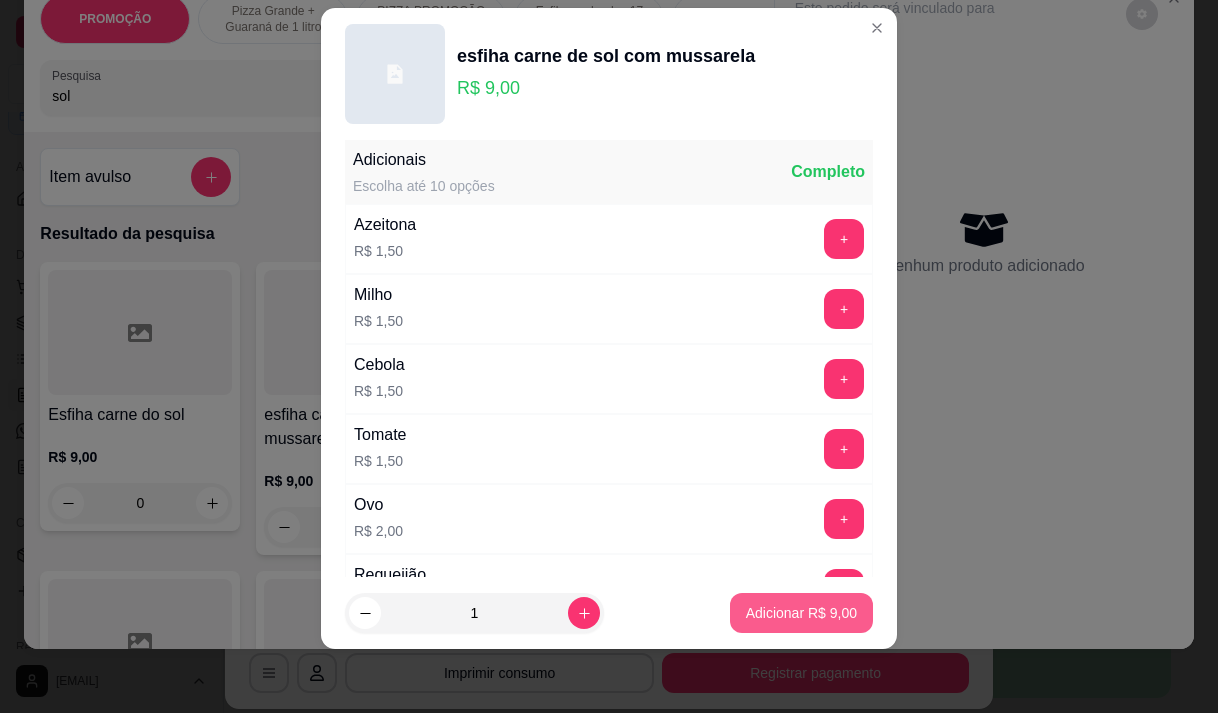 click on "Adicionar   R$ 9,00" at bounding box center [801, 613] 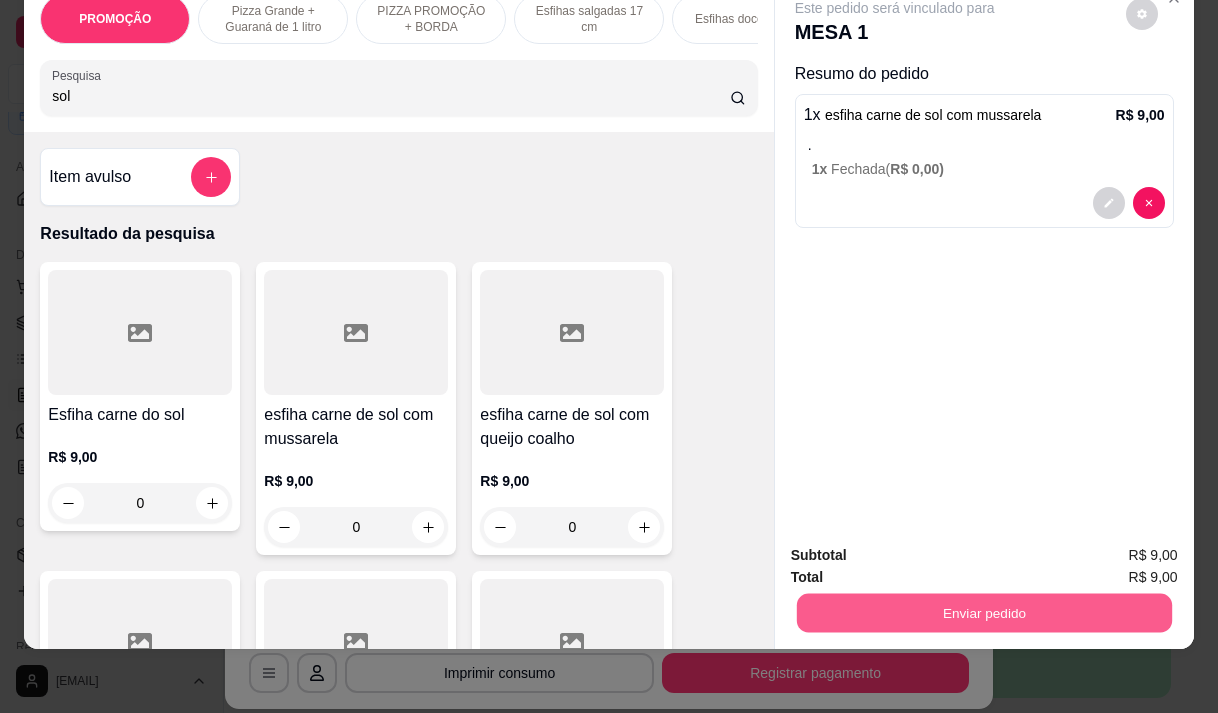 click on "Enviar pedido" at bounding box center (983, 612) 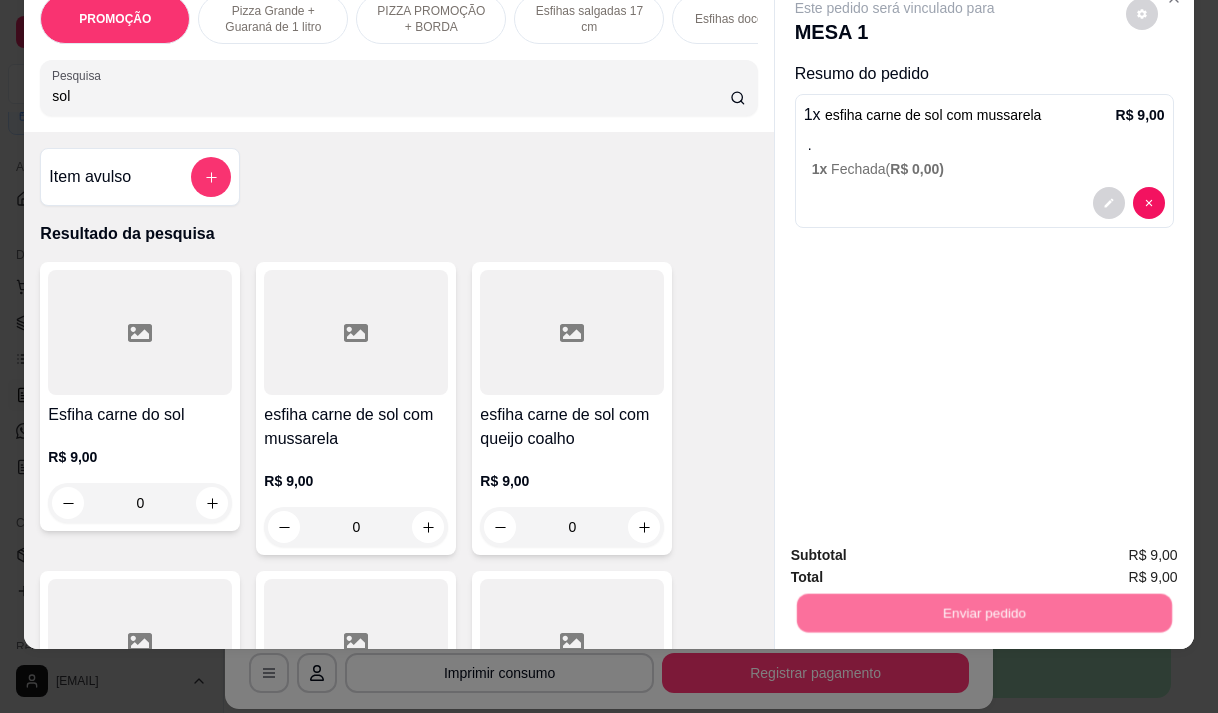 click on "Não registrar e enviar pedido" at bounding box center (918, 549) 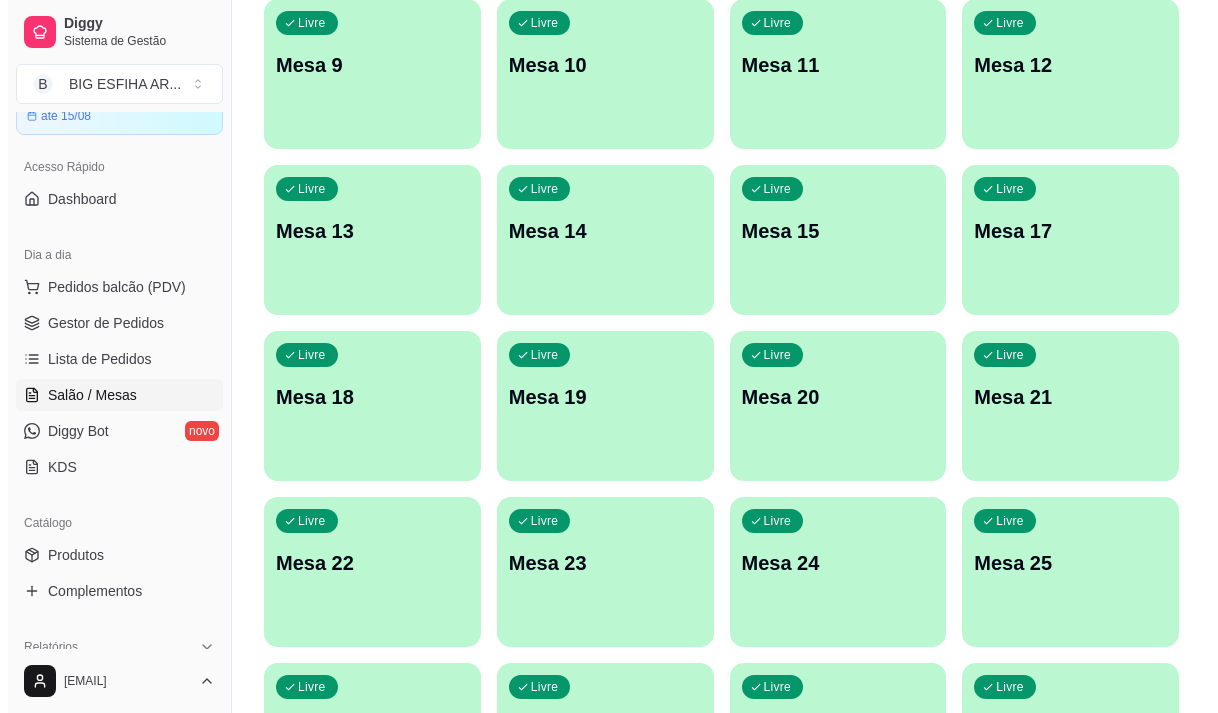 scroll, scrollTop: 800, scrollLeft: 0, axis: vertical 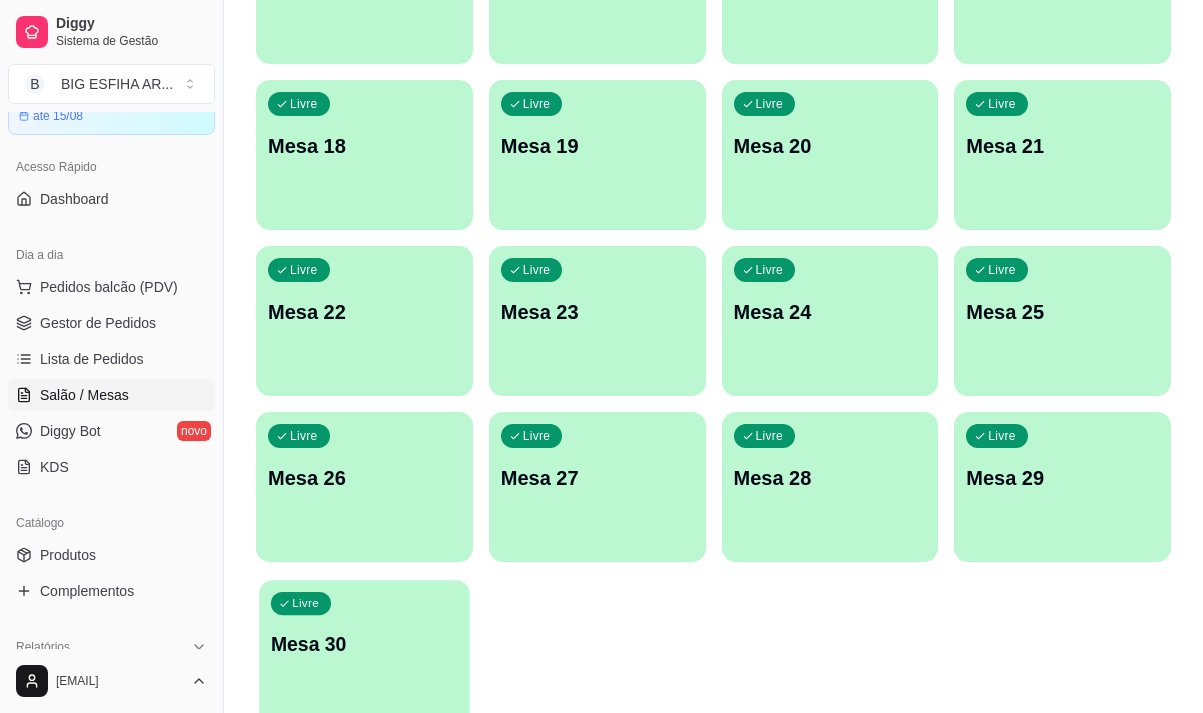 click on "Mesa 30" at bounding box center (364, 644) 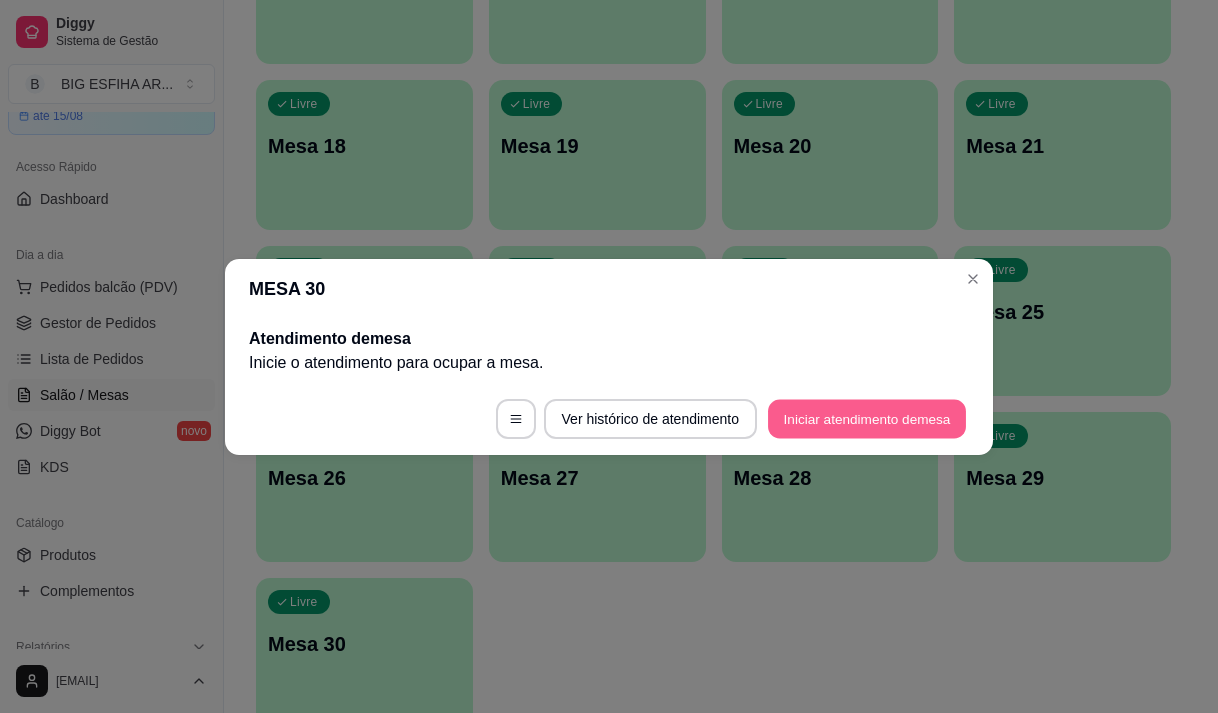click on "Iniciar atendimento de  mesa" at bounding box center [867, 418] 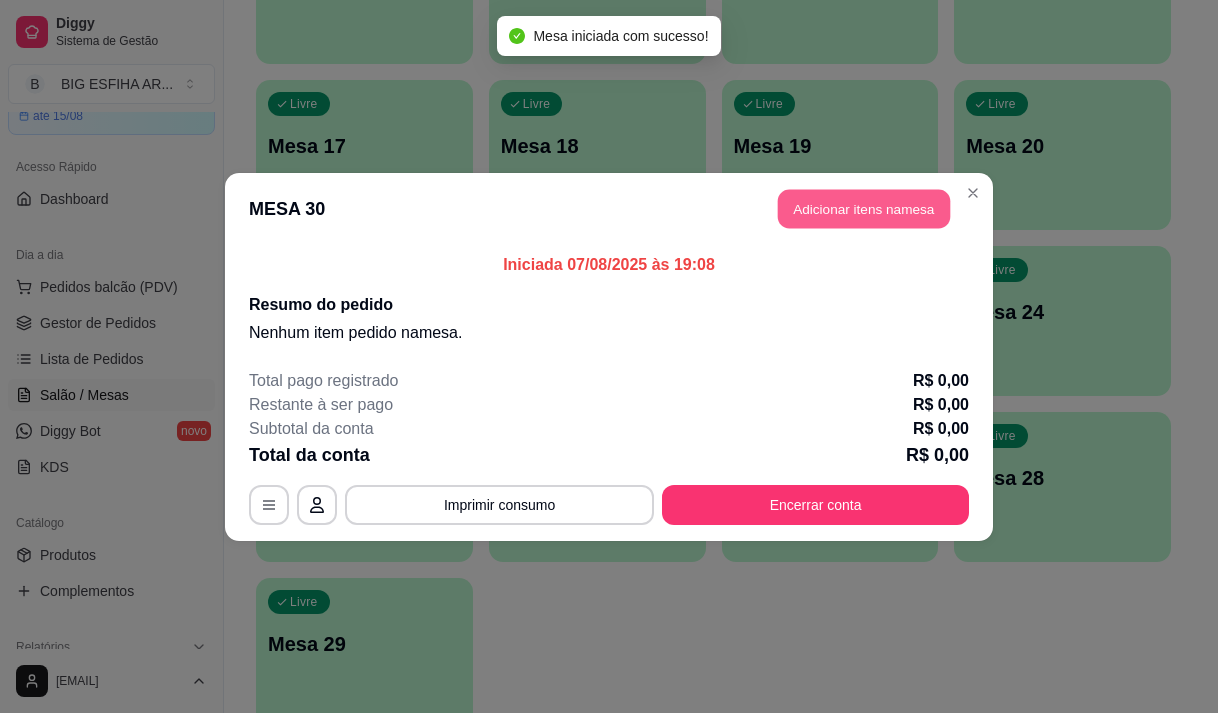 click on "Adicionar itens na  mesa" at bounding box center (864, 208) 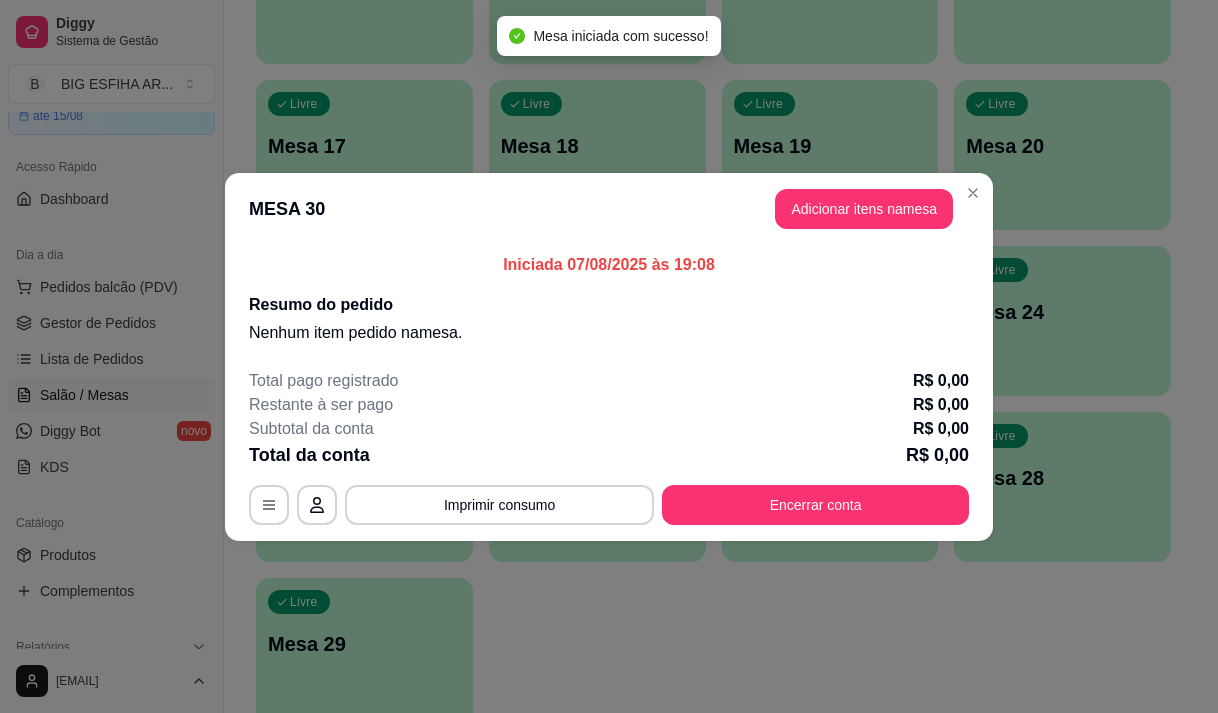 click on "Pesquisa" at bounding box center (391, 139) 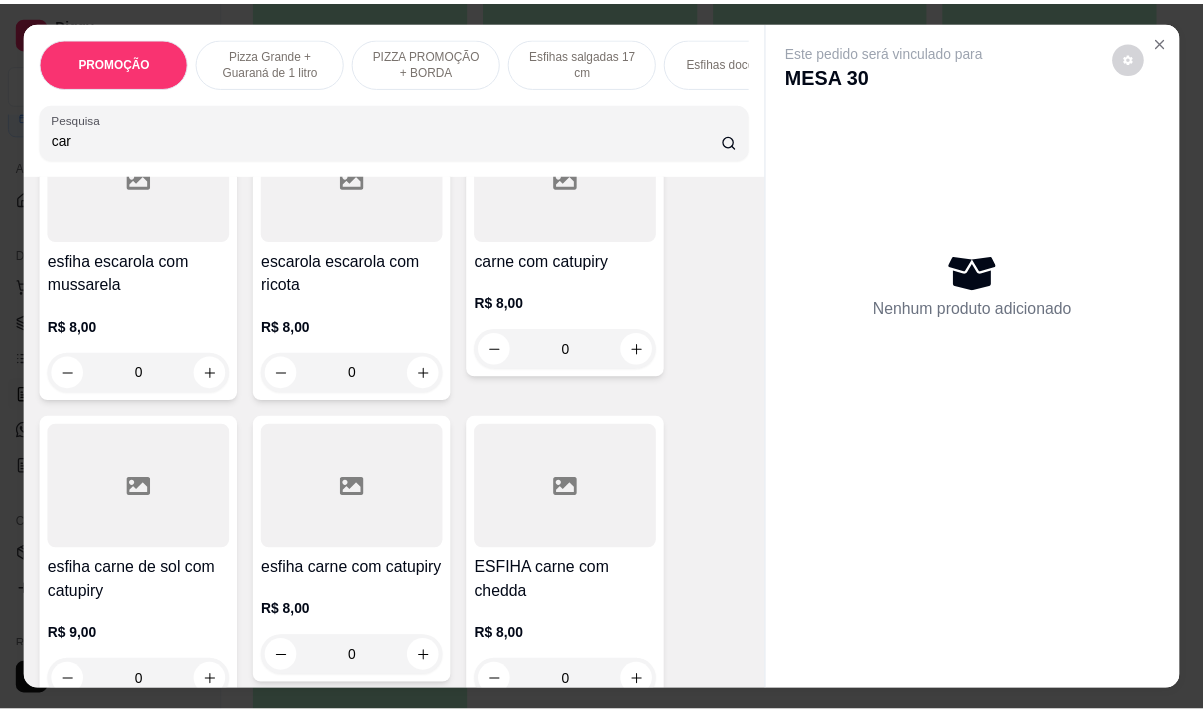 scroll, scrollTop: 1100, scrollLeft: 0, axis: vertical 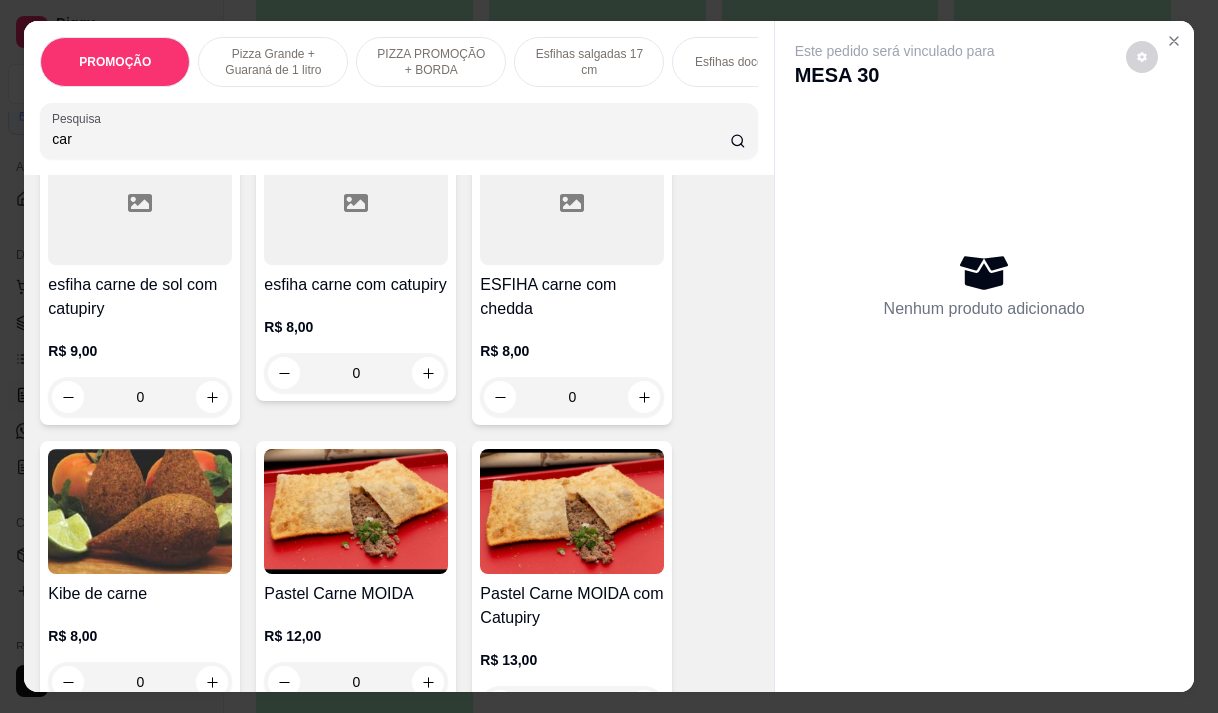 type on "car" 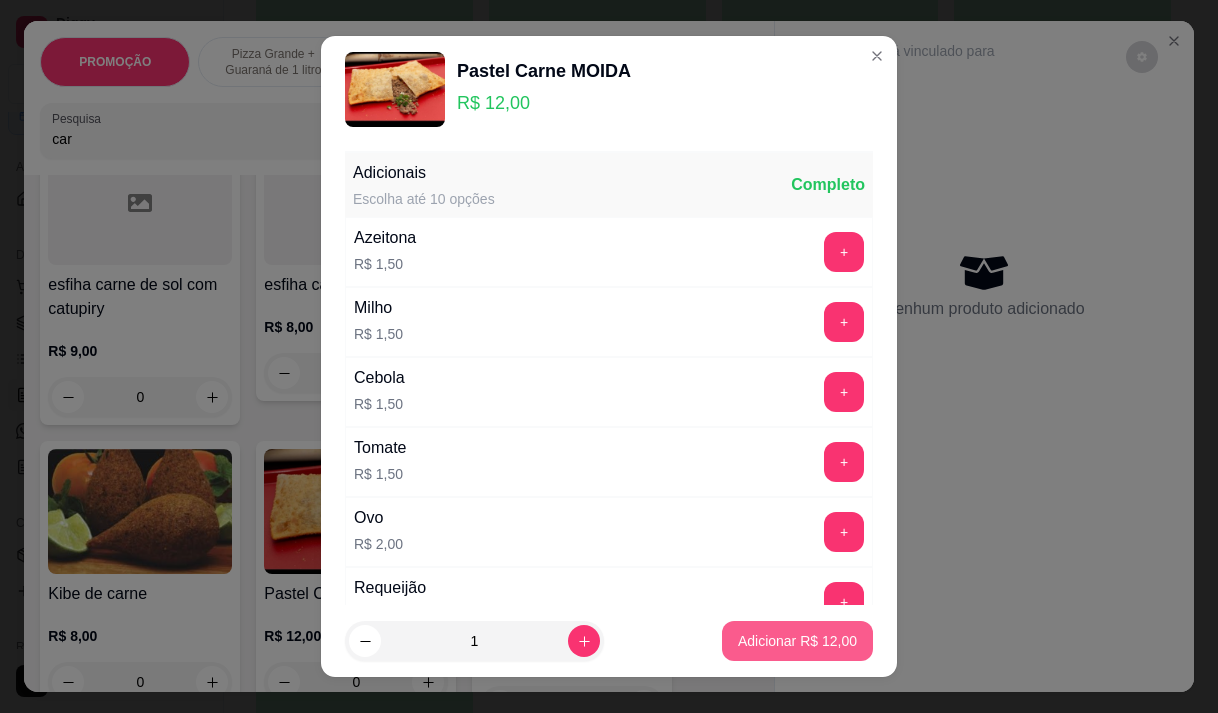 click on "Adicionar   R$ 12,00" at bounding box center [797, 641] 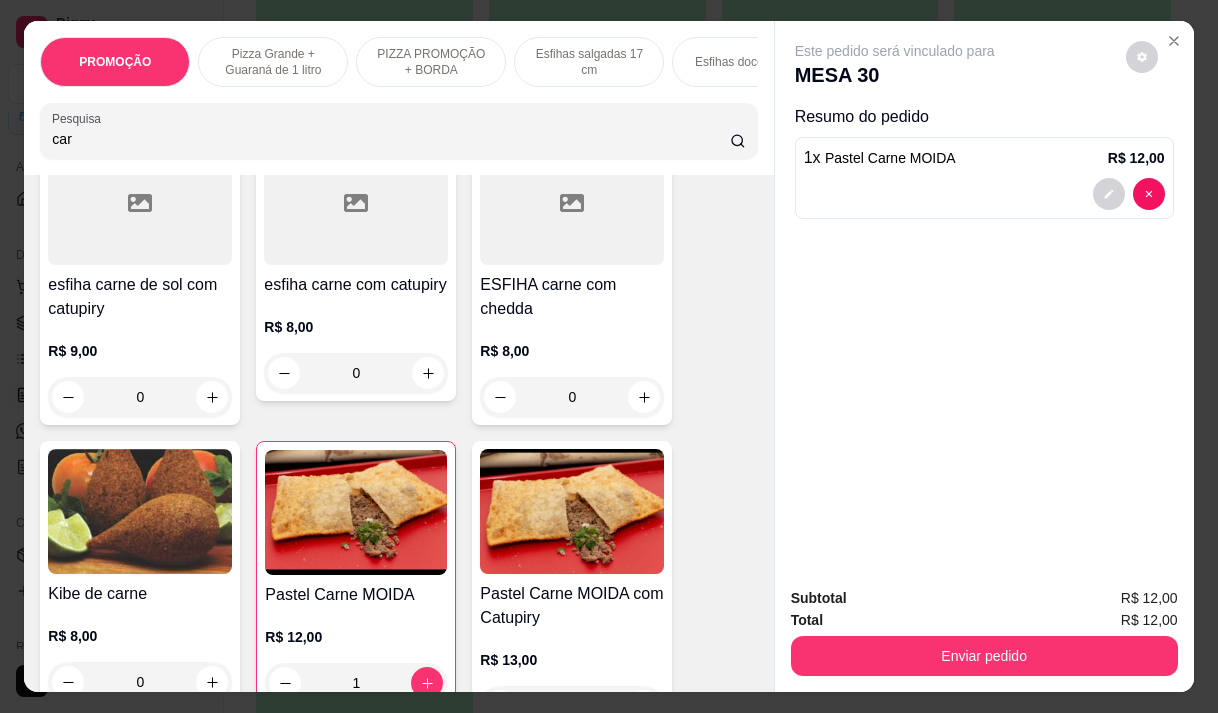 type on "1" 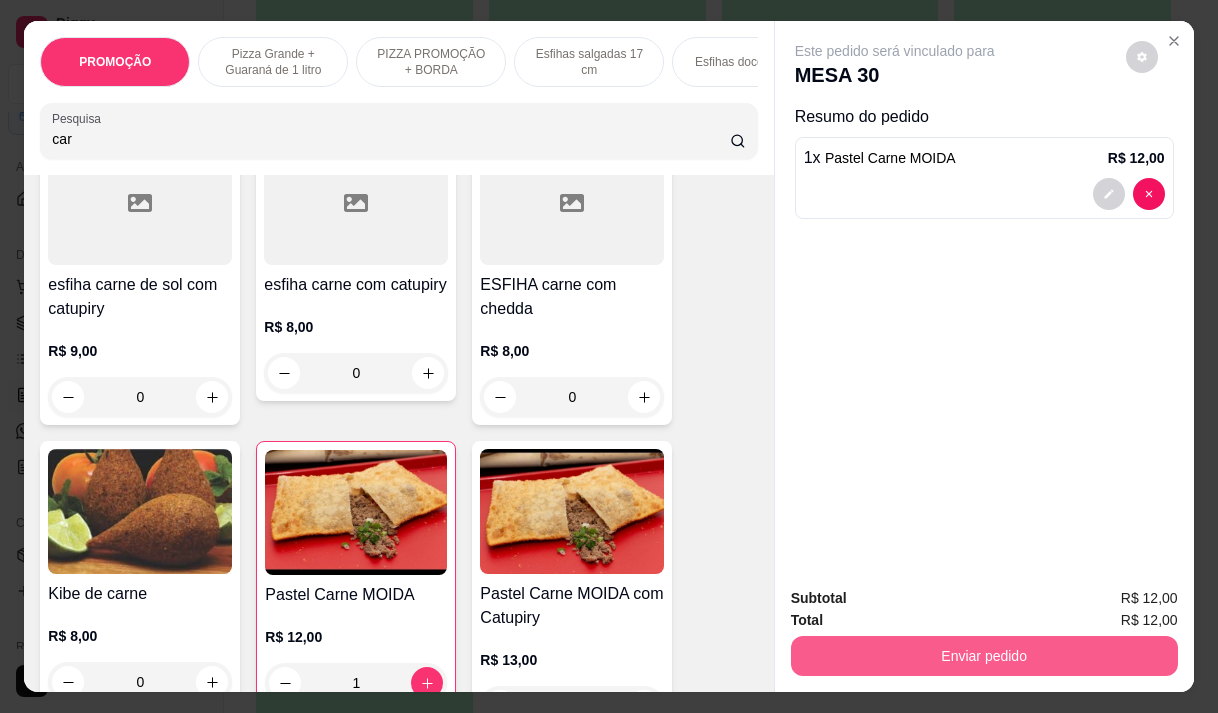 click on "Enviar pedido" at bounding box center (984, 656) 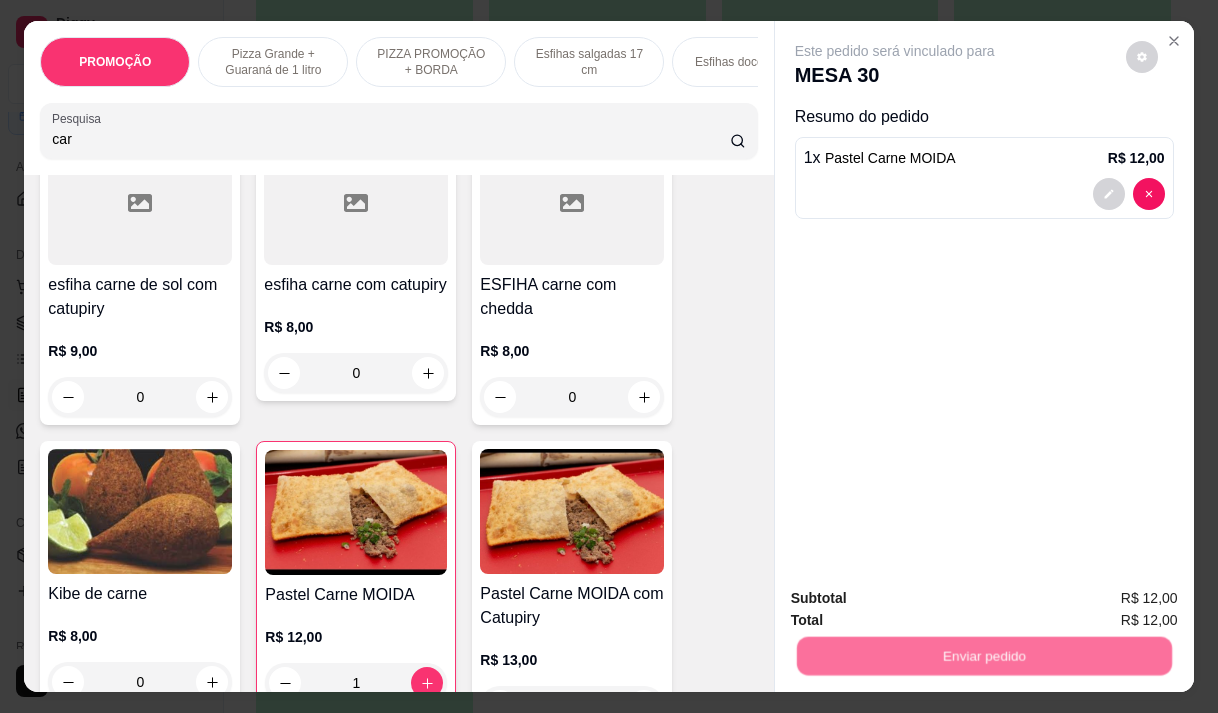 click on "Não registrar e enviar pedido" at bounding box center (918, 598) 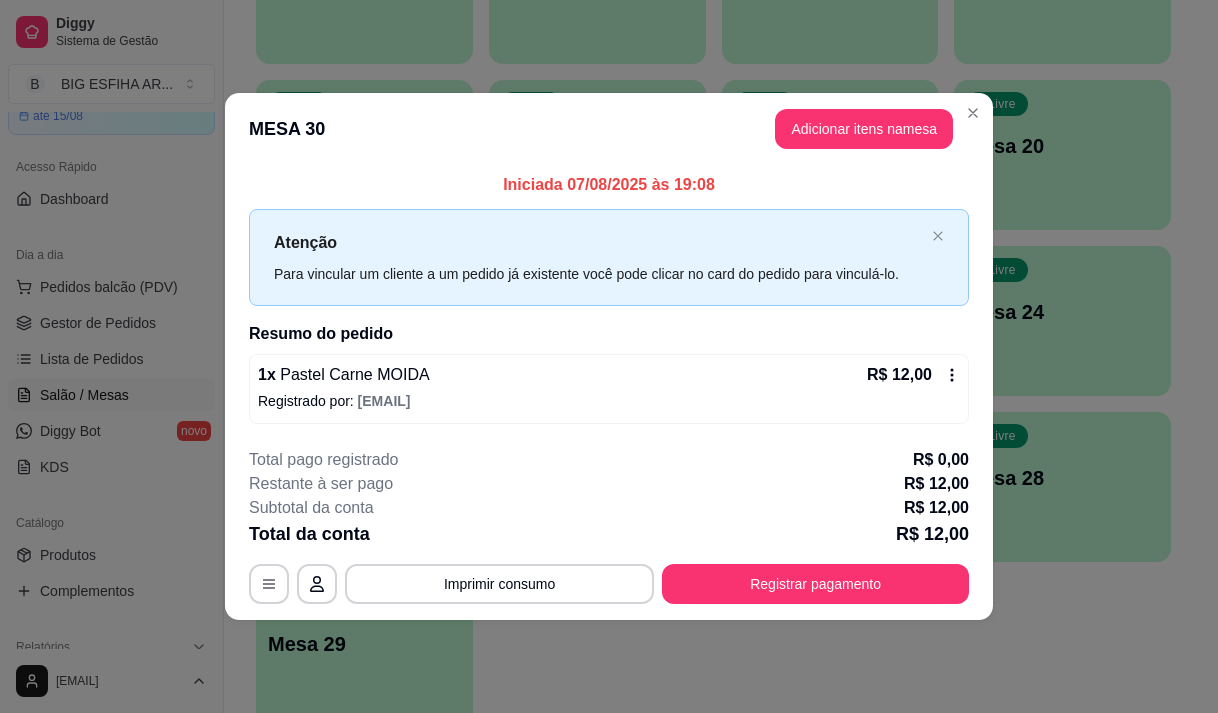 click on "**********" at bounding box center [609, 526] 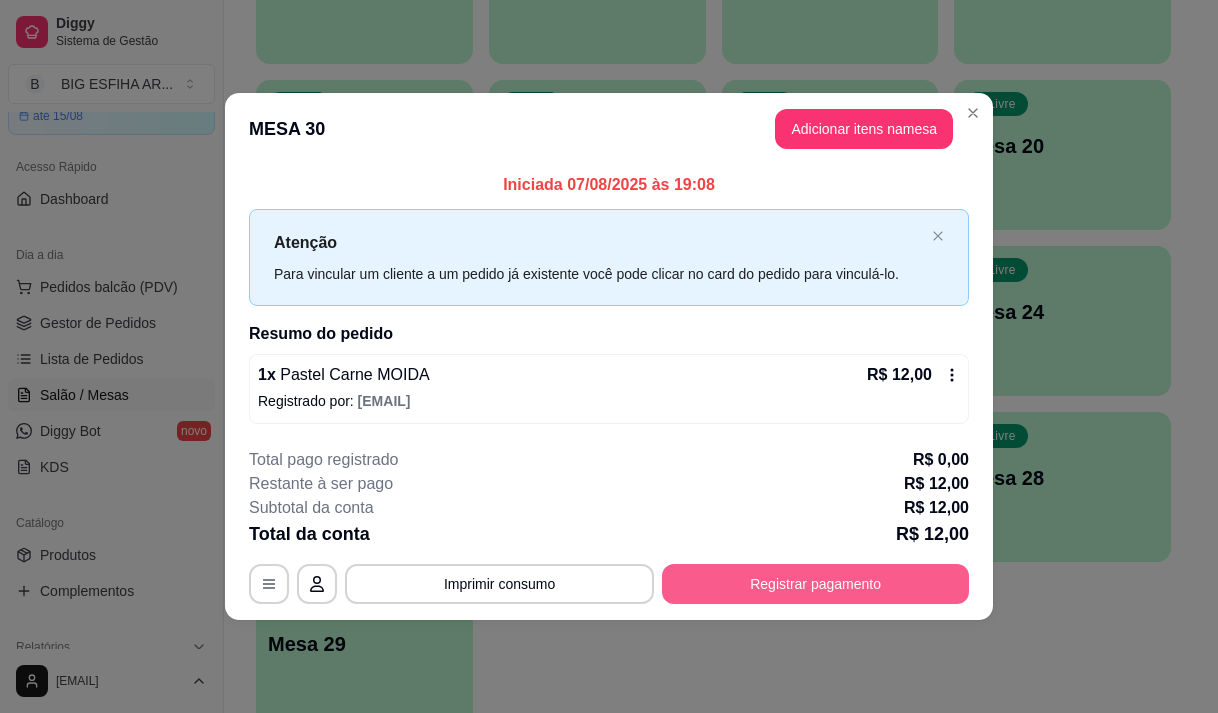click on "Registrar pagamento" at bounding box center (815, 584) 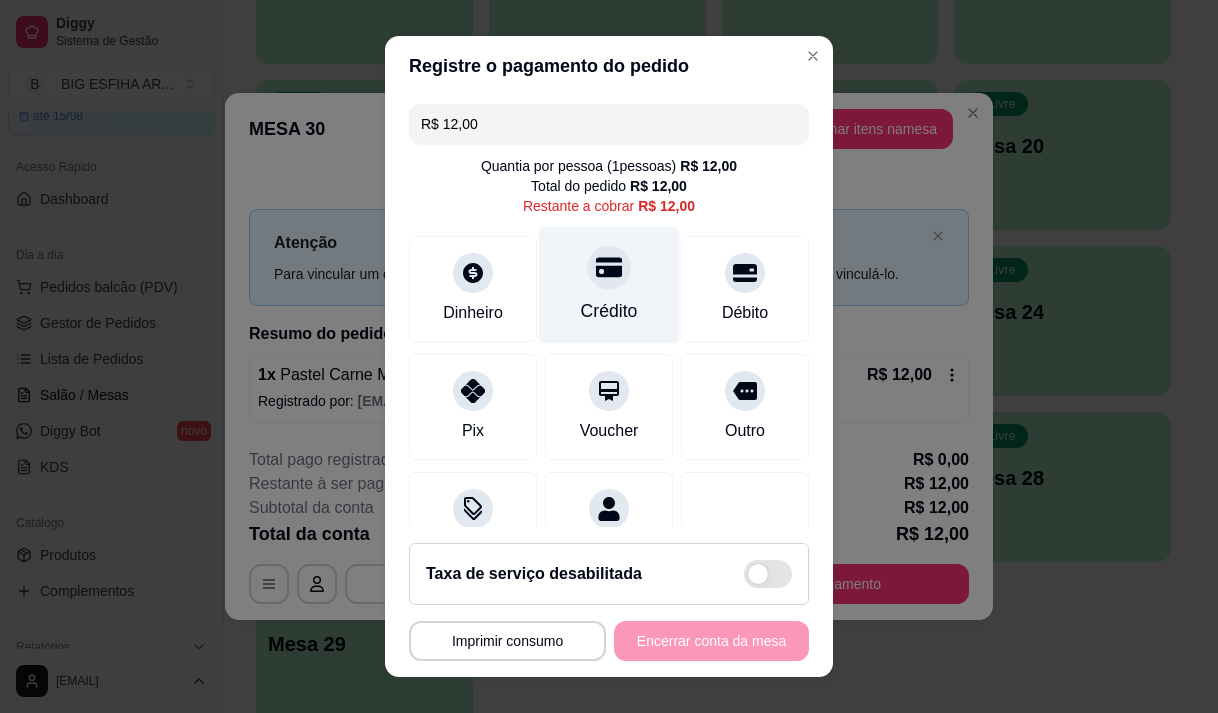 click on "Crédito" at bounding box center (609, 311) 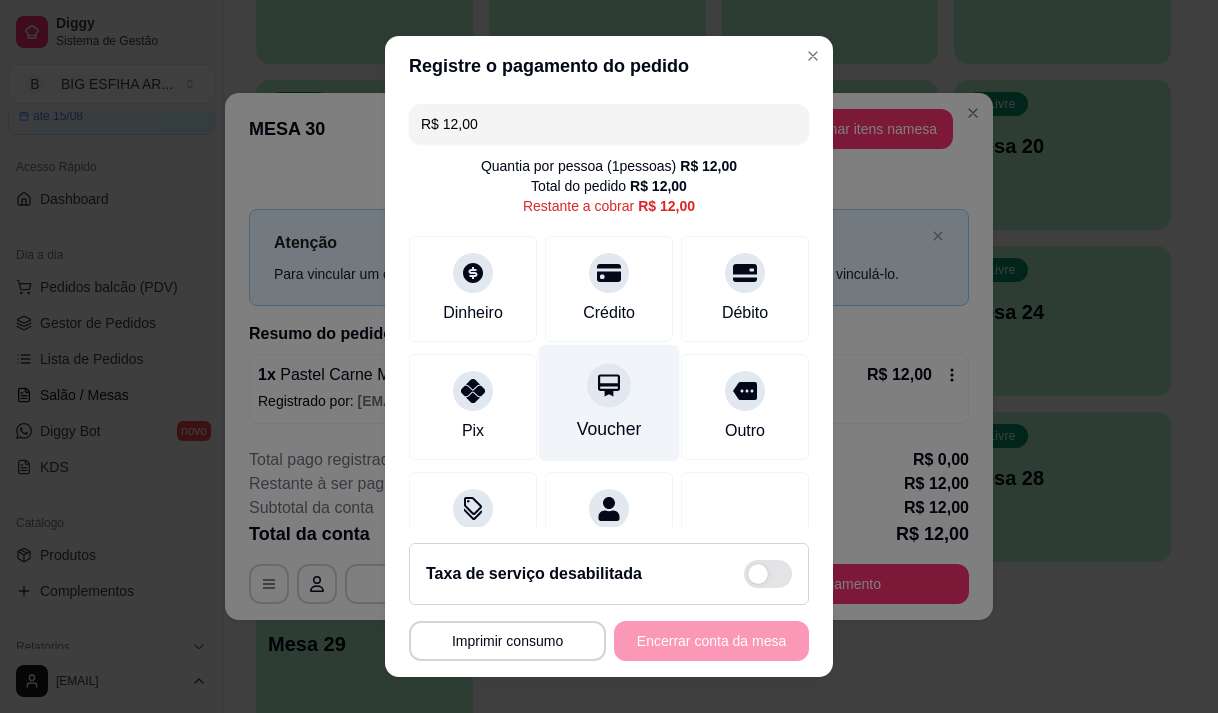 drag, startPoint x: 603, startPoint y: 309, endPoint x: 600, endPoint y: 365, distance: 56.0803 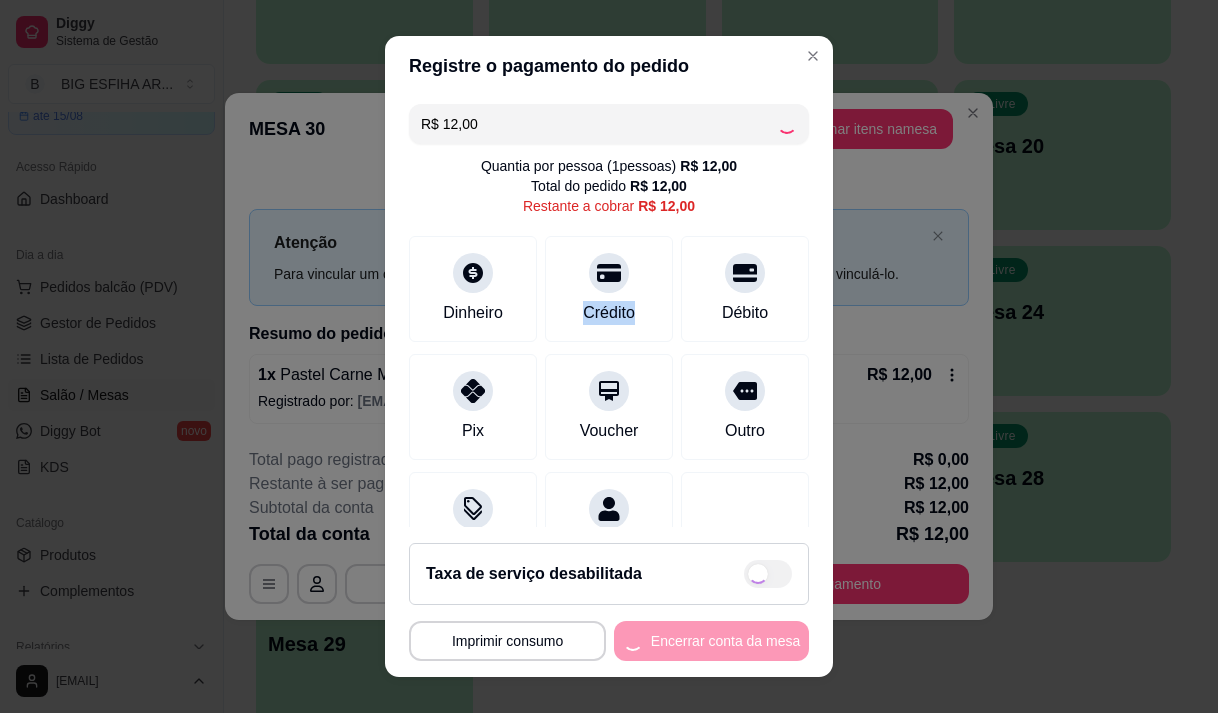 type on "R$ 0,00" 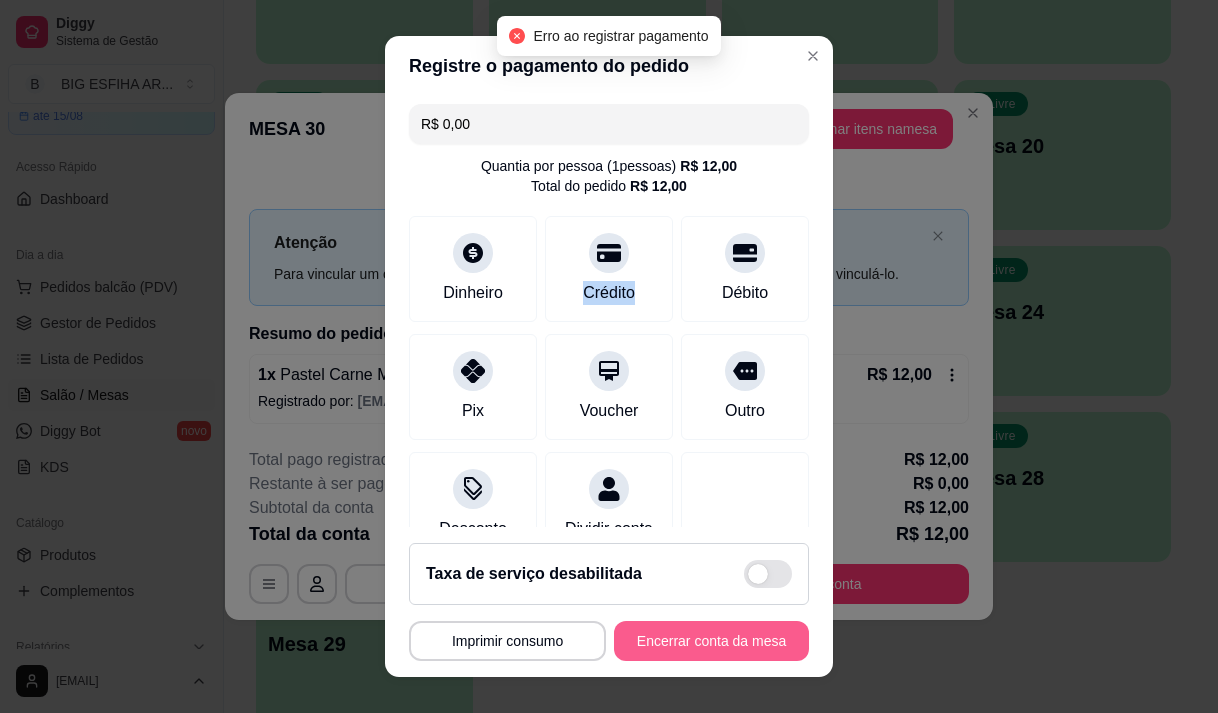 click on "Encerrar conta da mesa" at bounding box center [711, 641] 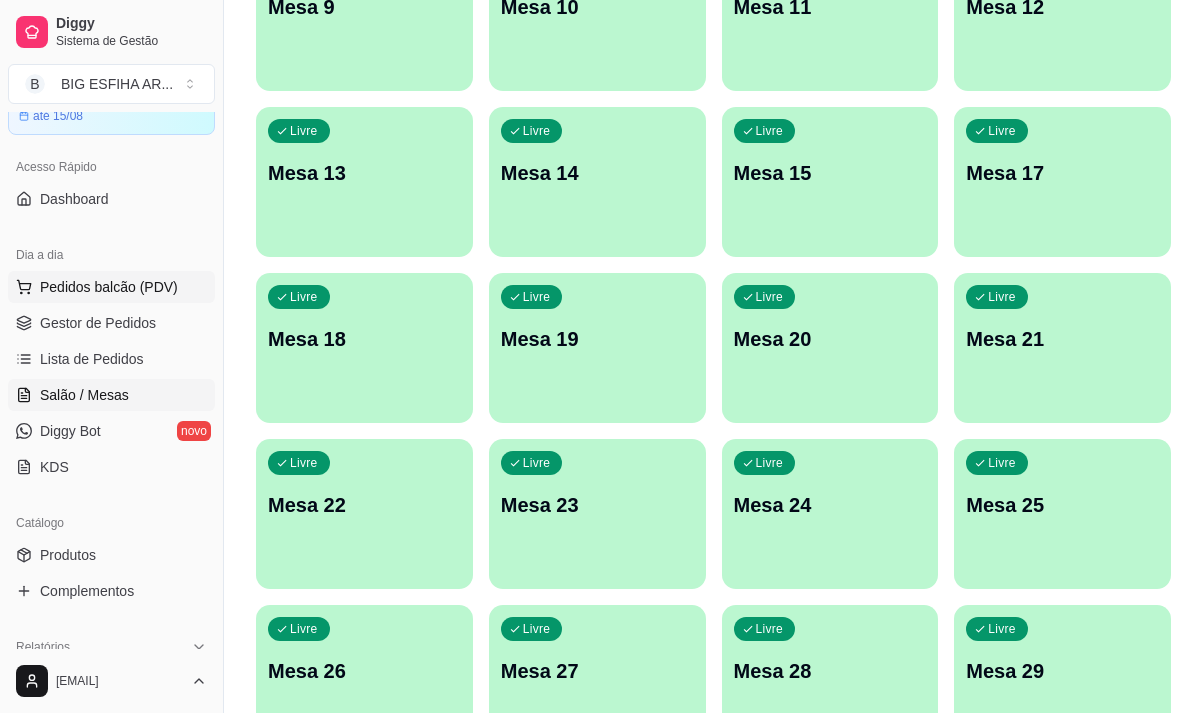 scroll, scrollTop: 600, scrollLeft: 0, axis: vertical 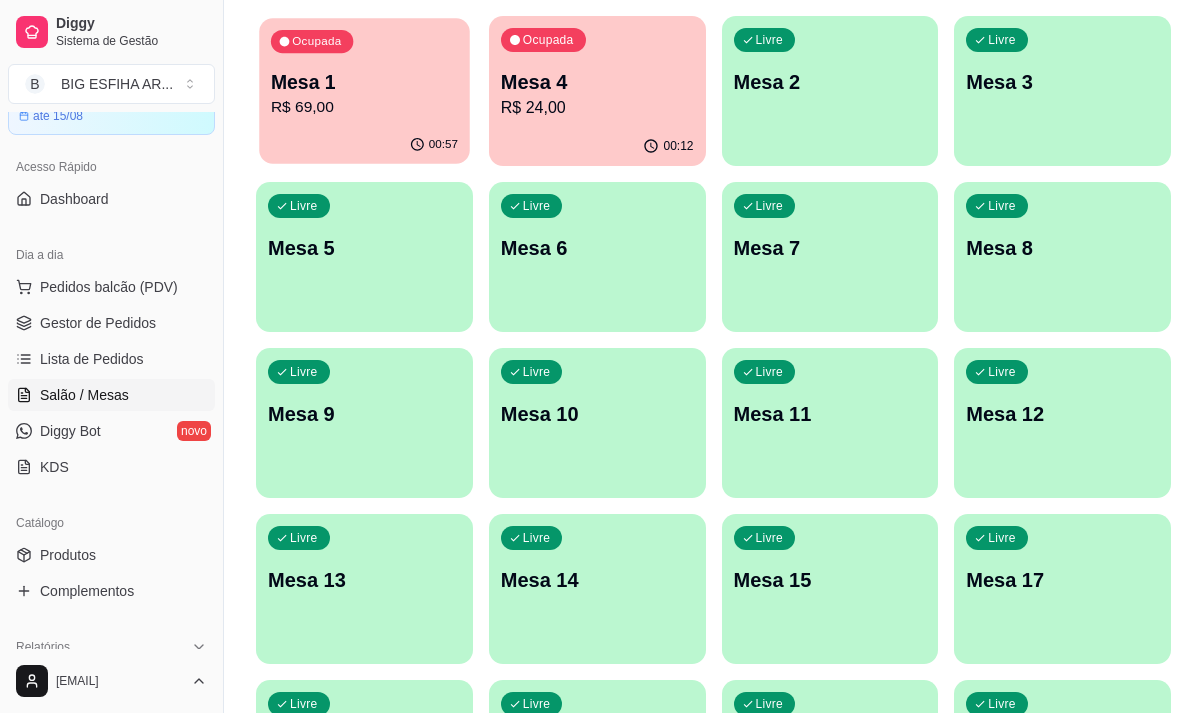 click on "R$ 69,00" at bounding box center (364, 107) 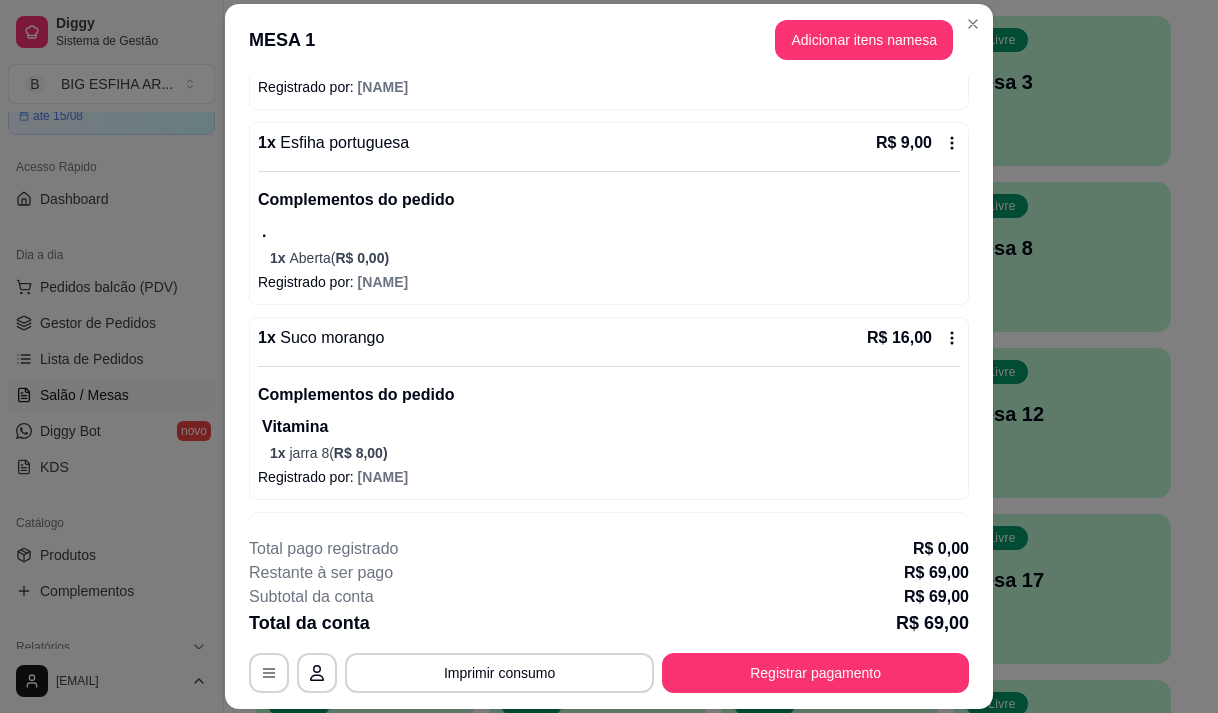 scroll, scrollTop: 1104, scrollLeft: 0, axis: vertical 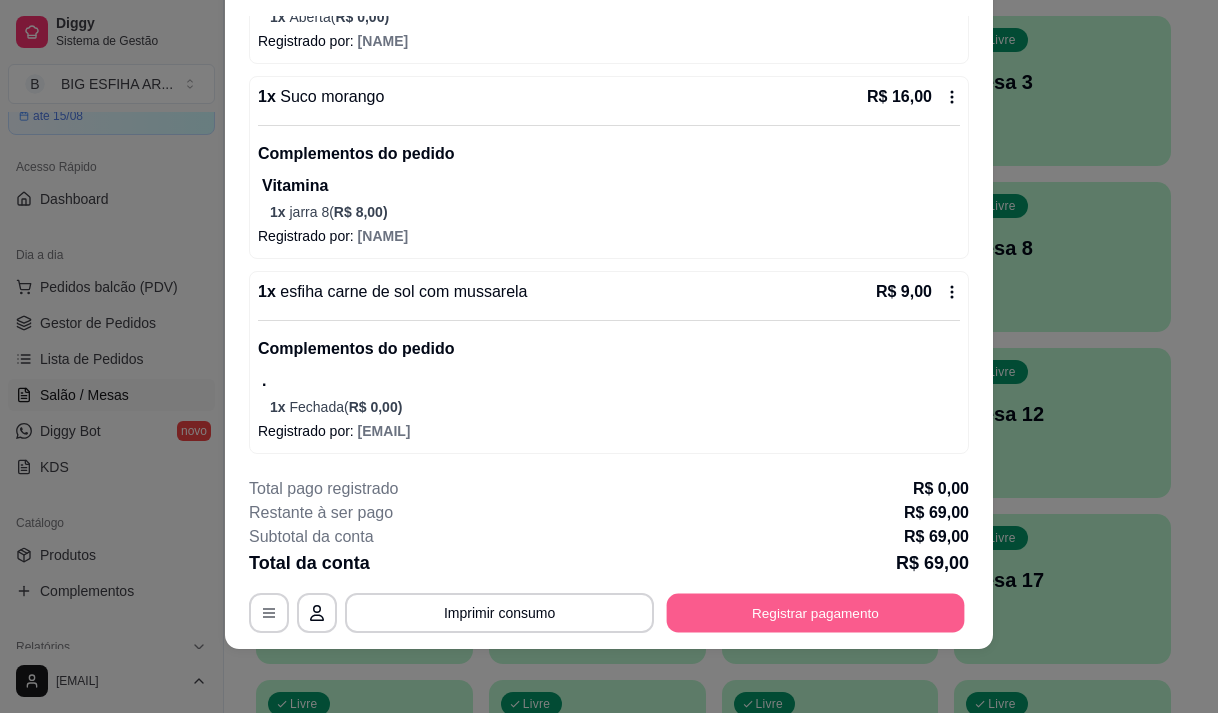 click on "Registrar pagamento" at bounding box center (816, 613) 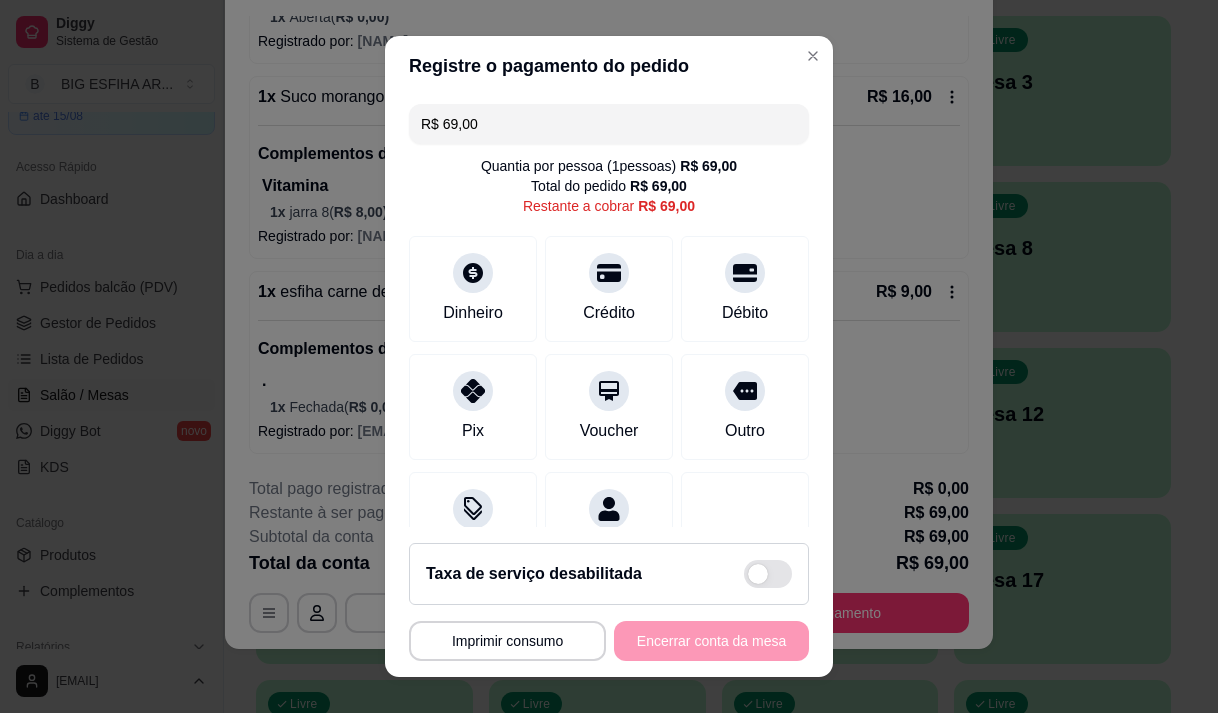click on "R$ 69,00" at bounding box center [609, 124] 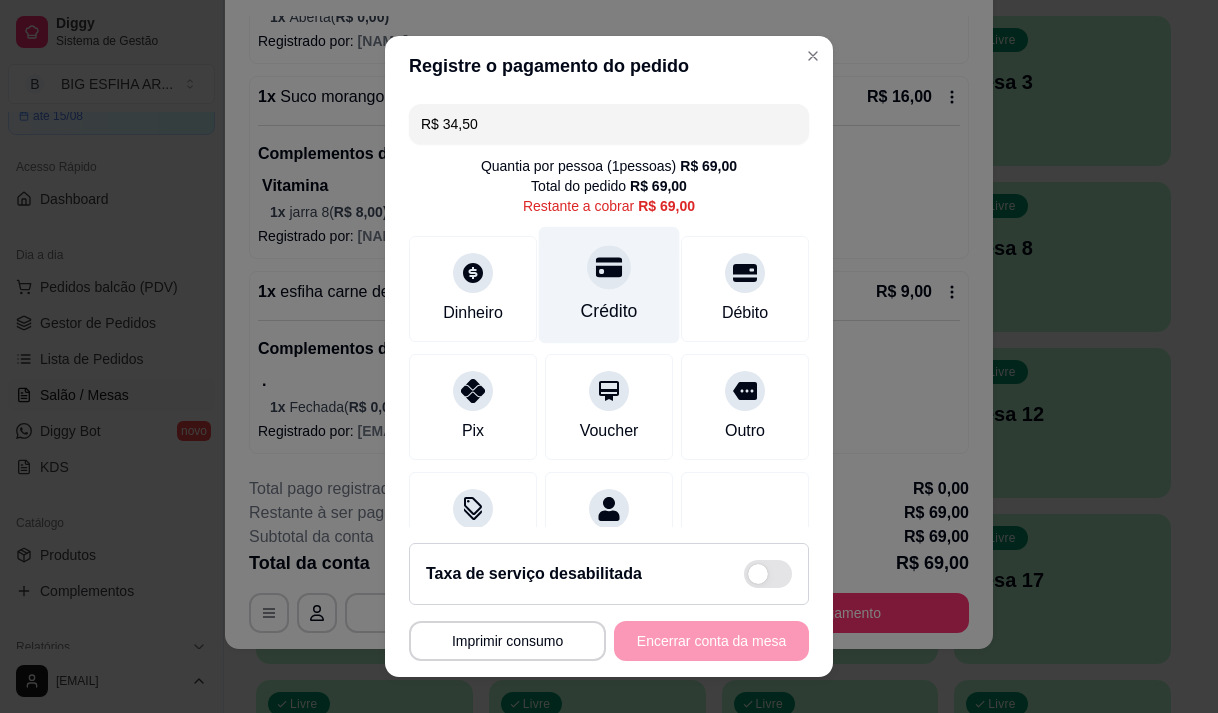 click on "Crédito" at bounding box center (609, 311) 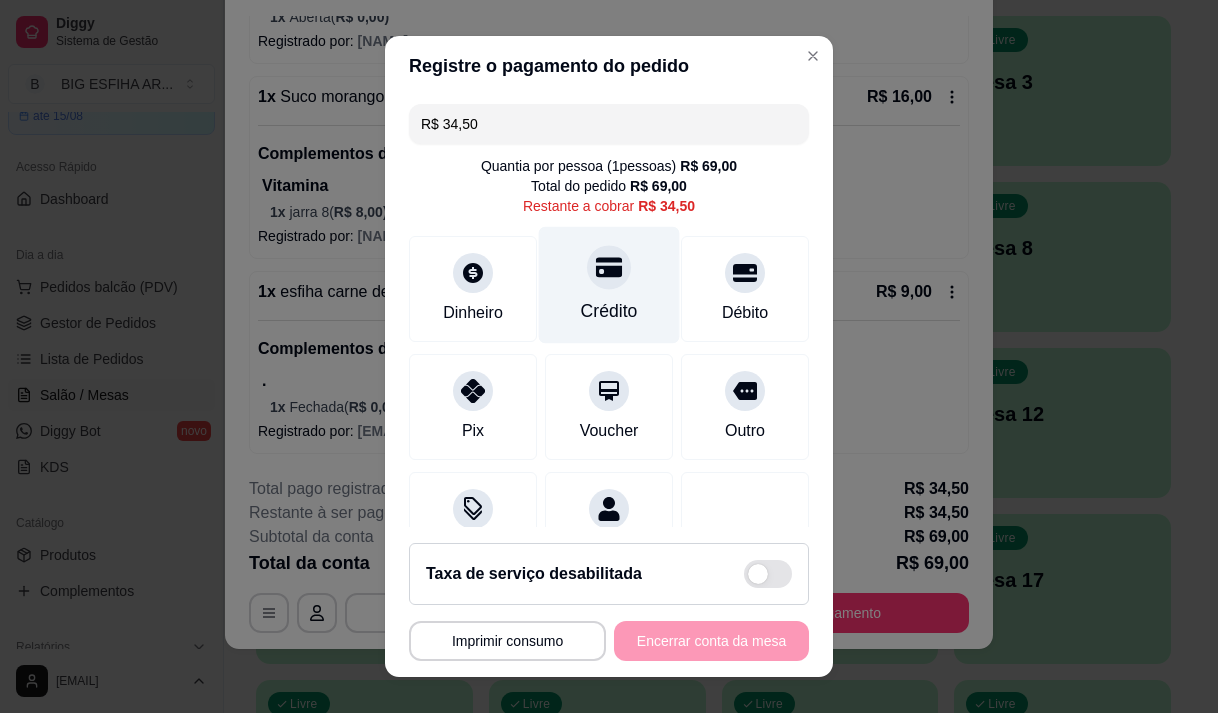 click on "Crédito" at bounding box center (609, 284) 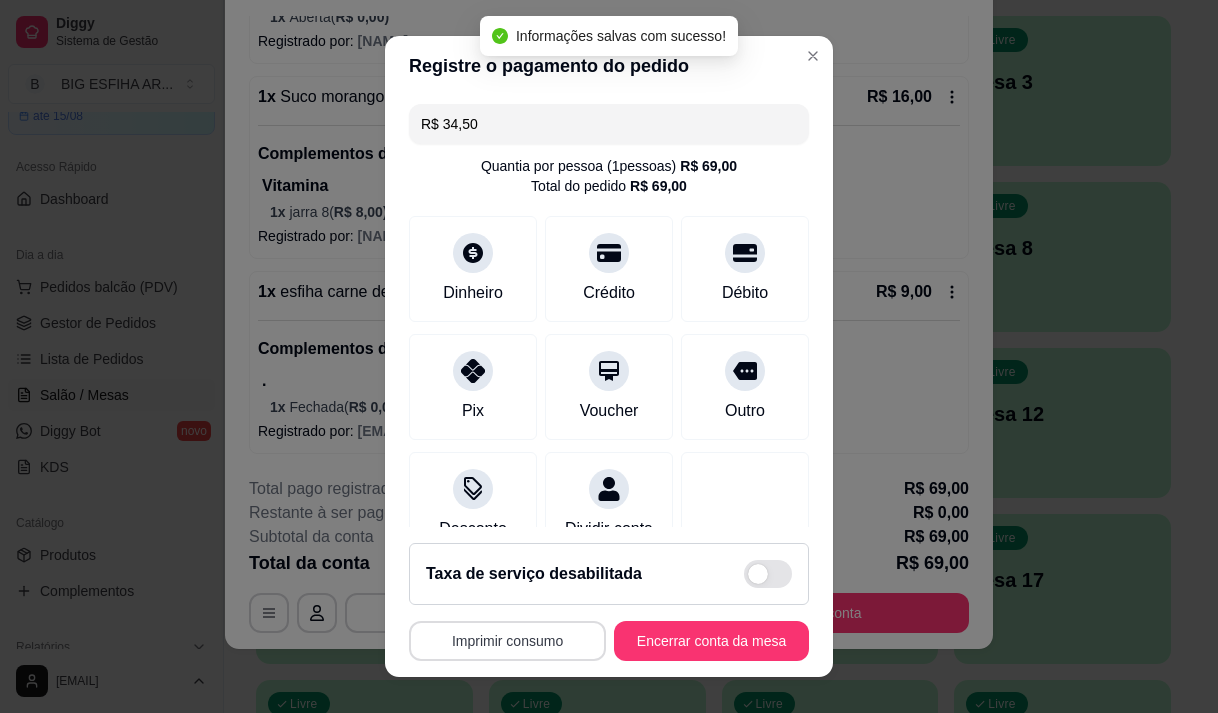 type on "R$ 0,00" 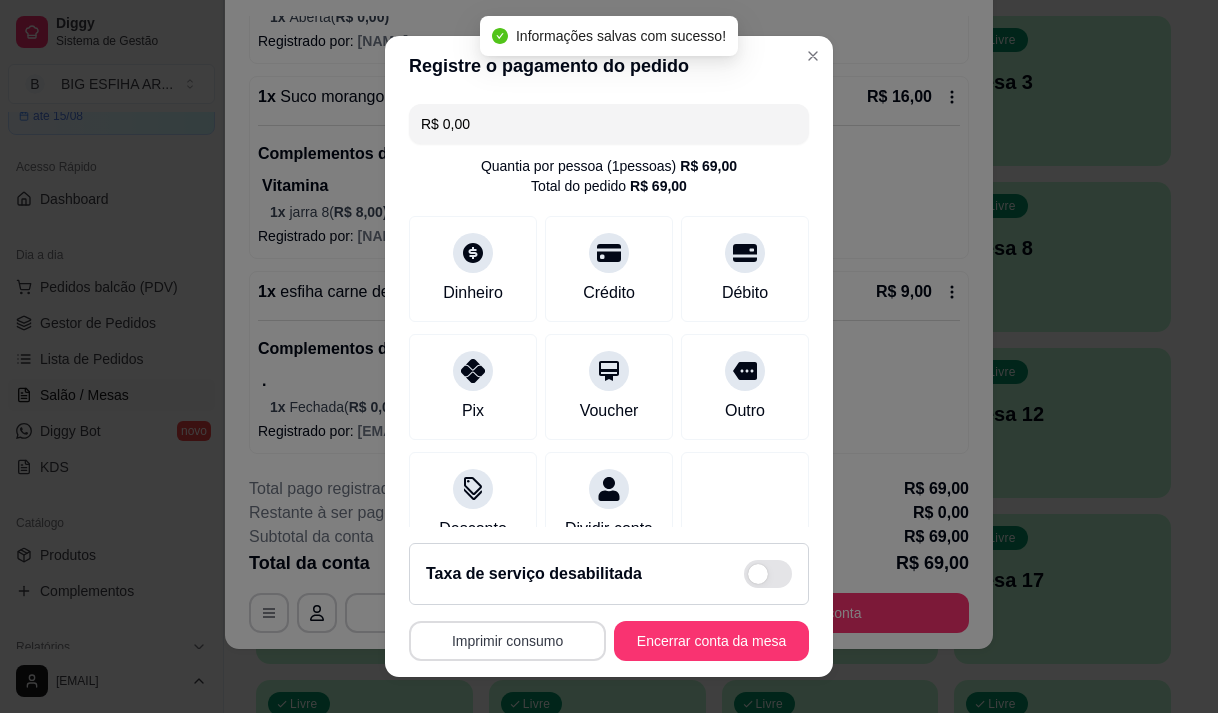 click on "Imprimir consumo" at bounding box center [507, 641] 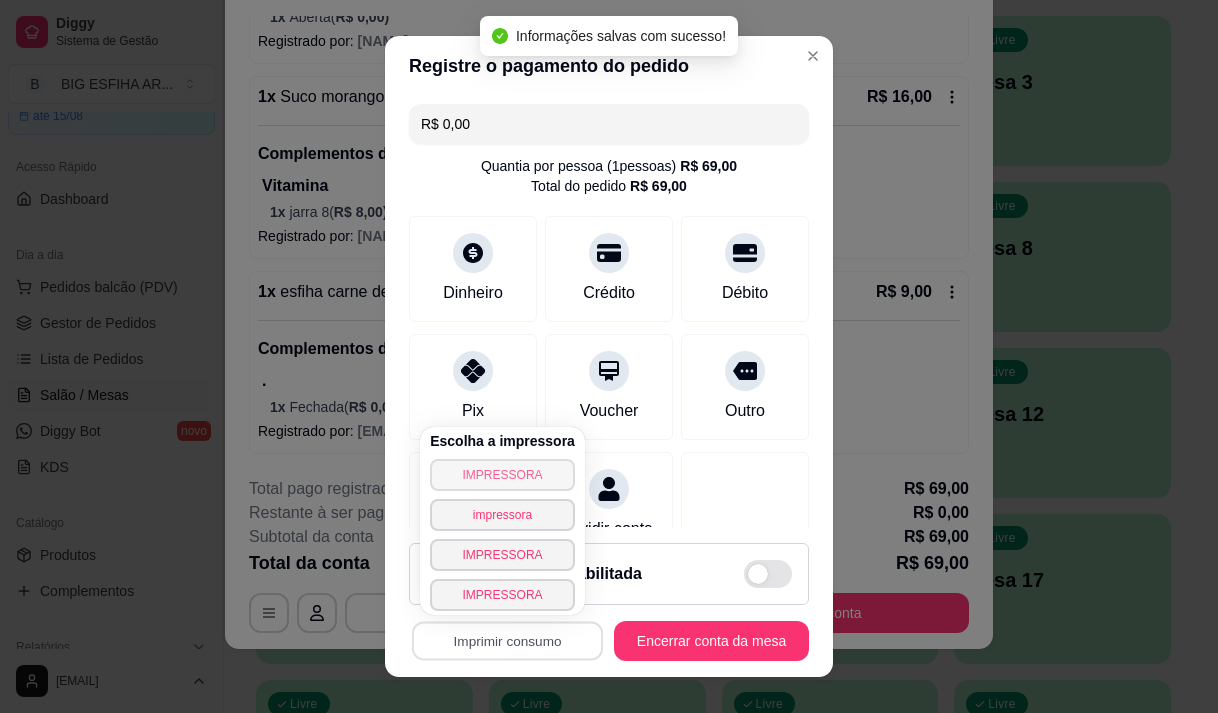 click on "IMPRESSORA" at bounding box center (502, 475) 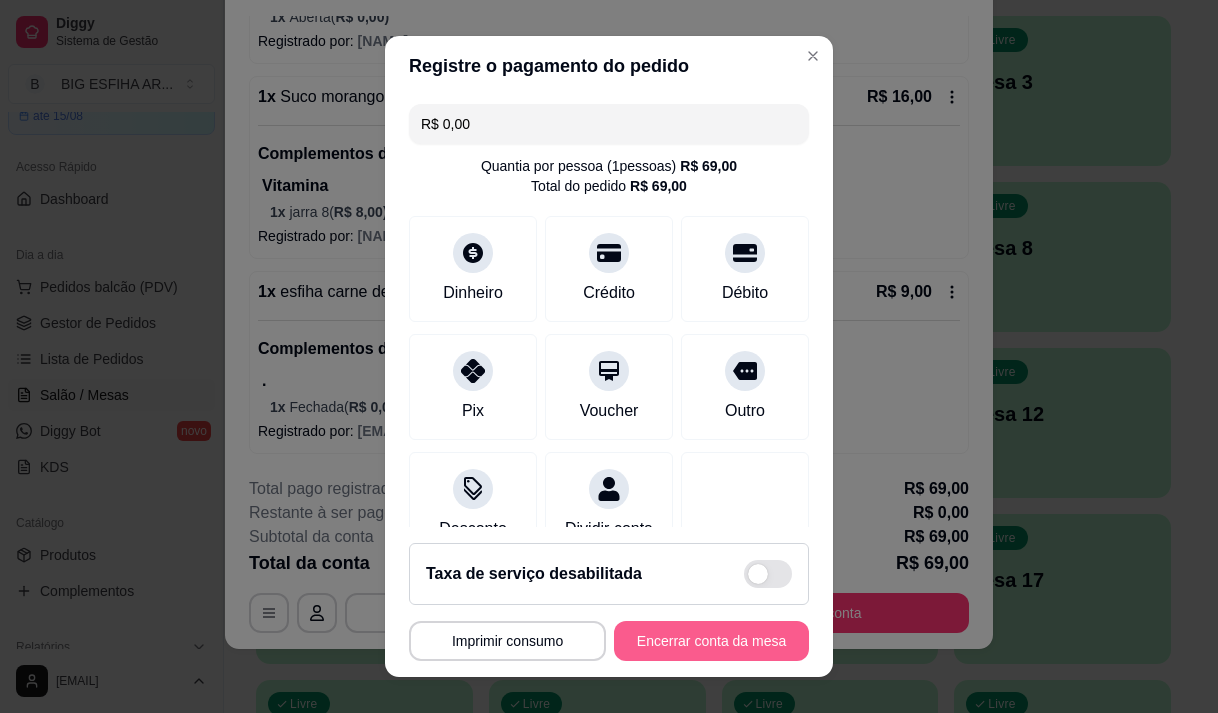 click on "Encerrar conta da mesa" at bounding box center (711, 641) 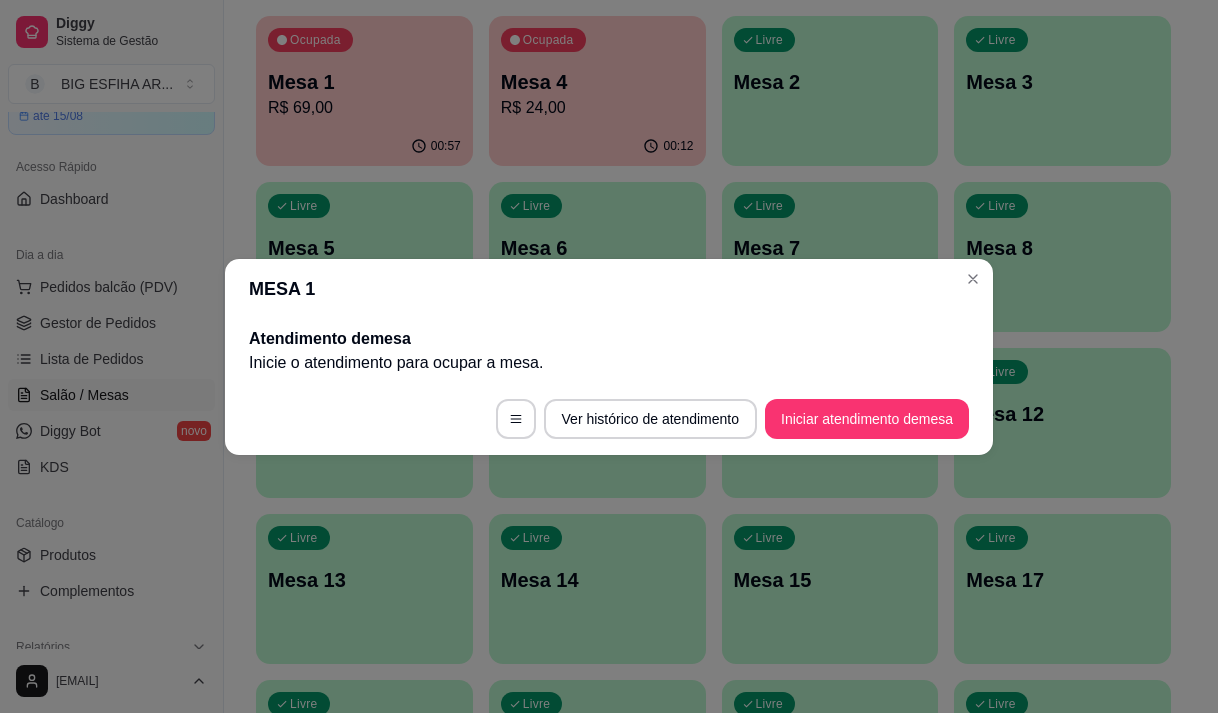 scroll, scrollTop: 0, scrollLeft: 0, axis: both 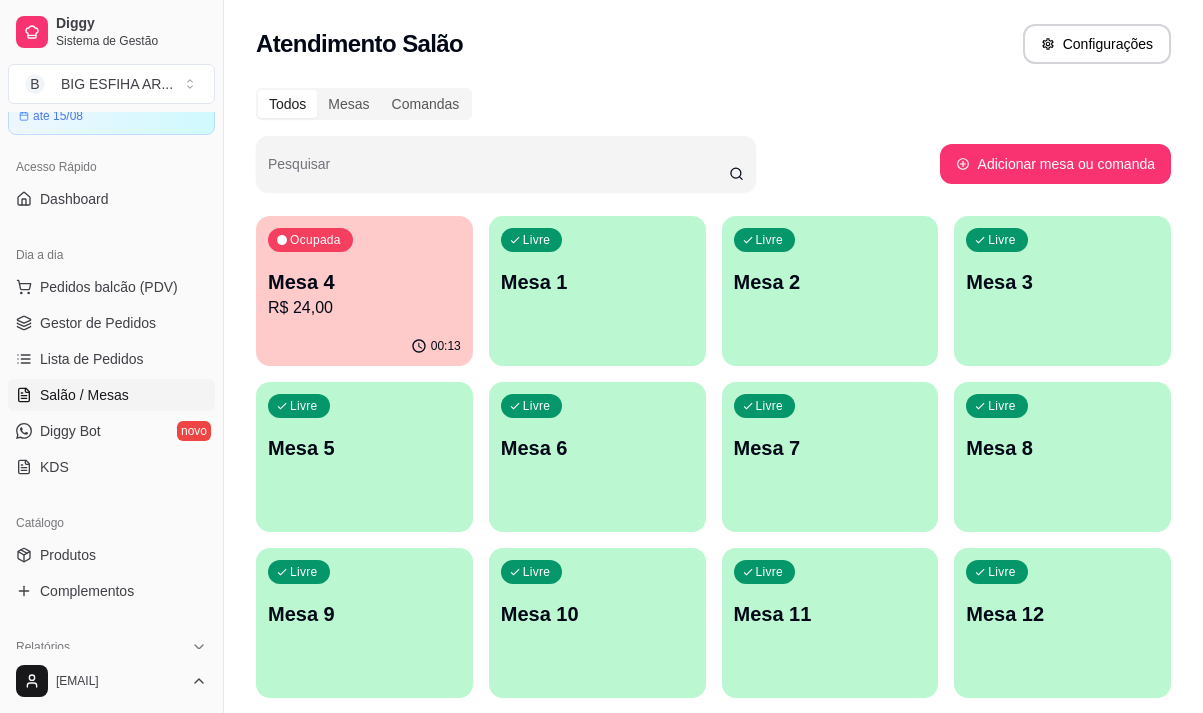 click on "Mesa 4" at bounding box center [364, 282] 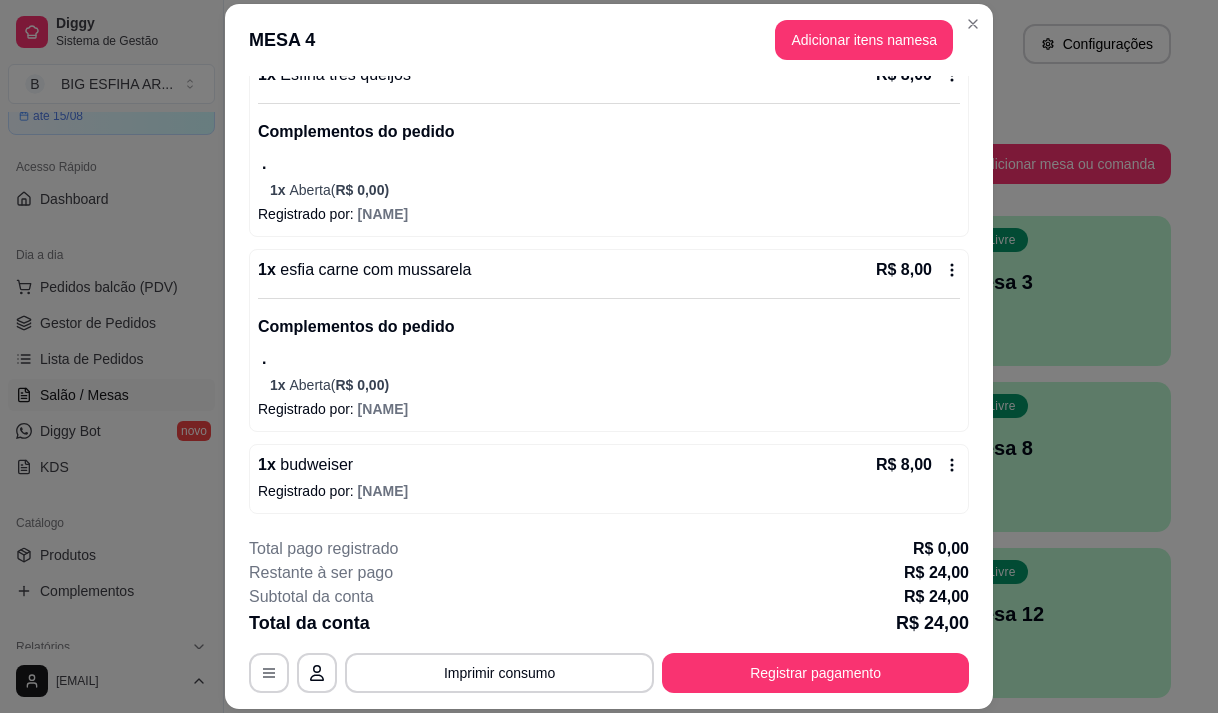 scroll, scrollTop: 0, scrollLeft: 0, axis: both 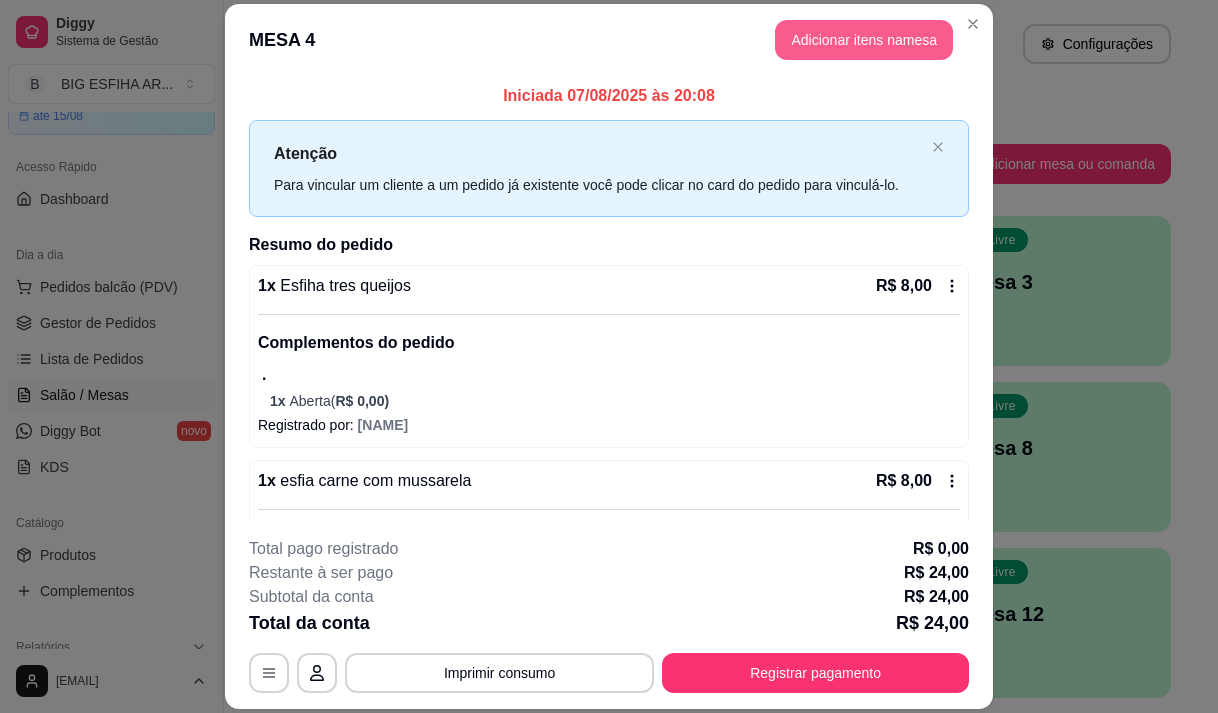 click on "Adicionar itens na  mesa" at bounding box center [864, 40] 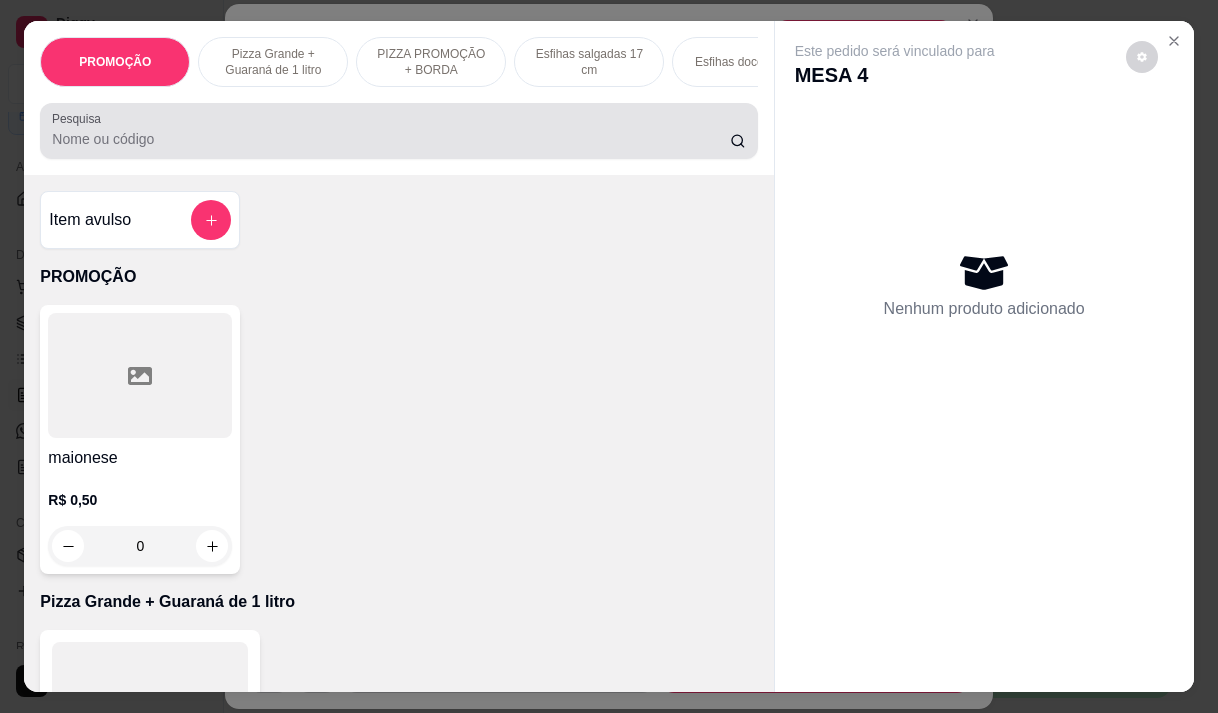 click at bounding box center (398, 131) 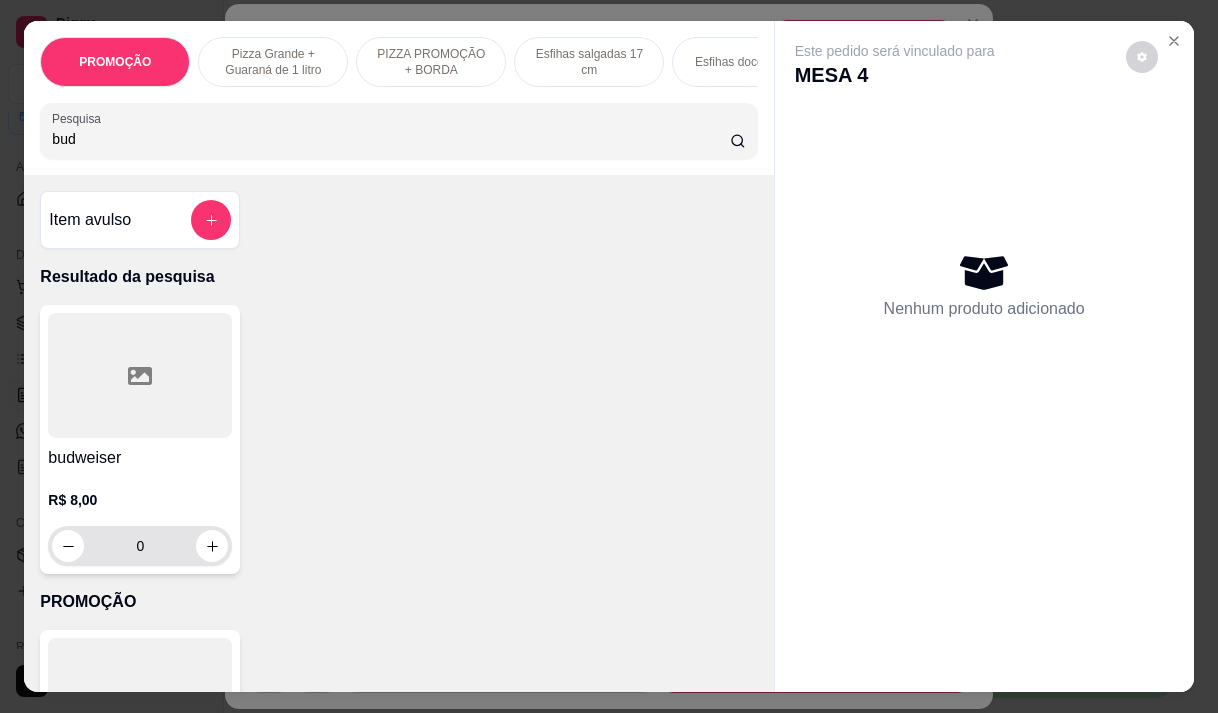 type on "bud" 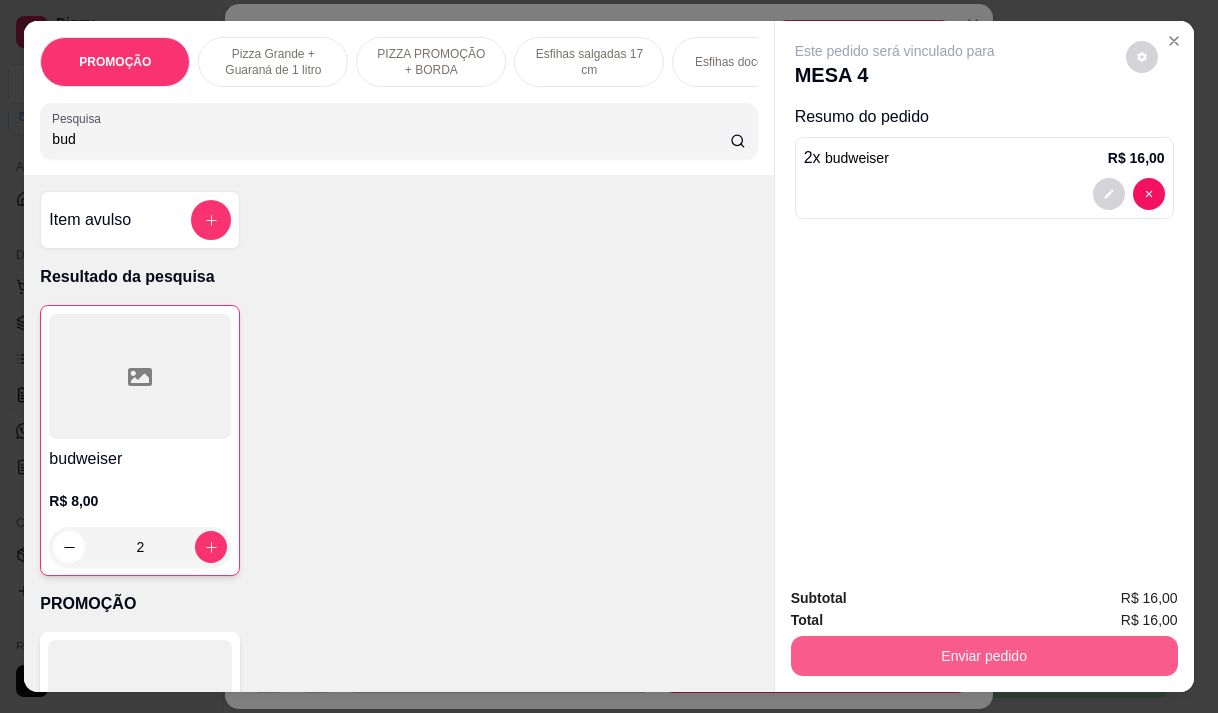 click on "Enviar pedido" at bounding box center [984, 656] 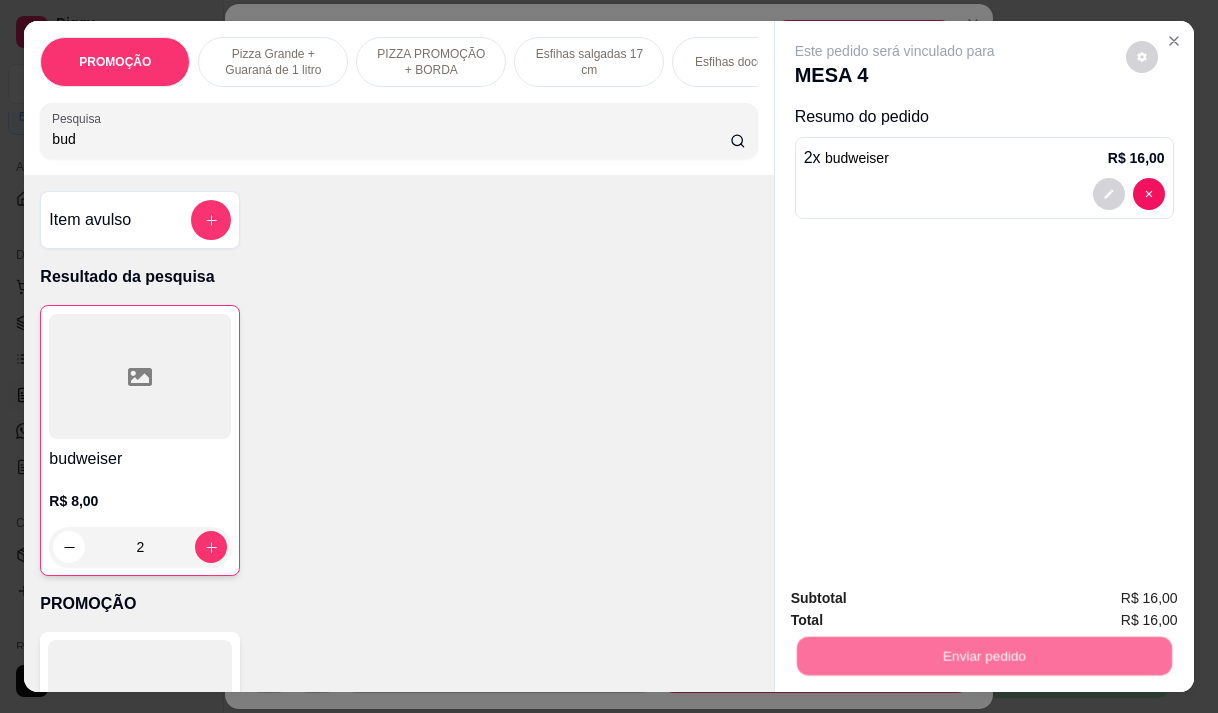 click on "Não registrar e enviar pedido" at bounding box center [918, 598] 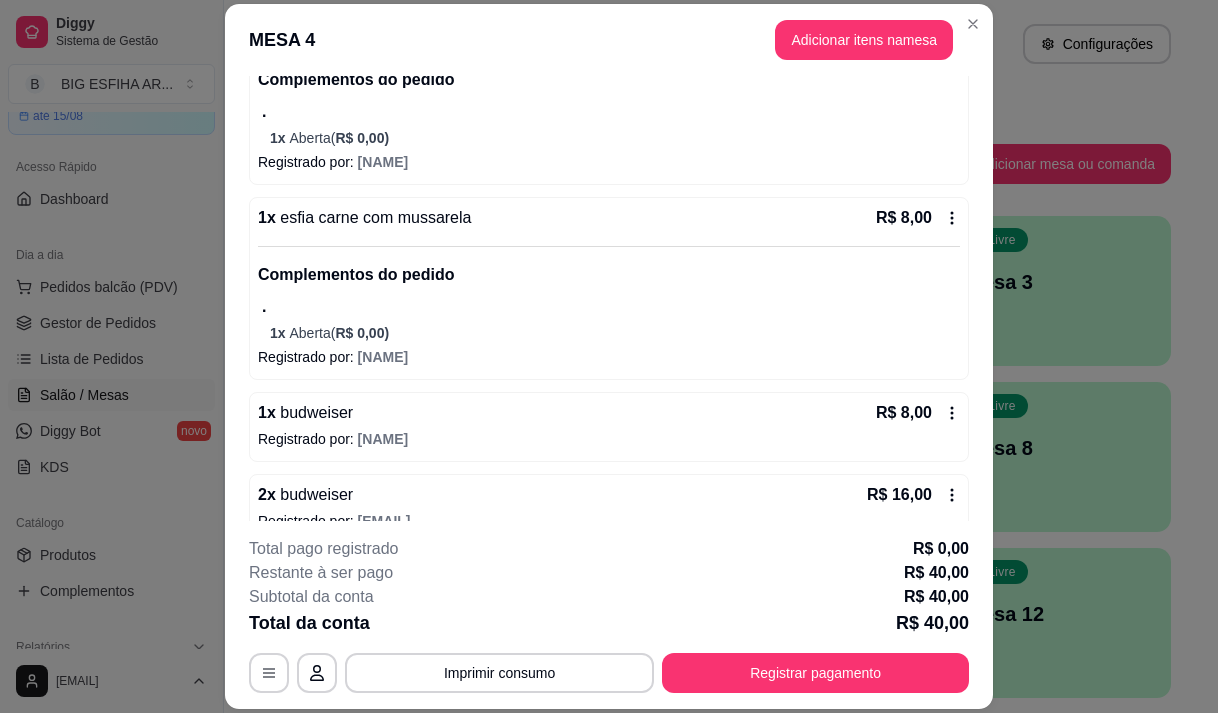 scroll, scrollTop: 293, scrollLeft: 0, axis: vertical 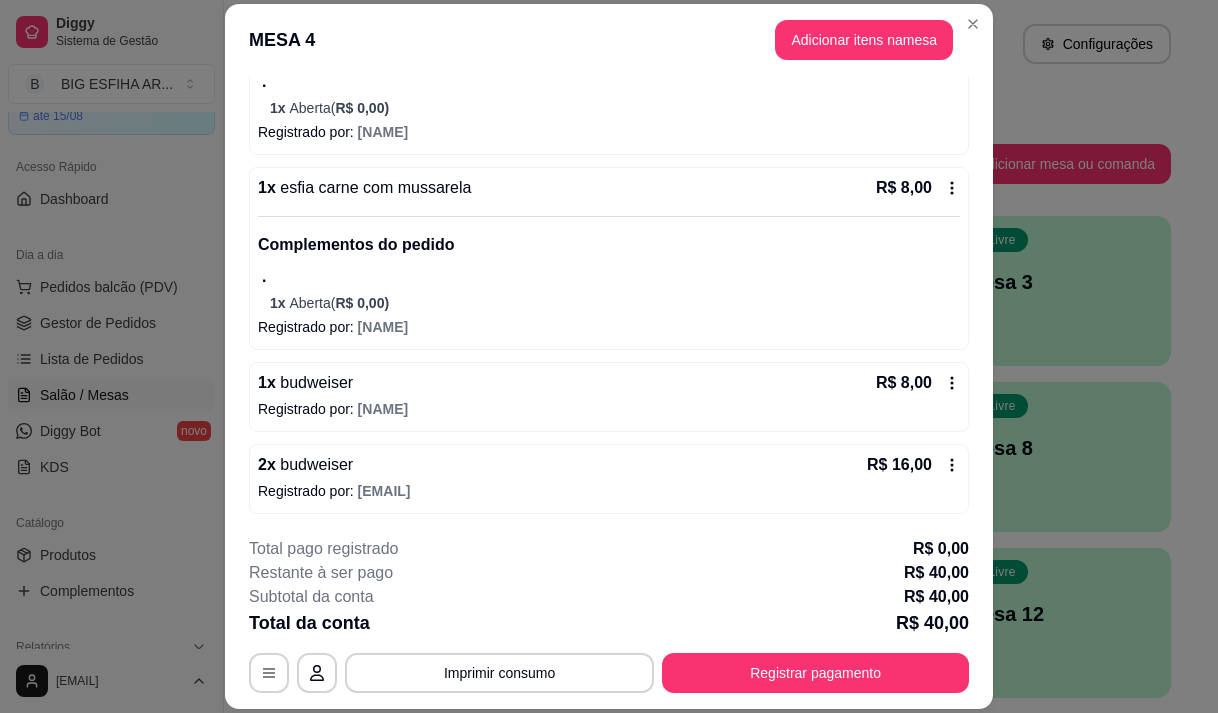 click on "Registrado por:   Monica" at bounding box center [609, 409] 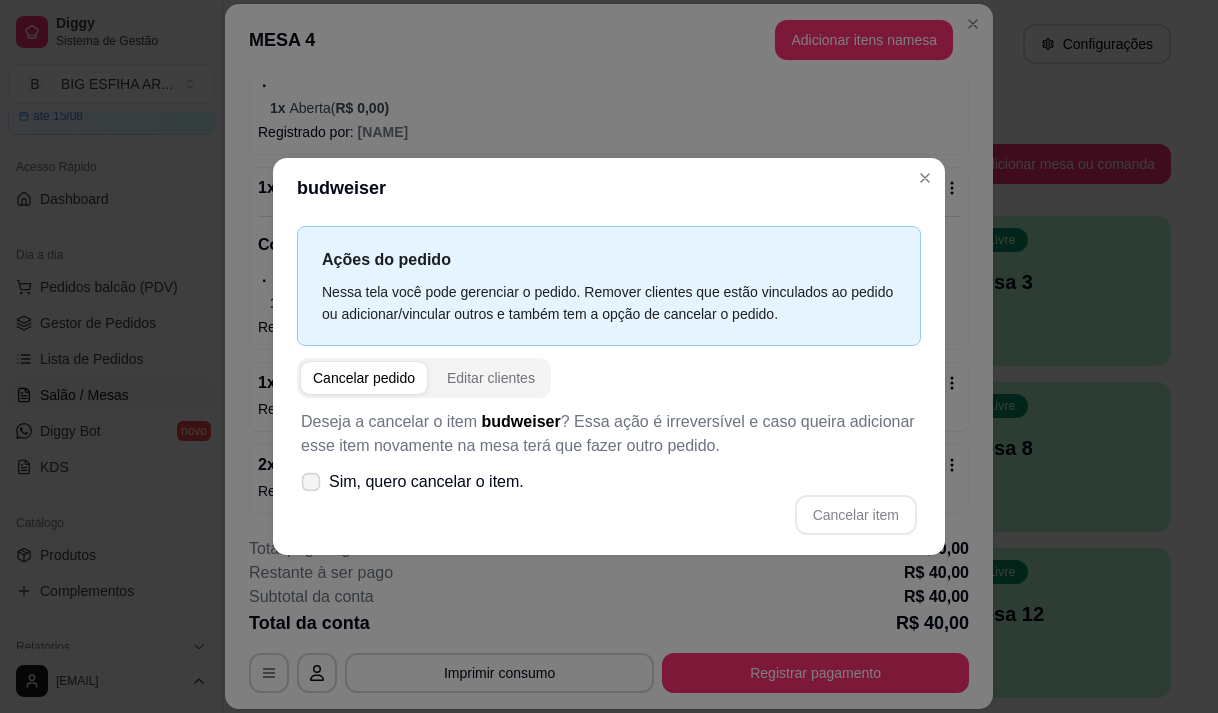 click on "Sim, quero cancelar o item." at bounding box center (426, 482) 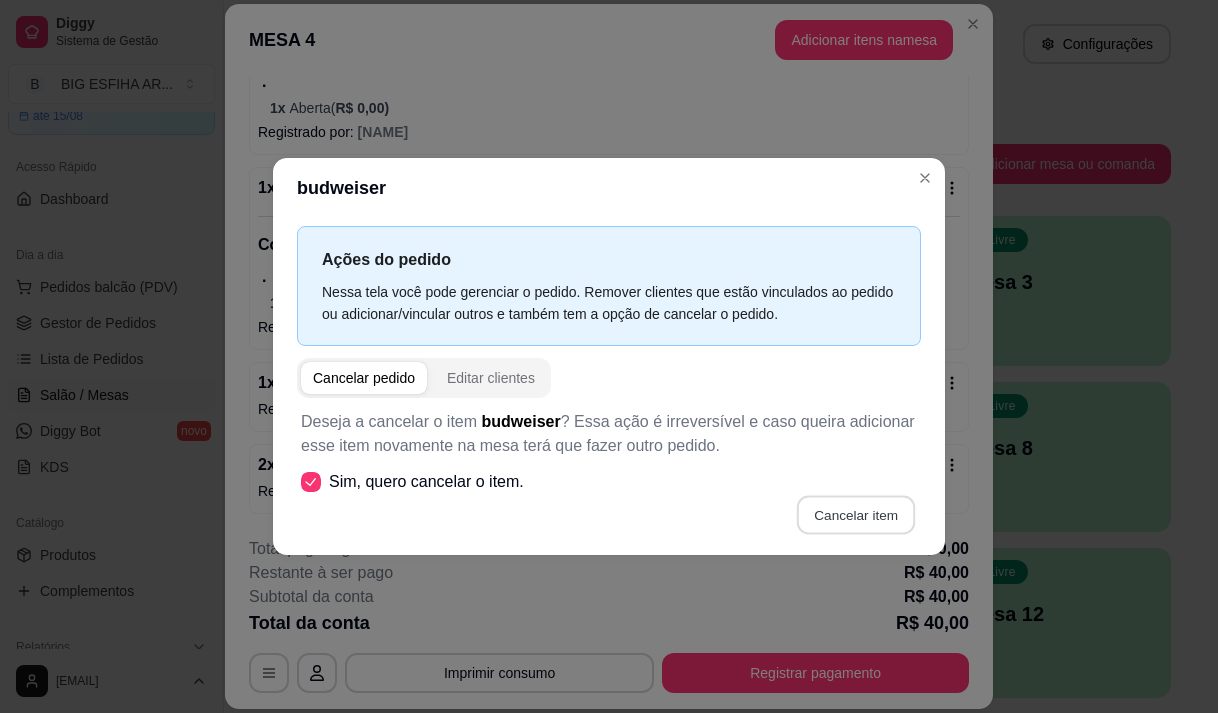 click on "Cancelar item" at bounding box center (855, 514) 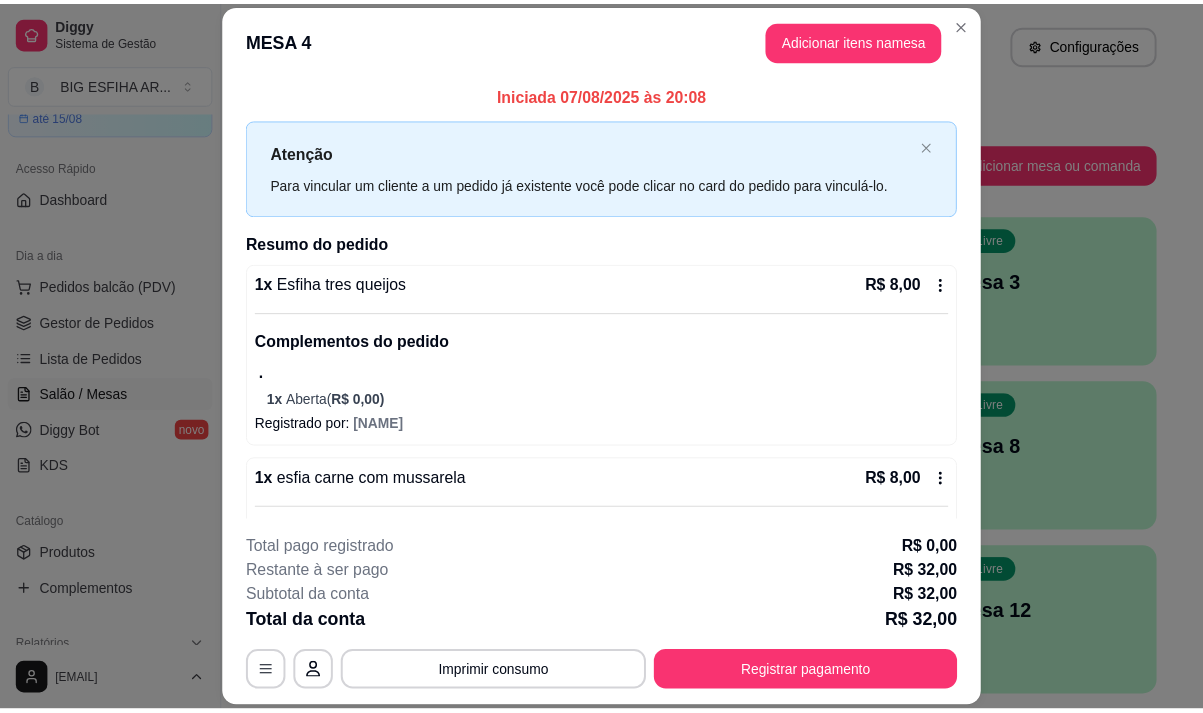 scroll, scrollTop: 0, scrollLeft: 0, axis: both 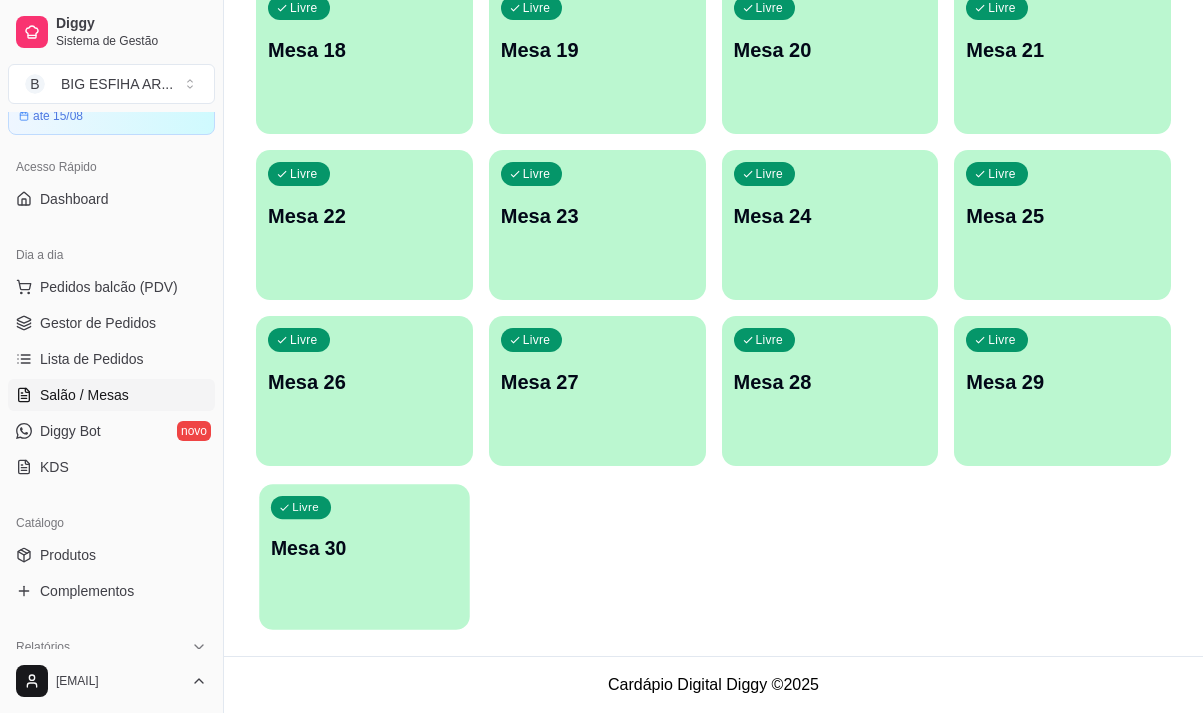 click on "Livre Mesa 30" at bounding box center [364, 545] 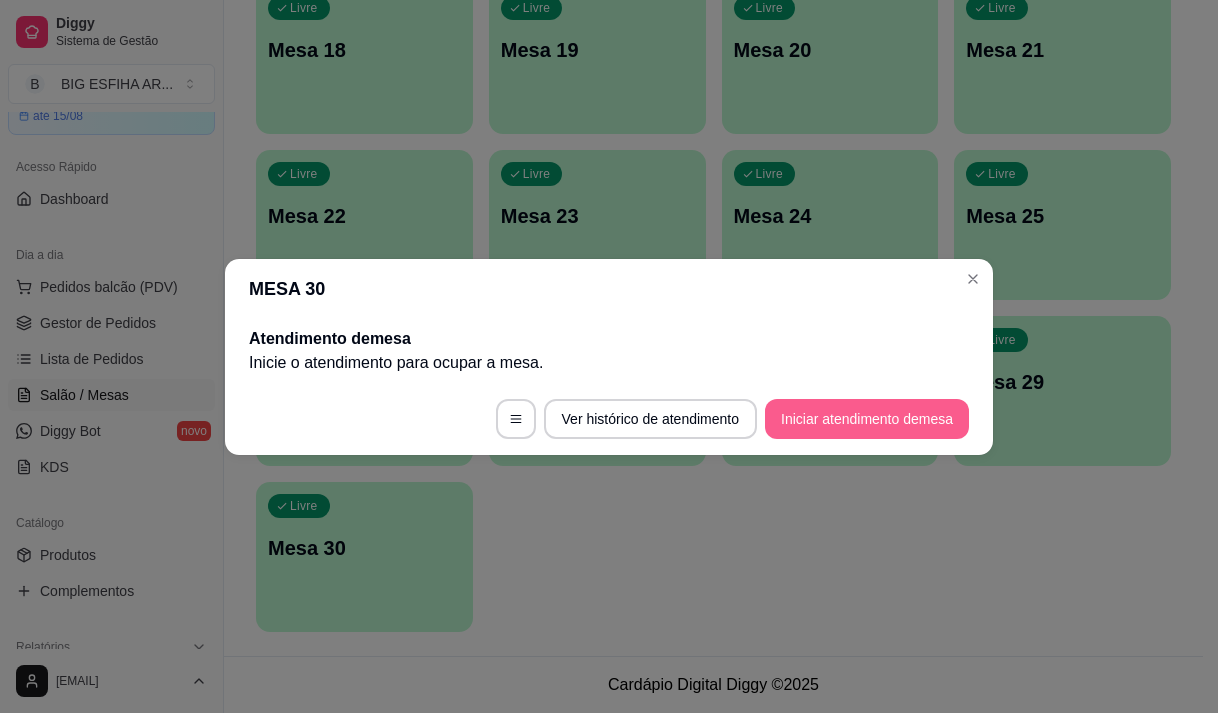 click on "Iniciar atendimento de  mesa" at bounding box center [867, 419] 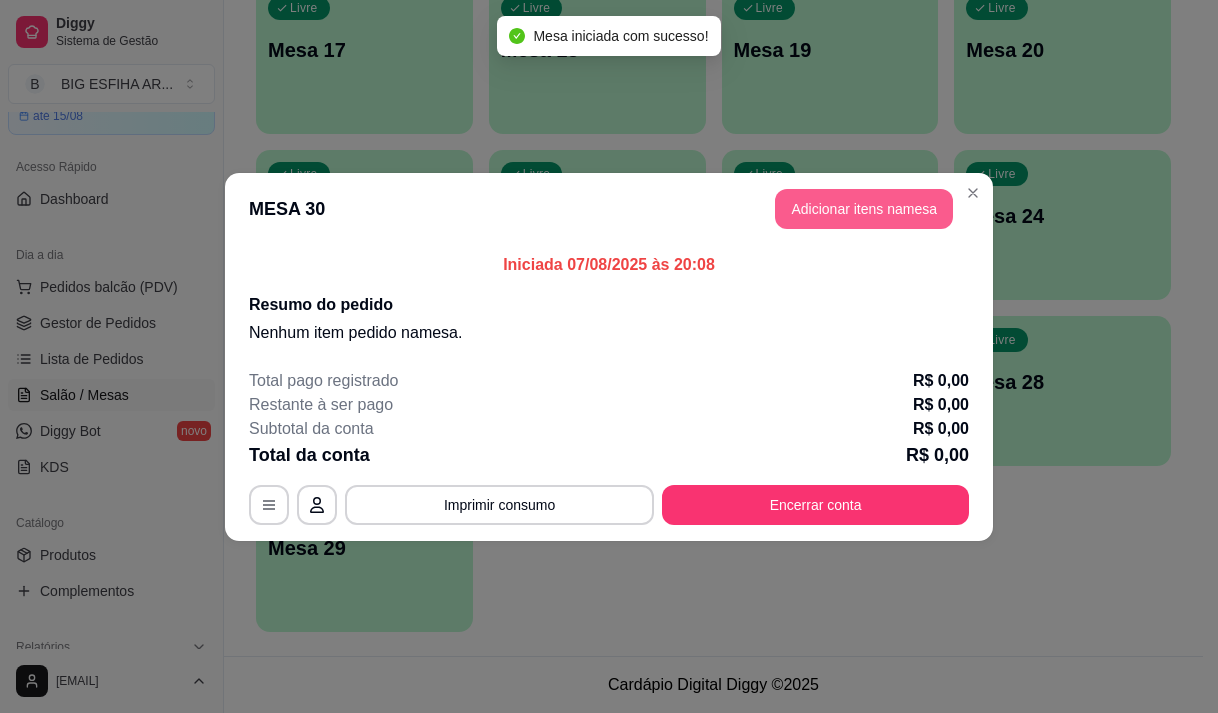 click on "Adicionar itens na  mesa" at bounding box center (864, 209) 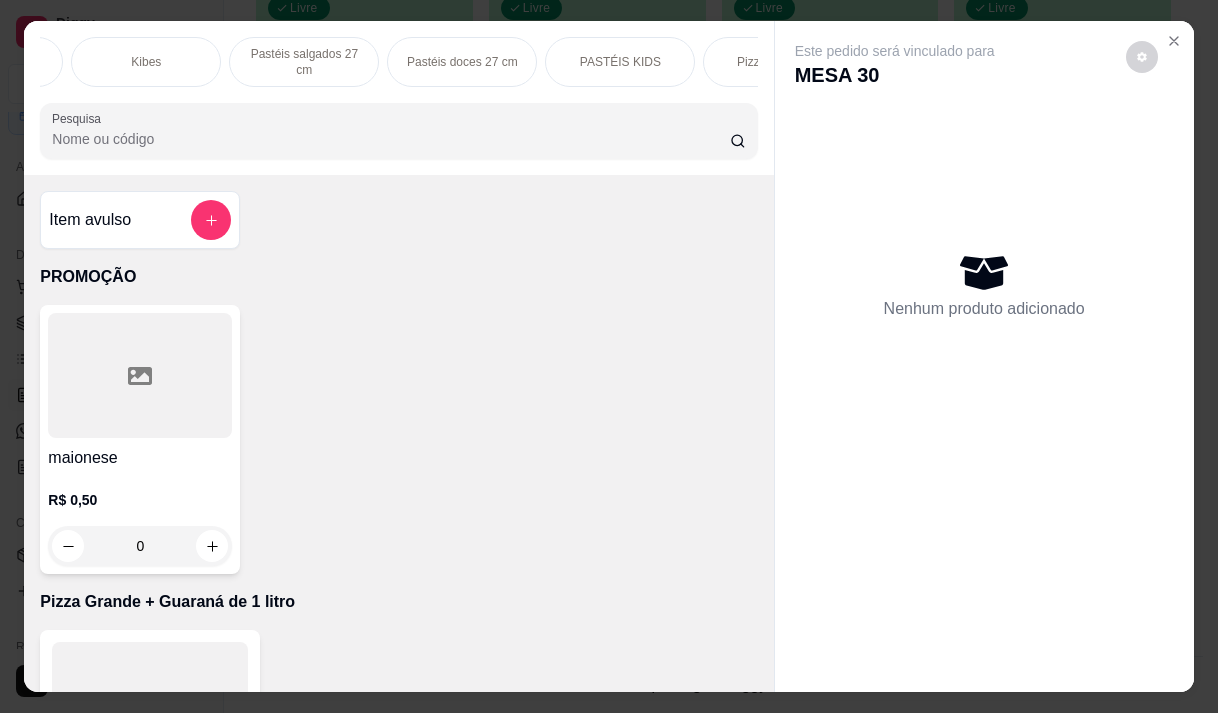 scroll, scrollTop: 0, scrollLeft: 800, axis: horizontal 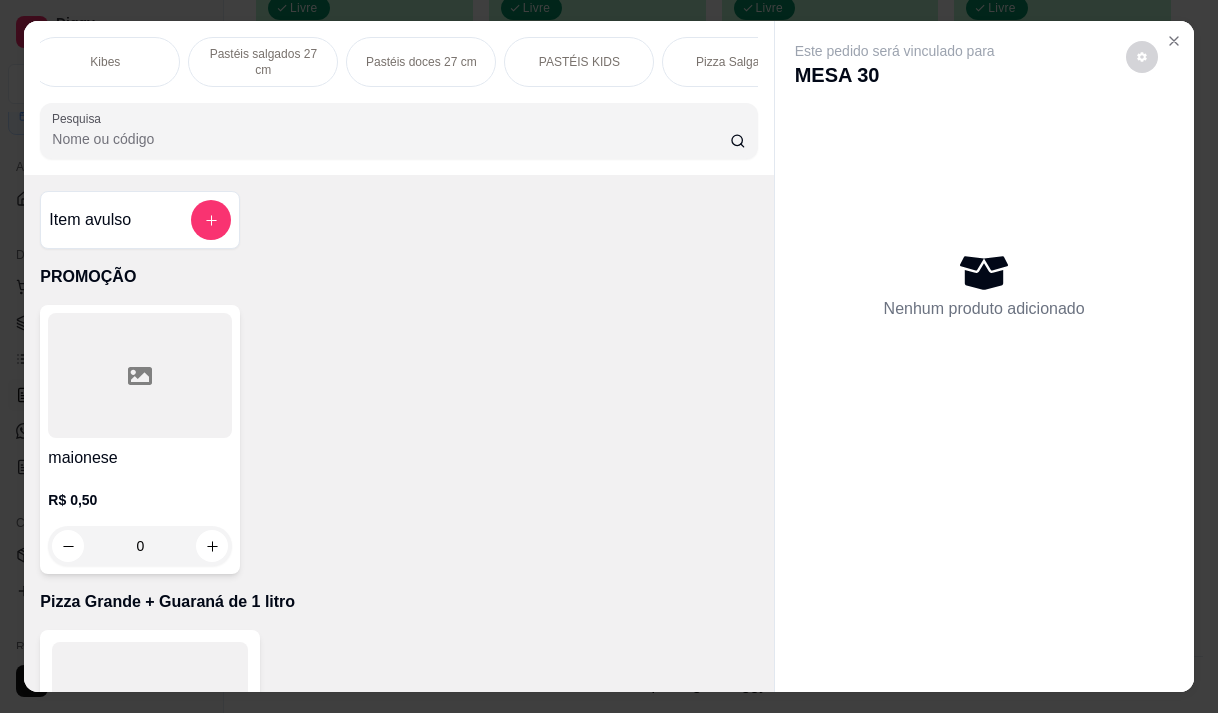 click on "Pizza Salgadas" at bounding box center (737, 62) 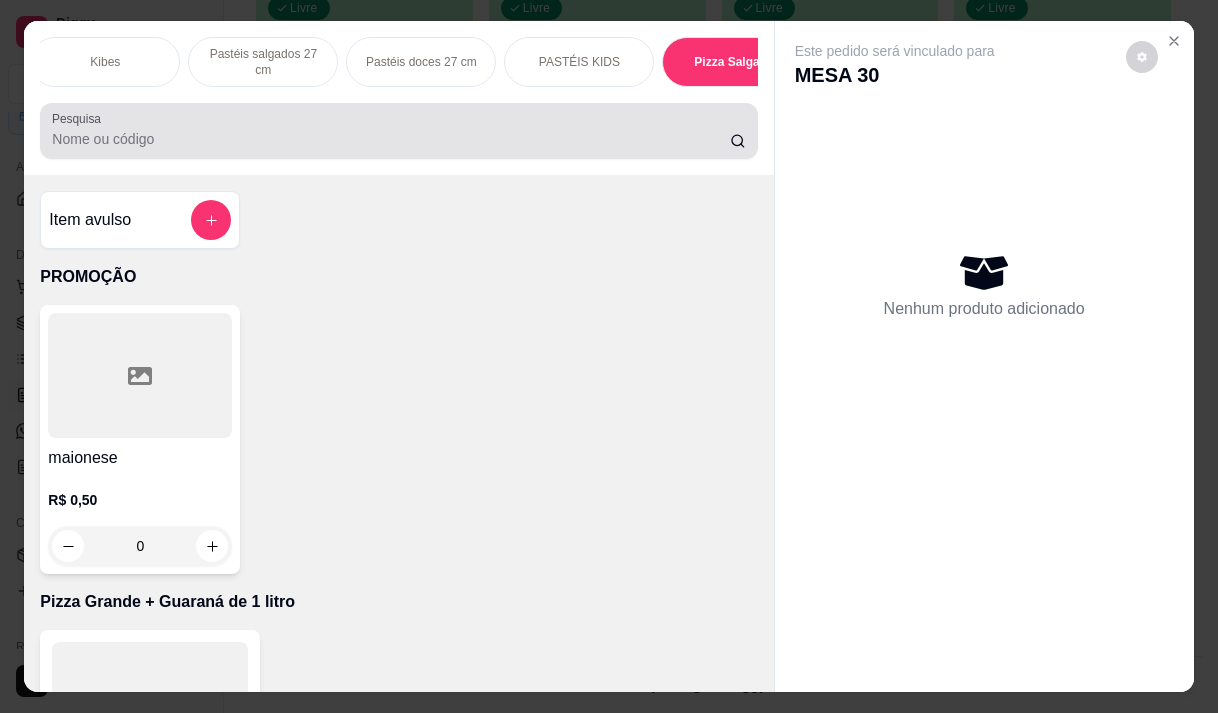 scroll, scrollTop: 15444, scrollLeft: 0, axis: vertical 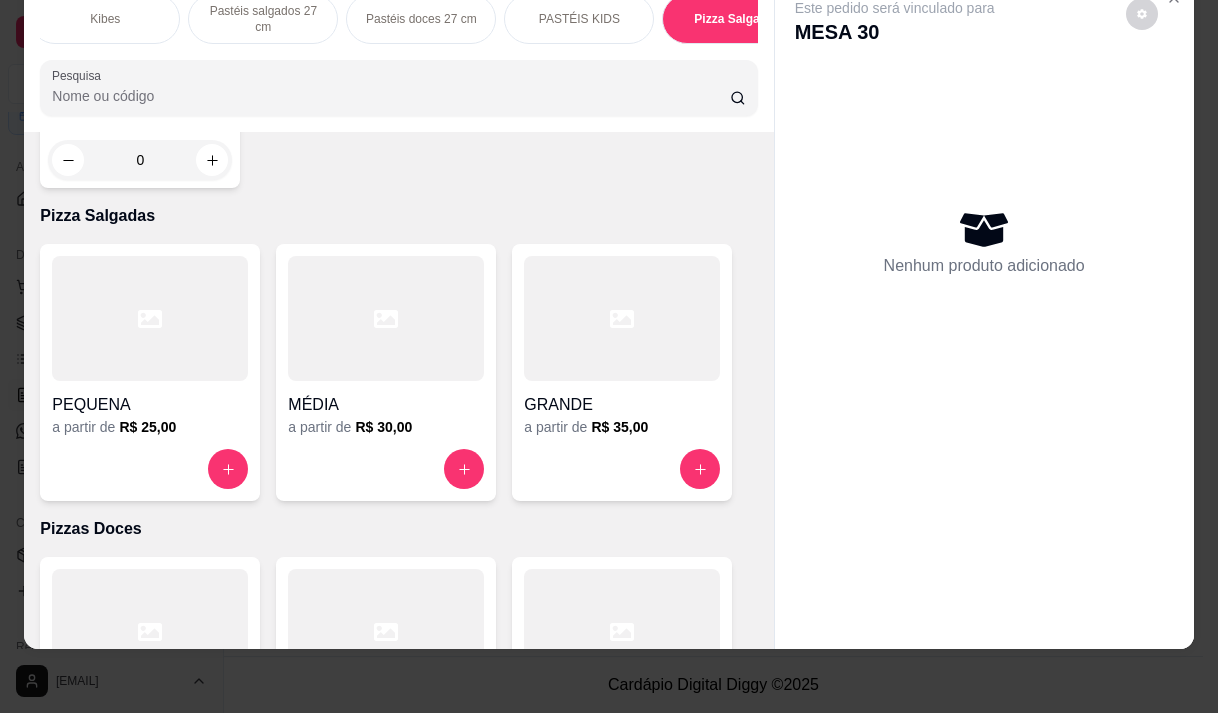 click on "a partir de     R$ 35,00" at bounding box center [622, 427] 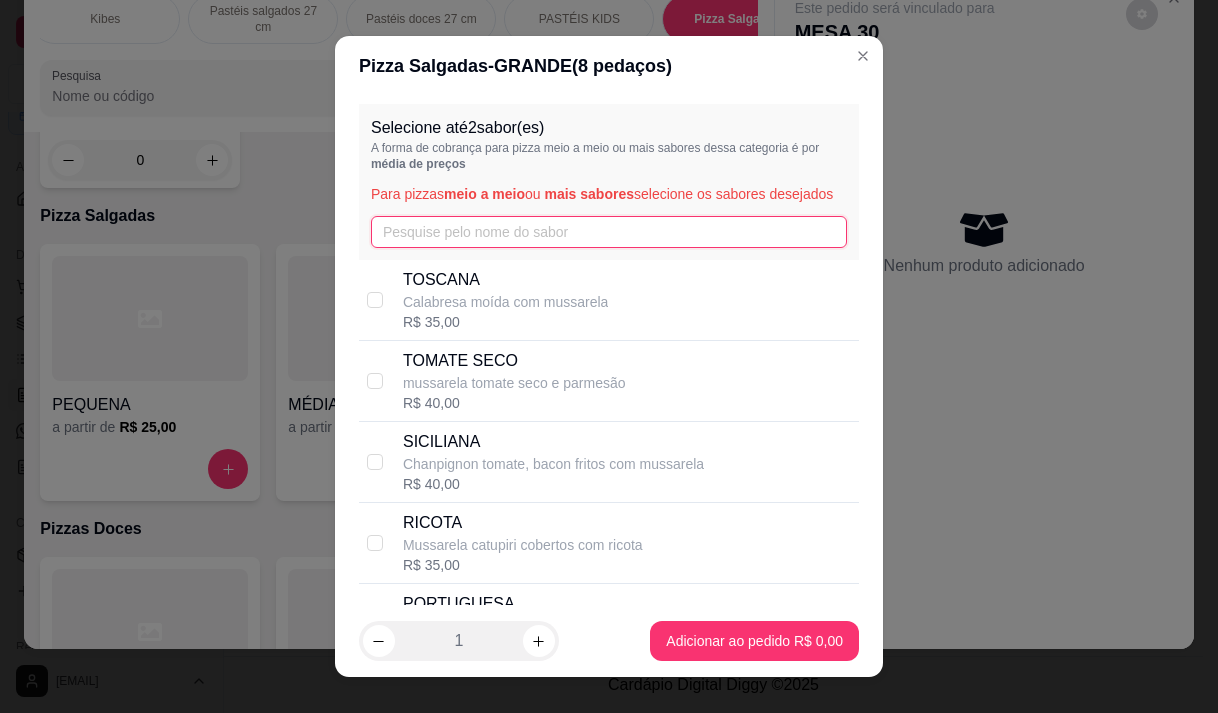 click at bounding box center (609, 232) 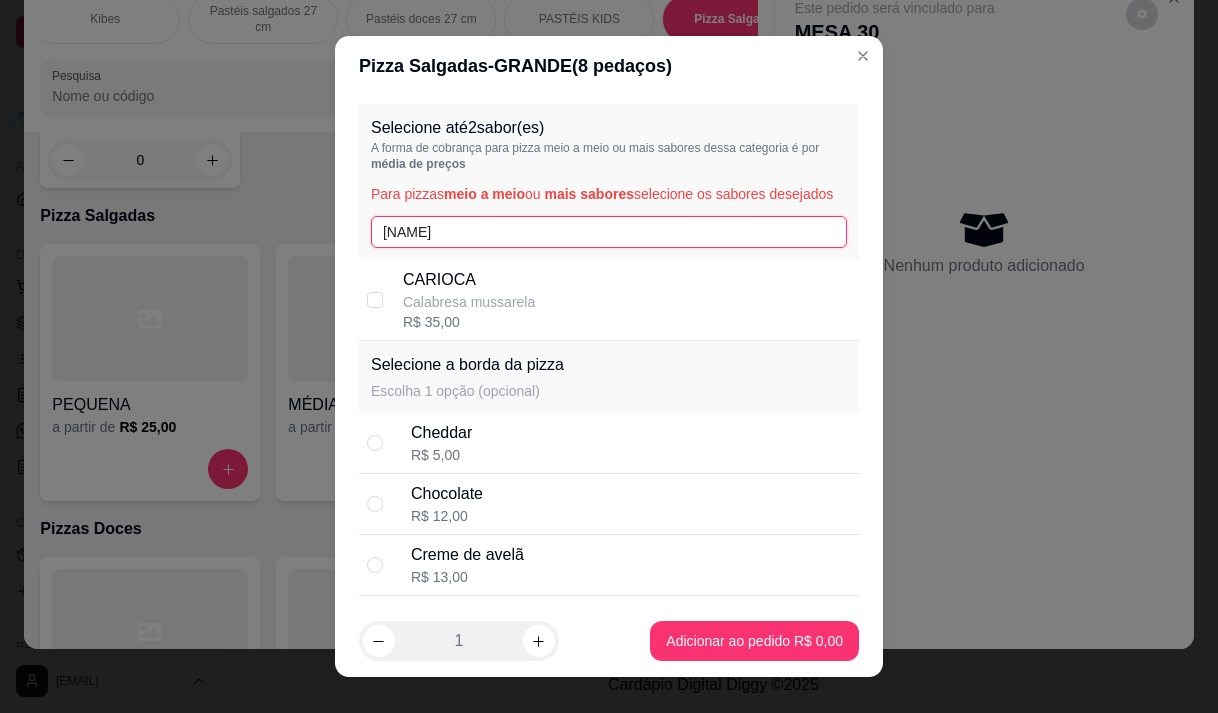 type on "cari" 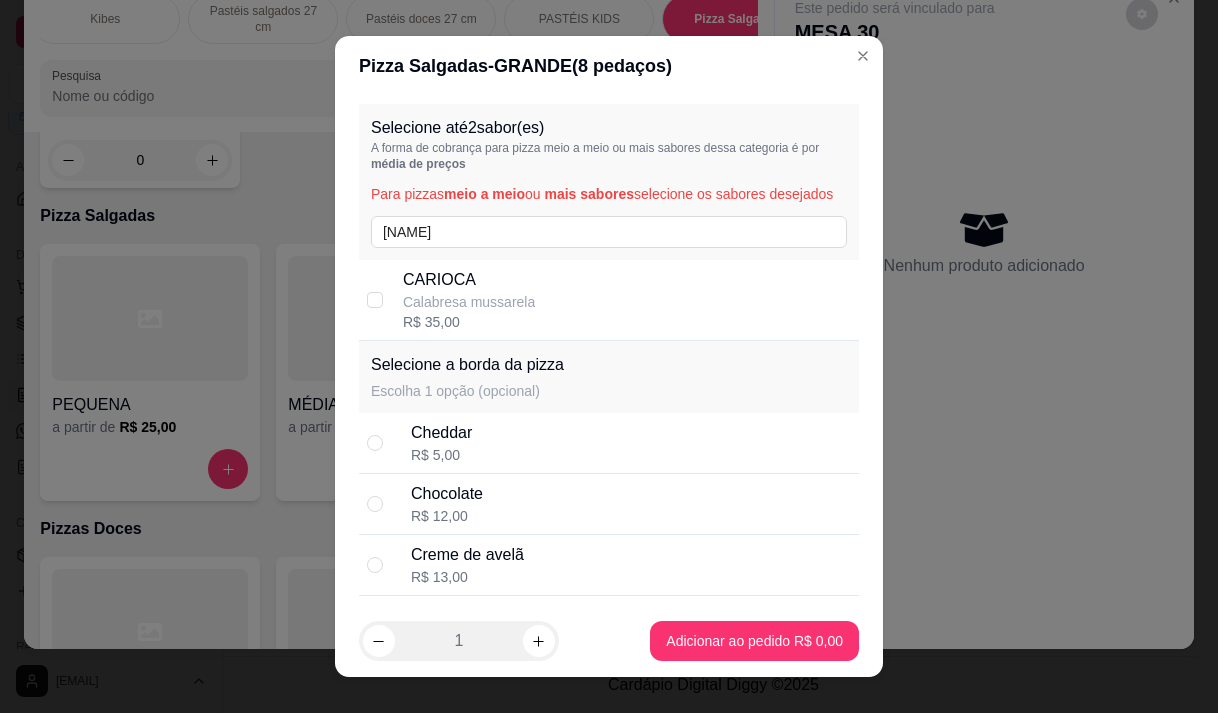 click on "Calabresa mussarela" at bounding box center (469, 302) 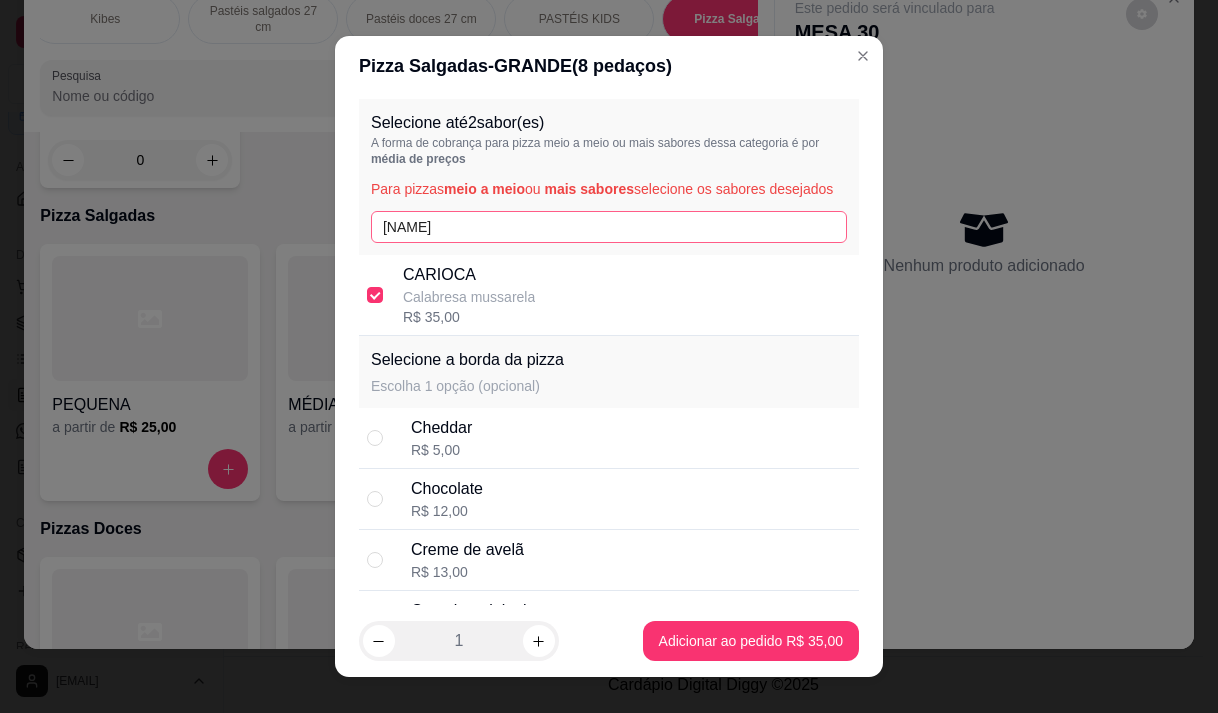 scroll, scrollTop: 0, scrollLeft: 0, axis: both 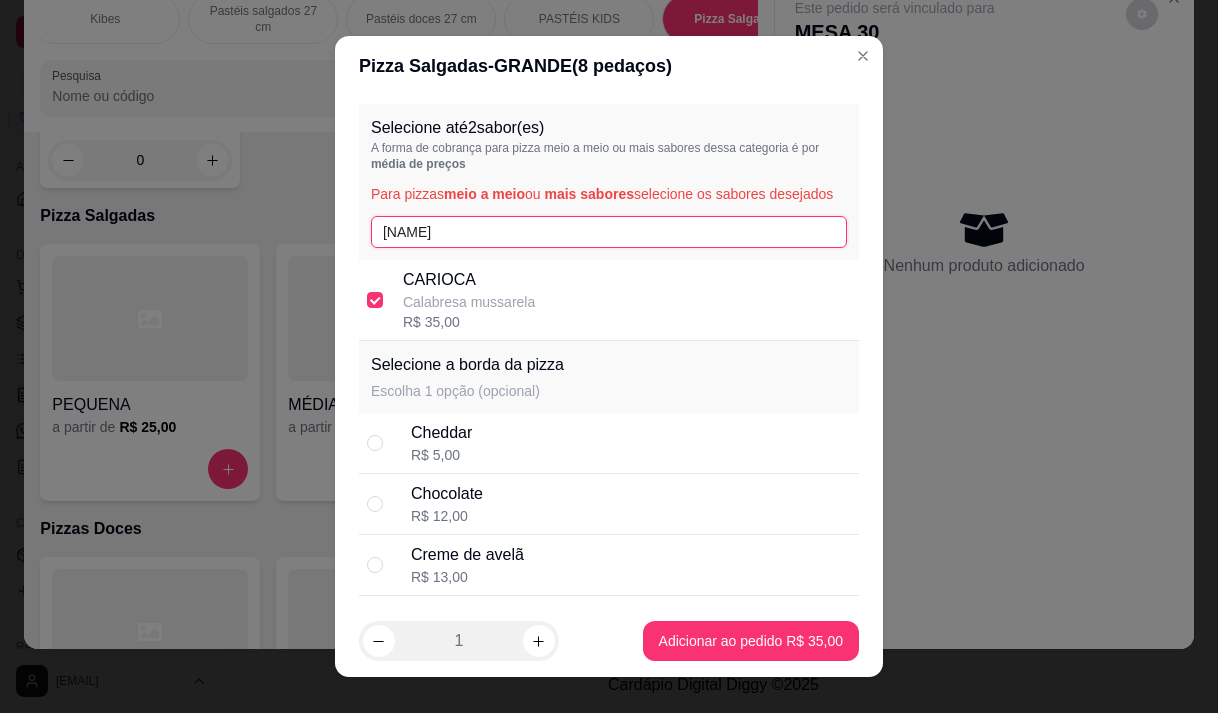 click on "cari" at bounding box center (609, 232) 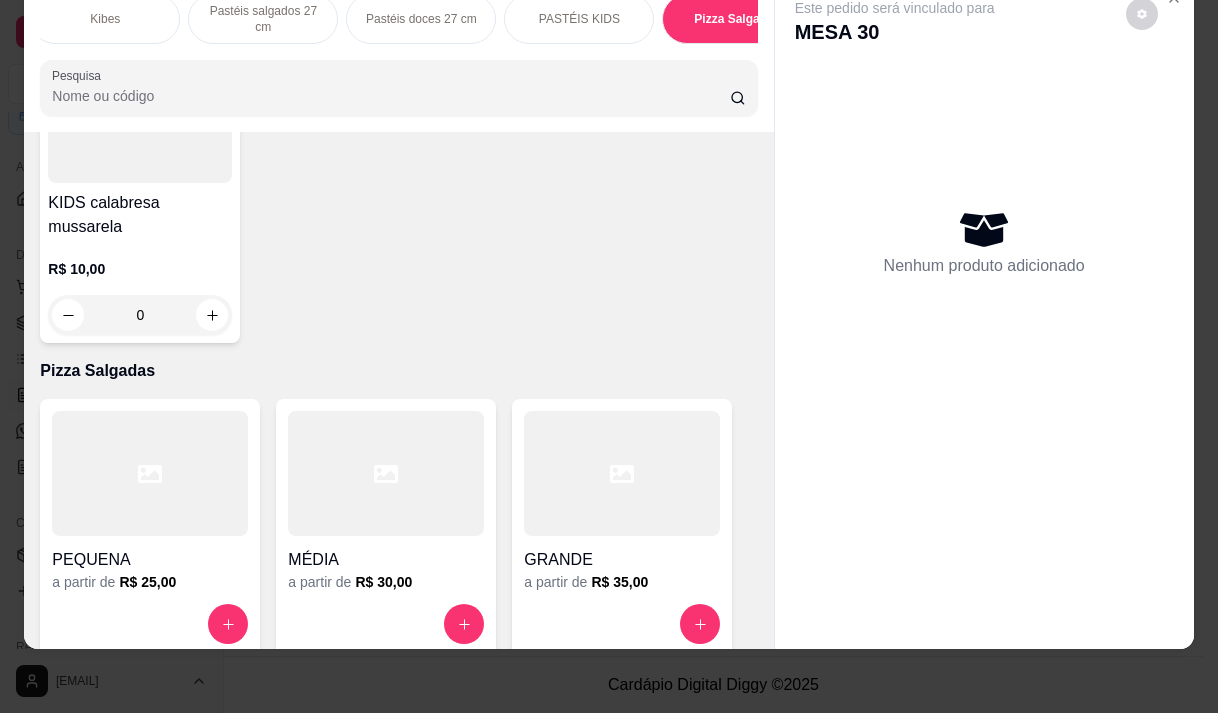 scroll, scrollTop: 15244, scrollLeft: 0, axis: vertical 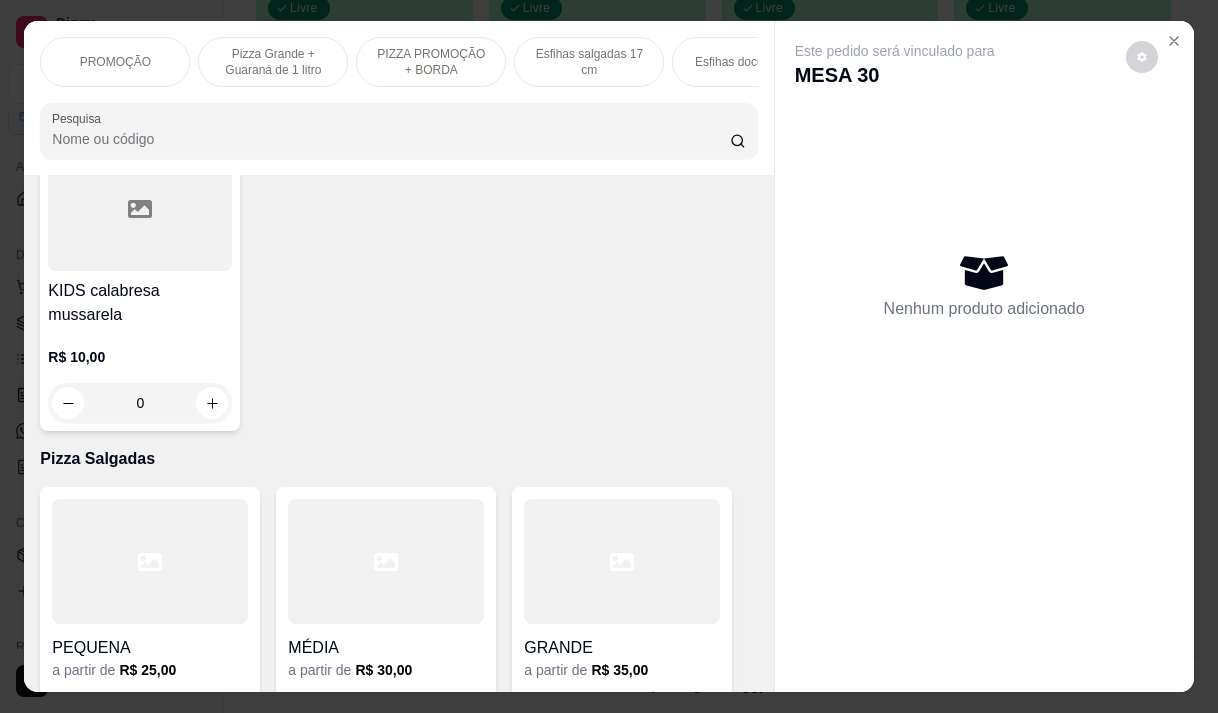 click on "PIZZA PROMOÇÃO + BORDA" at bounding box center [431, 62] 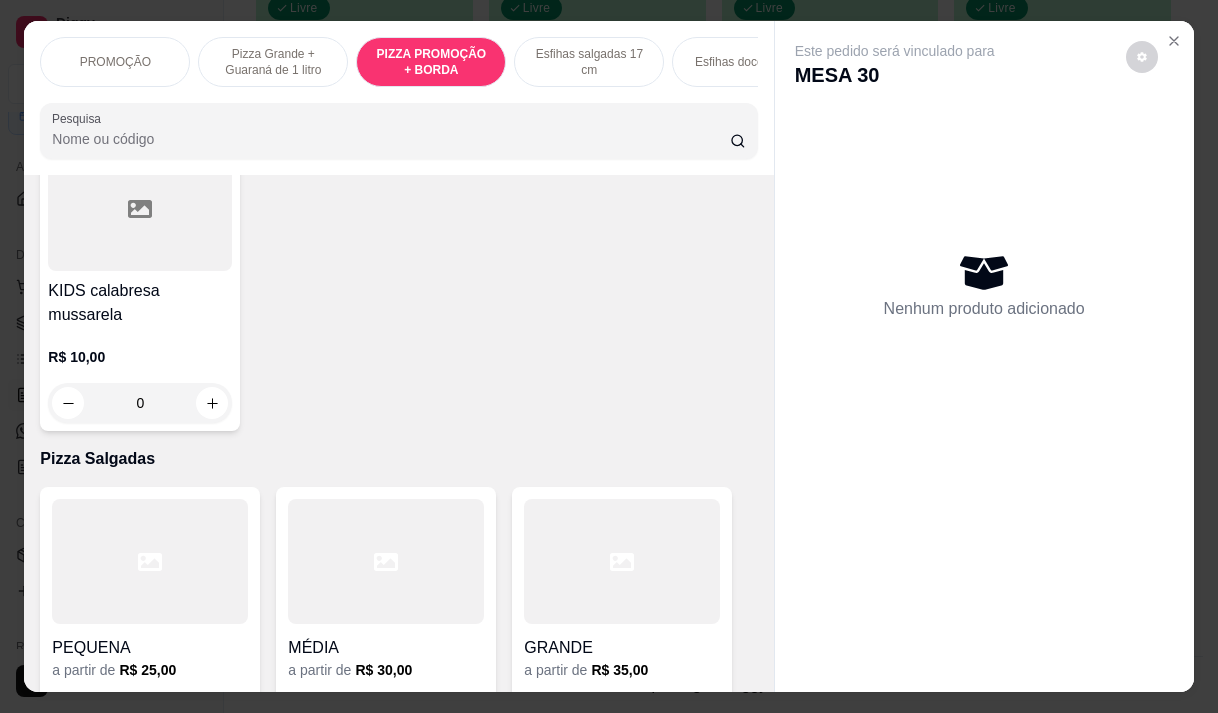scroll, scrollTop: 728, scrollLeft: 0, axis: vertical 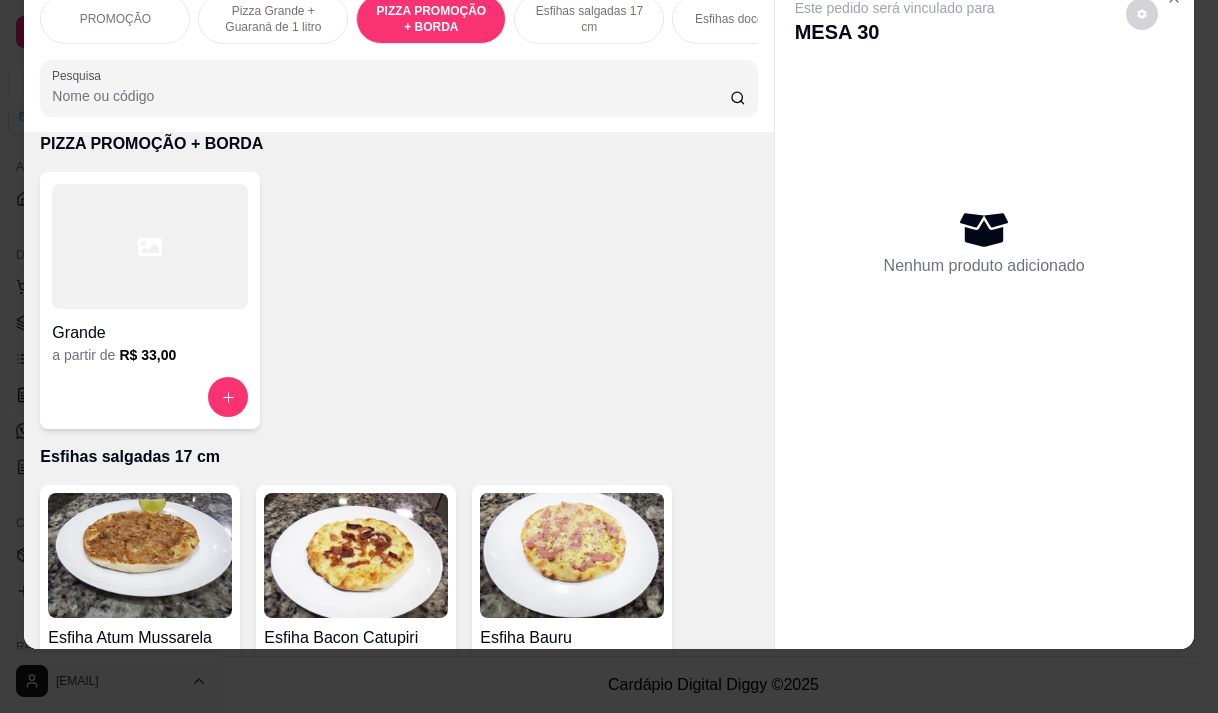 click on "Grande" at bounding box center (150, 333) 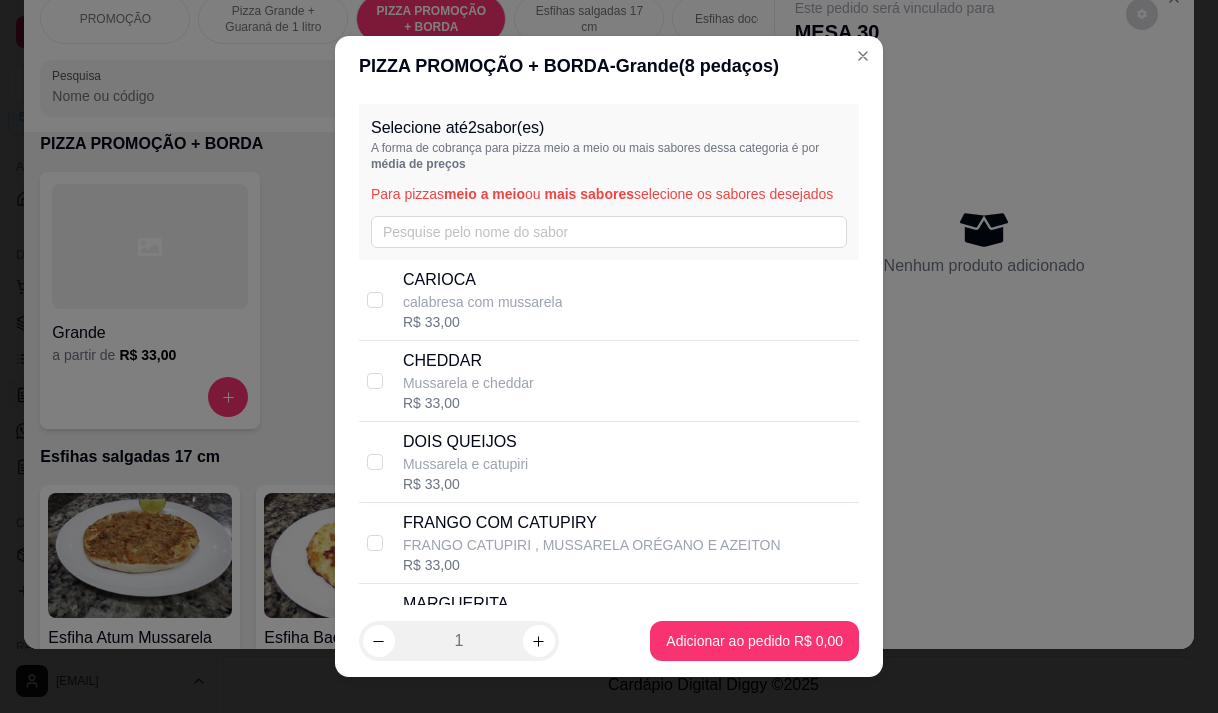 click on "CARIOCA calabresa com mussarela  R$ 33,00" at bounding box center (627, 300) 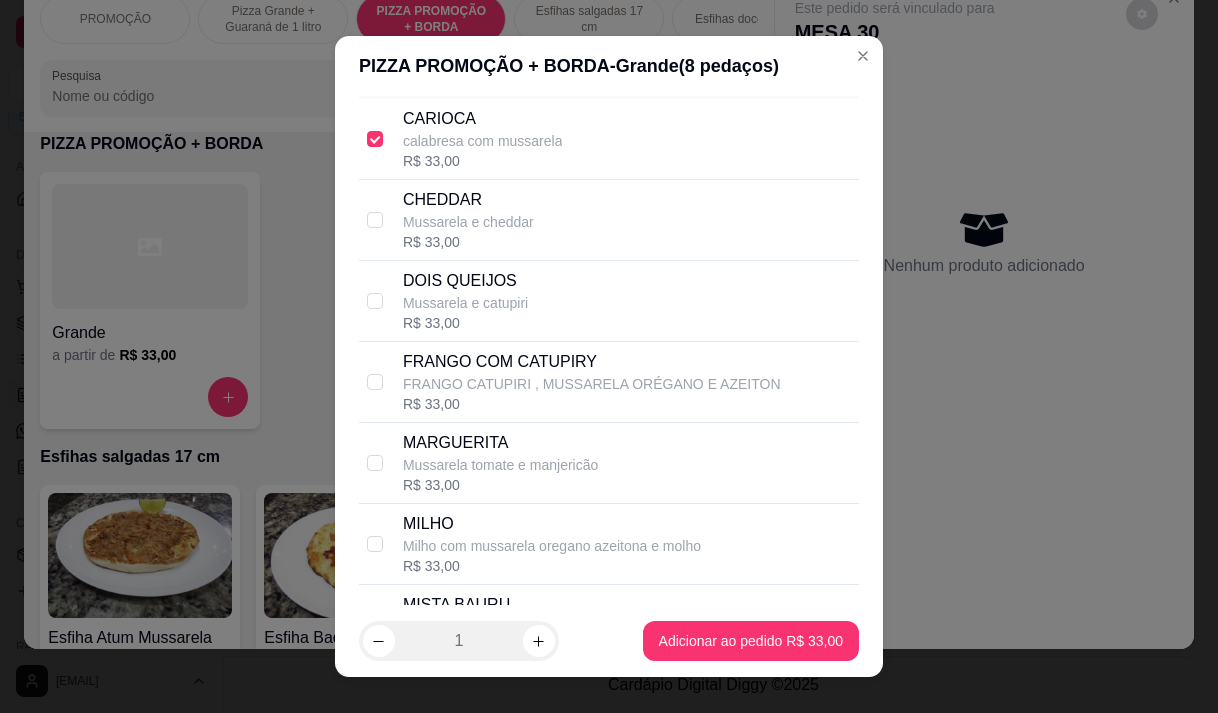 scroll, scrollTop: 200, scrollLeft: 0, axis: vertical 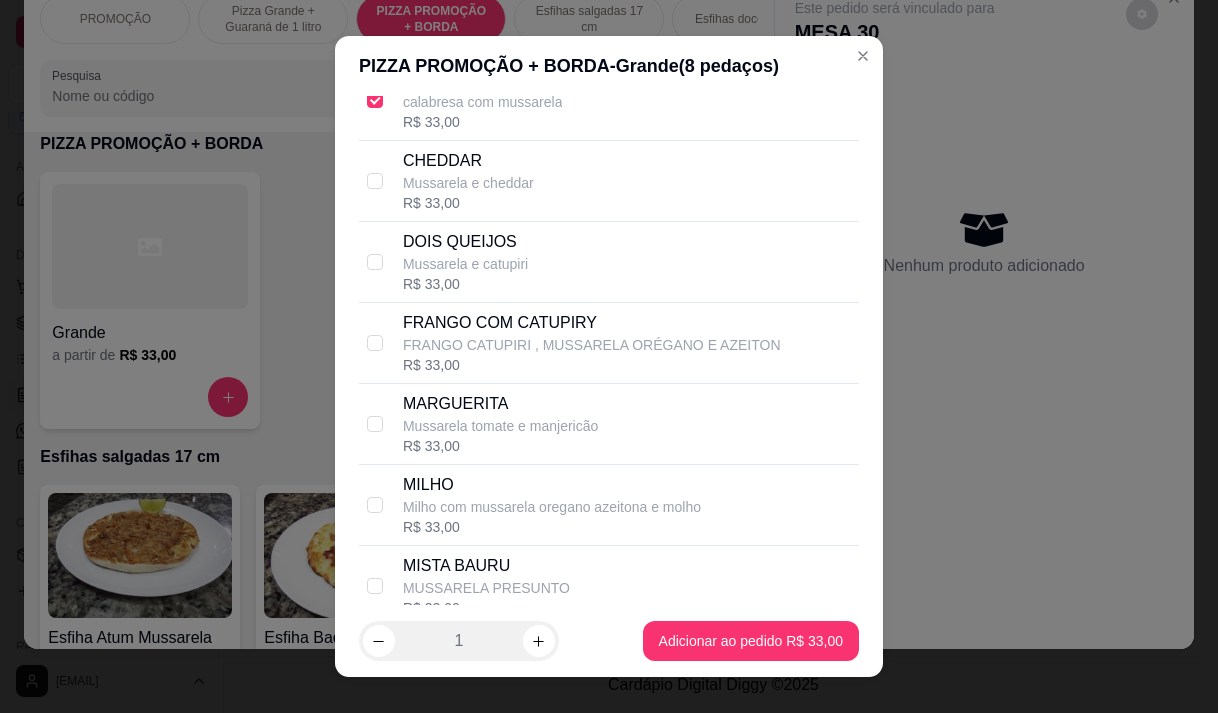 click on "FRANGO COM CATUPIRY" at bounding box center [592, 323] 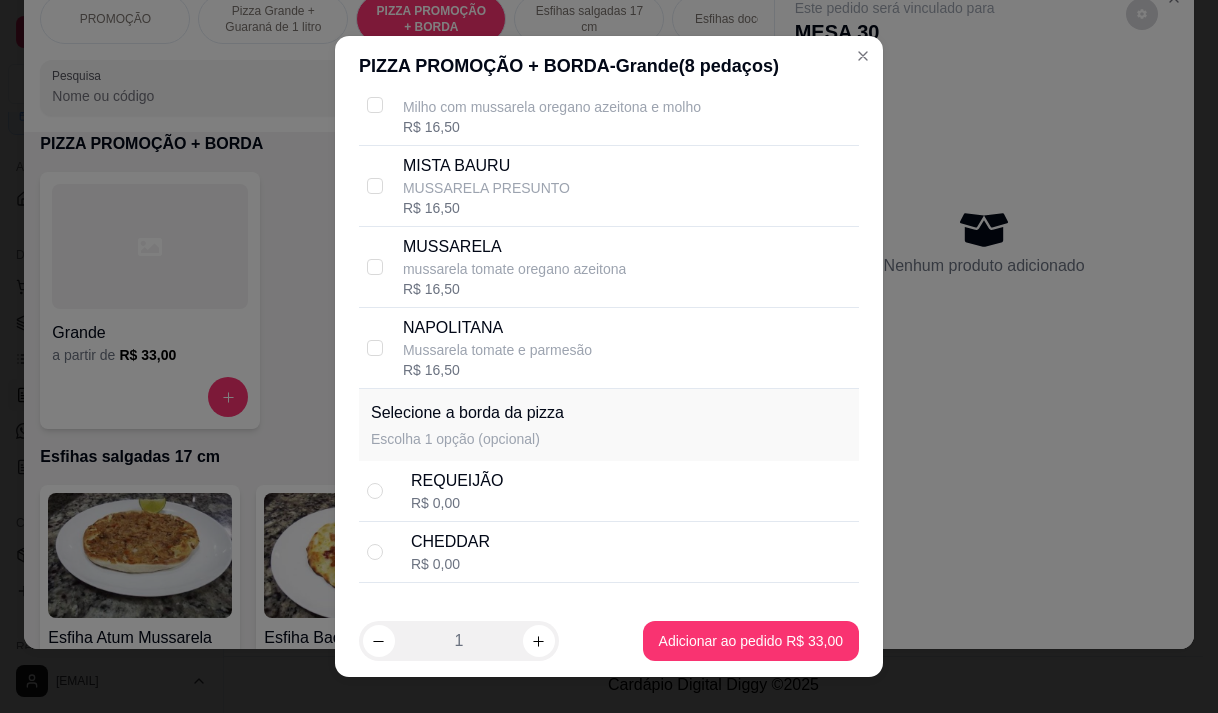 scroll, scrollTop: 685, scrollLeft: 0, axis: vertical 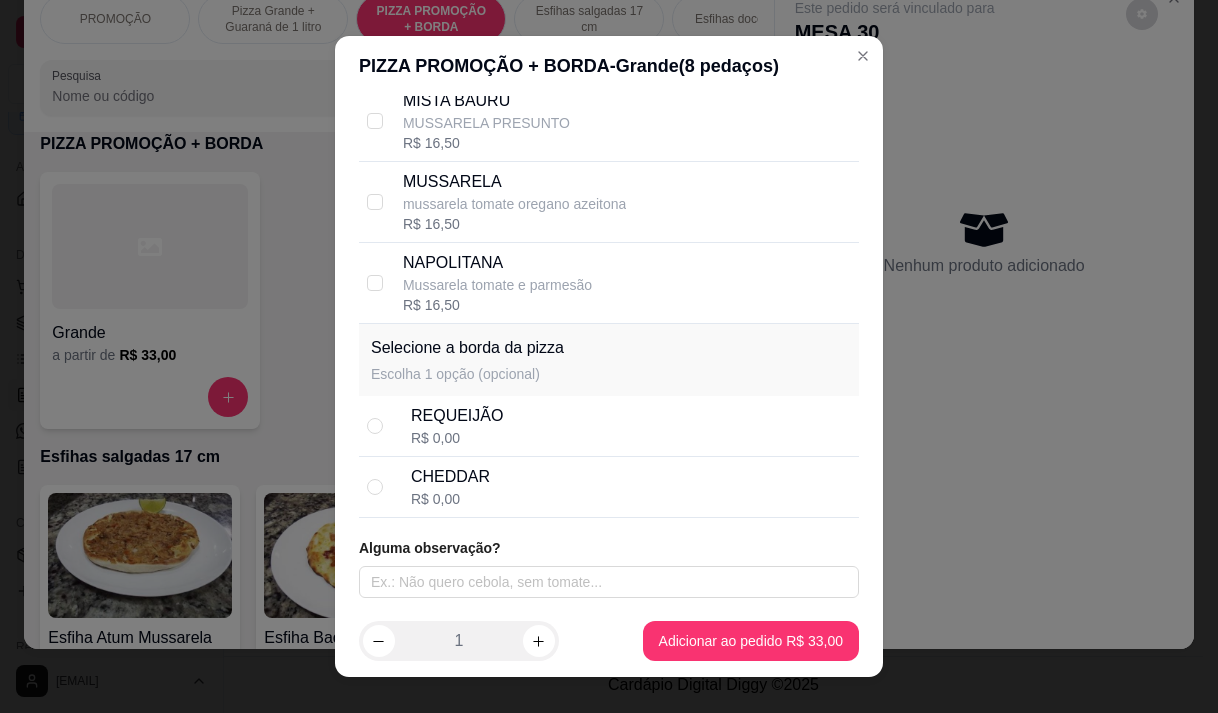 click on "REQUEIJÃO R$ 0,00" at bounding box center [631, 426] 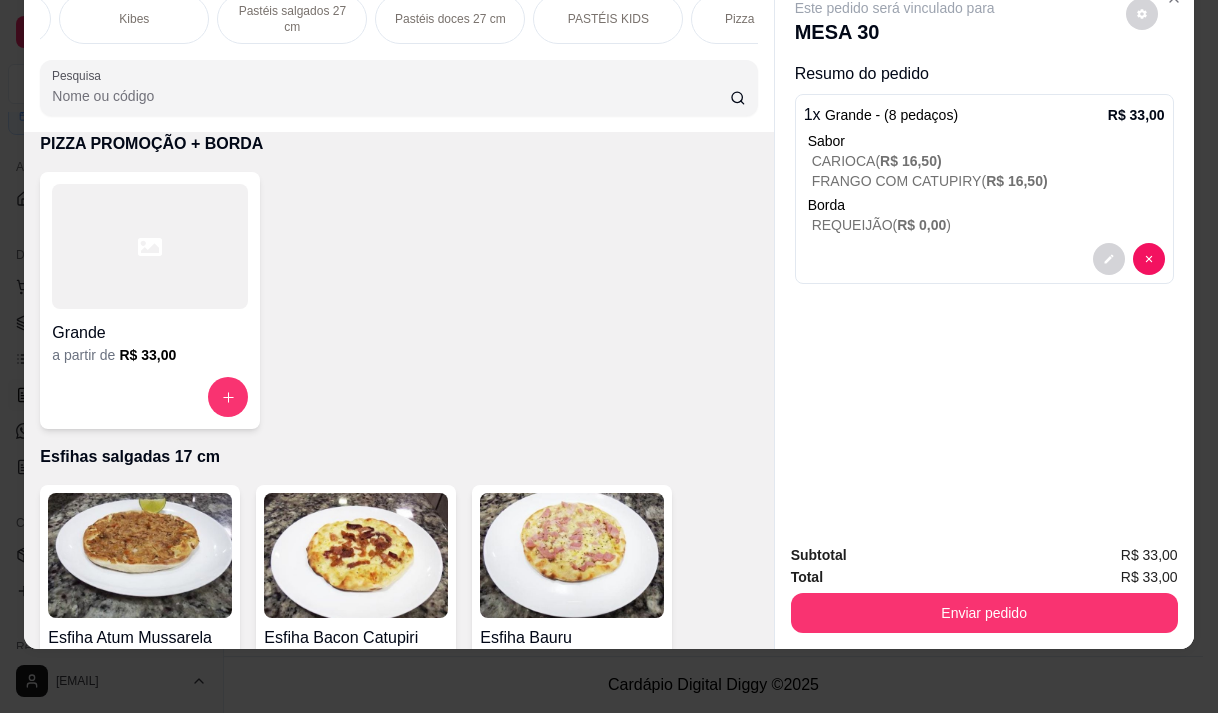 scroll, scrollTop: 0, scrollLeft: 840, axis: horizontal 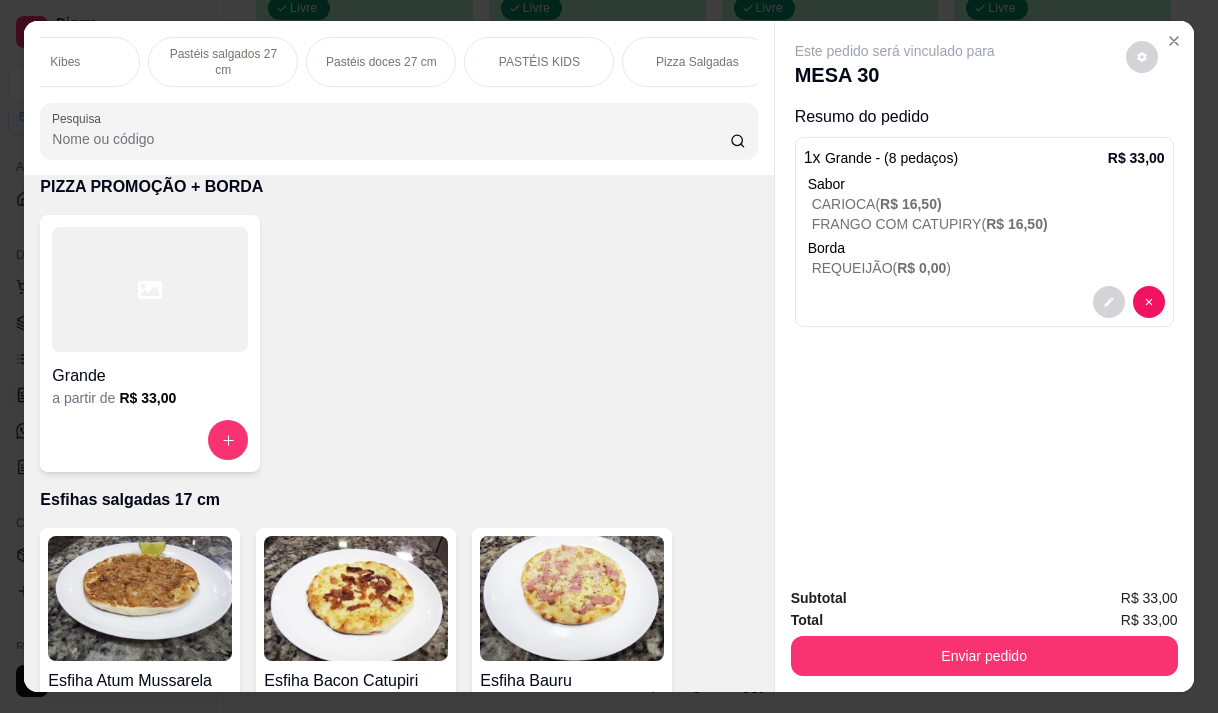 click on "Pizza Salgadas" at bounding box center (697, 62) 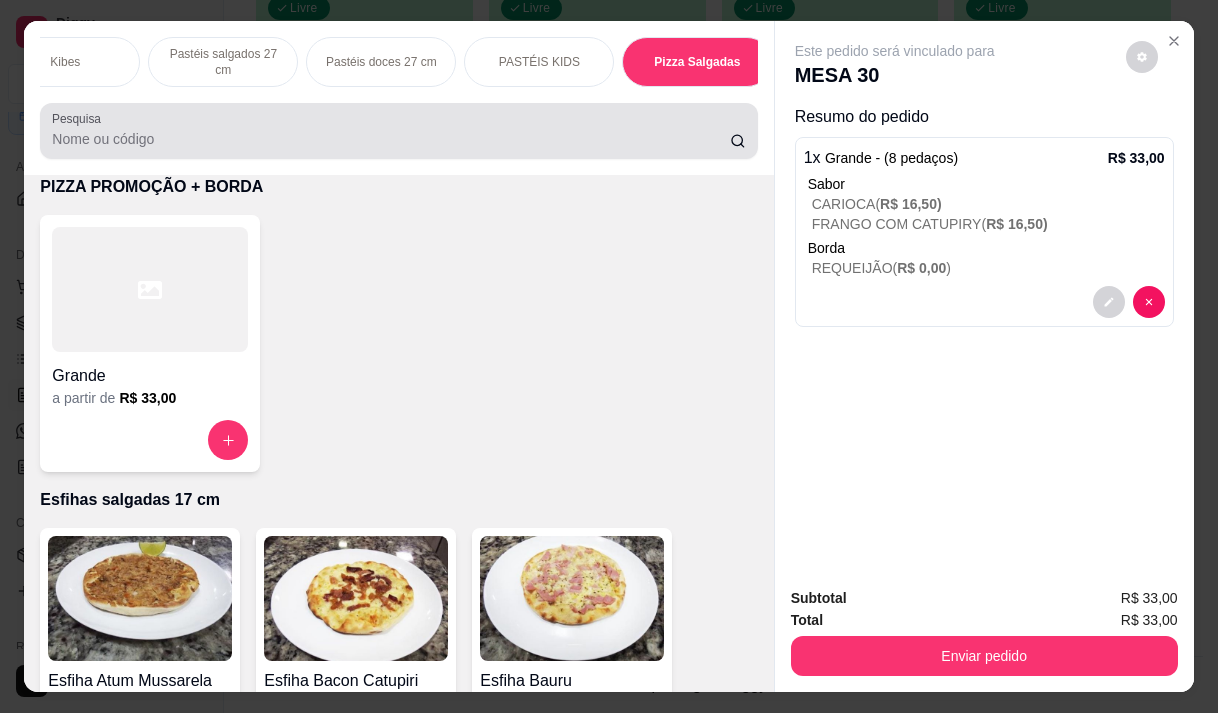 scroll, scrollTop: 15444, scrollLeft: 0, axis: vertical 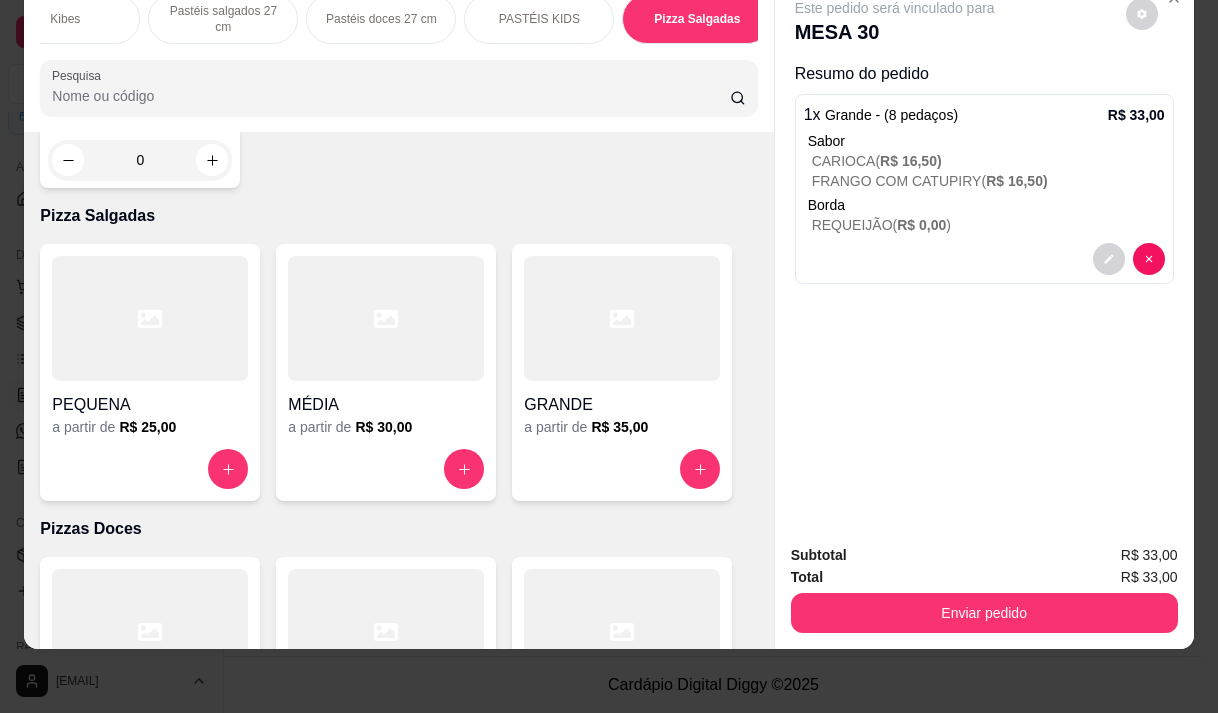 click on "R$ 35,00" at bounding box center [619, 427] 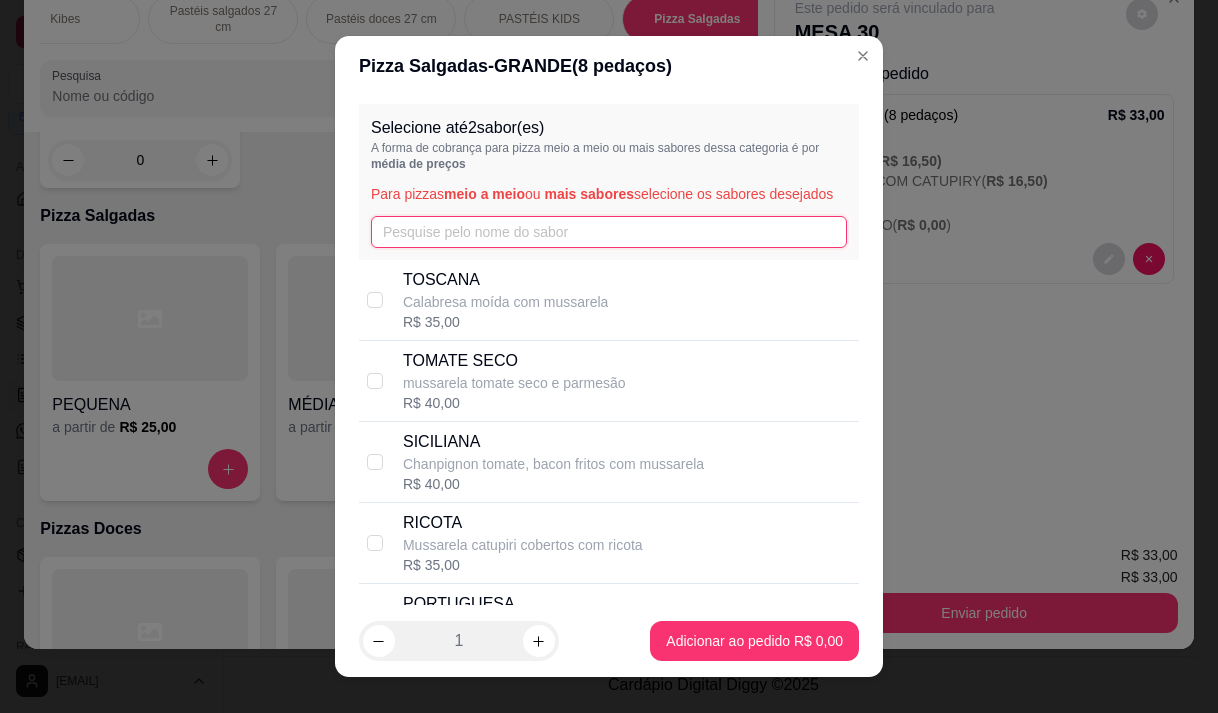 click at bounding box center (609, 232) 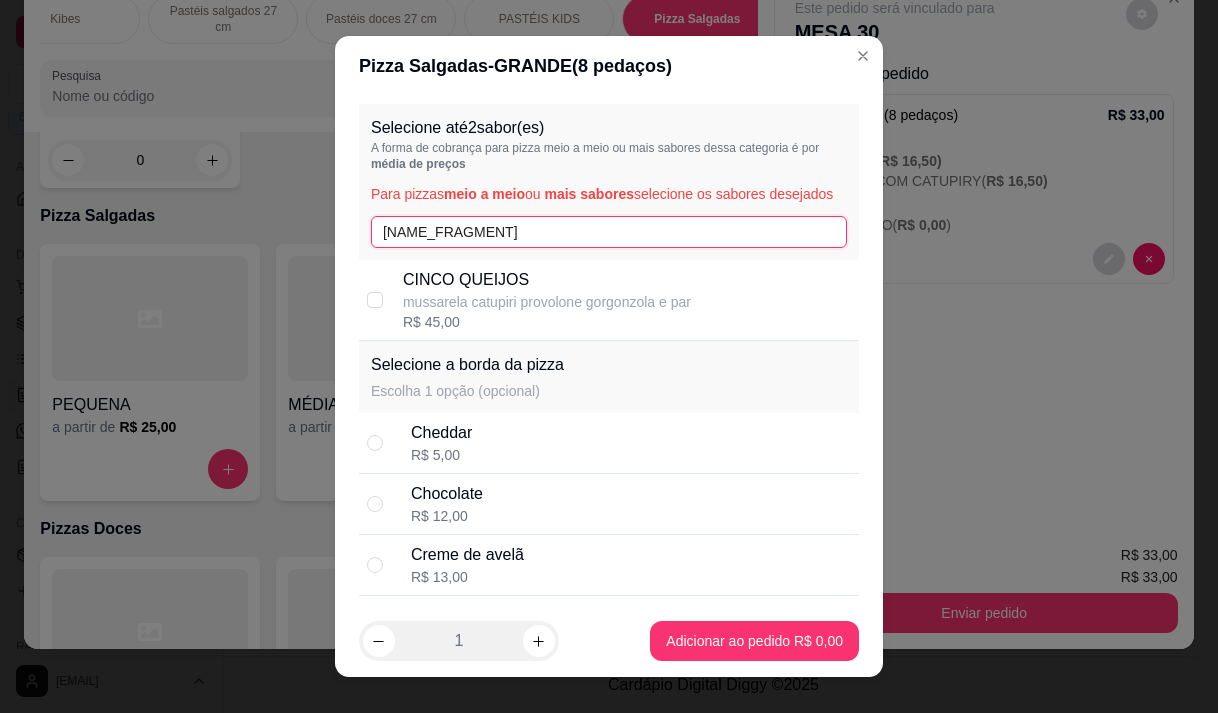 type on "cinc" 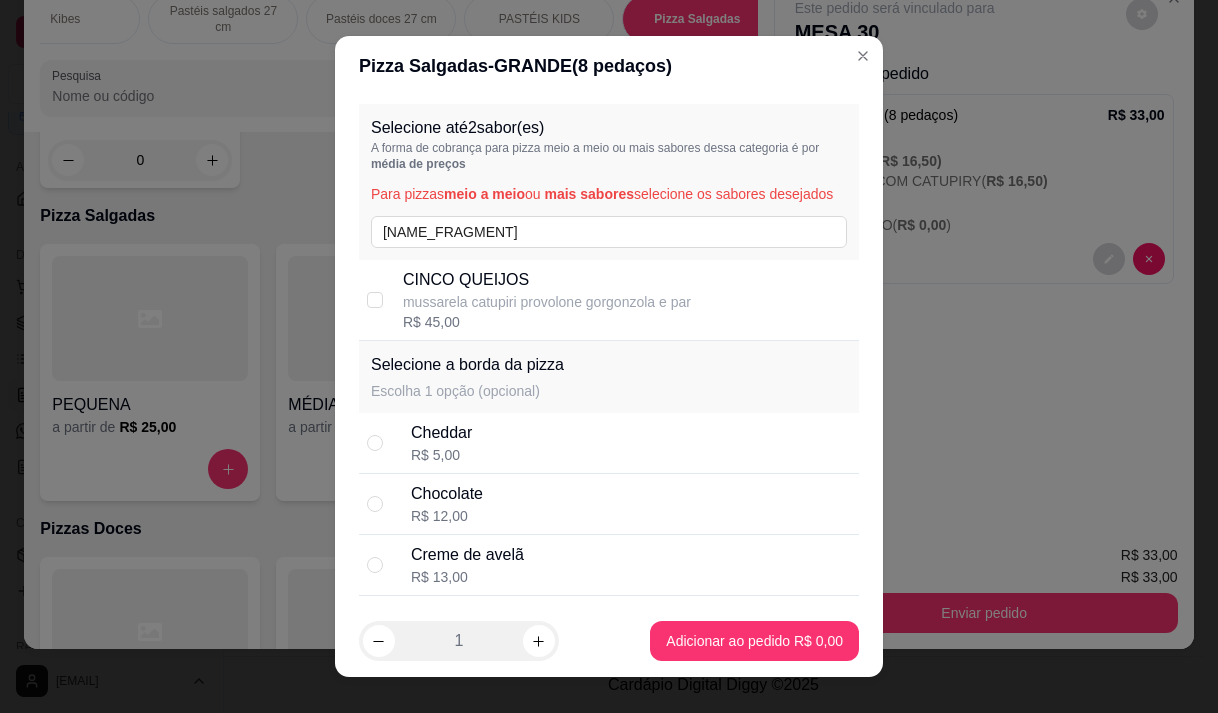 click on "CINCO QUEIJOS  mussarela catupiri provolone gorgonzola e par R$ 45,00" at bounding box center (609, 300) 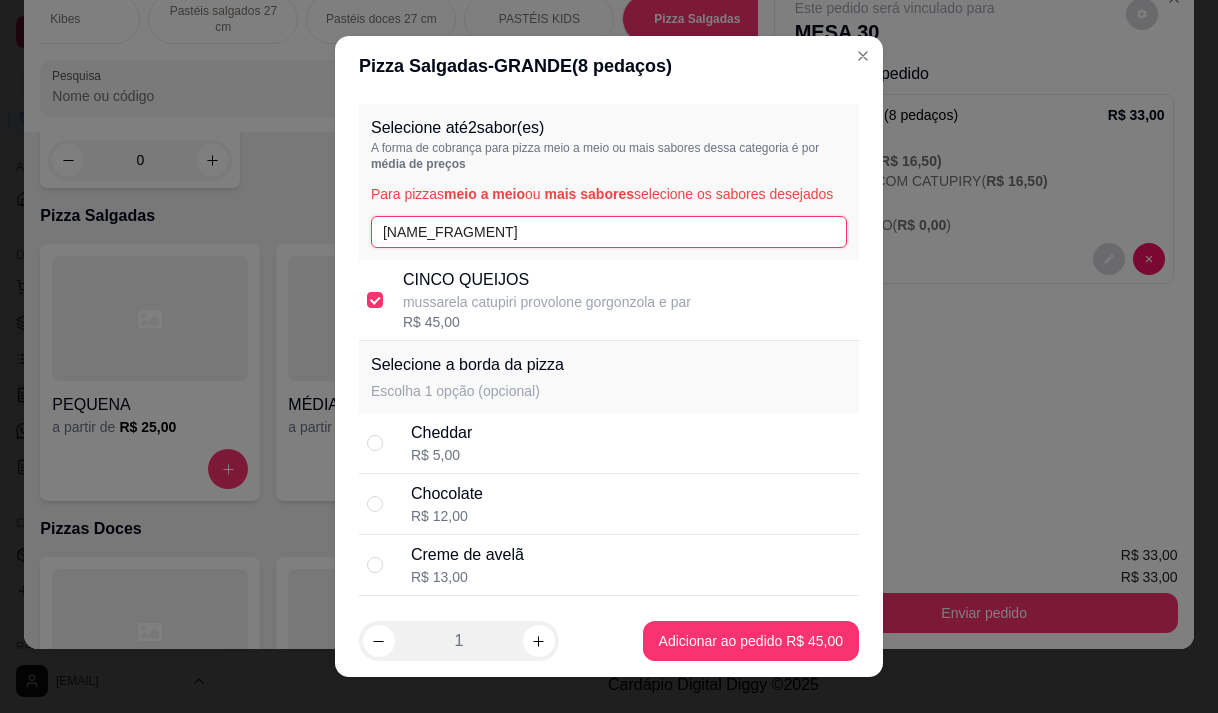 click on "cinc" at bounding box center (609, 232) 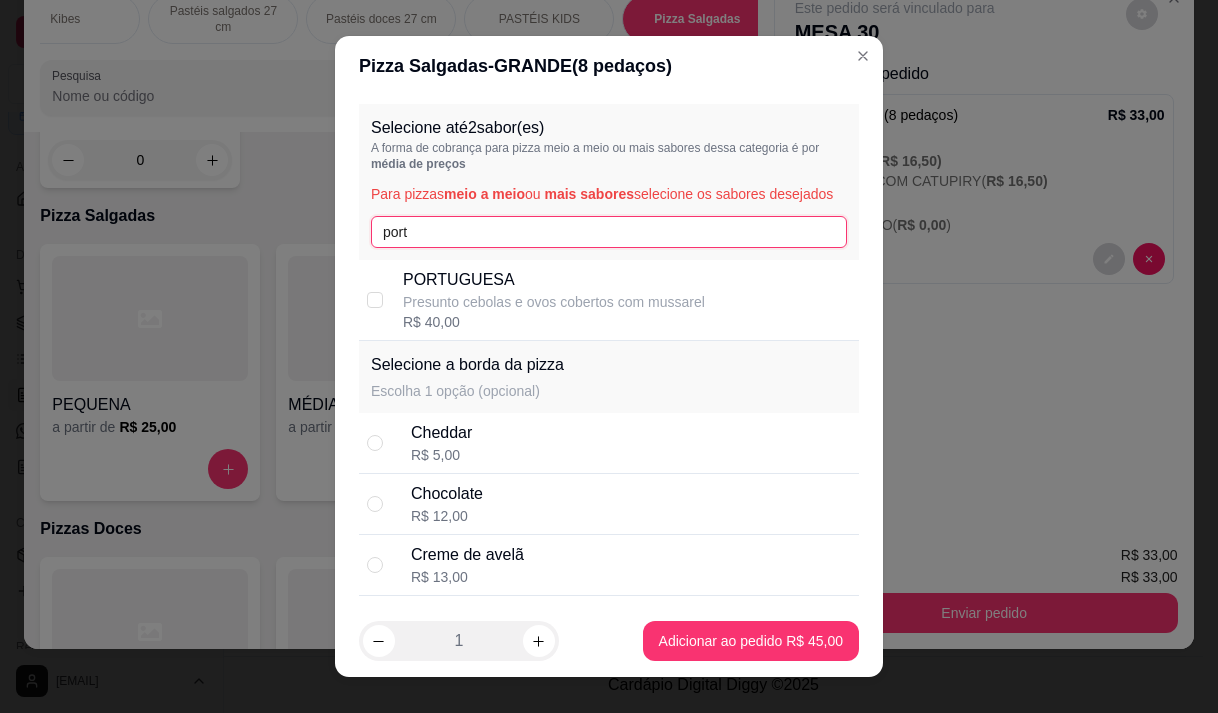 type on "port" 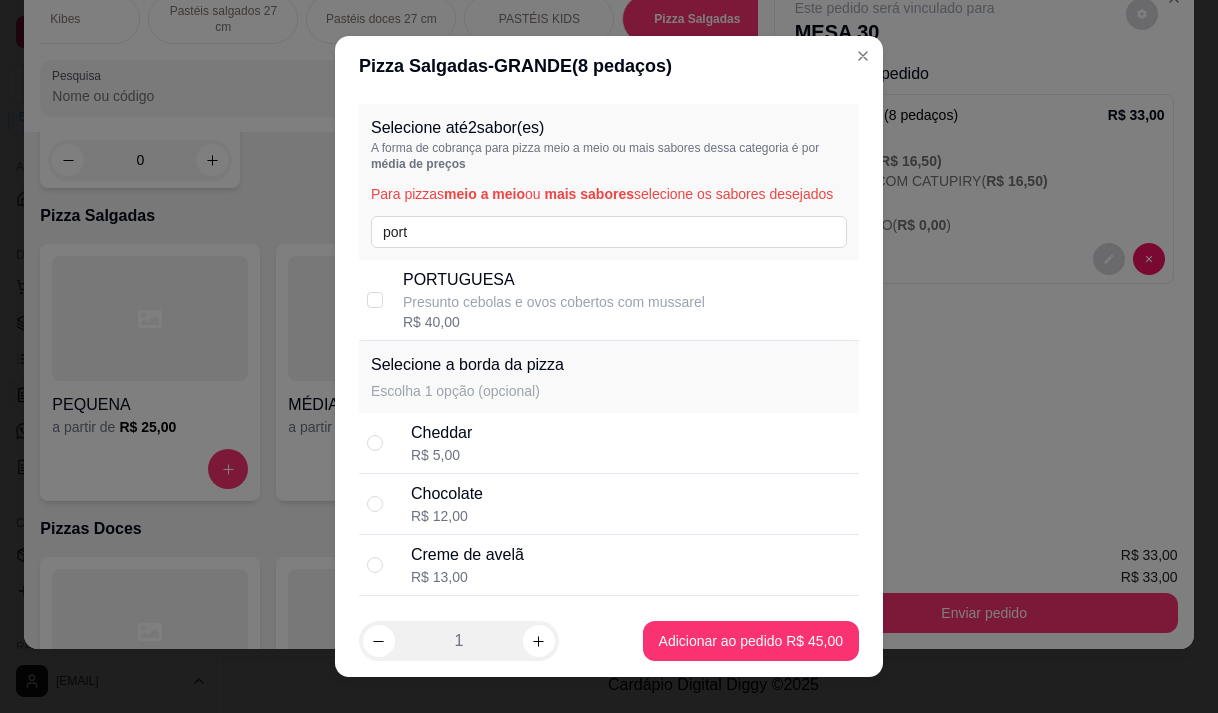click on "R$ 40,00" at bounding box center [554, 322] 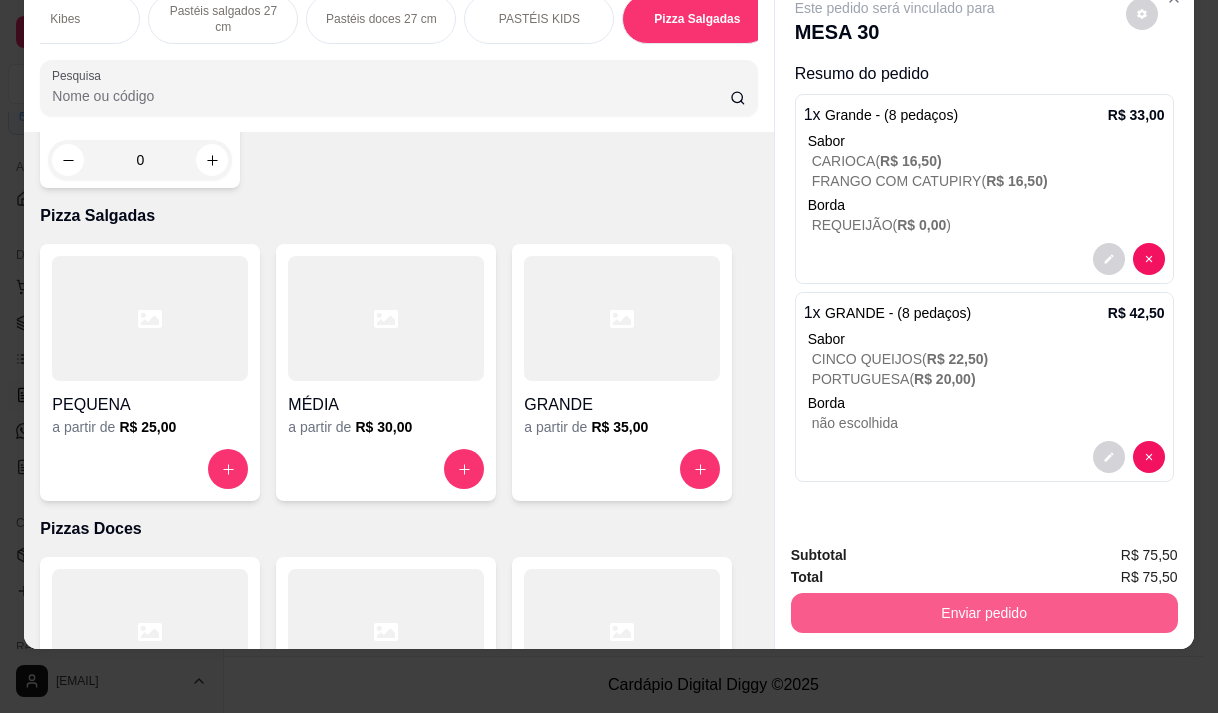 click on "Enviar pedido" at bounding box center (984, 613) 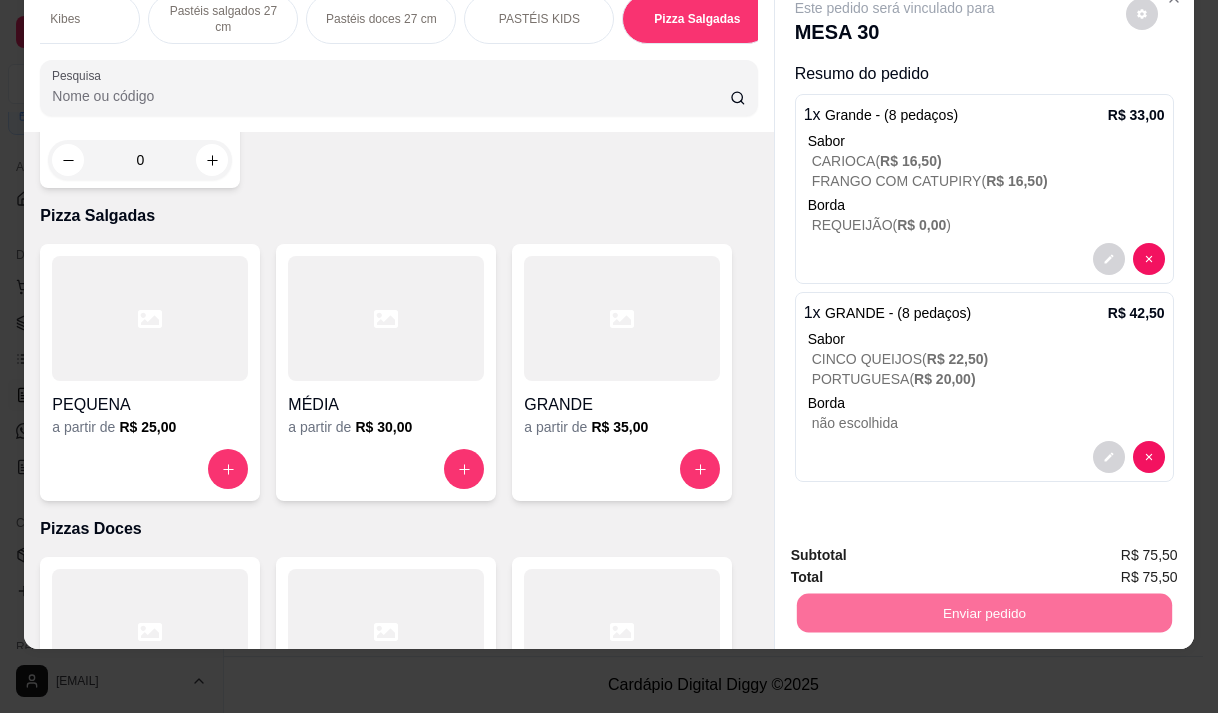 click on "Não registrar e enviar pedido" at bounding box center [918, 549] 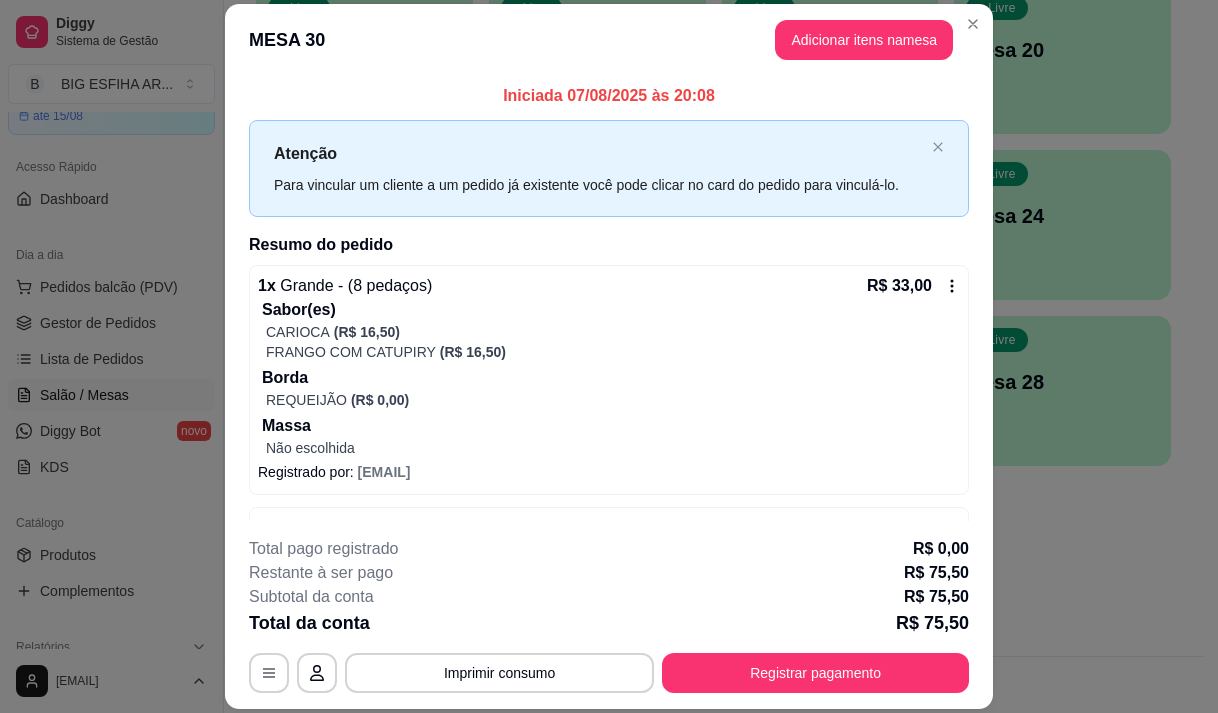 type 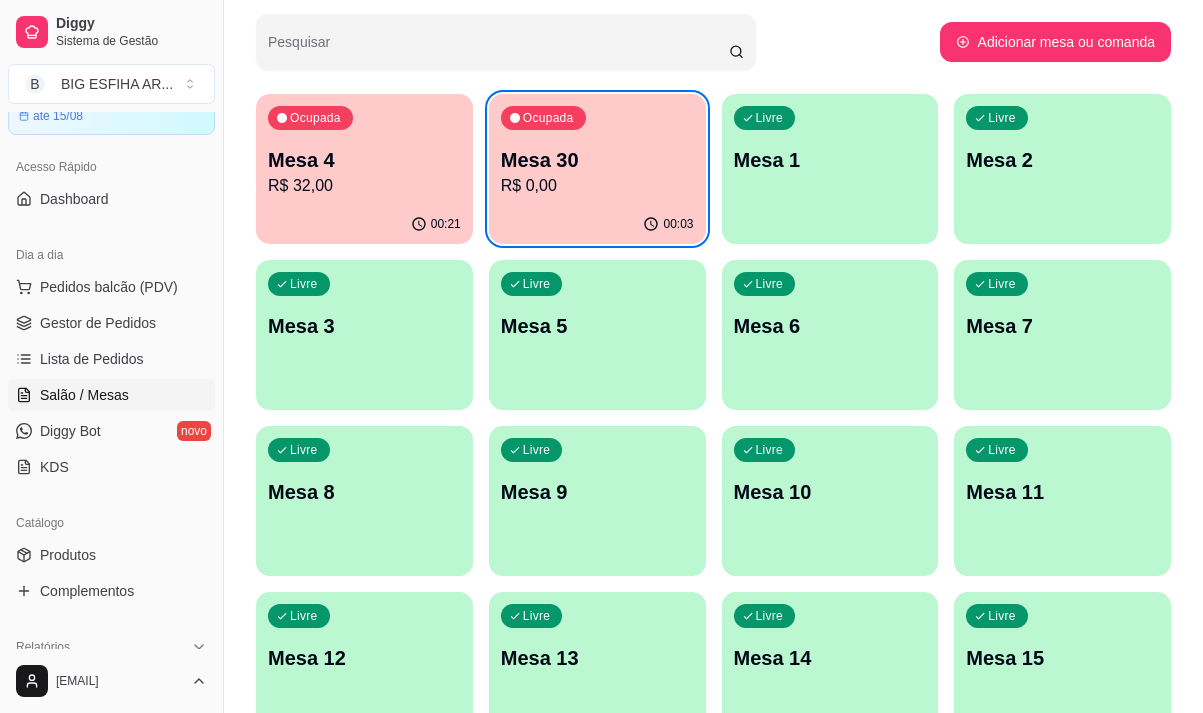 scroll, scrollTop: 96, scrollLeft: 0, axis: vertical 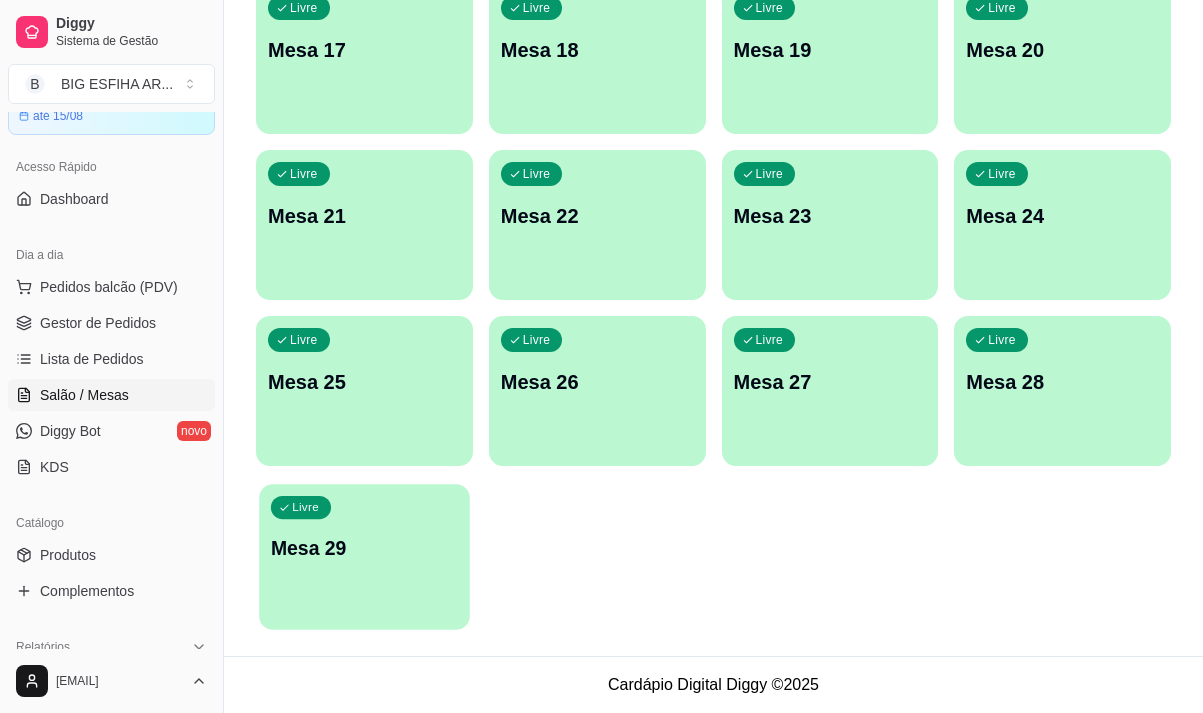 click on "Mesa 29" at bounding box center [364, 548] 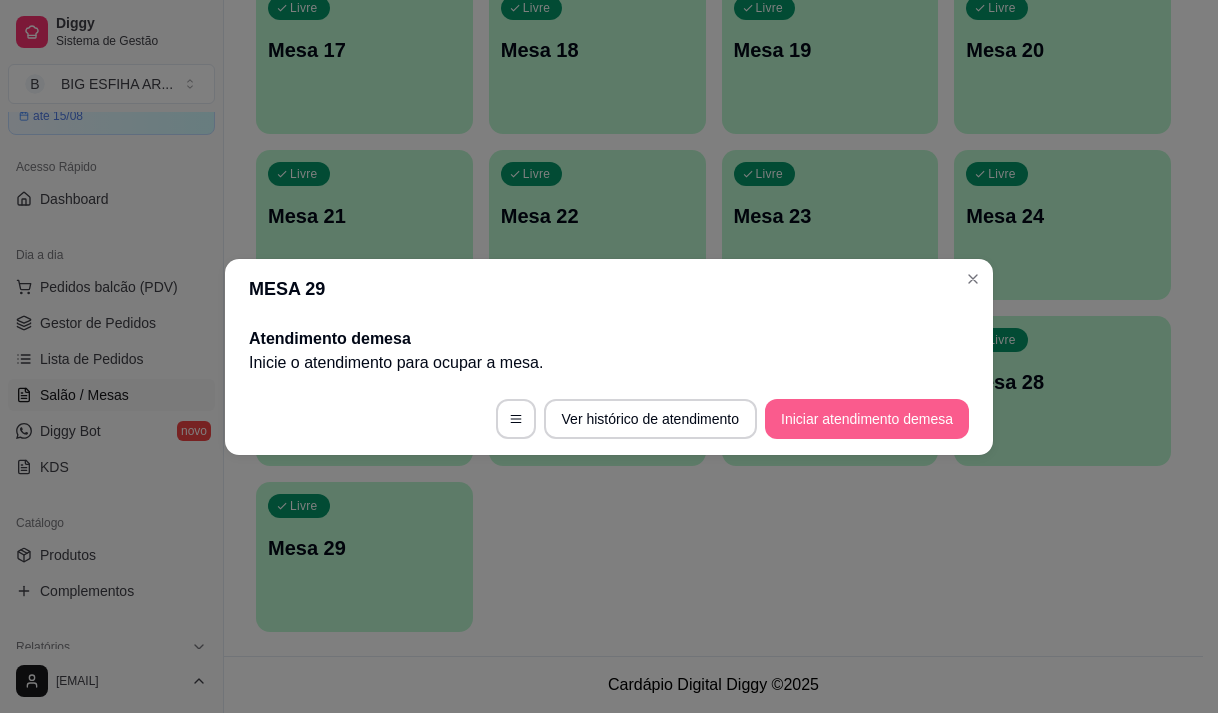 click on "Iniciar atendimento de  mesa" at bounding box center [867, 419] 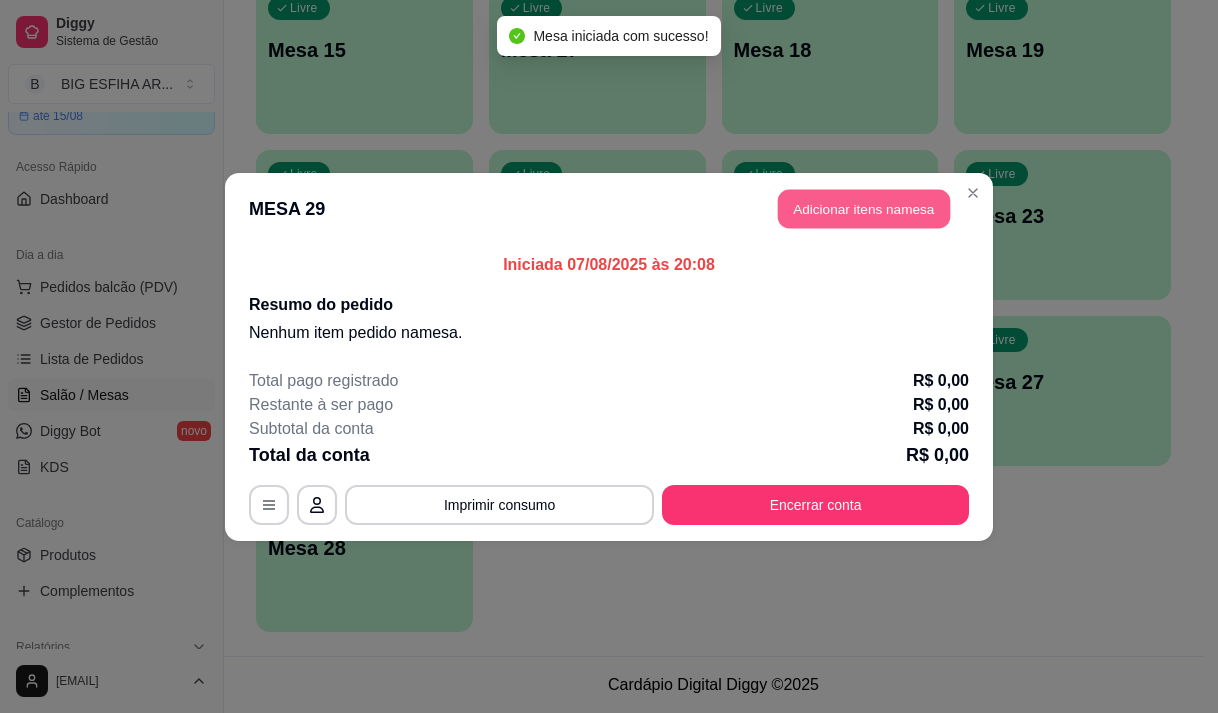 click on "Adicionar itens na  mesa" at bounding box center (864, 208) 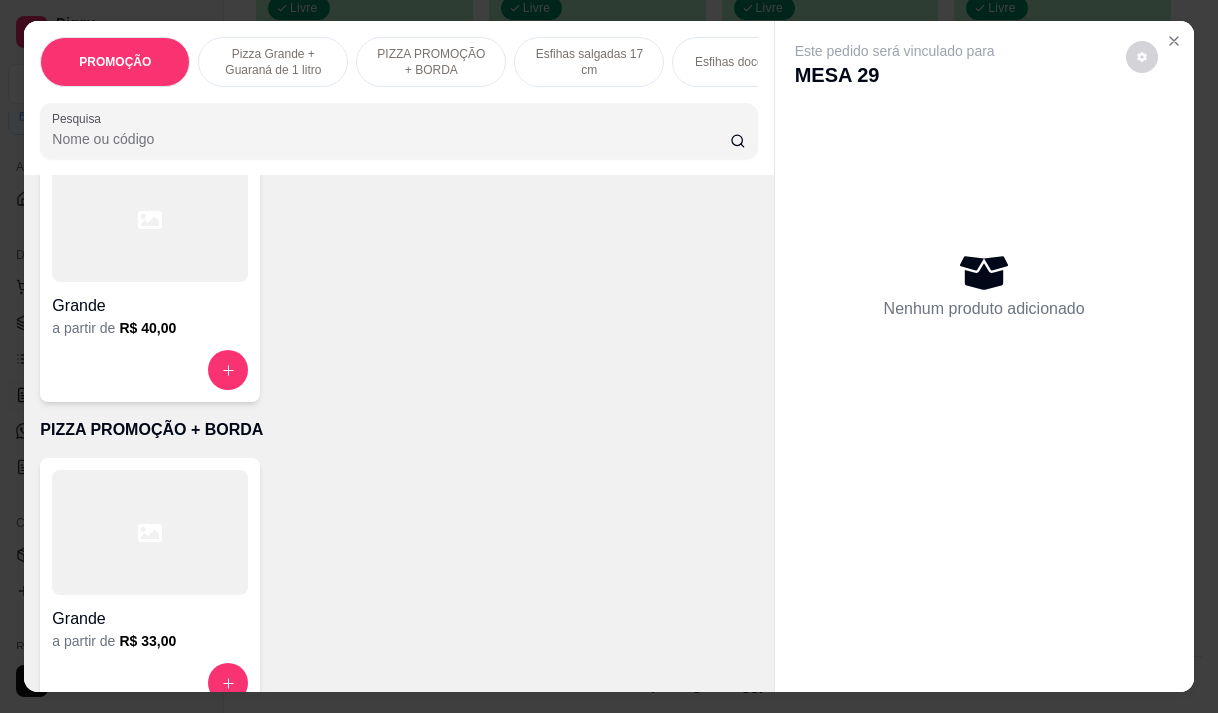 click on "Grande a partir de     R$ 33,00" at bounding box center (150, 586) 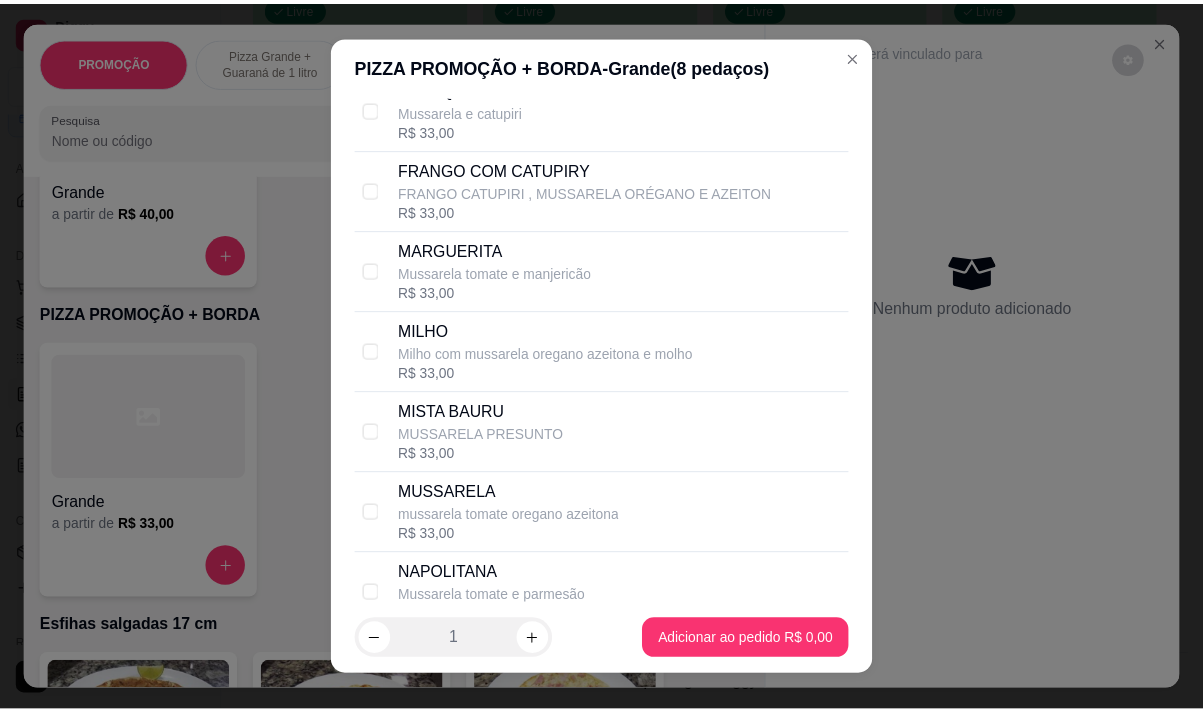 scroll, scrollTop: 400, scrollLeft: 0, axis: vertical 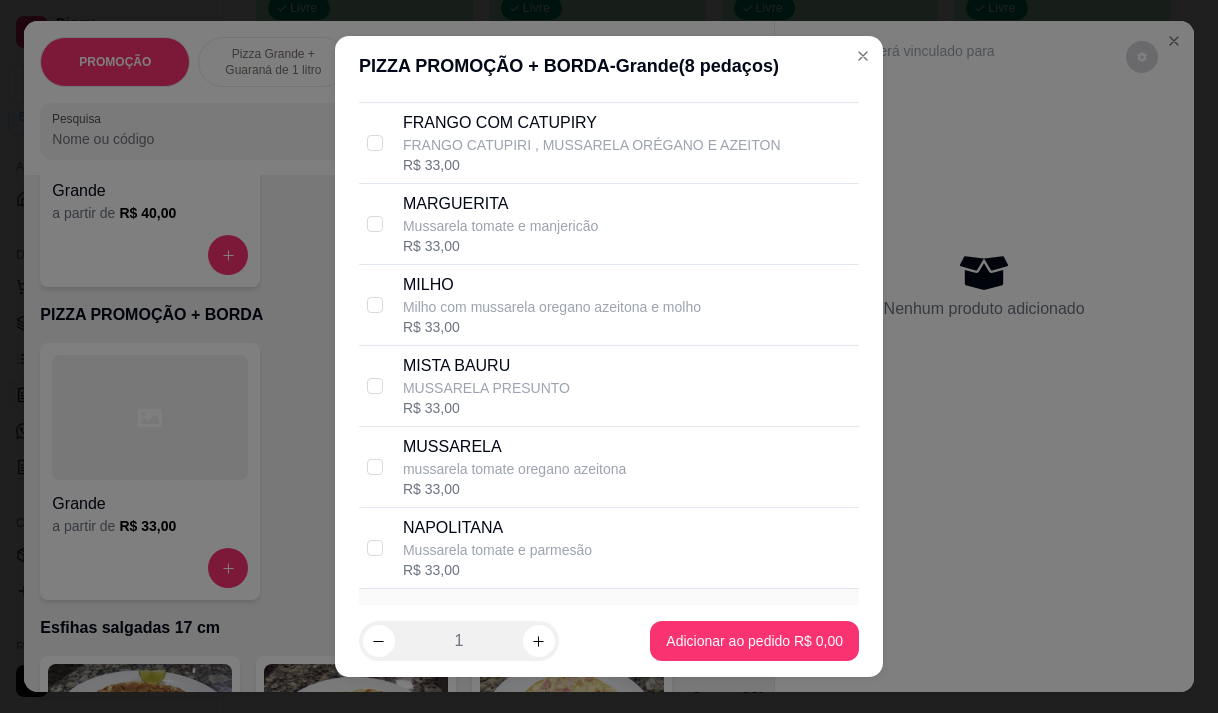 click on "MUSSARELA" at bounding box center (514, 447) 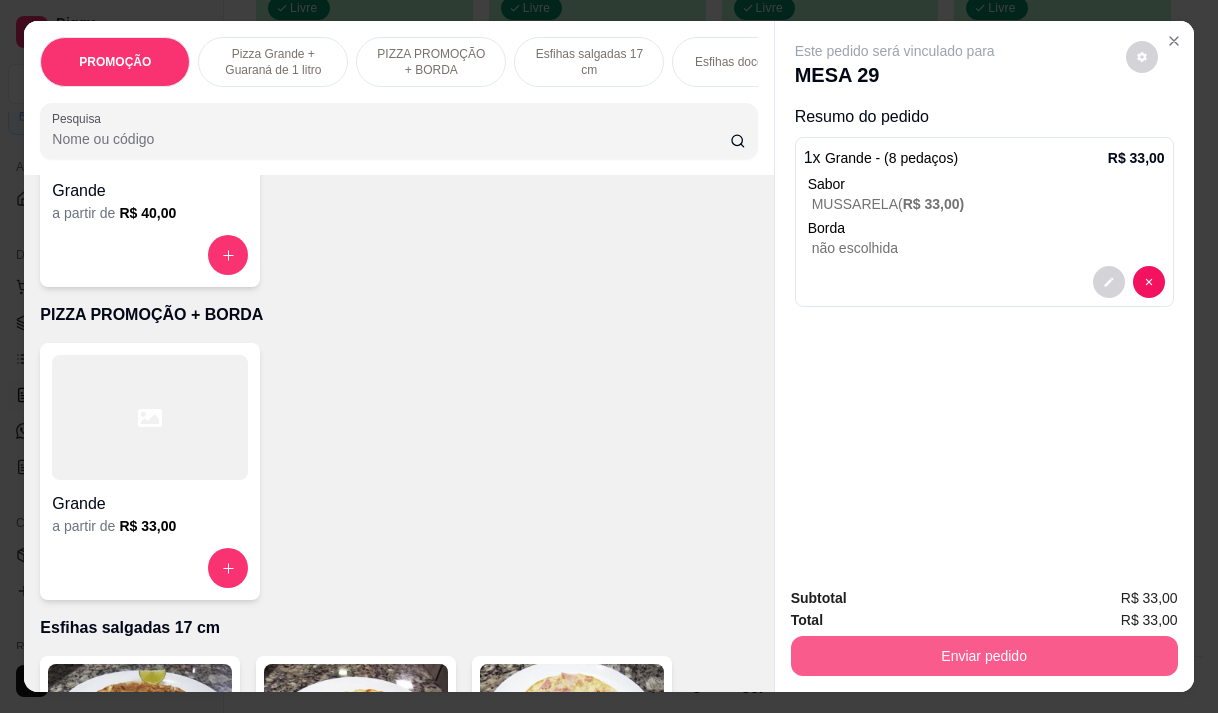 click on "Enviar pedido" at bounding box center (984, 656) 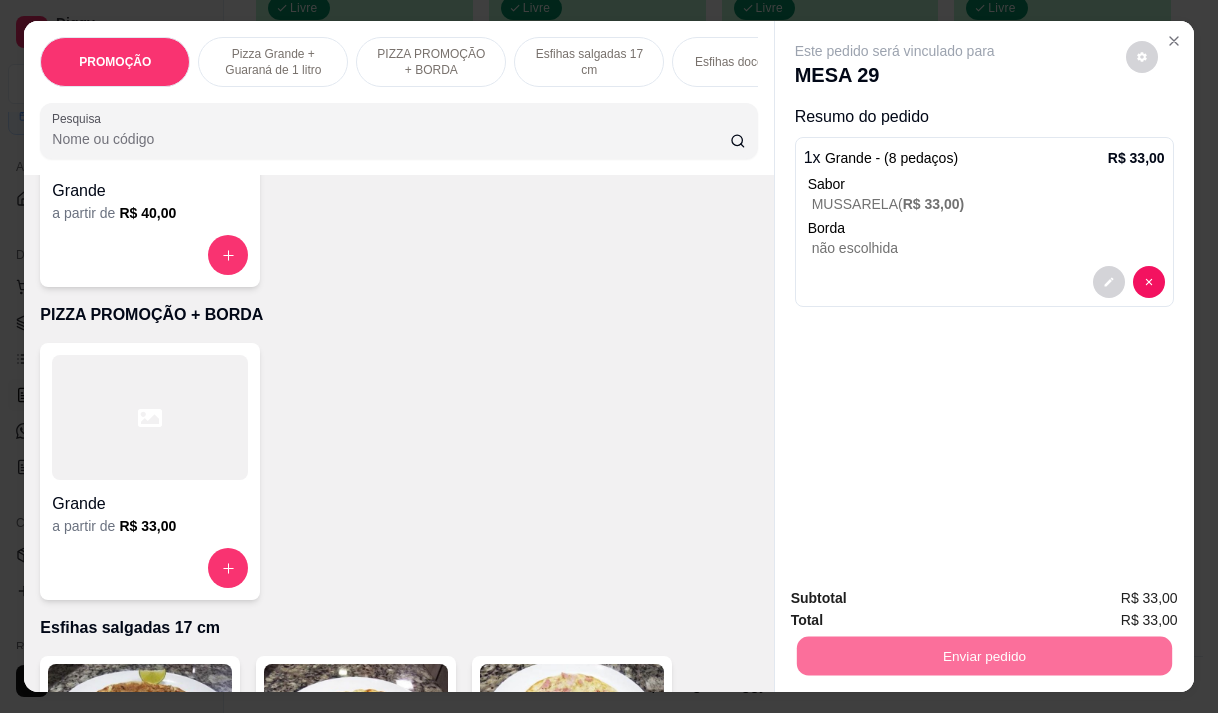 click on "Não registrar e enviar pedido" at bounding box center (918, 599) 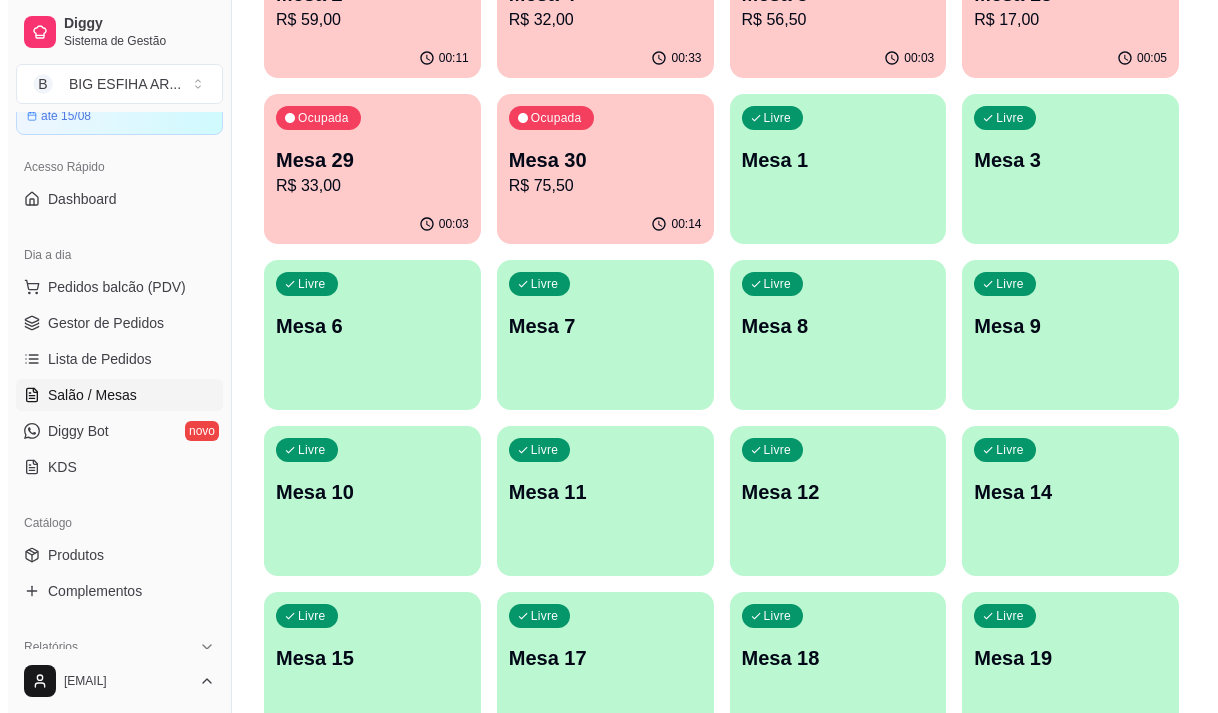 scroll, scrollTop: 196, scrollLeft: 0, axis: vertical 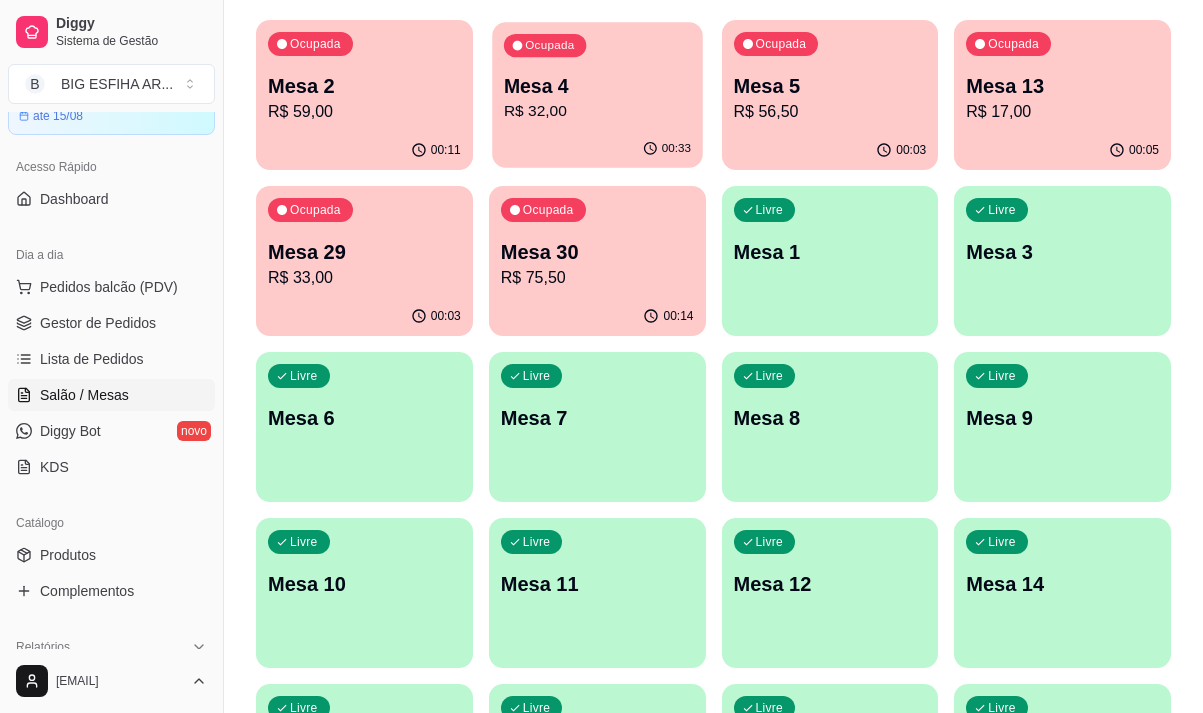 click on "Mesa 4" at bounding box center [597, 86] 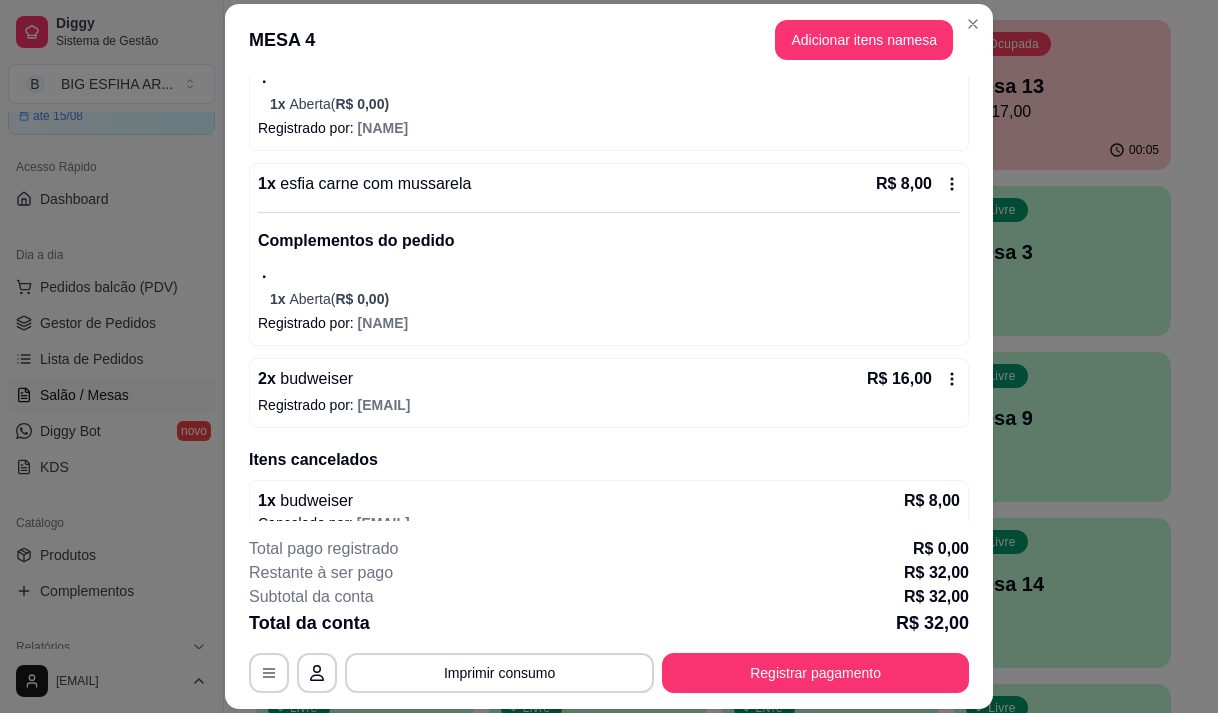 scroll, scrollTop: 325, scrollLeft: 0, axis: vertical 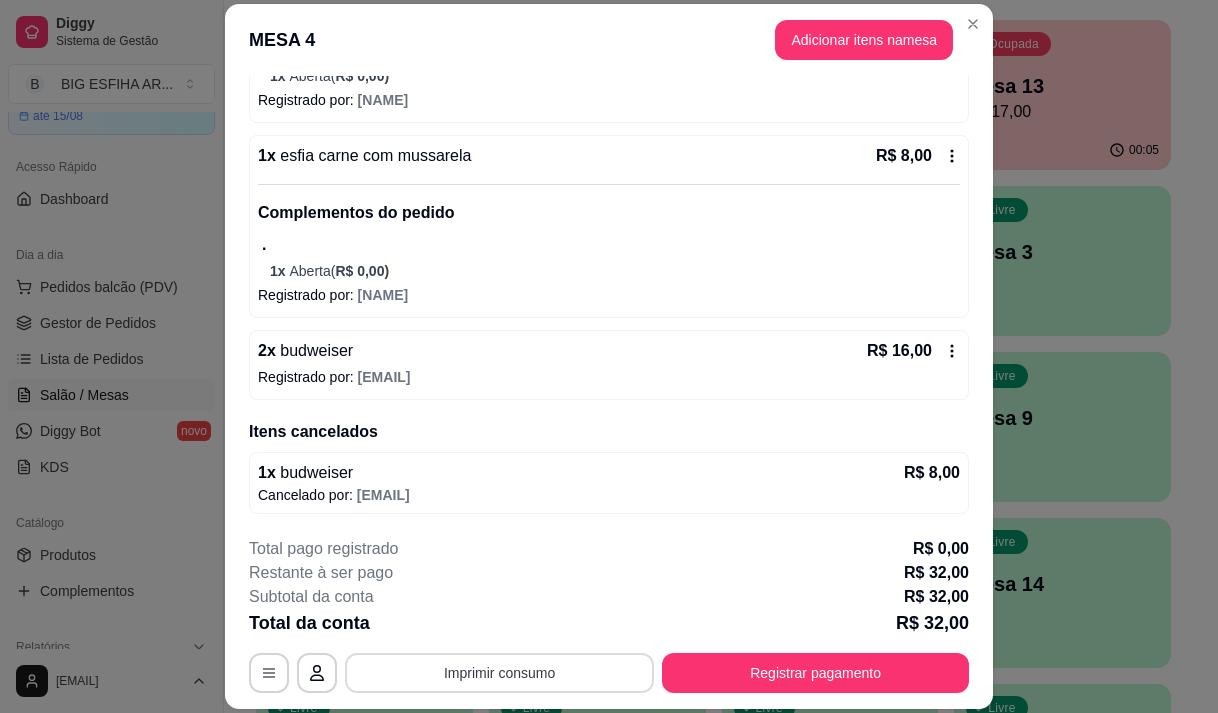 click on "Imprimir consumo" at bounding box center [499, 673] 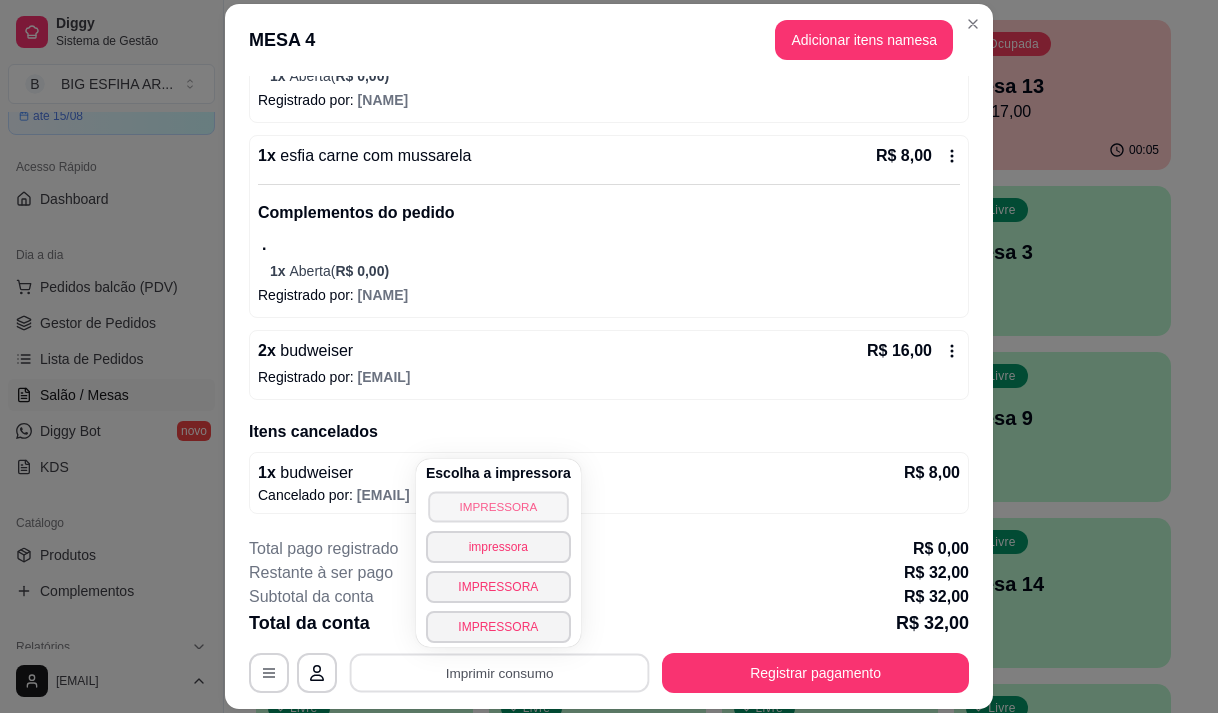 click on "IMPRESSORA" at bounding box center (498, 506) 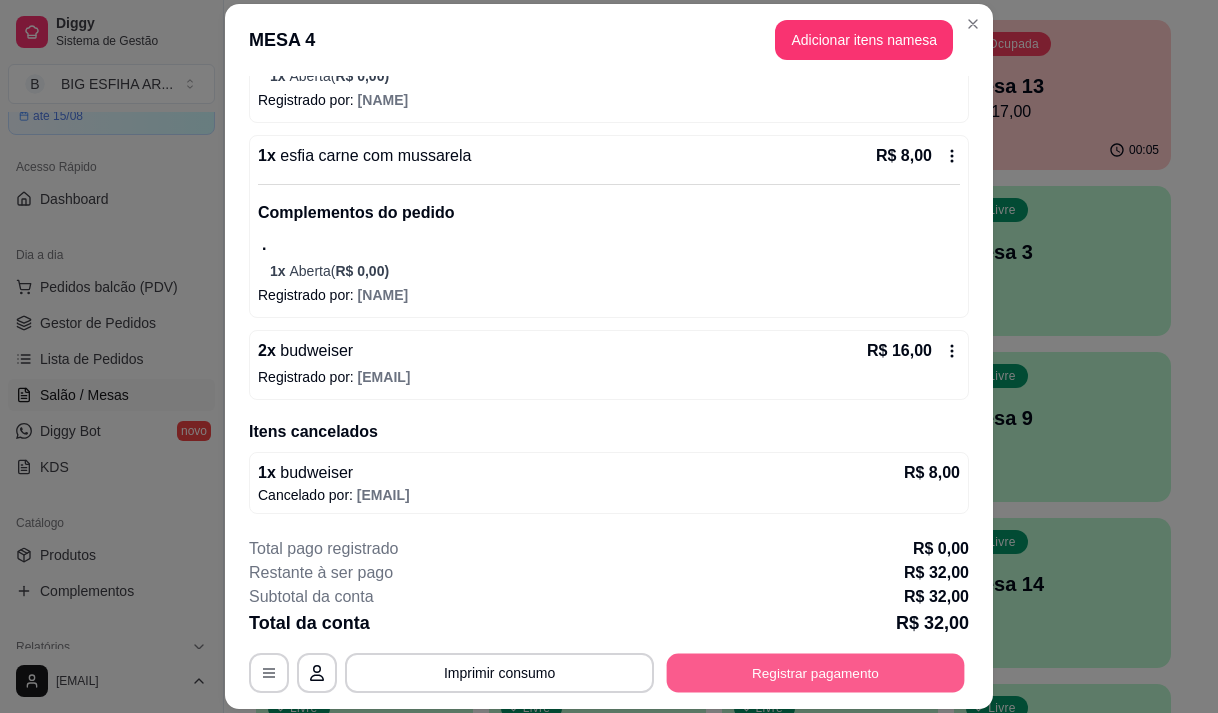 click on "Registrar pagamento" at bounding box center (816, 673) 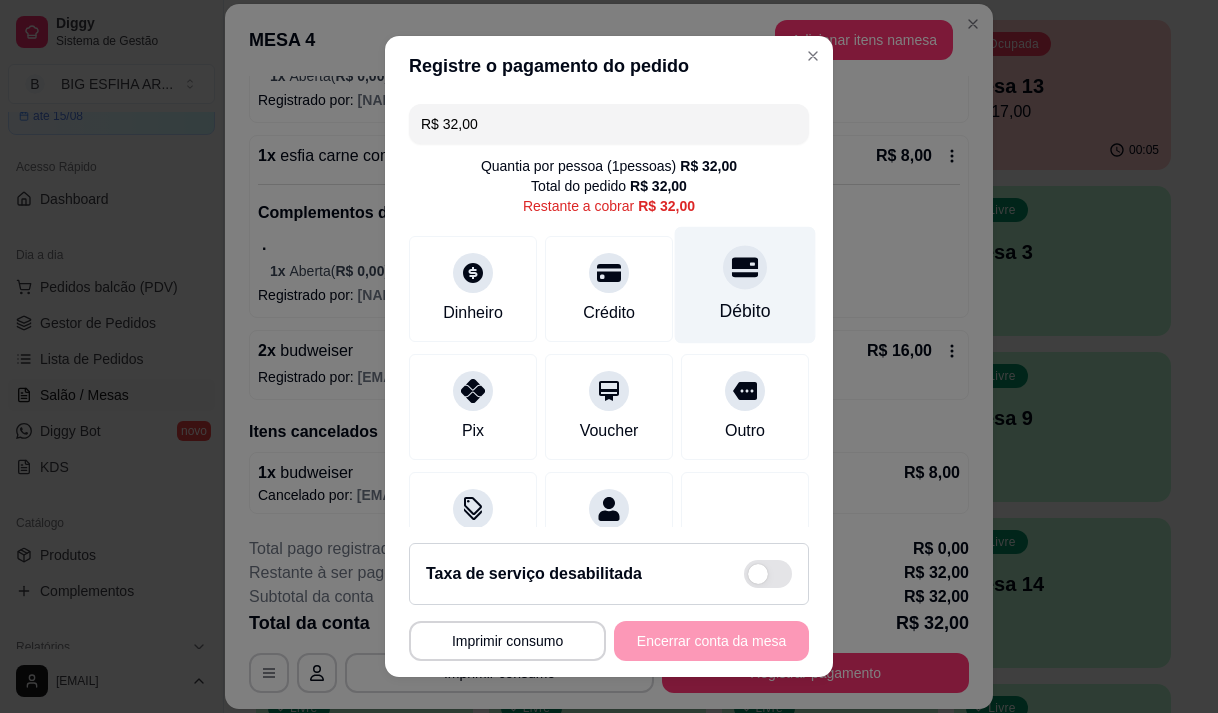 click on "Débito" at bounding box center [745, 284] 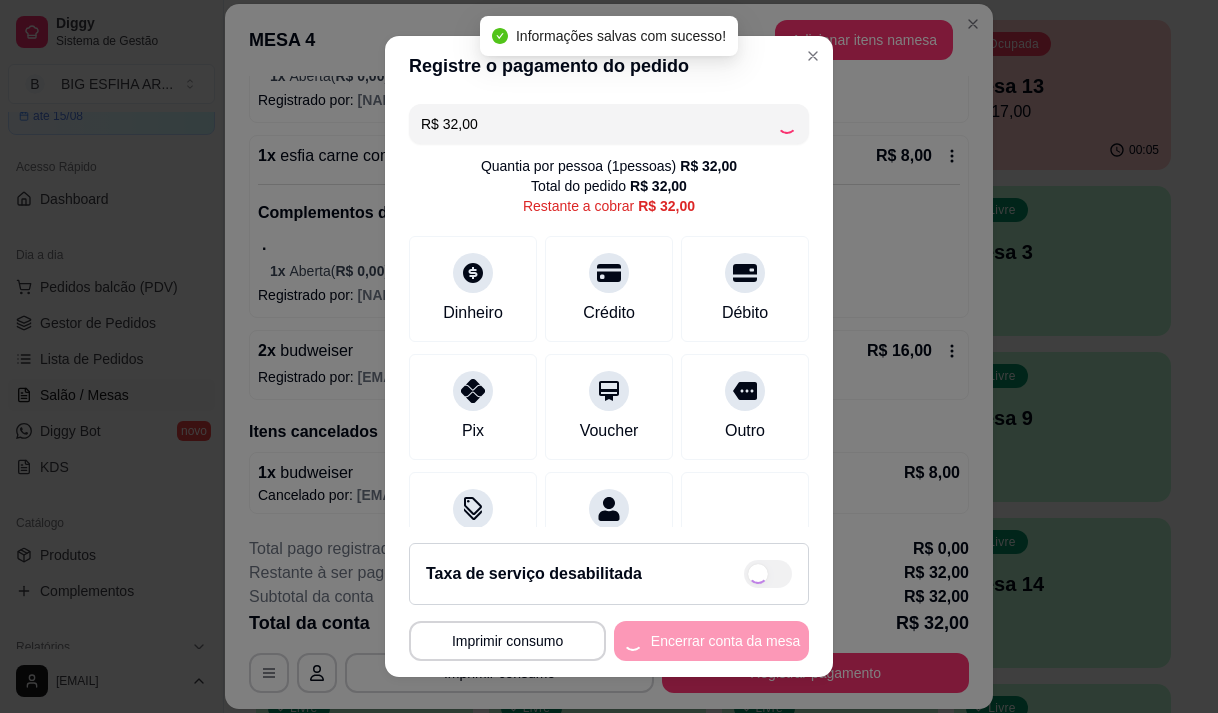 type on "R$ 0,00" 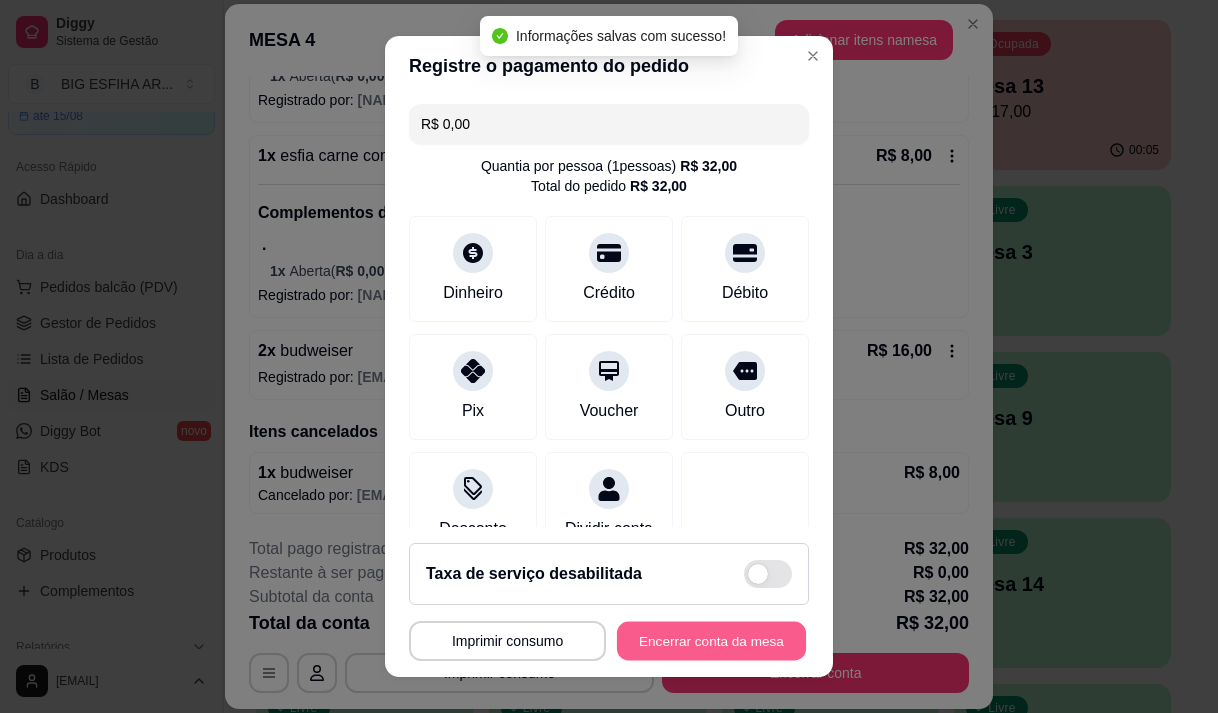 click on "Encerrar conta da mesa" at bounding box center (711, 641) 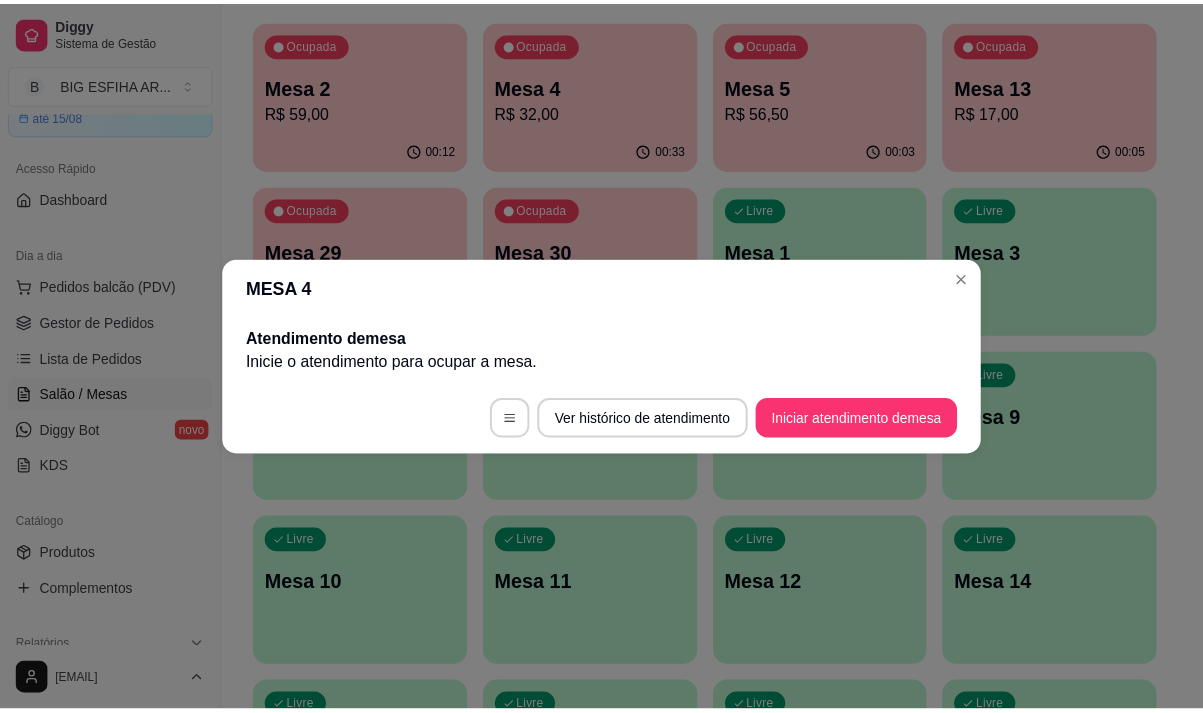 scroll, scrollTop: 0, scrollLeft: 0, axis: both 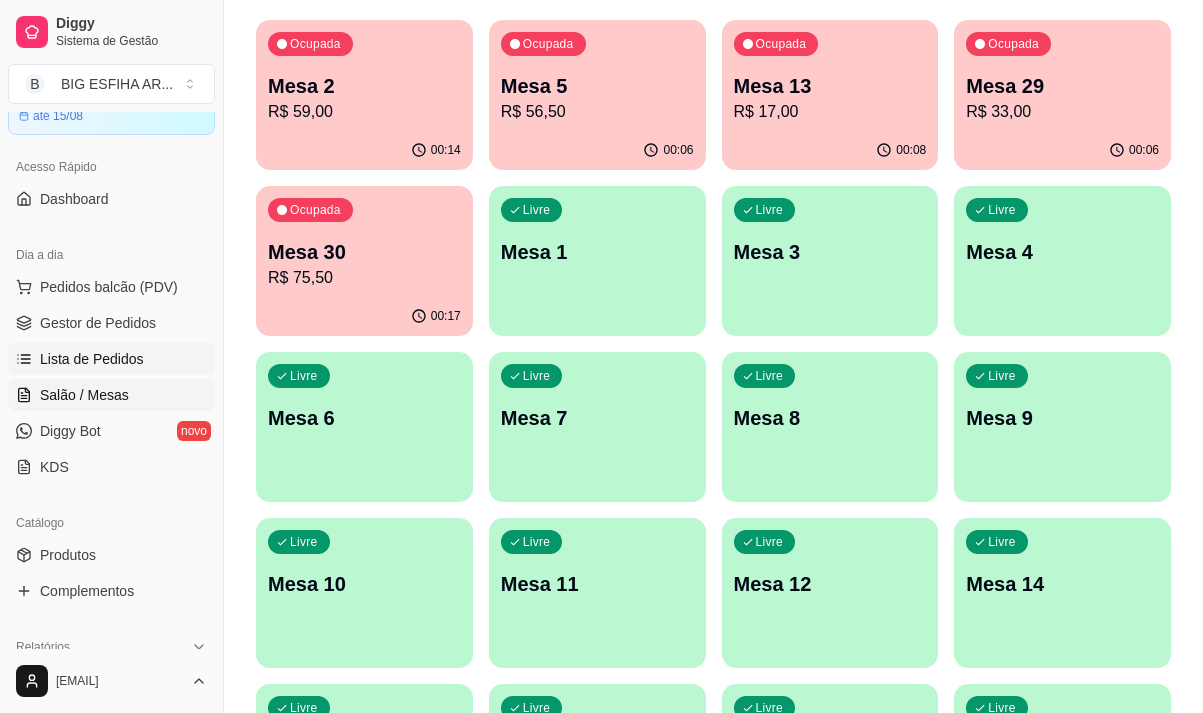 click on "Lista de Pedidos" at bounding box center [92, 359] 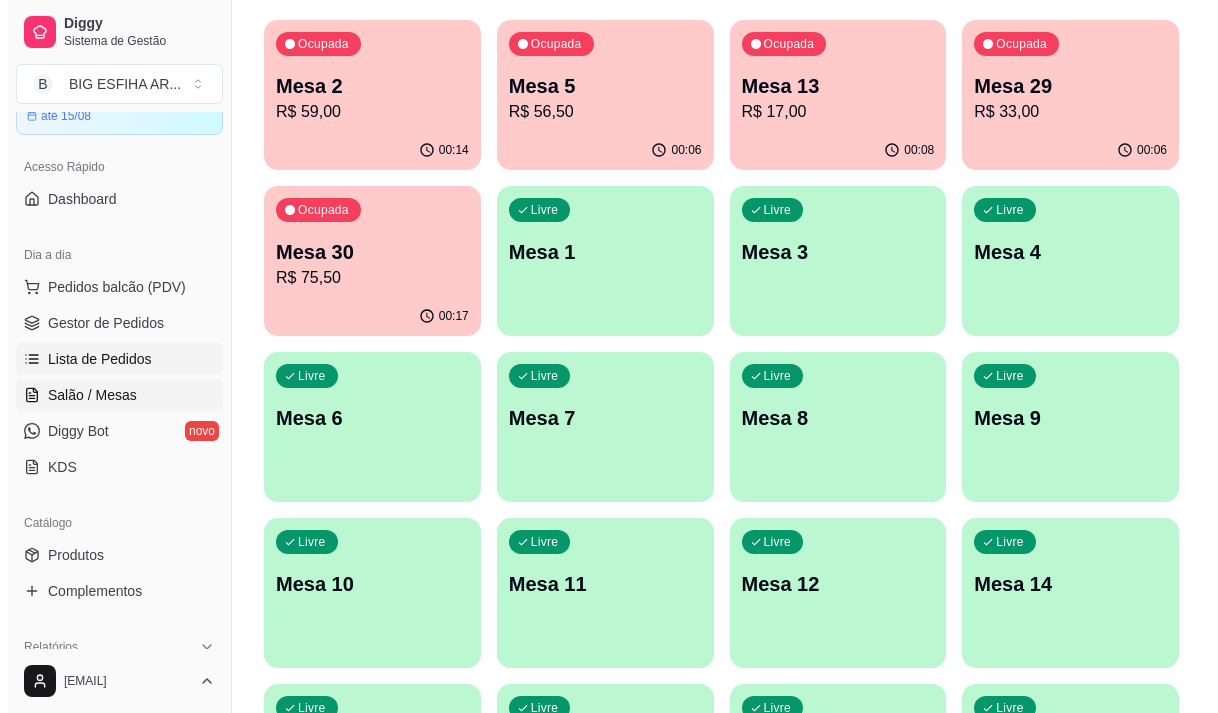 scroll, scrollTop: 0, scrollLeft: 0, axis: both 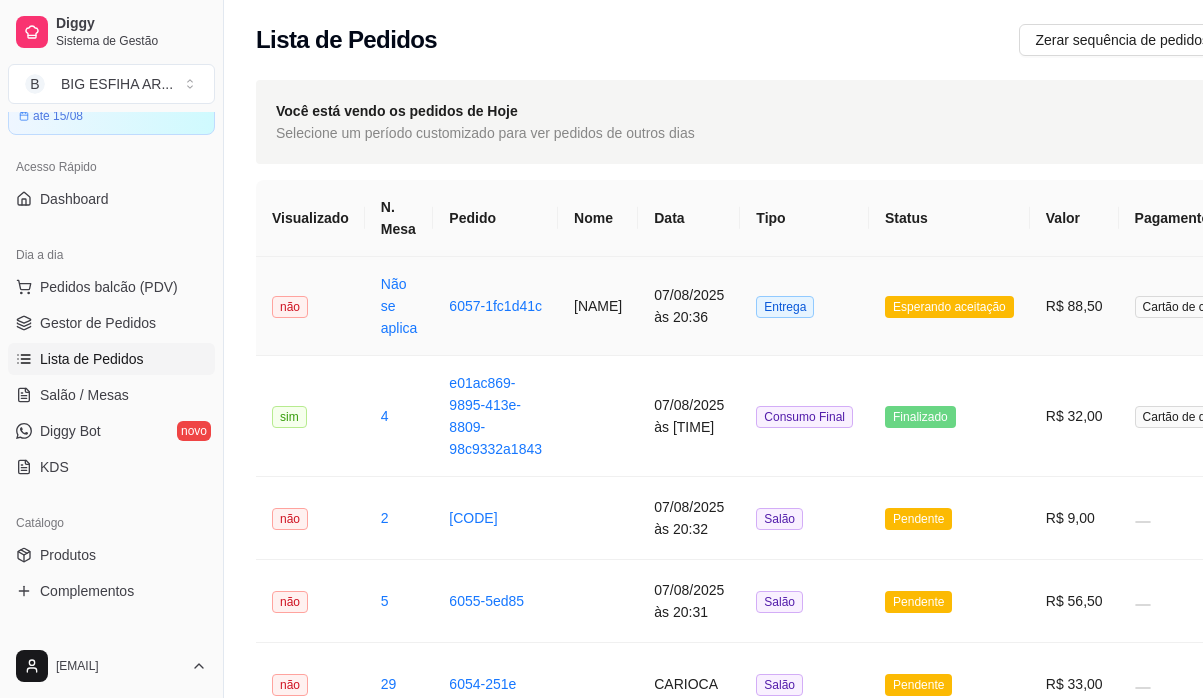 click on "07/08/2025 às 20:36" at bounding box center (689, 306) 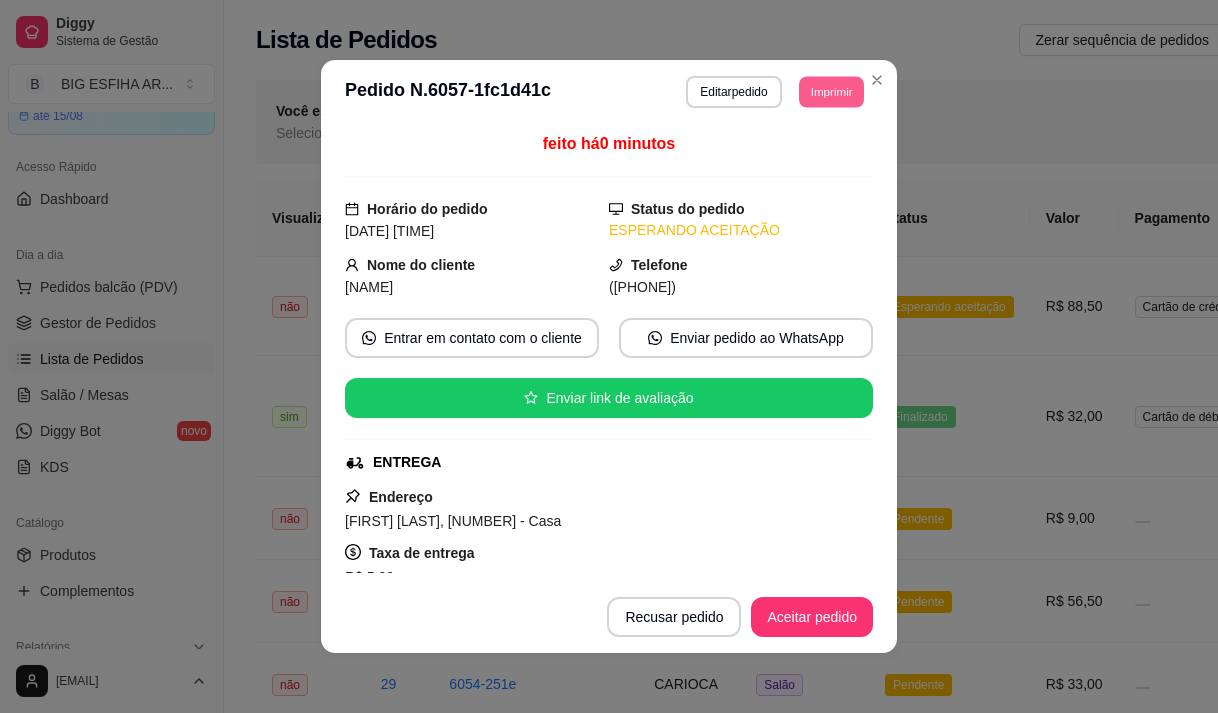 click on "Imprimir" at bounding box center [831, 91] 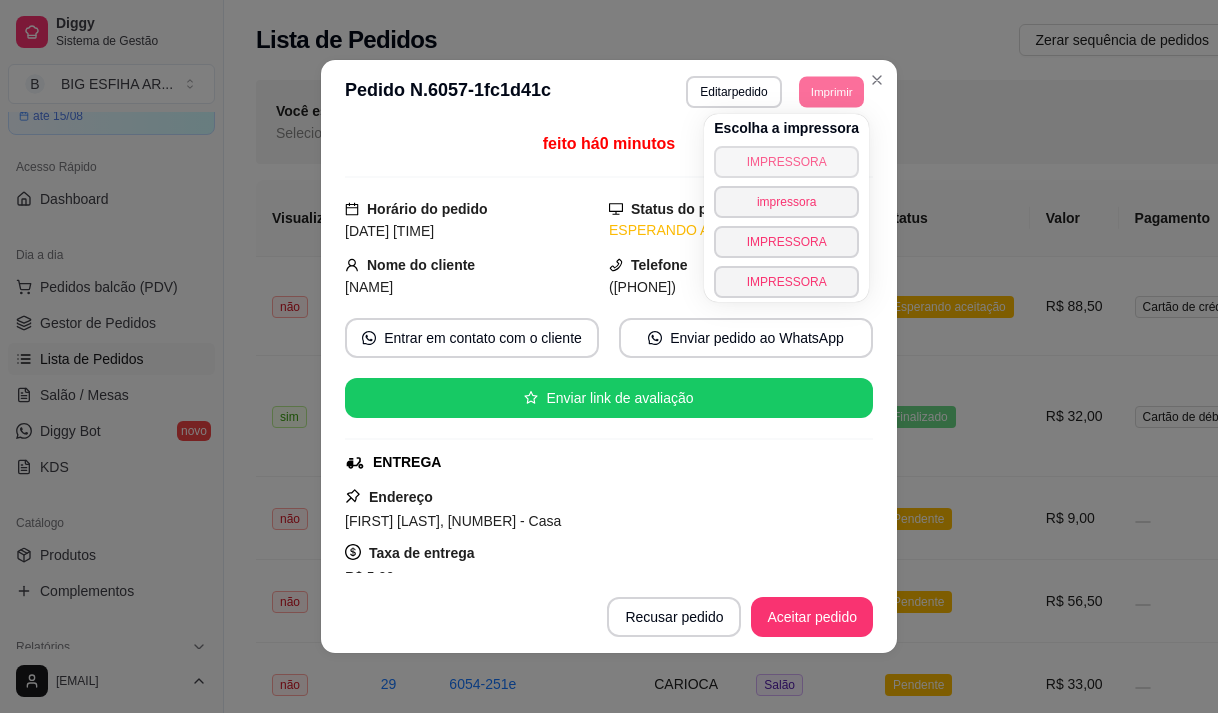 click on "IMPRESSORA" at bounding box center (786, 162) 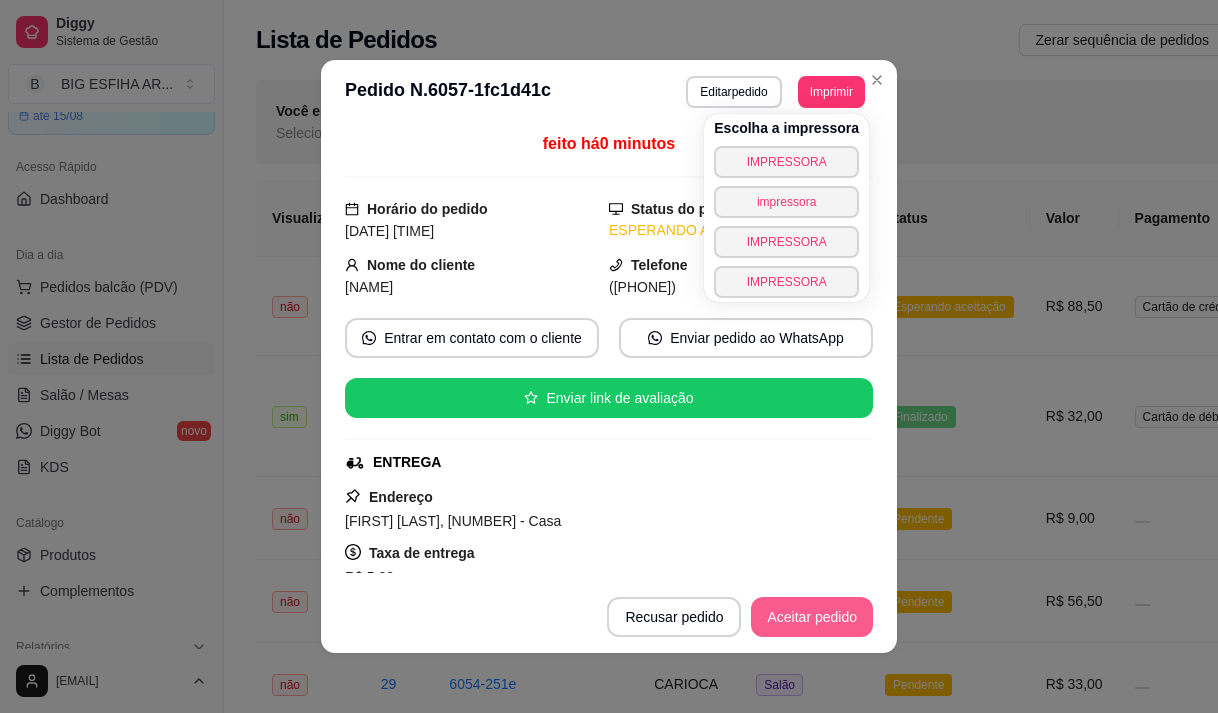 click on "Aceitar pedido" at bounding box center [812, 617] 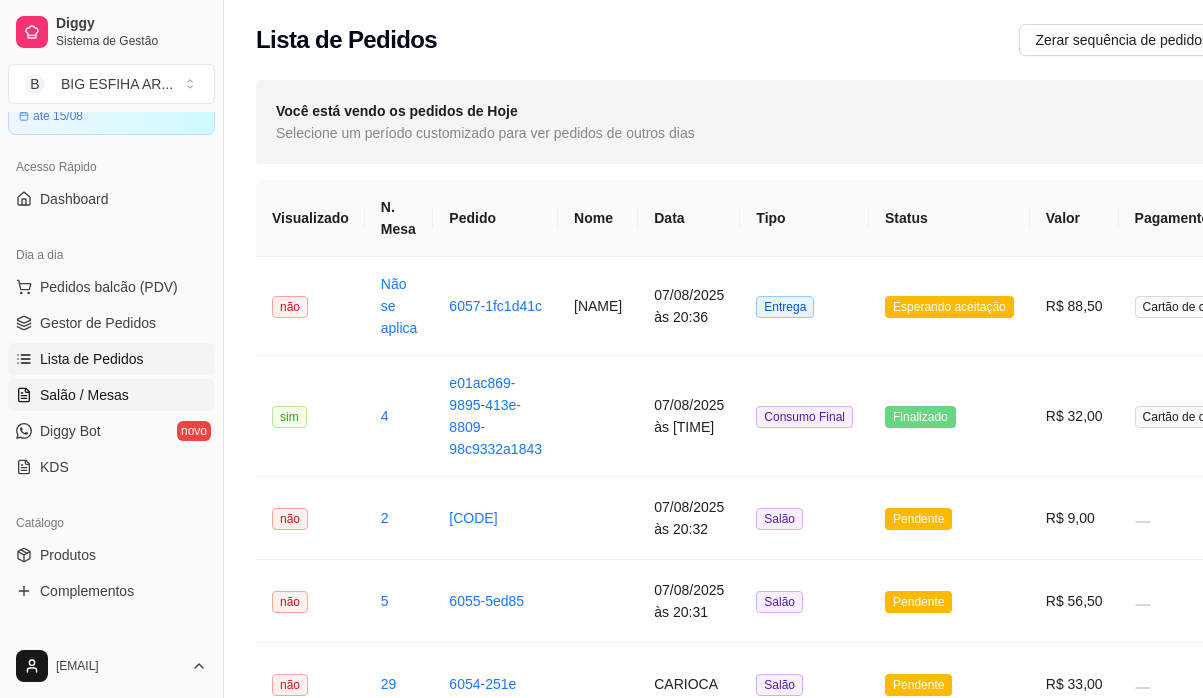 click on "Salão / Mesas" at bounding box center (111, 395) 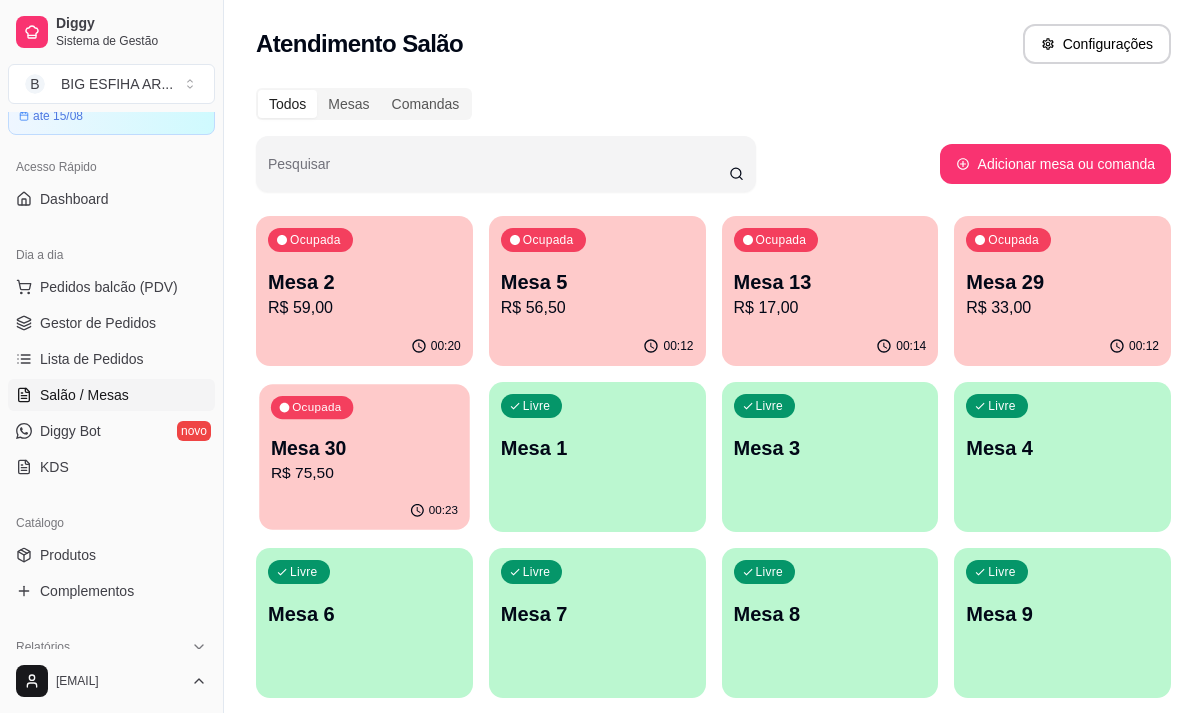 click on "R$ 75,50" at bounding box center [364, 473] 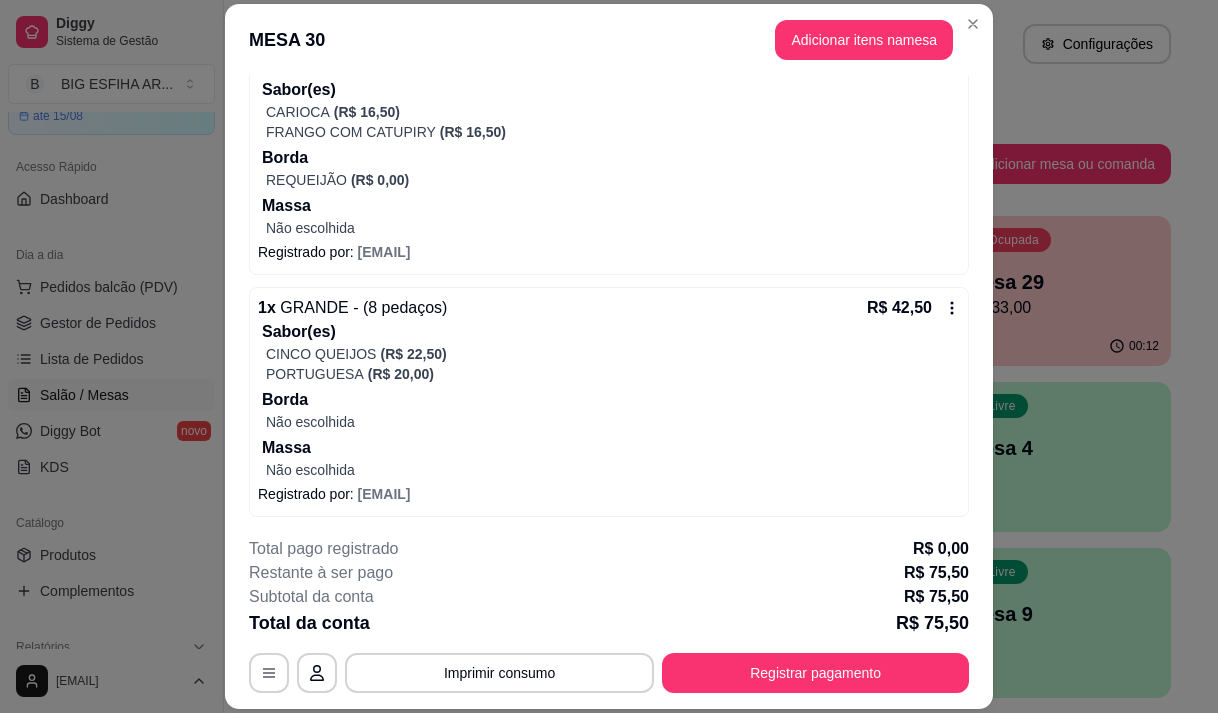 scroll, scrollTop: 223, scrollLeft: 0, axis: vertical 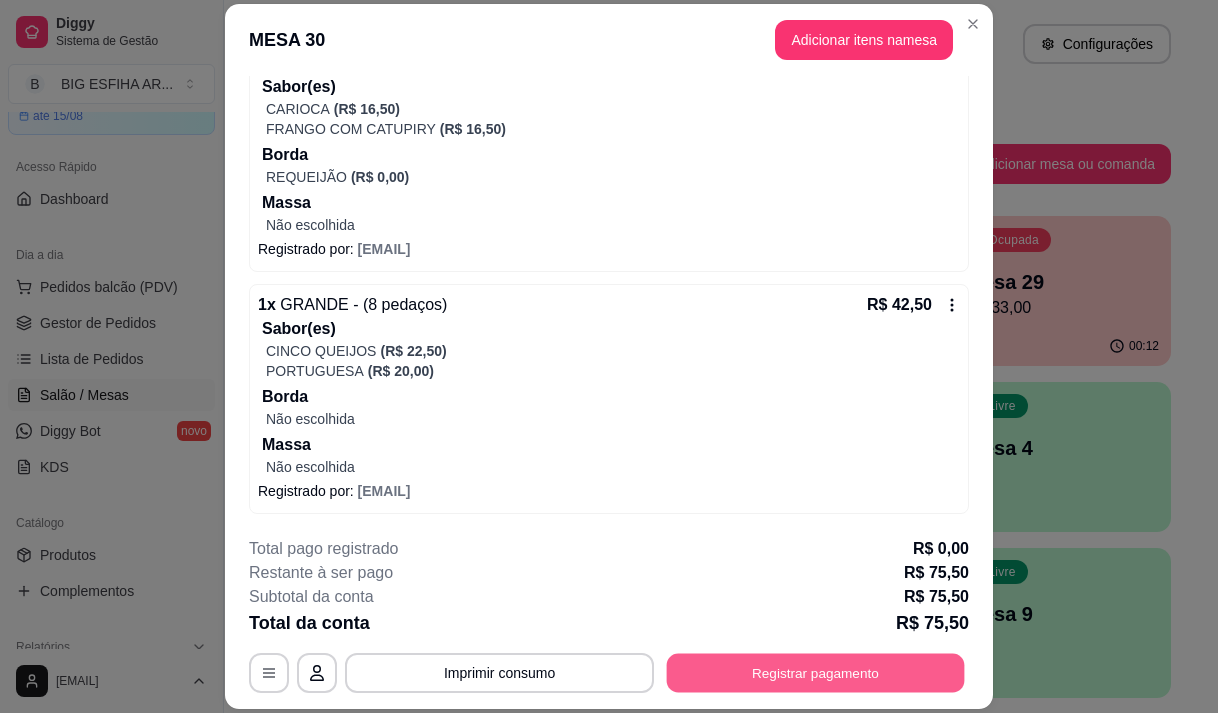 click on "Registrar pagamento" at bounding box center (816, 673) 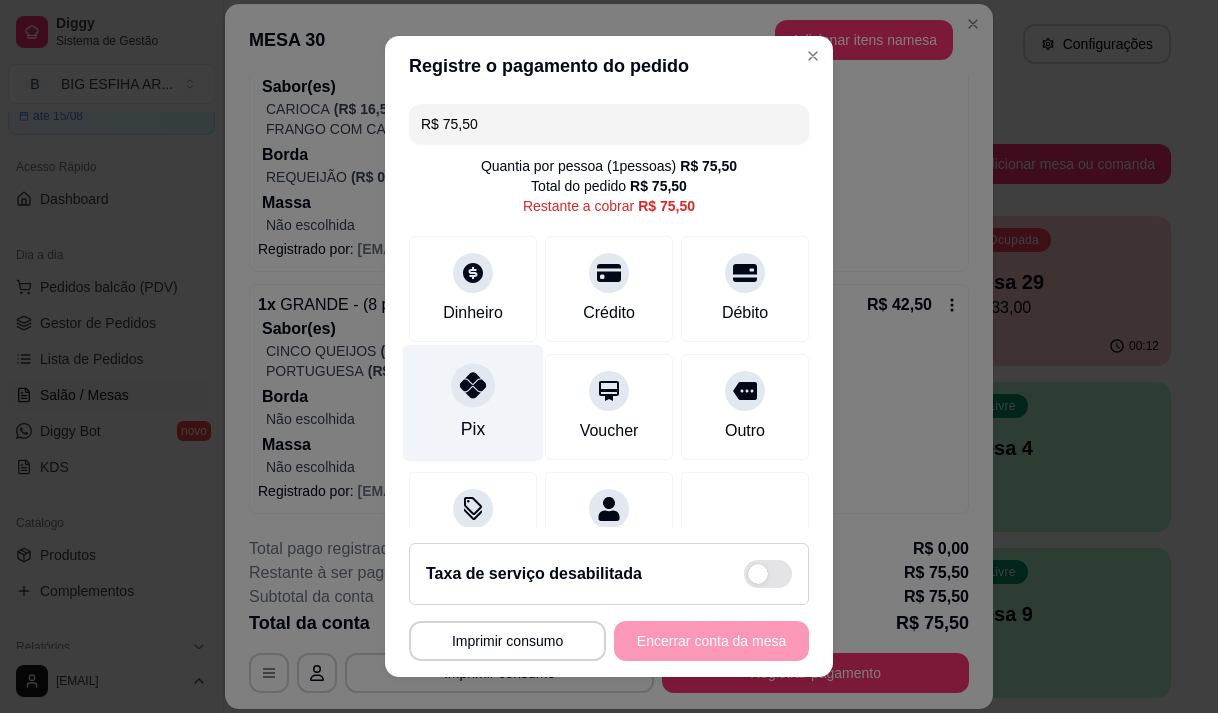 click on "Pix" at bounding box center [473, 402] 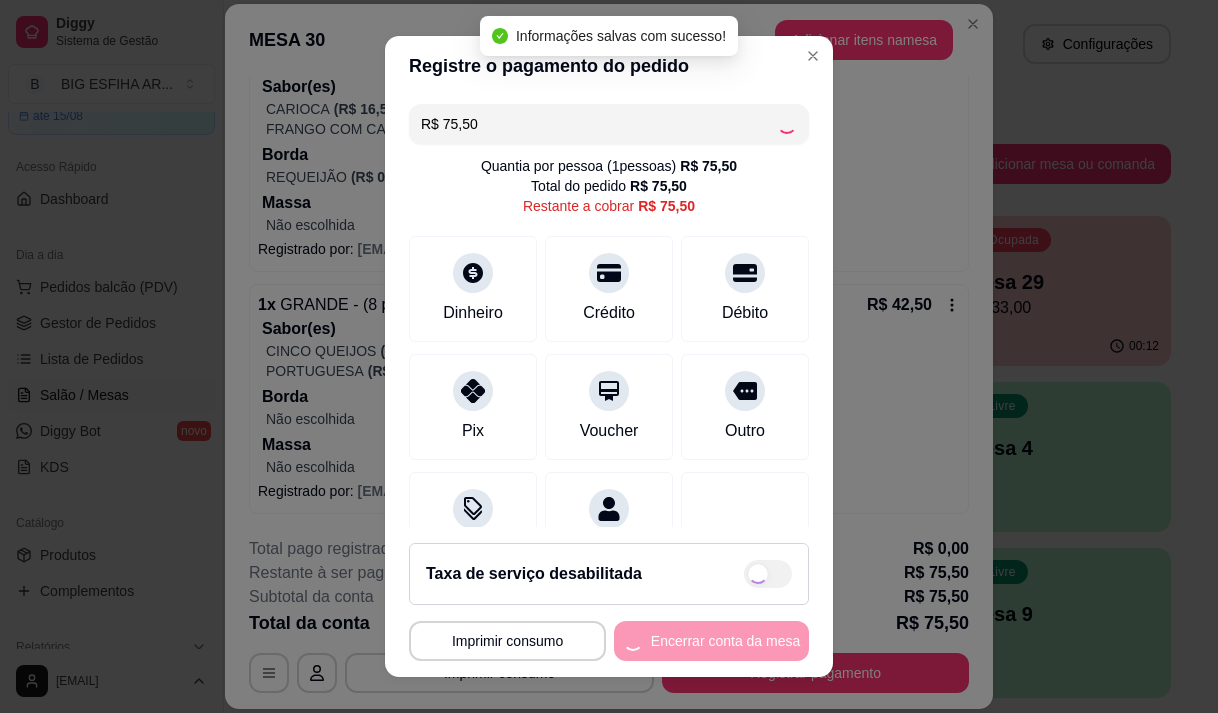 type on "R$ 0,00" 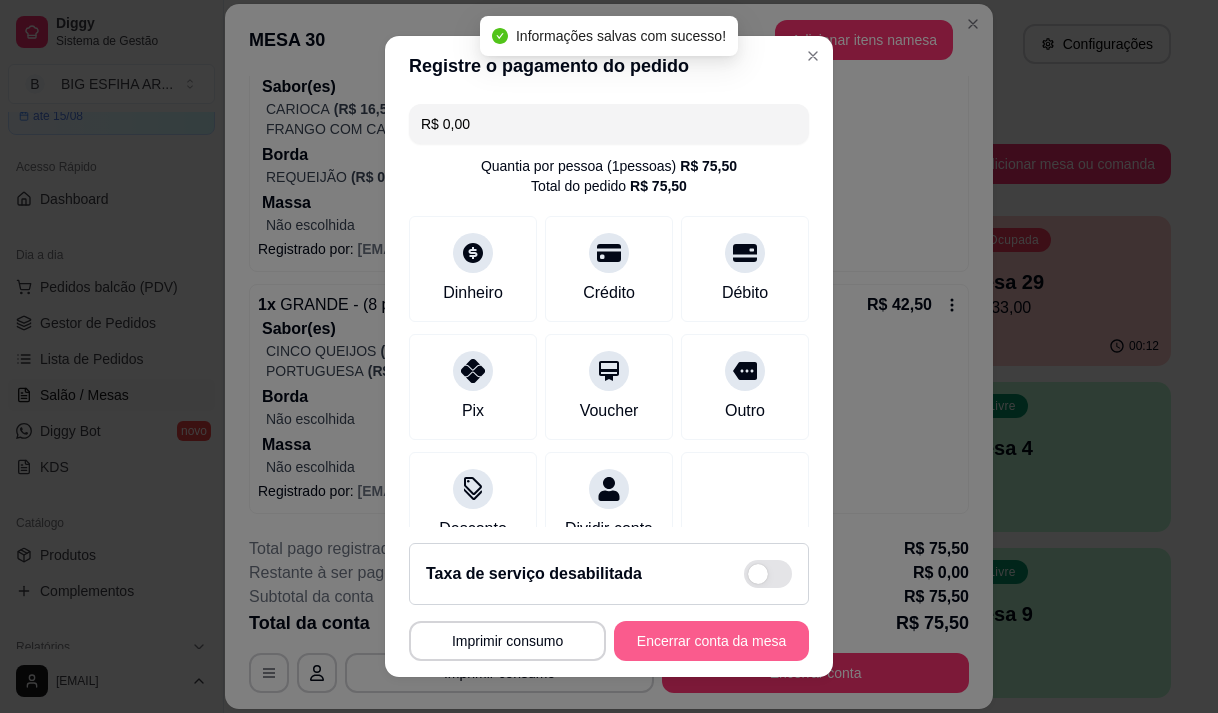 click on "Encerrar conta da mesa" at bounding box center [711, 641] 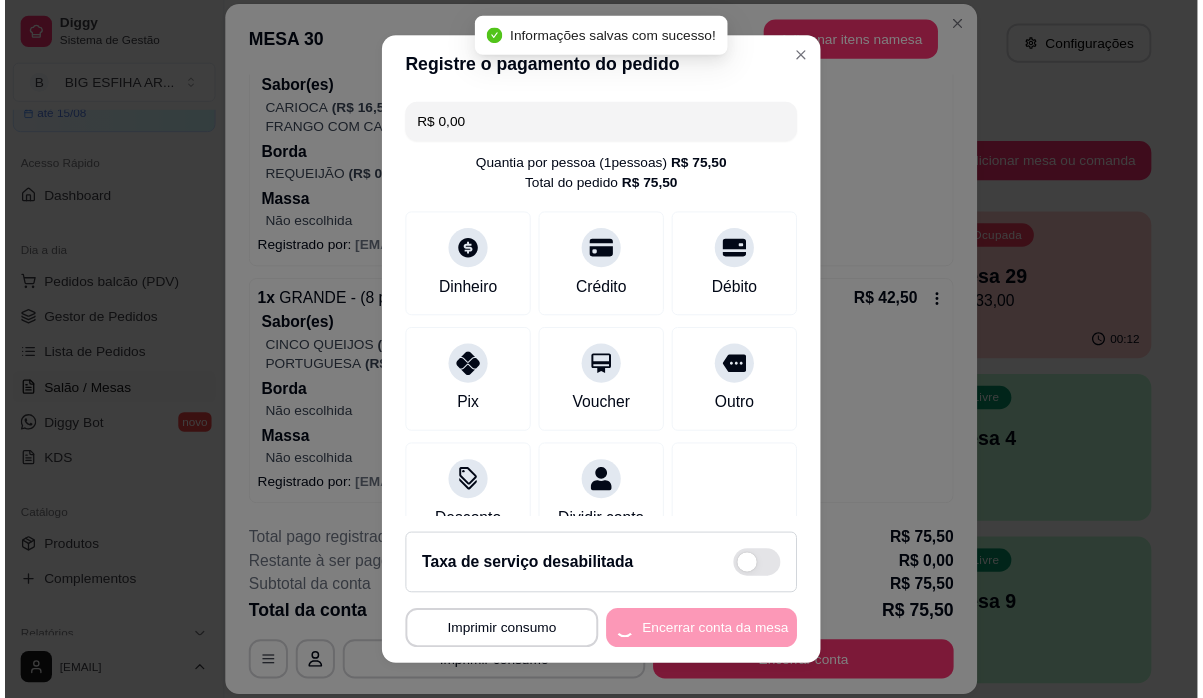 scroll, scrollTop: 0, scrollLeft: 0, axis: both 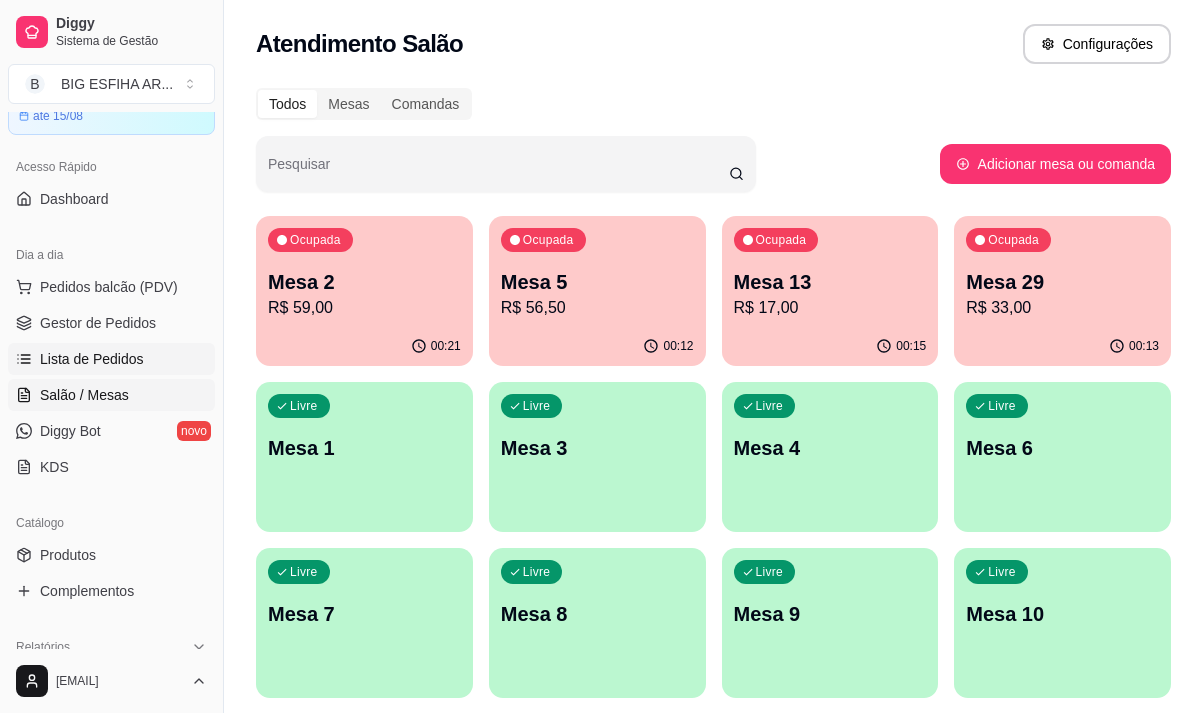 click on "Lista de Pedidos" at bounding box center (92, 359) 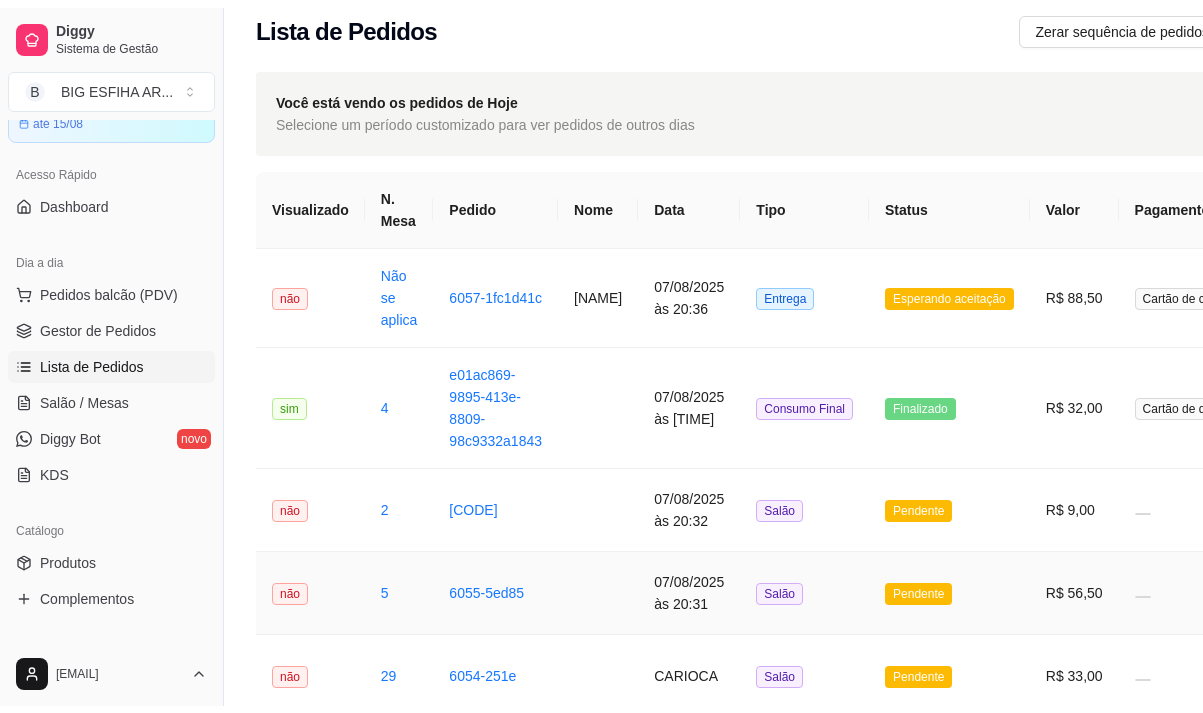 scroll, scrollTop: 0, scrollLeft: 0, axis: both 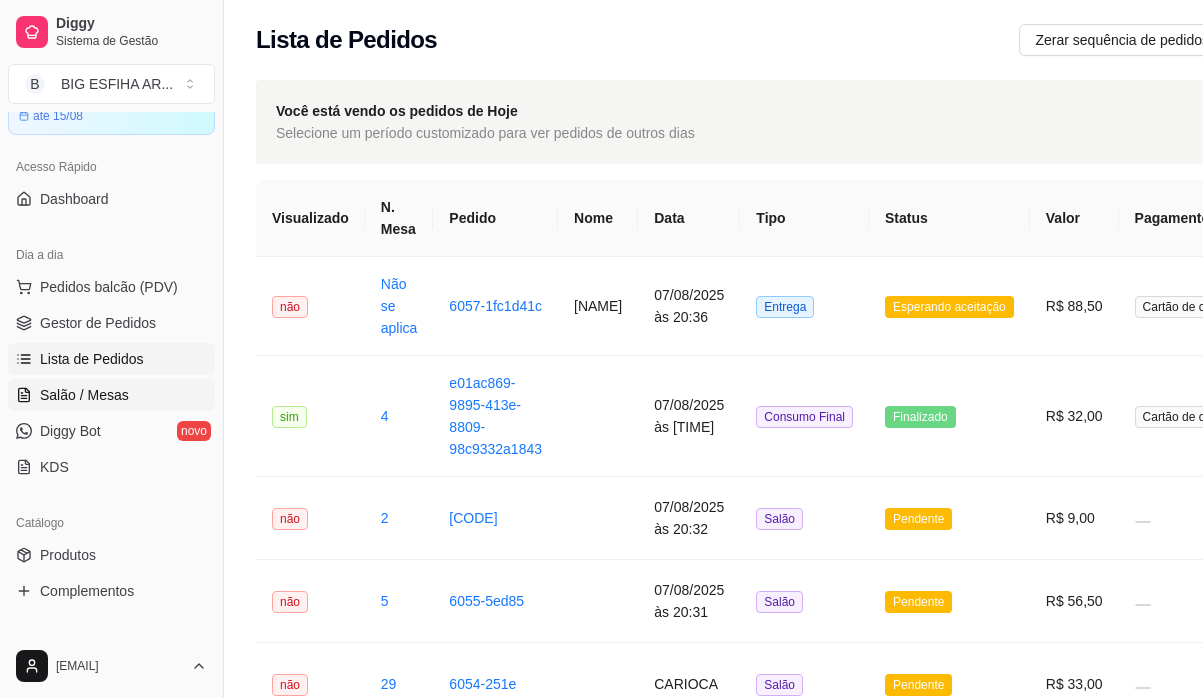 click on "Salão / Mesas" at bounding box center (84, 395) 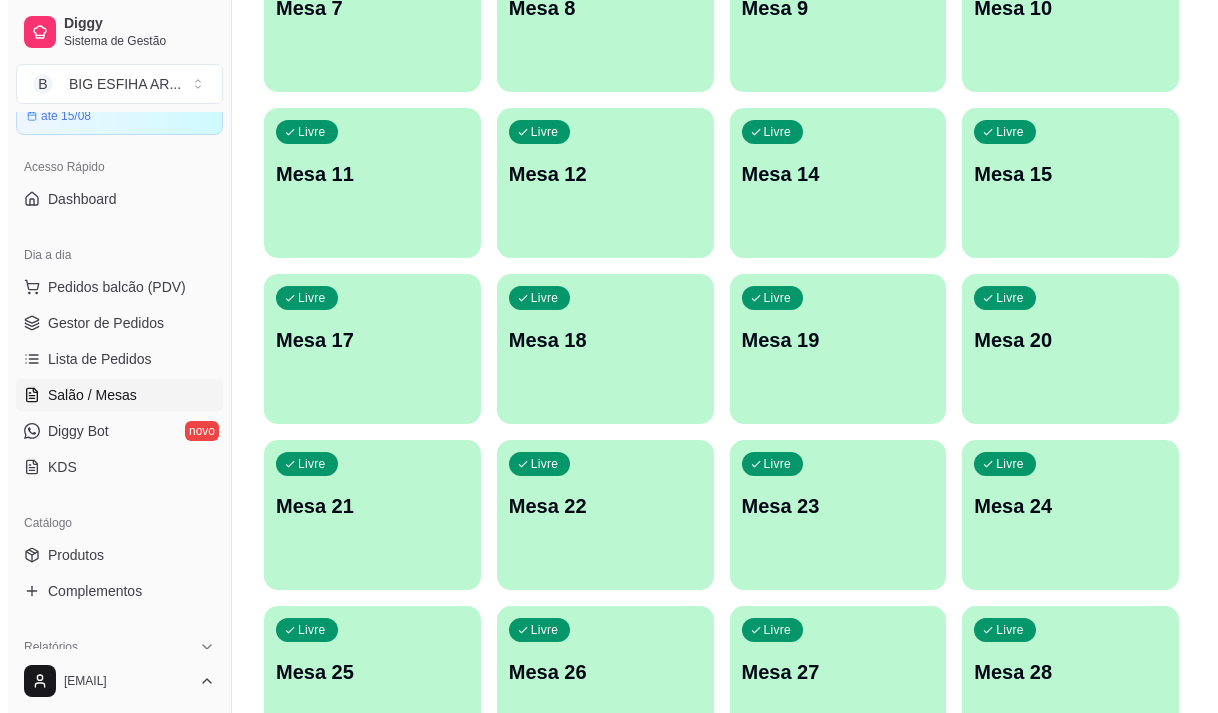 scroll, scrollTop: 800, scrollLeft: 0, axis: vertical 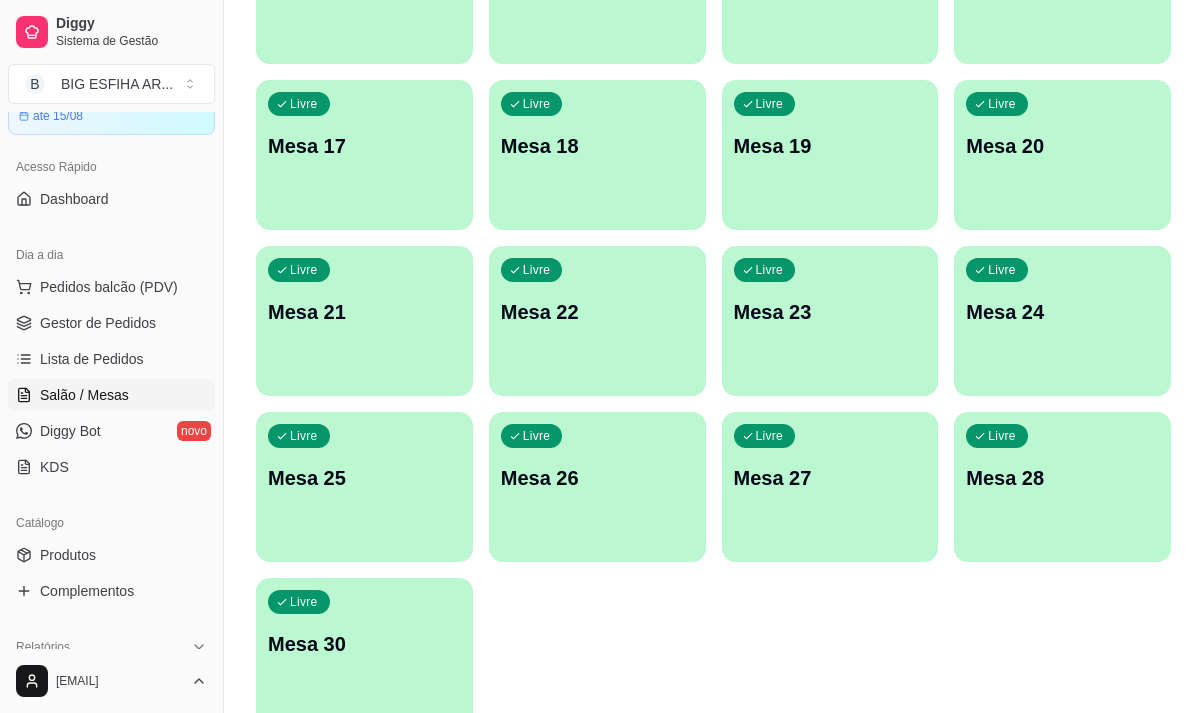 click on "Livre Mesa 30" at bounding box center [364, 641] 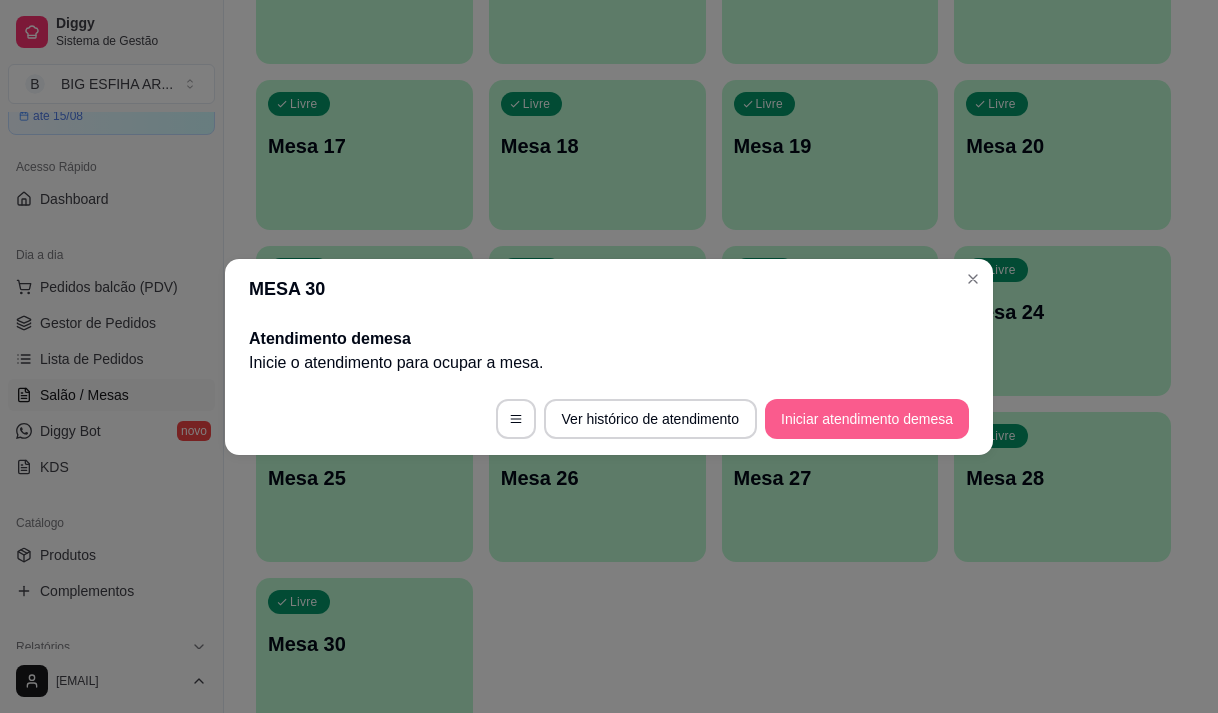 click on "Iniciar atendimento de  mesa" at bounding box center (867, 419) 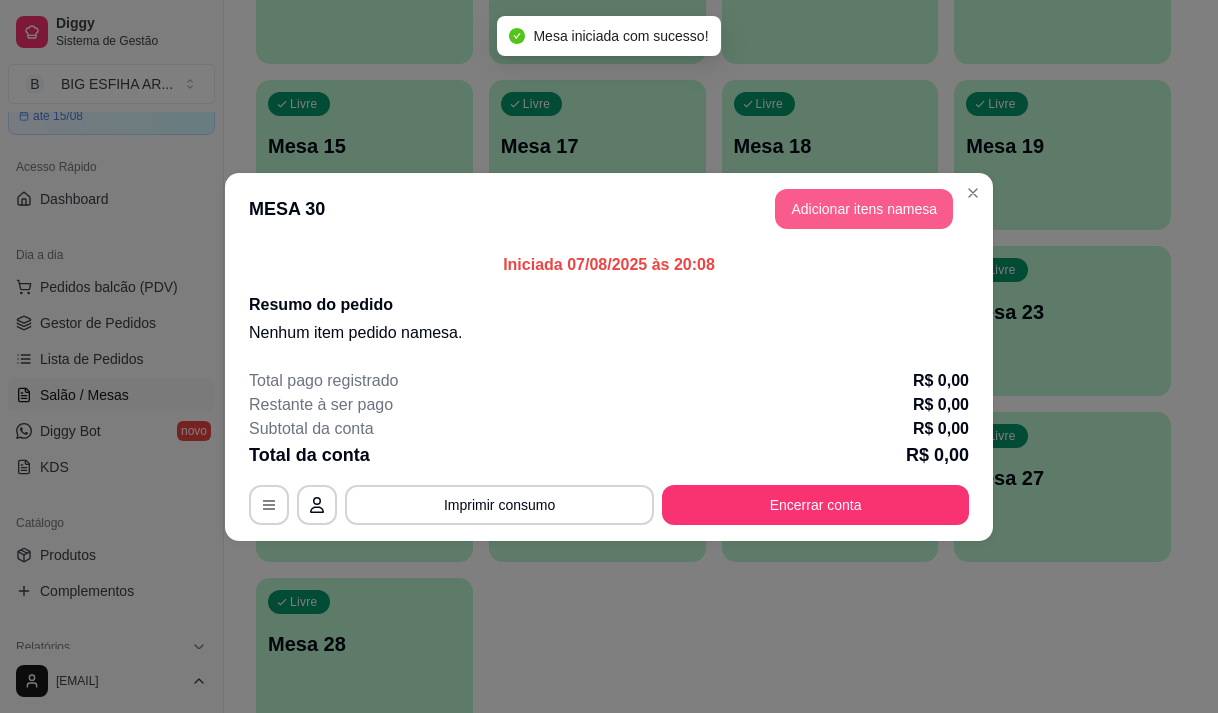click on "Adicionar itens na  mesa" at bounding box center [864, 209] 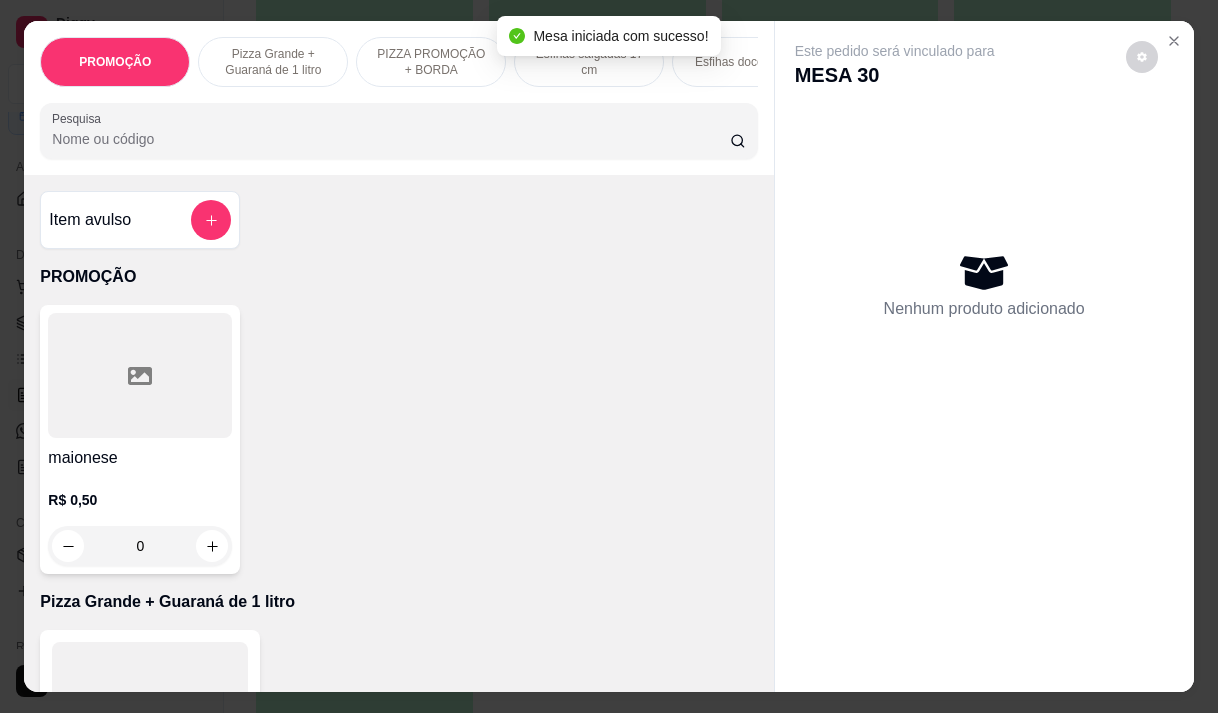 click on "Pesquisa" at bounding box center (391, 139) 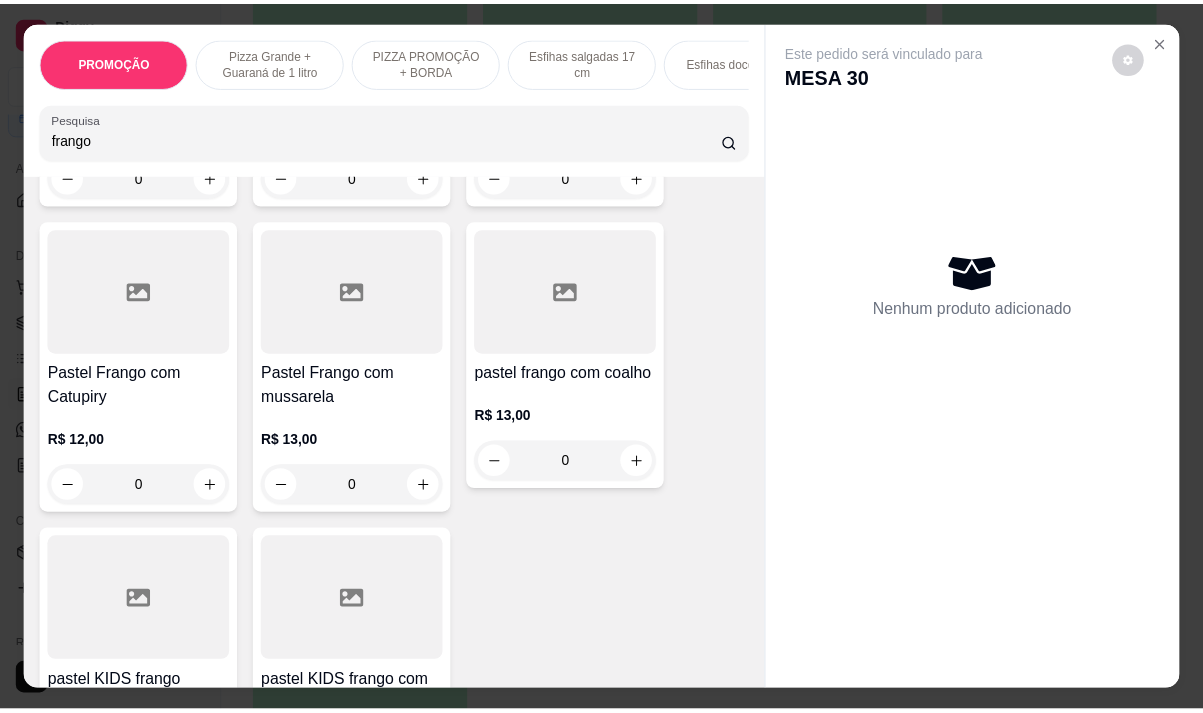 scroll, scrollTop: 700, scrollLeft: 0, axis: vertical 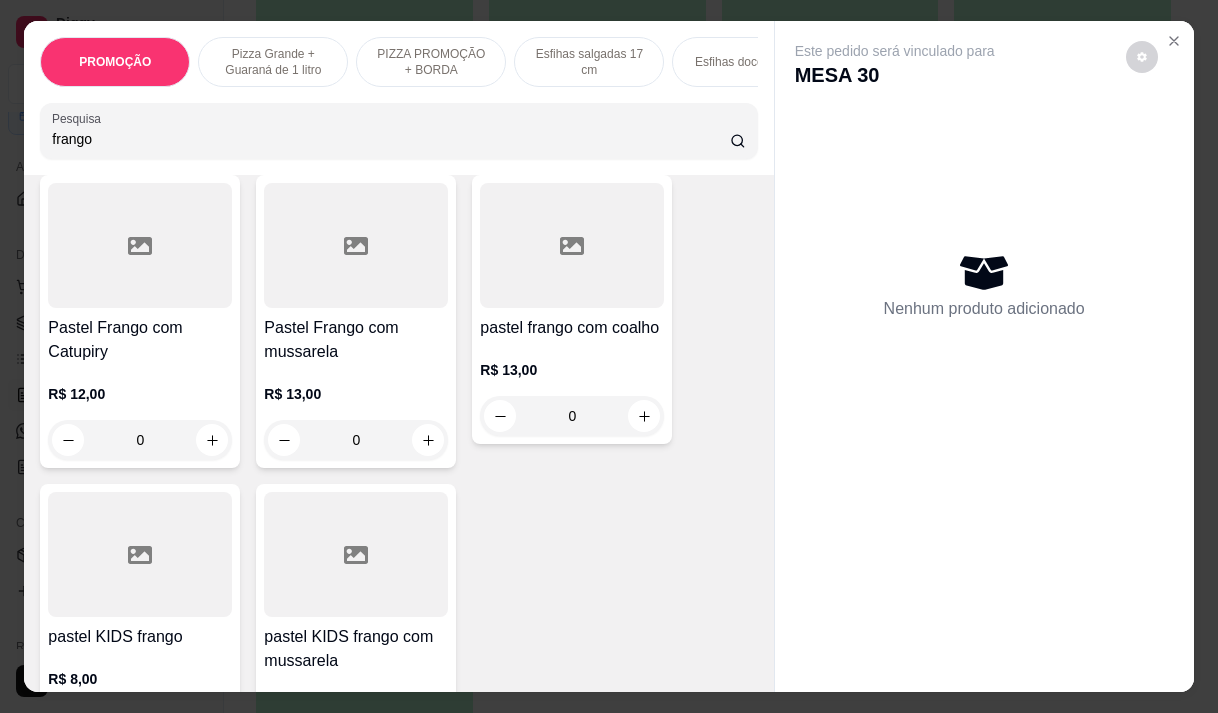 type on "frango" 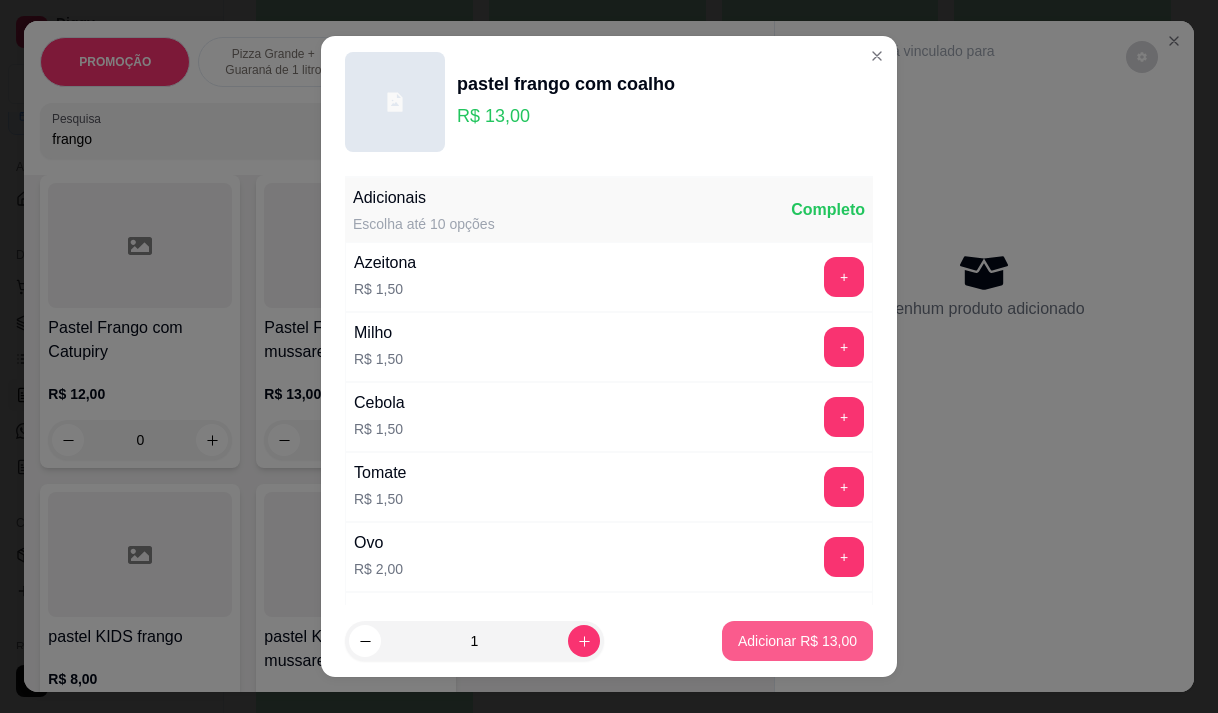click on "Adicionar   R$ 13,00" at bounding box center [797, 641] 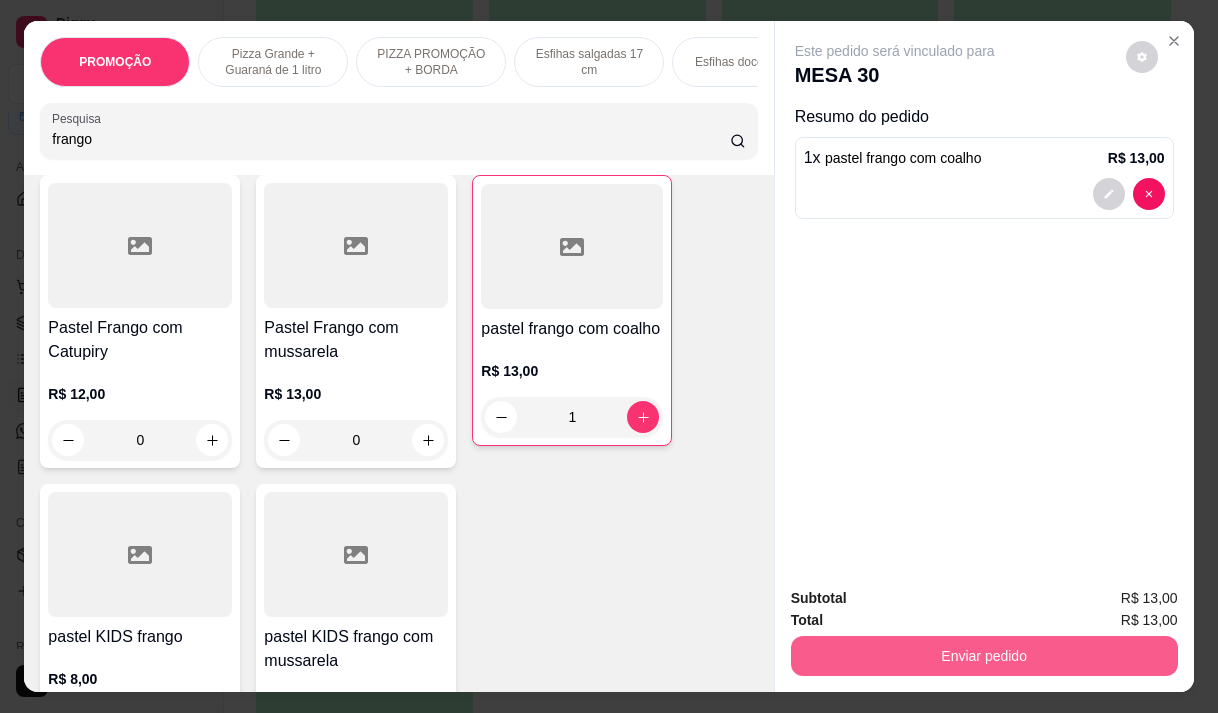 click on "Enviar pedido" at bounding box center (984, 656) 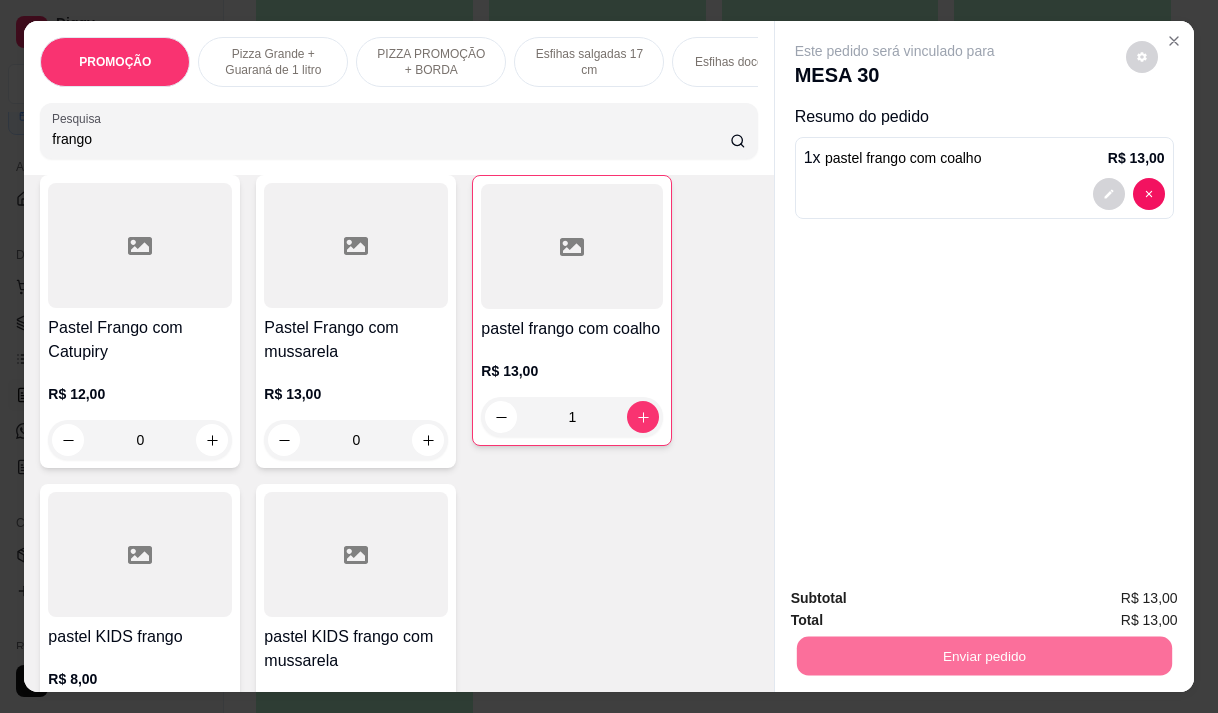 click on "Não registrar e enviar pedido" at bounding box center [918, 599] 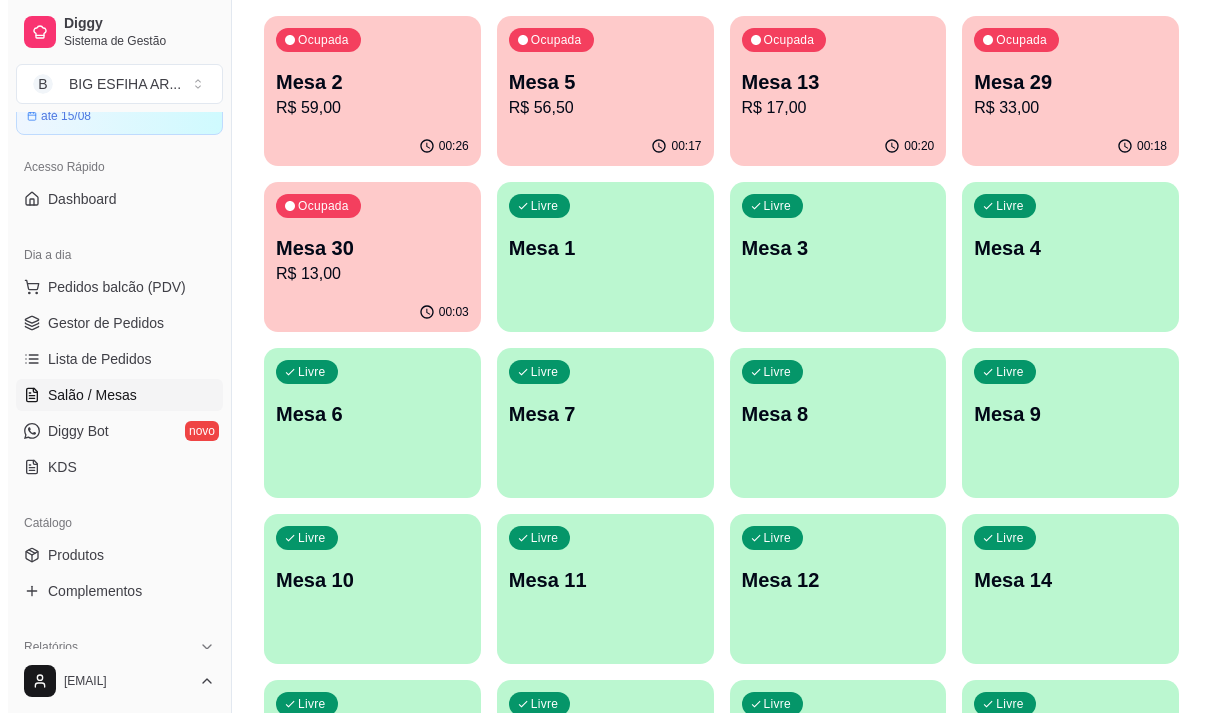 scroll, scrollTop: 100, scrollLeft: 0, axis: vertical 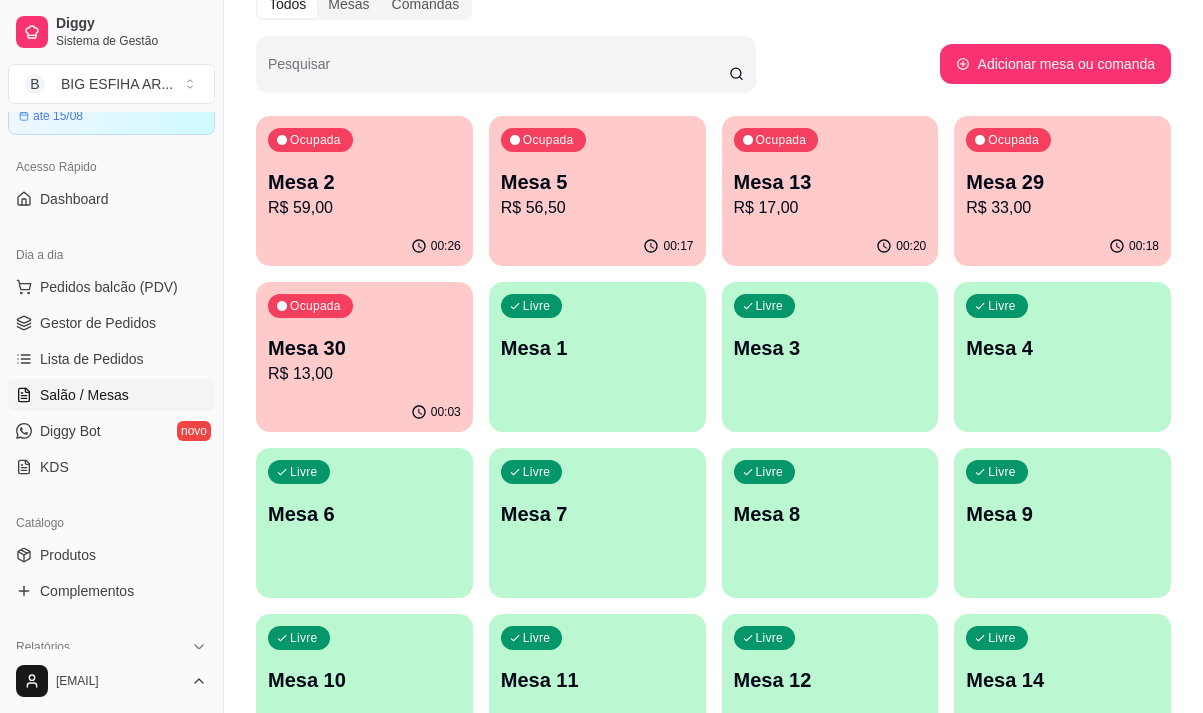 click on "R$ 33,00" at bounding box center [1062, 208] 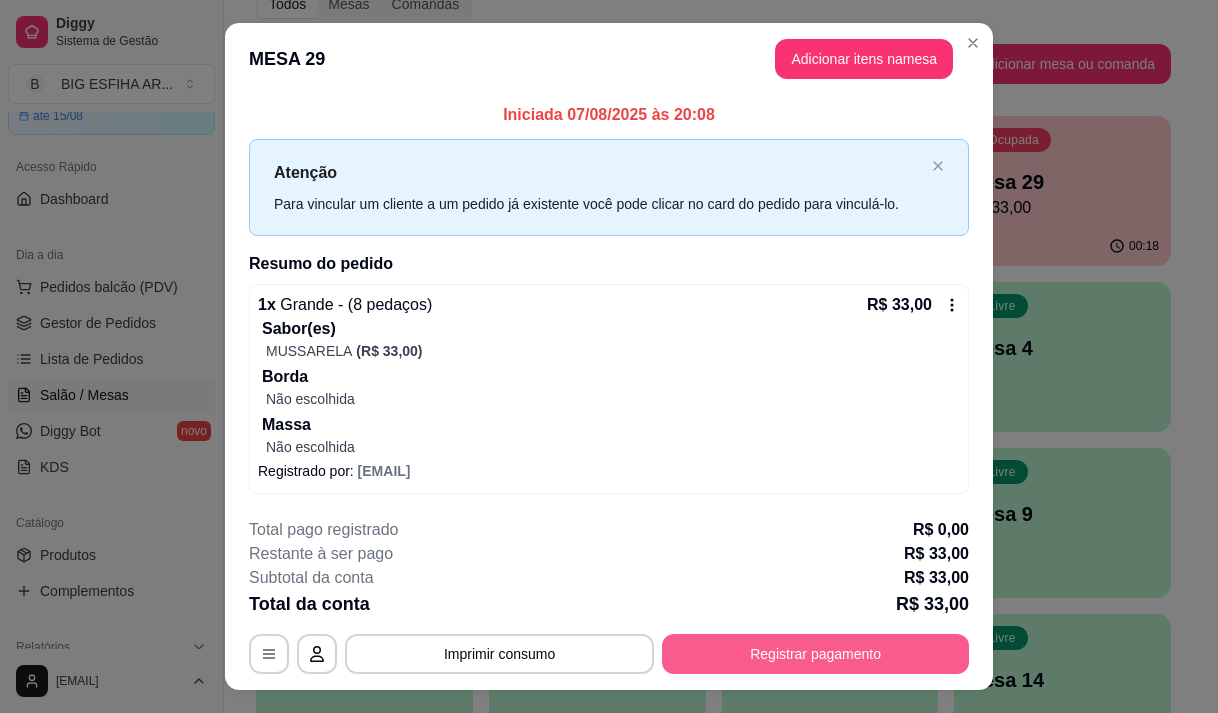 click on "Registrar pagamento" at bounding box center [815, 654] 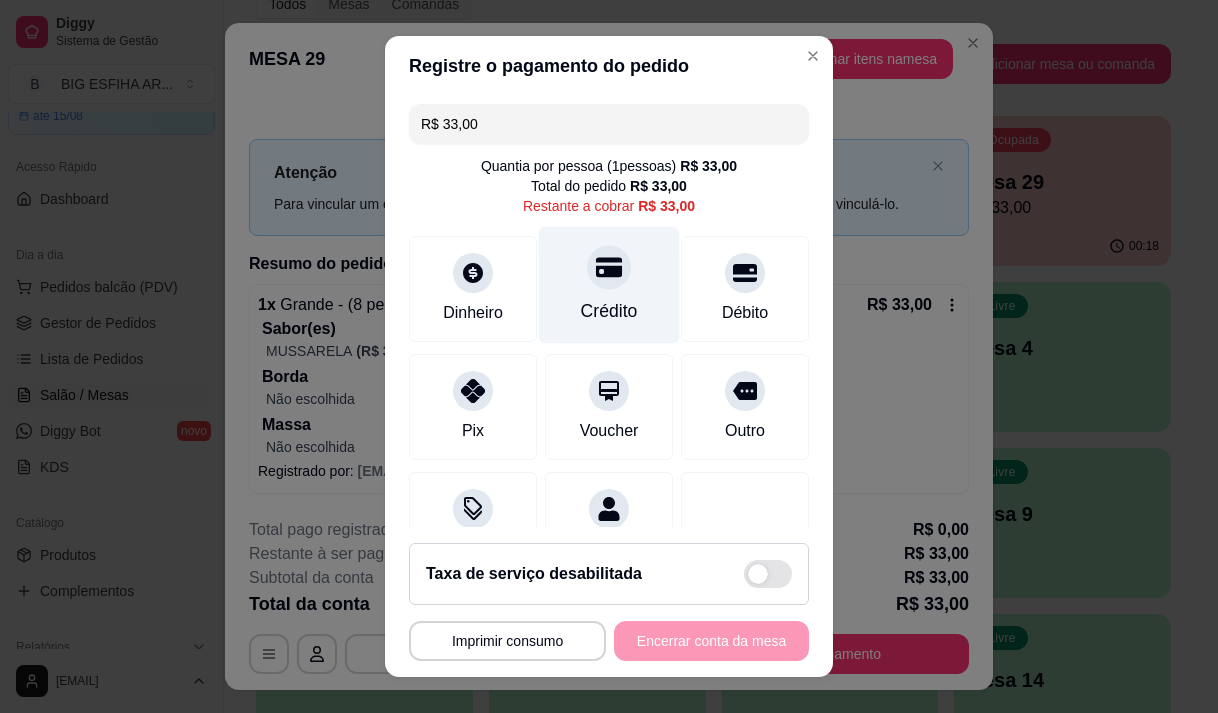 click on "Crédito" at bounding box center (609, 311) 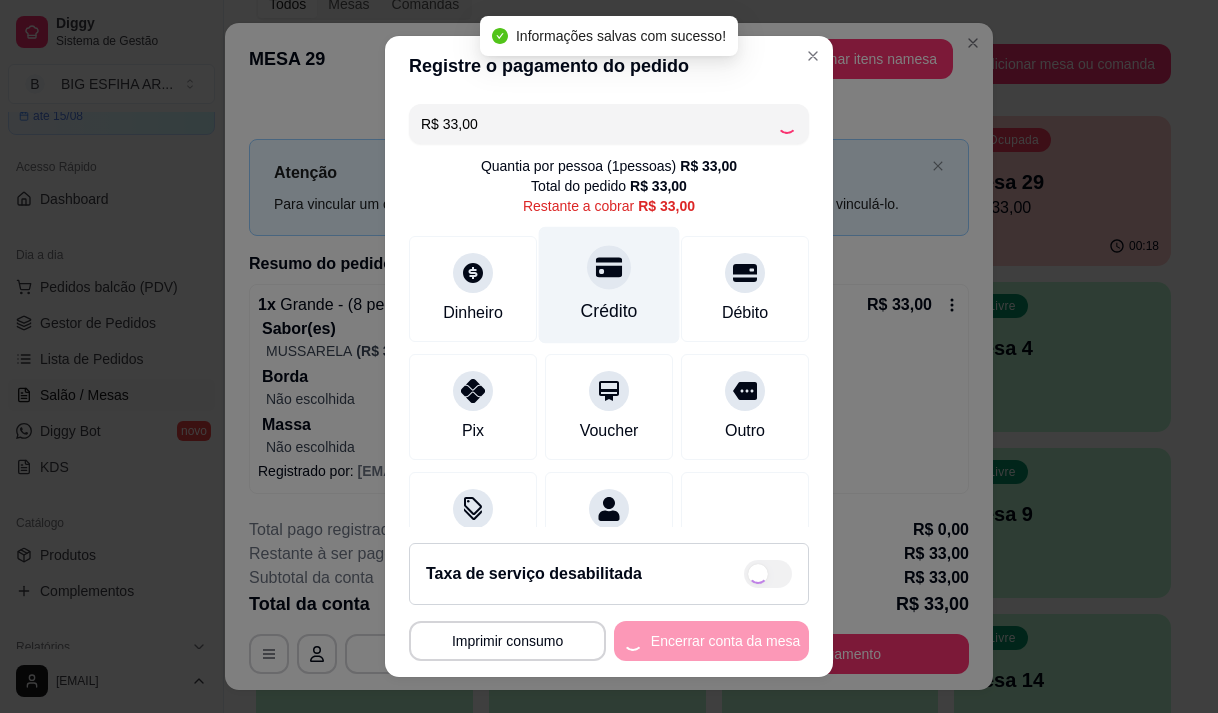 type on "R$ 0,00" 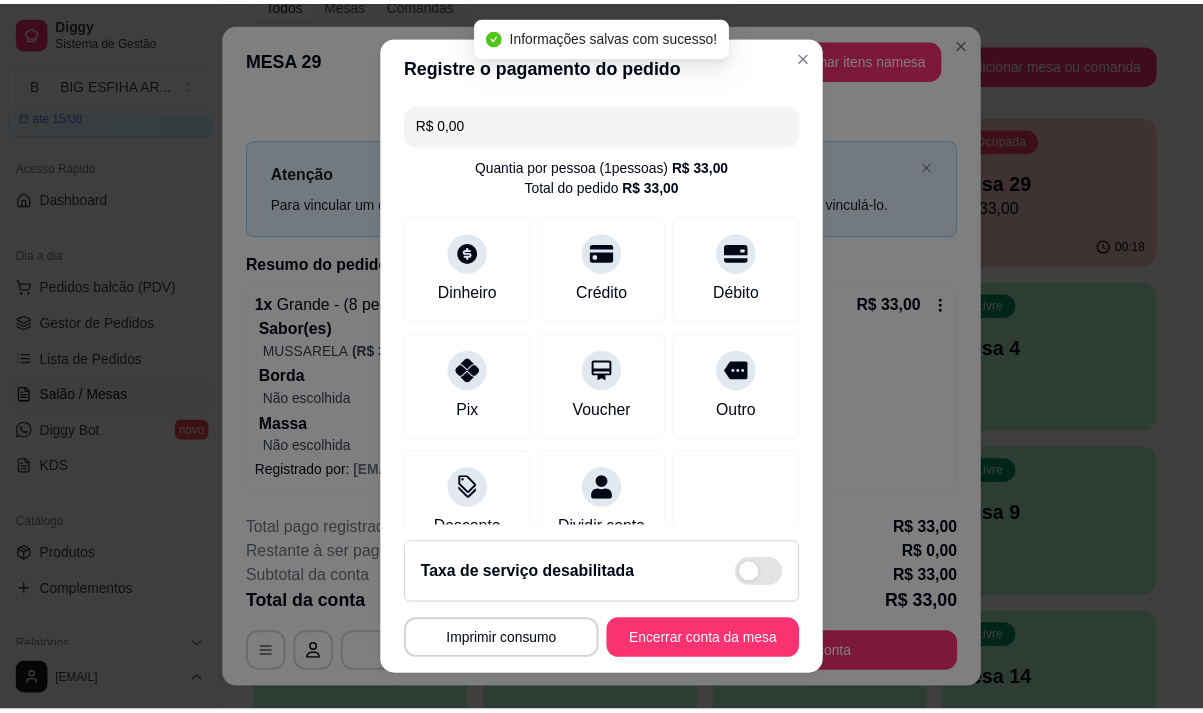 scroll, scrollTop: 166, scrollLeft: 0, axis: vertical 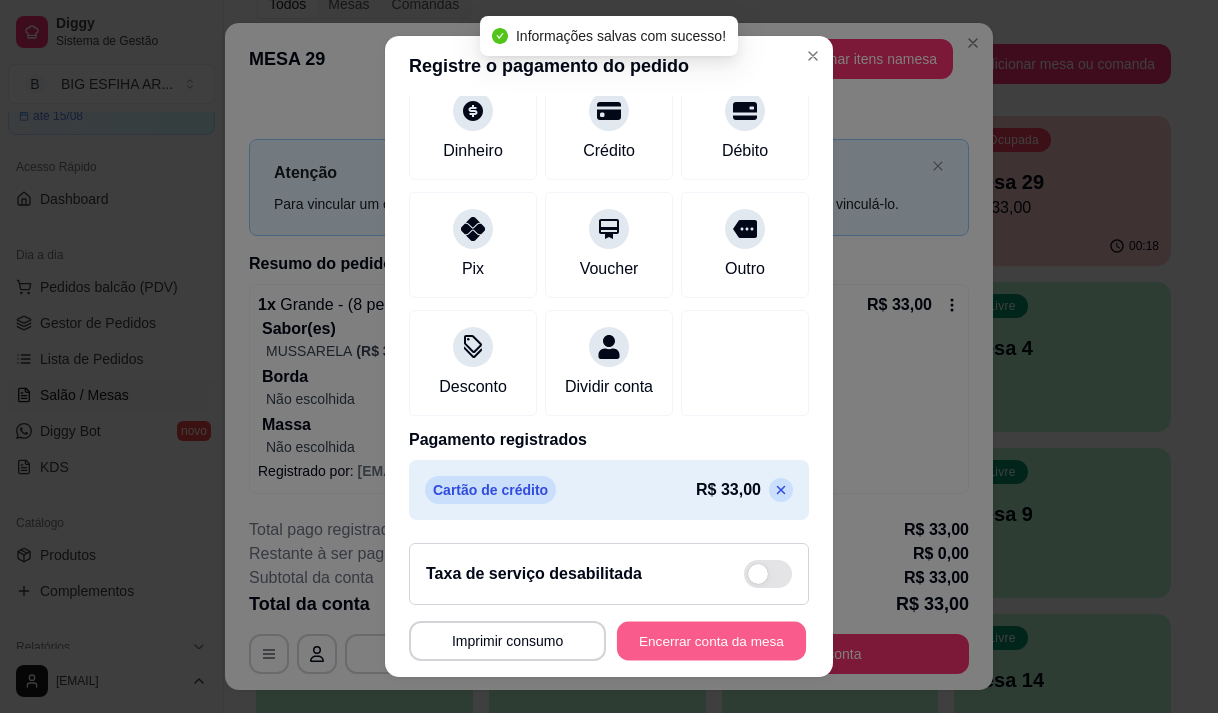 click on "Encerrar conta da mesa" at bounding box center (711, 641) 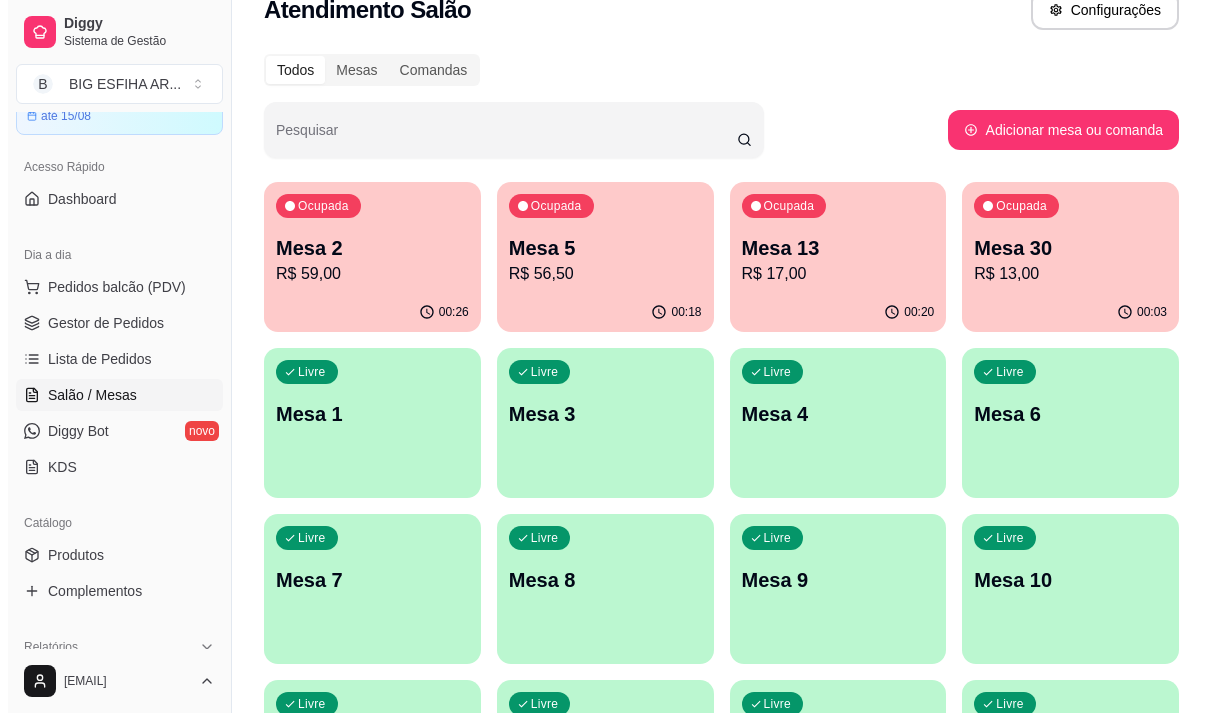 scroll, scrollTop: 0, scrollLeft: 0, axis: both 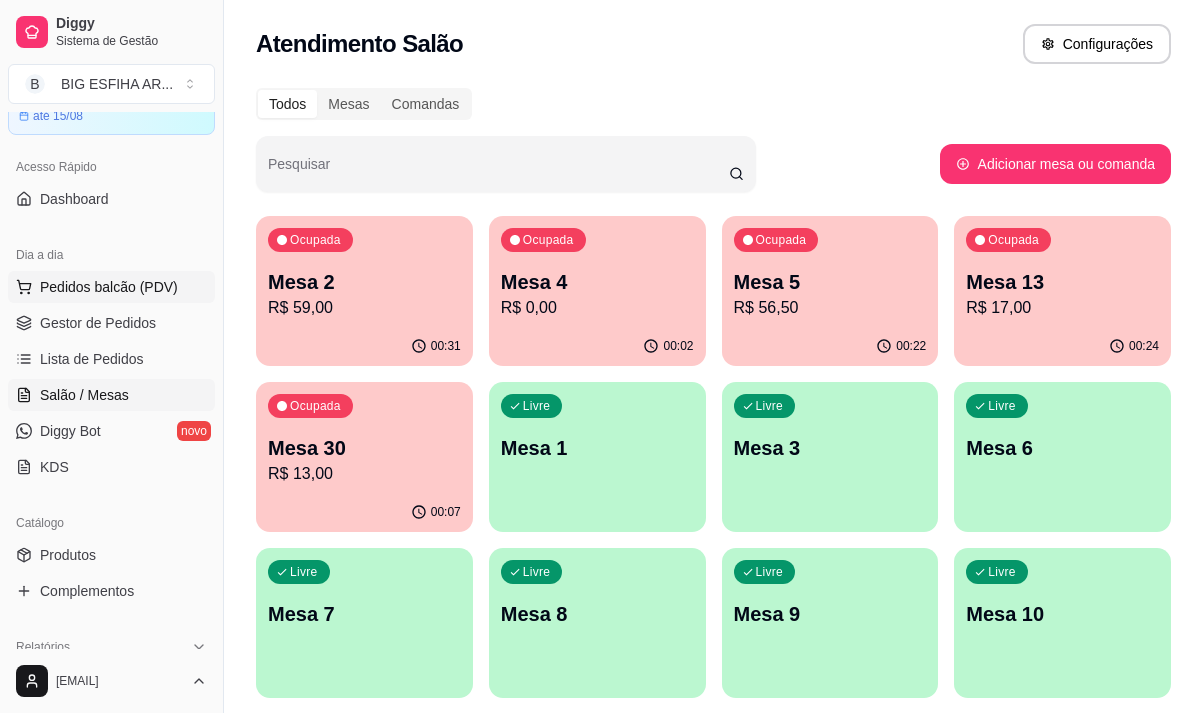 click on "Pedidos balcão (PDV)" at bounding box center (109, 287) 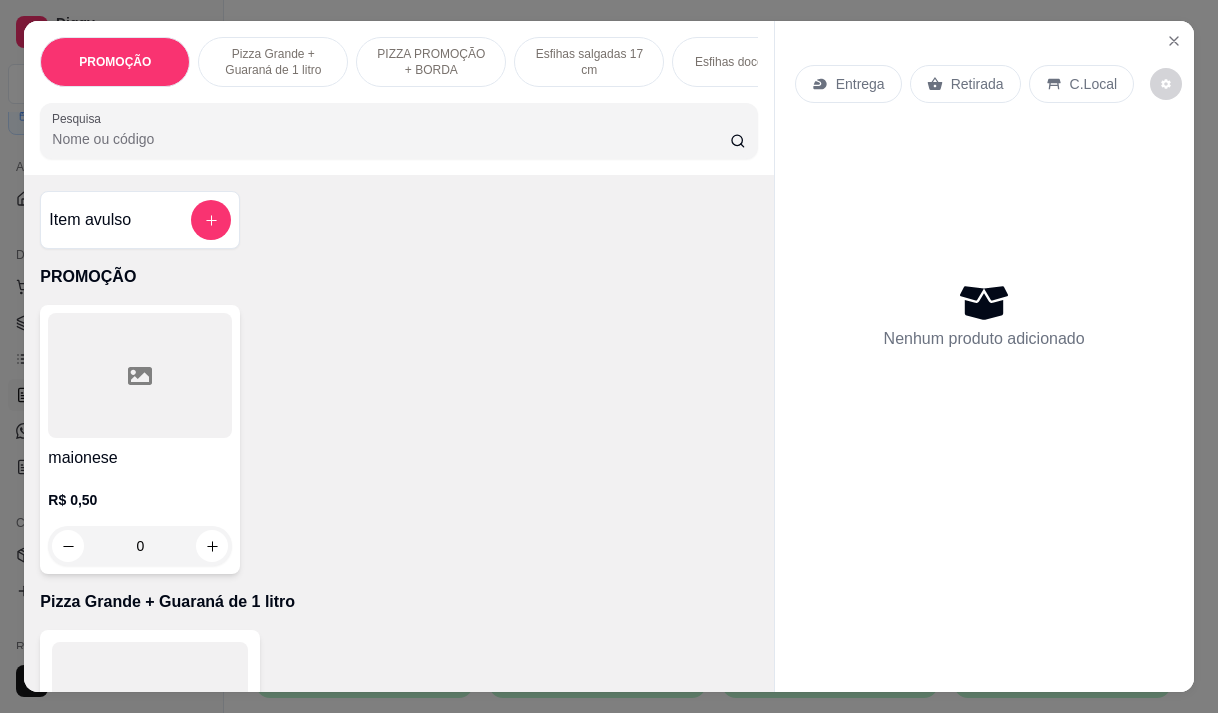 click on "Entrega" at bounding box center (860, 84) 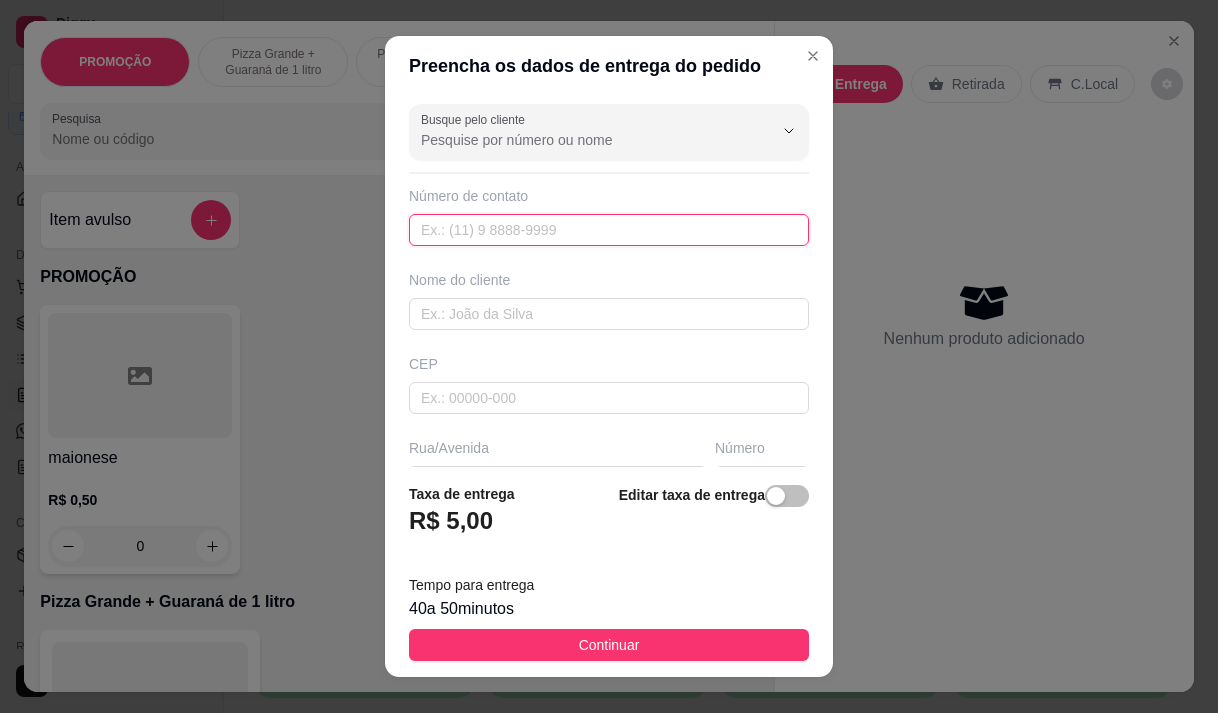 click at bounding box center [609, 230] 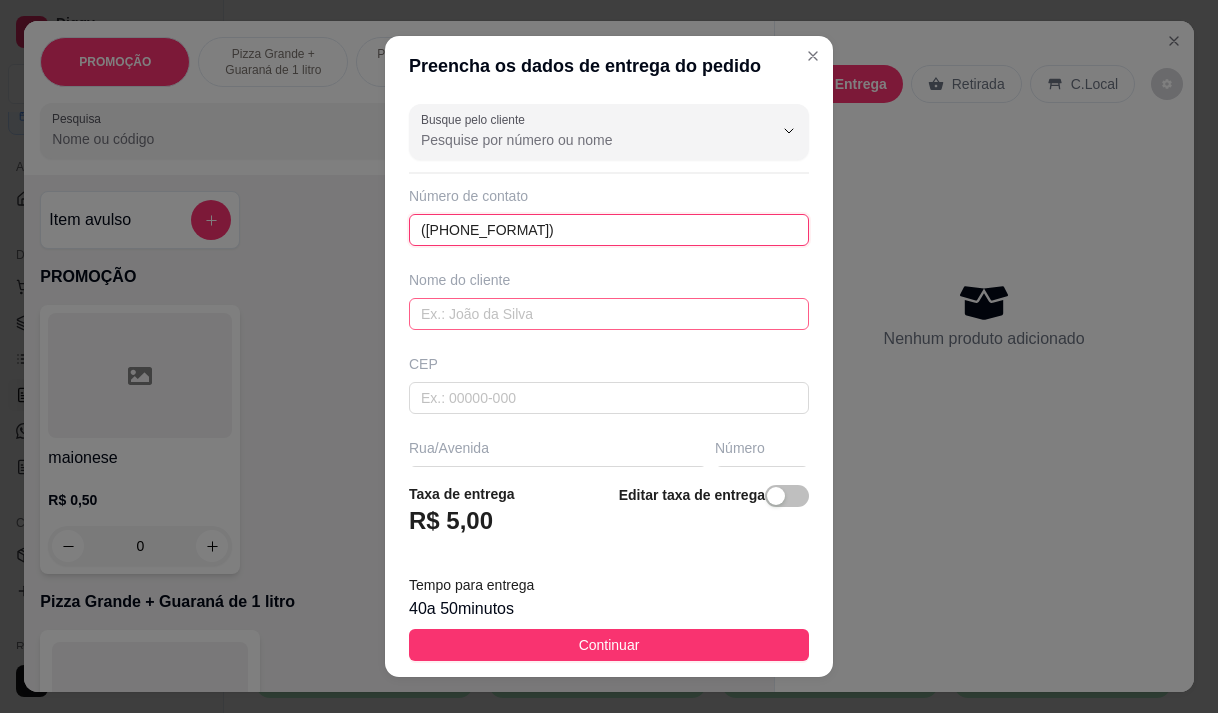 type on "[PHONE]" 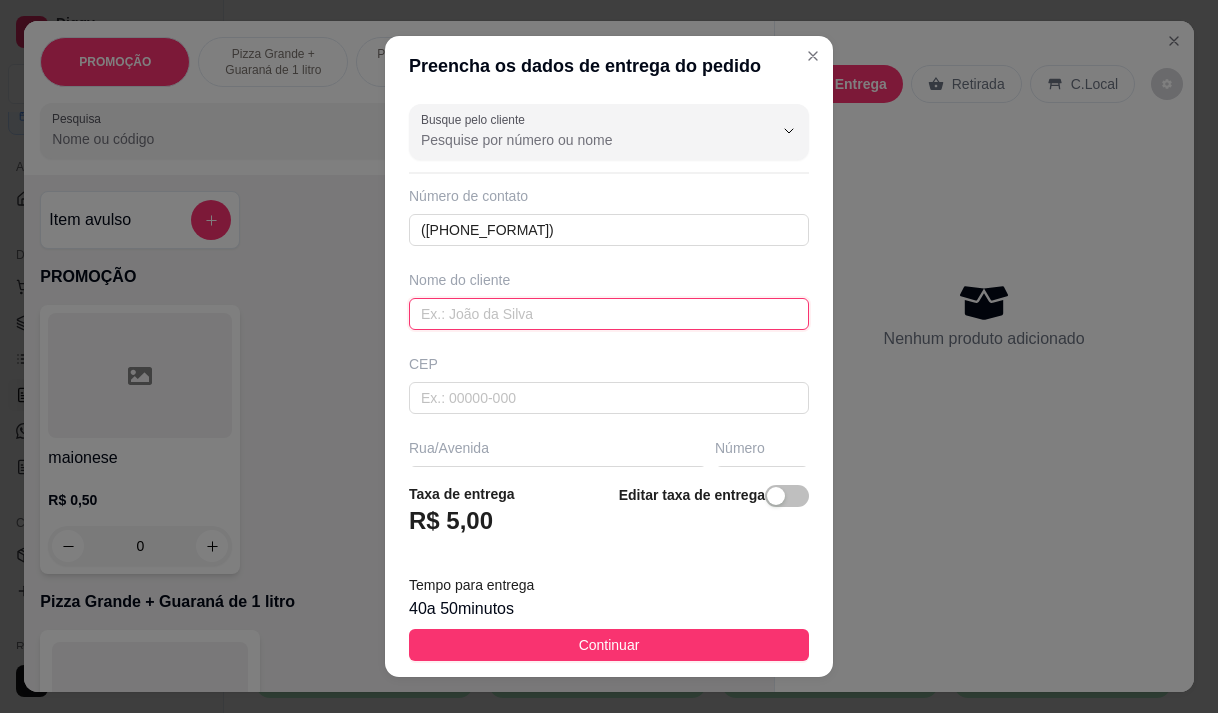 click at bounding box center (609, 314) 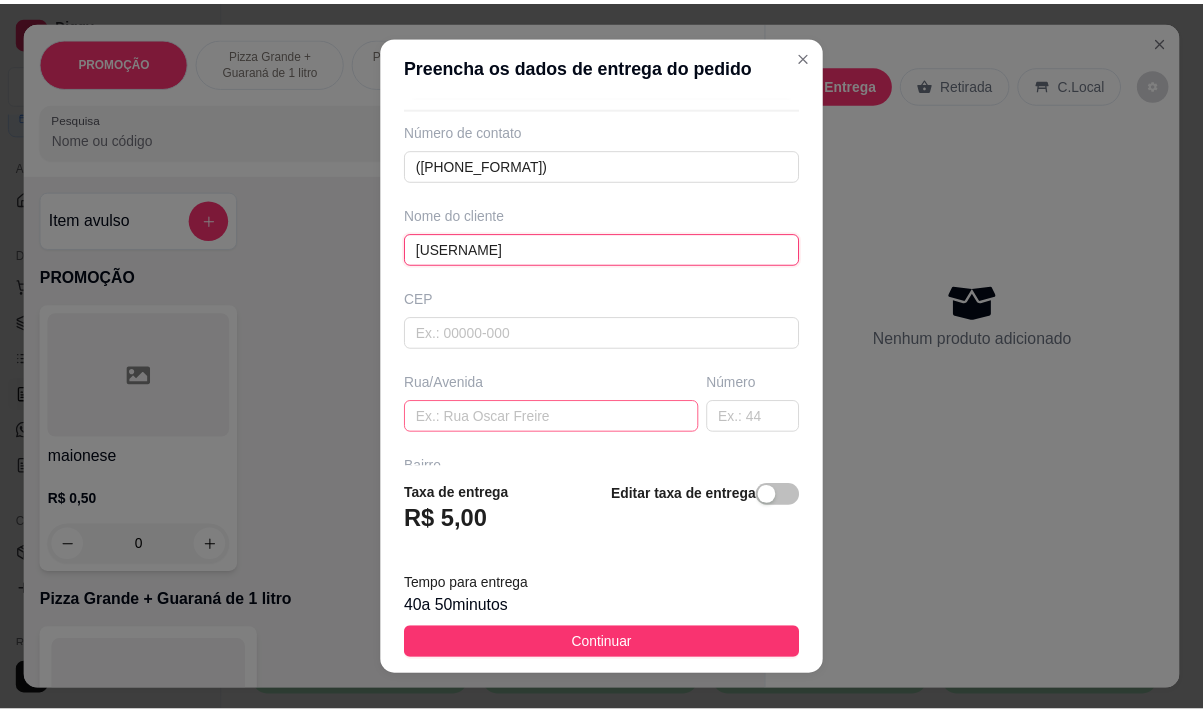 scroll, scrollTop: 100, scrollLeft: 0, axis: vertical 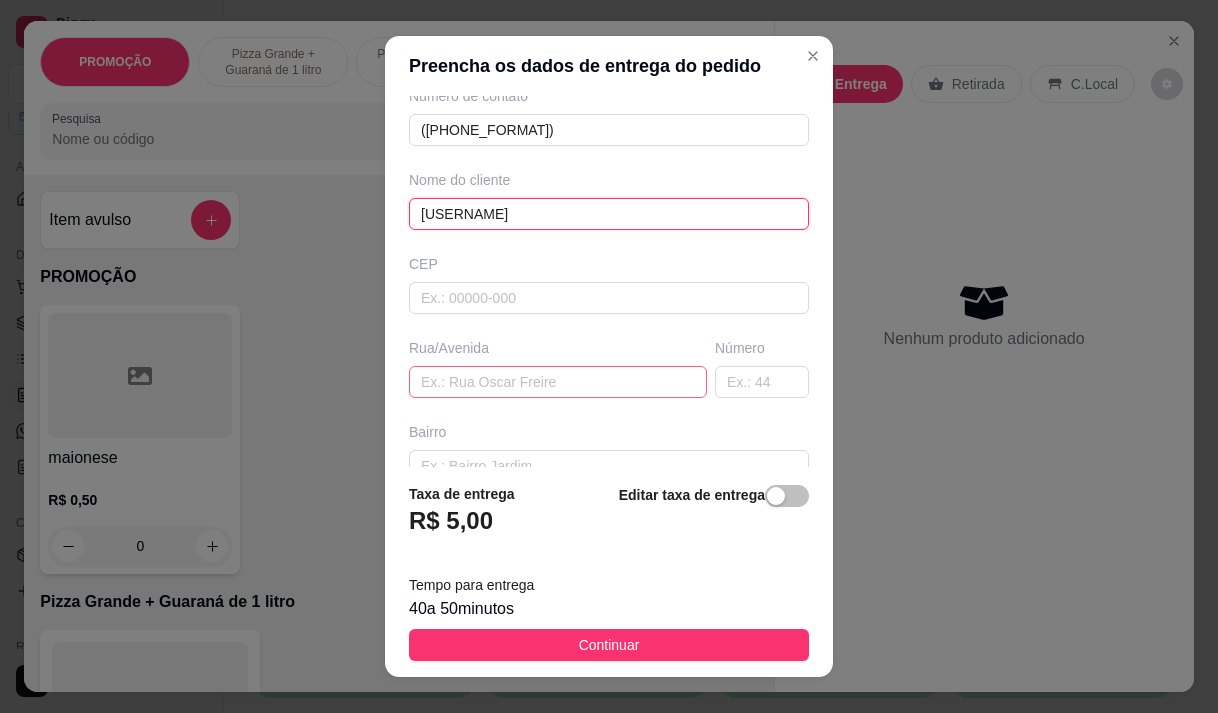 type on "tabata" 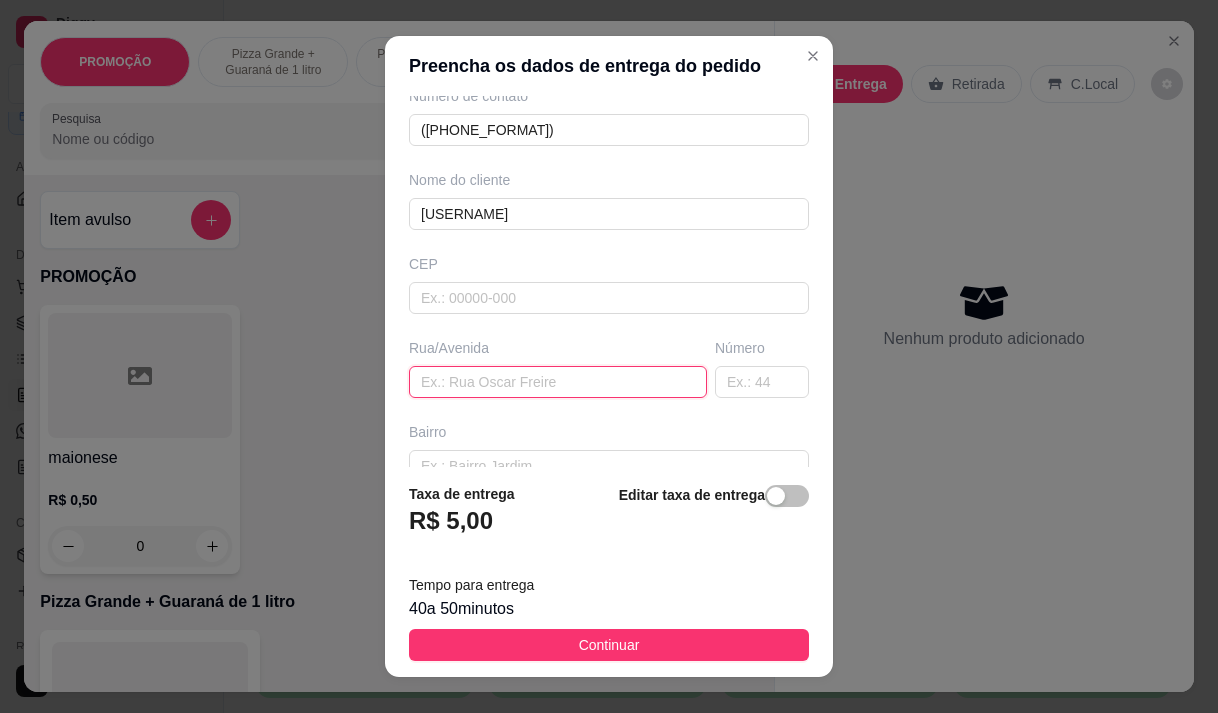 click at bounding box center [558, 382] 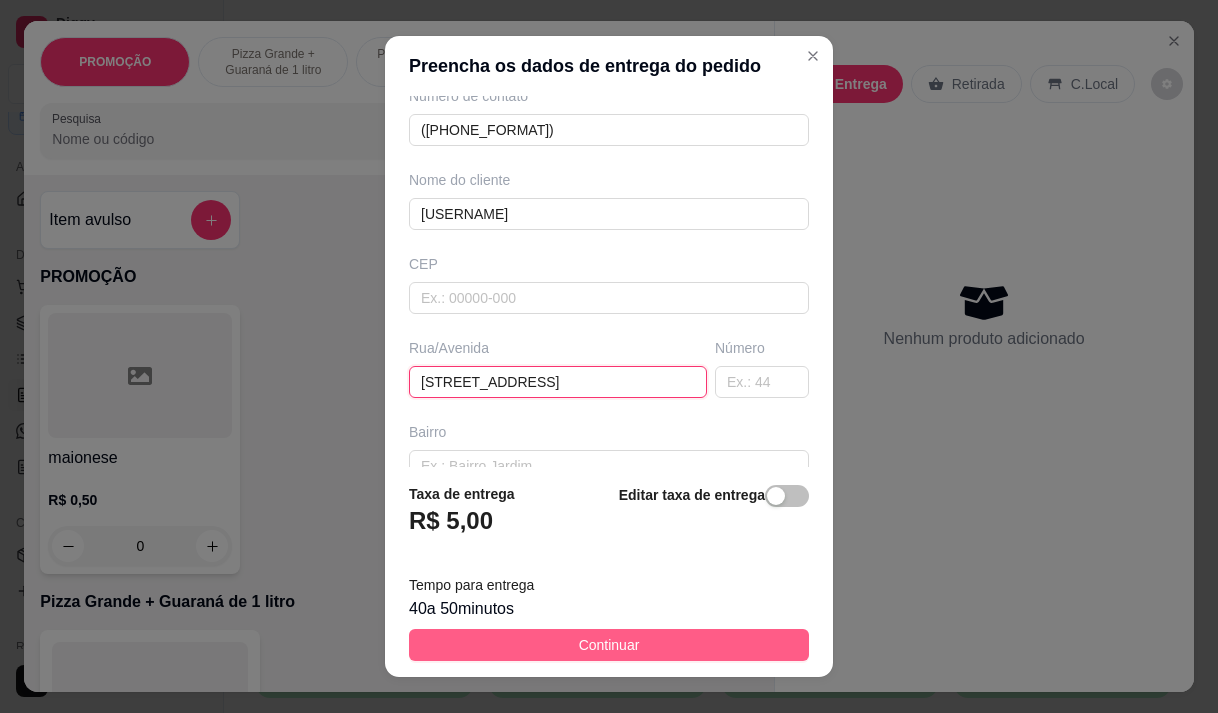 type on "rua cassimiro monte negro 135" 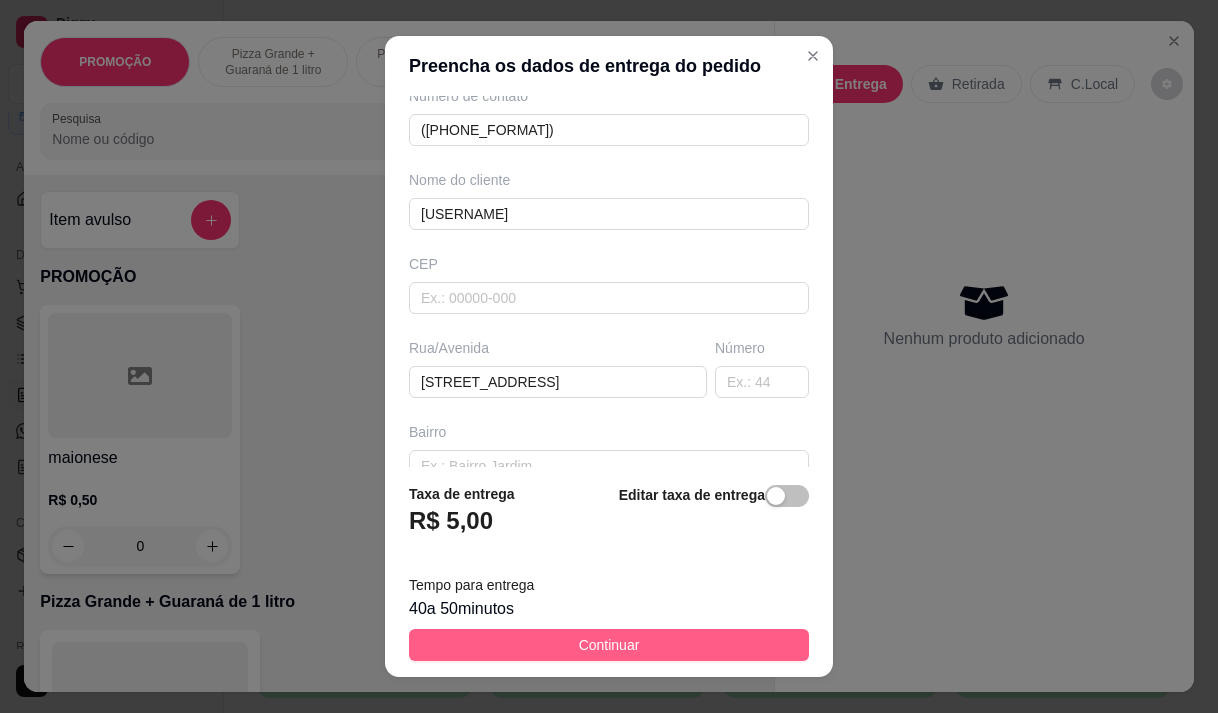 click on "Continuar" at bounding box center (609, 645) 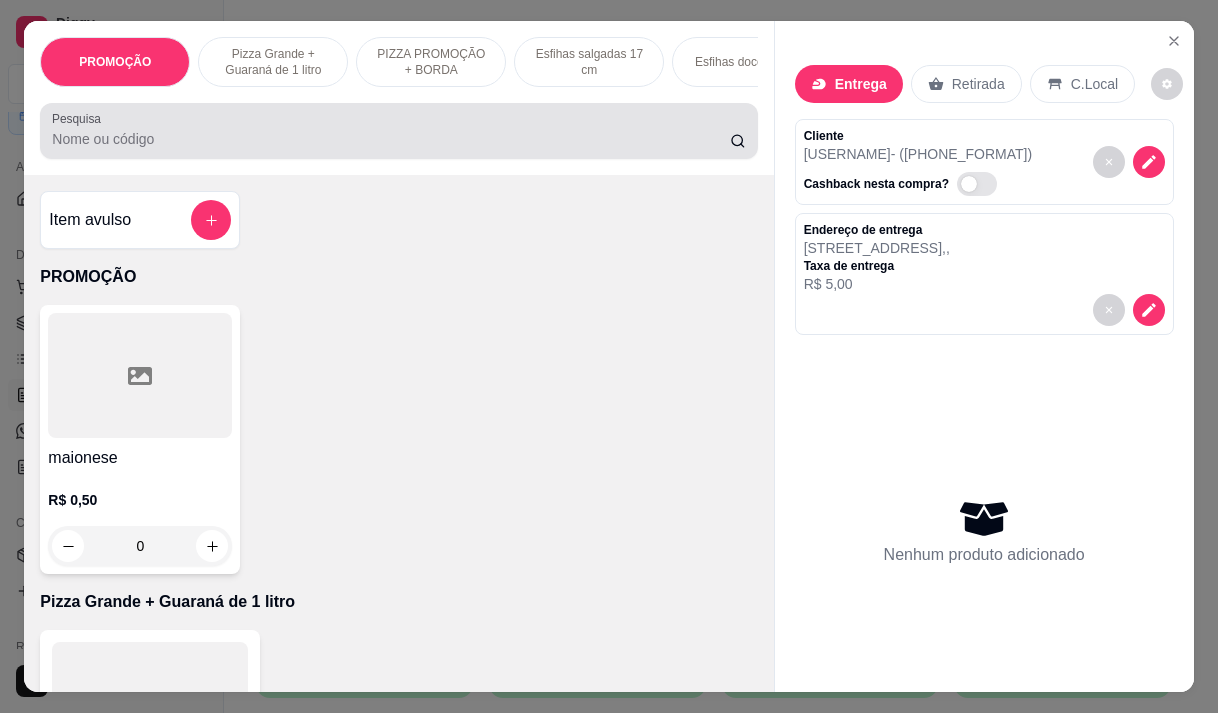 click on "Pesquisa" at bounding box center [391, 139] 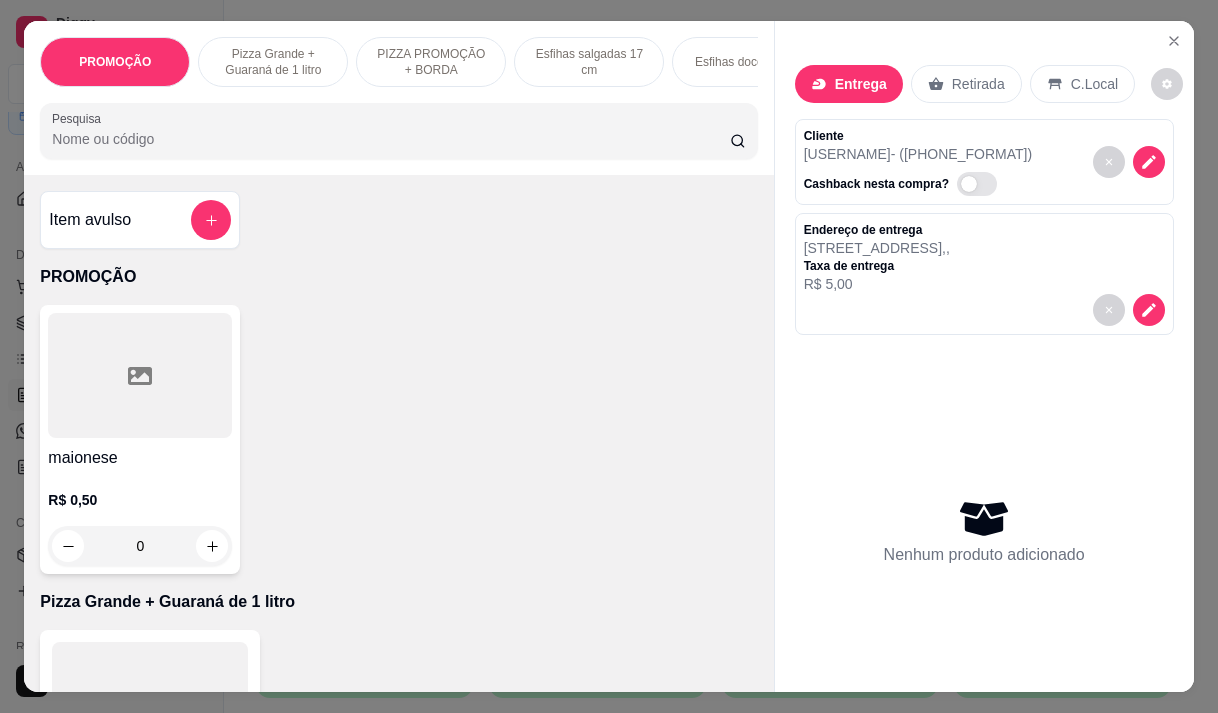 click on "Pesquisa" at bounding box center [391, 139] 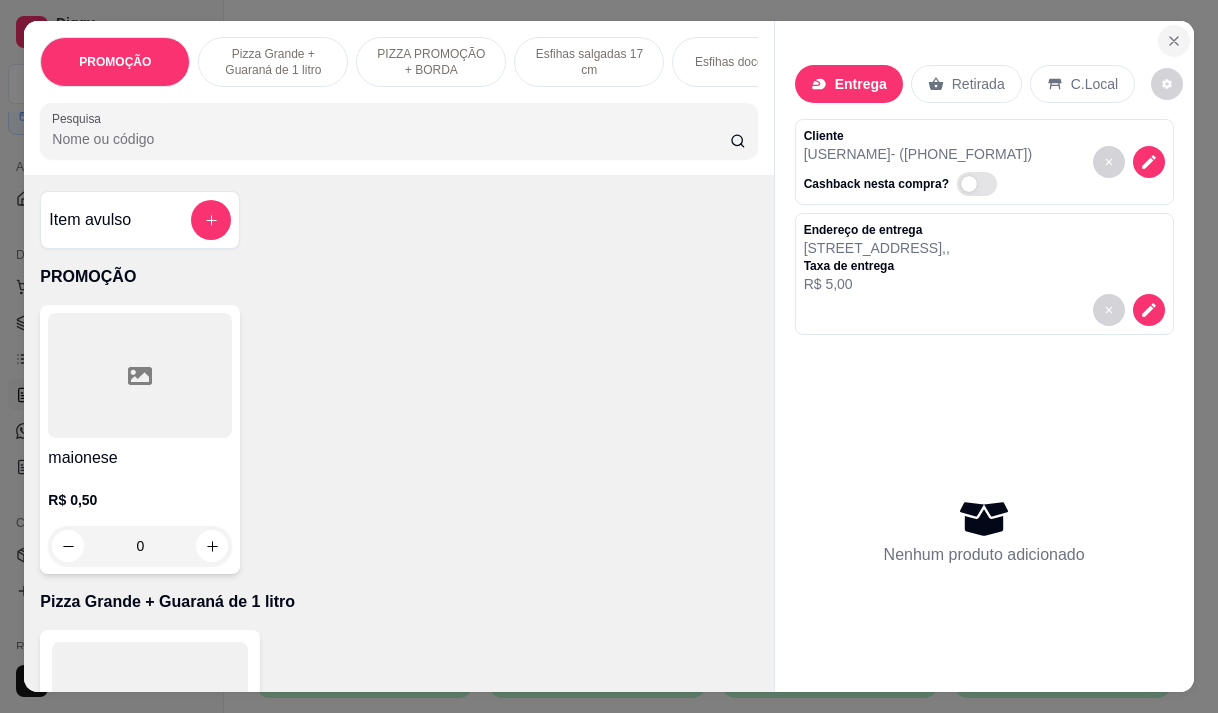 click at bounding box center [1174, 41] 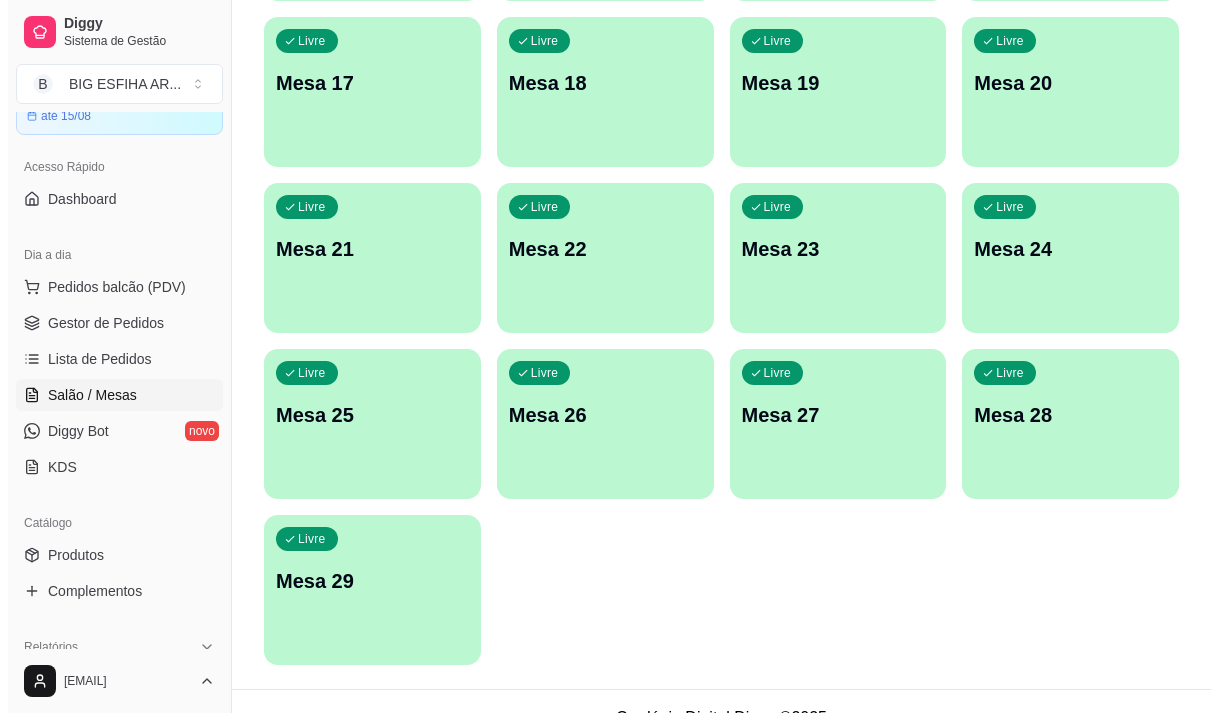 scroll, scrollTop: 896, scrollLeft: 0, axis: vertical 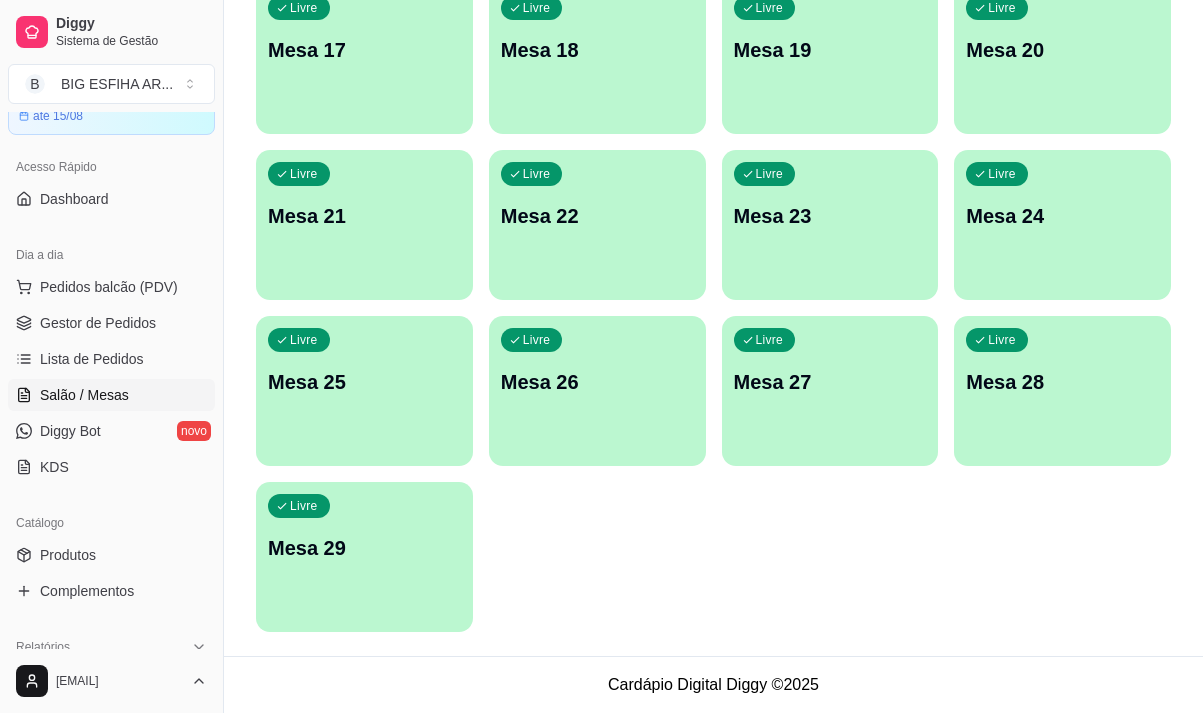 click on "Livre Mesa 29" at bounding box center [364, 545] 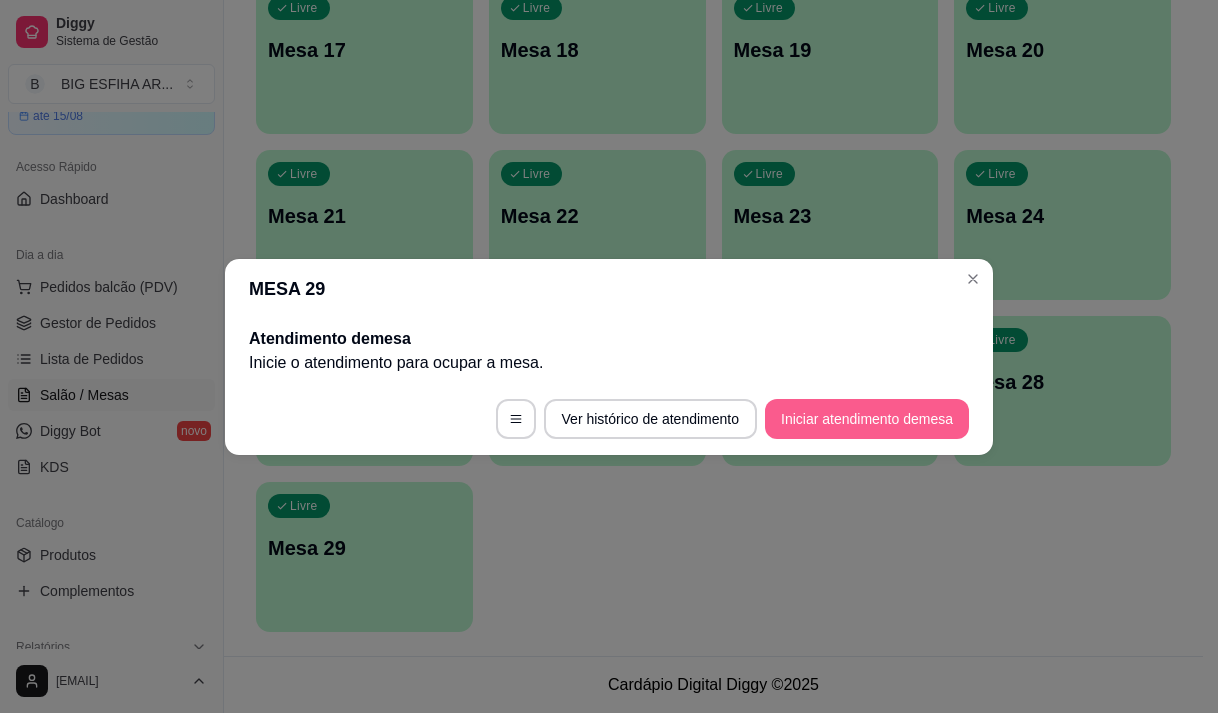 click on "Iniciar atendimento de  mesa" at bounding box center (867, 419) 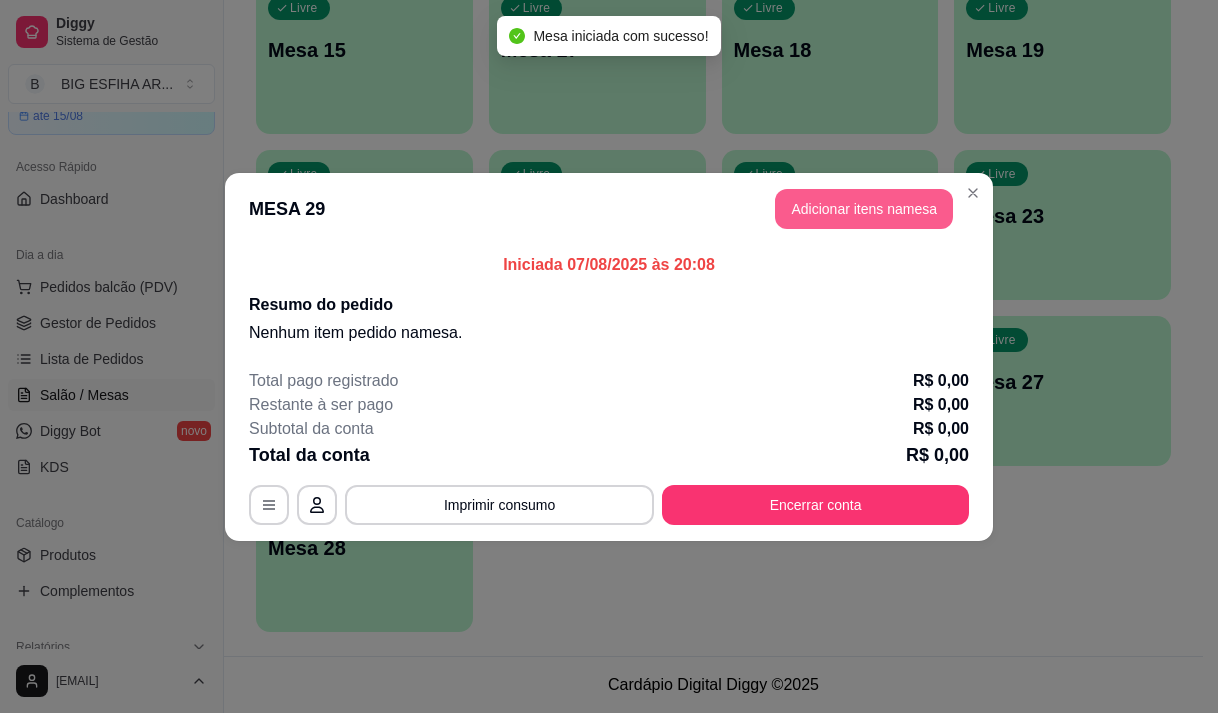 click on "Adicionar itens na  mesa" at bounding box center [864, 209] 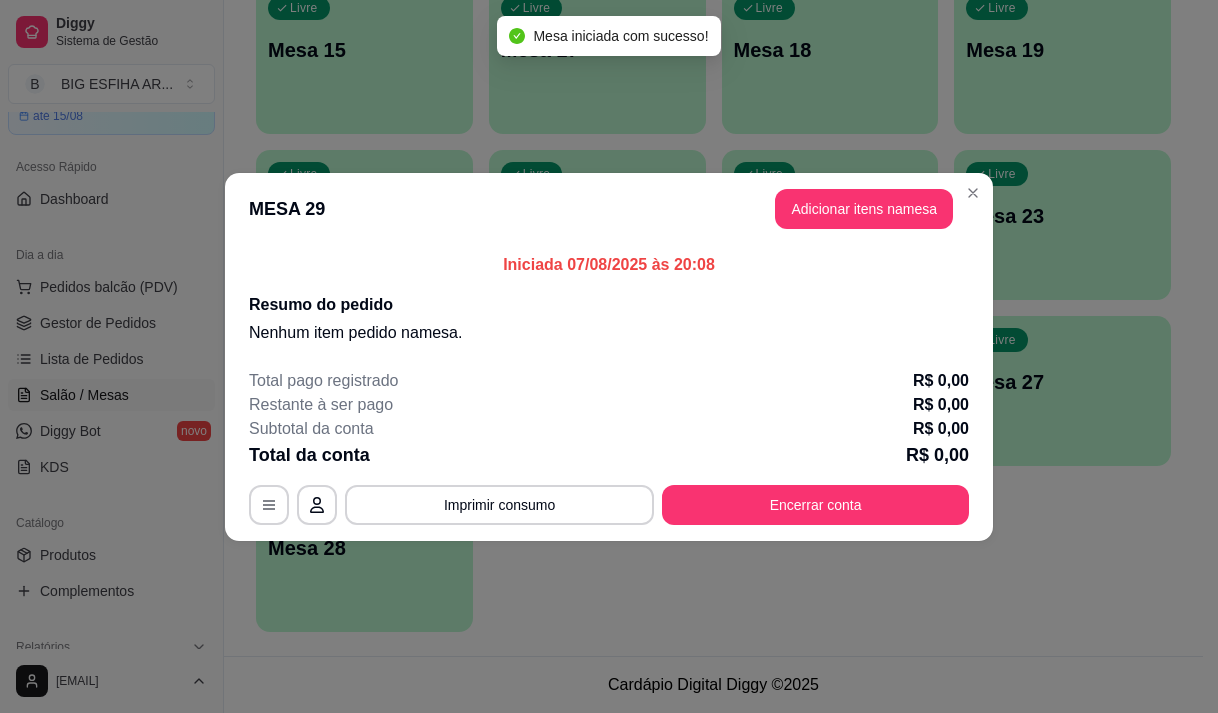 click at bounding box center [398, 131] 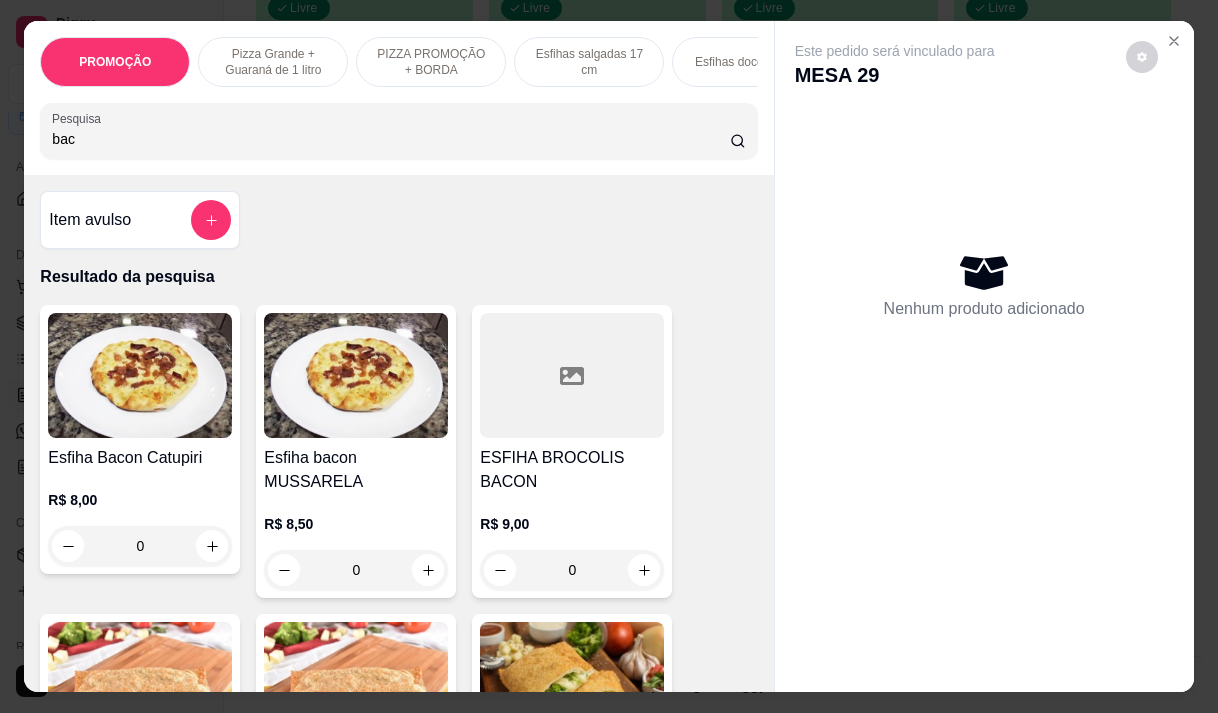 type on "bac" 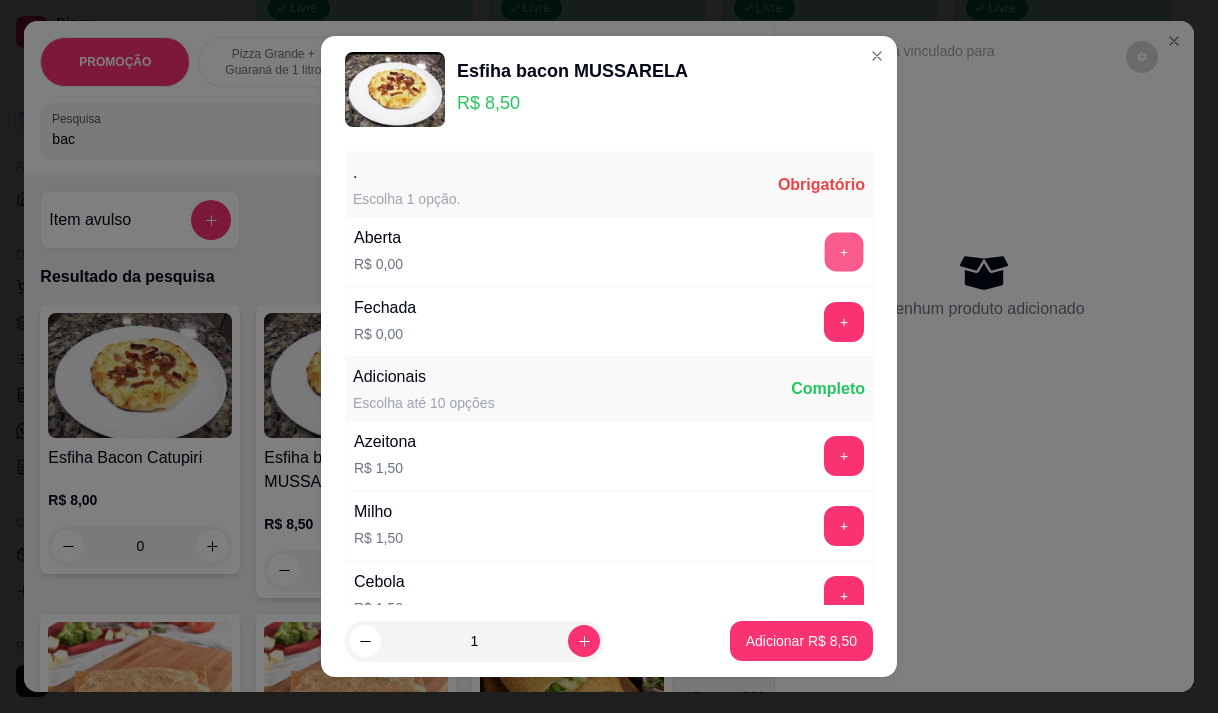 click on "+" at bounding box center (844, 251) 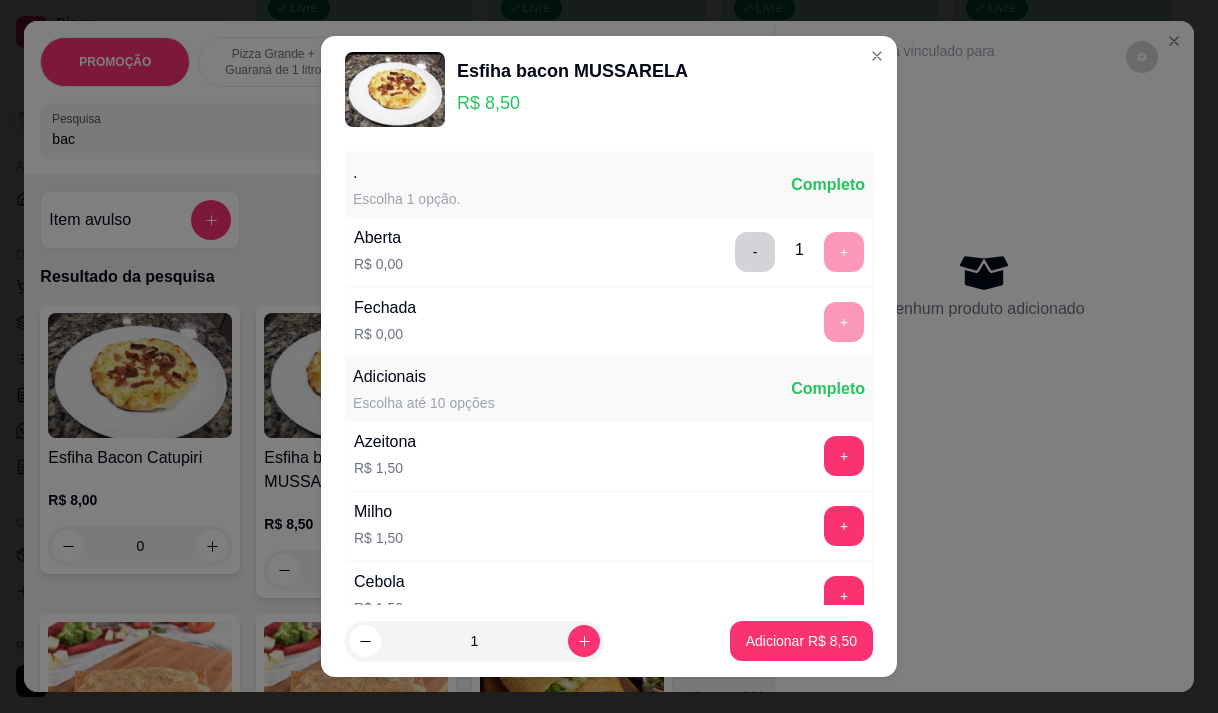 scroll, scrollTop: 28, scrollLeft: 0, axis: vertical 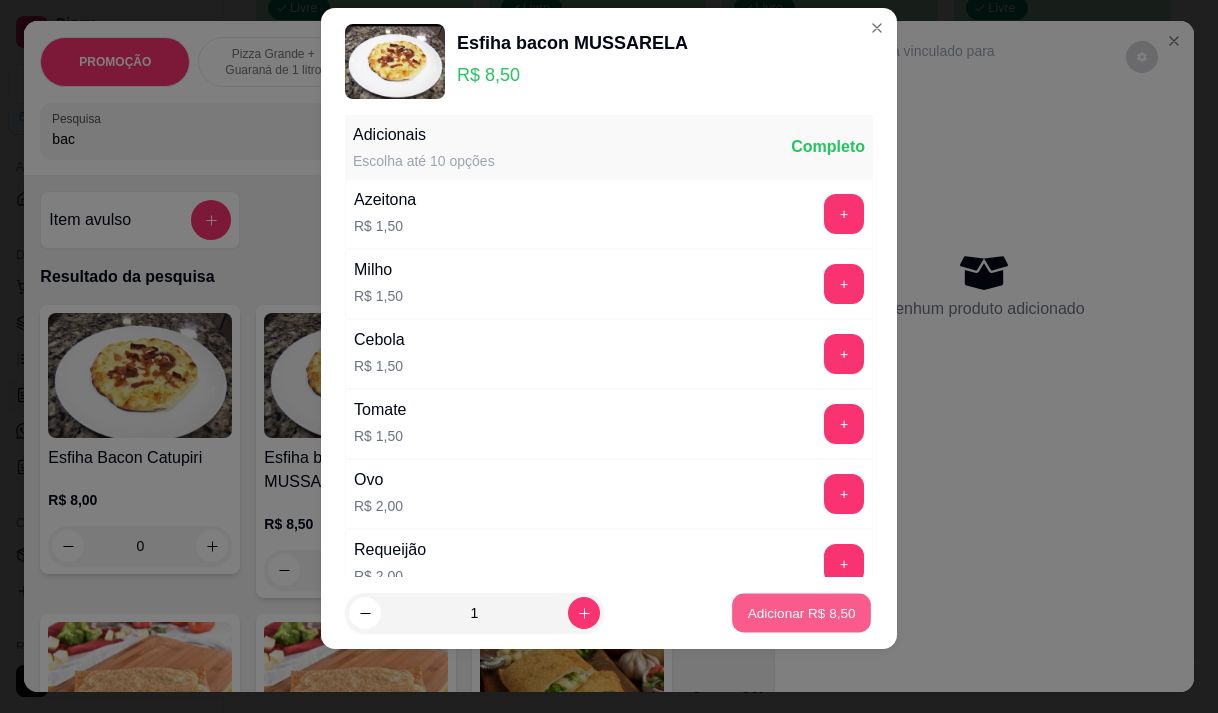 click on "Adicionar   R$ 8,50" at bounding box center (801, 613) 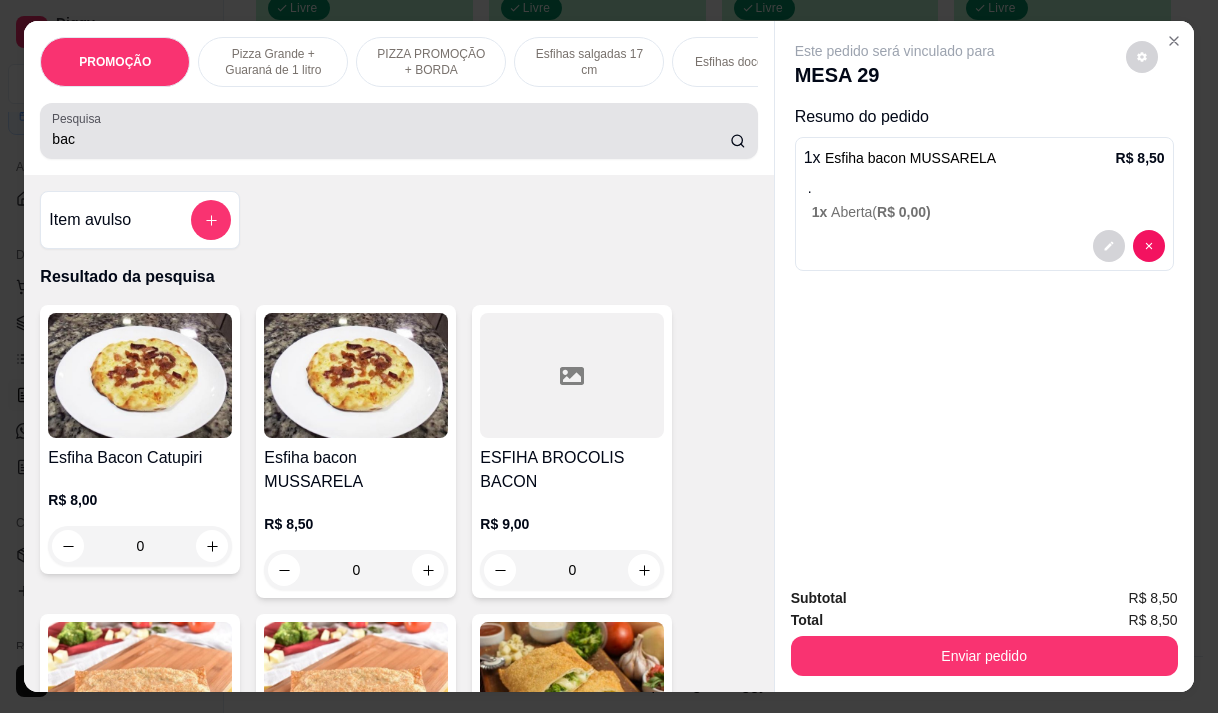 click on "bac" at bounding box center [391, 139] 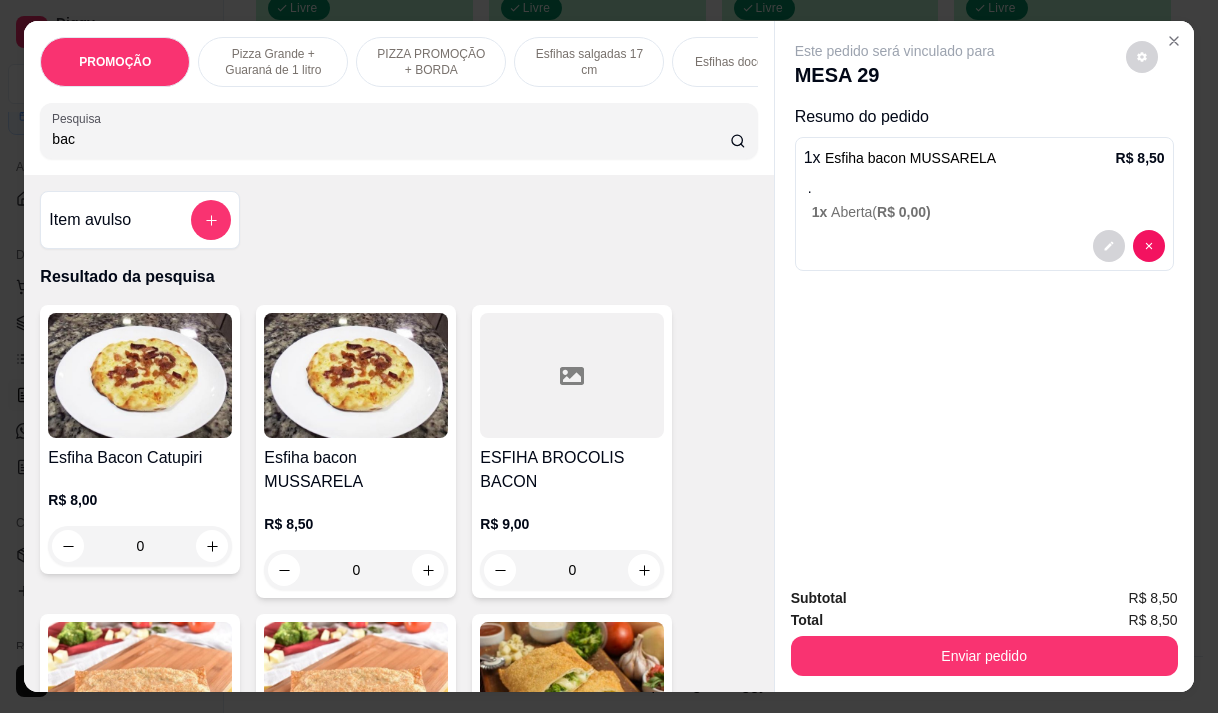 click on "bac" at bounding box center [391, 139] 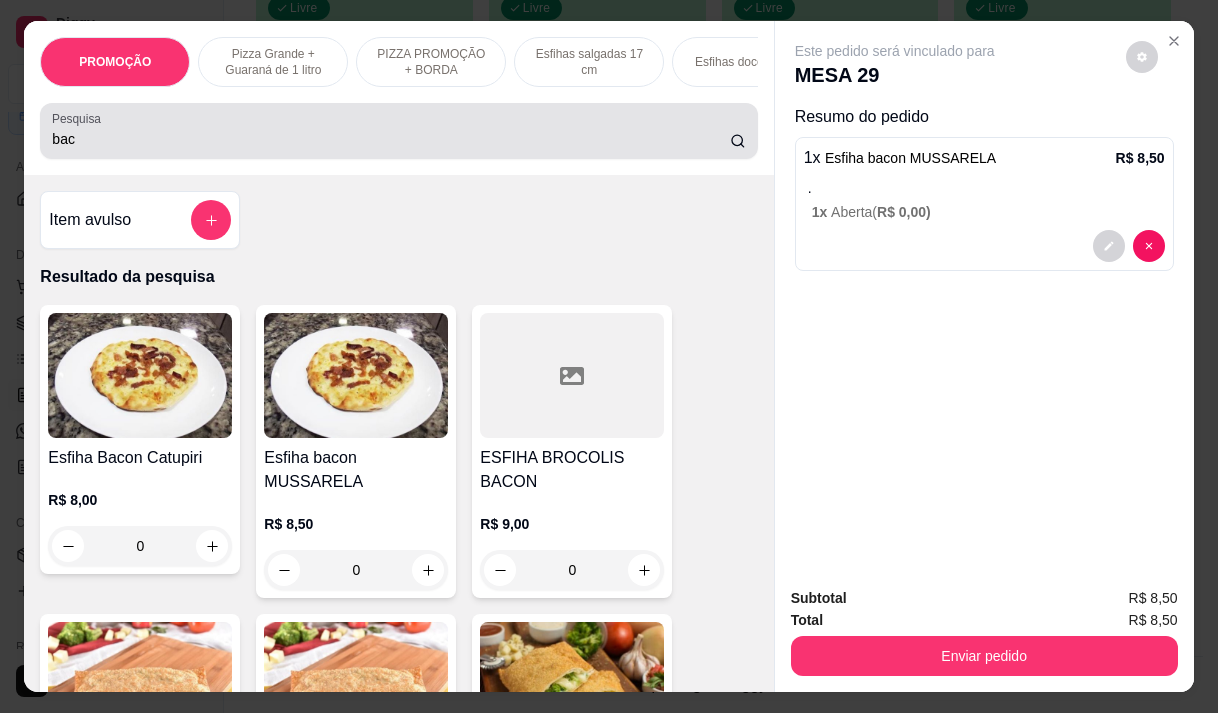 click on "bac" at bounding box center [391, 139] 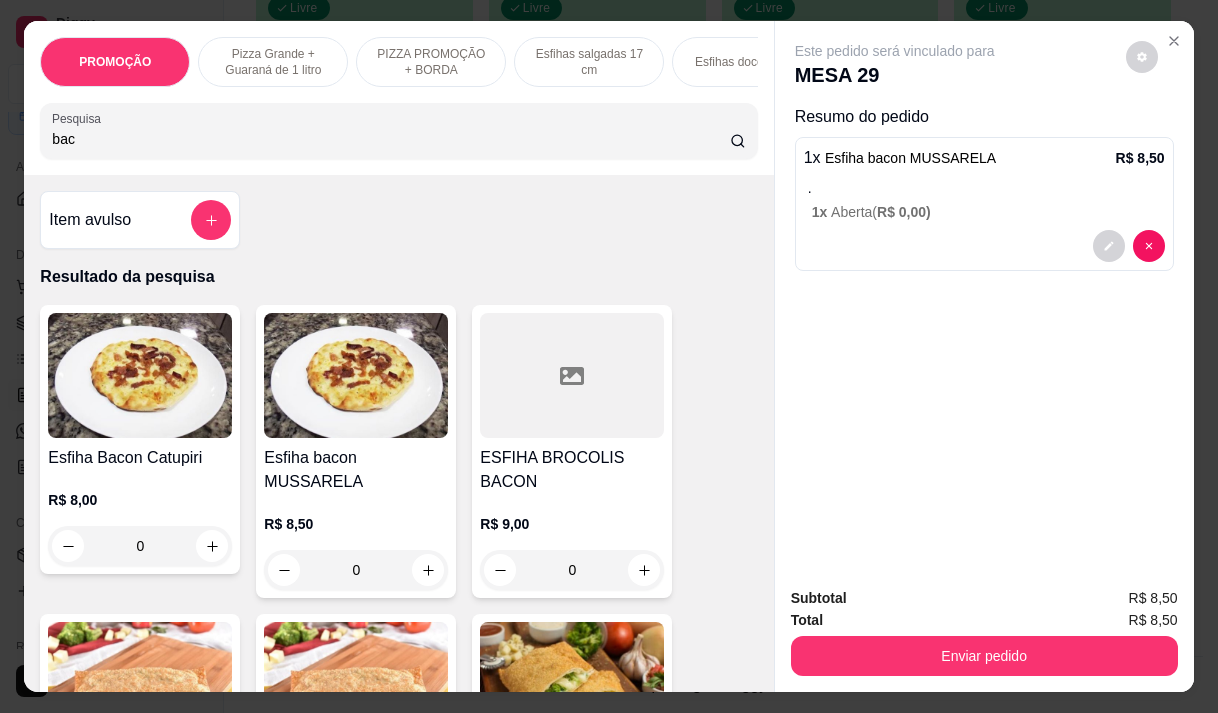 click on "bac" at bounding box center (391, 139) 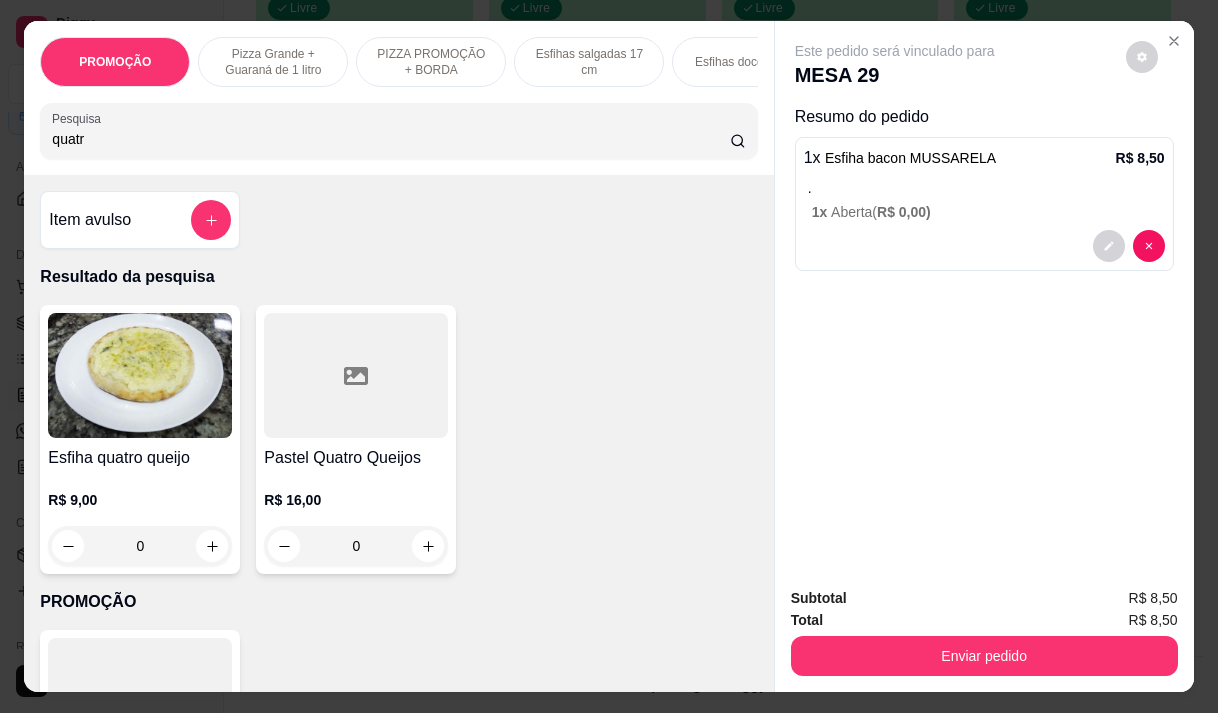 type on "quatr" 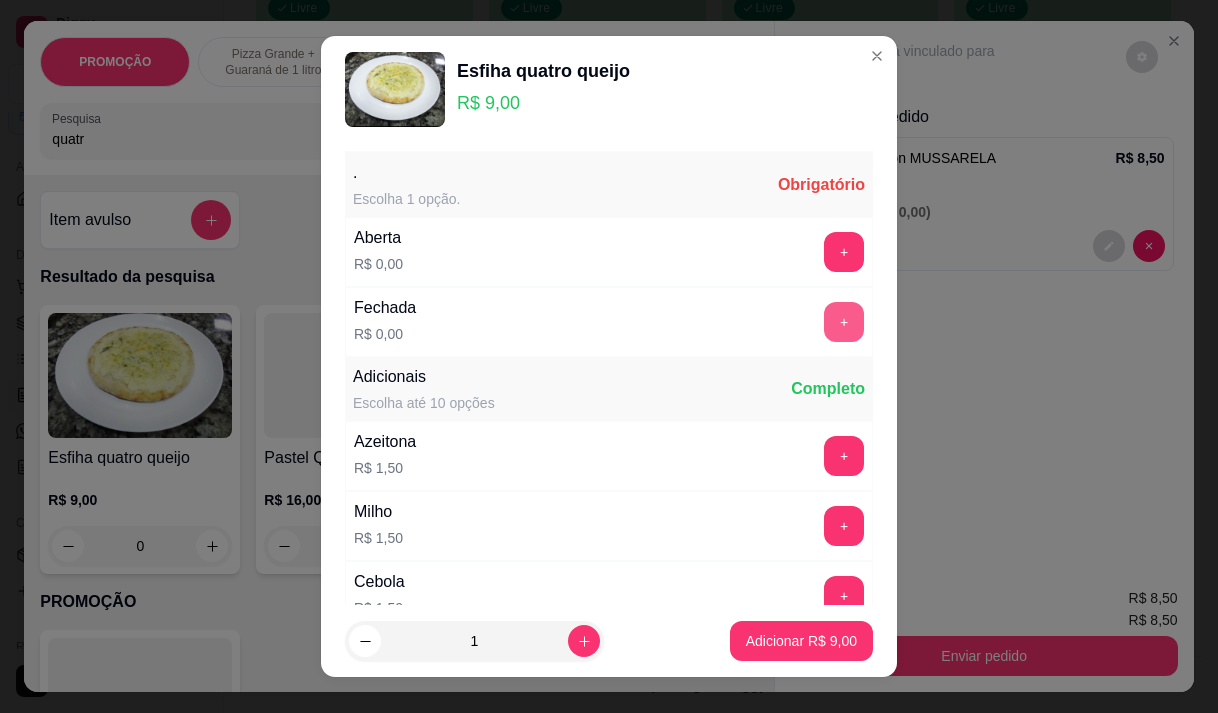 click on "+" at bounding box center (844, 322) 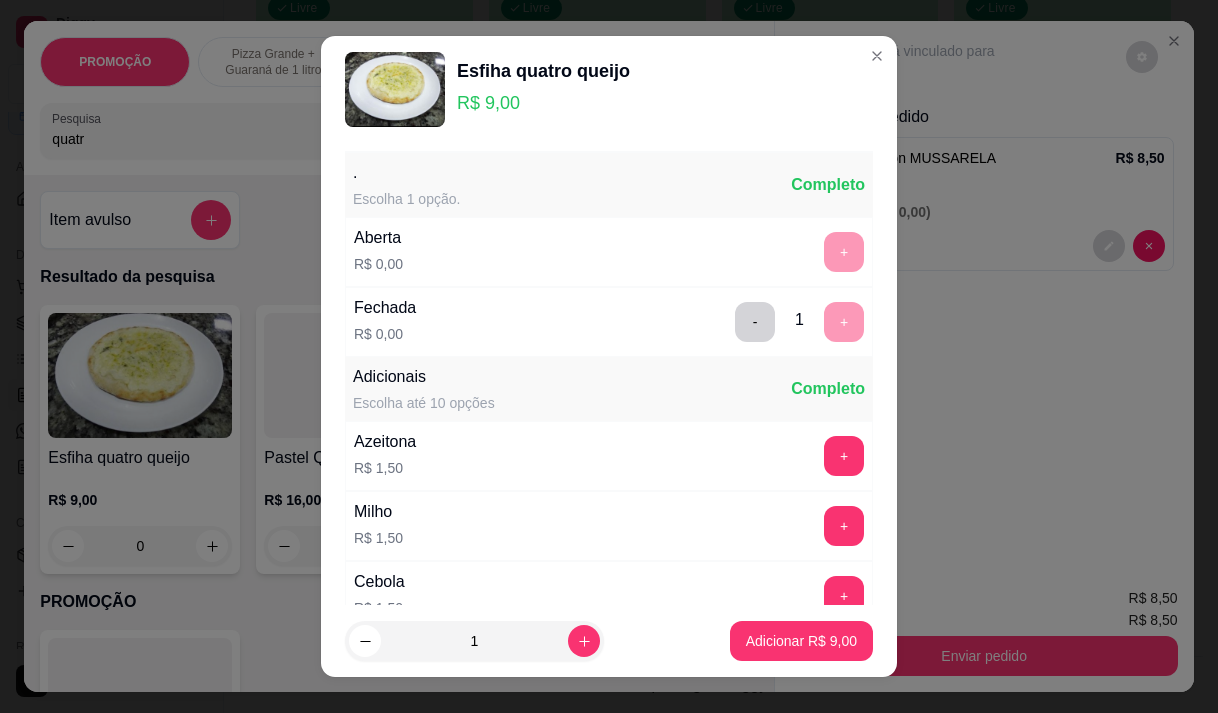 scroll, scrollTop: 28, scrollLeft: 0, axis: vertical 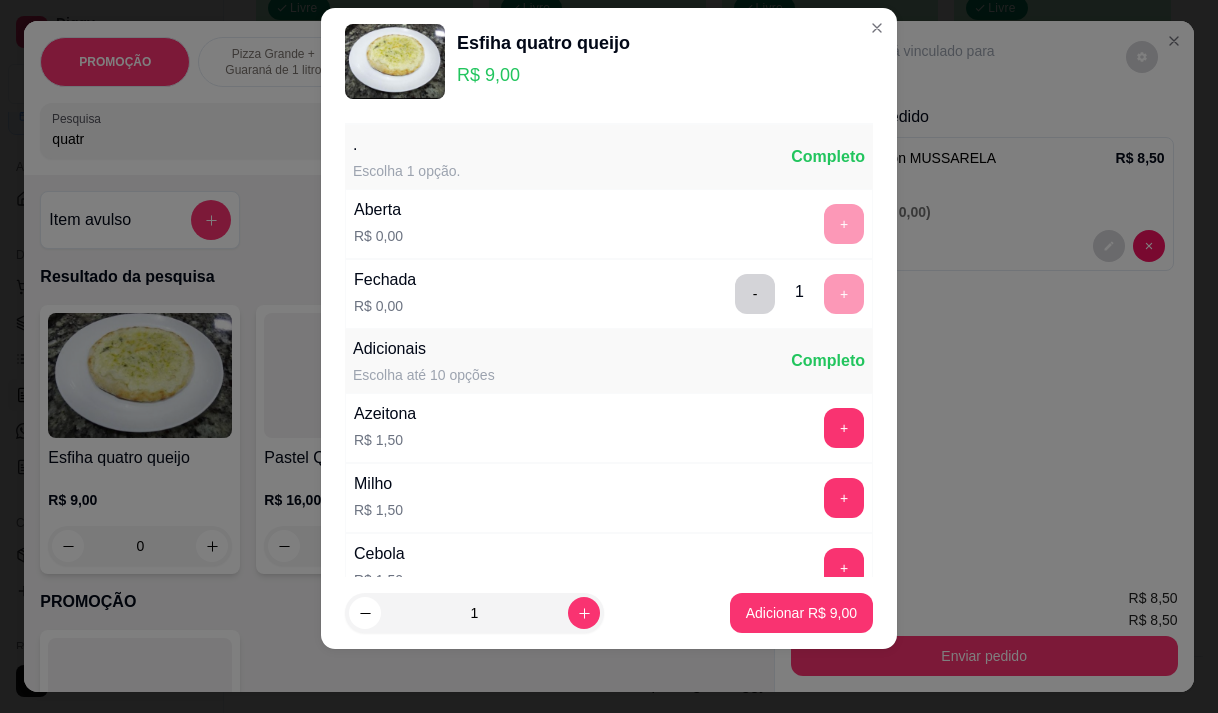 click on "+" at bounding box center (844, 224) 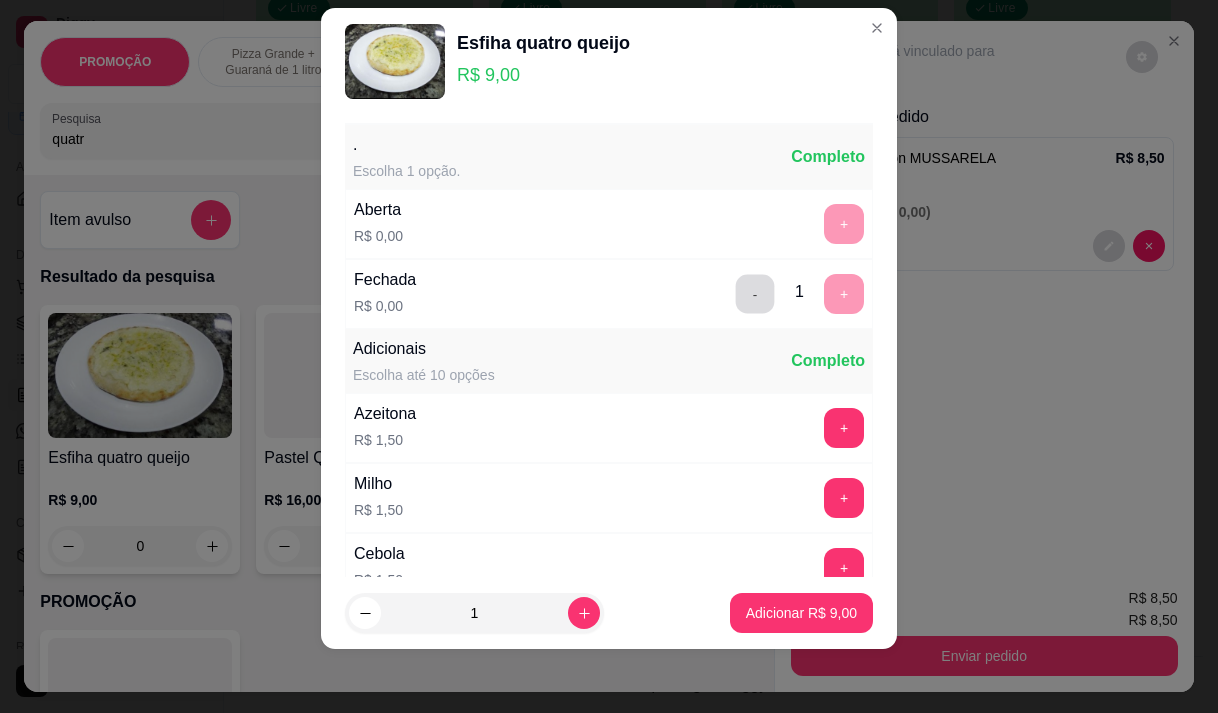 click on "-" at bounding box center (755, 293) 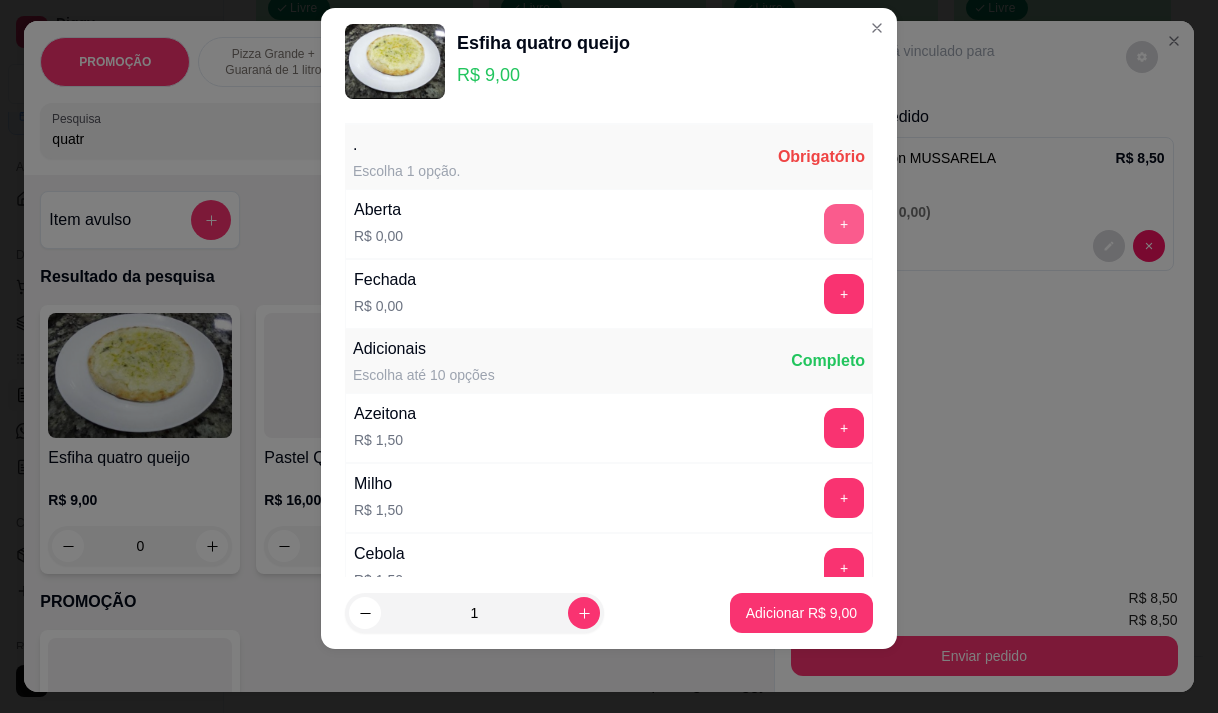 click on "+" at bounding box center (844, 224) 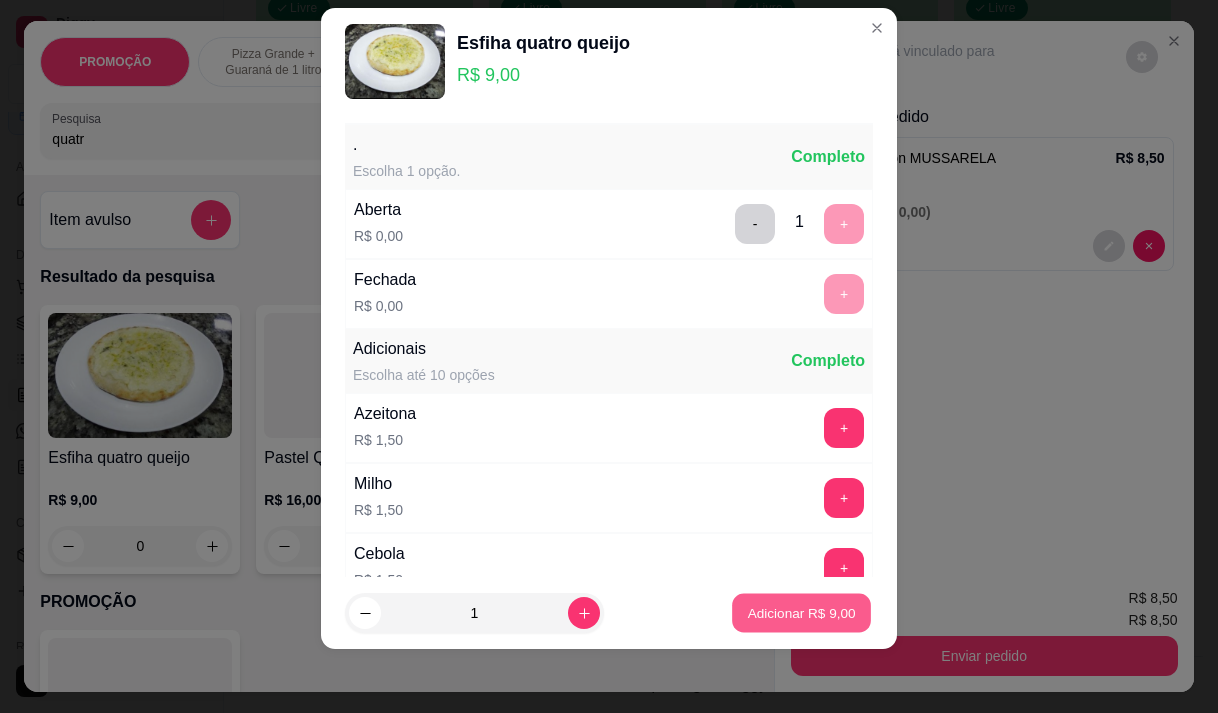 click on "Adicionar   R$ 9,00" at bounding box center (801, 613) 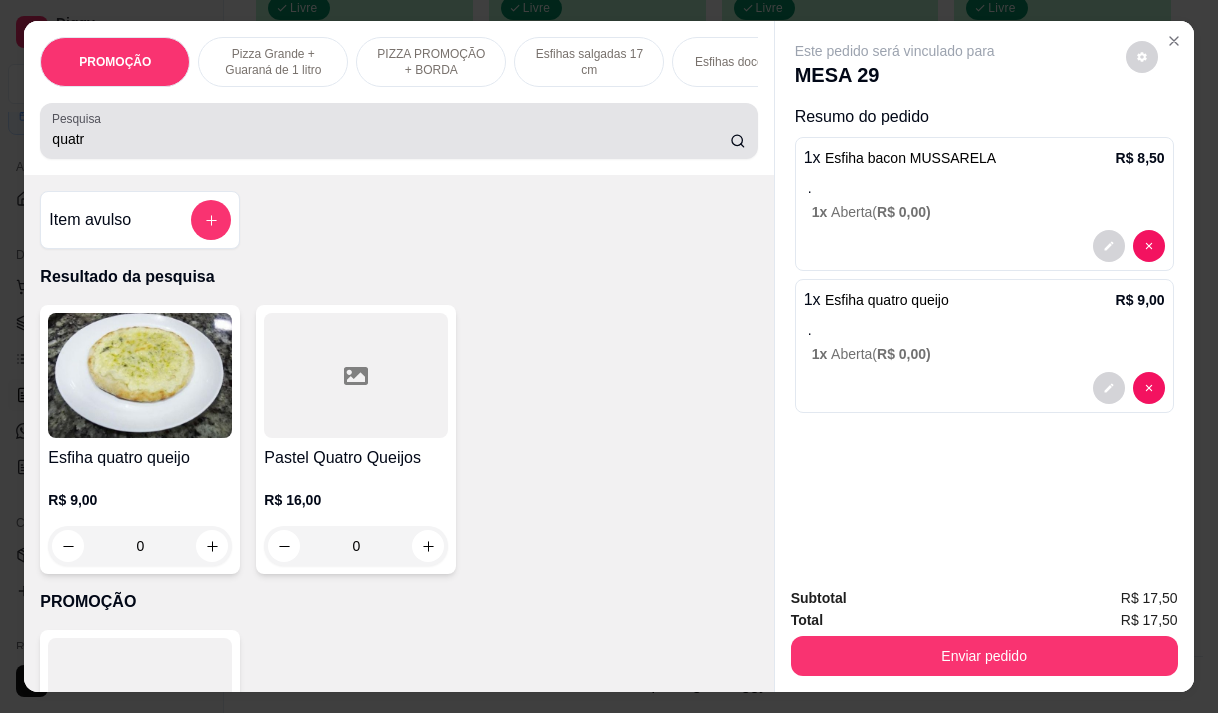 click on "quatr" at bounding box center [391, 139] 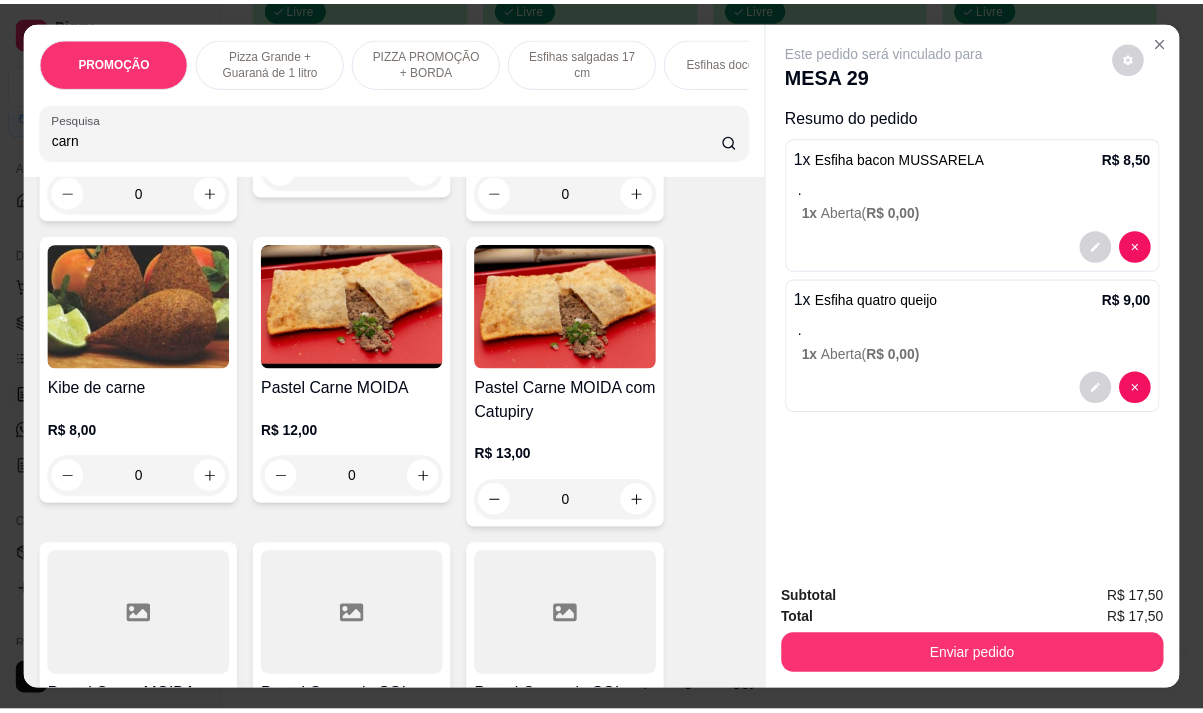scroll, scrollTop: 1000, scrollLeft: 0, axis: vertical 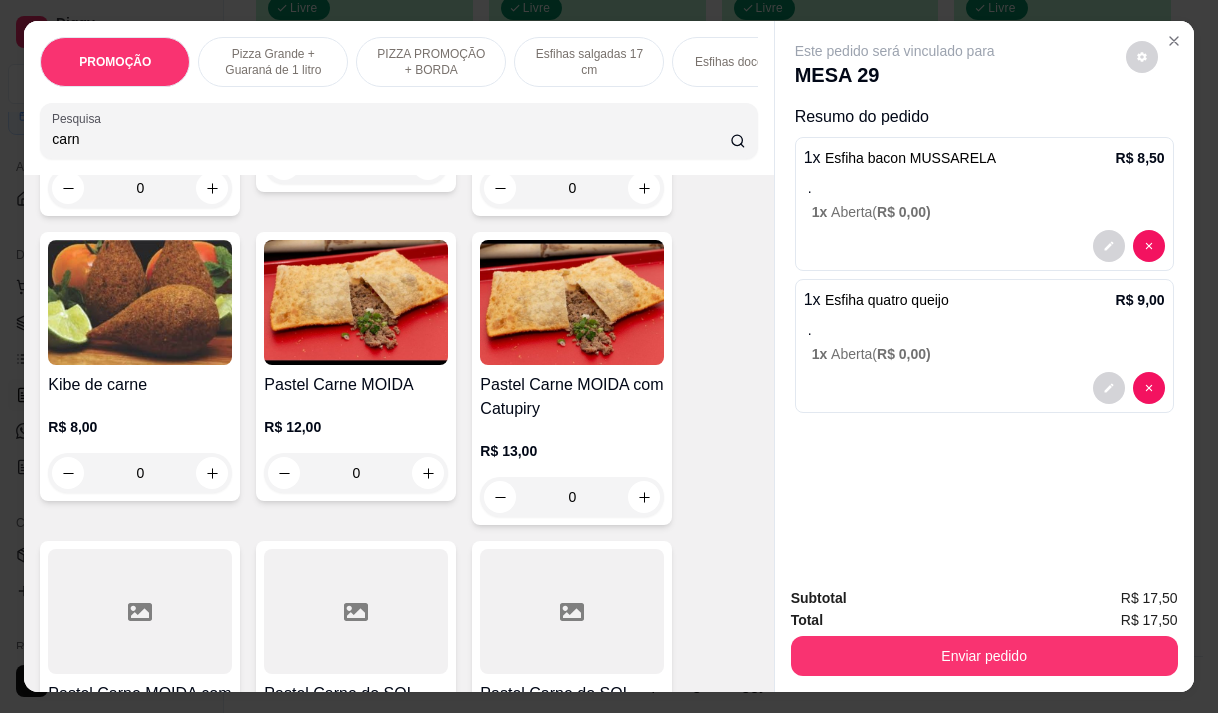 type on "carn" 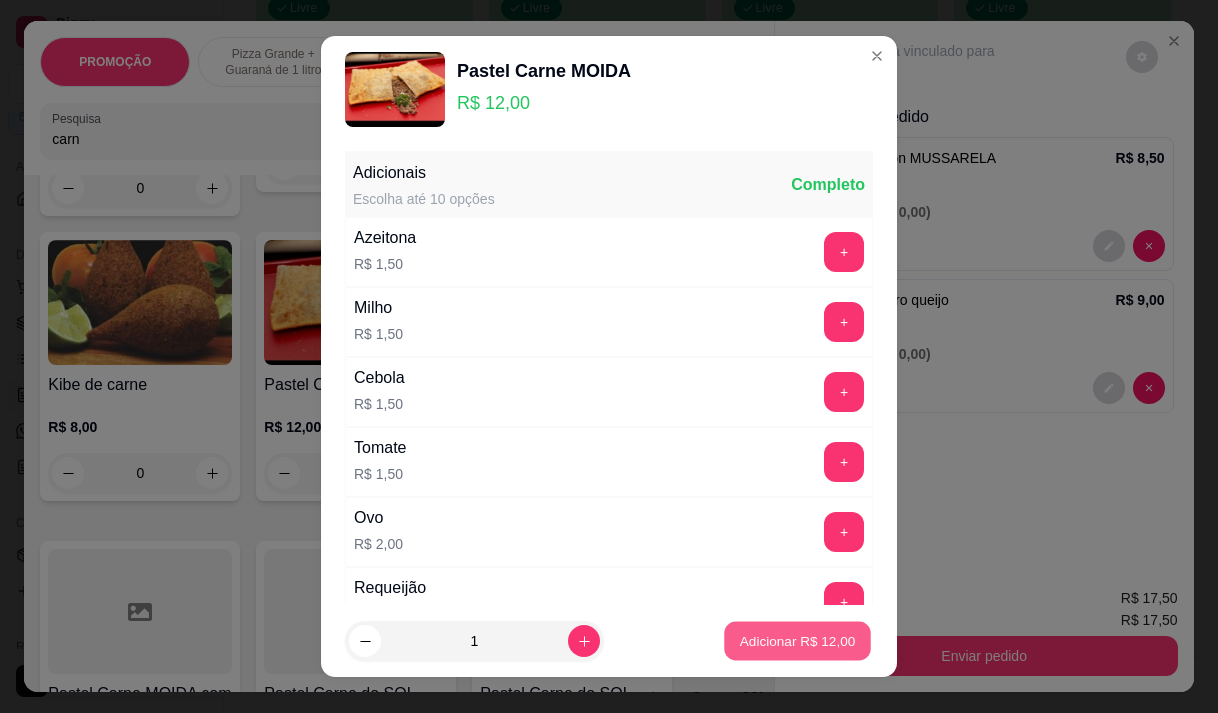 click on "Adicionar   R$ 12,00" at bounding box center (798, 641) 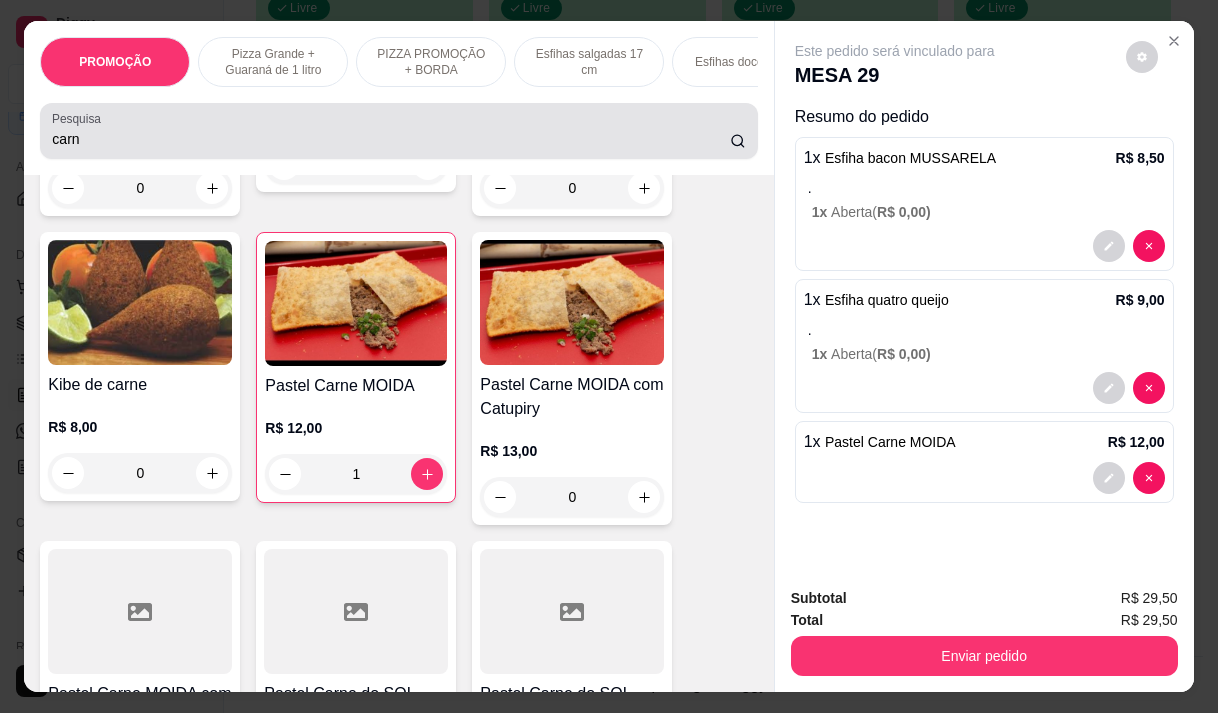 click on "carn" at bounding box center (391, 139) 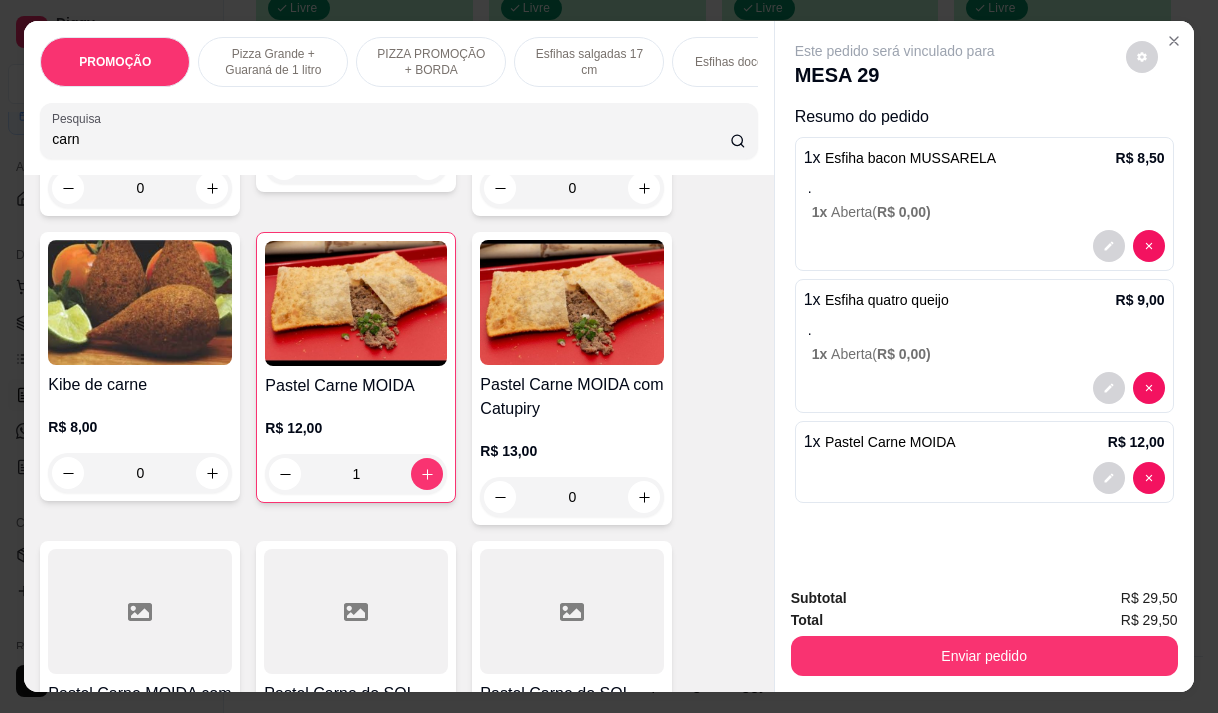 click on "carn" at bounding box center [391, 139] 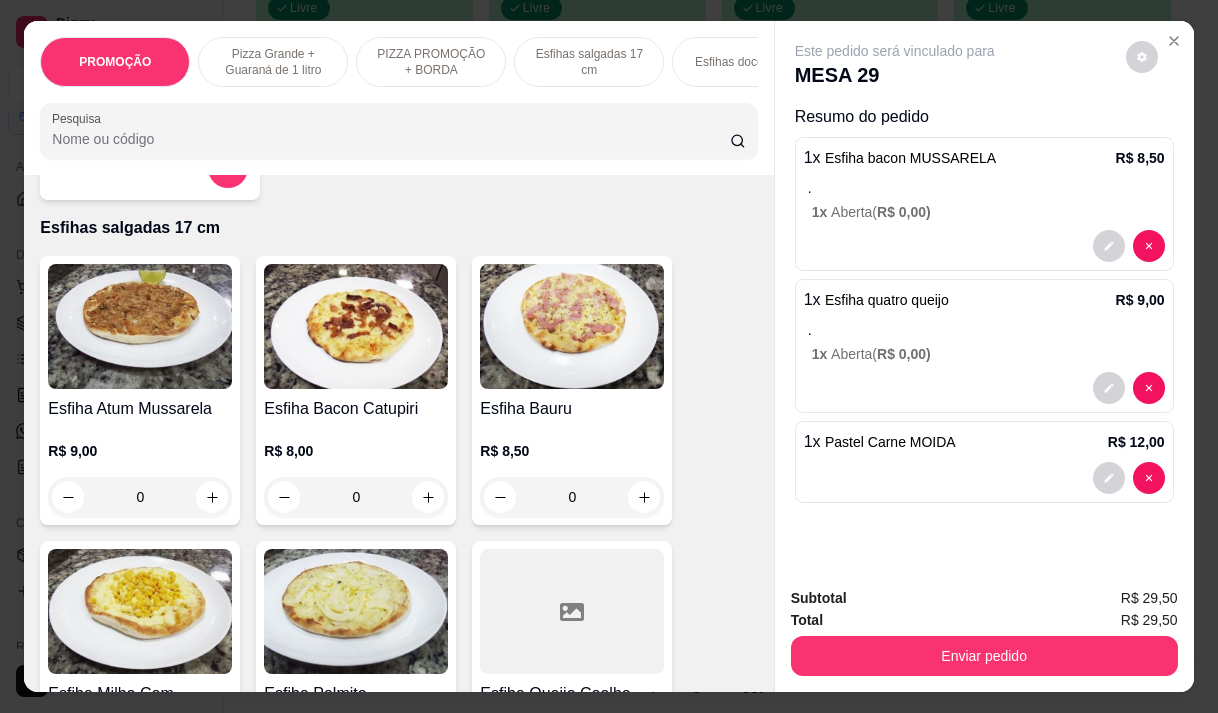 type 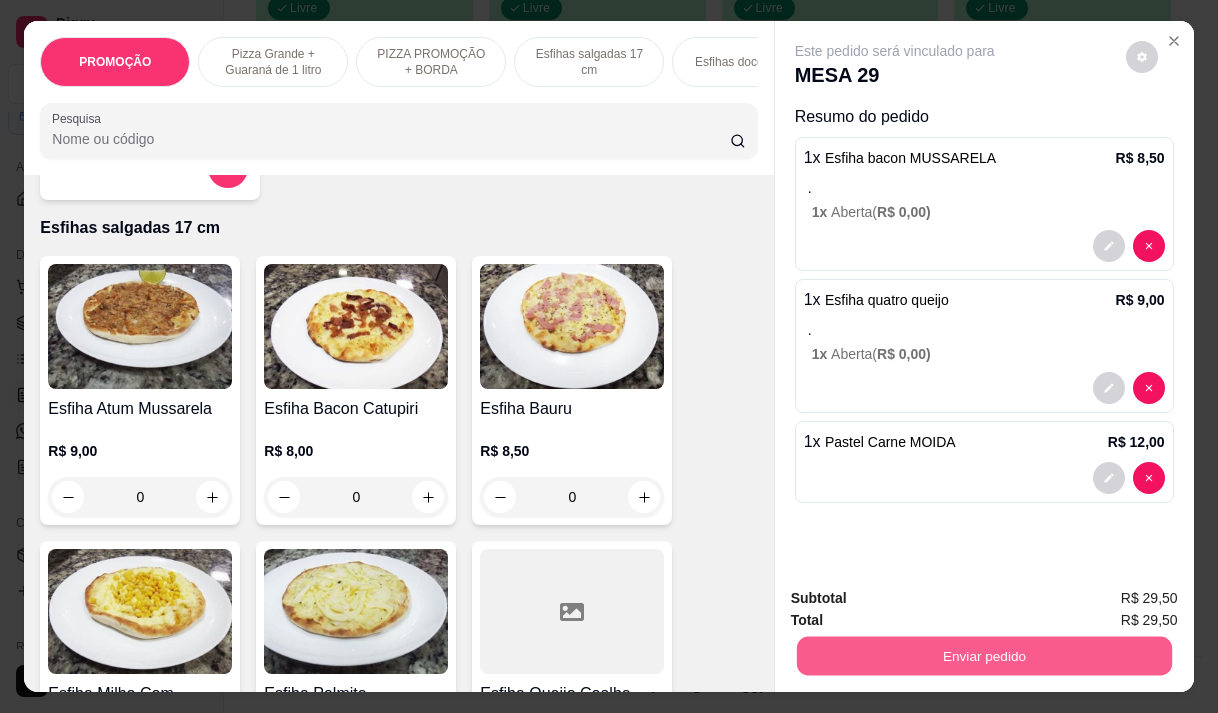 click on "Não registrar e enviar pedido" at bounding box center (918, 599) 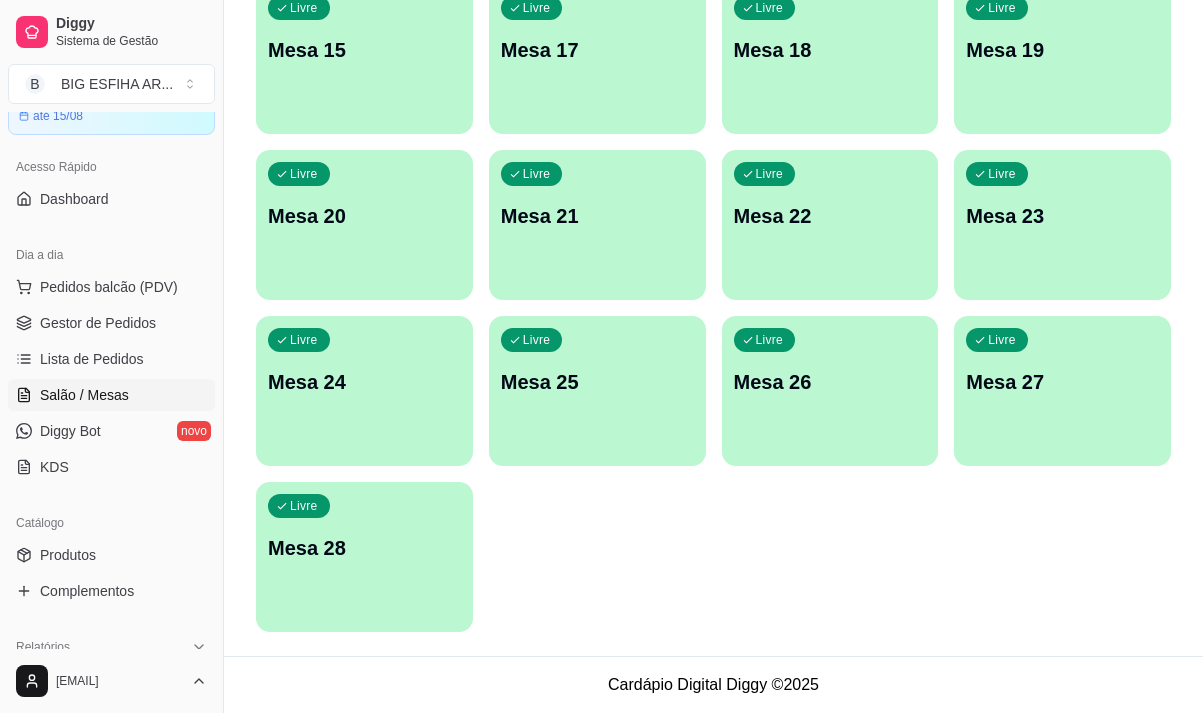 click on "Livre Mesa 28" at bounding box center [364, 545] 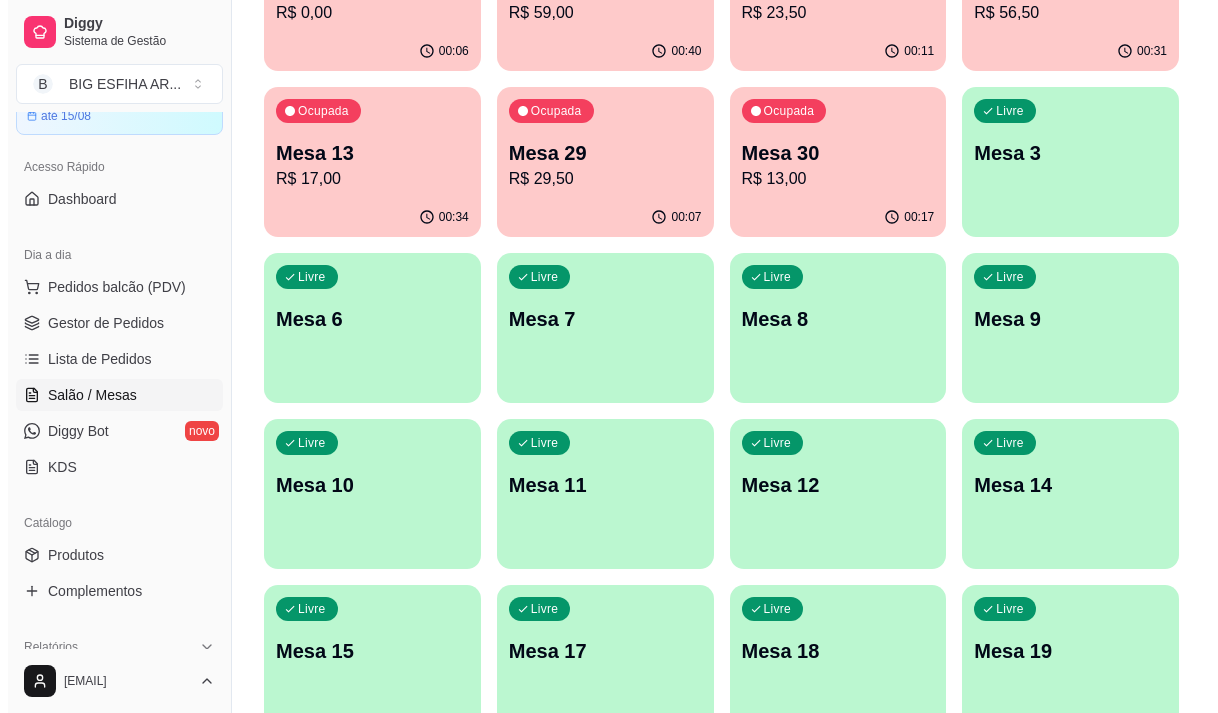 scroll, scrollTop: 0, scrollLeft: 0, axis: both 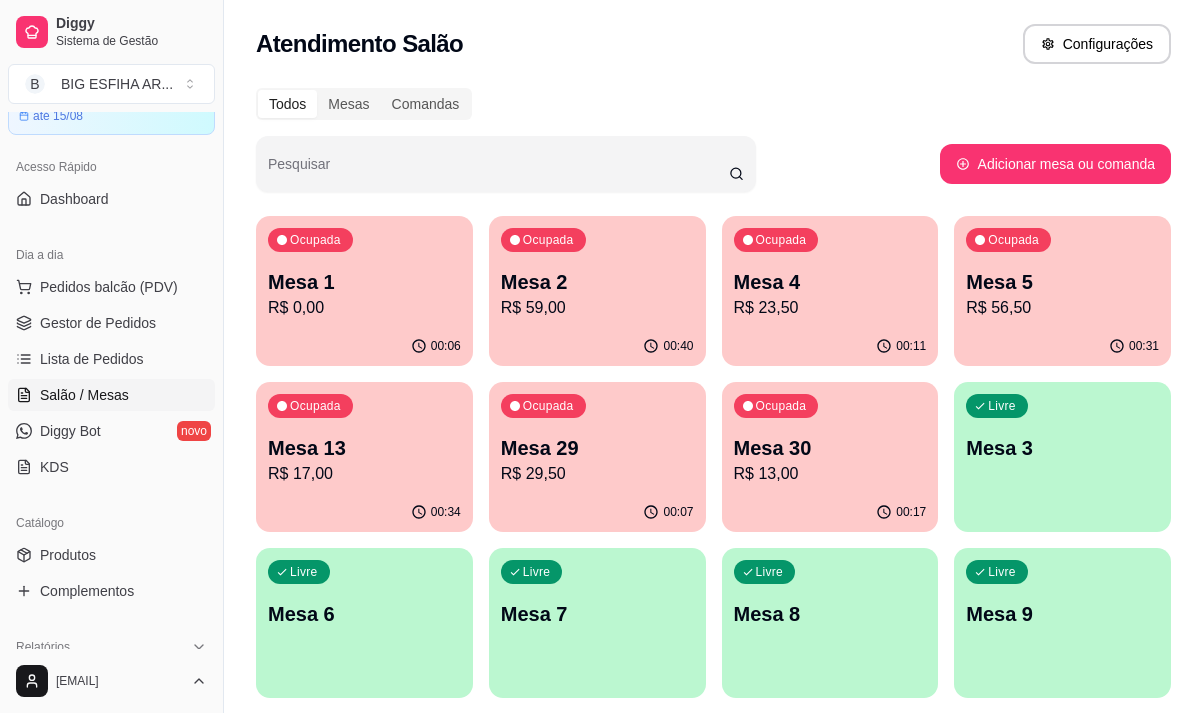 click on "R$ 13,00" at bounding box center [830, 474] 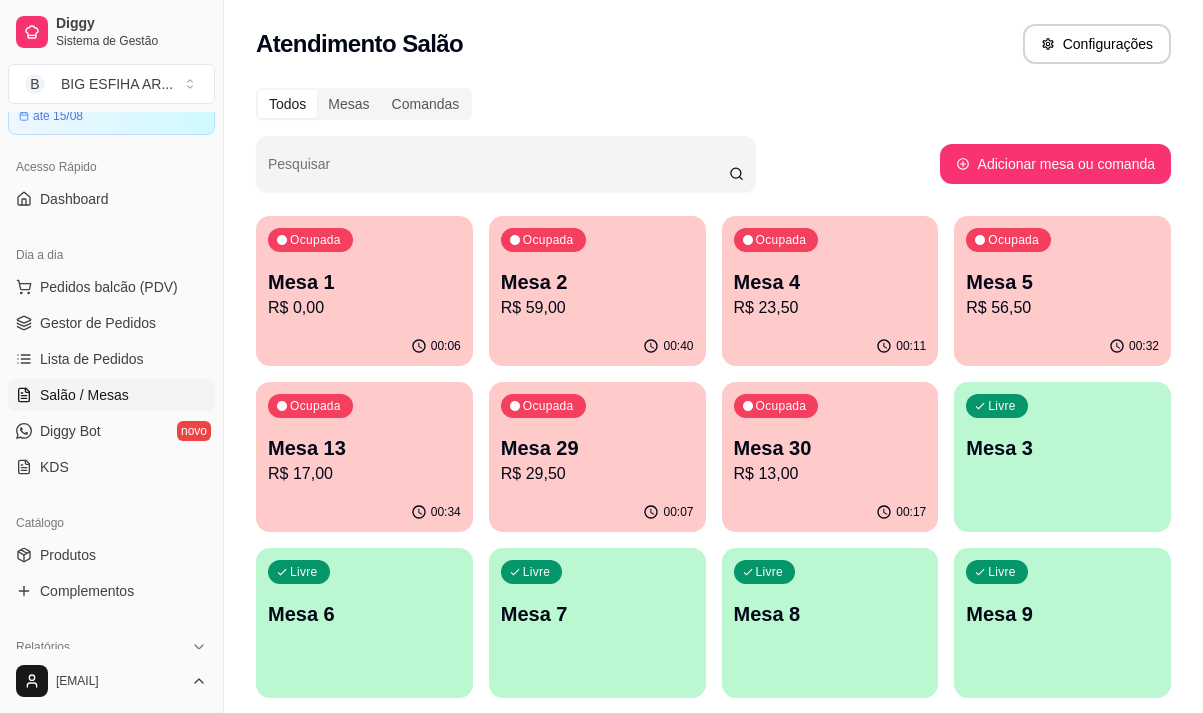 click on "00:07" at bounding box center [597, 512] 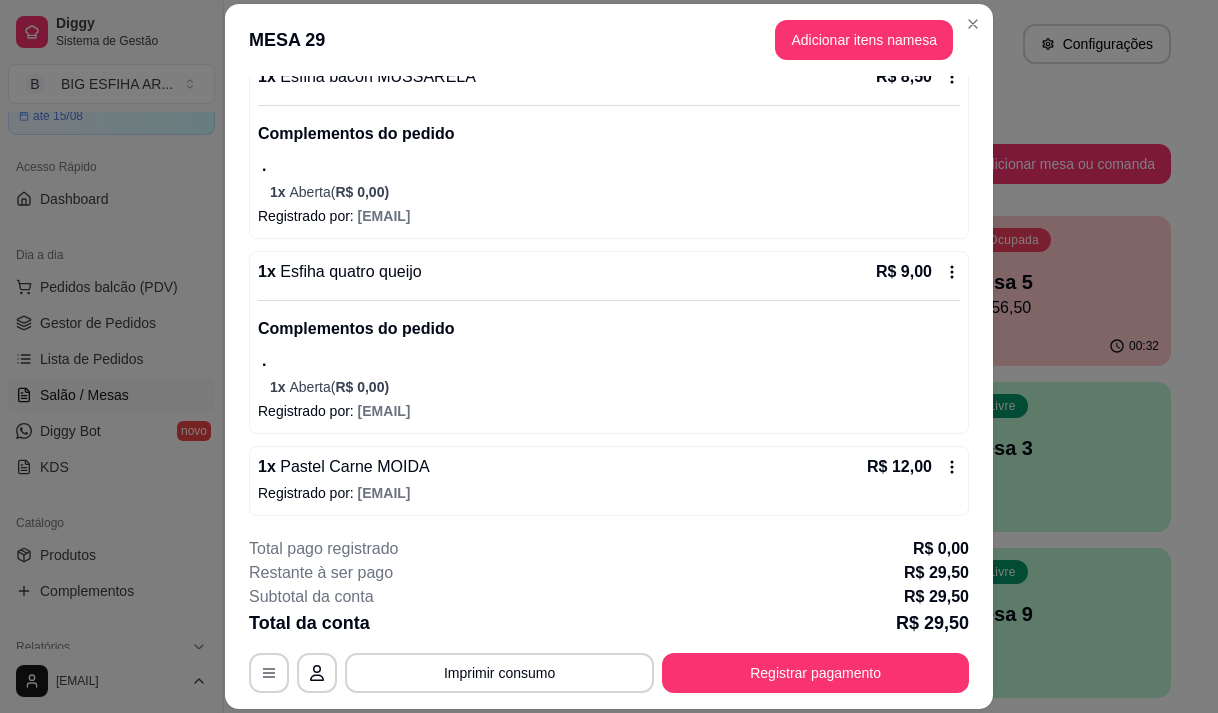 scroll, scrollTop: 211, scrollLeft: 0, axis: vertical 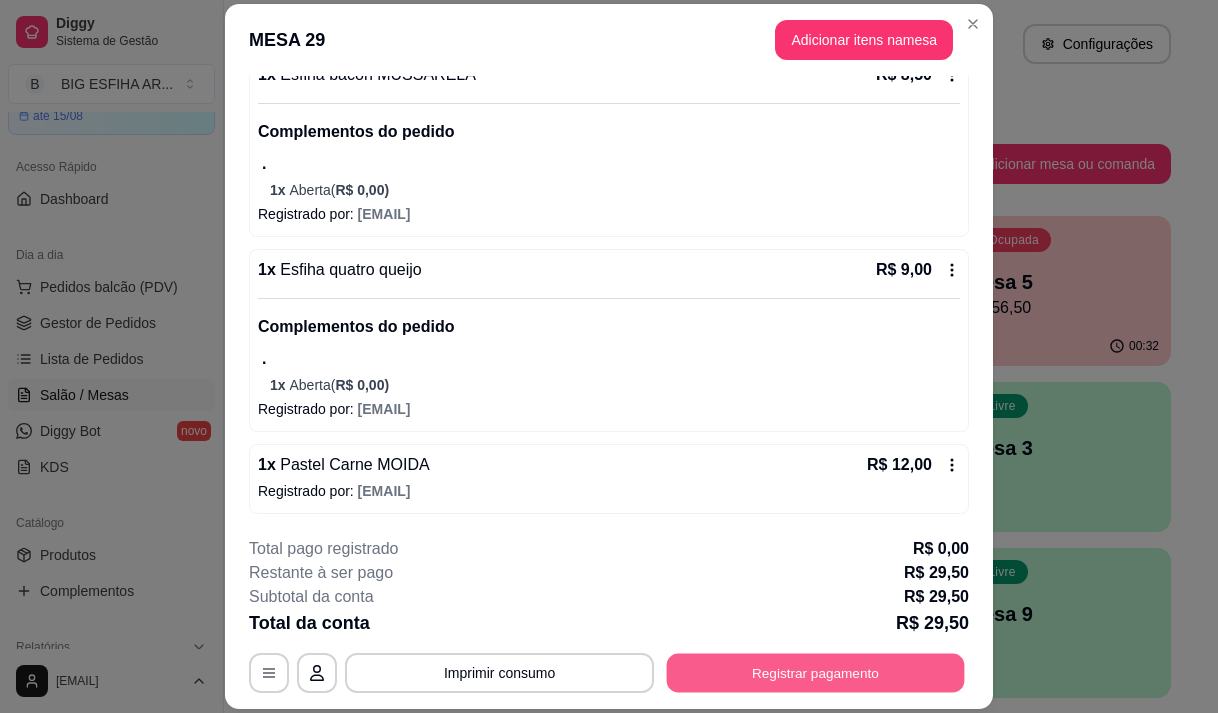 click on "Registrar pagamento" at bounding box center (816, 673) 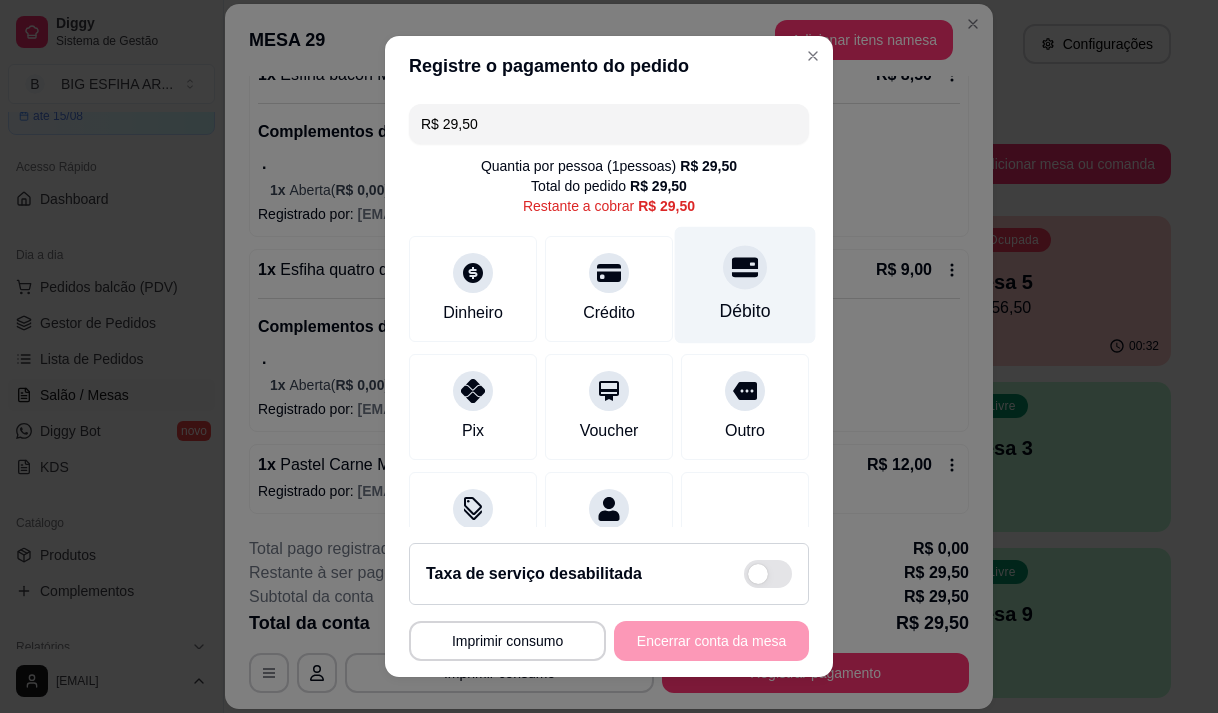 click on "Débito" at bounding box center [745, 284] 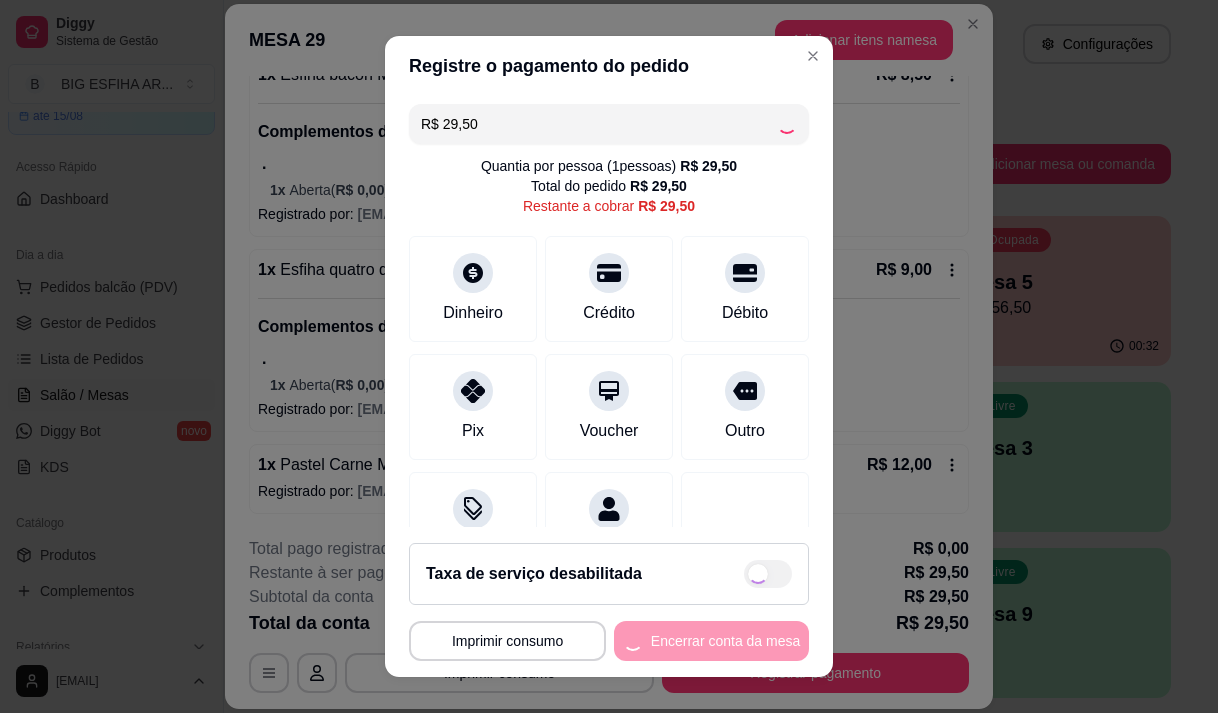 type on "R$ 0,00" 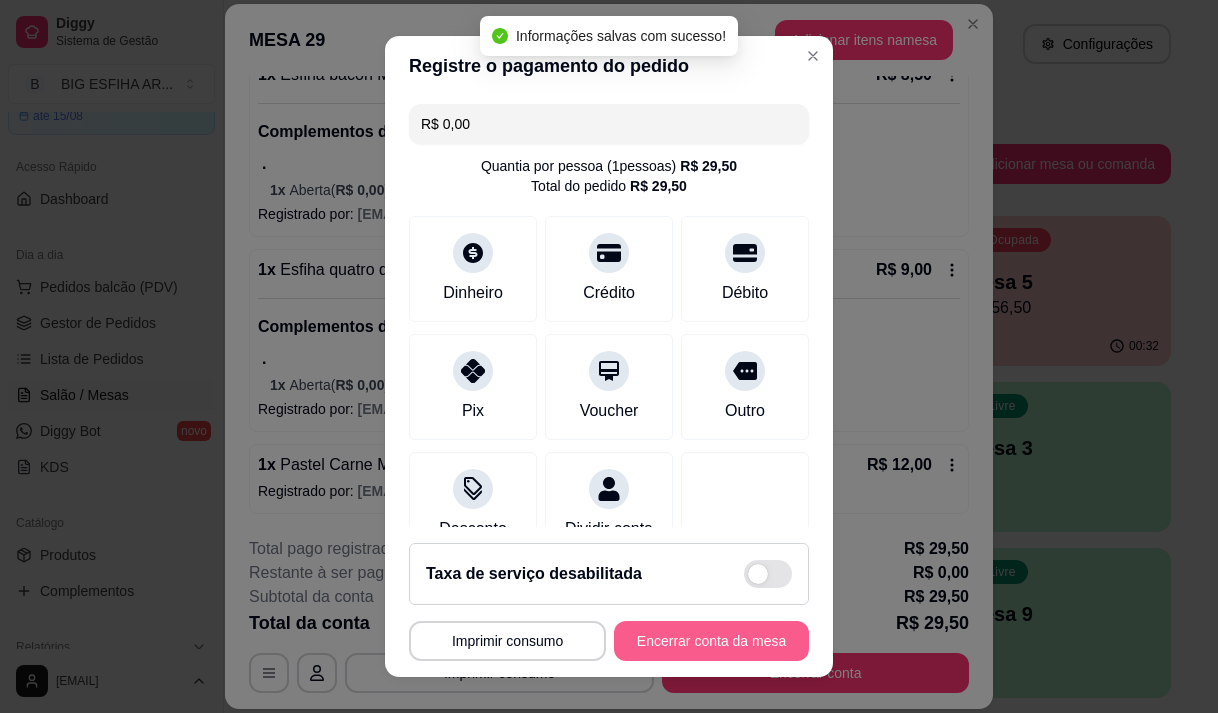 click on "Encerrar conta da mesa" at bounding box center (711, 641) 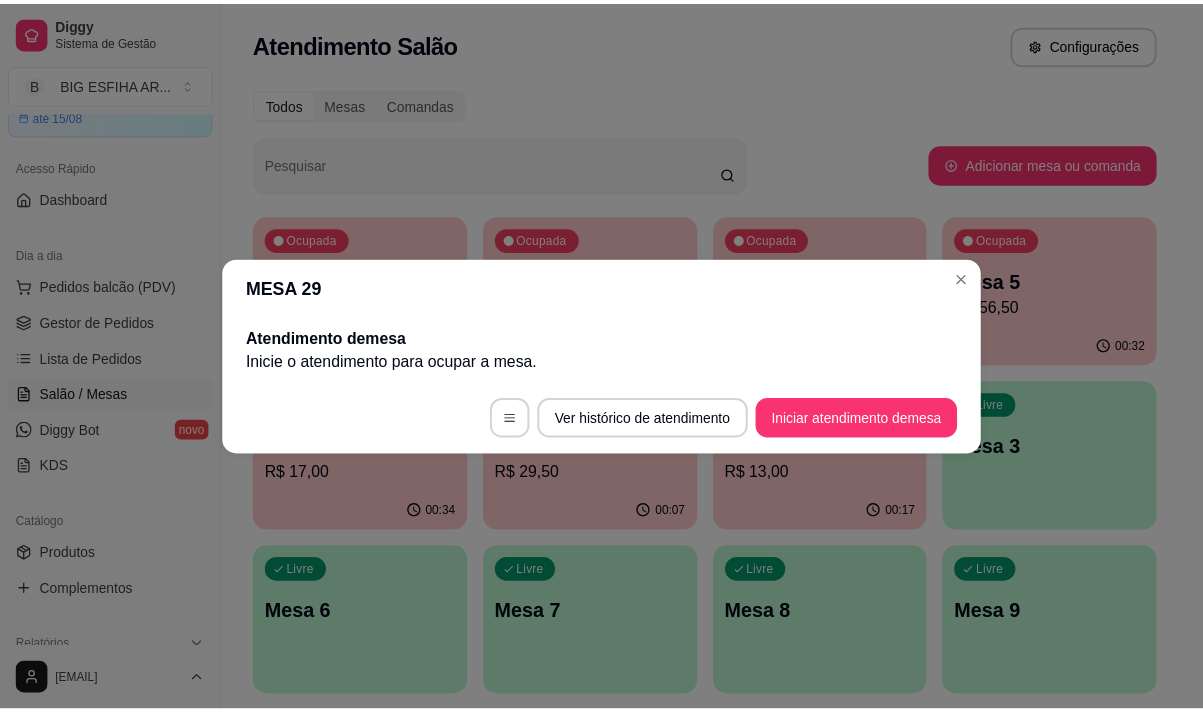 scroll, scrollTop: 0, scrollLeft: 0, axis: both 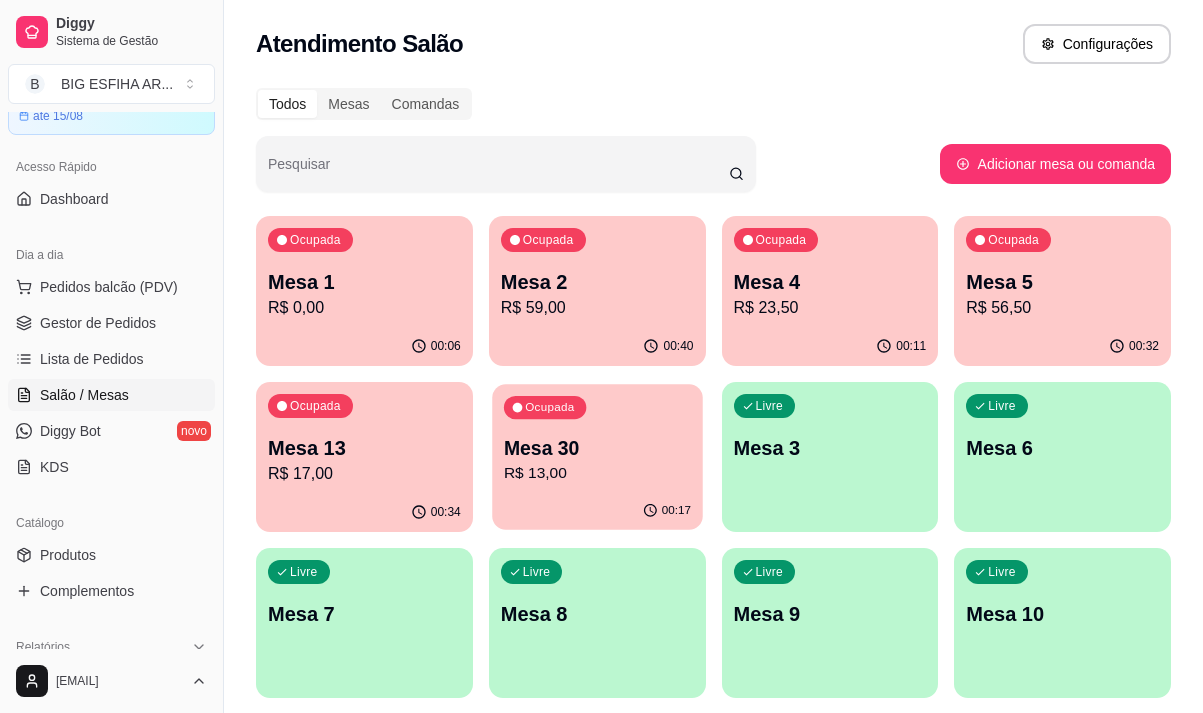 click on "Mesa 30" at bounding box center [597, 448] 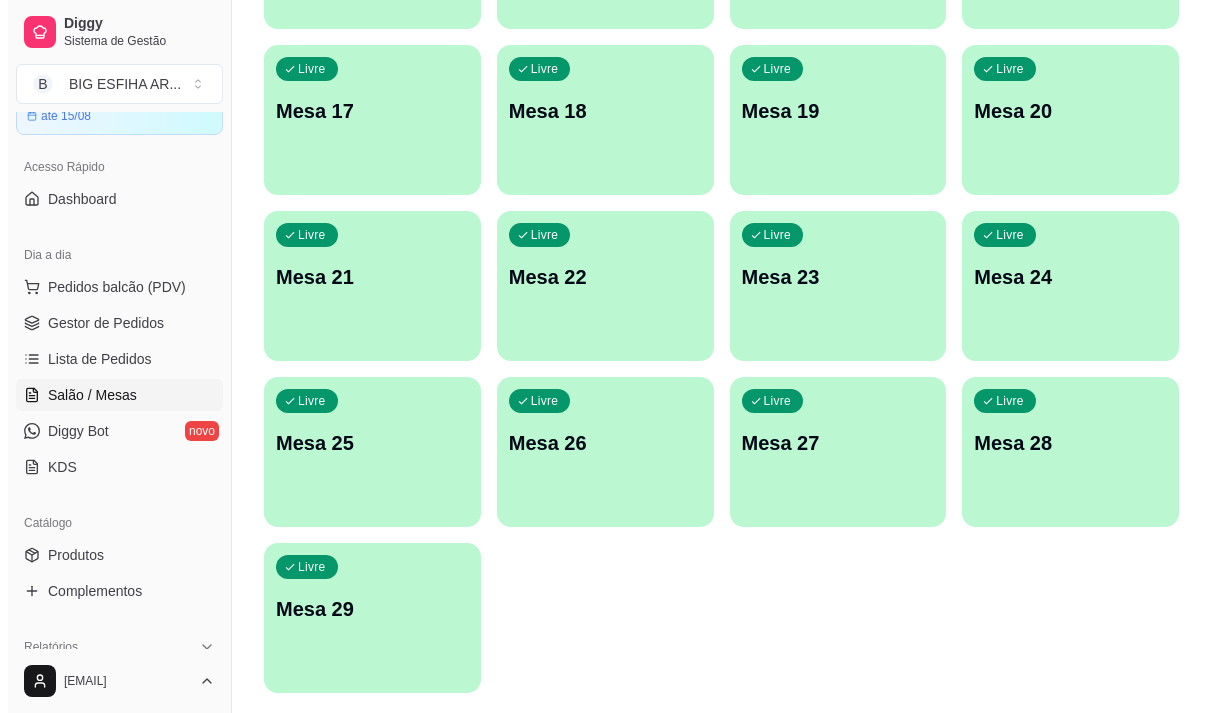 scroll, scrollTop: 896, scrollLeft: 0, axis: vertical 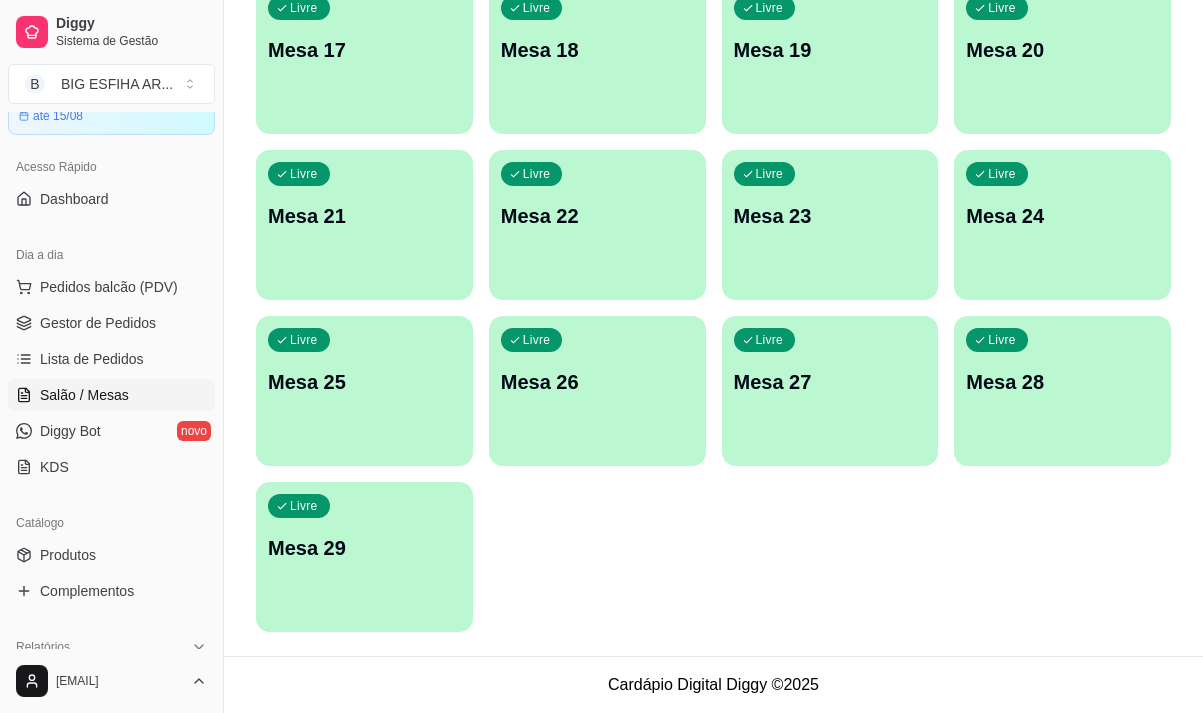 click on "Todos Mesas Comandas Pesquisar Adicionar mesa ou comanda Ocupada Mesa 1 R$ 0,00 00:06 Ocupada Mesa 2 R$ 59,00 00:40 Ocupada Mesa 4 R$ 23,50 00:11 Ocupada Mesa 5 R$ 56,50 00:32 Ocupada Mesa 13 R$ 17,00 00:34 Ocupada Mesa 30 R$ 13,00 00:17 Livre Mesa 3 Livre Mesa 6 Livre Mesa 7 Livre Mesa 8 Livre Mesa 9 Livre Mesa 10 Livre Mesa 11 Livre Mesa 12 Livre Mesa 14 Livre Mesa 15 Livre Mesa 17 Livre Mesa 18 Livre Mesa 19 Livre Mesa 20 Livre Mesa 21 Livre Mesa 22 Livre Mesa 23 Livre Mesa 24 Livre Mesa 25 Livre Mesa 26 Livre Mesa 27 Livre Mesa 28 Livre Mesa 29" at bounding box center (713, -82) 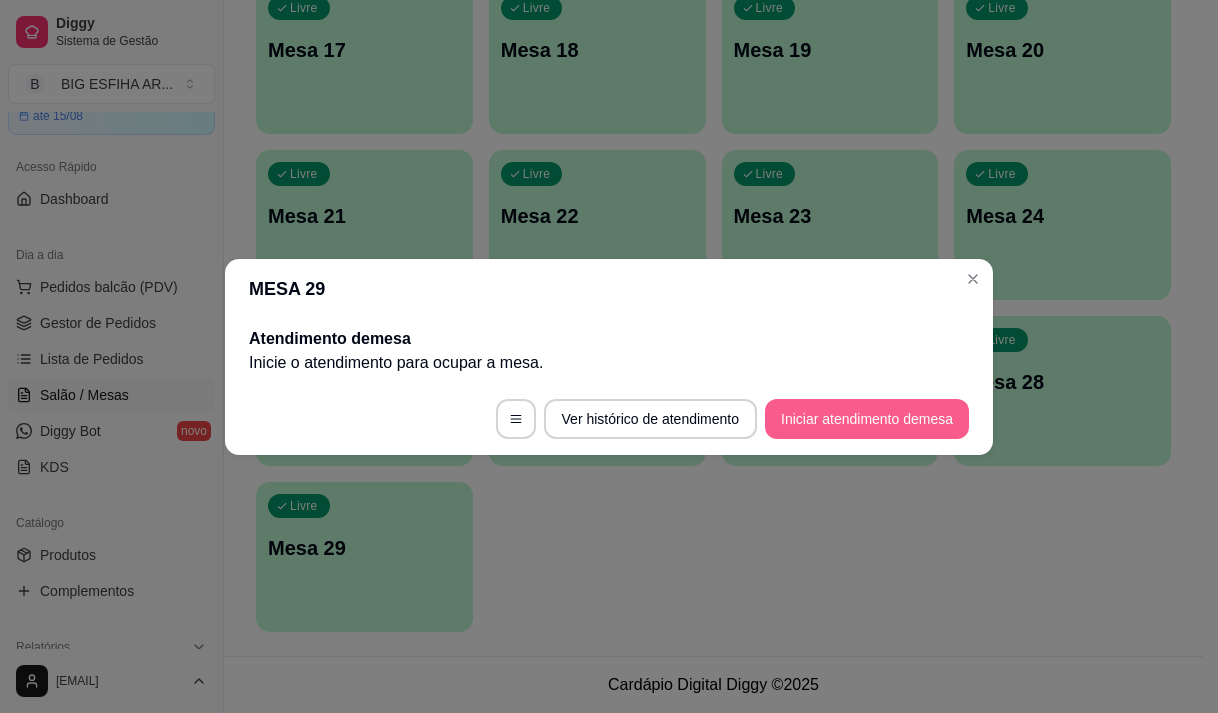 click on "Iniciar atendimento de  mesa" at bounding box center (867, 419) 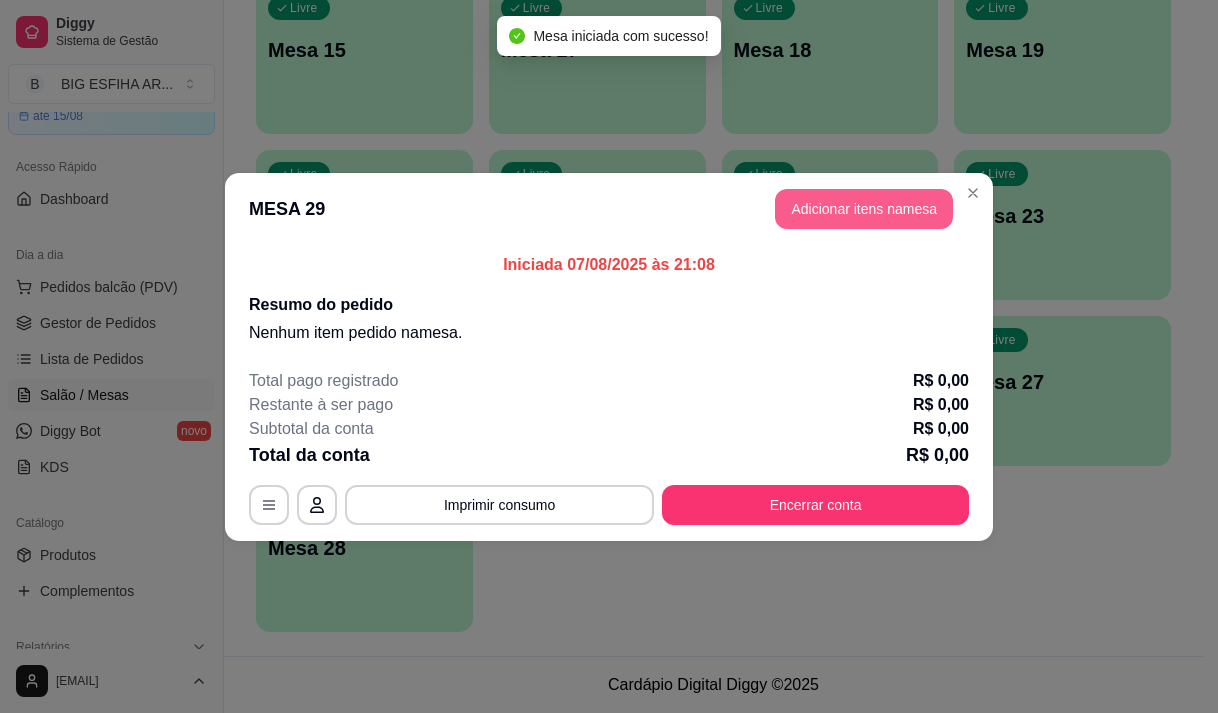 click on "Adicionar itens na  mesa" at bounding box center (864, 209) 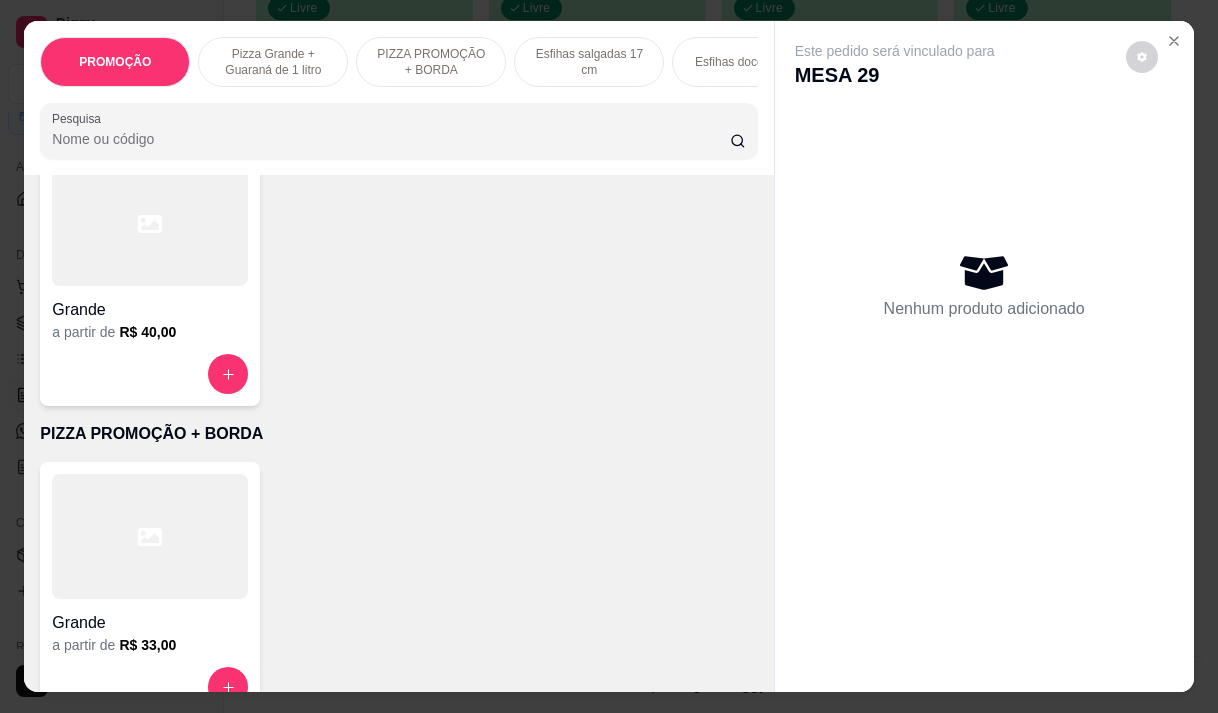 scroll, scrollTop: 600, scrollLeft: 0, axis: vertical 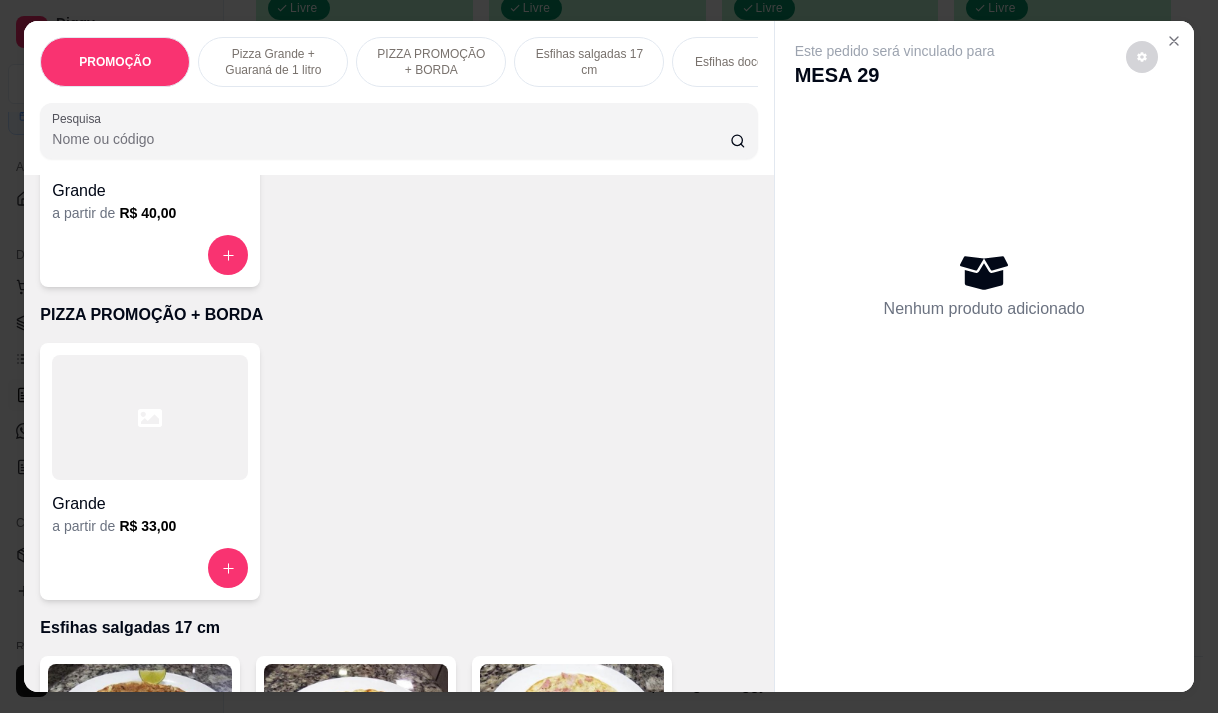 click on "Grande" at bounding box center [150, 504] 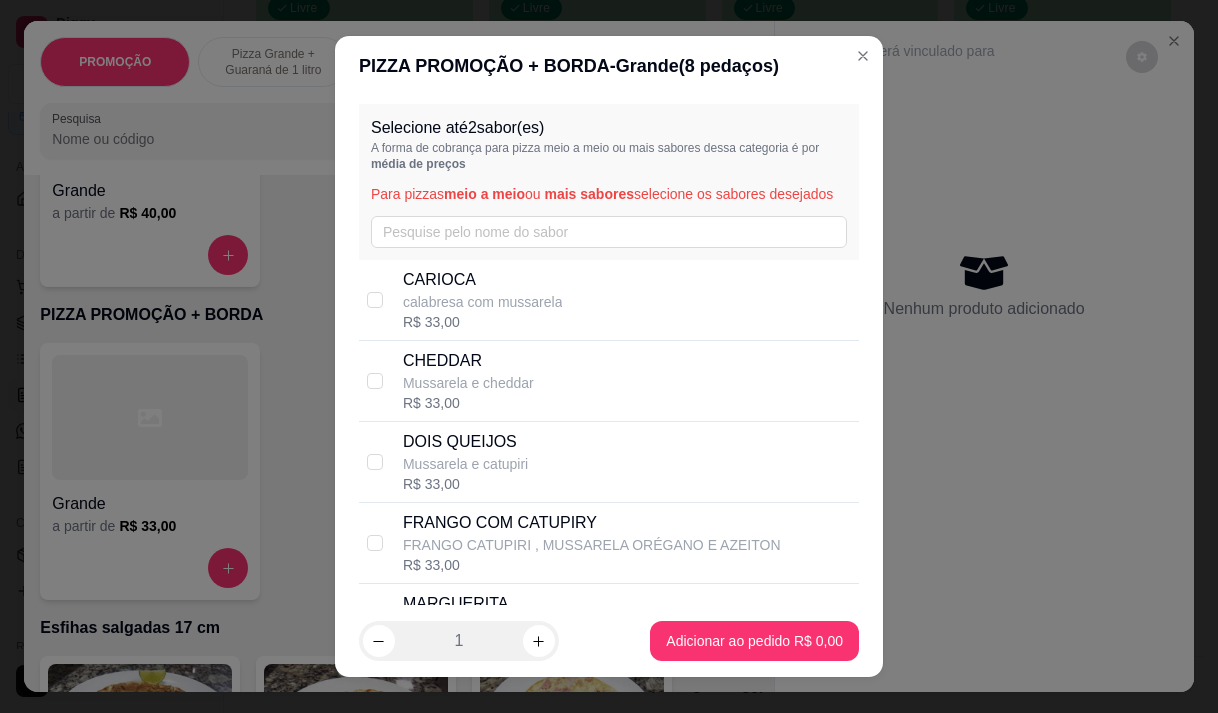 click on "calabresa com mussarela" at bounding box center [483, 302] 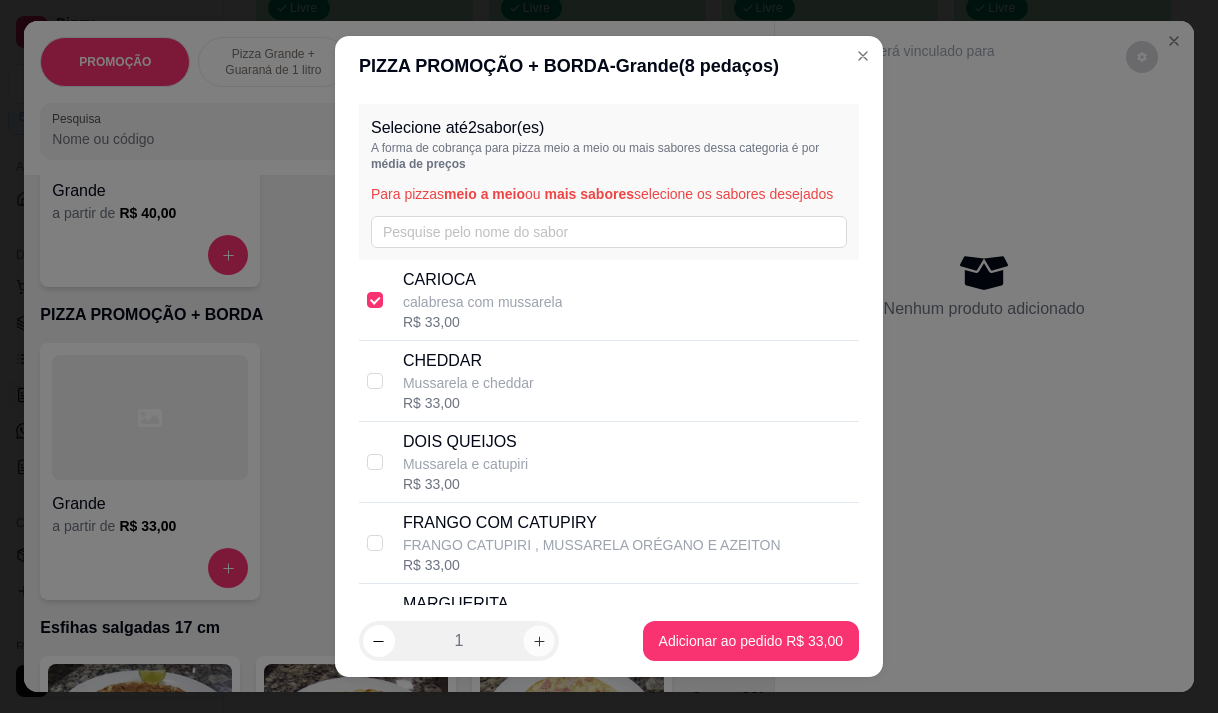click 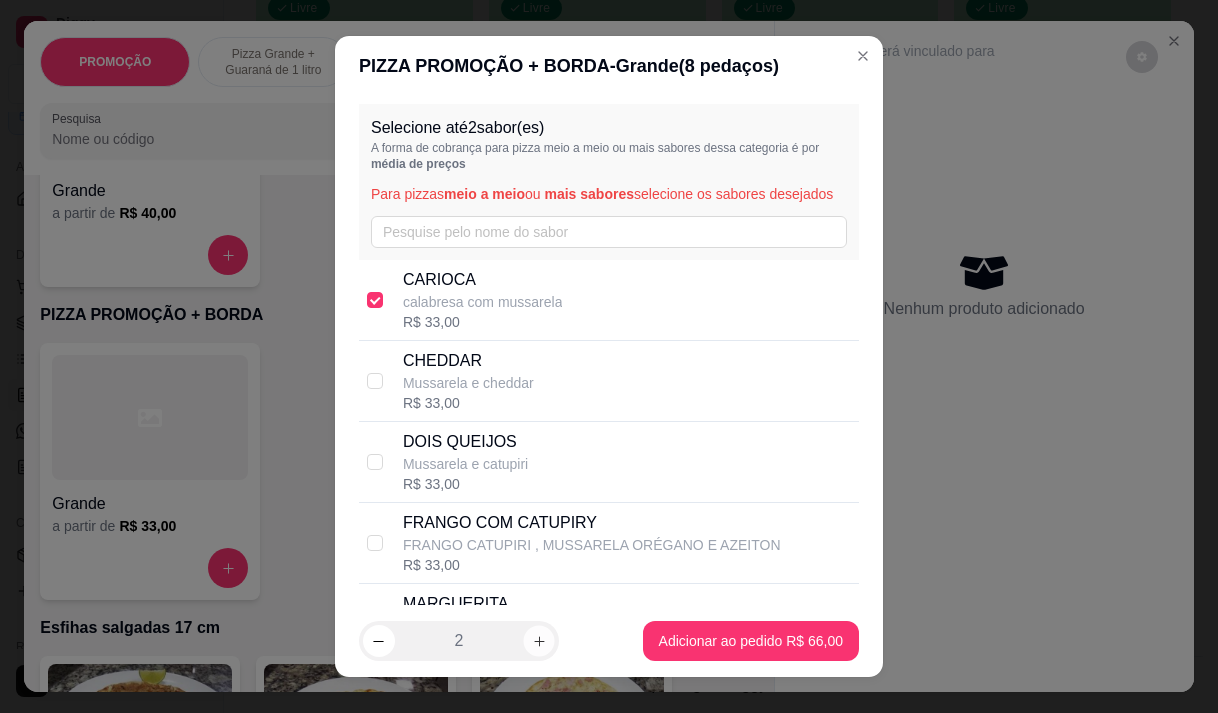 click 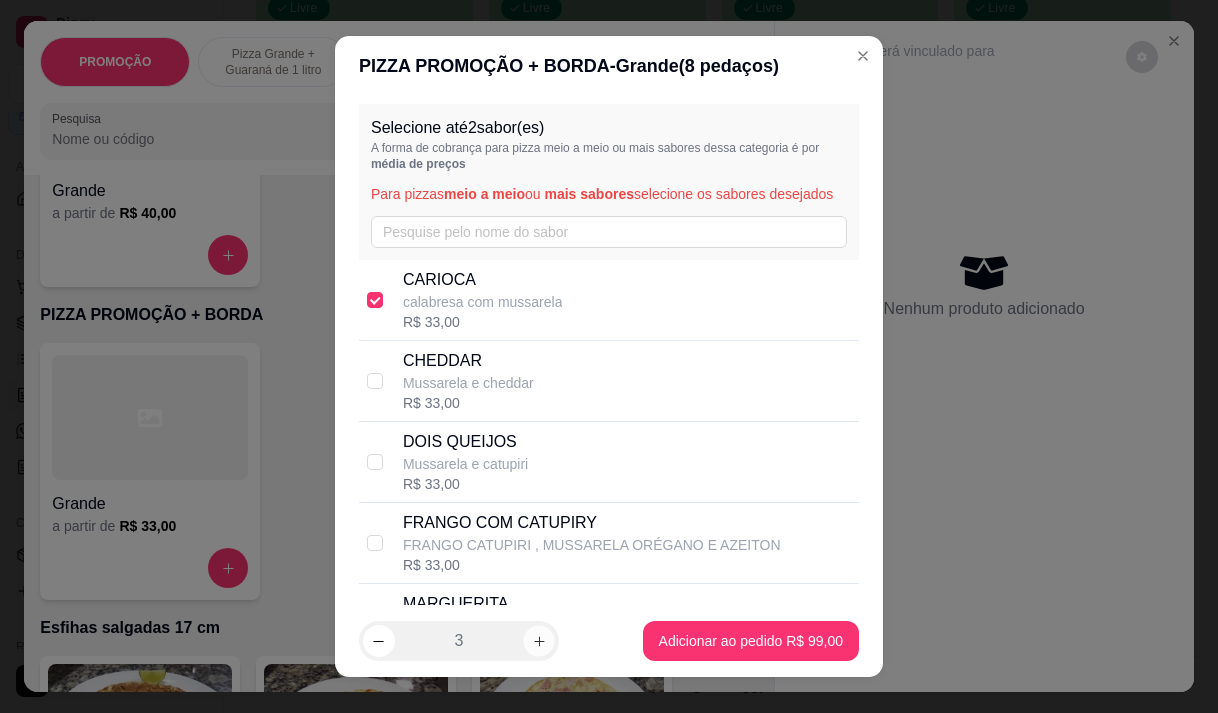 click 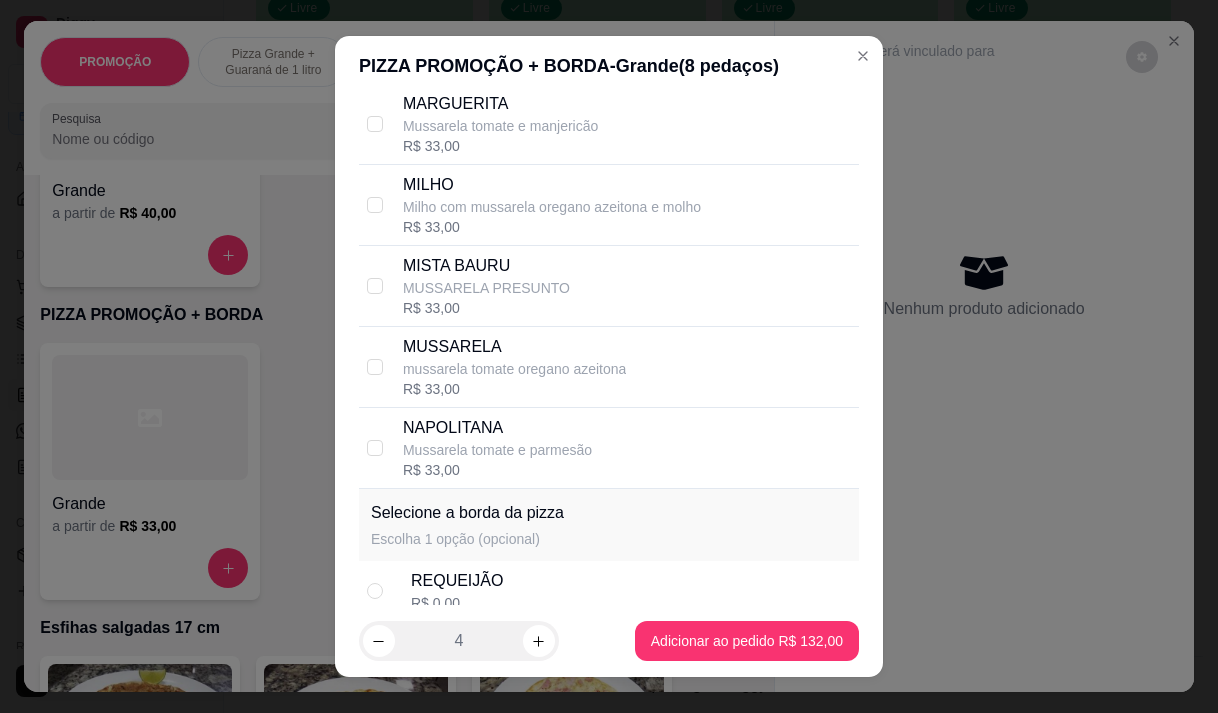 scroll, scrollTop: 685, scrollLeft: 0, axis: vertical 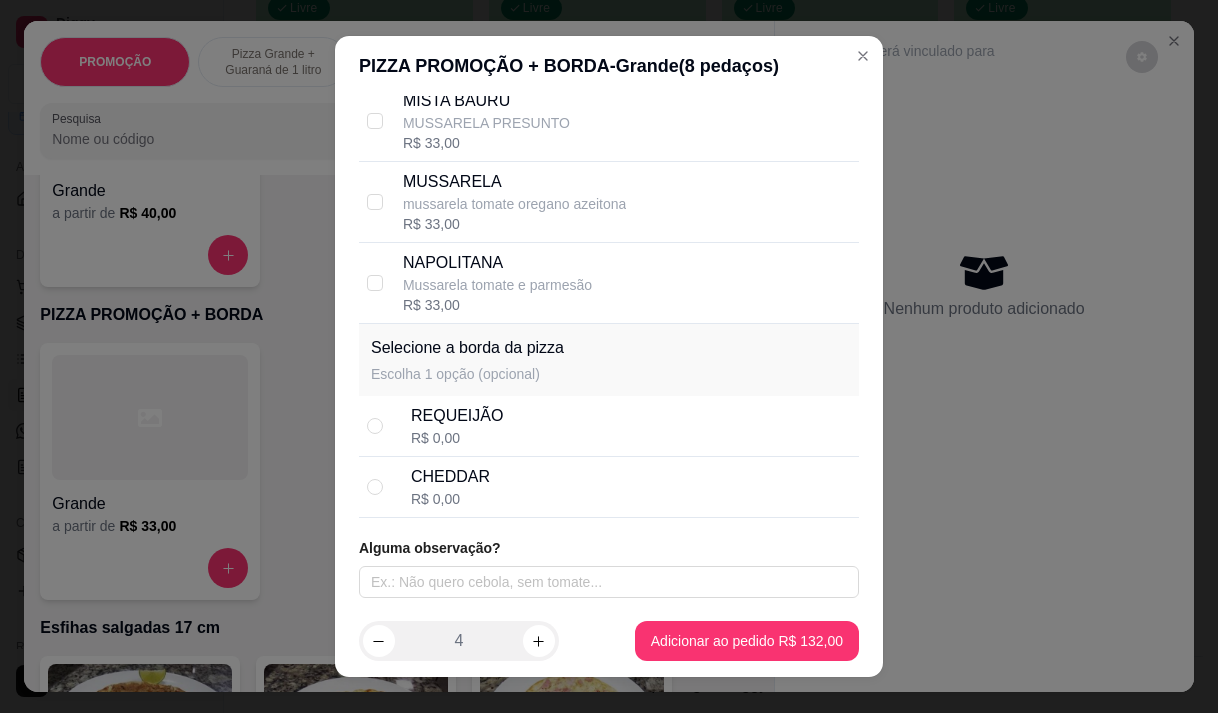 click on "REQUEIJÃO" at bounding box center [457, 416] 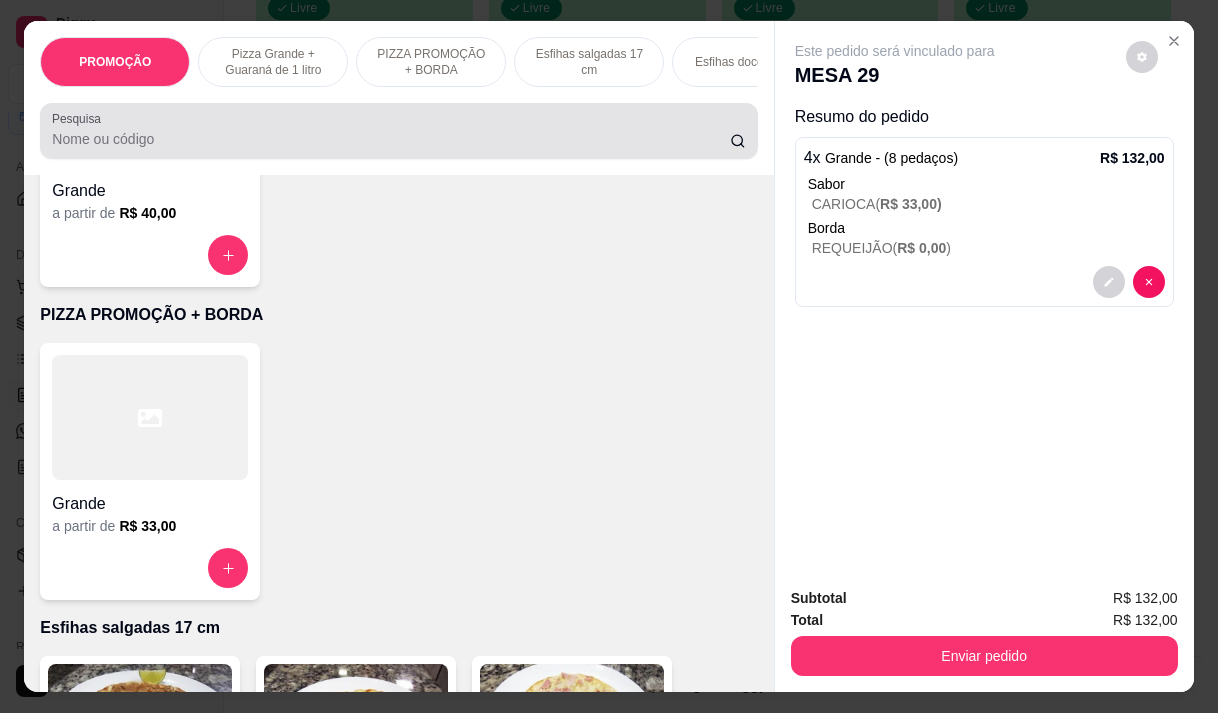 click on "Pesquisa" at bounding box center (391, 139) 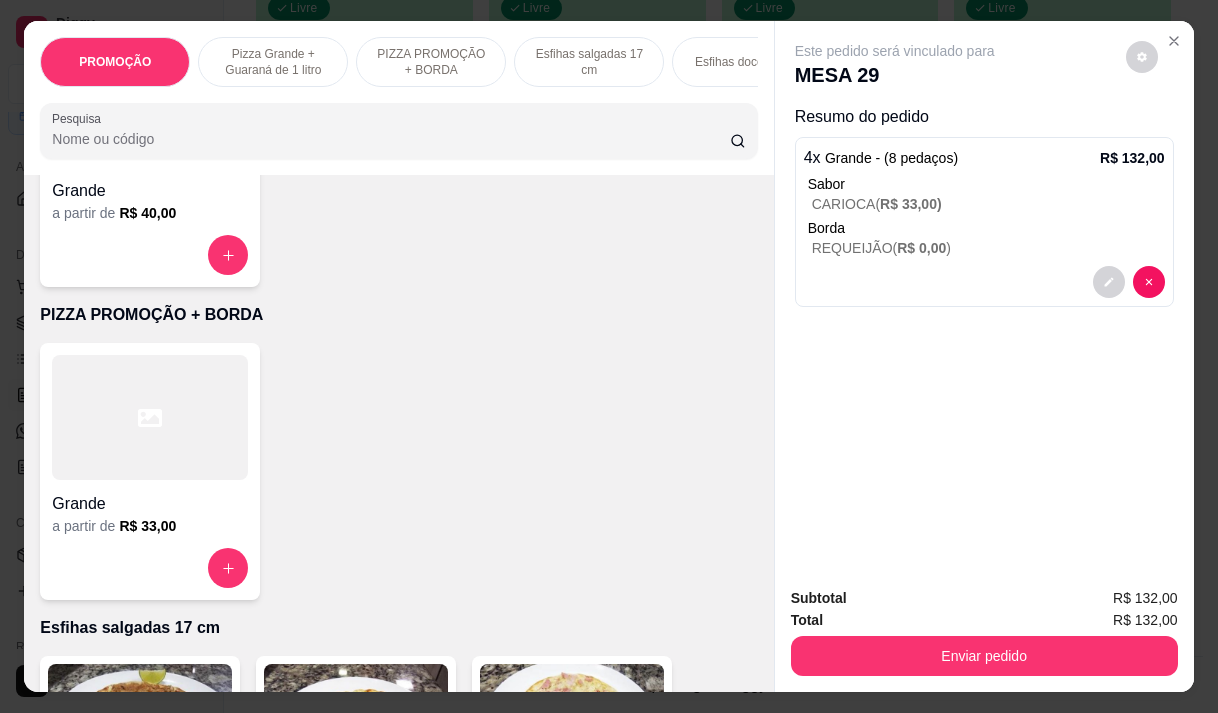 click at bounding box center (150, 417) 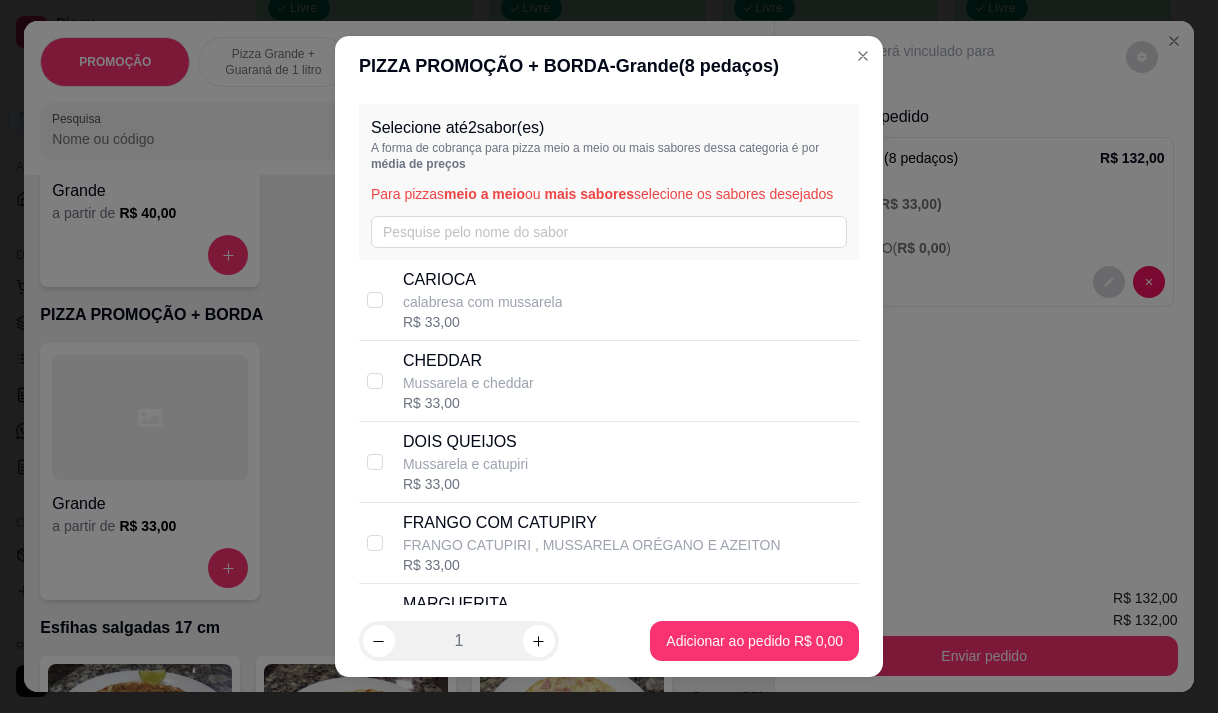 click on "FRANGO COM CATUPIRY" at bounding box center (592, 523) 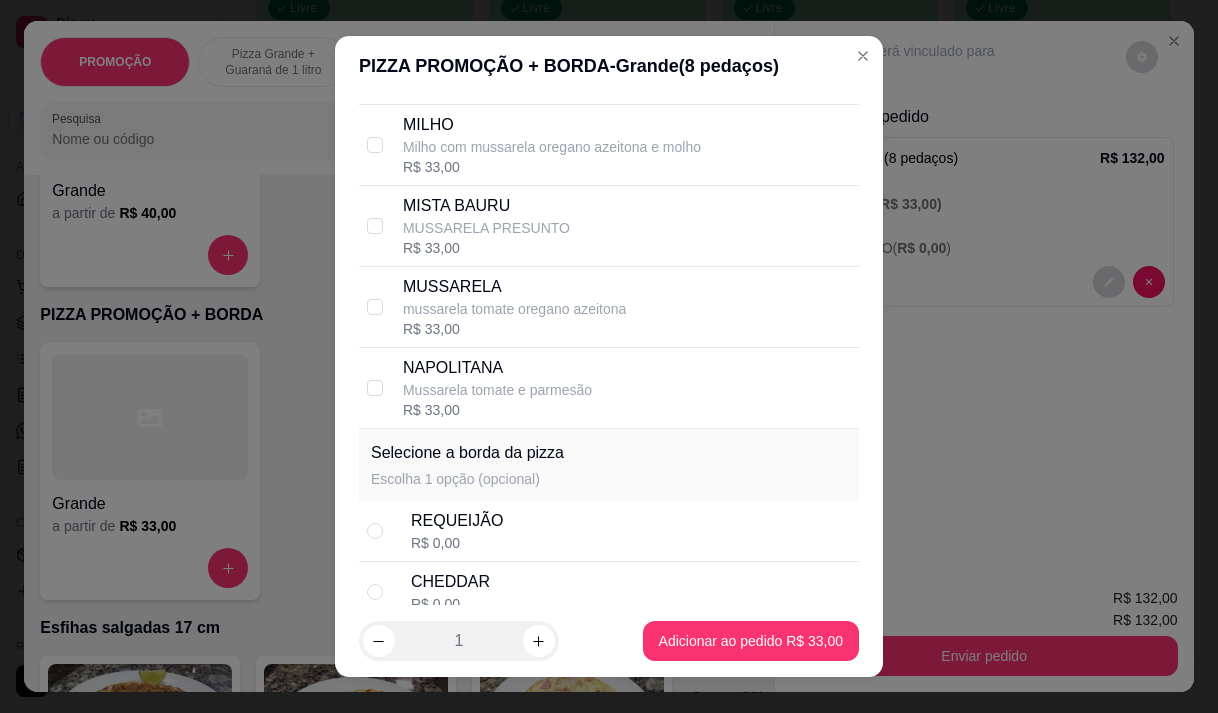 scroll, scrollTop: 685, scrollLeft: 0, axis: vertical 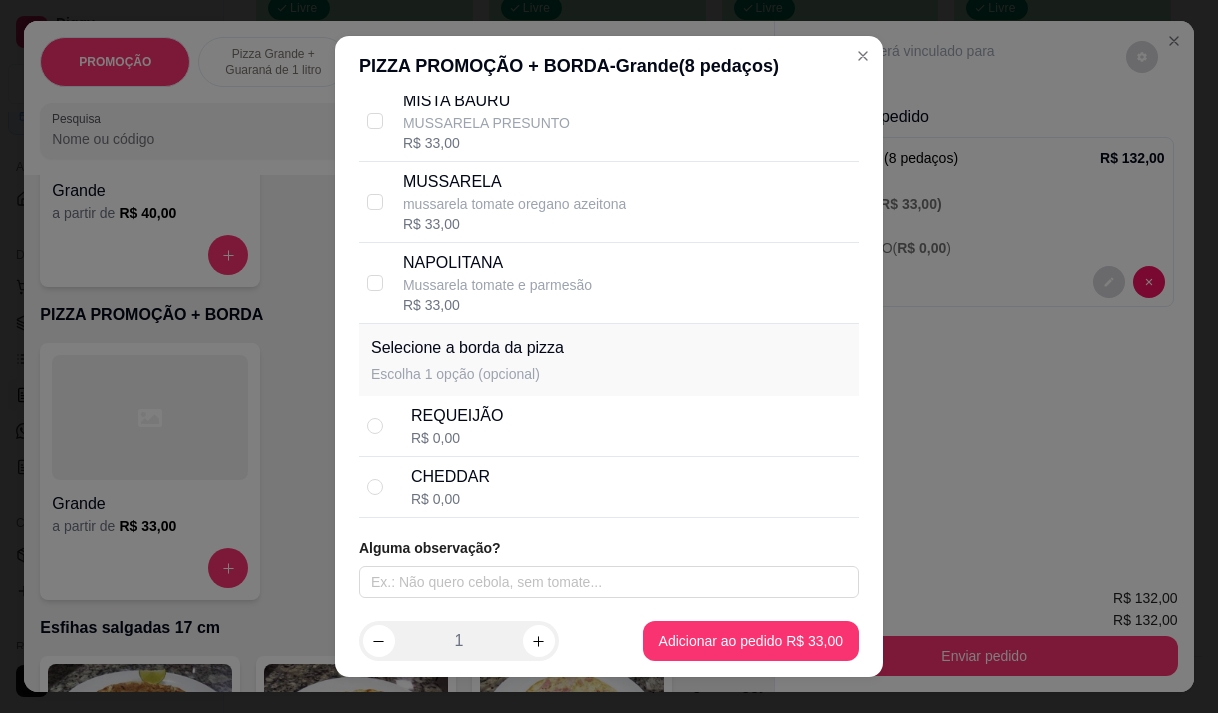 click on "REQUEIJÃO R$ 0,00" at bounding box center [631, 426] 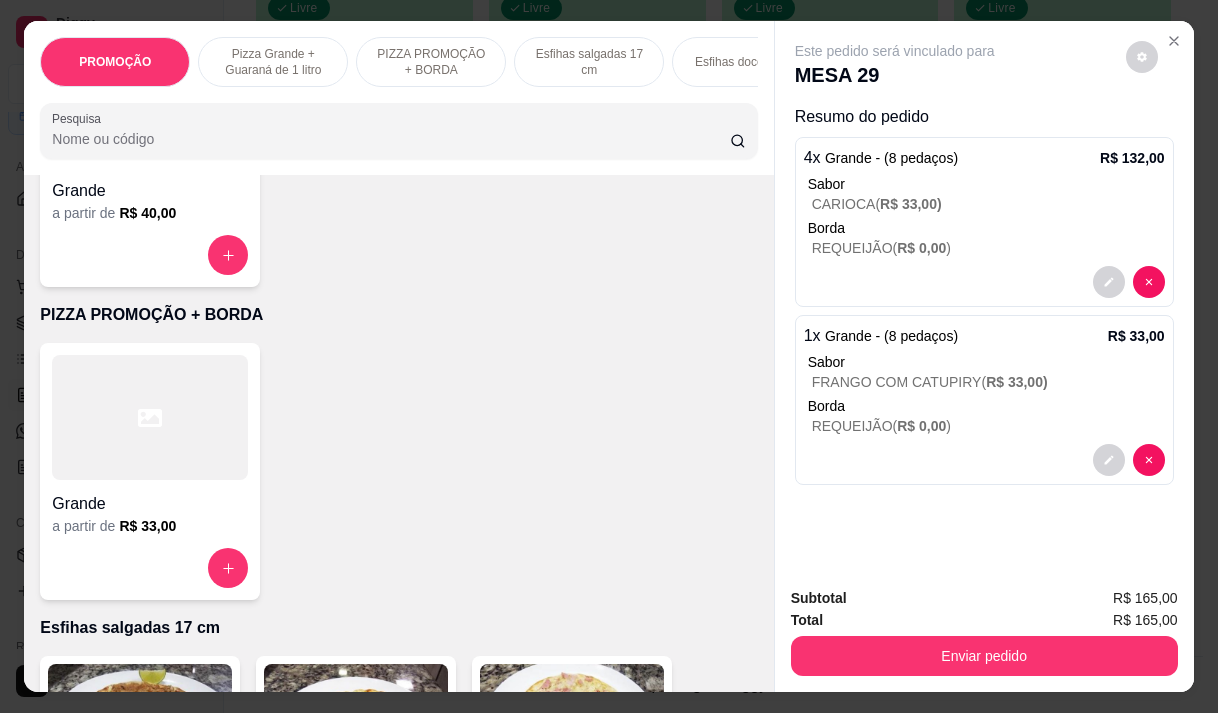 click on "a partir de     R$ 33,00" at bounding box center [150, 526] 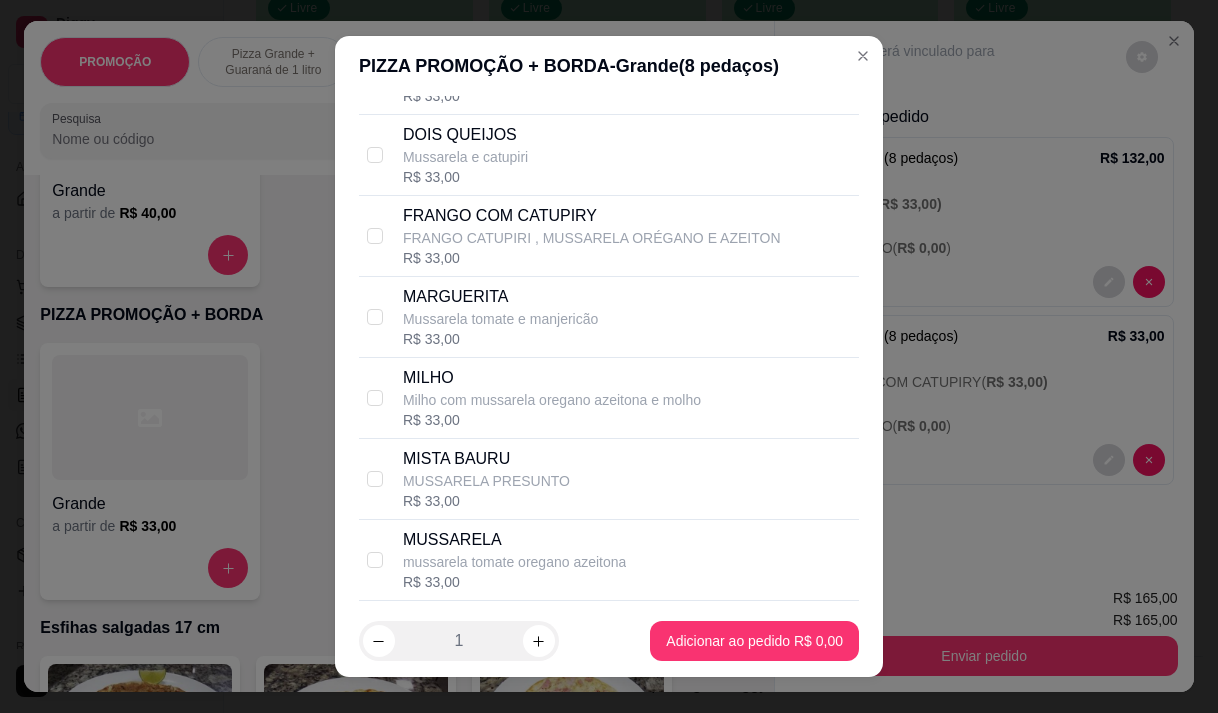 scroll, scrollTop: 285, scrollLeft: 0, axis: vertical 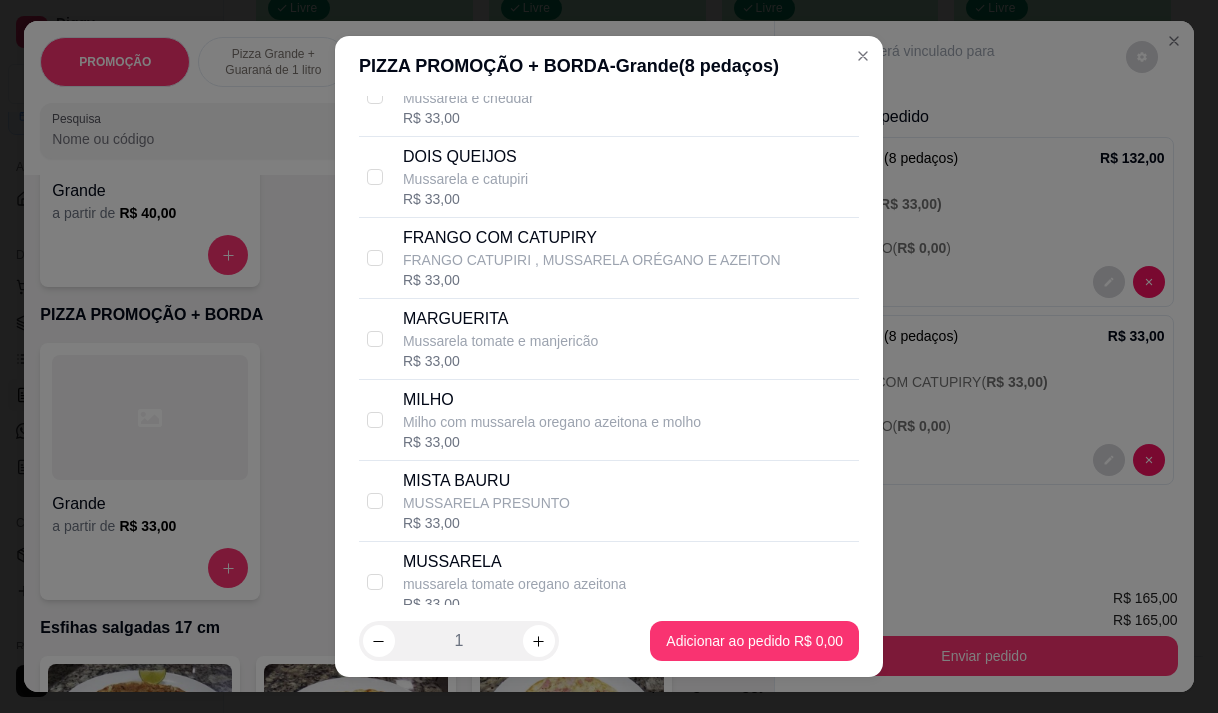 click on "Frango catupiri , mussarela oregano e azeiton" at bounding box center [592, 260] 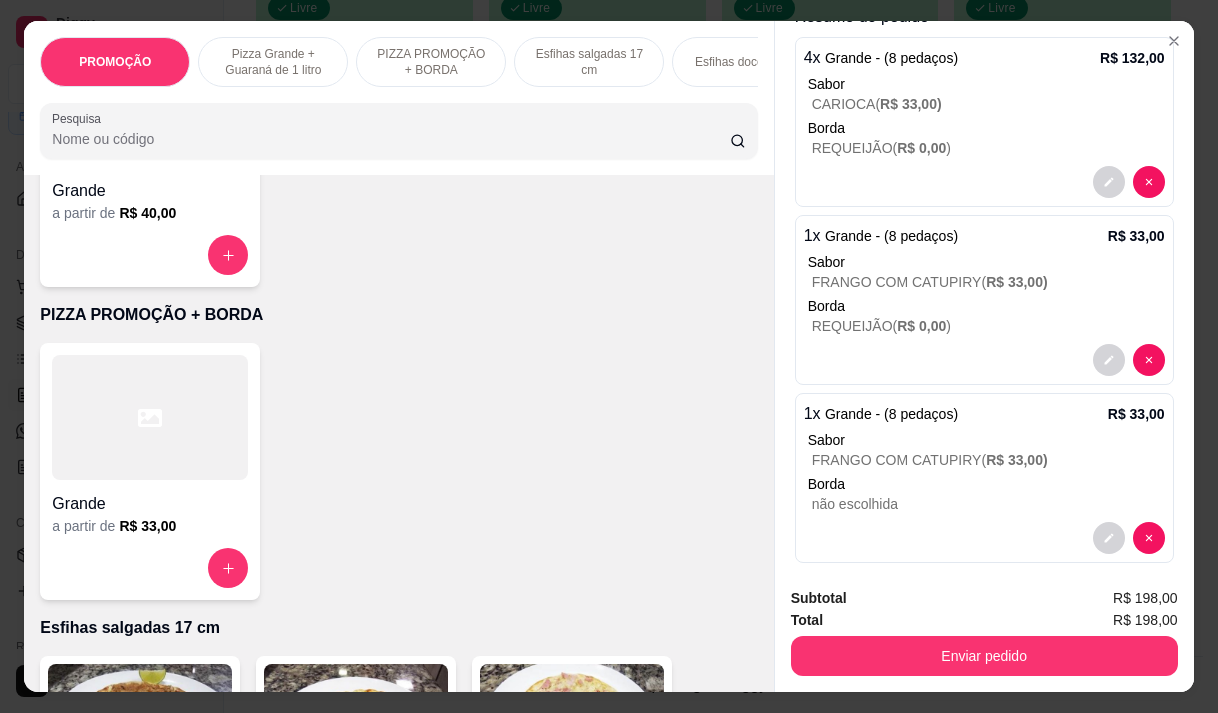 scroll, scrollTop: 121, scrollLeft: 0, axis: vertical 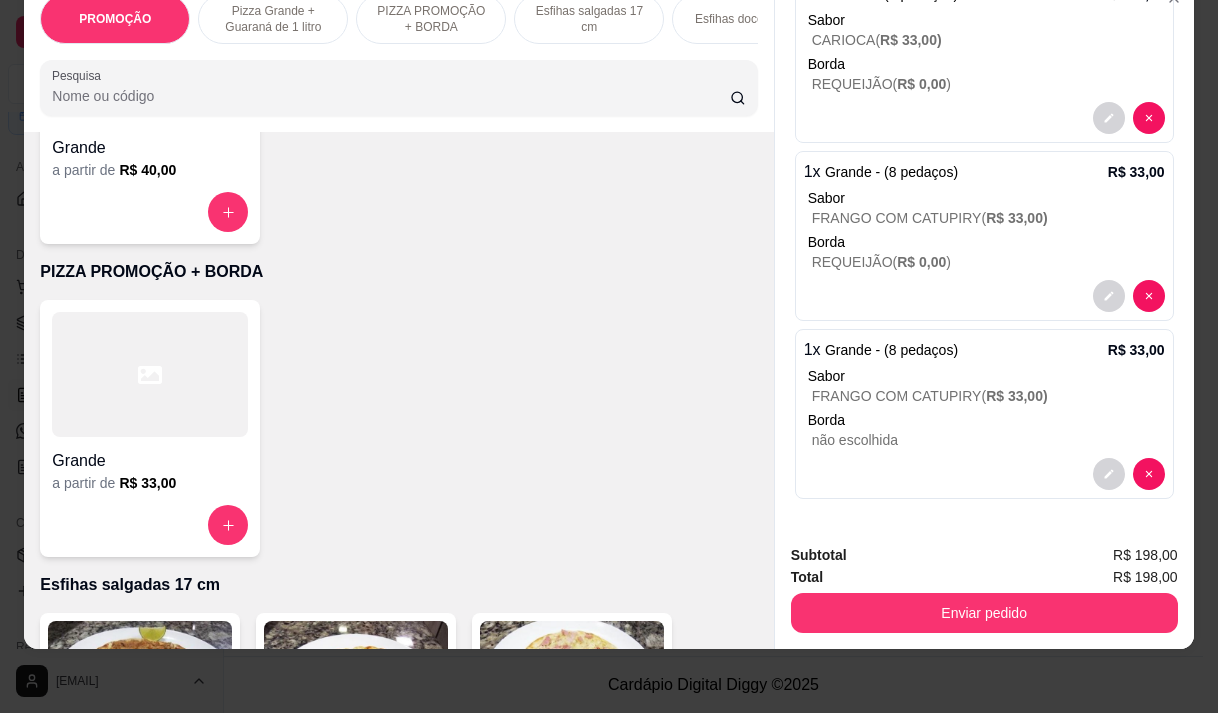 click on "Enviar pedido" at bounding box center [984, 613] 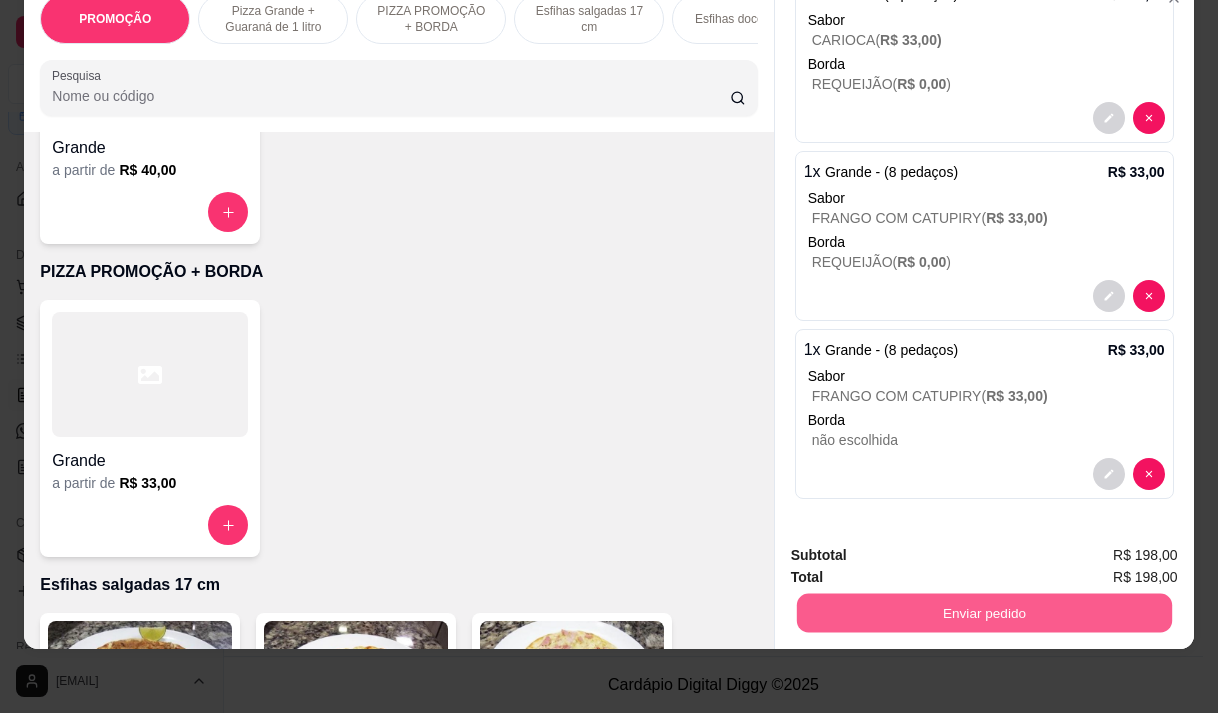 click on "Não registrar e enviar pedido" at bounding box center [918, 549] 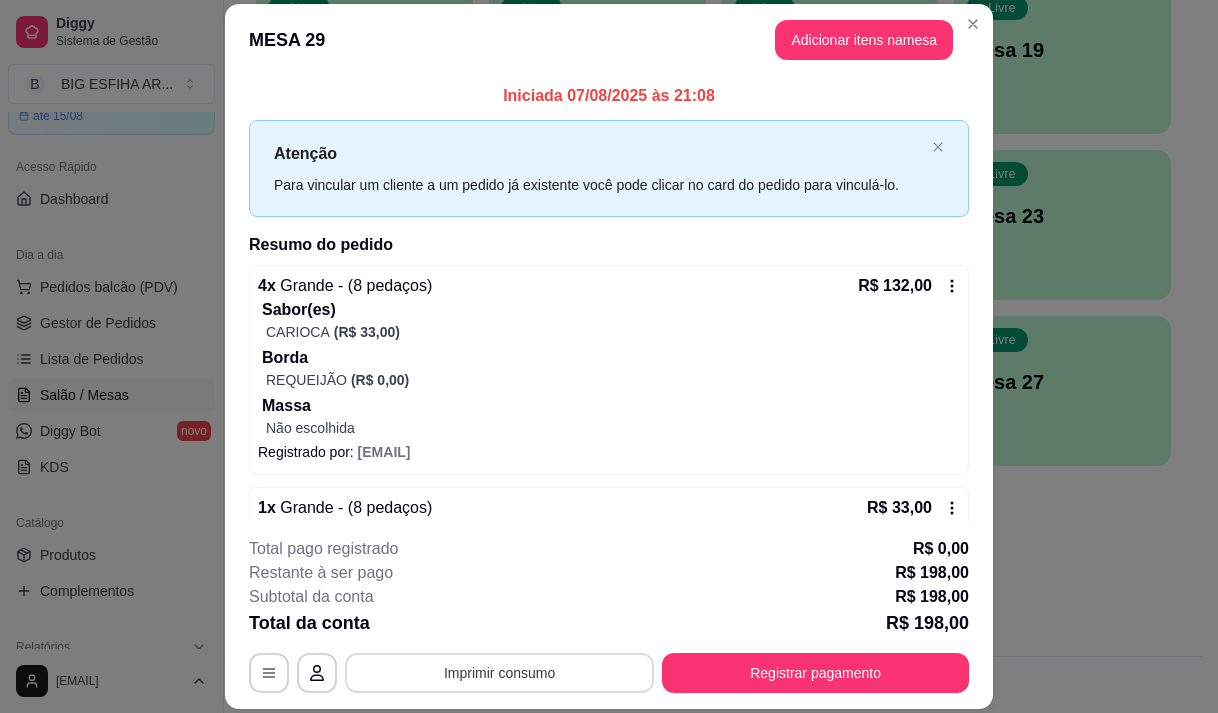click on "Imprimir consumo" at bounding box center (499, 673) 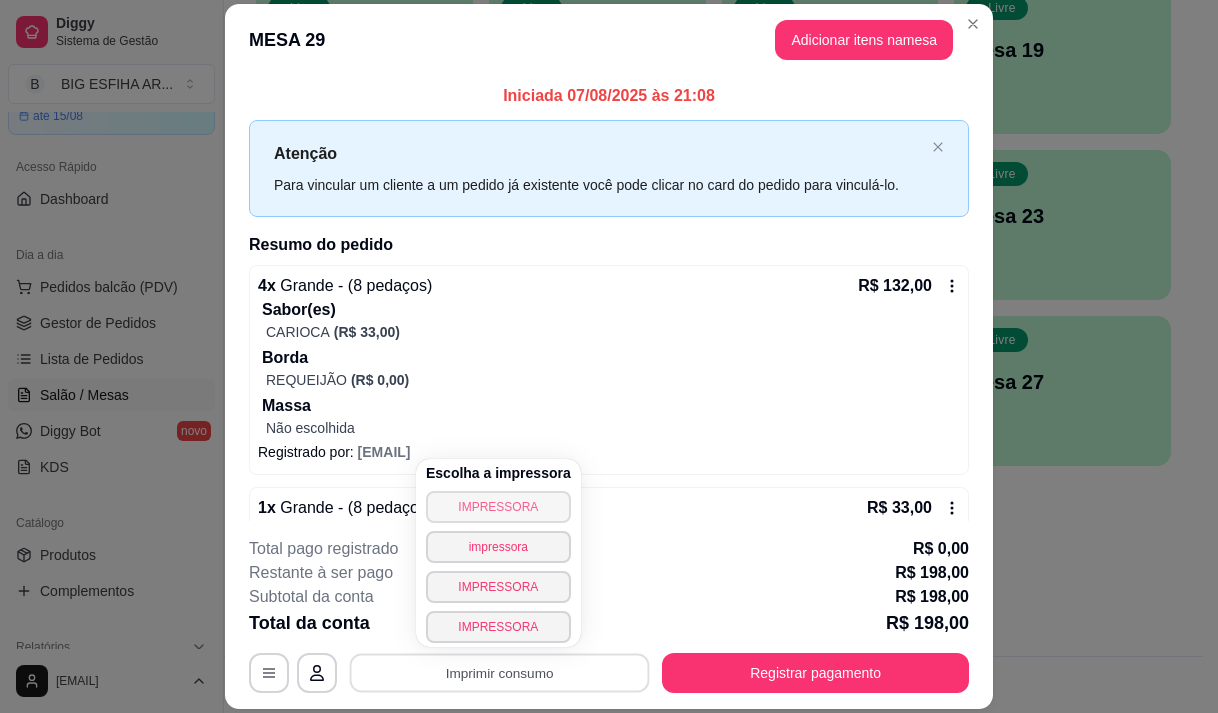 click on "IMPRESSORA" at bounding box center [498, 507] 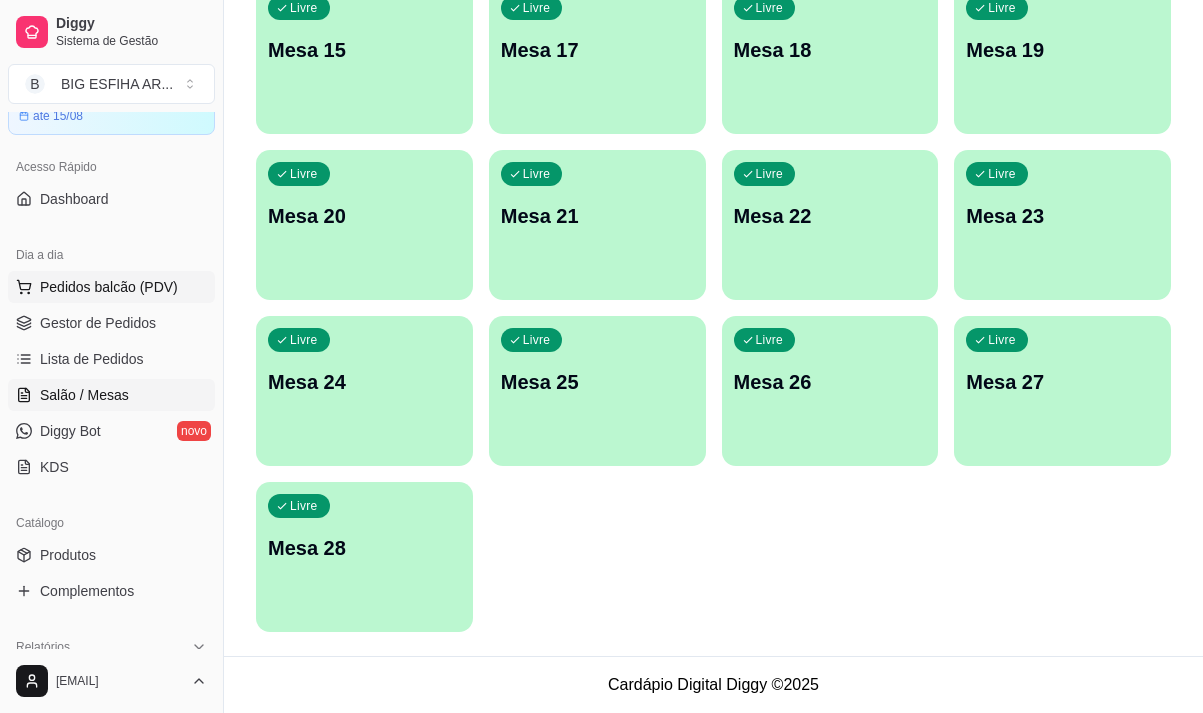 click on "Pedidos balcão (PDV)" at bounding box center [109, 287] 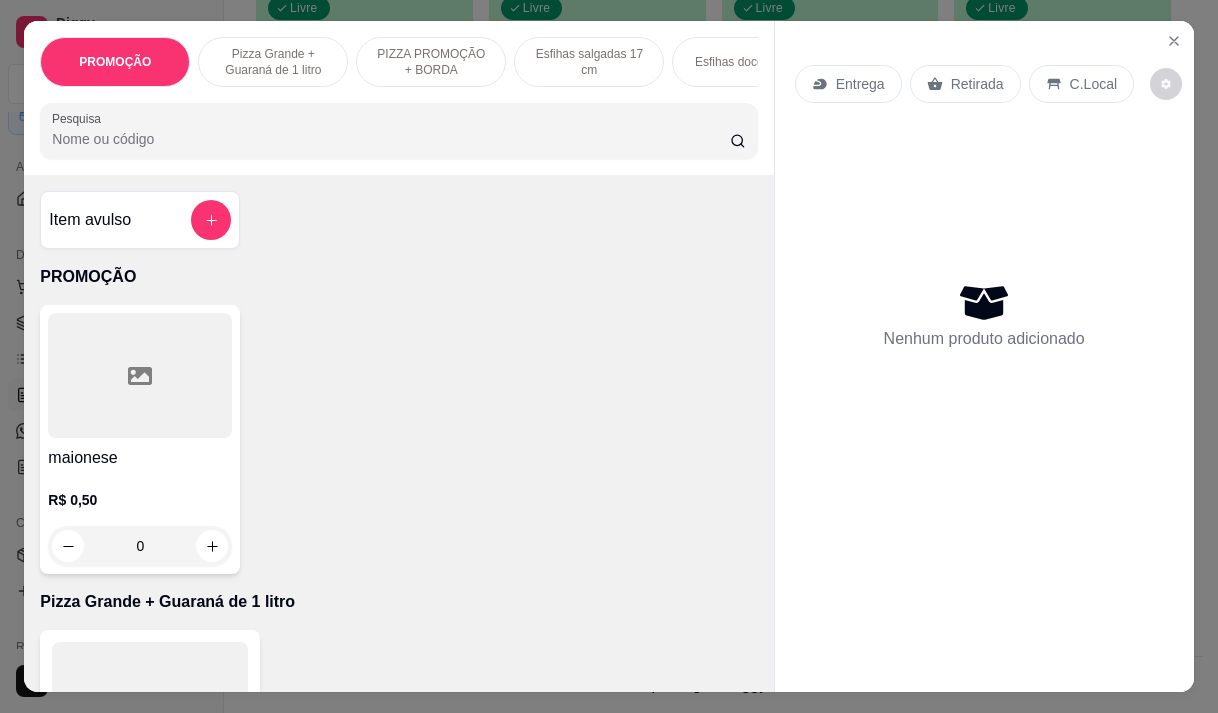 click on "Entrega" at bounding box center [860, 84] 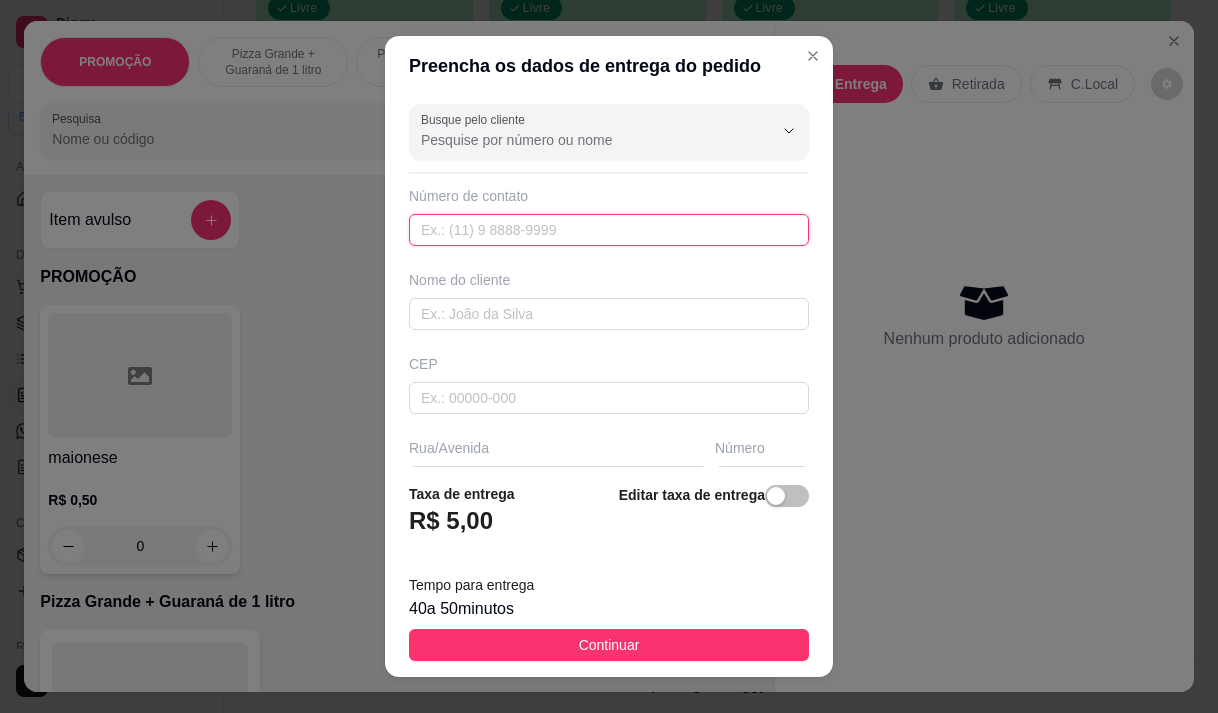 click at bounding box center [609, 230] 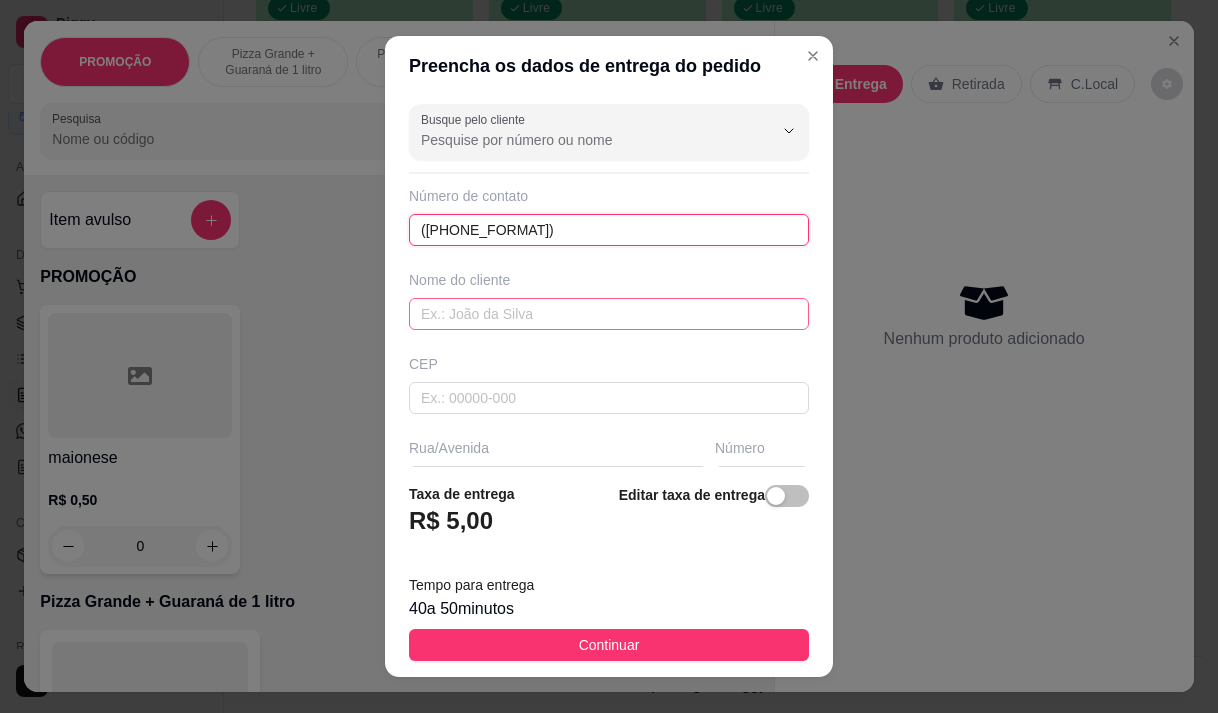 type on "[PHONE]" 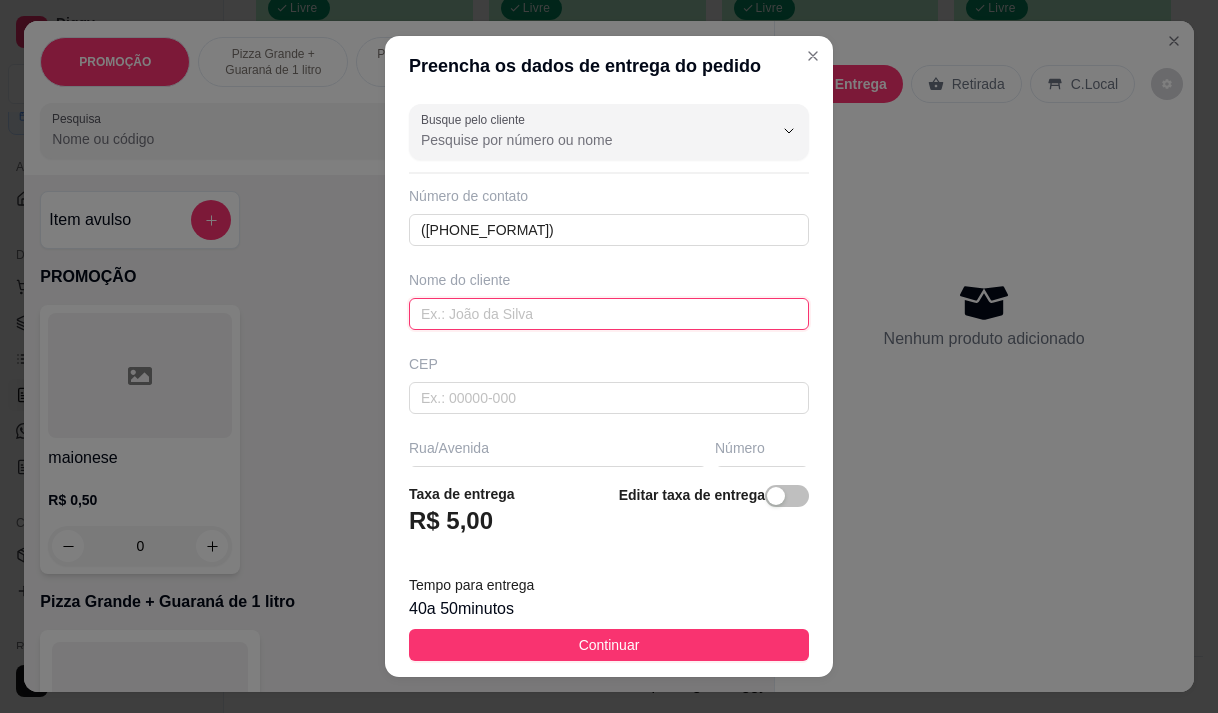 click at bounding box center [609, 314] 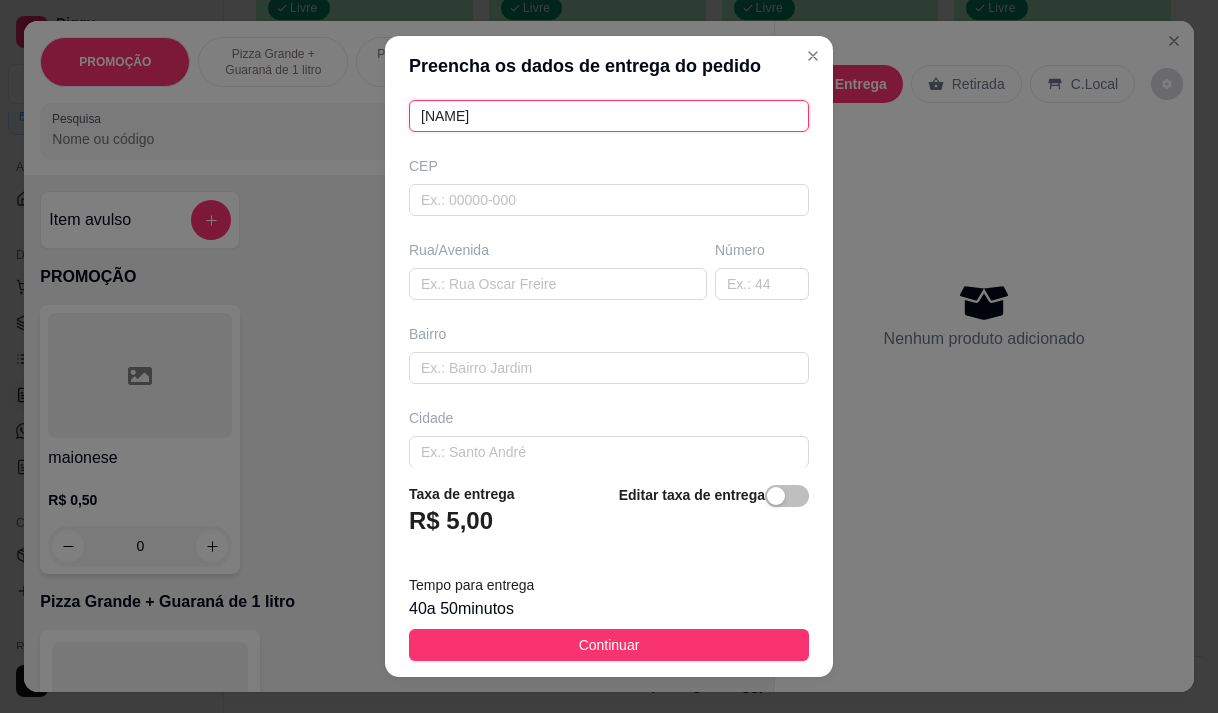 scroll, scrollTop: 200, scrollLeft: 0, axis: vertical 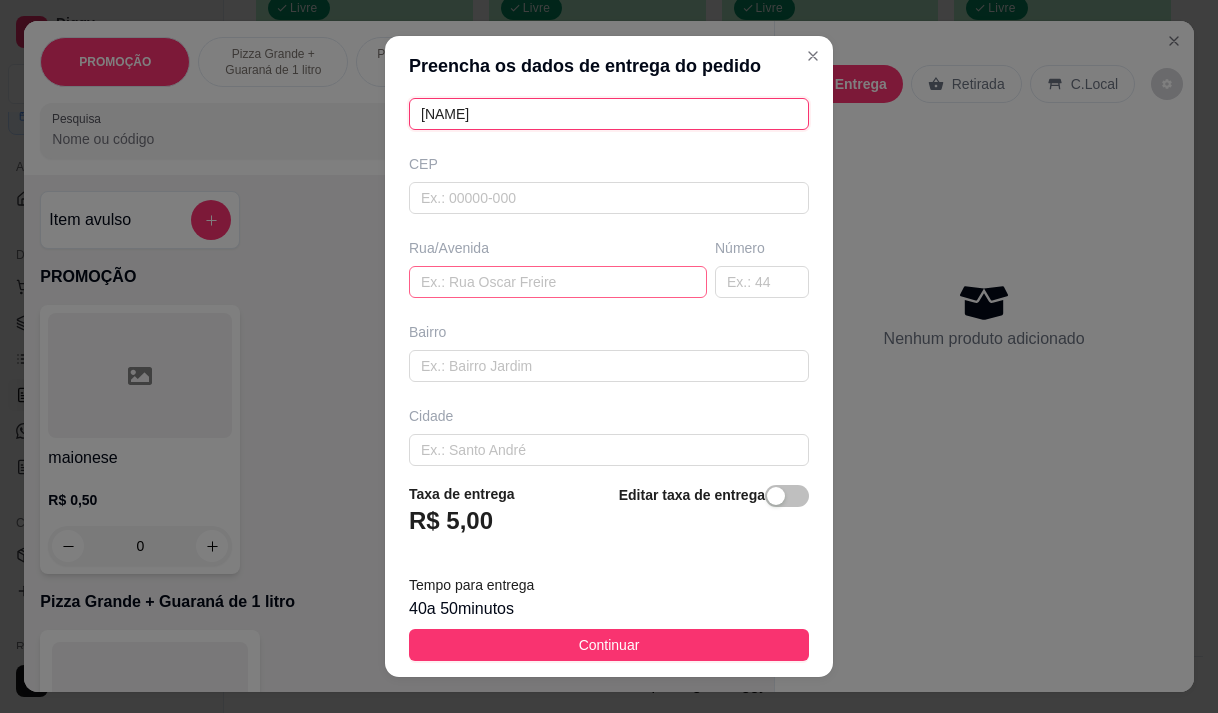 type on "thabata" 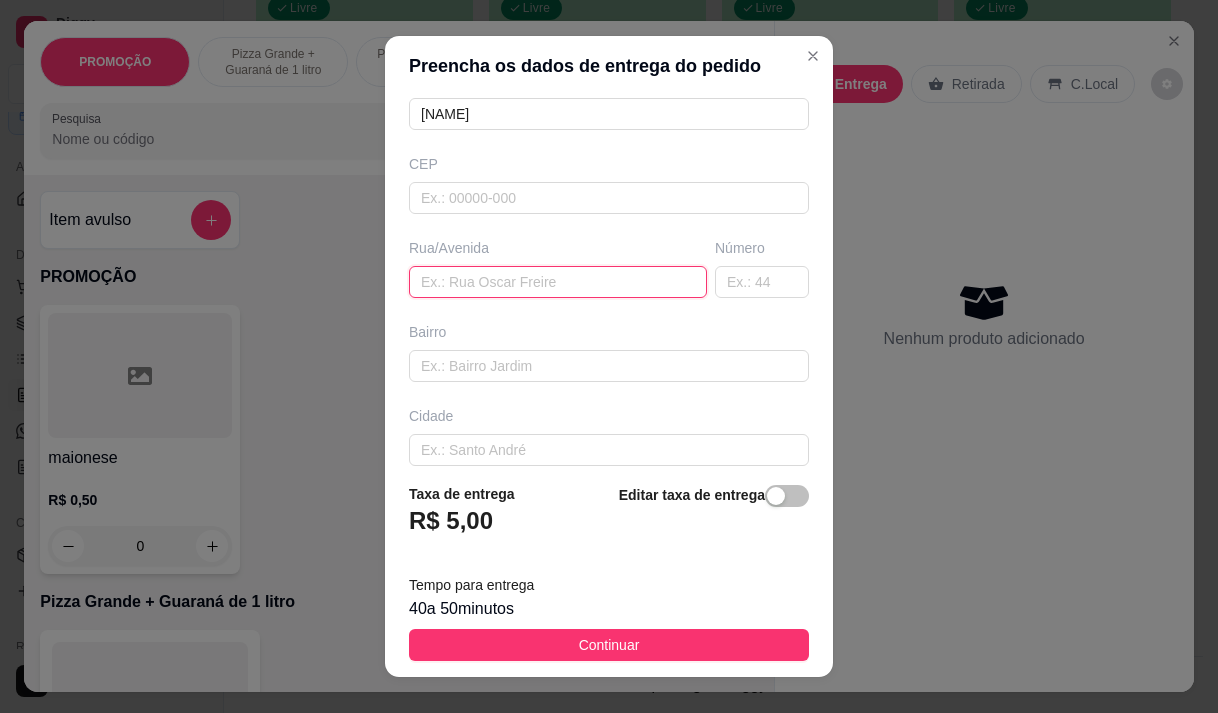 click at bounding box center (558, 282) 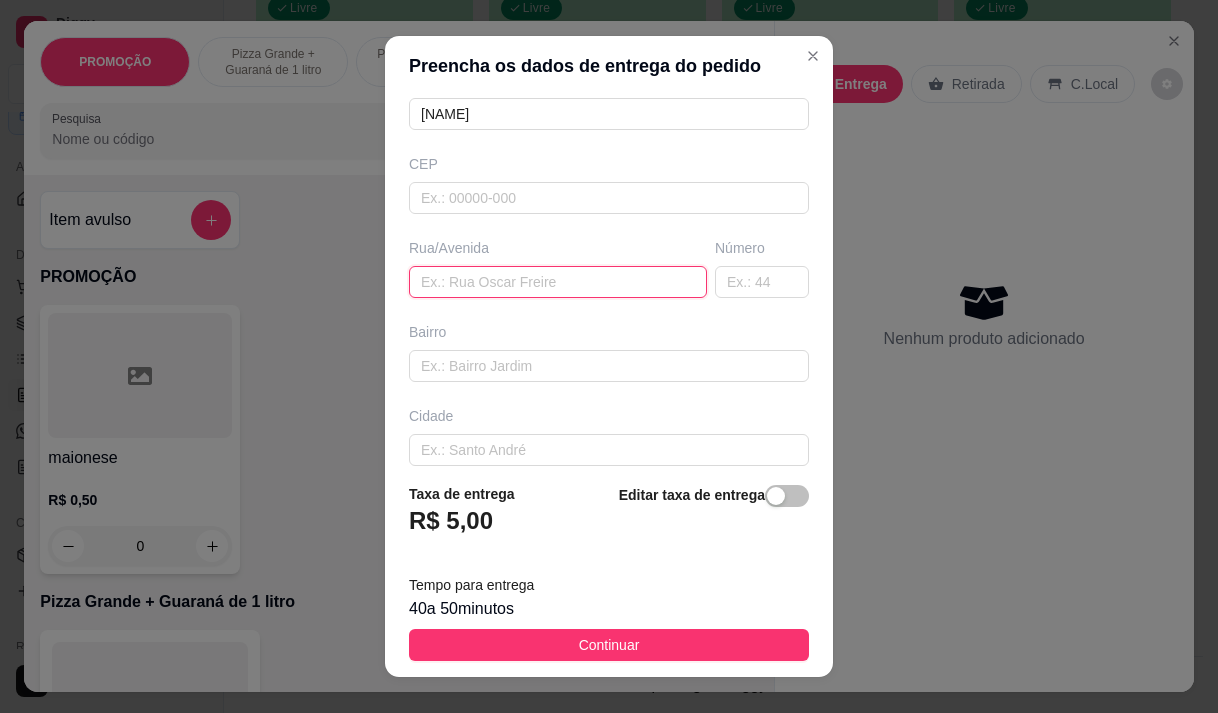 paste on "[STREET]" 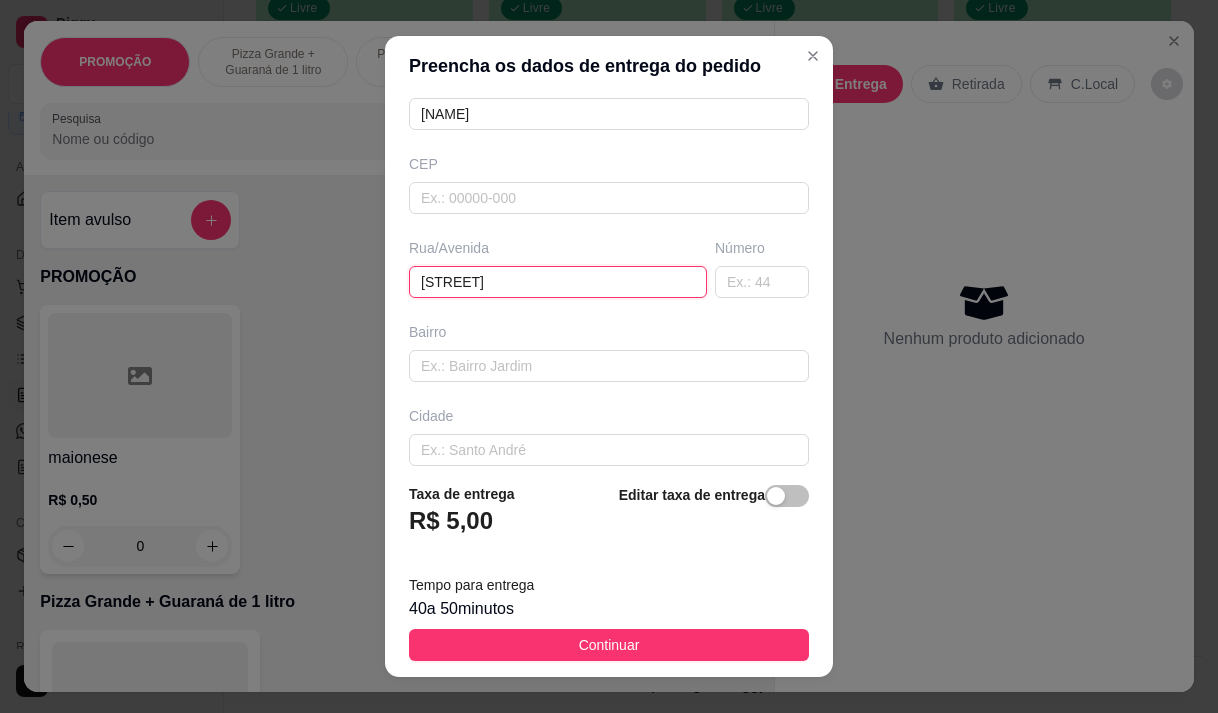 scroll, scrollTop: 28, scrollLeft: 0, axis: vertical 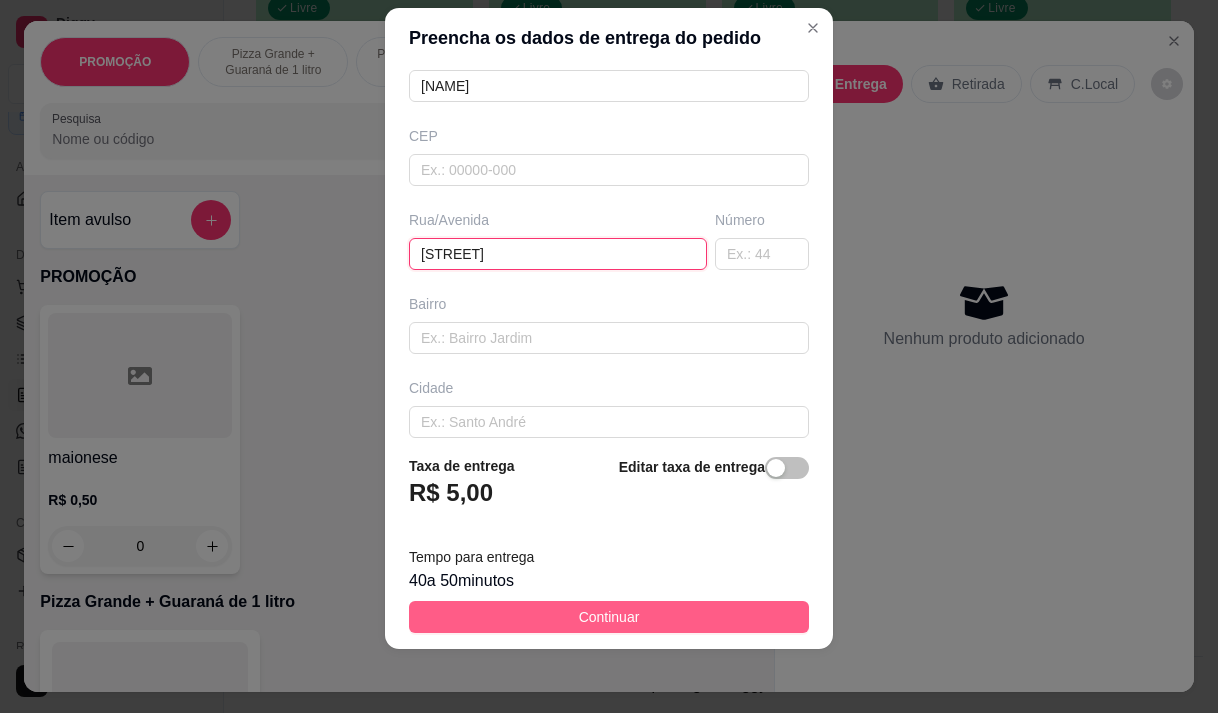 type on "[STREET]" 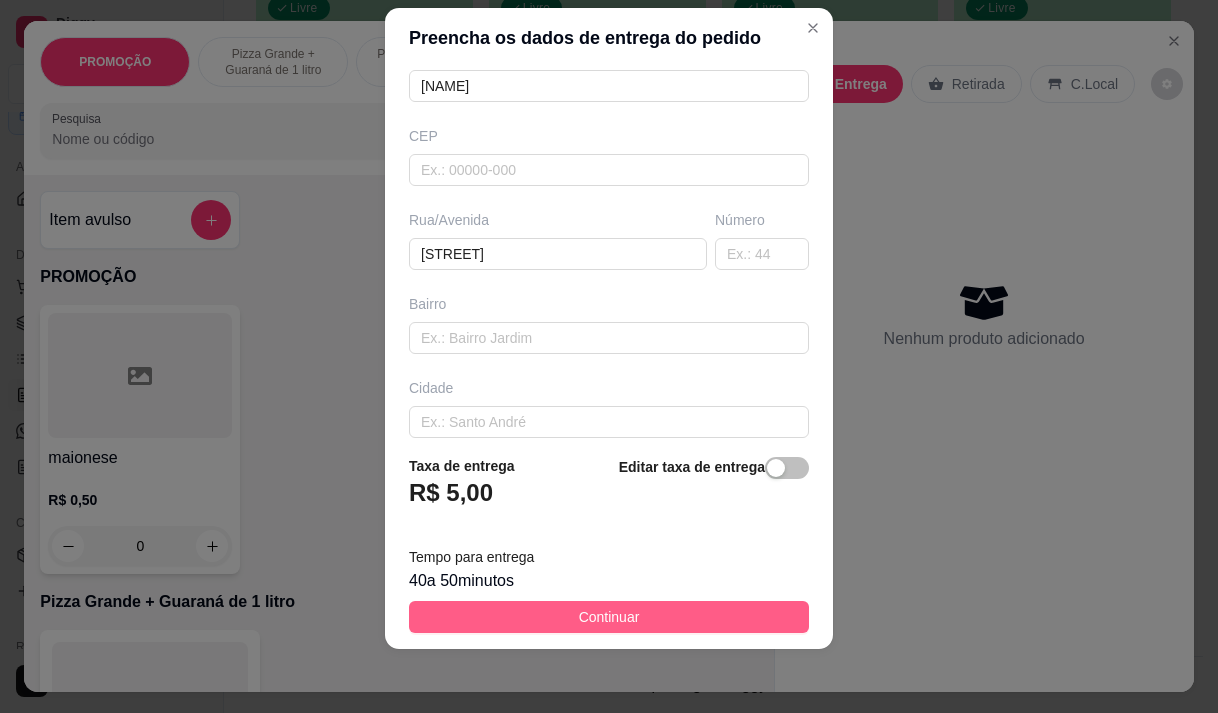 click on "Continuar" at bounding box center (609, 617) 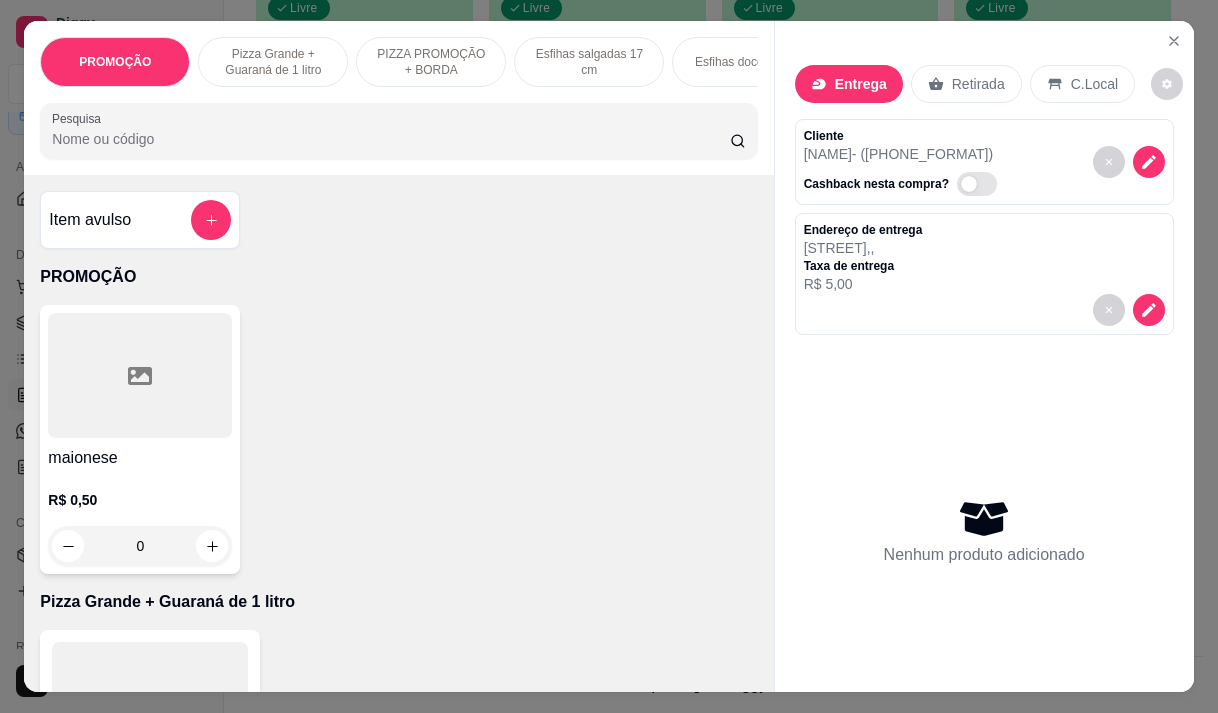 click on "Pesquisa" at bounding box center (391, 139) 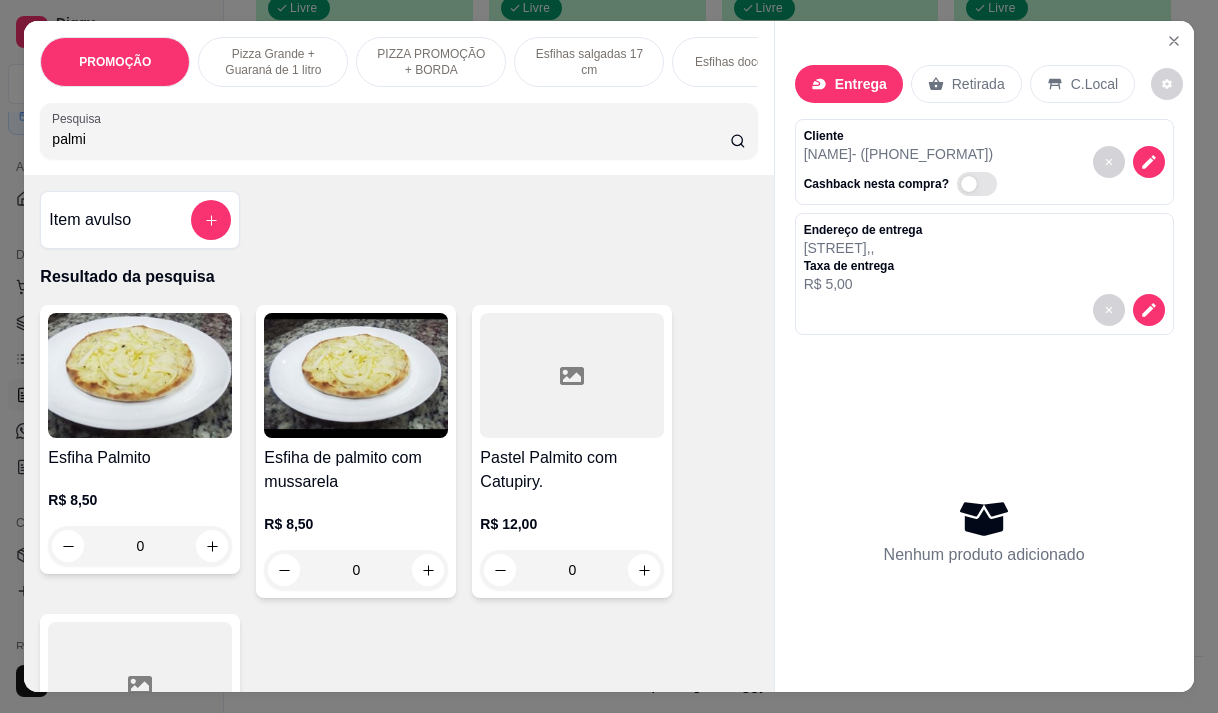 type on "palmi" 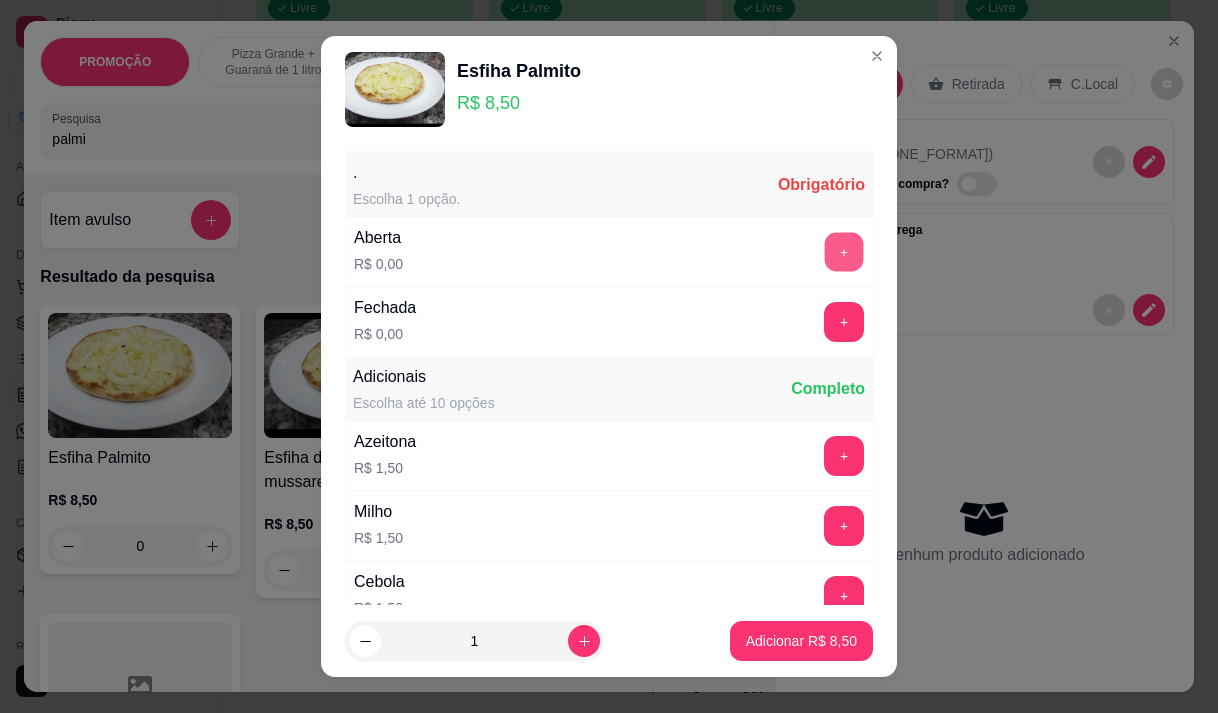 click on "+" at bounding box center (844, 251) 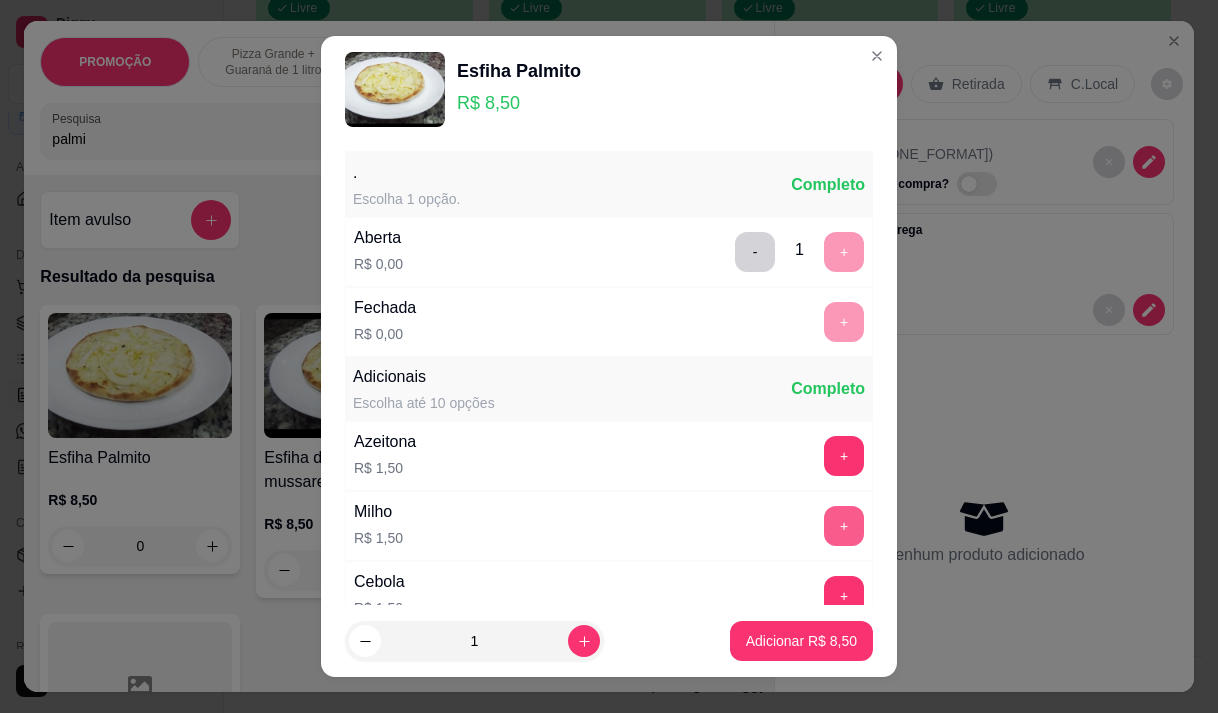 scroll, scrollTop: 28, scrollLeft: 0, axis: vertical 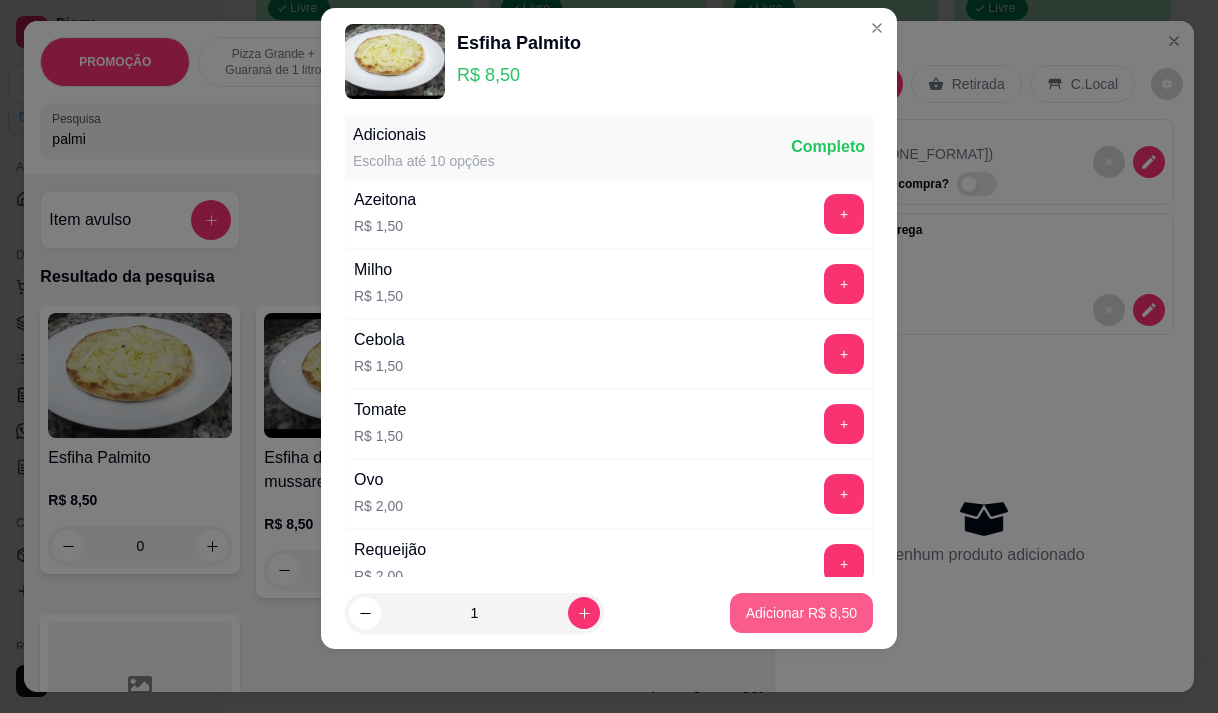 click on "Adicionar   R$ 8,50" at bounding box center (801, 613) 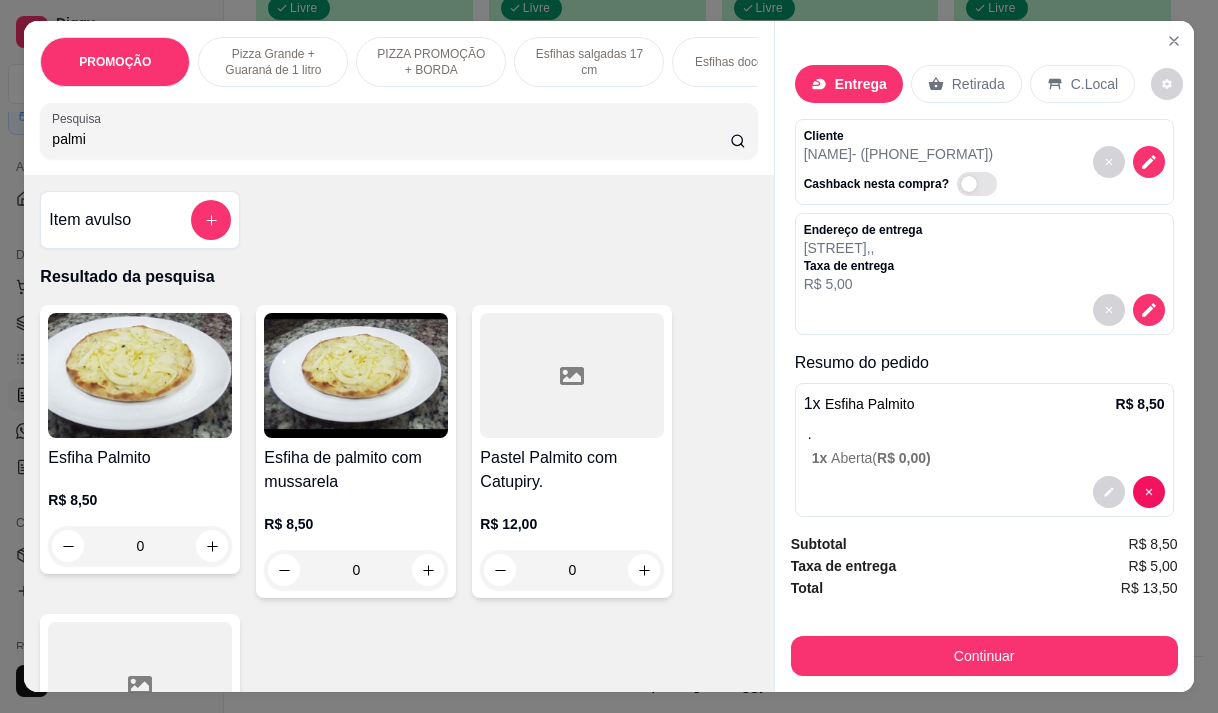 click on "palmi" at bounding box center [391, 139] 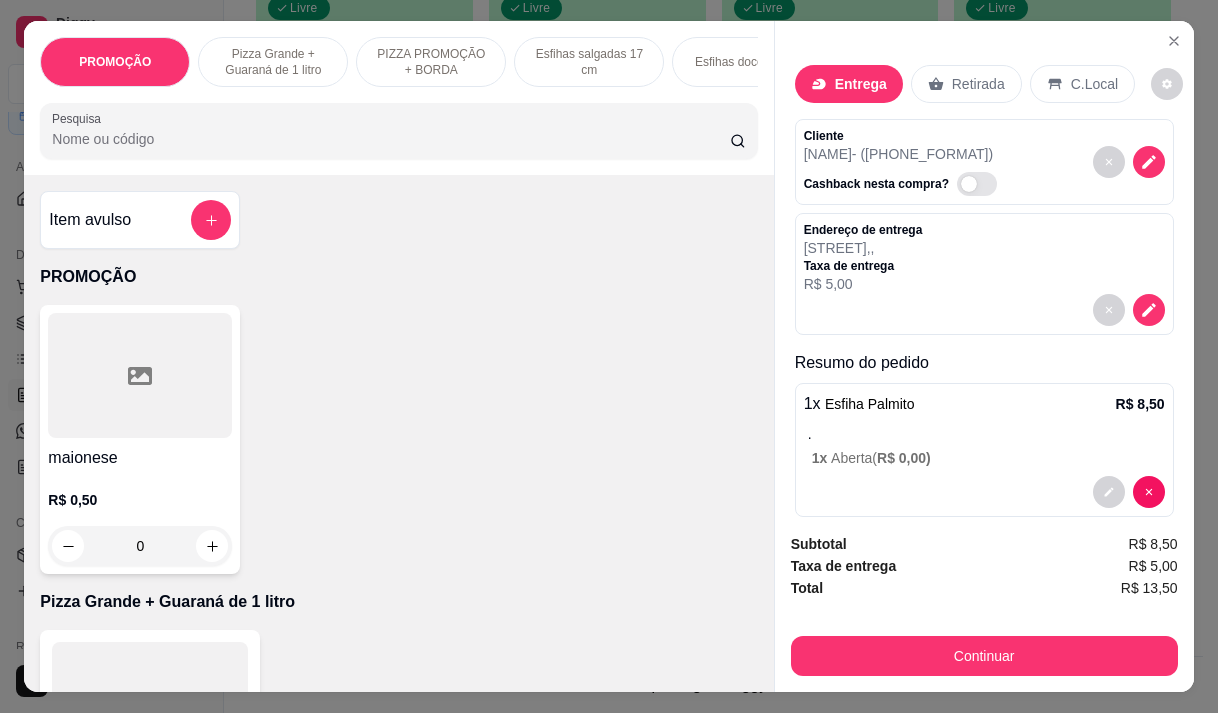 click on "Pesquisa" at bounding box center (391, 139) 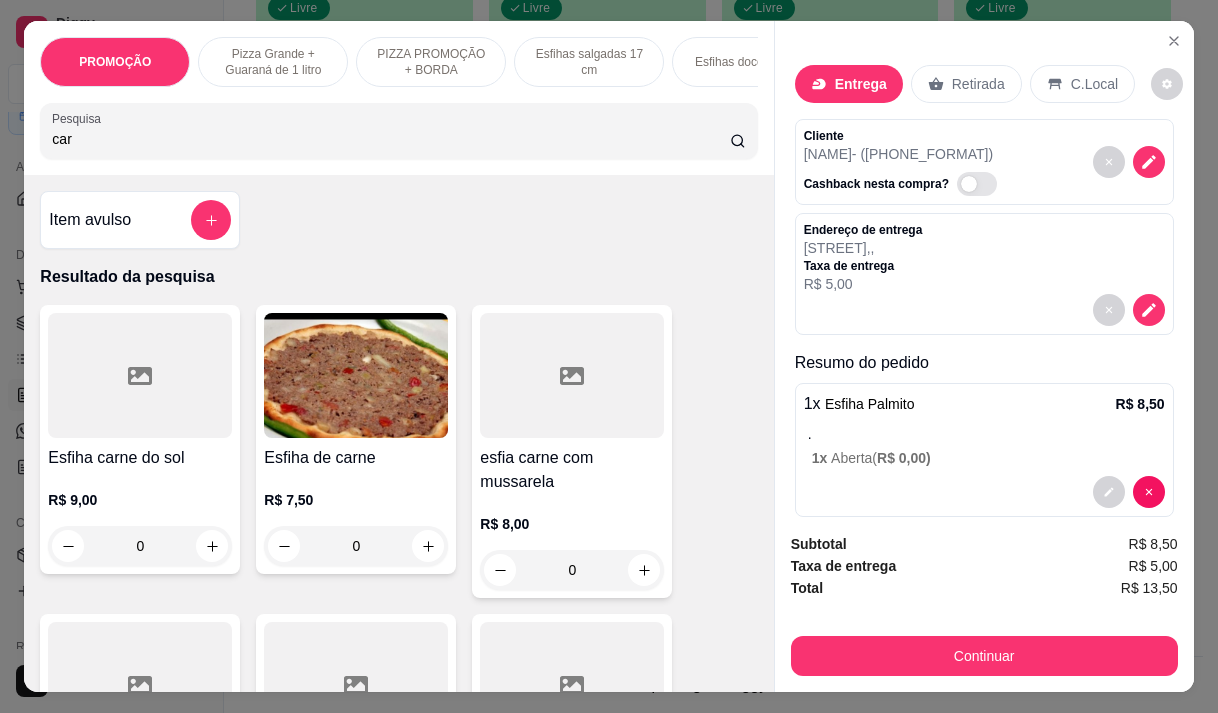 type on "car" 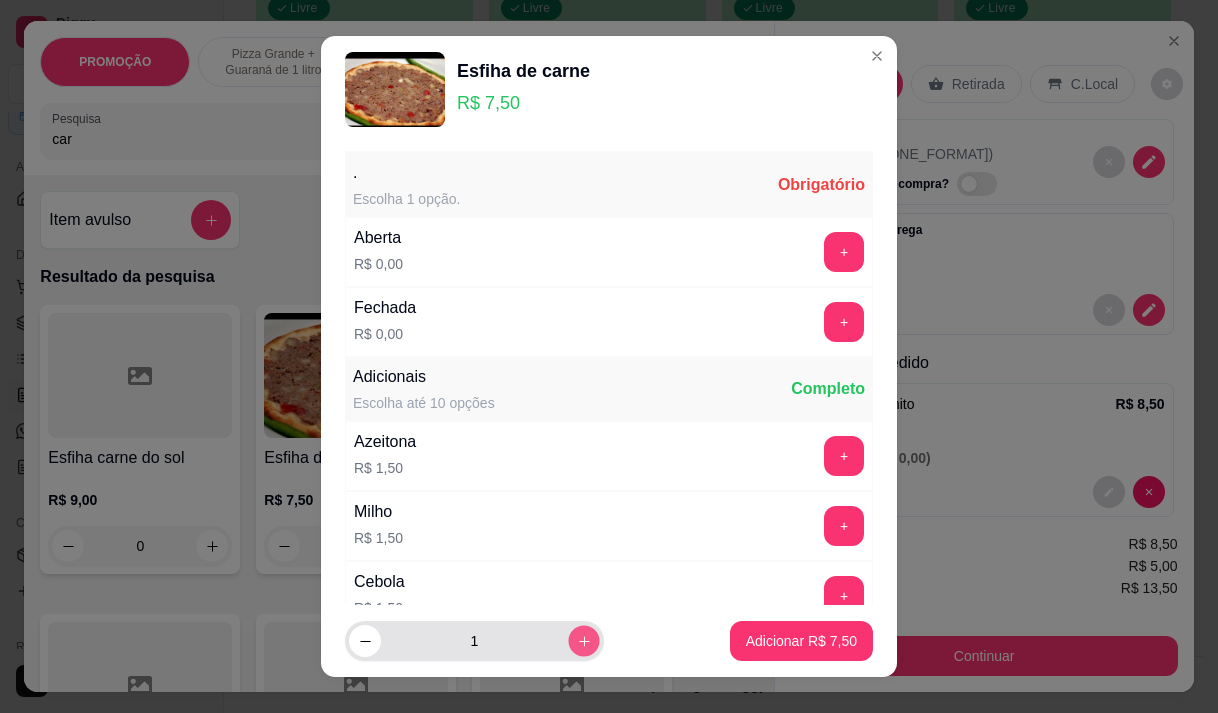 click 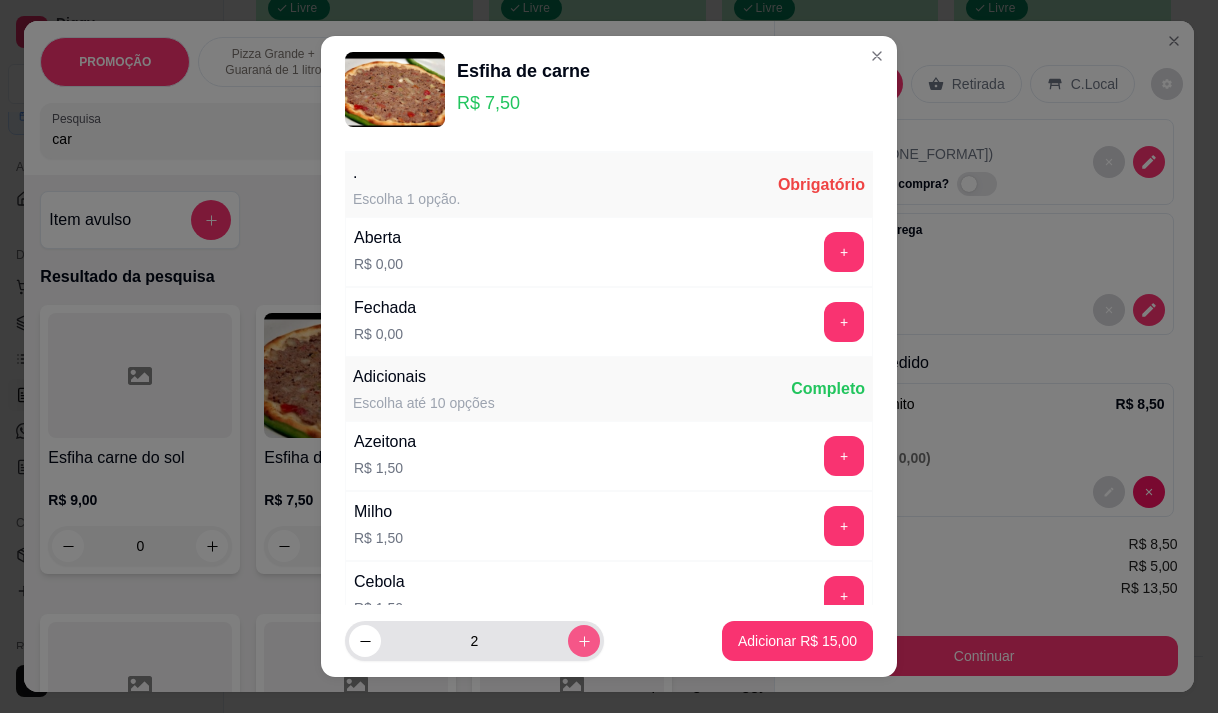 click 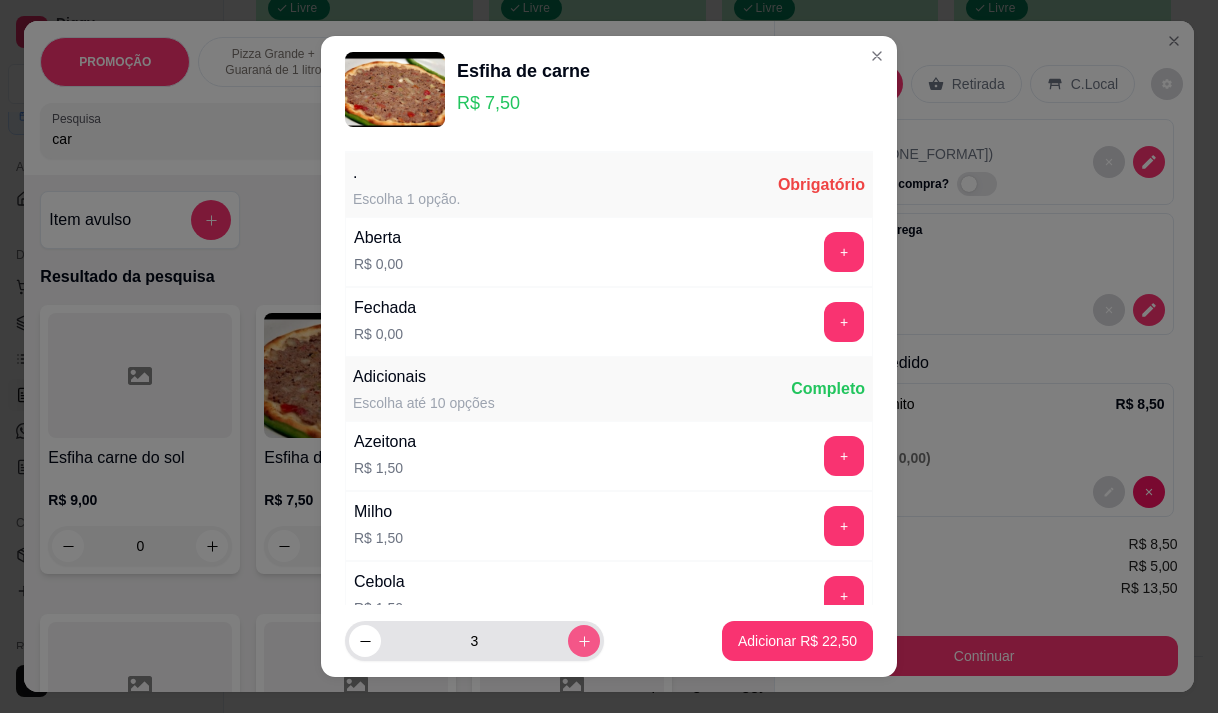 click 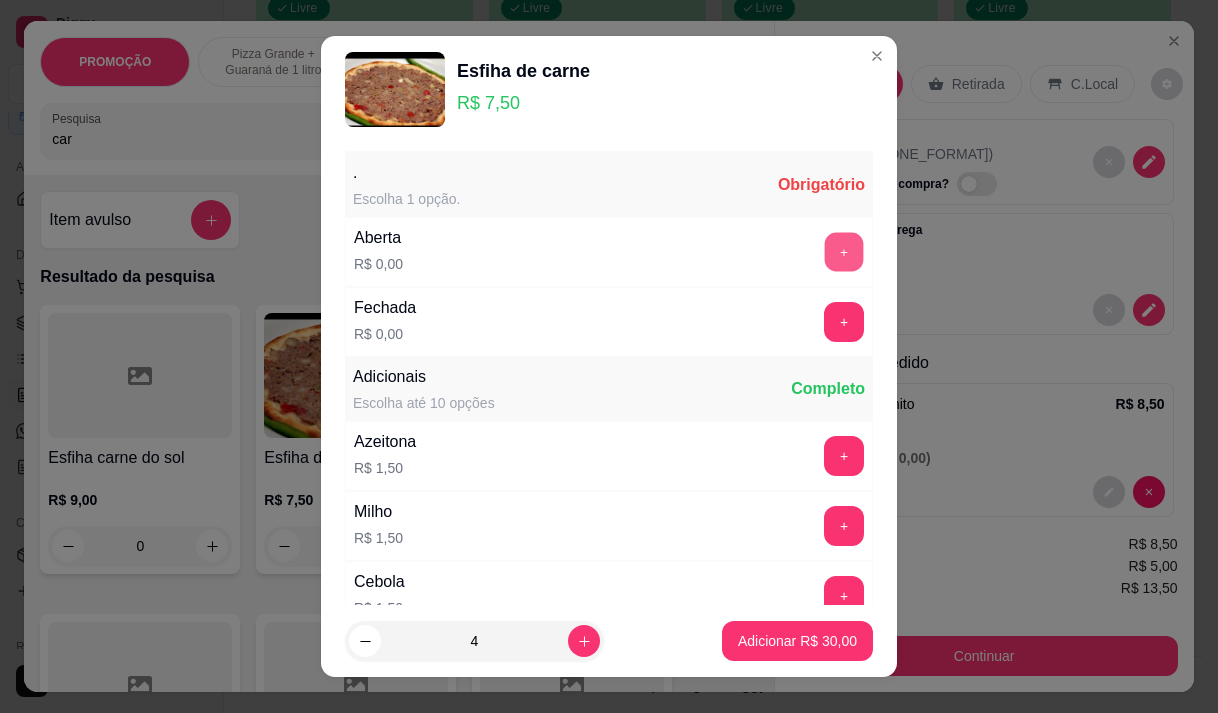 click on "+" at bounding box center (844, 251) 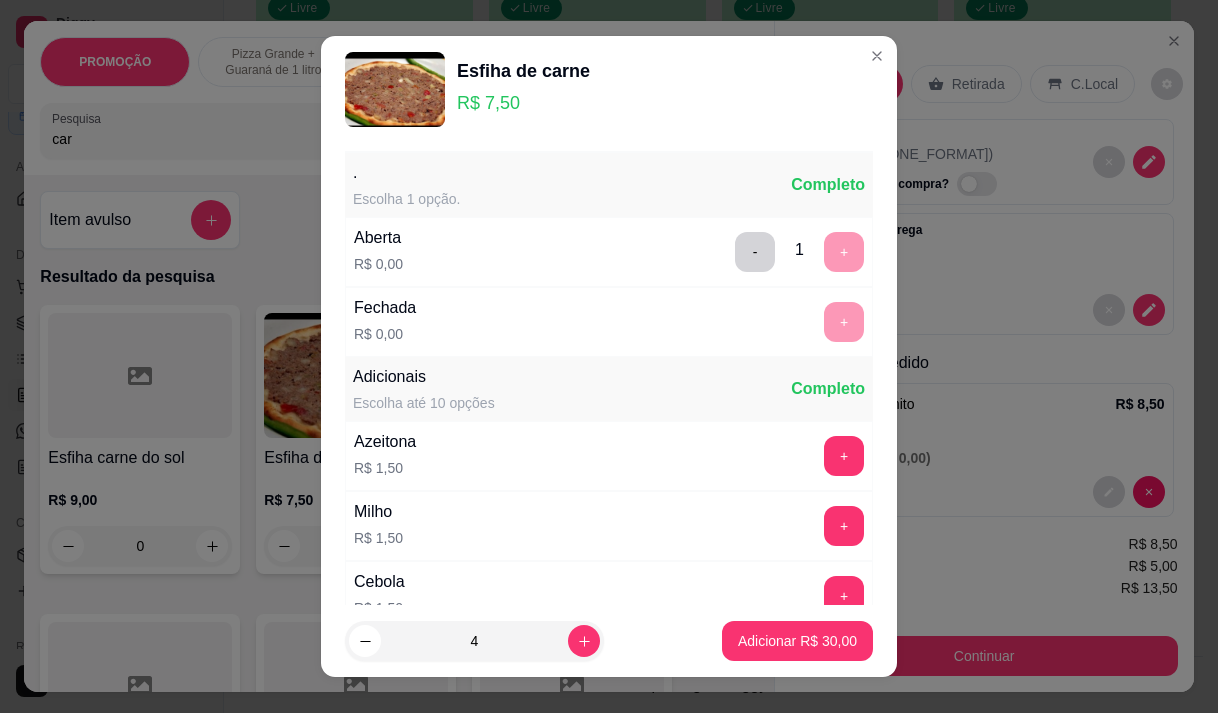 scroll, scrollTop: 28, scrollLeft: 0, axis: vertical 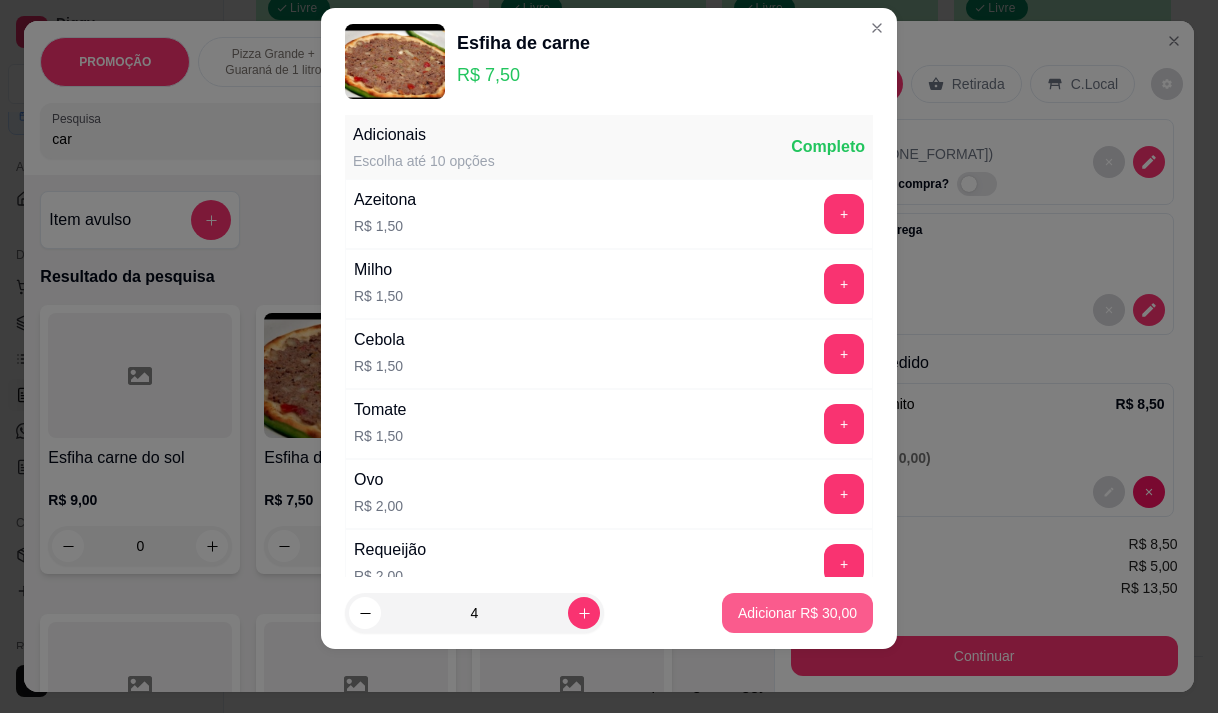 click on "Adicionar   R$ 30,00" at bounding box center [797, 613] 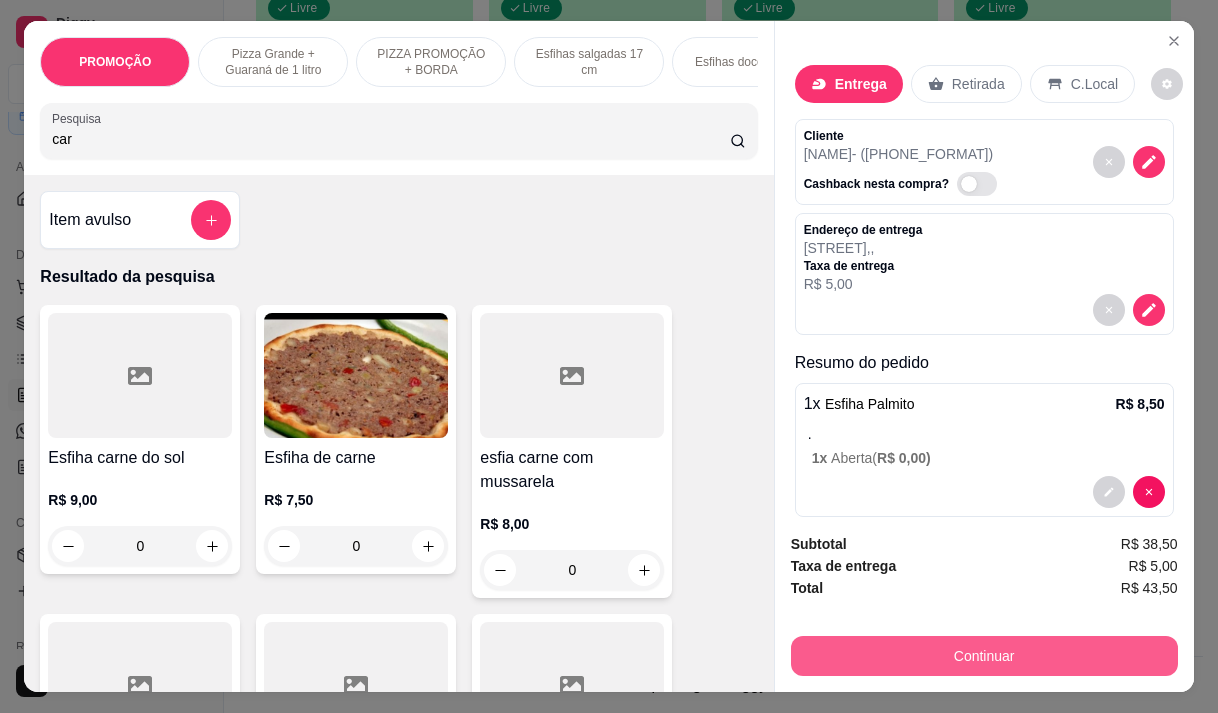 click on "Continuar" at bounding box center (984, 656) 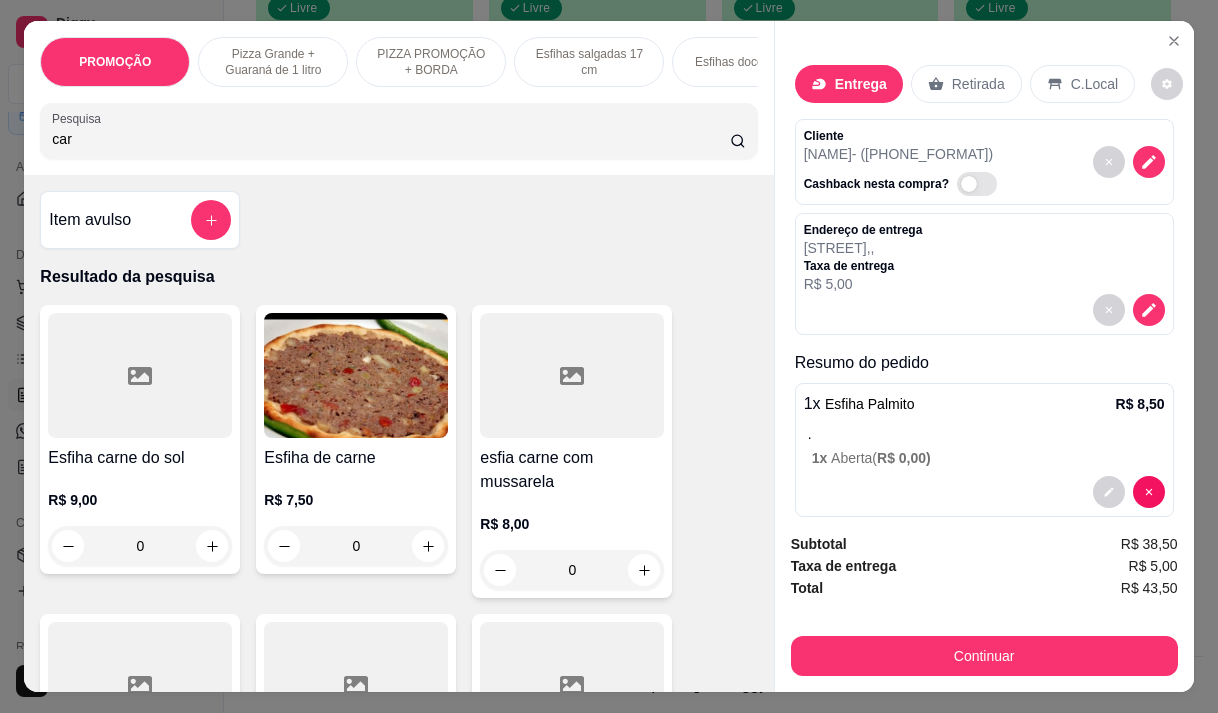 click on "Crédito" at bounding box center (609, 264) 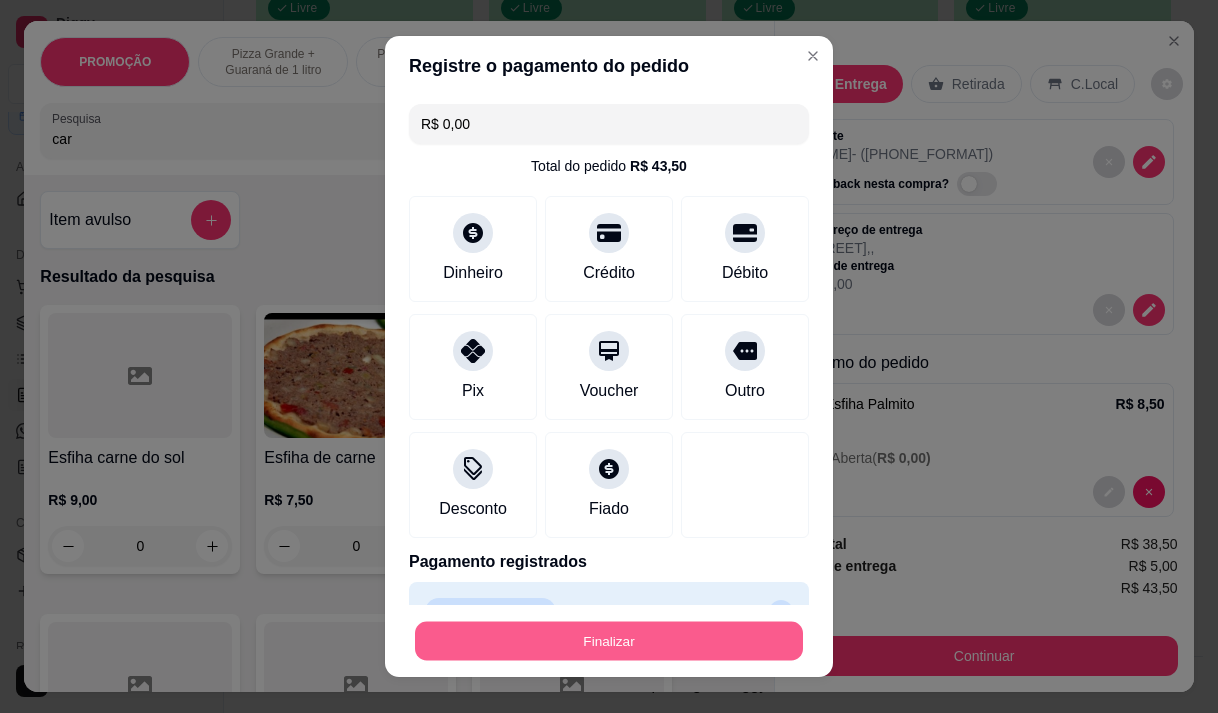 click on "Finalizar" at bounding box center (609, 641) 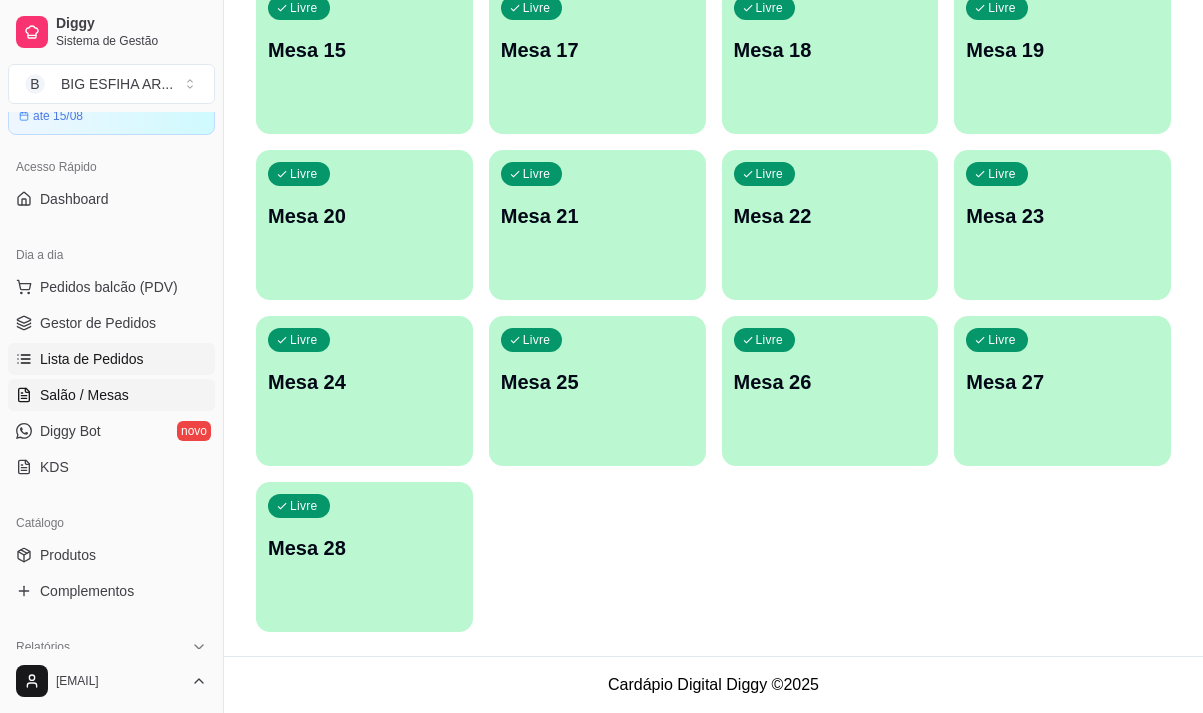 click on "Lista de Pedidos" at bounding box center (92, 359) 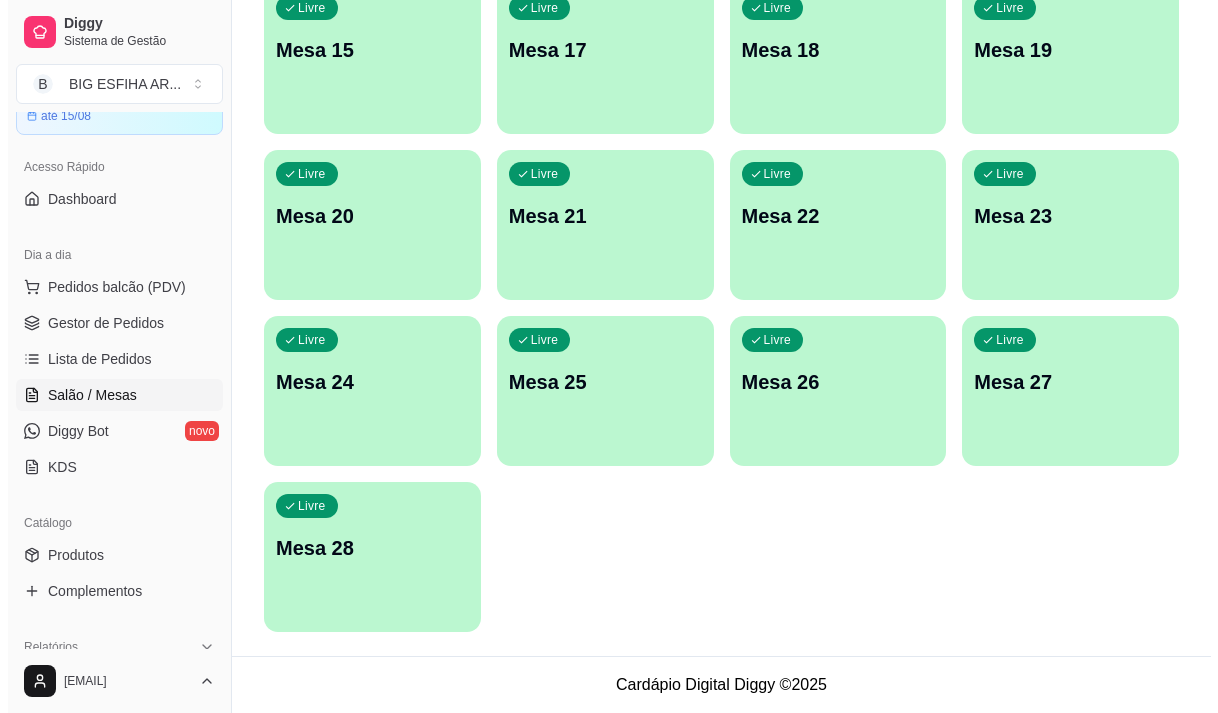 scroll, scrollTop: 0, scrollLeft: 0, axis: both 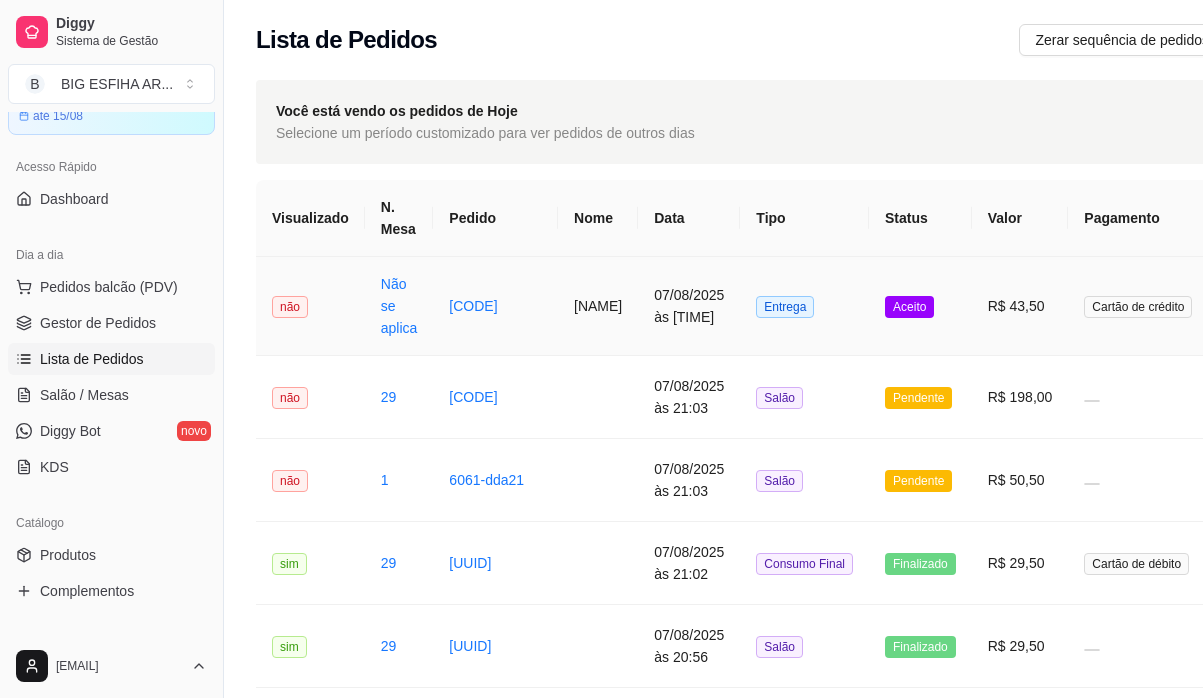 click on "thabata" at bounding box center [598, 306] 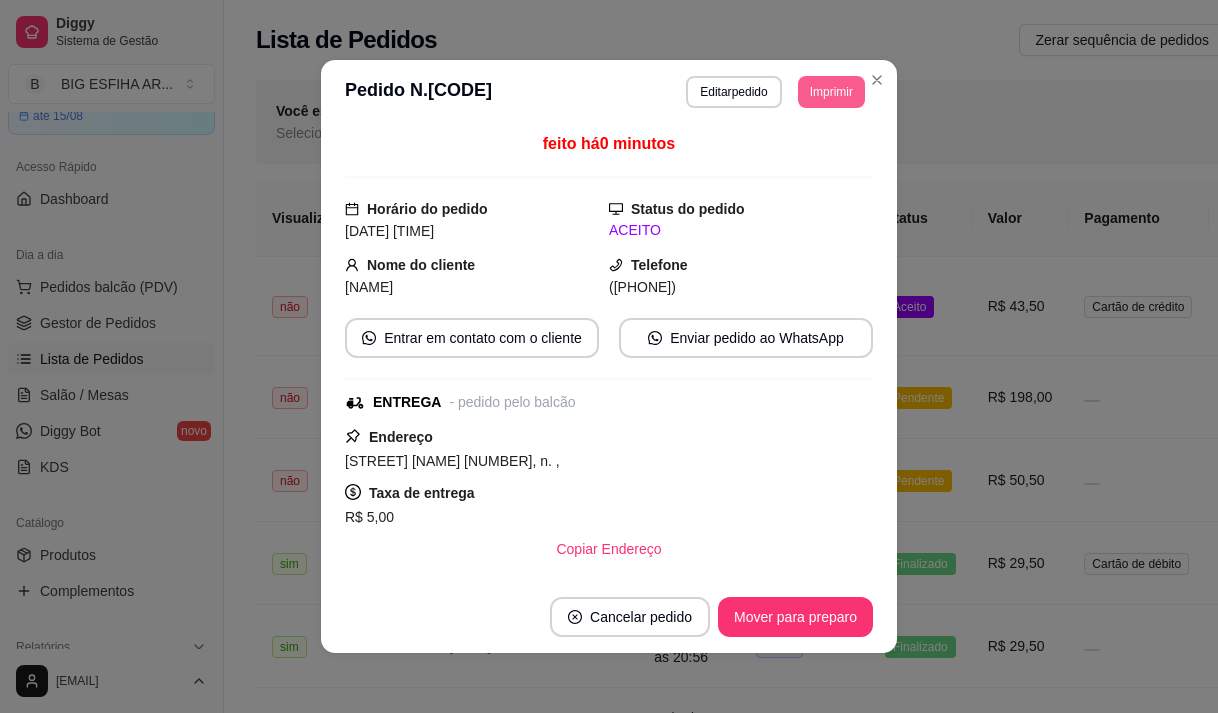 click on "Imprimir" at bounding box center [831, 92] 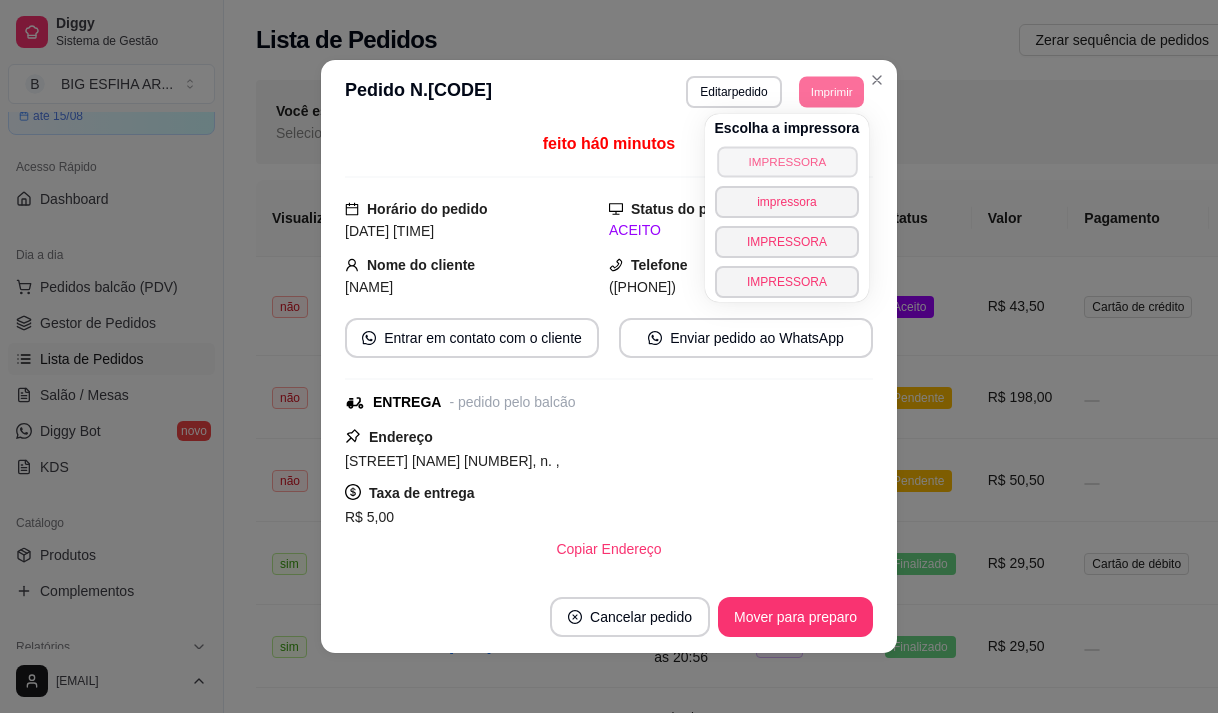 click on "IMPRESSORA" at bounding box center (787, 161) 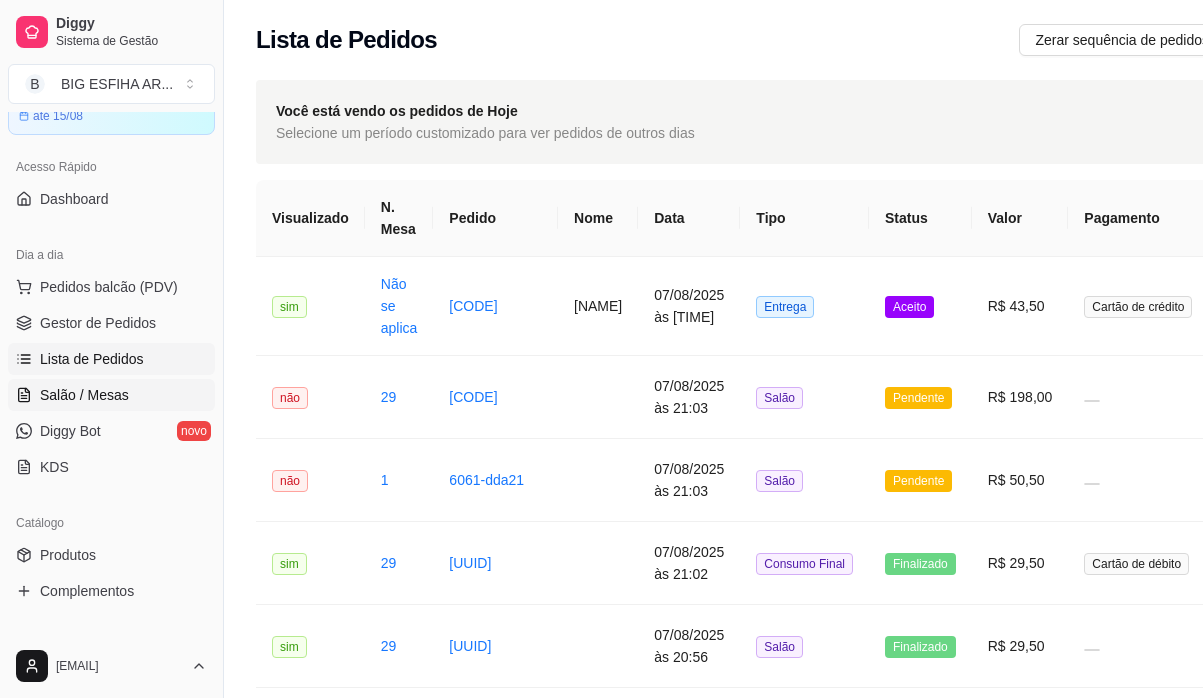 click on "Salão / Mesas" at bounding box center (111, 395) 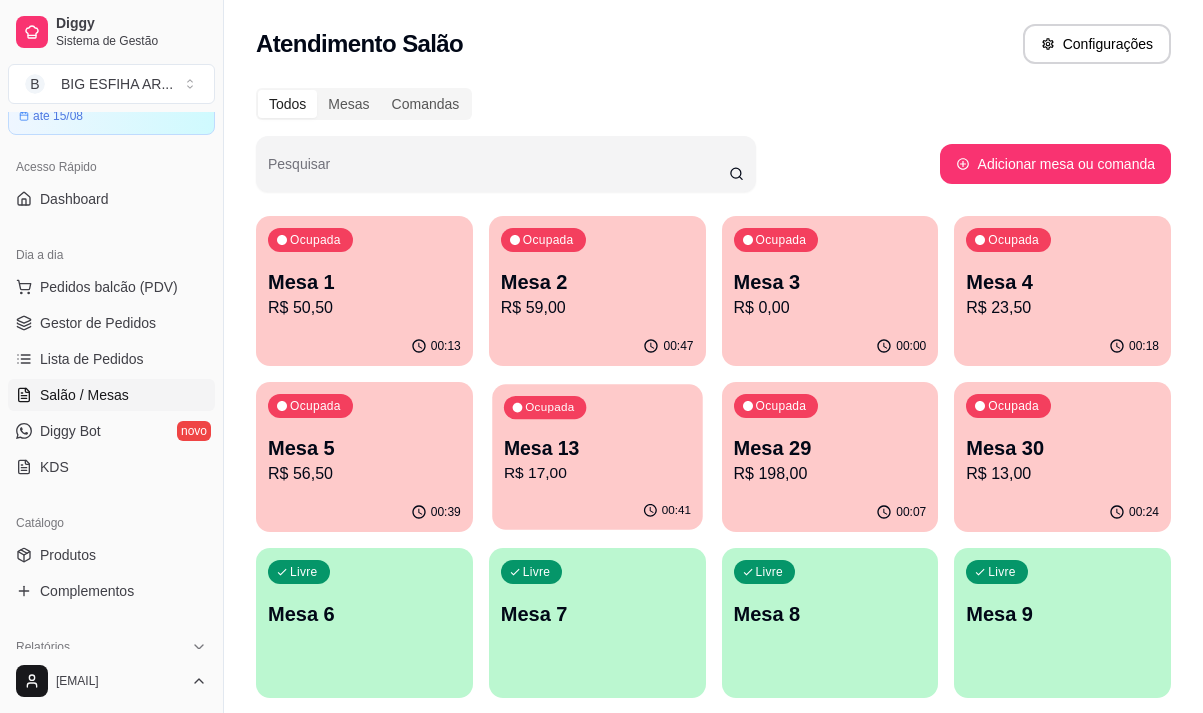 click on "Ocupada Mesa 13 R$ 17,00" at bounding box center (597, 438) 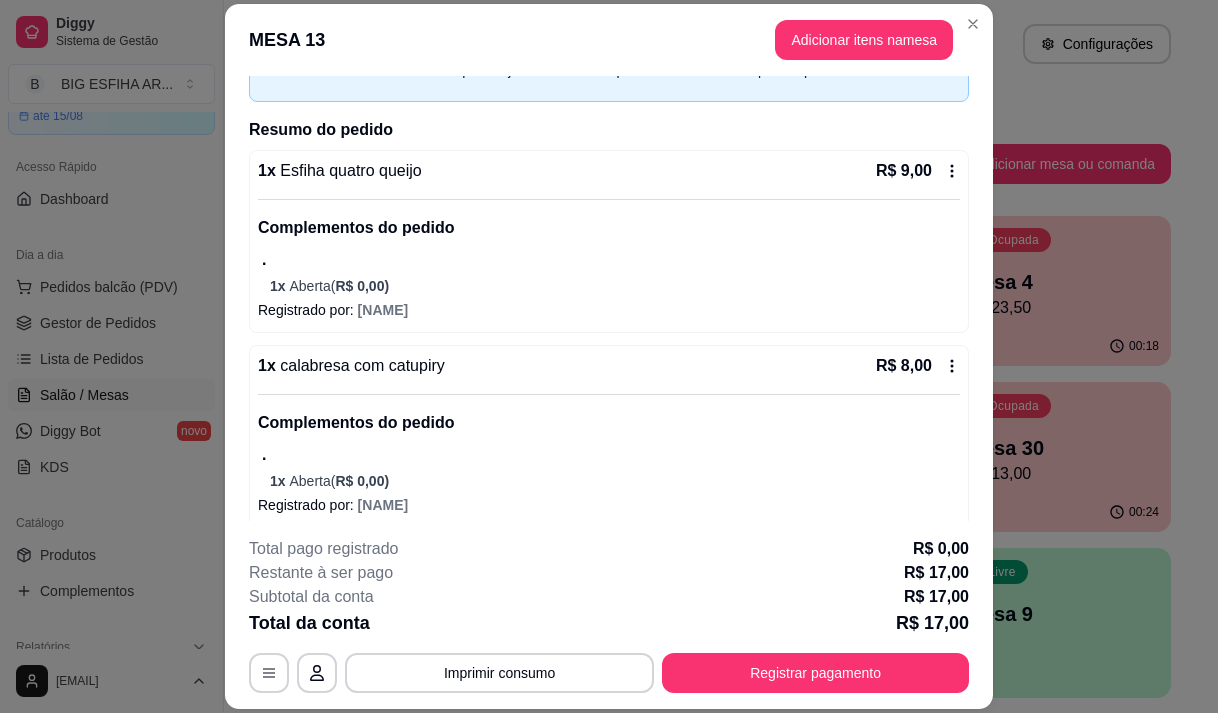 scroll, scrollTop: 129, scrollLeft: 0, axis: vertical 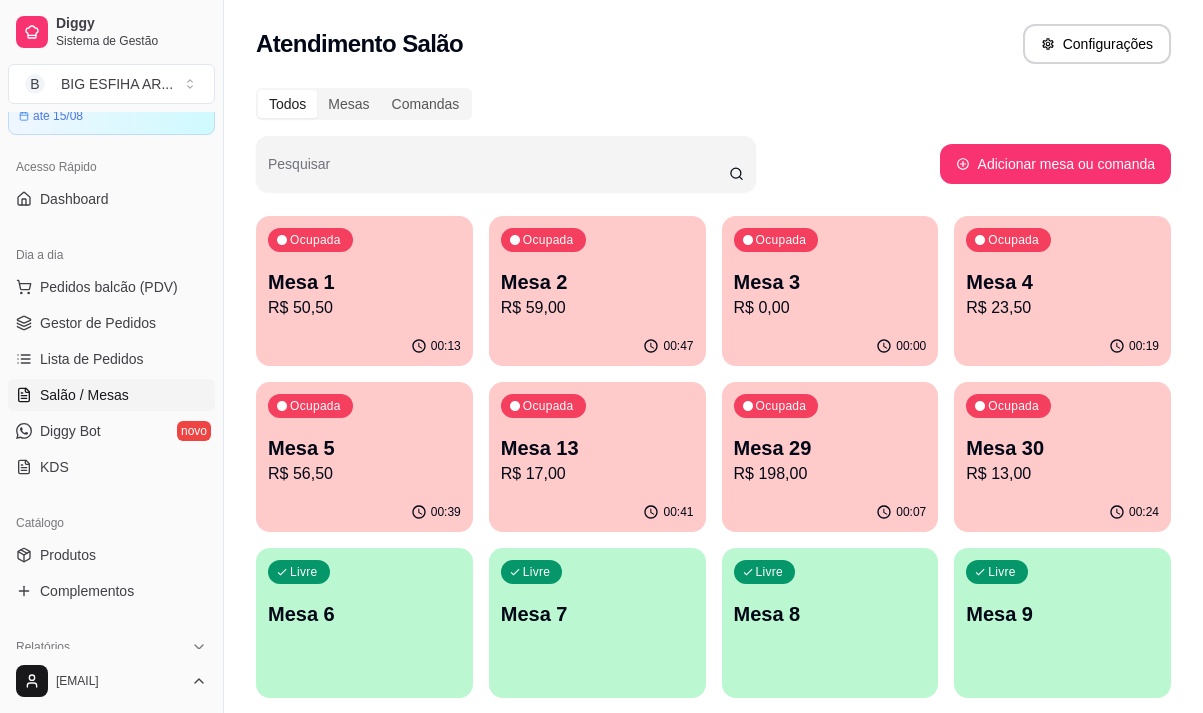 click on "00:24" at bounding box center (1062, 512) 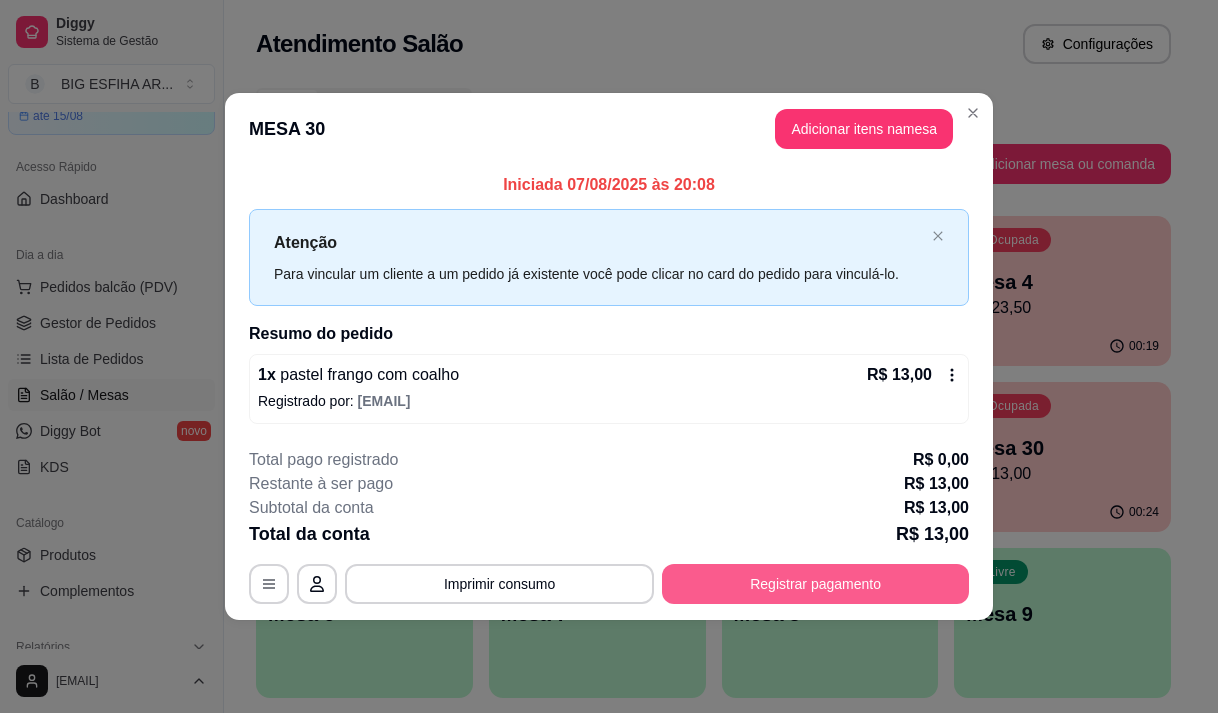 click on "Registrar pagamento" at bounding box center (815, 584) 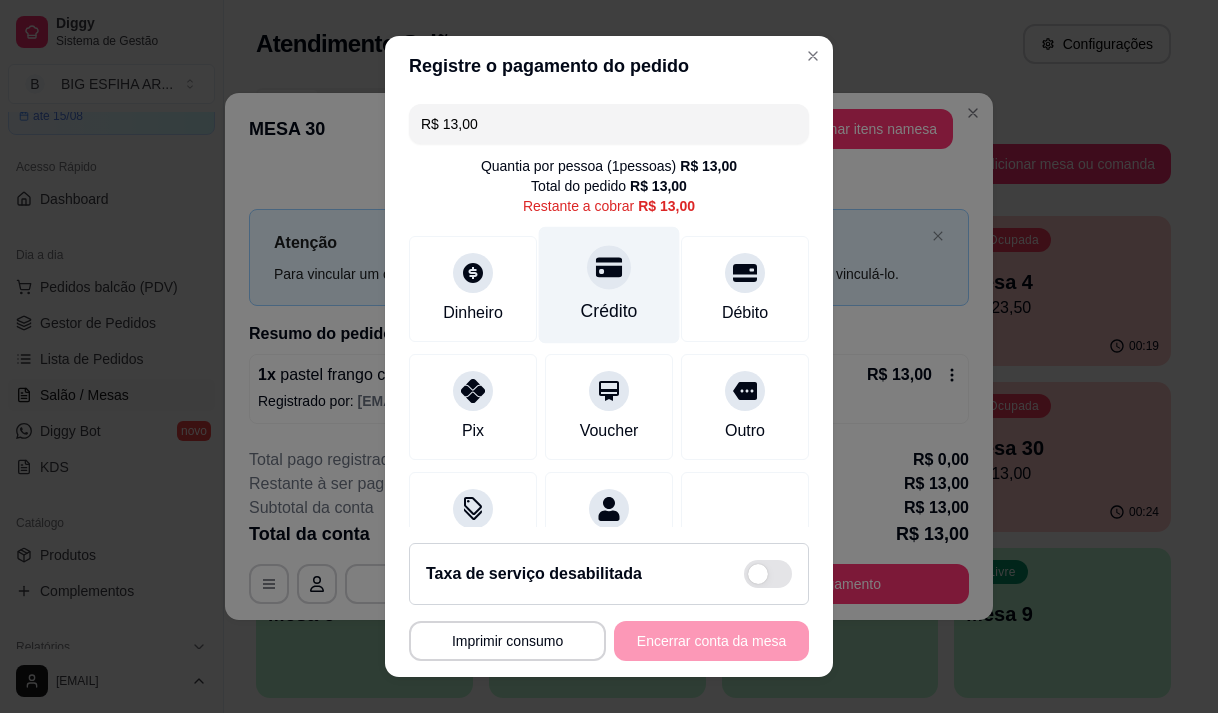 click on "Crédito" at bounding box center [609, 311] 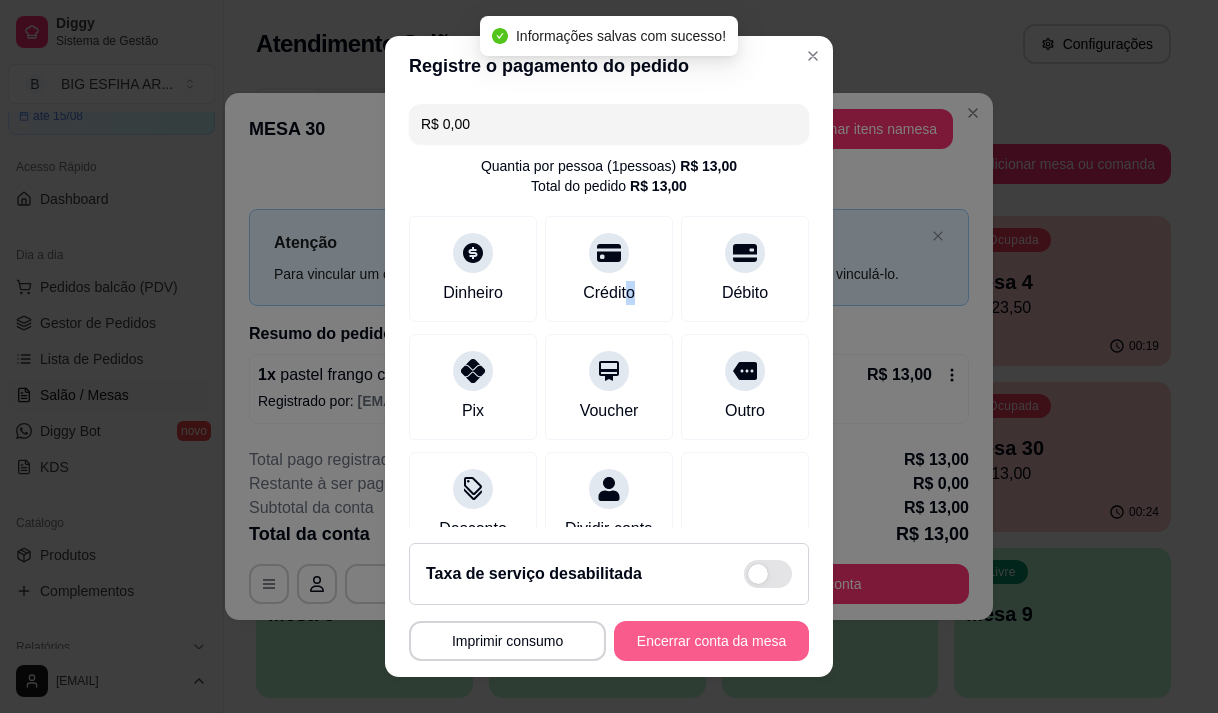 type on "R$ 0,00" 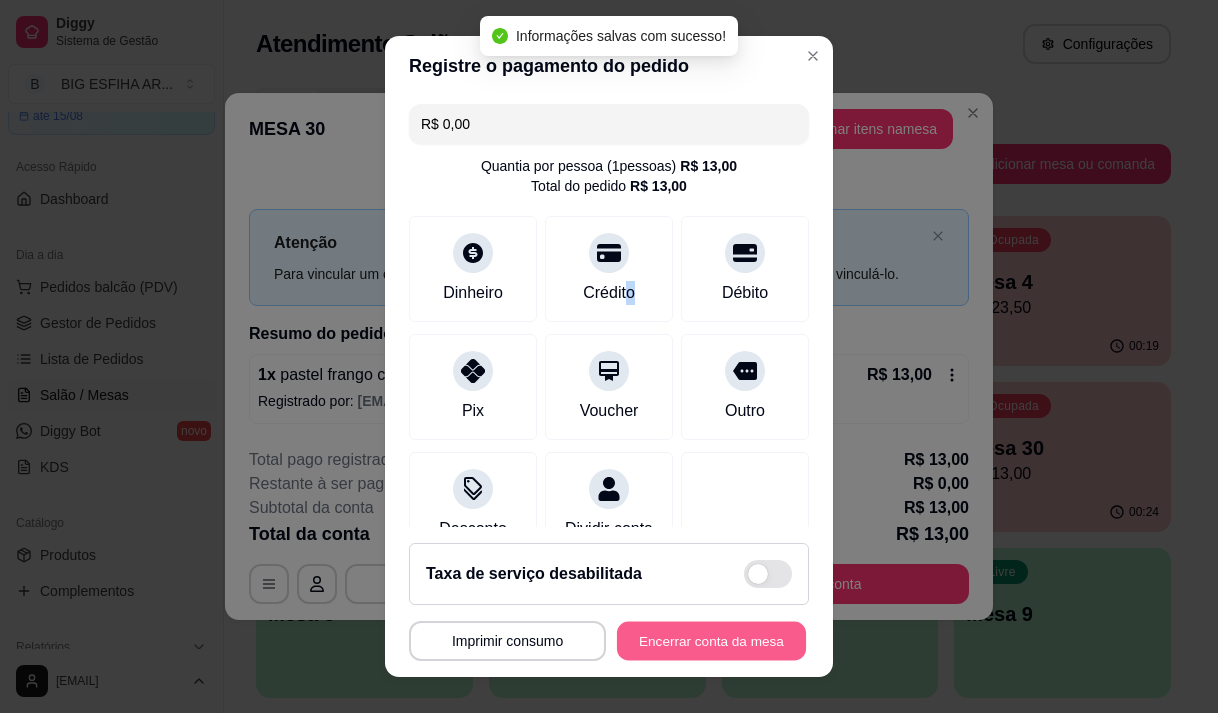 click on "Encerrar conta da mesa" at bounding box center [711, 641] 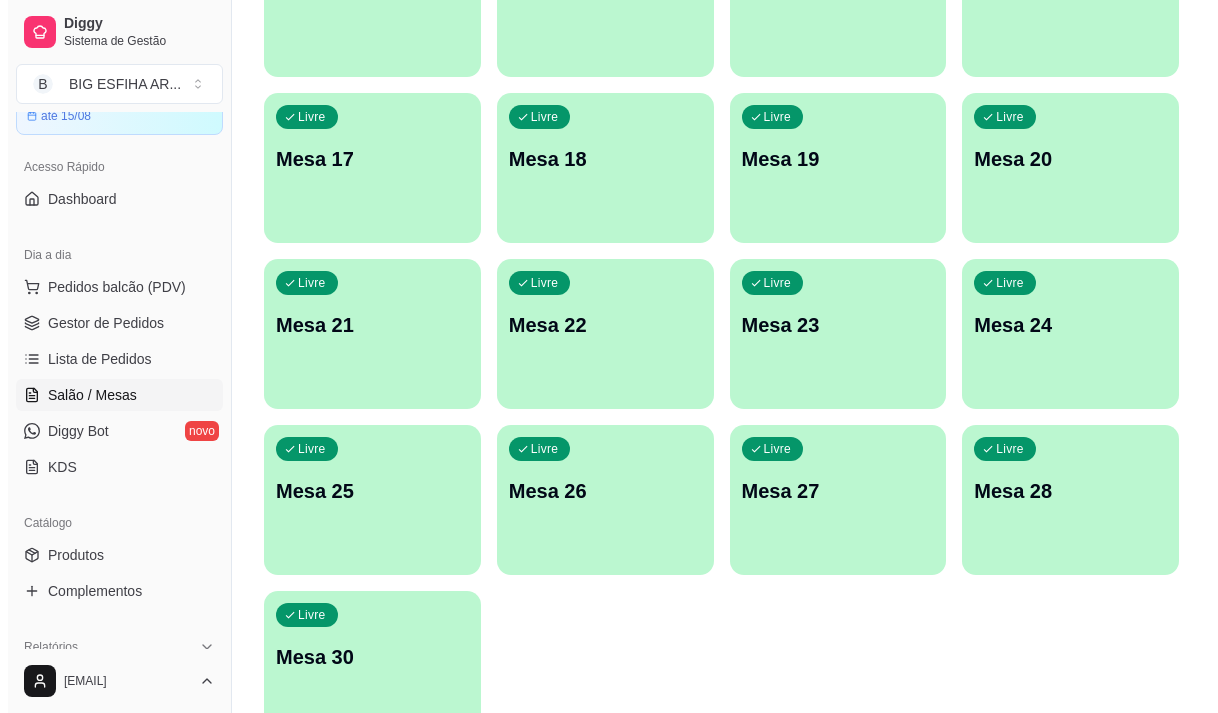 scroll, scrollTop: 896, scrollLeft: 0, axis: vertical 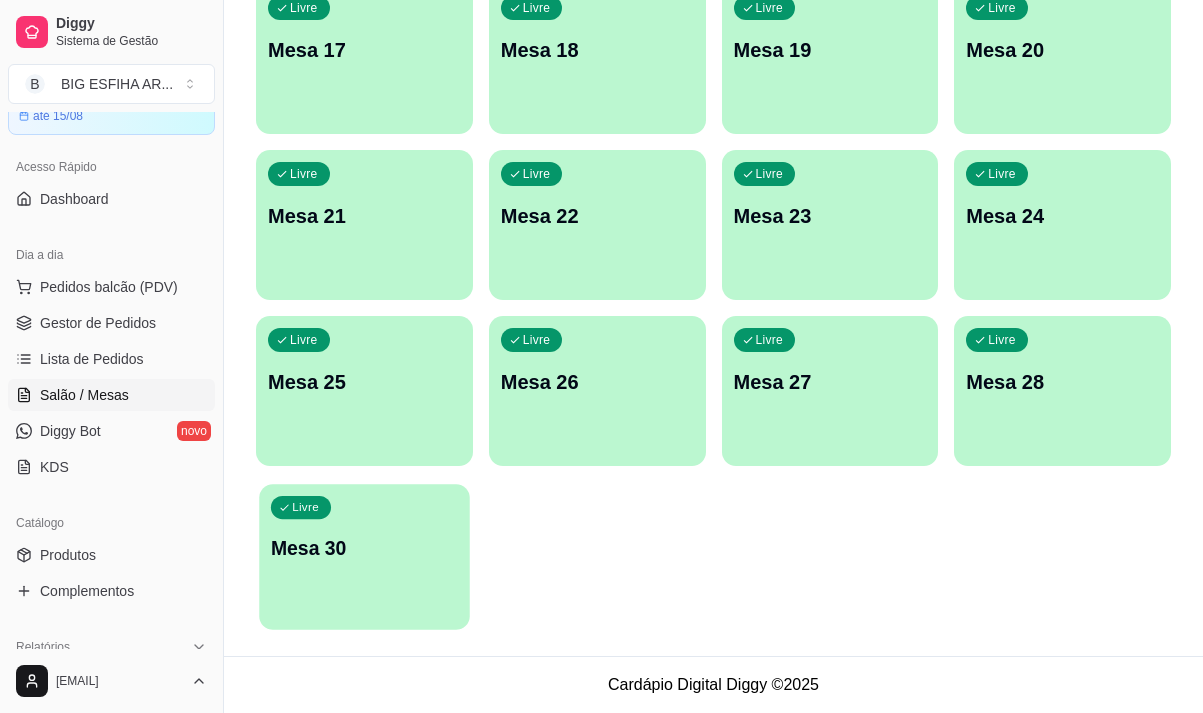 click on "Livre Mesa 30" at bounding box center [364, 545] 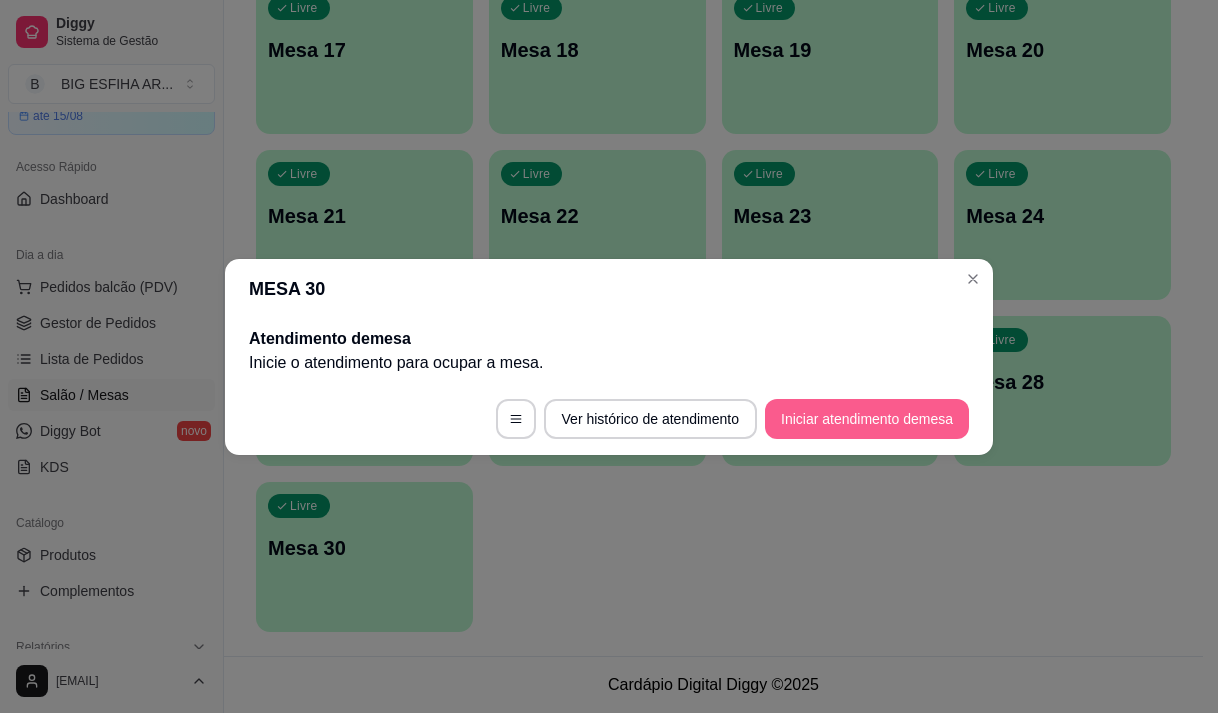 click on "Iniciar atendimento de  mesa" at bounding box center [867, 419] 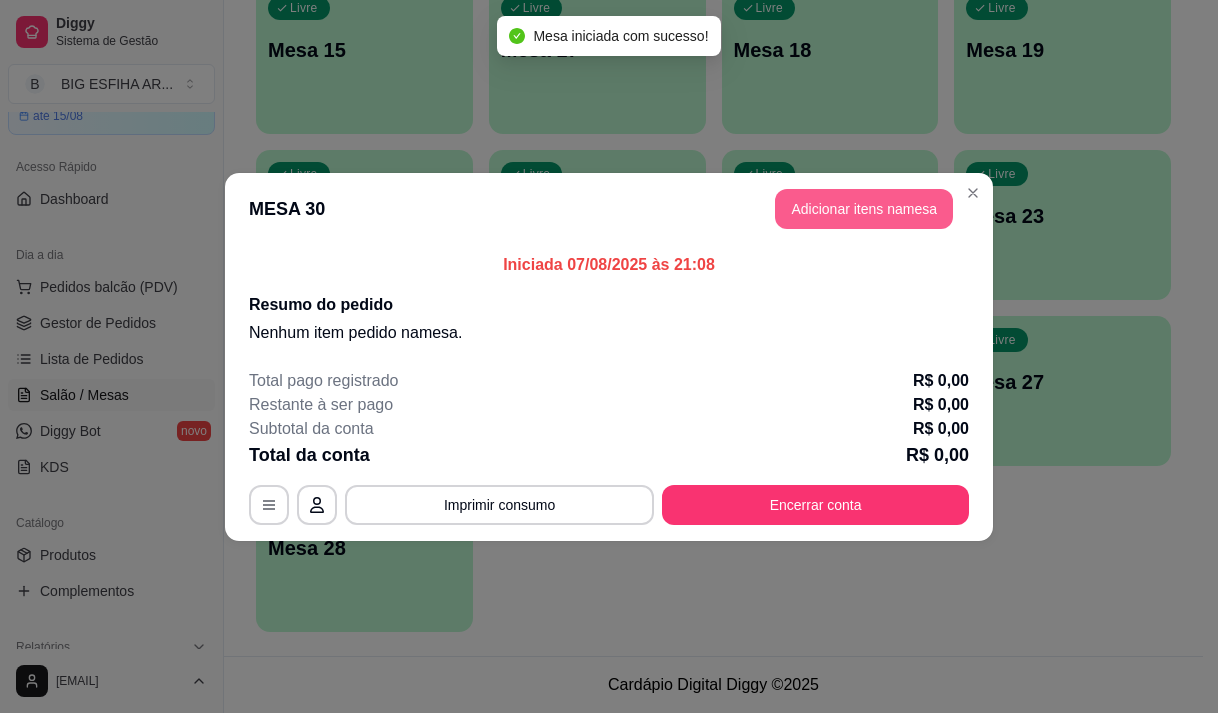 click on "Adicionar itens na  mesa" at bounding box center [864, 209] 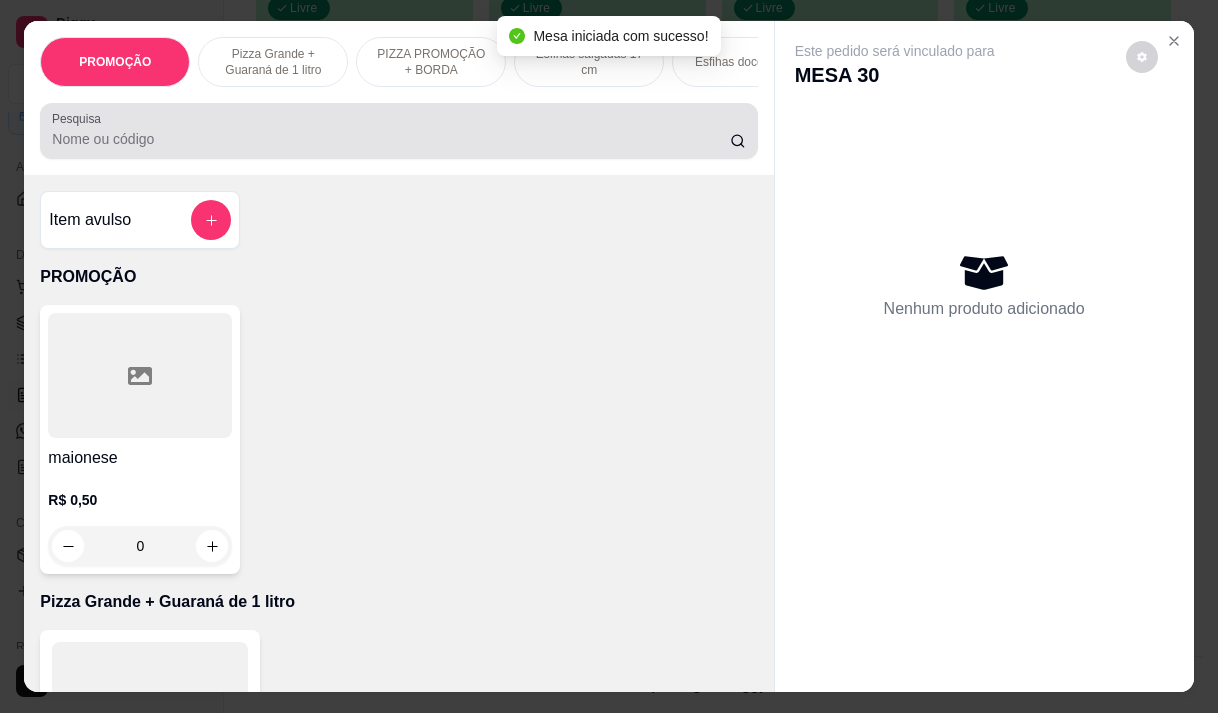 click on "Pesquisa" at bounding box center (391, 139) 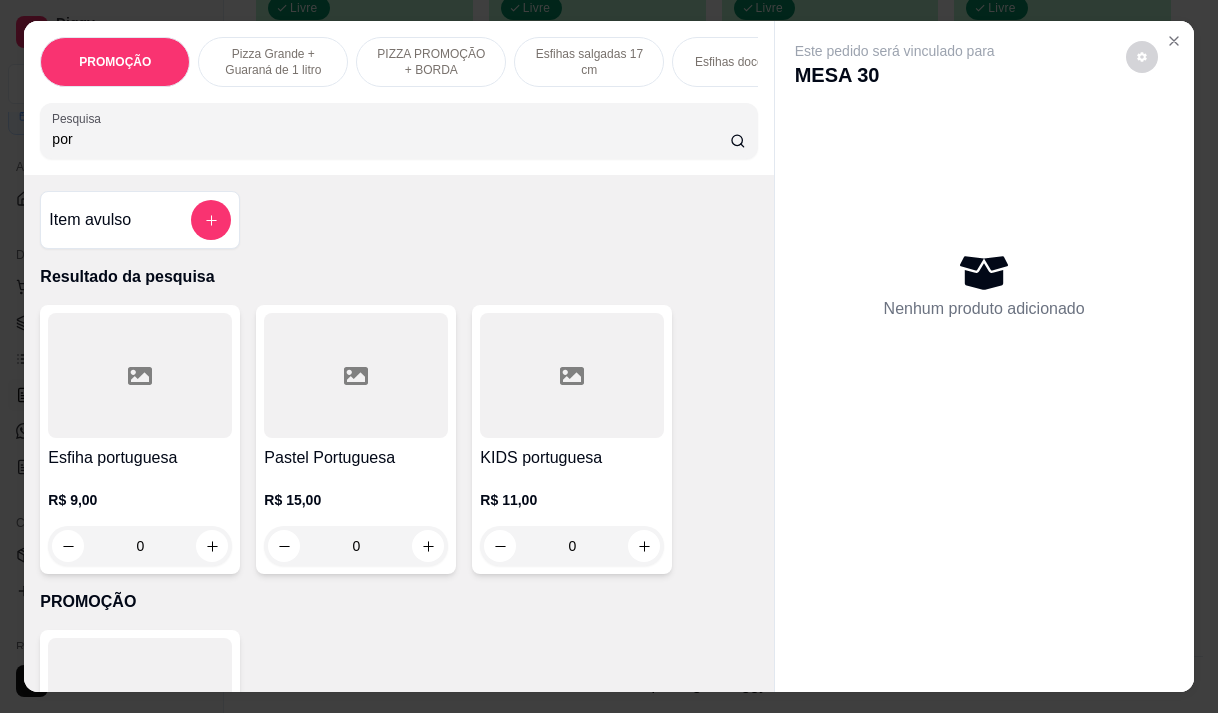 type on "por" 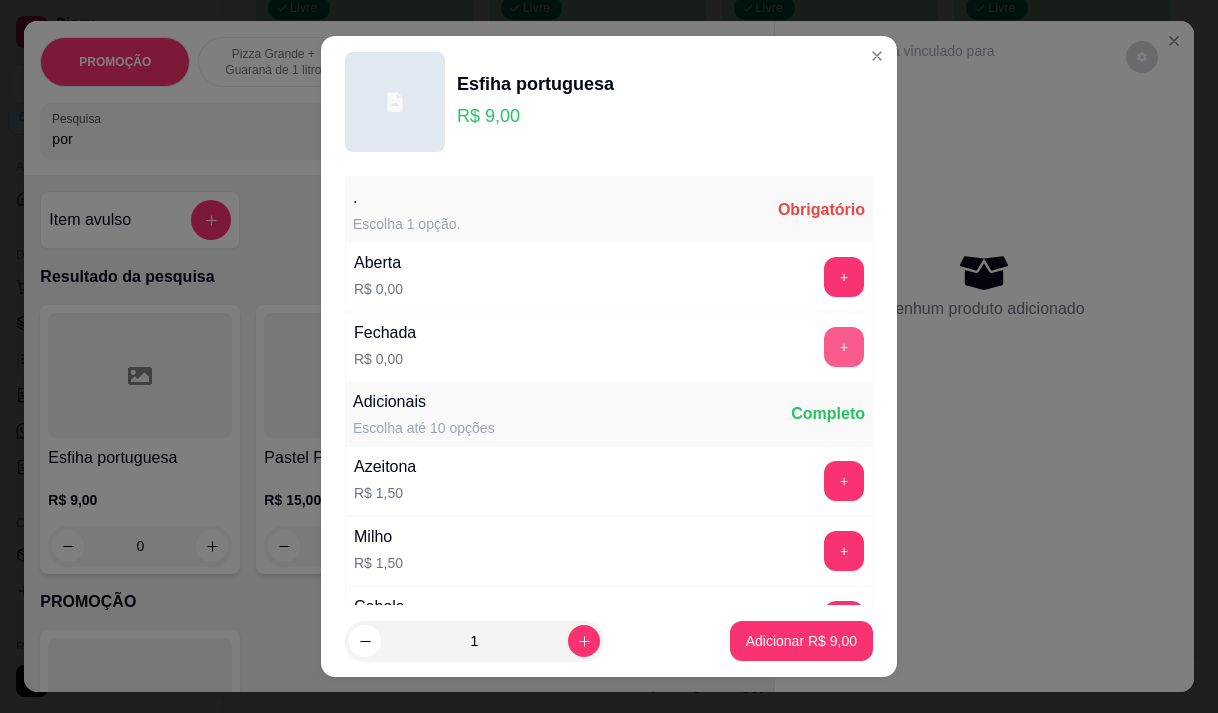click on "+" at bounding box center (844, 347) 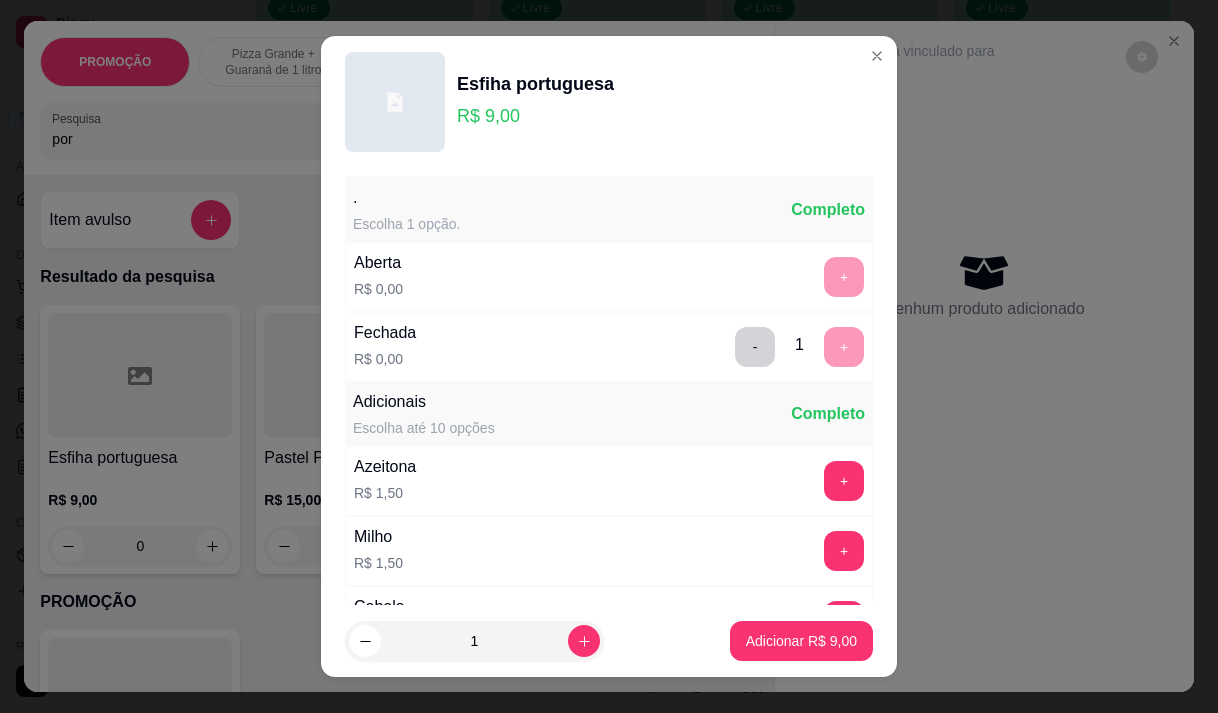 scroll, scrollTop: 28, scrollLeft: 0, axis: vertical 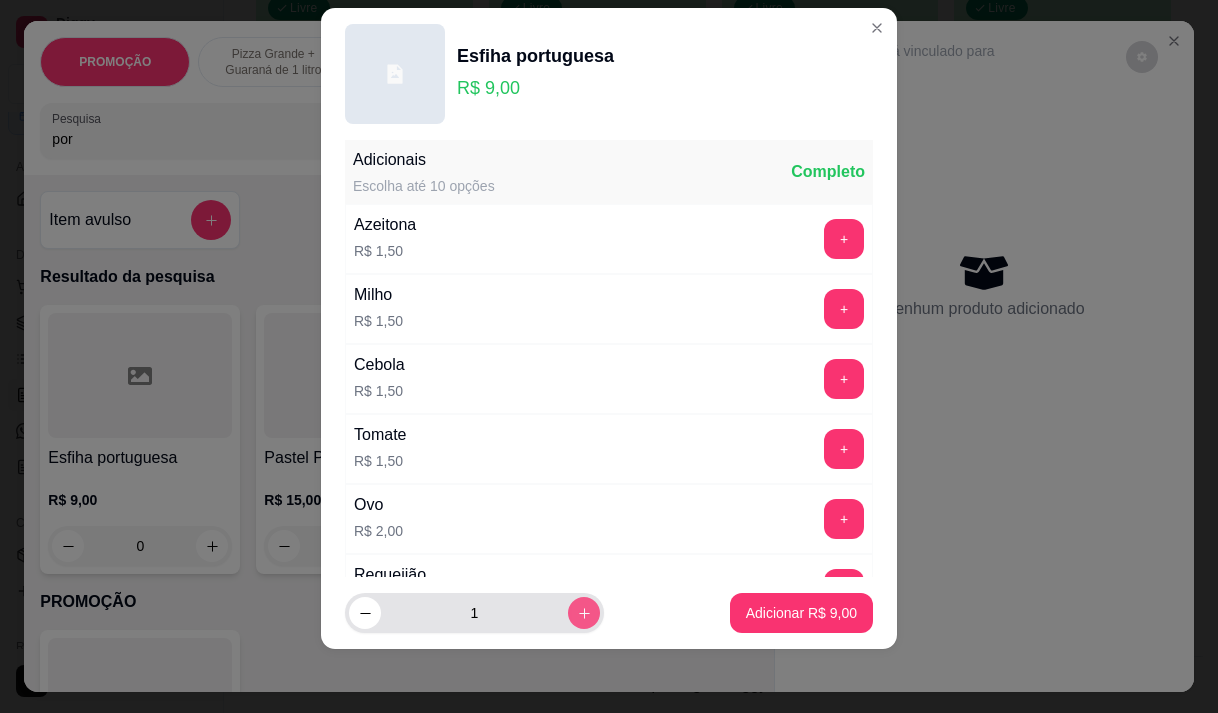 click 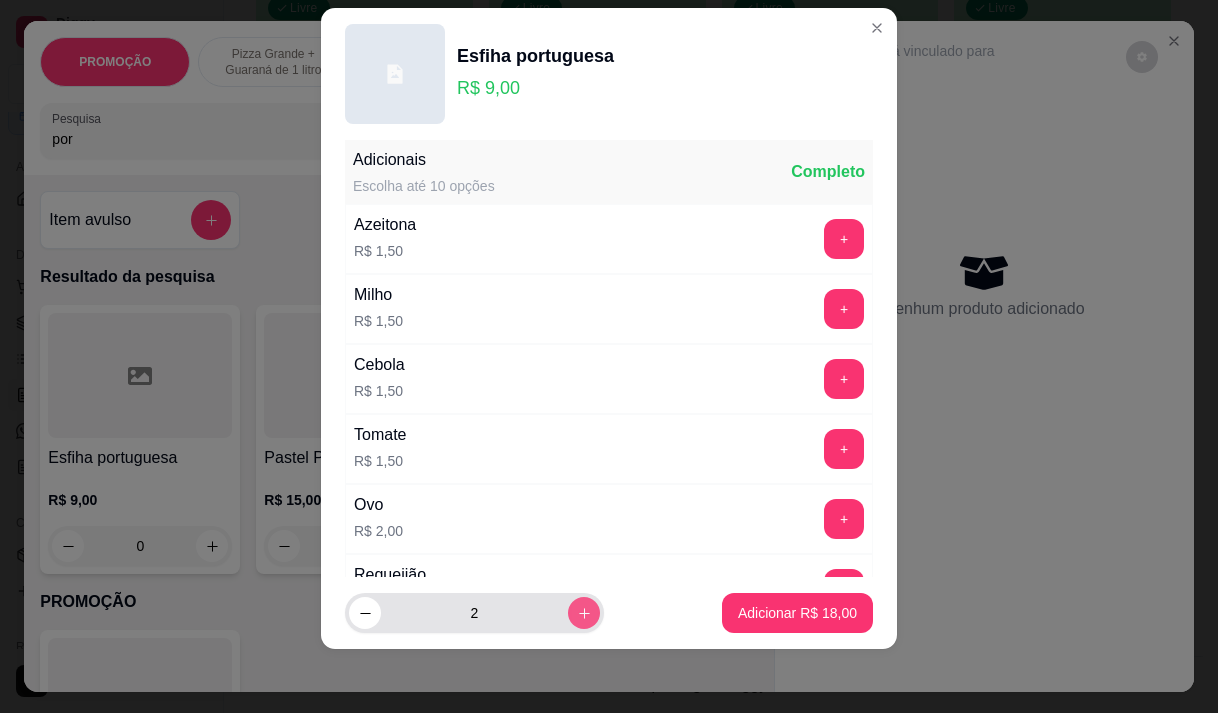 click 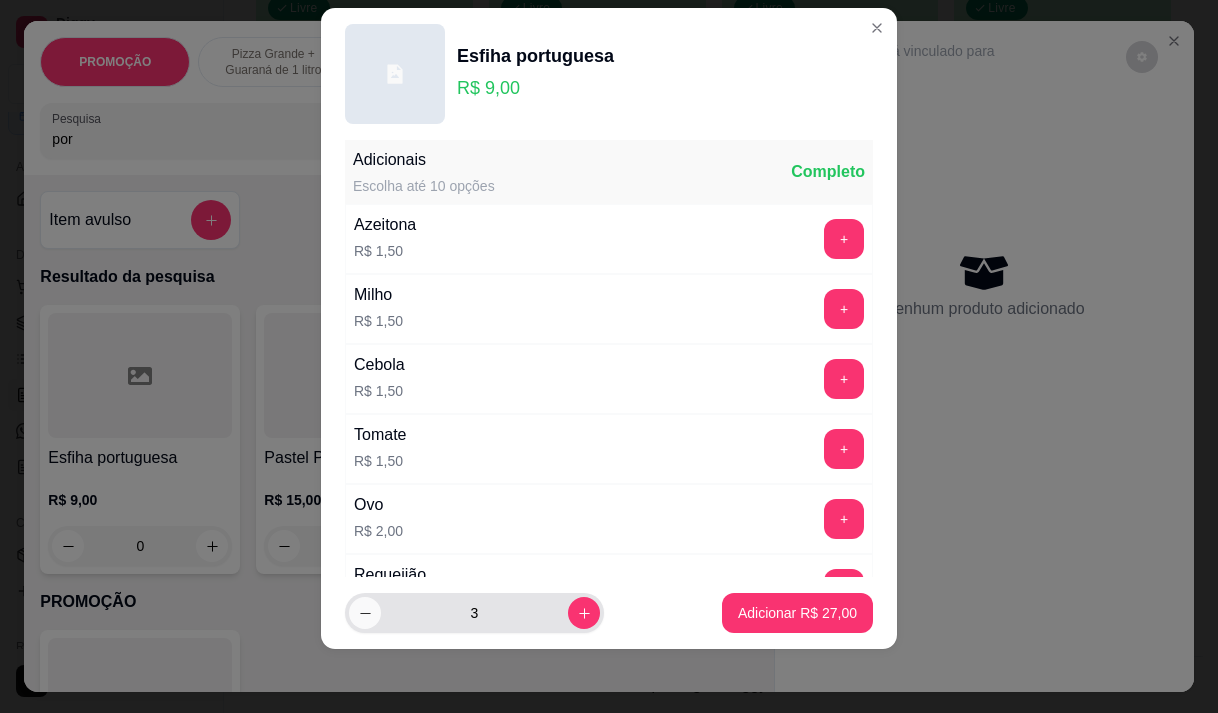 click 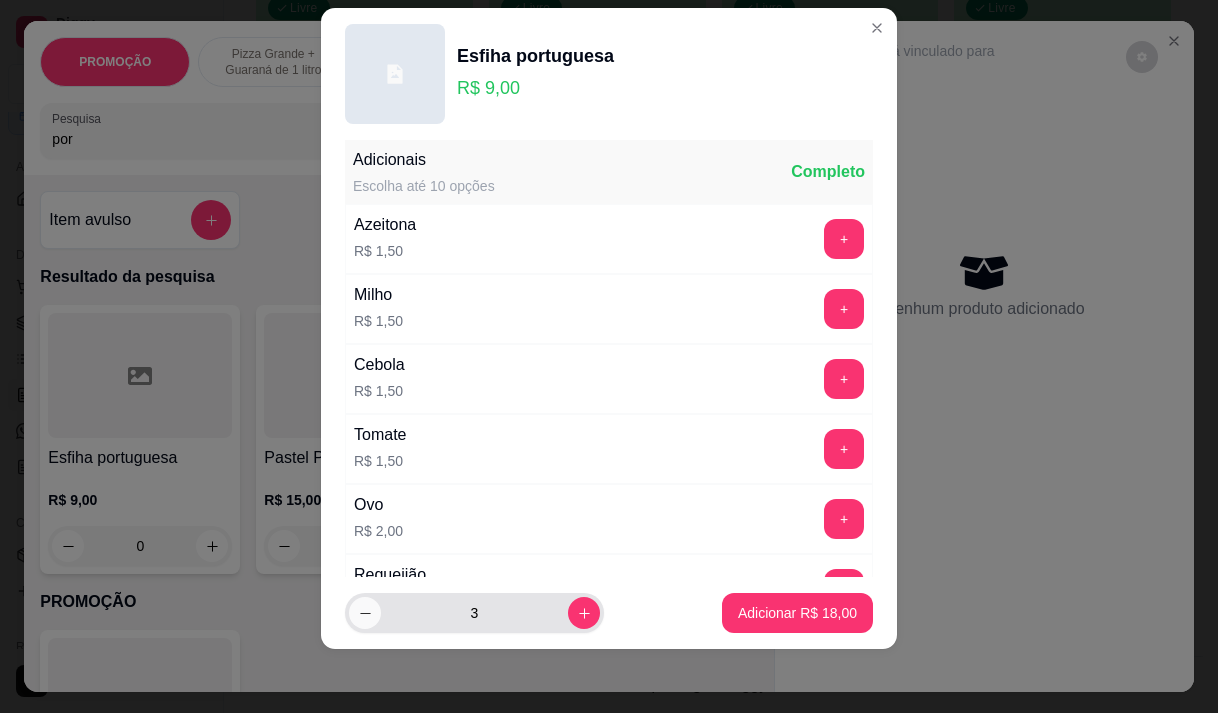 type on "2" 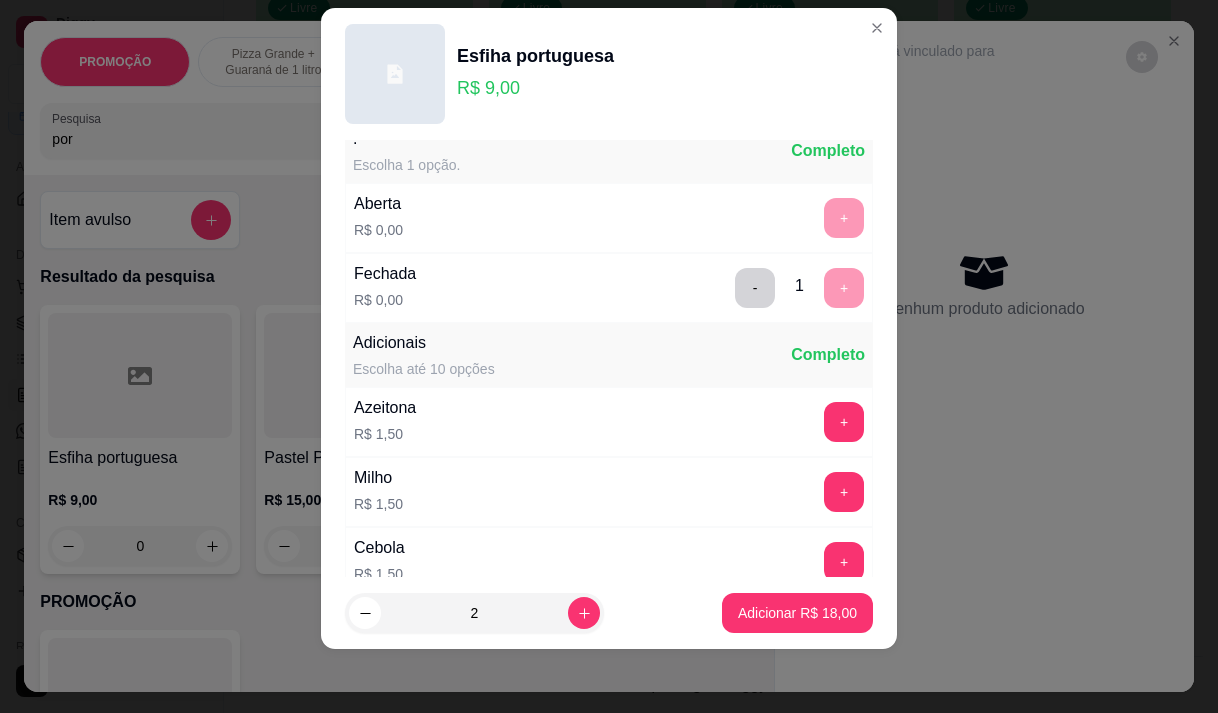 scroll, scrollTop: 0, scrollLeft: 0, axis: both 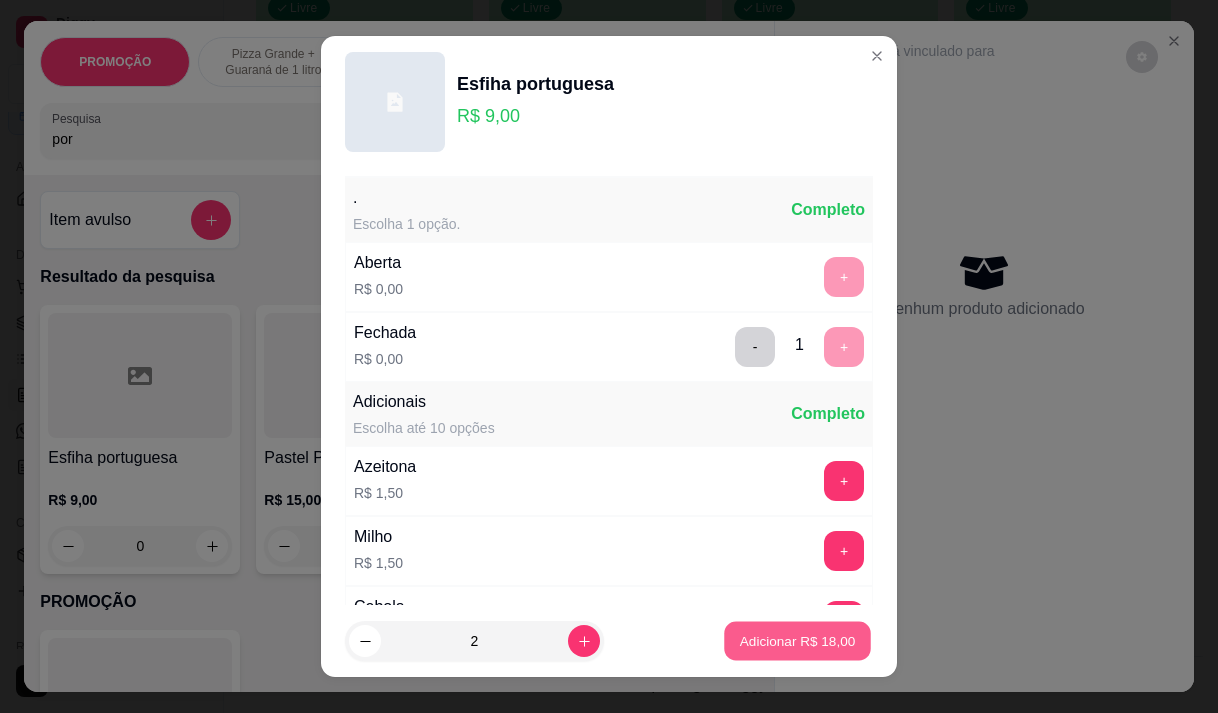 click on "Adicionar   R$ 18,00" at bounding box center [798, 641] 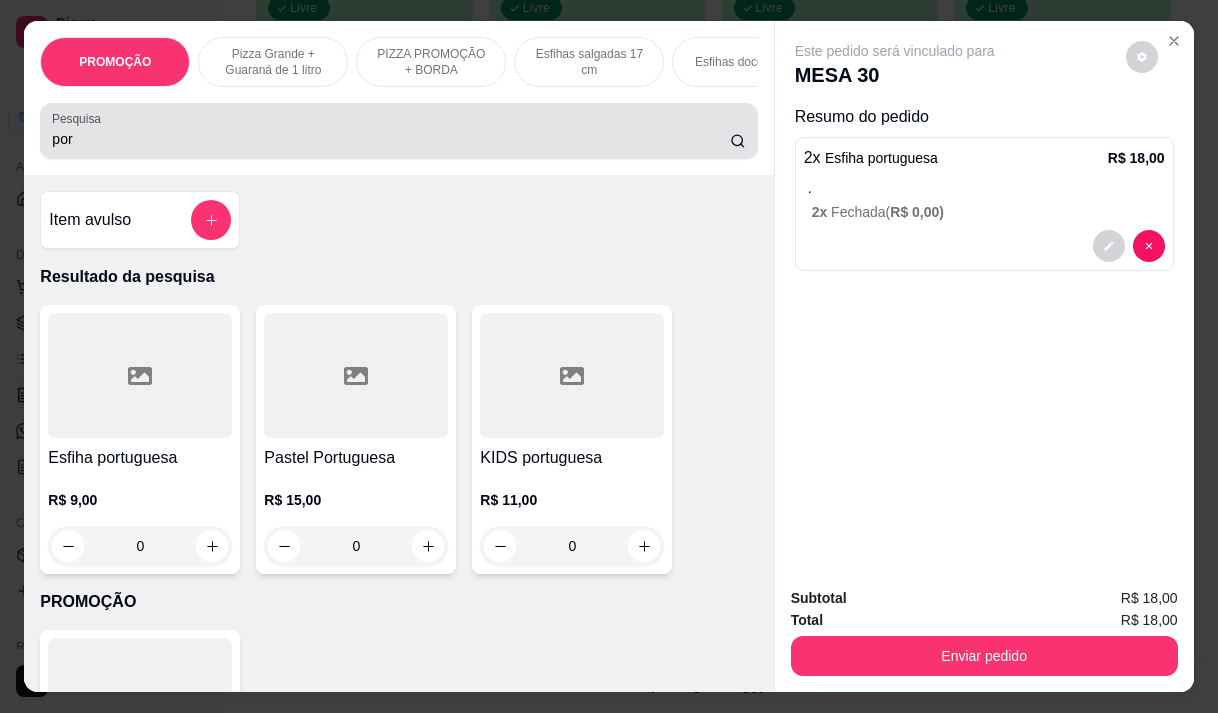 click on "por" at bounding box center [391, 139] 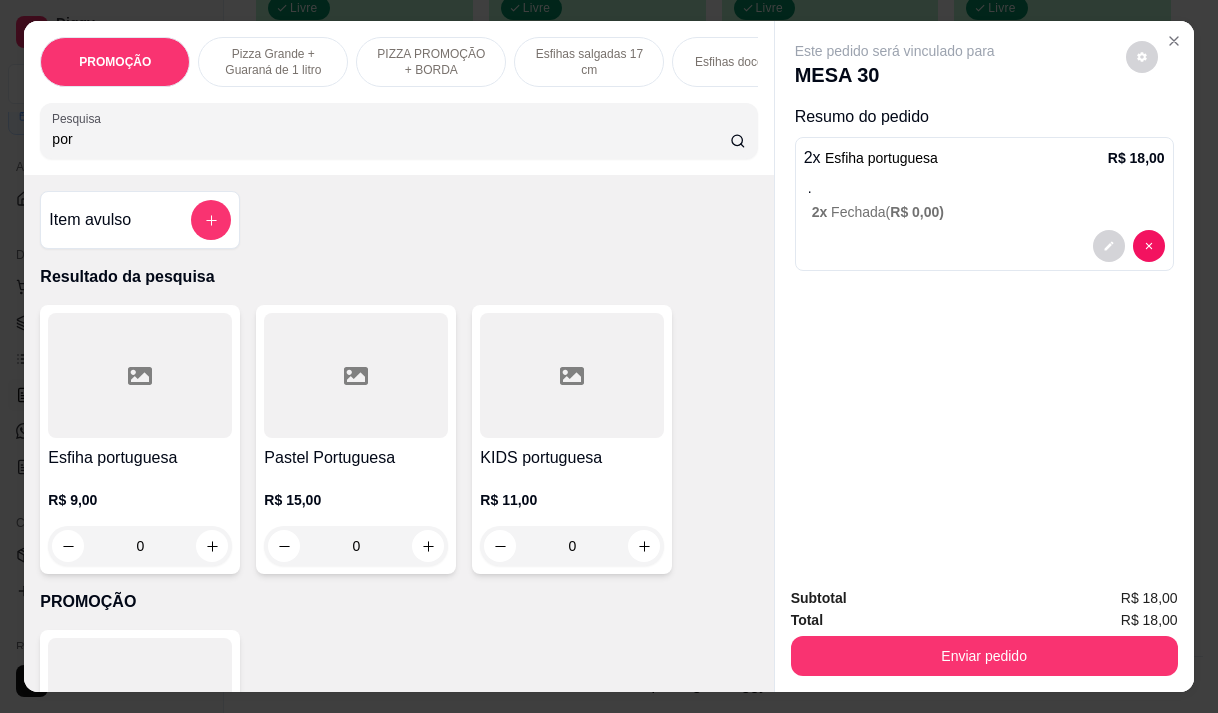 click on "por" at bounding box center [391, 139] 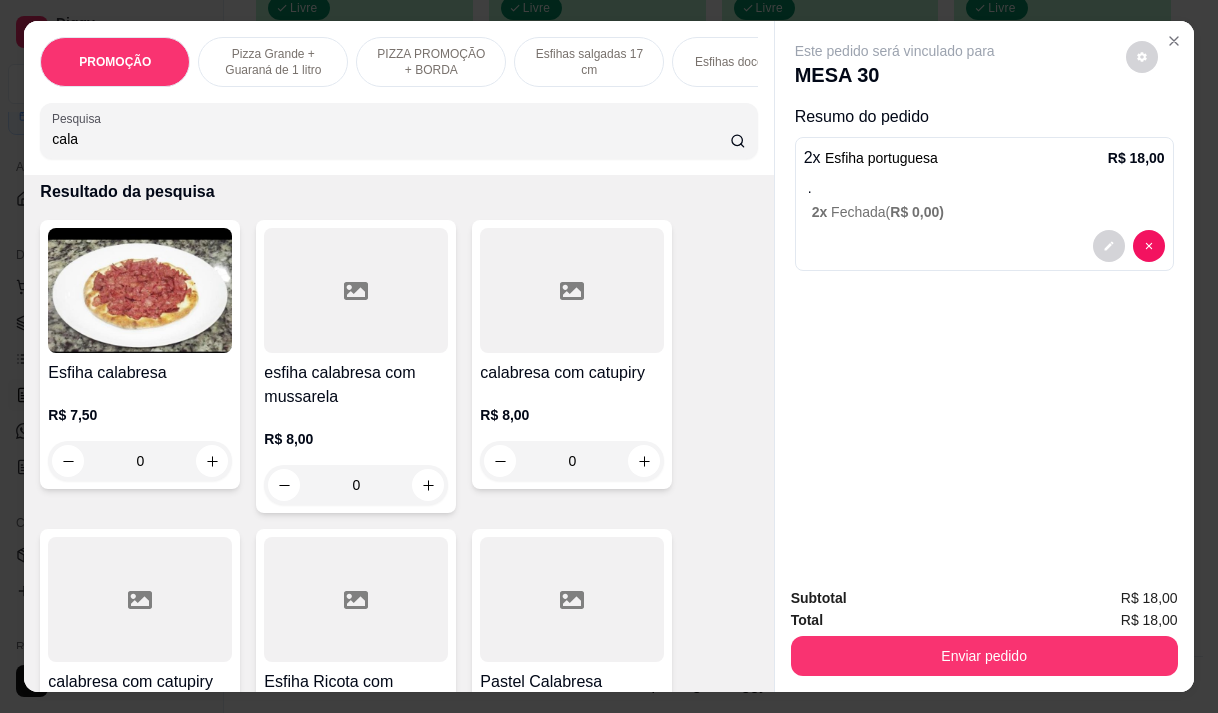 scroll, scrollTop: 100, scrollLeft: 0, axis: vertical 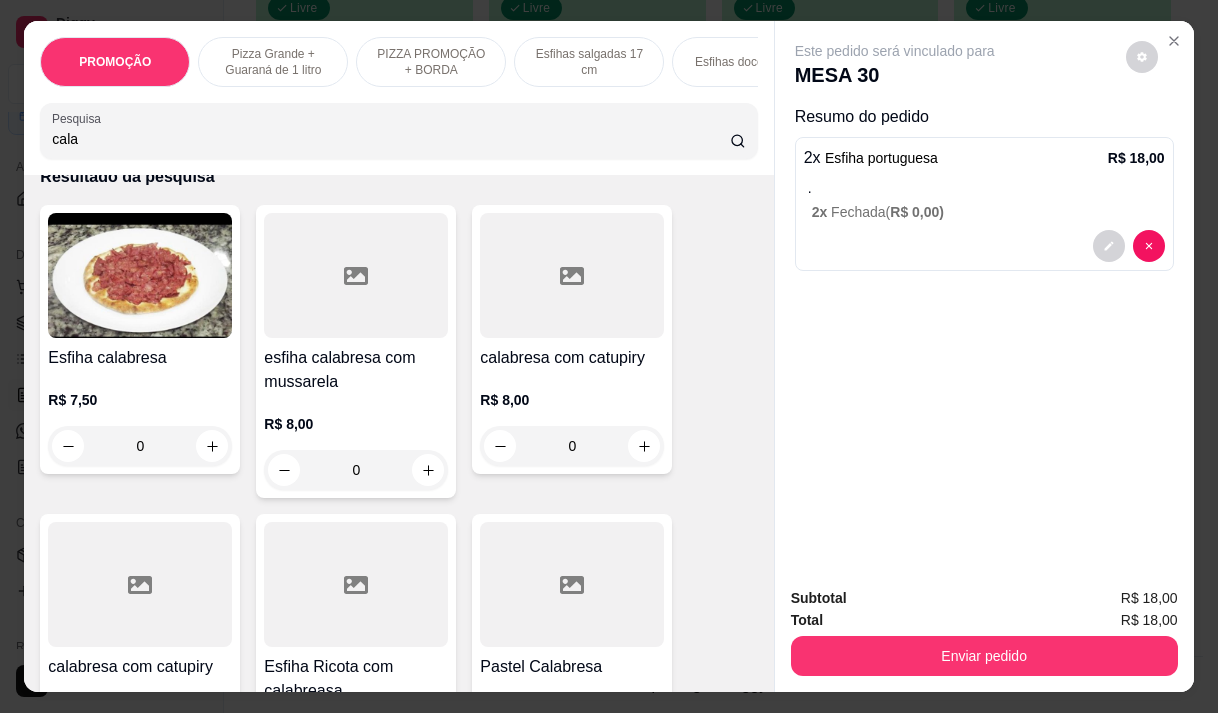 type on "cala" 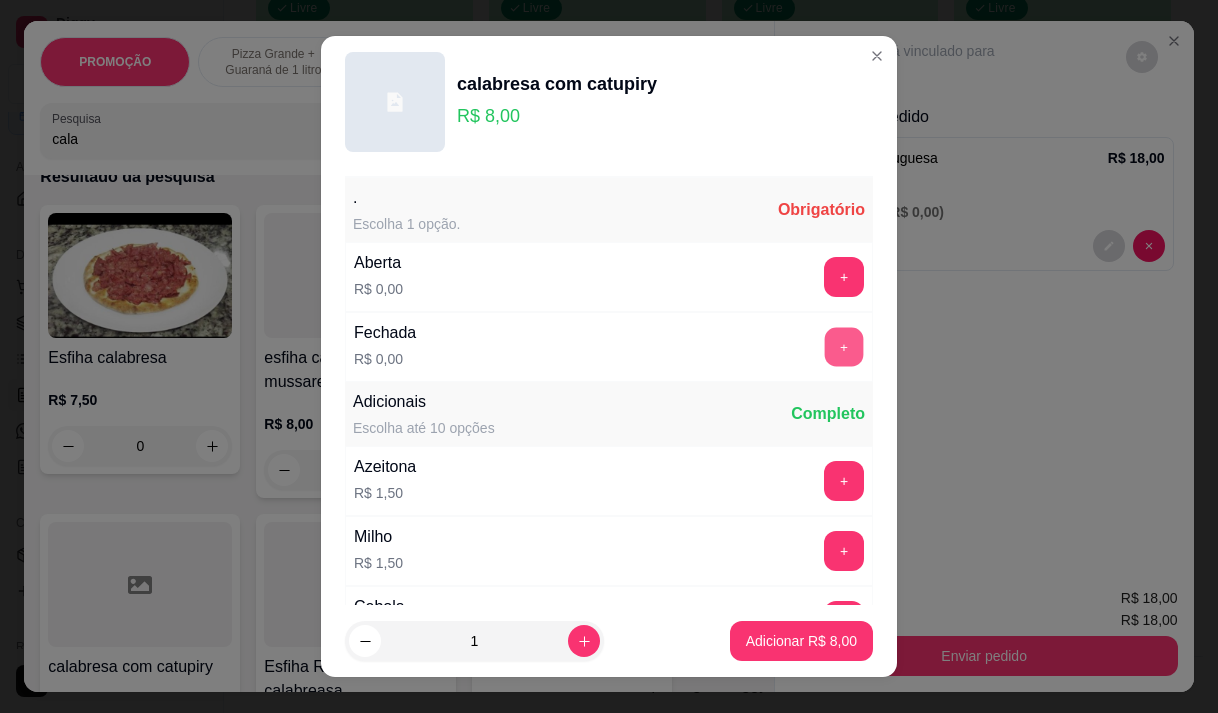 click on "+" at bounding box center [844, 346] 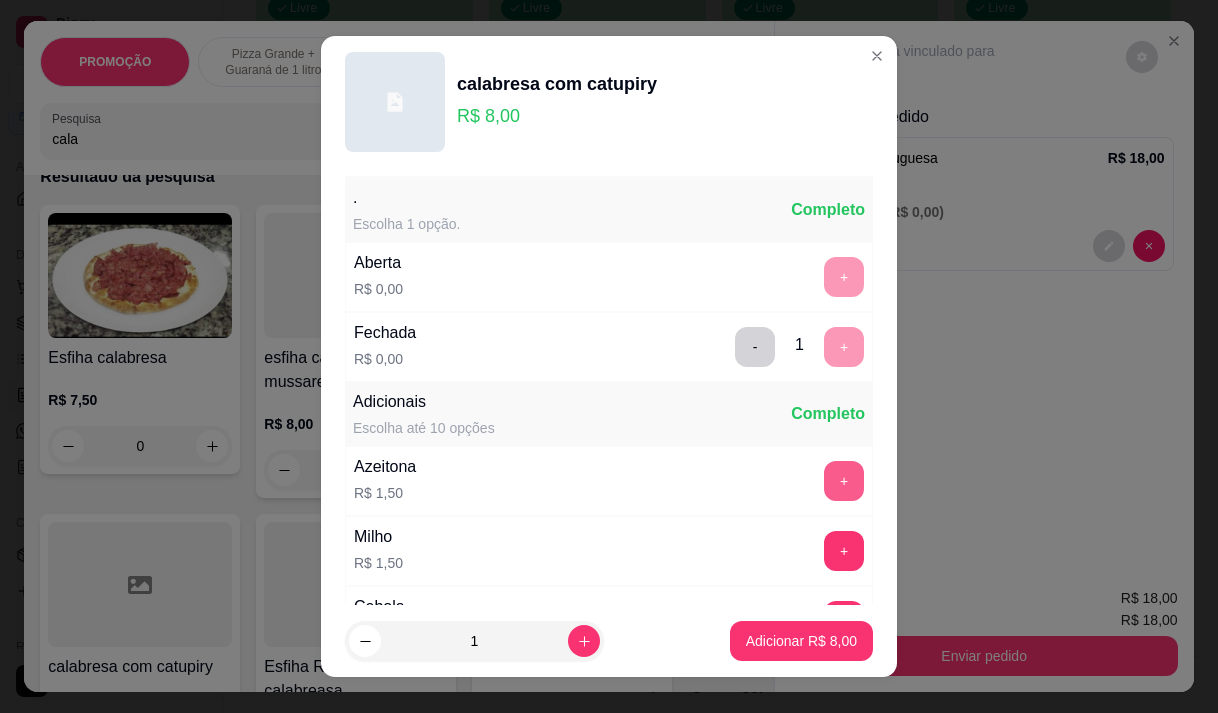 scroll, scrollTop: 28, scrollLeft: 0, axis: vertical 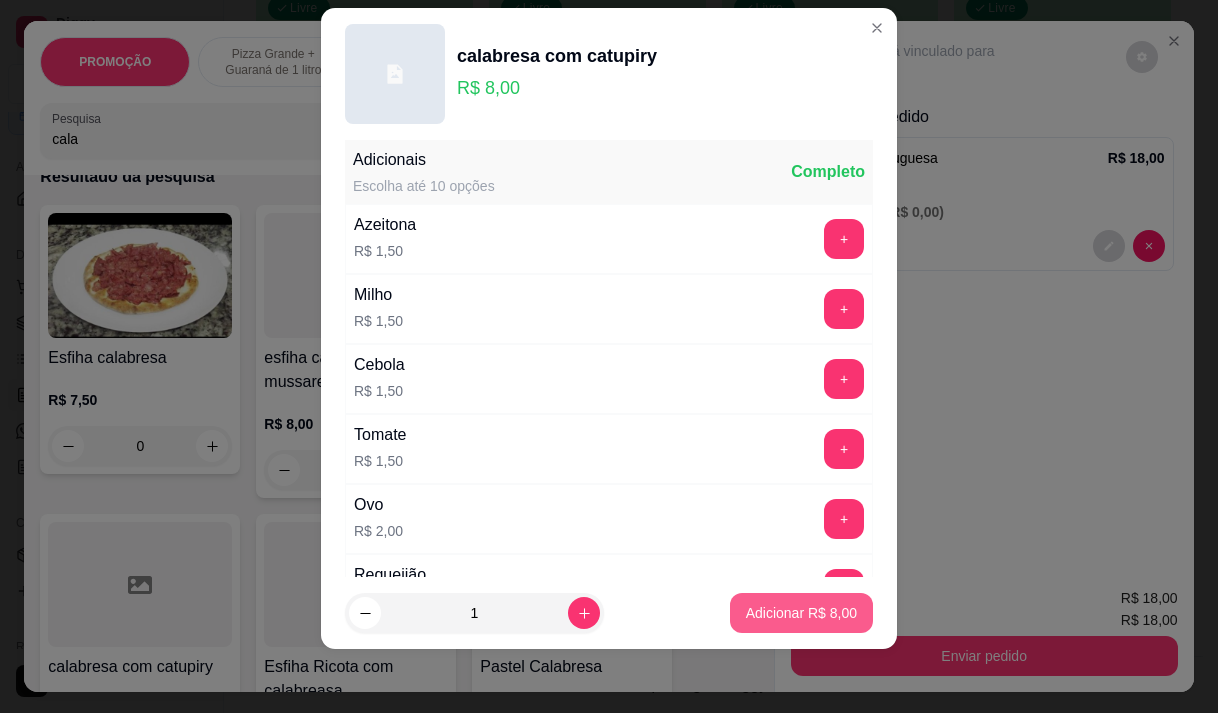 click on "Adicionar   R$ 8,00" at bounding box center (801, 613) 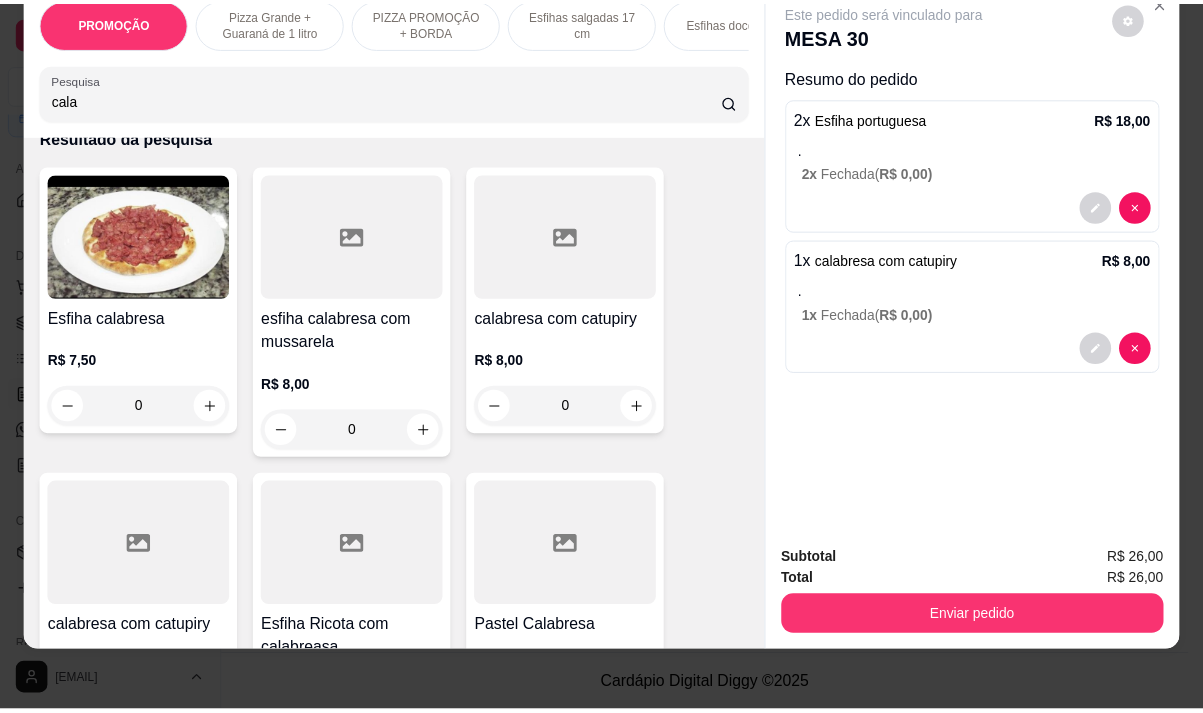 scroll, scrollTop: 50, scrollLeft: 0, axis: vertical 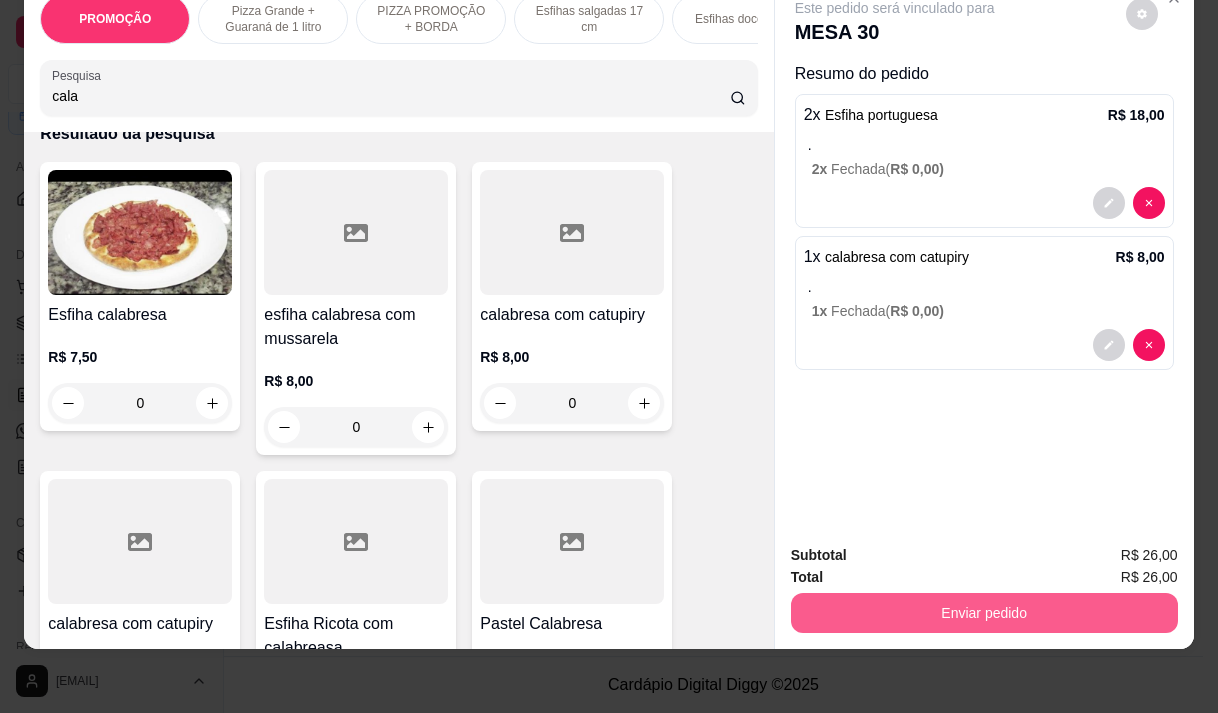 click on "Enviar pedido" at bounding box center [984, 613] 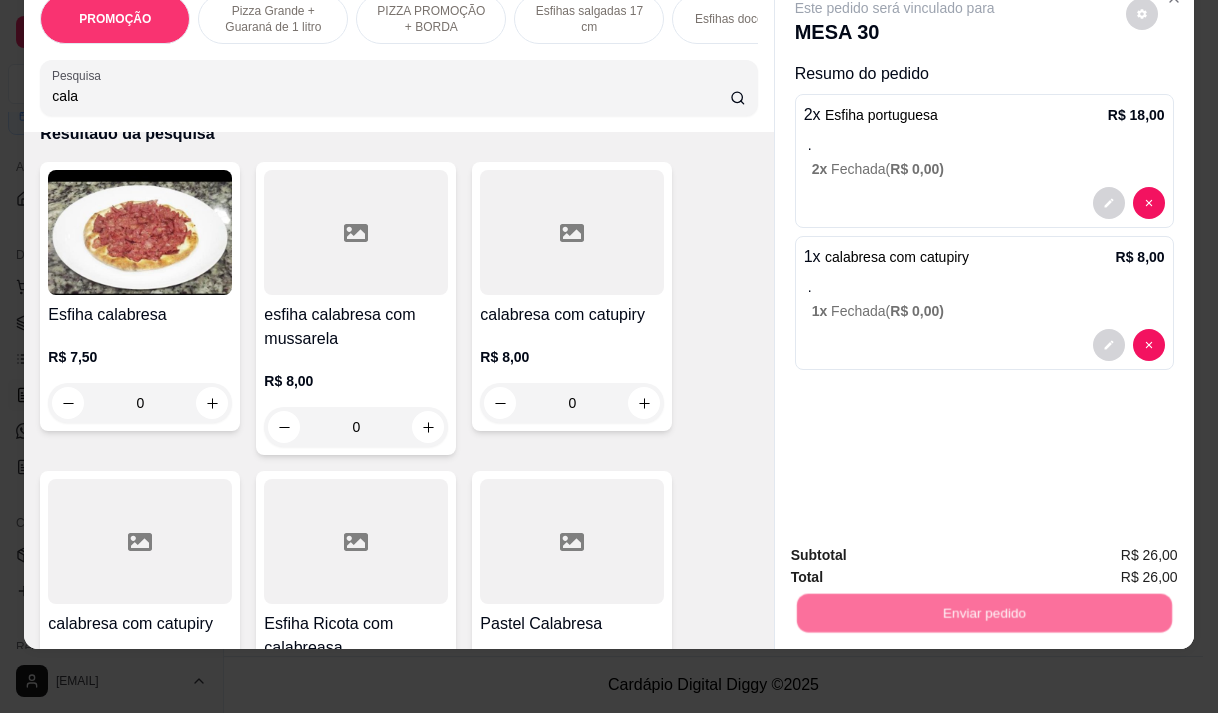 click on "Não registrar e enviar pedido" at bounding box center [918, 548] 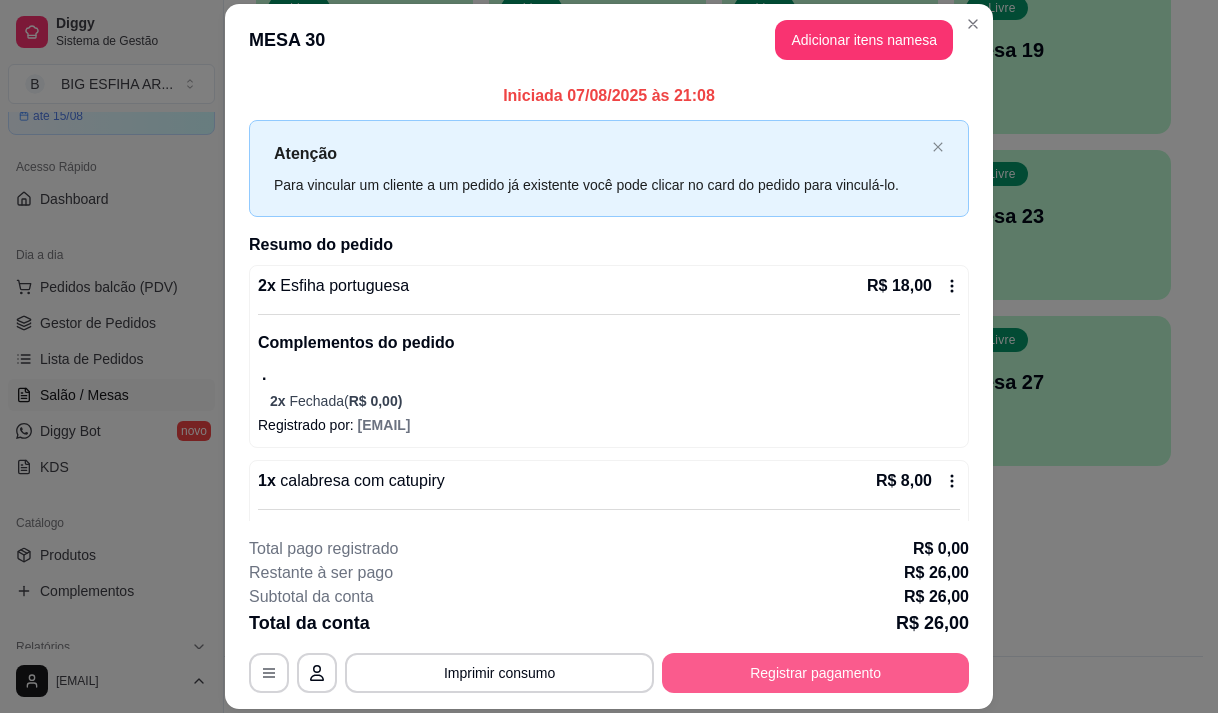 click on "Registrar pagamento" at bounding box center (815, 673) 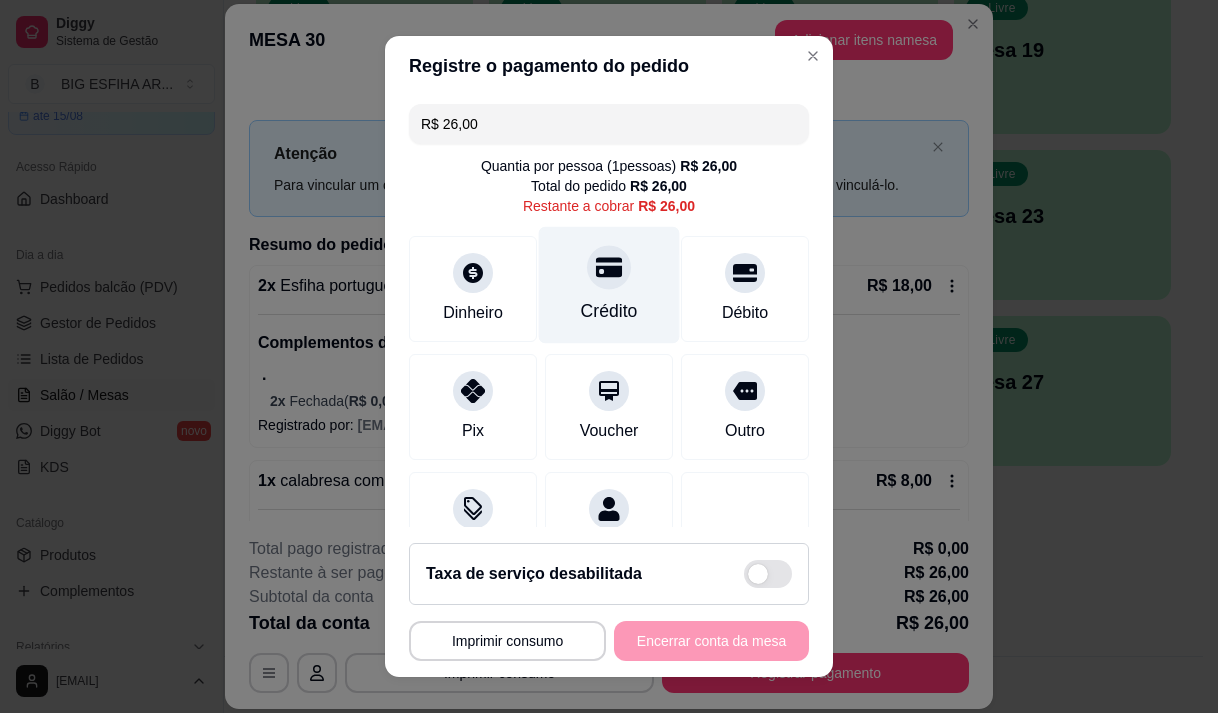 click at bounding box center [609, 267] 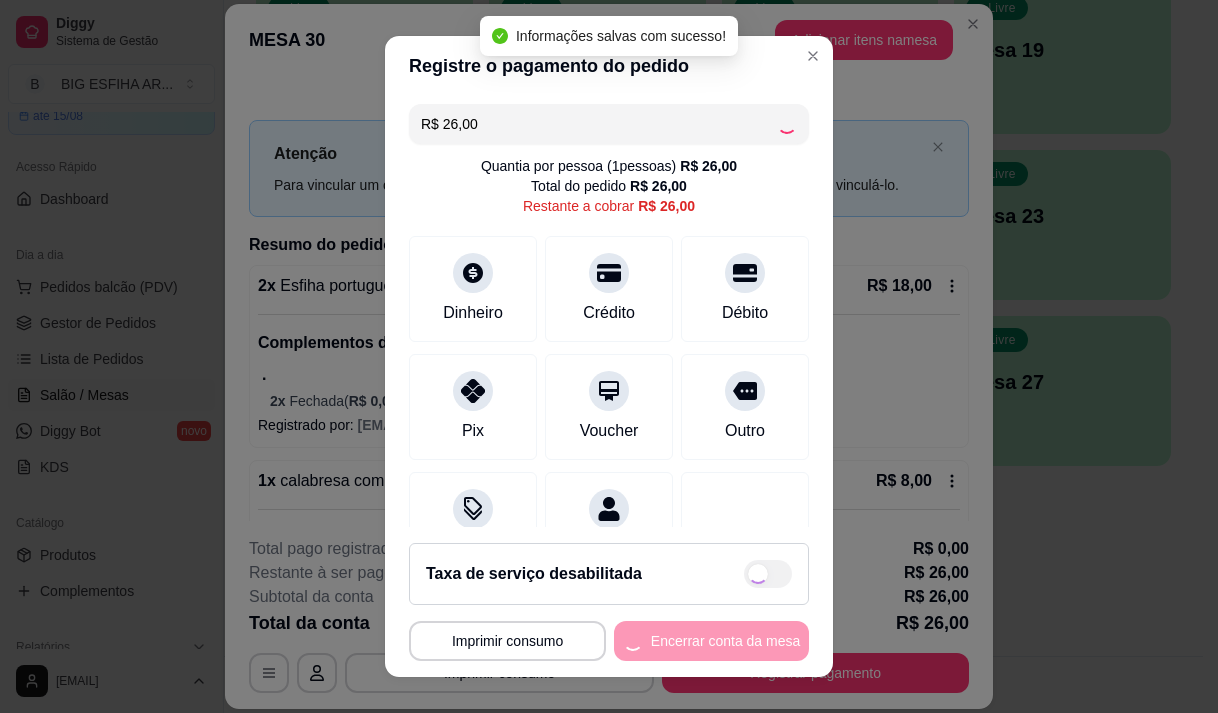 type on "R$ 0,00" 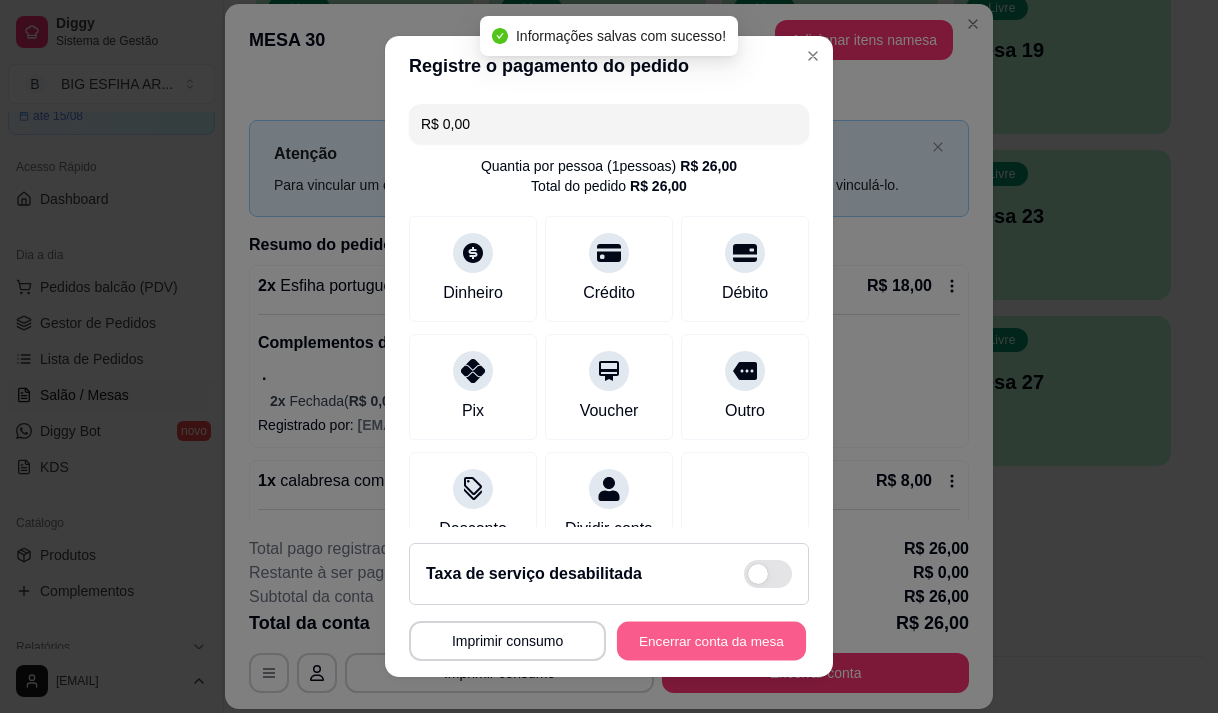 click on "Encerrar conta da mesa" at bounding box center (711, 641) 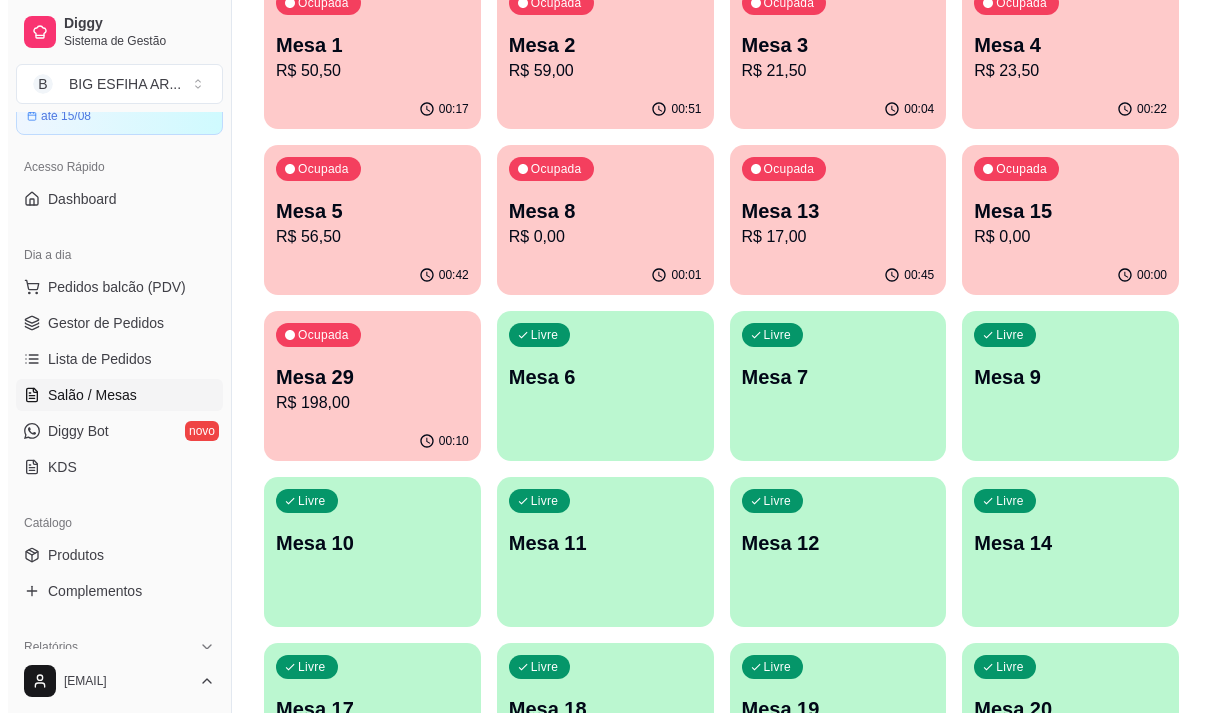 scroll, scrollTop: 196, scrollLeft: 0, axis: vertical 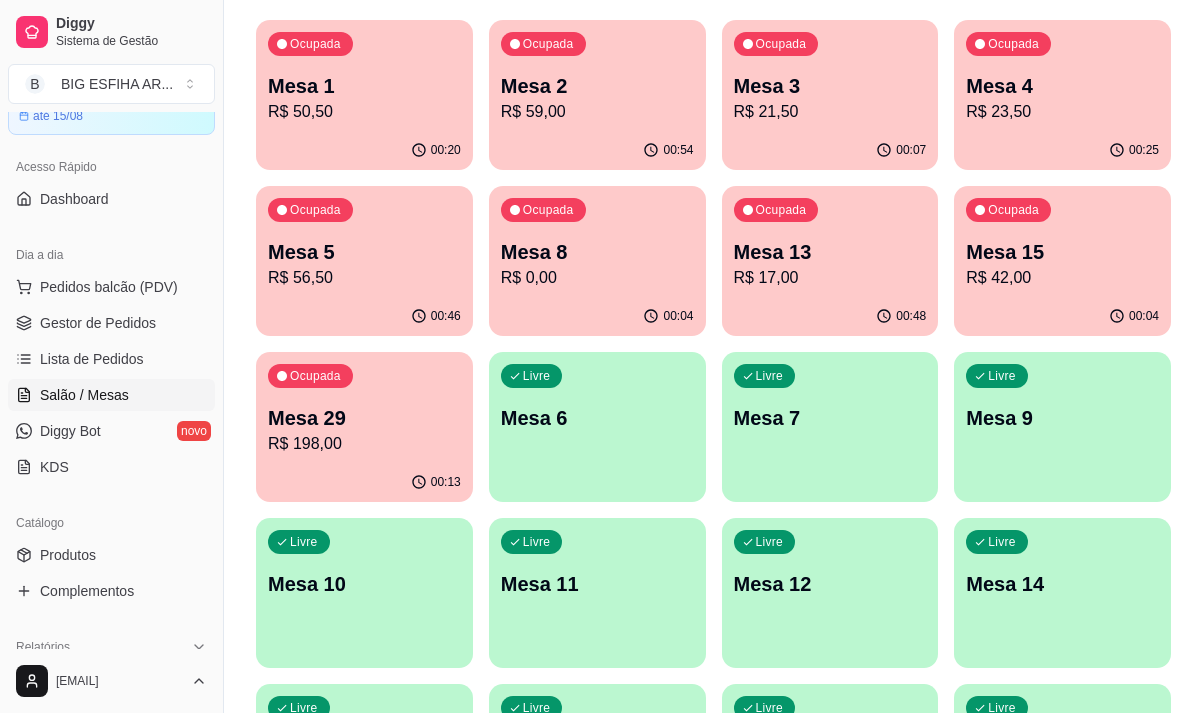 click on "R$ 0,00" at bounding box center (597, 278) 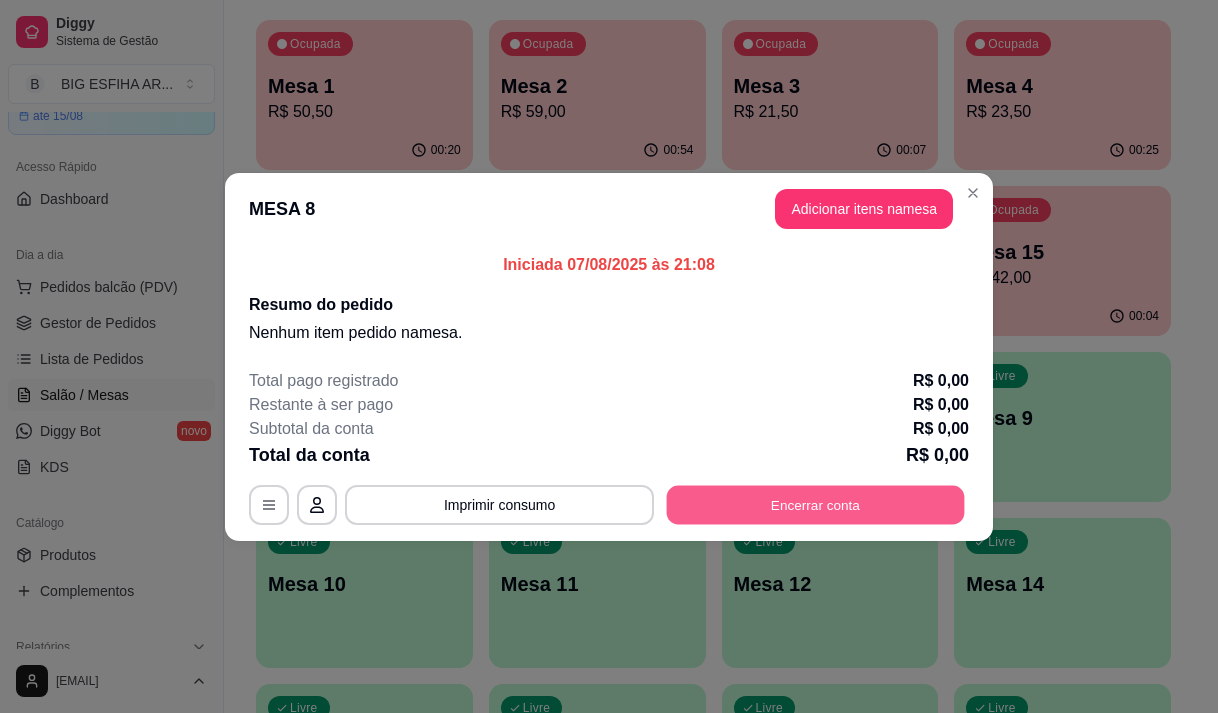click on "Encerrar conta" at bounding box center (816, 504) 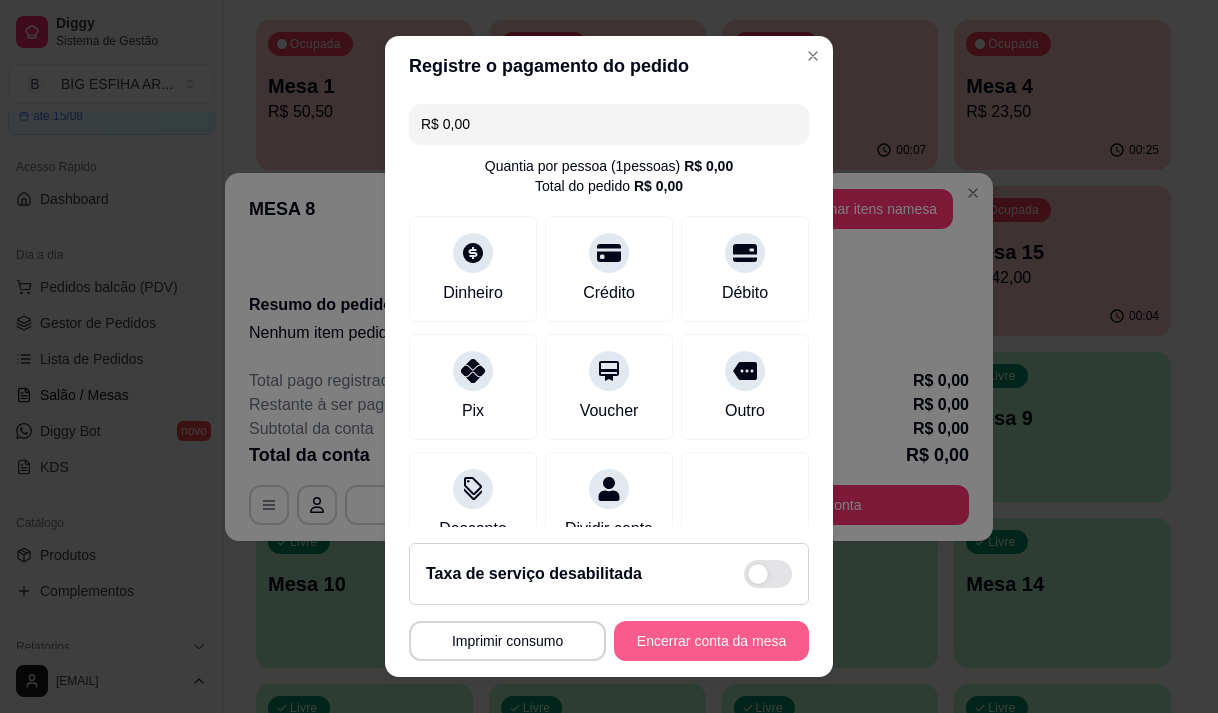 click on "Encerrar conta da mesa" at bounding box center (711, 641) 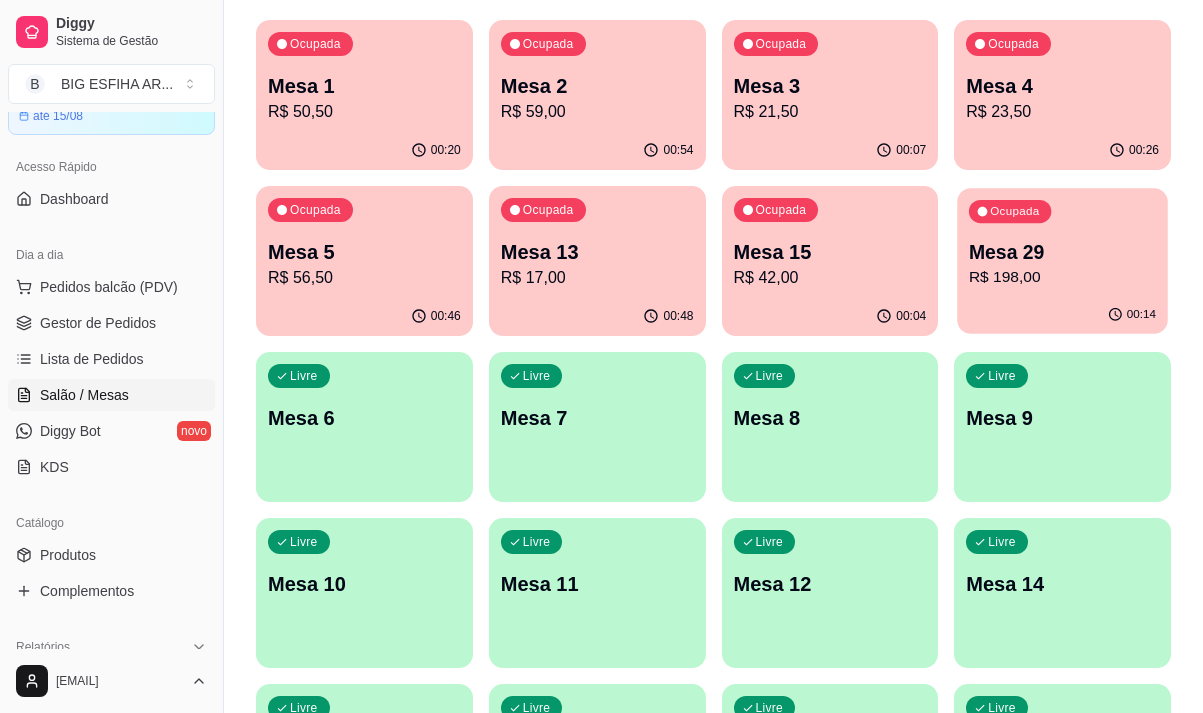 click on "Mesa 29" at bounding box center [1062, 252] 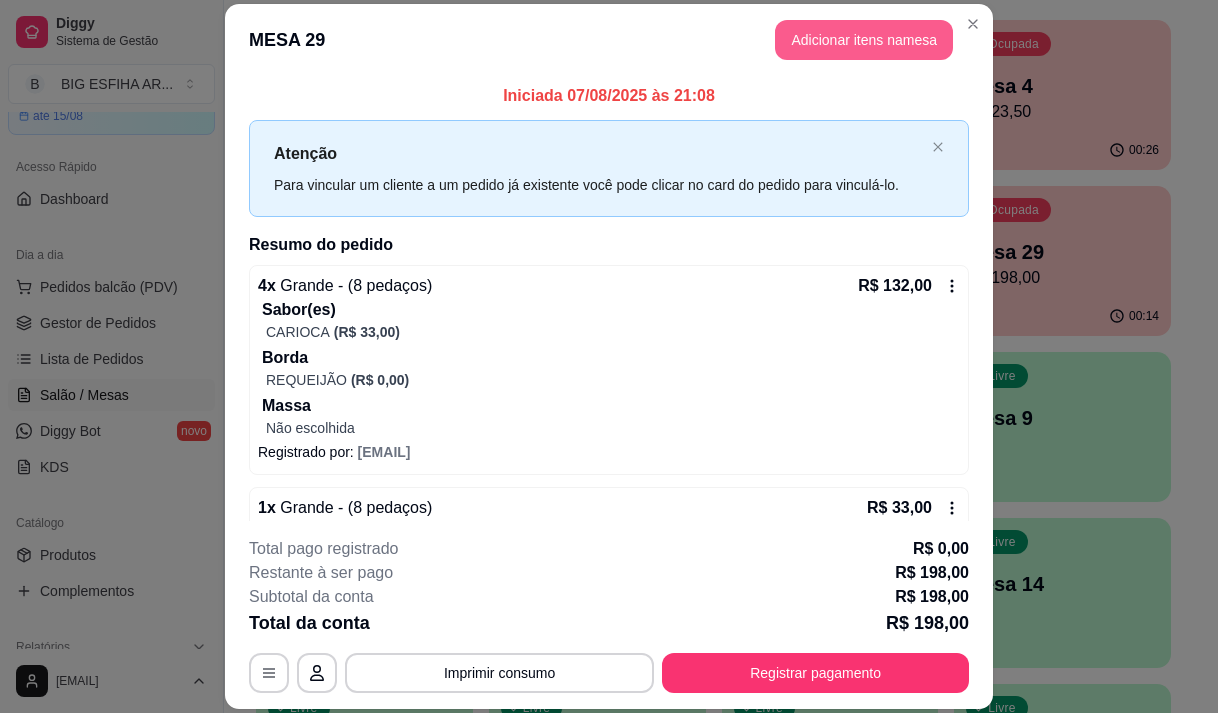 click on "Adicionar itens na  mesa" at bounding box center (864, 40) 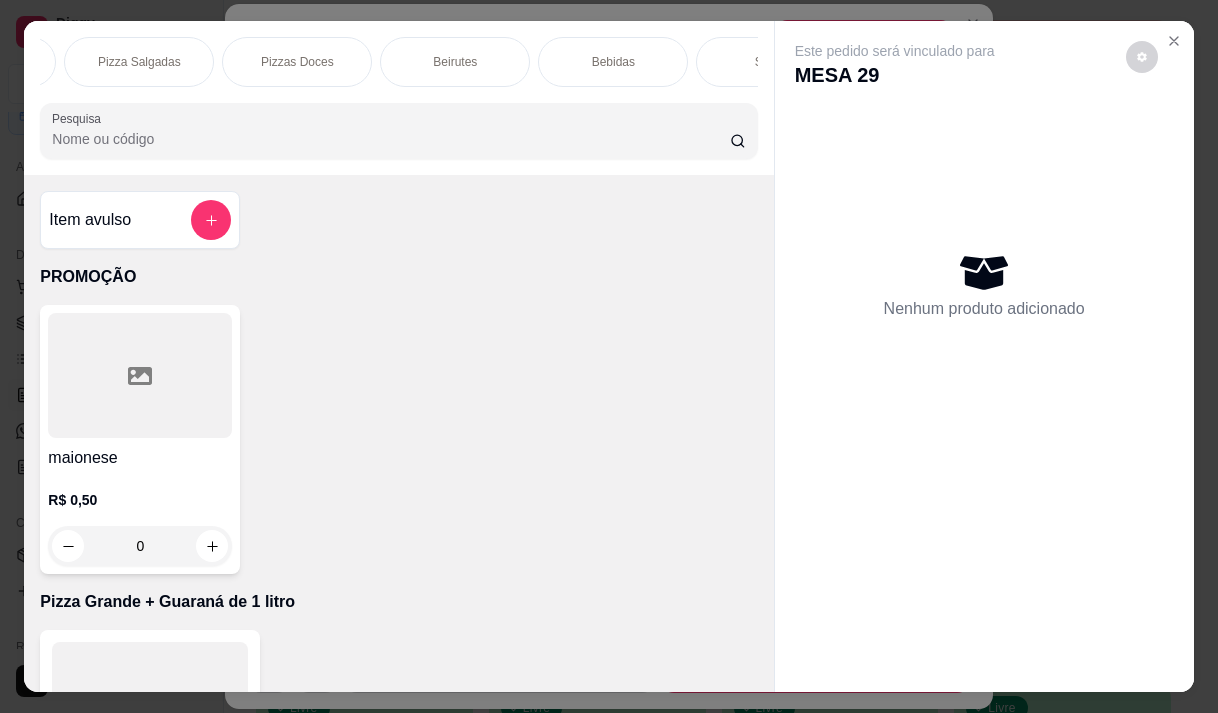 scroll, scrollTop: 0, scrollLeft: 1400, axis: horizontal 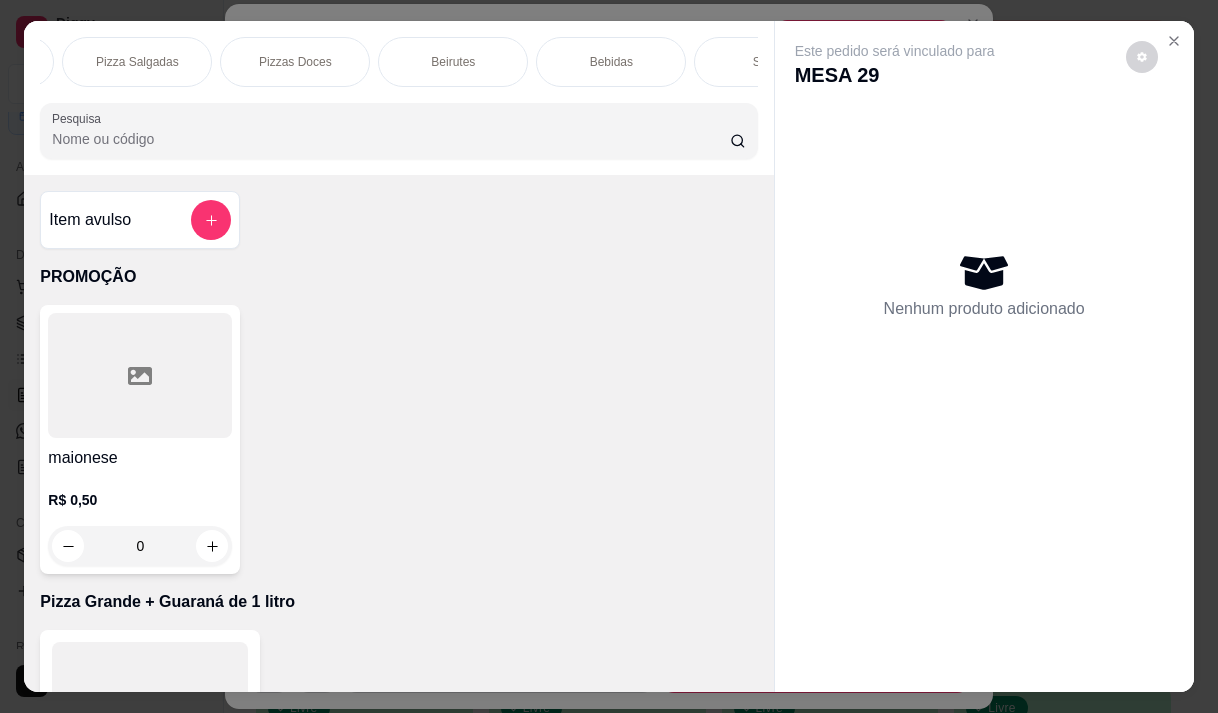 click on "Bebidas" at bounding box center [611, 62] 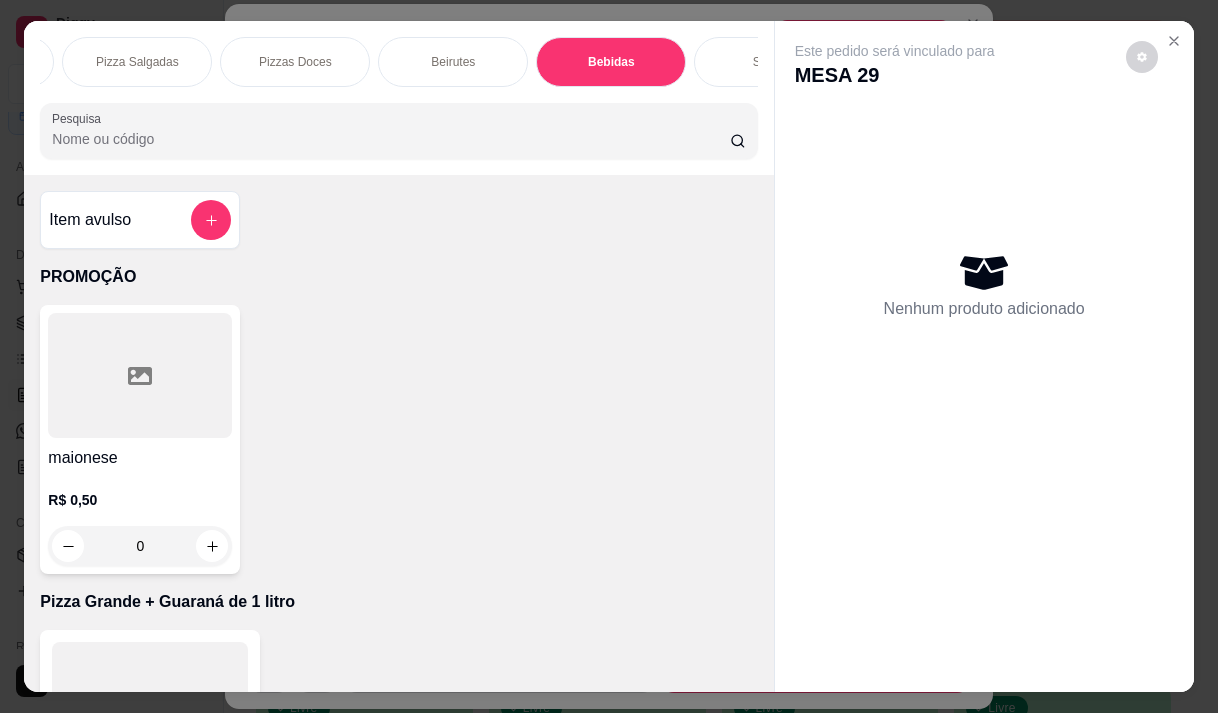 scroll, scrollTop: 17250, scrollLeft: 0, axis: vertical 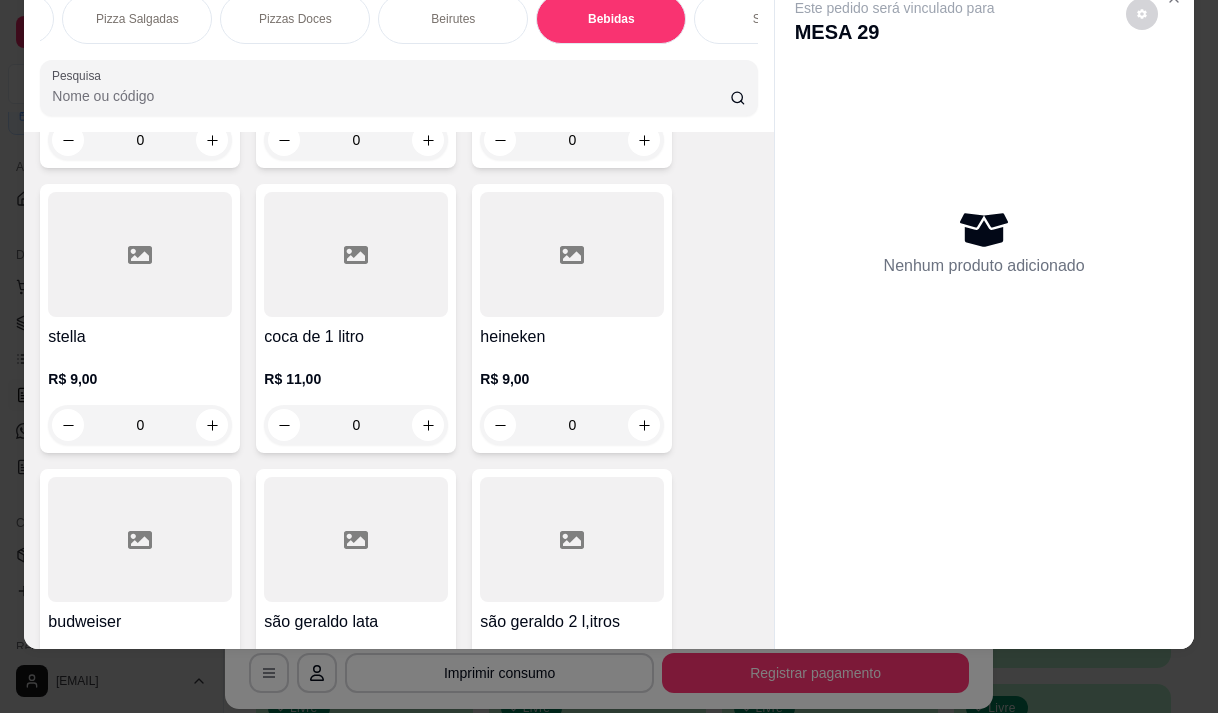 click on "R$ 9,00 0" at bounding box center (572, 397) 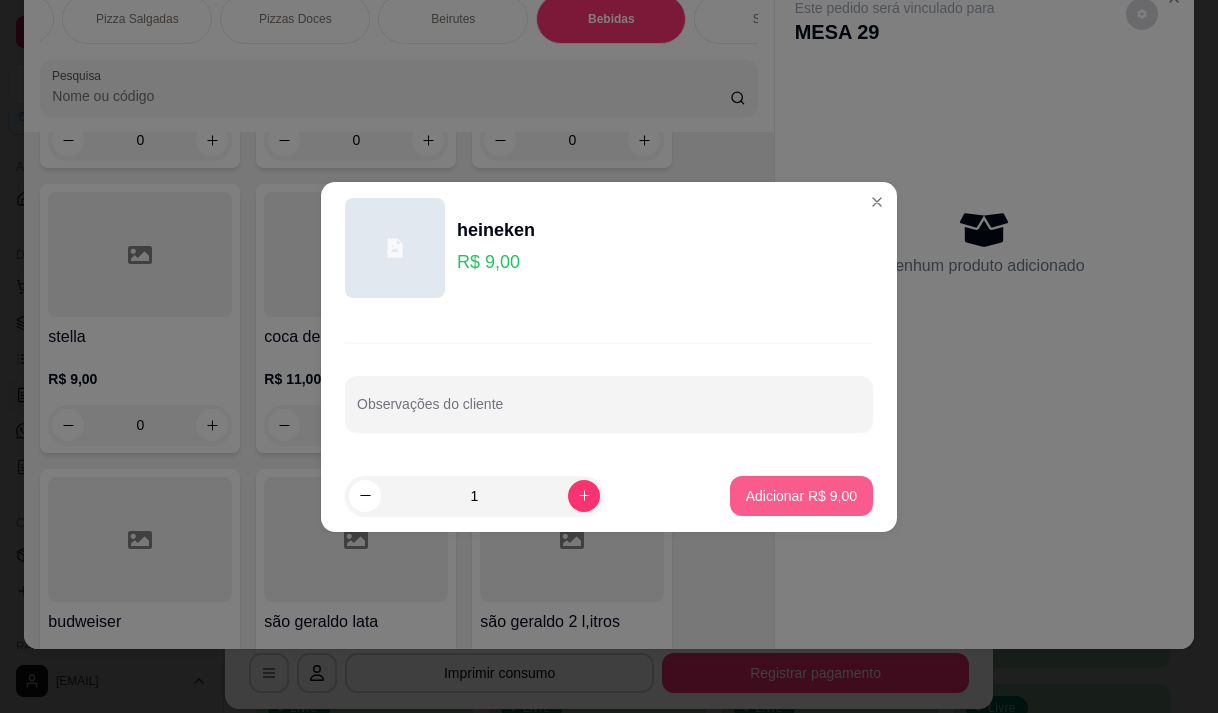 click on "Adicionar   R$ 9,00" at bounding box center [801, 496] 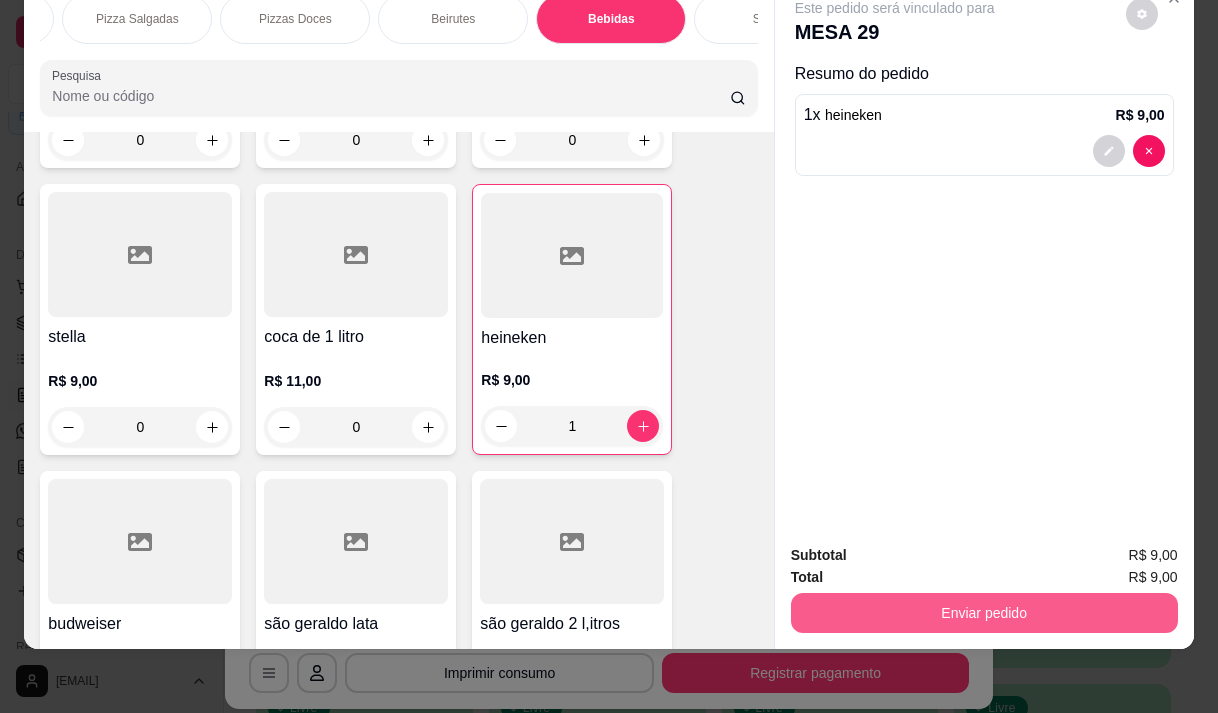 click on "Enviar pedido" at bounding box center (984, 613) 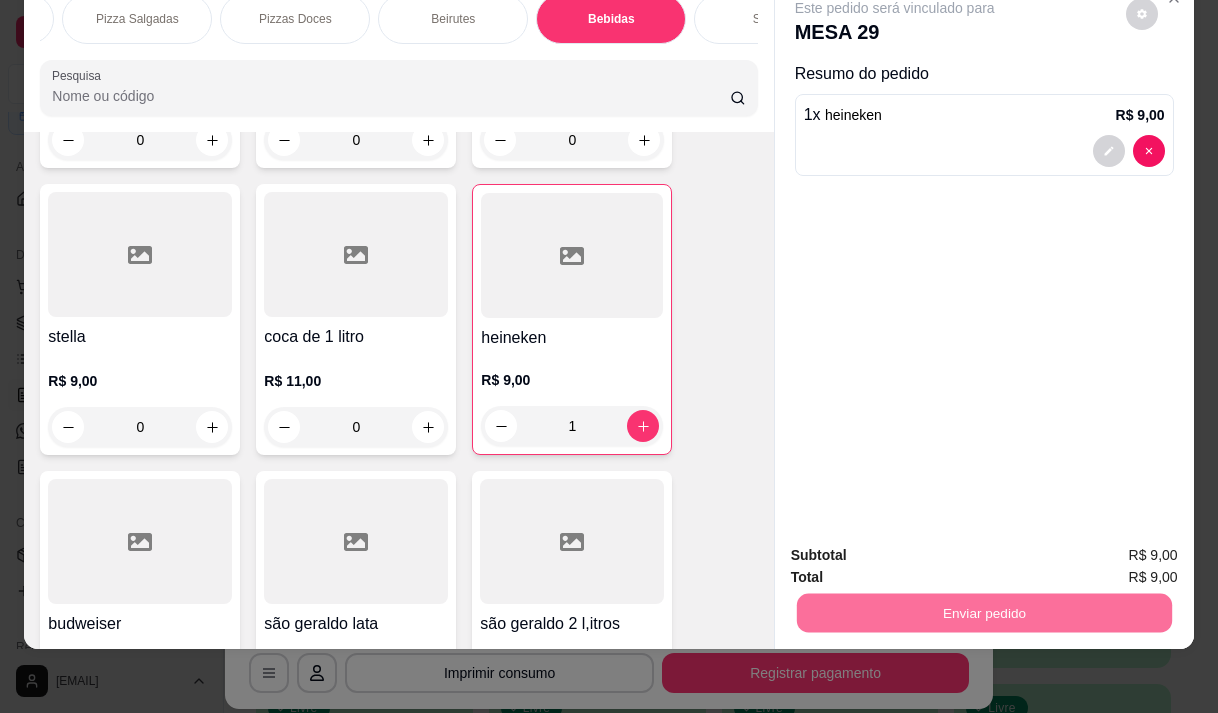 click on "Não registrar e enviar pedido" at bounding box center [918, 549] 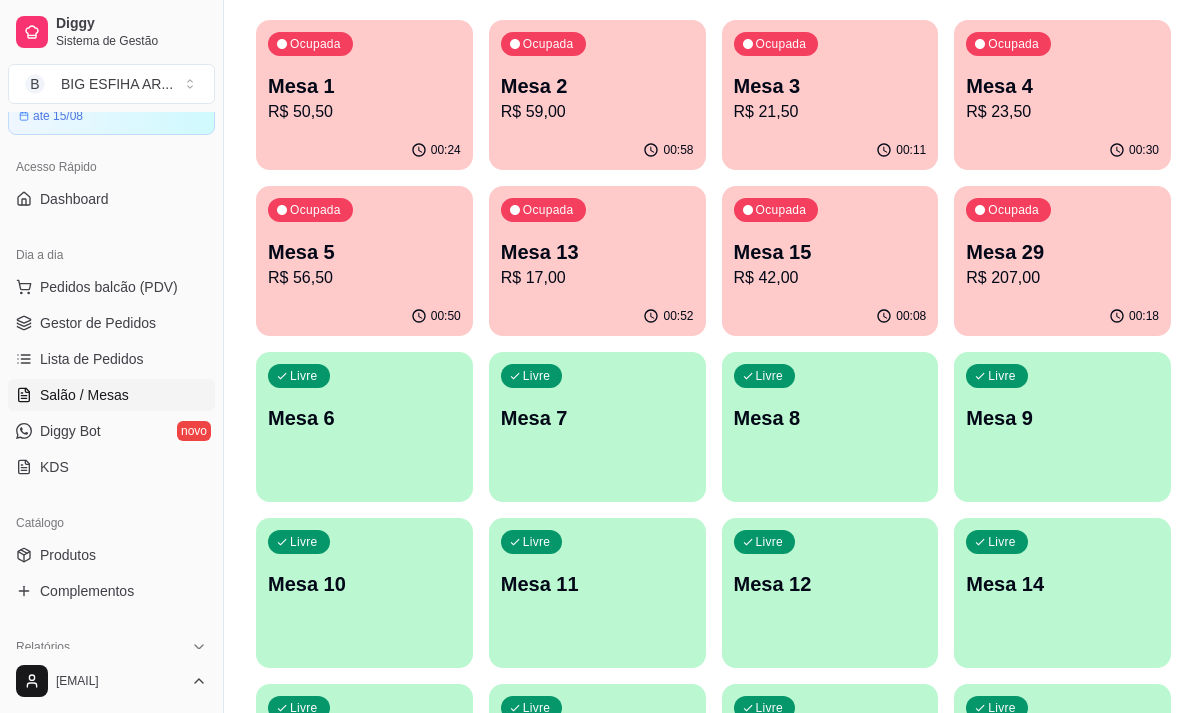 click on "Mesa 2 R$ 59,00" at bounding box center (597, 98) 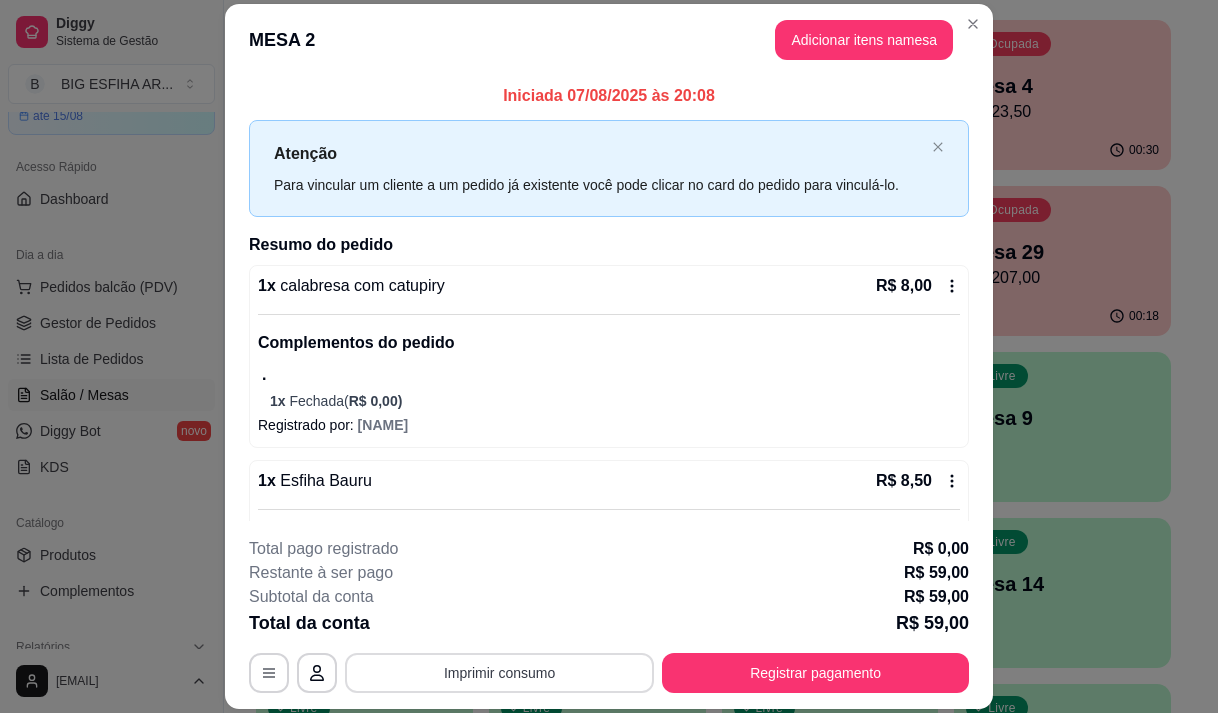 click on "Imprimir consumo" at bounding box center [499, 673] 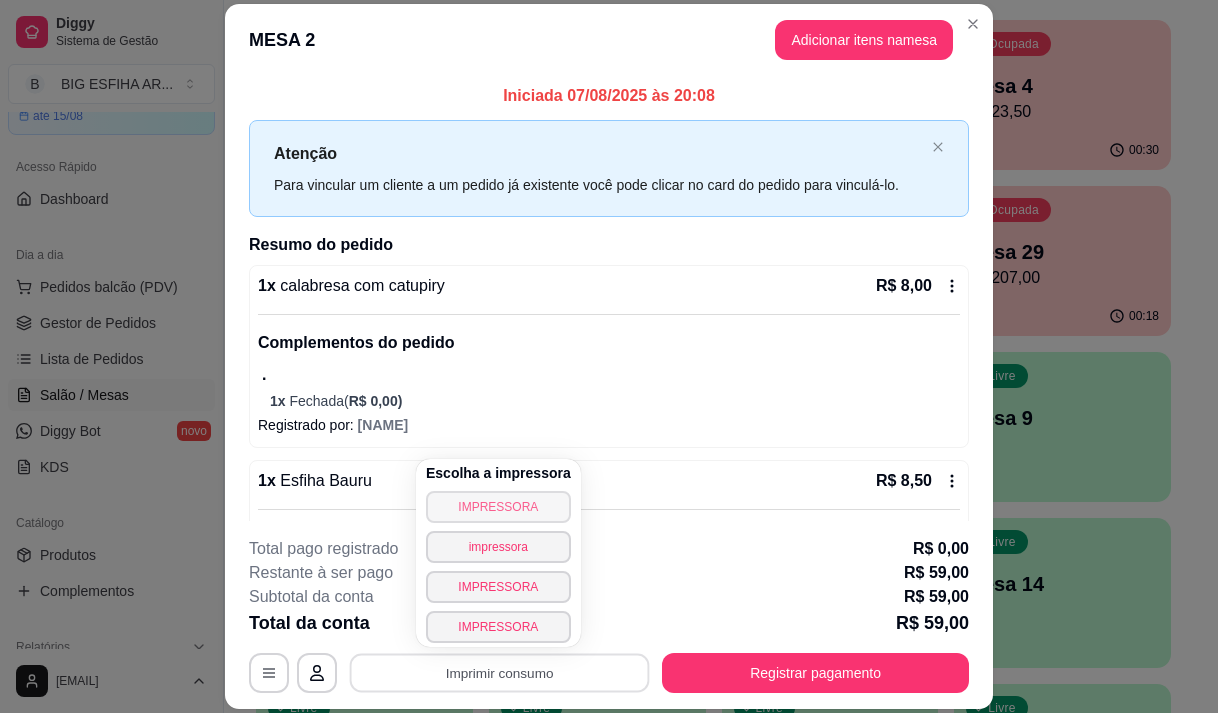 click on "IMPRESSORA" at bounding box center [498, 507] 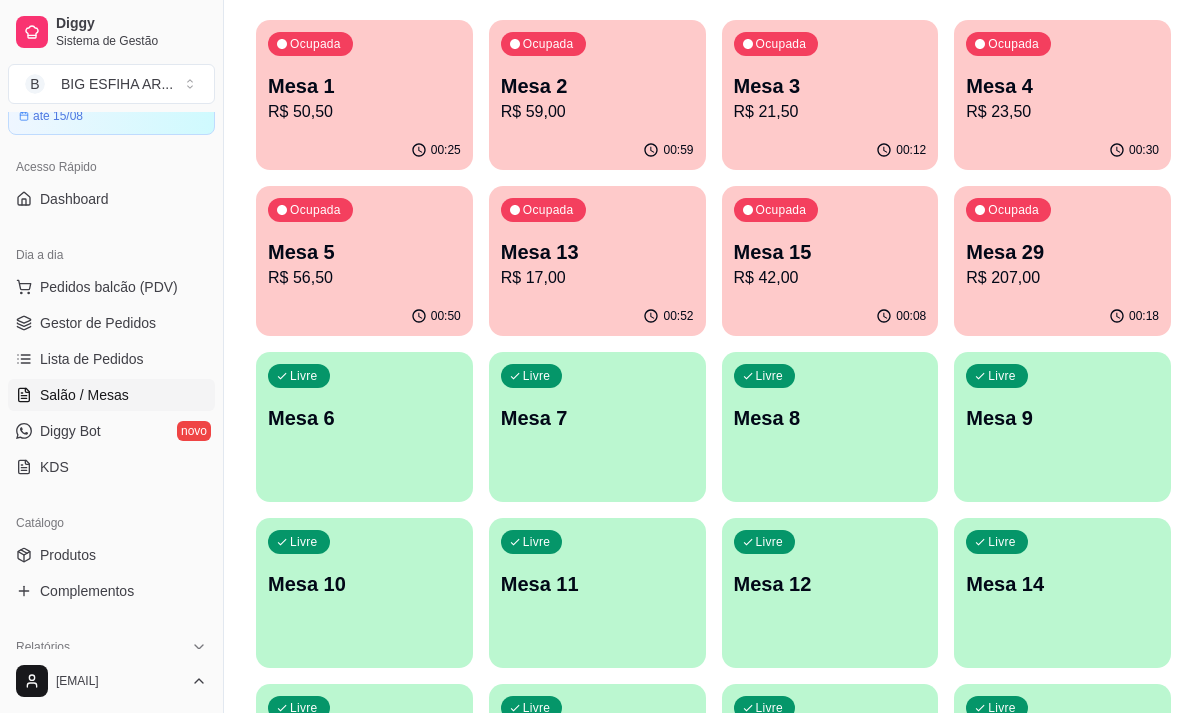 type 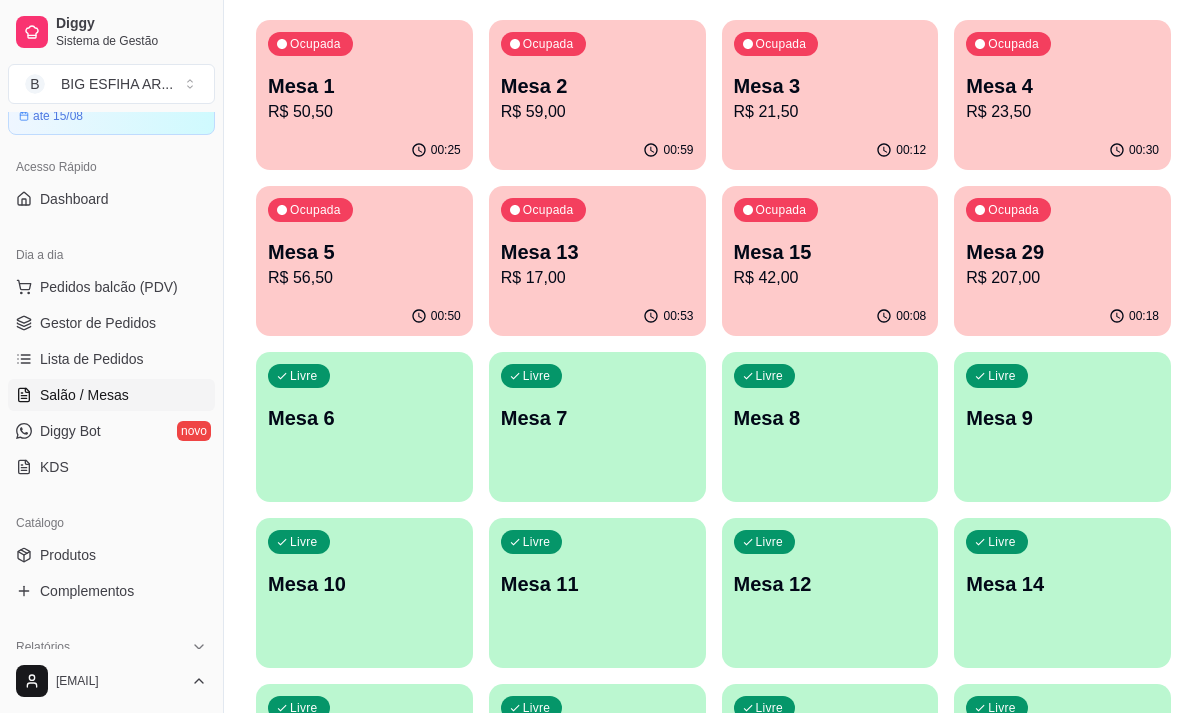 click on "00:53" at bounding box center [597, 316] 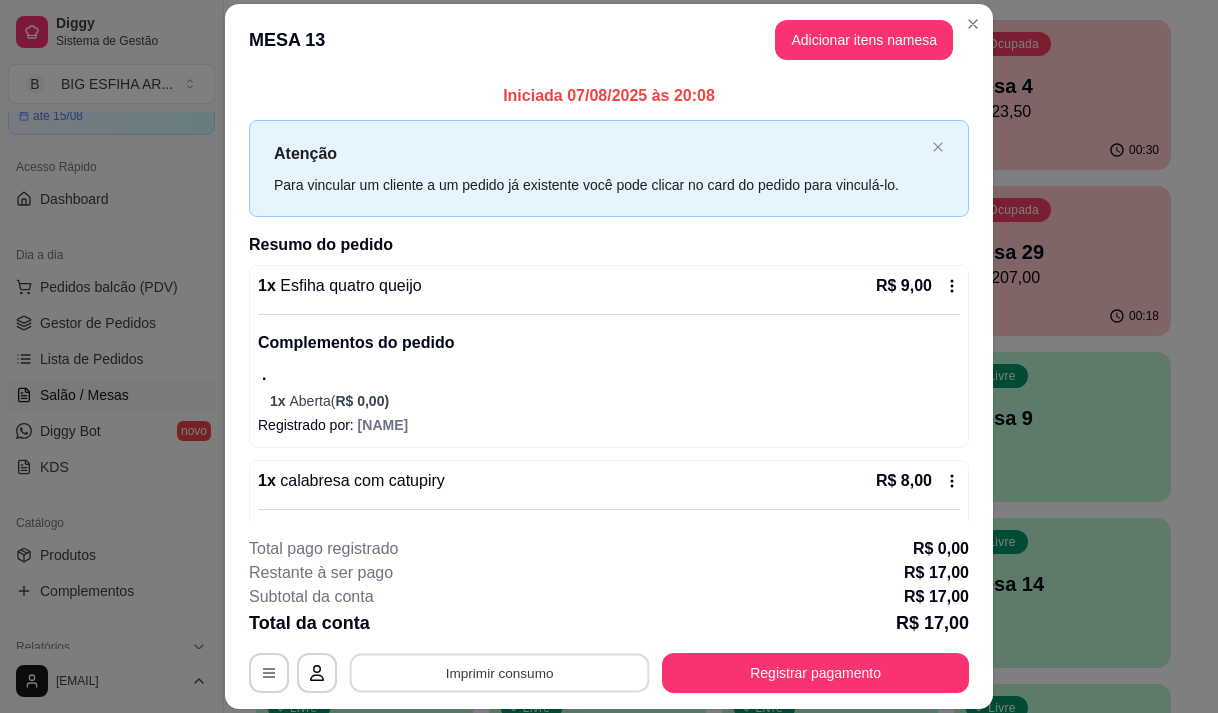 click on "Imprimir consumo" at bounding box center [500, 673] 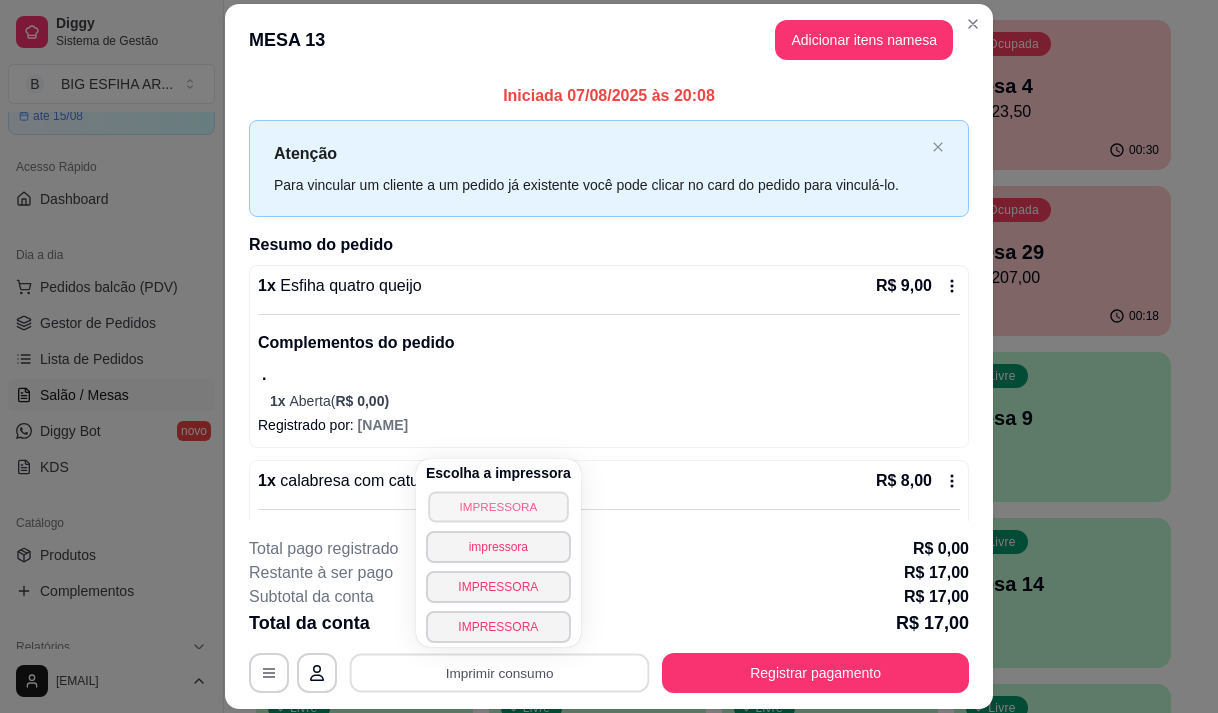 click on "IMPRESSORA" at bounding box center [498, 506] 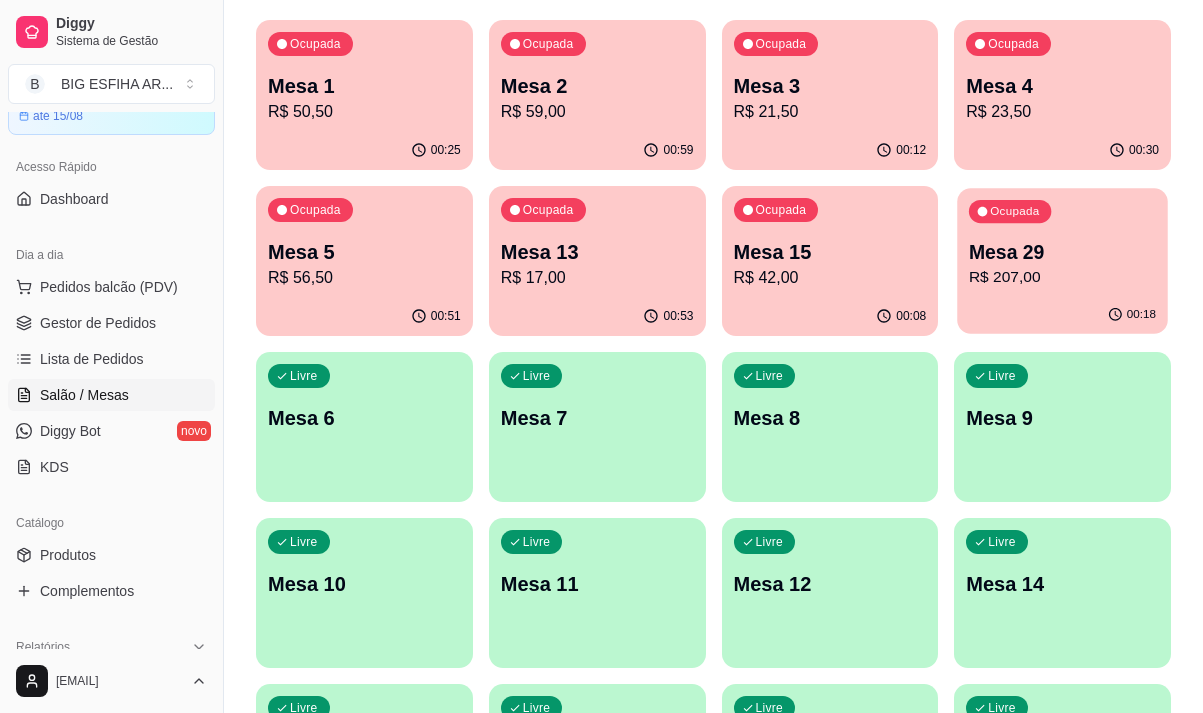 click on "R$ 207,00" at bounding box center [1062, 277] 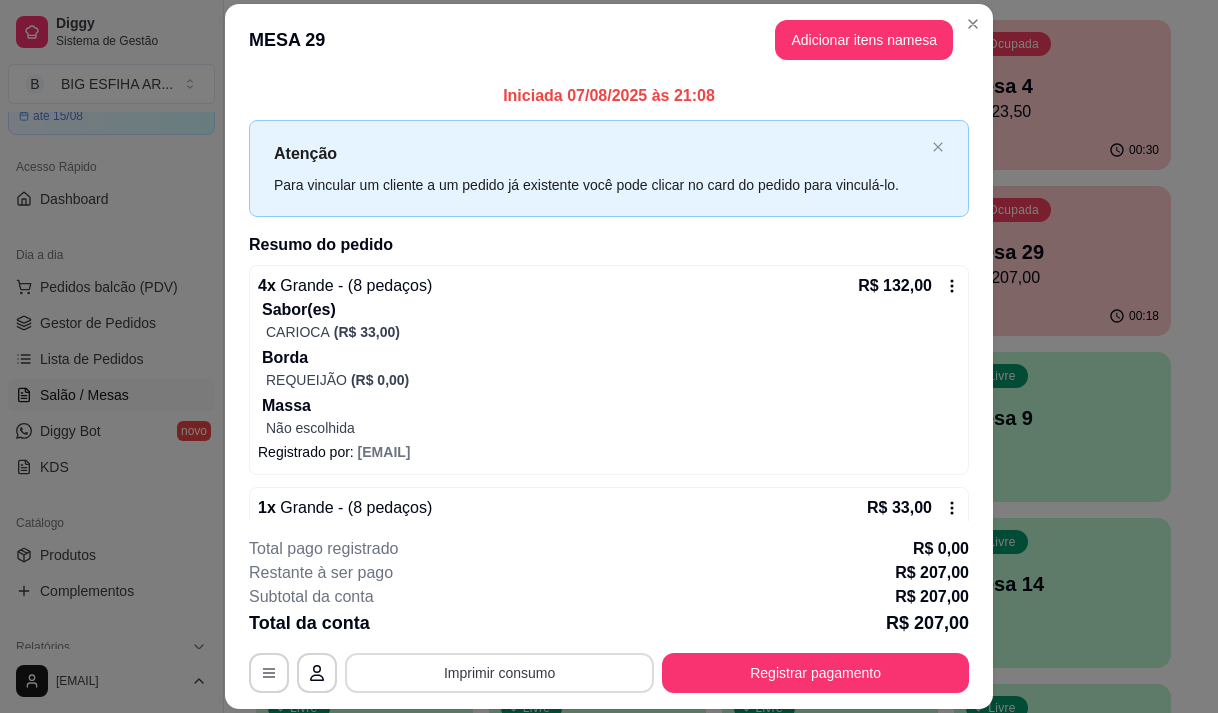 click on "Imprimir consumo" at bounding box center (499, 673) 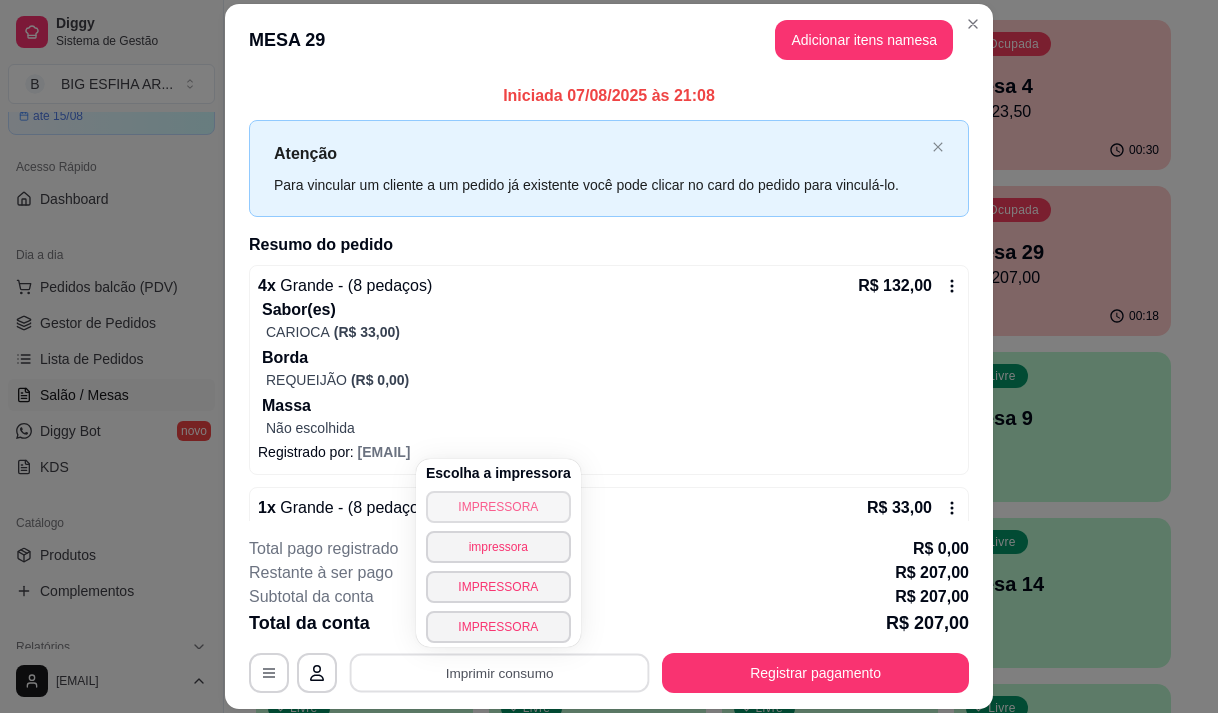 click on "IMPRESSORA" at bounding box center [498, 507] 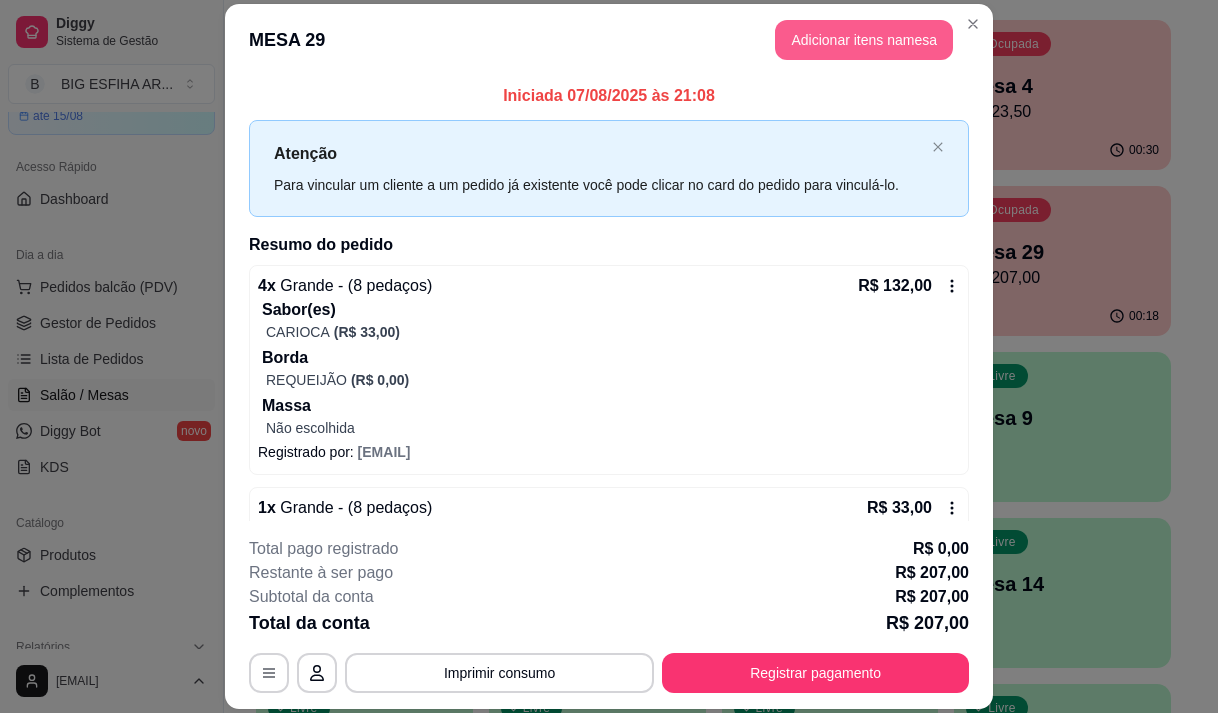 click on "Adicionar itens na  mesa" at bounding box center (864, 40) 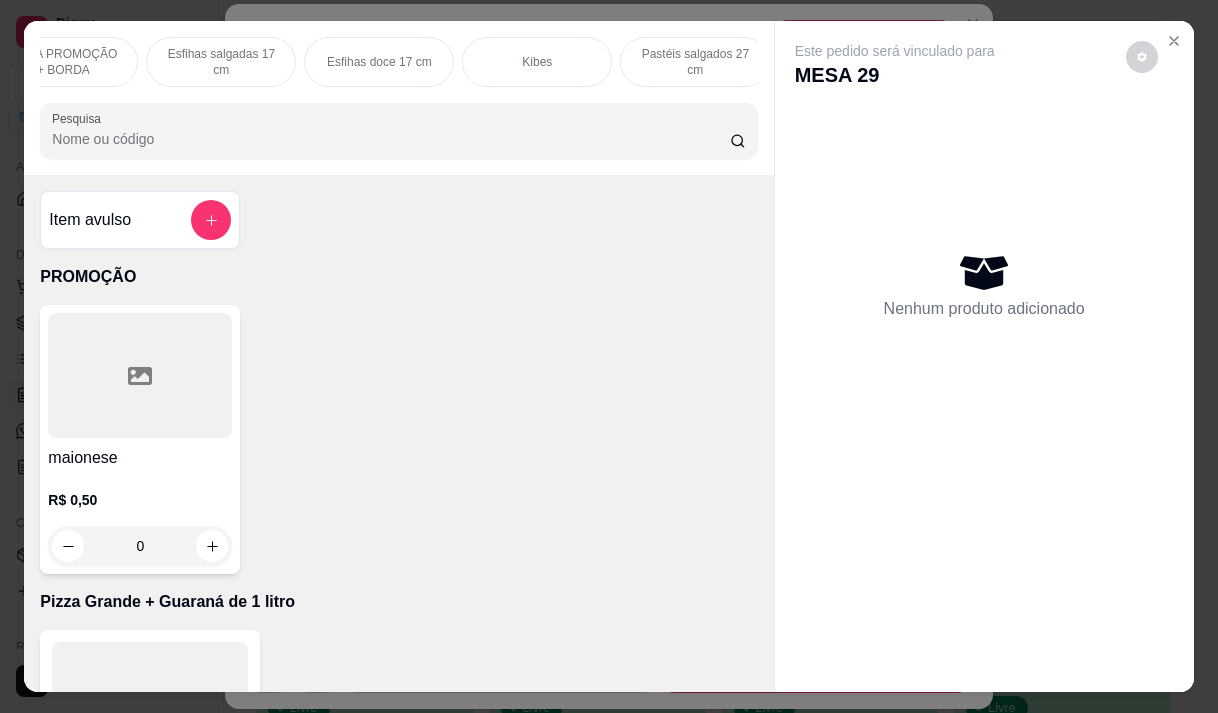 scroll, scrollTop: 0, scrollLeft: 400, axis: horizontal 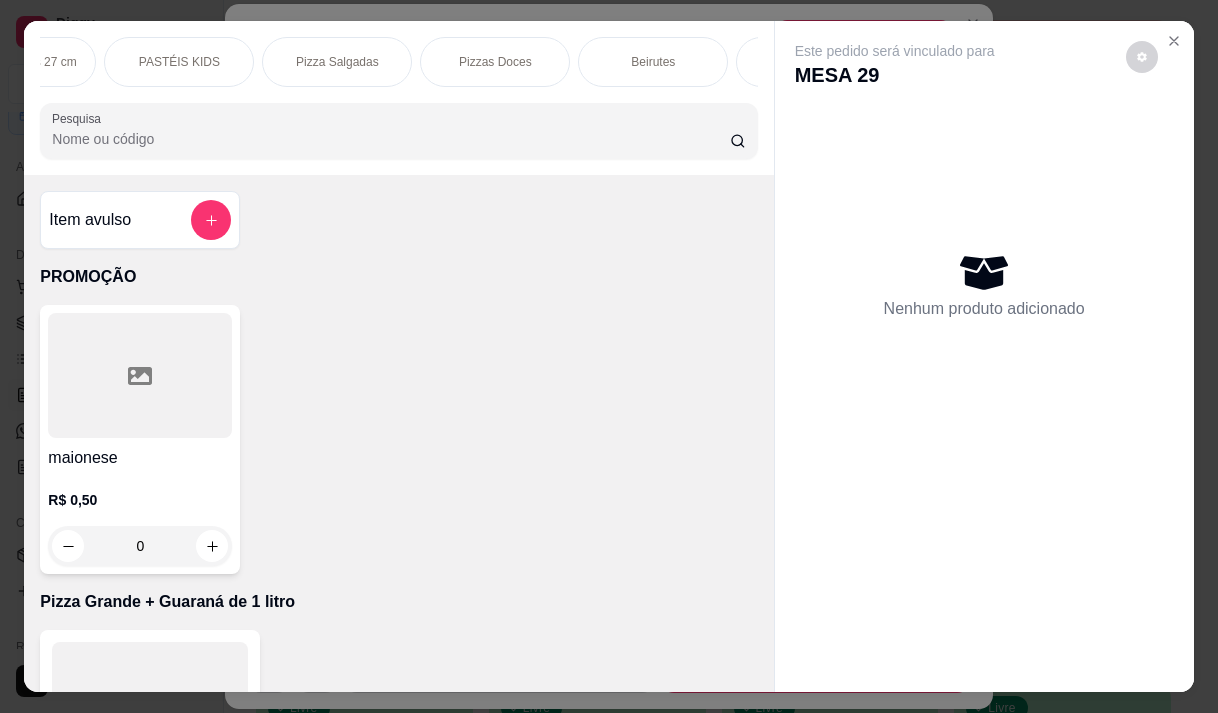 click on "Pizza Salgadas" at bounding box center (337, 62) 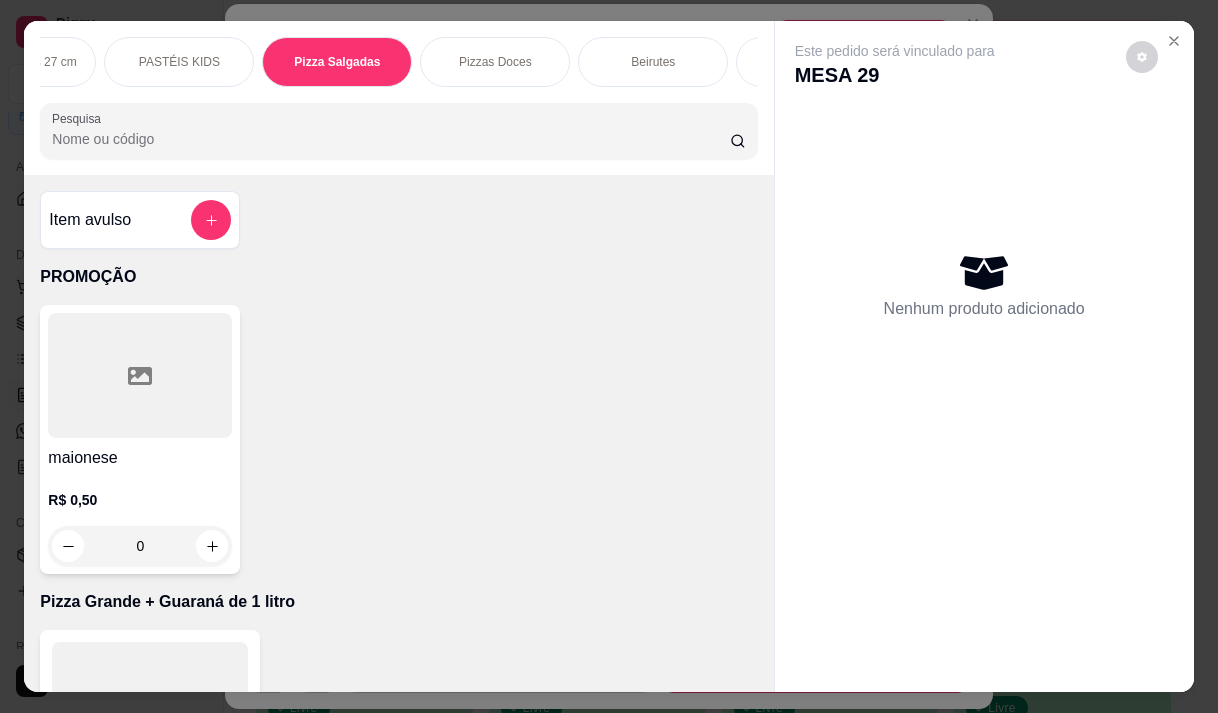 scroll, scrollTop: 15444, scrollLeft: 0, axis: vertical 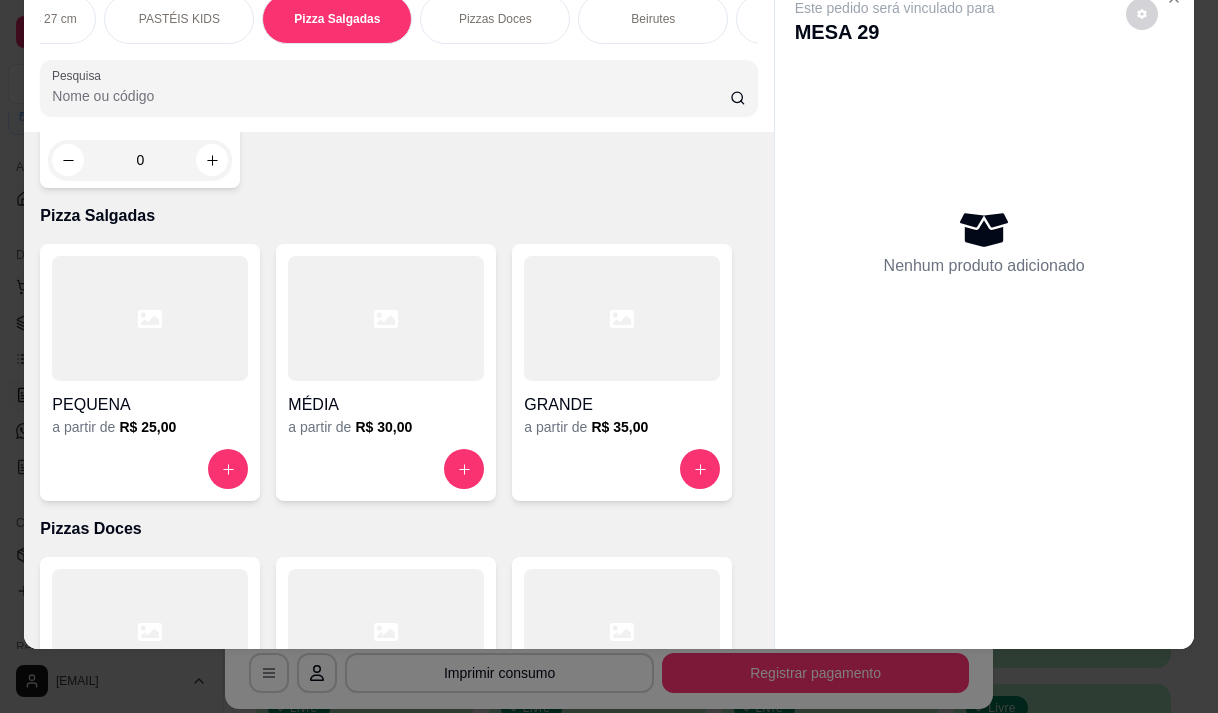 click at bounding box center (622, 318) 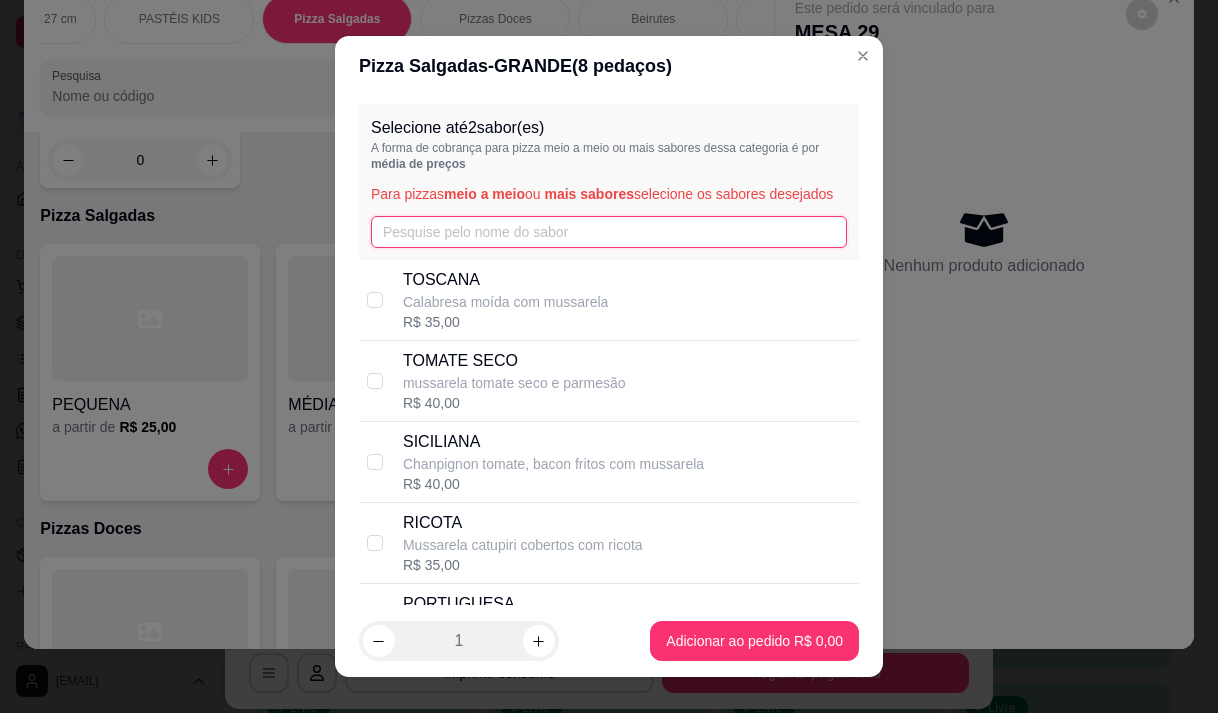 click at bounding box center [609, 232] 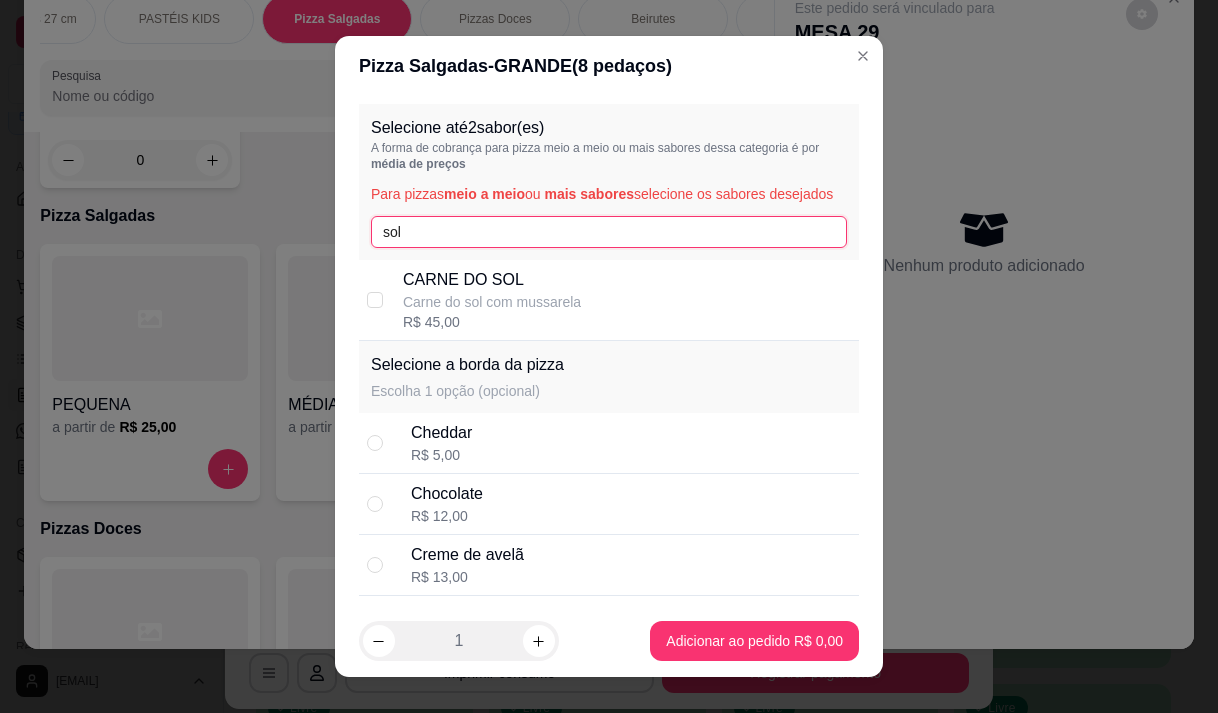 type on "sol" 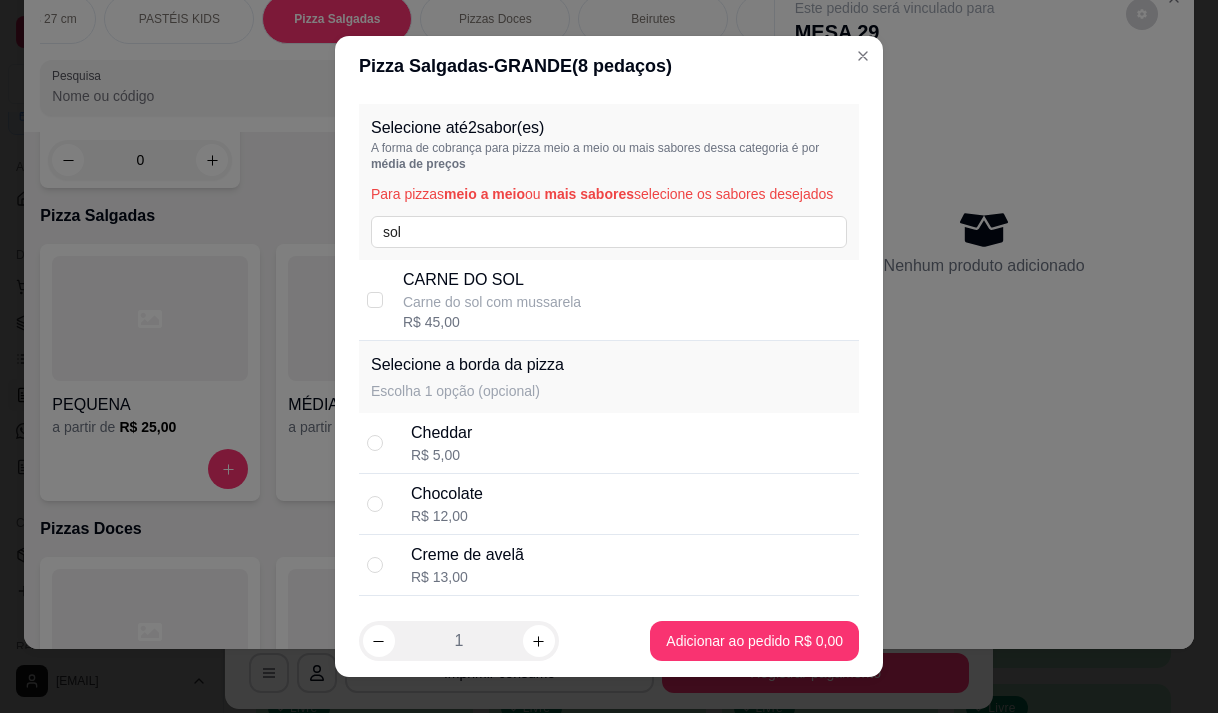 click on "Carne do sol com mussarela" at bounding box center (492, 302) 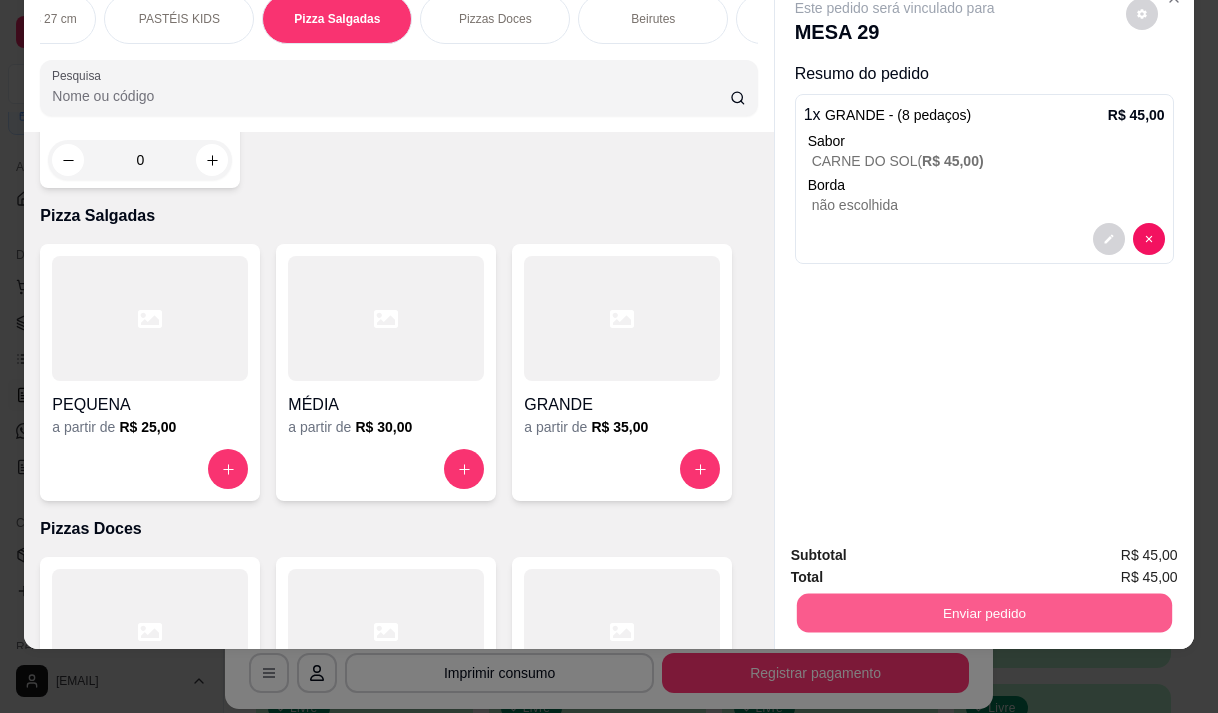 click on "Enviar pedido" at bounding box center (983, 612) 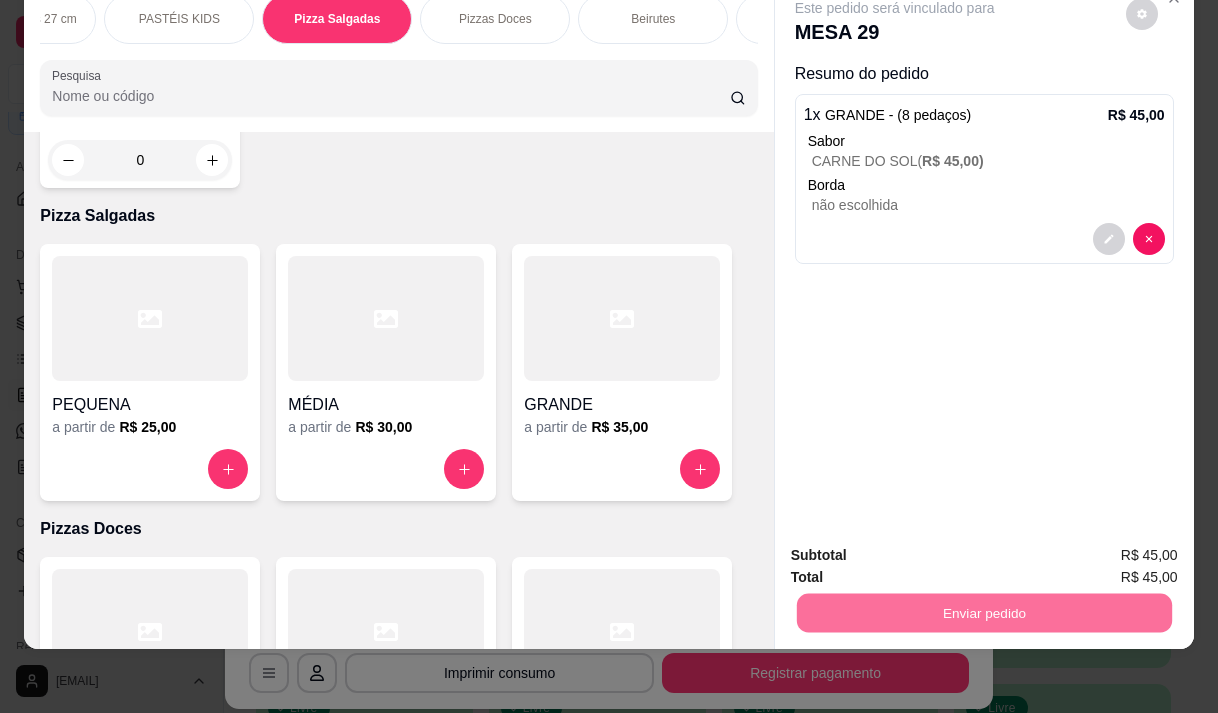 click on "Não registrar e enviar pedido" at bounding box center [918, 549] 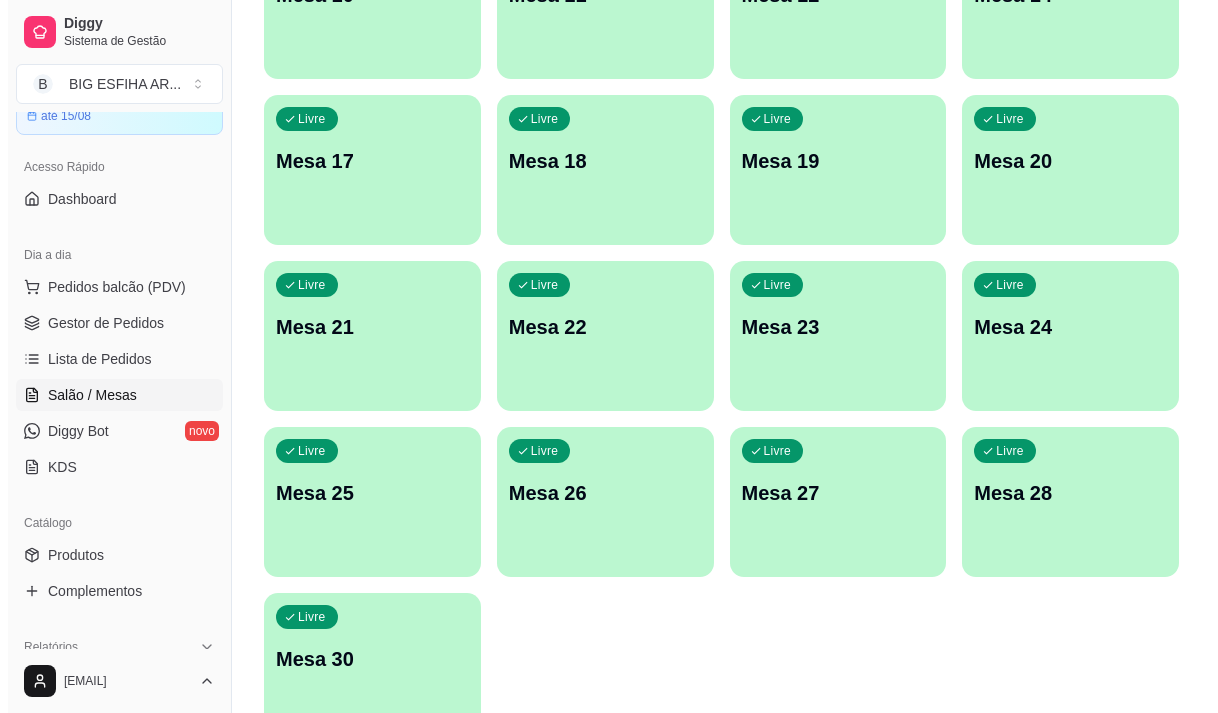 scroll, scrollTop: 796, scrollLeft: 0, axis: vertical 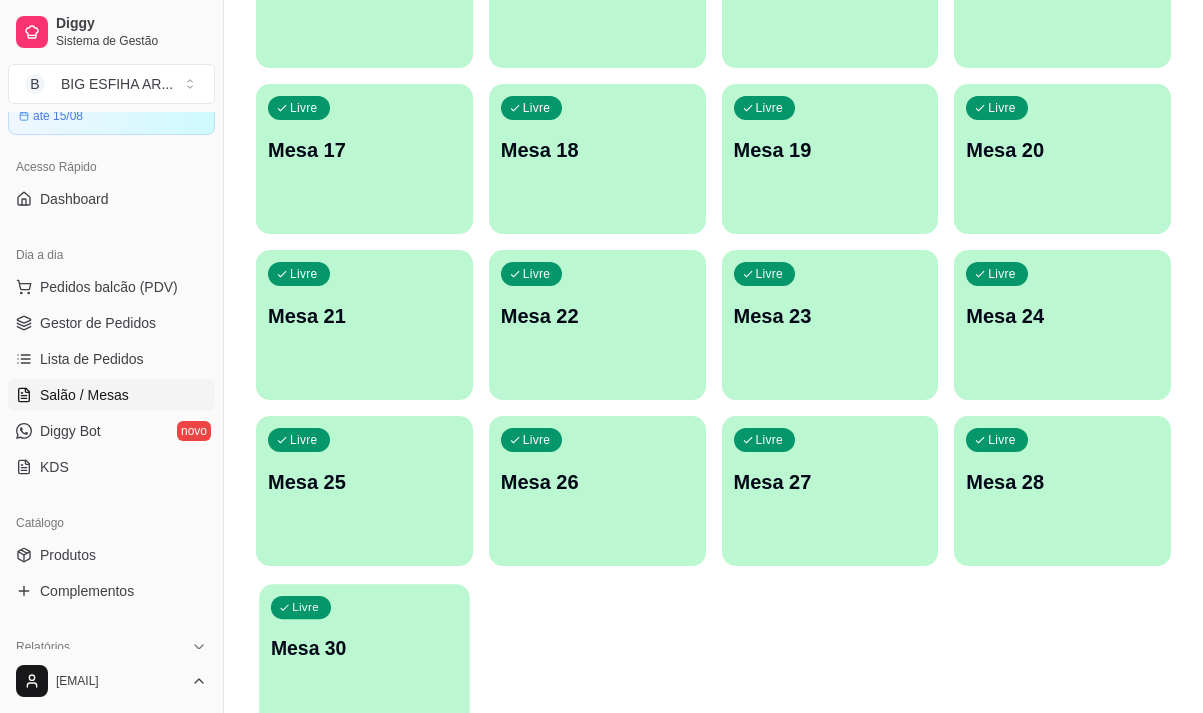 click on "Mesa 30" at bounding box center (364, 648) 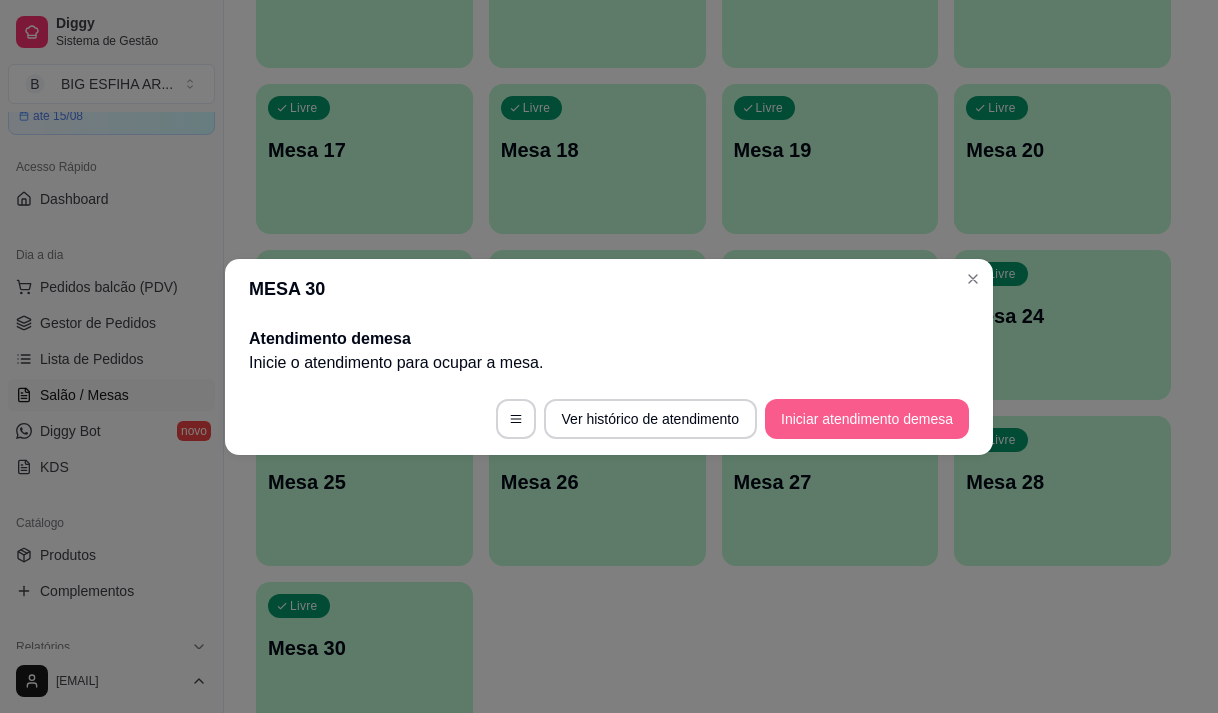 click on "Iniciar atendimento de  mesa" at bounding box center [867, 419] 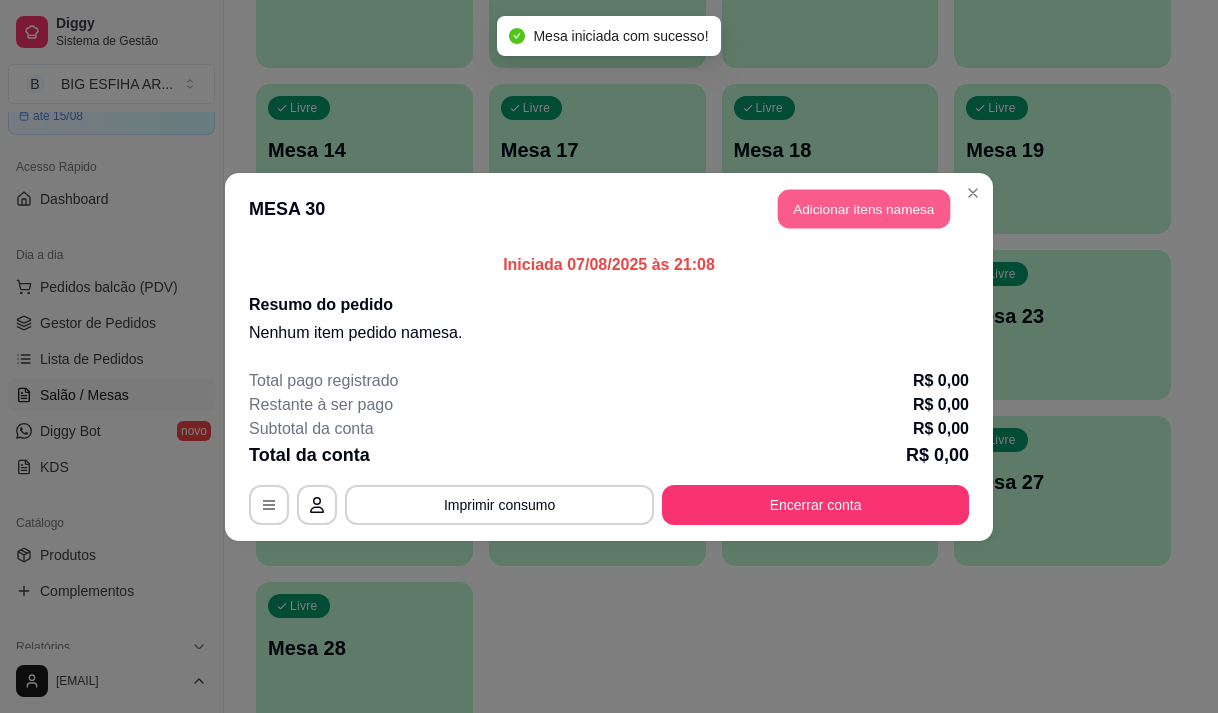 click on "Adicionar itens na  mesa" at bounding box center [864, 208] 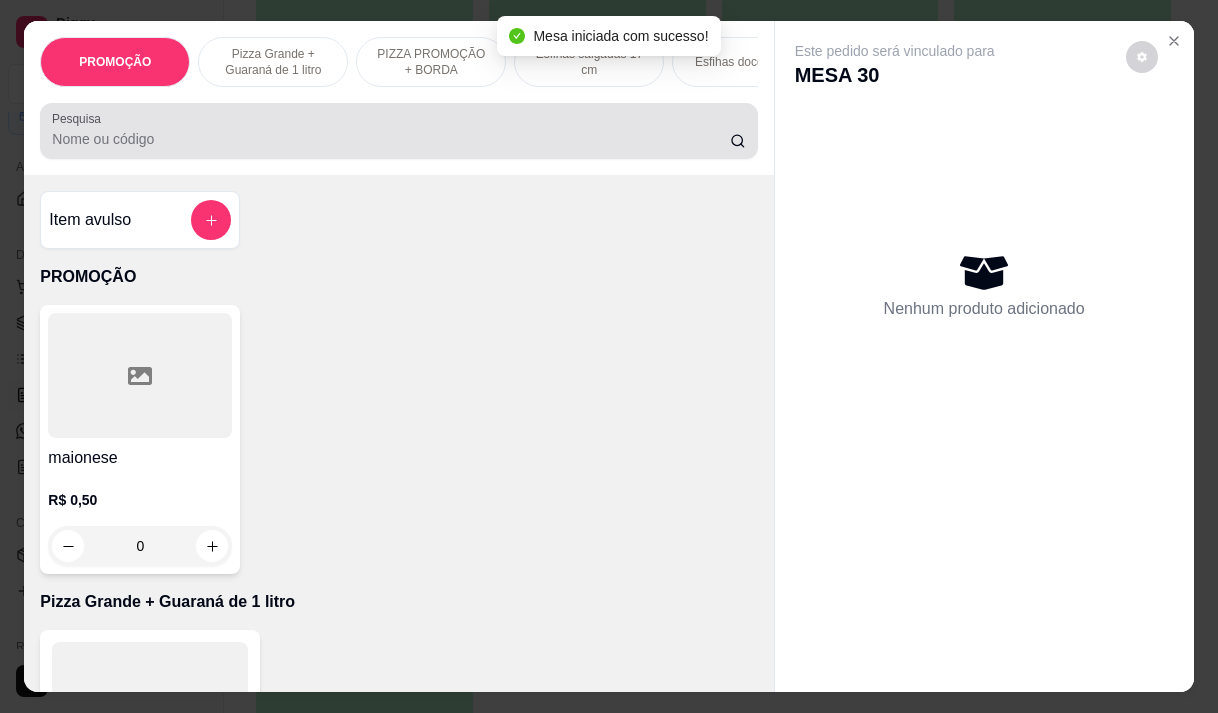 click on "Pesquisa" at bounding box center [391, 139] 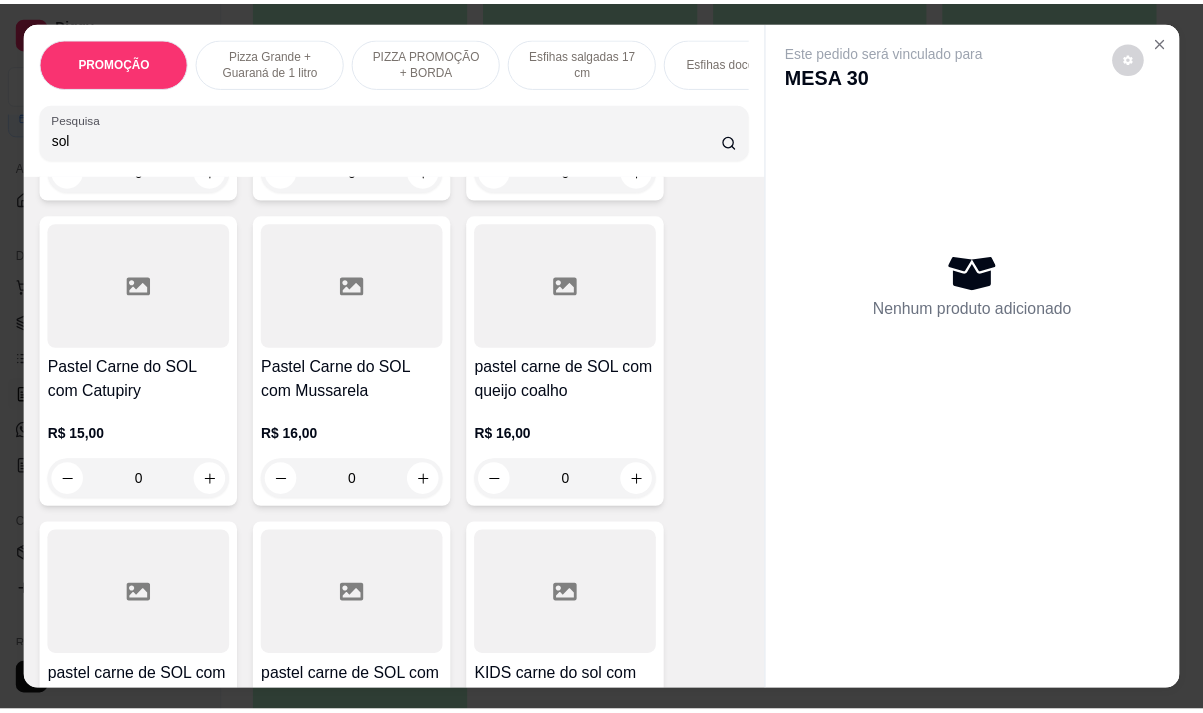 scroll, scrollTop: 400, scrollLeft: 0, axis: vertical 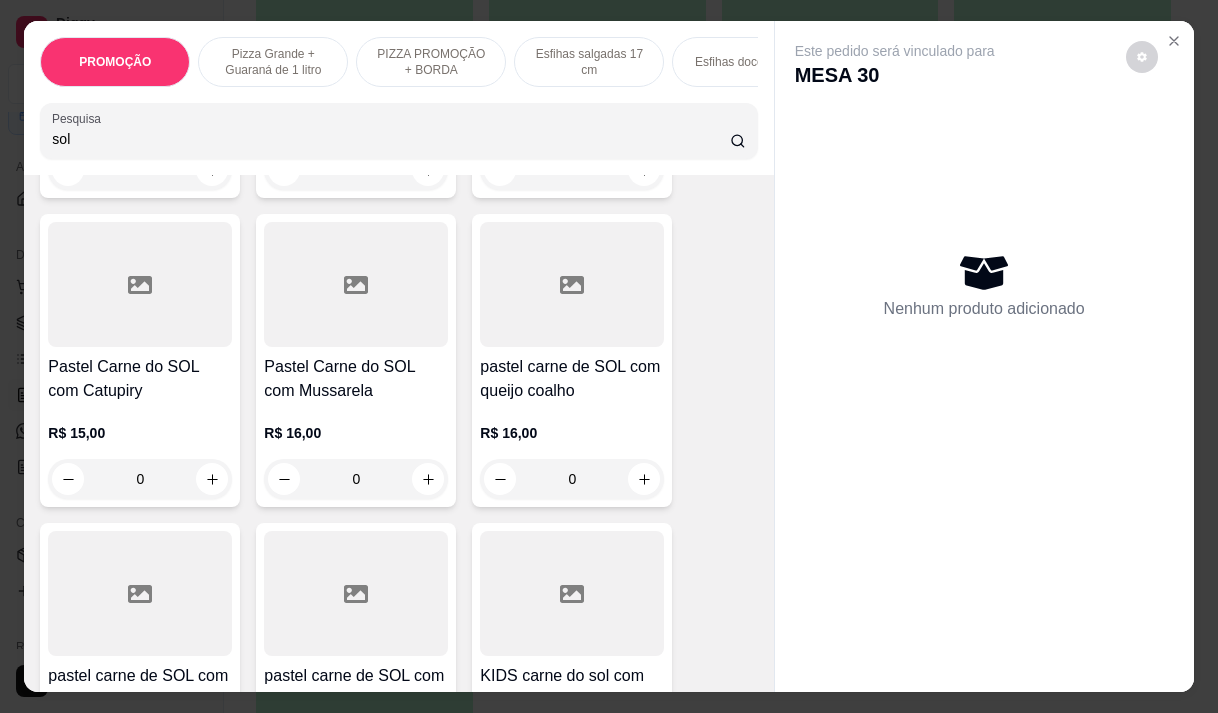 type on "sol" 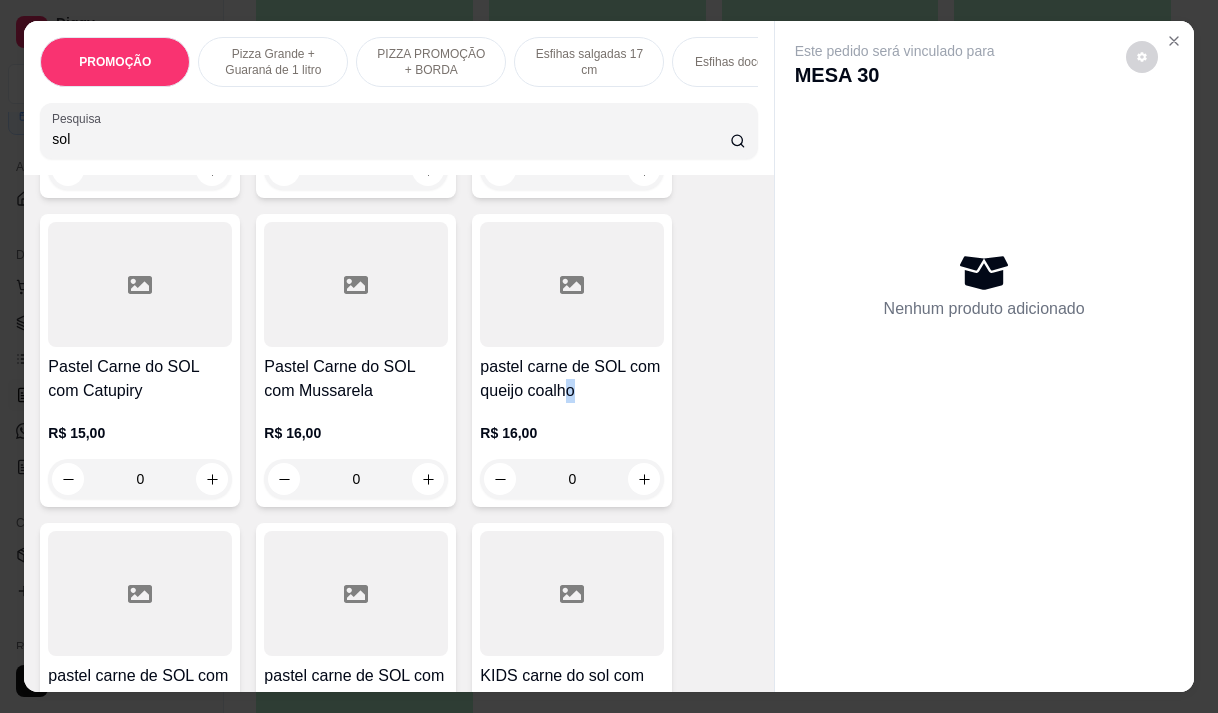 click on "pastel carne de SOL  com queijo coalho" at bounding box center (572, 379) 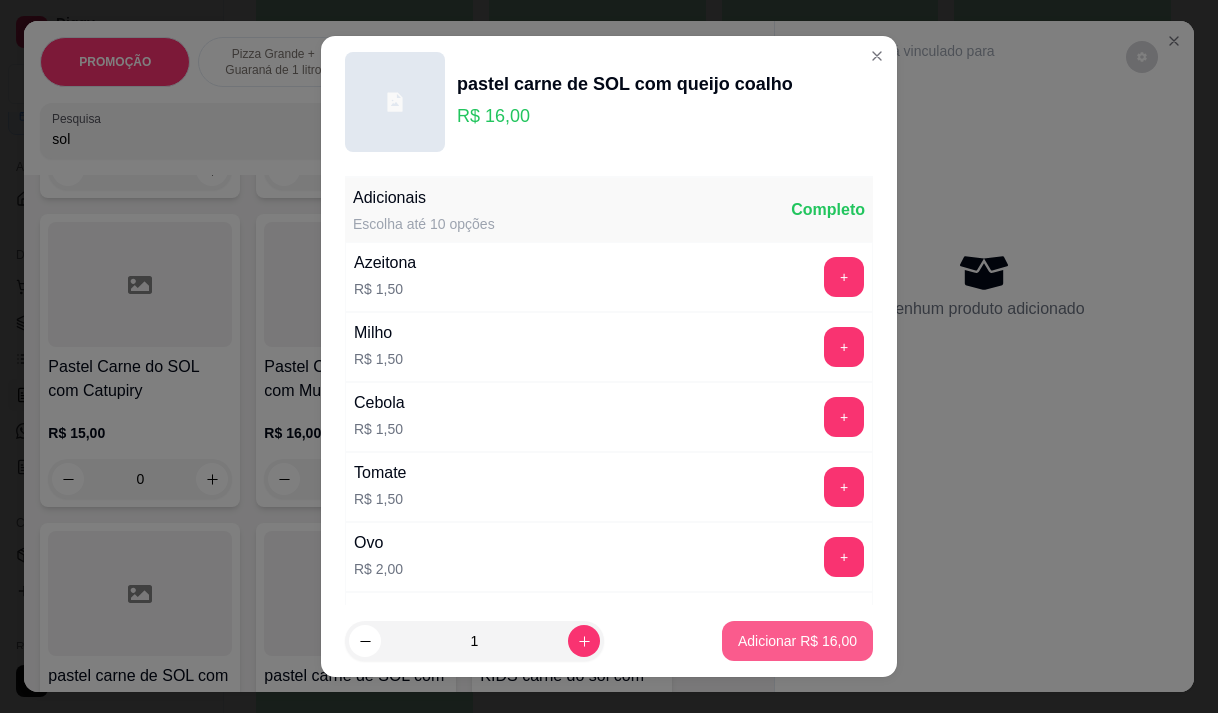 click on "Adicionar   R$ 16,00" at bounding box center [797, 641] 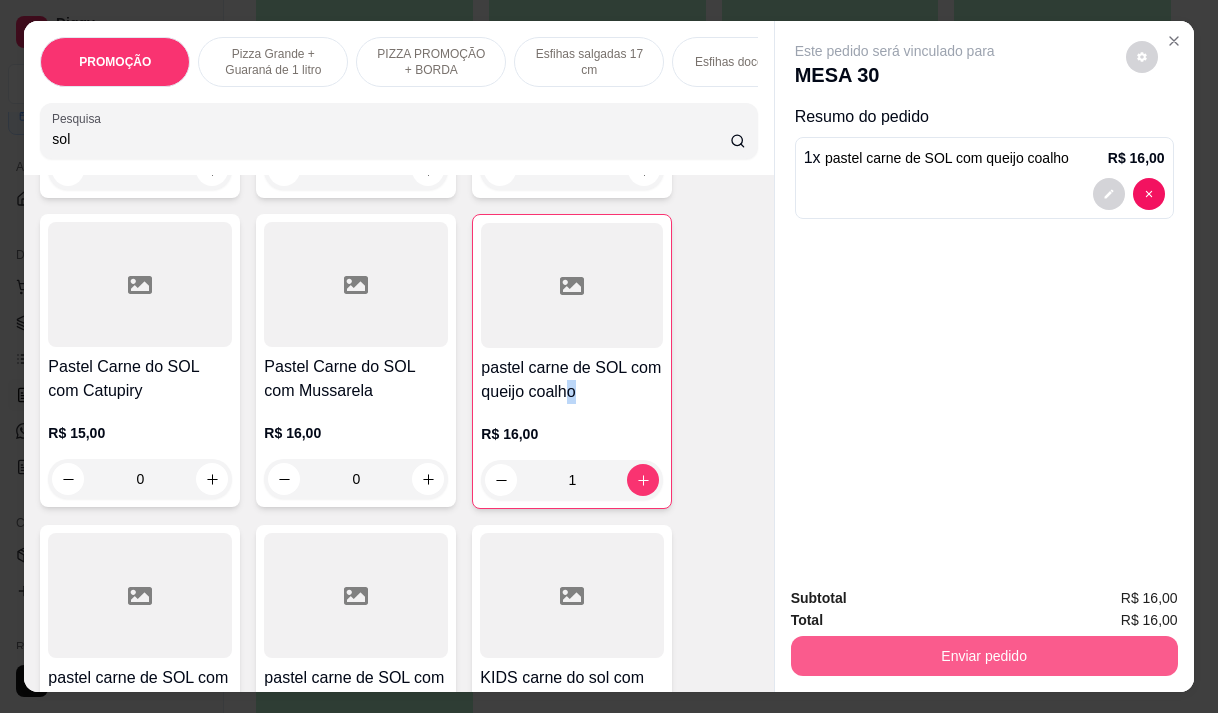click on "Enviar pedido" at bounding box center [984, 656] 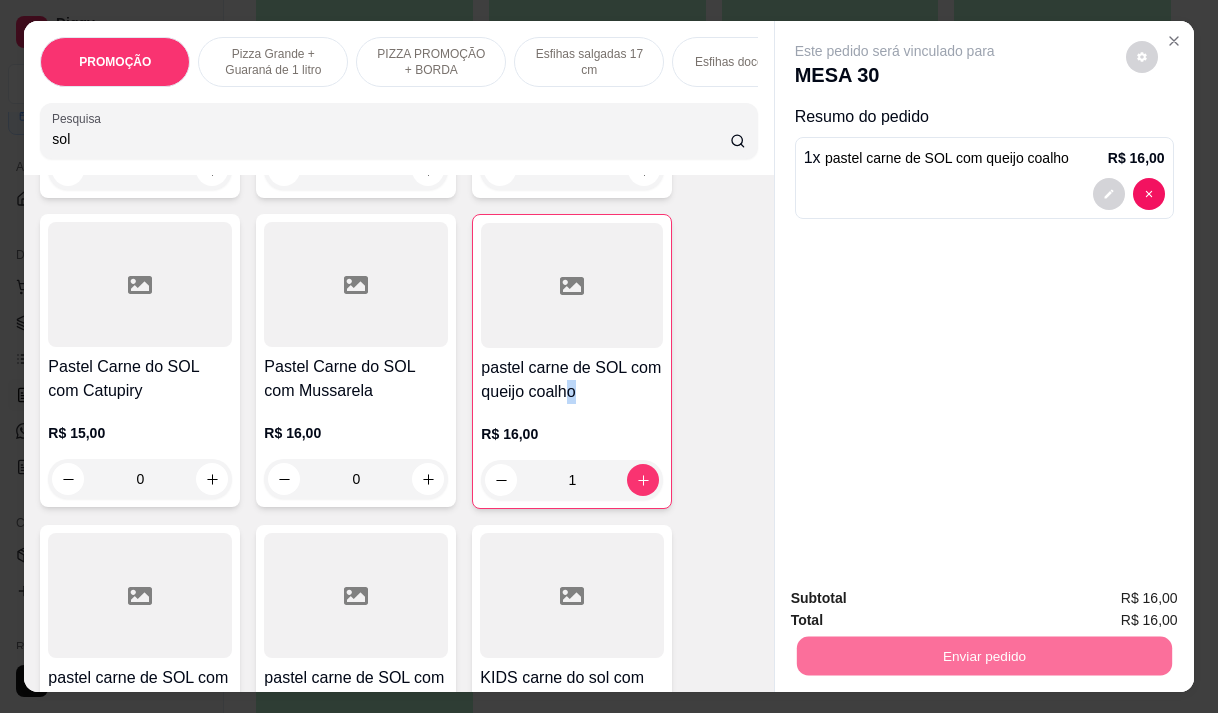 click on "Não registrar e enviar pedido" at bounding box center (918, 599) 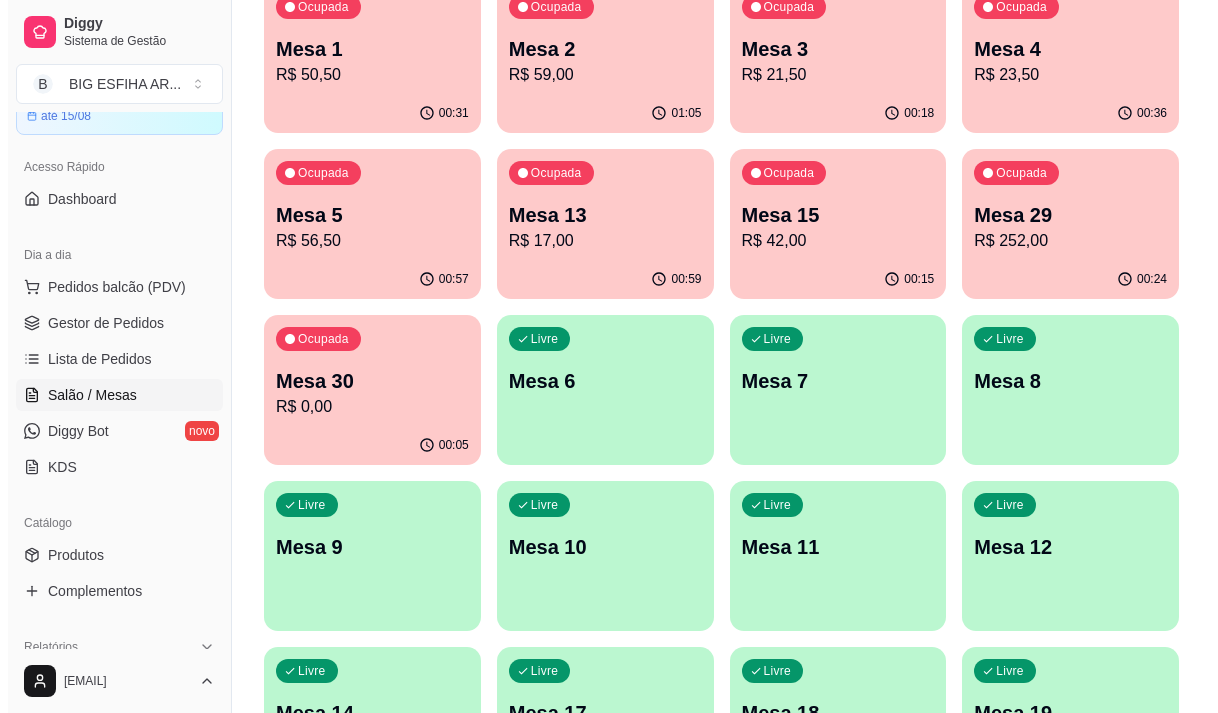 scroll, scrollTop: 0, scrollLeft: 0, axis: both 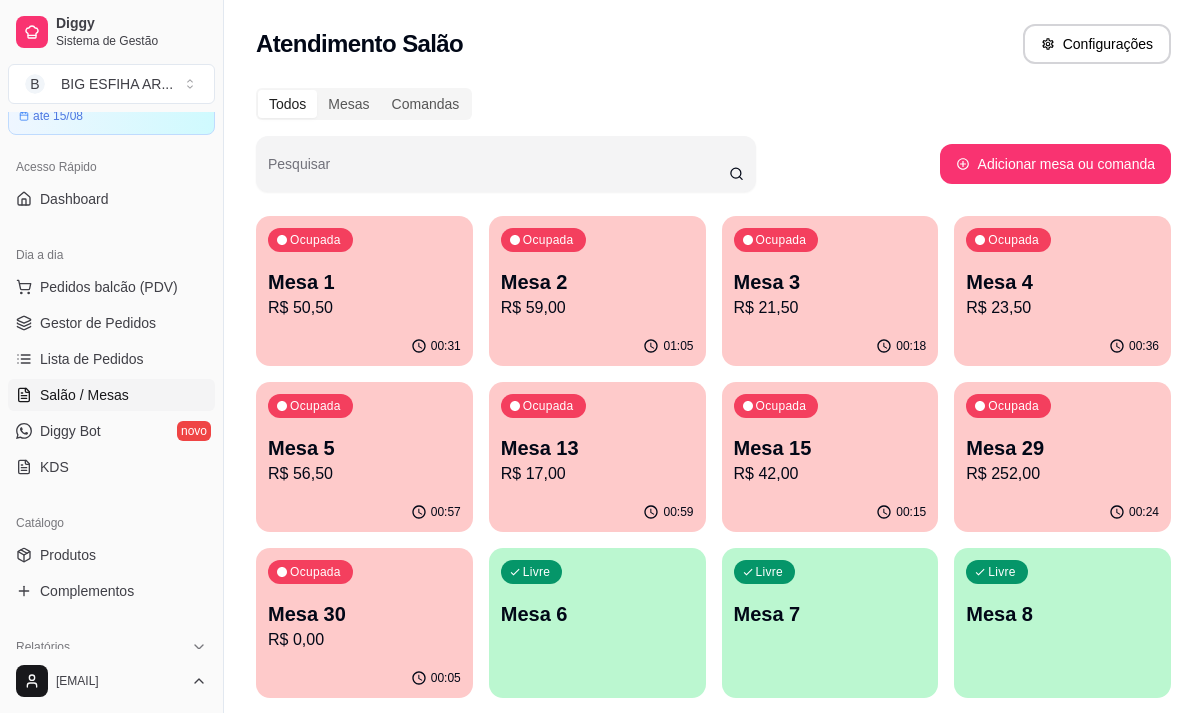 click on "Ocupada Mesa 13 R$ 17,00" at bounding box center (597, 437) 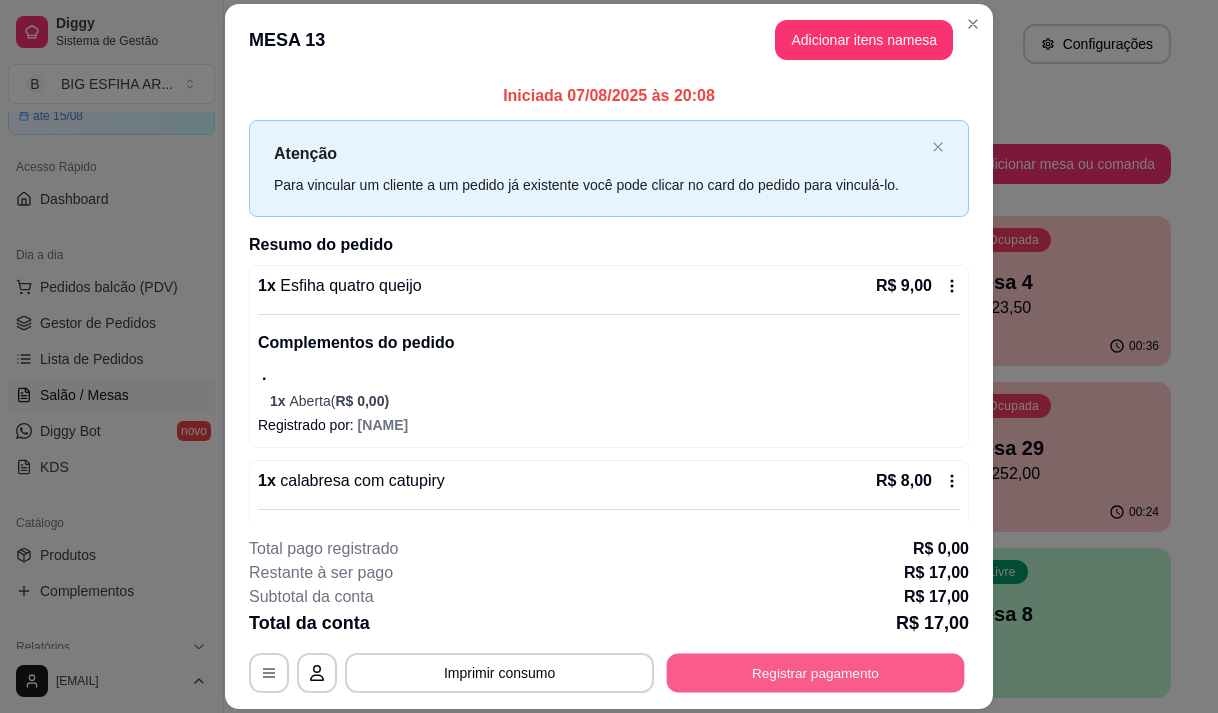 click on "Registrar pagamento" at bounding box center [816, 673] 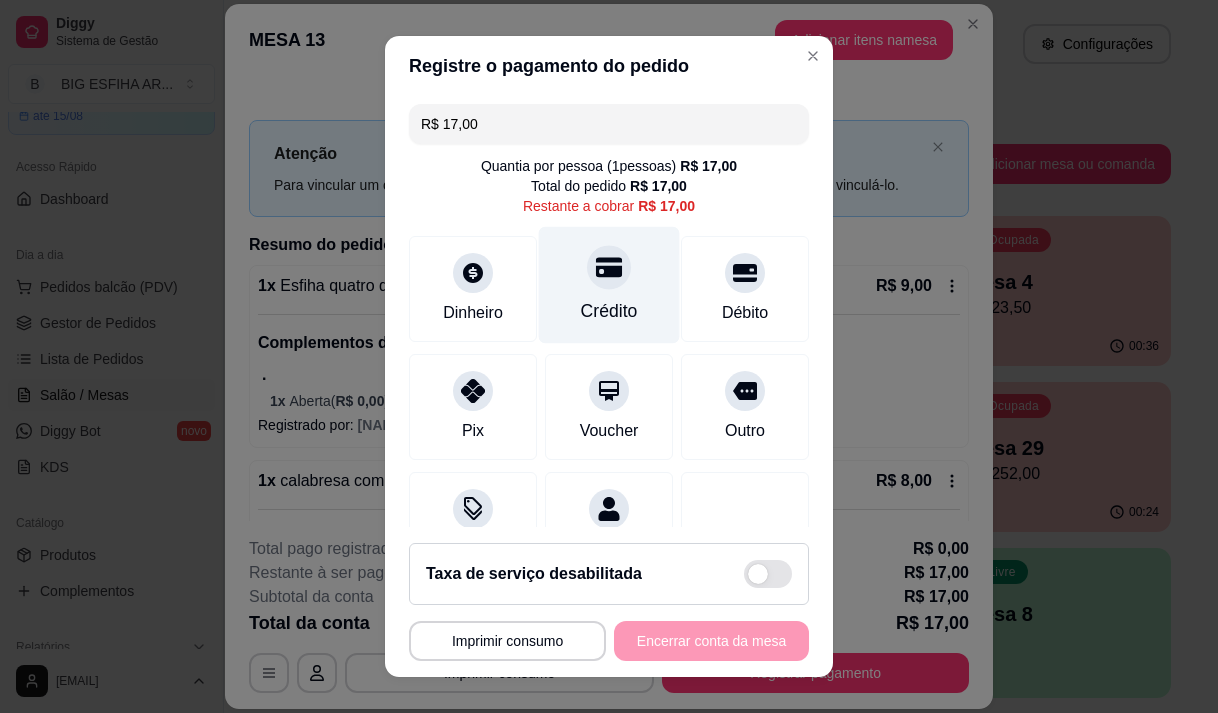 click on "Crédito" at bounding box center (609, 284) 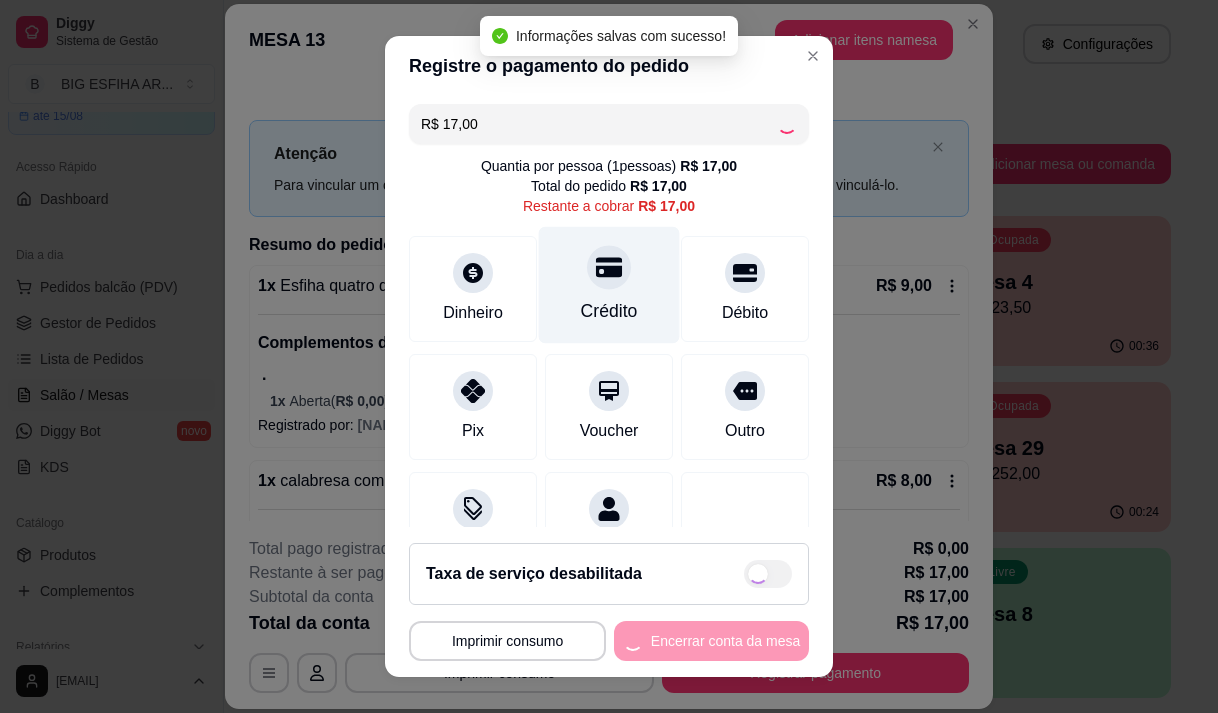type on "R$ 0,00" 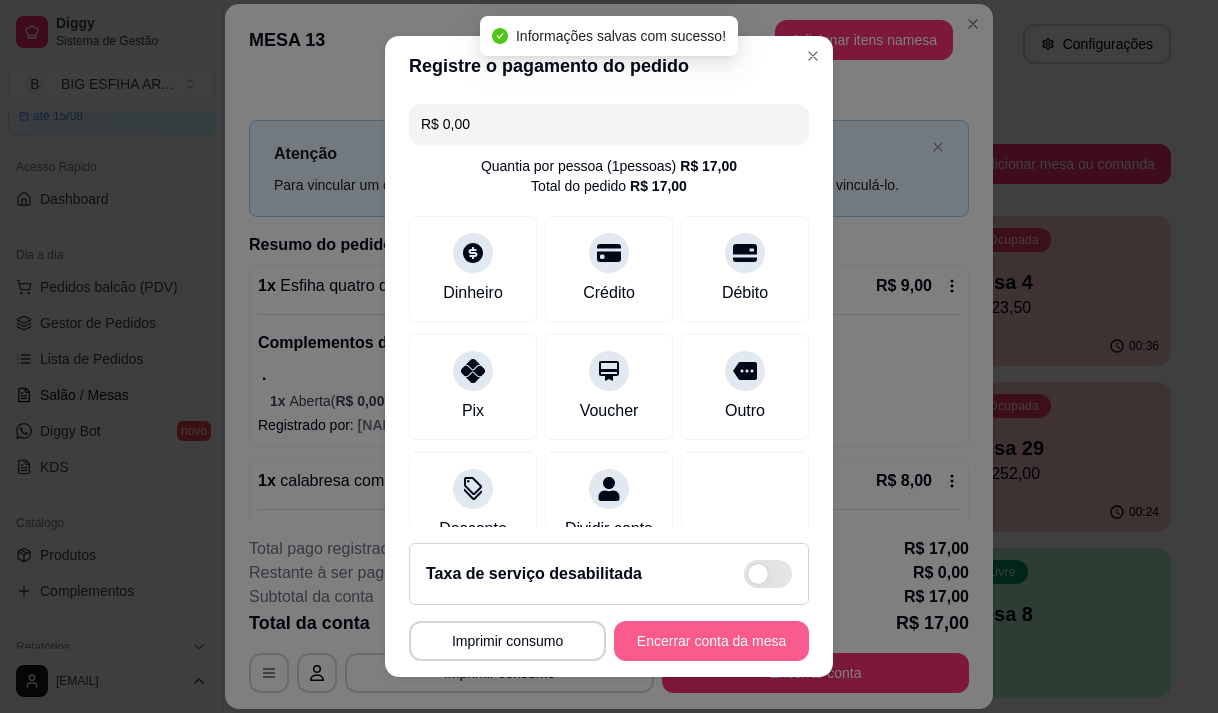 click on "Encerrar conta da mesa" at bounding box center (711, 641) 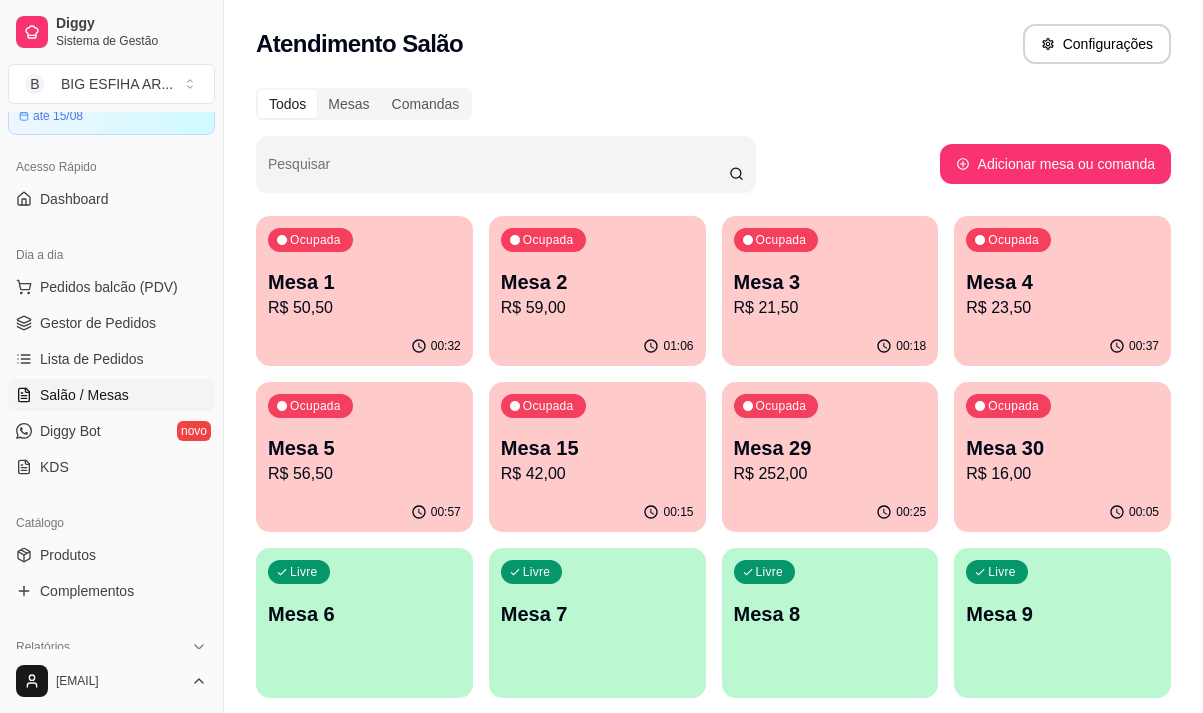 click on "R$ 21,50" at bounding box center (830, 308) 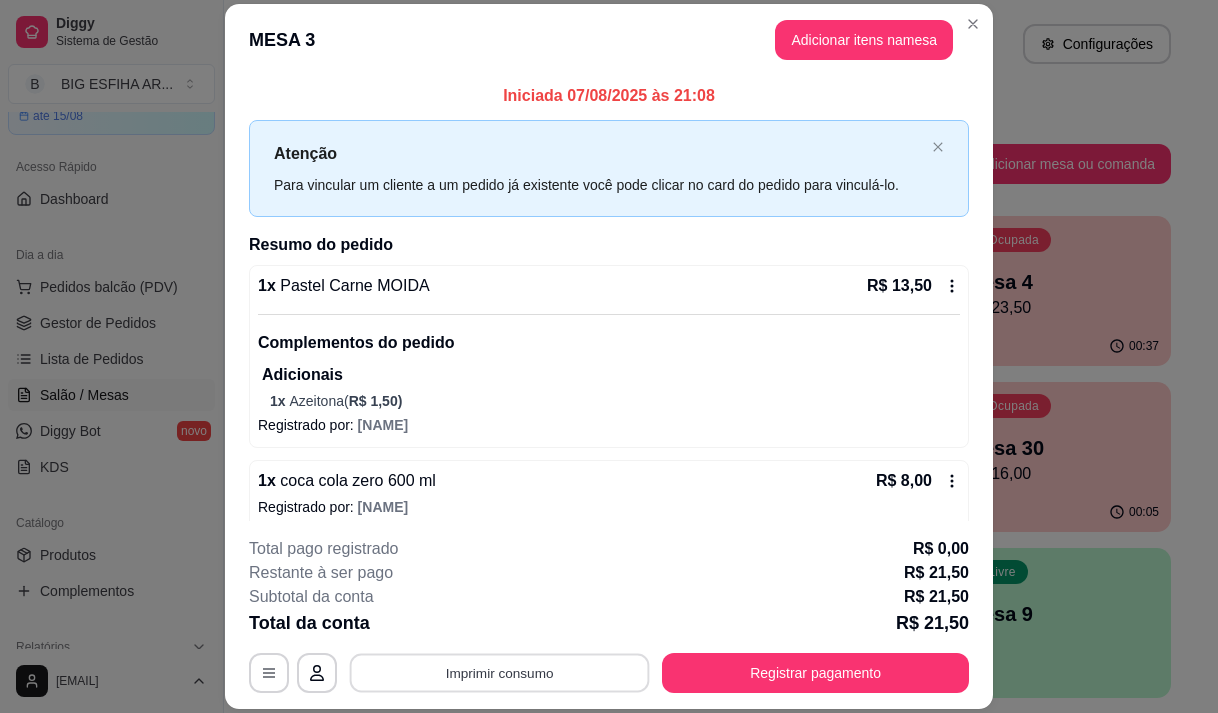 click on "Imprimir consumo" at bounding box center (500, 673) 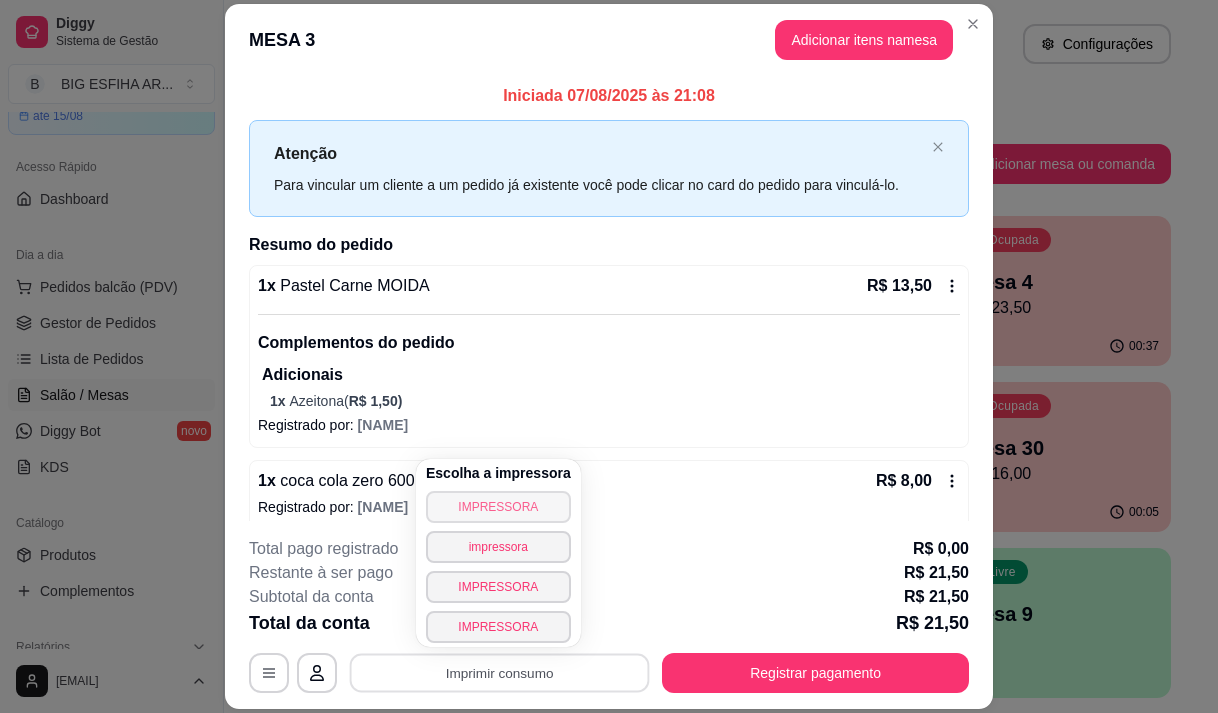 click on "IMPRESSORA" at bounding box center (498, 507) 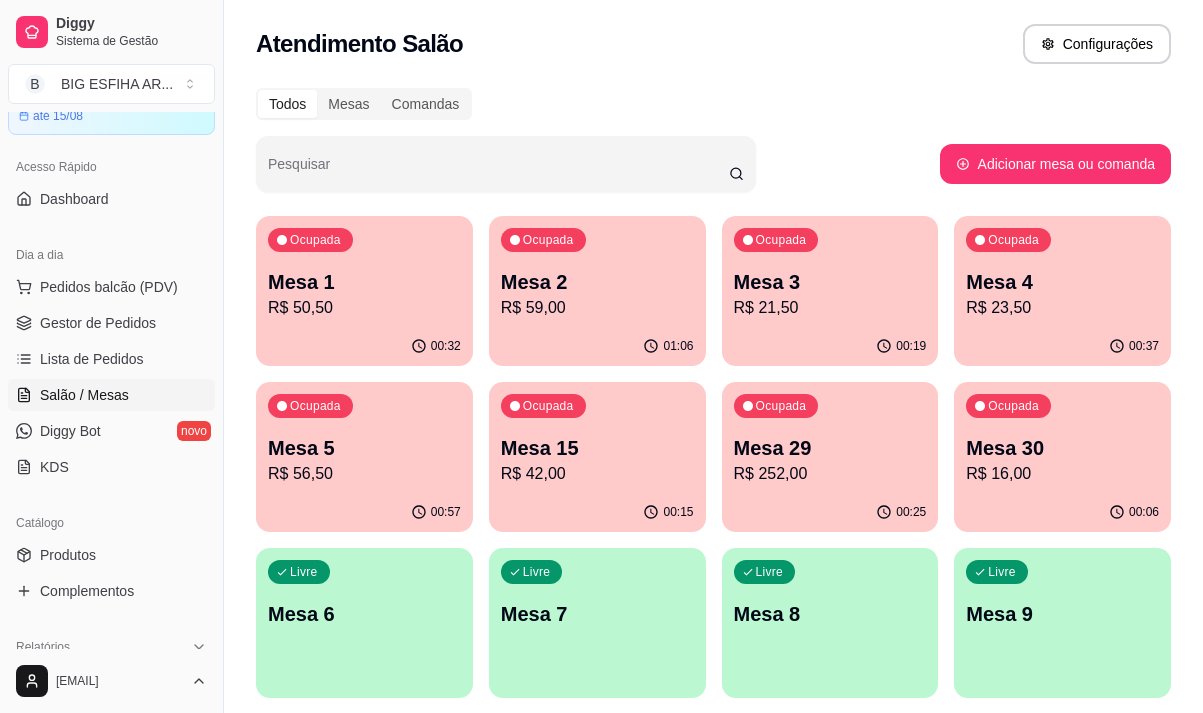 click on "R$ 59,00" at bounding box center (597, 308) 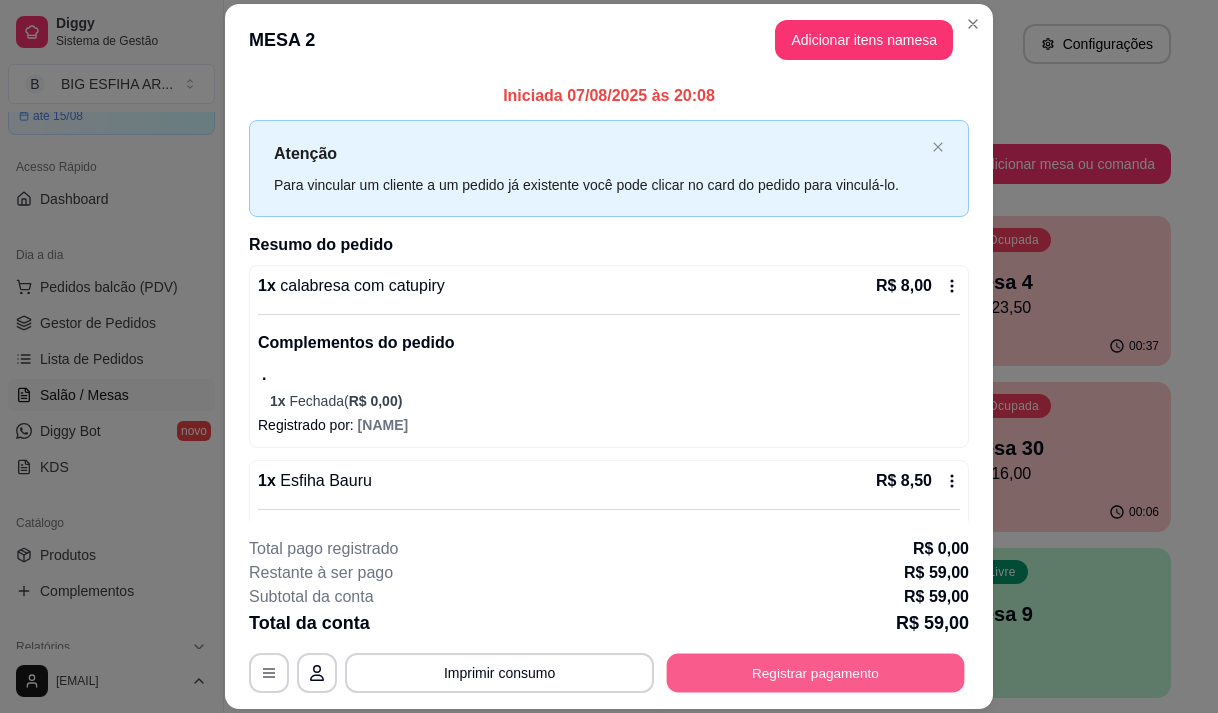 click on "Registrar pagamento" at bounding box center [816, 673] 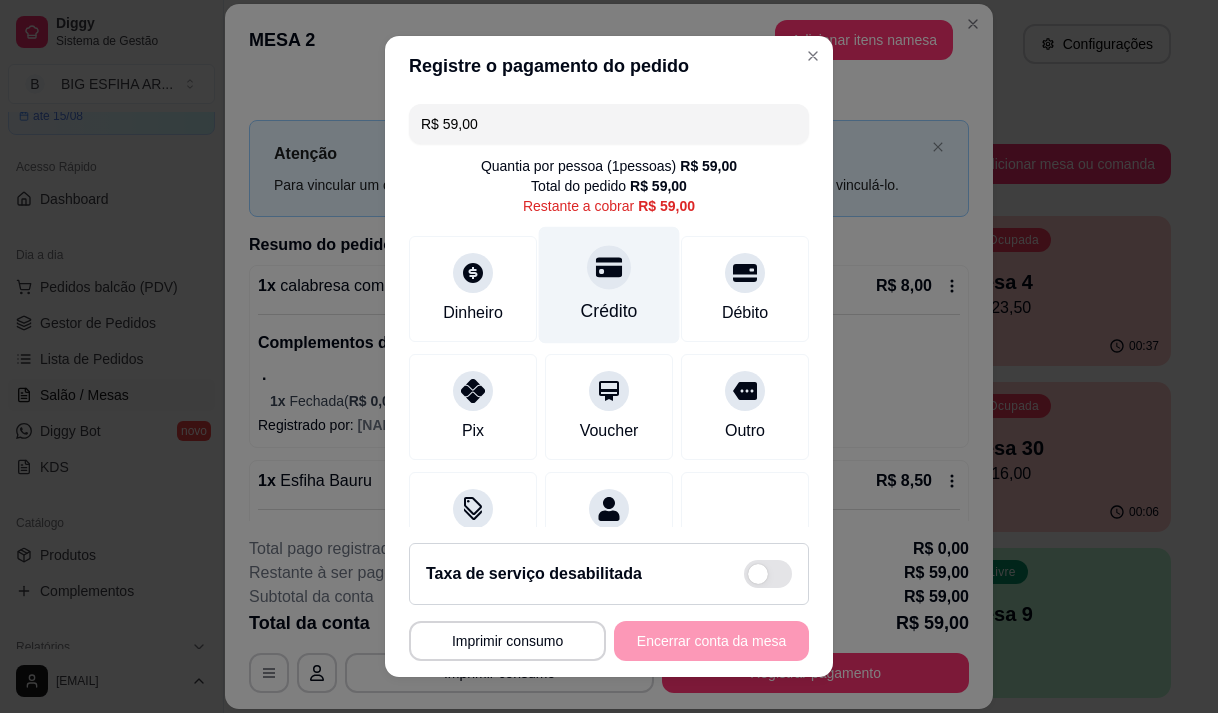 click on "Crédito" at bounding box center [609, 311] 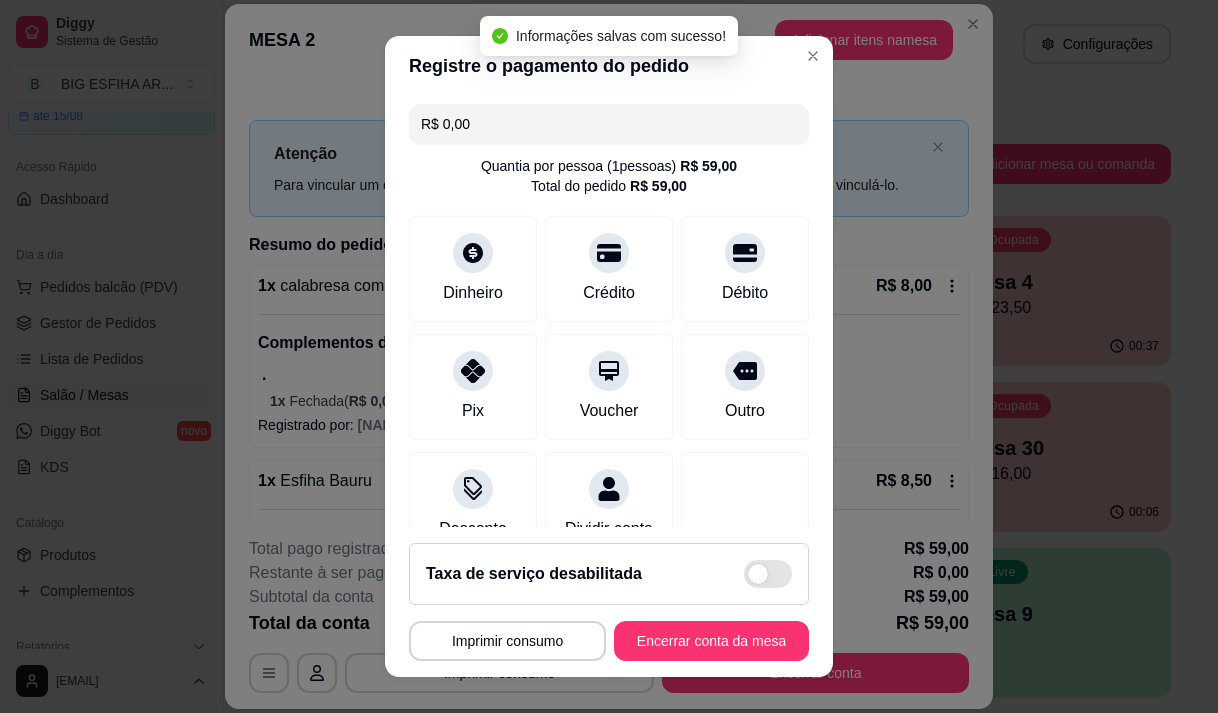 type on "R$ 0,00" 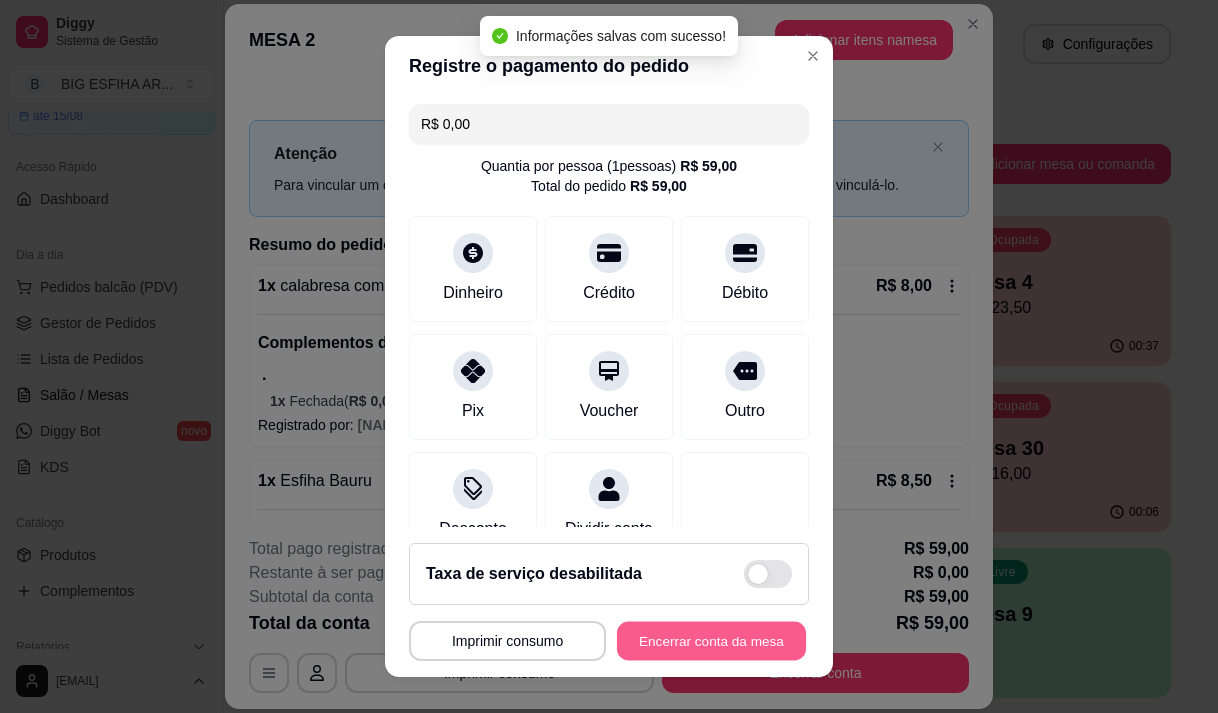 click on "Encerrar conta da mesa" at bounding box center (711, 641) 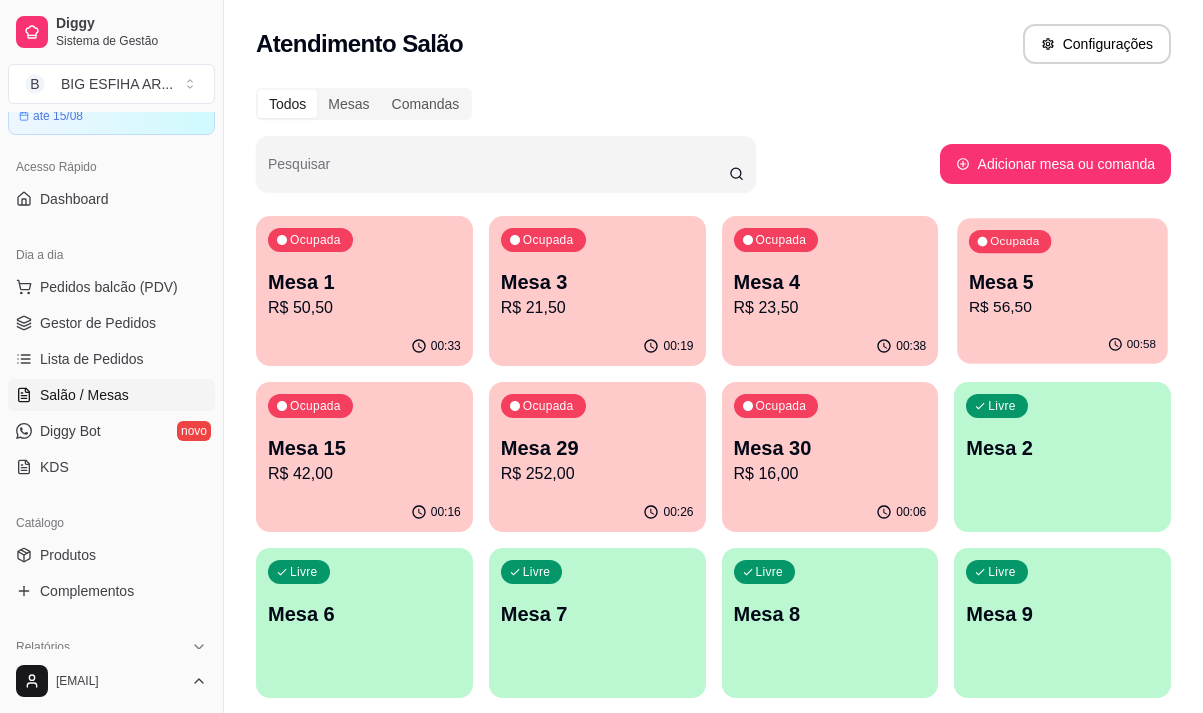 click on "R$ 56,50" at bounding box center (1062, 307) 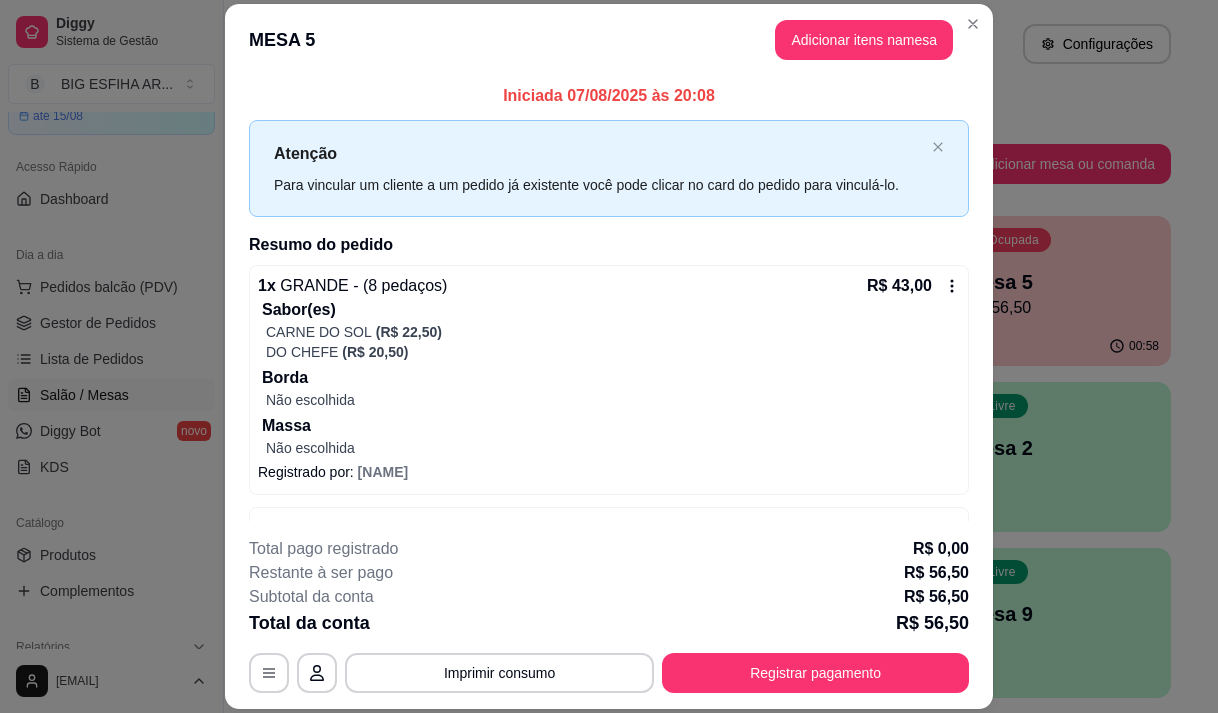 click on "MESA 5 Adicionar itens na  mesa" at bounding box center [609, 40] 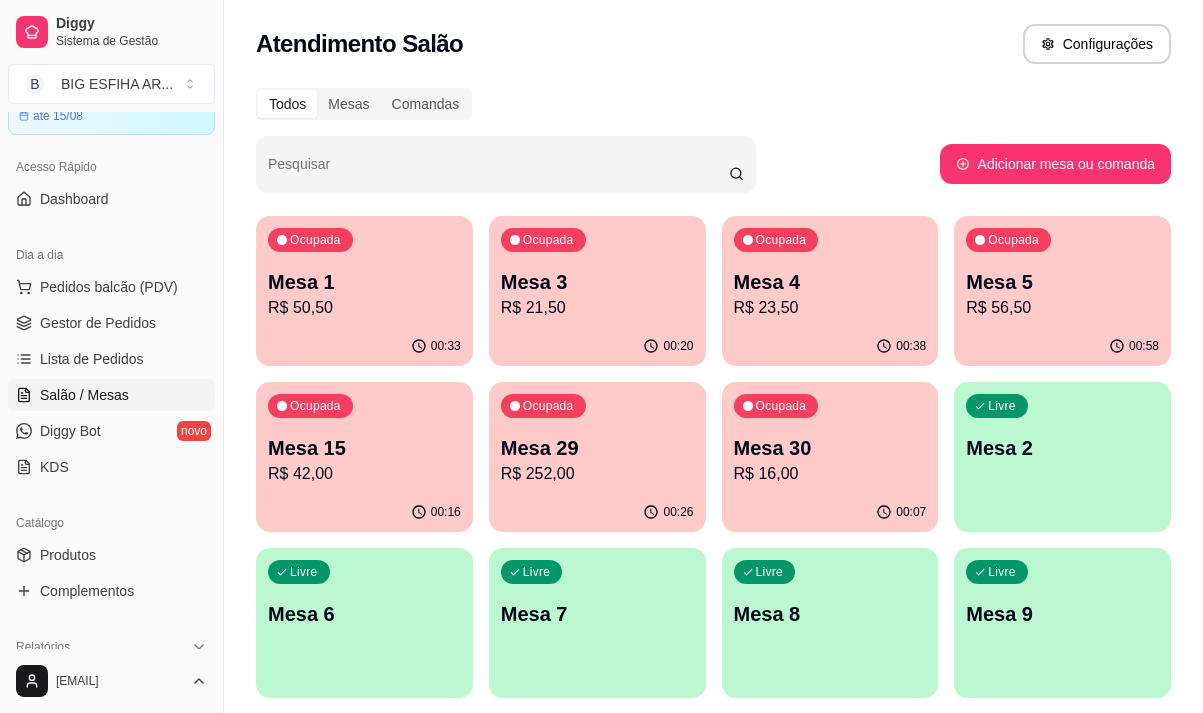 click on "R$ 21,50" at bounding box center [597, 308] 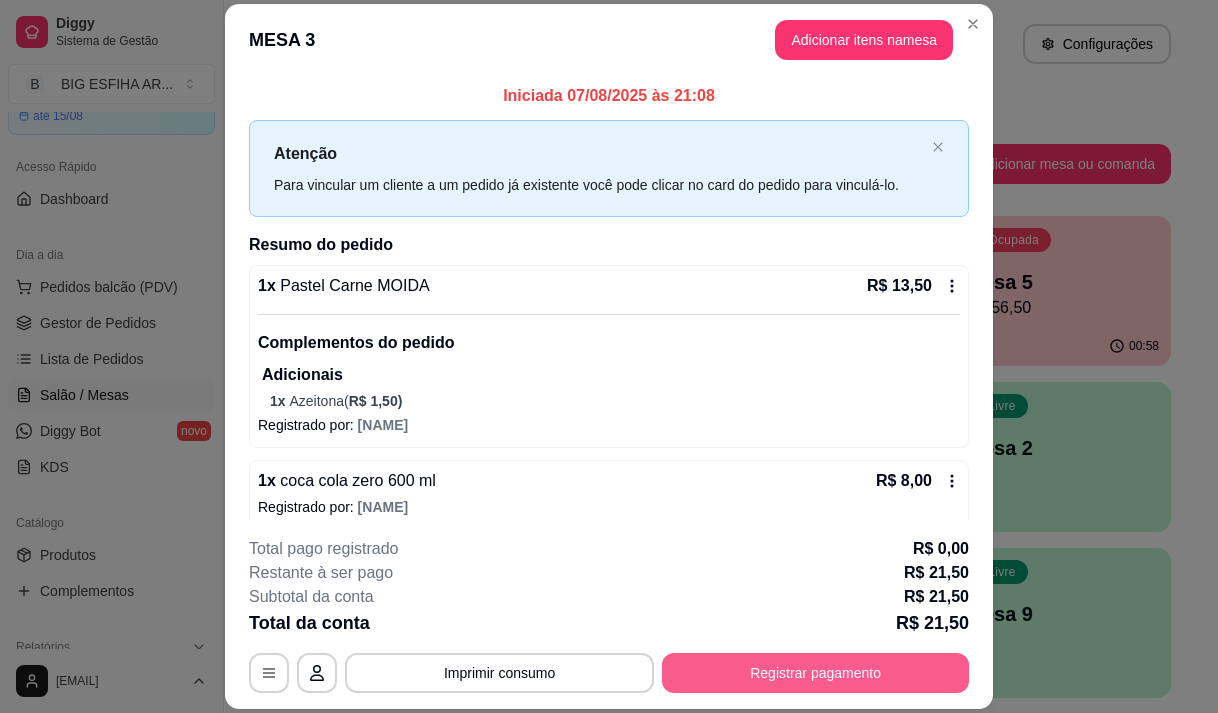 click on "Registrar pagamento" at bounding box center (815, 673) 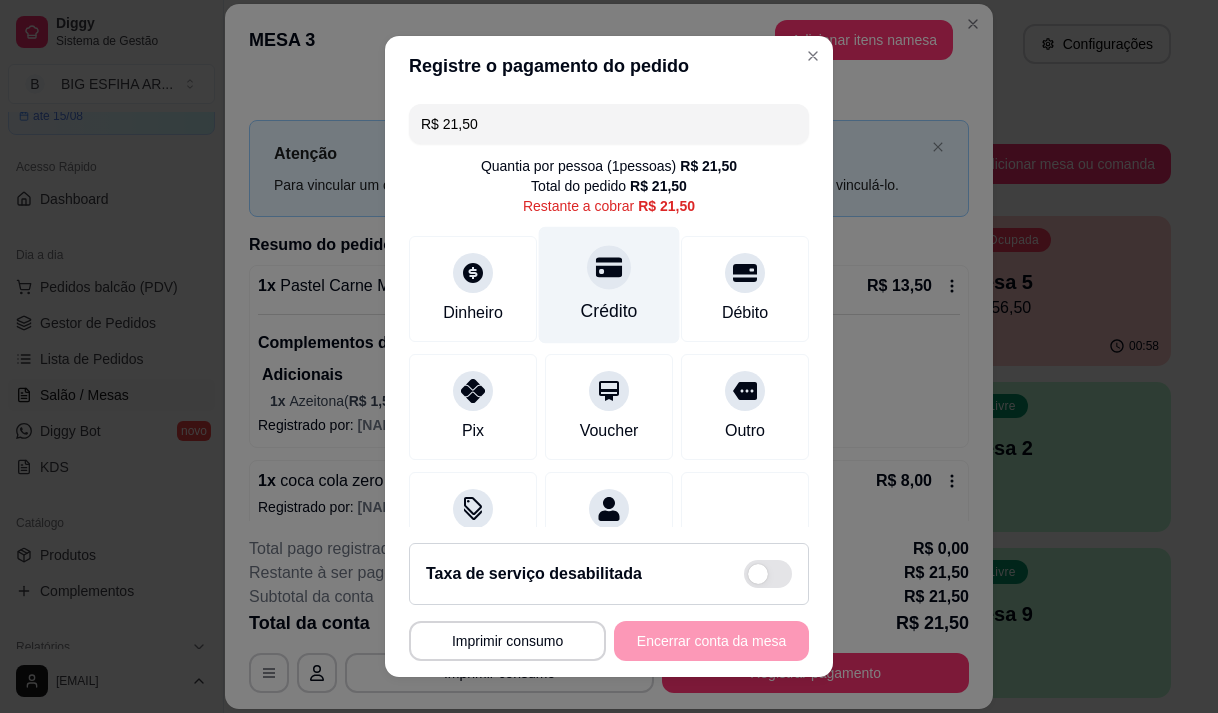 click on "Crédito" at bounding box center (609, 284) 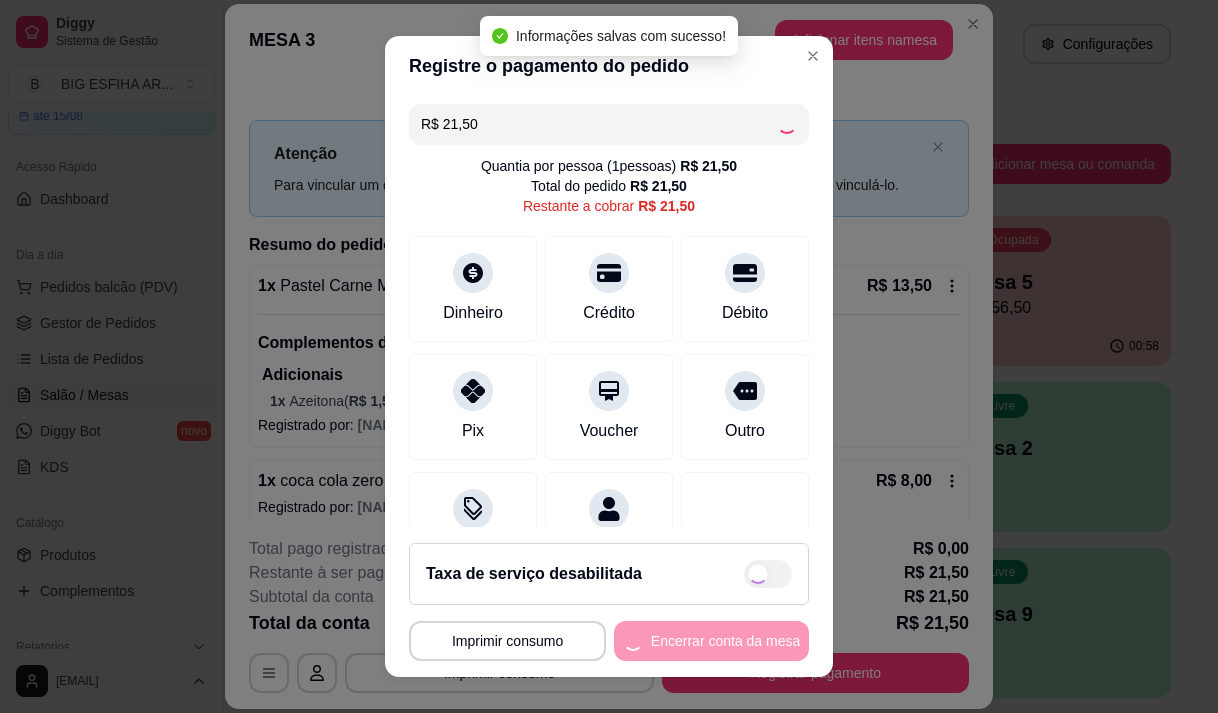 type on "R$ 0,00" 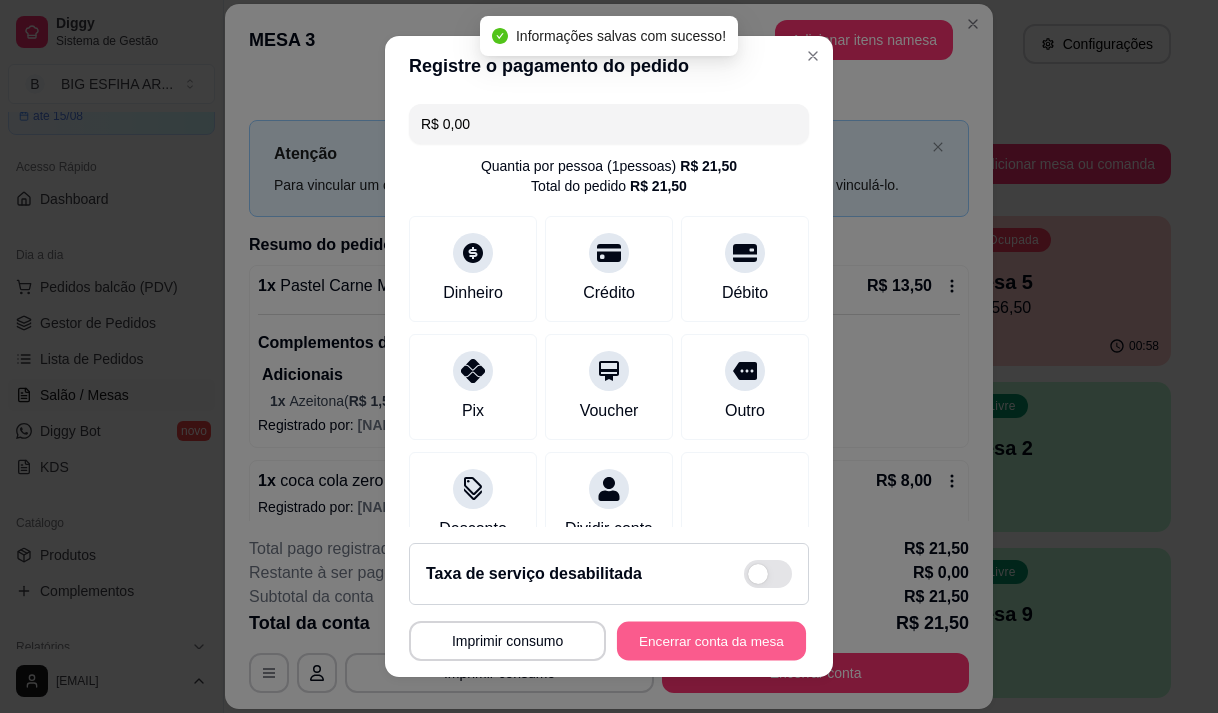 click on "Encerrar conta da mesa" at bounding box center (711, 641) 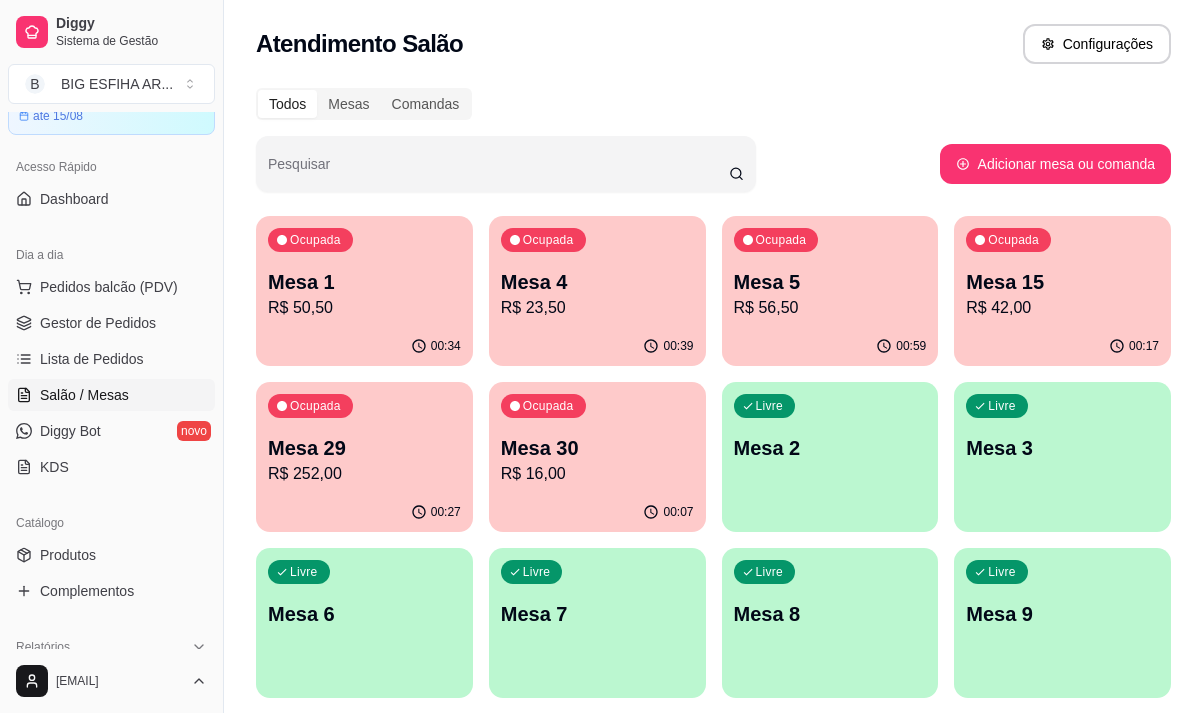 click on "Salão / Mesas" at bounding box center (84, 395) 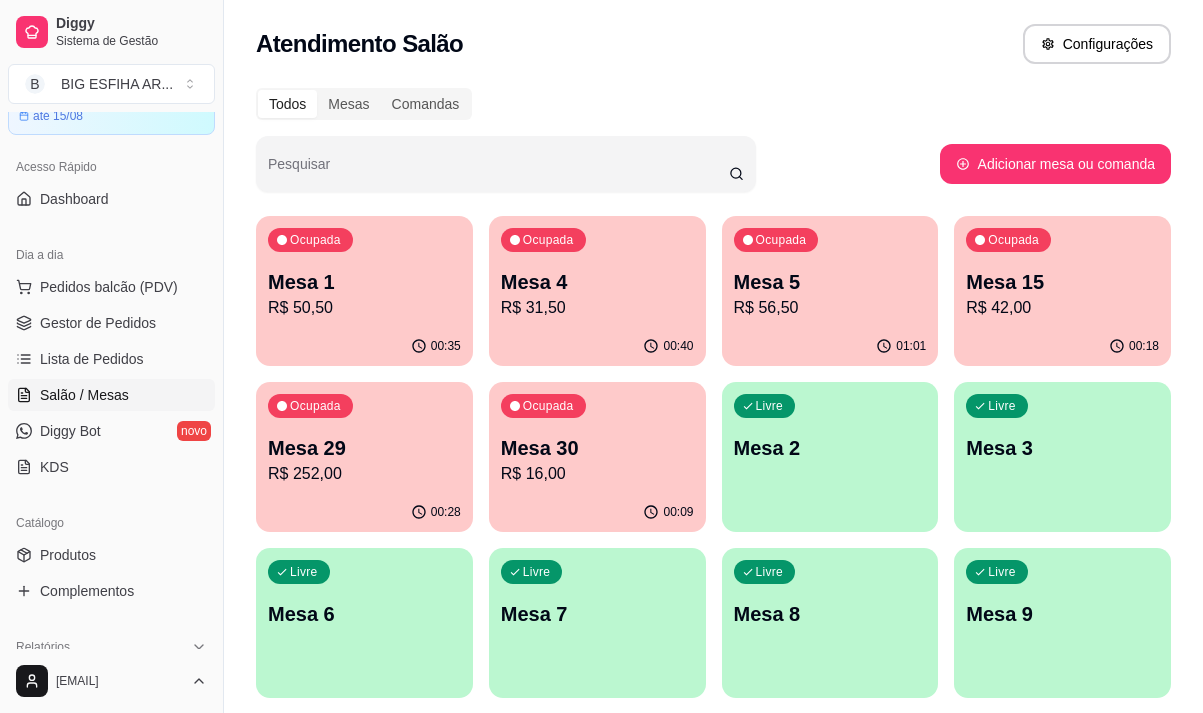 click on "R$ 16,00" at bounding box center [597, 474] 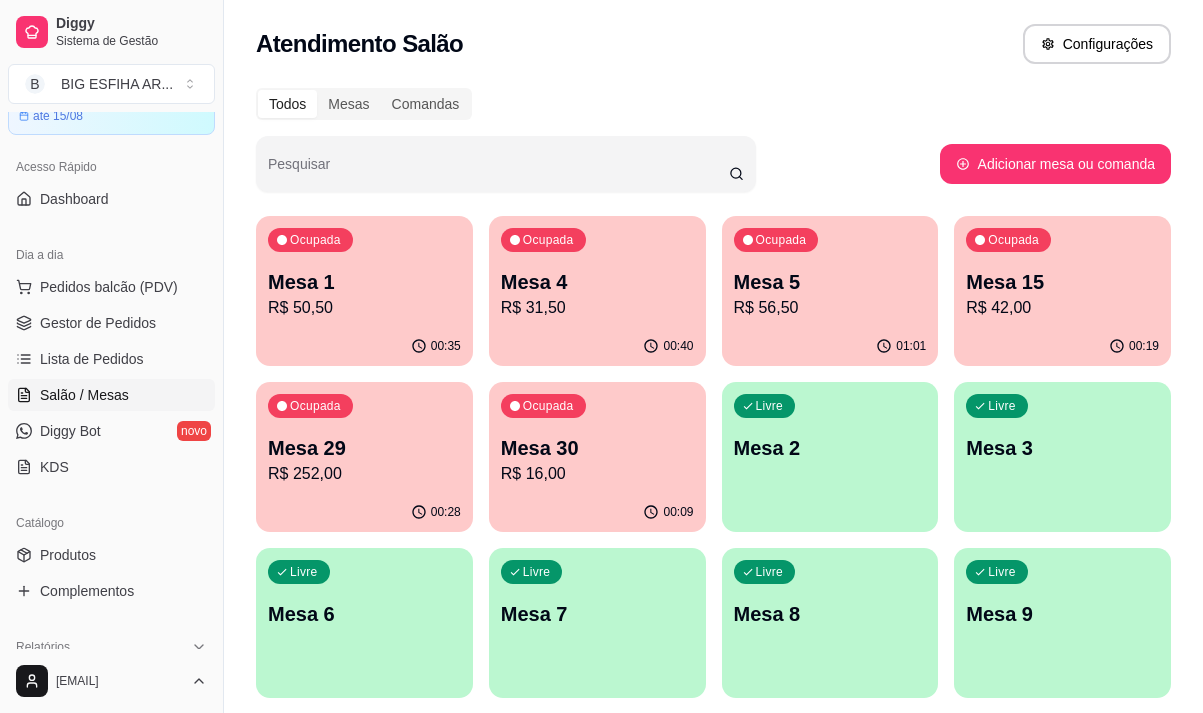 click on "R$ 252,00" at bounding box center (364, 474) 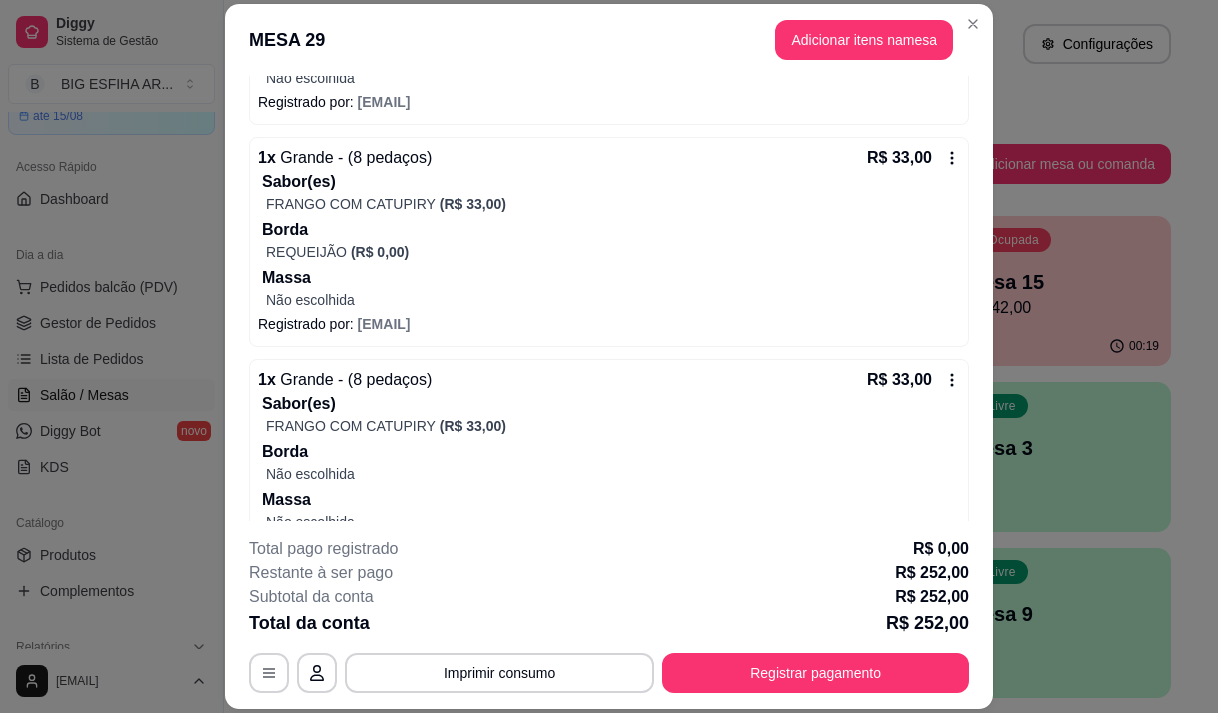 scroll, scrollTop: 400, scrollLeft: 0, axis: vertical 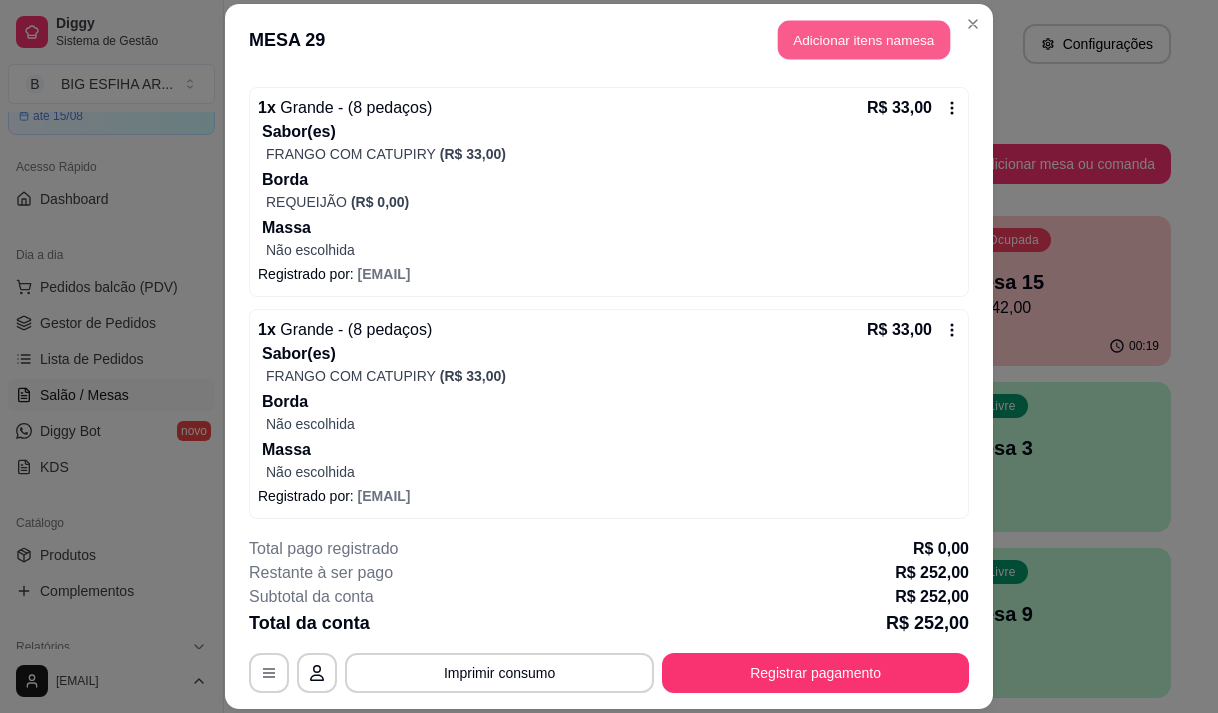 click on "Adicionar itens na  mesa" at bounding box center (864, 39) 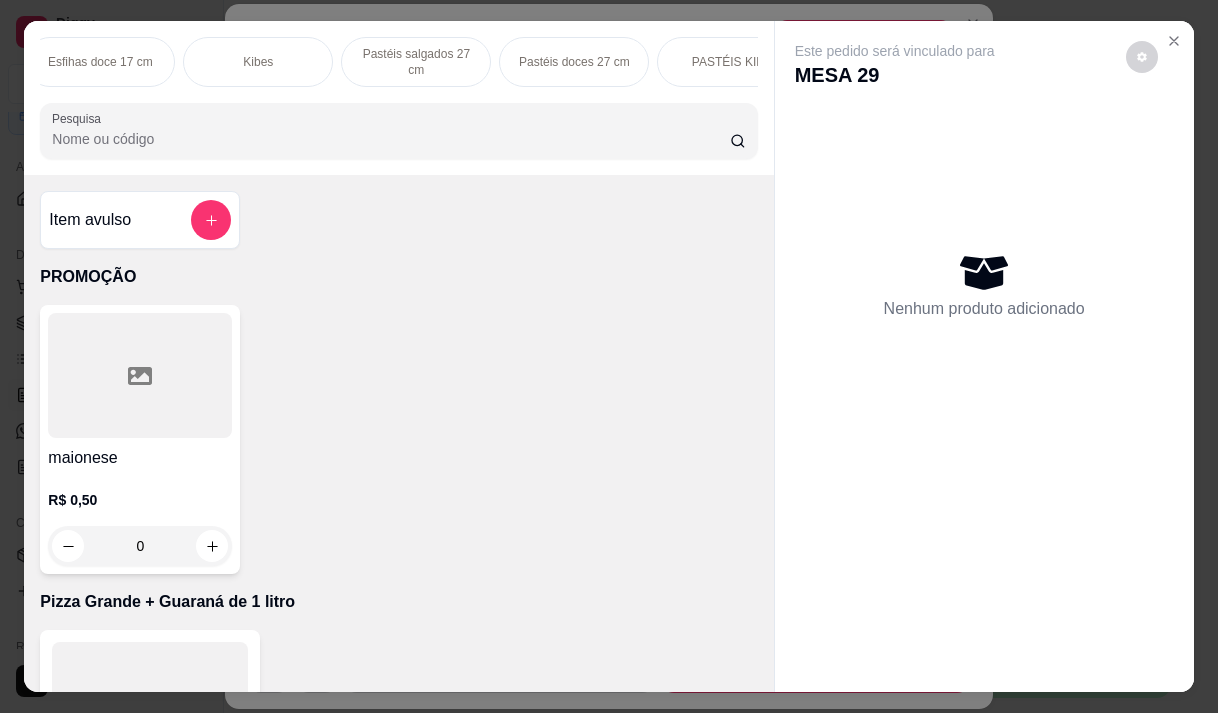 scroll, scrollTop: 0, scrollLeft: 760, axis: horizontal 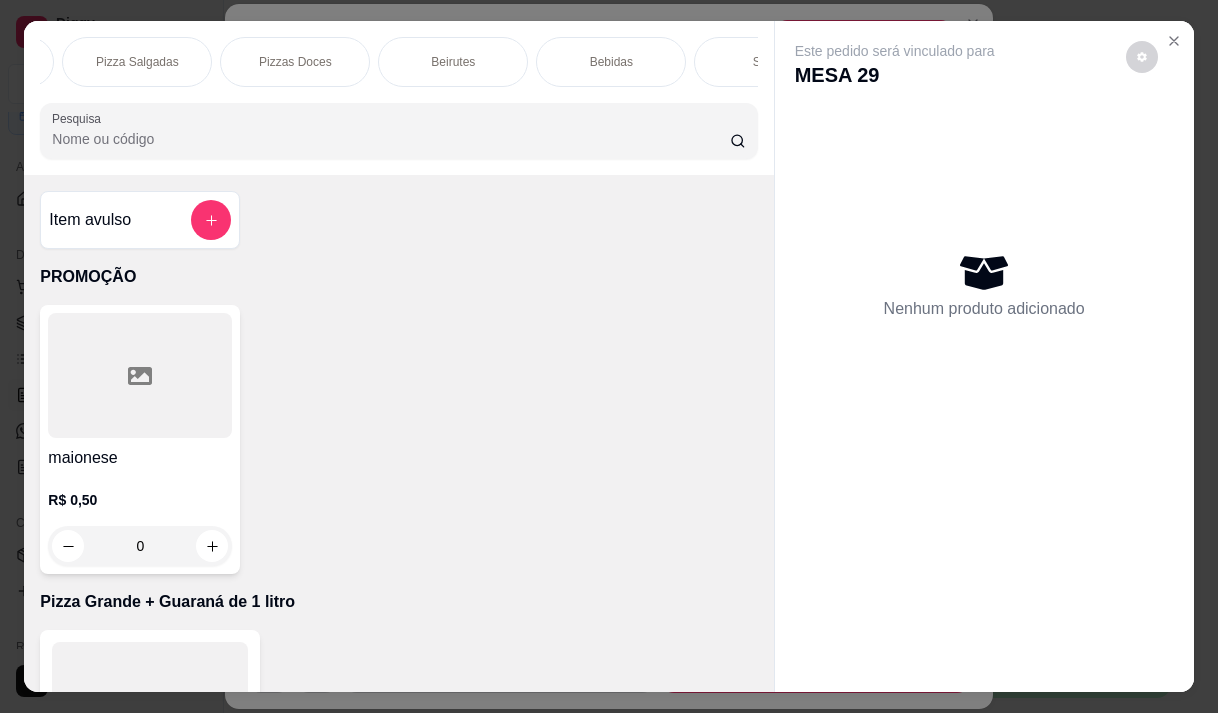 click on "Bebidas" at bounding box center (611, 62) 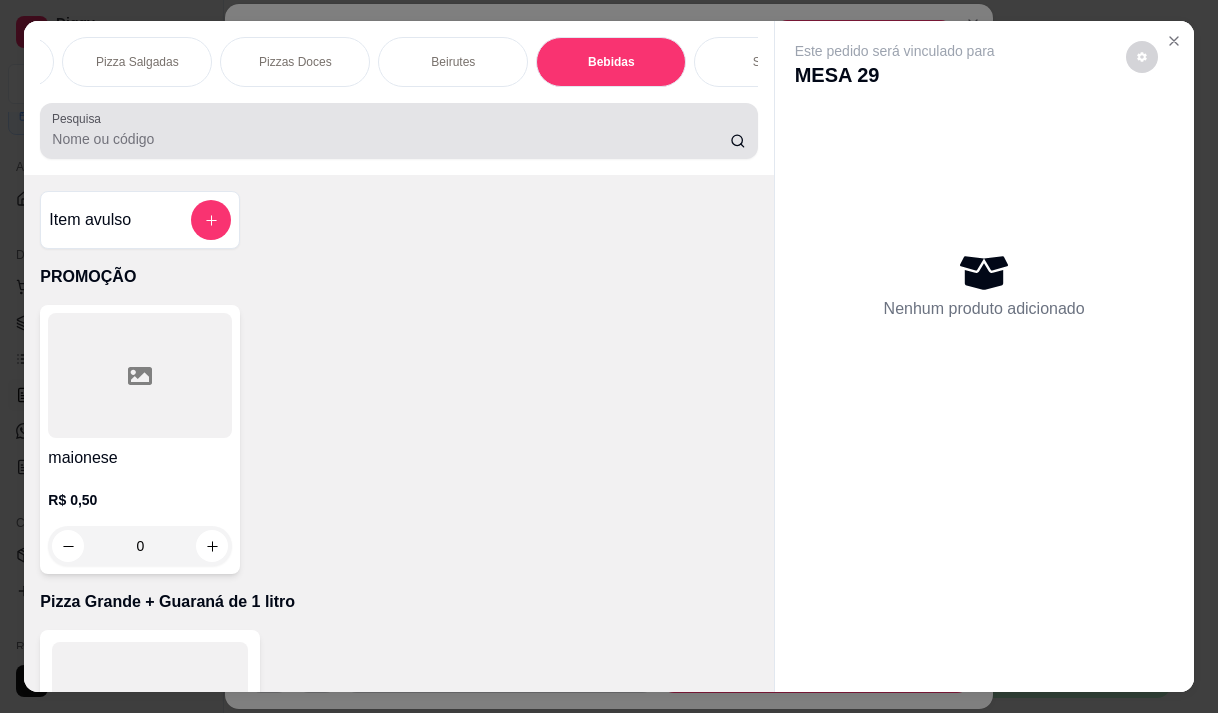 scroll, scrollTop: 17250, scrollLeft: 0, axis: vertical 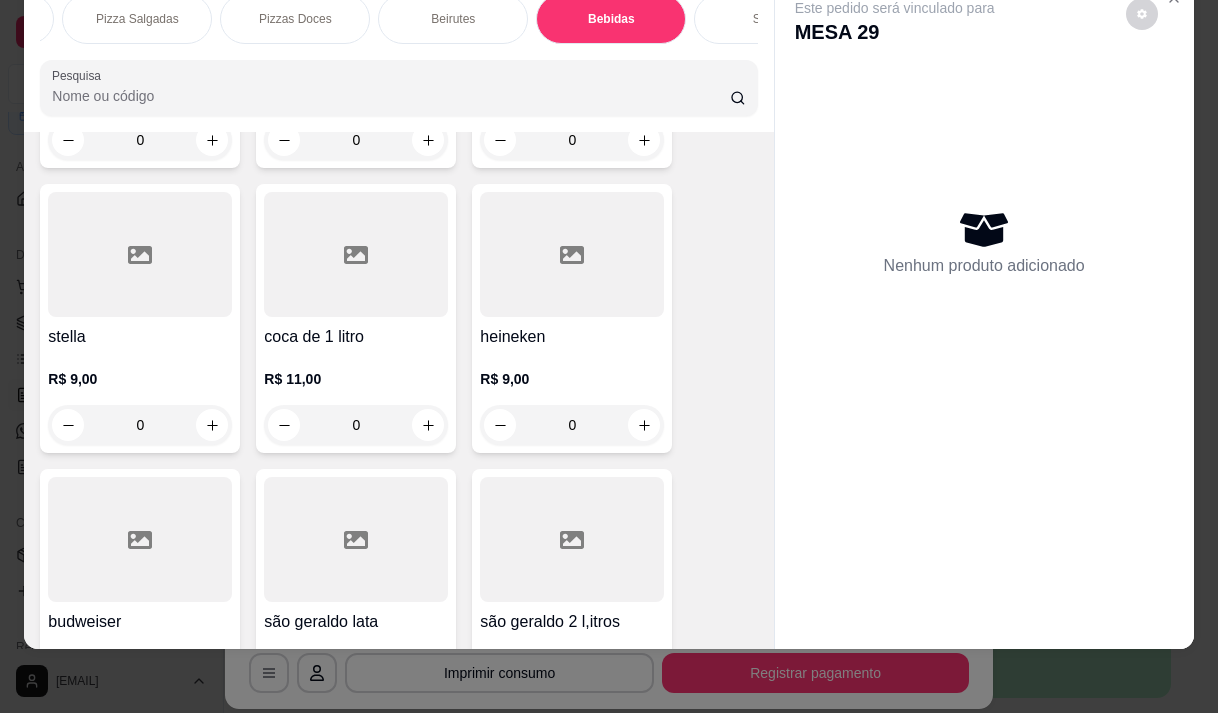 click at bounding box center (572, 254) 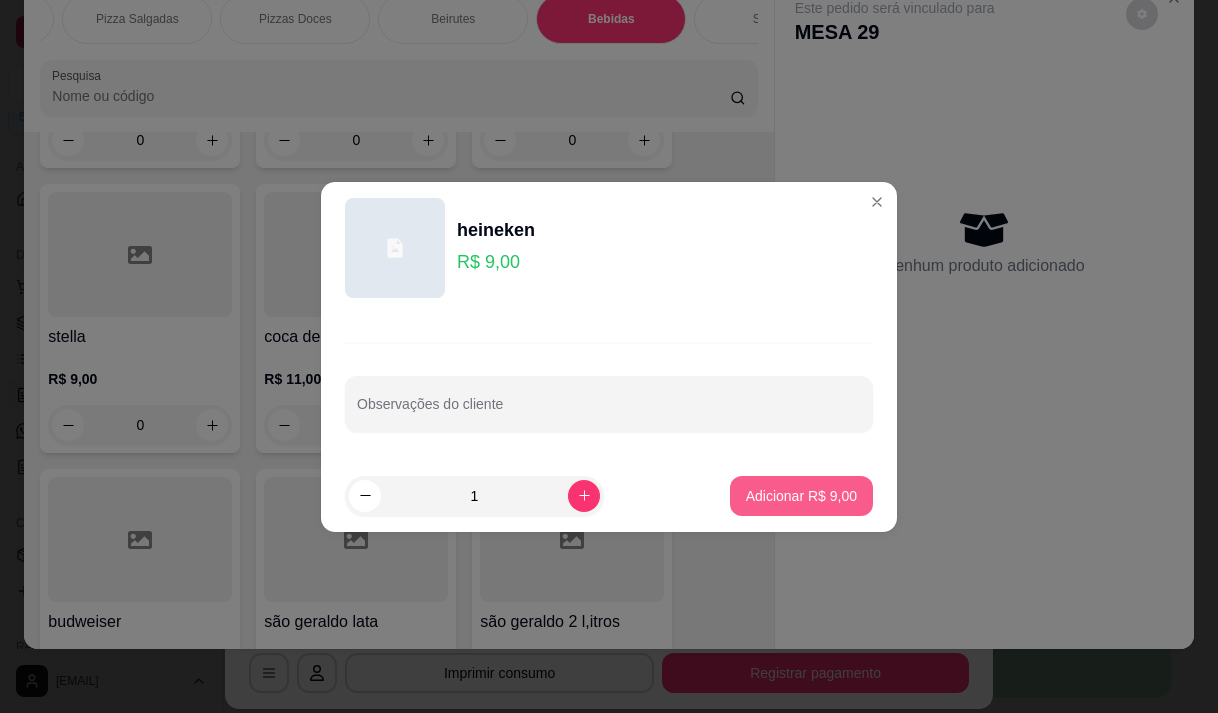 click on "Adicionar   R$ 9,00" at bounding box center [801, 496] 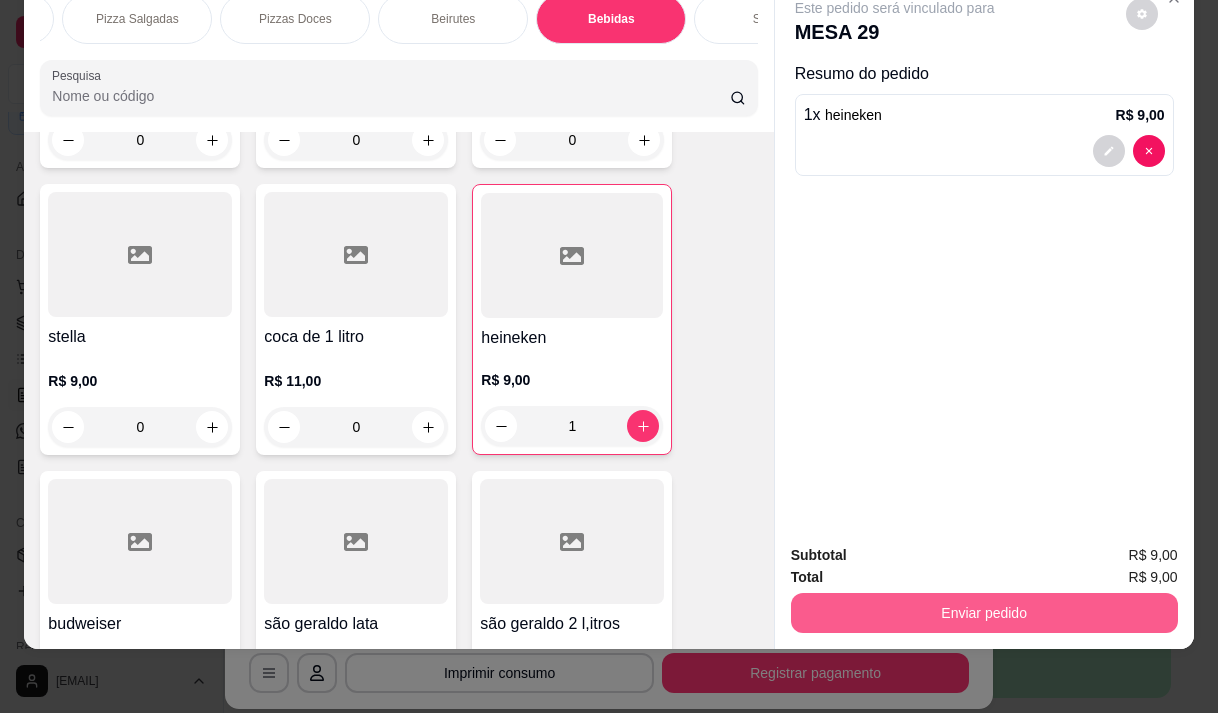 click on "Enviar pedido" at bounding box center (984, 613) 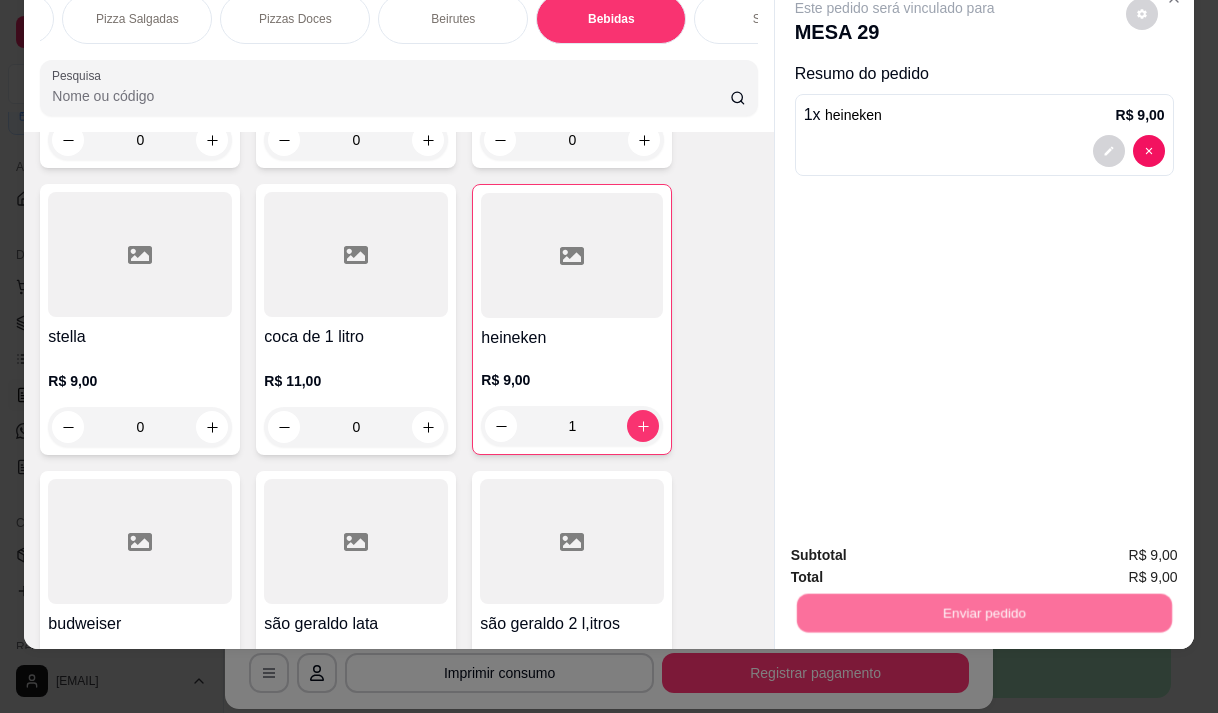 click on "Não registrar e enviar pedido" at bounding box center [918, 549] 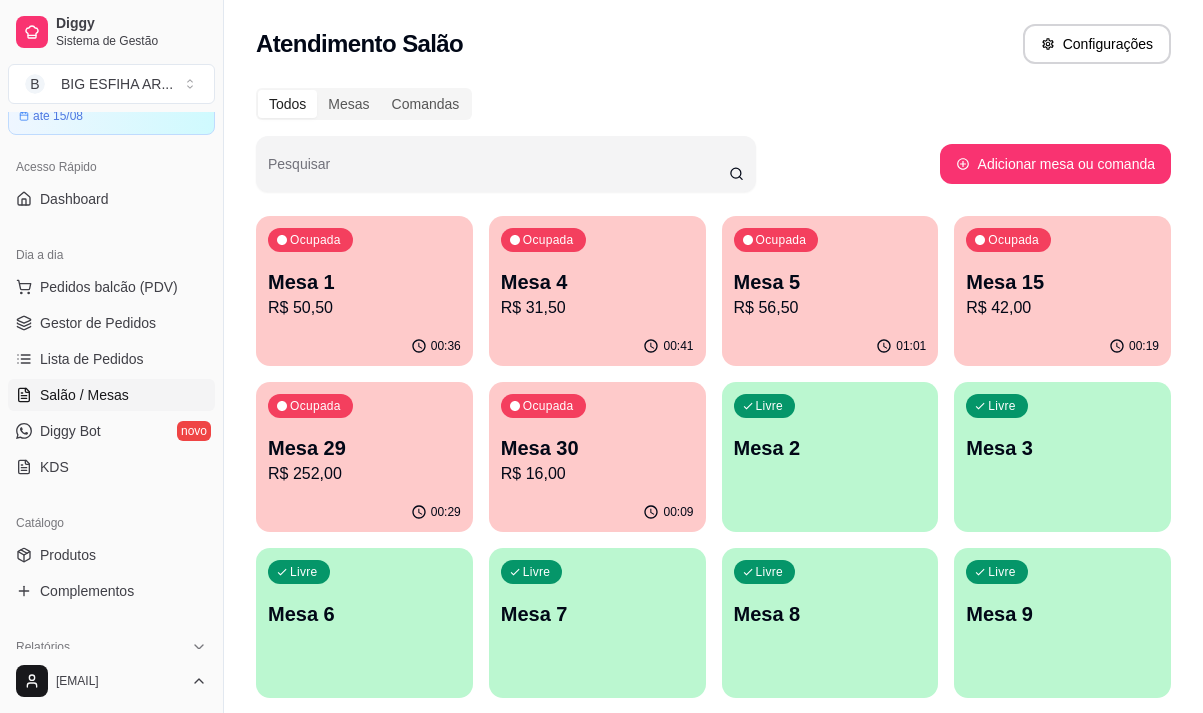 click on "Ocupada Mesa 1 R$ 50,50 00:36 Ocupada Mesa 4 R$ 31,50 00:41 Ocupada Mesa 5 R$ 56,50 01:01 Ocupada Mesa 15 R$ 42,00 00:19 Ocupada Mesa 29 R$ 252,00 00:29 Ocupada Mesa 30 R$ 16,00 00:09 Livre Mesa 2 Livre Mesa 3 Livre Mesa 6 Livre Mesa 7 Livre Mesa 8 Livre Mesa 9 Livre Mesa 10 Livre Mesa 11 Livre Mesa 12 Livre Mesa 13 Livre Mesa 14 Livre Mesa 17 Livre Mesa 18 Livre Mesa 19 Livre Mesa 20 Livre Mesa 21 Livre Mesa 22 Livre Mesa 23 Livre Mesa 24 Livre Mesa 25 Livre Mesa 26 Livre Mesa 27 Livre Mesa 28" at bounding box center [713, 872] 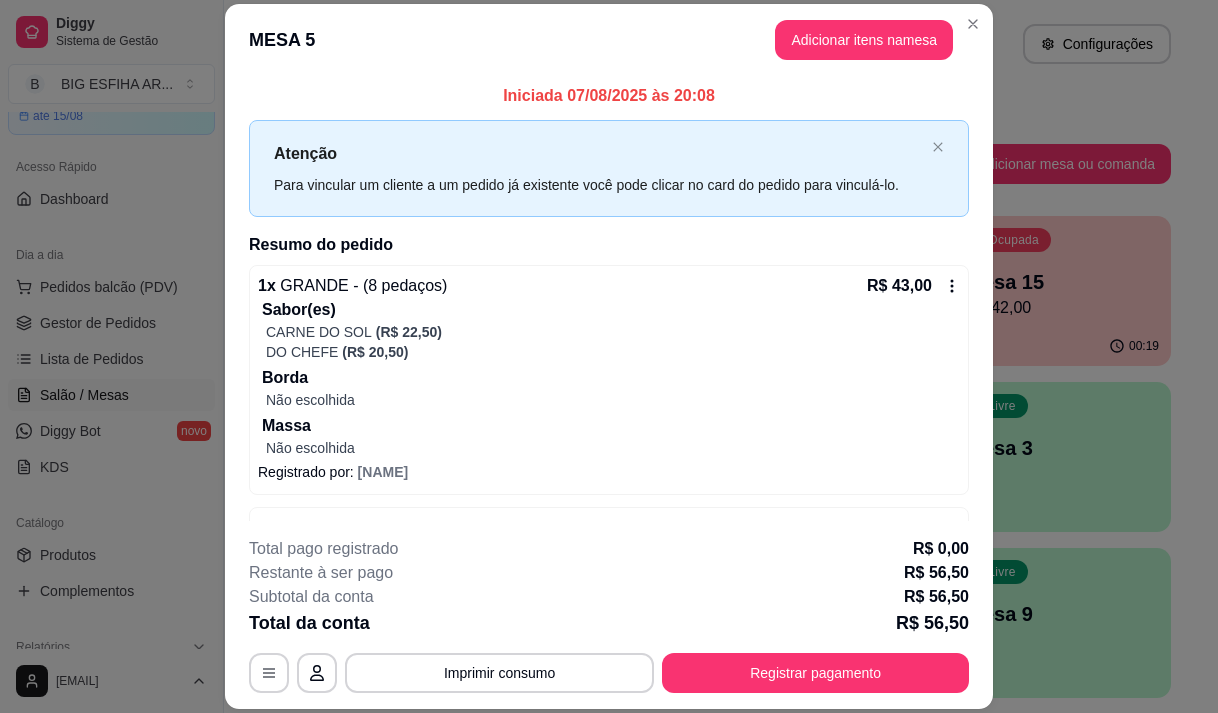 click on "**********" at bounding box center [609, 615] 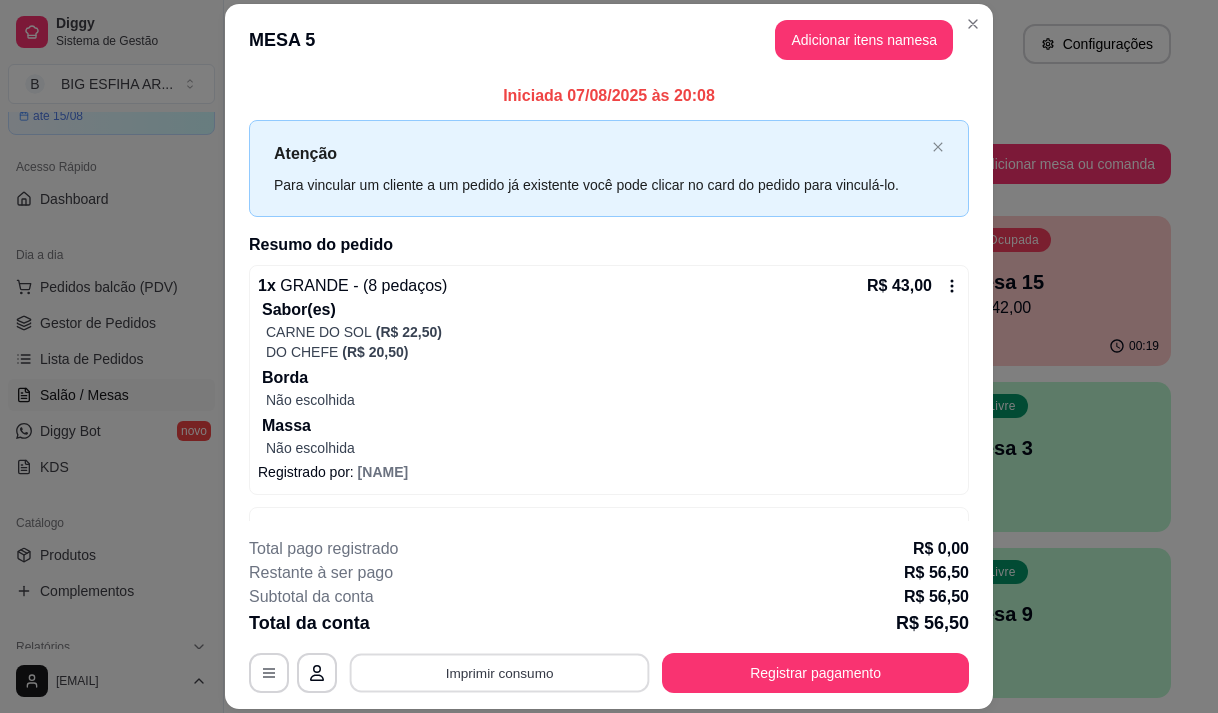 click on "Imprimir consumo" at bounding box center (500, 673) 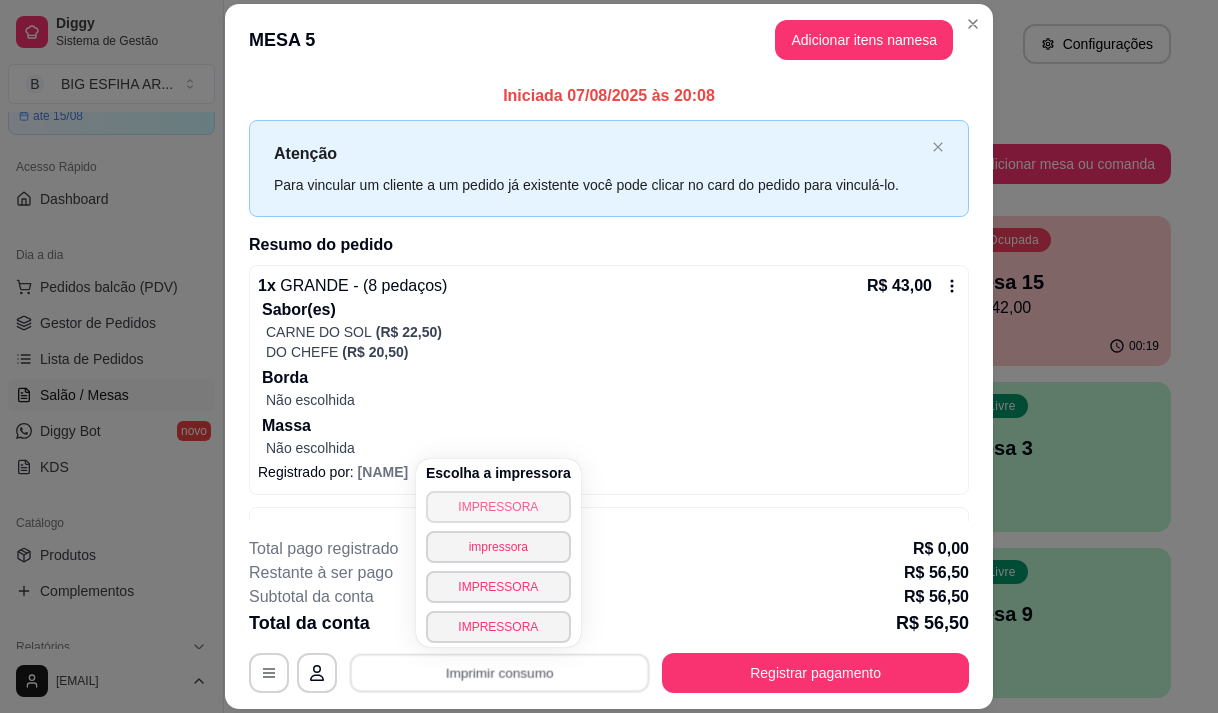 click on "IMPRESSORA" at bounding box center (498, 507) 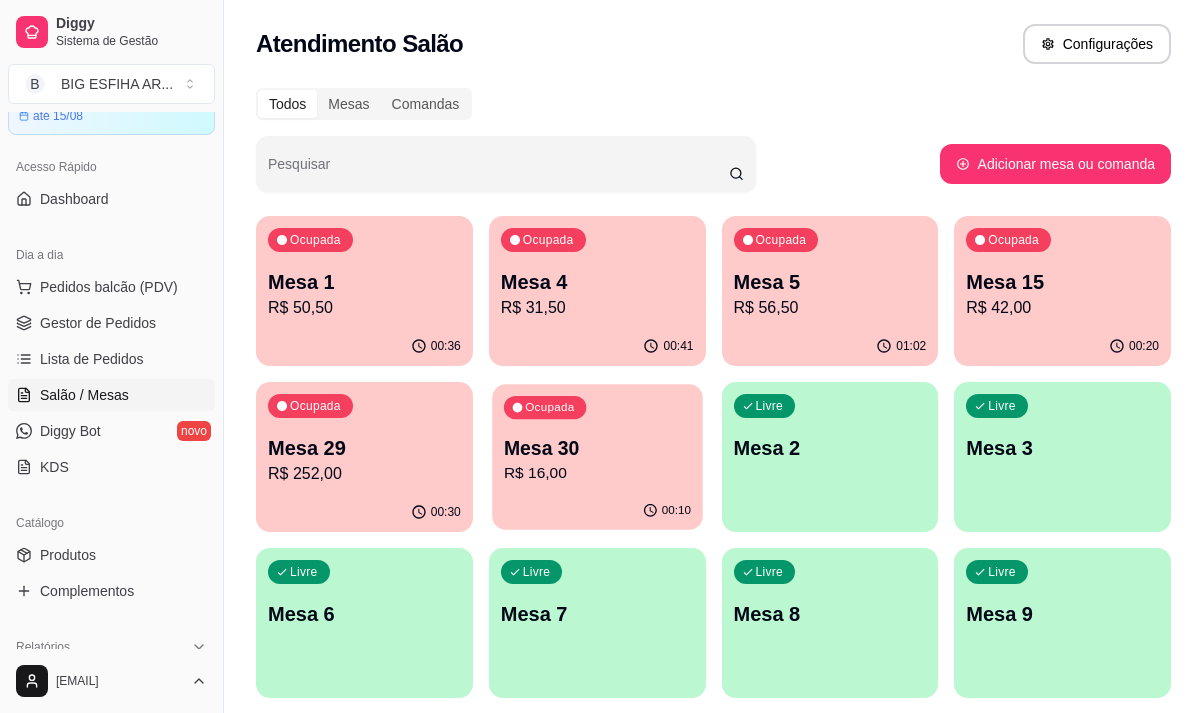click on "Mesa 30" at bounding box center (597, 448) 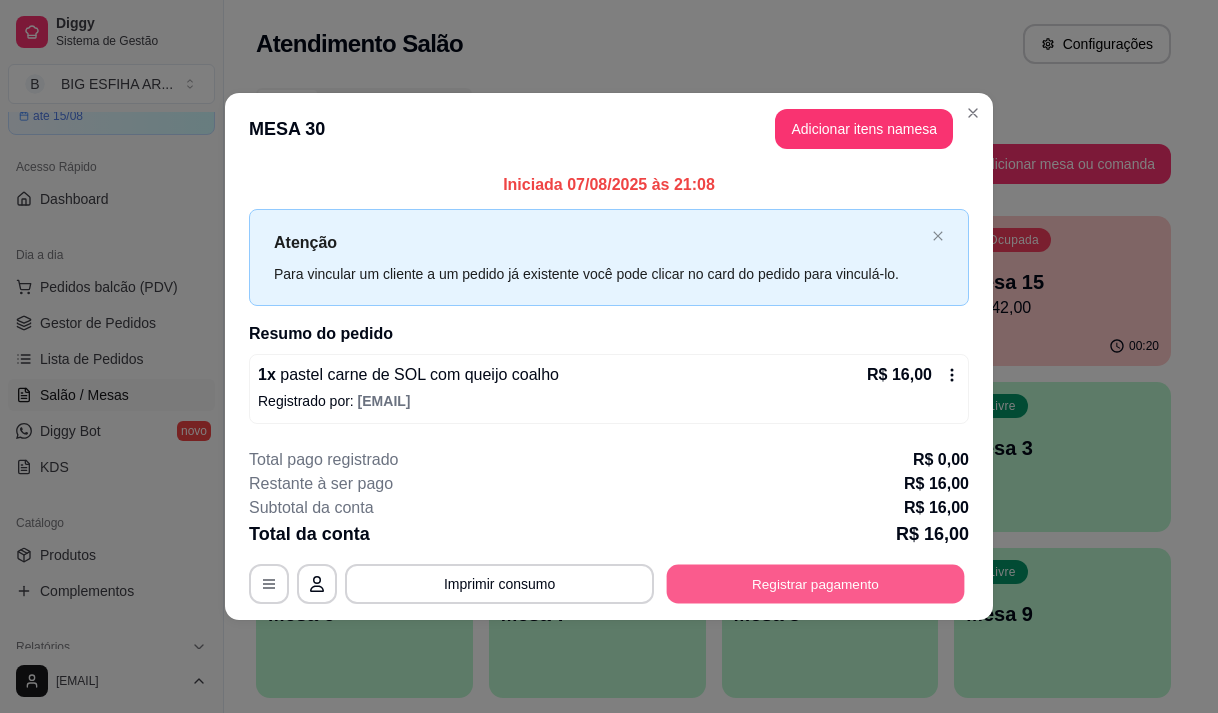 click on "Registrar pagamento" at bounding box center (816, 584) 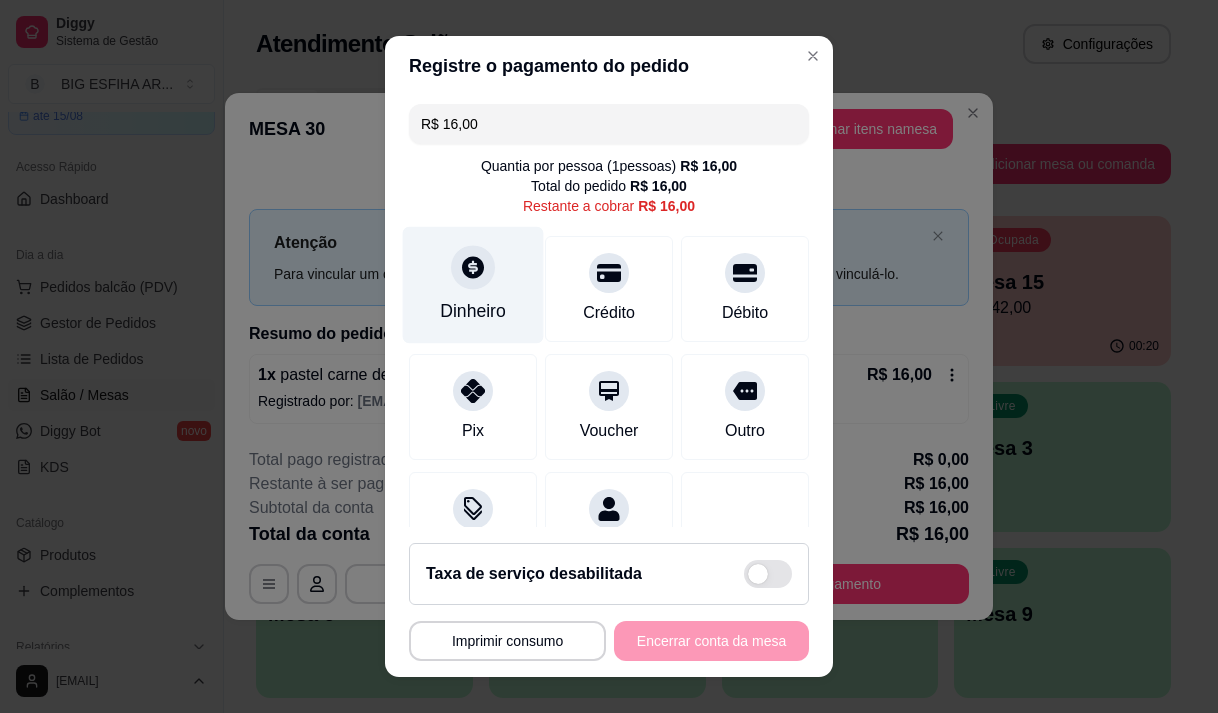 click on "Dinheiro" at bounding box center [473, 311] 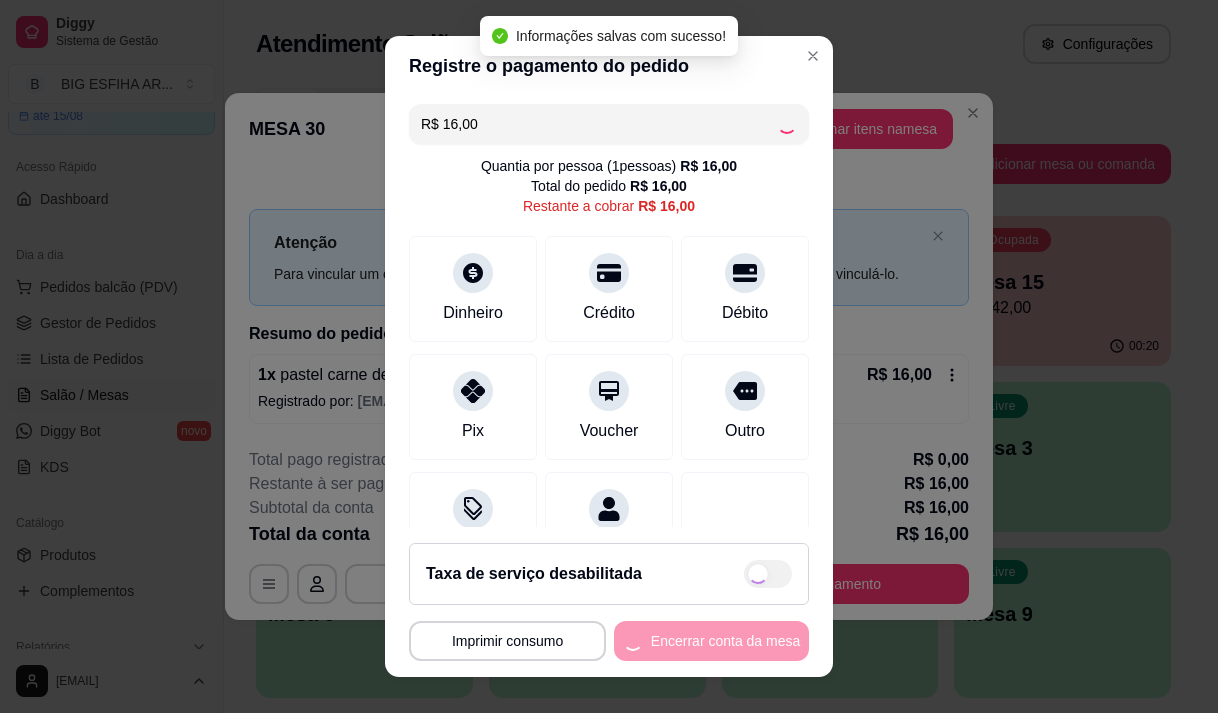 type on "R$ 0,00" 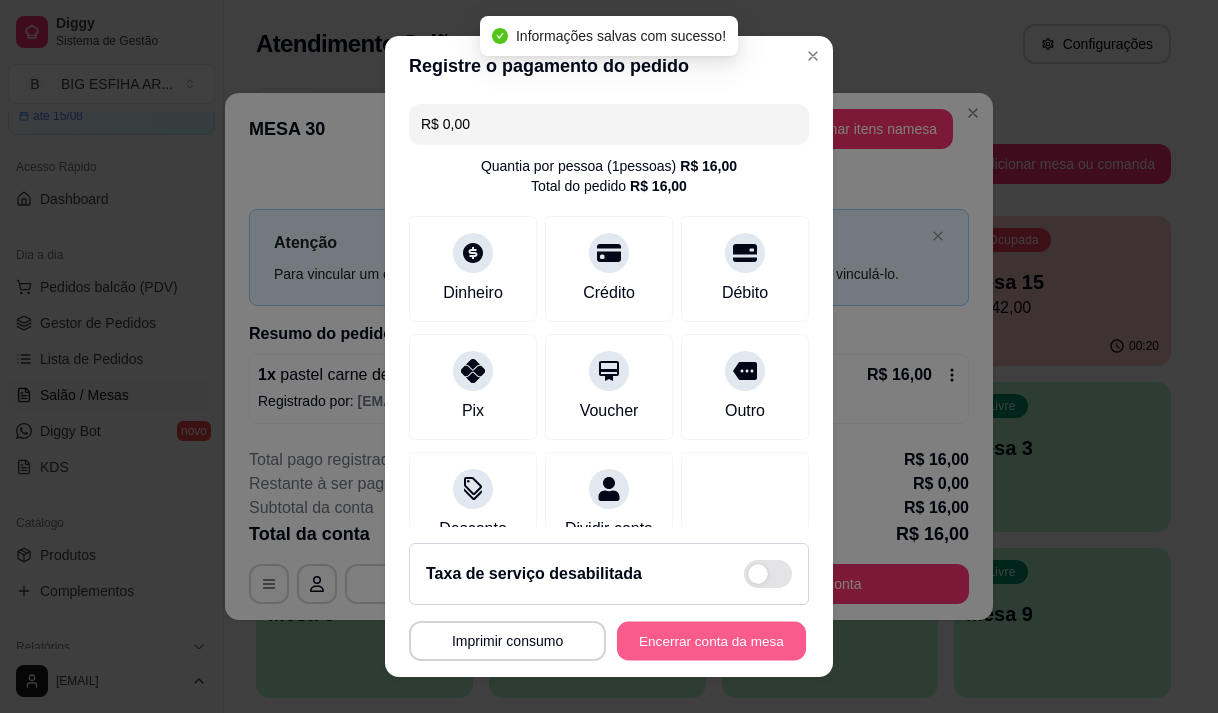 click on "Encerrar conta da mesa" at bounding box center (711, 641) 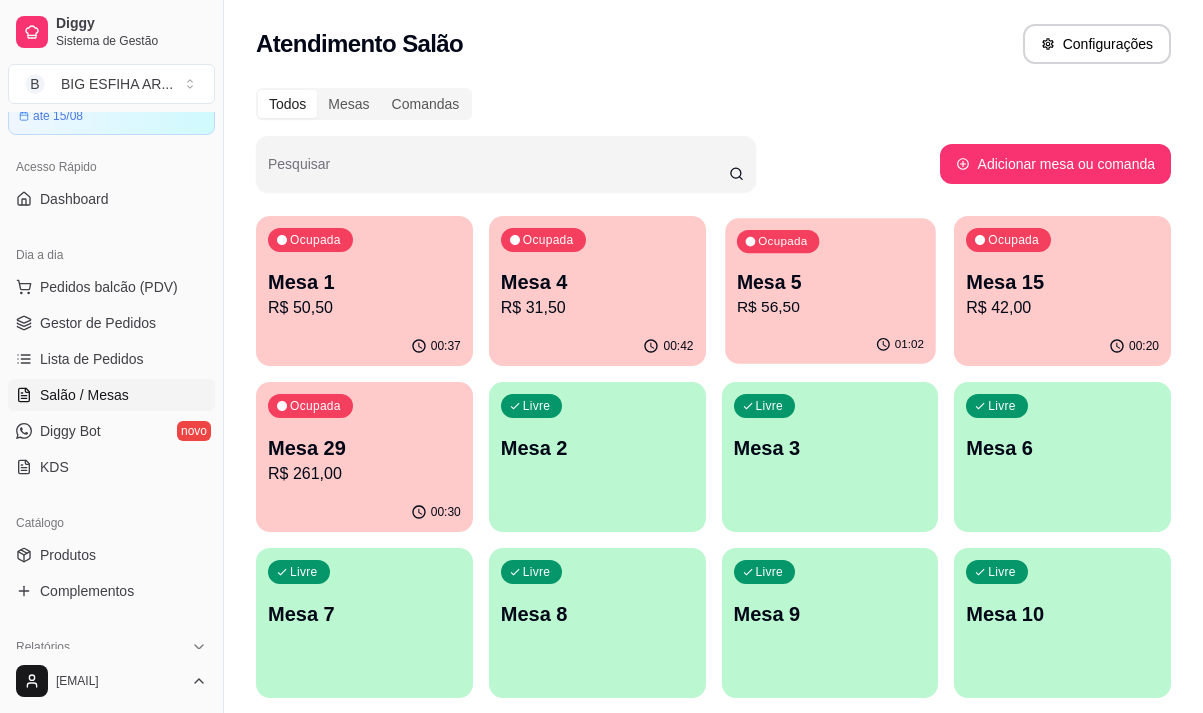 click on "Ocupada" at bounding box center [777, 241] 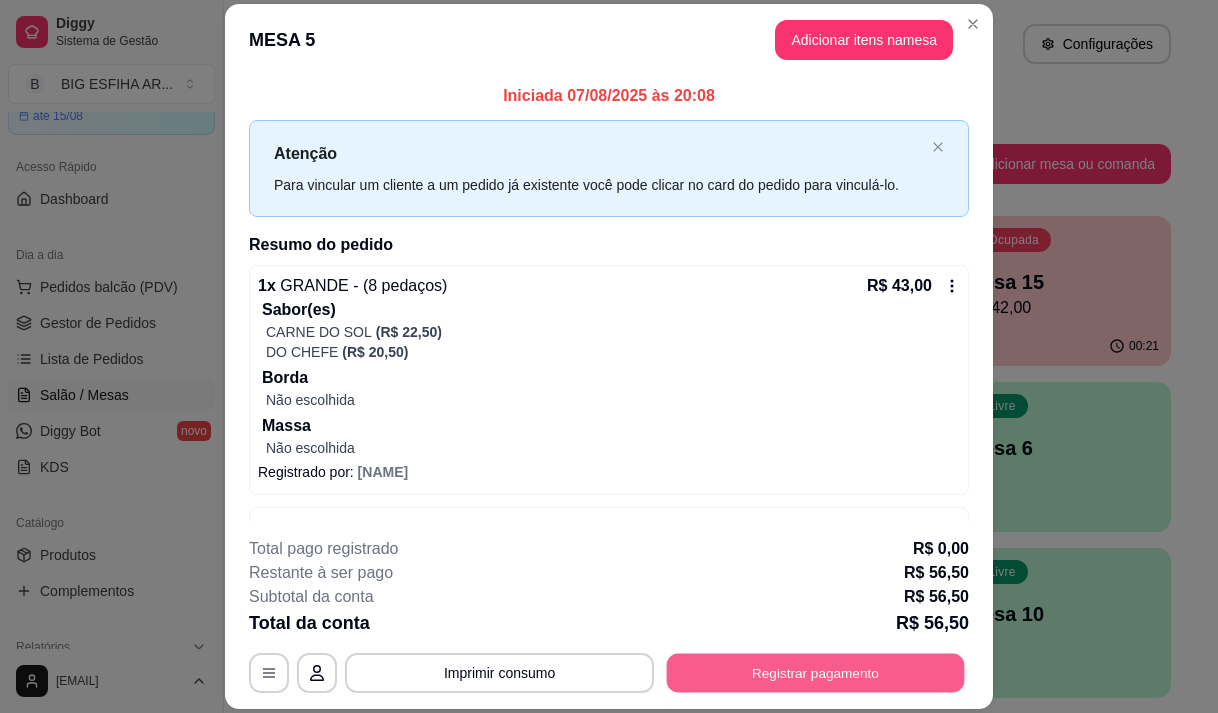 click on "Registrar pagamento" at bounding box center (816, 673) 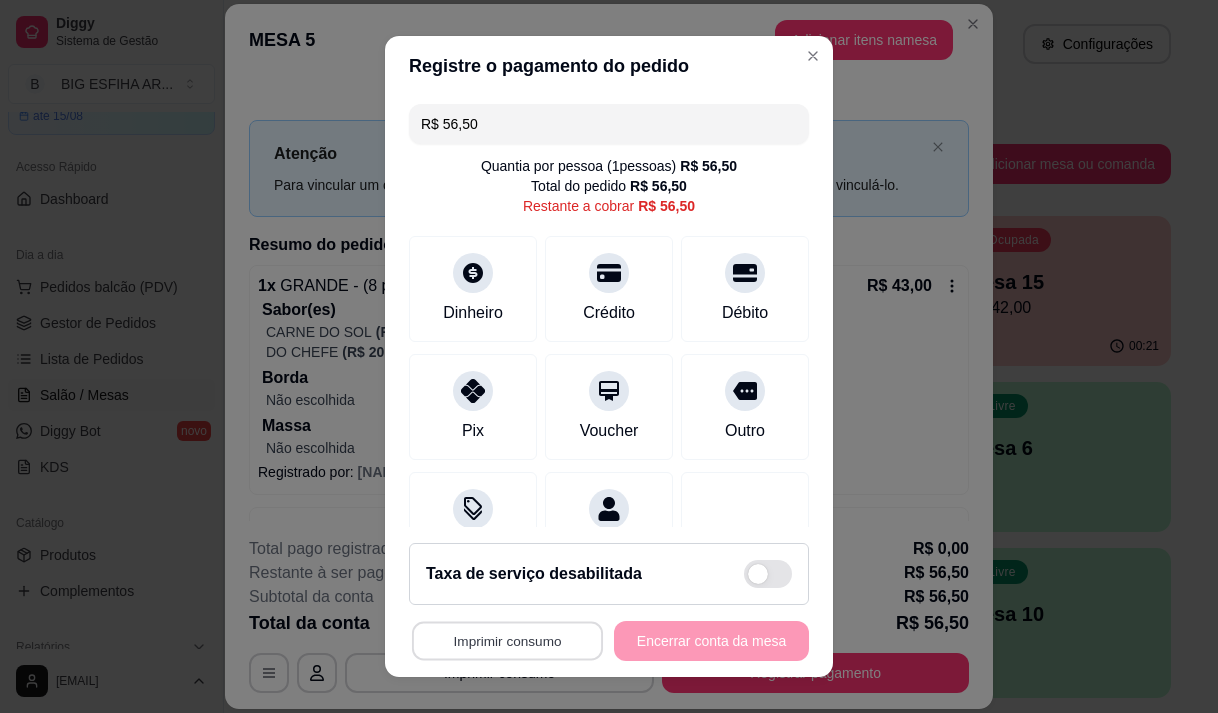 click on "Imprimir consumo" at bounding box center (507, 641) 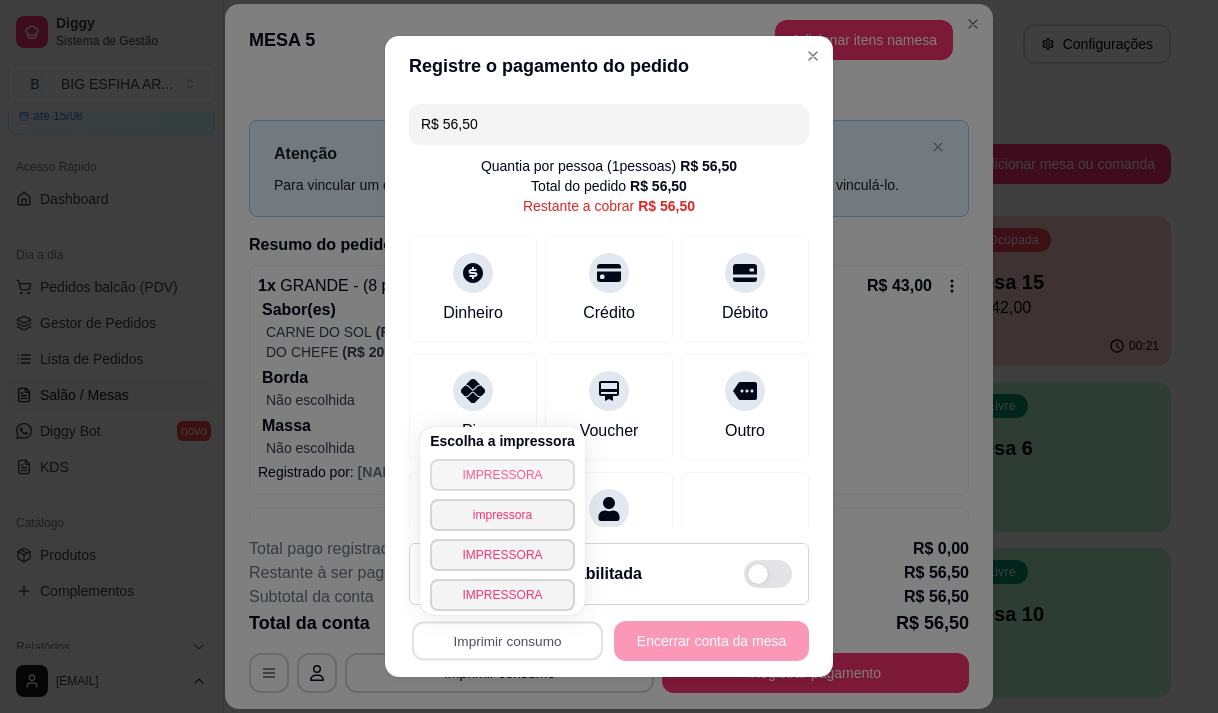 click on "IMPRESSORA" at bounding box center (502, 475) 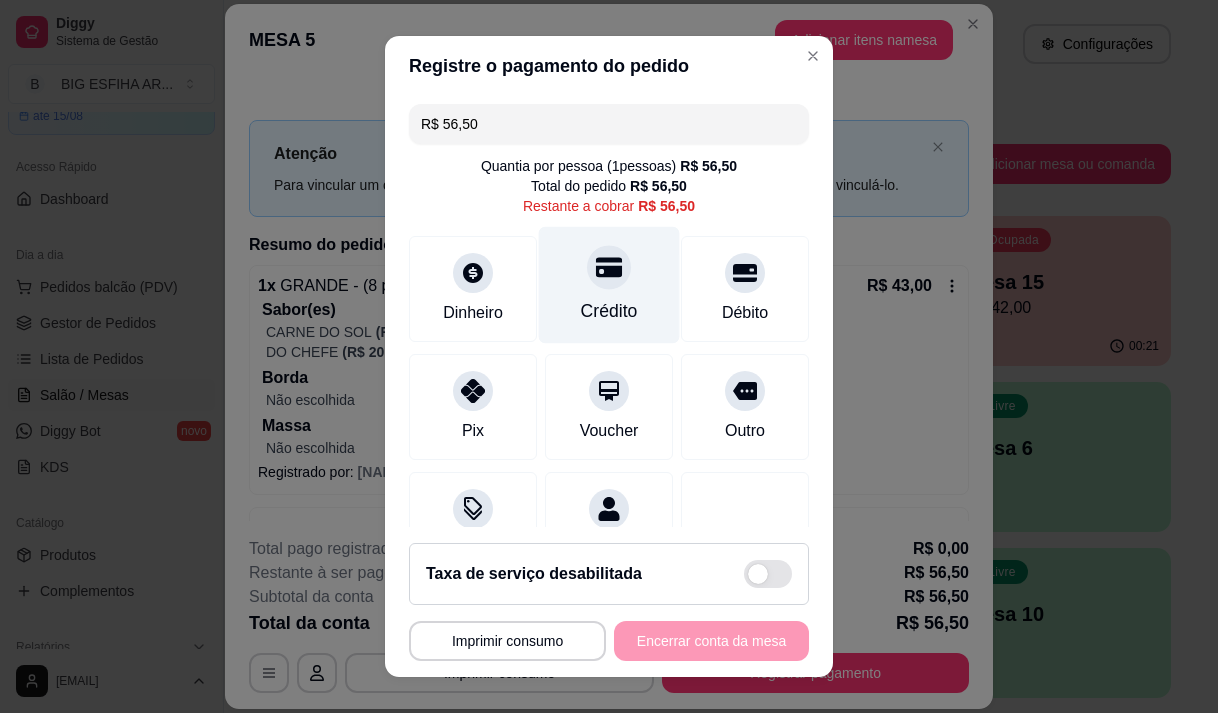 click 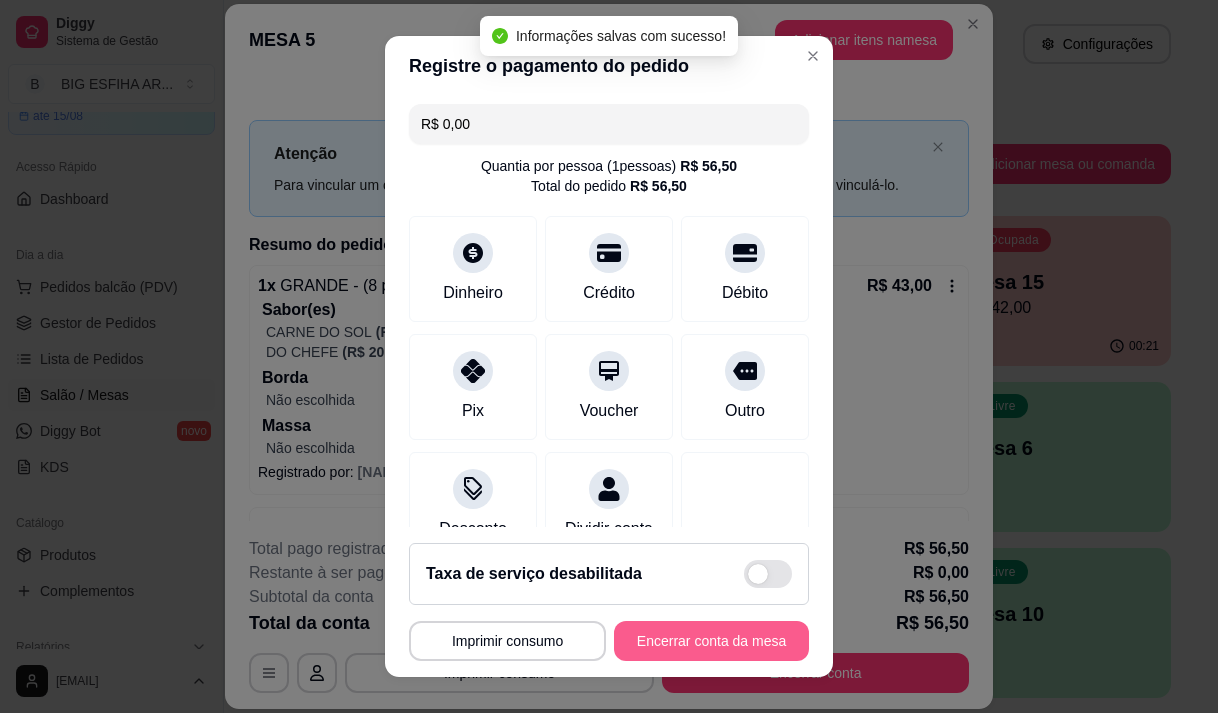 type on "R$ 0,00" 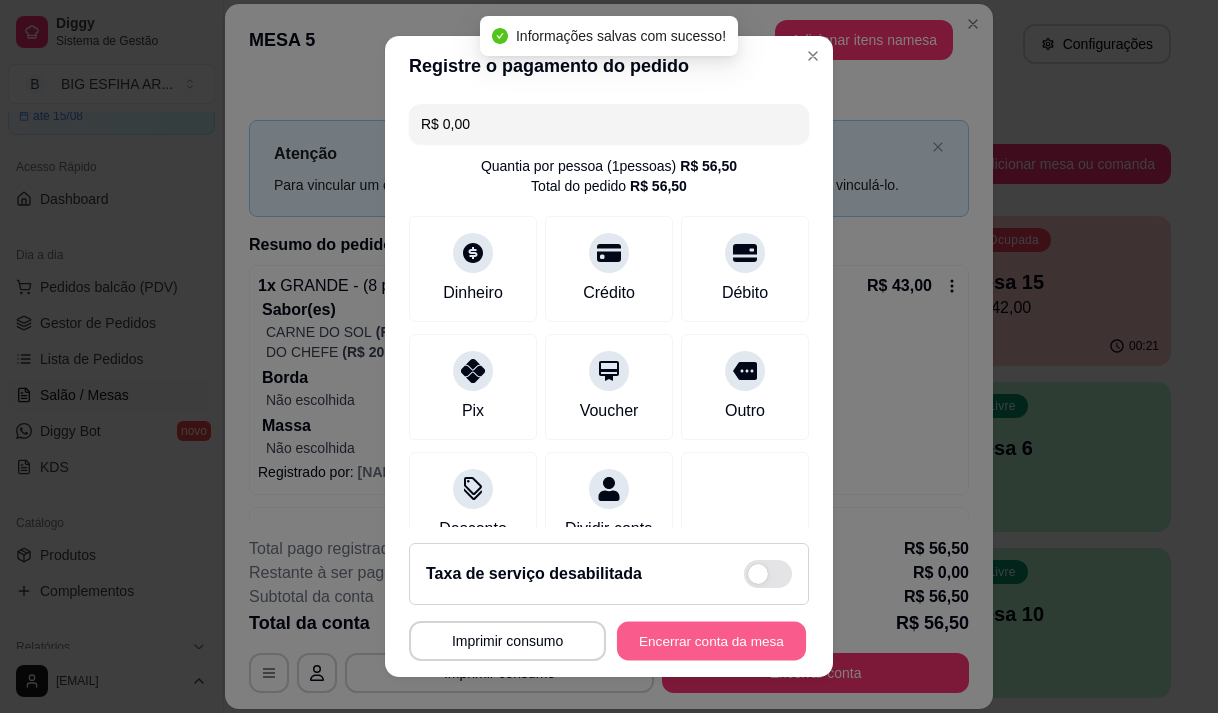 click on "Encerrar conta da mesa" at bounding box center [711, 641] 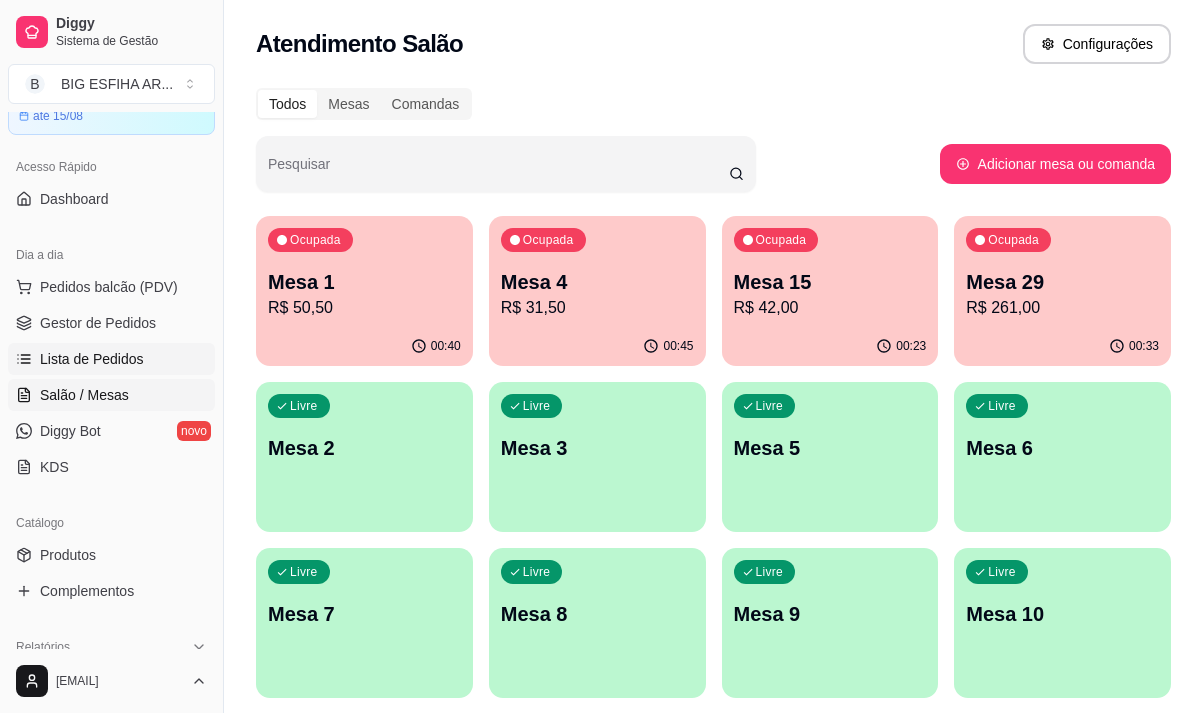 click on "Lista de Pedidos" at bounding box center (92, 359) 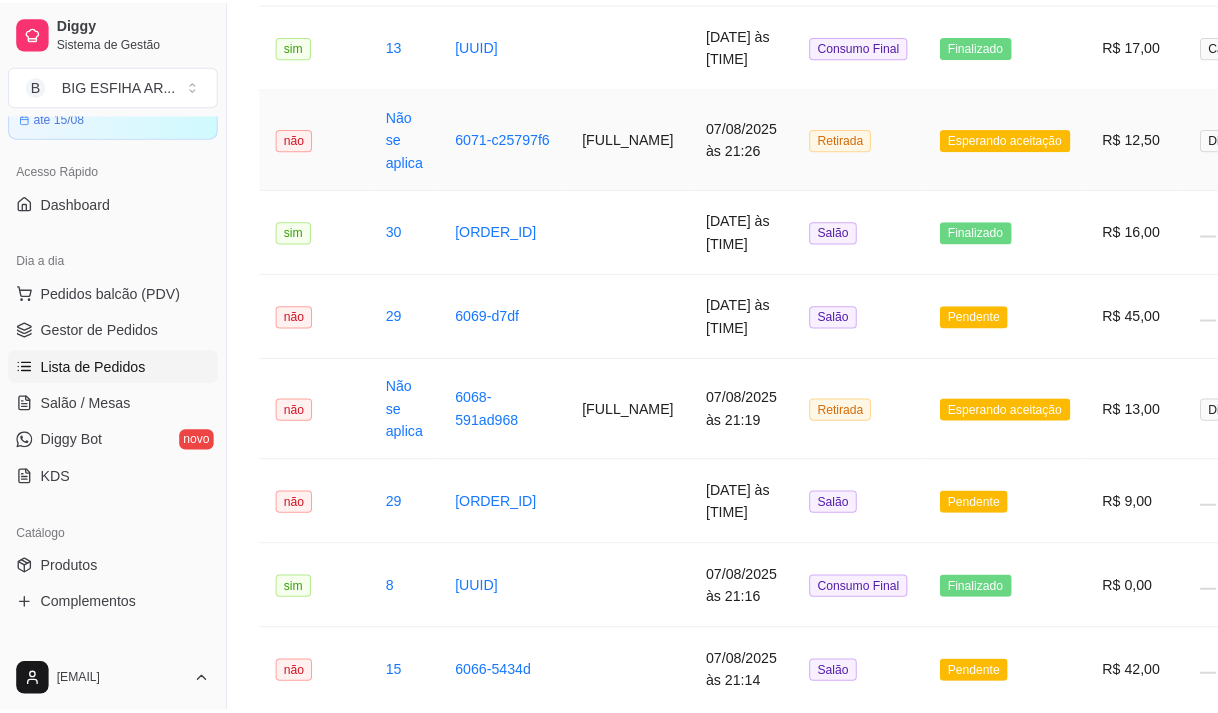 scroll, scrollTop: 900, scrollLeft: 0, axis: vertical 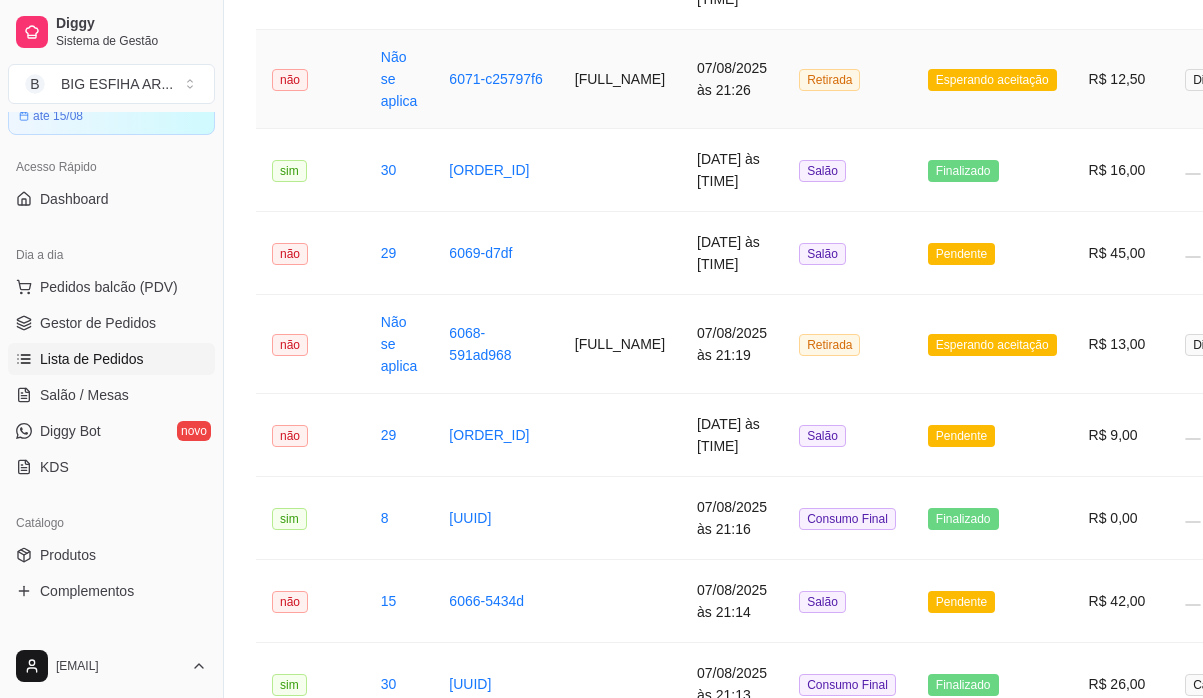 click on "07/08/2025 às 21:26" at bounding box center (732, 79) 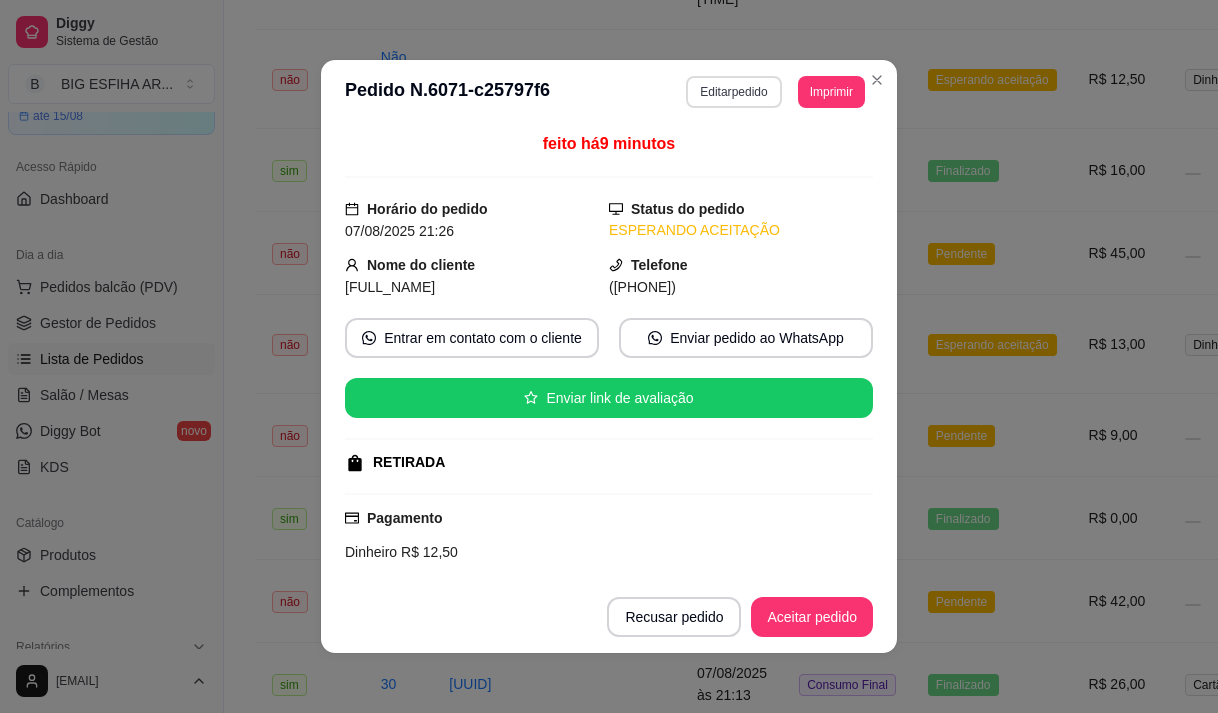 click on "Editar  pedido" at bounding box center [733, 92] 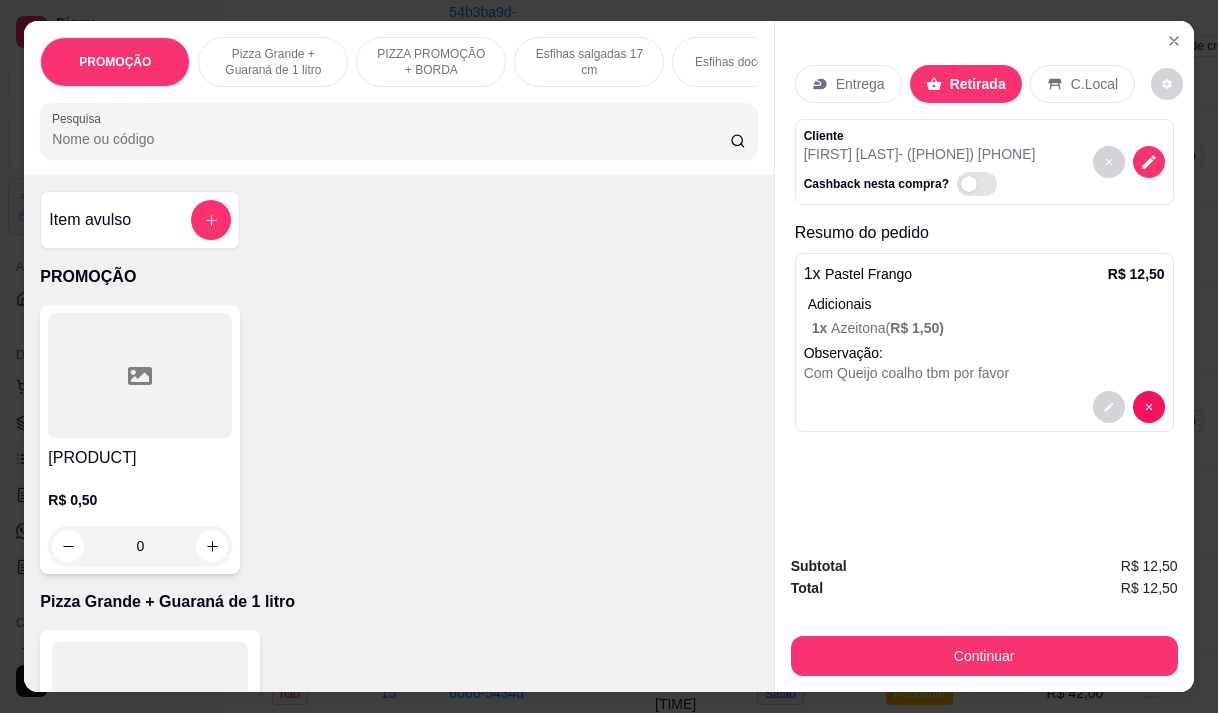 scroll, scrollTop: 900, scrollLeft: 0, axis: vertical 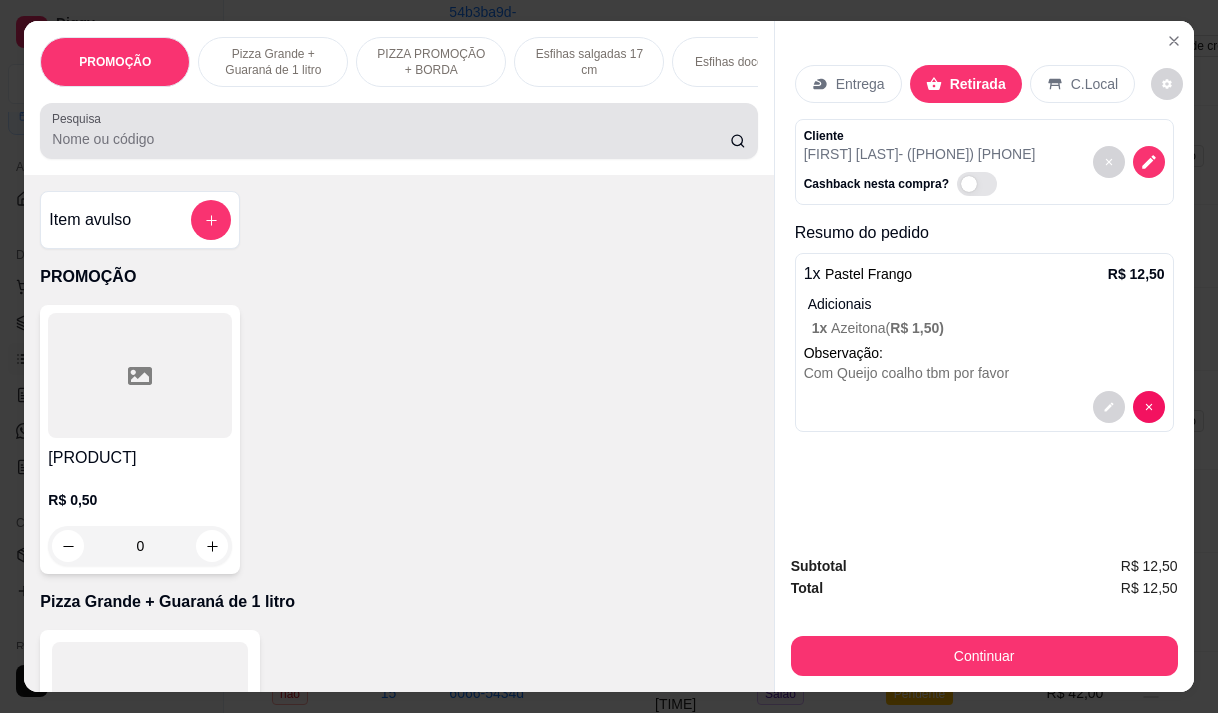 click on "Pesquisa" at bounding box center [391, 139] 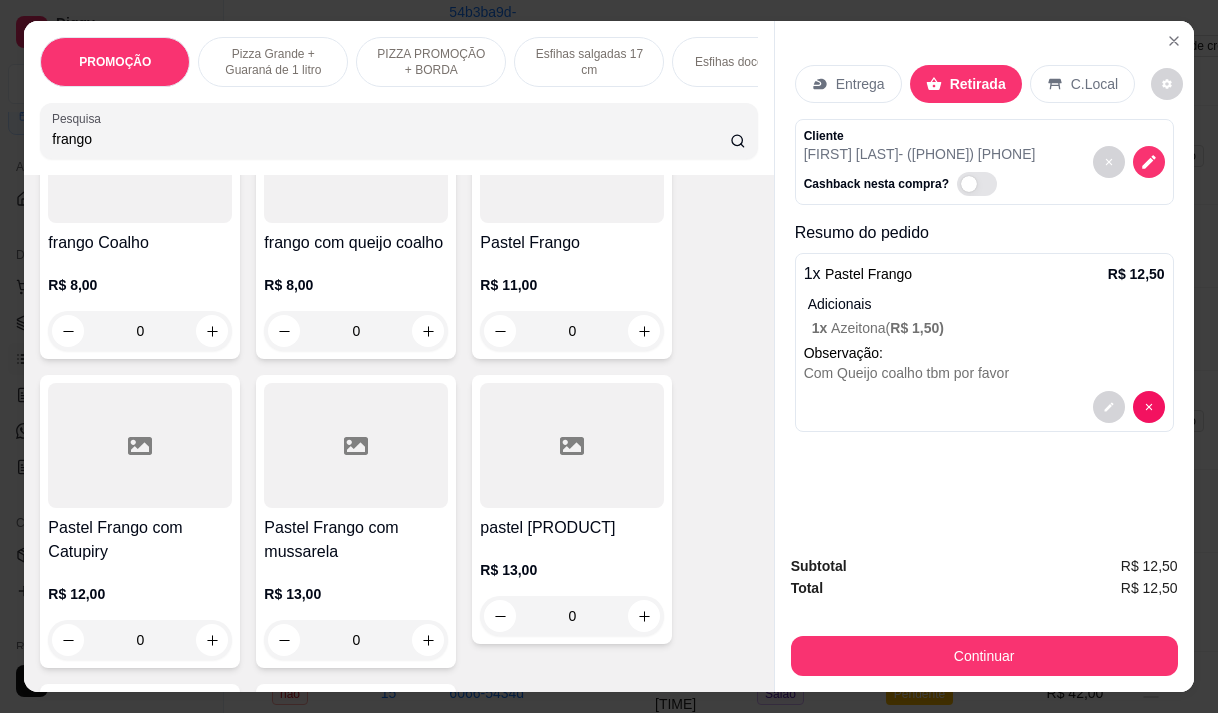 scroll, scrollTop: 600, scrollLeft: 0, axis: vertical 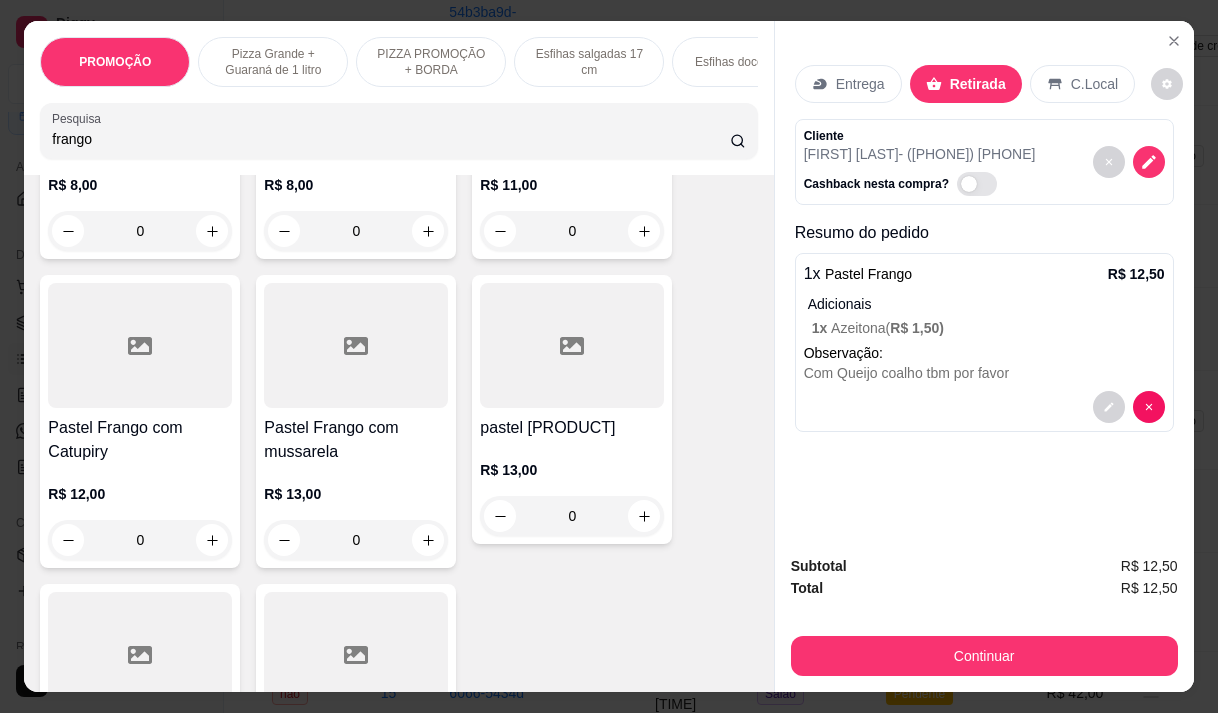 type on "frango" 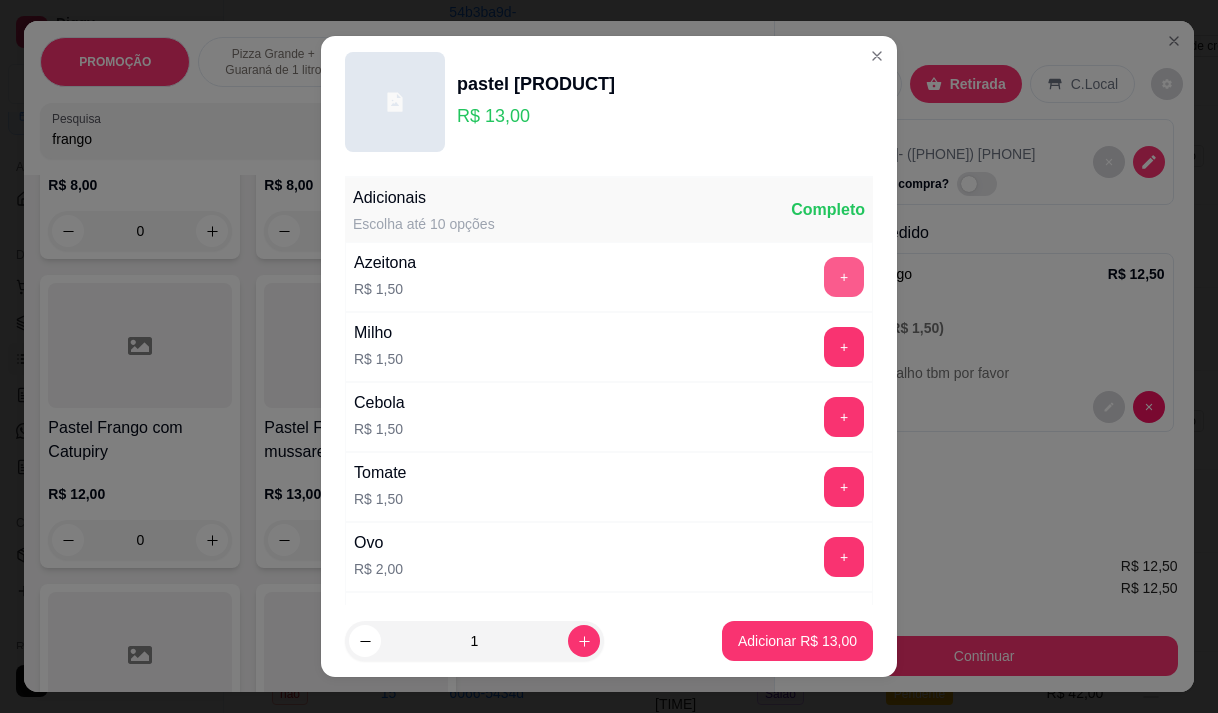 click on "+" at bounding box center [844, 277] 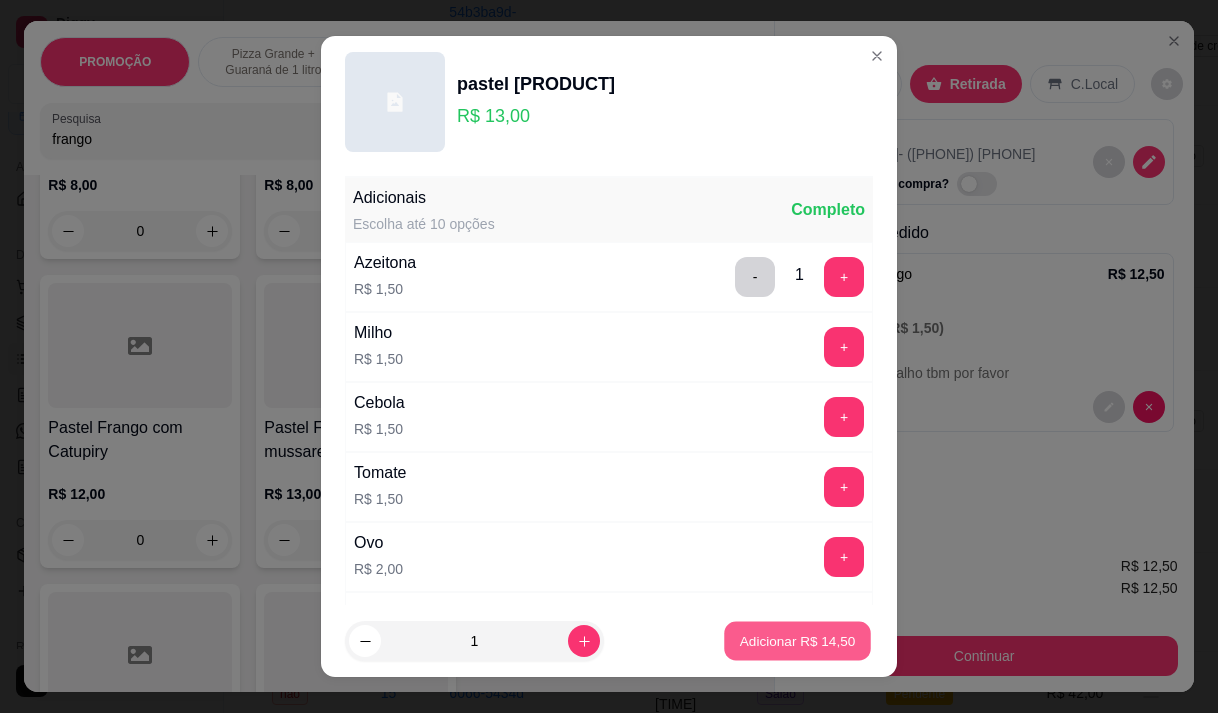 click on "Adicionar   R$ 14,50" at bounding box center (797, 641) 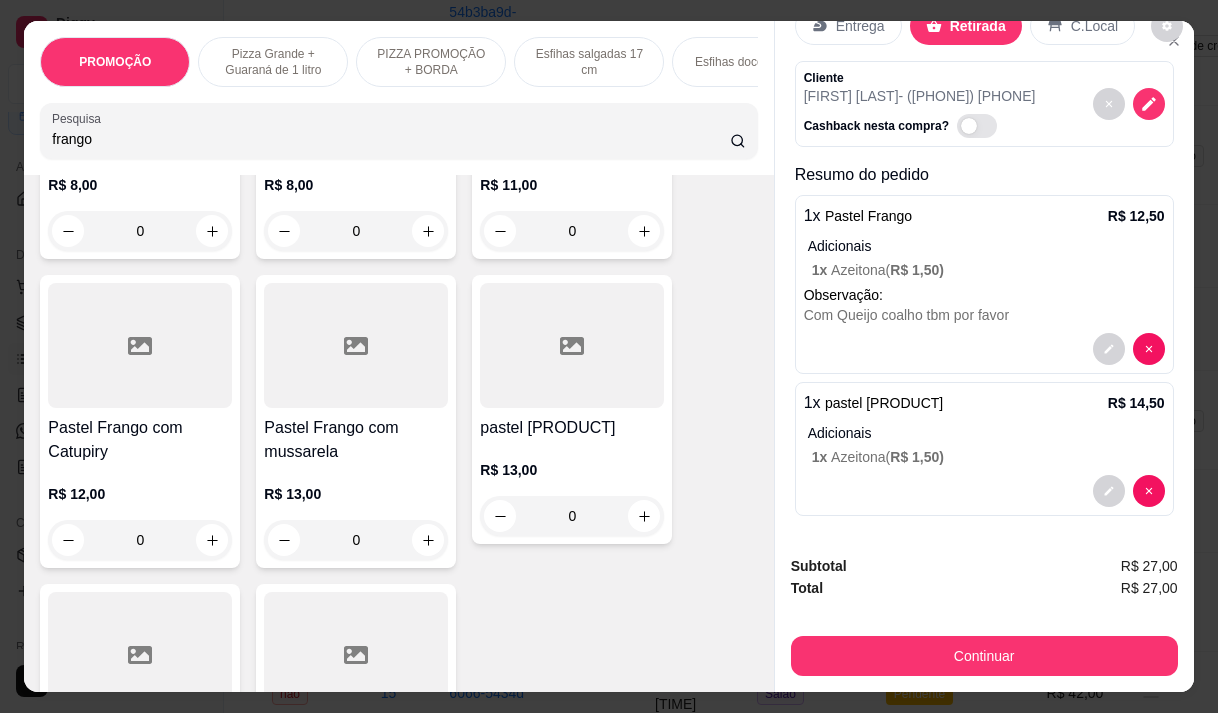 scroll, scrollTop: 64, scrollLeft: 0, axis: vertical 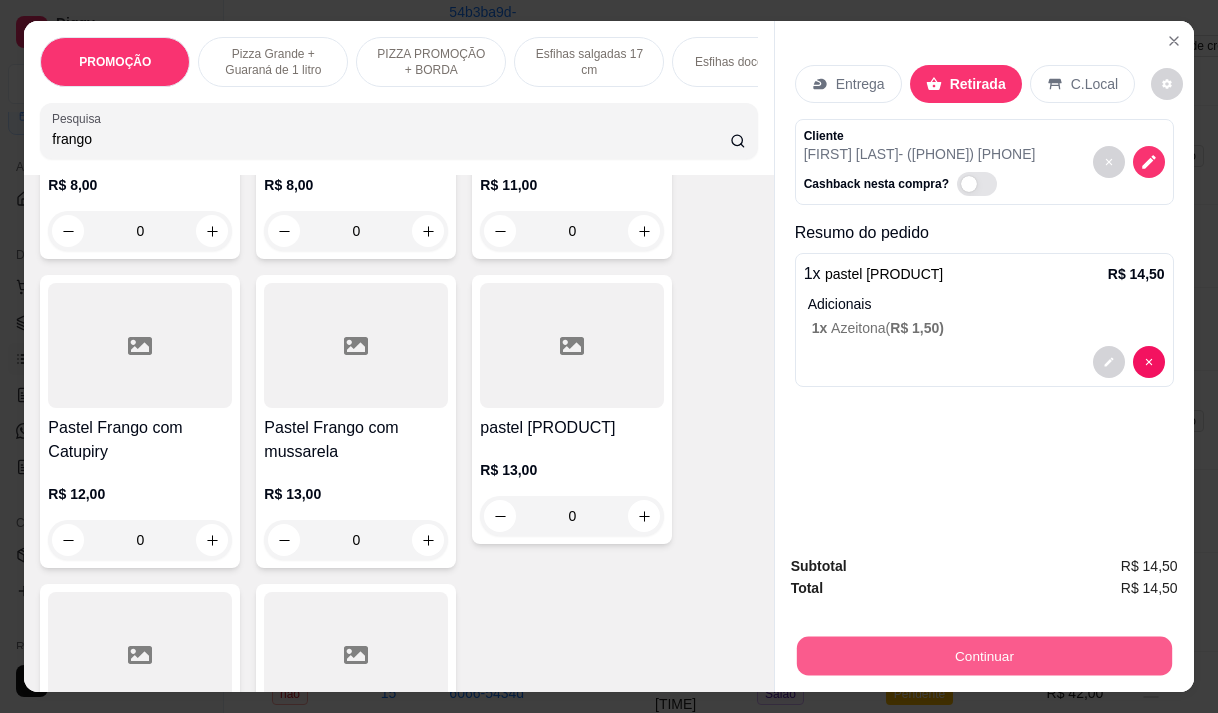 click on "Continuar" at bounding box center (983, 655) 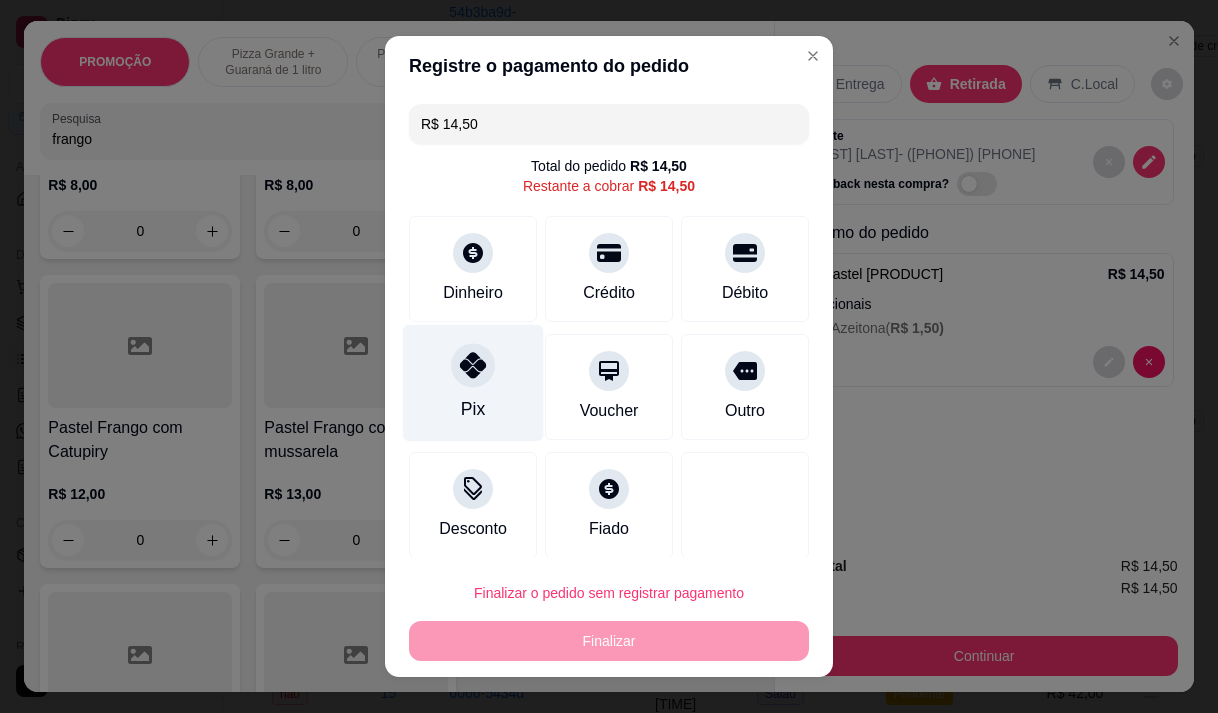 click at bounding box center [473, 365] 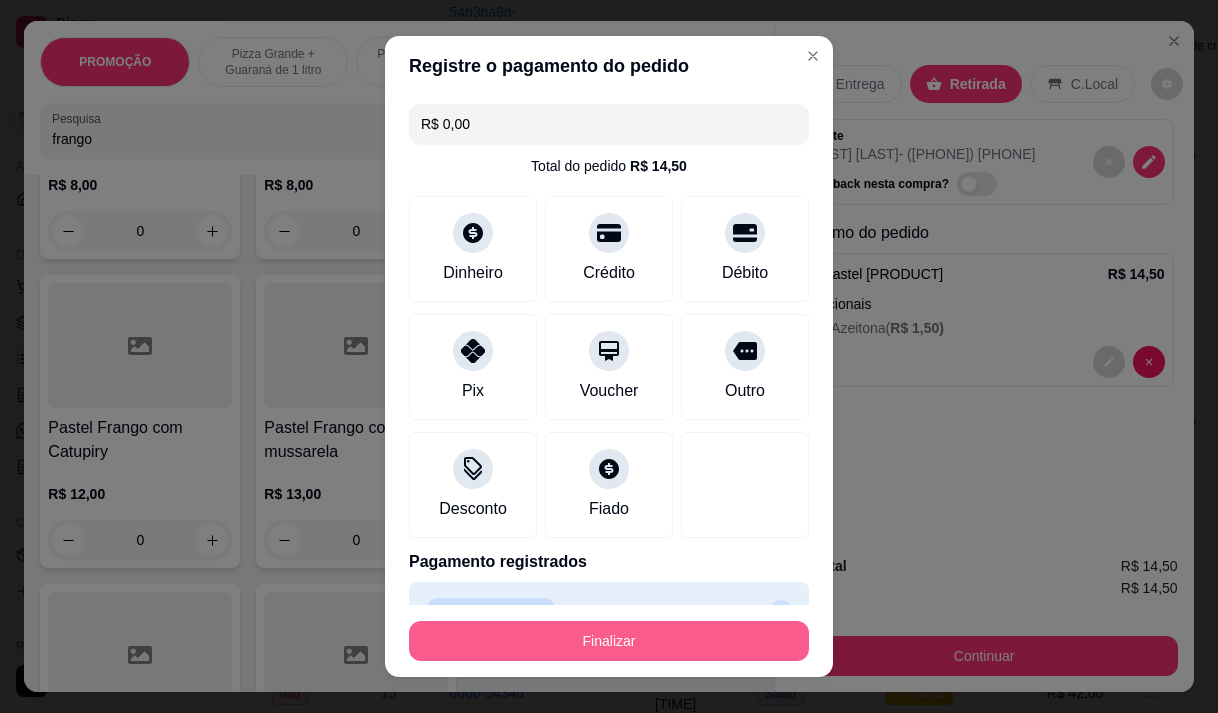 click on "Finalizar" at bounding box center (609, 641) 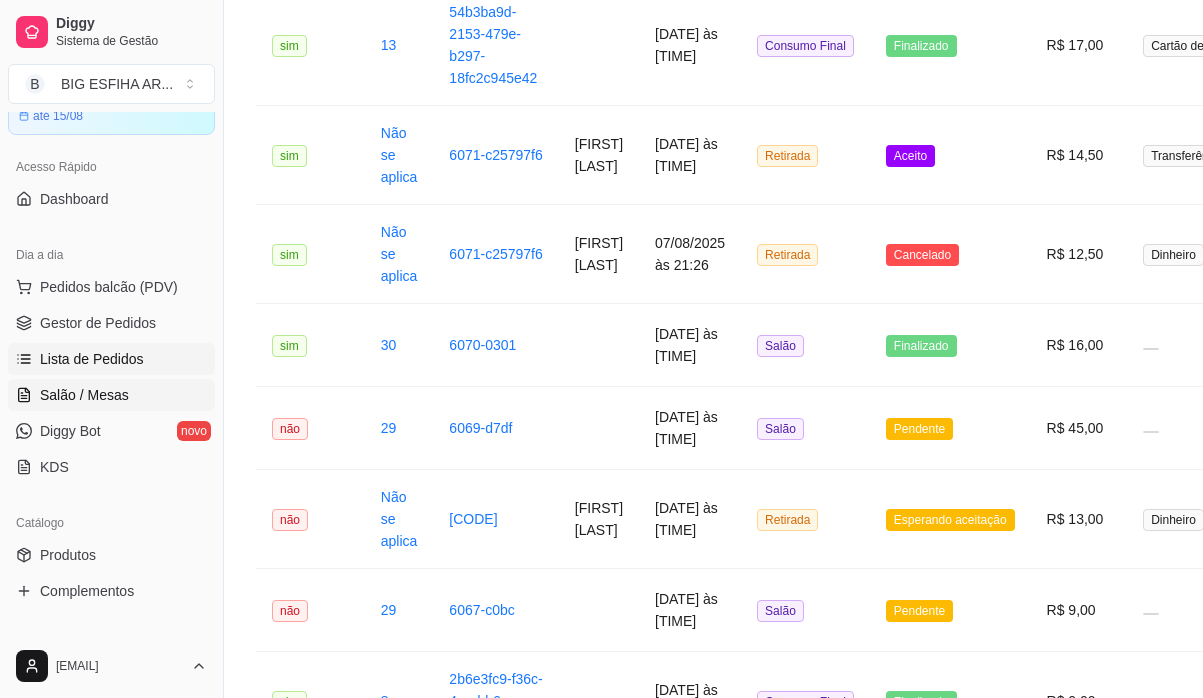 click on "Salão / Mesas" at bounding box center [84, 395] 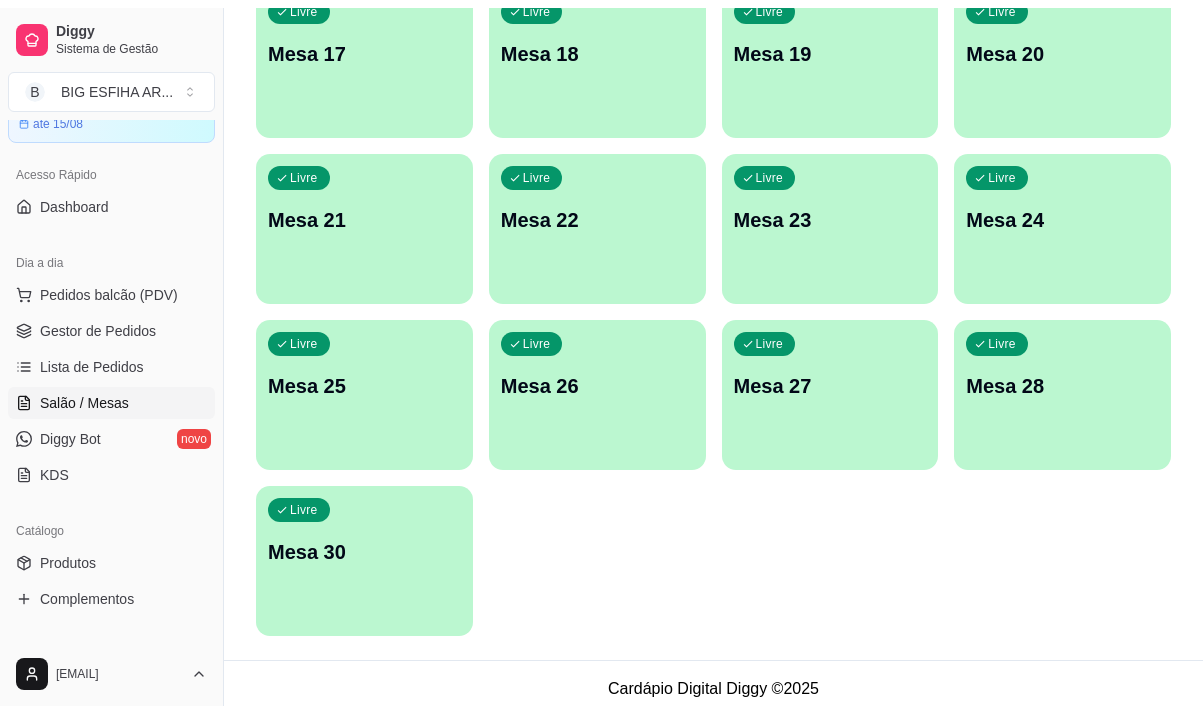 scroll, scrollTop: 0, scrollLeft: 0, axis: both 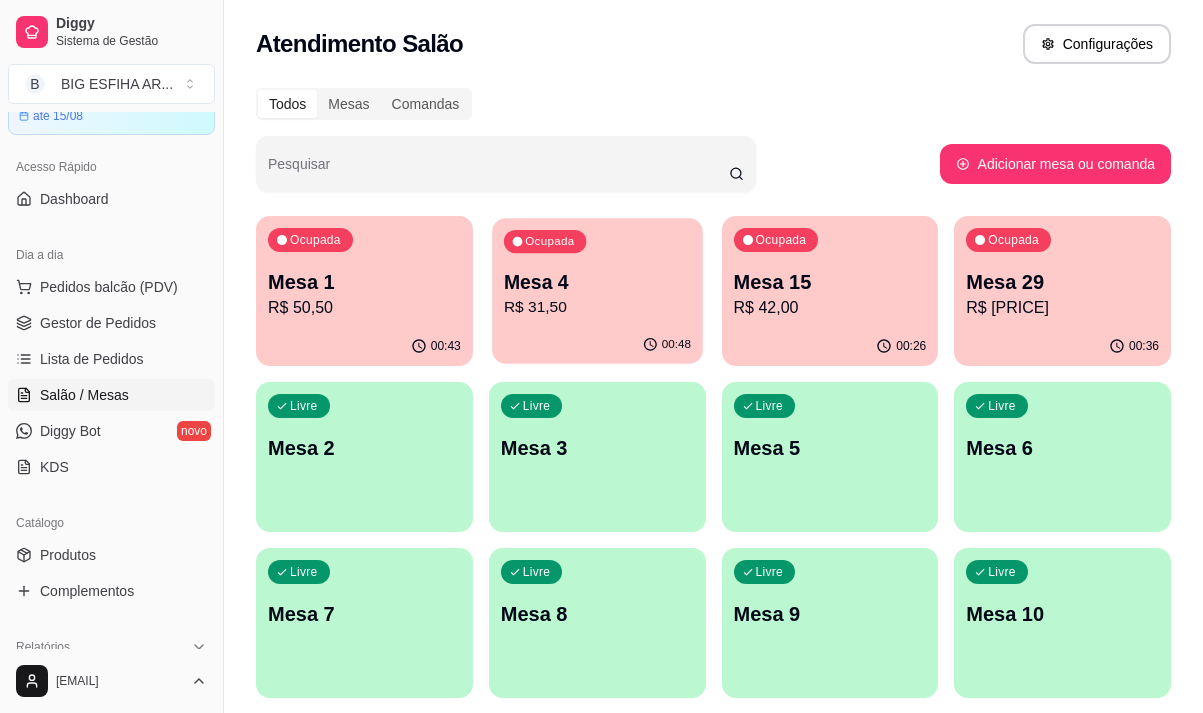 click on "Mesa 4" at bounding box center [597, 282] 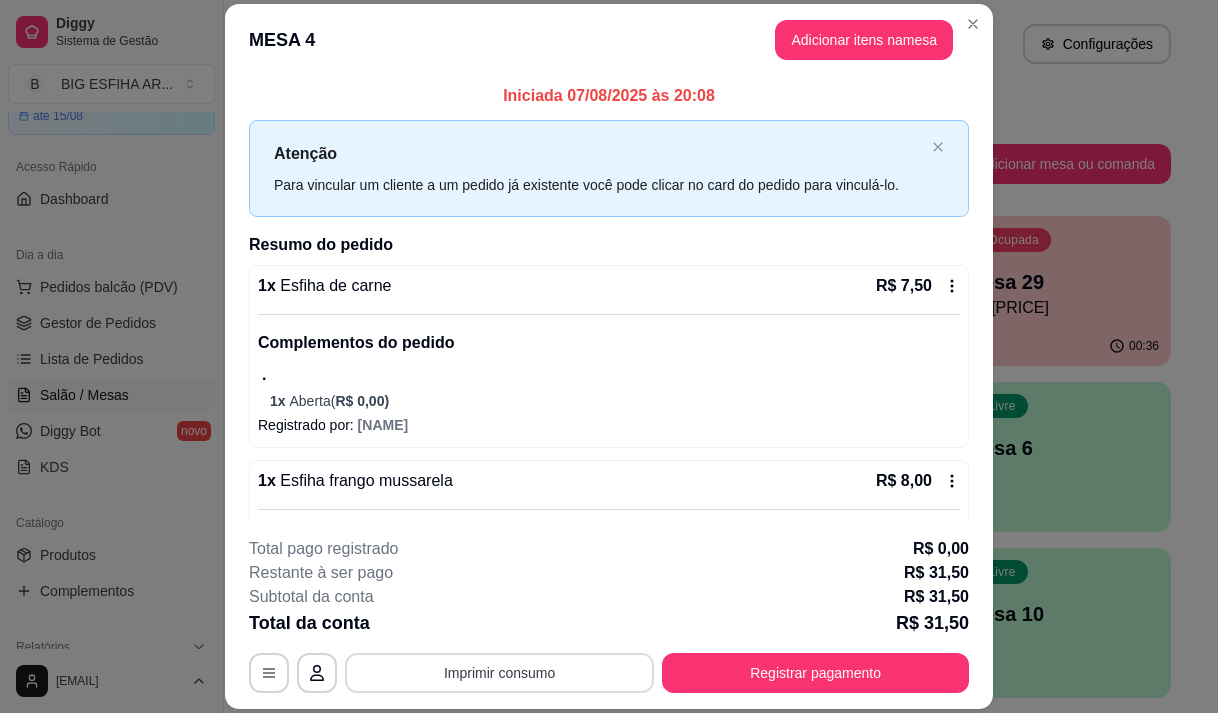 click on "Imprimir consumo" at bounding box center (499, 673) 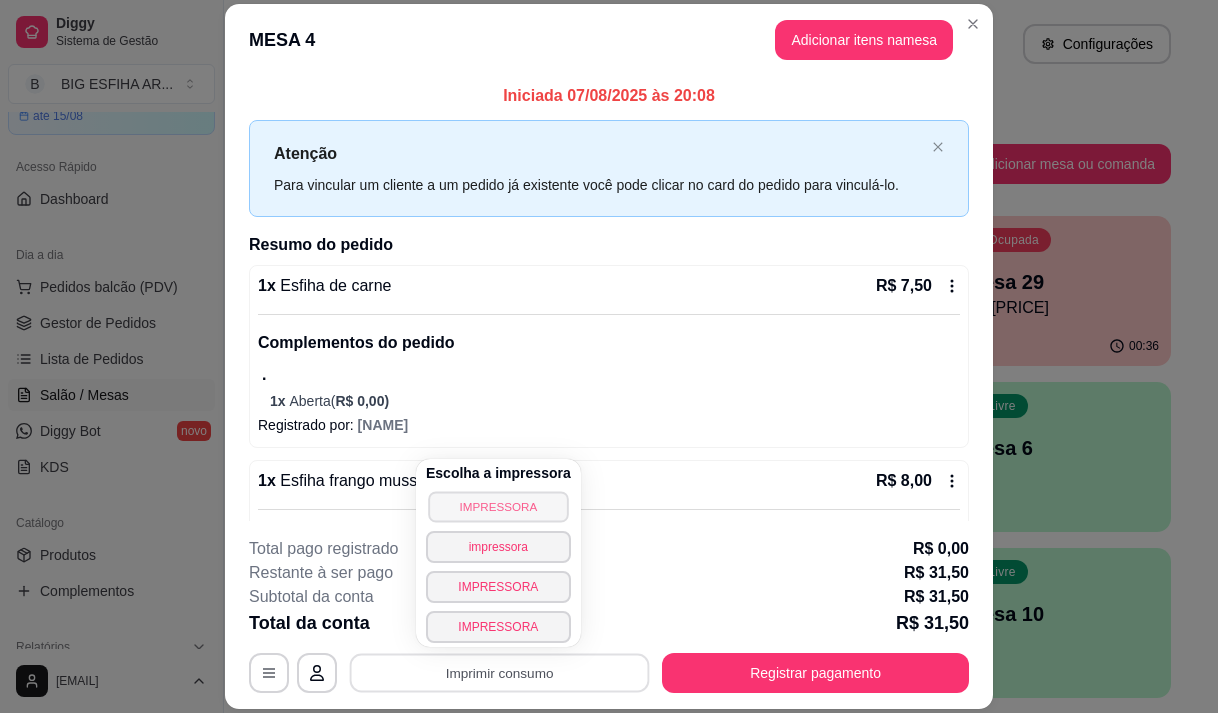 click on "IMPRESSORA" at bounding box center (498, 506) 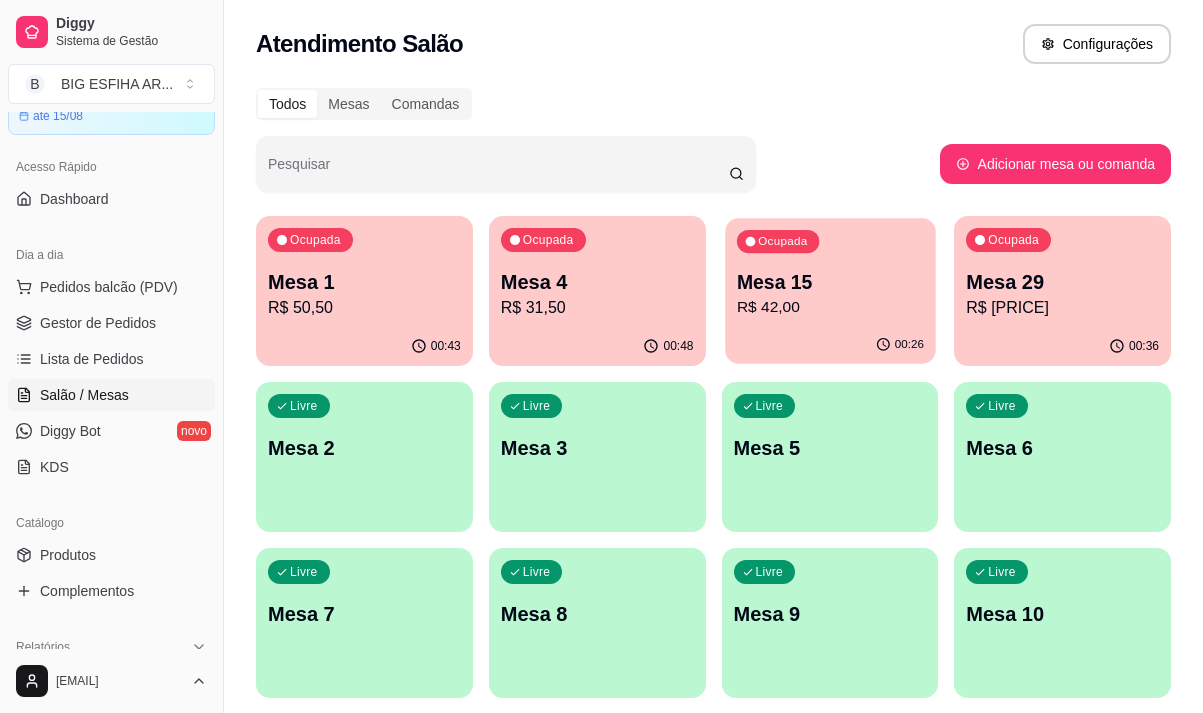 click on "Ocupada Mesa 15 R$ 42,00" at bounding box center (830, 272) 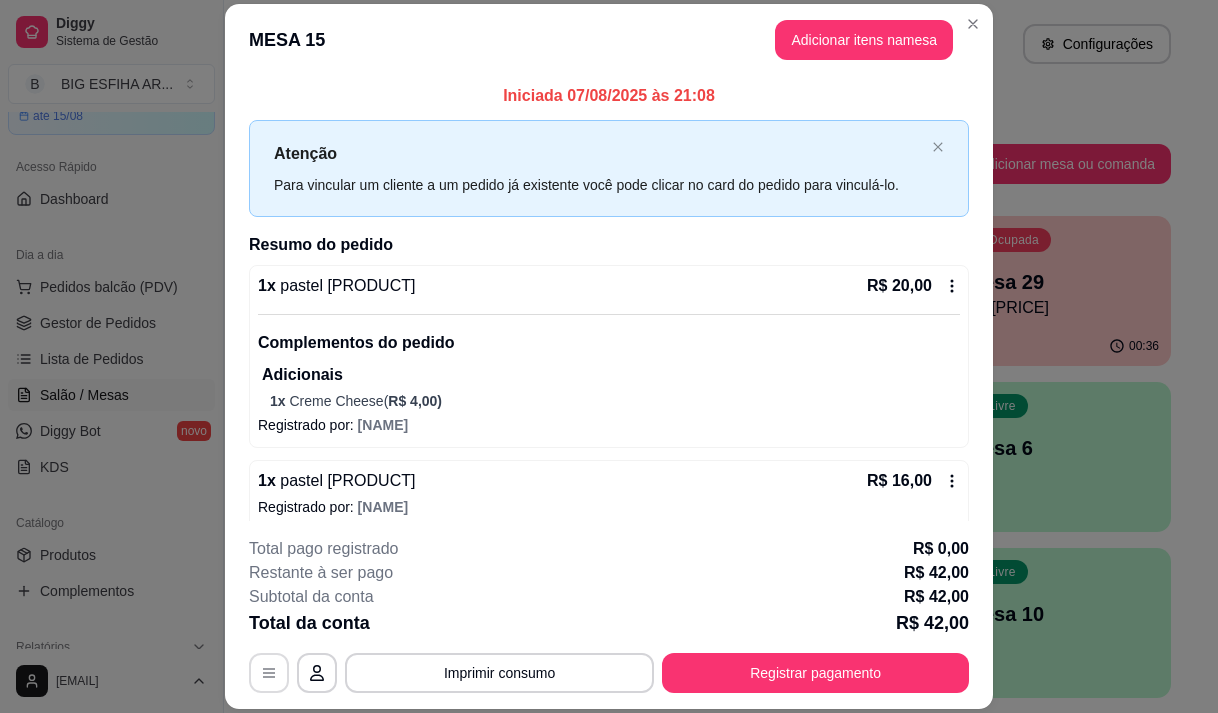 click 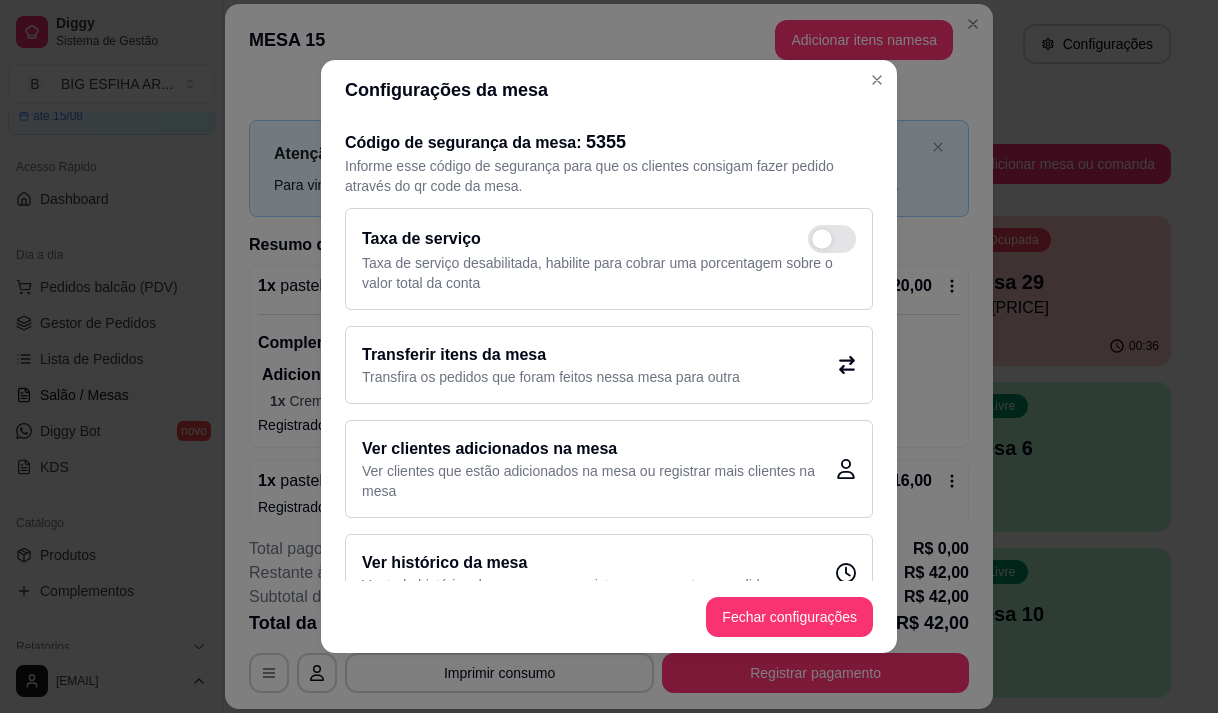 click on "Transferir itens da mesa" at bounding box center [551, 355] 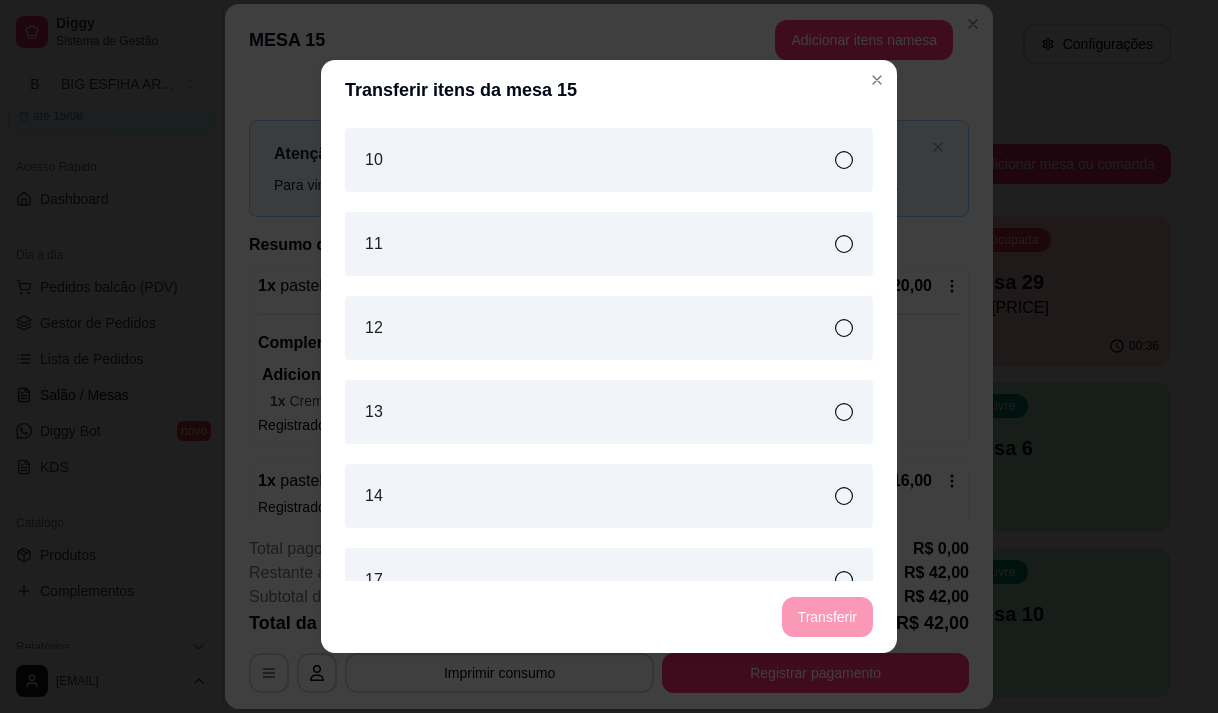 click on "11" at bounding box center (609, 244) 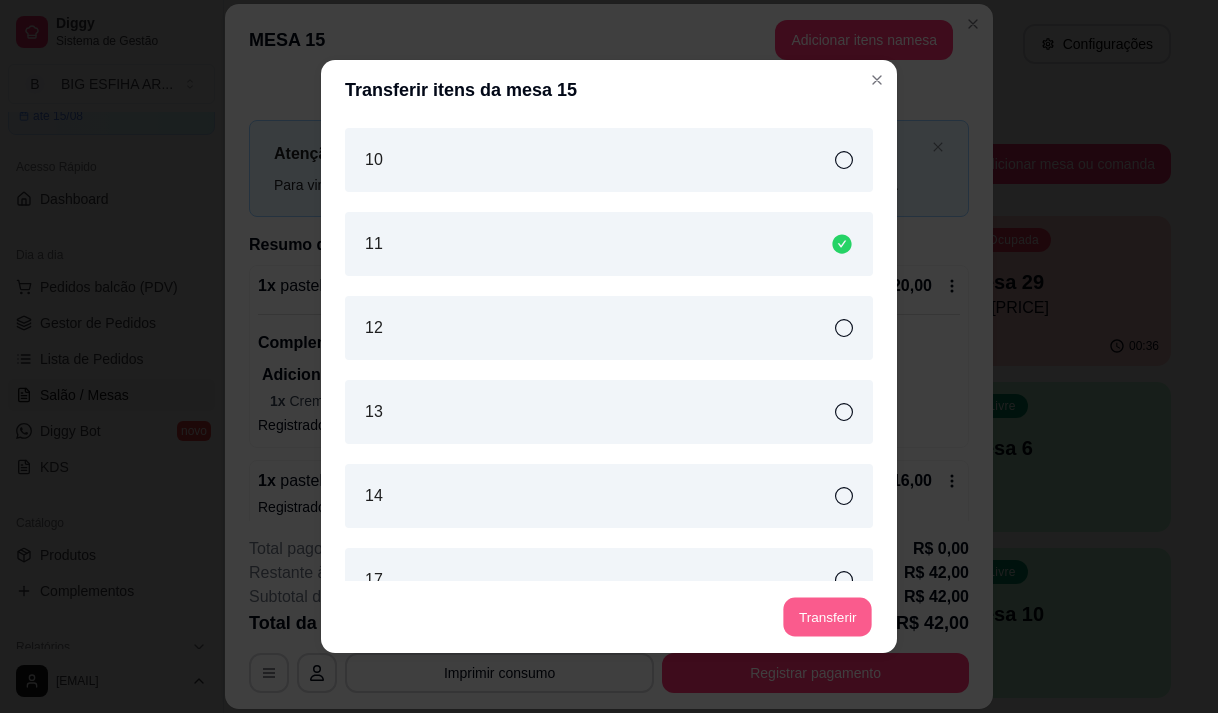 click on "Transferir" at bounding box center (827, 617) 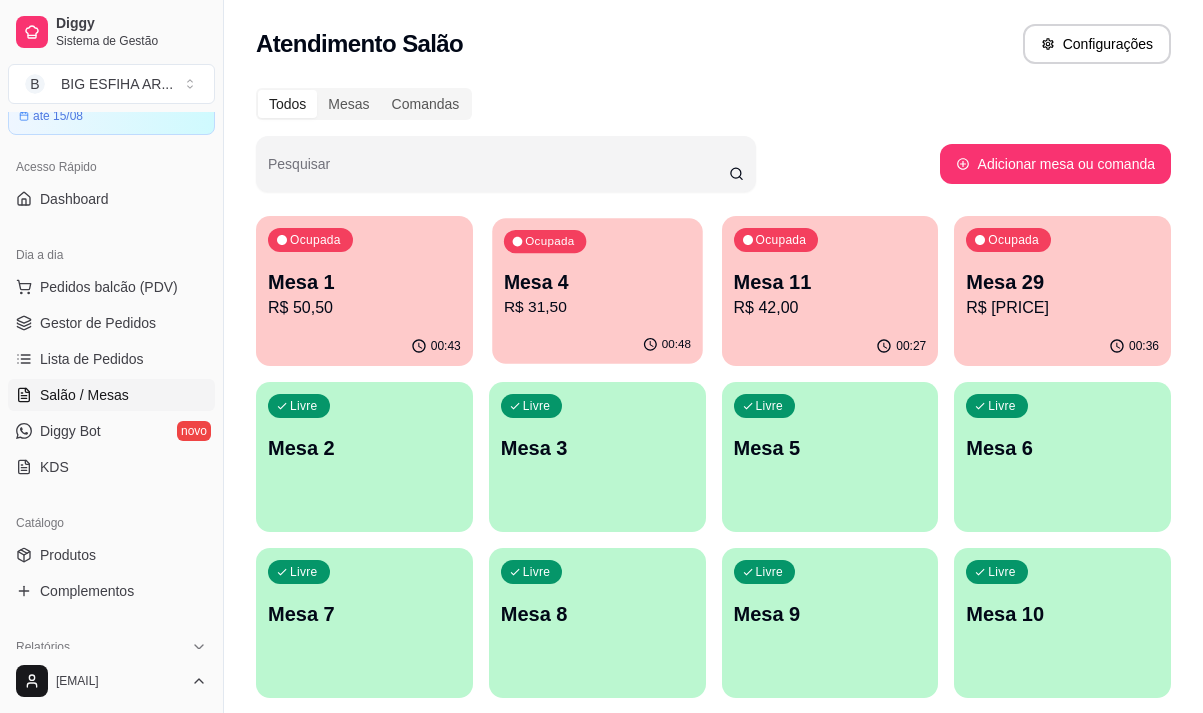 click on "00:48" at bounding box center (597, 345) 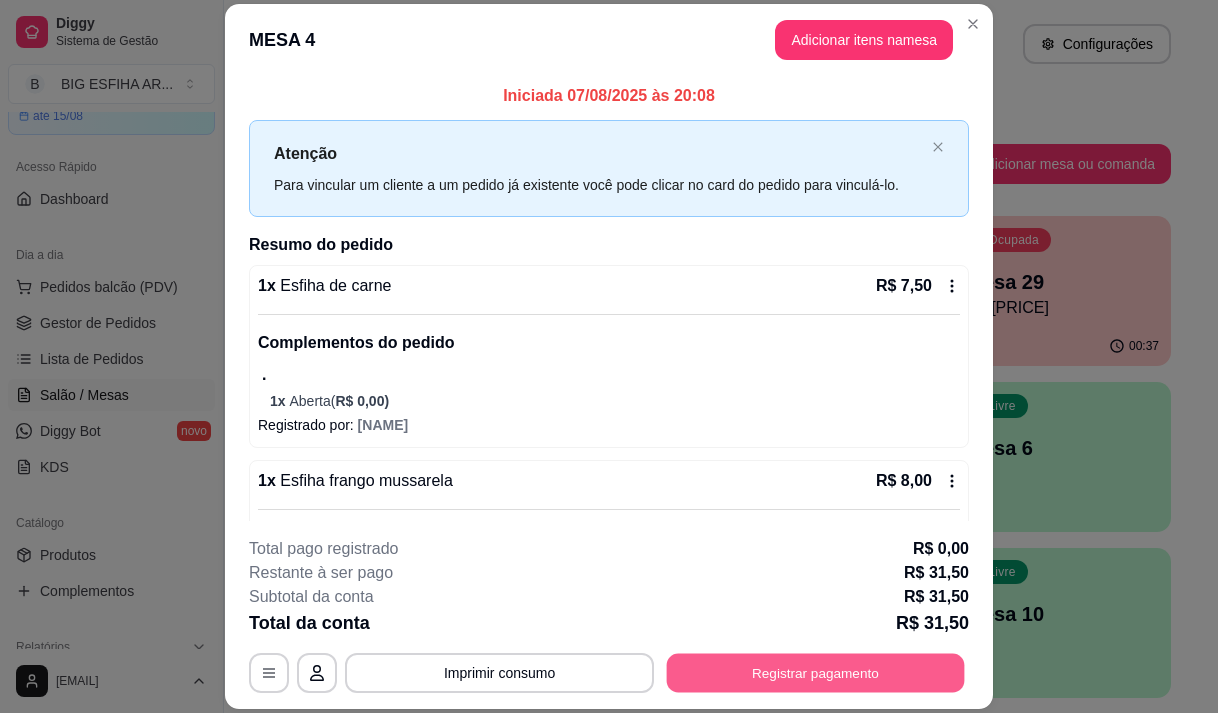 click on "Registrar pagamento" at bounding box center (816, 673) 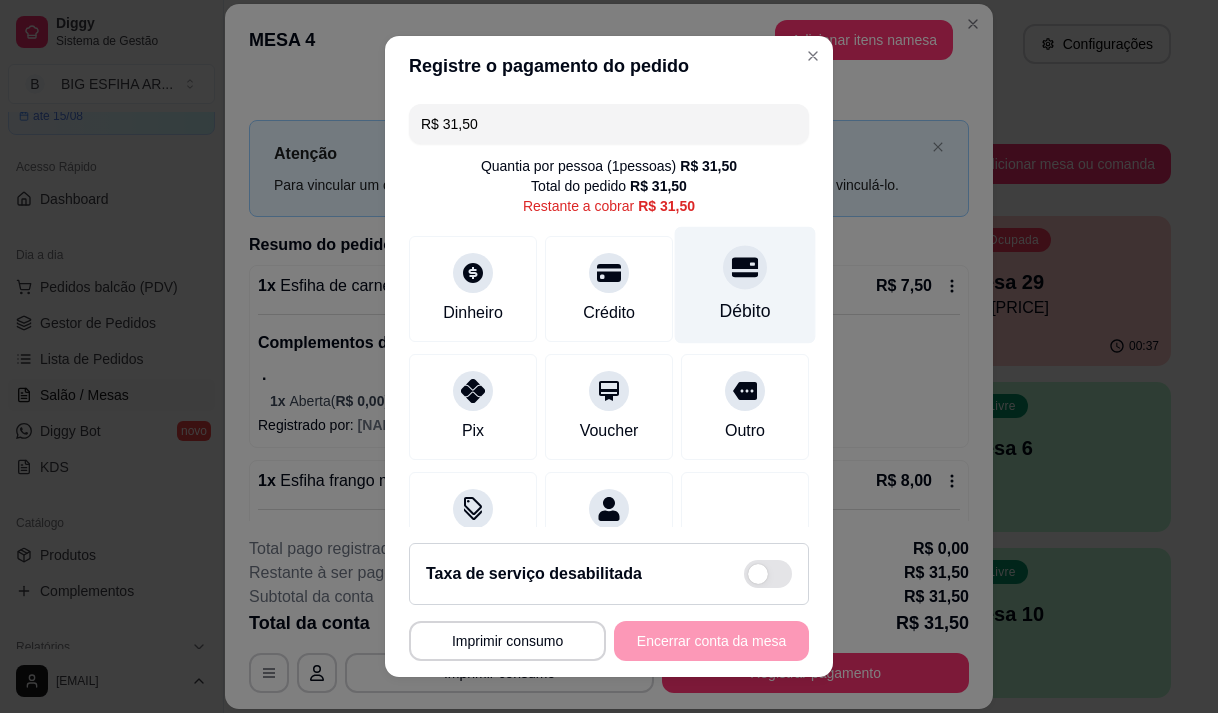 click on "Débito" at bounding box center [745, 311] 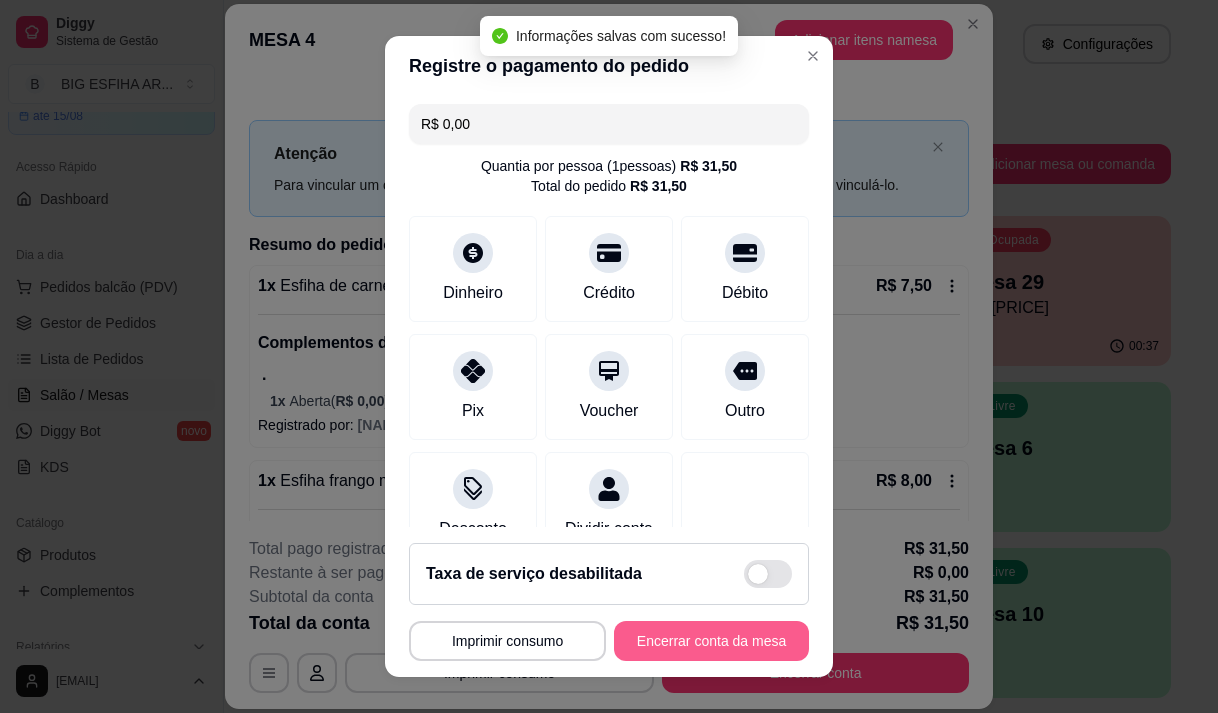type on "R$ 0,00" 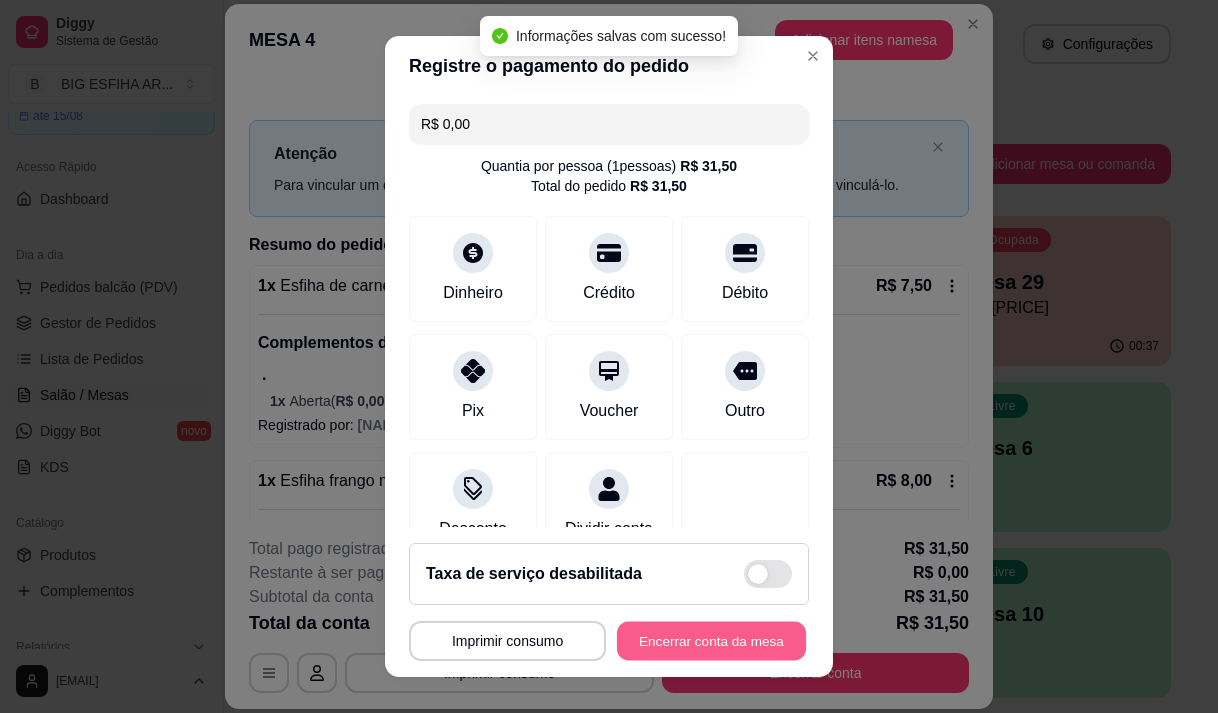 click on "Encerrar conta da mesa" at bounding box center [711, 641] 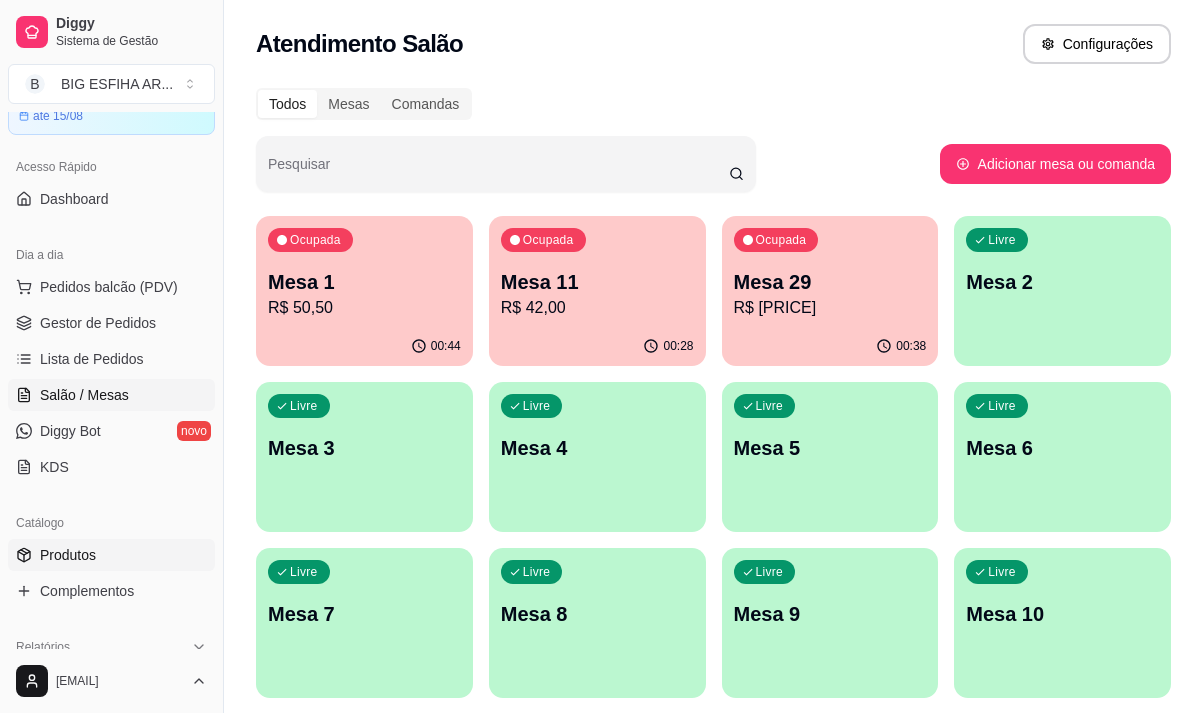 click on "Produtos" at bounding box center [68, 555] 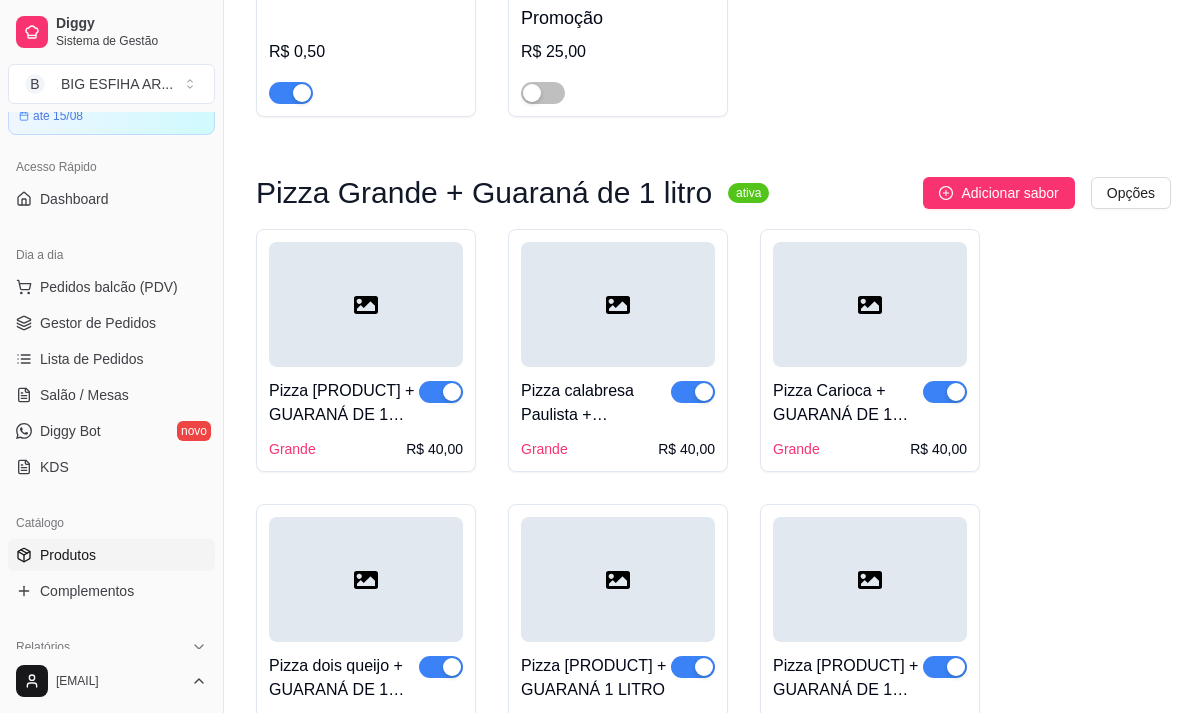 scroll, scrollTop: 600, scrollLeft: 0, axis: vertical 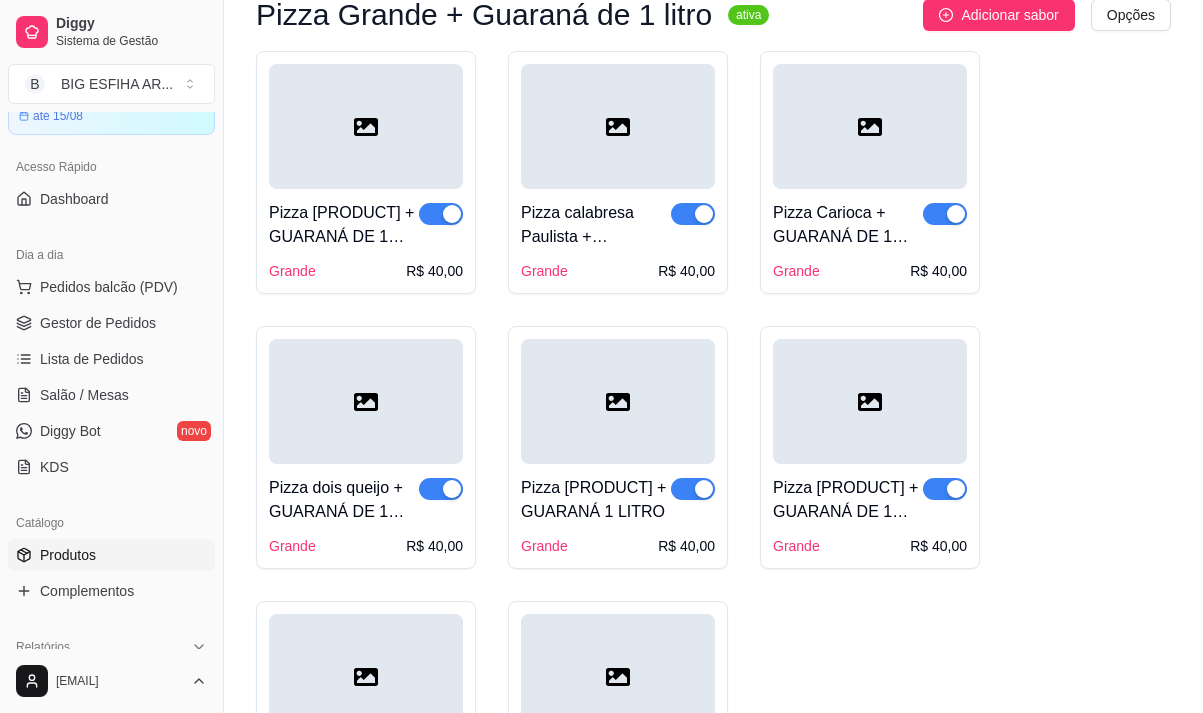 click at bounding box center [945, 225] 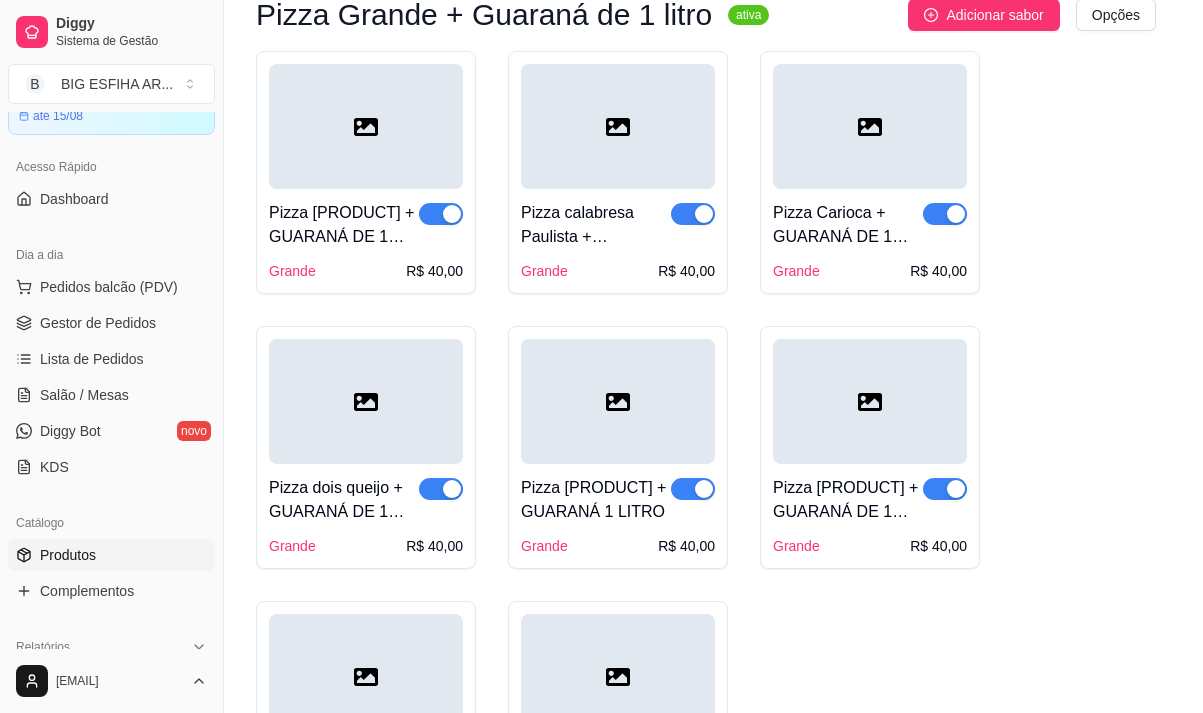 type 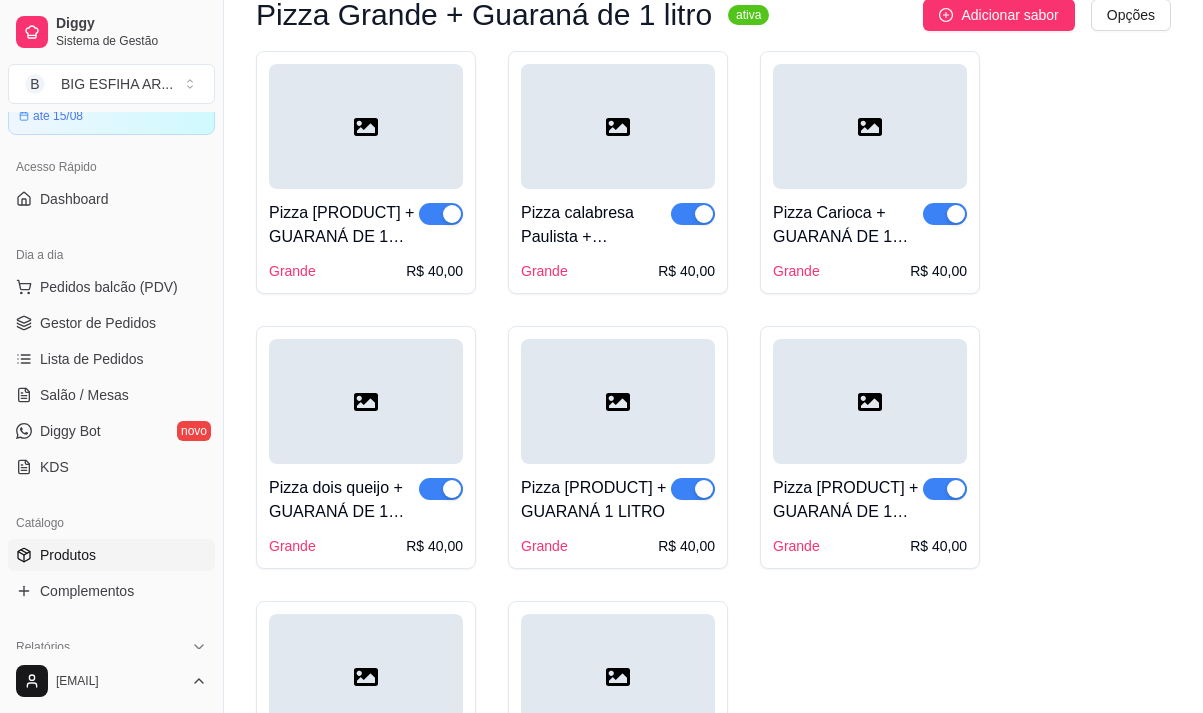 click at bounding box center [945, 214] 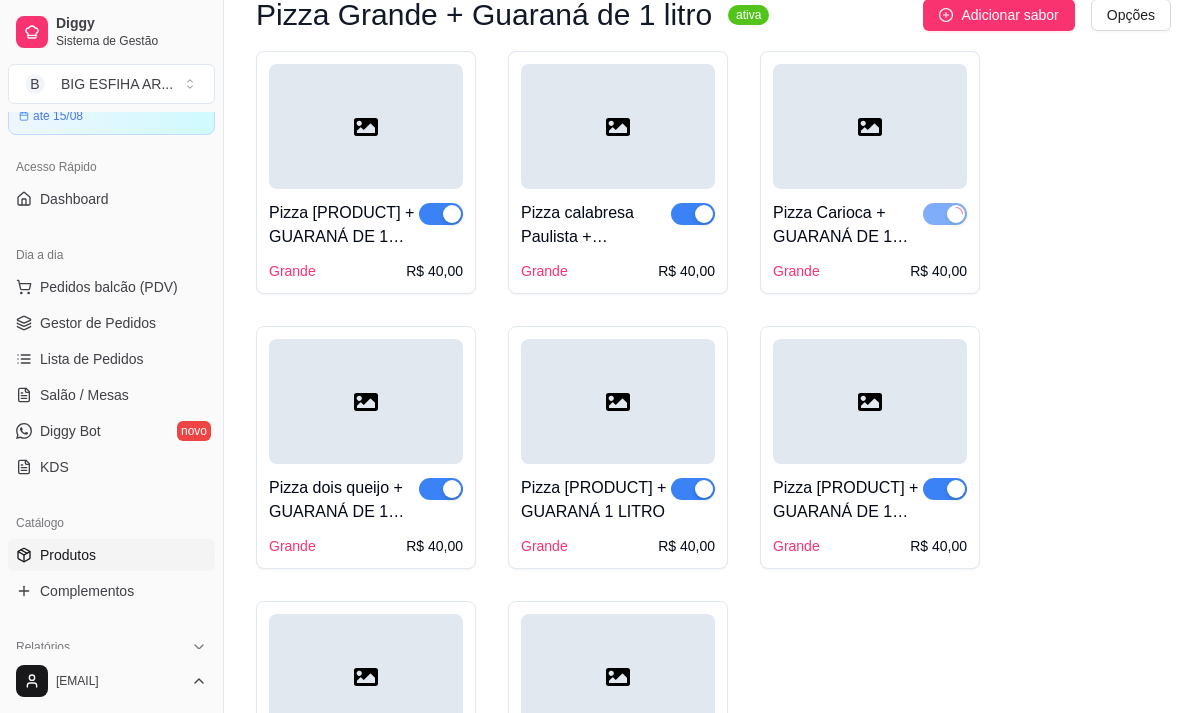 click at bounding box center (693, 214) 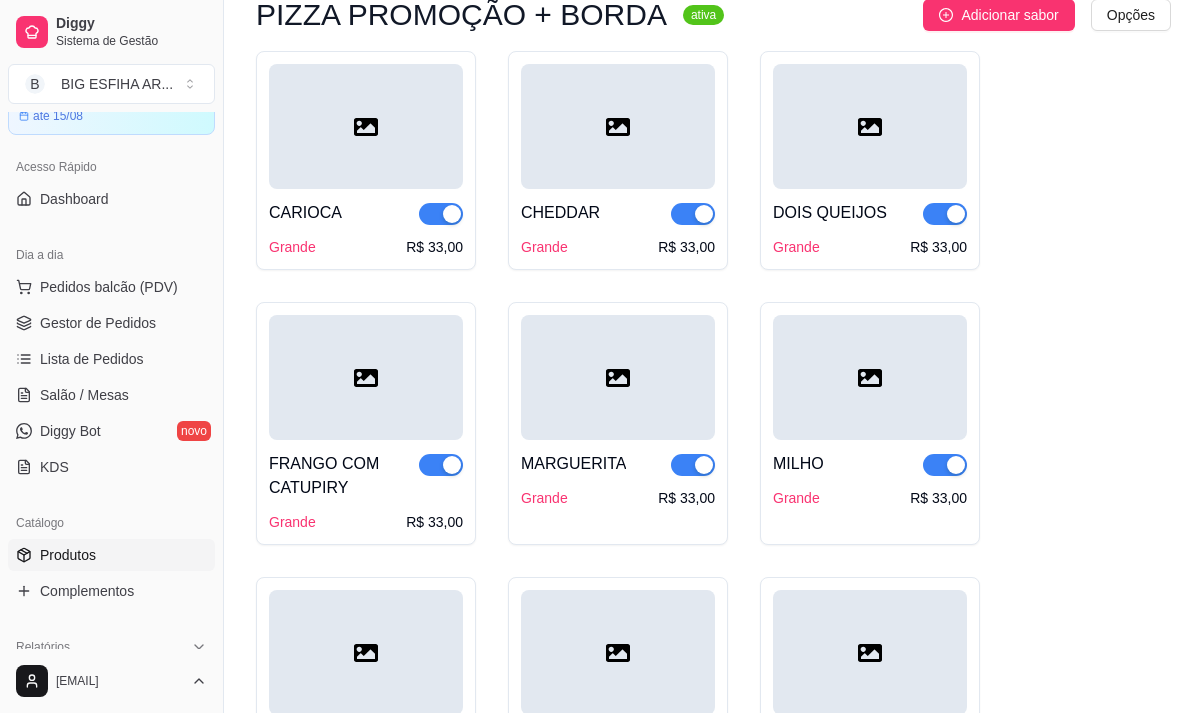 scroll, scrollTop: 1500, scrollLeft: 0, axis: vertical 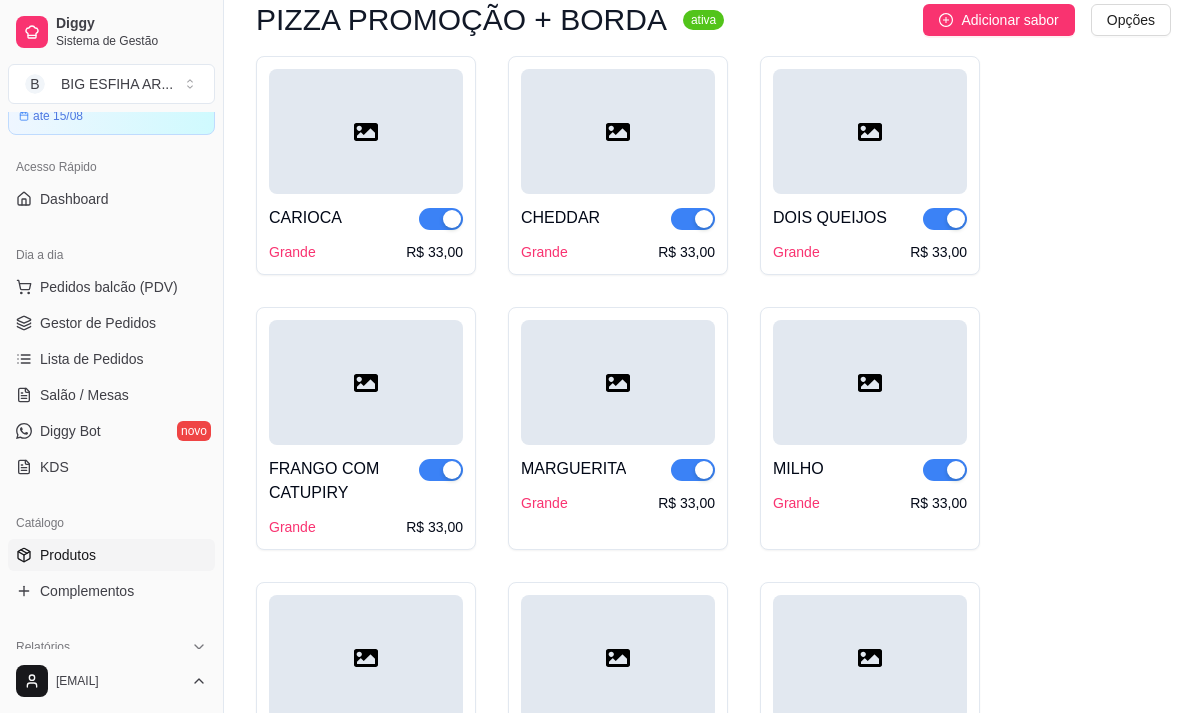 click at bounding box center [441, 219] 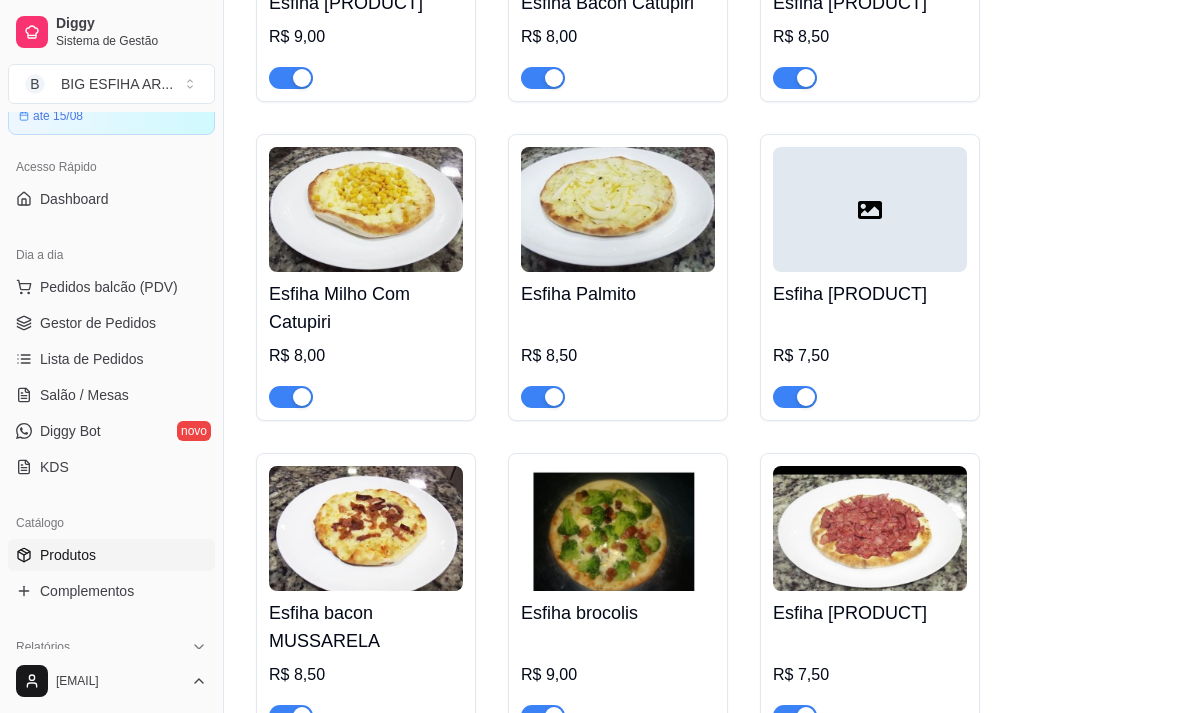 scroll, scrollTop: 2600, scrollLeft: 0, axis: vertical 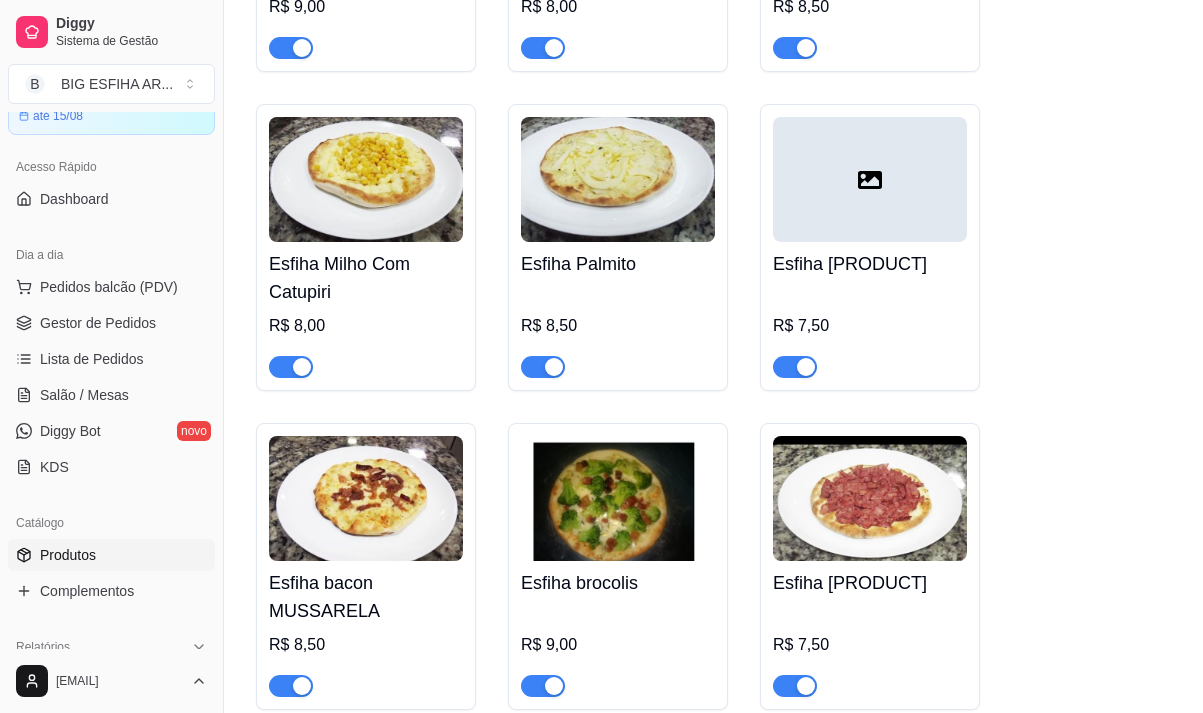click at bounding box center [795, 686] 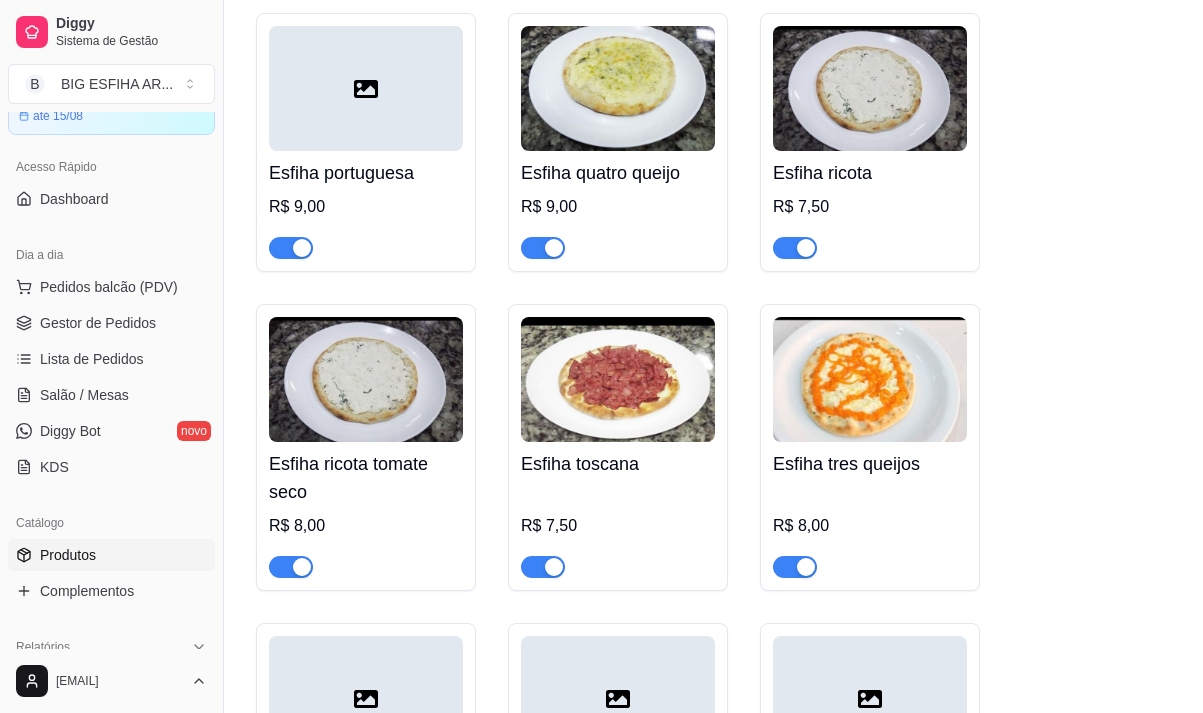 scroll, scrollTop: 4900, scrollLeft: 0, axis: vertical 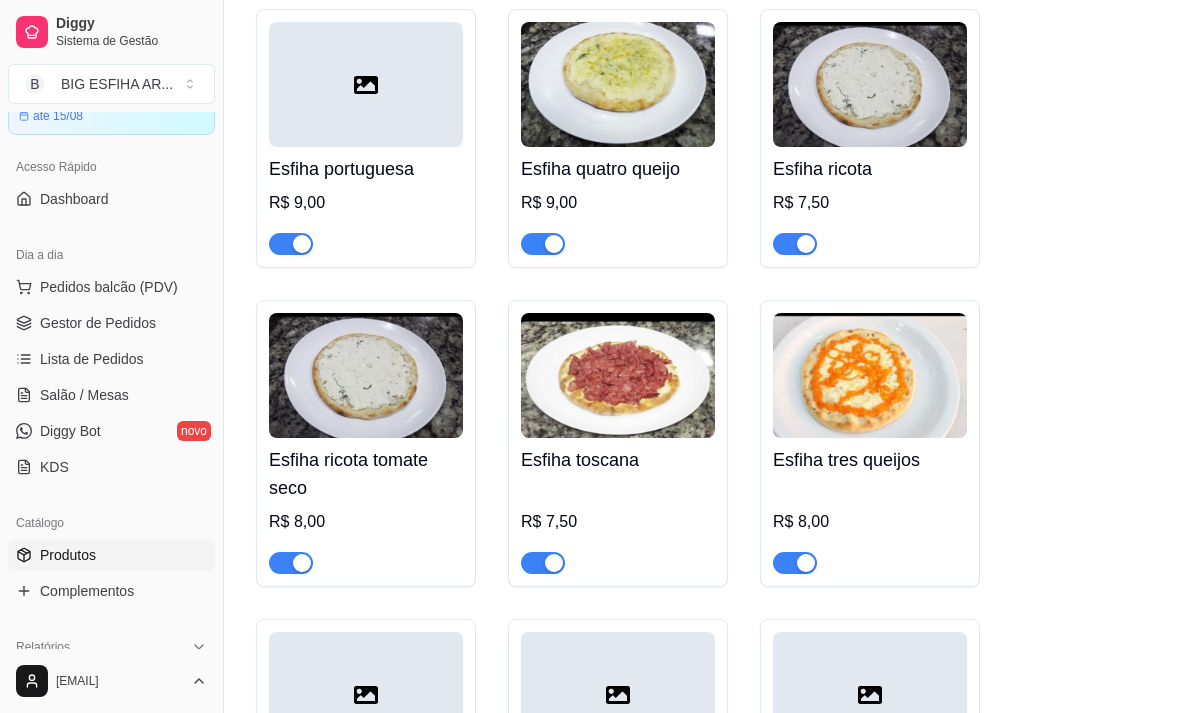 click at bounding box center (543, 563) 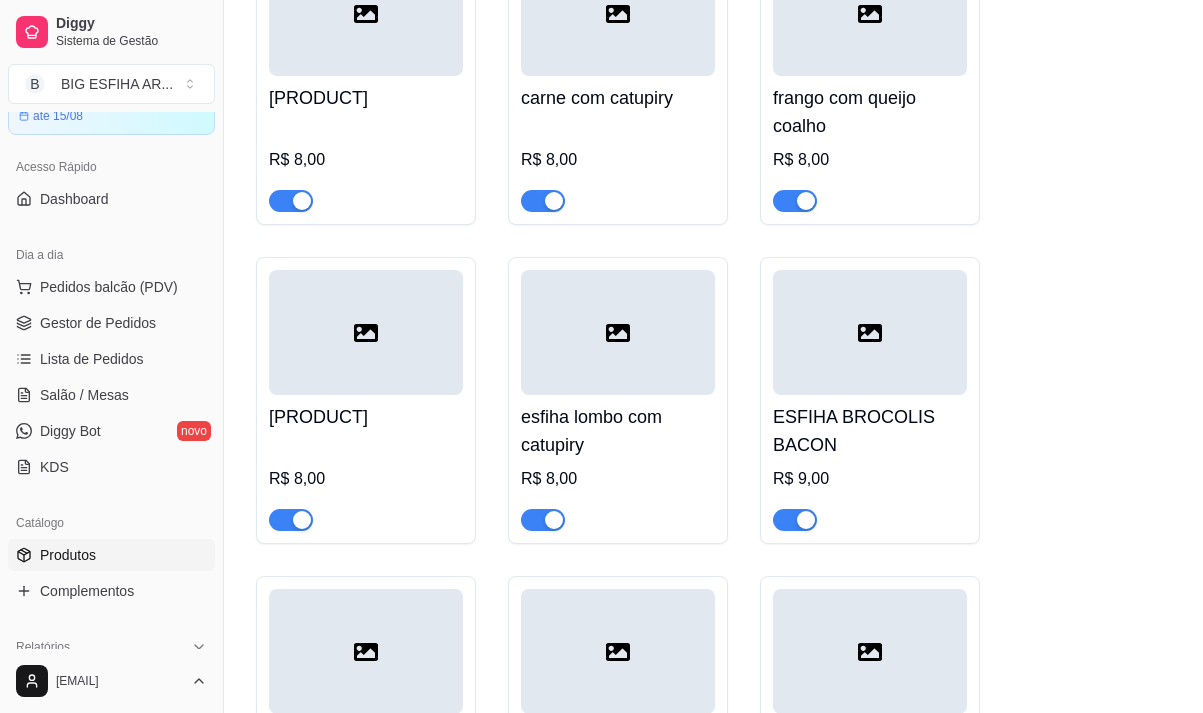 scroll, scrollTop: 6600, scrollLeft: 0, axis: vertical 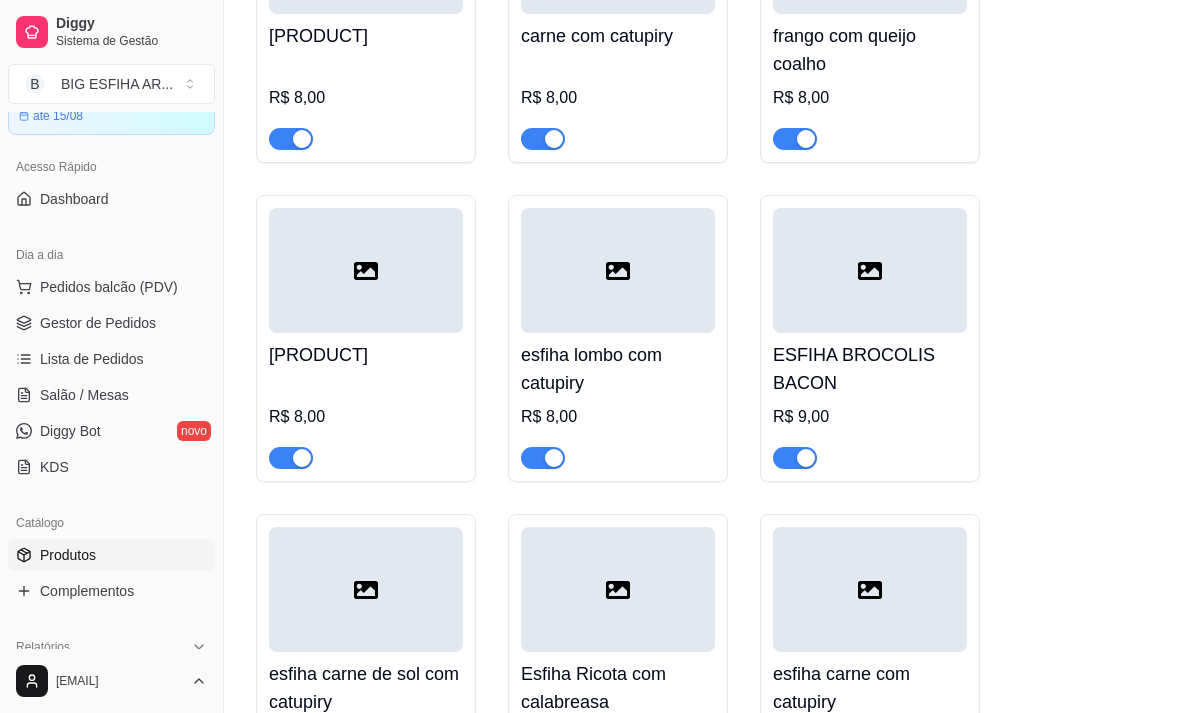 click at bounding box center [291, 139] 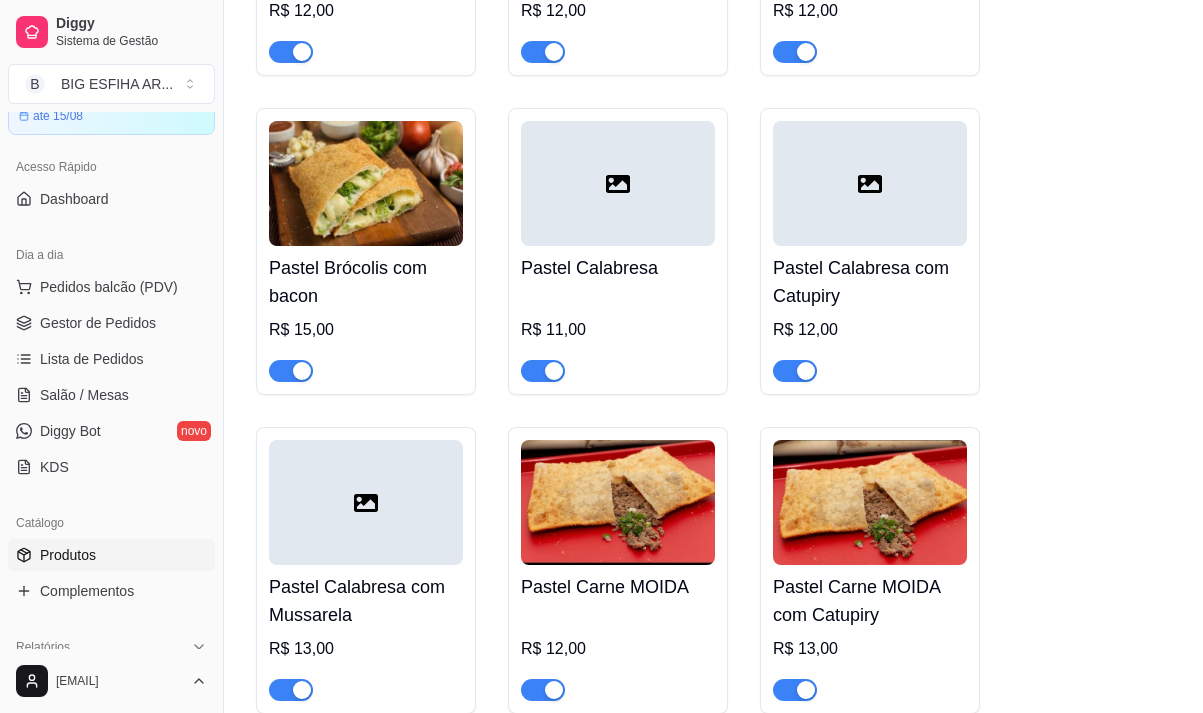 scroll, scrollTop: 10700, scrollLeft: 0, axis: vertical 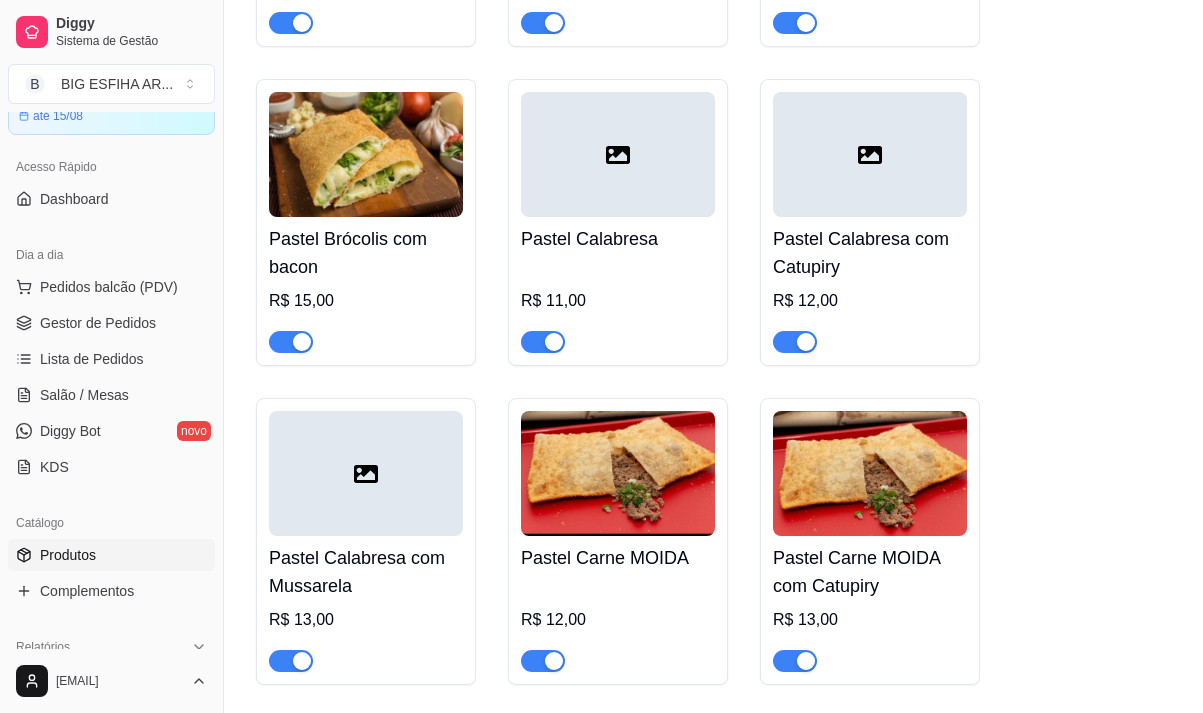 click at bounding box center [795, 342] 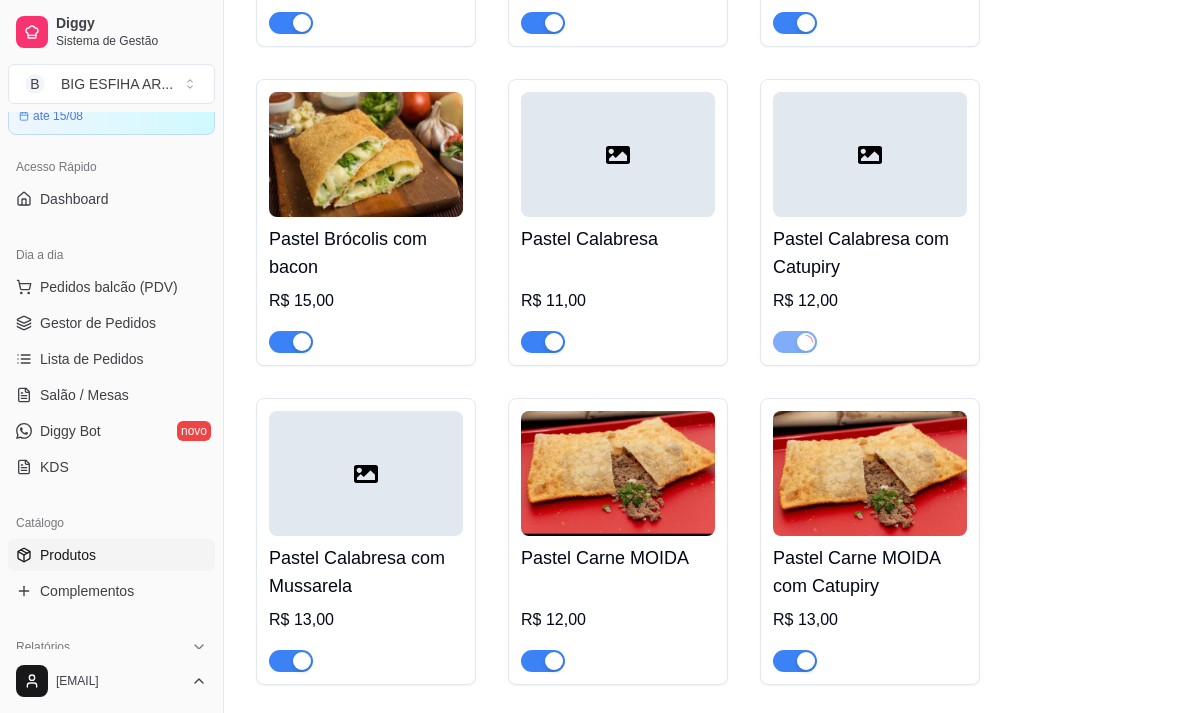 click at bounding box center (543, 342) 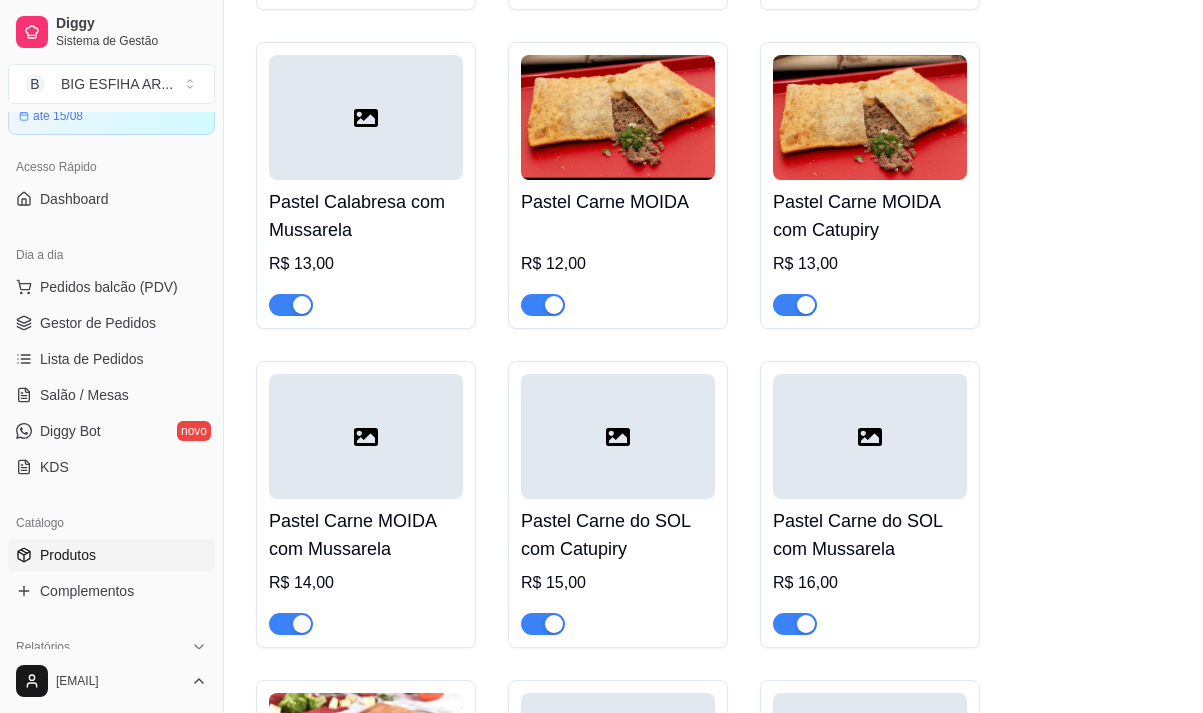 scroll, scrollTop: 11100, scrollLeft: 0, axis: vertical 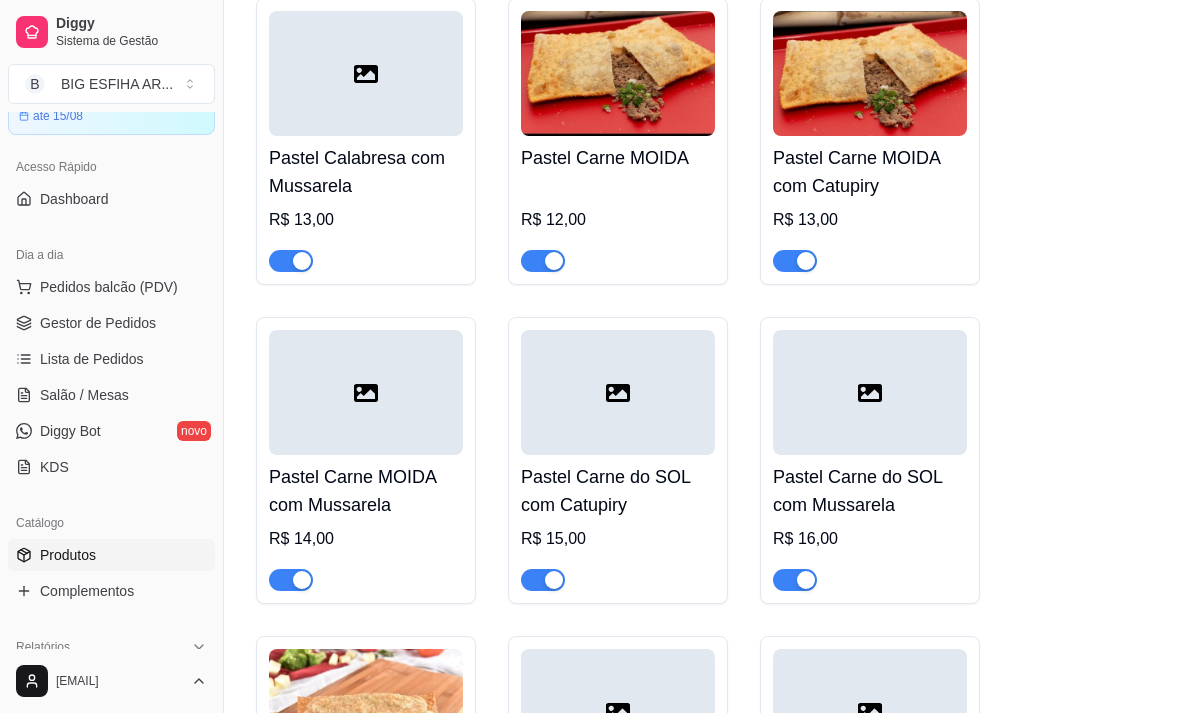 click at bounding box center [291, 261] 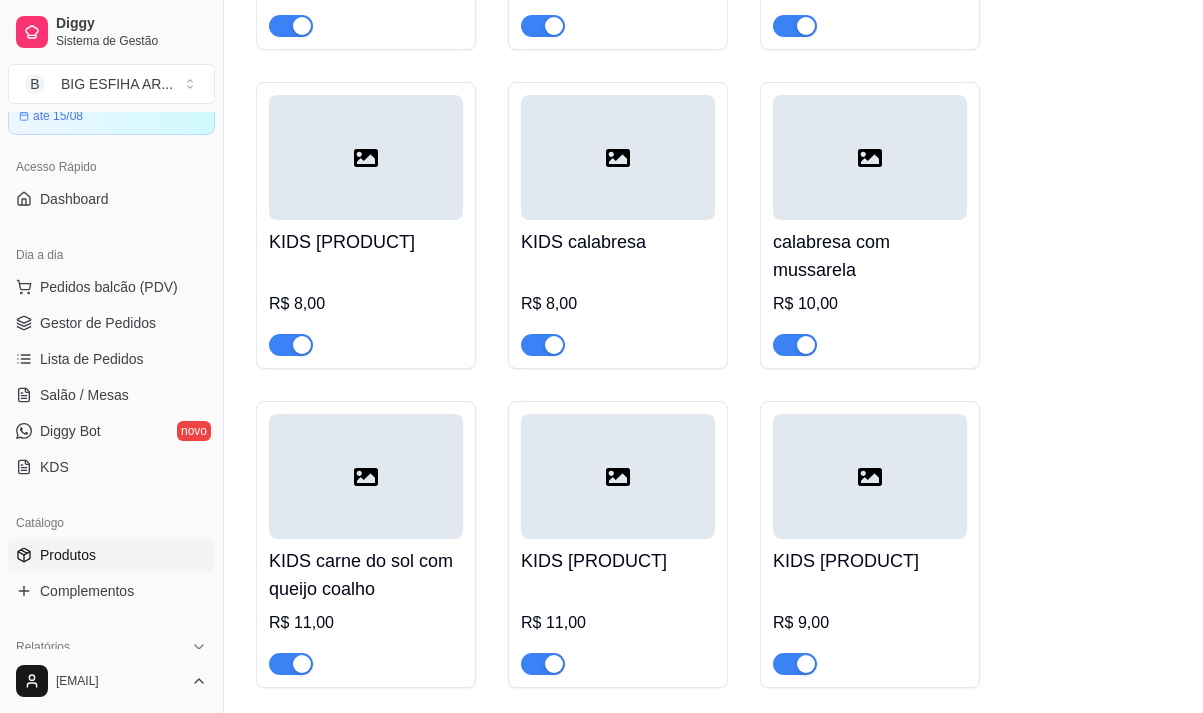 scroll, scrollTop: 17200, scrollLeft: 0, axis: vertical 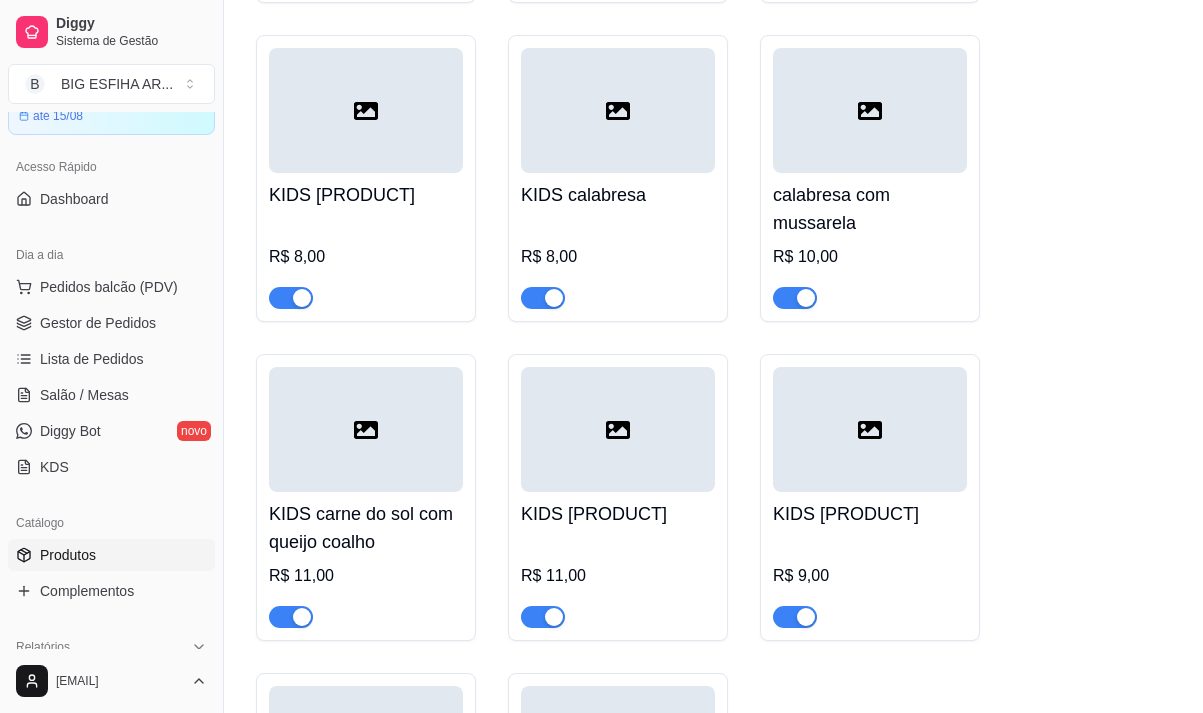 click at bounding box center [795, 298] 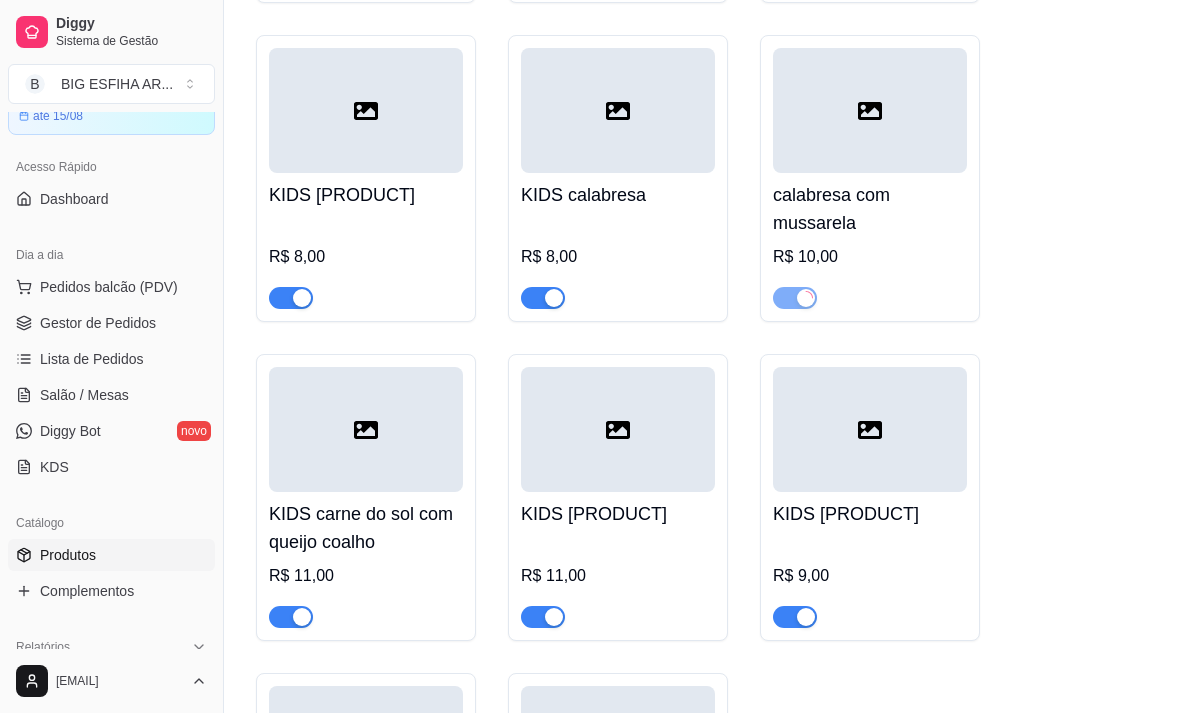 click at bounding box center [543, 298] 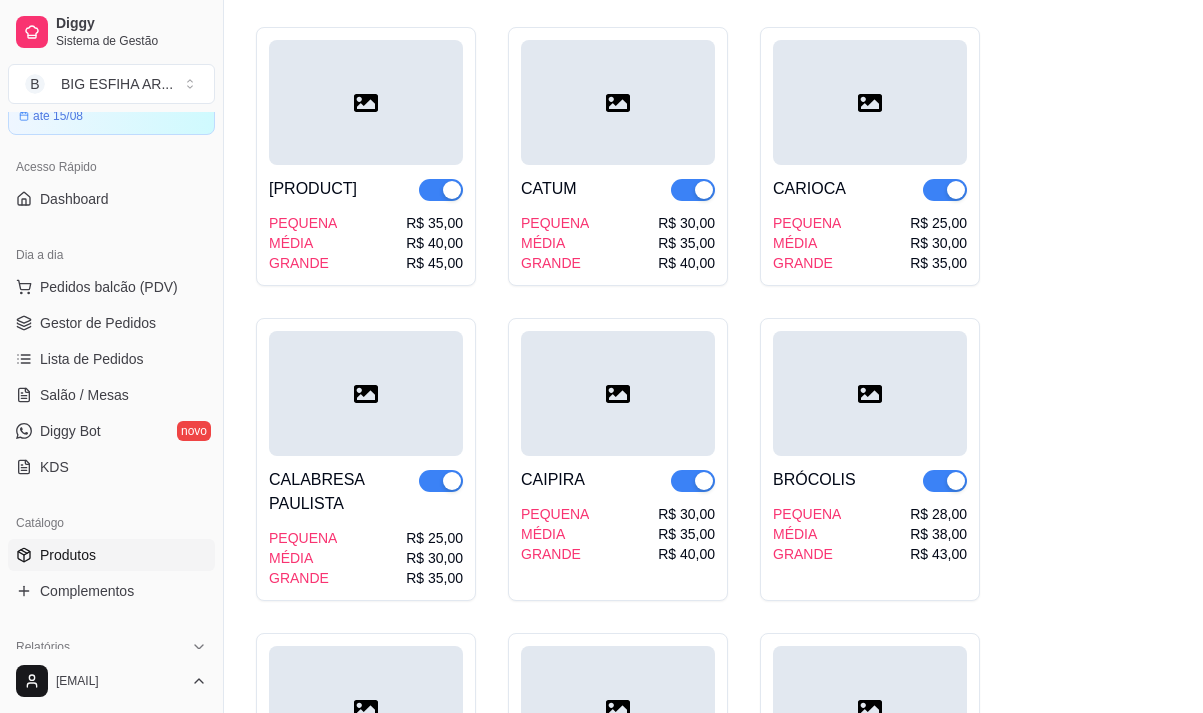 scroll, scrollTop: 19800, scrollLeft: 0, axis: vertical 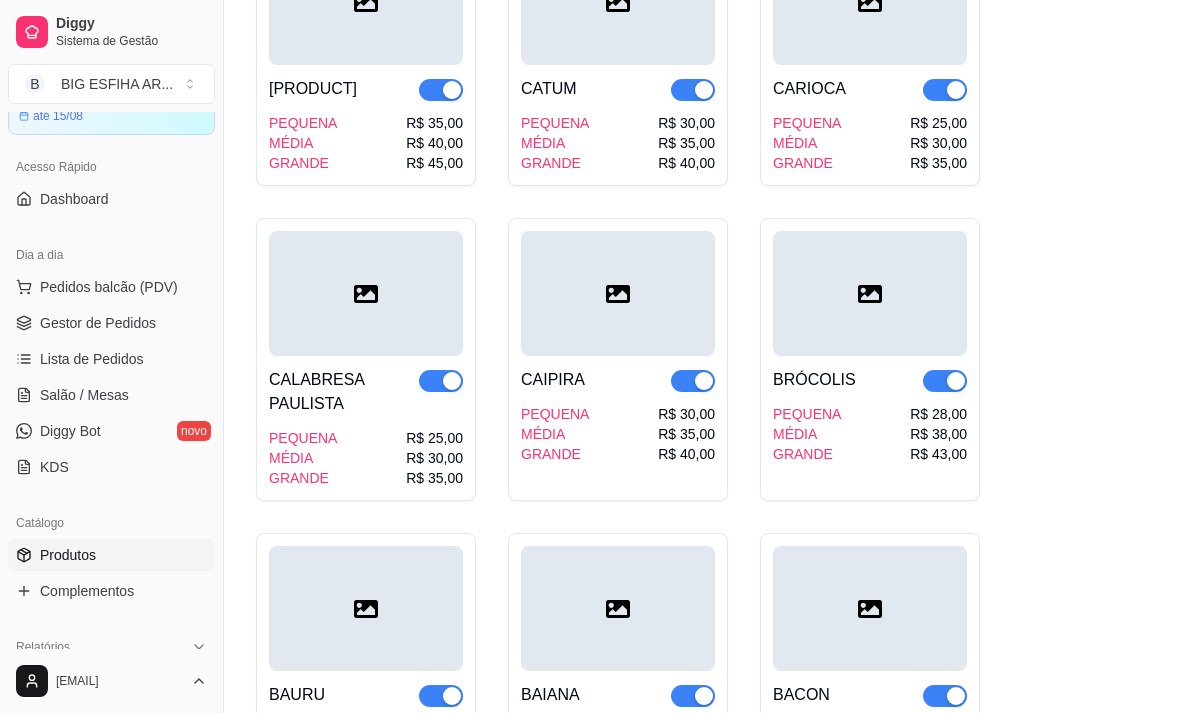 click at bounding box center (945, 90) 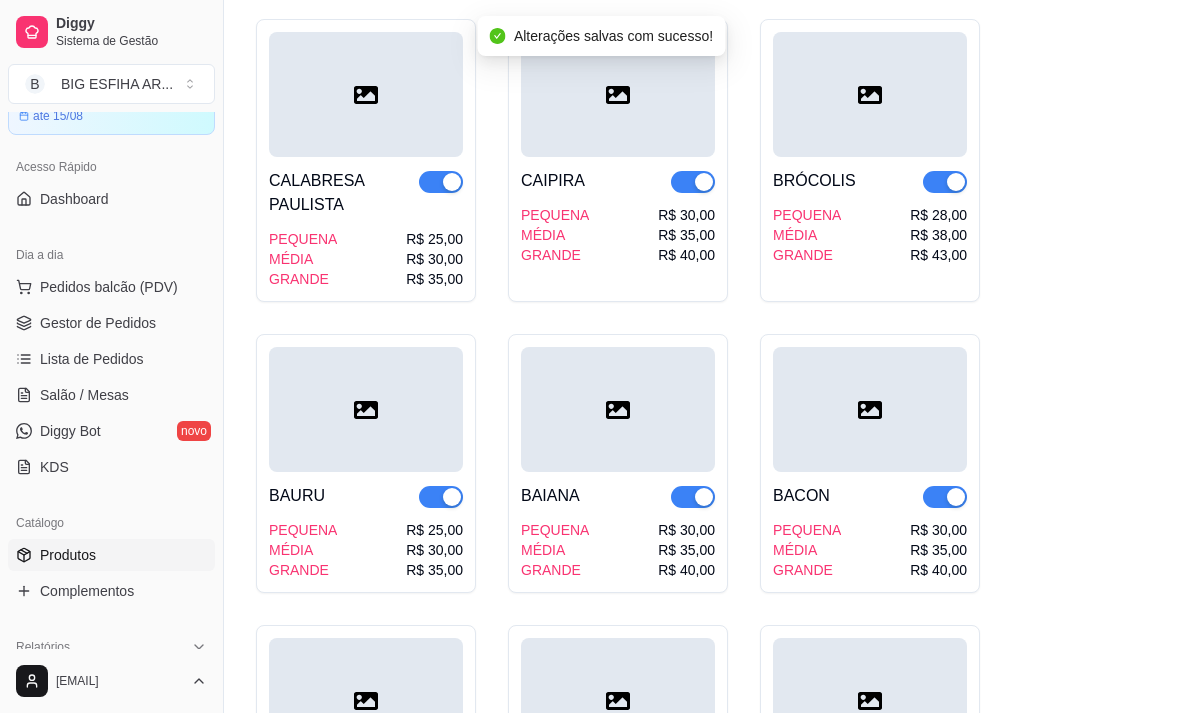 scroll, scrollTop: 20000, scrollLeft: 0, axis: vertical 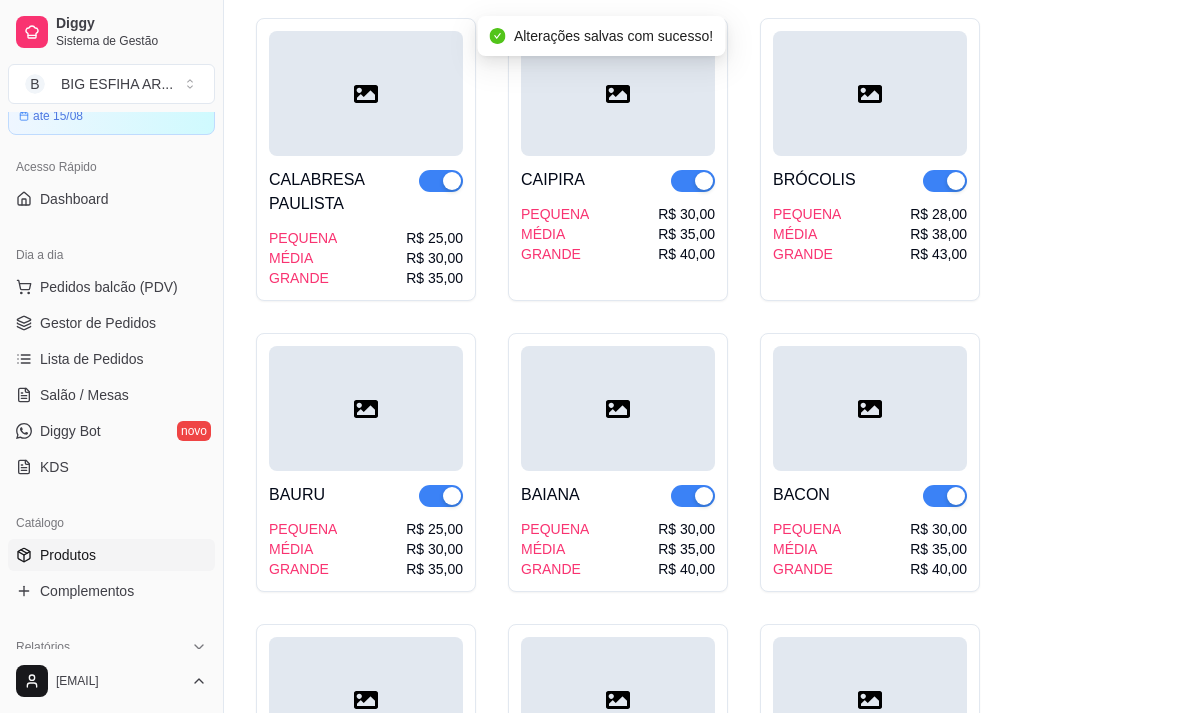 click at bounding box center (441, 181) 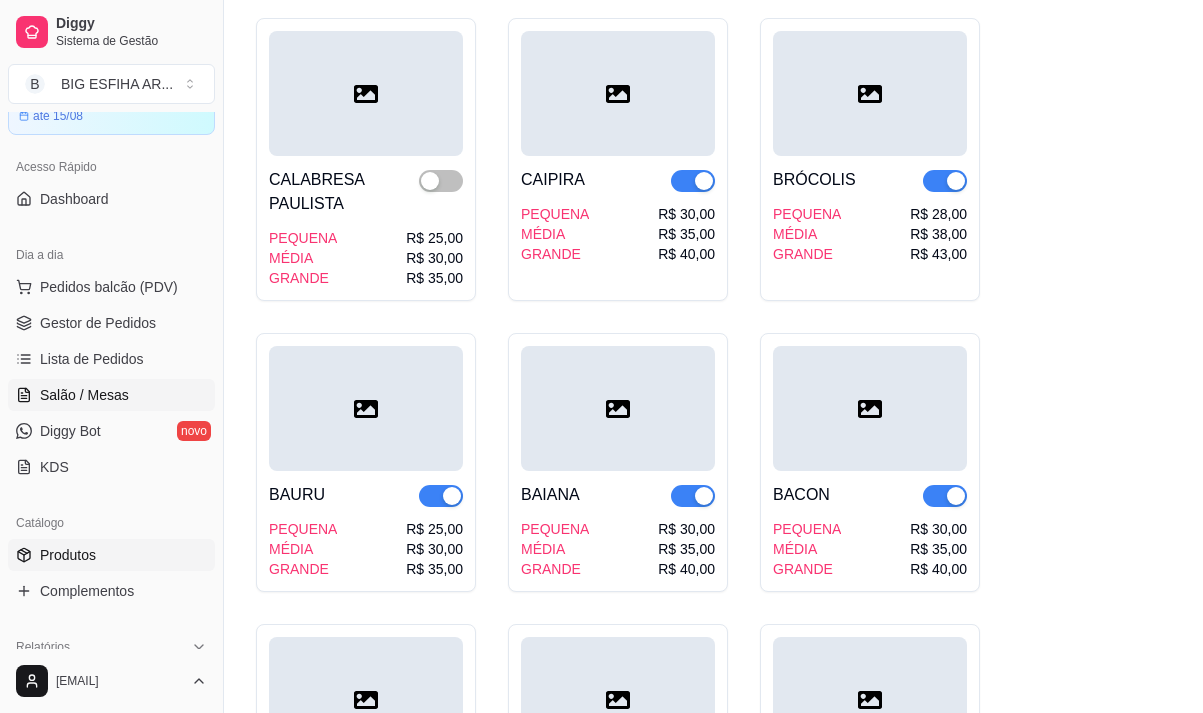 click on "Salão / Mesas" at bounding box center (84, 395) 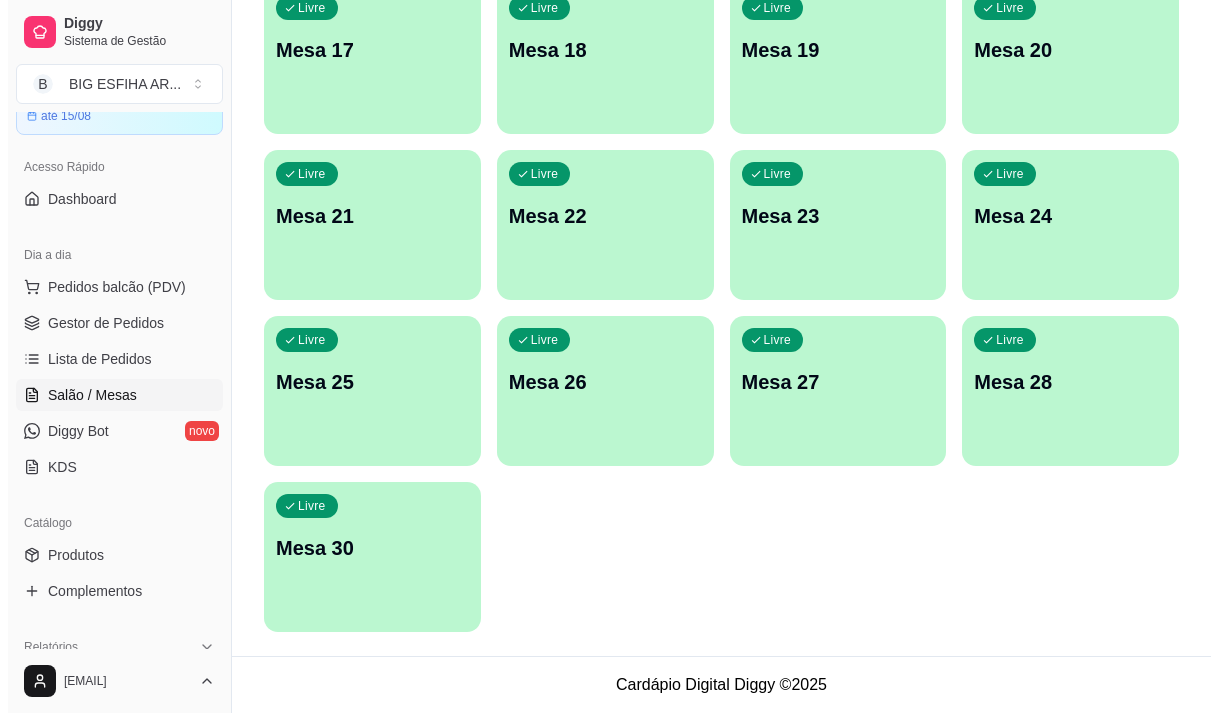 scroll, scrollTop: 0, scrollLeft: 0, axis: both 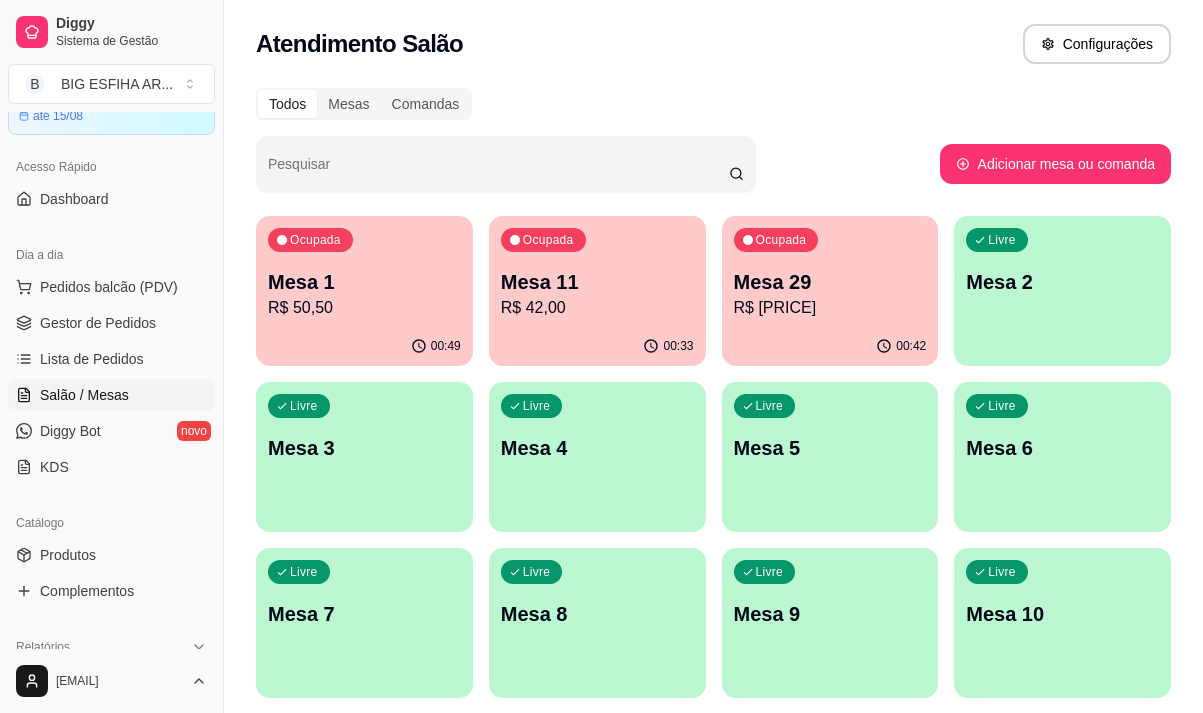 click on "R$ 42,00" at bounding box center (597, 308) 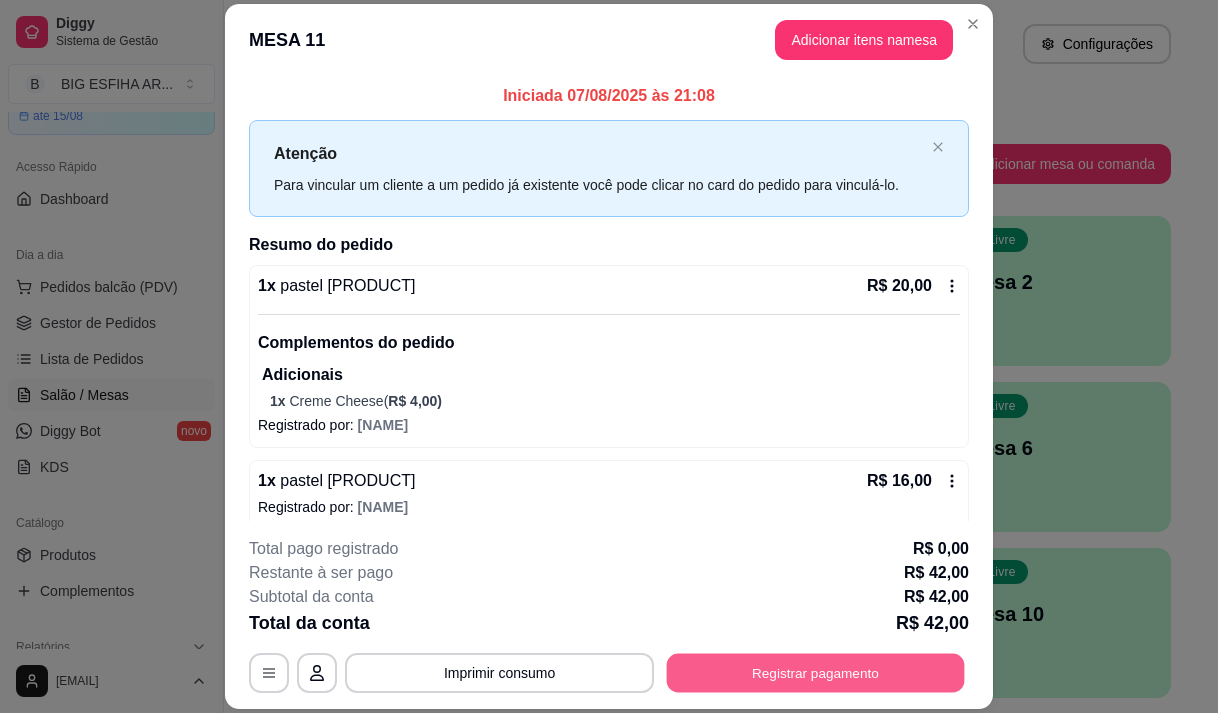 click on "Registrar pagamento" at bounding box center (816, 673) 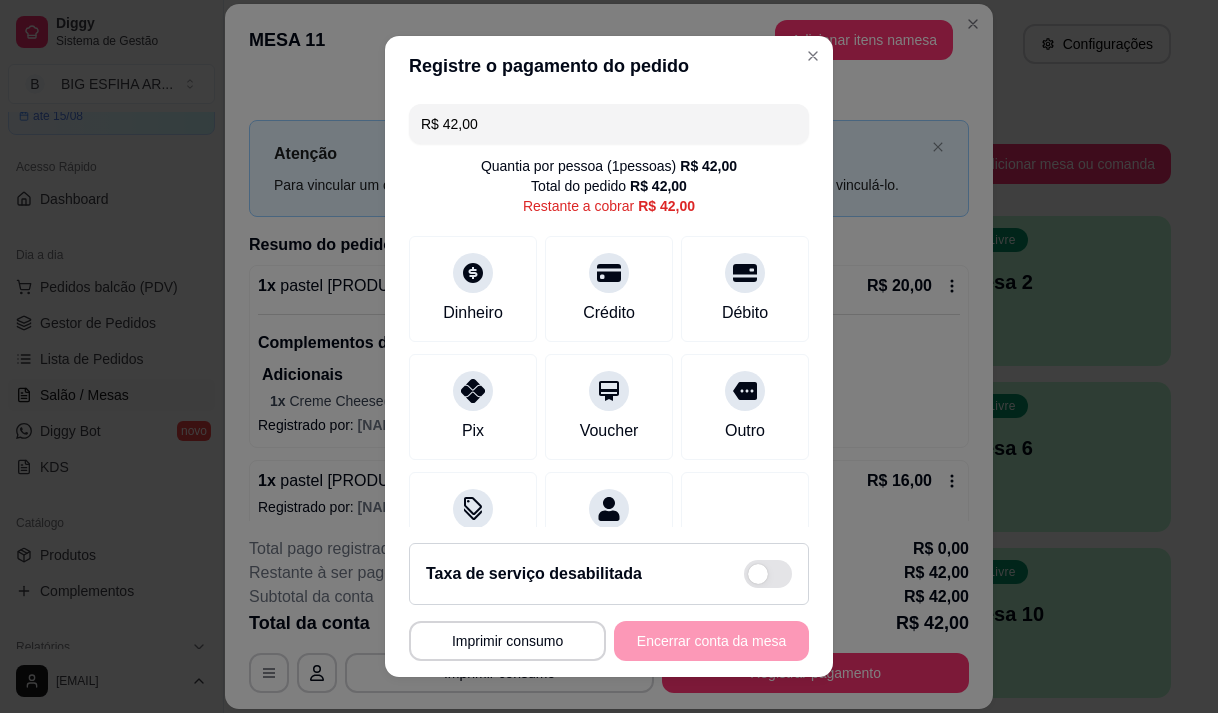 scroll, scrollTop: 28, scrollLeft: 0, axis: vertical 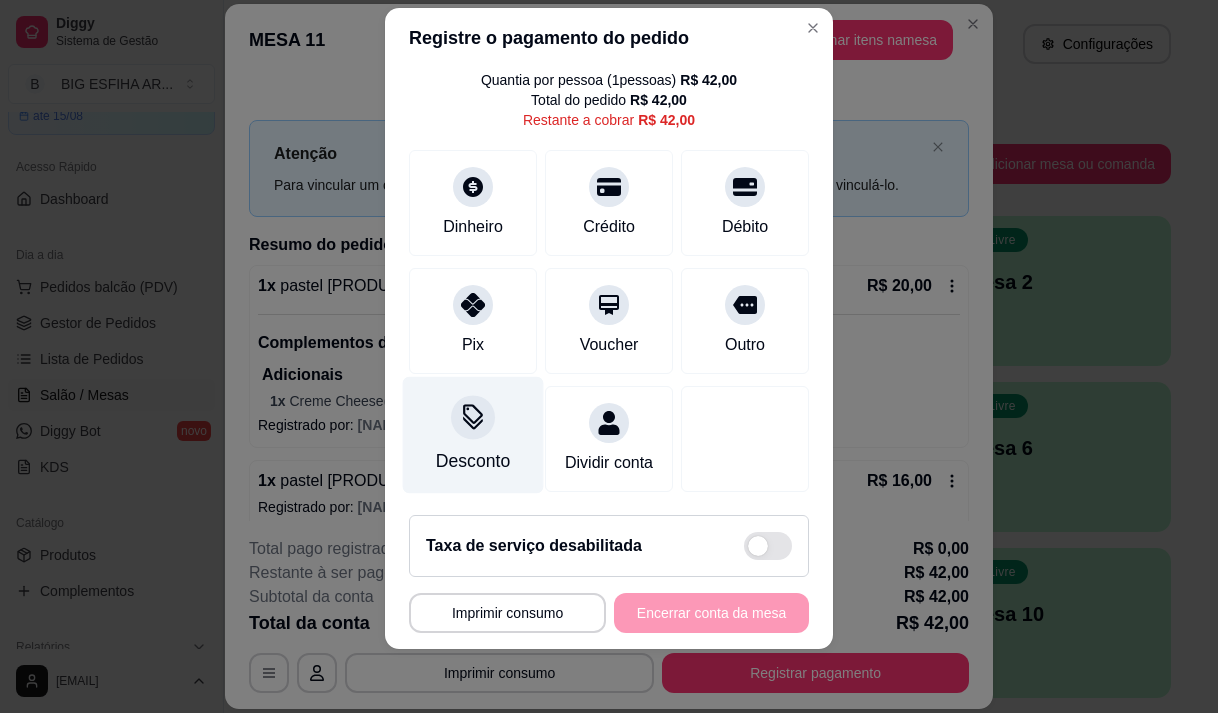 click at bounding box center (473, 417) 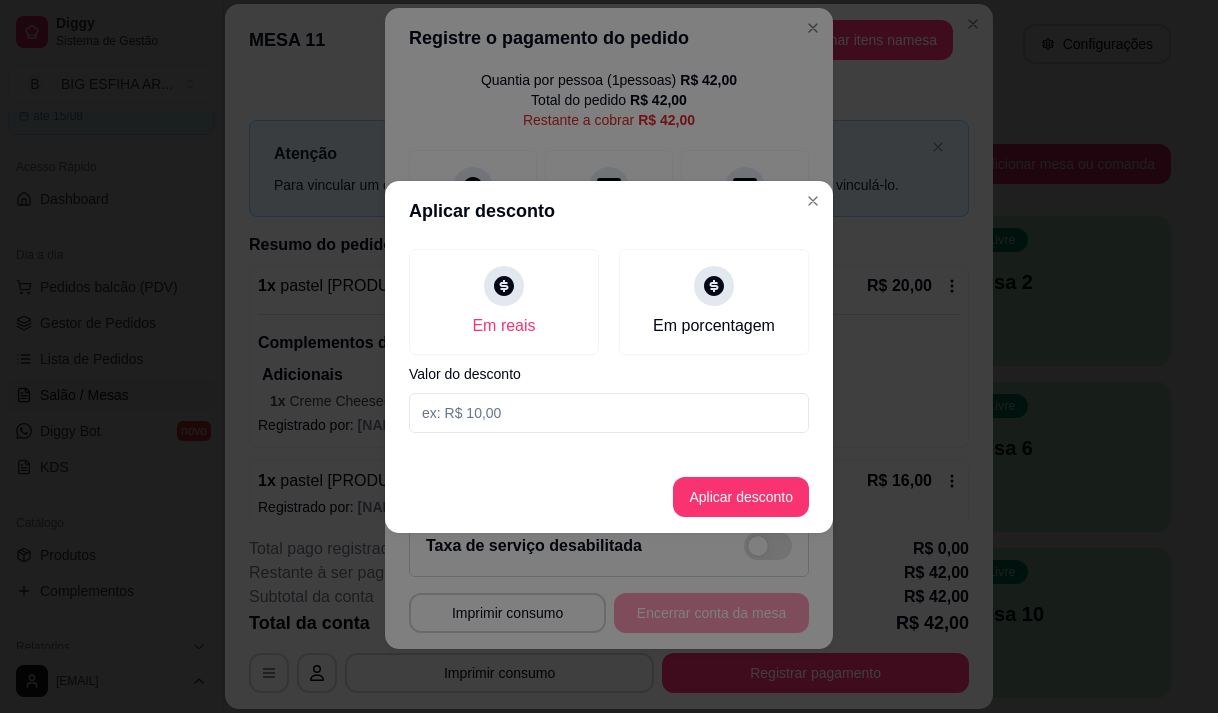 click on "Em reais Em porcentagem Valor do desconto" at bounding box center (609, 341) 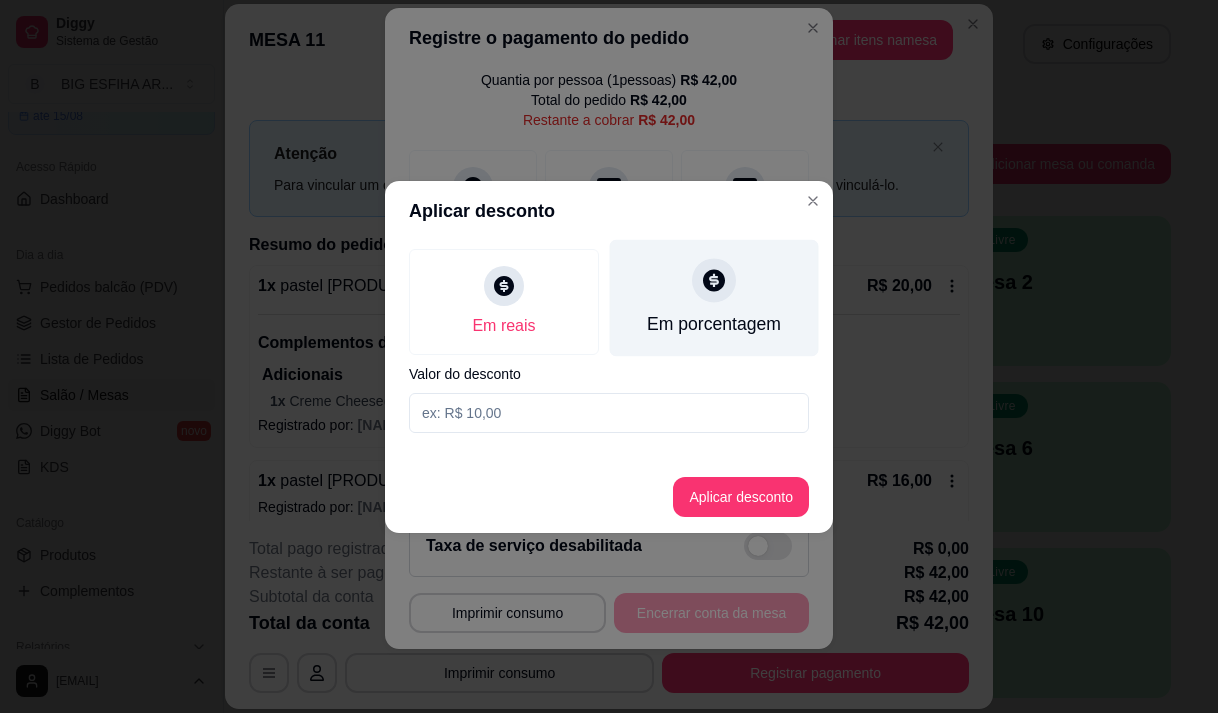 click on "Em porcentagem" at bounding box center (714, 324) 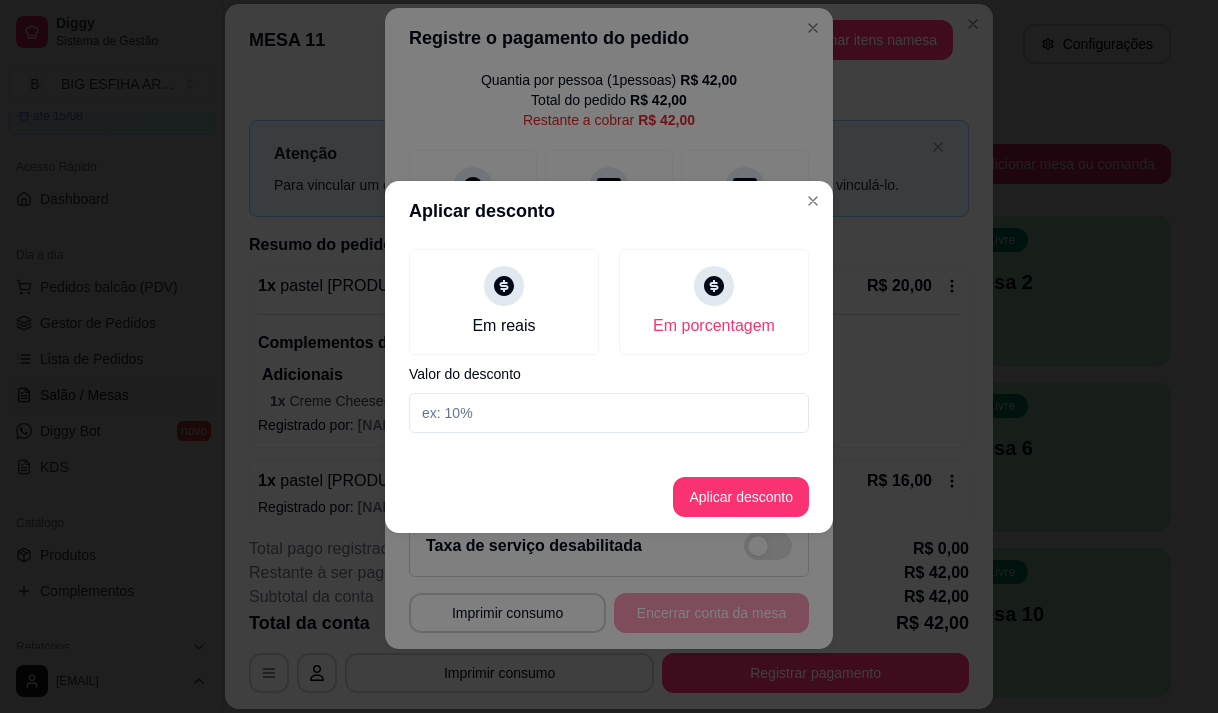 click at bounding box center [609, 413] 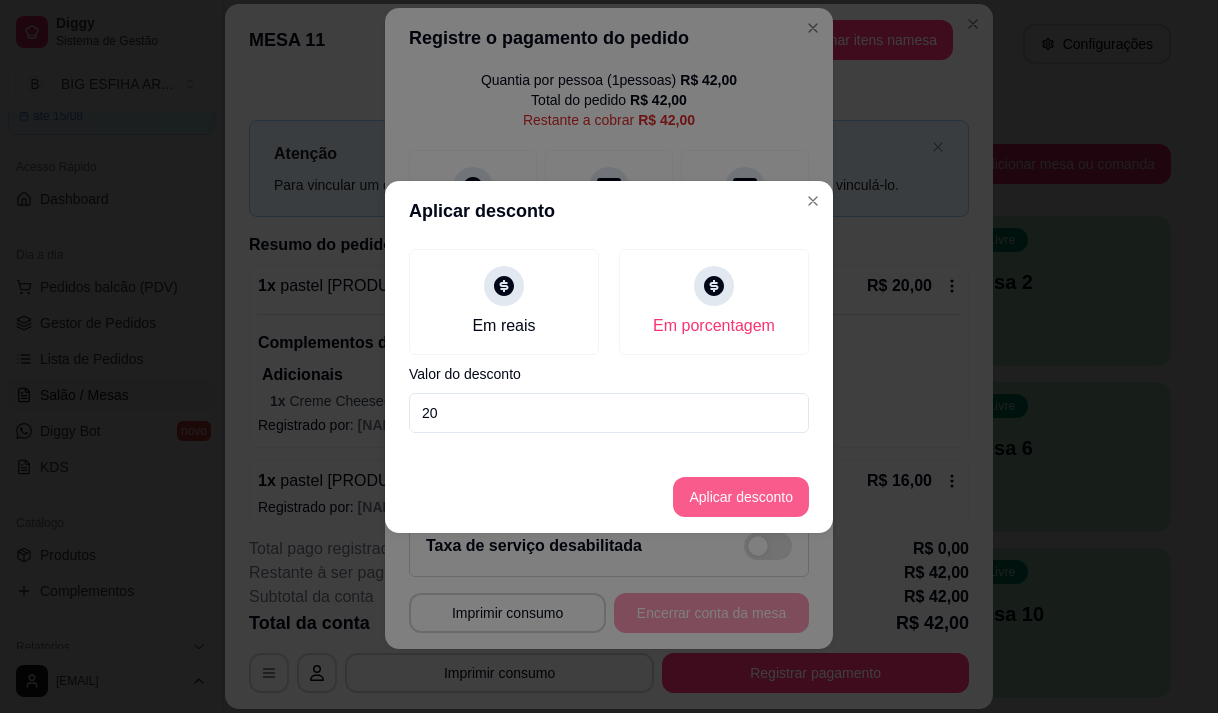 type on "20" 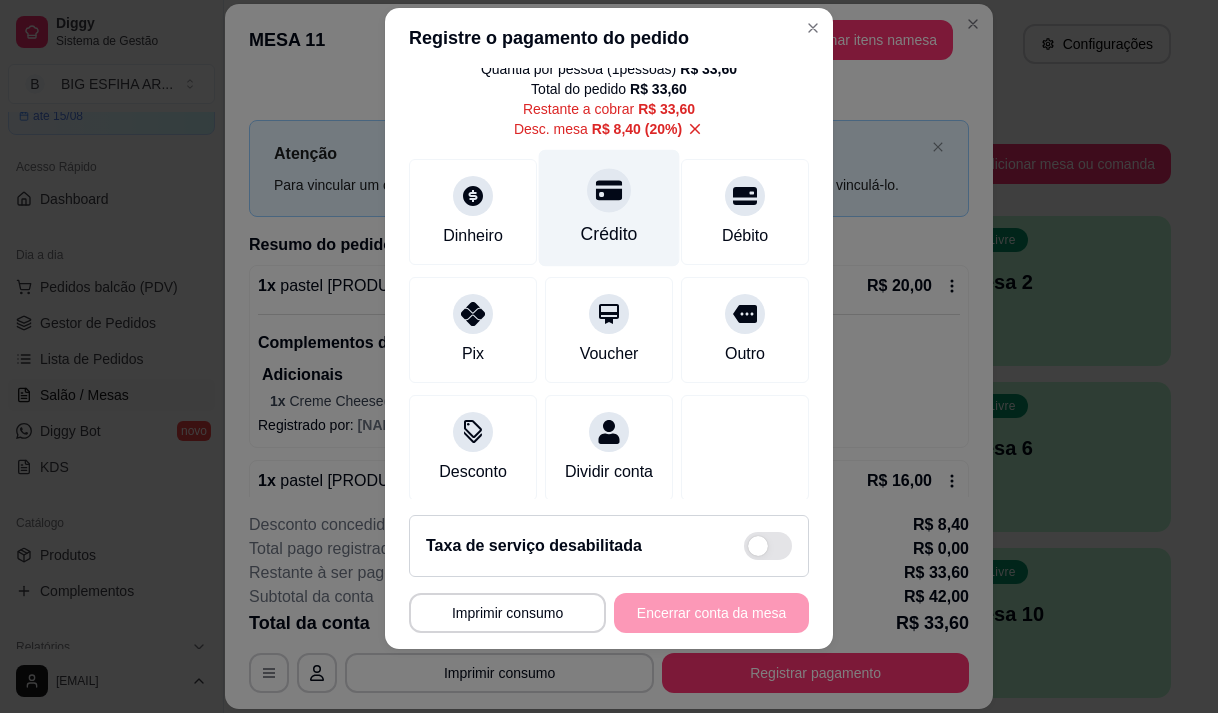 scroll, scrollTop: 102, scrollLeft: 0, axis: vertical 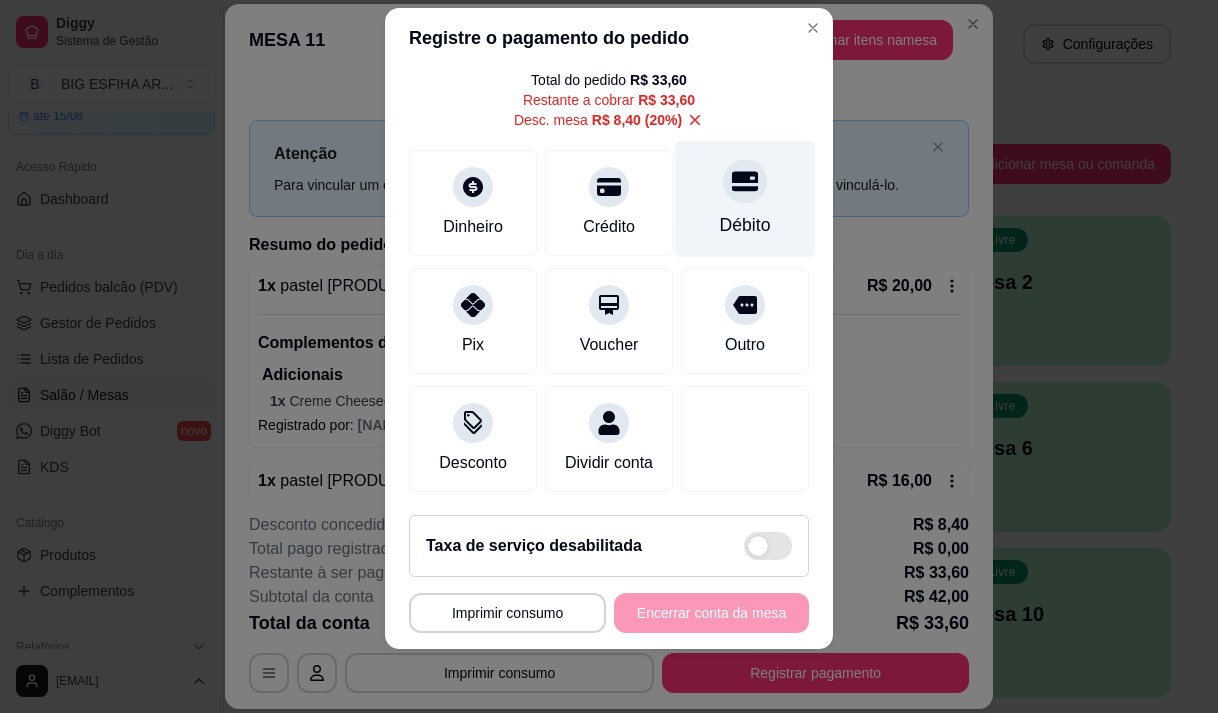 click on "Débito" at bounding box center (745, 198) 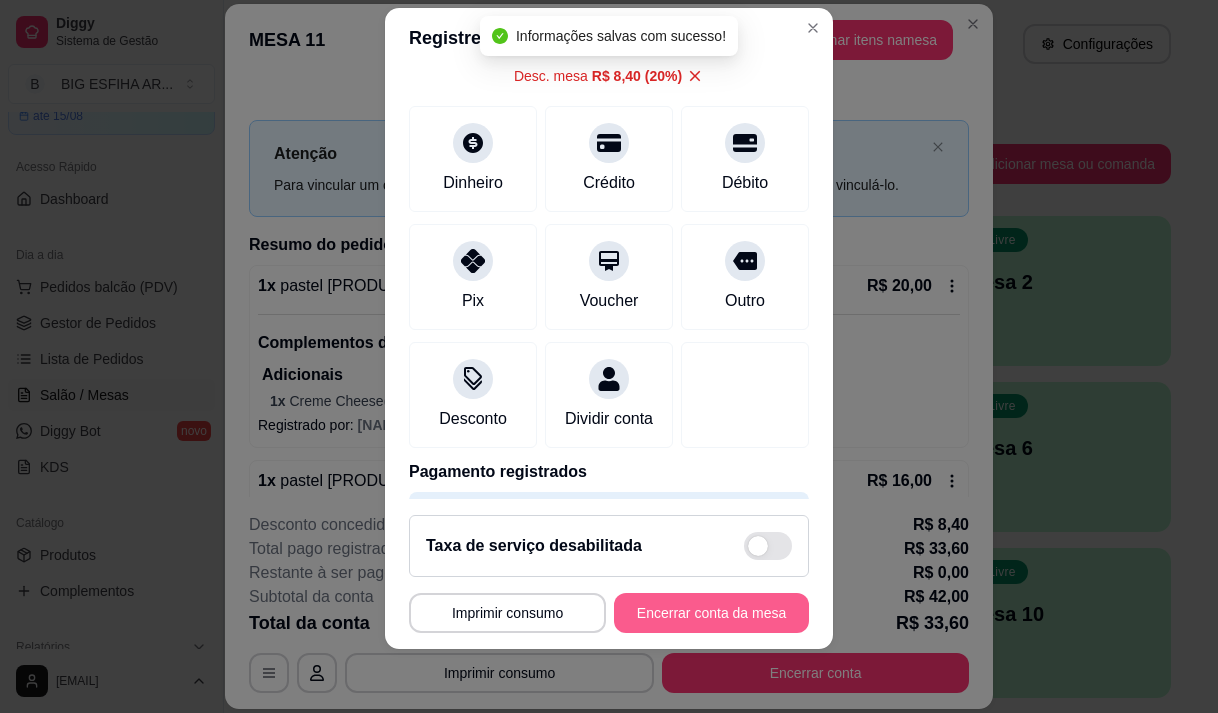 type on "R$ 0,00" 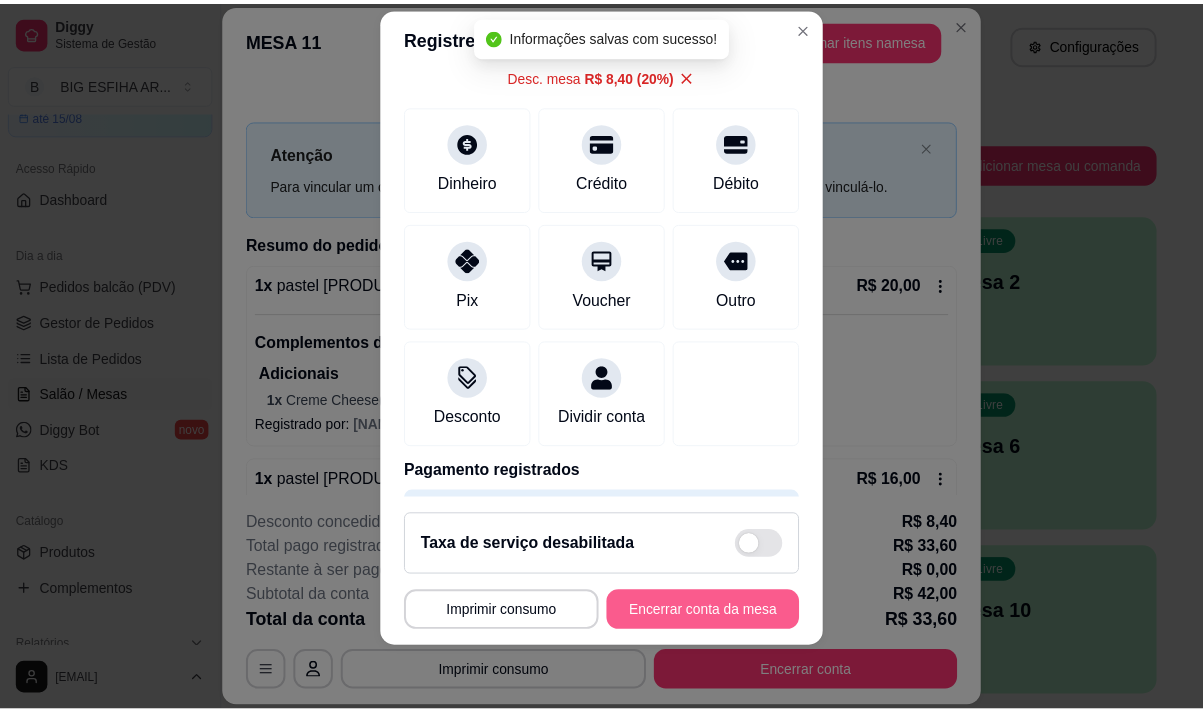 scroll, scrollTop: 82, scrollLeft: 0, axis: vertical 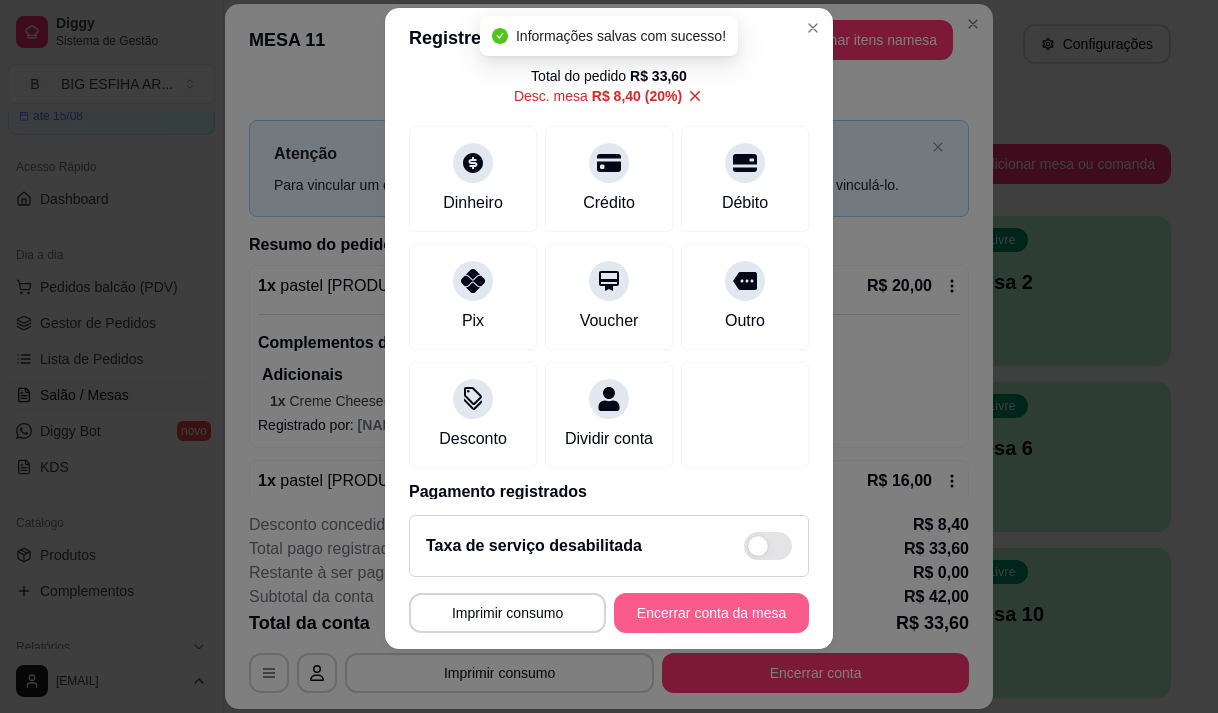 click on "Encerrar conta da mesa" at bounding box center (711, 613) 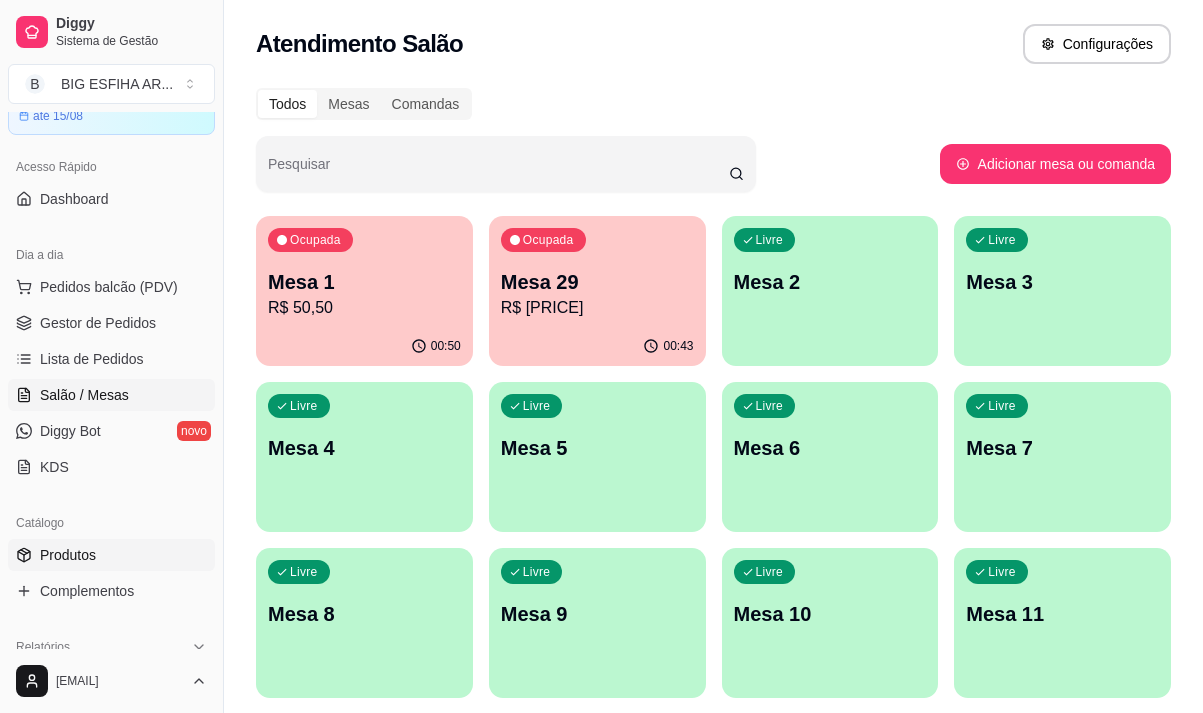click on "Produtos" at bounding box center [111, 555] 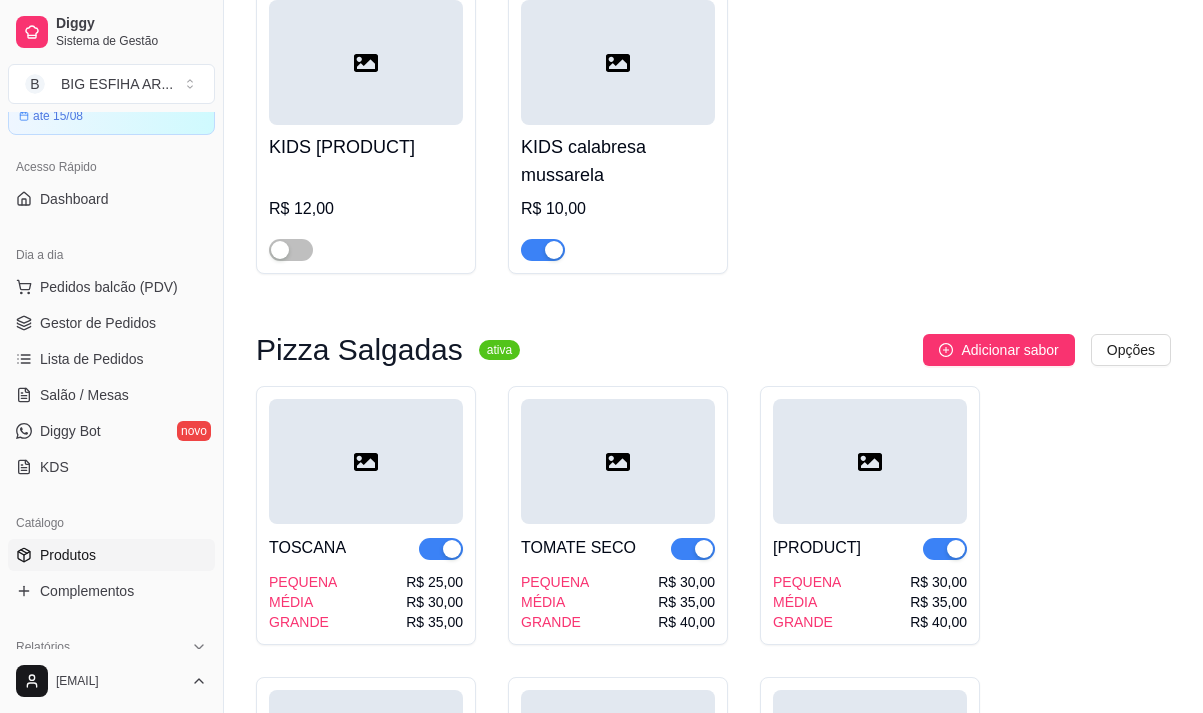 scroll, scrollTop: 17900, scrollLeft: 0, axis: vertical 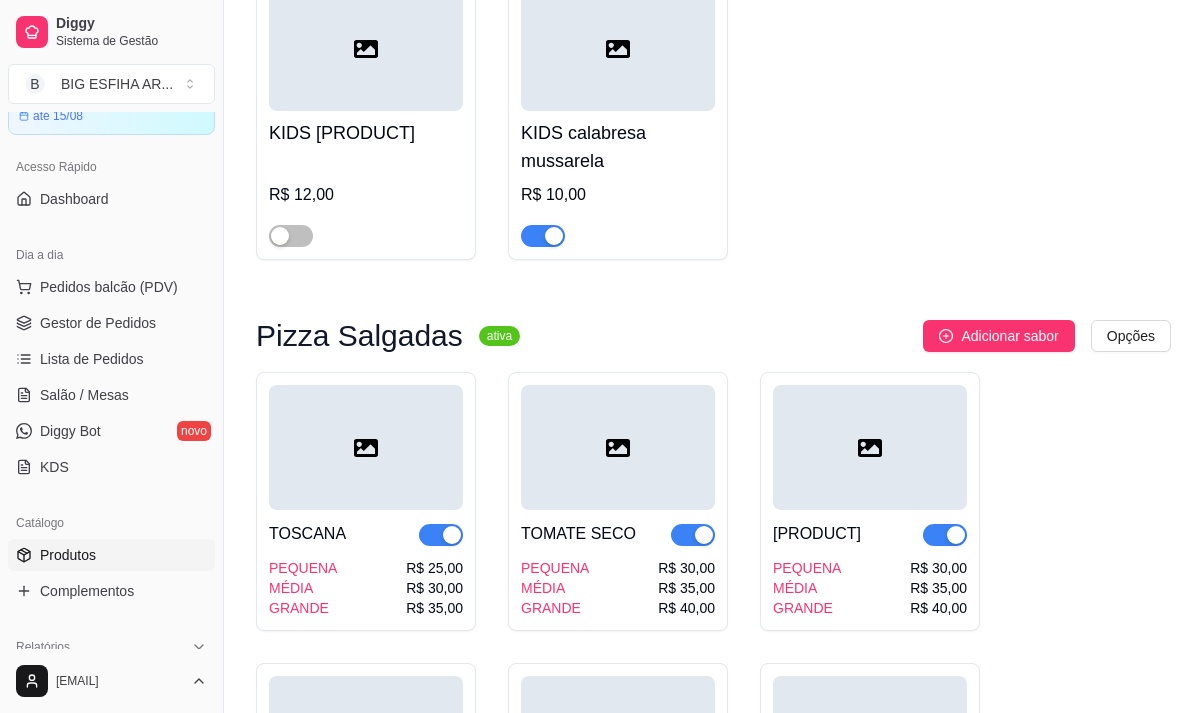 click at bounding box center [543, 236] 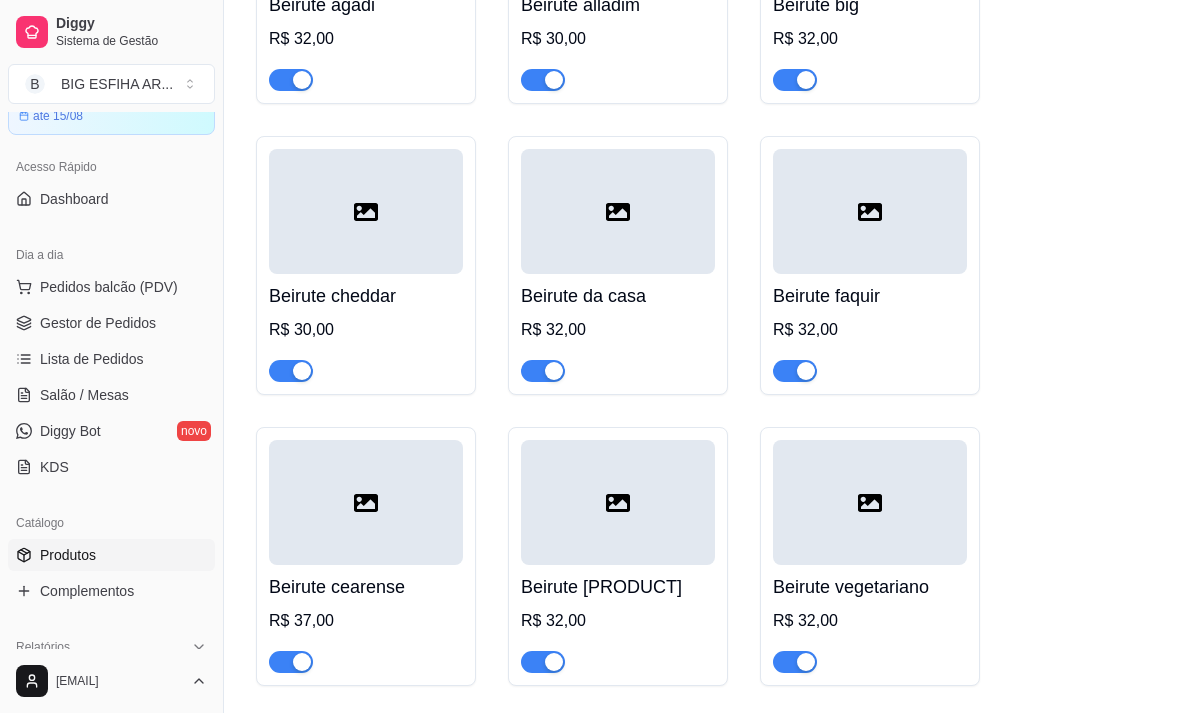 scroll, scrollTop: 22900, scrollLeft: 0, axis: vertical 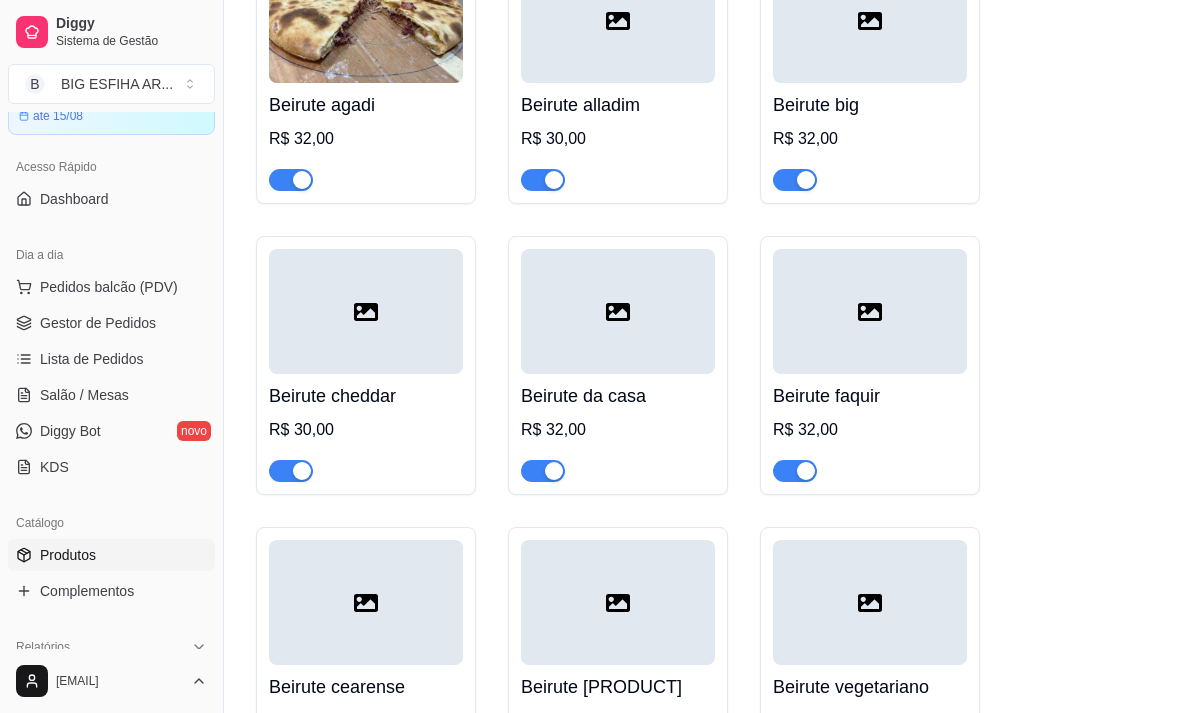 click at bounding box center [618, 171] 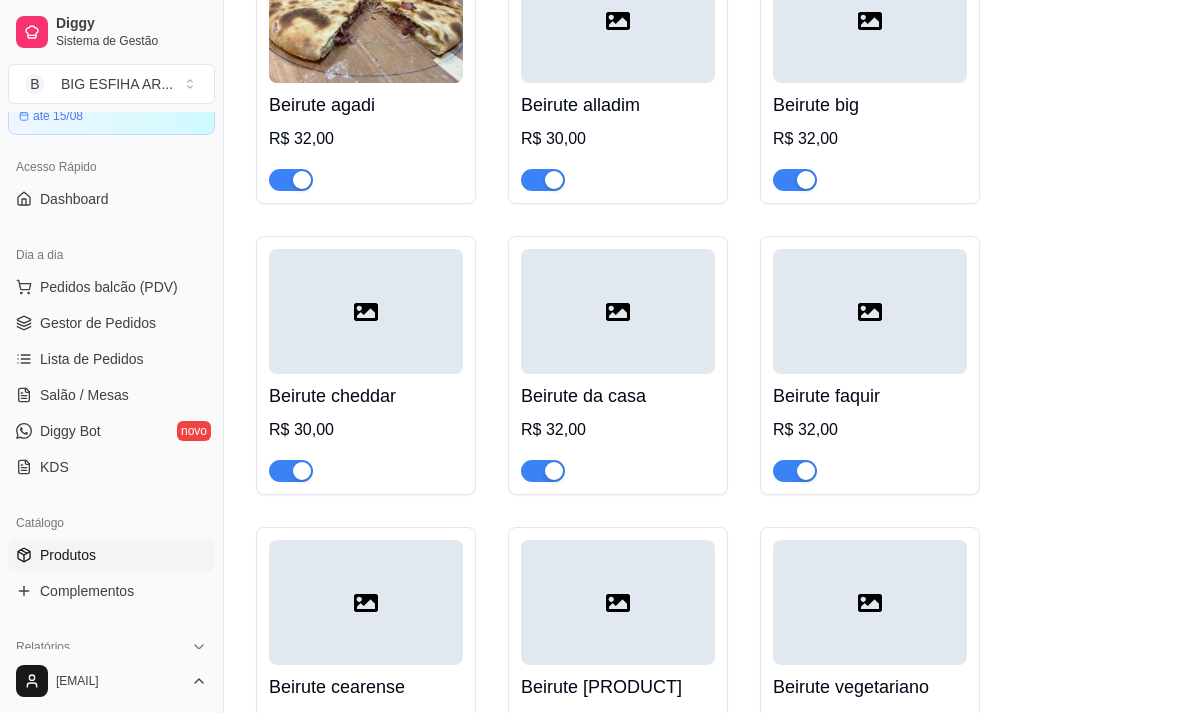 type 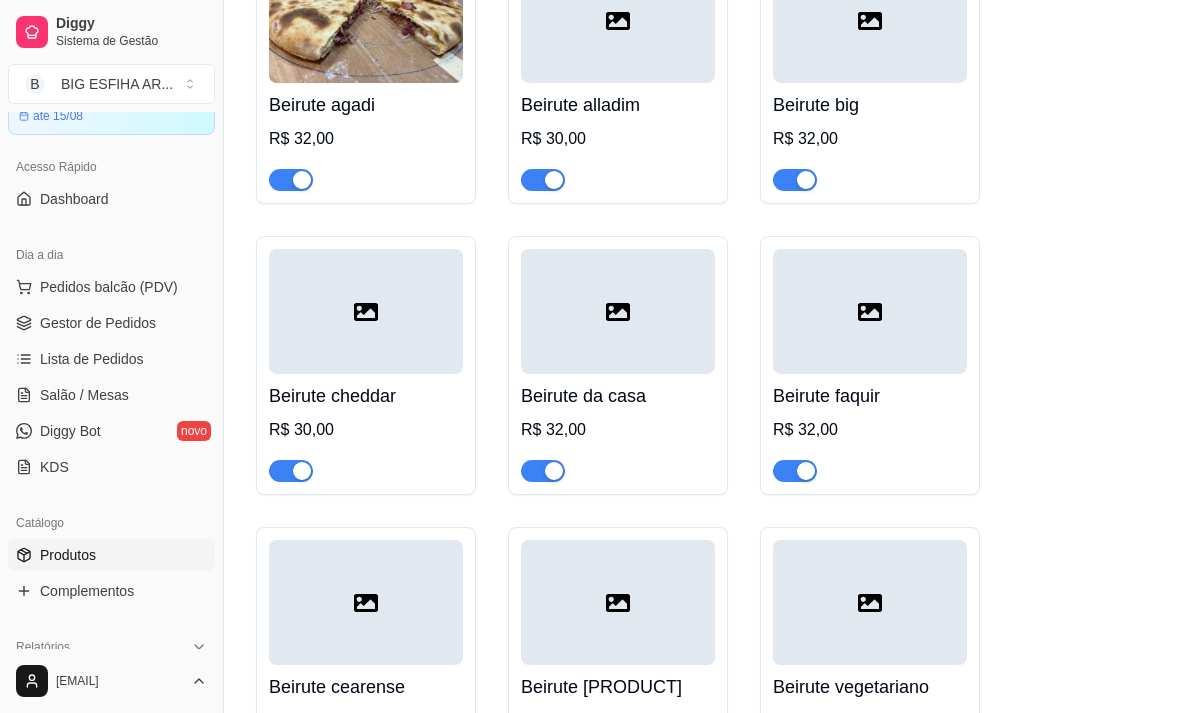 click at bounding box center (543, 180) 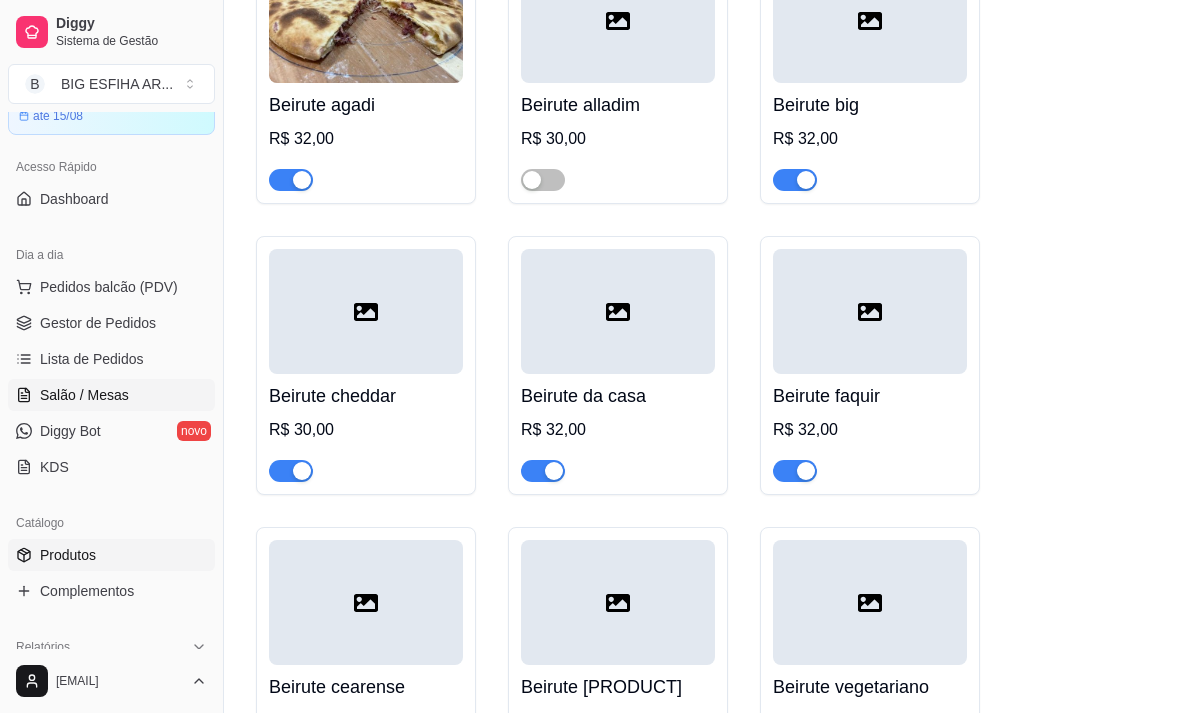 click on "Salão / Mesas" at bounding box center (84, 395) 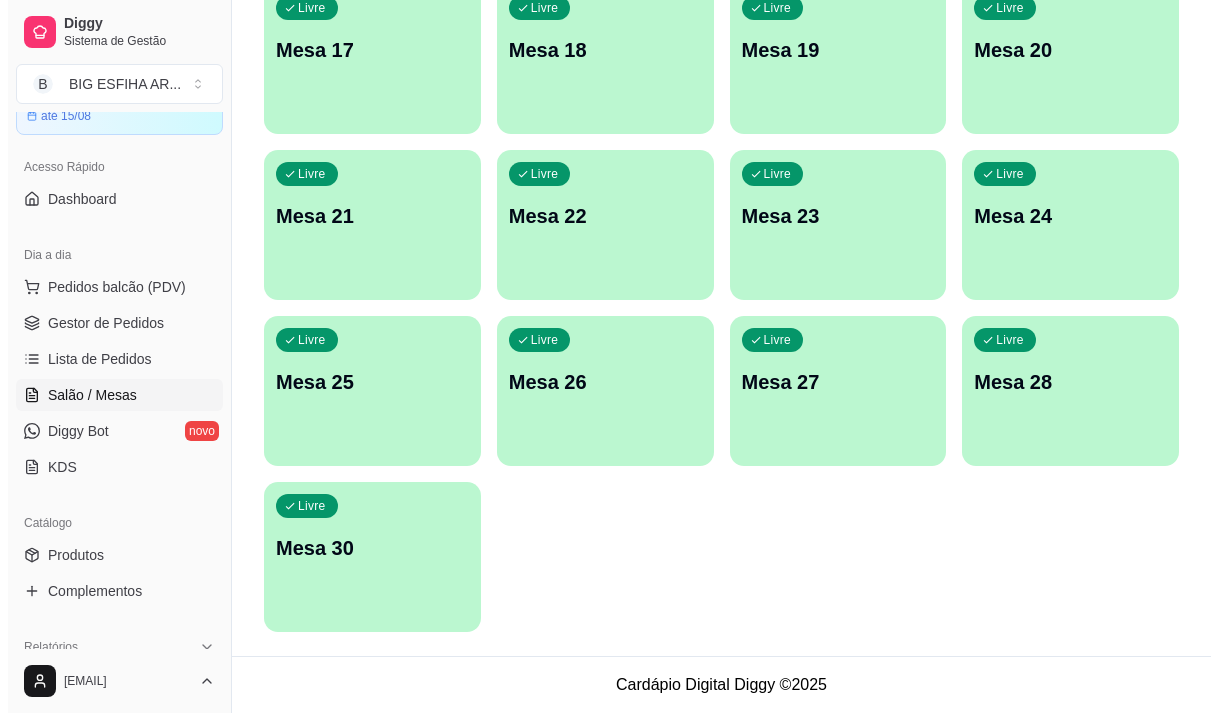 scroll, scrollTop: 0, scrollLeft: 0, axis: both 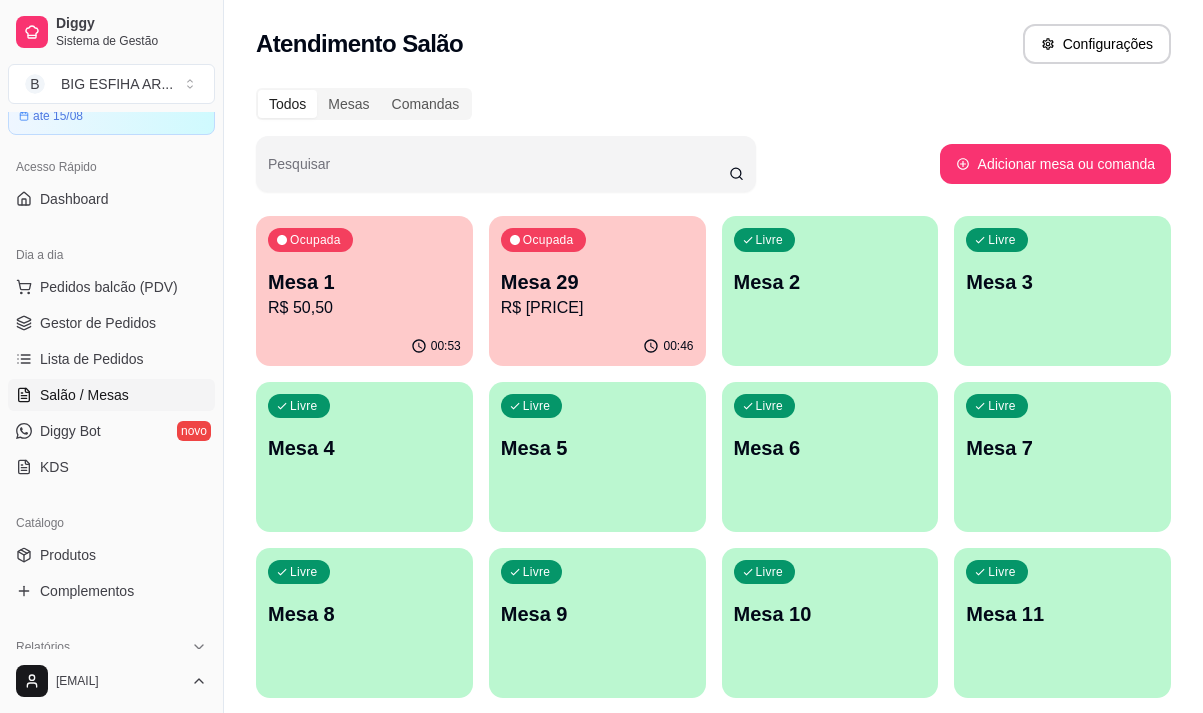 click on "R$ 261,00" at bounding box center [597, 308] 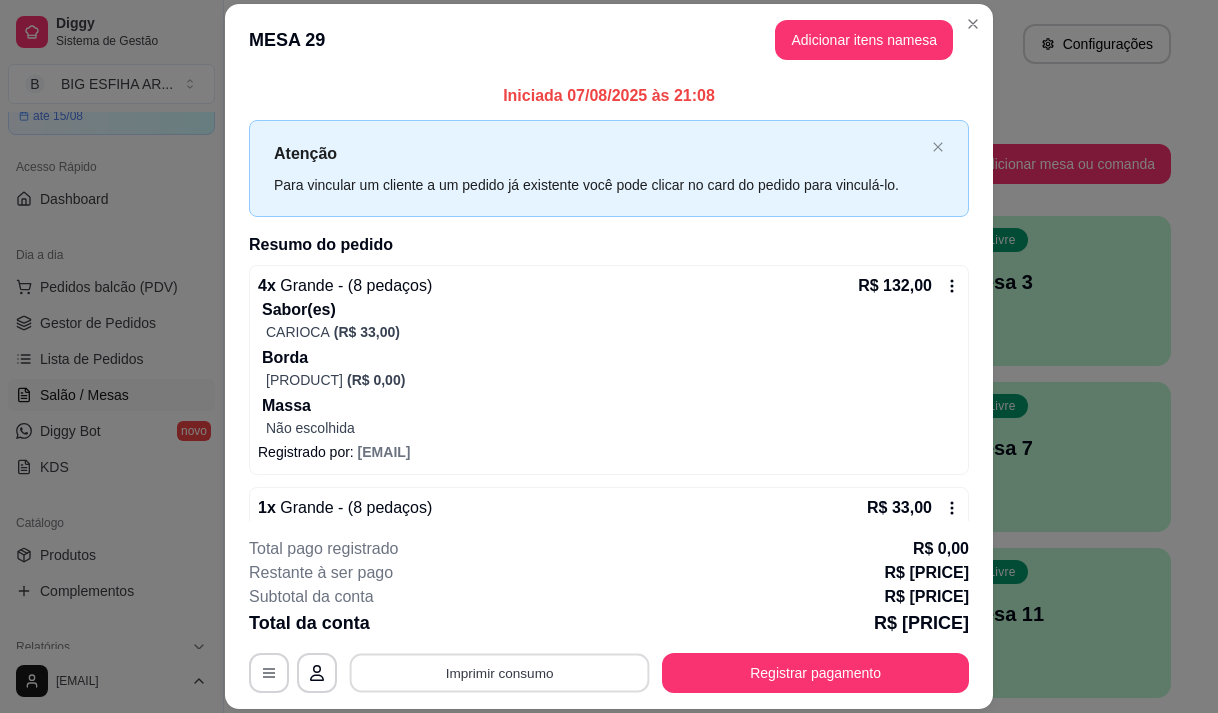 click on "Imprimir consumo" at bounding box center [500, 673] 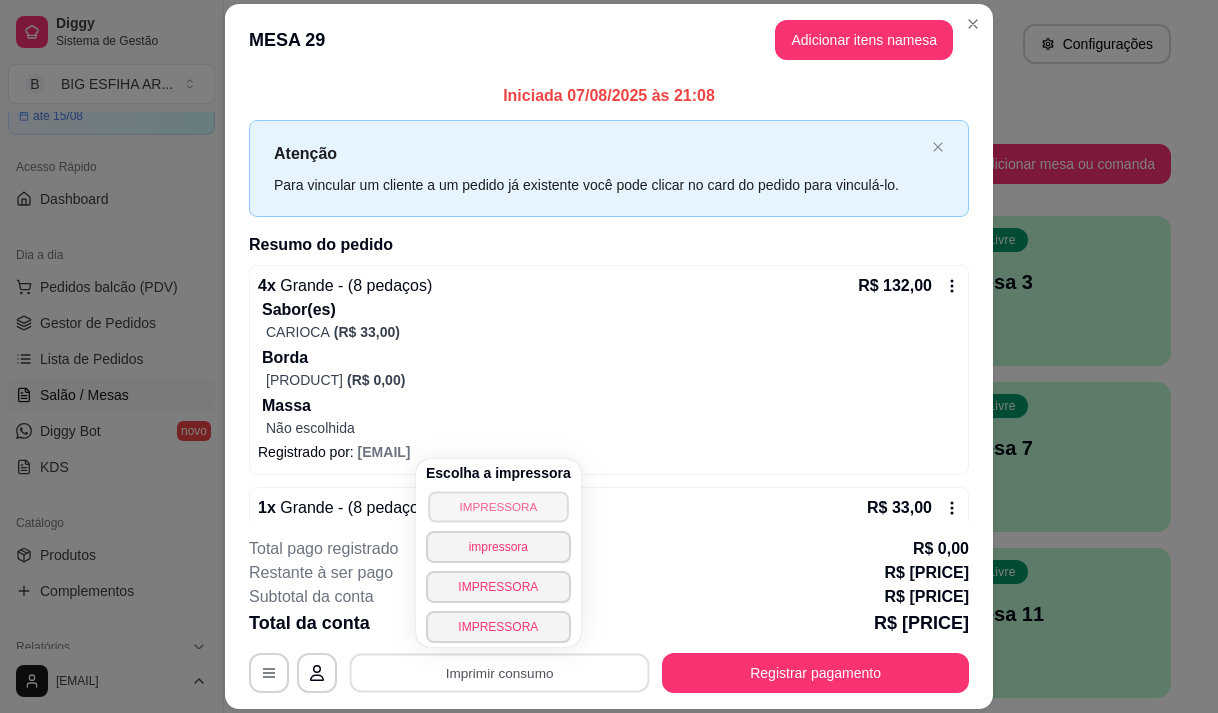 click on "IMPRESSORA" at bounding box center [498, 506] 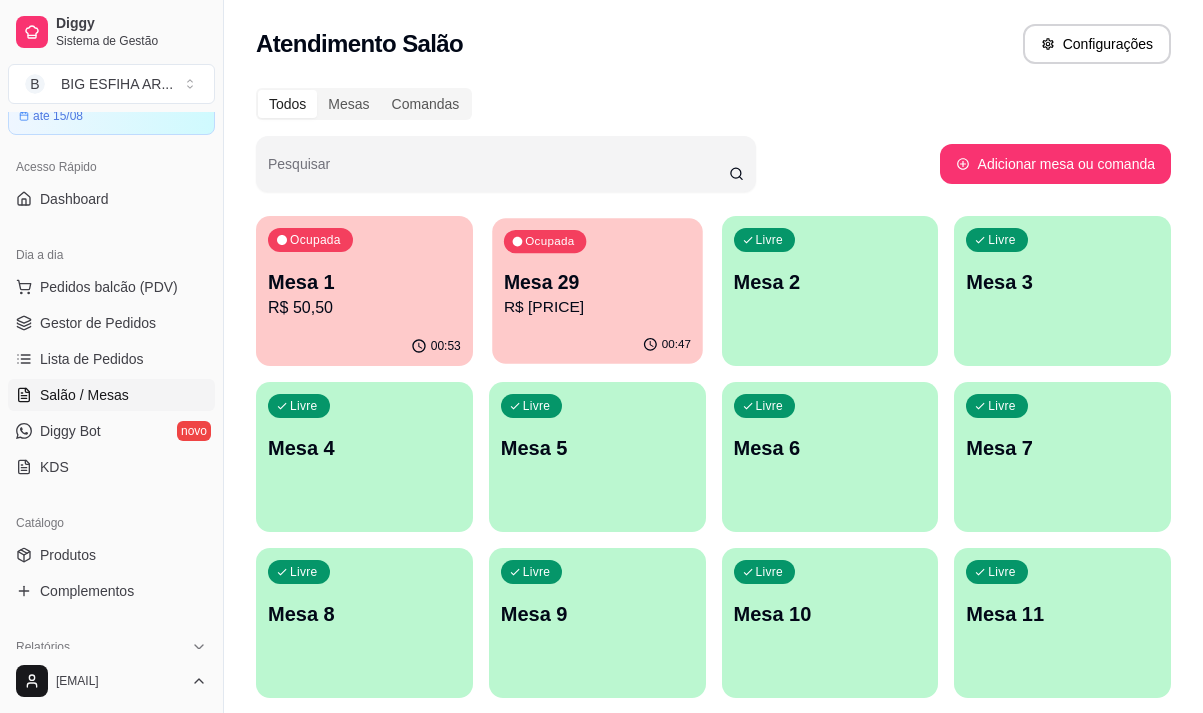 click on "Mesa 29" at bounding box center (597, 282) 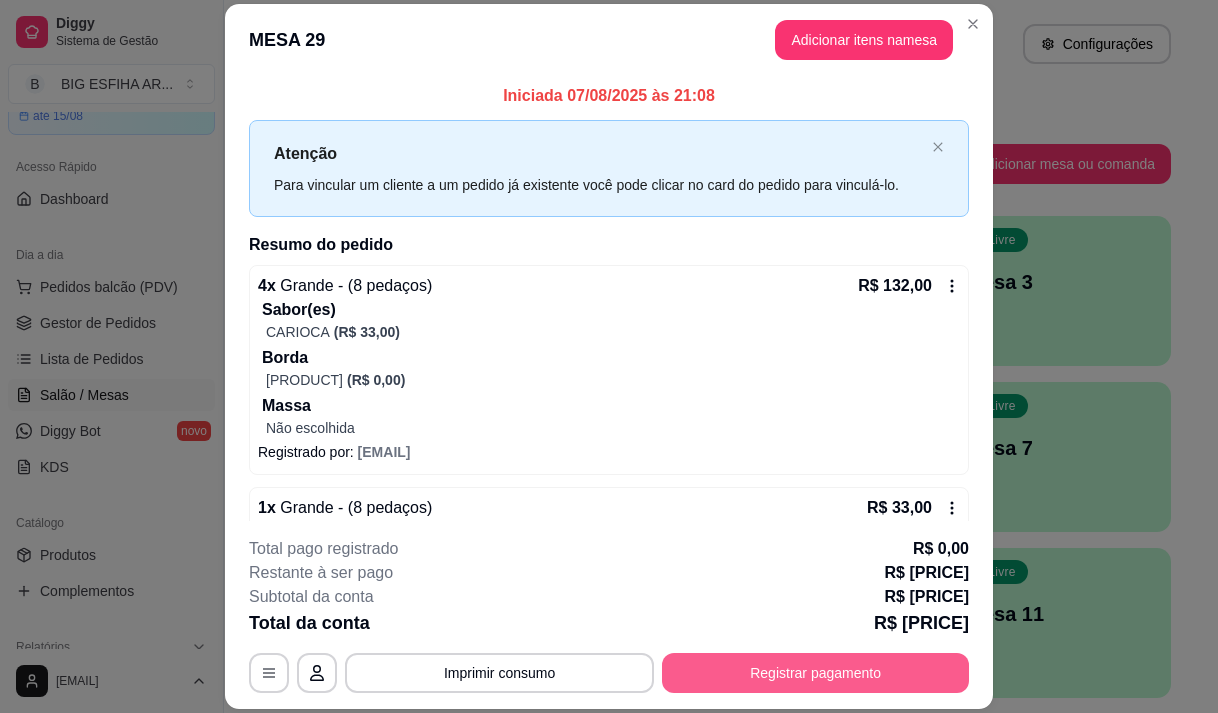 click on "Registrar pagamento" at bounding box center (815, 673) 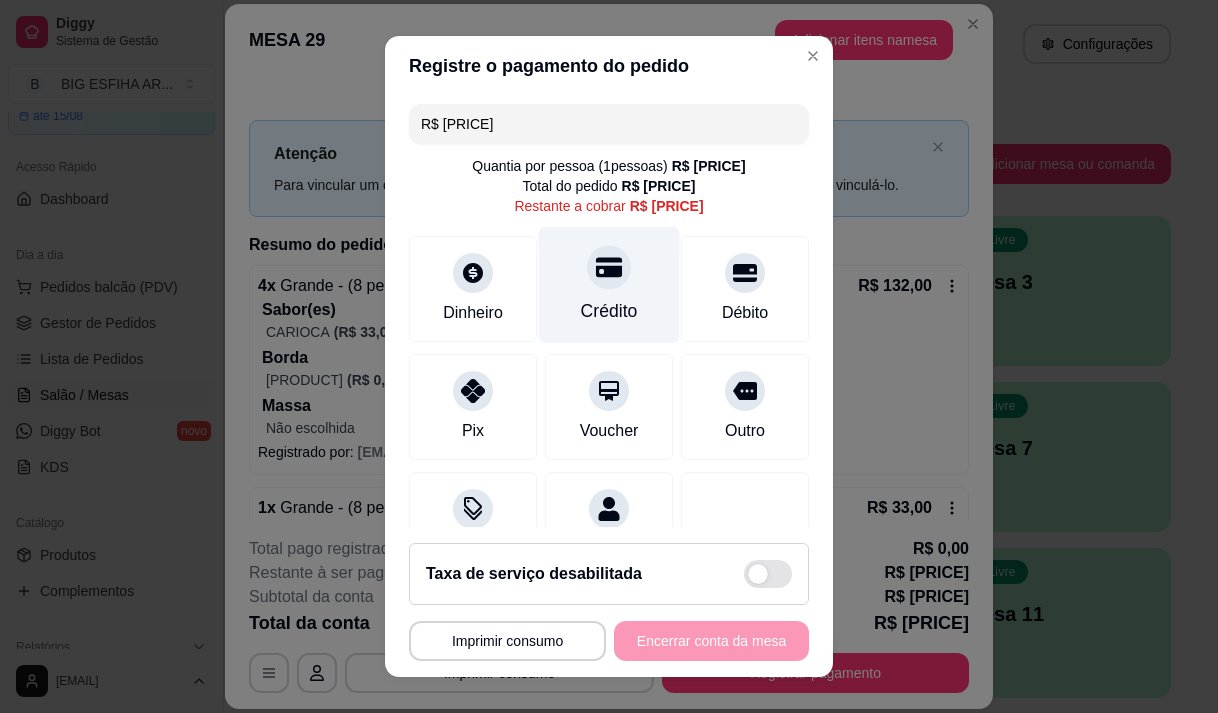 click on "Crédito" at bounding box center [609, 284] 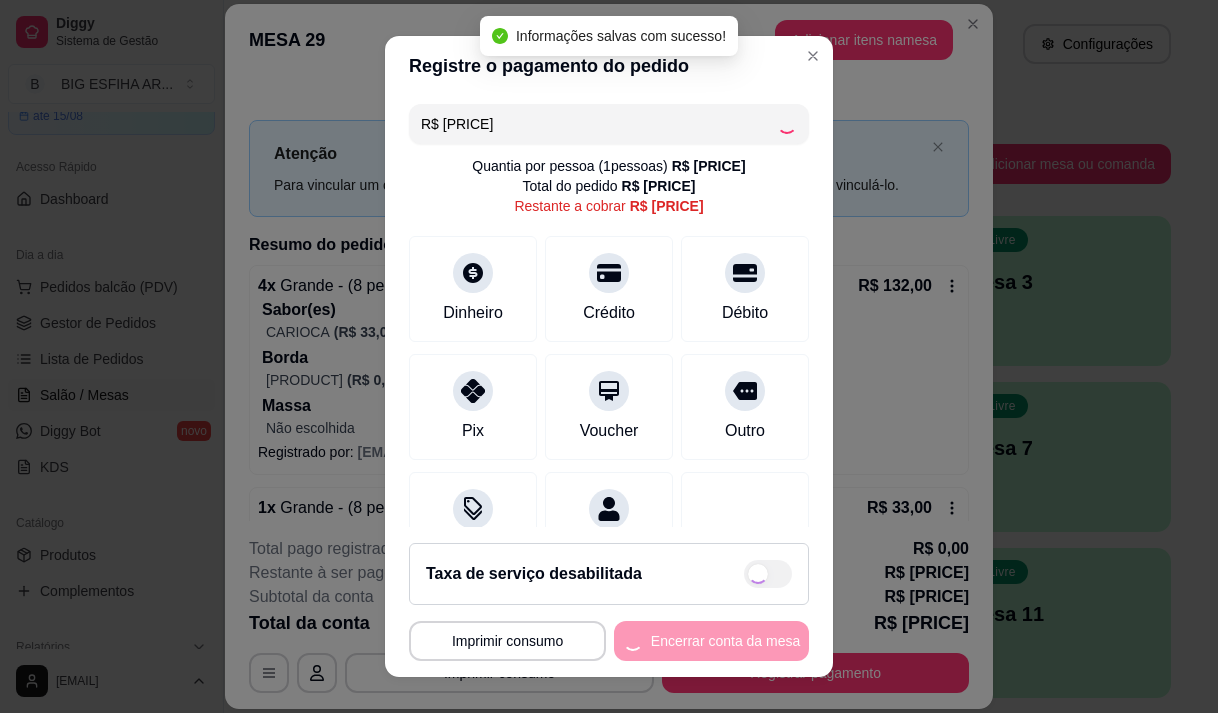 type on "R$ 0,00" 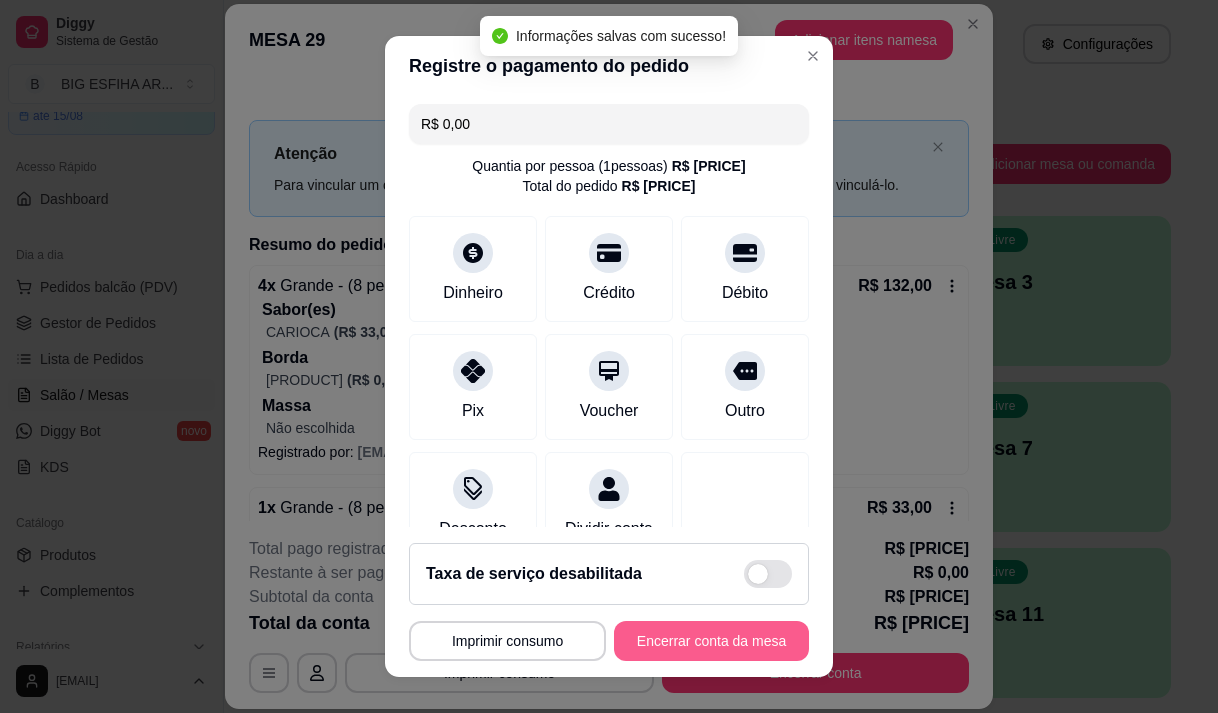 click on "Encerrar conta da mesa" at bounding box center (711, 641) 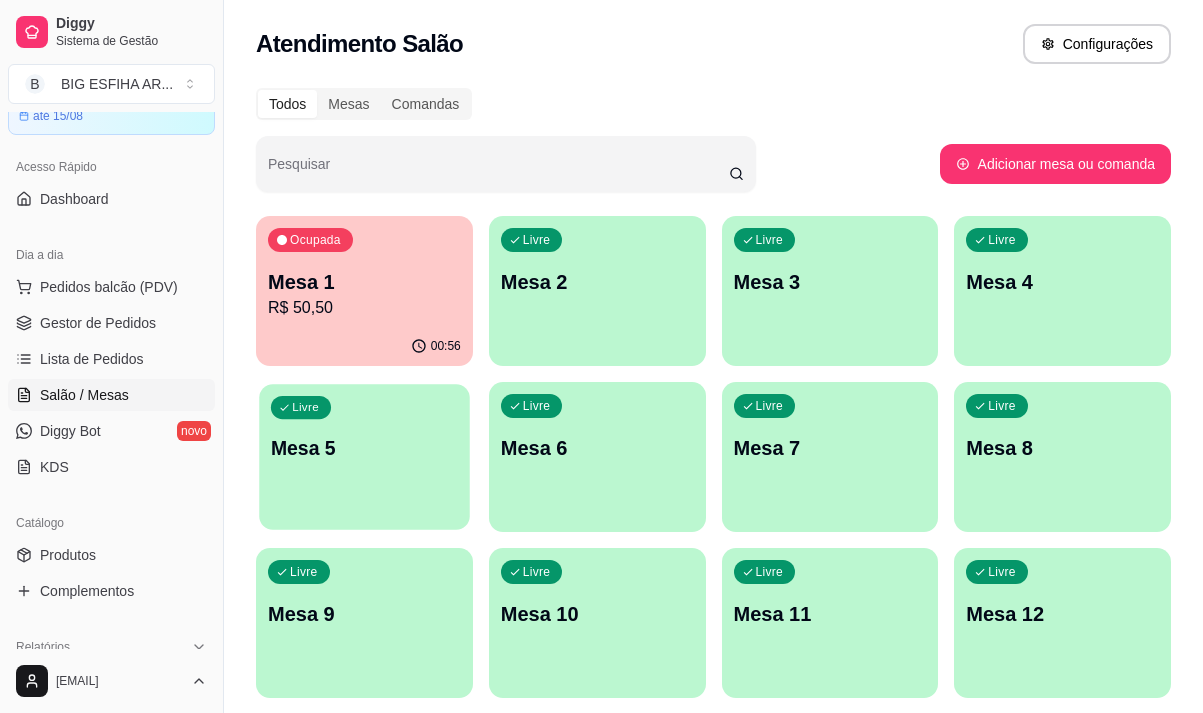 click on "Mesa 5" at bounding box center (364, 448) 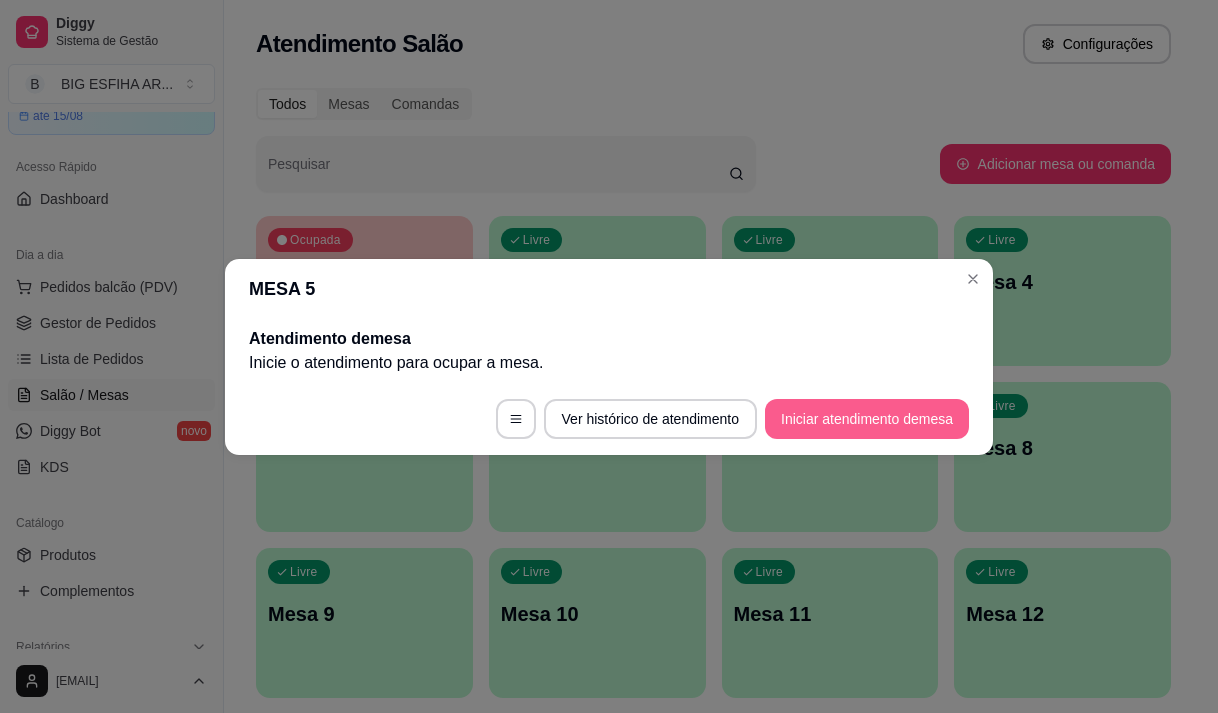 click on "Iniciar atendimento de  mesa" at bounding box center (867, 419) 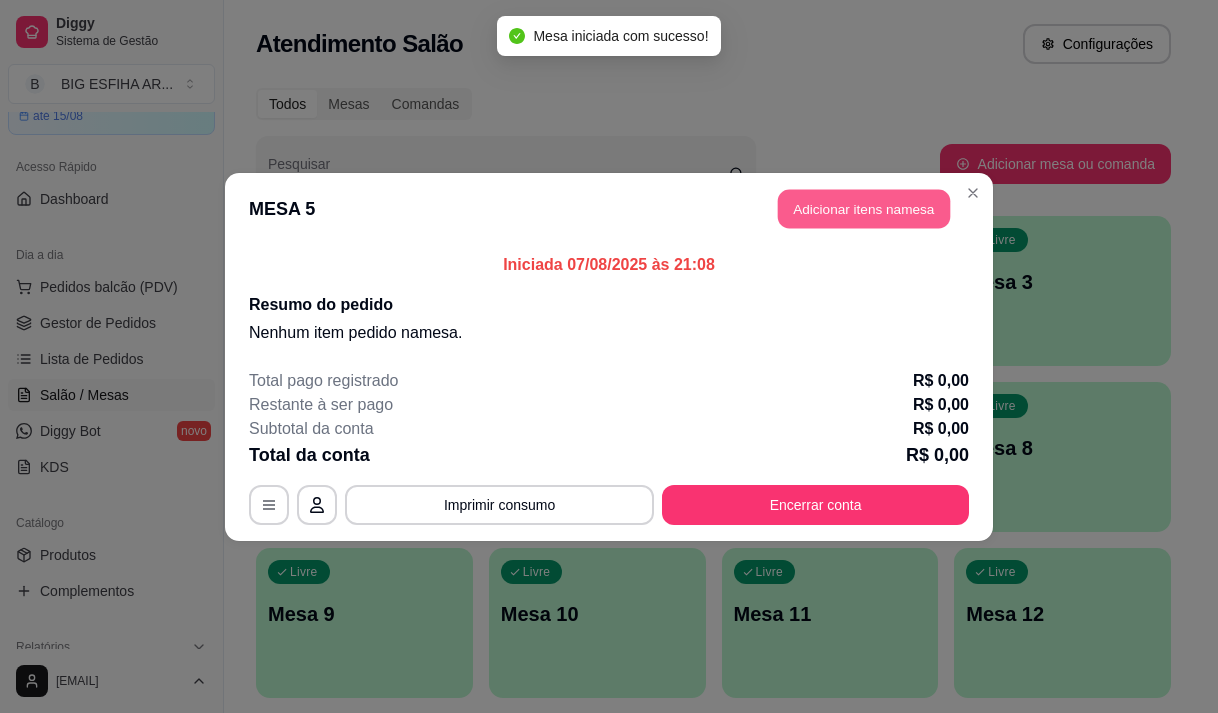 click on "Adicionar itens na  mesa" at bounding box center [864, 208] 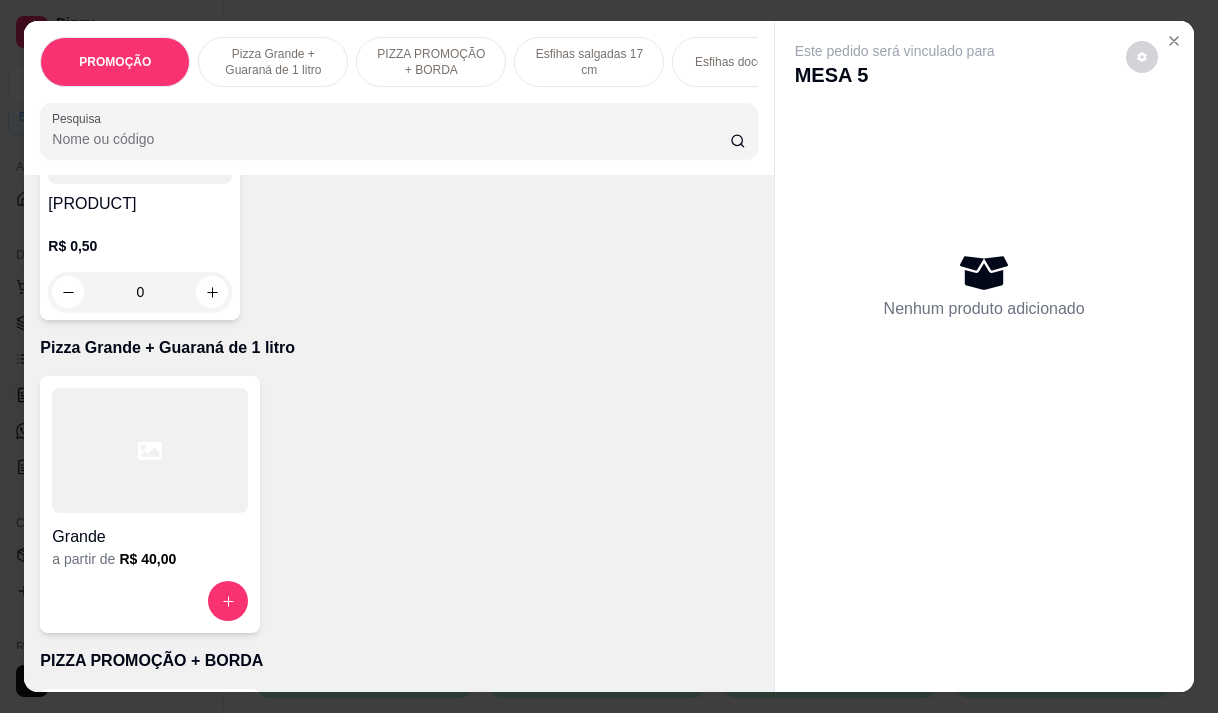 scroll, scrollTop: 600, scrollLeft: 0, axis: vertical 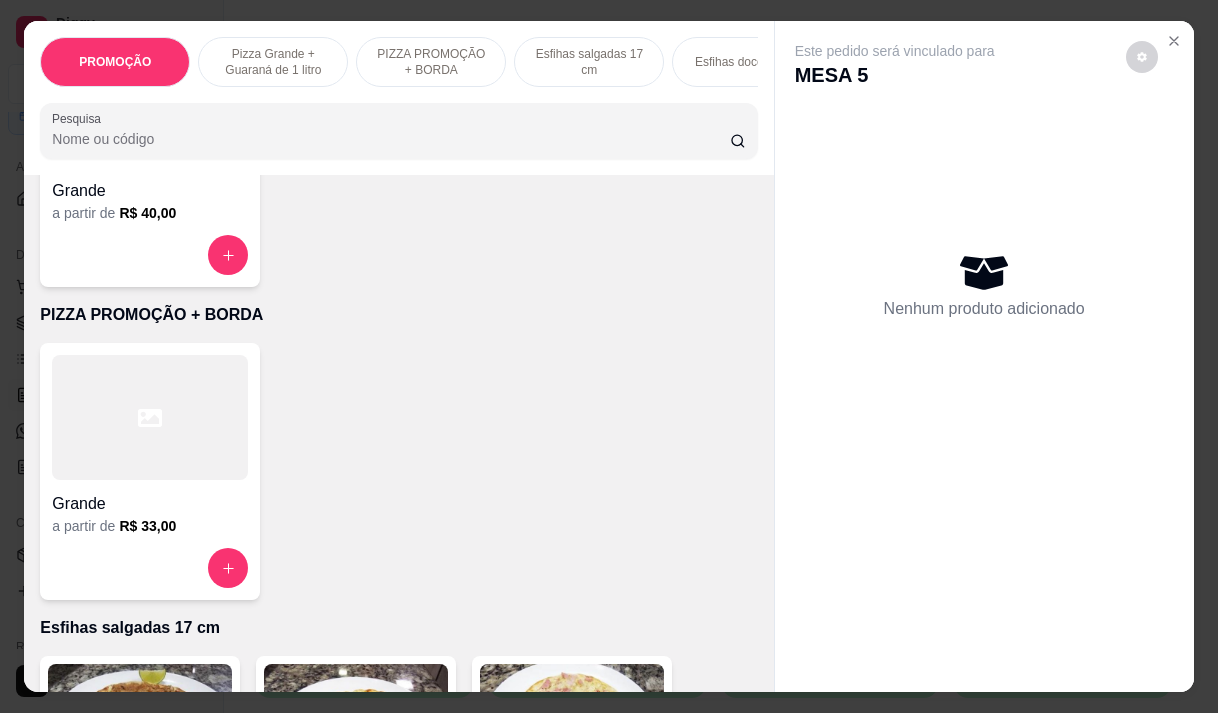 click on "R$ 33,00" at bounding box center (147, 526) 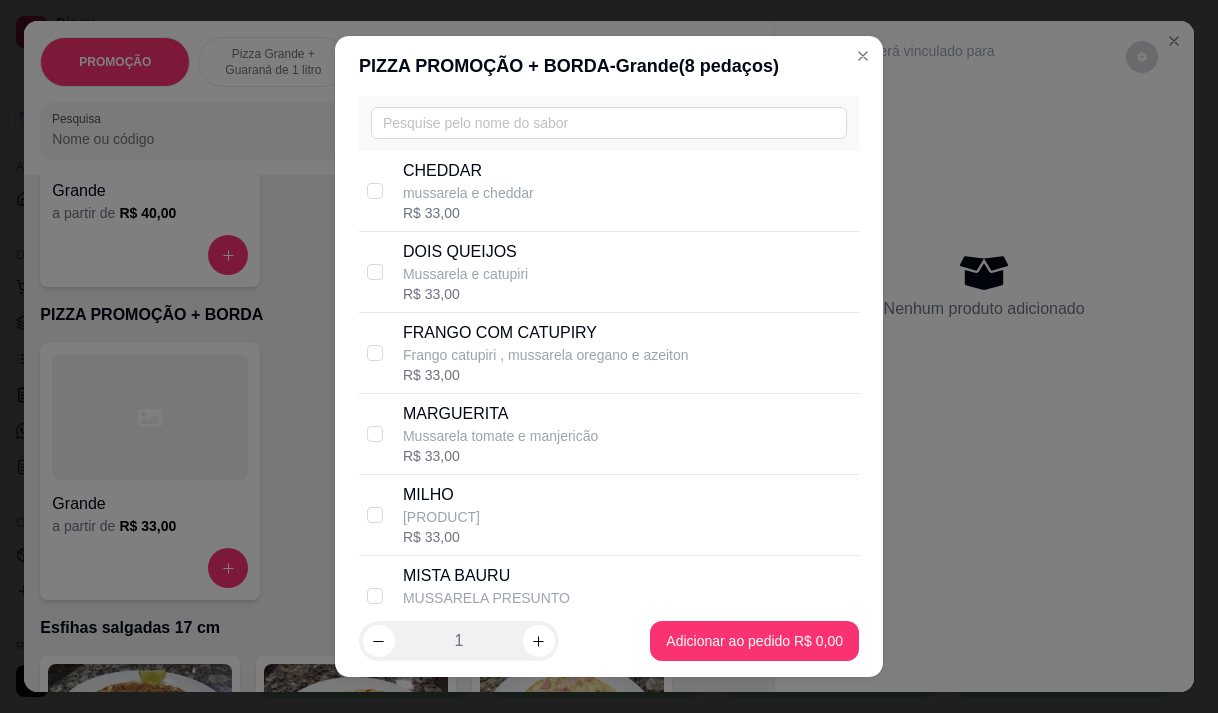 scroll, scrollTop: 200, scrollLeft: 0, axis: vertical 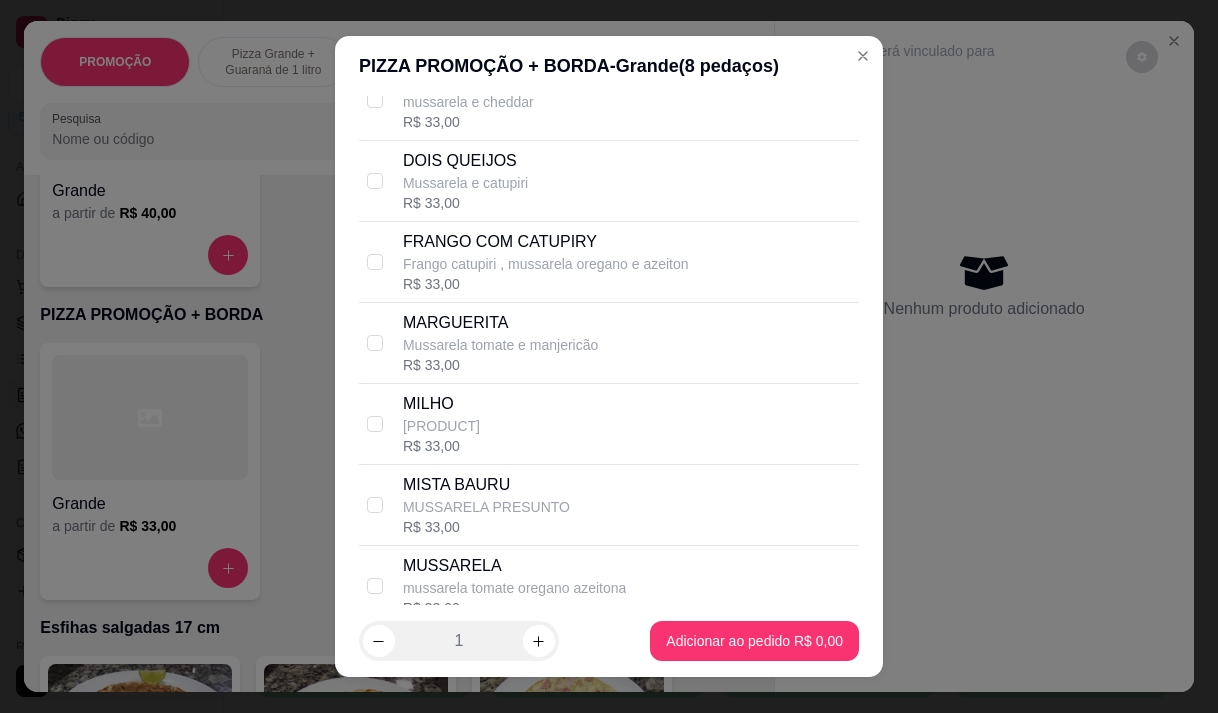 click on "Frango catupiri , mussarela oregano e azeiton" at bounding box center (546, 264) 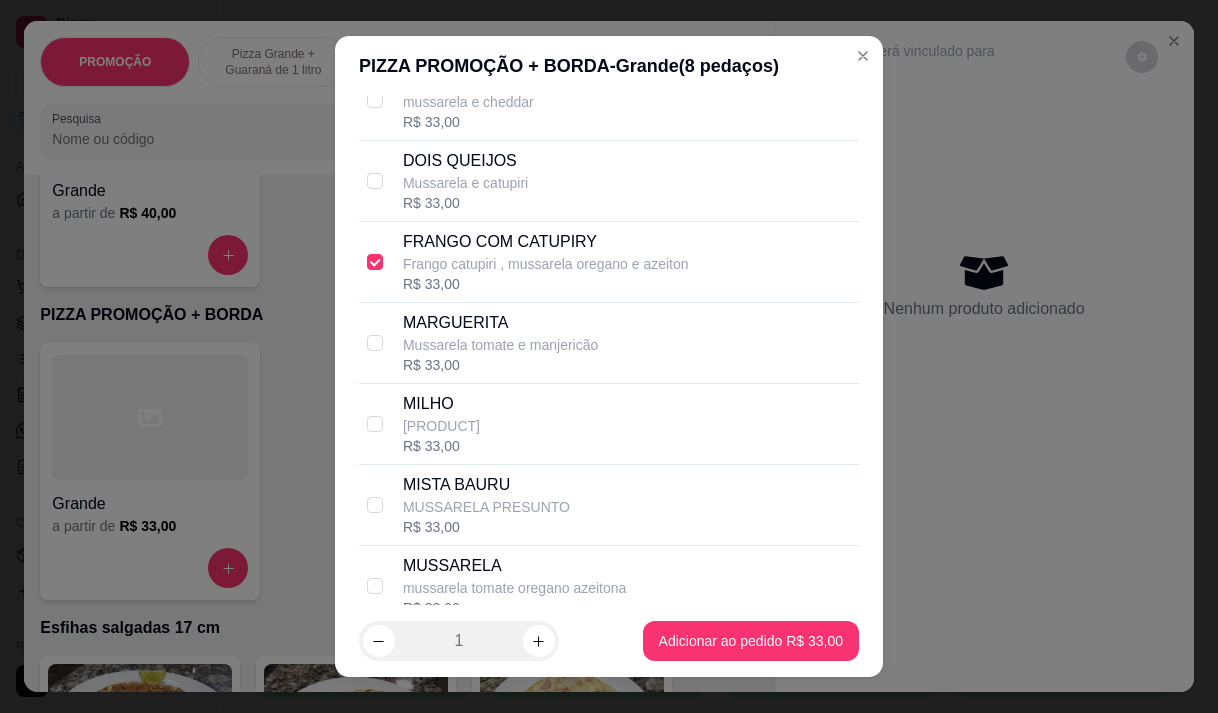click on "MUSSARELA PRESUNTO" at bounding box center (486, 507) 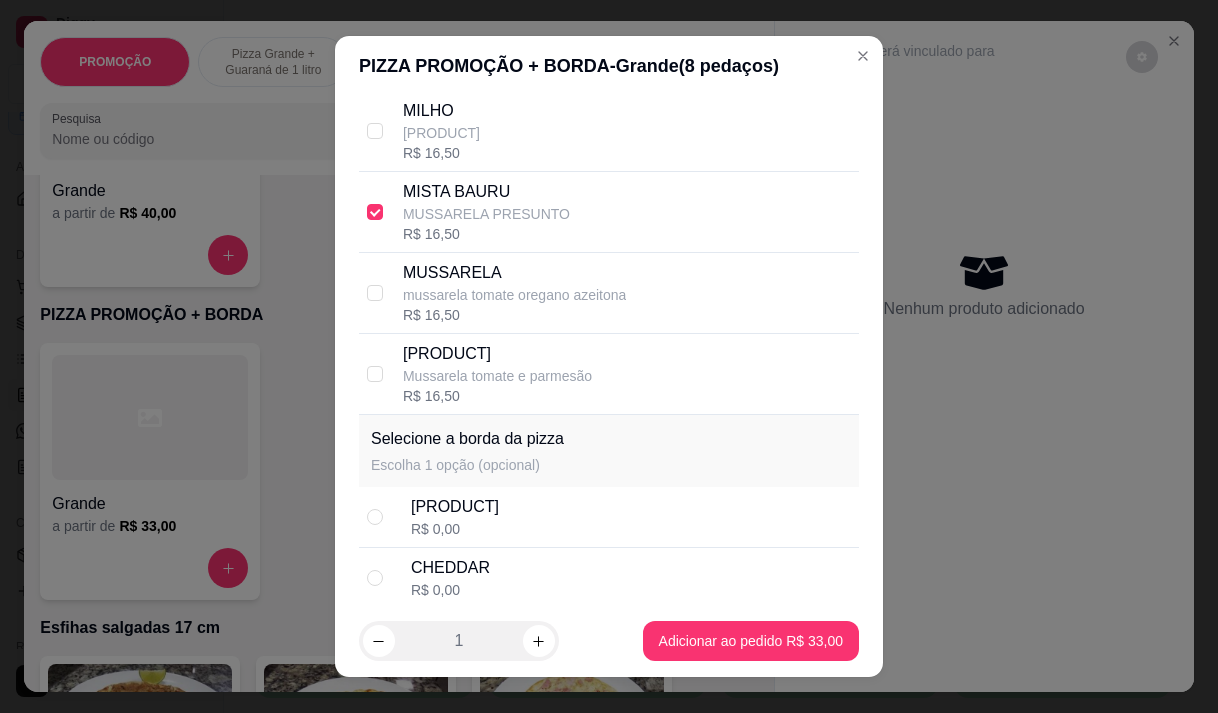scroll, scrollTop: 500, scrollLeft: 0, axis: vertical 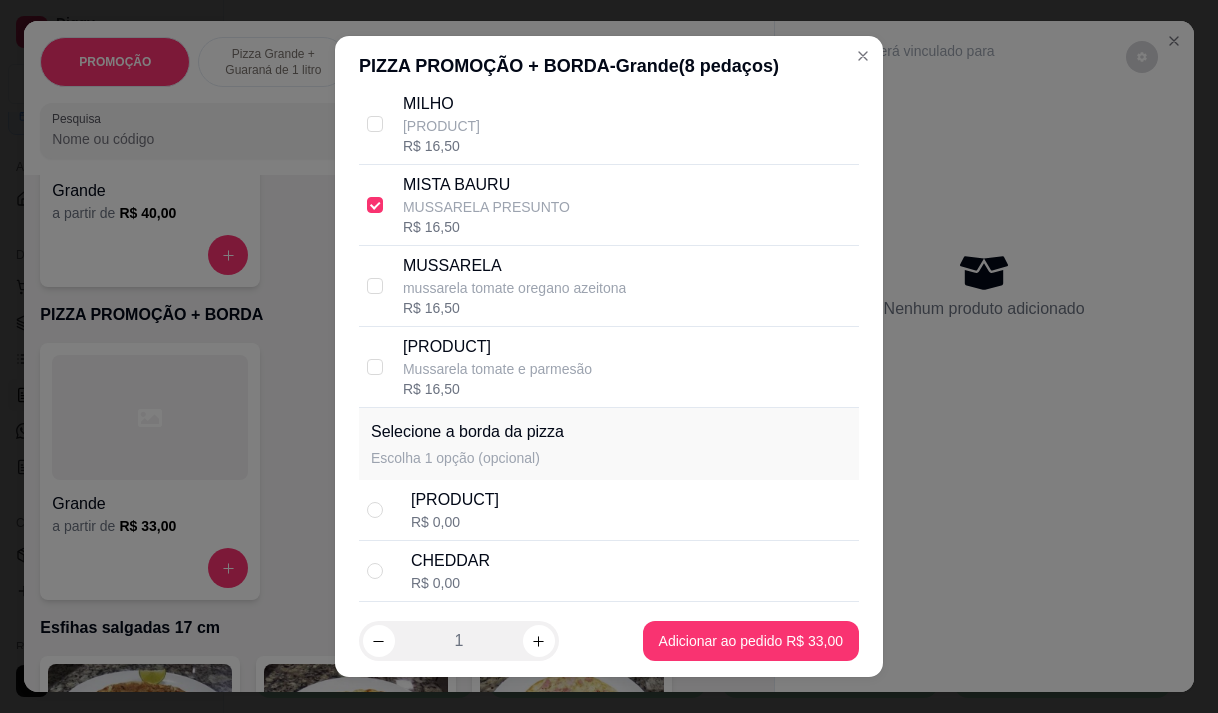click on "CHEDDAR R$ 0,00" at bounding box center [631, 571] 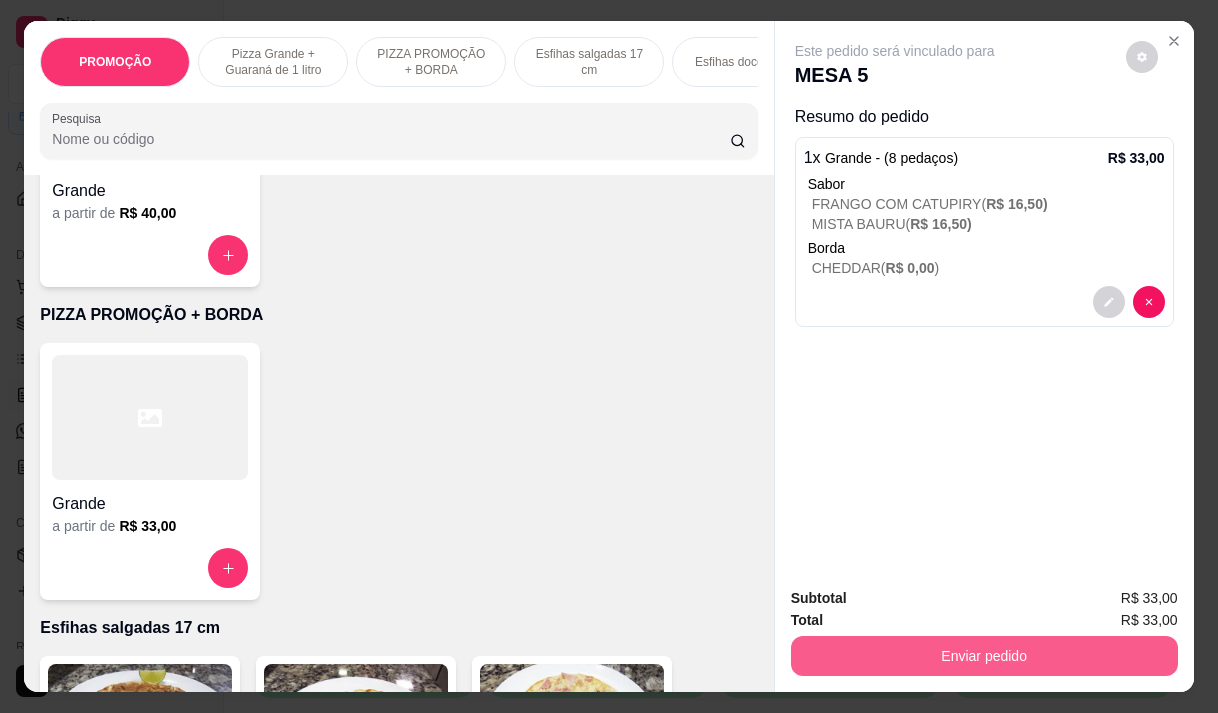 click on "Enviar pedido" at bounding box center [984, 656] 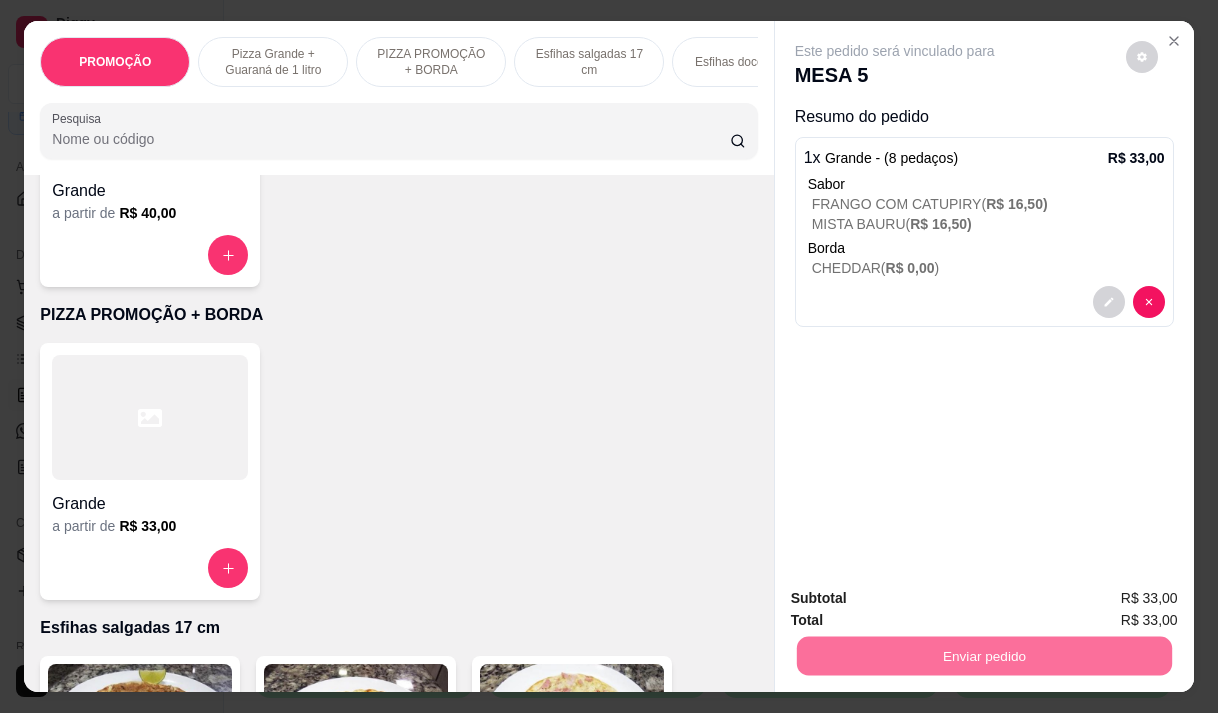 click on "Este pedido será vinculado para   MESA 5 Resumo do pedido 1 x   Grande - (8 pedaços) R$ 33,00 Sabor FRANGO COM CATUPIRY   ( R$ 16,50 ) MISTA BAURU  ( R$ 16,50 ) Borda CHEDDAR  ( R$ 0,00 )" at bounding box center [984, 295] 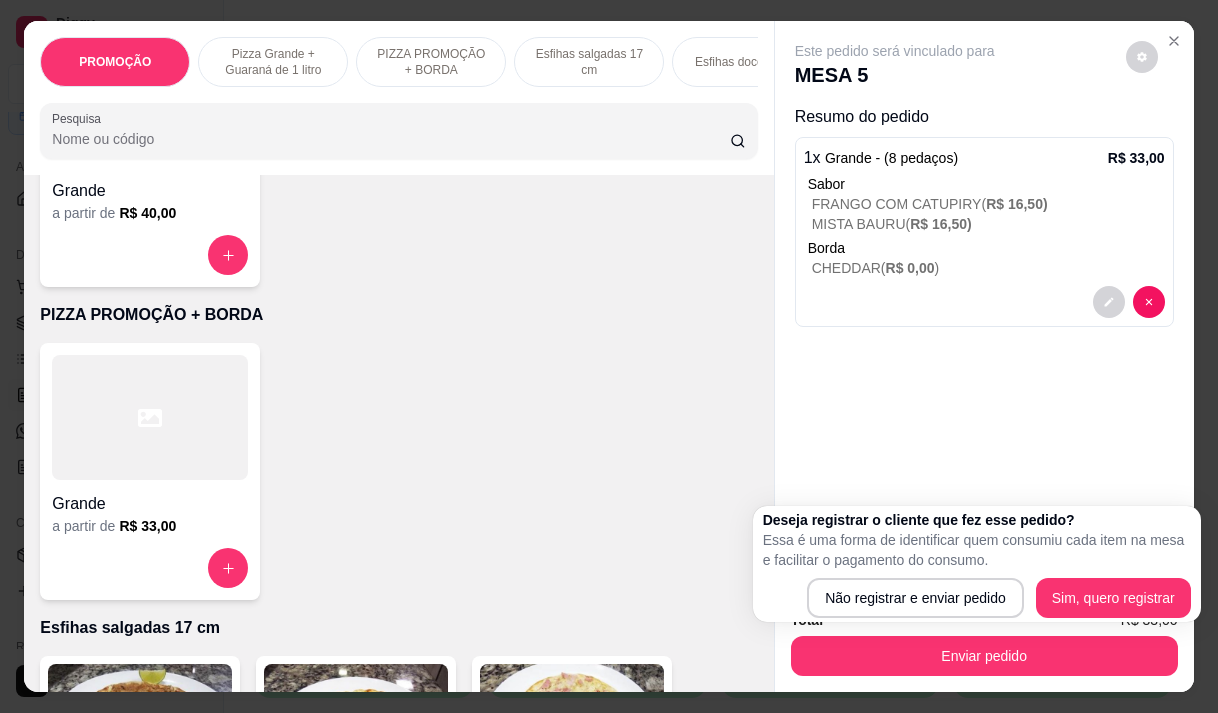 click on "Pesquisa" at bounding box center (398, 131) 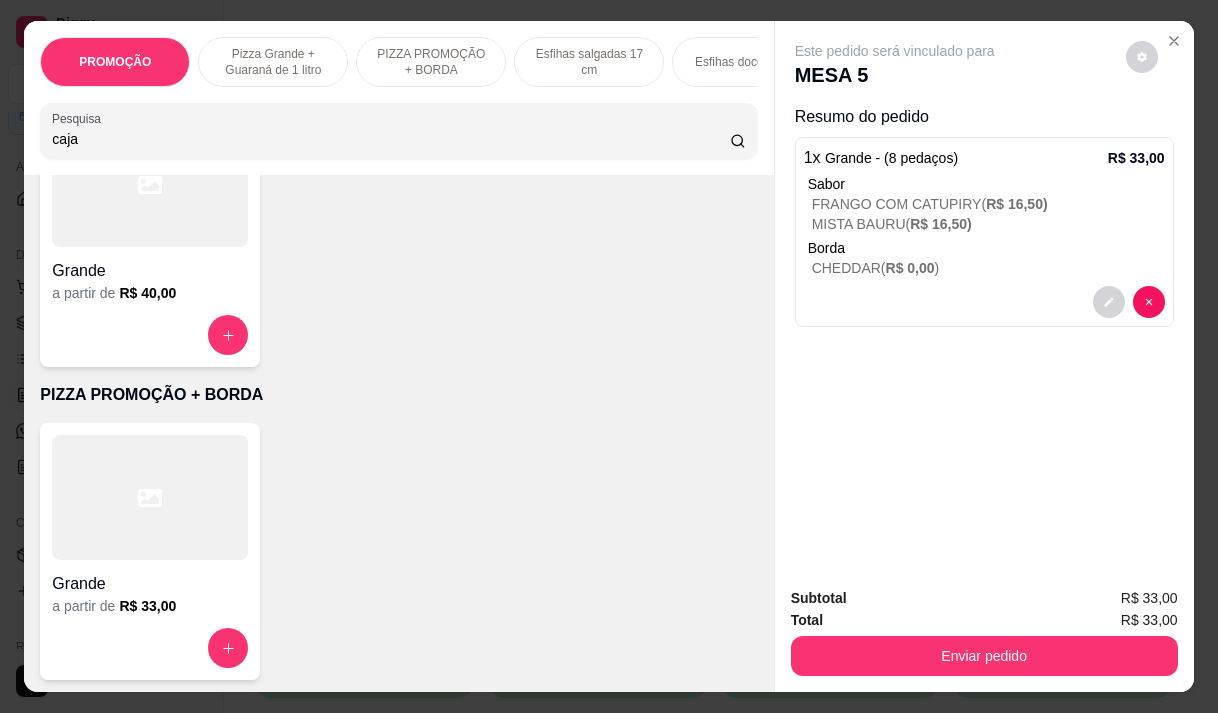 scroll, scrollTop: 680, scrollLeft: 0, axis: vertical 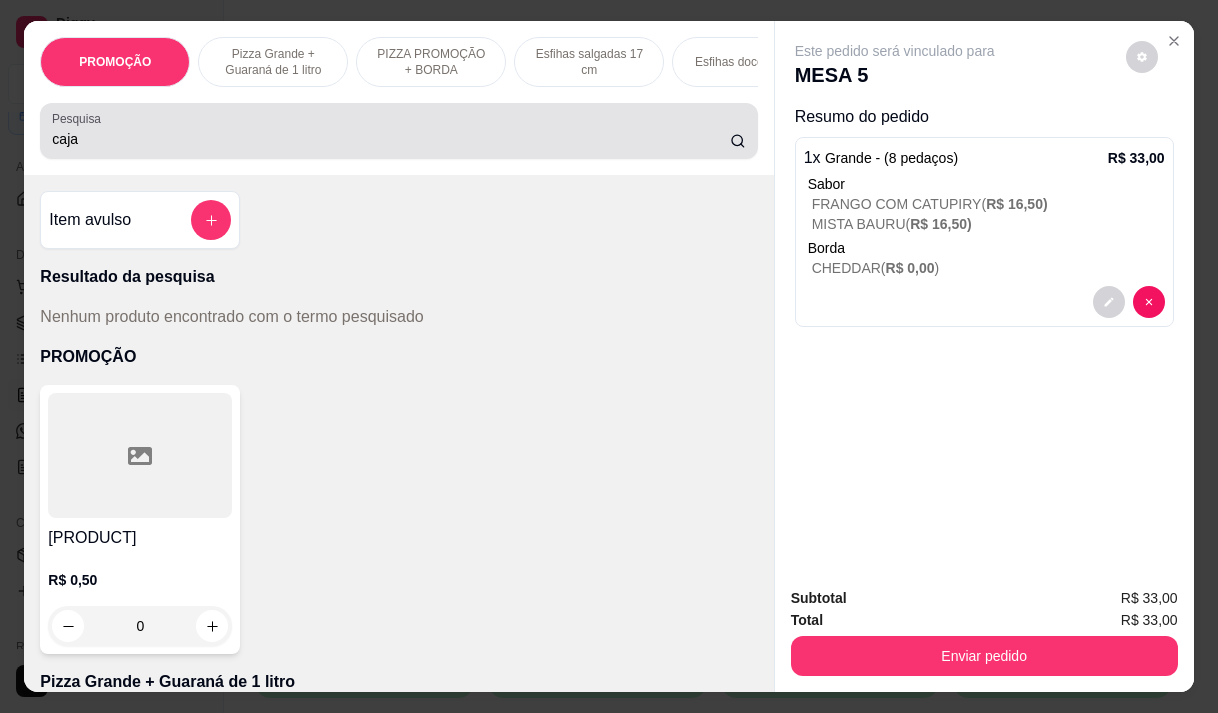 click on "caja" at bounding box center (391, 139) 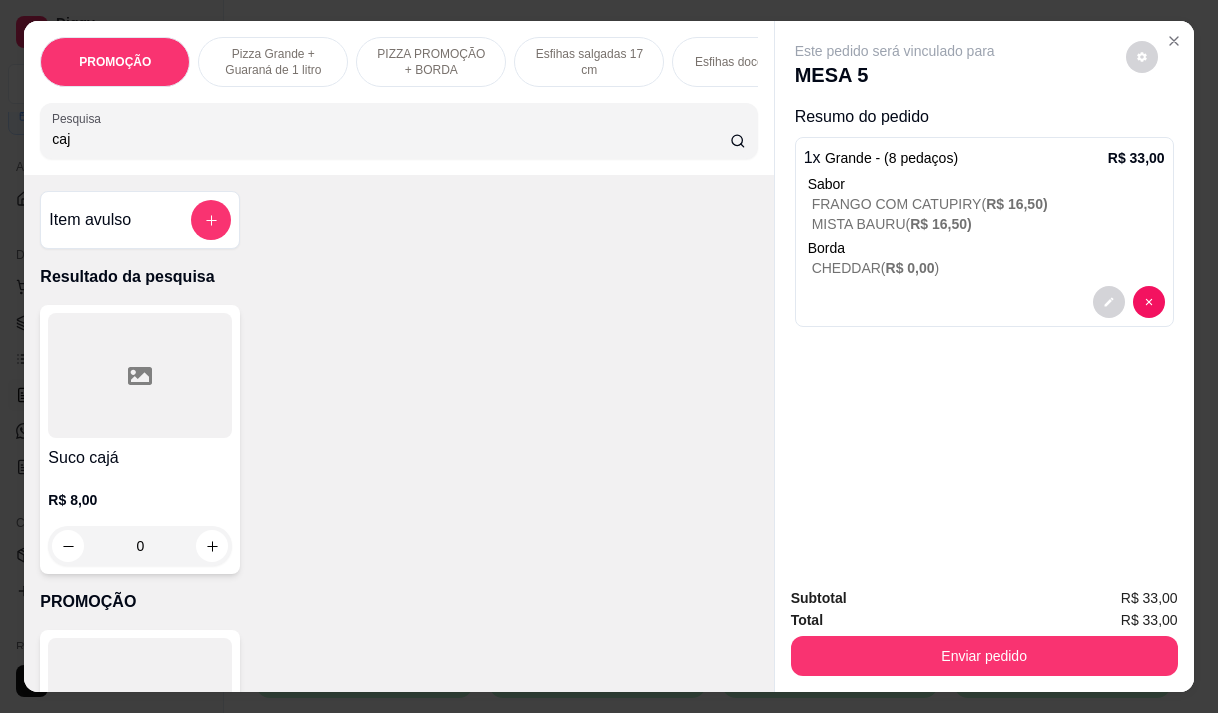 type on "caj" 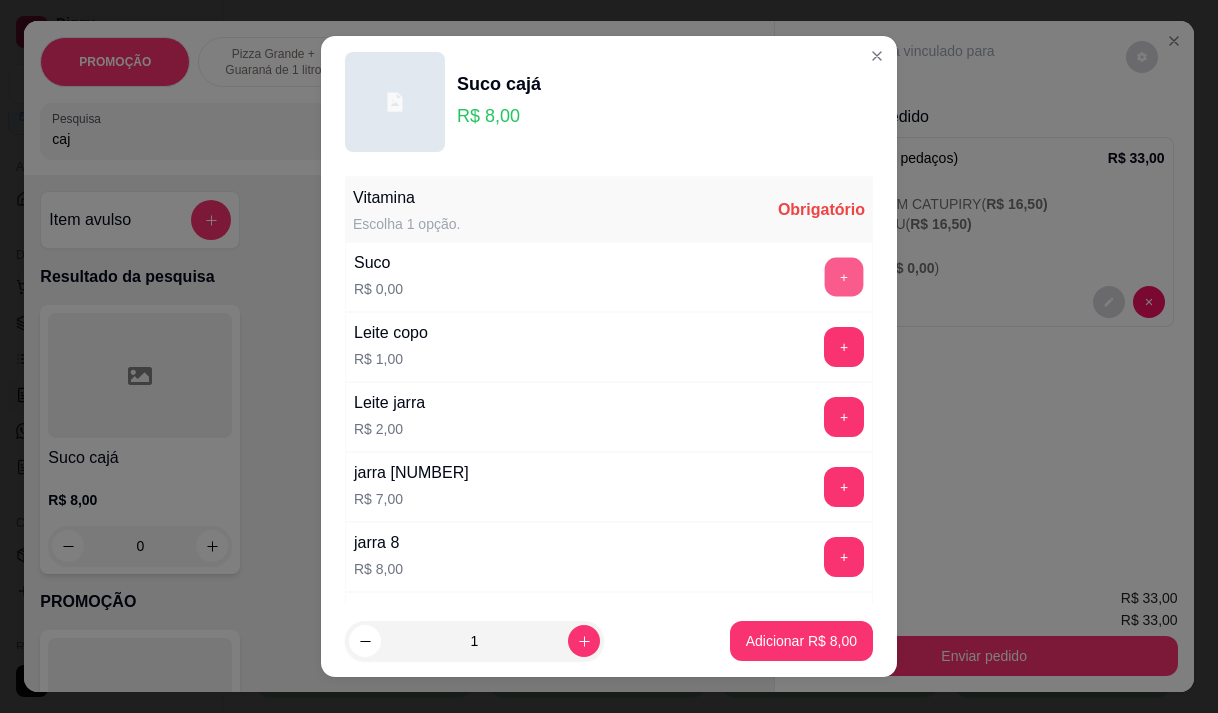 click on "+" at bounding box center (844, 276) 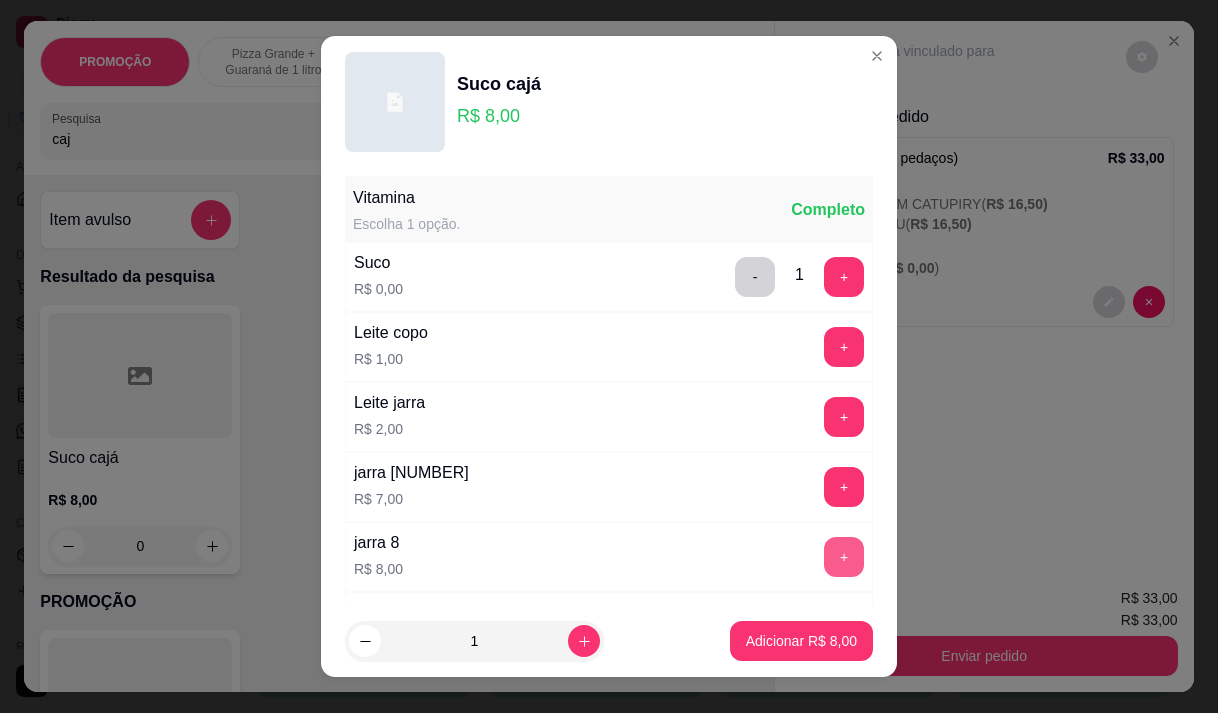 click on "+" at bounding box center (844, 557) 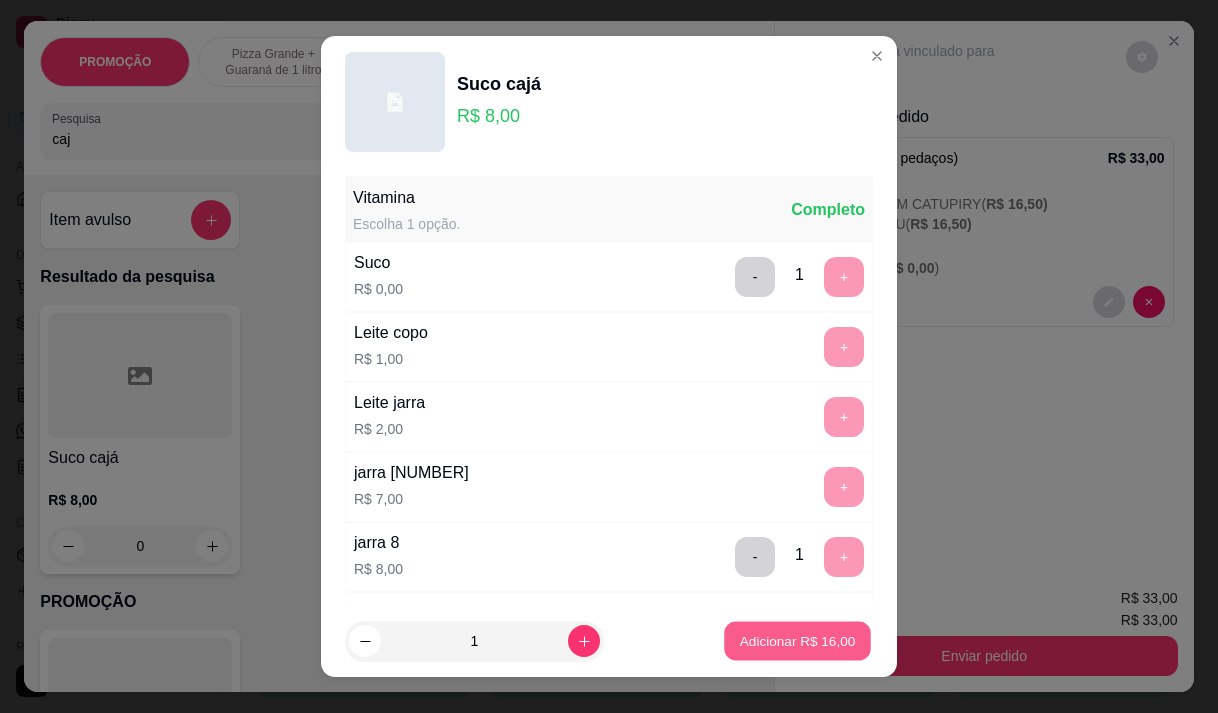 click on "Adicionar   R$ 16,00" at bounding box center (797, 641) 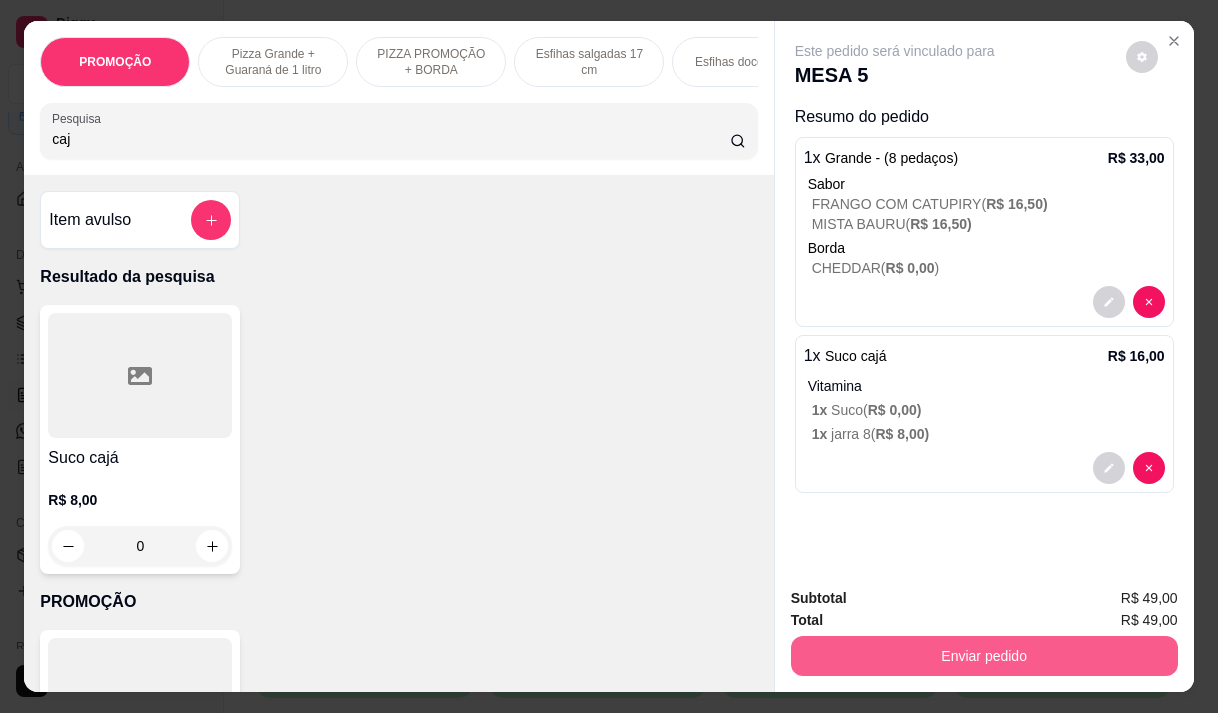 click on "Enviar pedido" at bounding box center [984, 656] 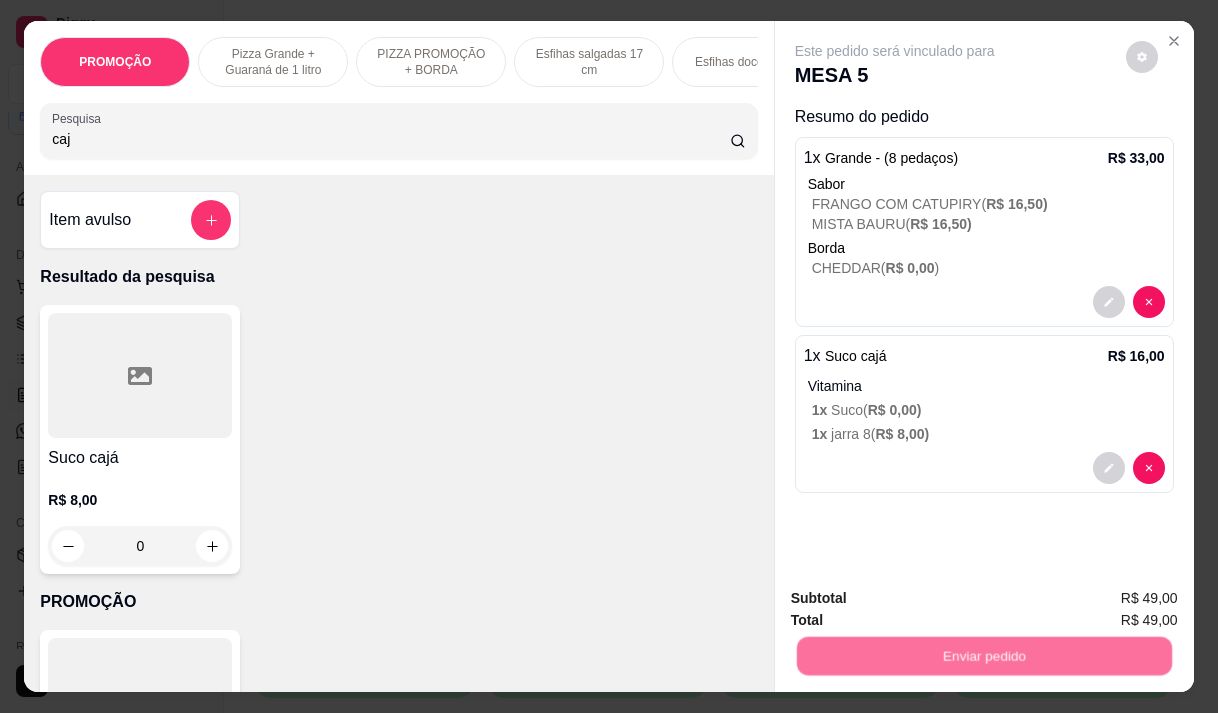 click on "Não registrar e enviar pedido" at bounding box center (918, 599) 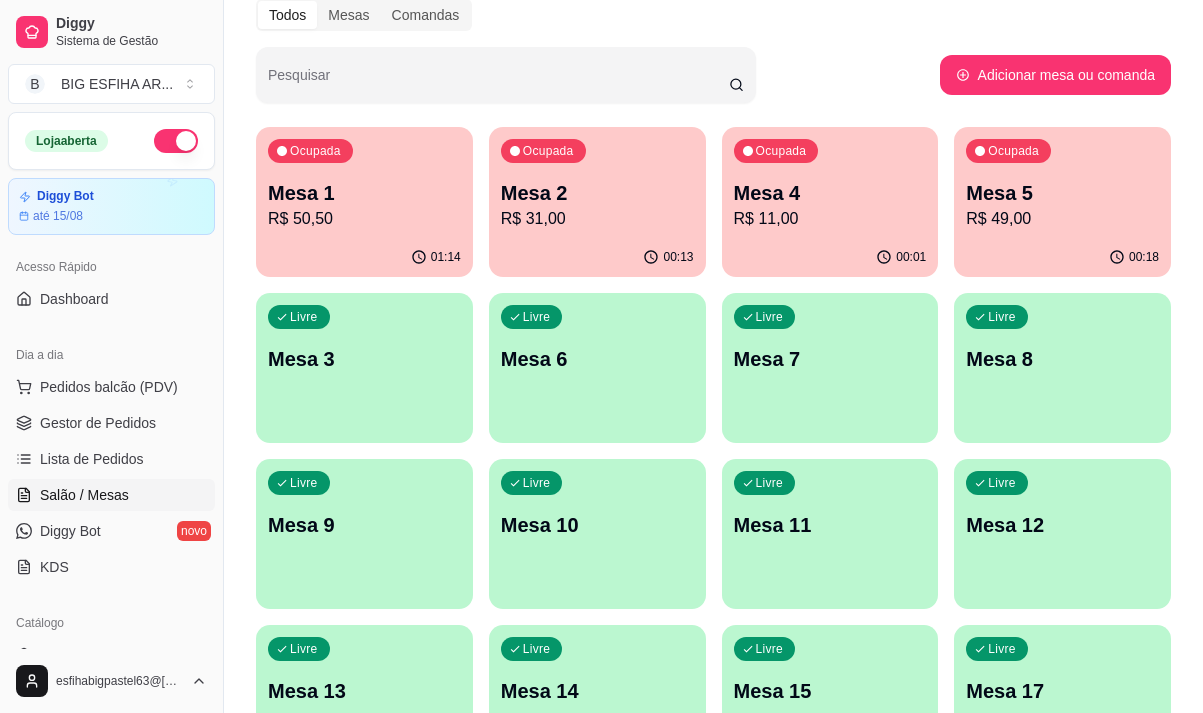 scroll, scrollTop: 0, scrollLeft: 0, axis: both 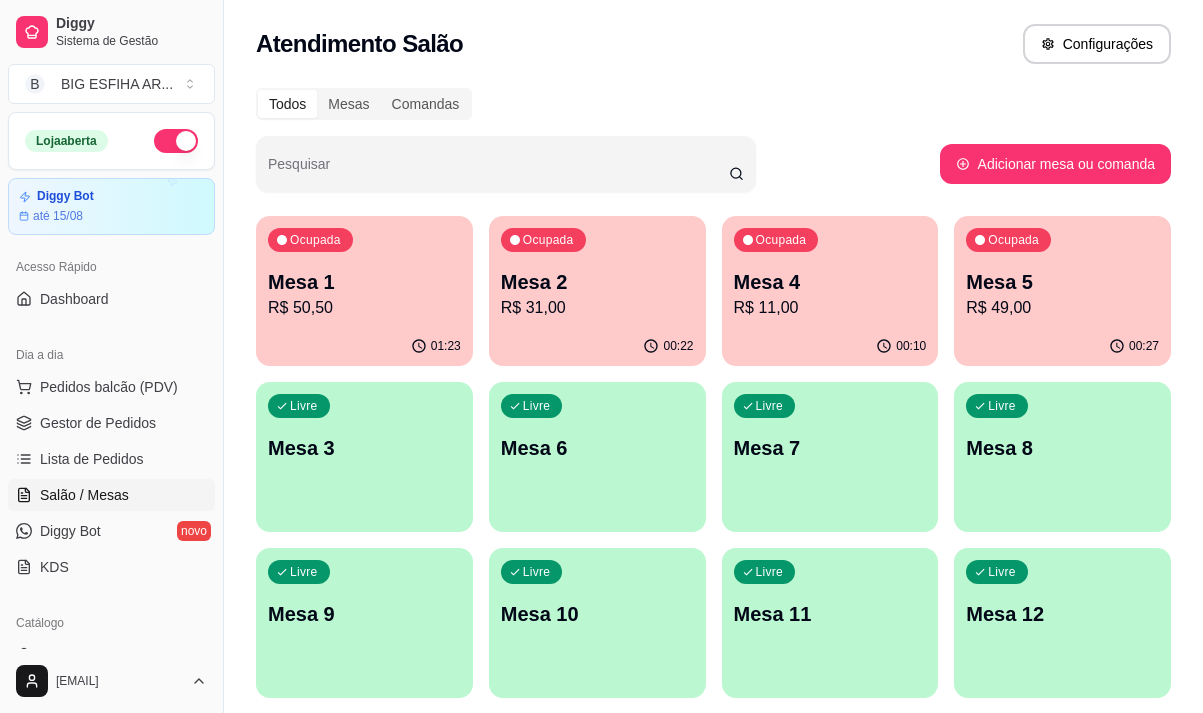 click on "Mesa 1 R$ 50,50" at bounding box center (364, 294) 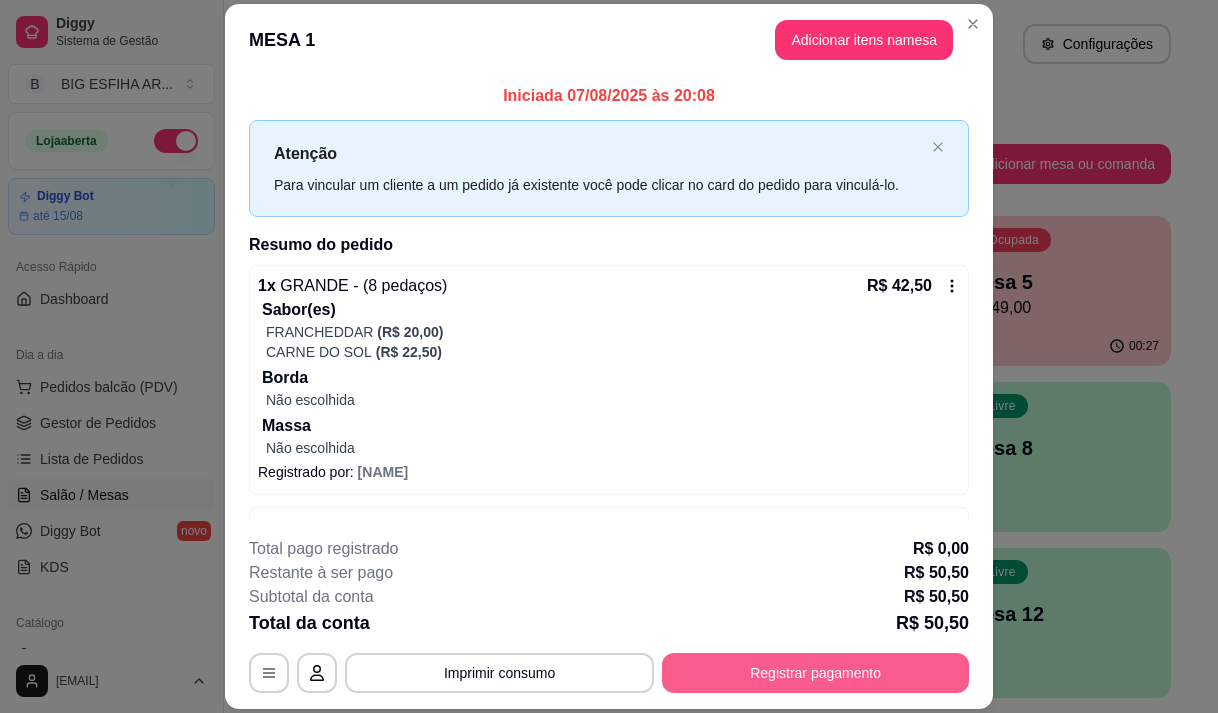 click on "Registrar pagamento" at bounding box center (815, 673) 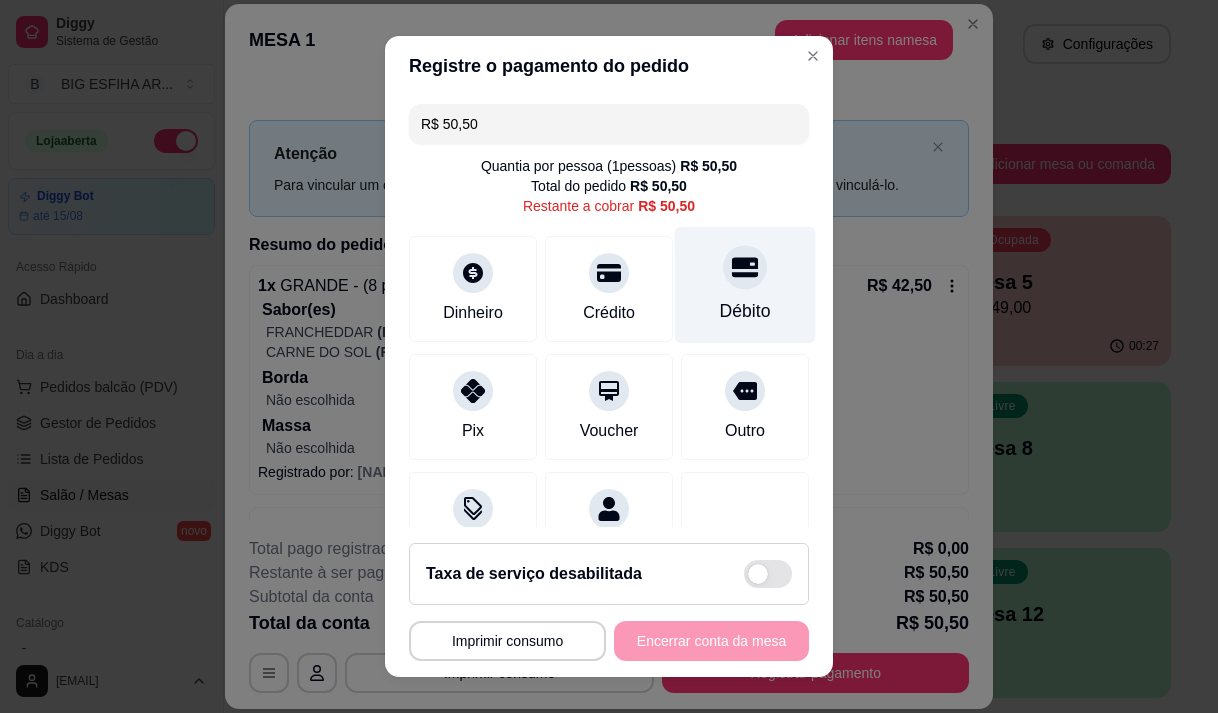 click on "Débito" at bounding box center (745, 284) 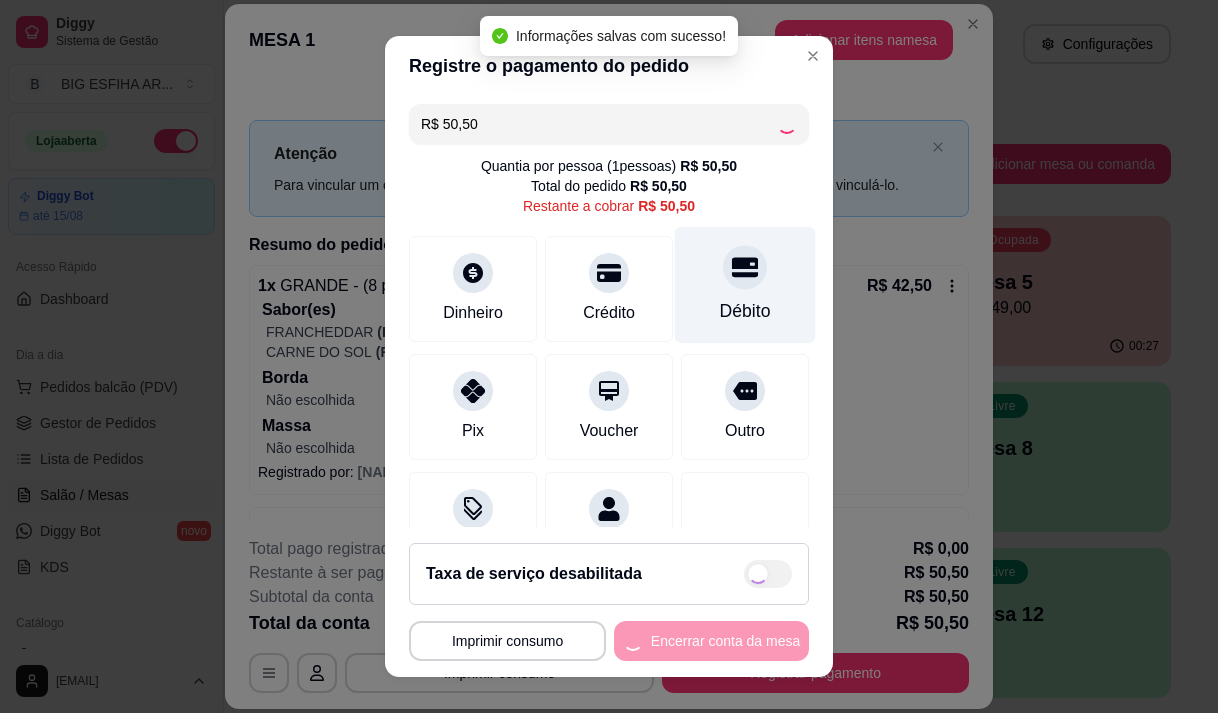 type on "R$ 0,00" 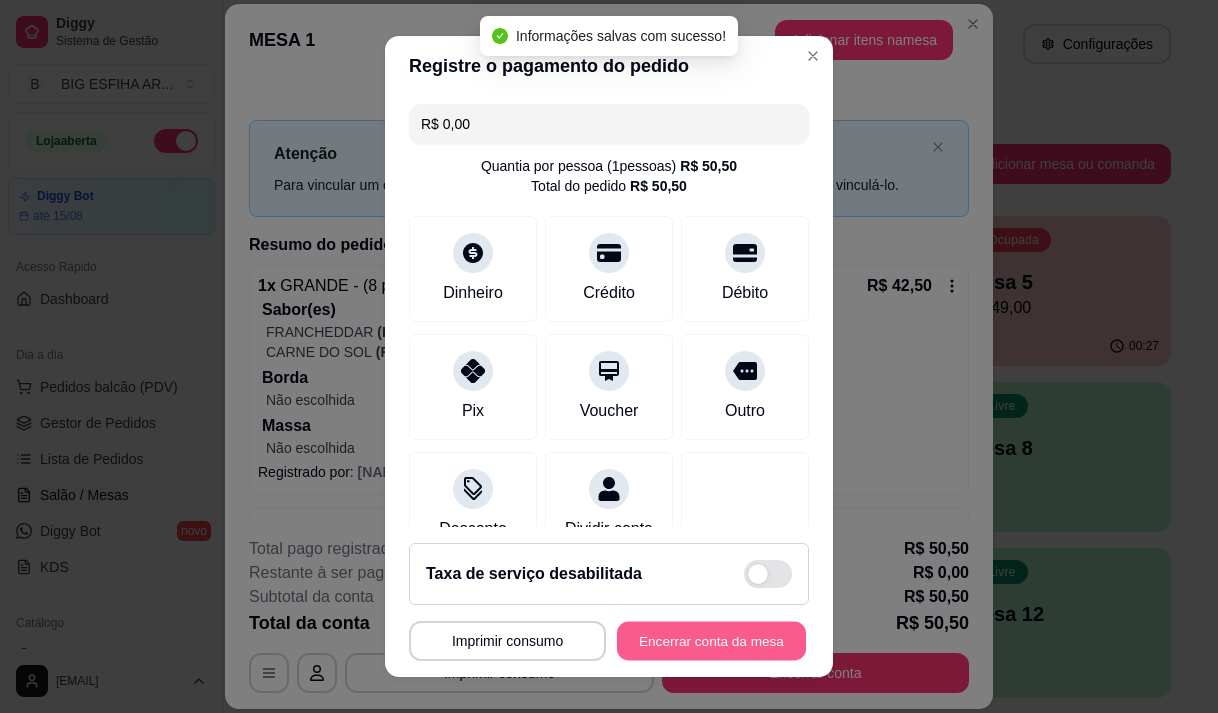 click on "Encerrar conta da mesa" at bounding box center [711, 641] 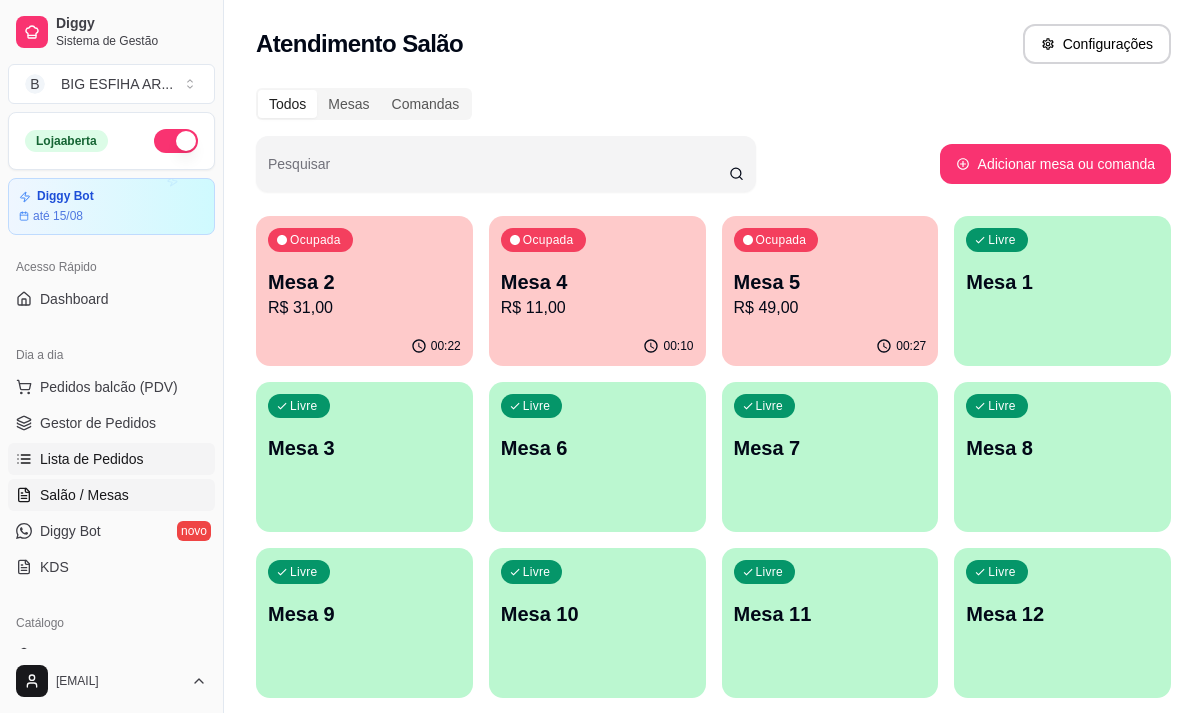 click on "Lista de Pedidos" at bounding box center [92, 459] 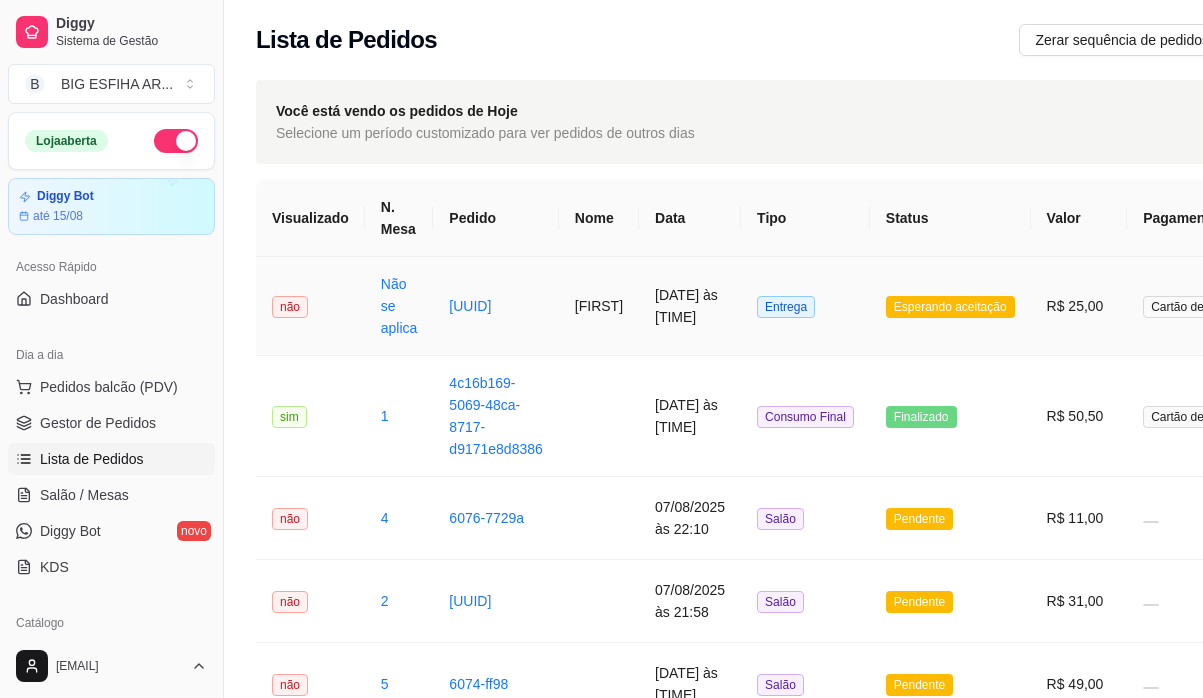 click on "[FIRST]" at bounding box center (599, 306) 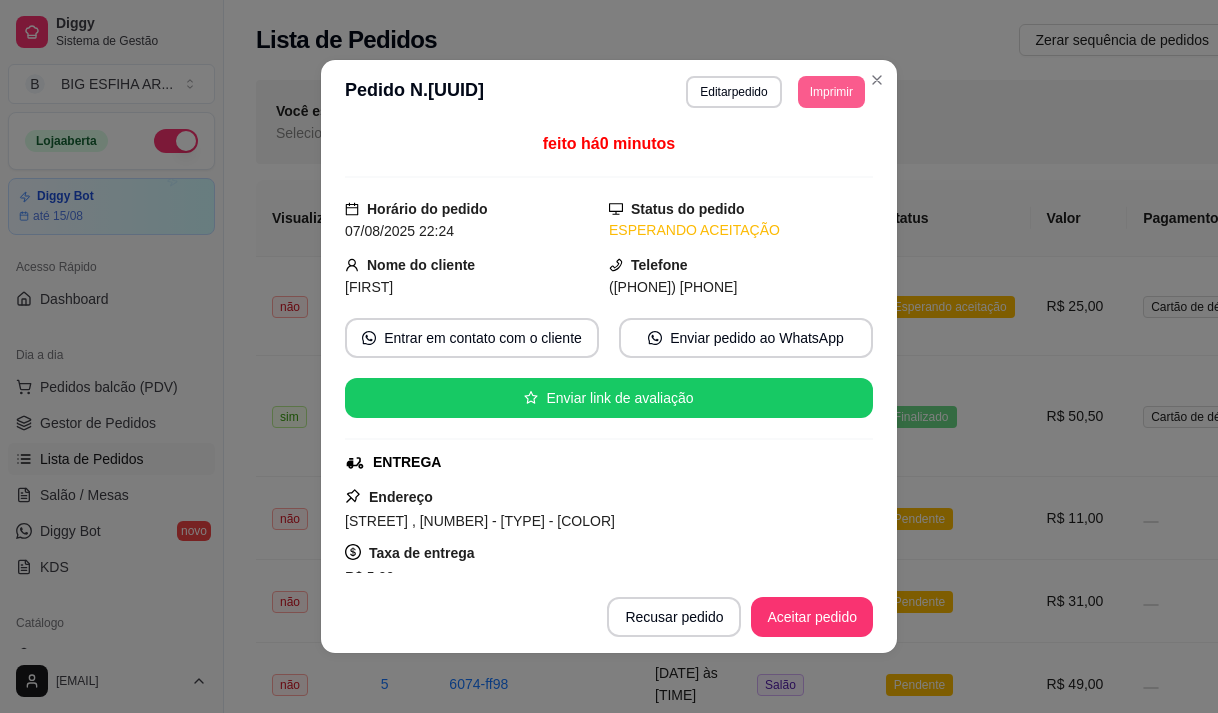 click on "Imprimir" at bounding box center (831, 92) 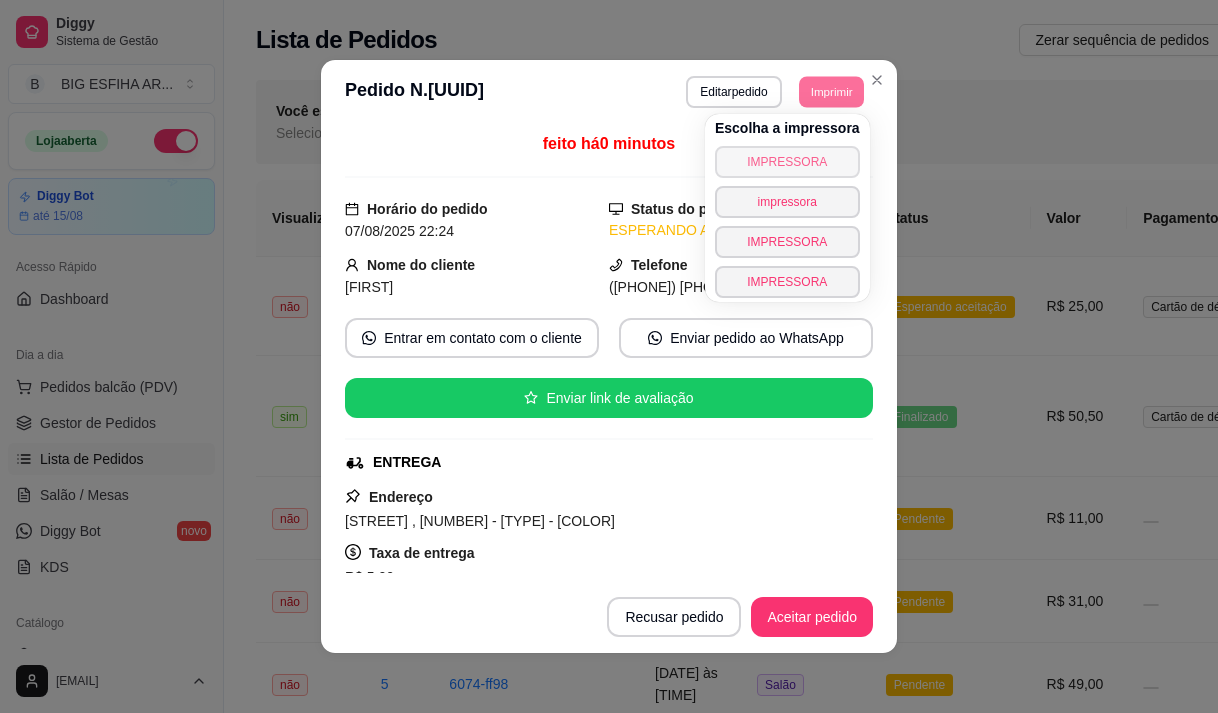 click on "IMPRESSORA" at bounding box center [787, 162] 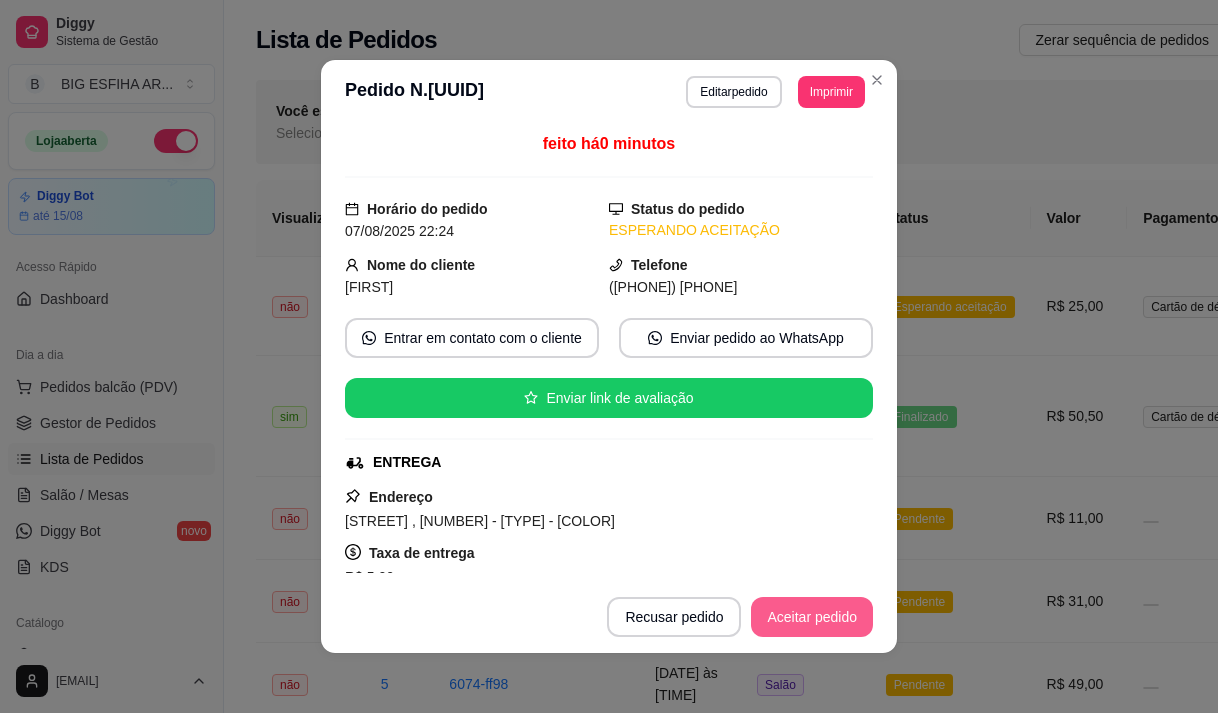 click on "Aceitar pedido" at bounding box center (812, 617) 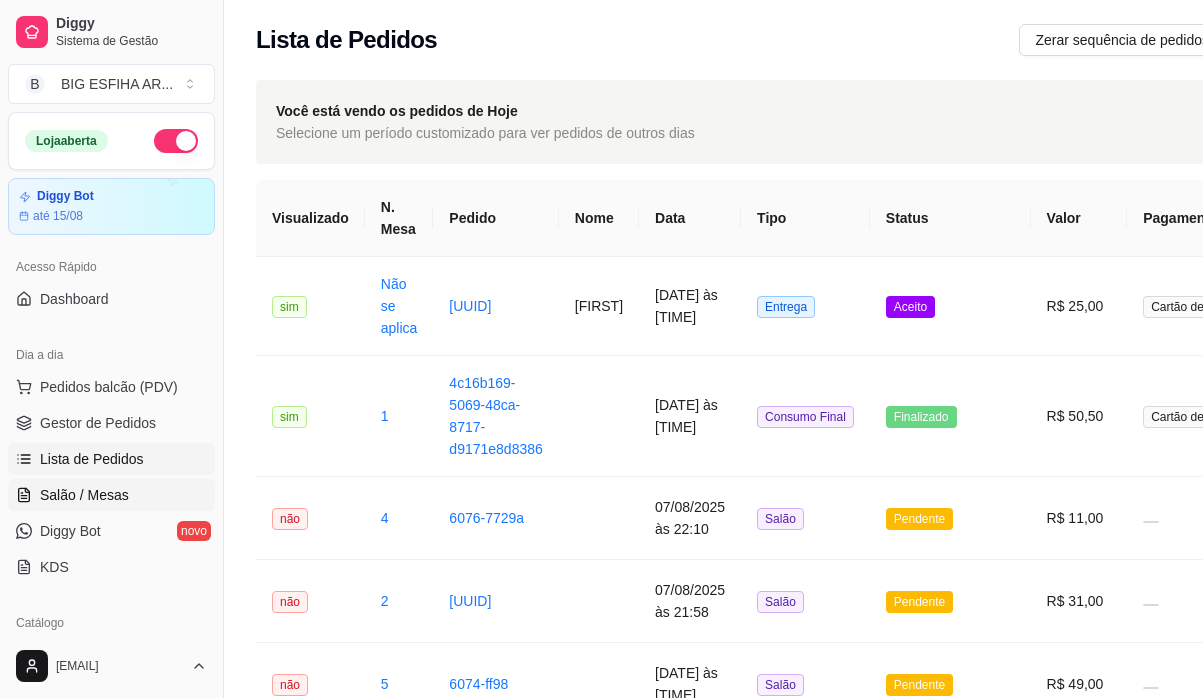 click on "Salão / Mesas" at bounding box center (84, 495) 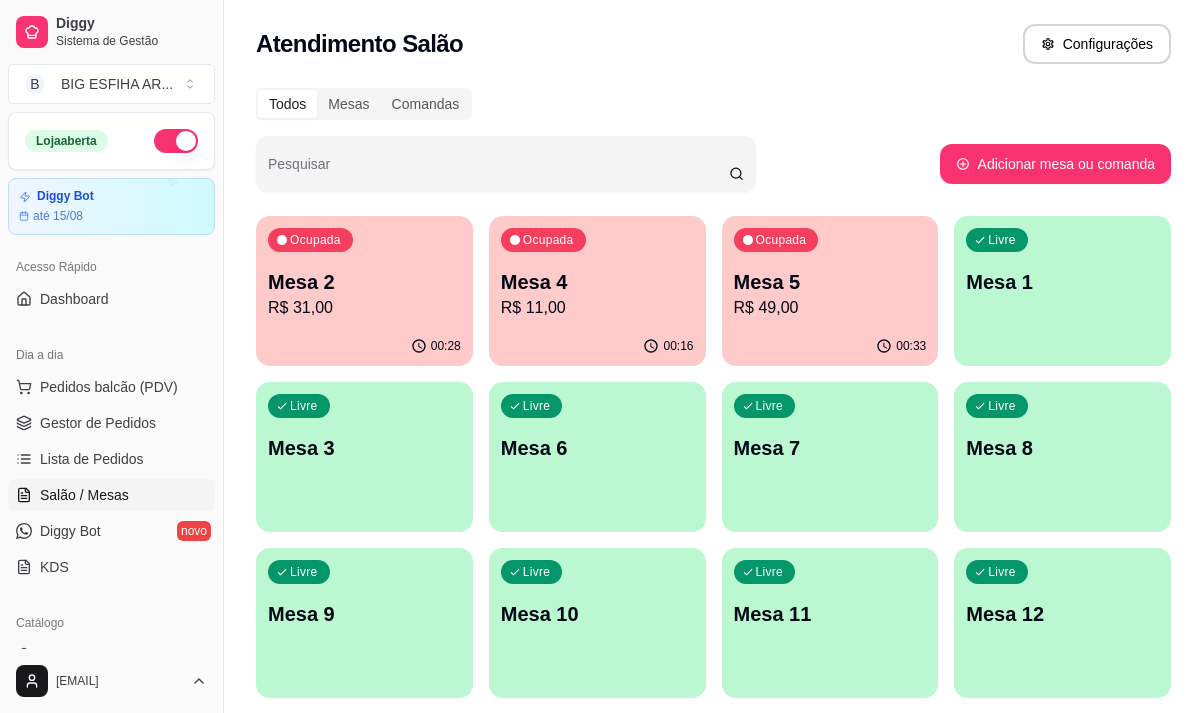 click on "R$ 49,00" at bounding box center [830, 308] 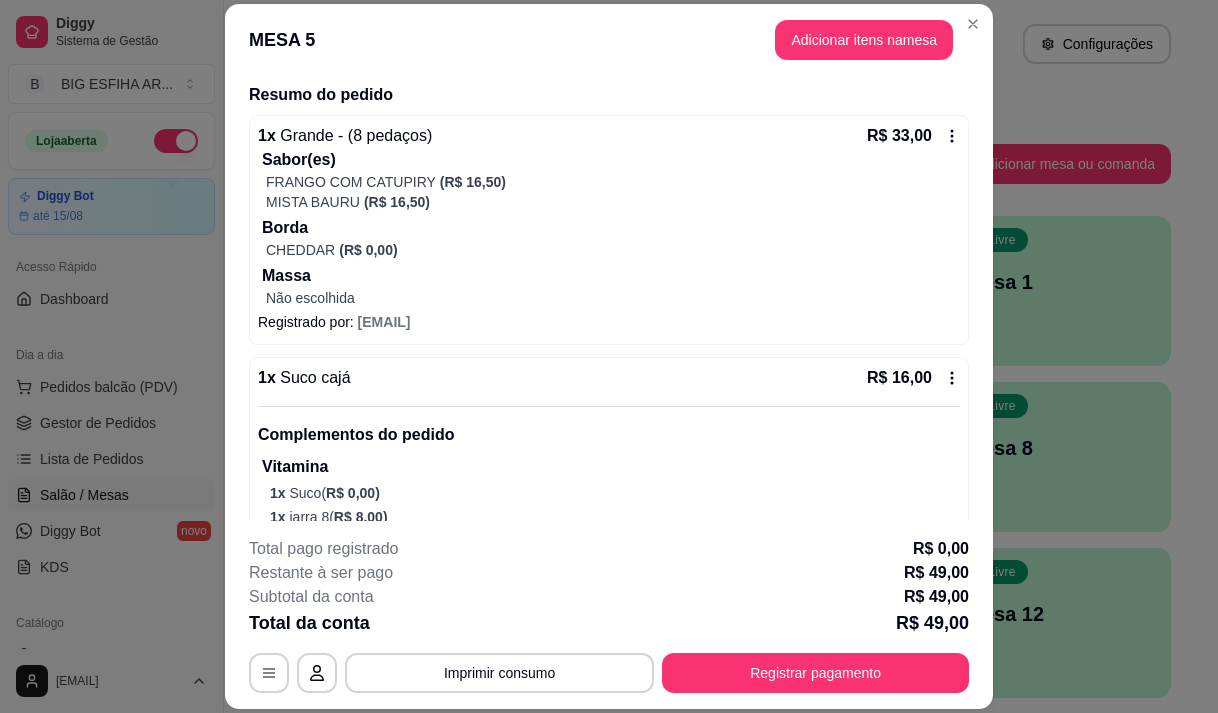 scroll, scrollTop: 200, scrollLeft: 0, axis: vertical 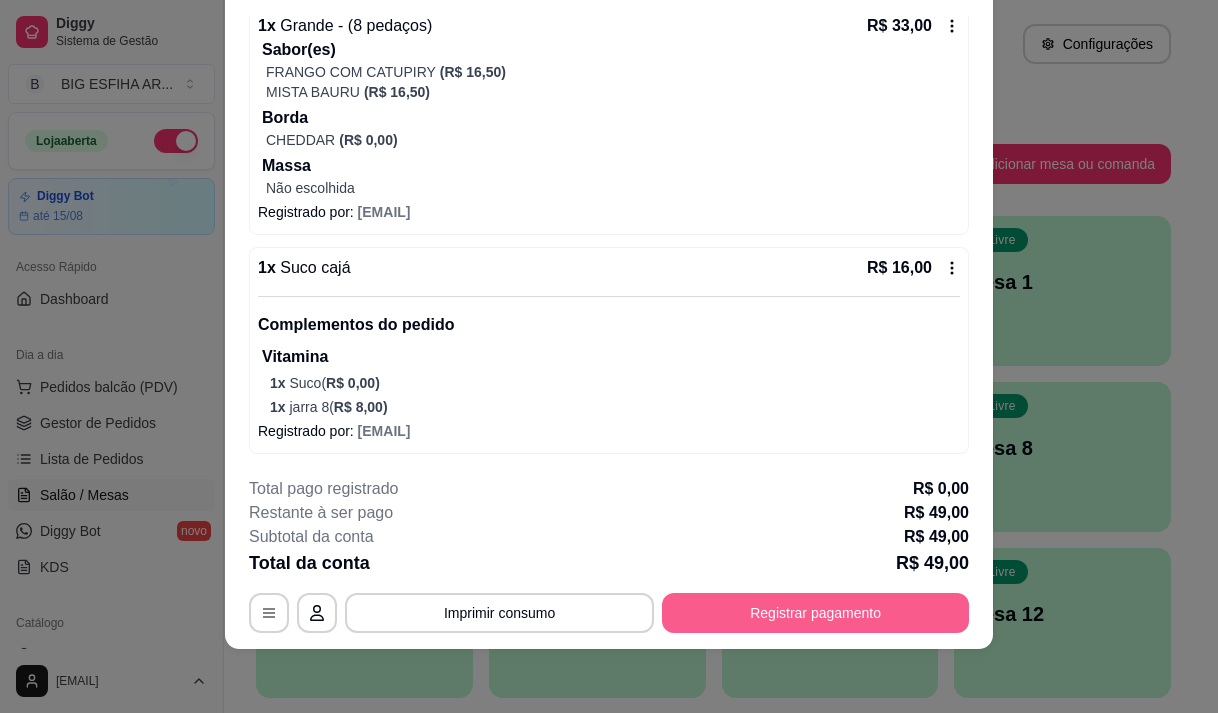 click on "Registrar pagamento" at bounding box center (815, 613) 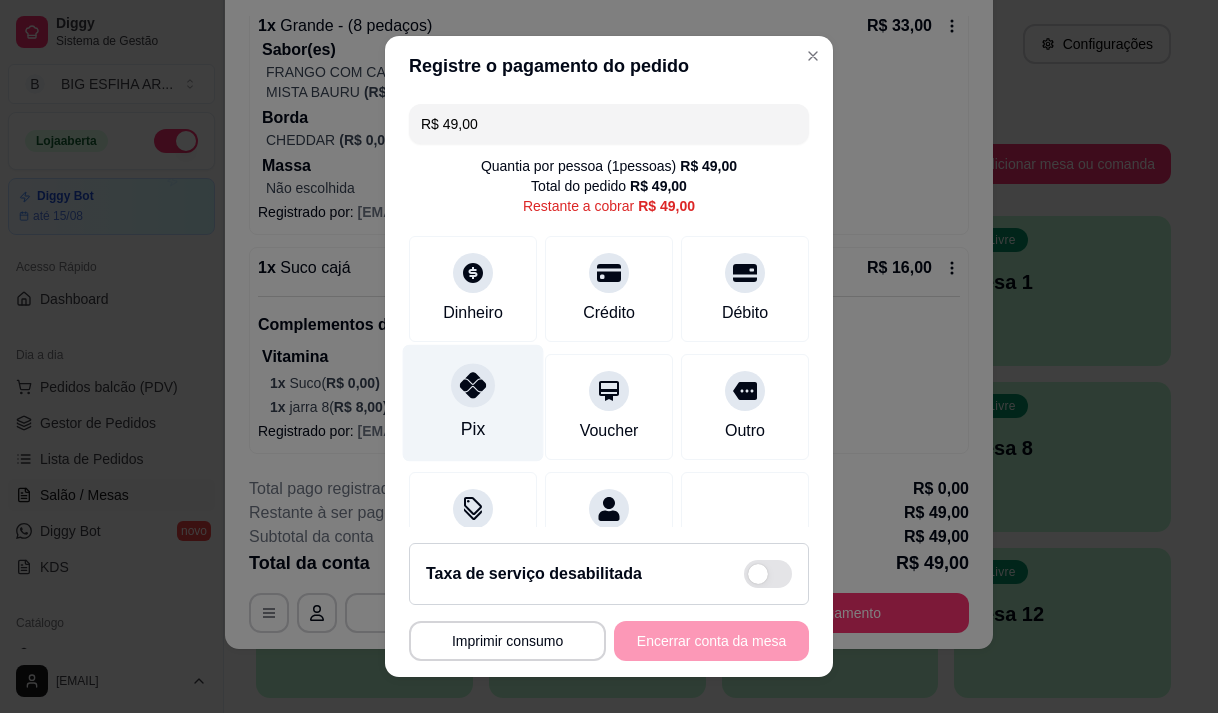 click on "Pix" at bounding box center [473, 402] 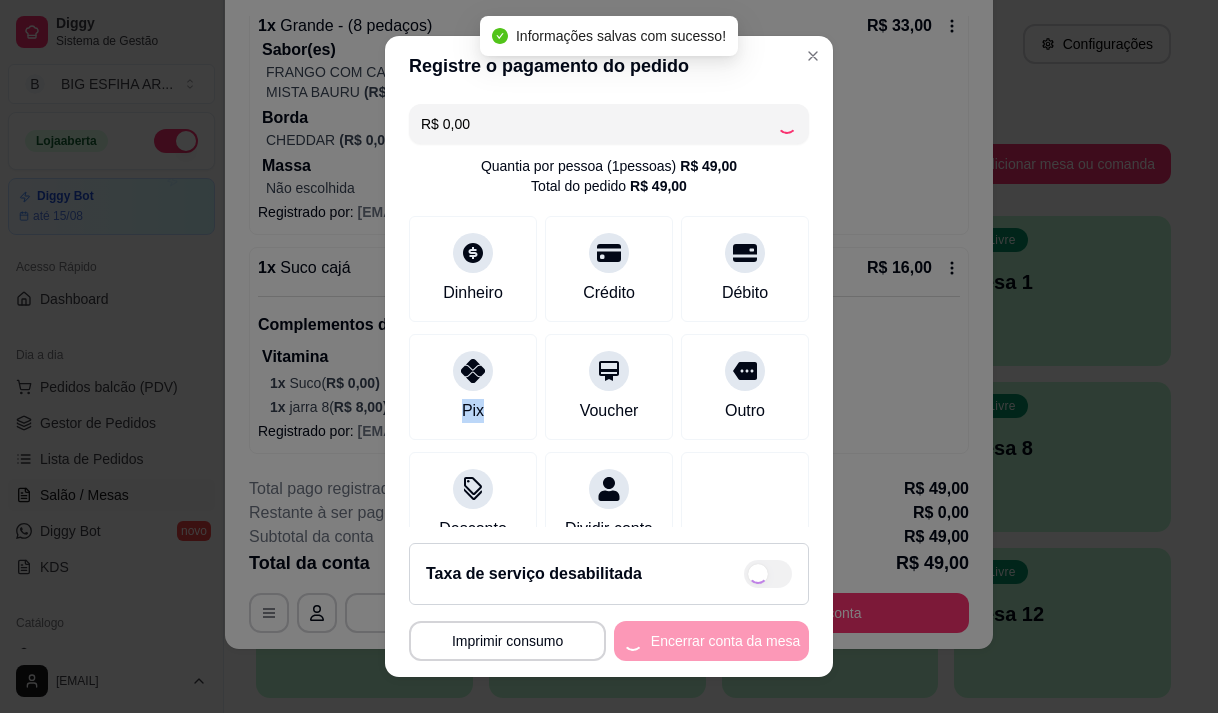 type on "R$ 0,00" 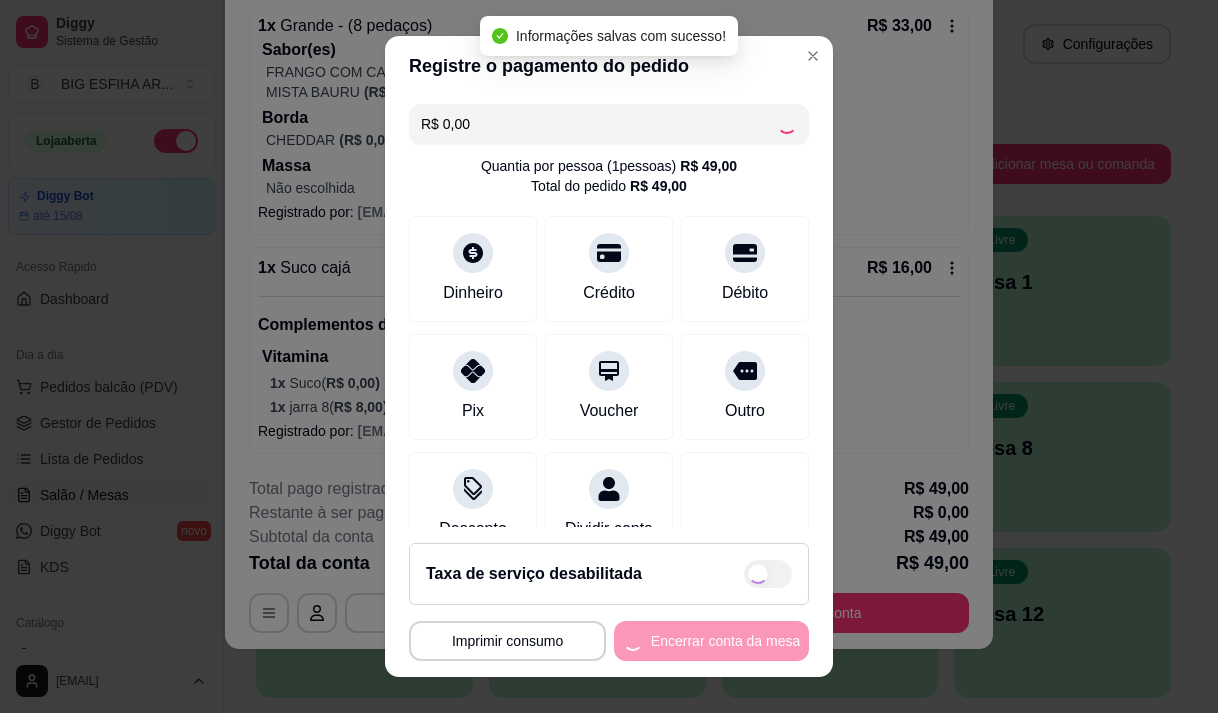 click on "**********" at bounding box center [609, 641] 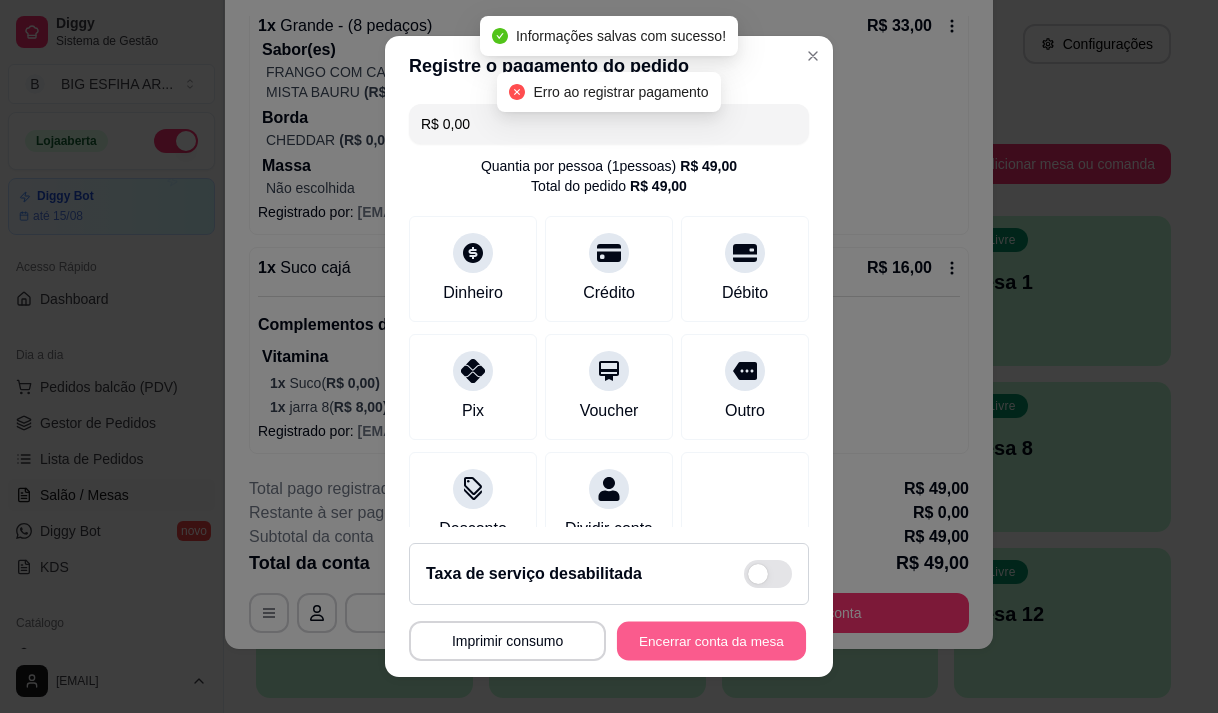 click on "Encerrar conta da mesa" at bounding box center [711, 641] 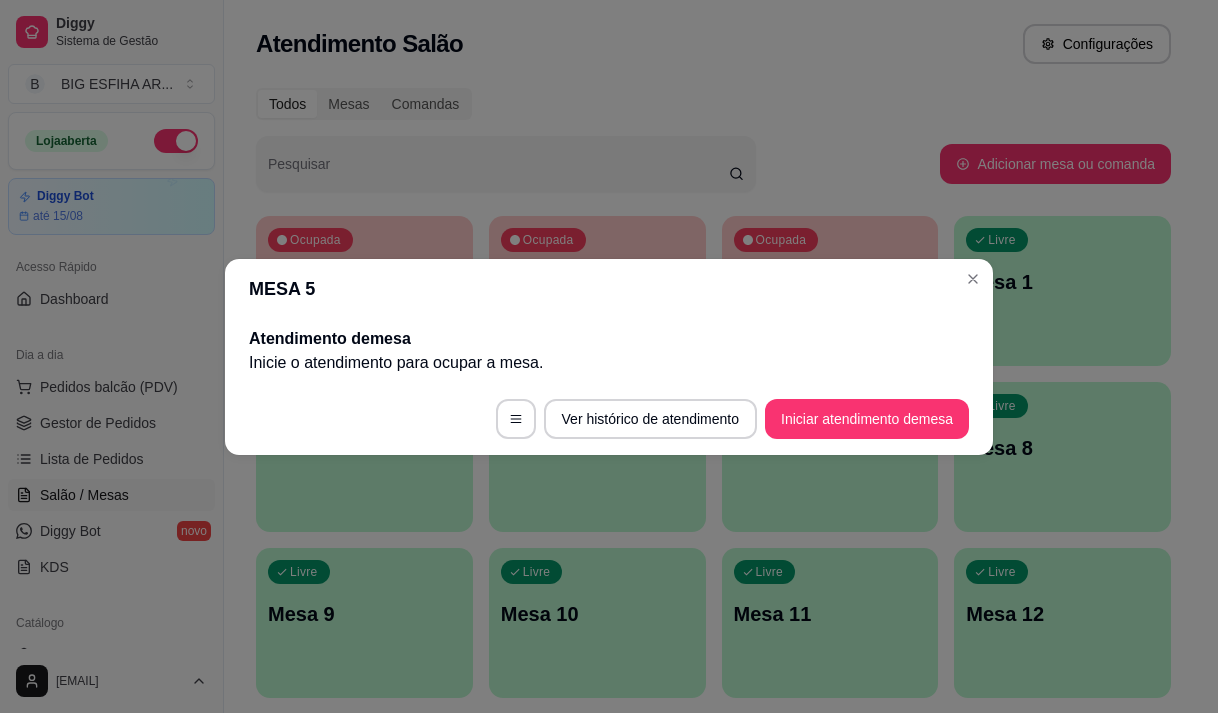 scroll, scrollTop: 0, scrollLeft: 0, axis: both 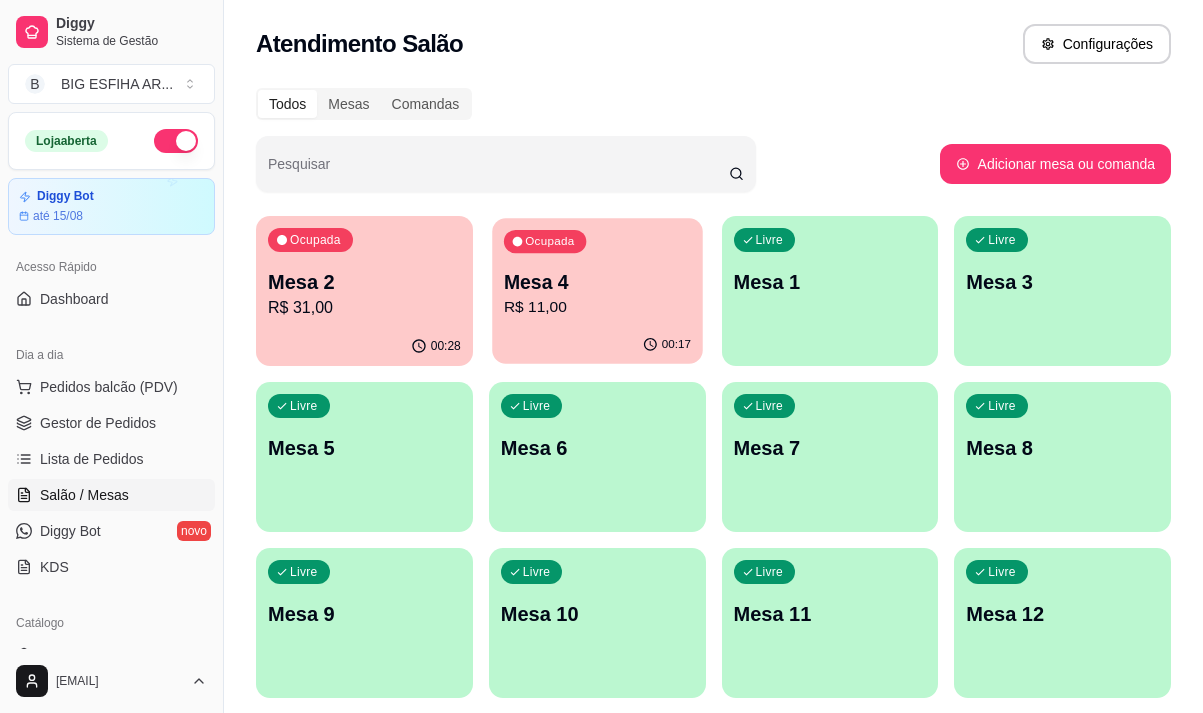 click on "R$ 11,00" at bounding box center [597, 307] 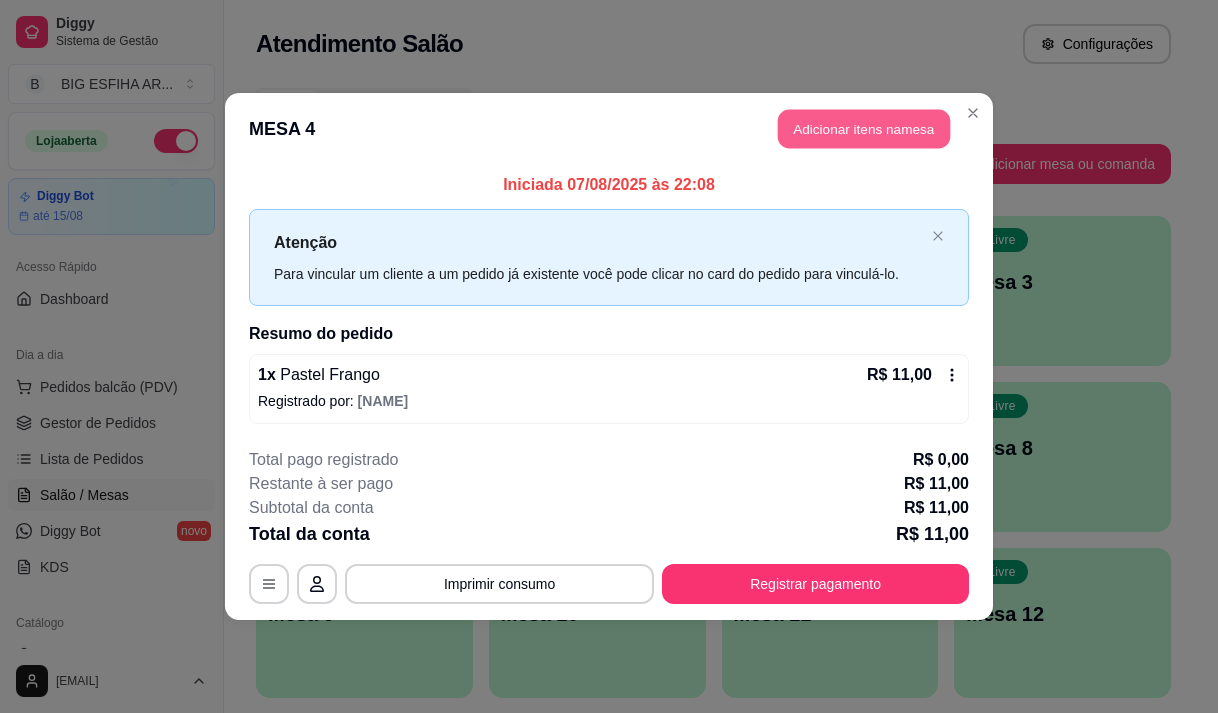 click on "Adicionar itens na  mesa" at bounding box center [864, 129] 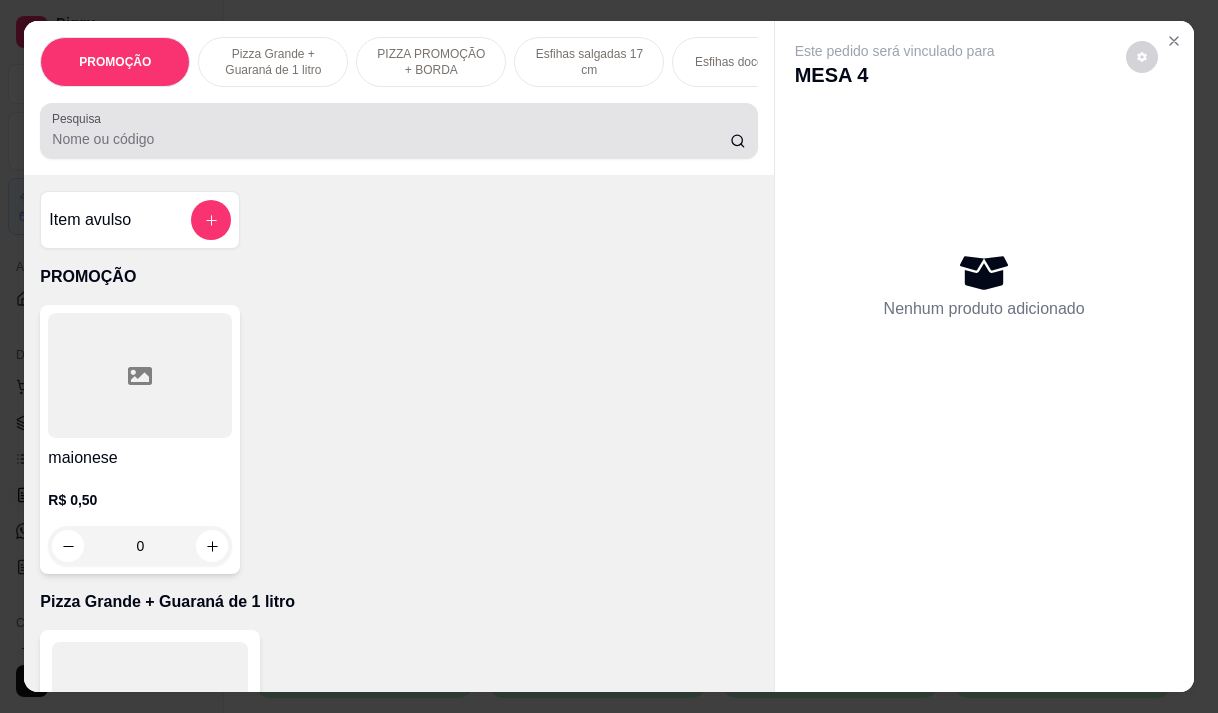 click on "Pesquisa" at bounding box center (391, 139) 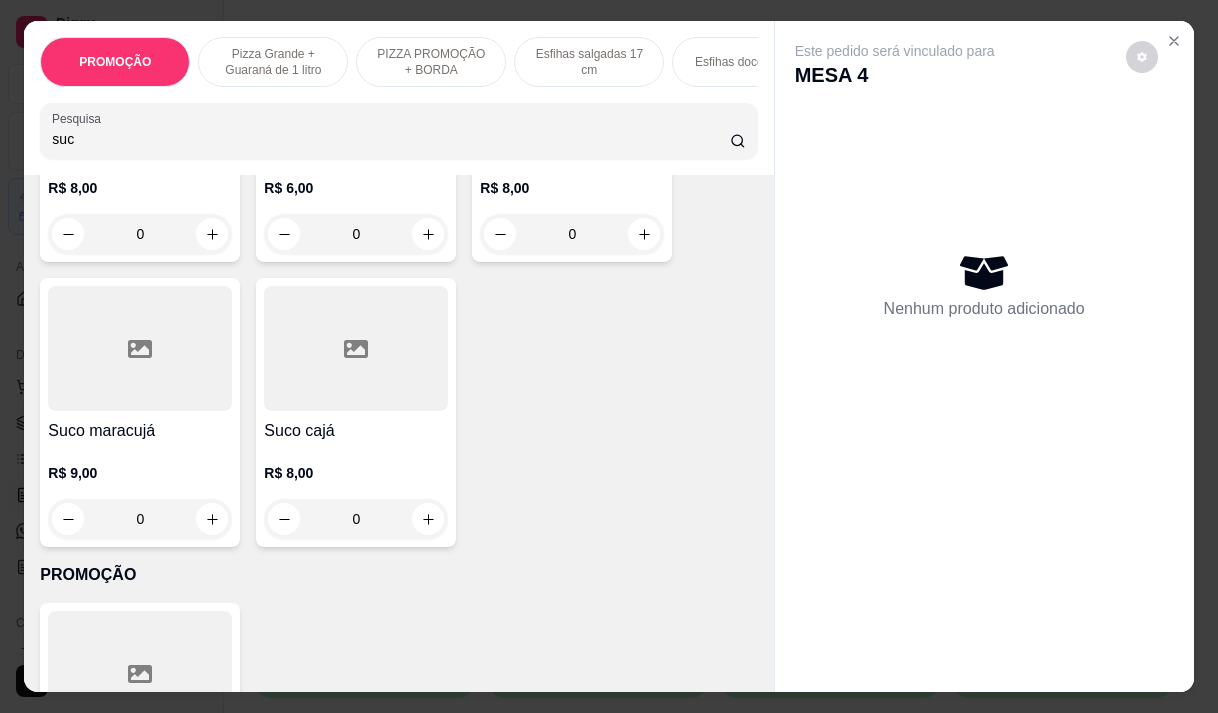 scroll, scrollTop: 600, scrollLeft: 0, axis: vertical 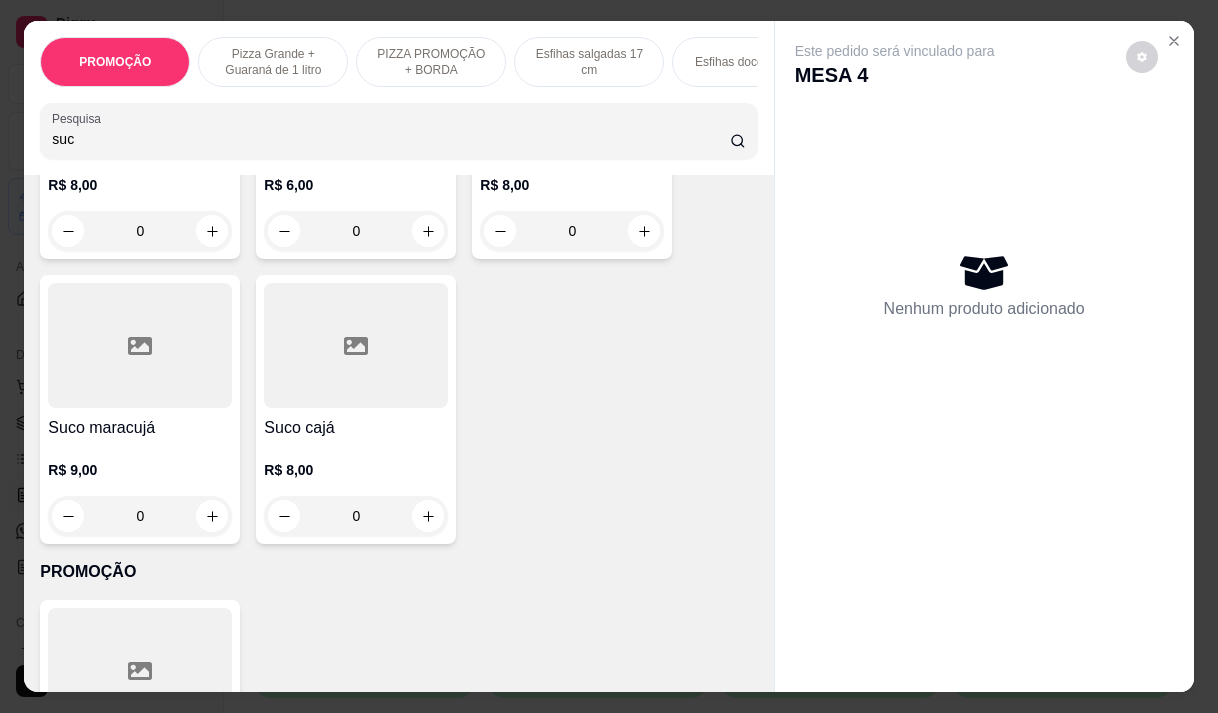 type on "suc" 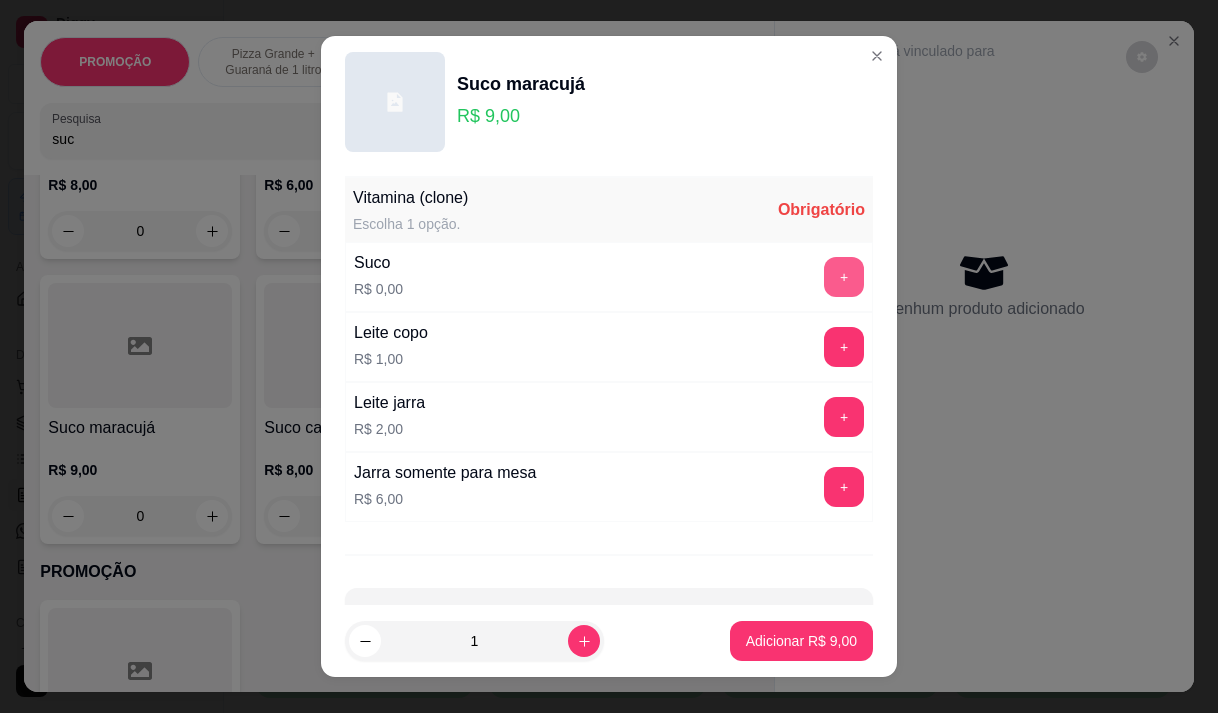 click on "+" at bounding box center [844, 277] 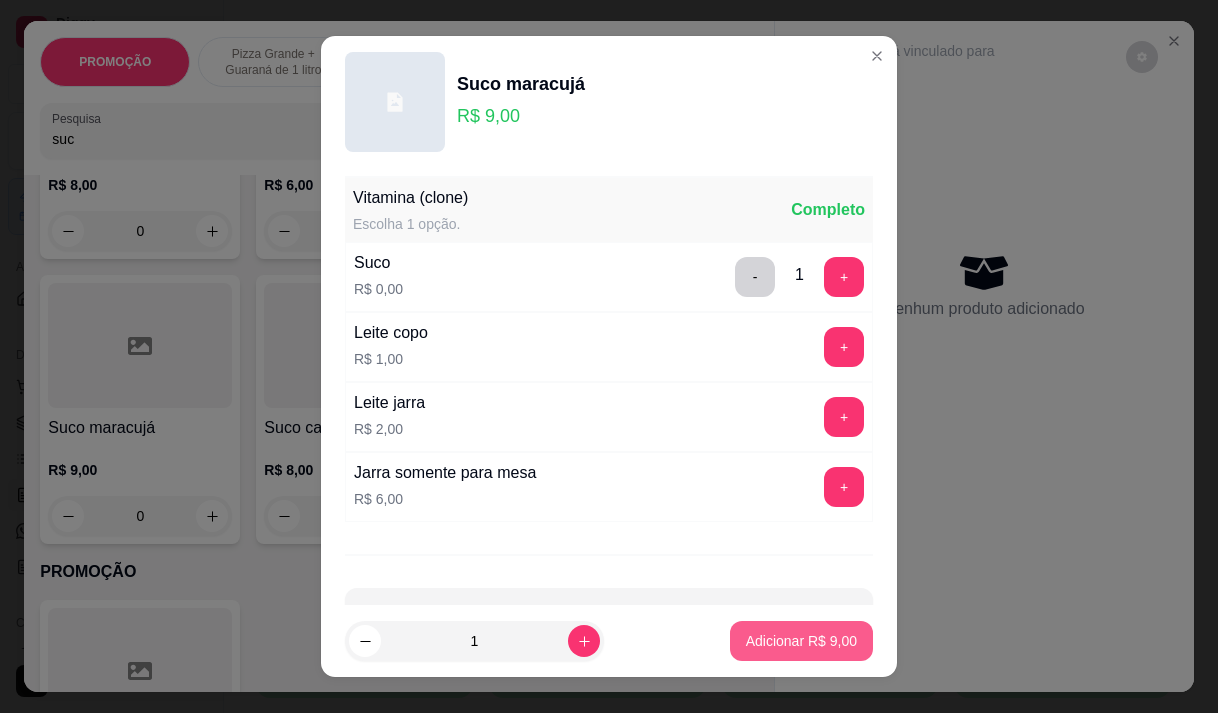click on "Adicionar   R$ 9,00" at bounding box center (801, 641) 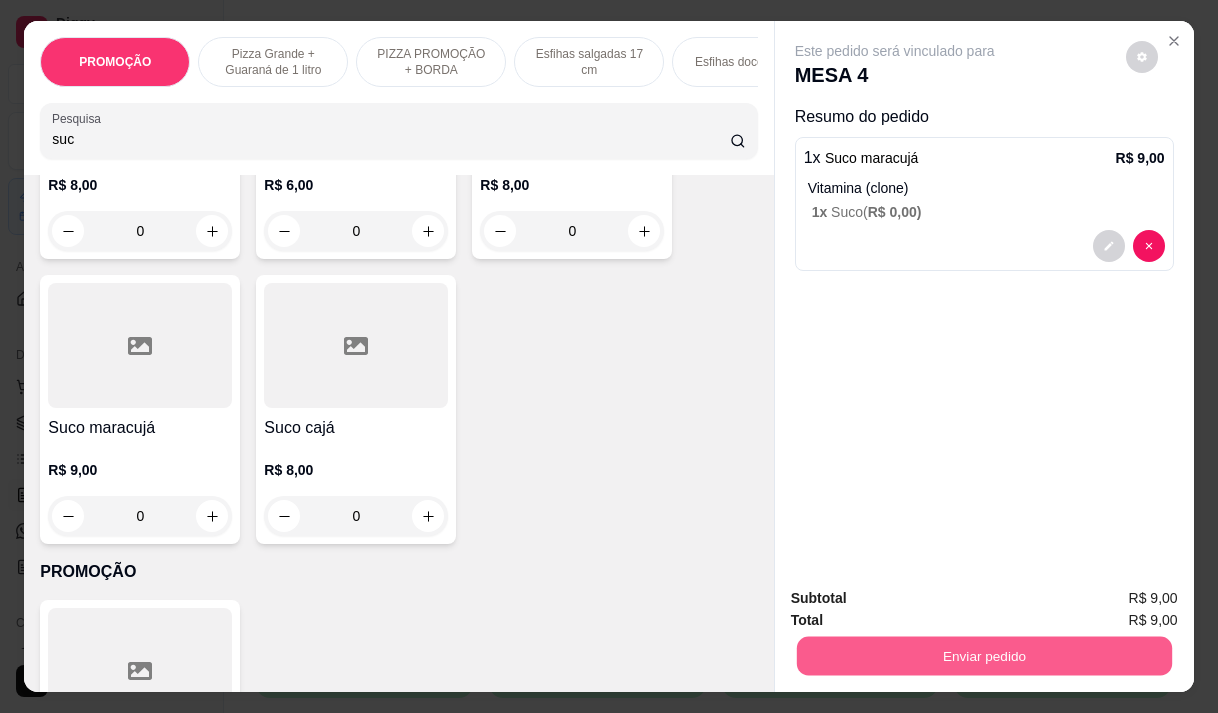 click on "Enviar pedido" at bounding box center [983, 655] 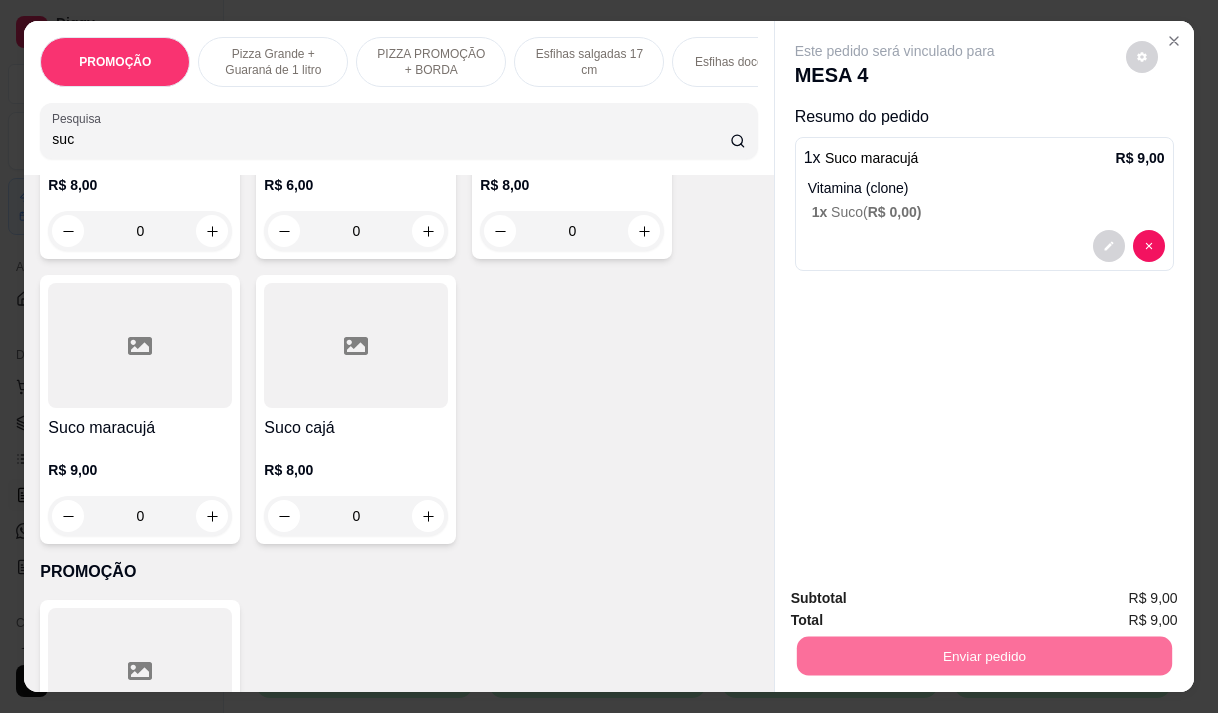 click on "Não registrar e enviar pedido" at bounding box center [918, 599] 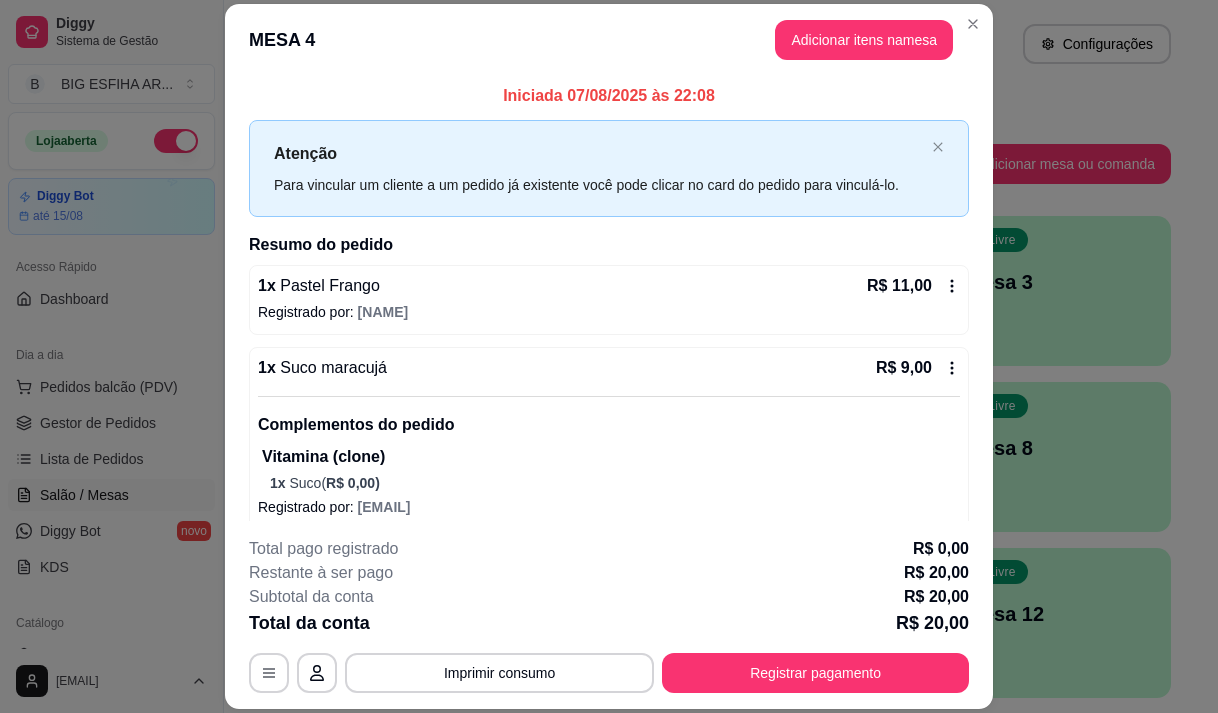 scroll, scrollTop: 16, scrollLeft: 0, axis: vertical 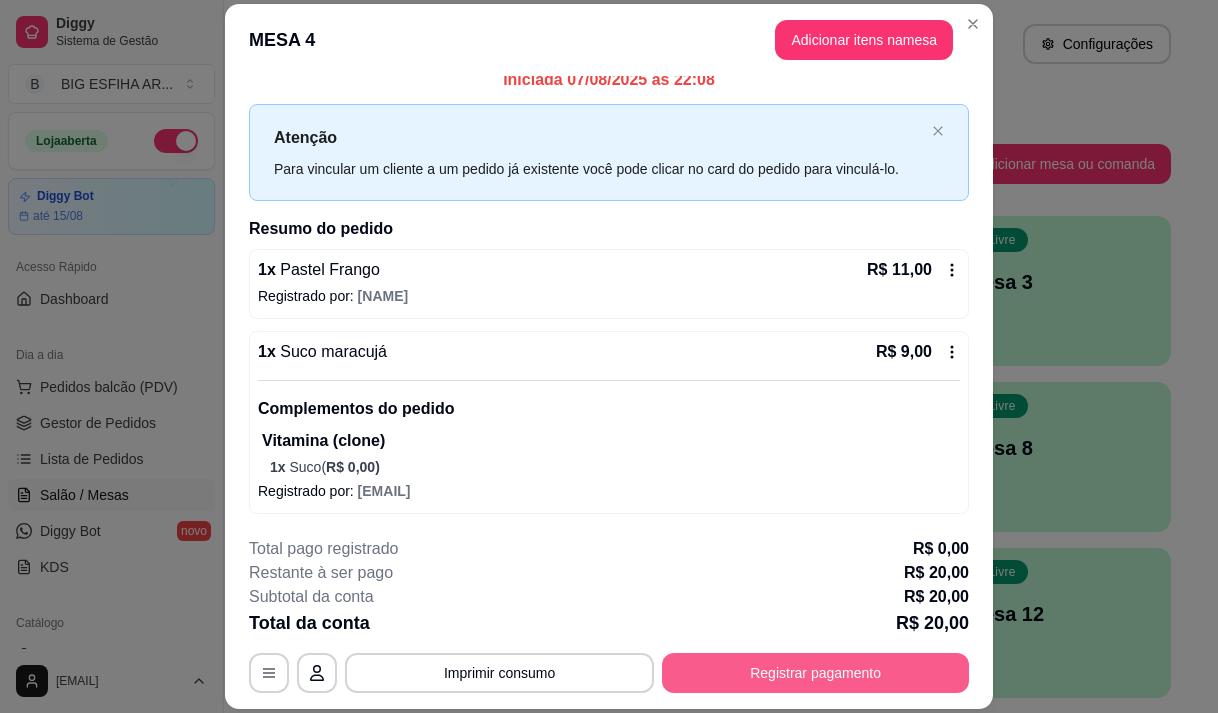 click on "Registrar pagamento" at bounding box center [815, 673] 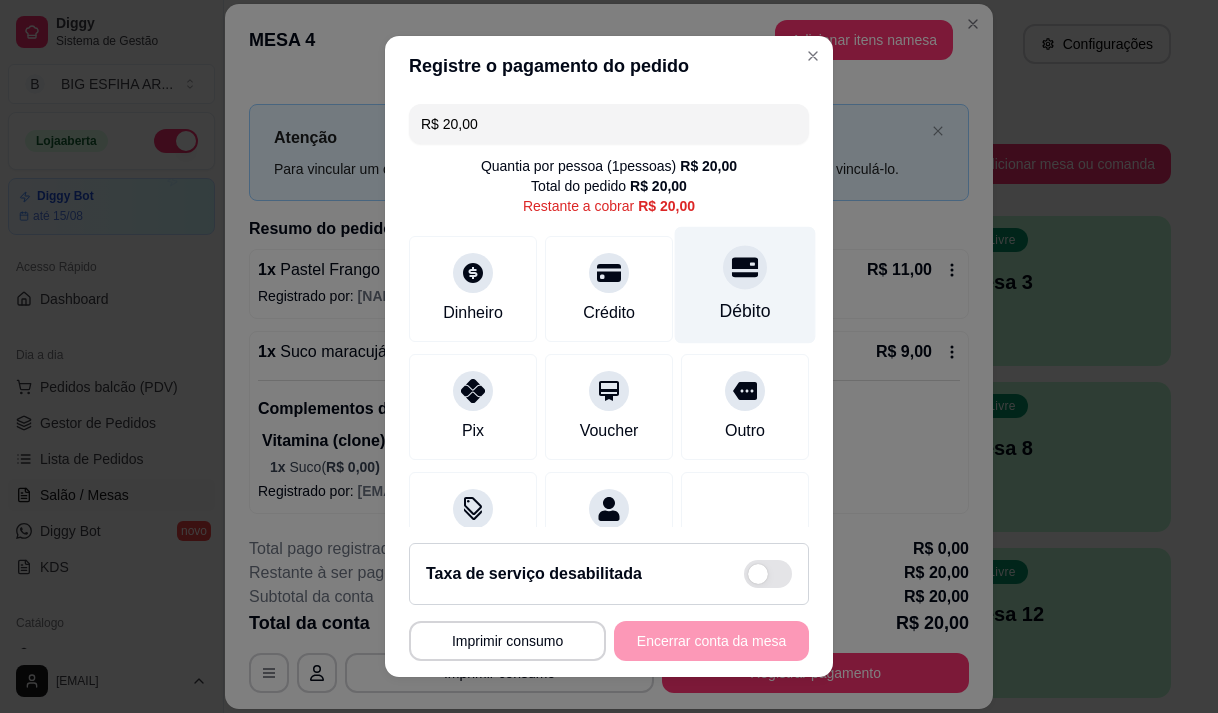 click on "Débito" at bounding box center (745, 311) 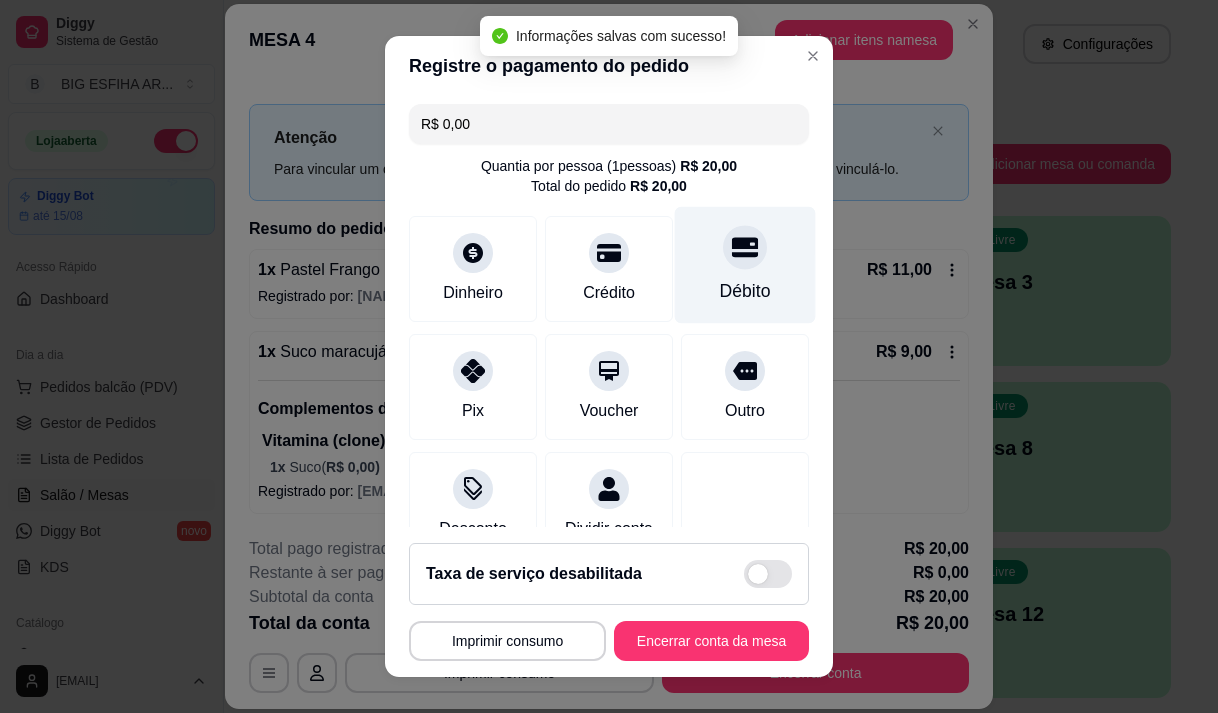 type on "R$ 0,00" 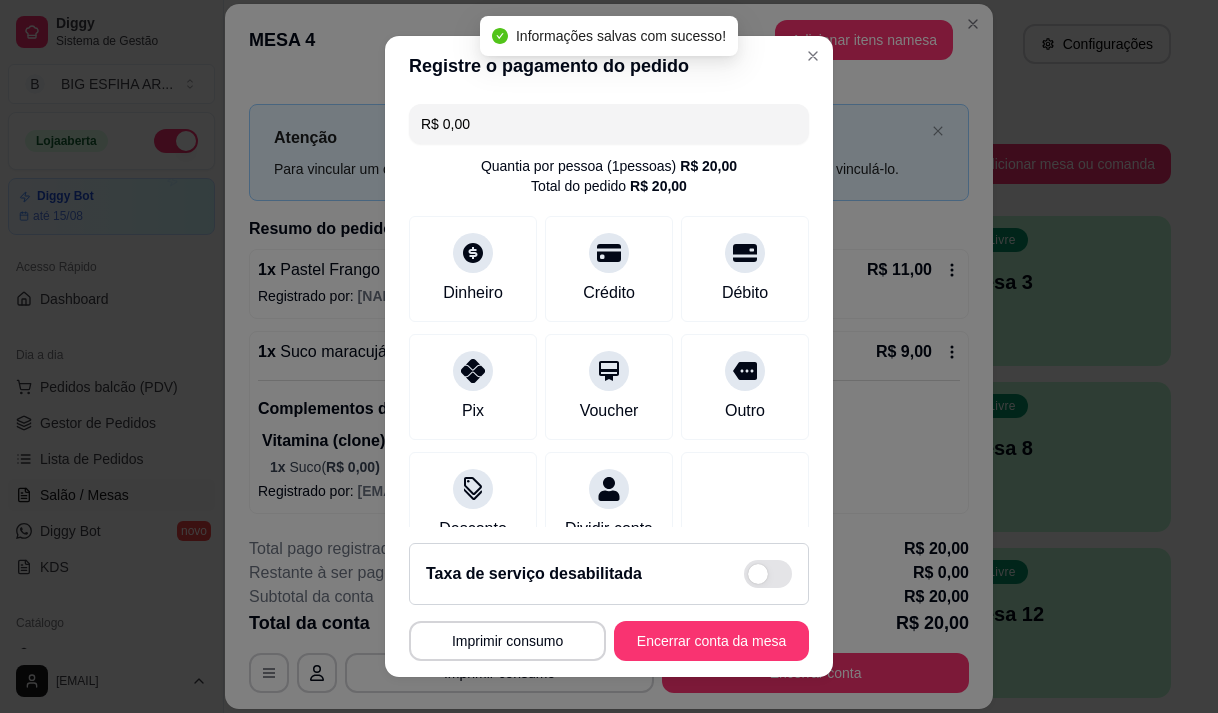 scroll, scrollTop: 166, scrollLeft: 0, axis: vertical 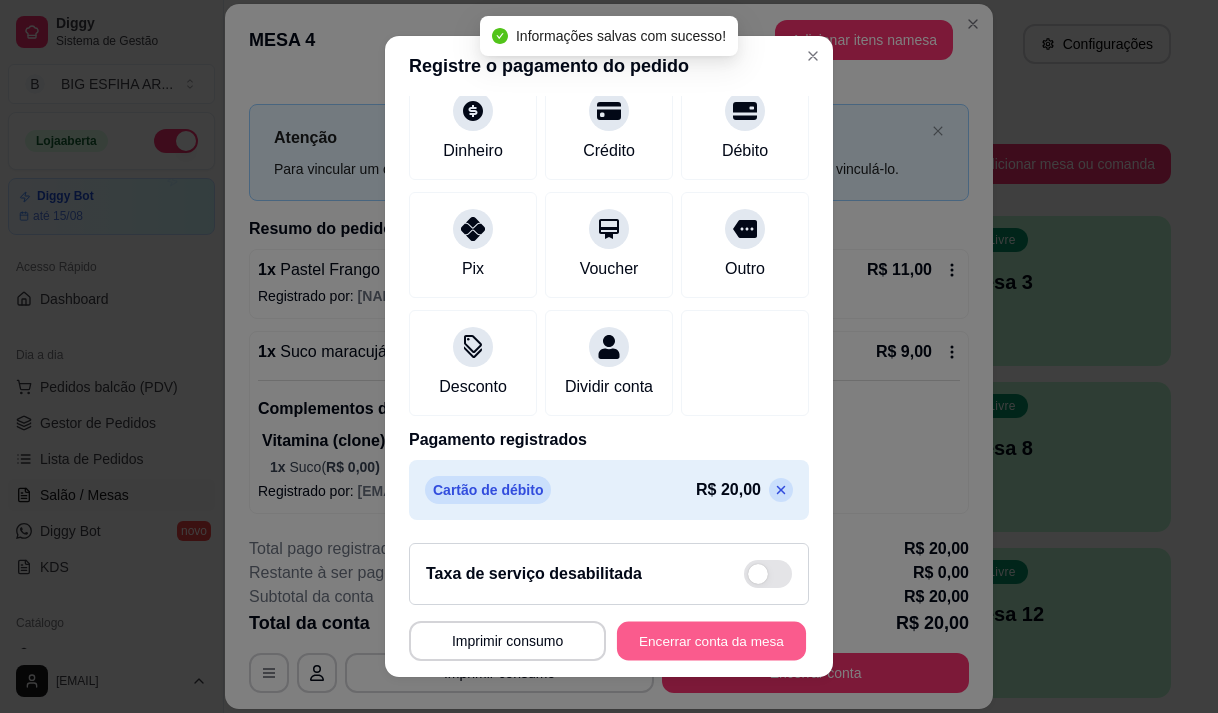 click on "Encerrar conta da mesa" at bounding box center [711, 641] 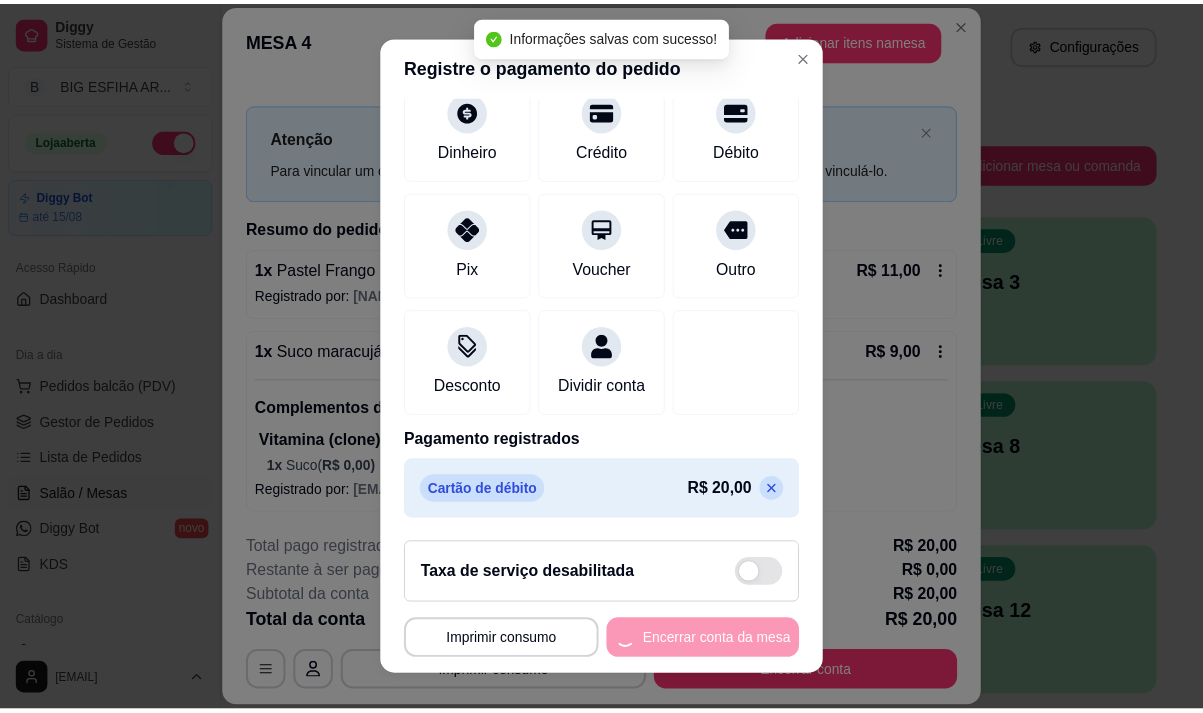 scroll, scrollTop: 0, scrollLeft: 0, axis: both 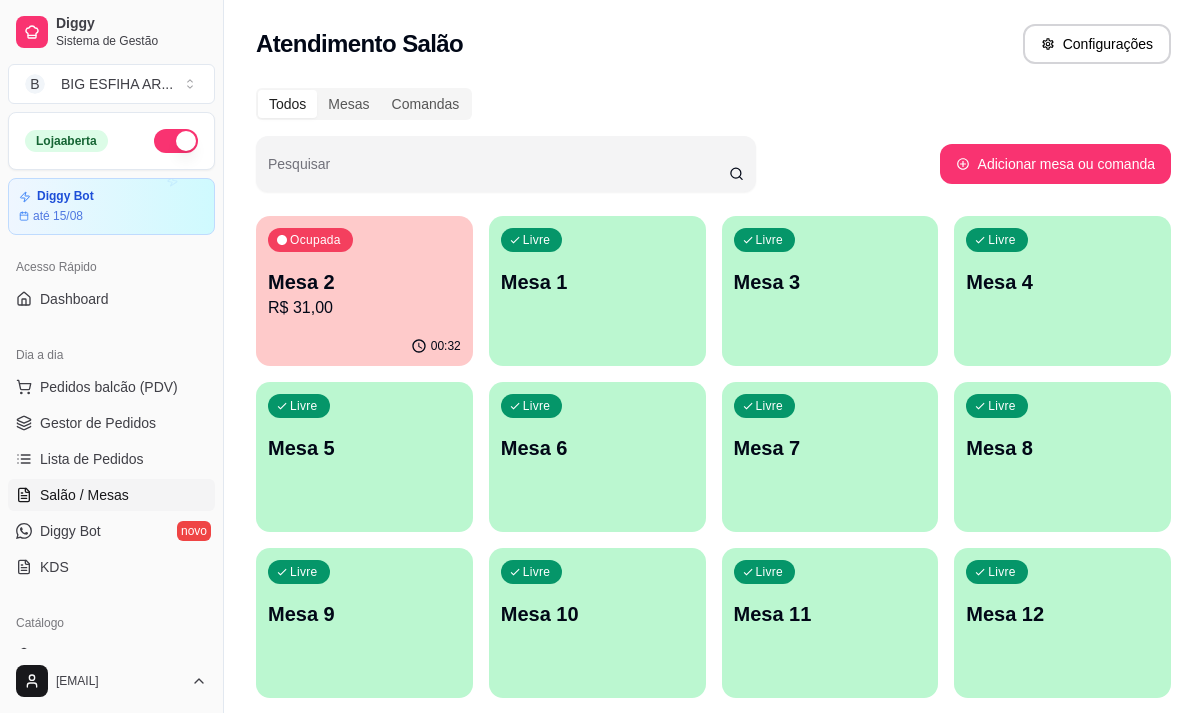 click on "R$ 31,00" at bounding box center (364, 308) 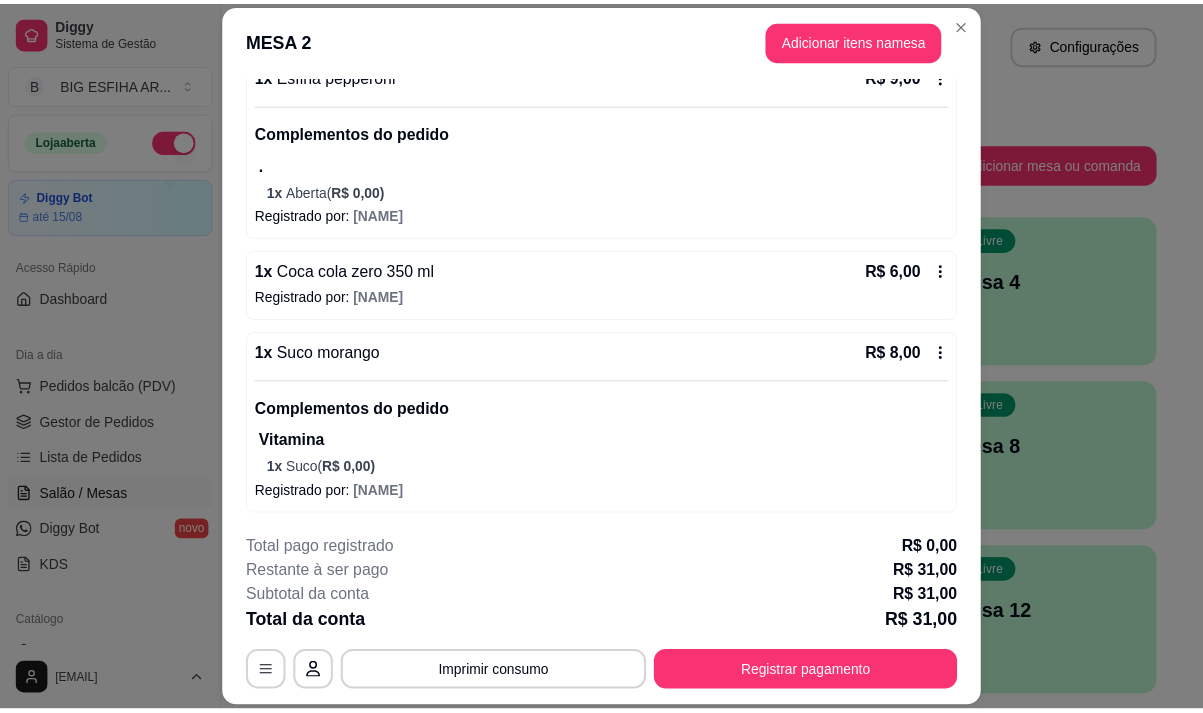 scroll, scrollTop: 406, scrollLeft: 0, axis: vertical 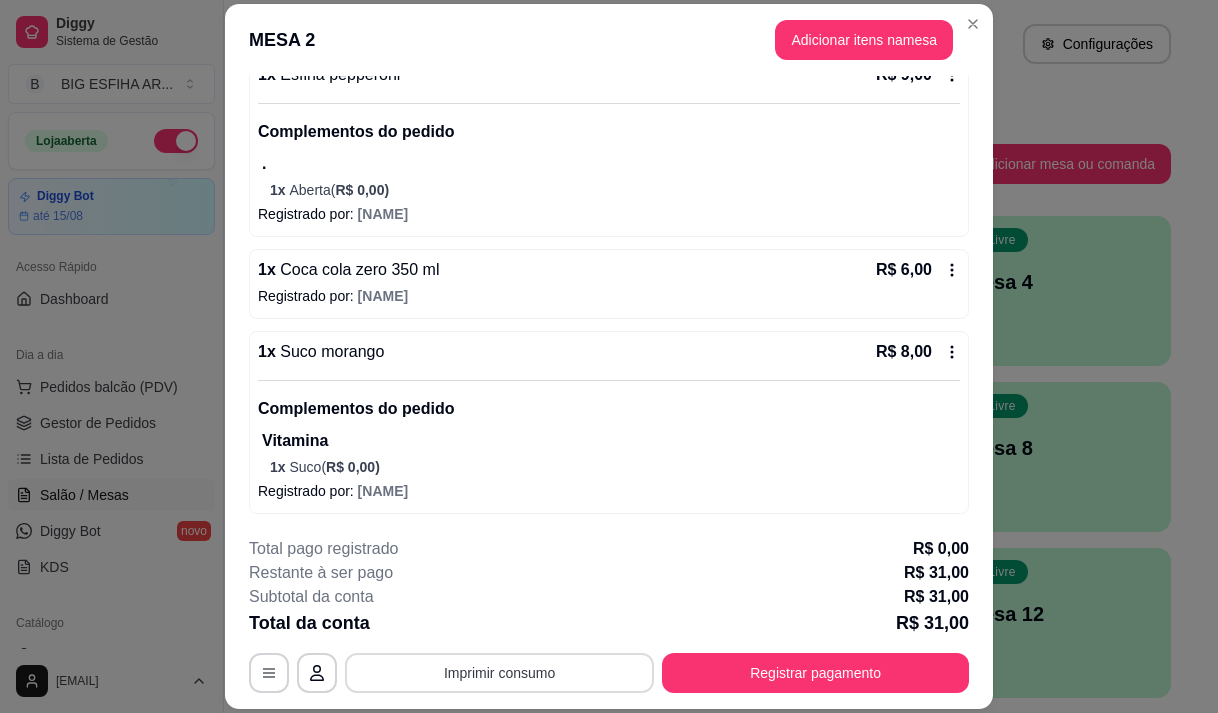 click on "Imprimir consumo" at bounding box center [499, 673] 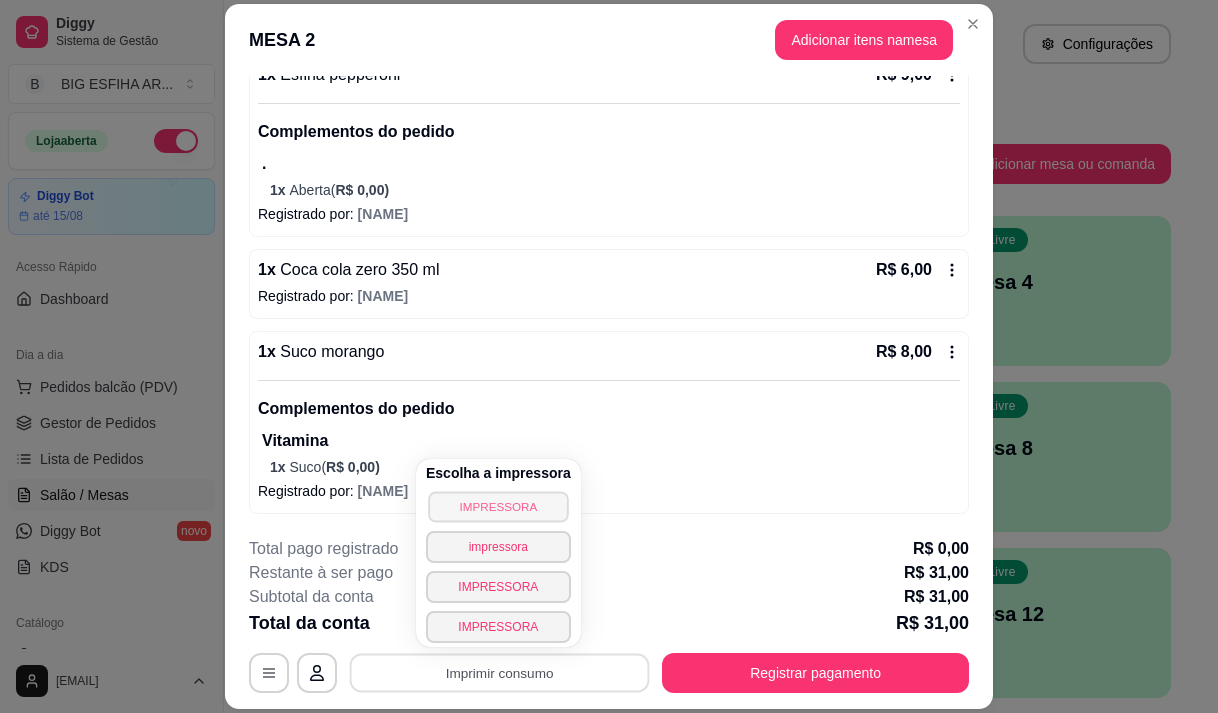click on "IMPRESSORA" at bounding box center (498, 506) 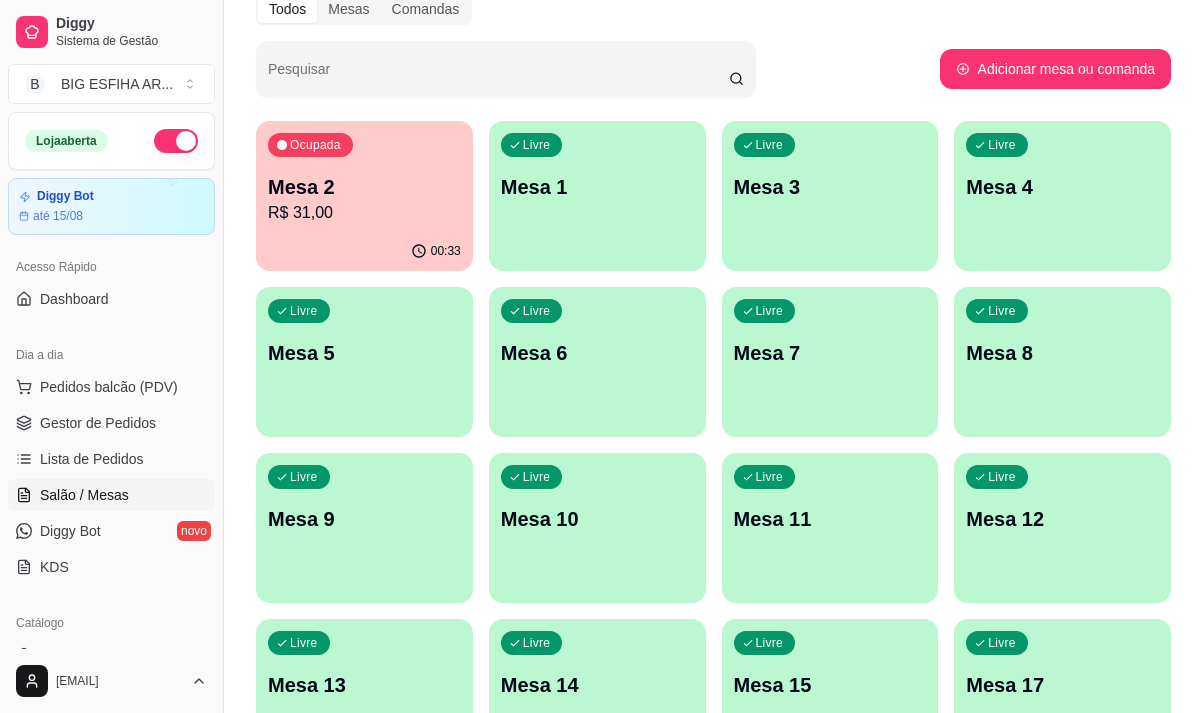 scroll, scrollTop: 300, scrollLeft: 0, axis: vertical 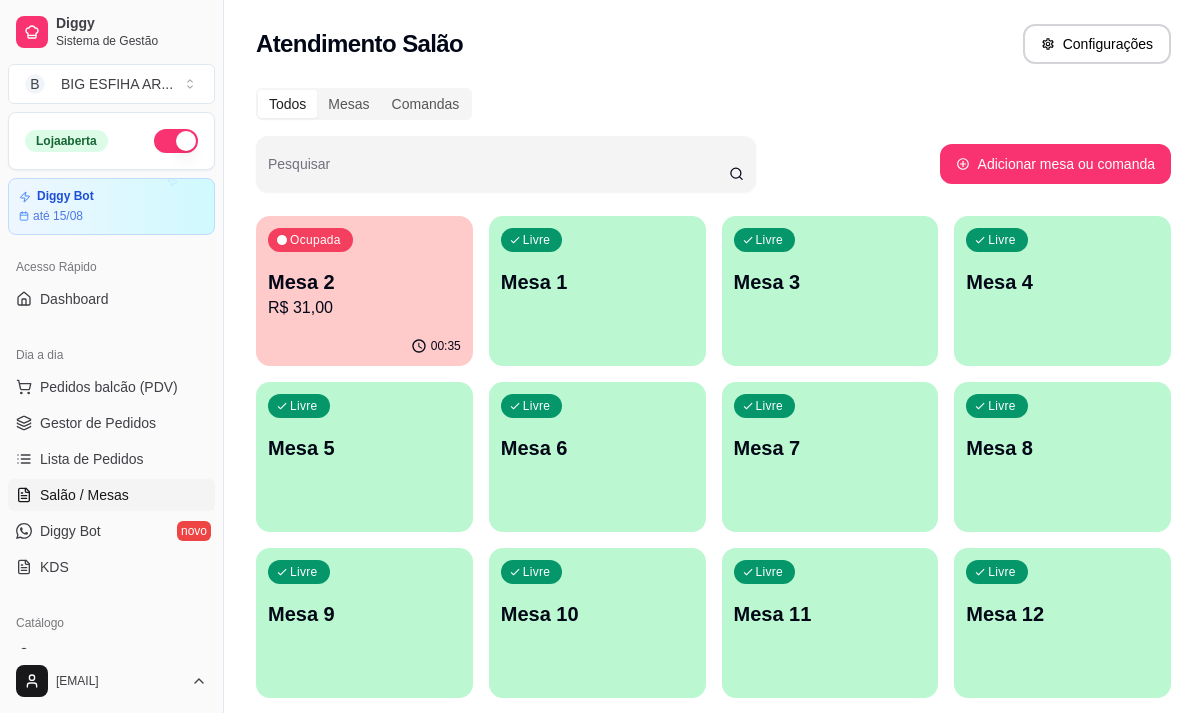 click on "00:35" at bounding box center [364, 346] 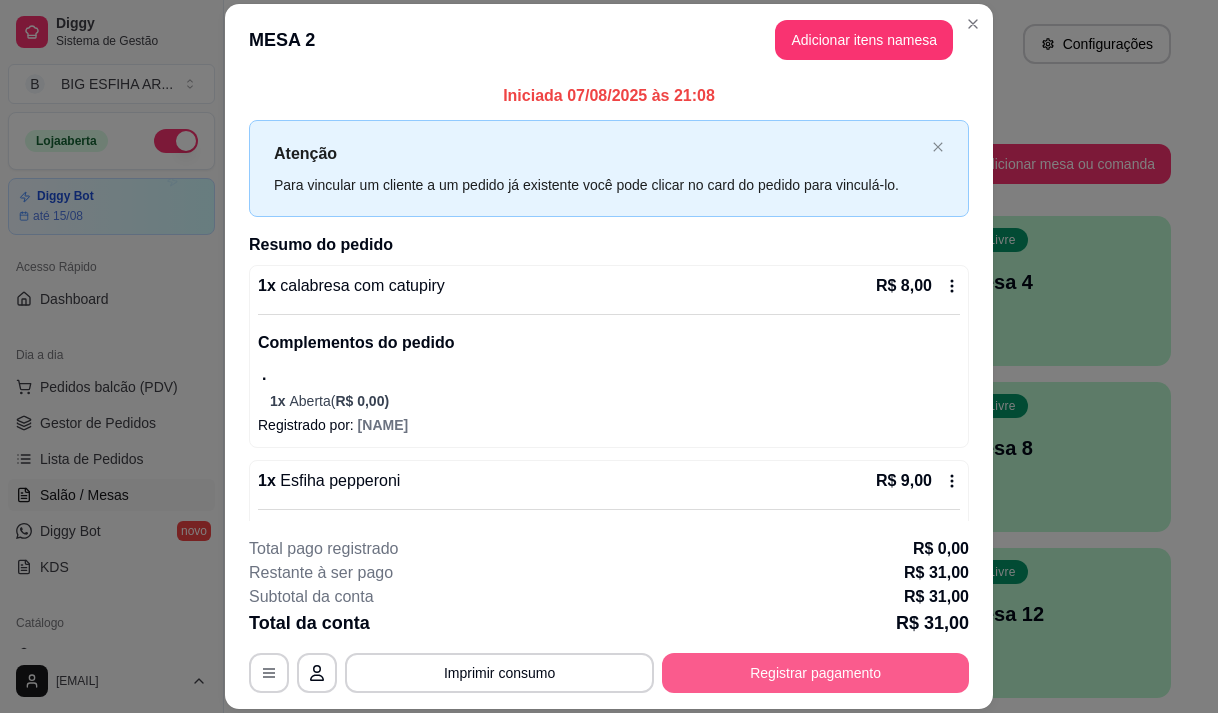 click on "Registrar pagamento" at bounding box center [815, 673] 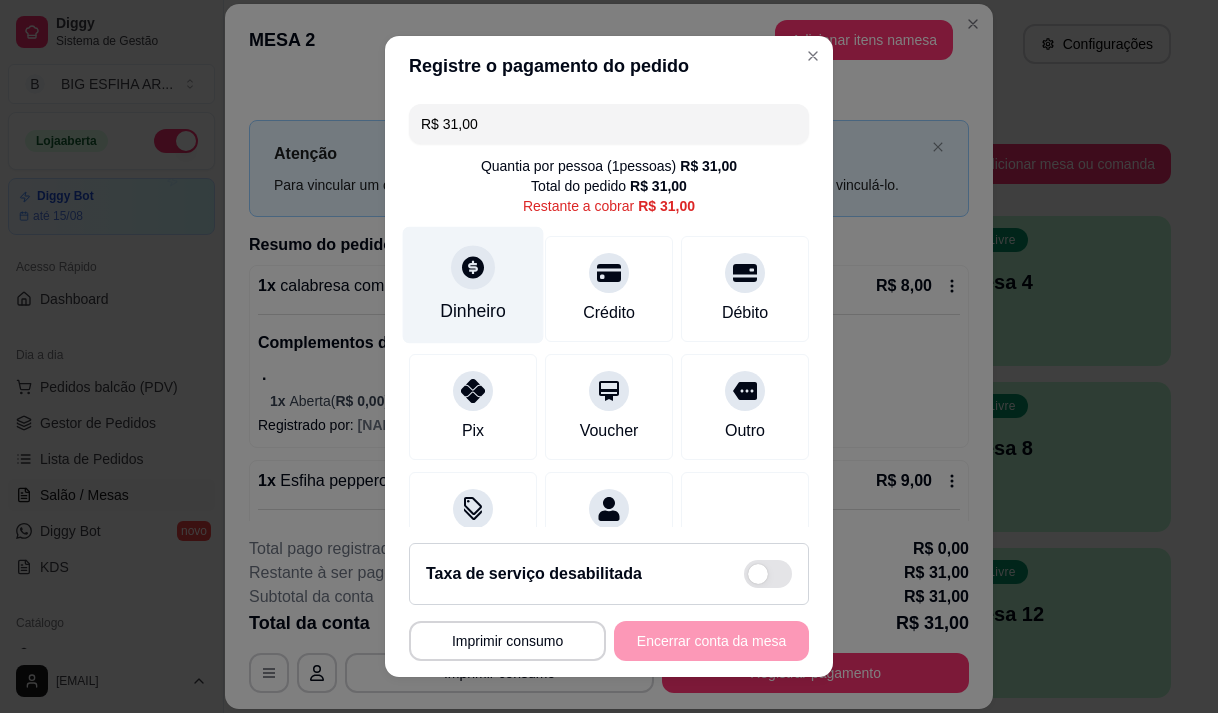 click on "Dinheiro" at bounding box center (473, 311) 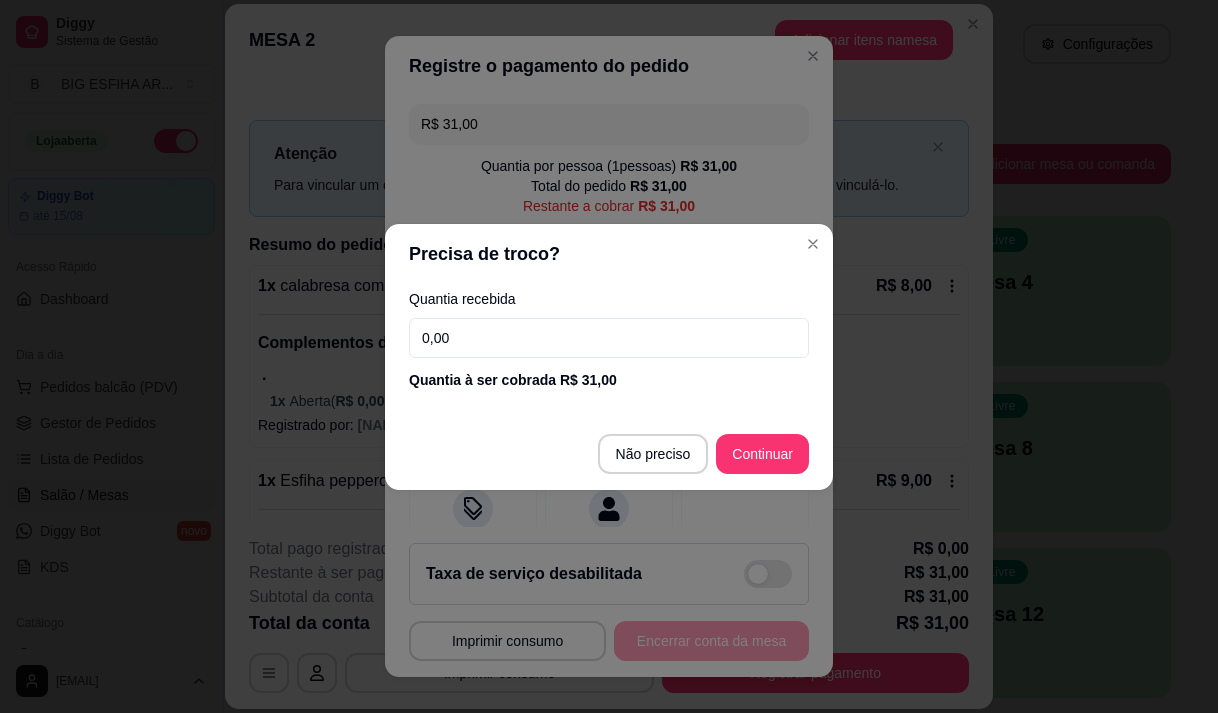 click on "0,00" at bounding box center [609, 338] 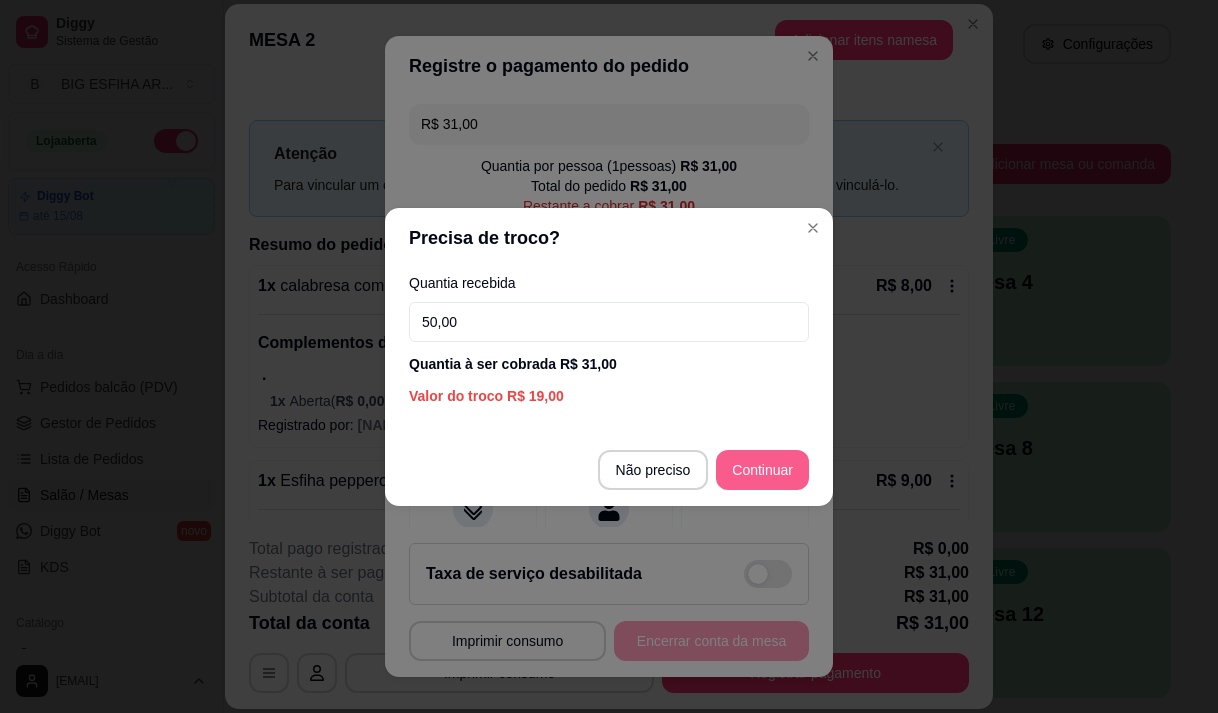 type on "50,00" 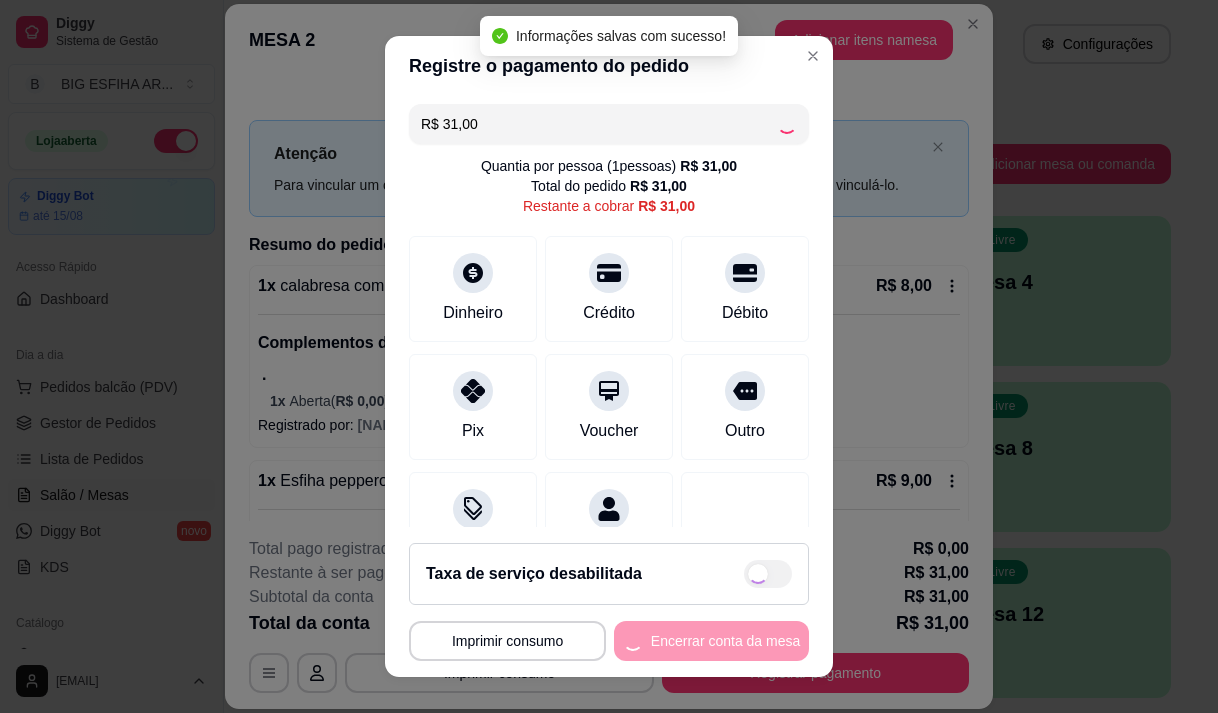 type on "R$ 0,00" 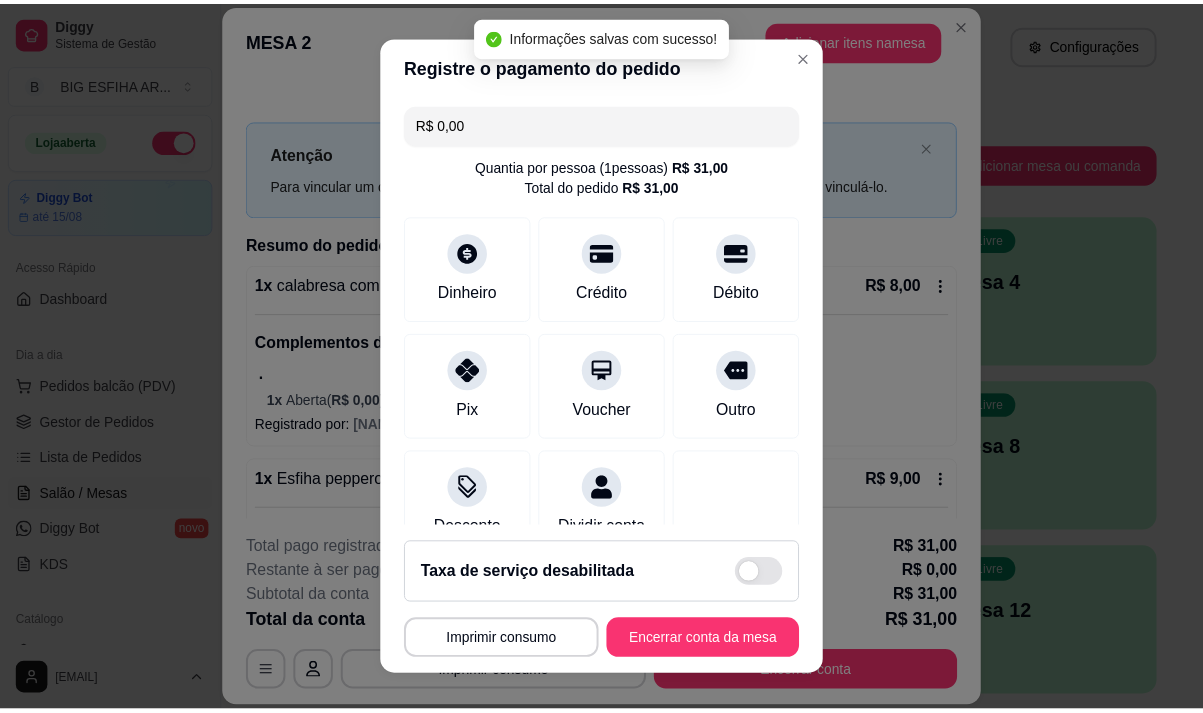 scroll, scrollTop: 166, scrollLeft: 0, axis: vertical 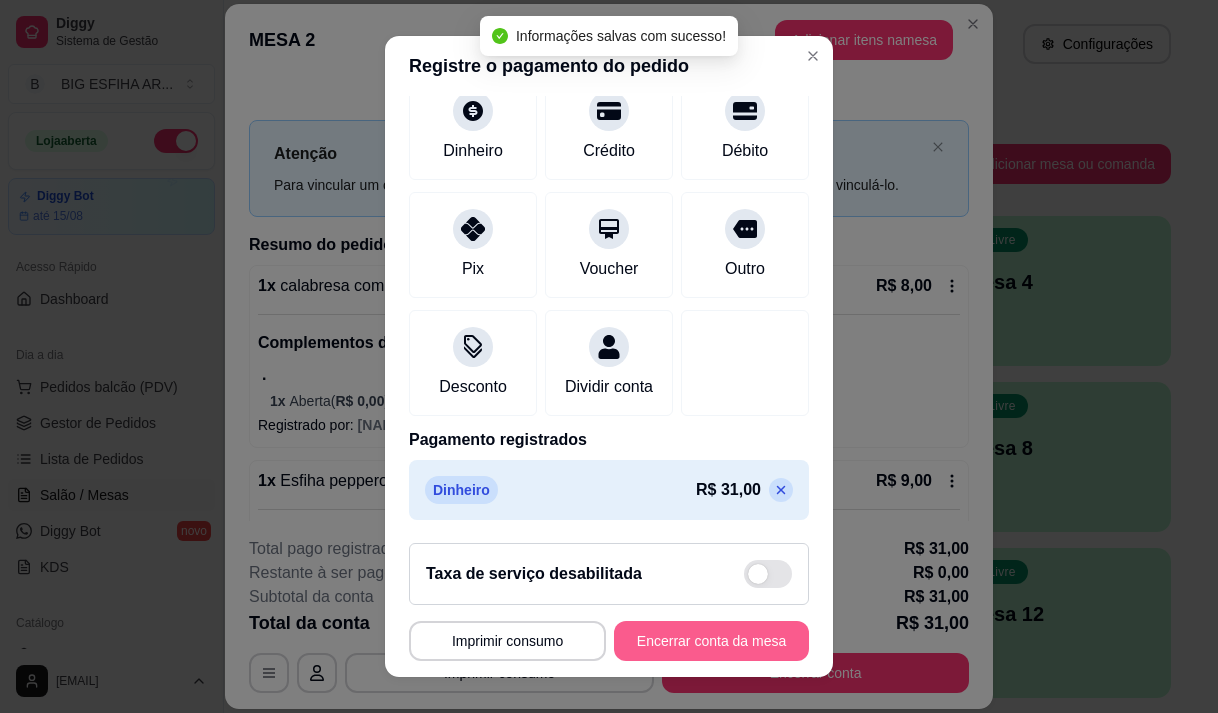 click on "Encerrar conta da mesa" at bounding box center [711, 641] 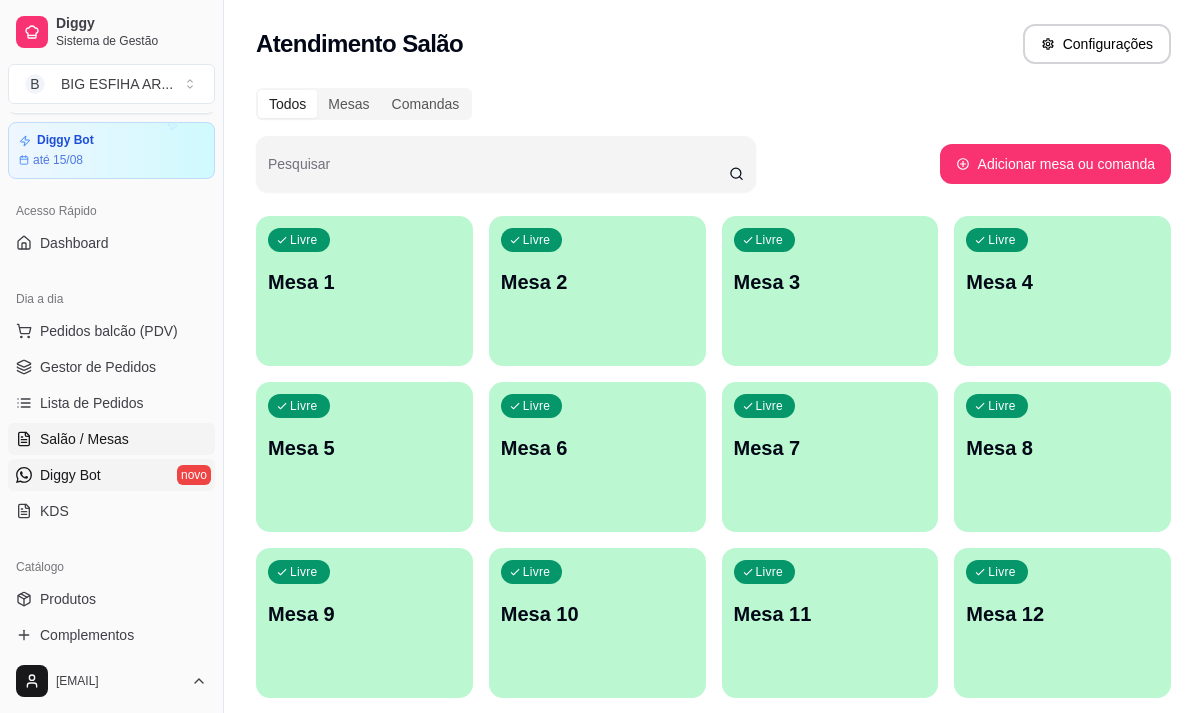 scroll, scrollTop: 100, scrollLeft: 0, axis: vertical 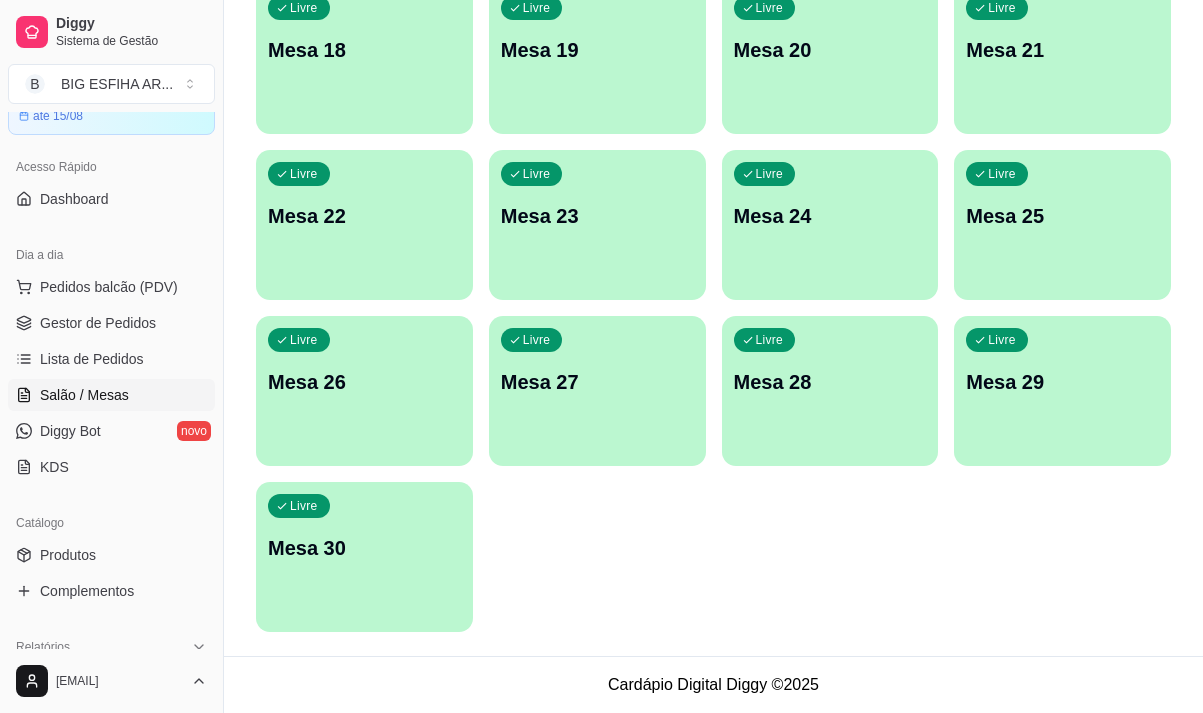 click on "Mesa 30" at bounding box center (364, 548) 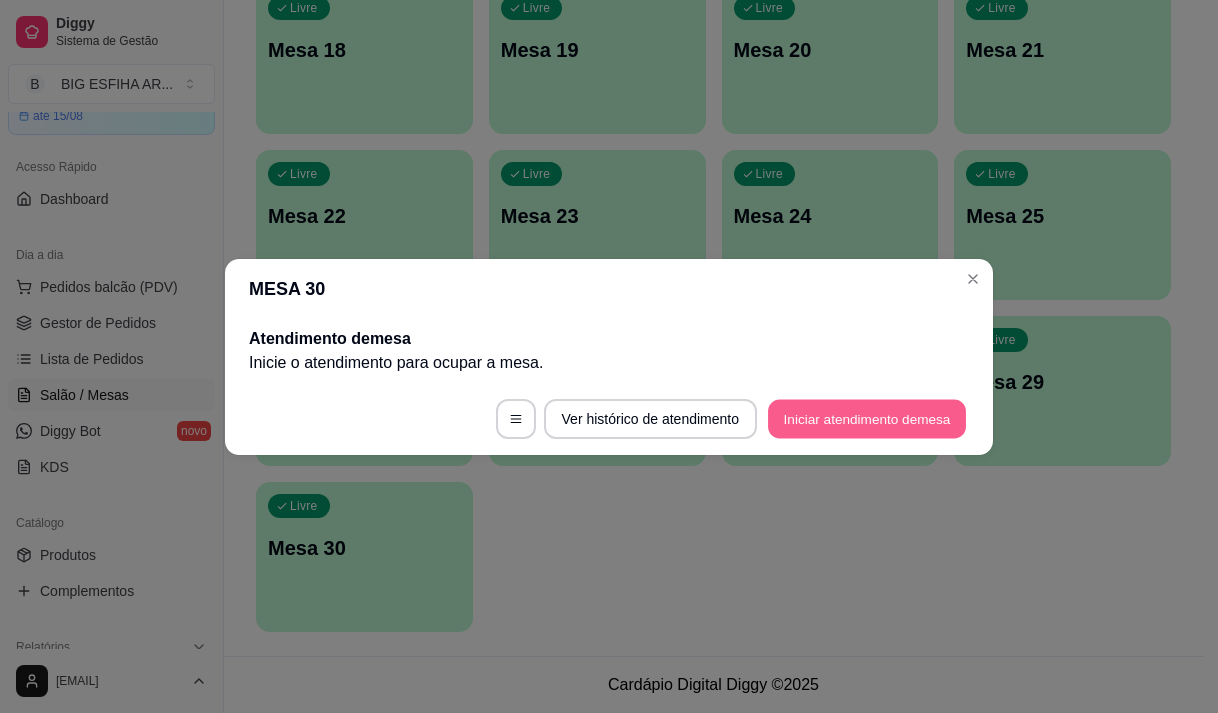 click on "Iniciar atendimento de  mesa" at bounding box center (867, 418) 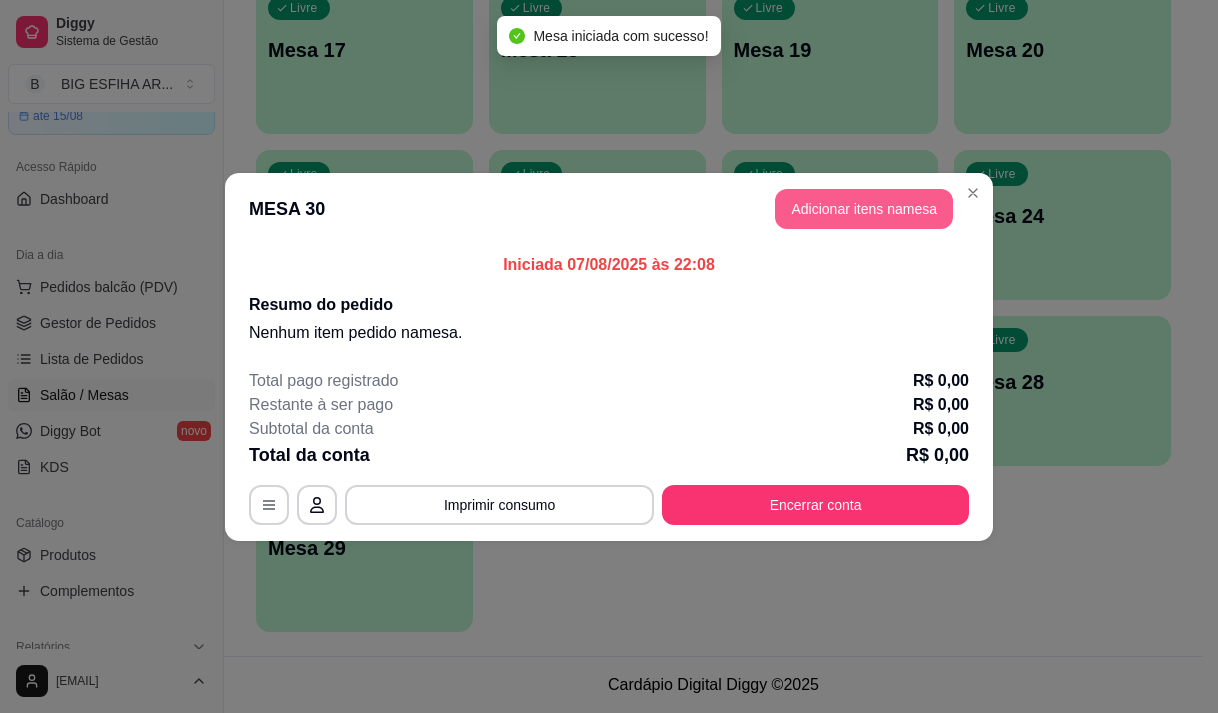 click on "Adicionar itens na  mesa" at bounding box center (864, 209) 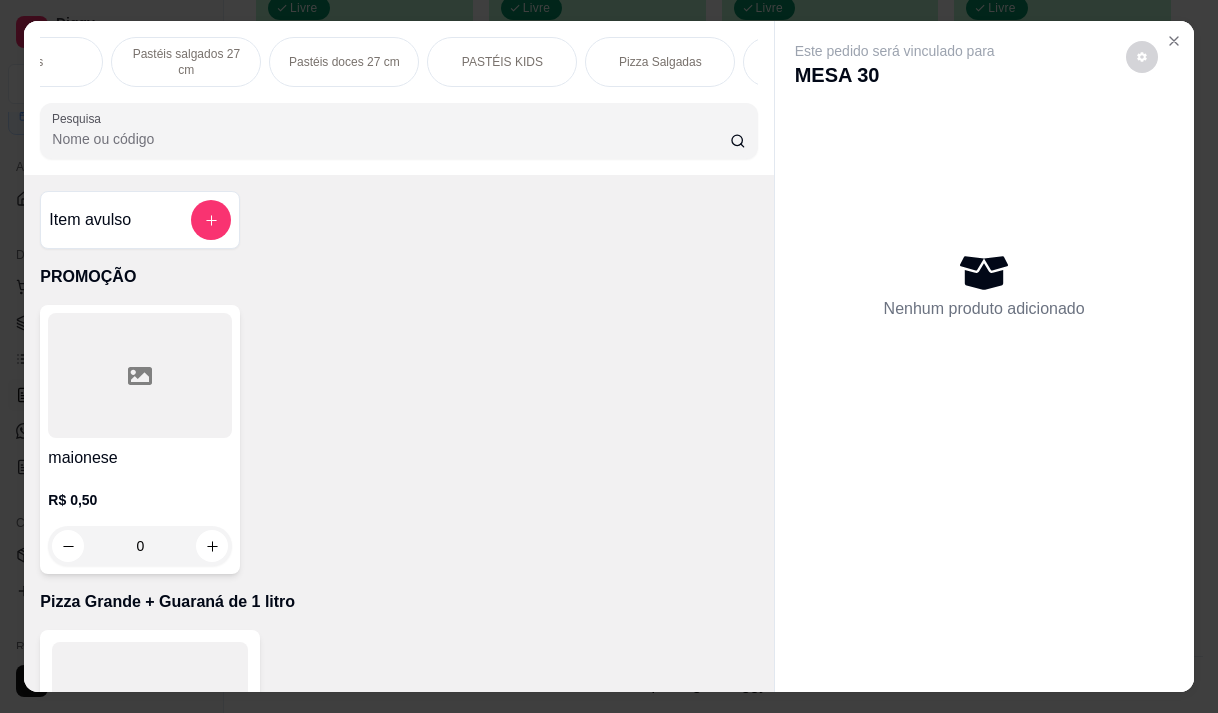 scroll, scrollTop: 0, scrollLeft: 960, axis: horizontal 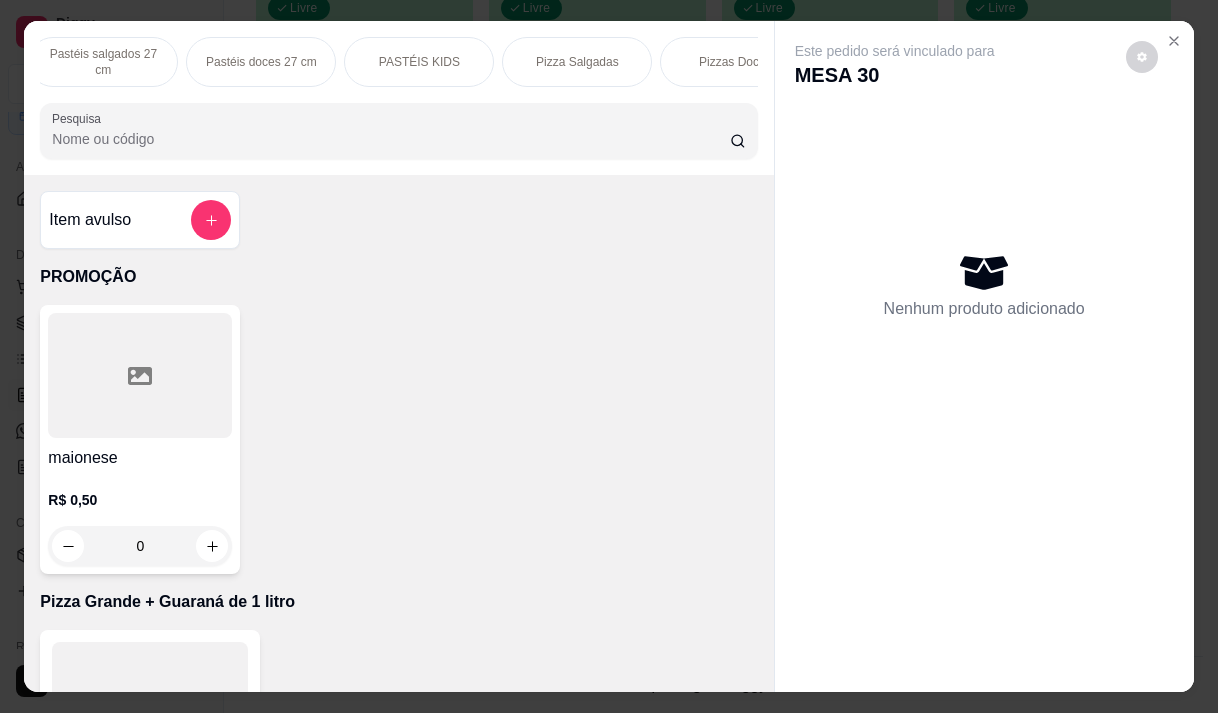 click on "Pizza Salgadas" at bounding box center [577, 62] 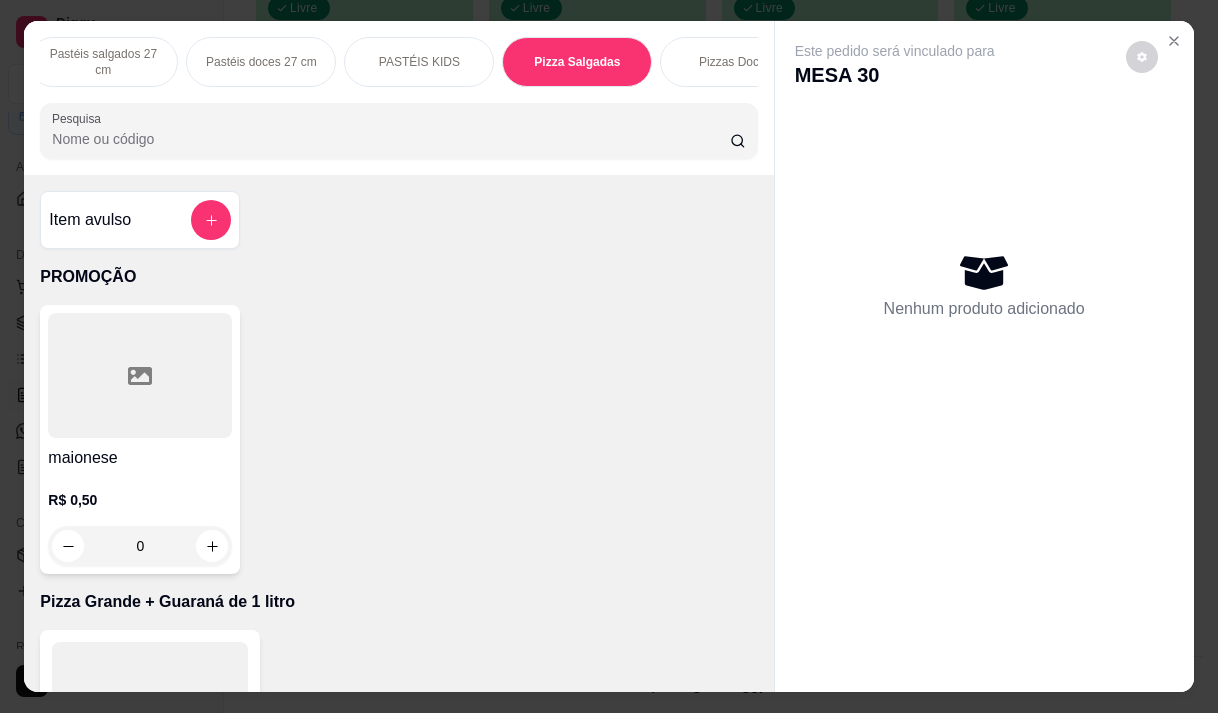 scroll, scrollTop: 14565, scrollLeft: 0, axis: vertical 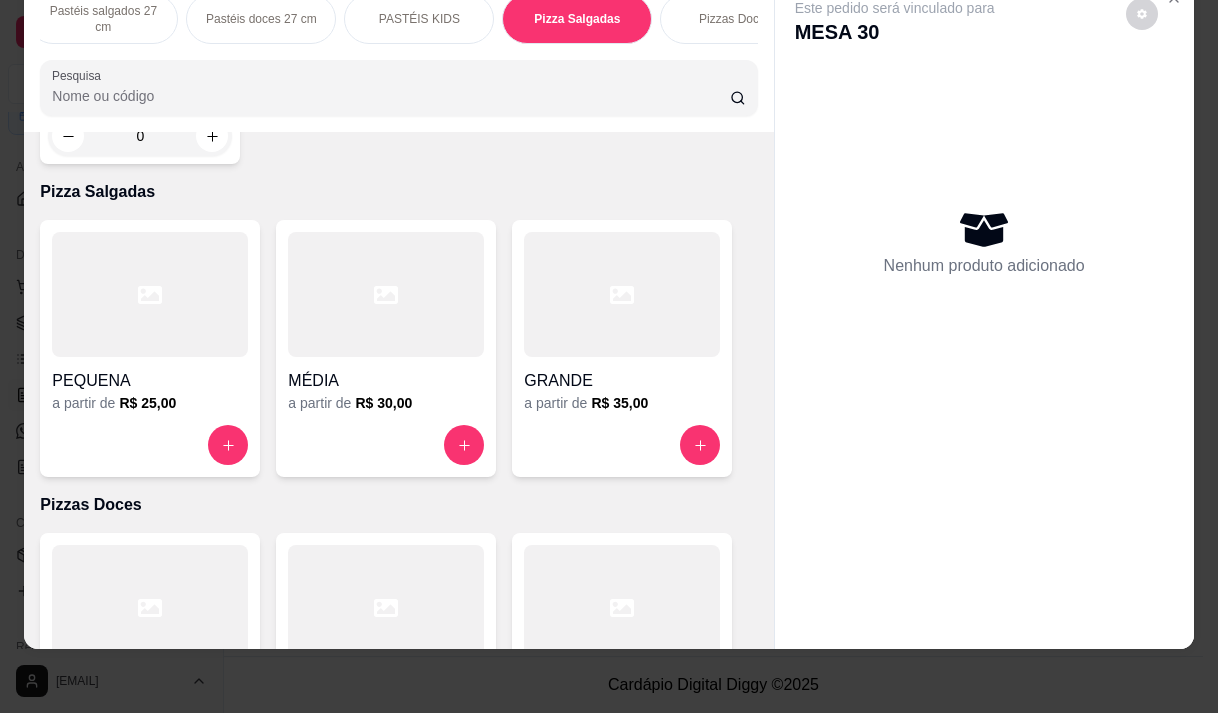 click on "GRANDE" at bounding box center (622, 381) 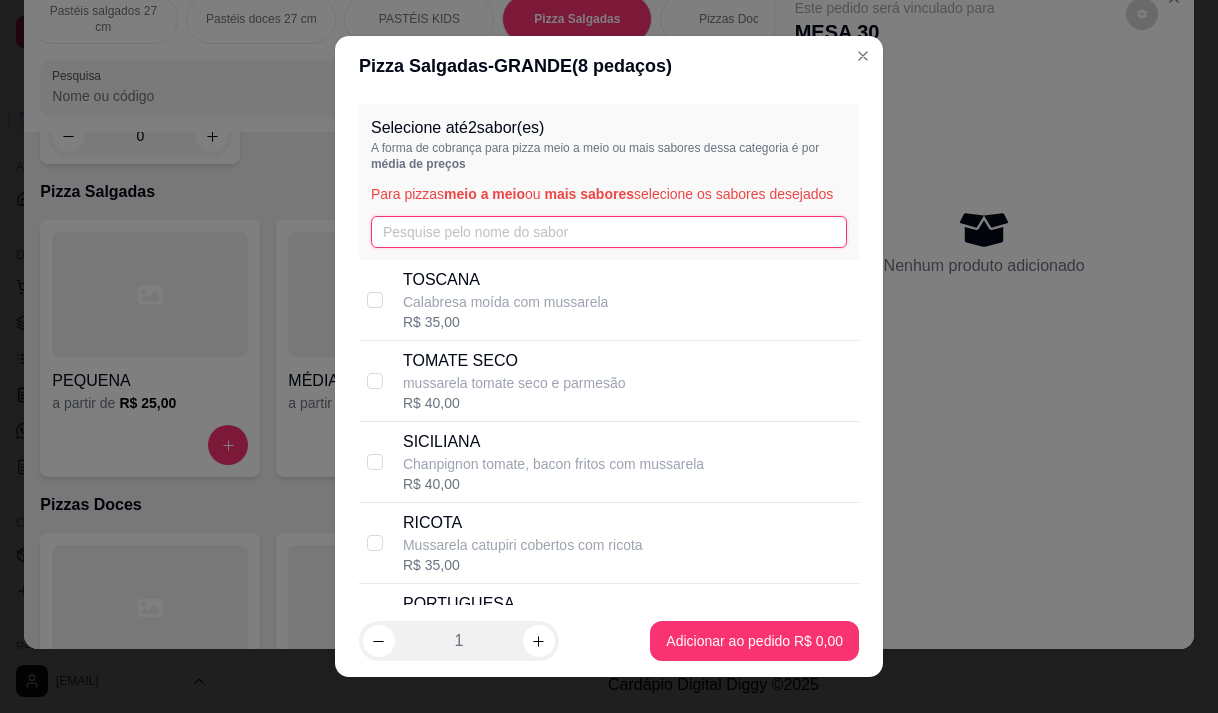 click at bounding box center (609, 232) 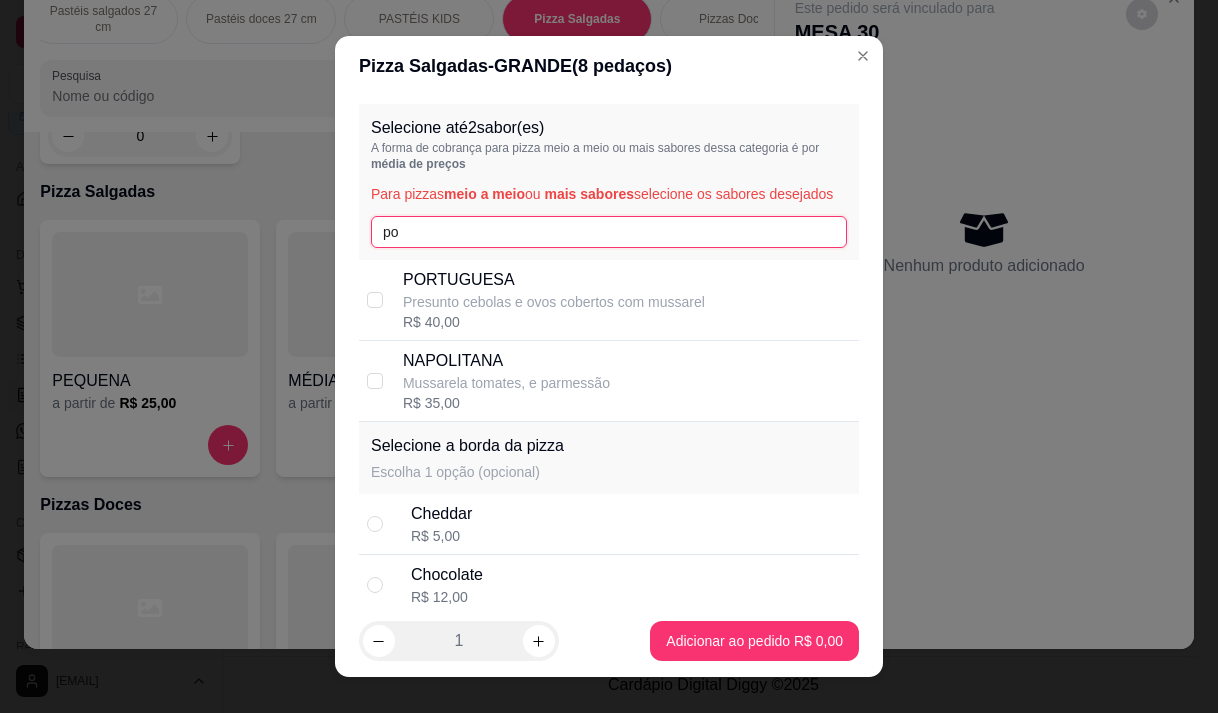 type on "po" 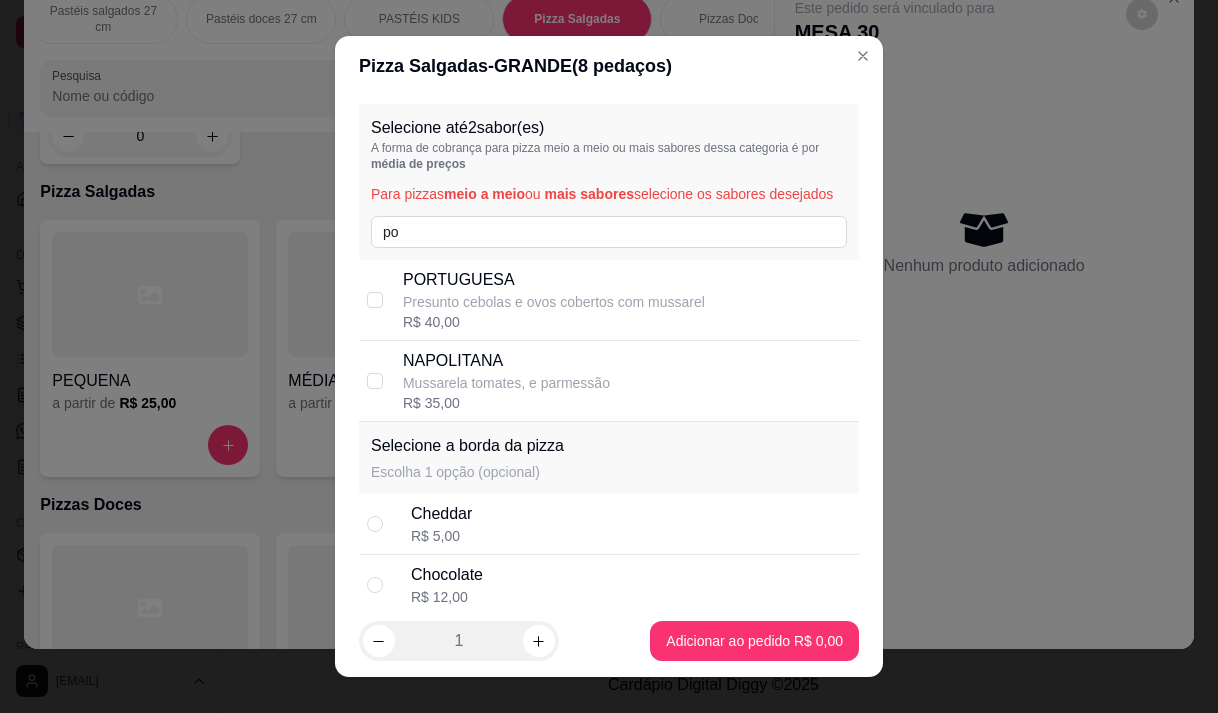 click on "Presunto cebolas e ovos cobertos com mussarel" at bounding box center (554, 302) 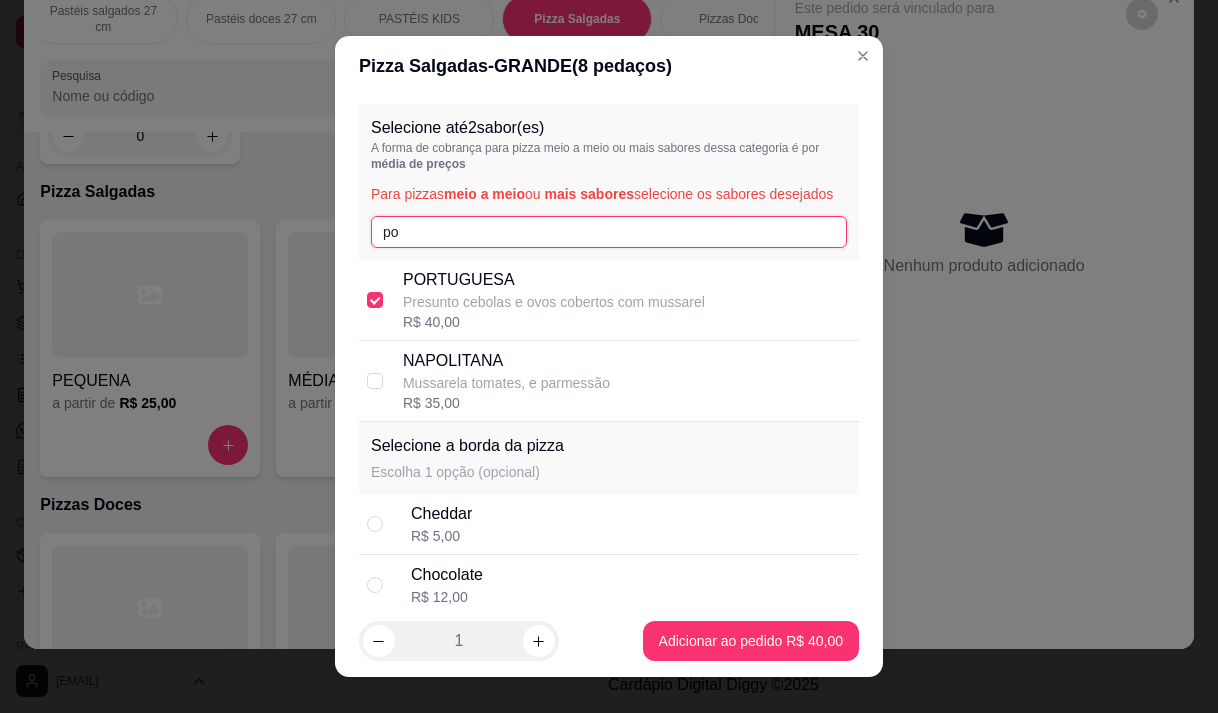 click on "po" at bounding box center (609, 232) 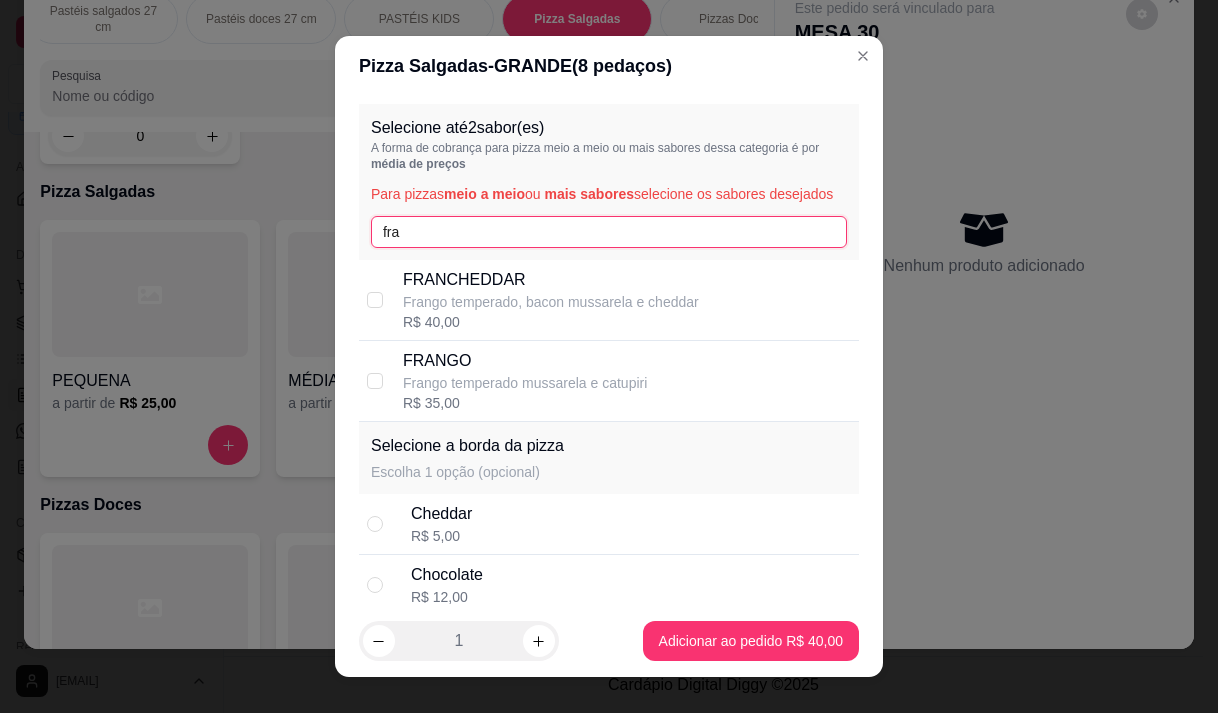 type on "fra" 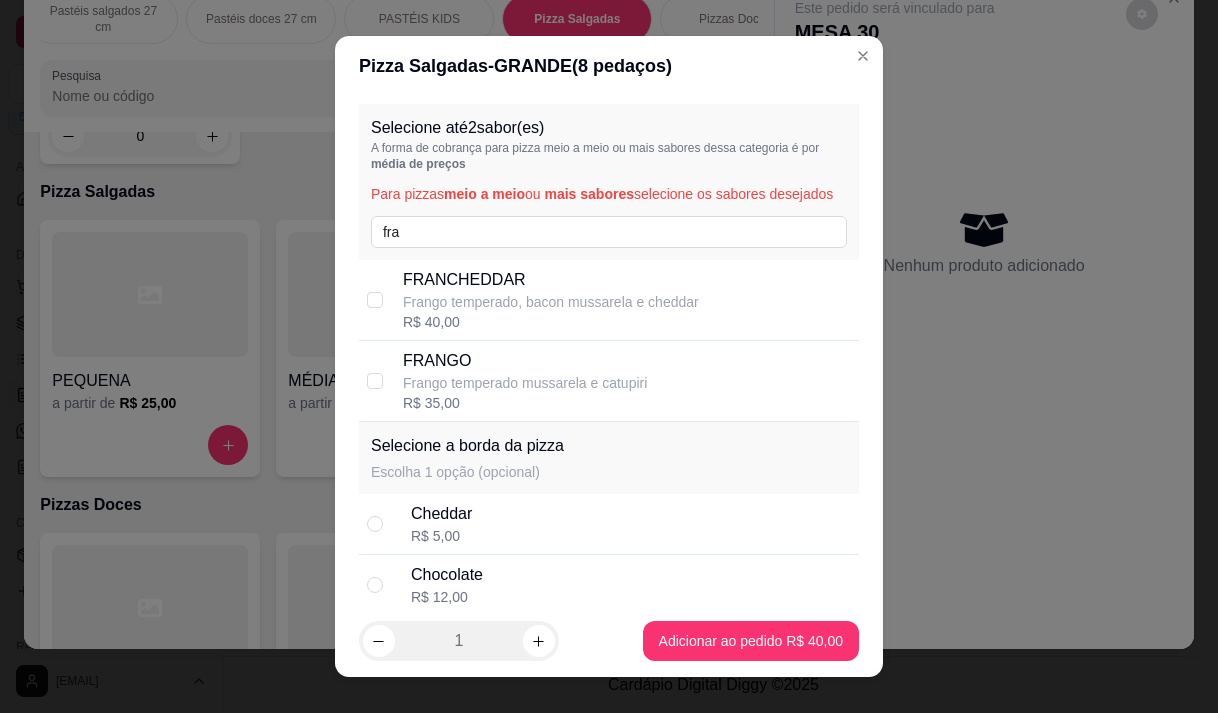 click on "Frango temperado mussarela e catupiri" at bounding box center [525, 383] 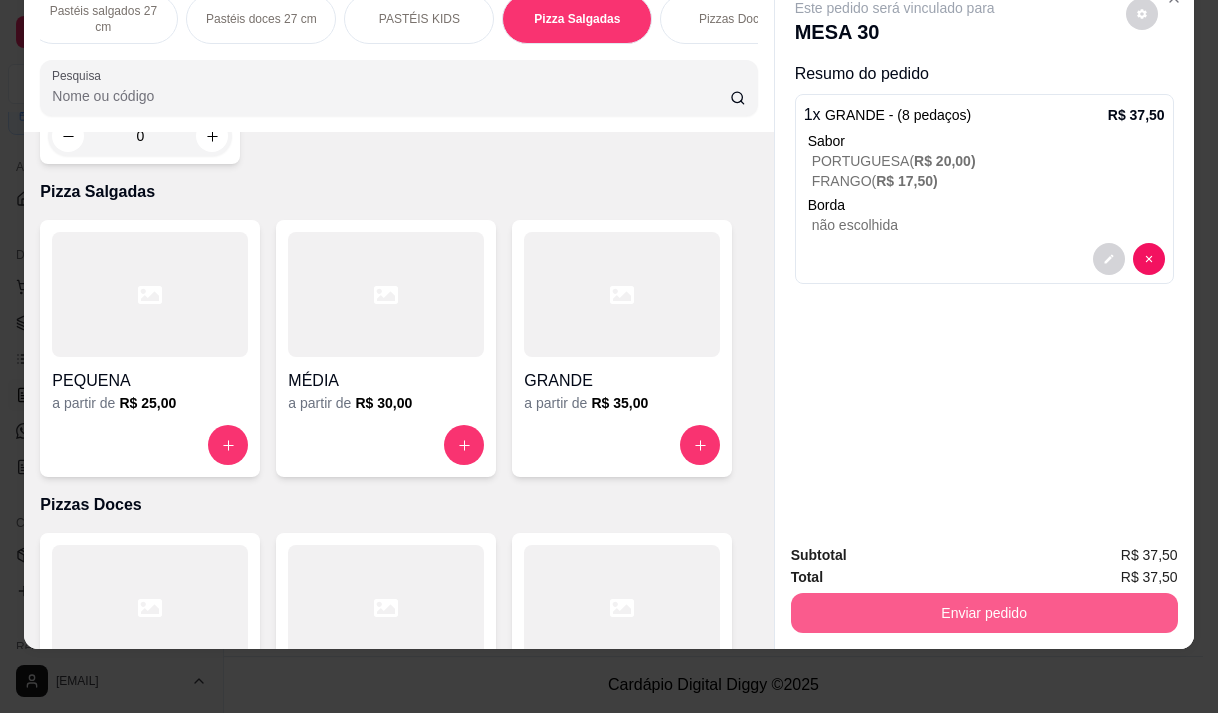 click on "Enviar pedido" at bounding box center [984, 613] 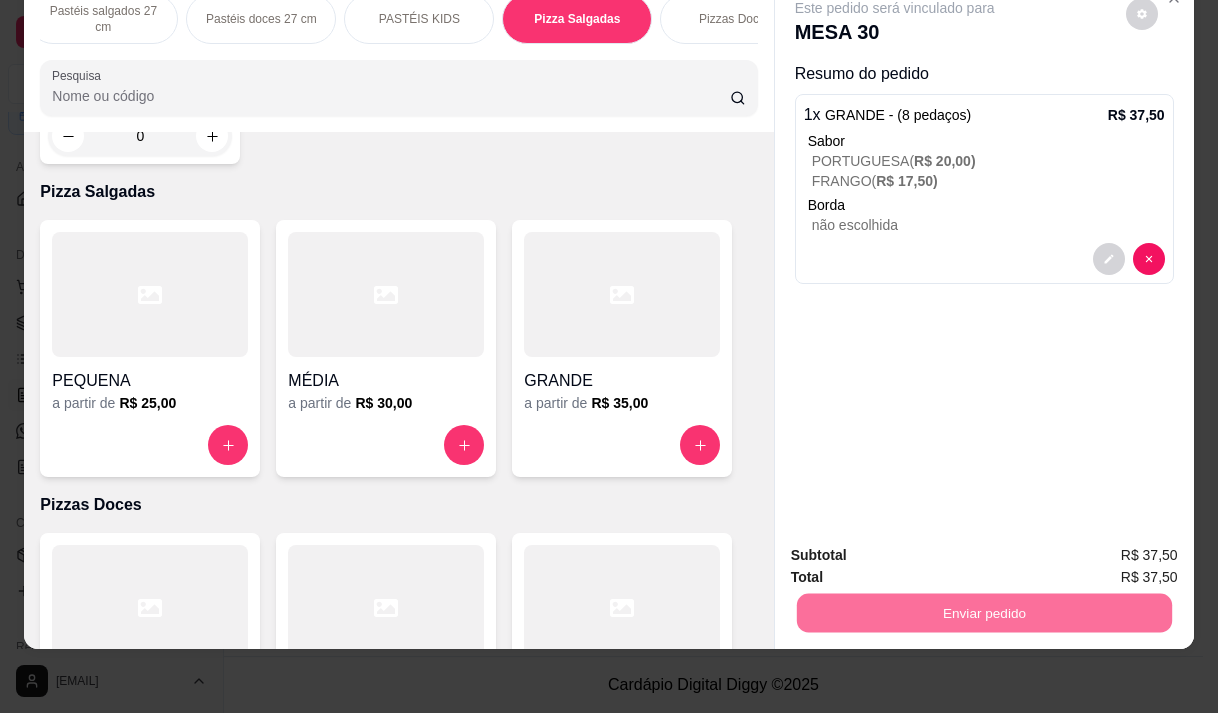 click on "Não registrar e enviar pedido" at bounding box center (918, 549) 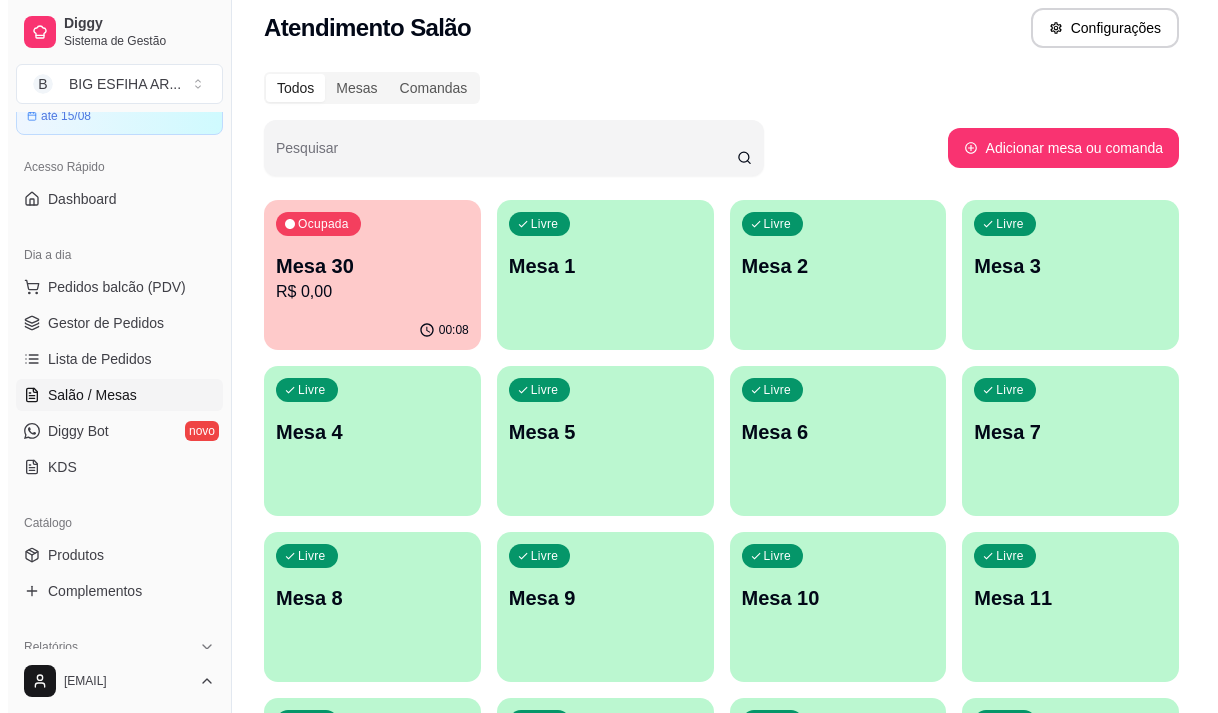 scroll, scrollTop: 0, scrollLeft: 0, axis: both 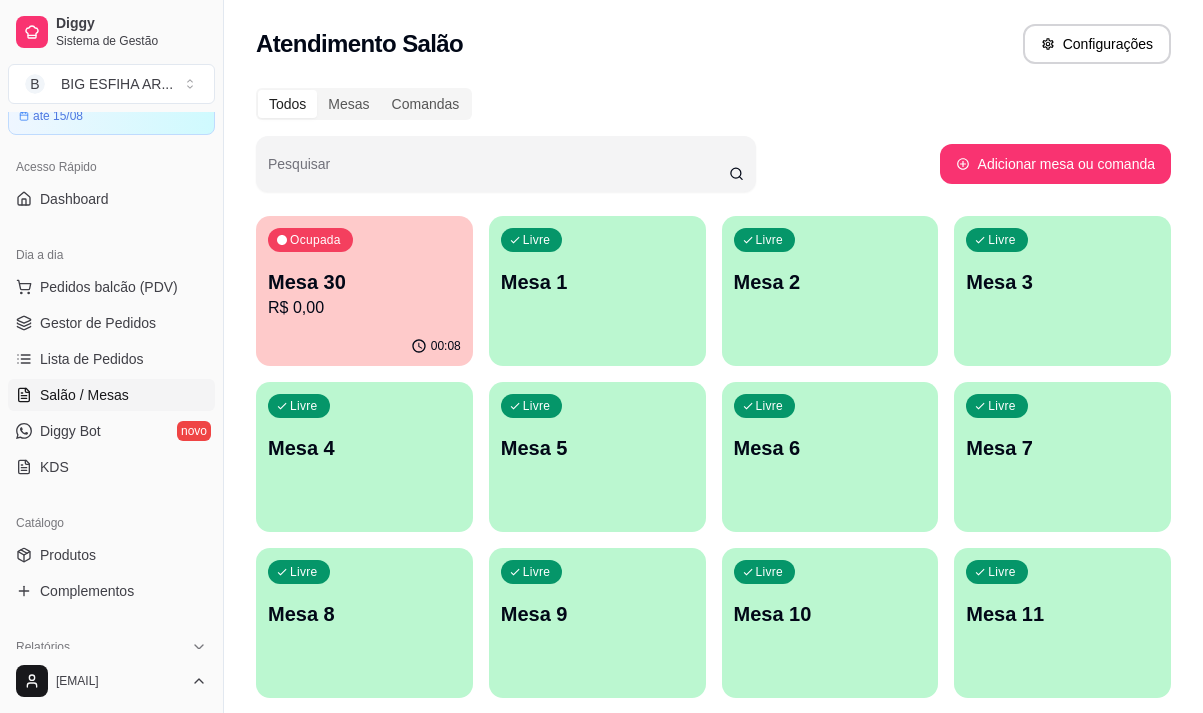 click on "R$ 0,00" at bounding box center (364, 308) 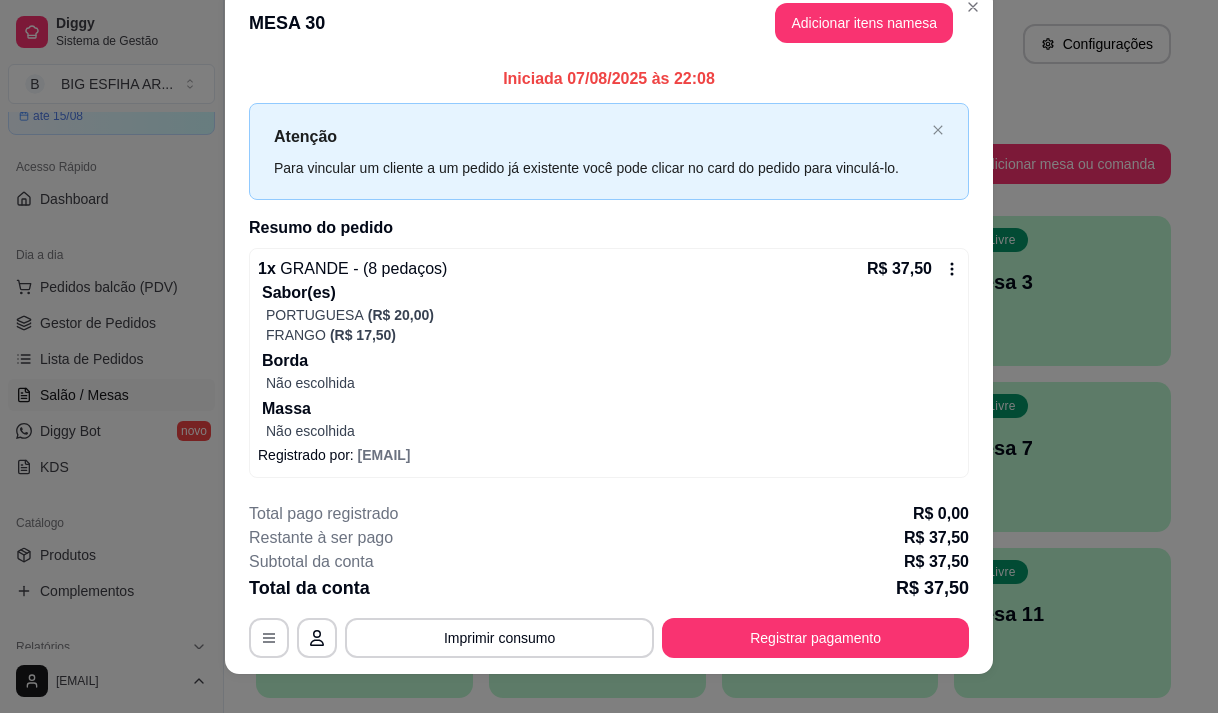 scroll, scrollTop: 51, scrollLeft: 0, axis: vertical 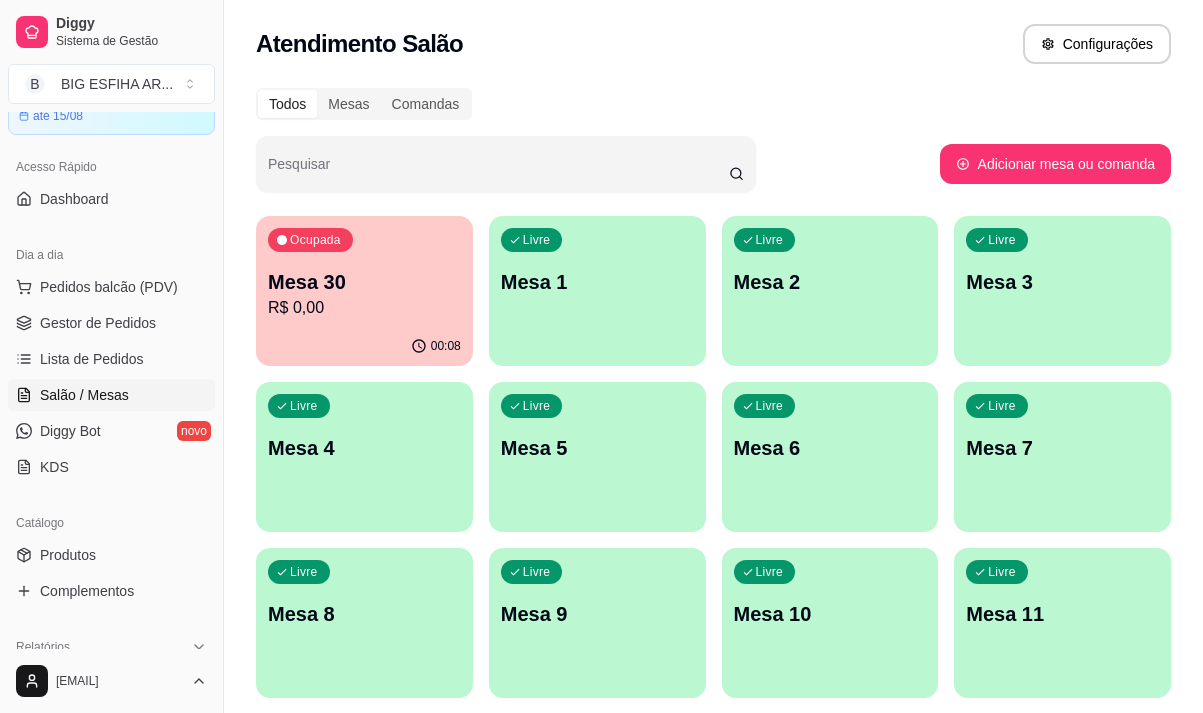 click on "Mesa 2" at bounding box center [830, 282] 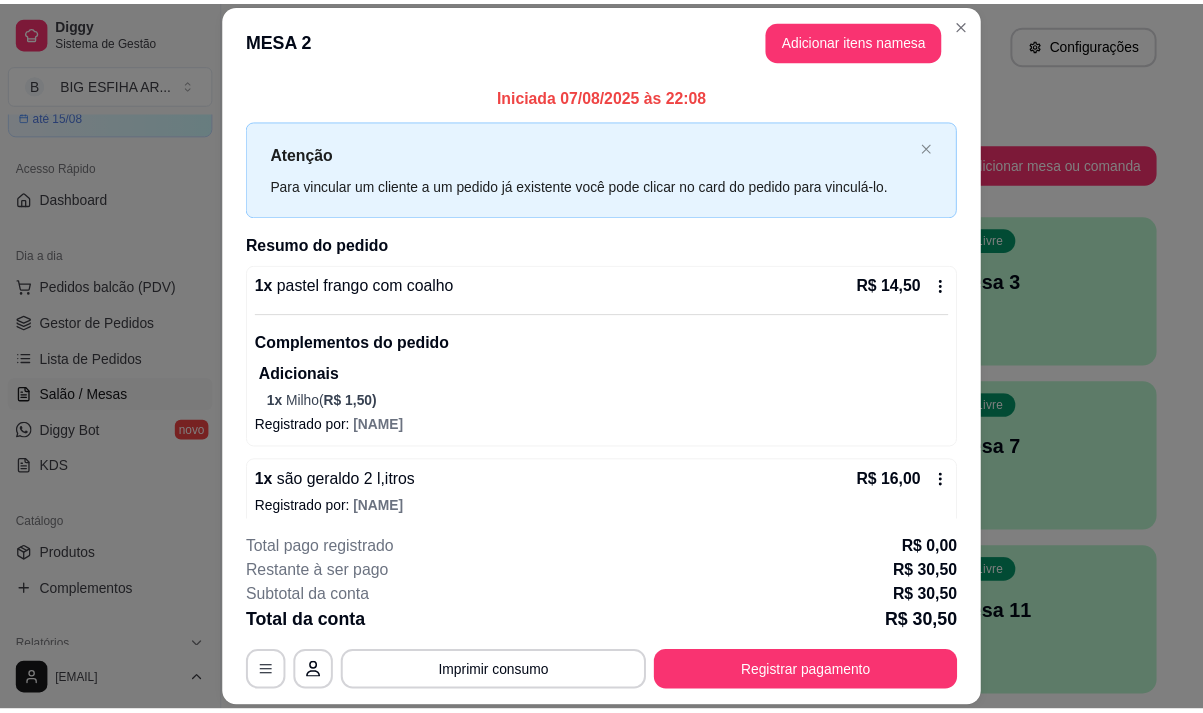 scroll, scrollTop: 16, scrollLeft: 0, axis: vertical 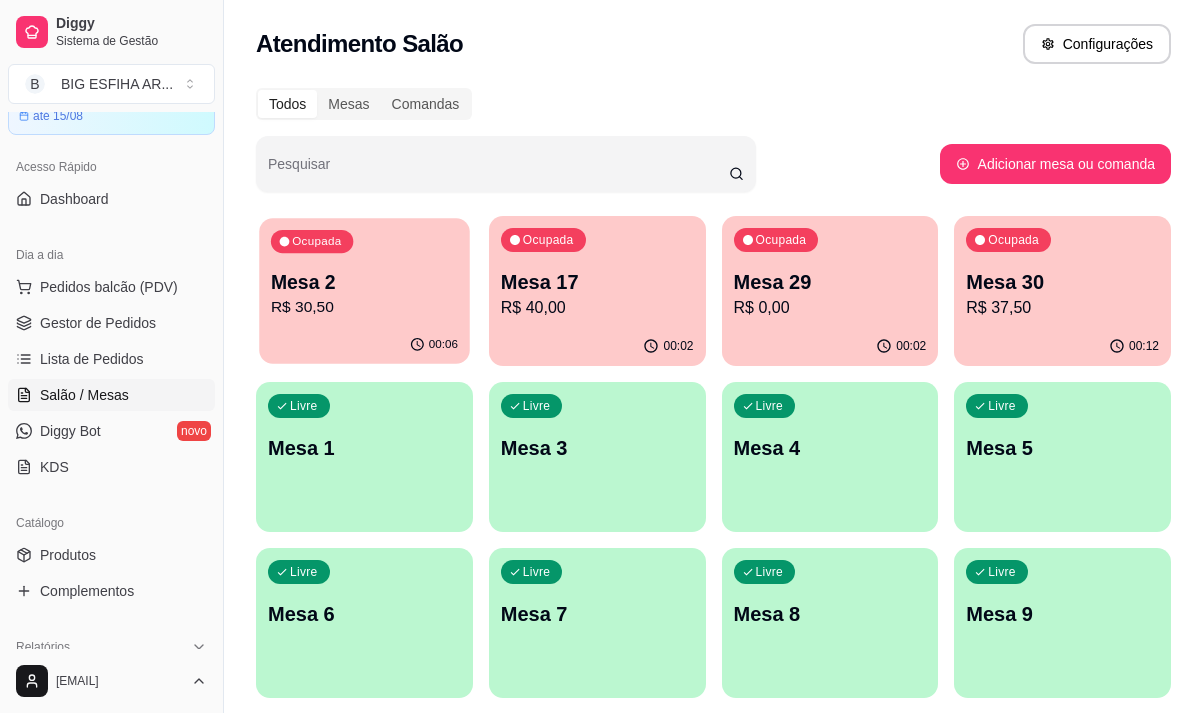click on "R$ 30,50" at bounding box center [364, 307] 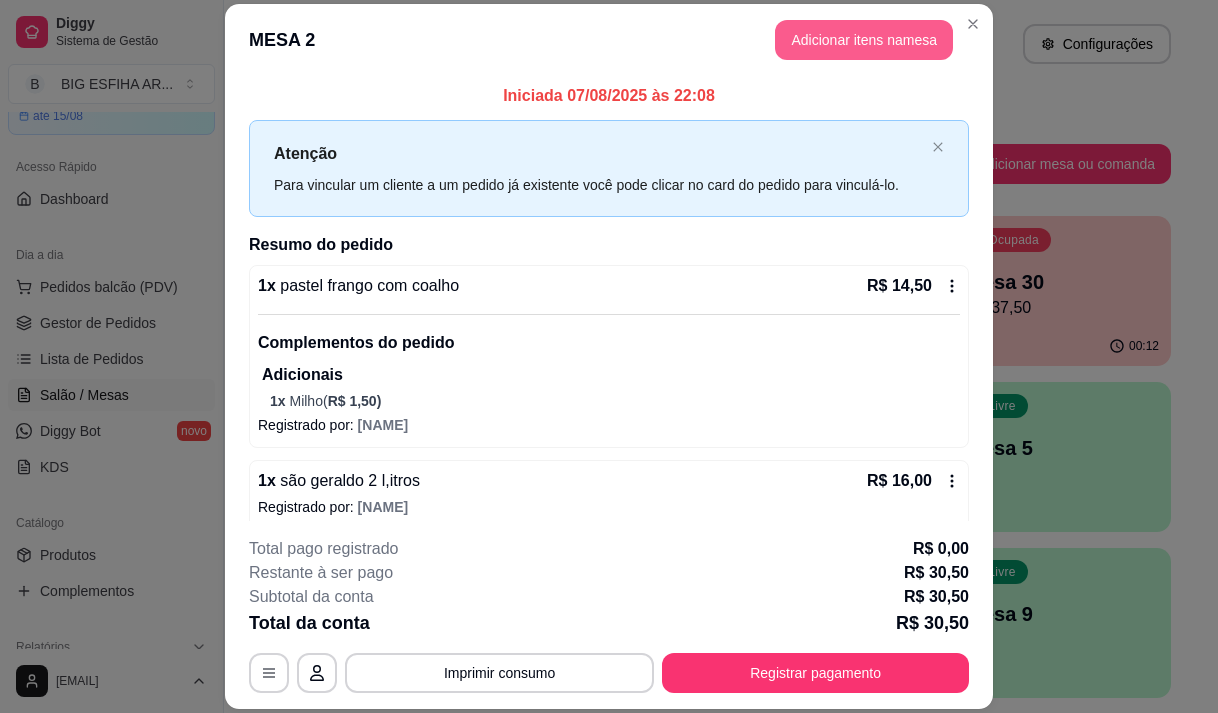 click on "Adicionar itens na  mesa" at bounding box center (864, 40) 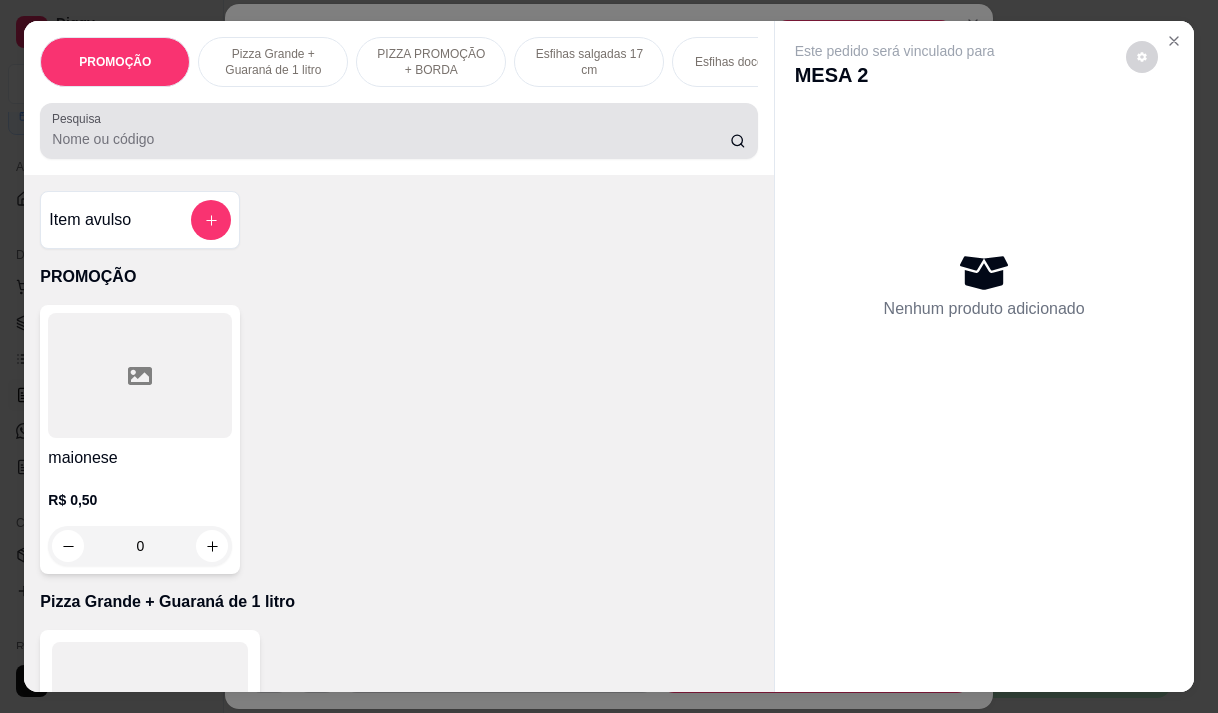 click on "Pesquisa" at bounding box center (391, 139) 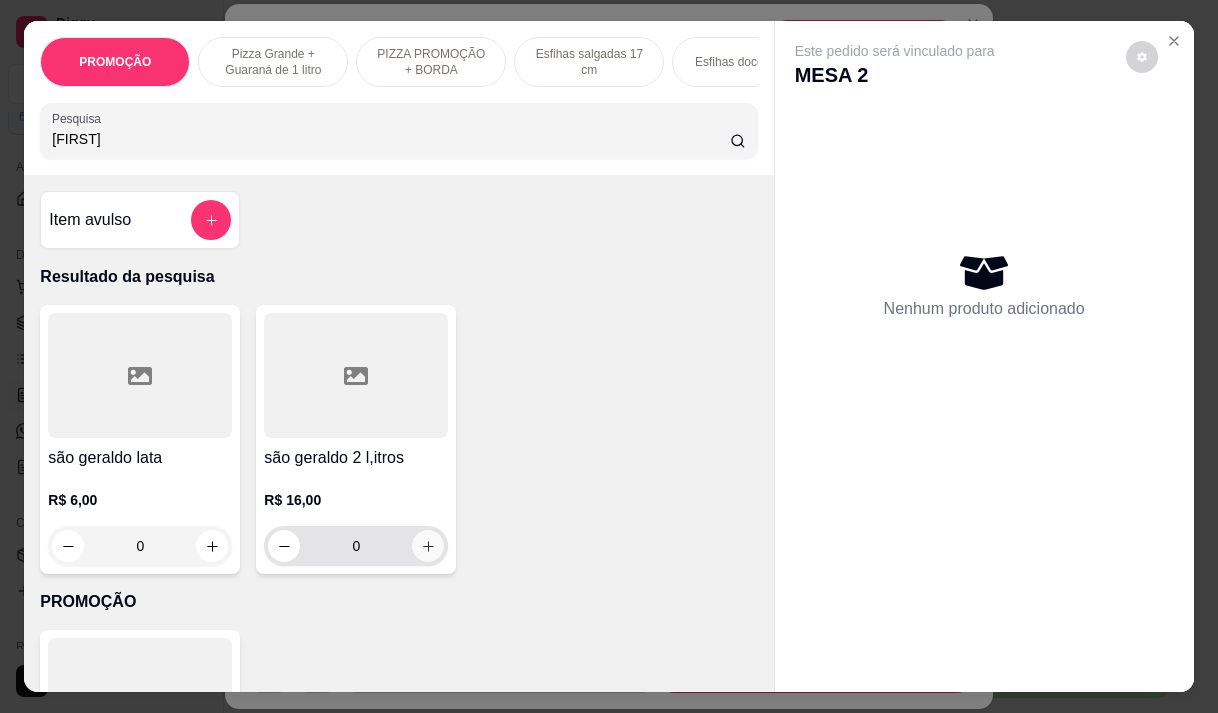 type on "[FIRST]" 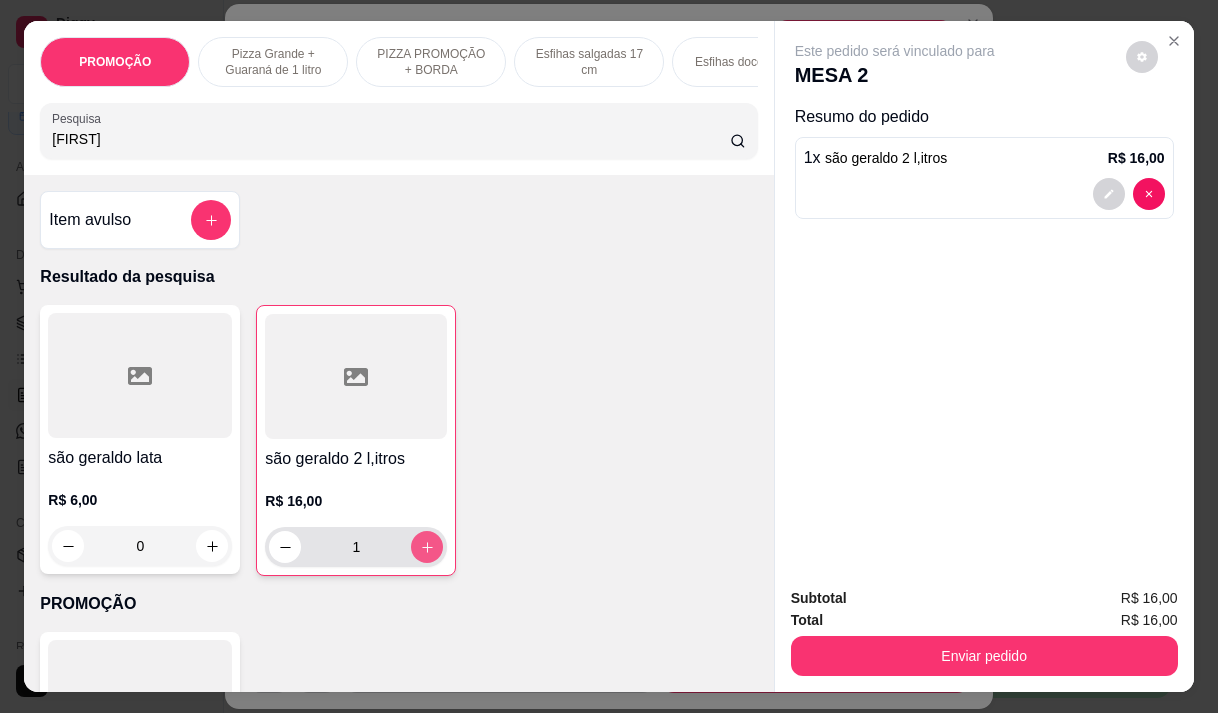 type on "1" 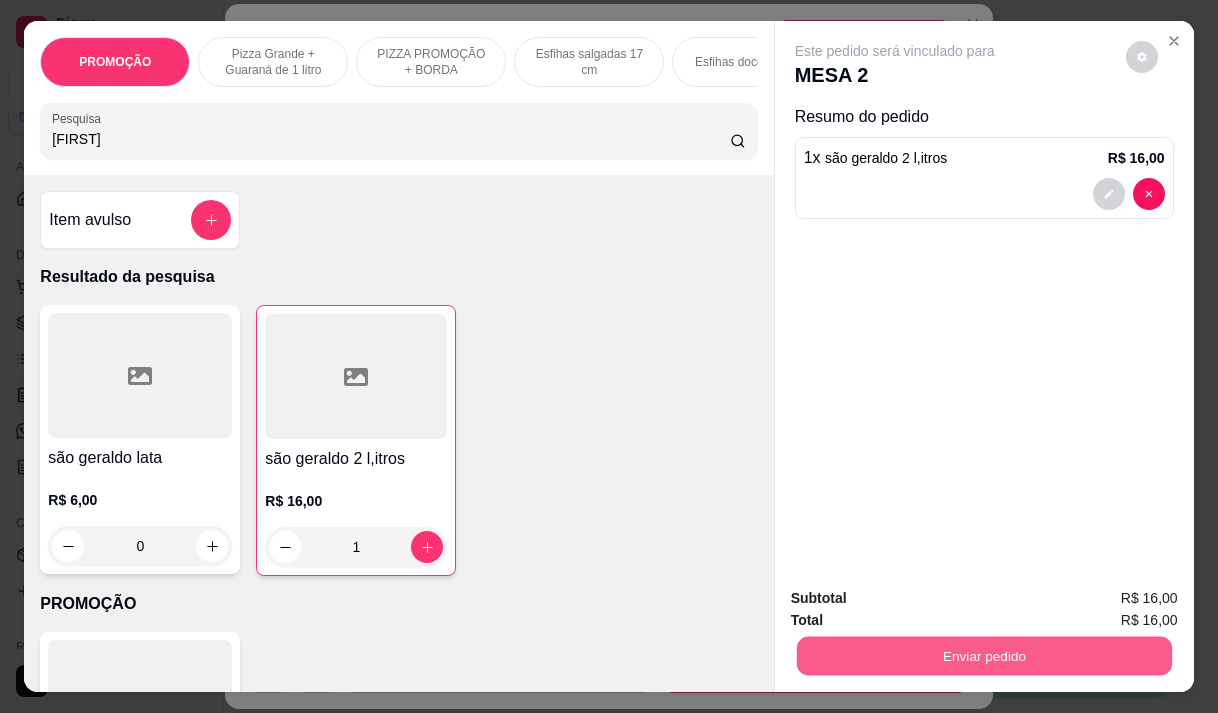 click on "Enviar pedido" at bounding box center (983, 655) 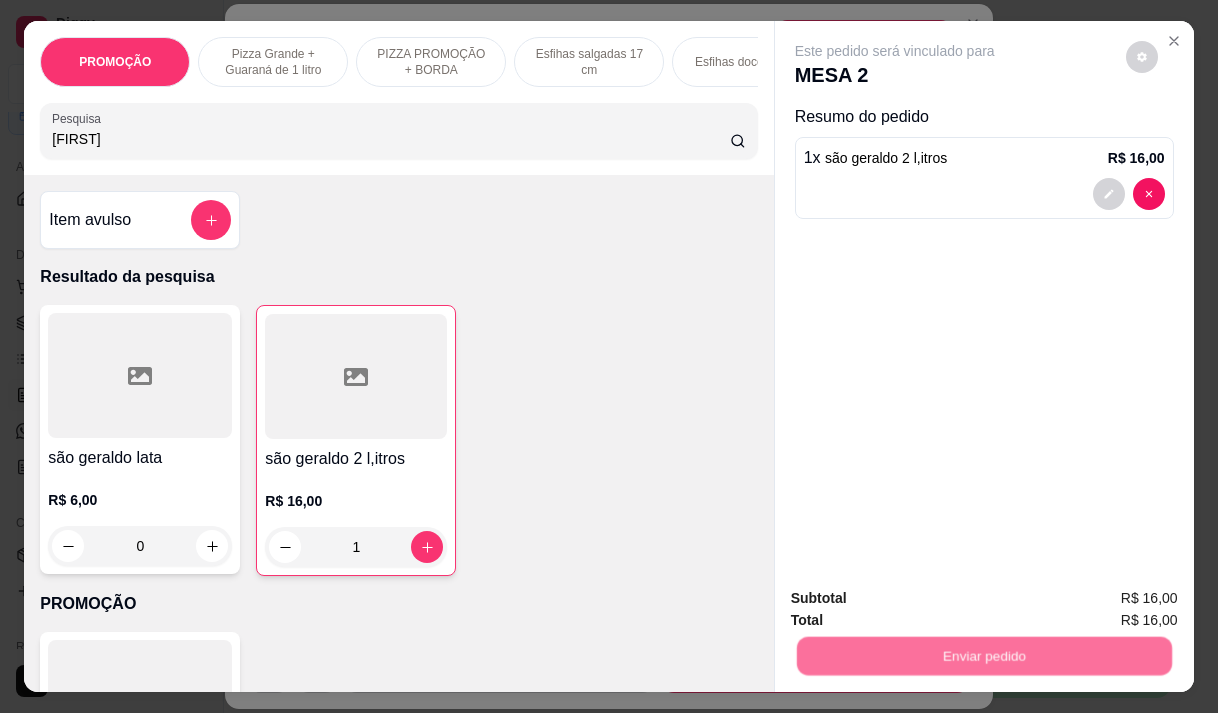 click on "Não registrar e enviar pedido" at bounding box center (918, 598) 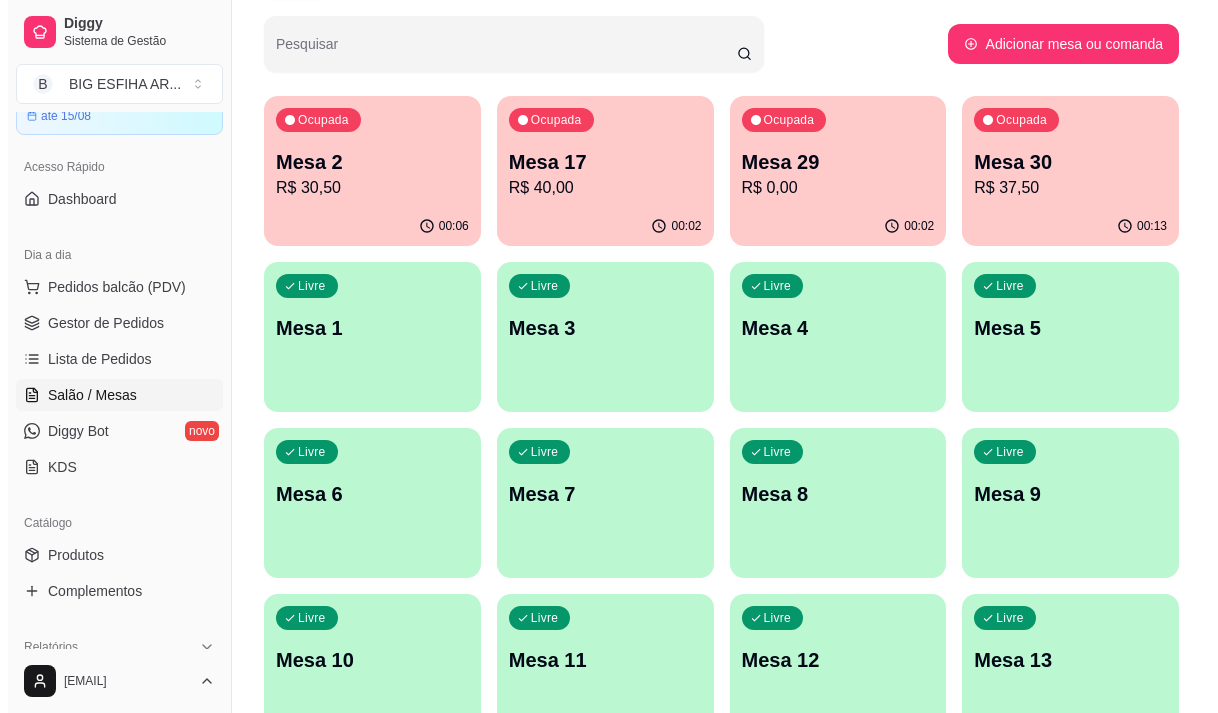 scroll, scrollTop: 0, scrollLeft: 0, axis: both 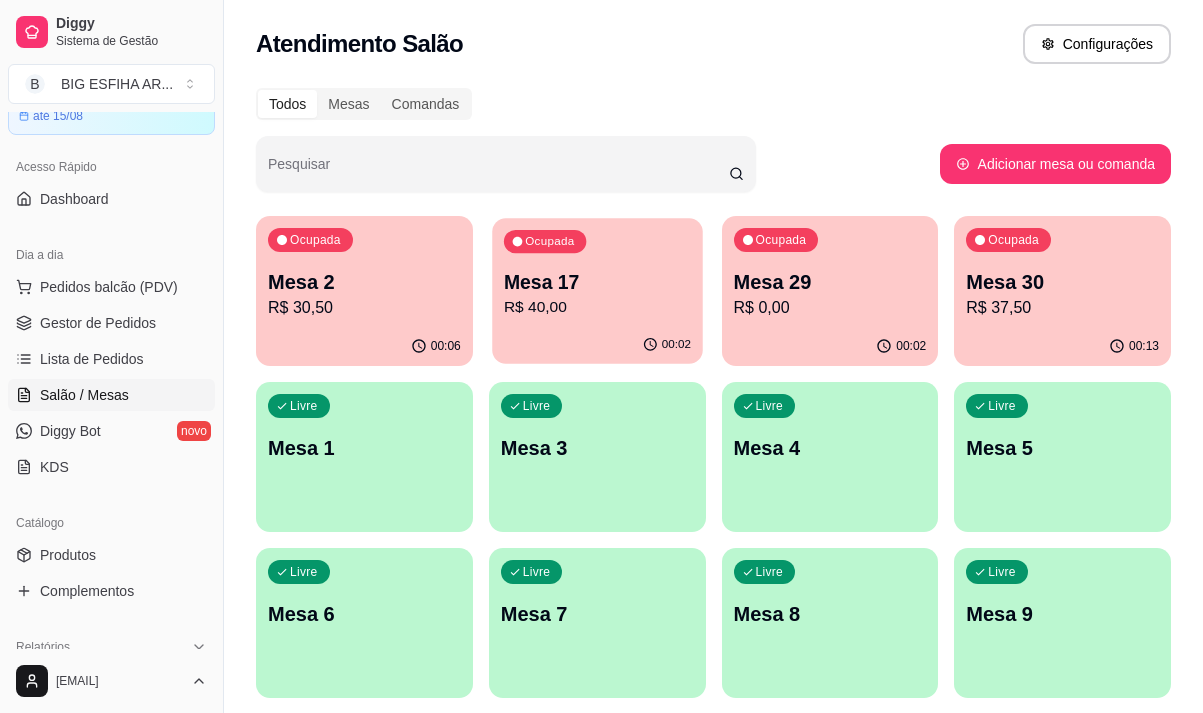 click on "R$ 40,00" at bounding box center (597, 307) 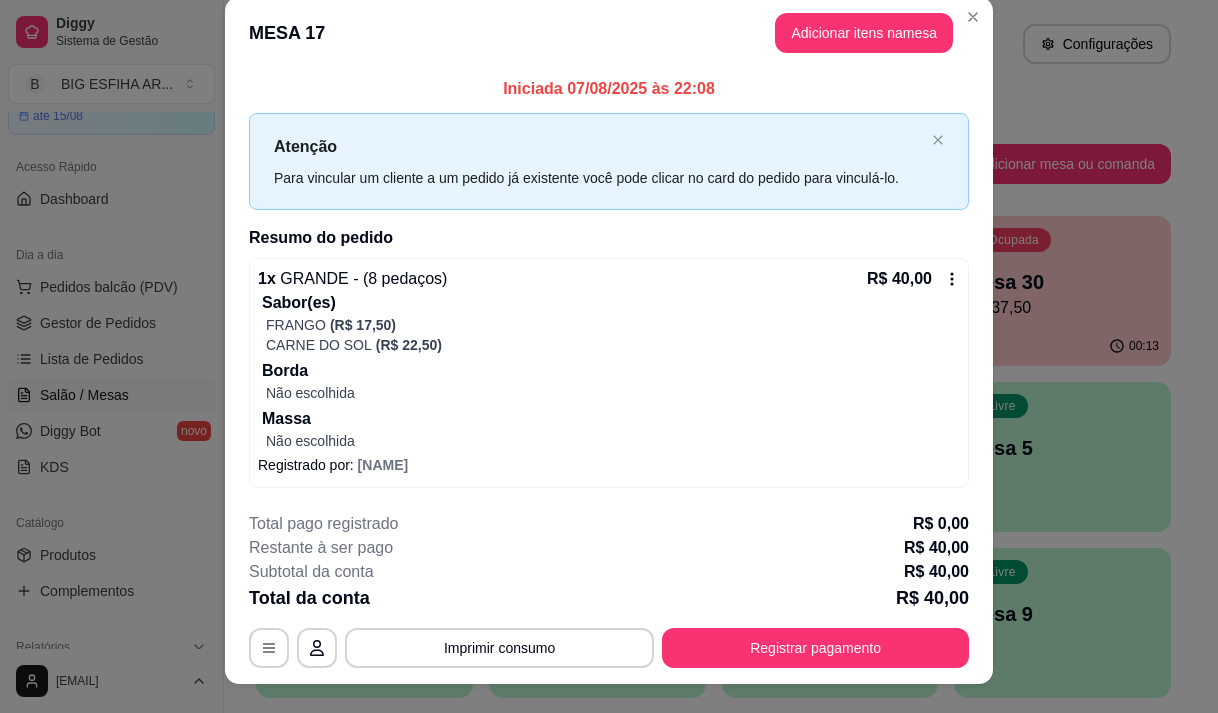 scroll, scrollTop: 0, scrollLeft: 0, axis: both 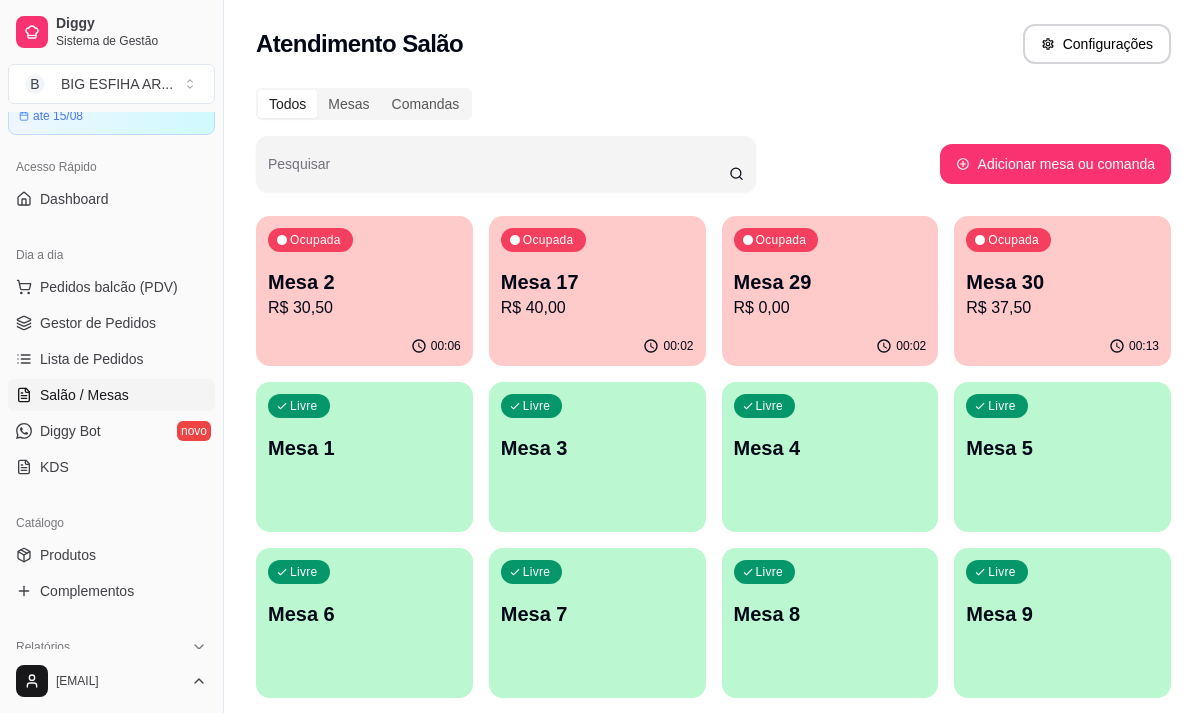 click on "R$ 0,00" at bounding box center (830, 308) 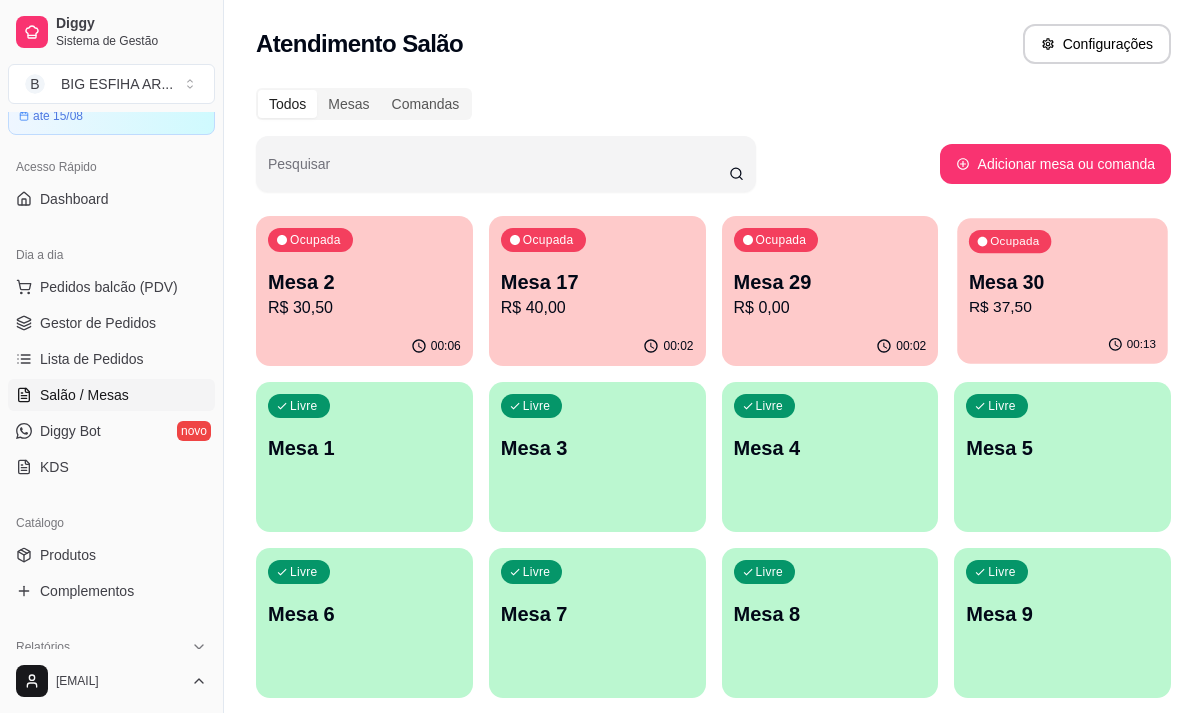 click on "Mesa 30" at bounding box center [1062, 282] 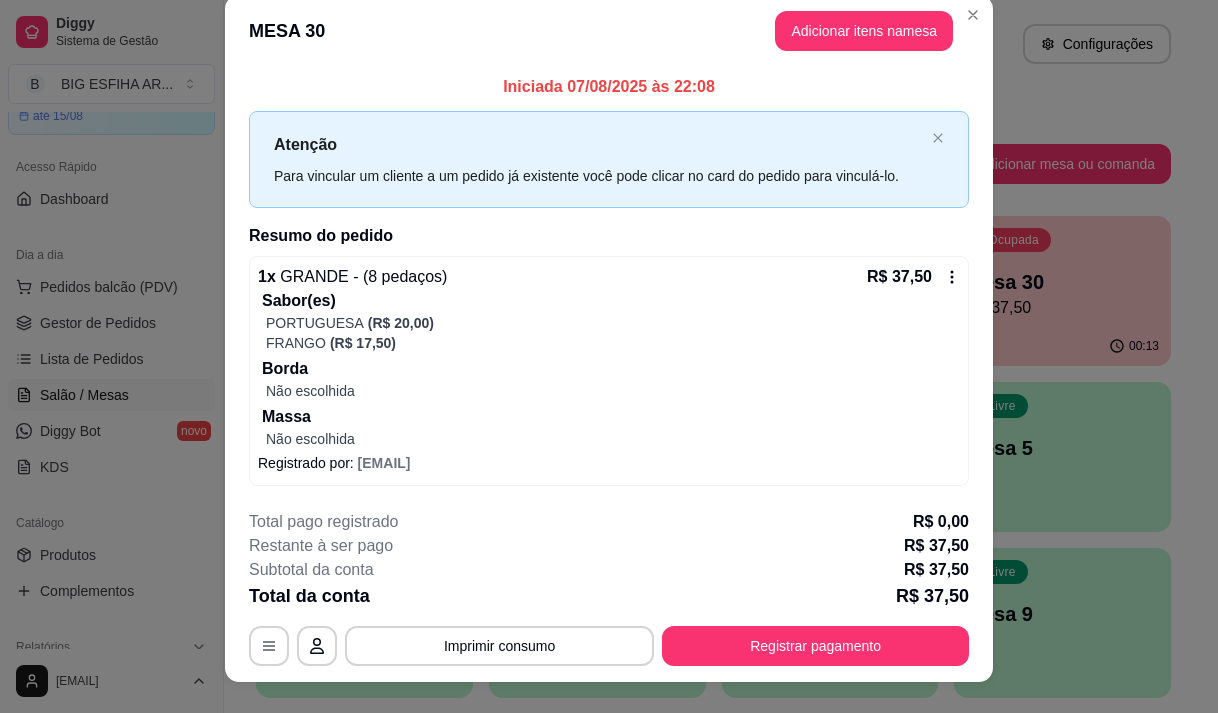 scroll, scrollTop: 0, scrollLeft: 0, axis: both 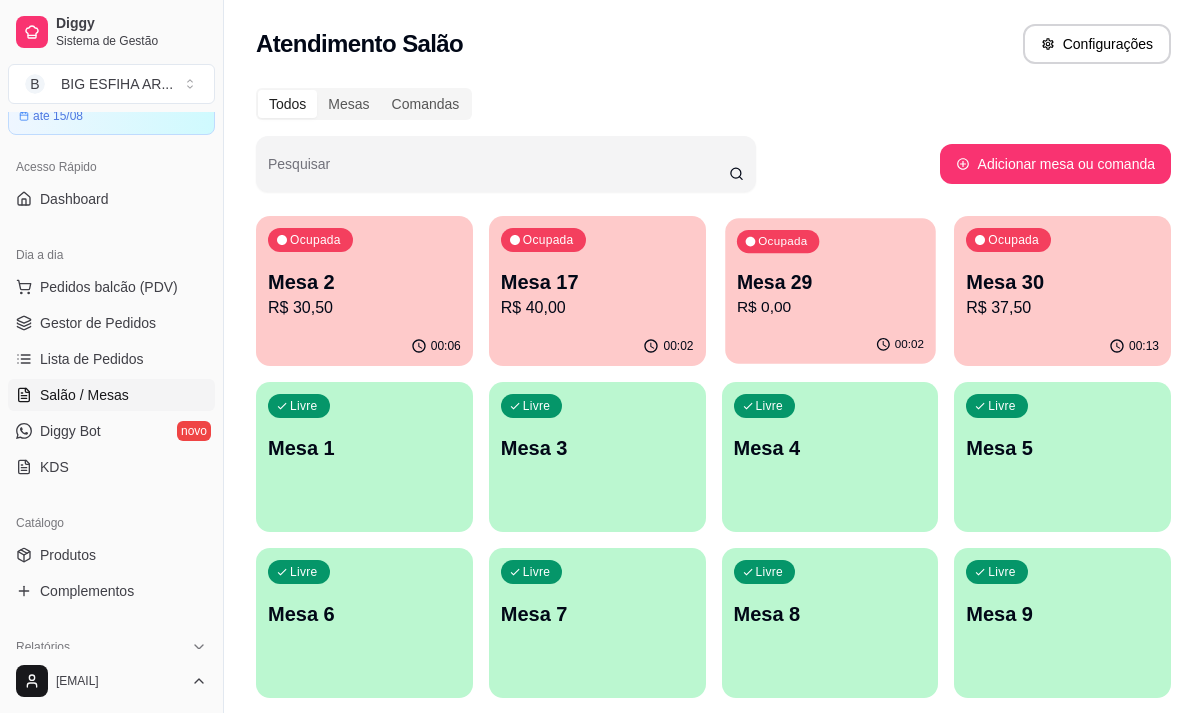 click on "00:02" at bounding box center [830, 345] 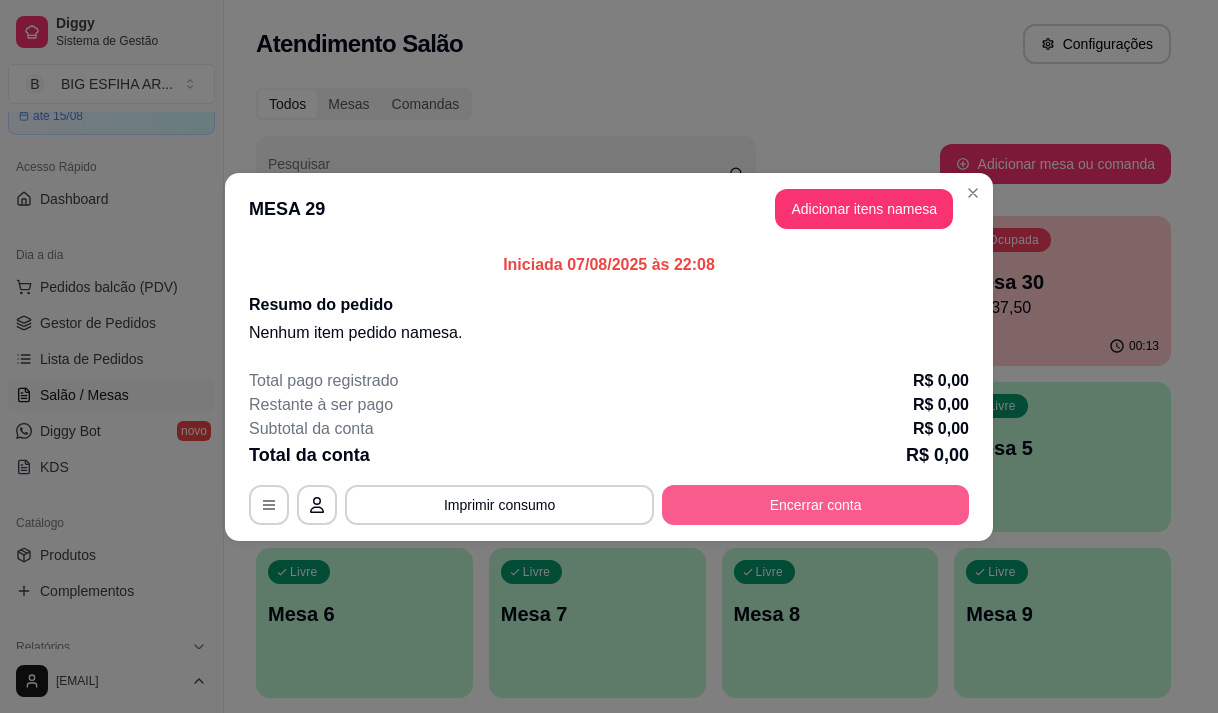 click on "Encerrar conta" at bounding box center [815, 505] 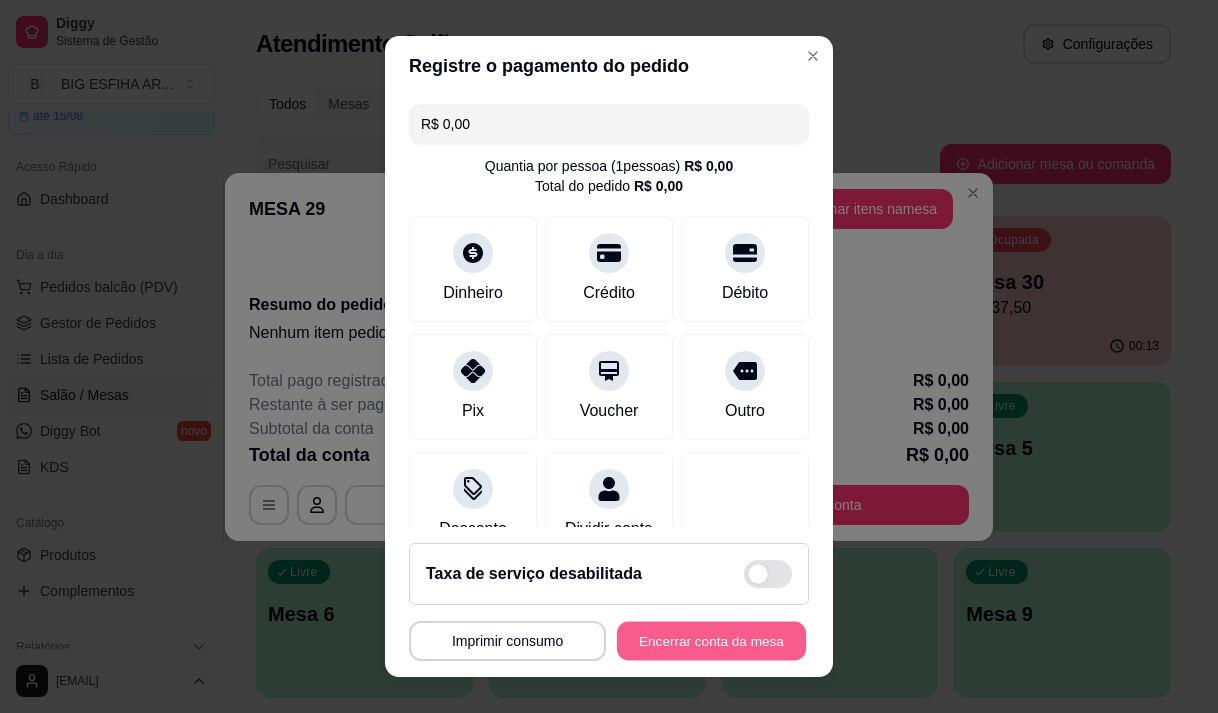click on "Encerrar conta da mesa" at bounding box center (711, 641) 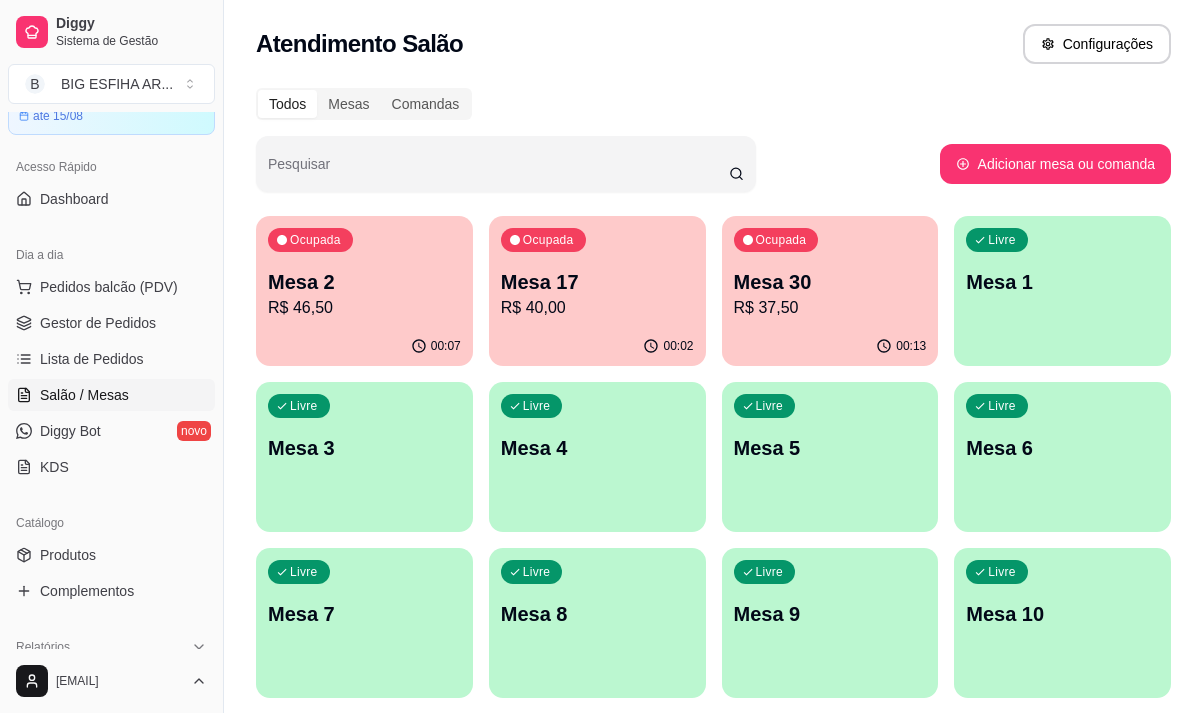 click on "R$ 46,50" at bounding box center (364, 308) 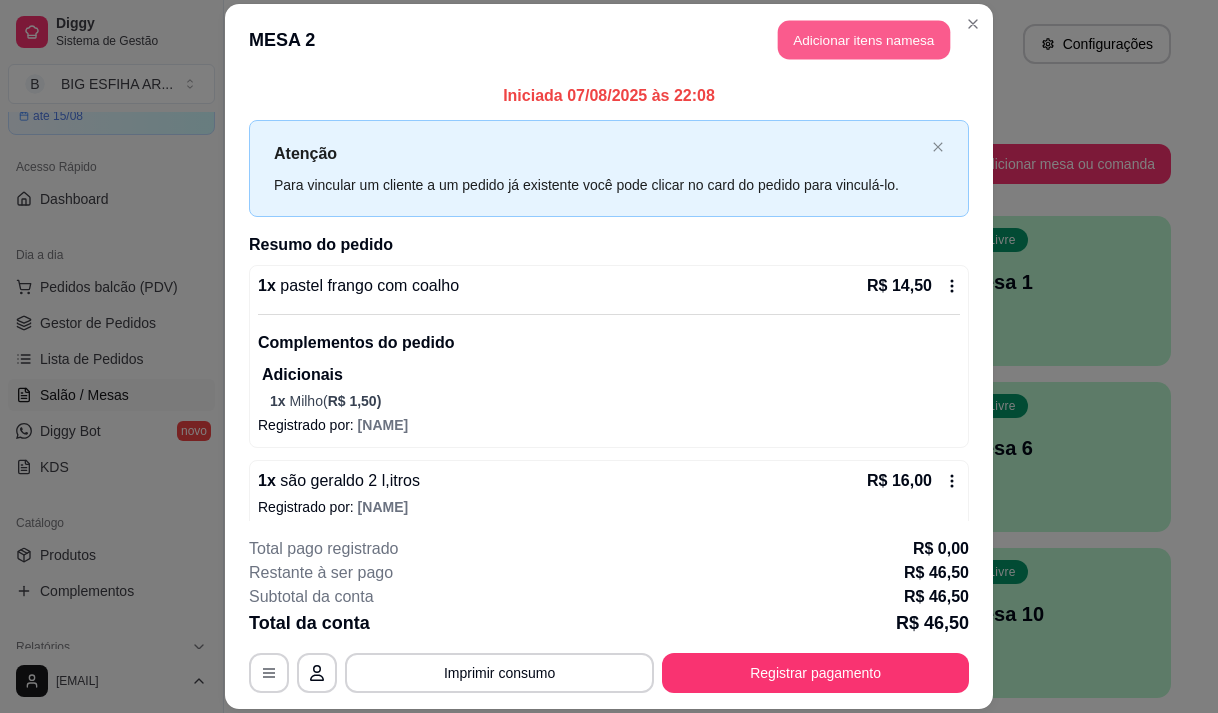 click on "Adicionar itens na  mesa" at bounding box center [864, 39] 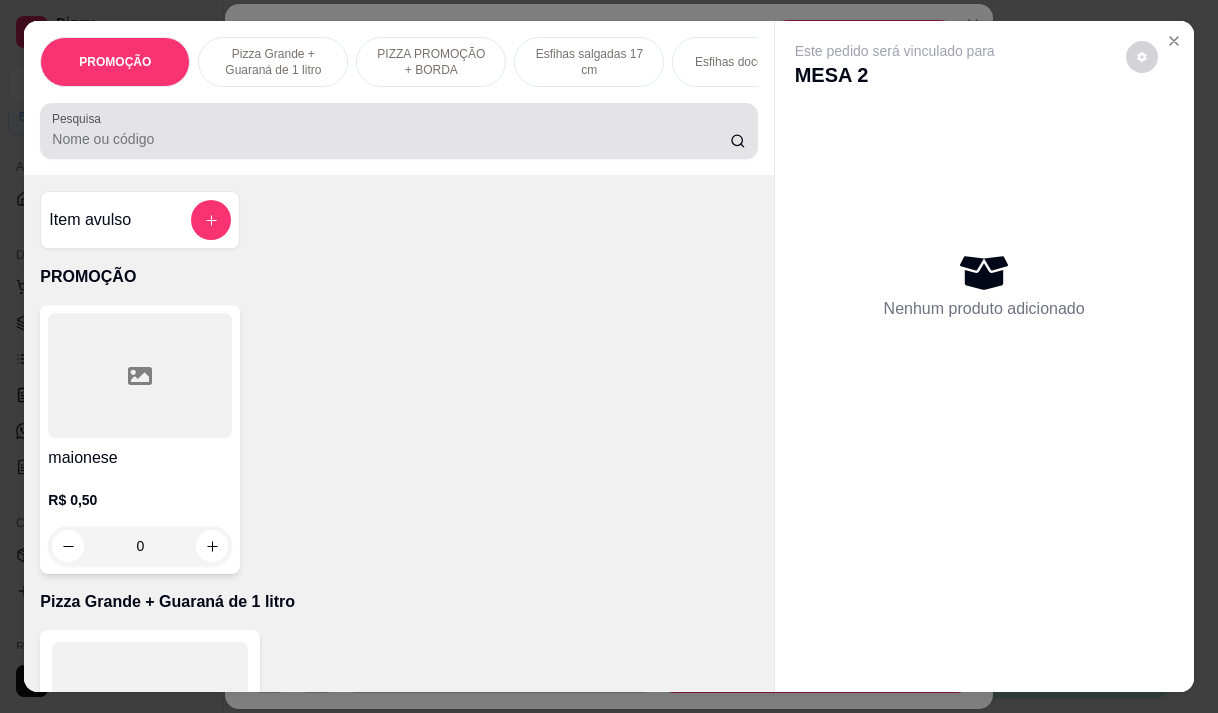 click at bounding box center [398, 131] 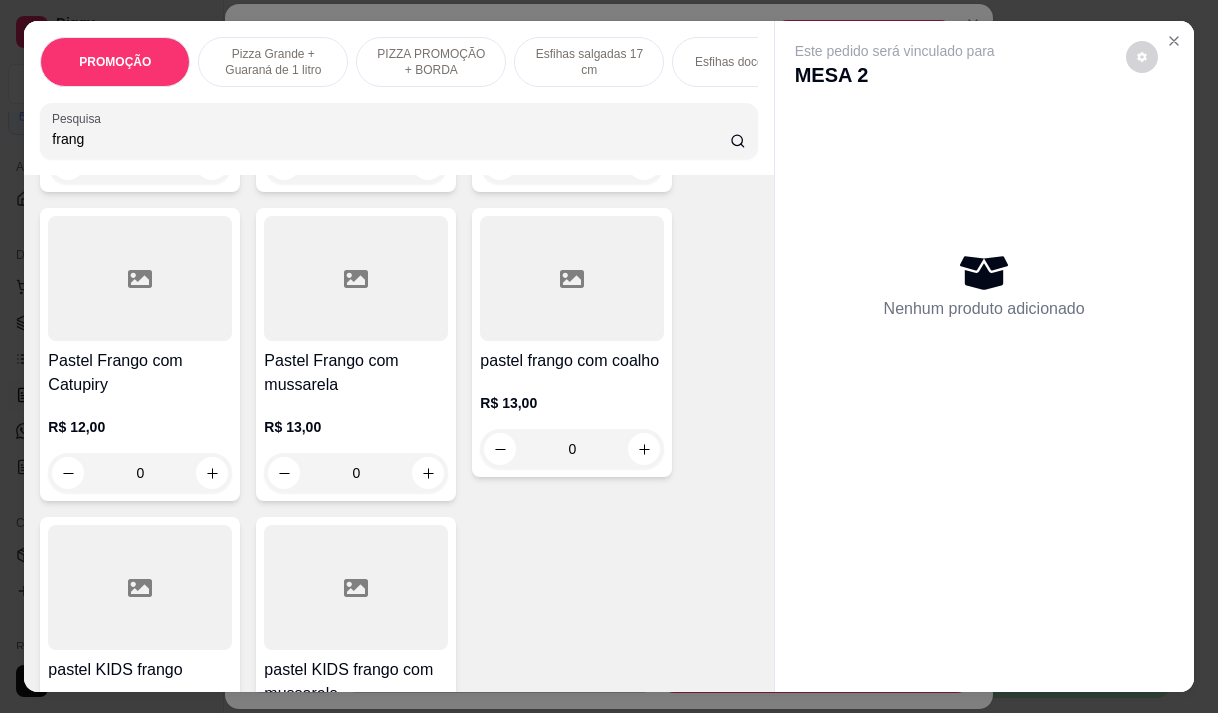 scroll, scrollTop: 700, scrollLeft: 0, axis: vertical 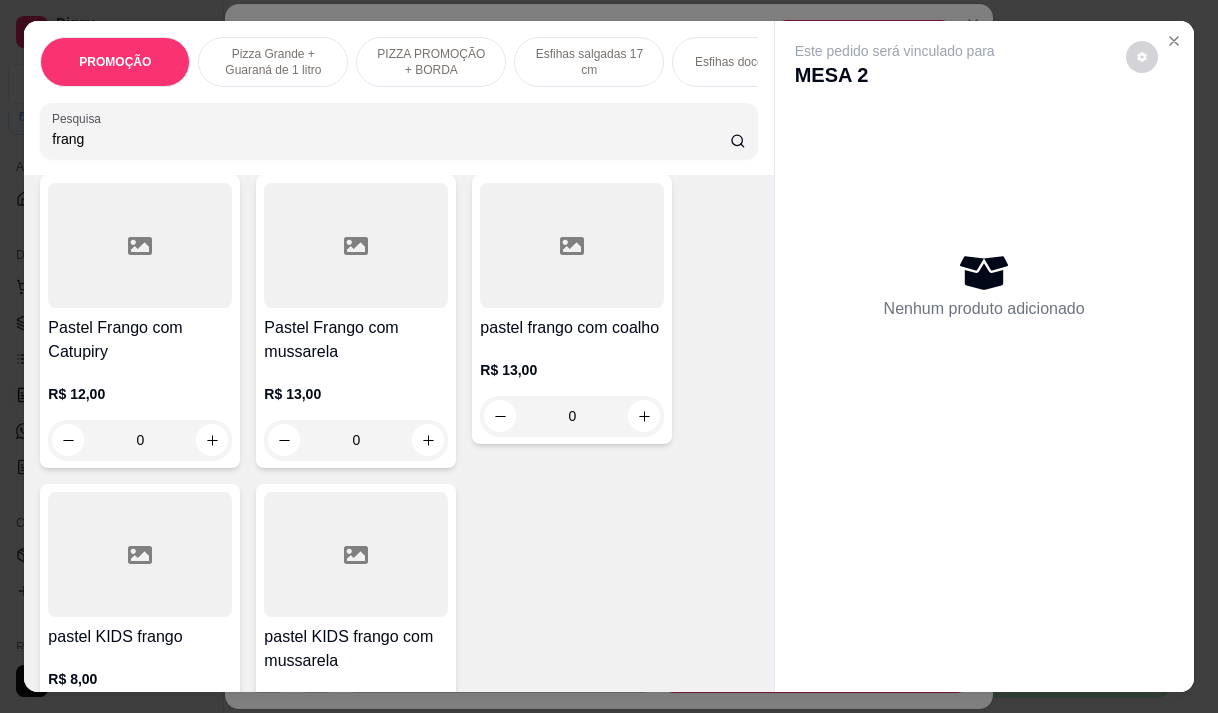 type on "frang" 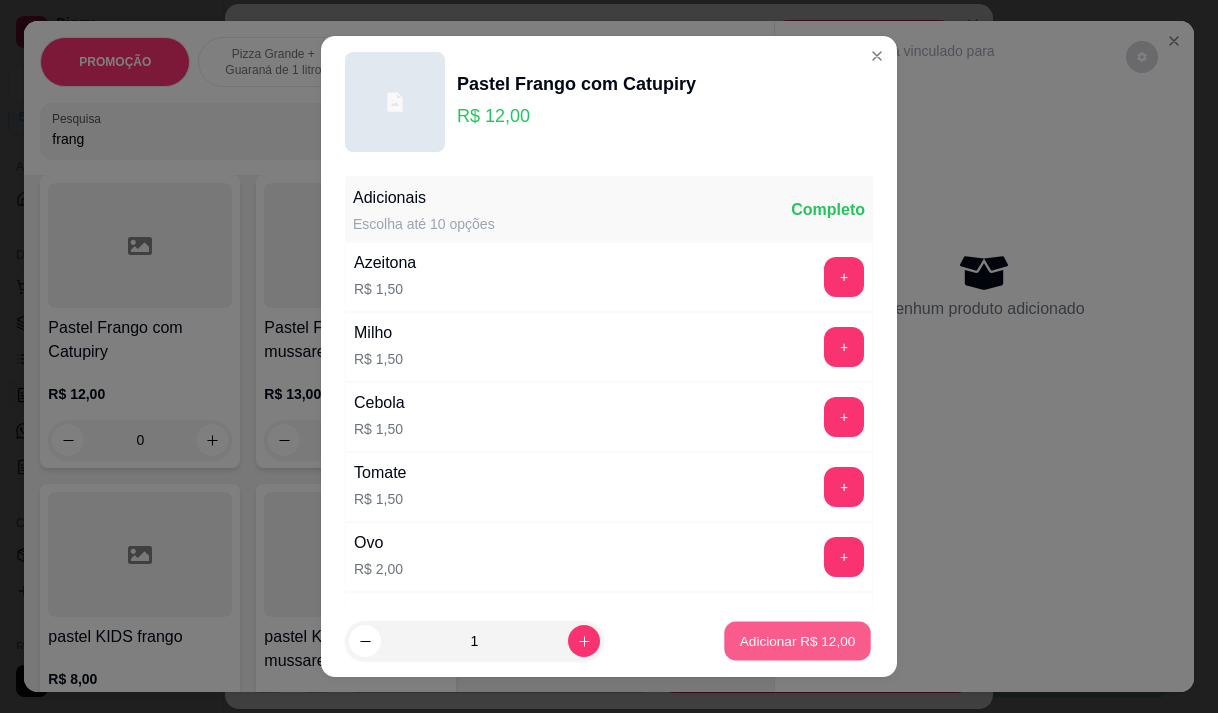 click on "Adicionar   R$ 12,00" at bounding box center (798, 641) 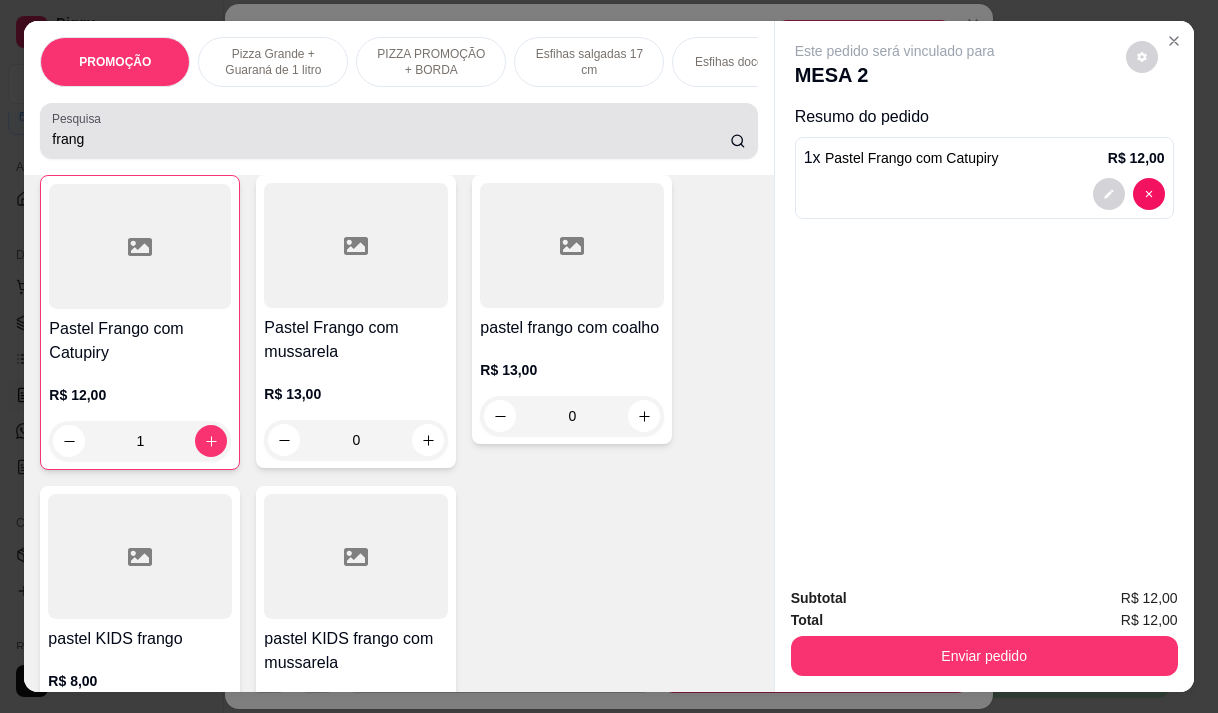 click on "frang" at bounding box center [391, 139] 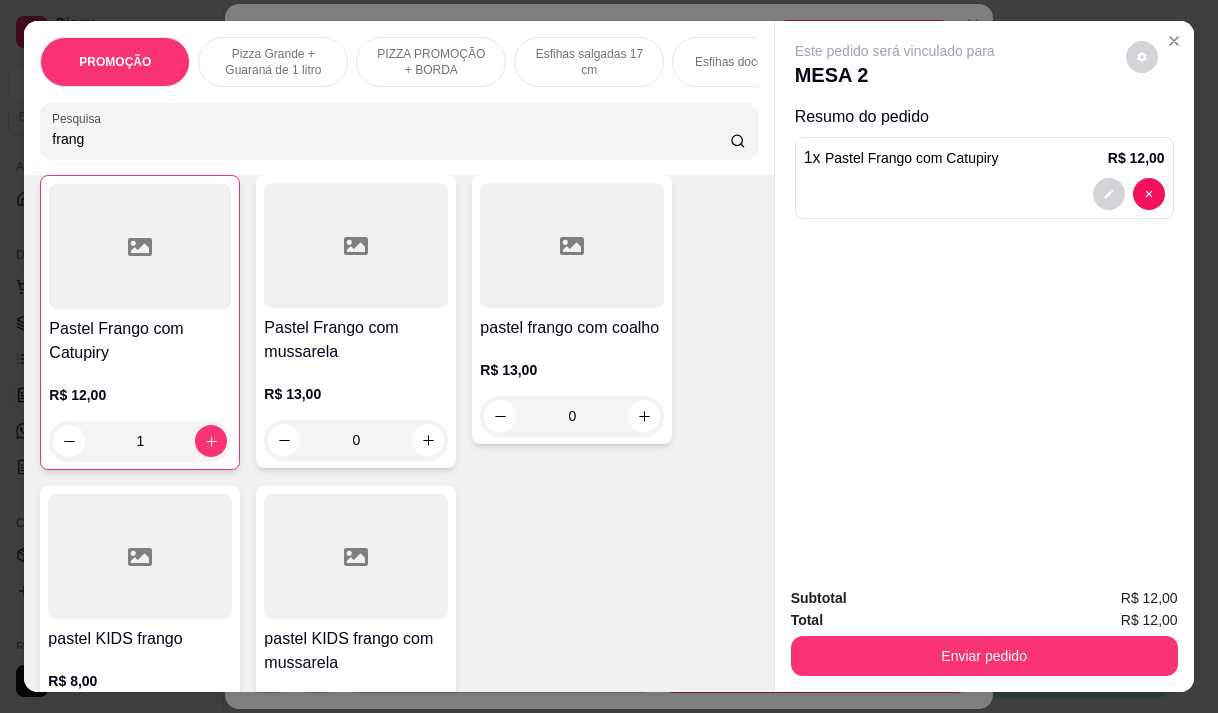 click on "frang" at bounding box center (391, 139) 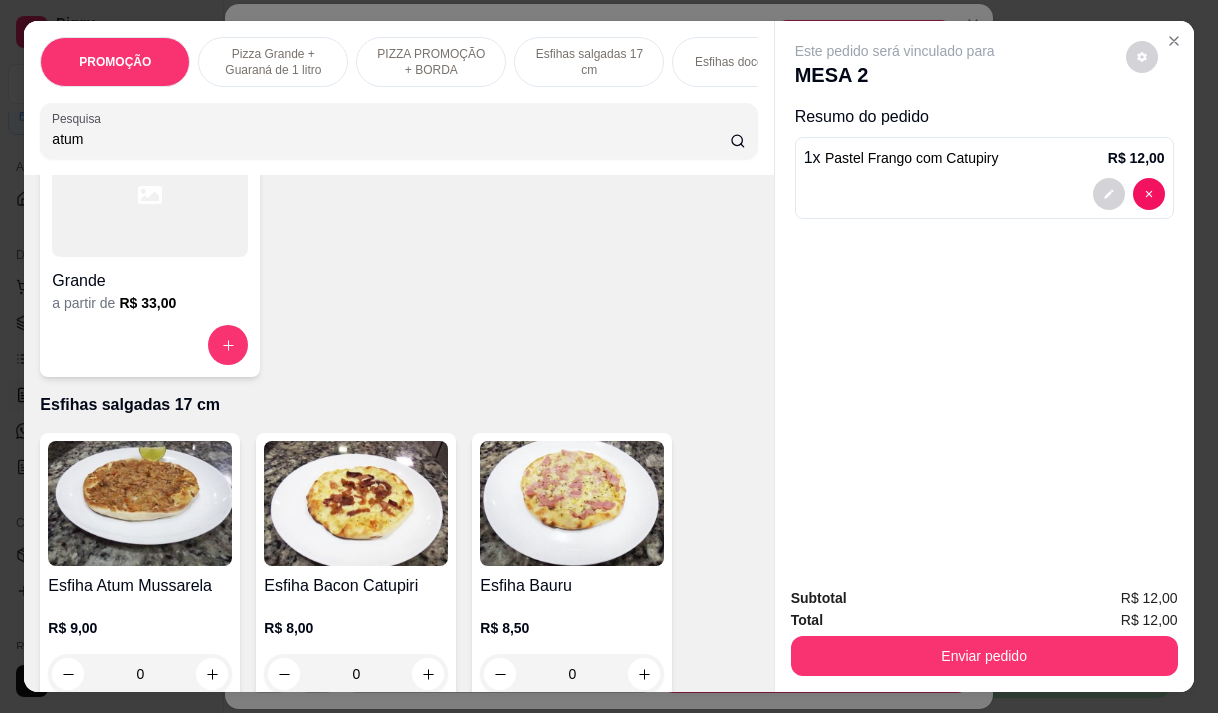 scroll, scrollTop: 1843, scrollLeft: 0, axis: vertical 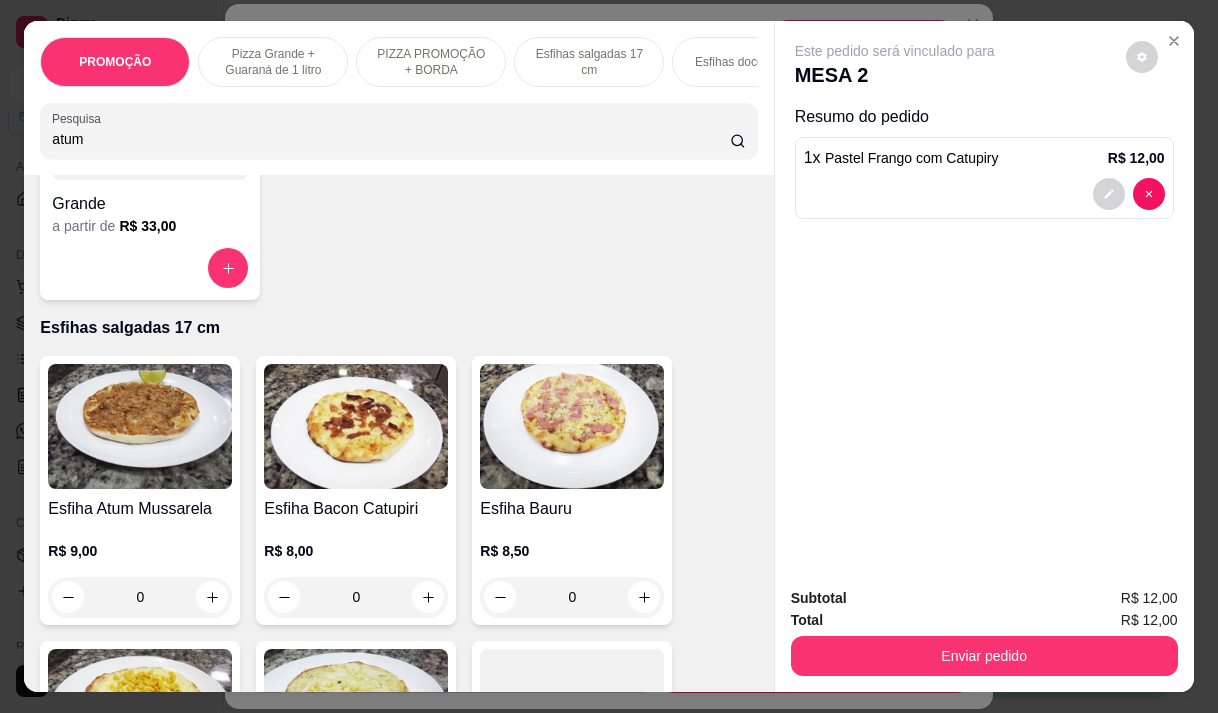 type on "atum" 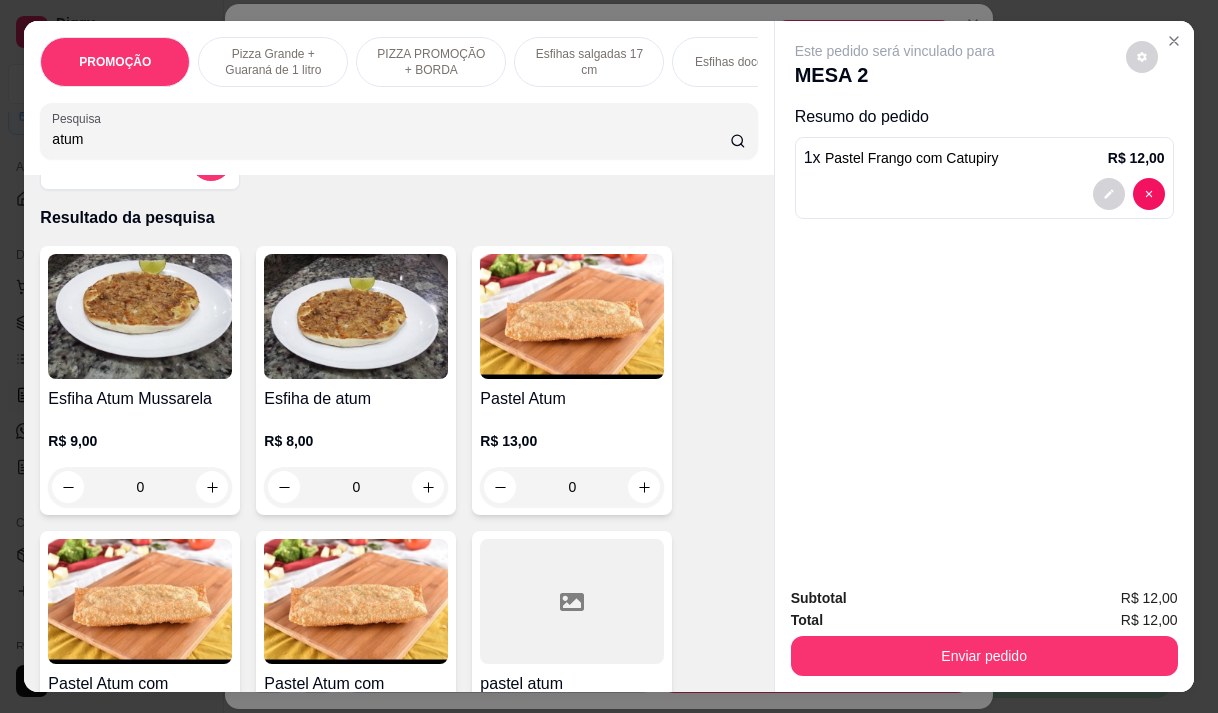 scroll, scrollTop: 300, scrollLeft: 0, axis: vertical 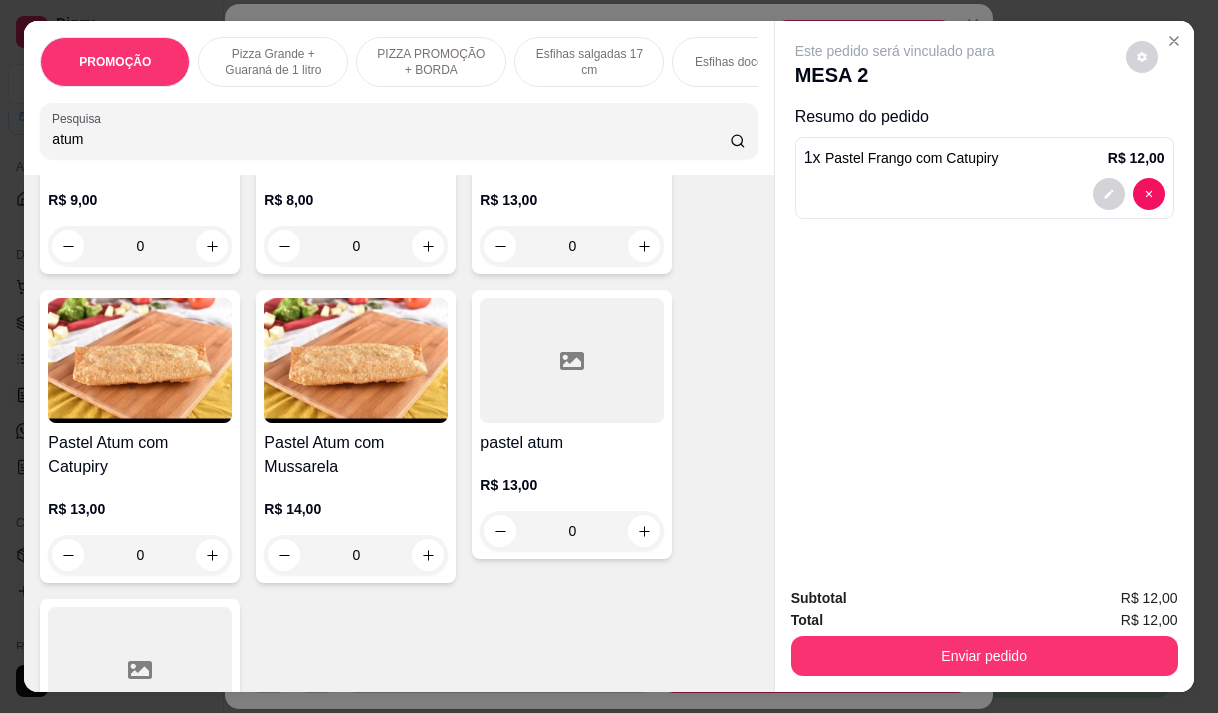 click on "Pastel Atum com Mussarela" at bounding box center [356, 455] 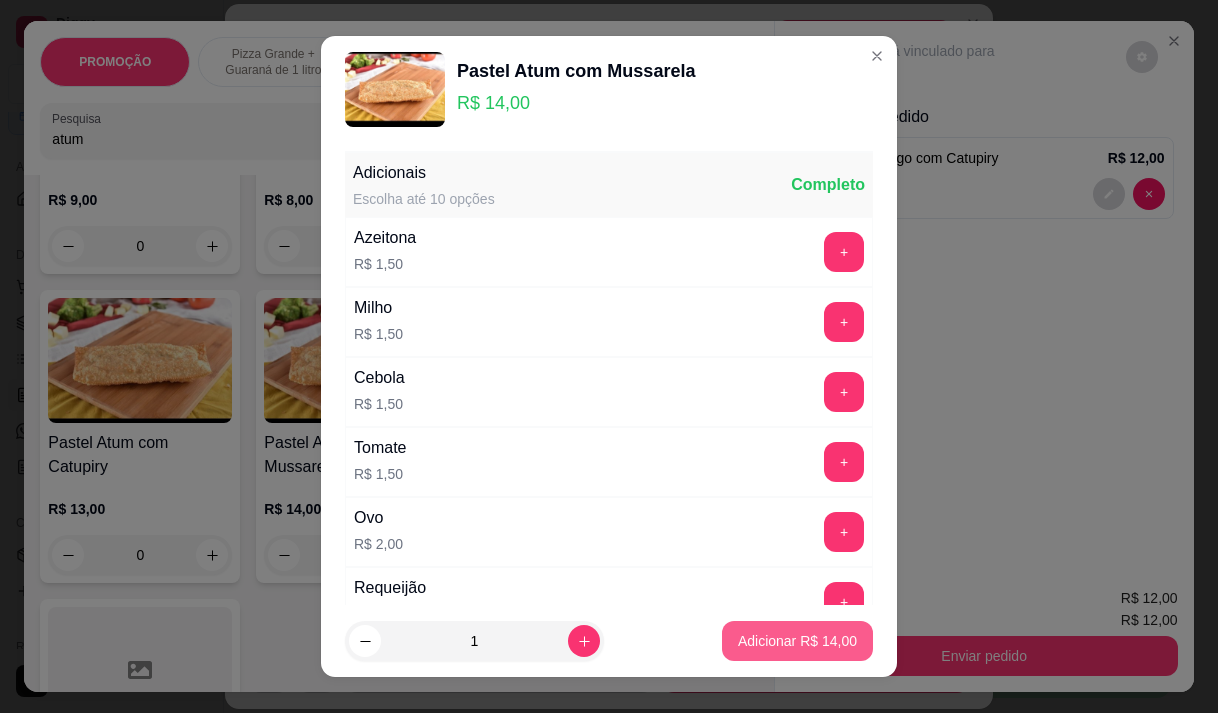 click on "Adicionar   R$ 14,00" at bounding box center (797, 641) 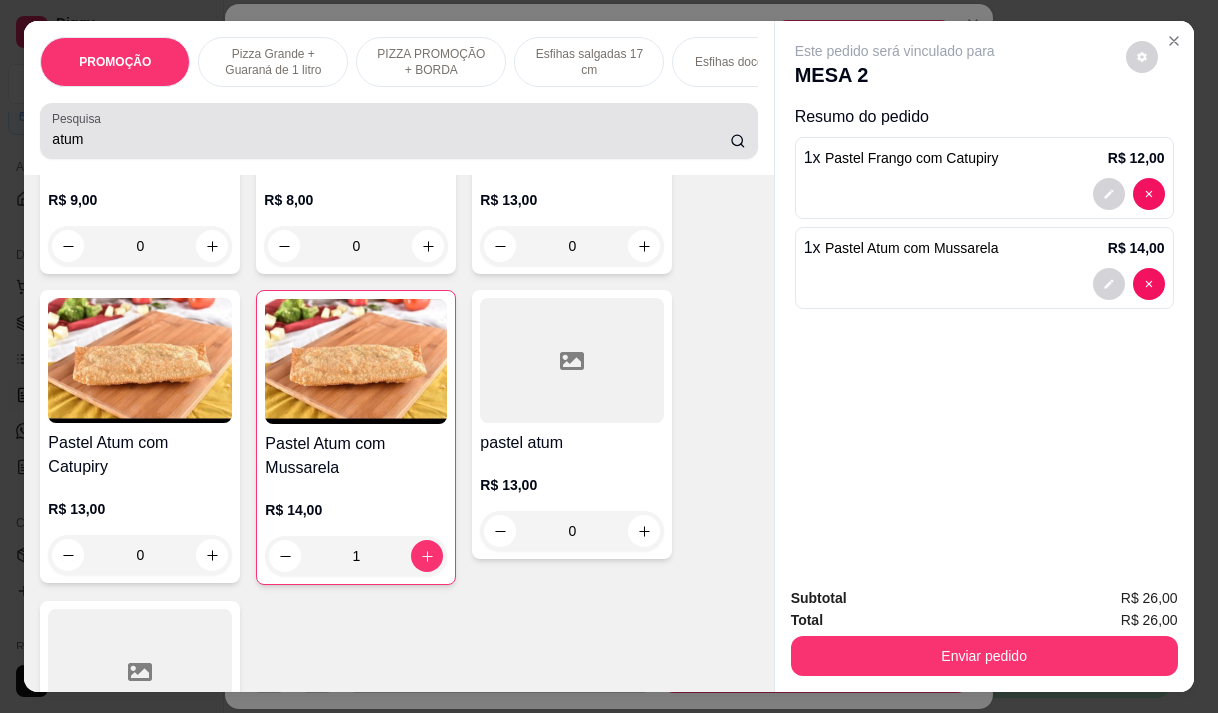 click on "atum" at bounding box center [391, 139] 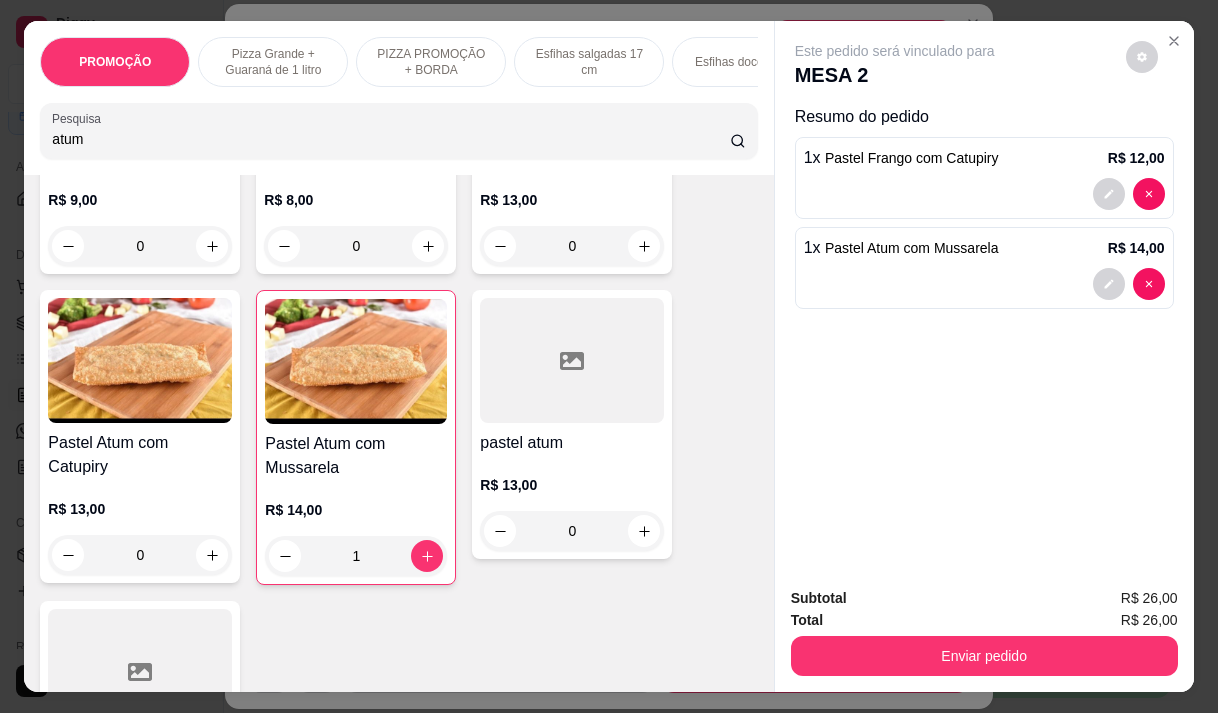 click on "atum" at bounding box center (391, 139) 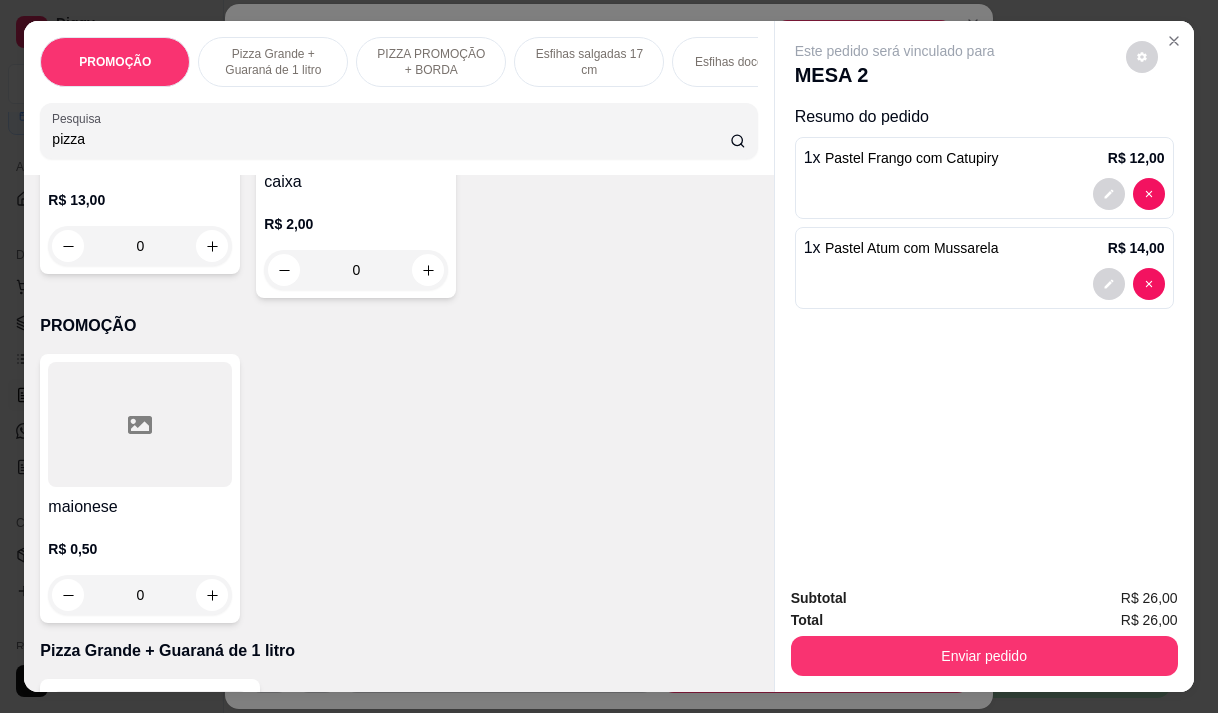 scroll, scrollTop: 649, scrollLeft: 0, axis: vertical 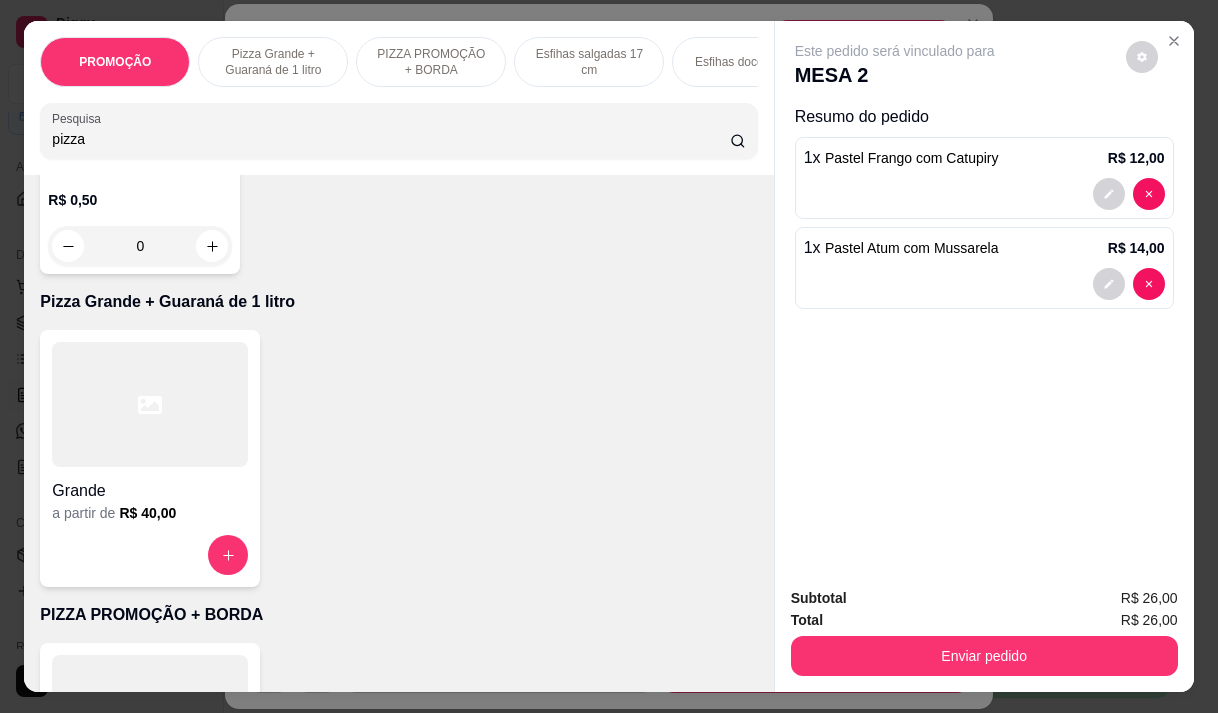 type on "pizza" 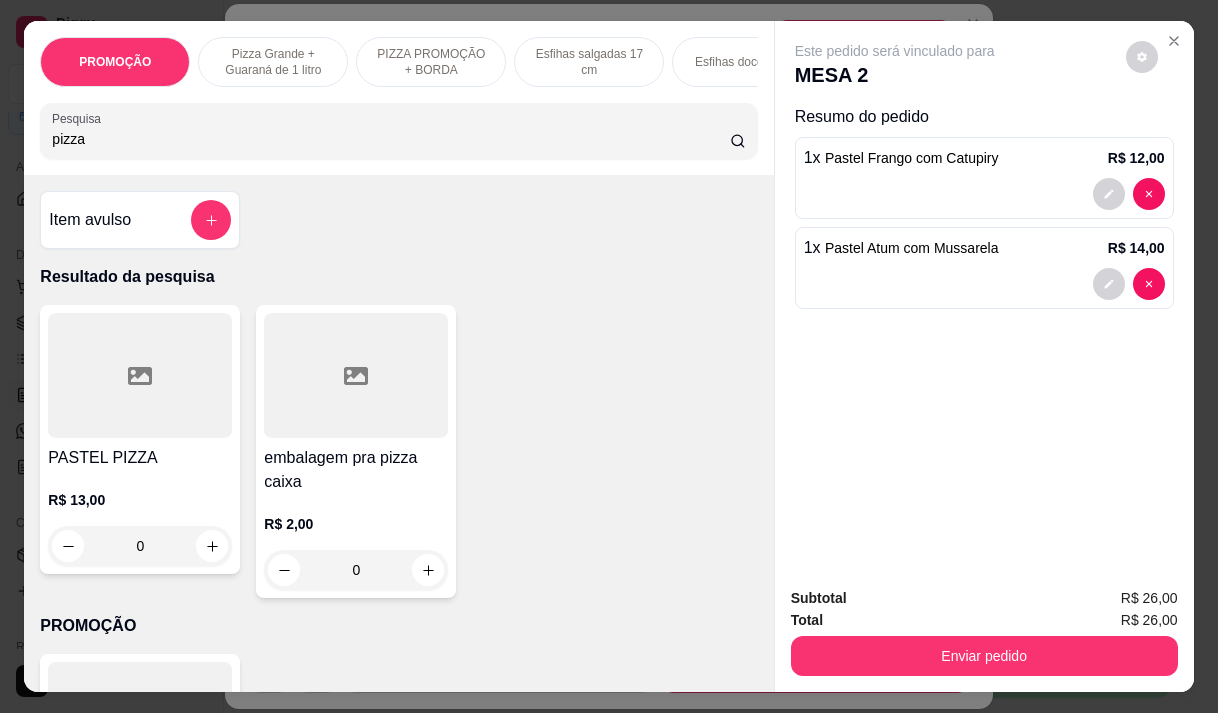 click on "PROMOÇÃO  Pizza Grande + Guaraná de 1 litro  PIZZA PROMOÇÃO + BORDA  Esfihas salgadas 17 cm Esfihas doce 17 cm Kibes Pastéis salgados 27 cm Pastéis doces 27 cm PASTÉIS KIDS Pizza Salgadas Pizzas Doces Beirutes Bebidas Sucos meio adicional  embalagens  Pesquisa pizza" at bounding box center (398, 98) 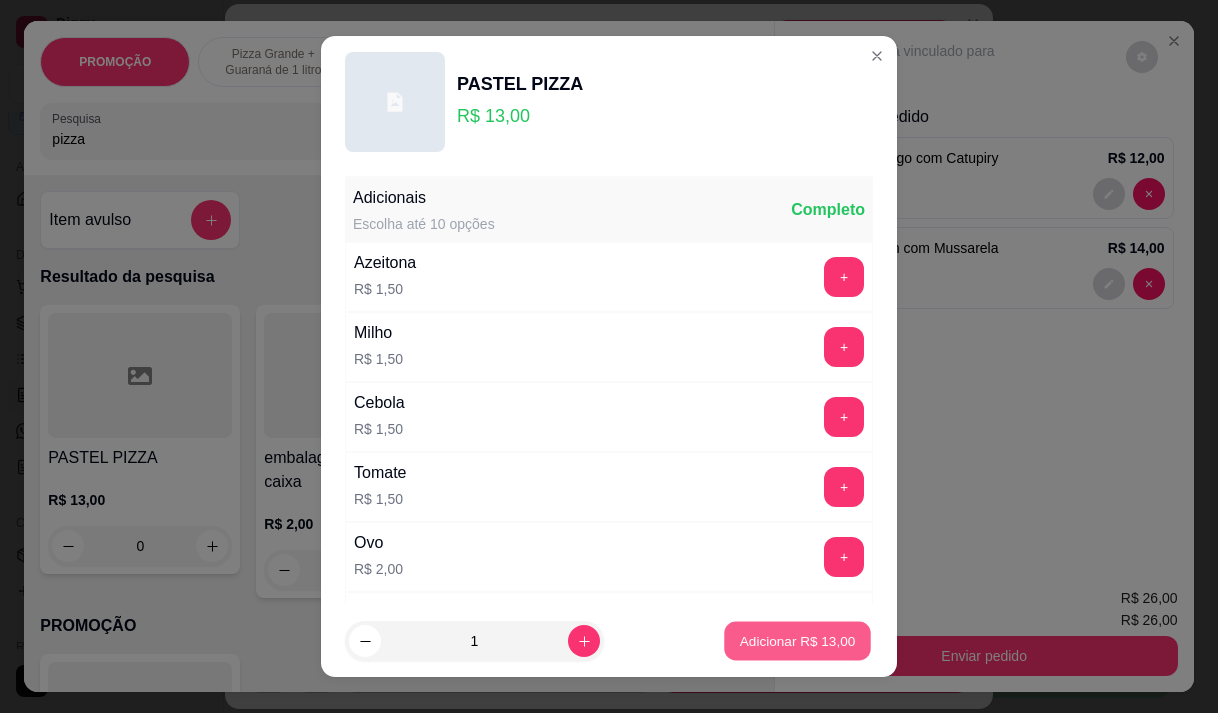 click on "Adicionar   R$ 13,00" at bounding box center [798, 641] 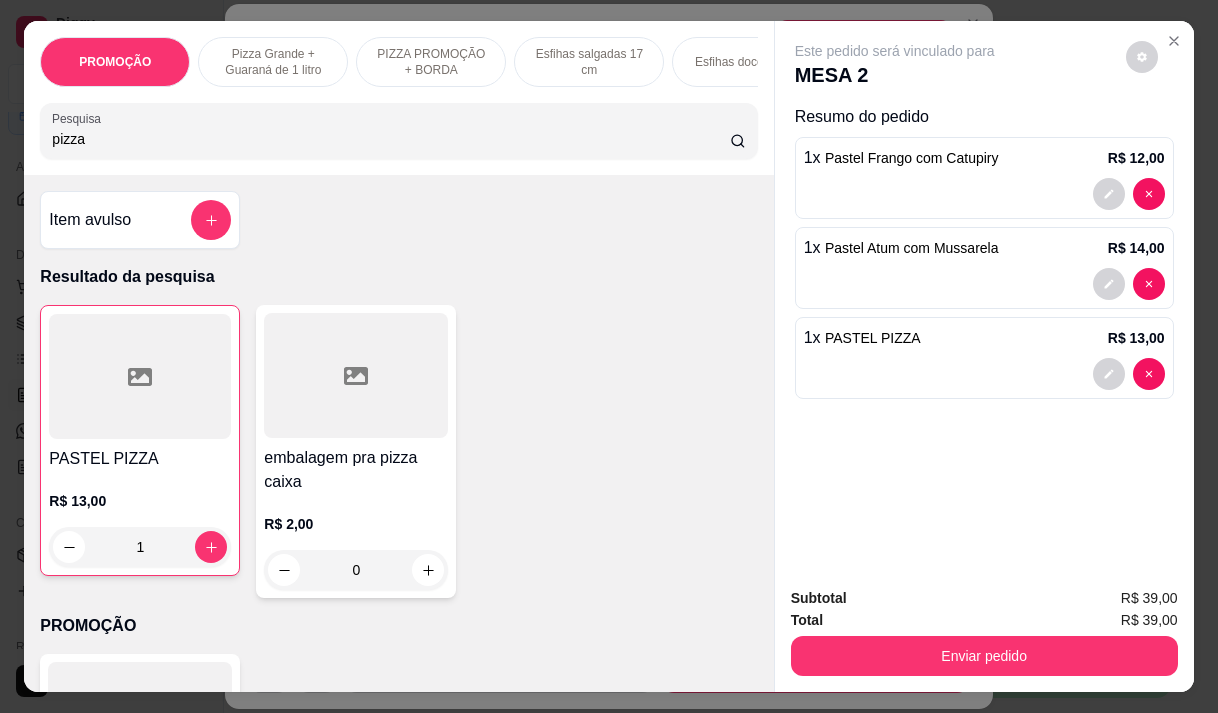 click on "pizza" at bounding box center [391, 139] 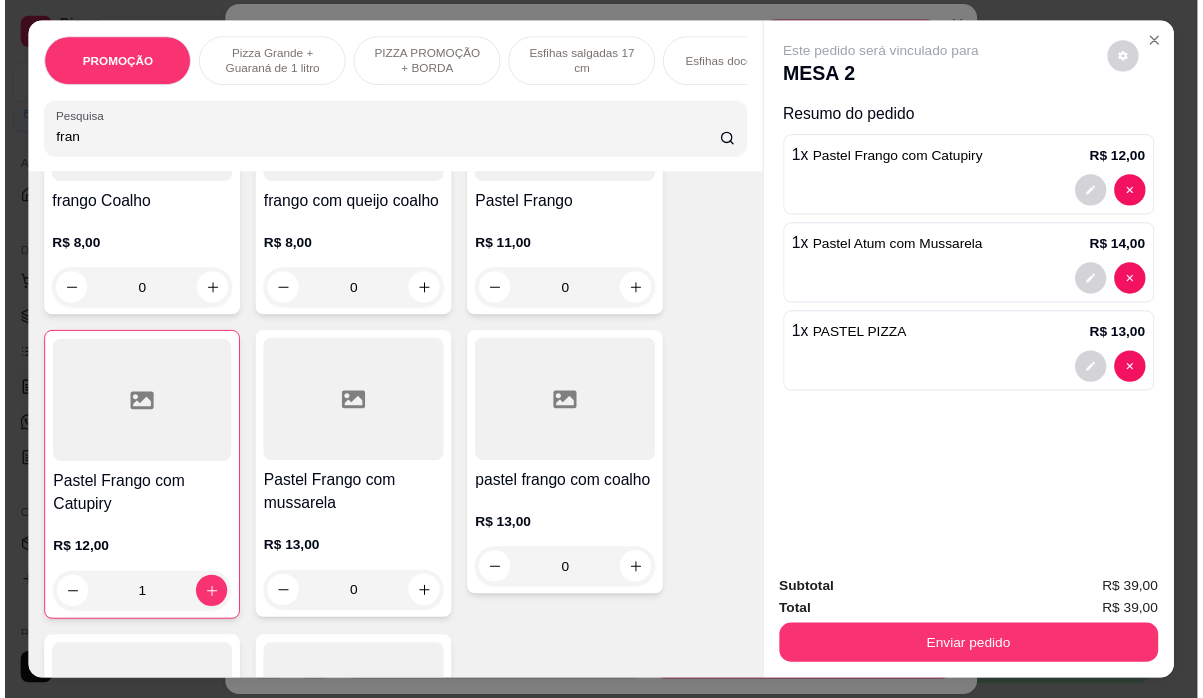 scroll, scrollTop: 600, scrollLeft: 0, axis: vertical 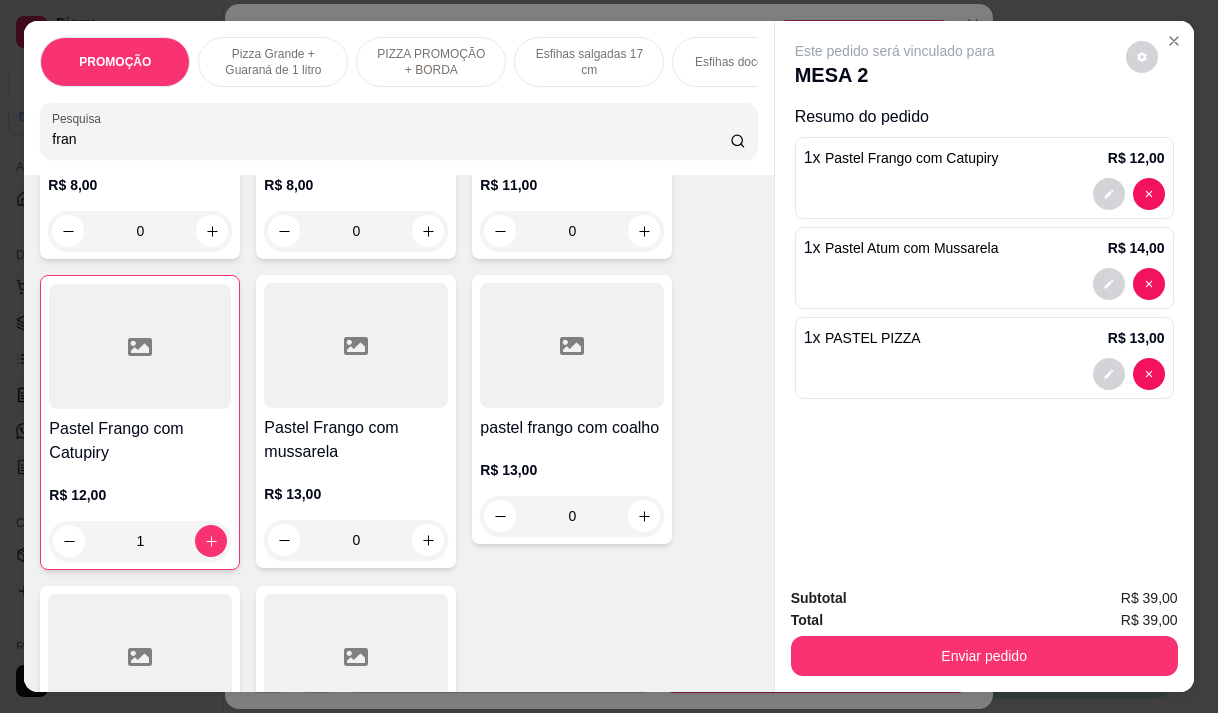 type on "fran" 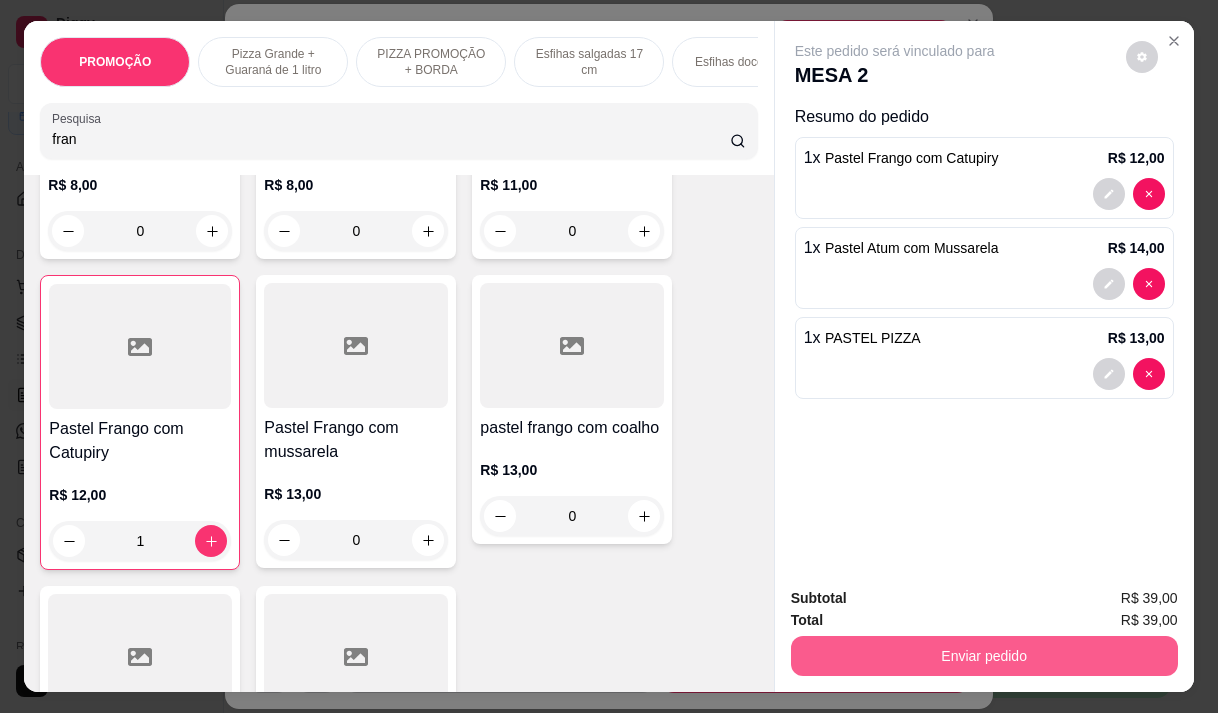click on "Enviar pedido" at bounding box center (984, 656) 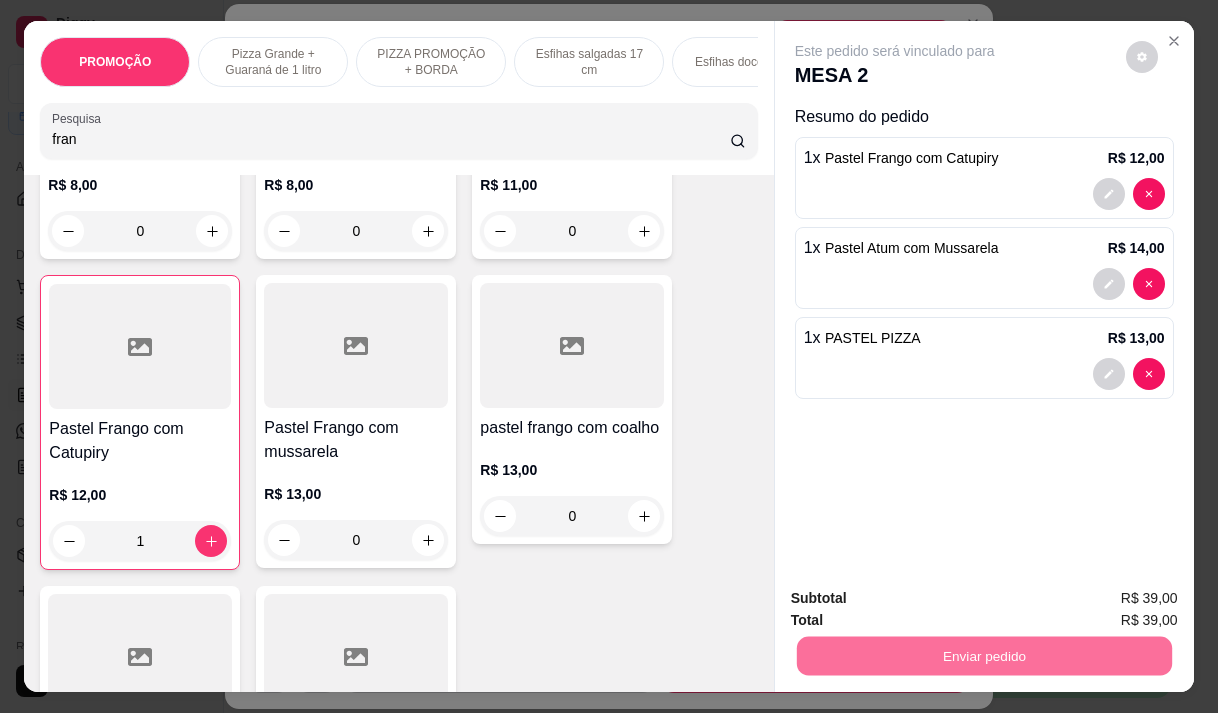 click at bounding box center [572, 345] 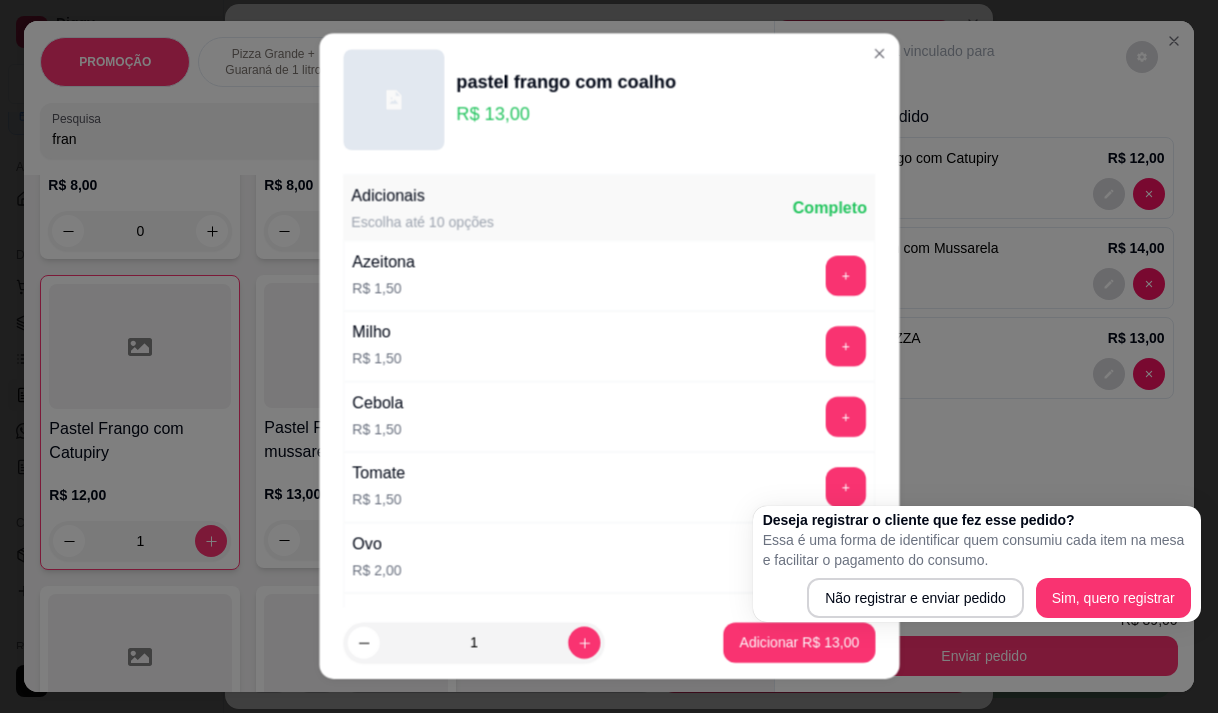 click on "Tomate R$ 1,50 +" at bounding box center [609, 487] 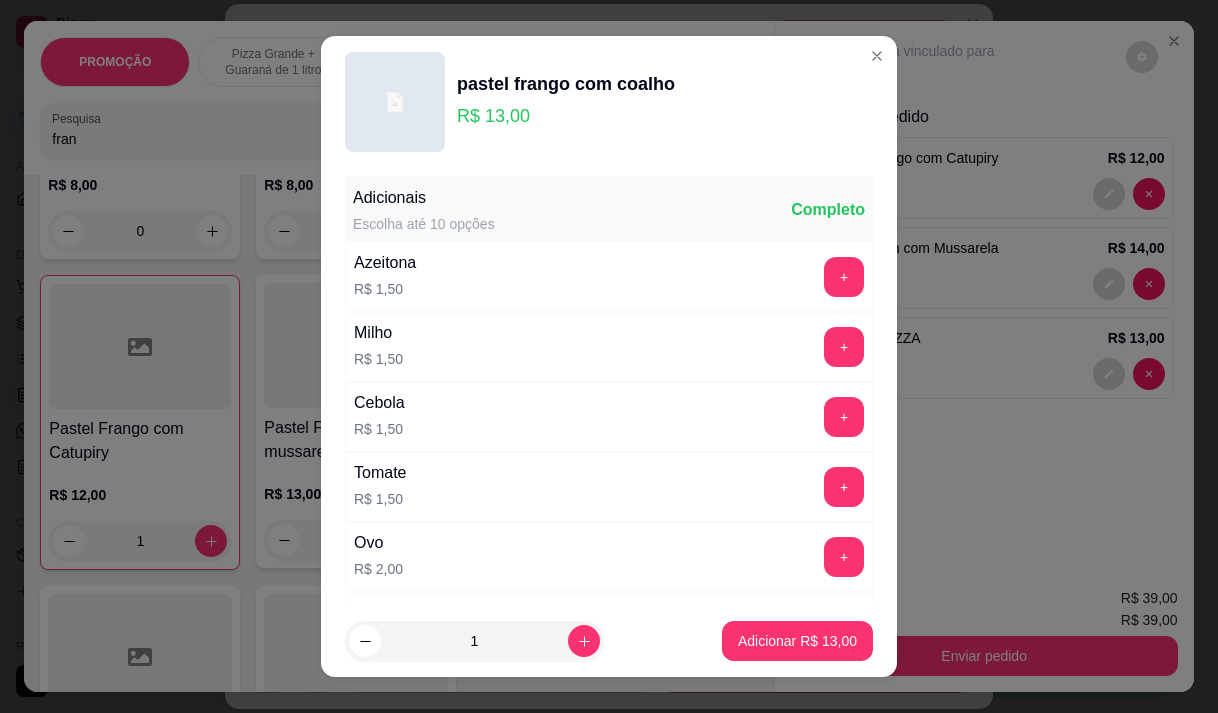 click on "Esfiha de Frango R$ 7,50 0 Esfiha de frango catupiri R$ 8,00 0 Esfiha frango mussarela R$ 8,00 0 frango Coalho R$ 8,00 0 frango com queijo coalho R$ 8,00 0 Pastel Frango R$ 11,00 0 Pastel Frango com Catupiry R$ 12,00 1 Pastel Frango com mussarela R$ 13,00 0 pastel frango com coalho R$ 13,00 0 pastel KIDS frango R$ 8,00 0 pastel KIDS frango com mussarela R$ 10,00 0" at bounding box center [398, 292] 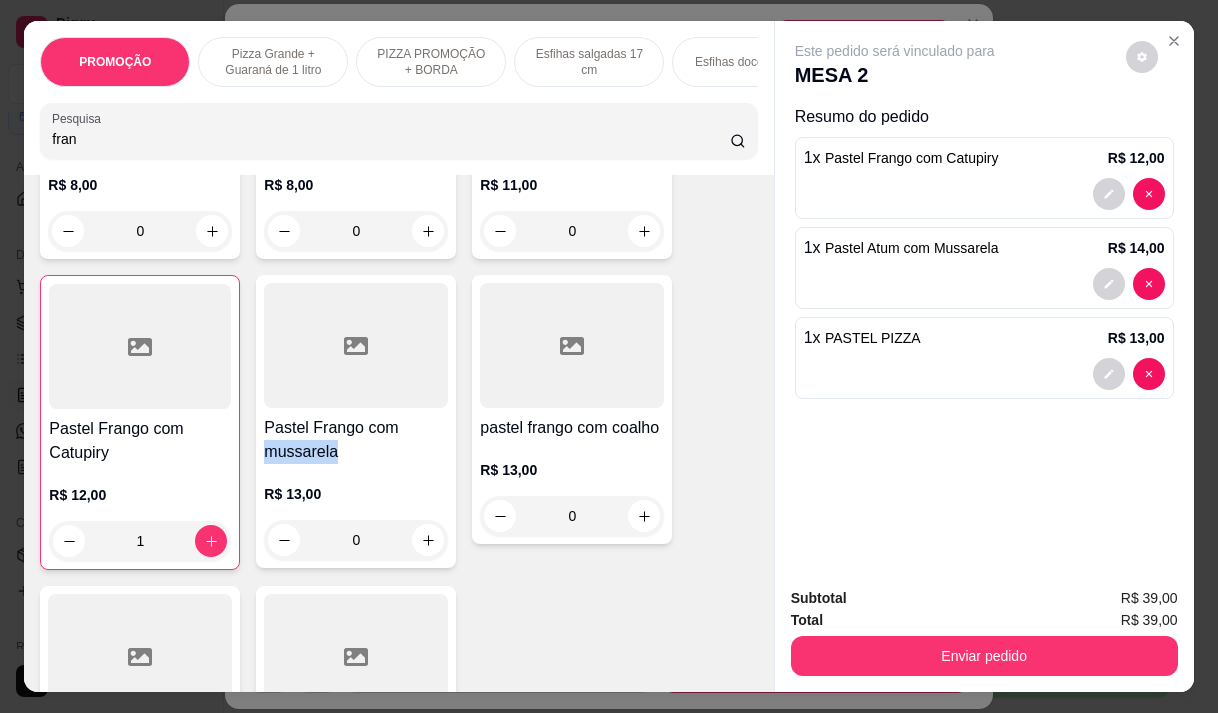click on "Pastel Frango com mussarela" at bounding box center [356, 440] 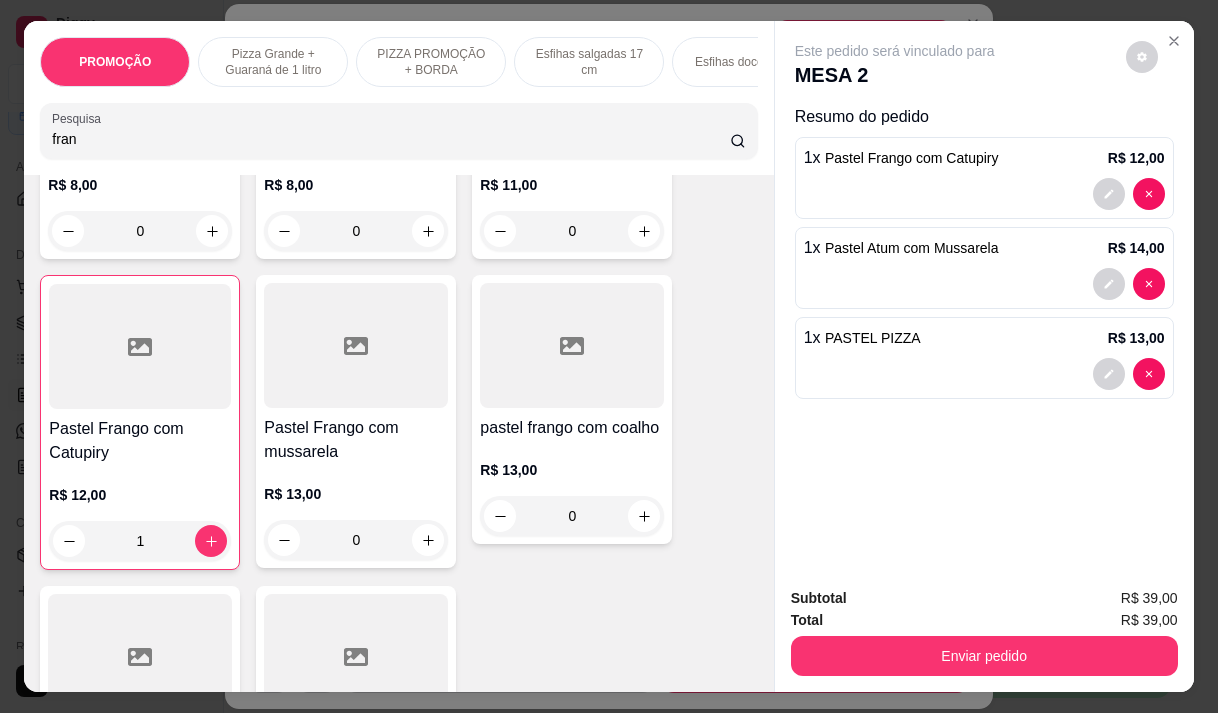 click at bounding box center [356, 345] 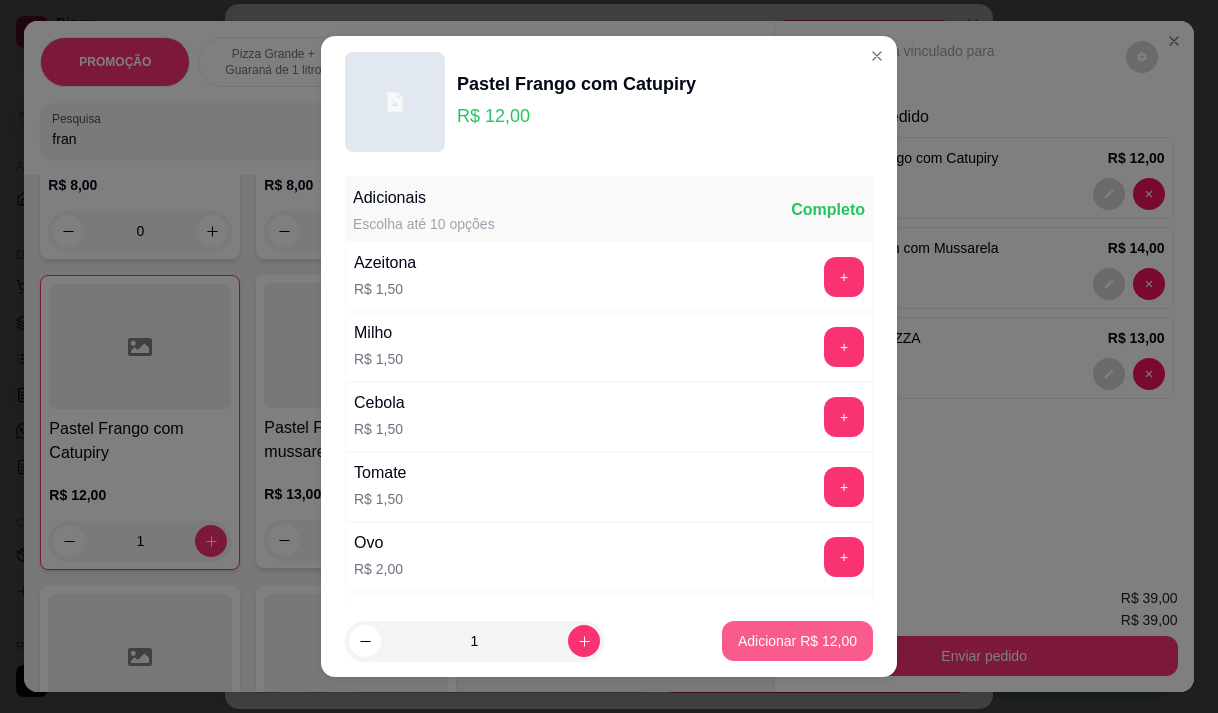 click on "Adicionar   R$ 12,00" at bounding box center (797, 641) 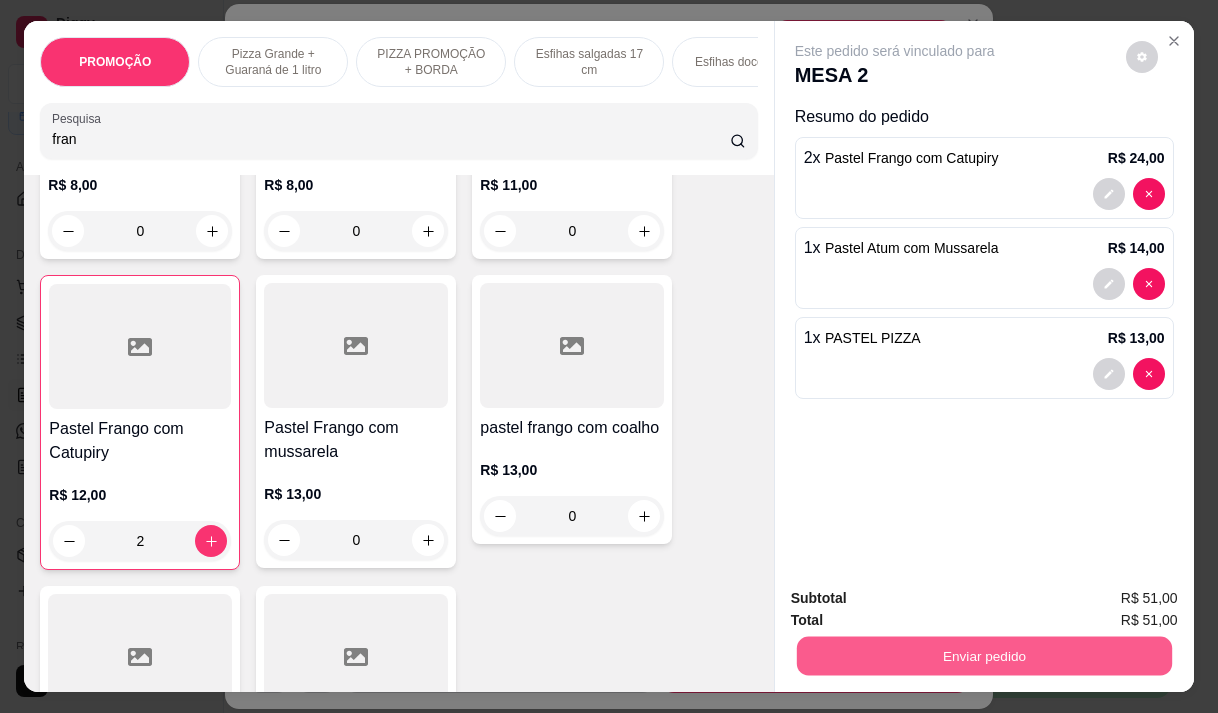 click on "Enviar pedido" at bounding box center [983, 655] 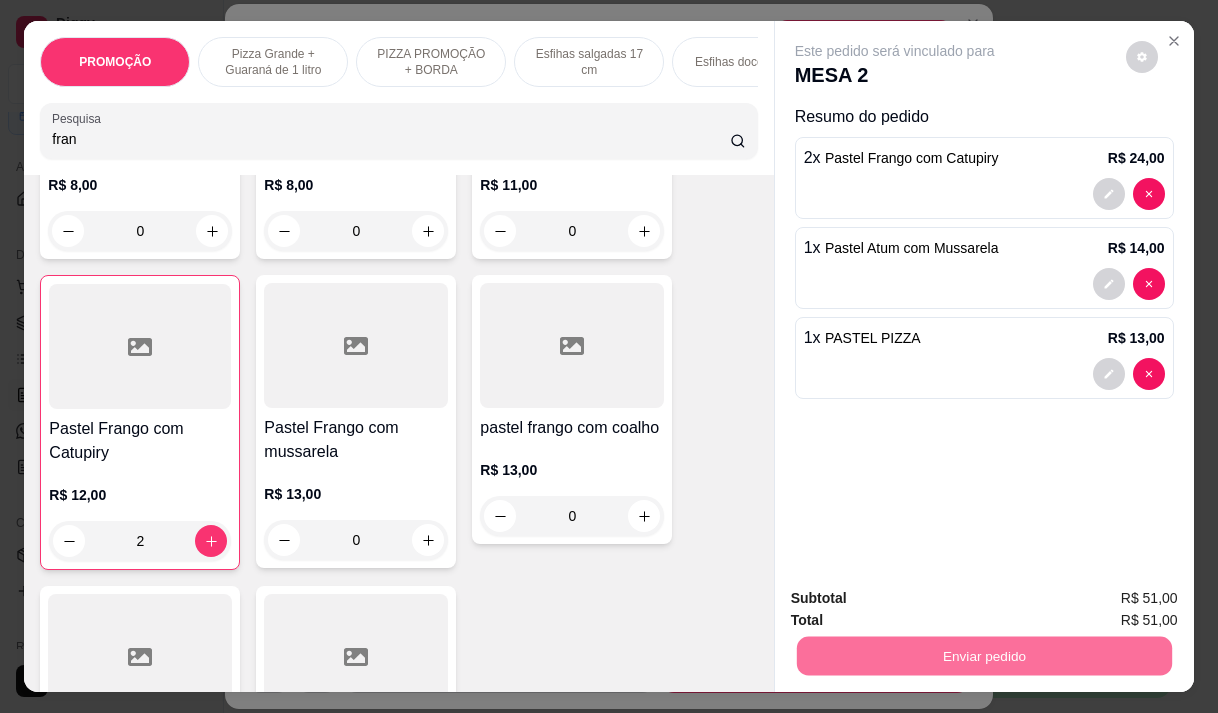 click on "Não registrar e enviar pedido" at bounding box center (918, 599) 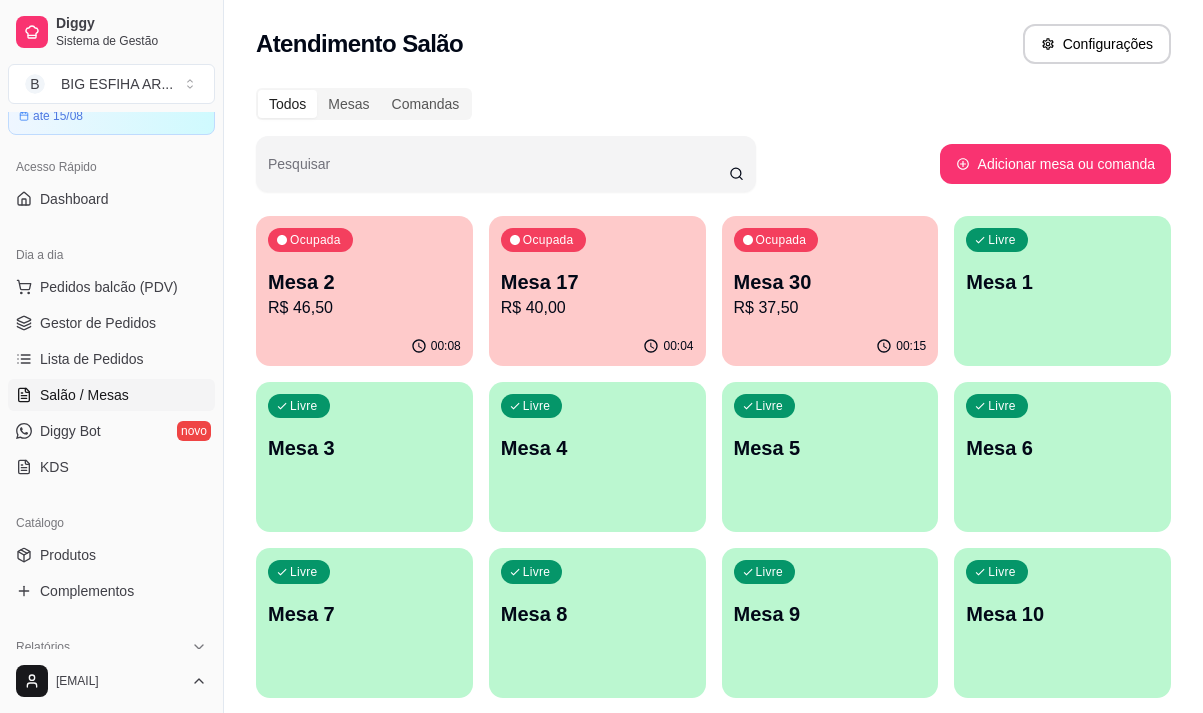 click on "00:04" at bounding box center [597, 346] 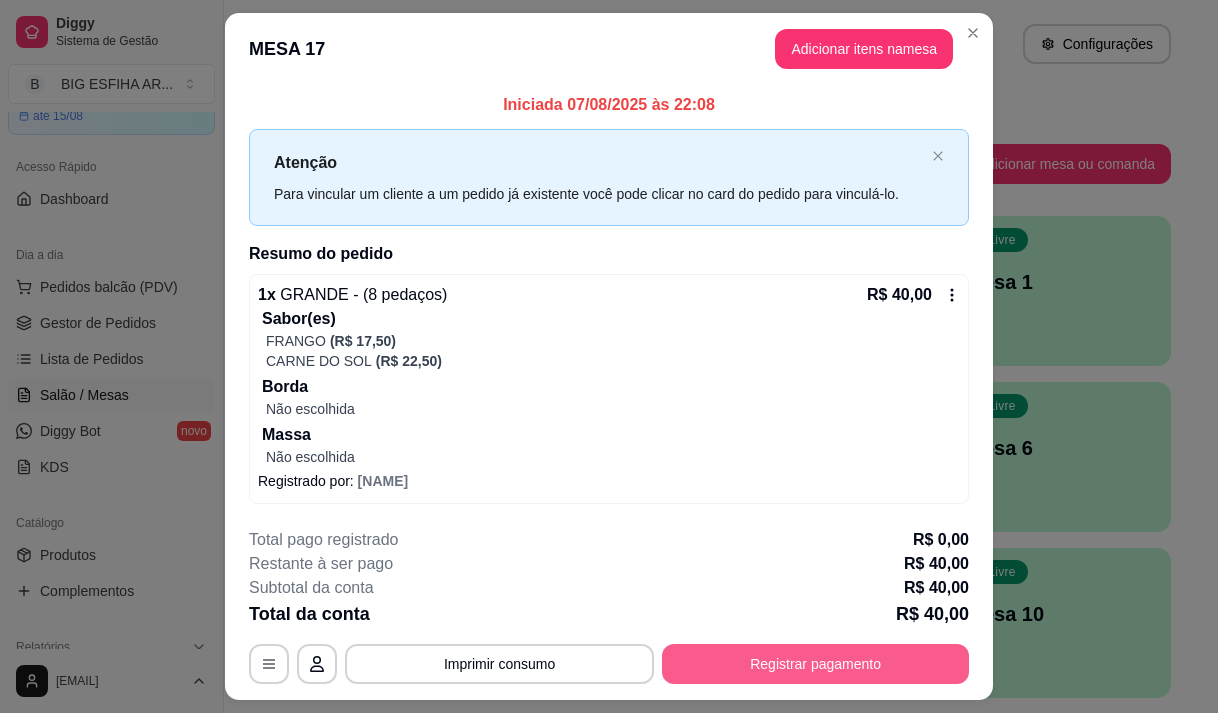 click on "Registrar pagamento" at bounding box center [815, 664] 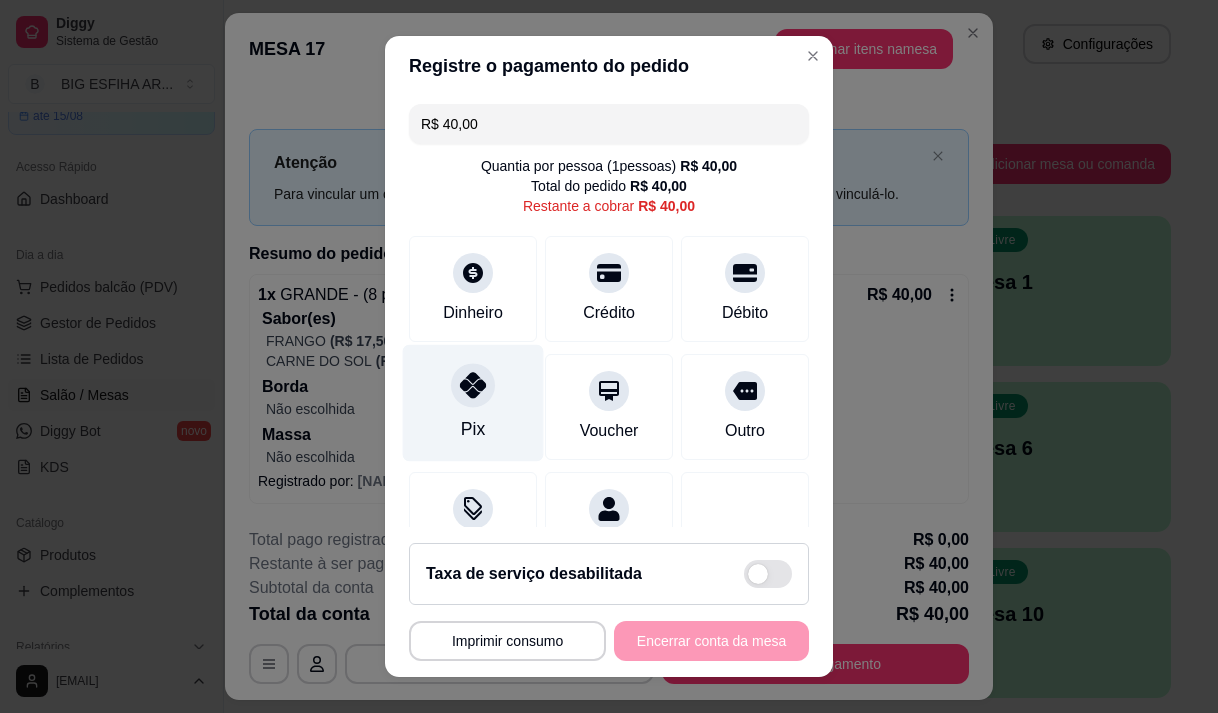 click at bounding box center (473, 385) 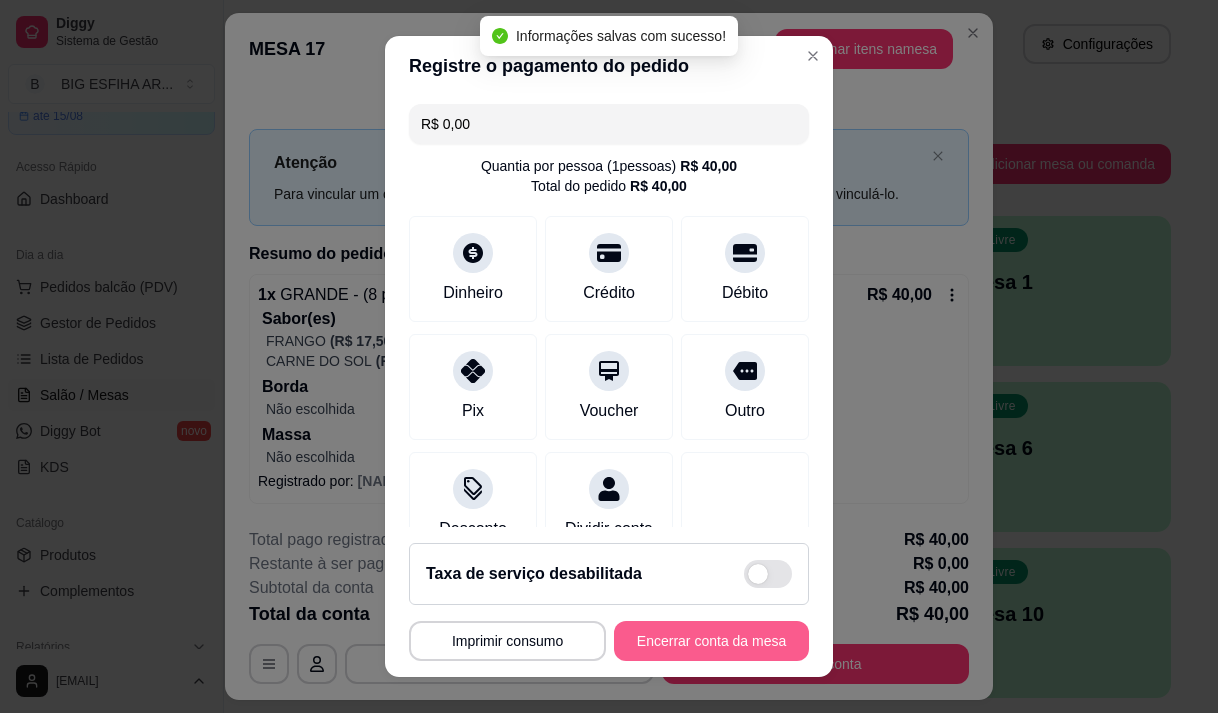 type on "R$ 0,00" 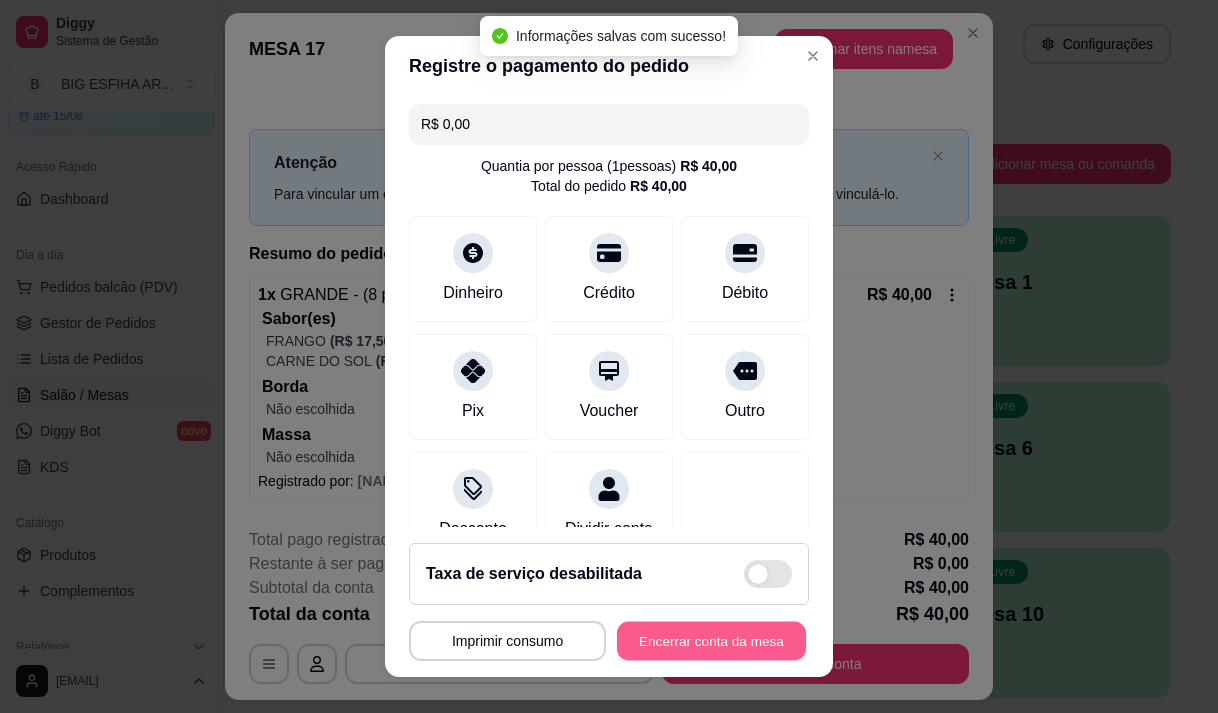 click on "Encerrar conta da mesa" at bounding box center (711, 641) 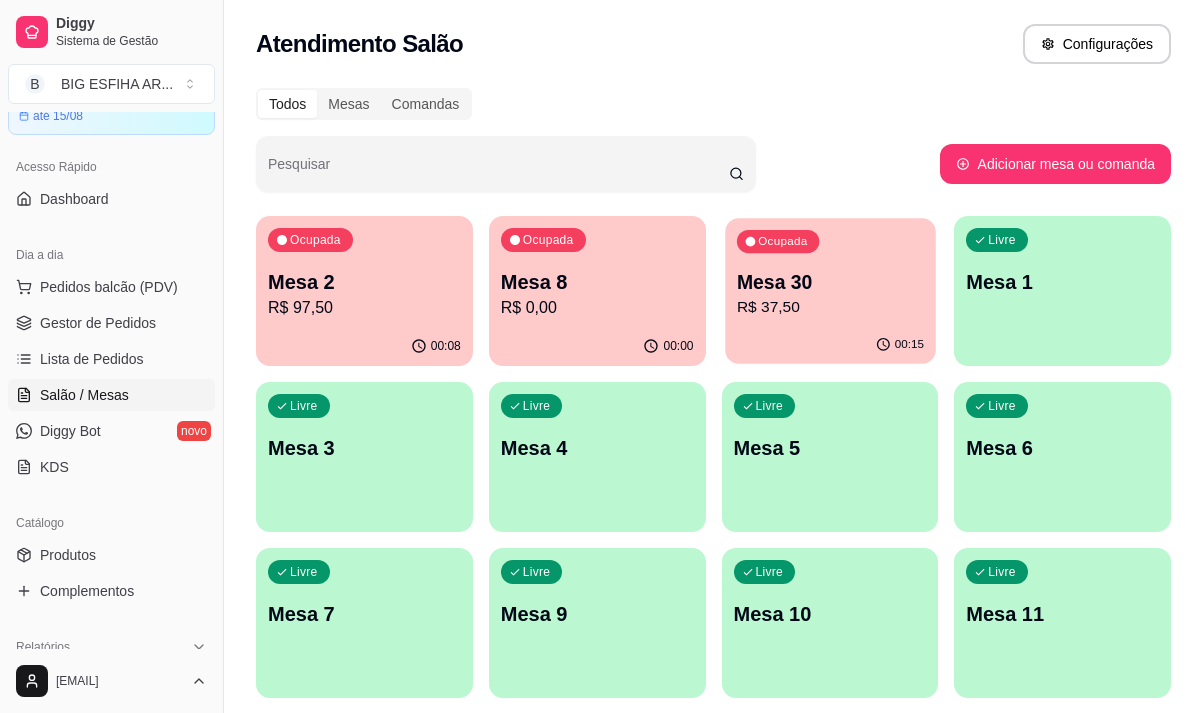 click on "Mesa 30" at bounding box center [829, 282] 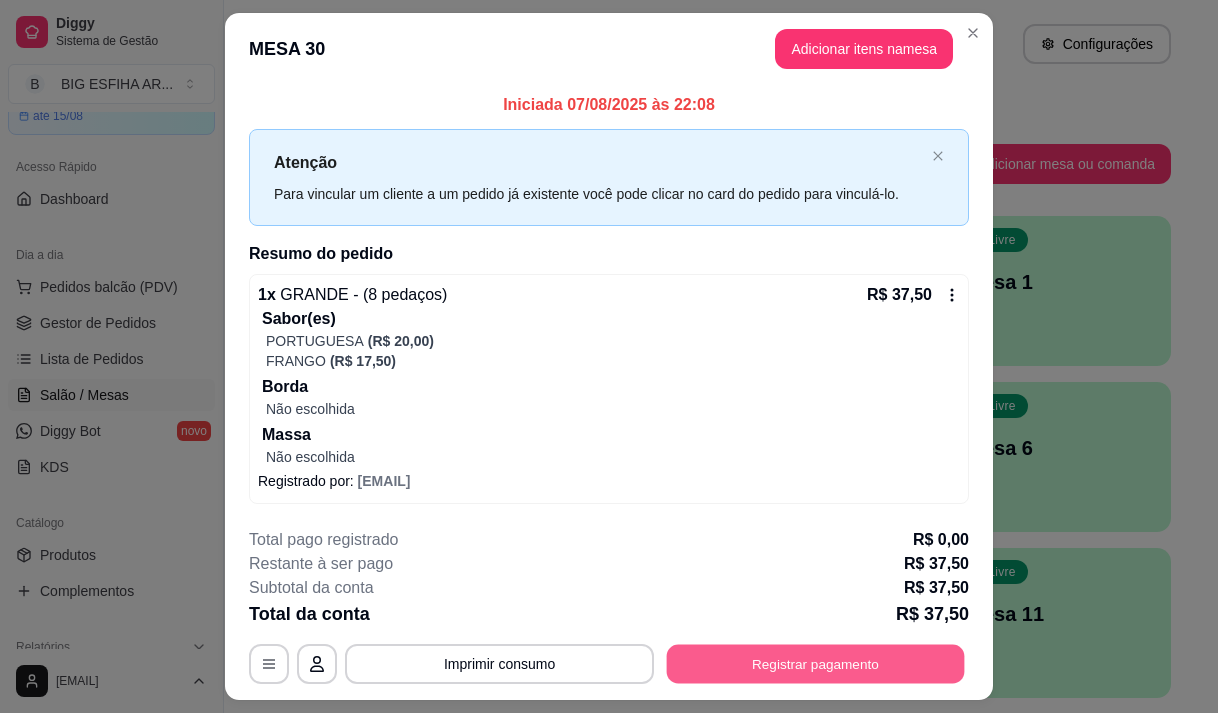 click on "Registrar pagamento" at bounding box center (816, 664) 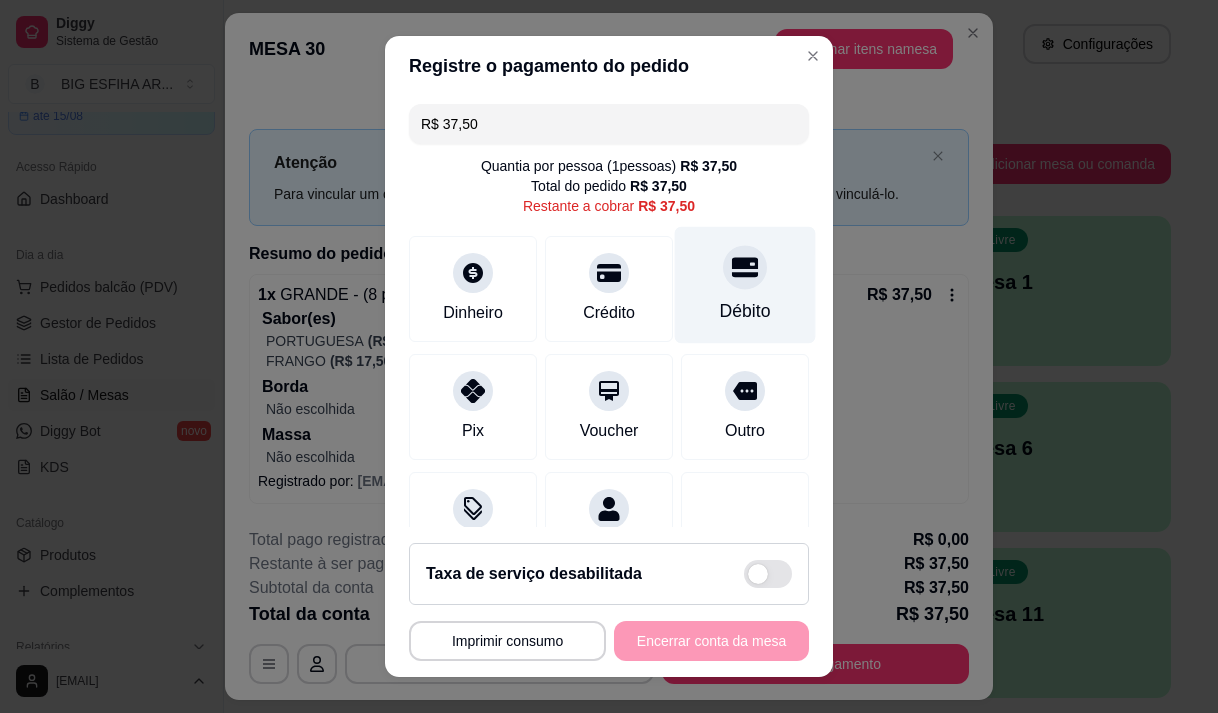 click on "Débito" at bounding box center (745, 311) 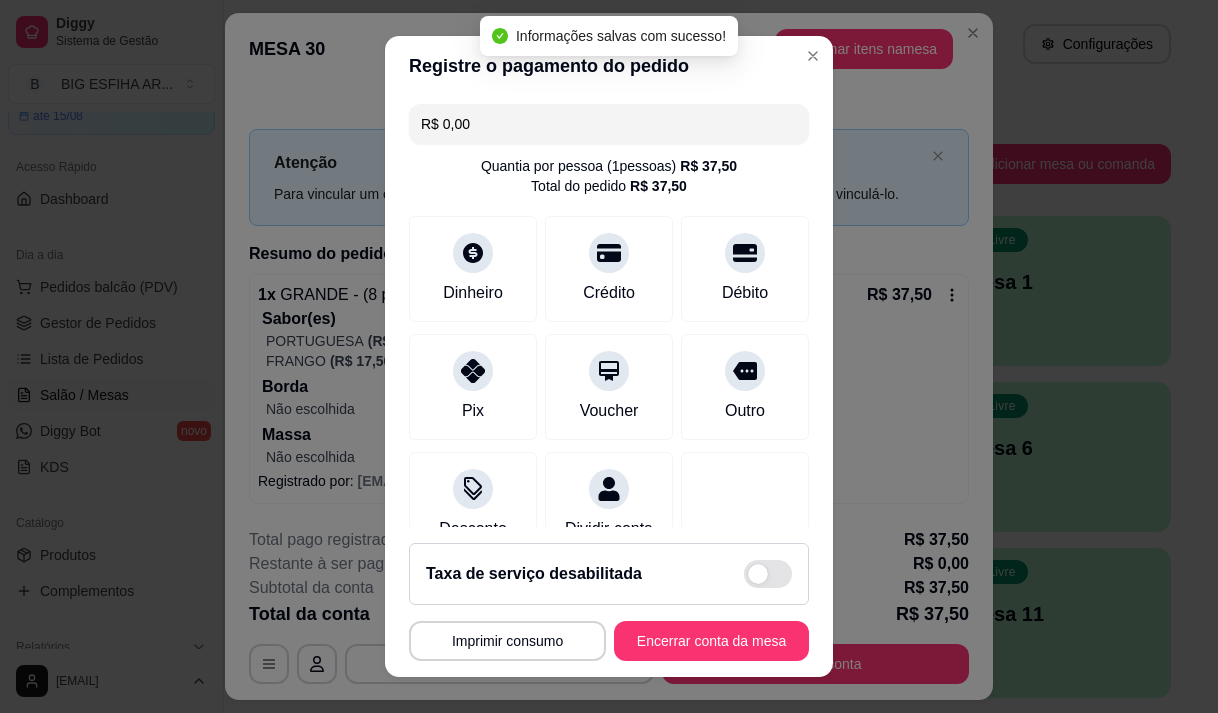 type on "R$ 0,00" 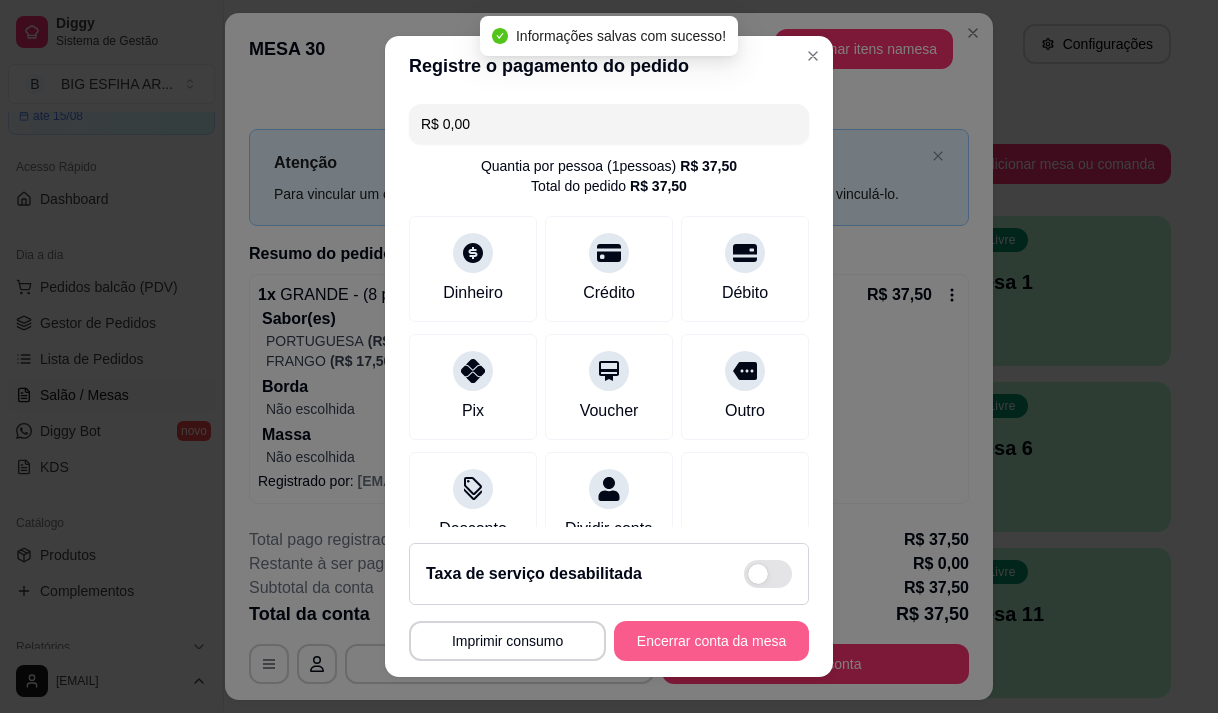 click on "Encerrar conta da mesa" at bounding box center (711, 641) 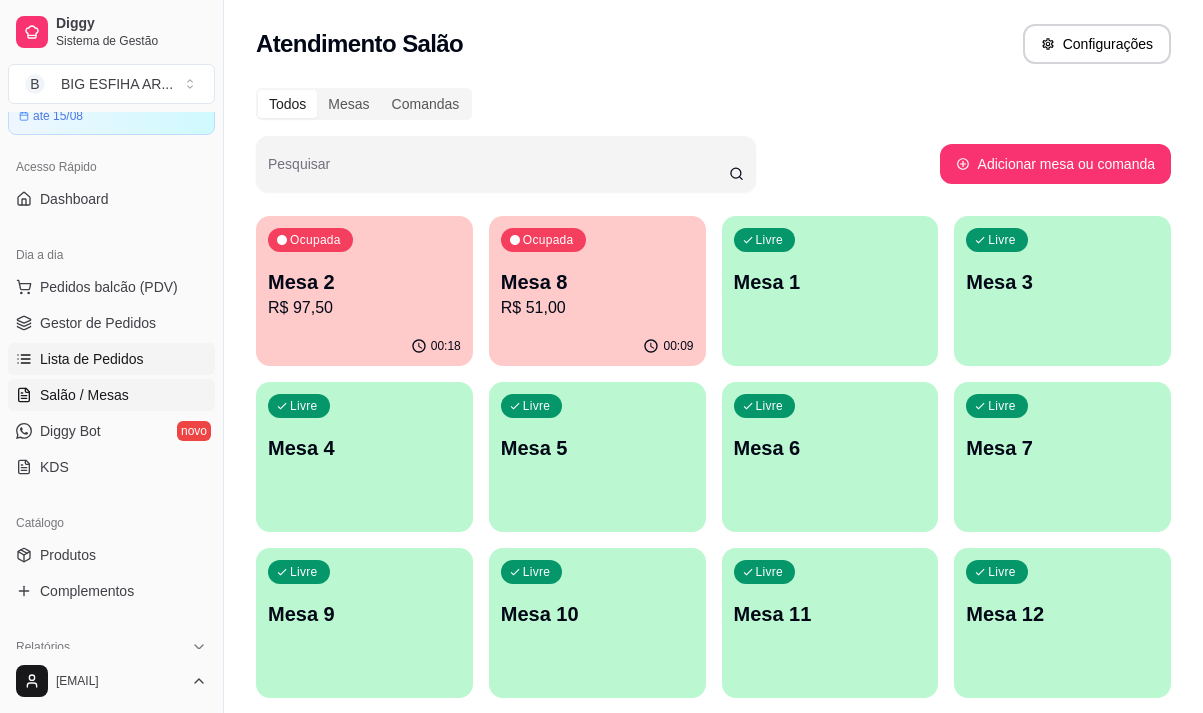 click on "Lista de Pedidos" at bounding box center (92, 359) 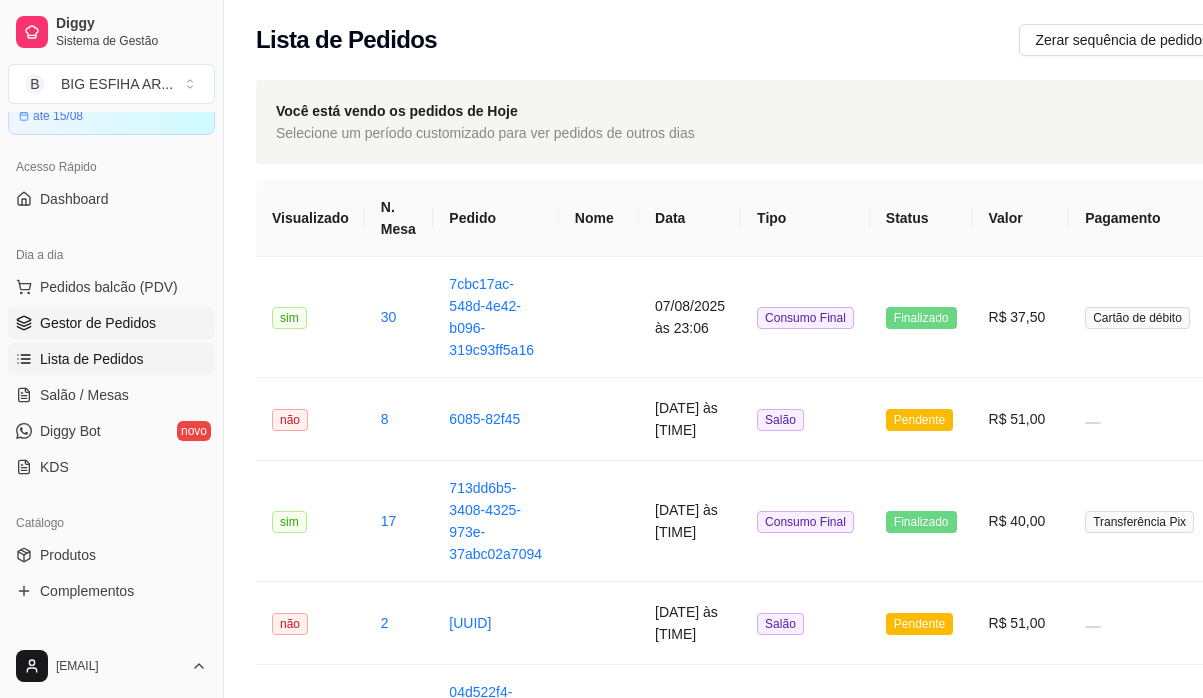 click on "Gestor de Pedidos" at bounding box center [111, 323] 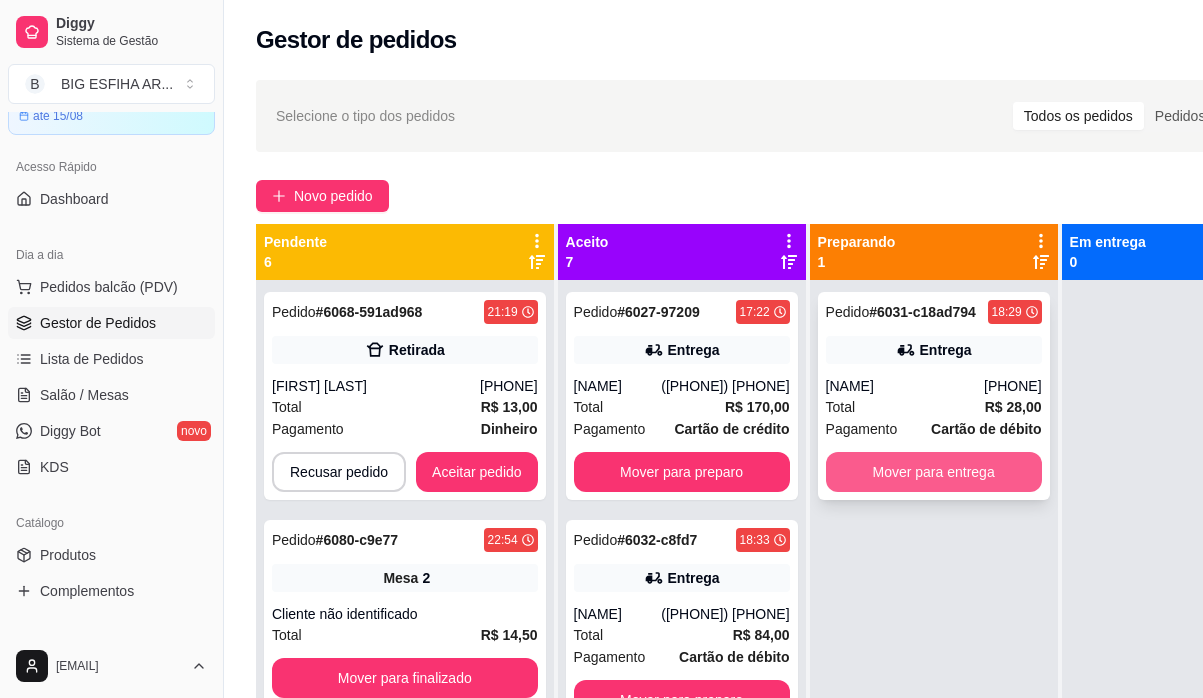 click on "Mover para entrega" at bounding box center (934, 472) 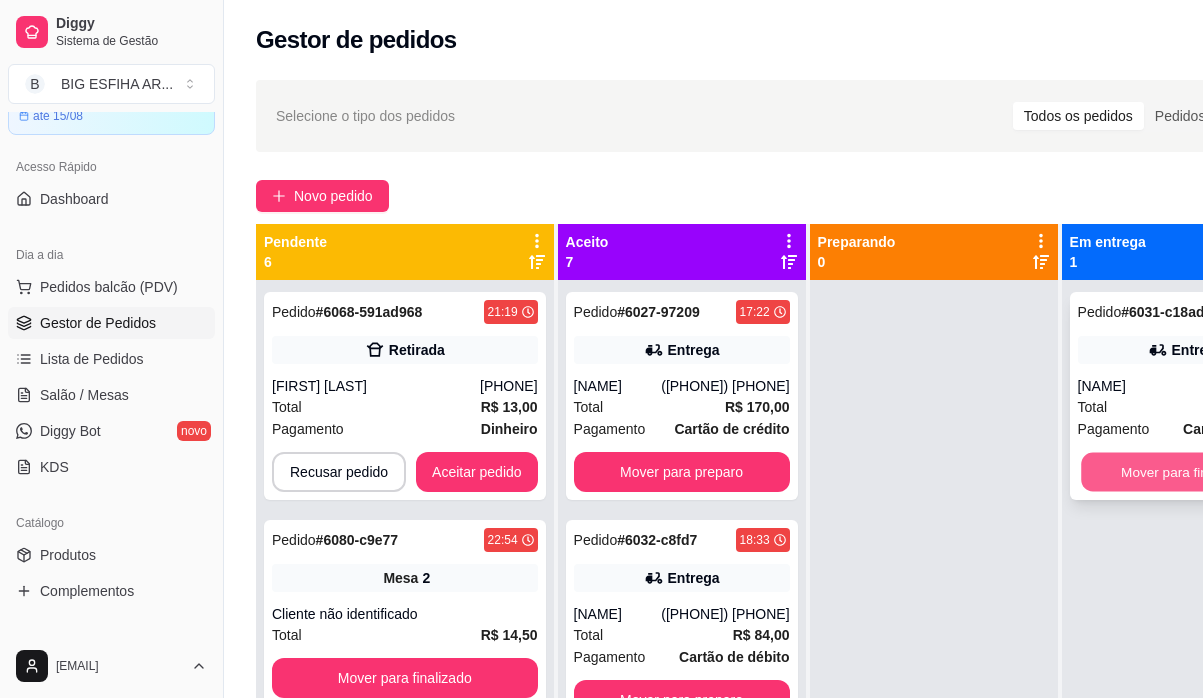 click on "Mover para finalizado" at bounding box center (1186, 472) 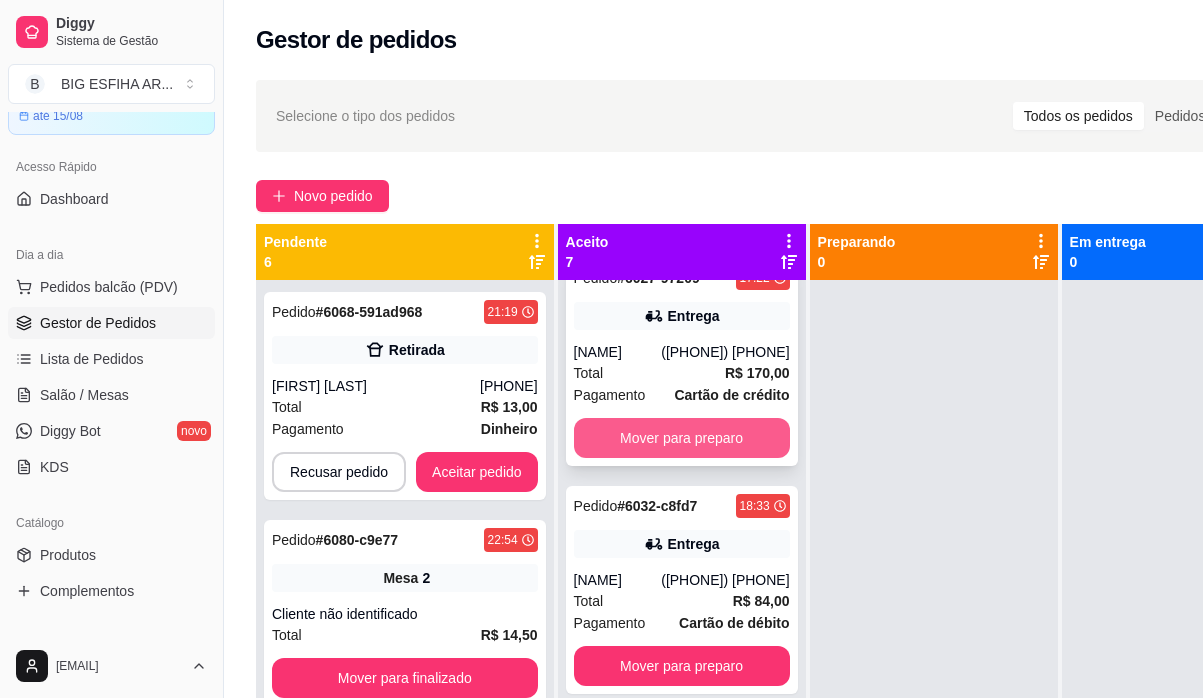 scroll, scrollTop: 0, scrollLeft: 0, axis: both 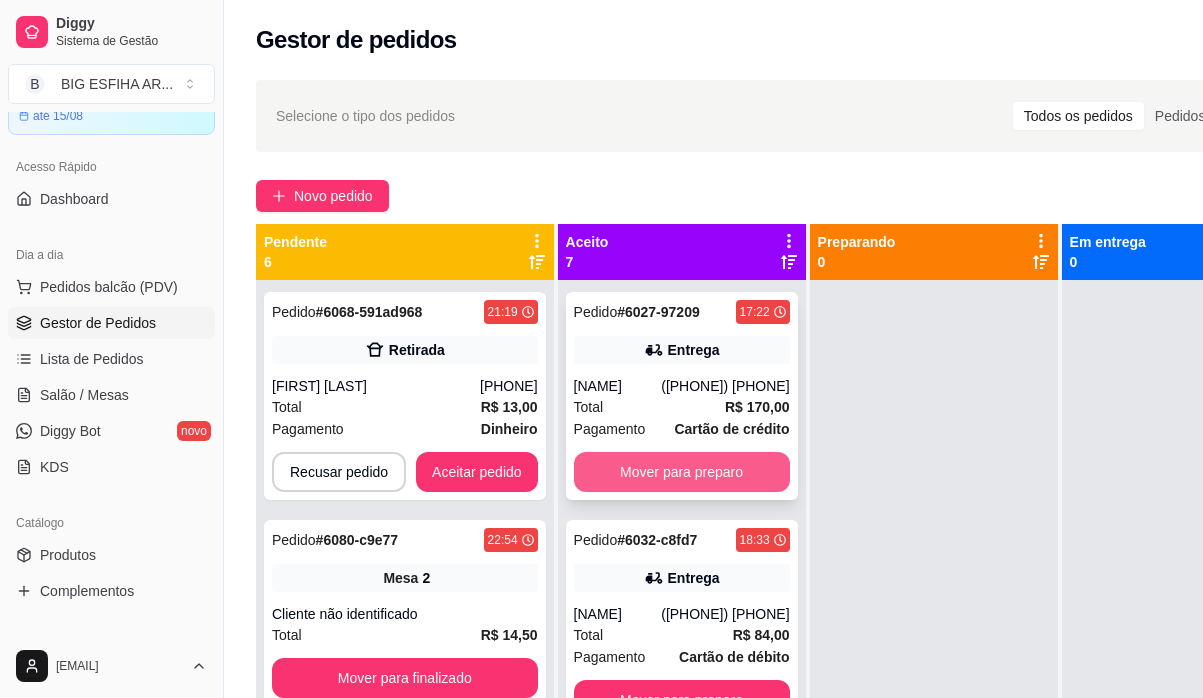click on "Mover para preparo" at bounding box center [682, 472] 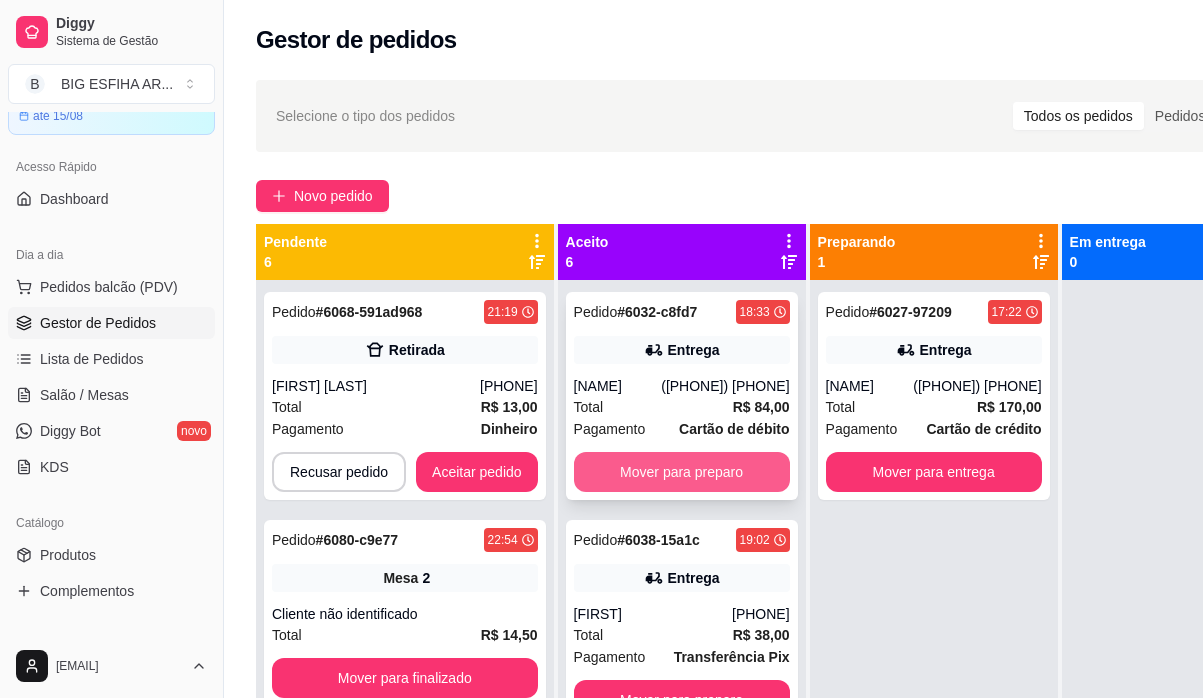 click on "Mover para preparo" at bounding box center (682, 472) 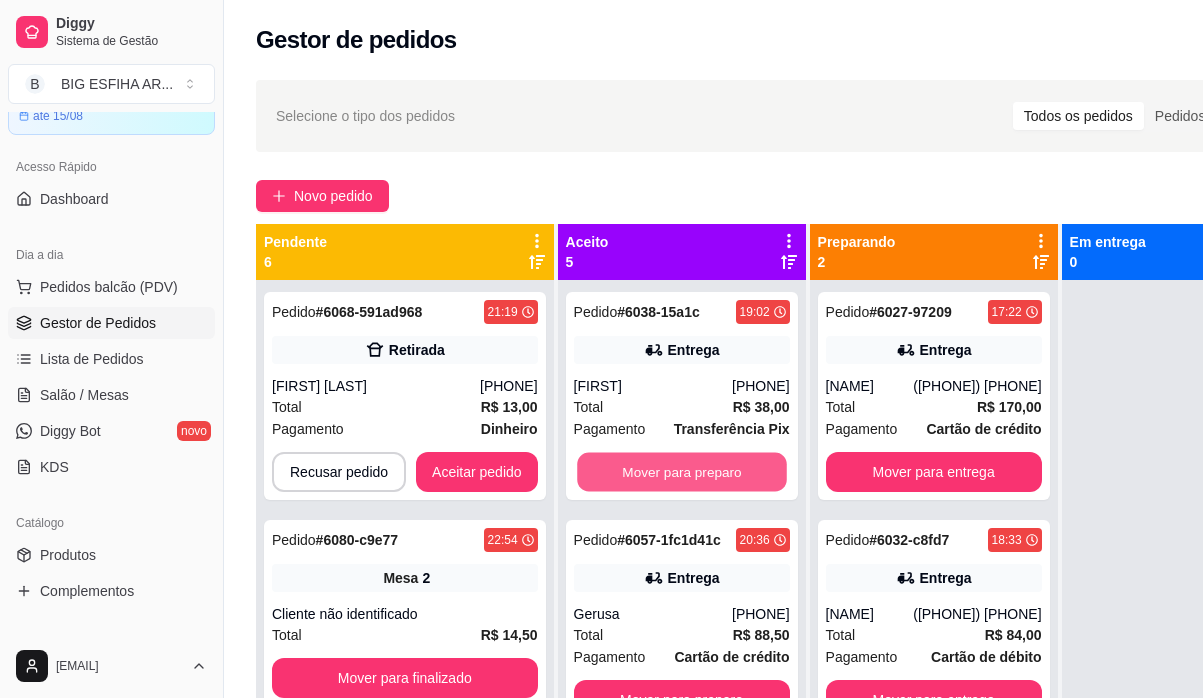 click on "Mover para preparo" at bounding box center (682, 472) 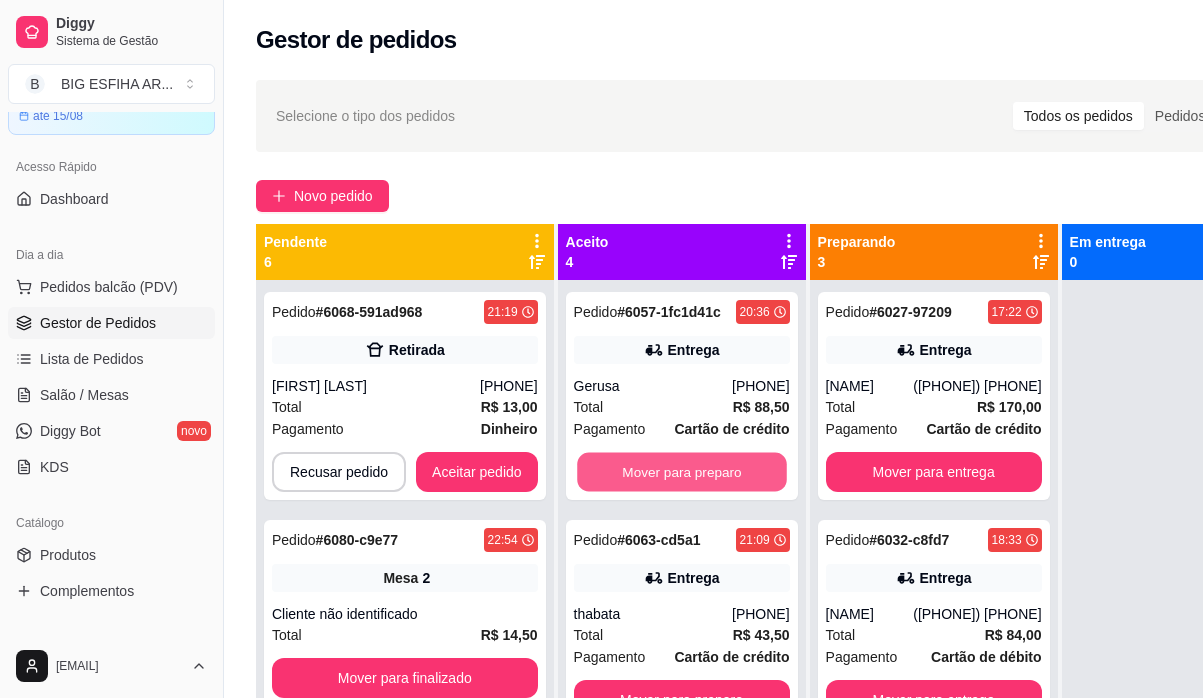 click on "Mover para preparo" at bounding box center [682, 472] 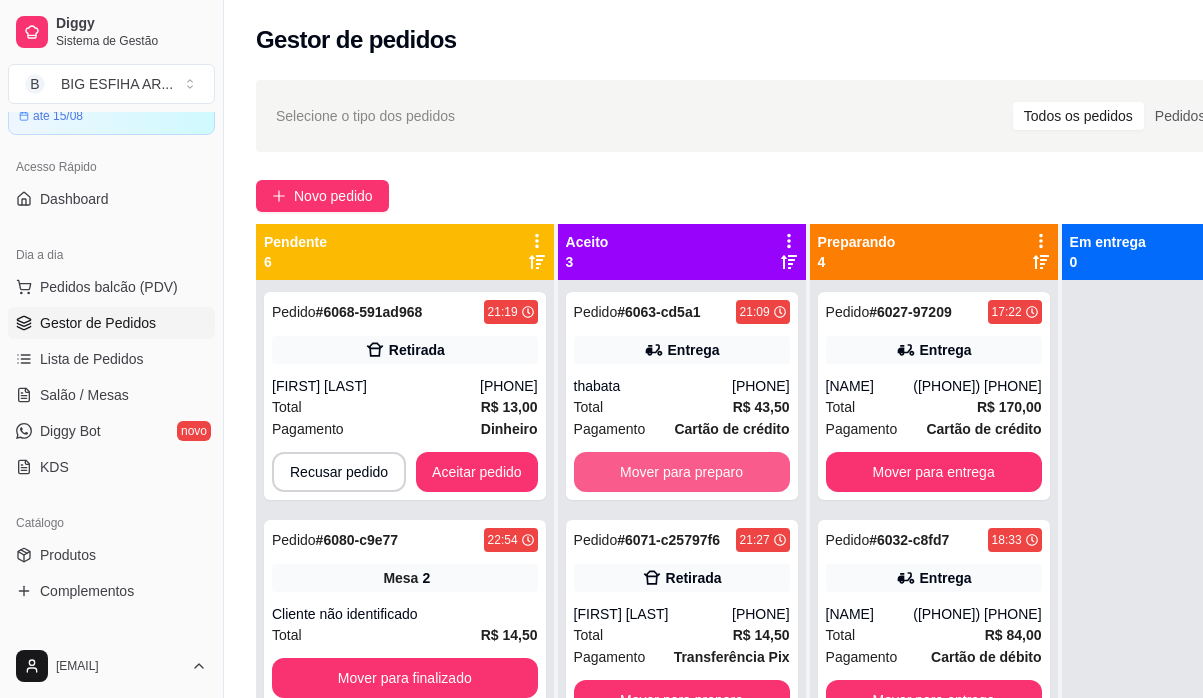 click on "Mover para preparo" at bounding box center (682, 472) 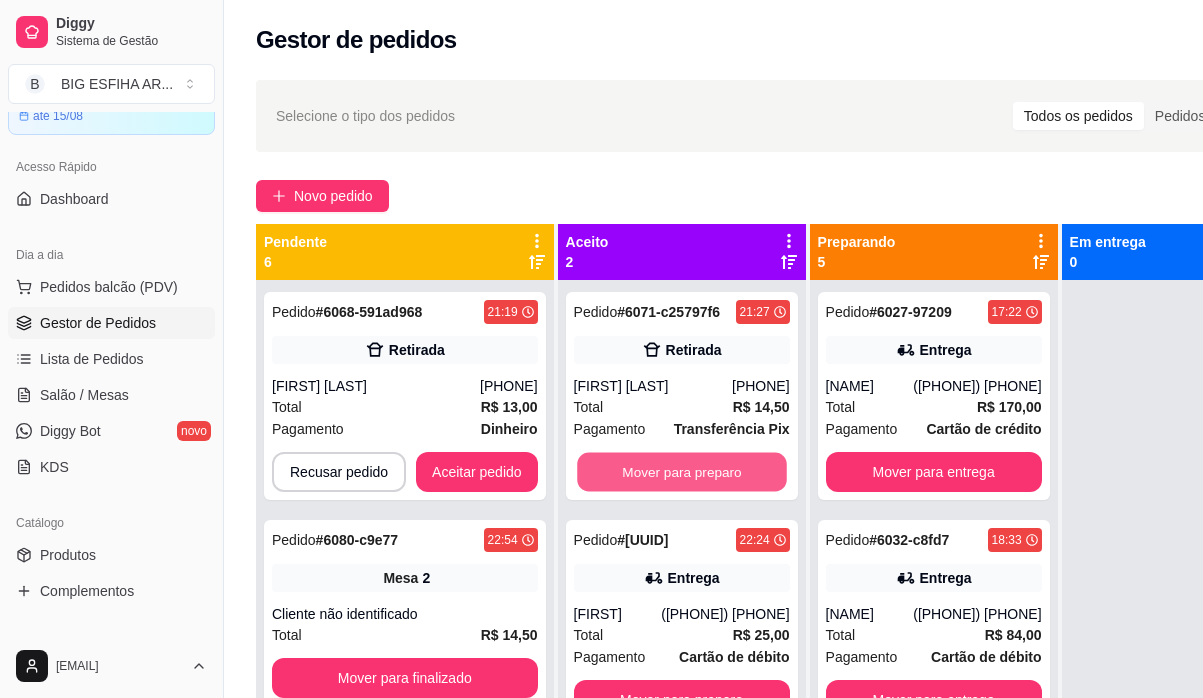 click on "Mover para preparo" at bounding box center (682, 472) 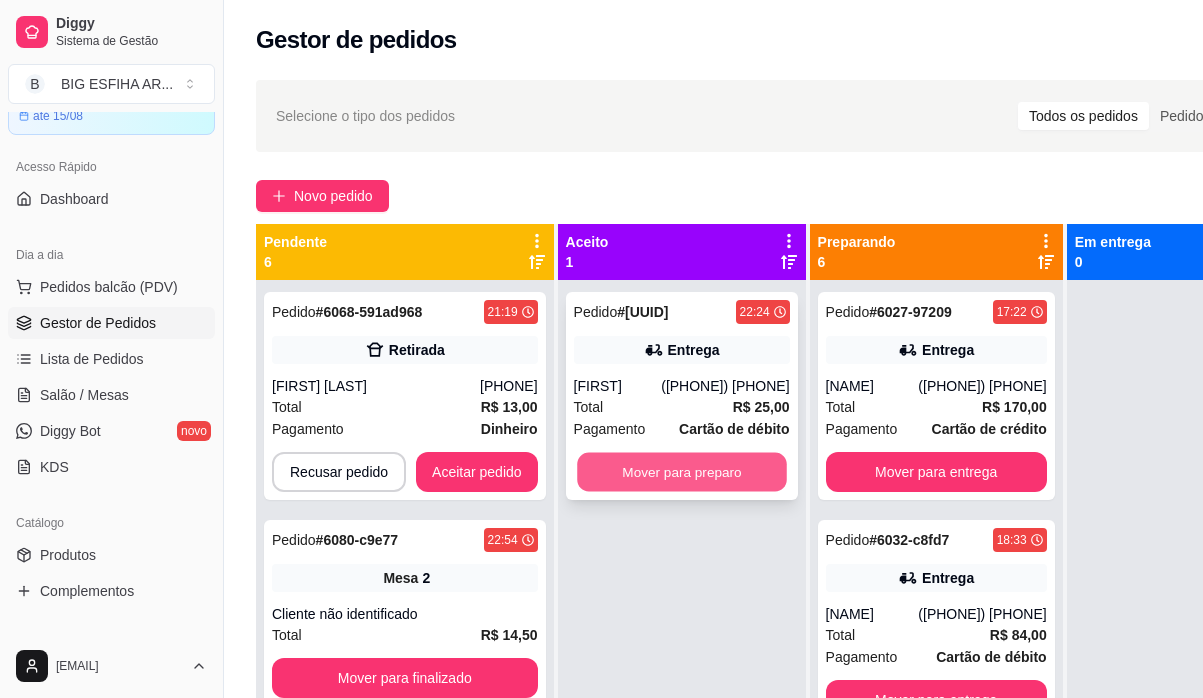 click on "Mover para preparo" at bounding box center (682, 472) 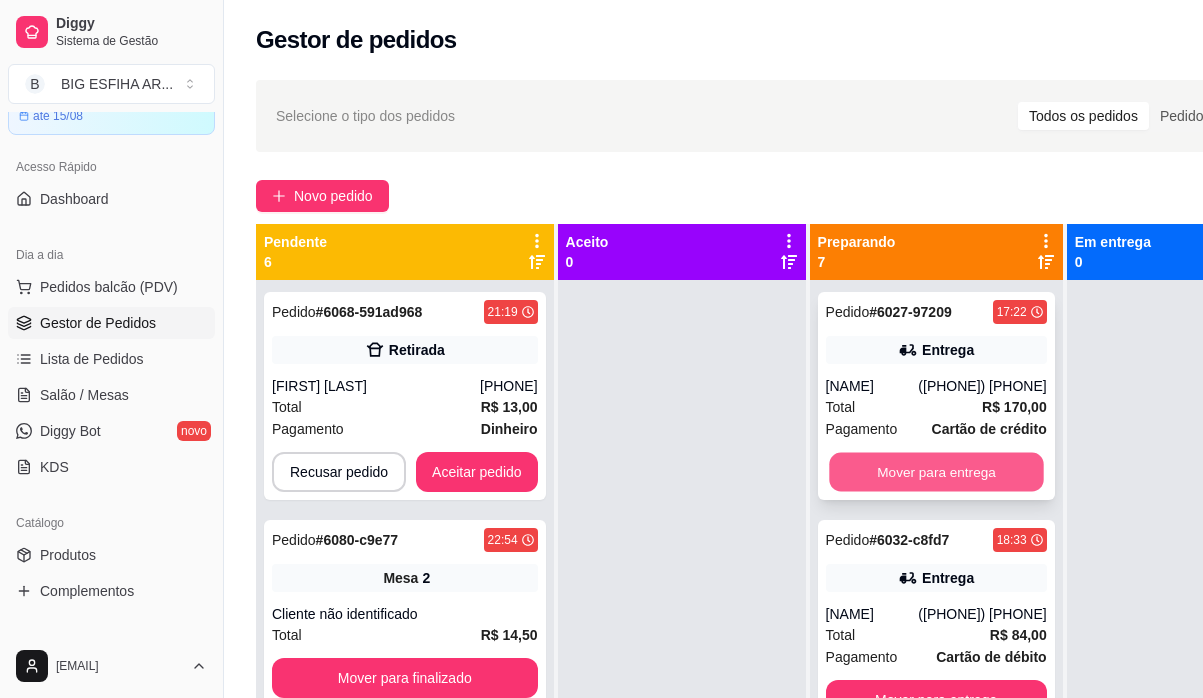 click on "Mover para entrega" at bounding box center (936, 472) 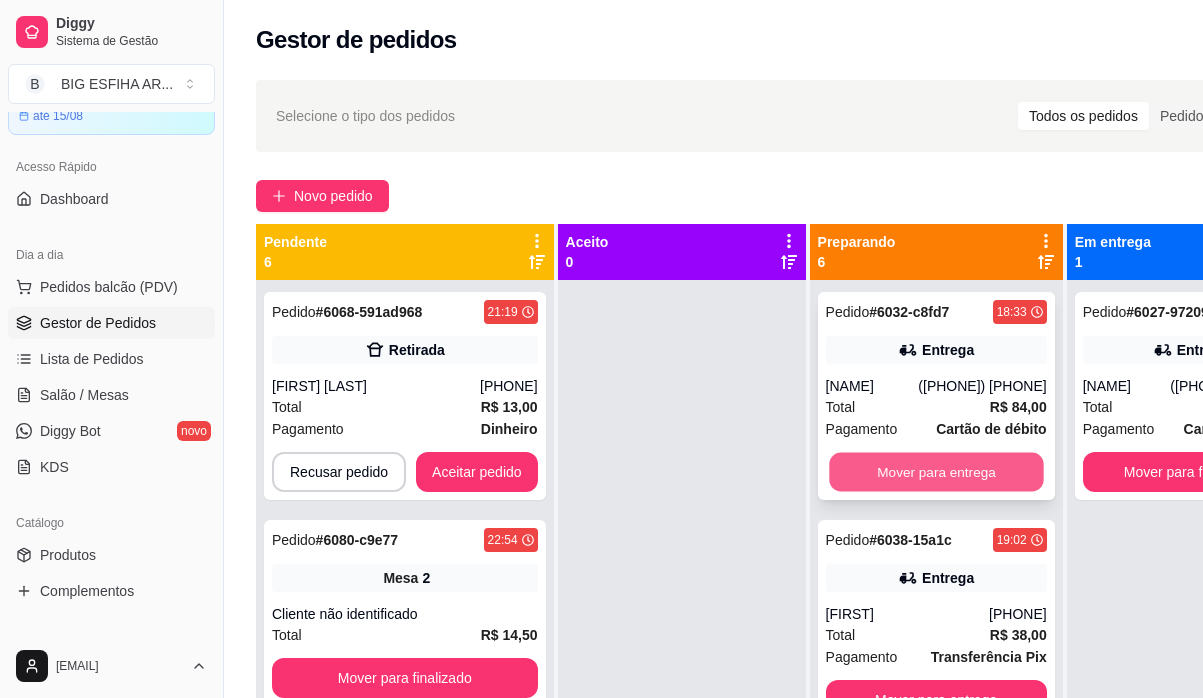 click on "Mover para entrega" at bounding box center [936, 472] 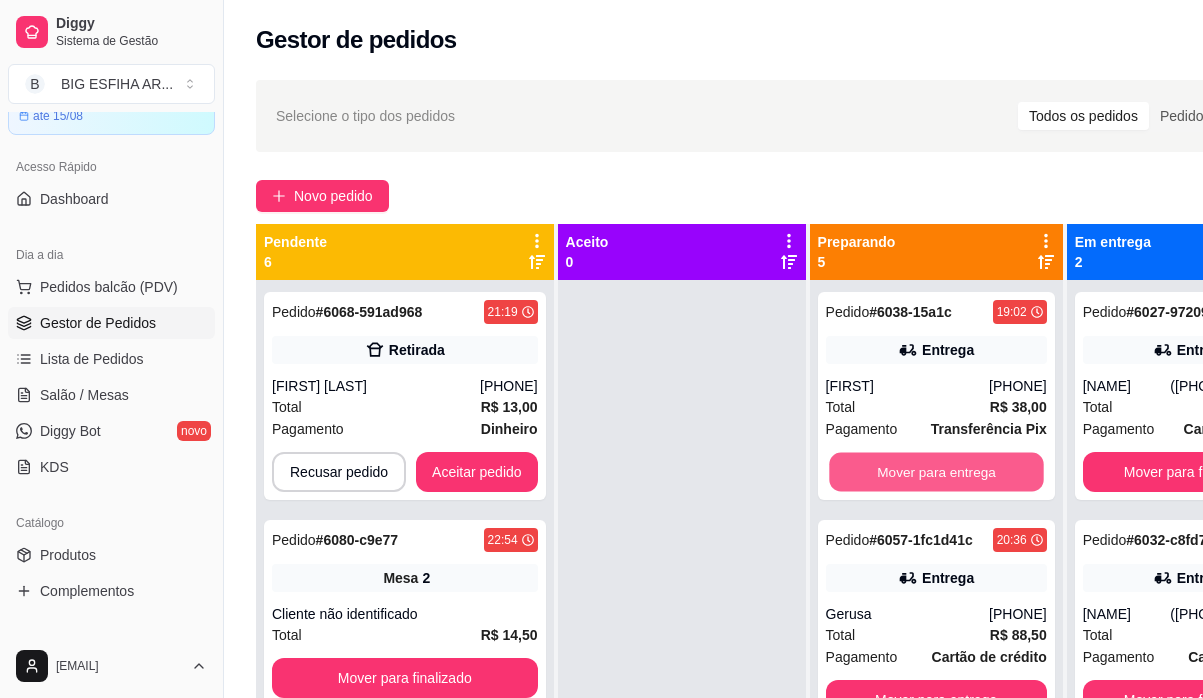click on "Mover para entrega" at bounding box center (936, 472) 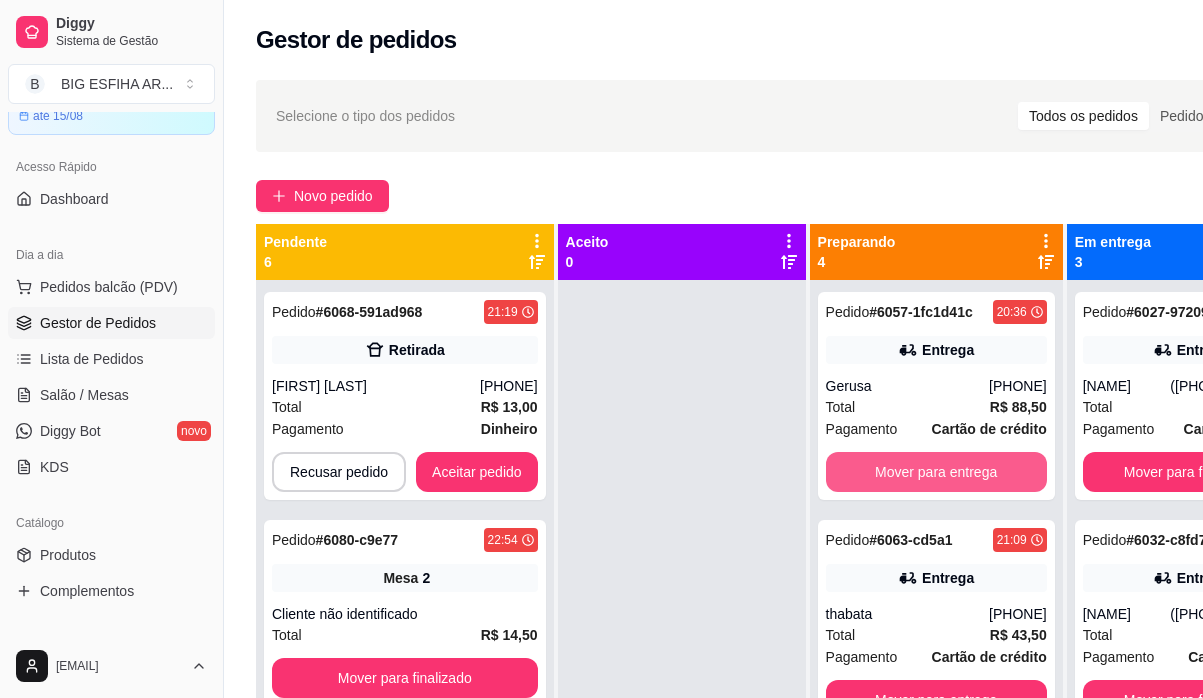 click on "Mover para entrega" at bounding box center (936, 472) 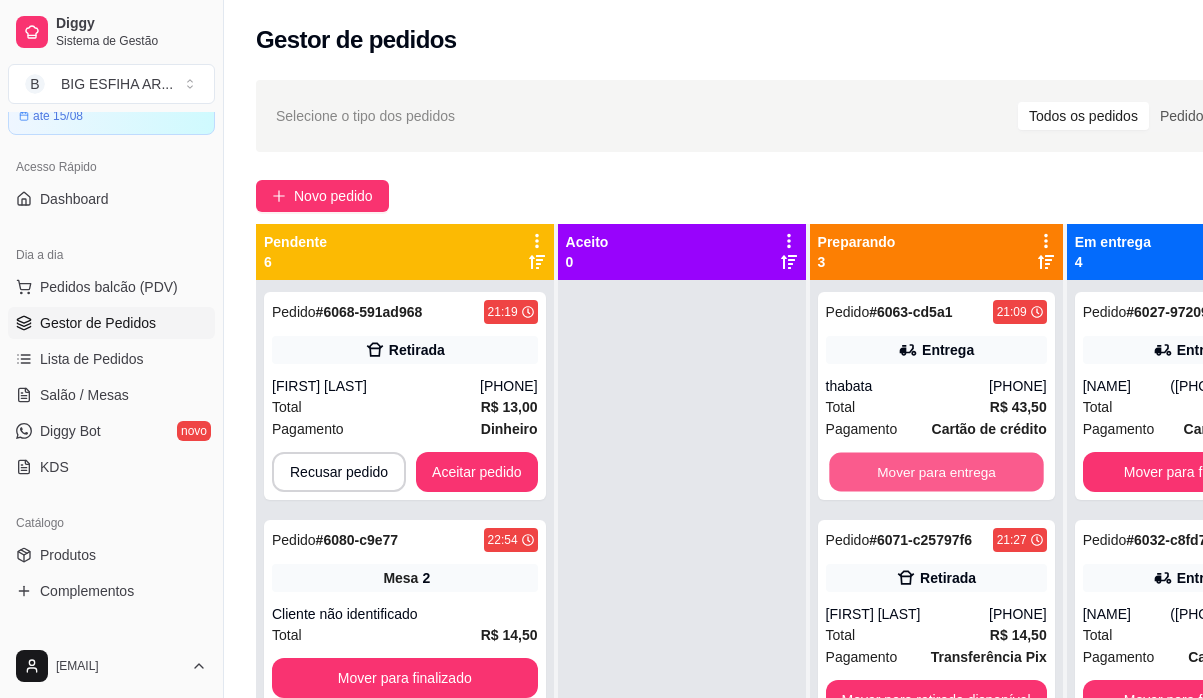 click on "Mover para entrega" at bounding box center (936, 472) 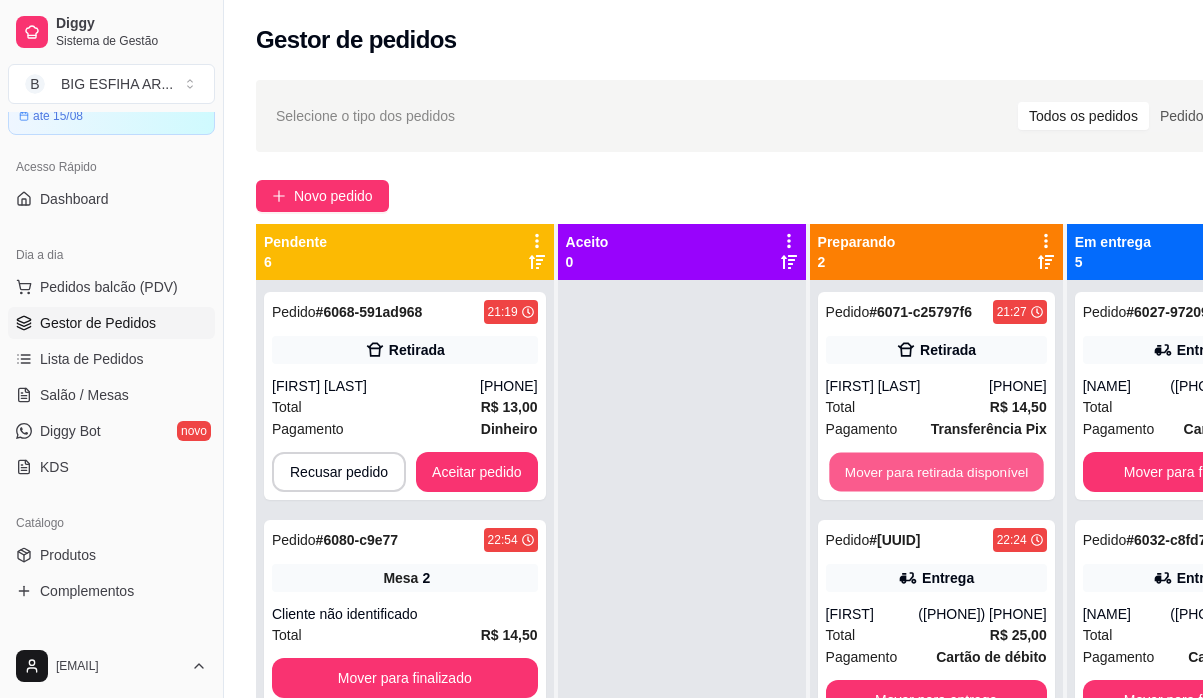 click on "Mover para retirada disponível" at bounding box center (936, 472) 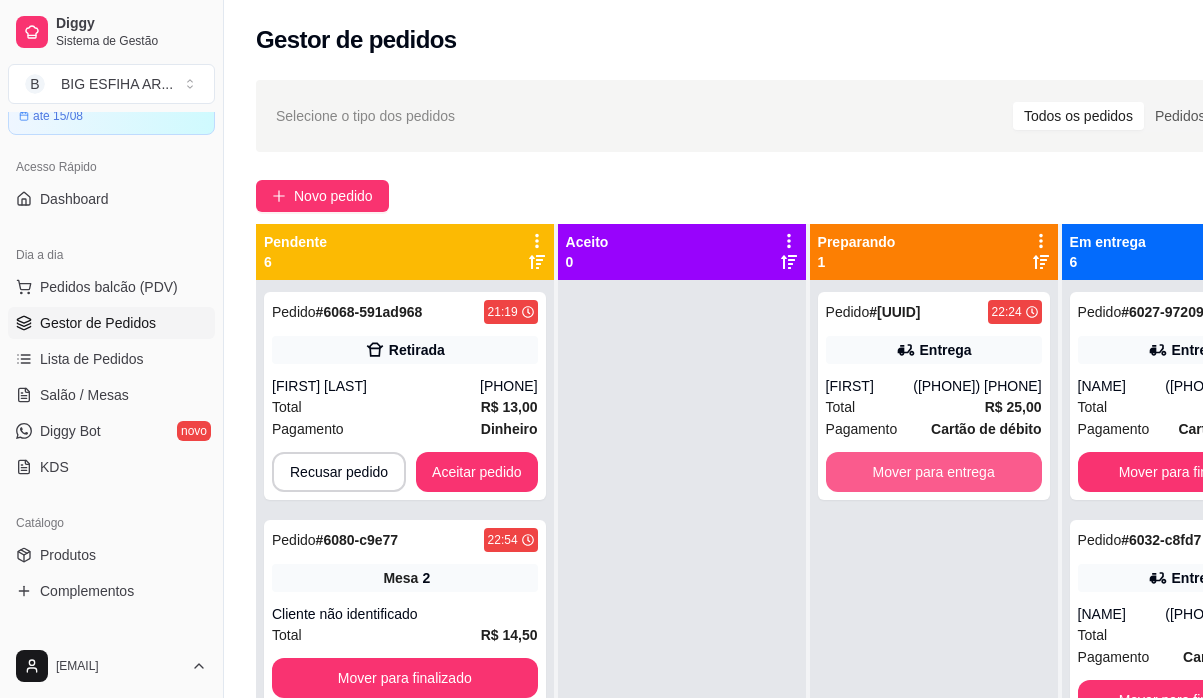click on "Mover para entrega" at bounding box center (934, 472) 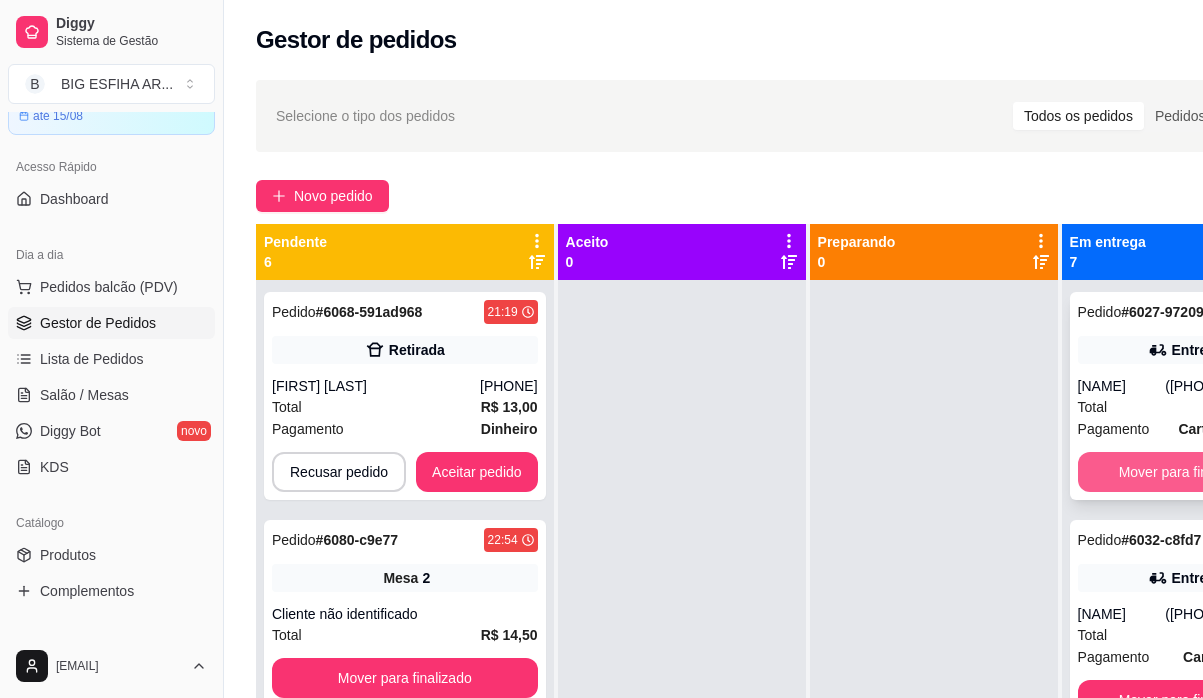 click on "Mover para finalizado" at bounding box center [1186, 472] 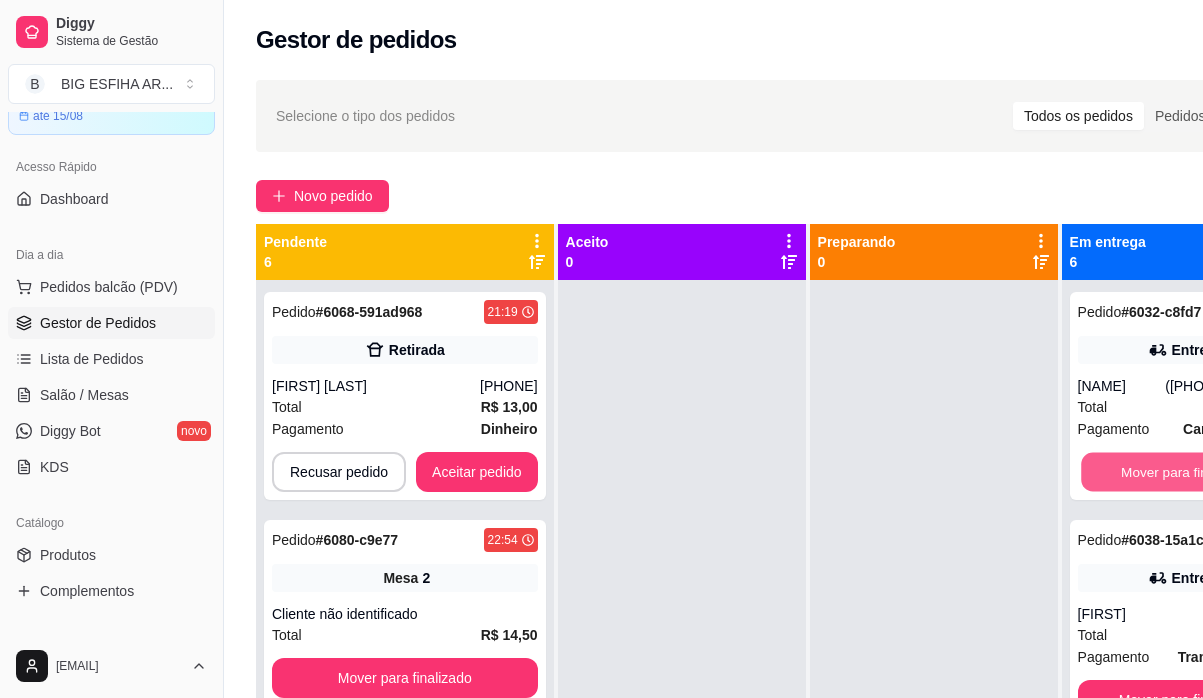 click on "Mover para finalizado" at bounding box center (1186, 472) 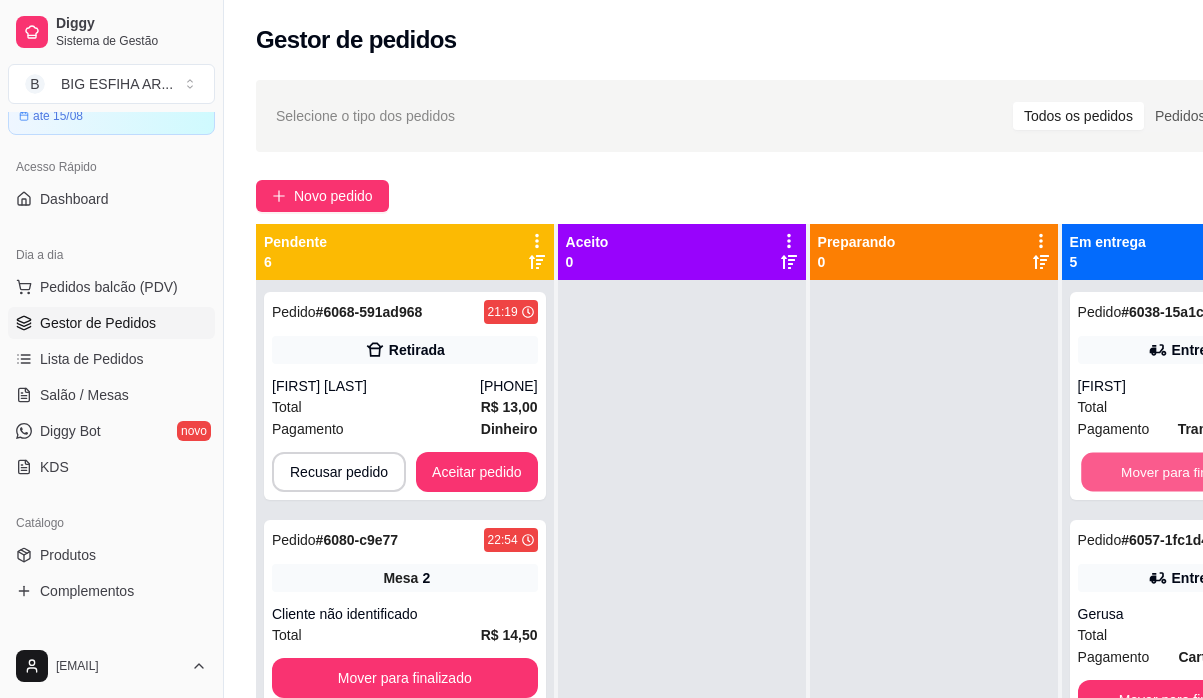 click on "Mover para finalizado" at bounding box center (1186, 472) 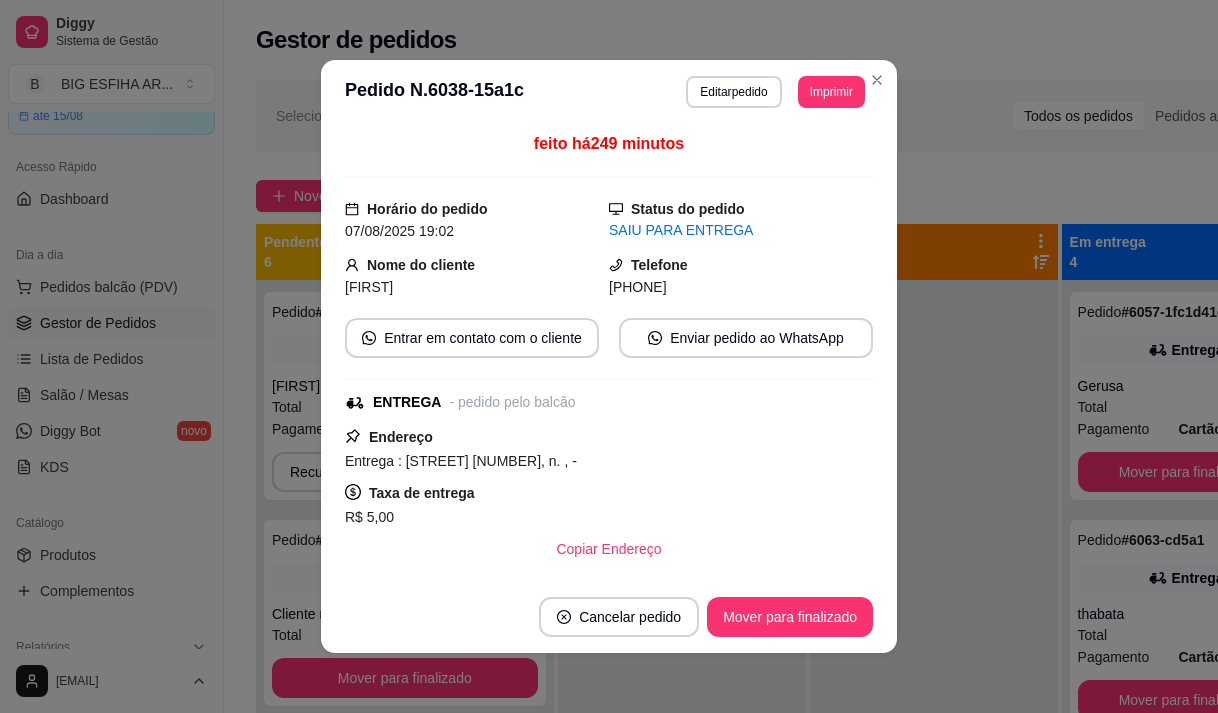 drag, startPoint x: 908, startPoint y: 642, endPoint x: 936, endPoint y: 605, distance: 46.400433 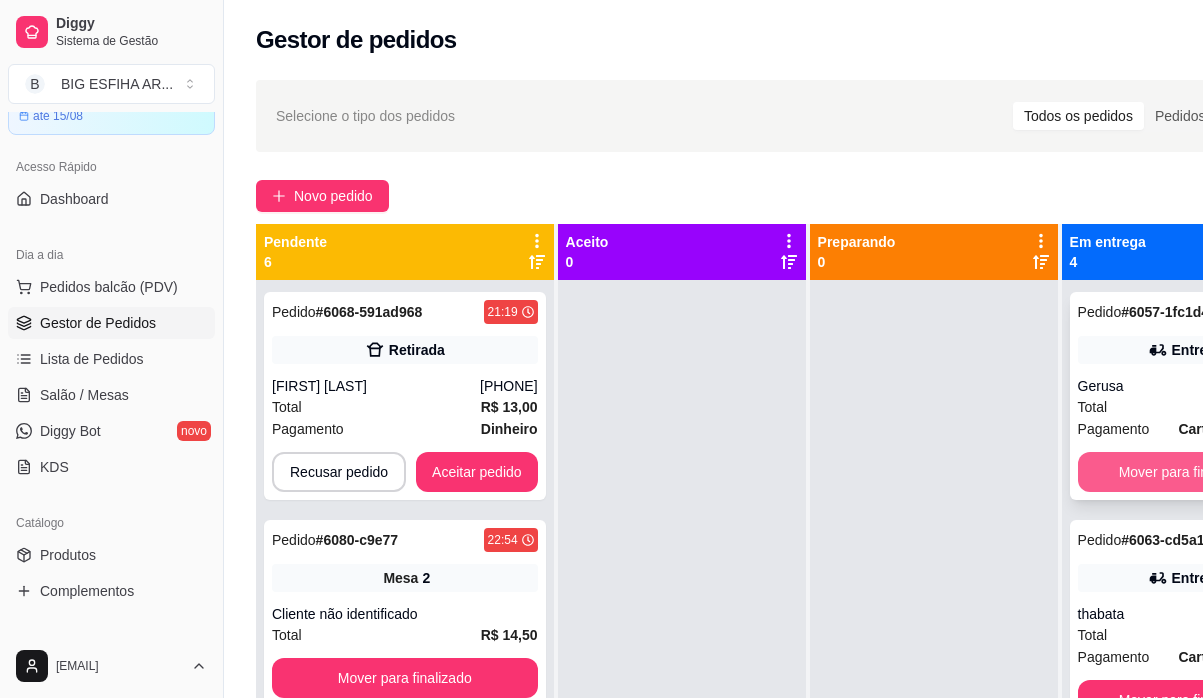 click on "Mover para finalizado" at bounding box center [1186, 472] 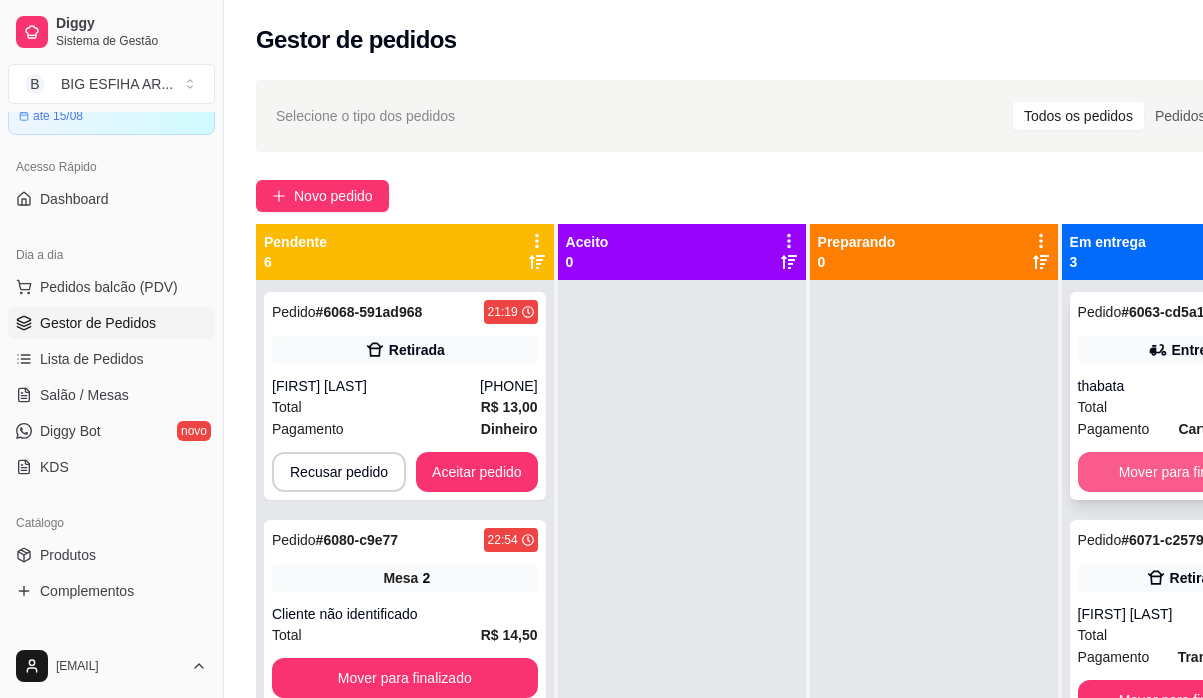 click on "Mover para finalizado" at bounding box center (1186, 472) 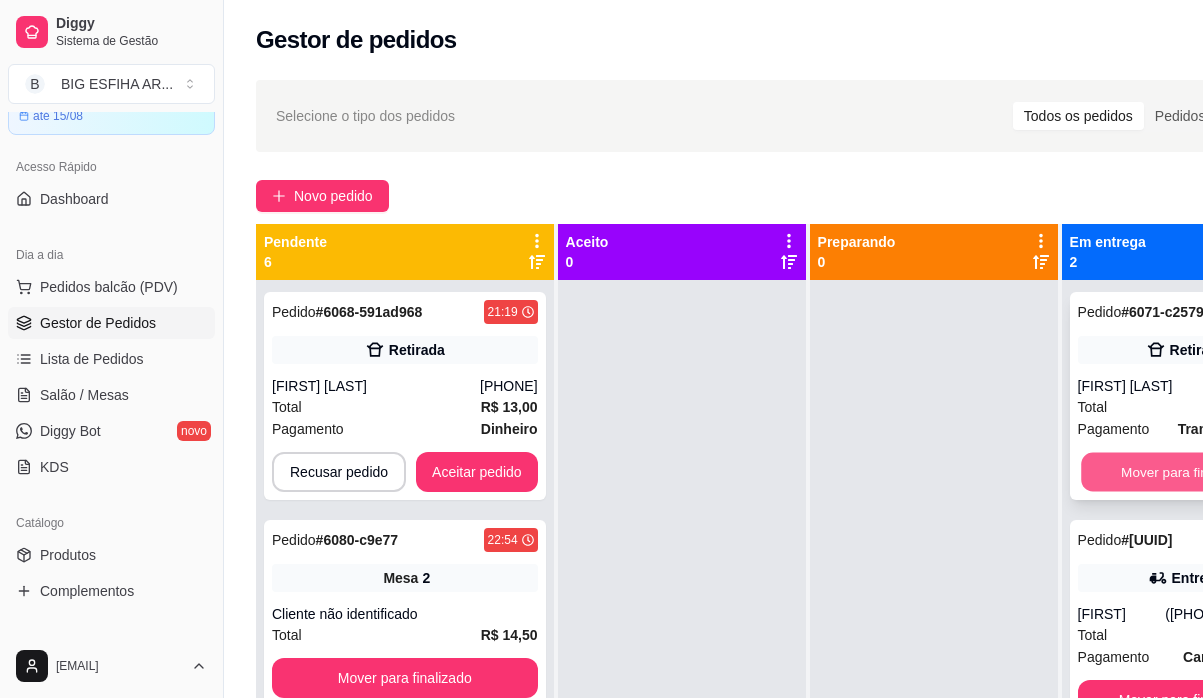 click on "Mover para finalizado" at bounding box center (1186, 472) 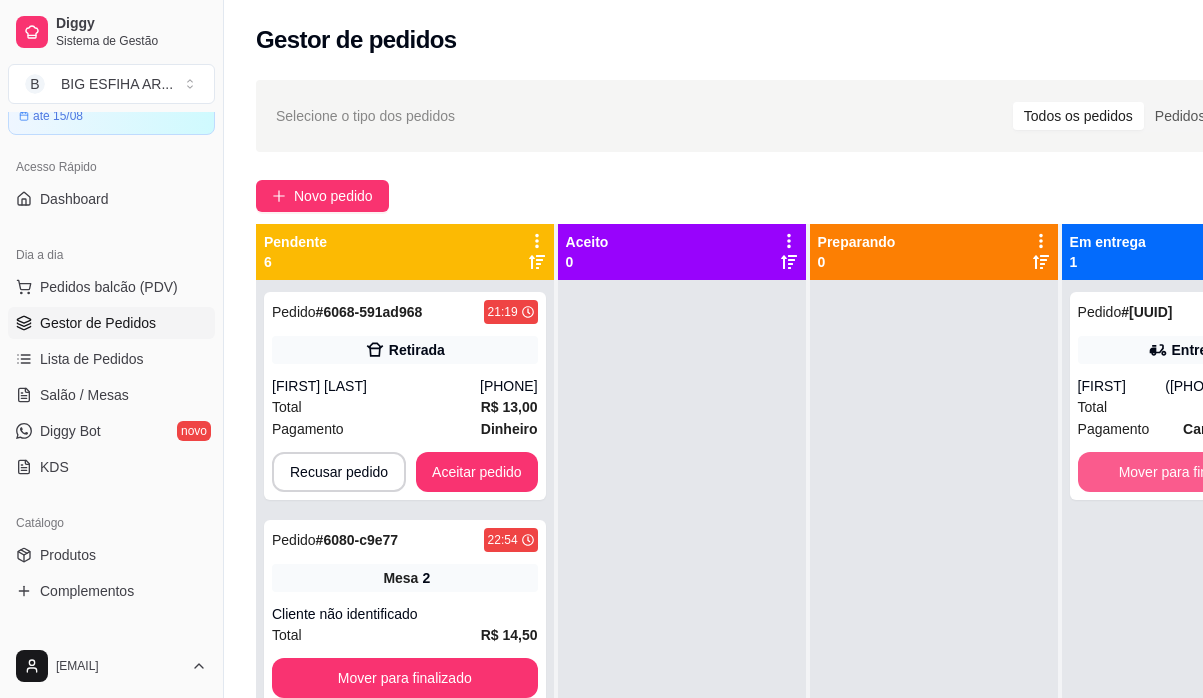 click on "Mover para finalizado" at bounding box center (1186, 472) 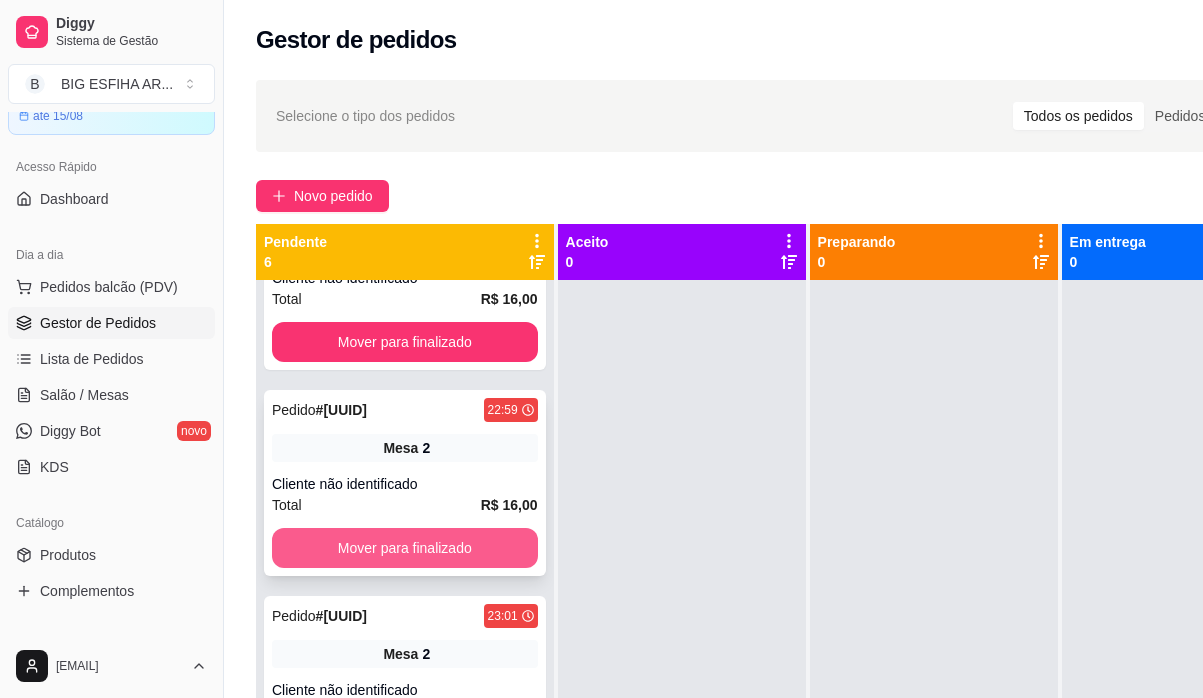 scroll, scrollTop: 565, scrollLeft: 0, axis: vertical 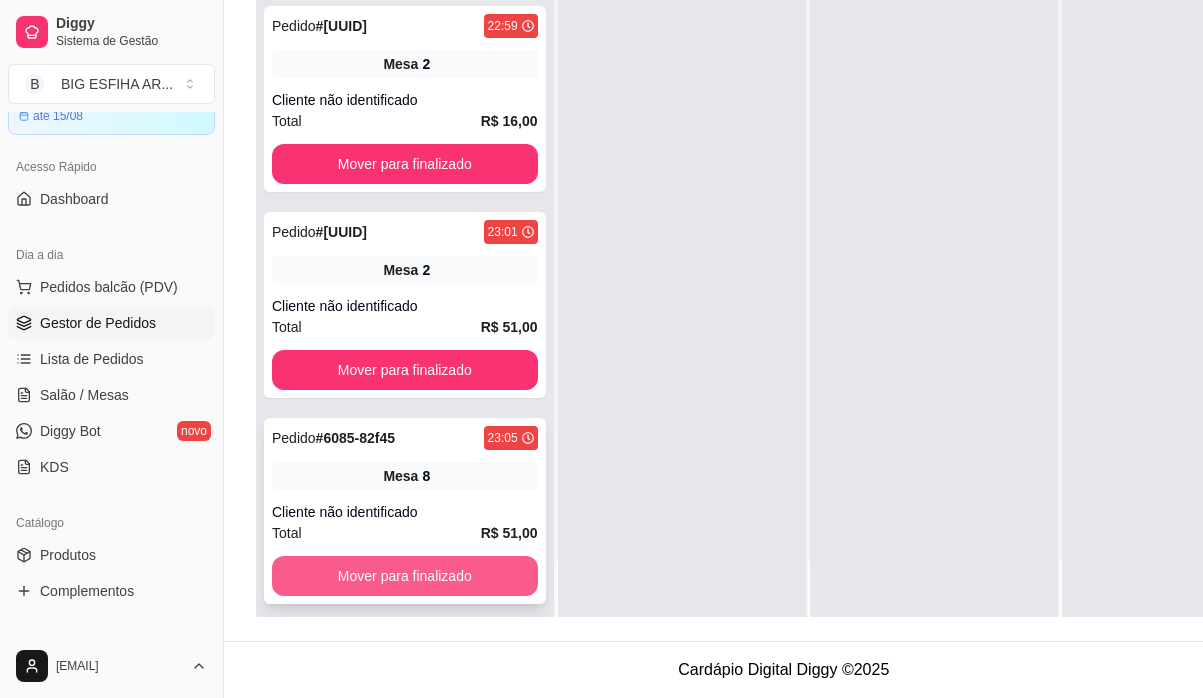 click on "Mover para finalizado" at bounding box center (405, 576) 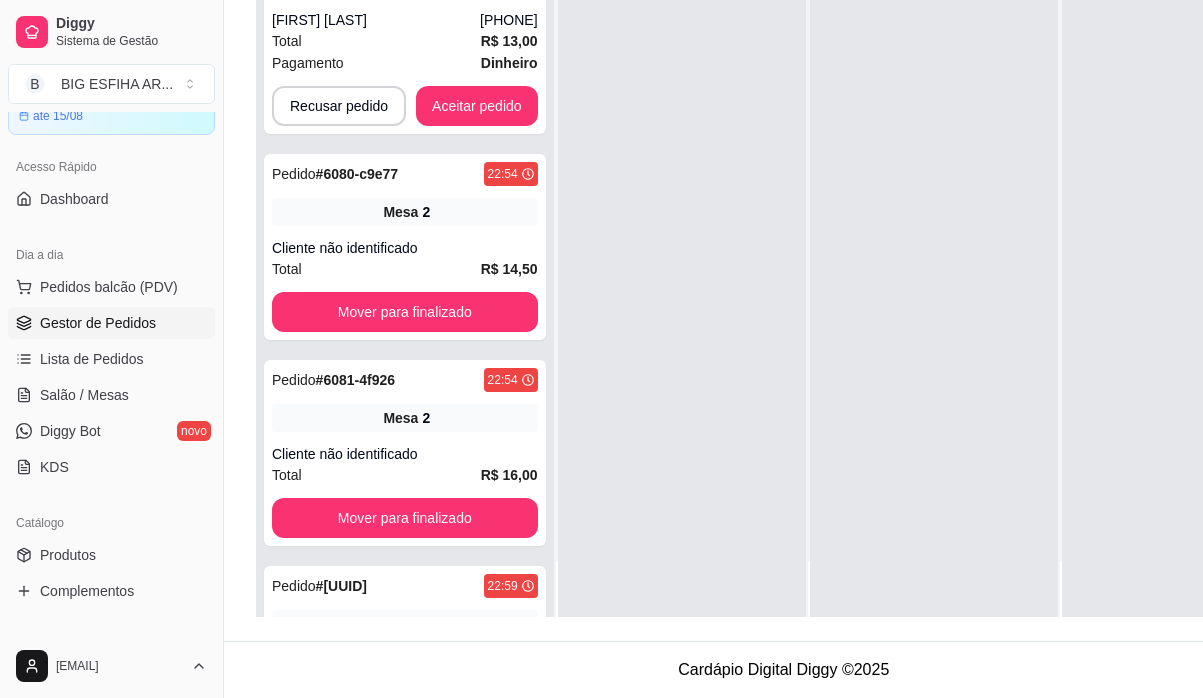 scroll, scrollTop: 0, scrollLeft: 0, axis: both 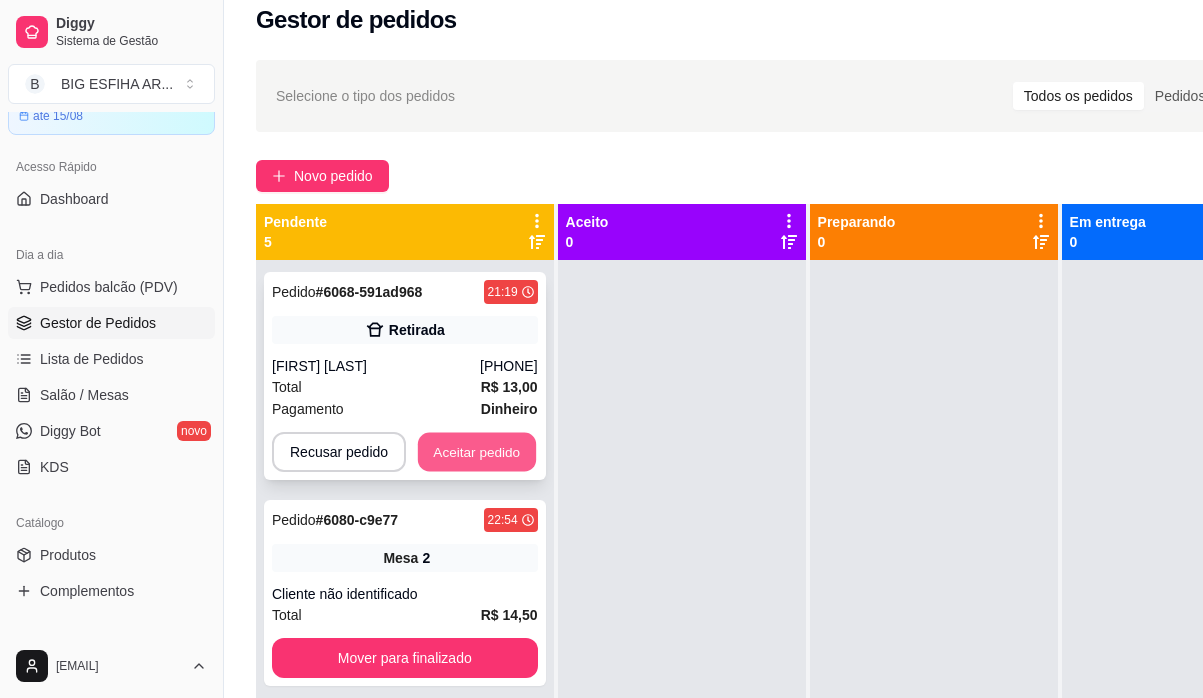 click on "Aceitar pedido" at bounding box center [477, 452] 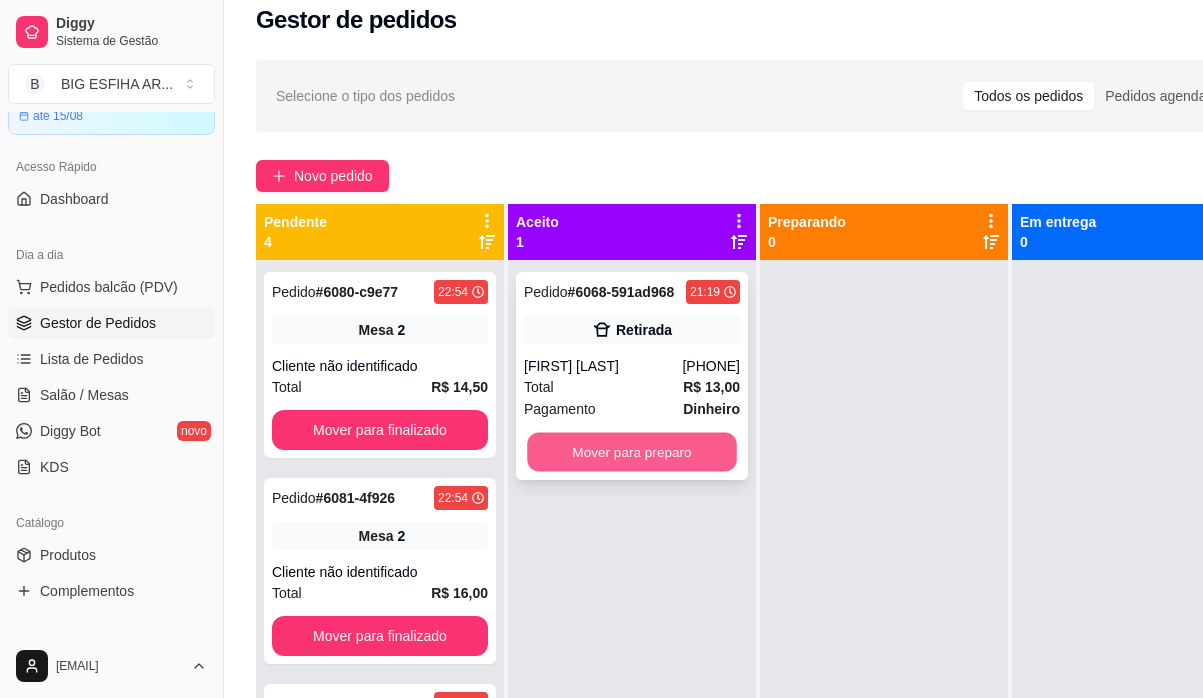 click on "Mover para preparo" at bounding box center (632, 452) 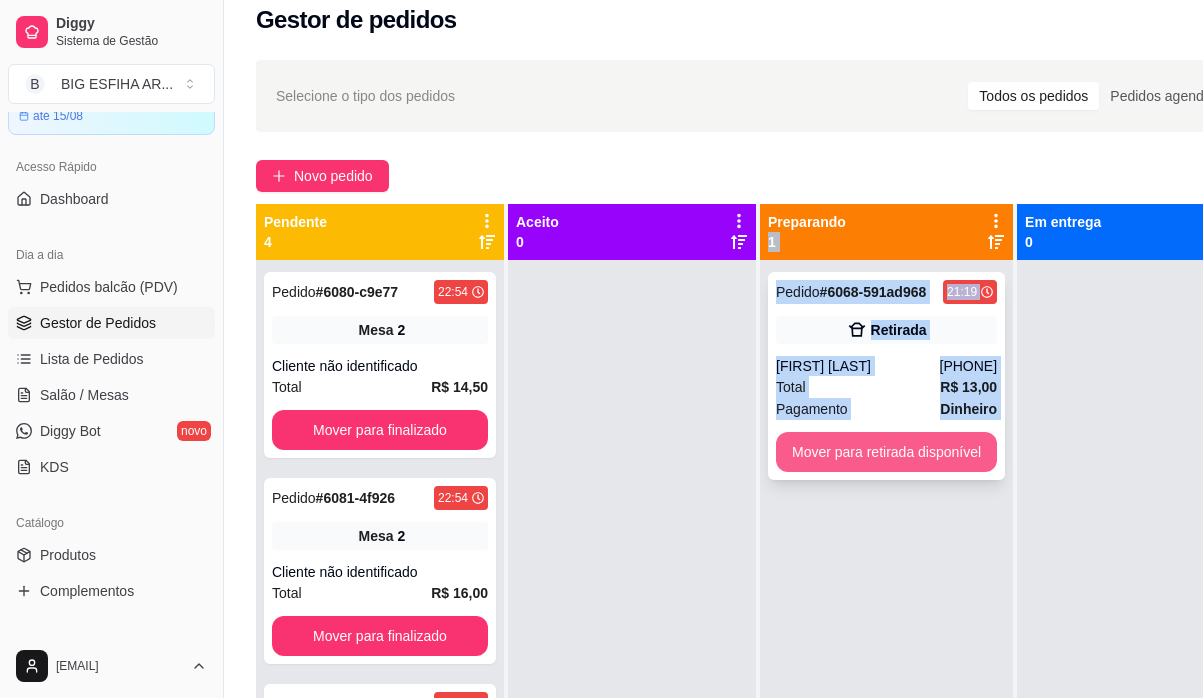 click on "Mover para retirada disponível" at bounding box center (886, 452) 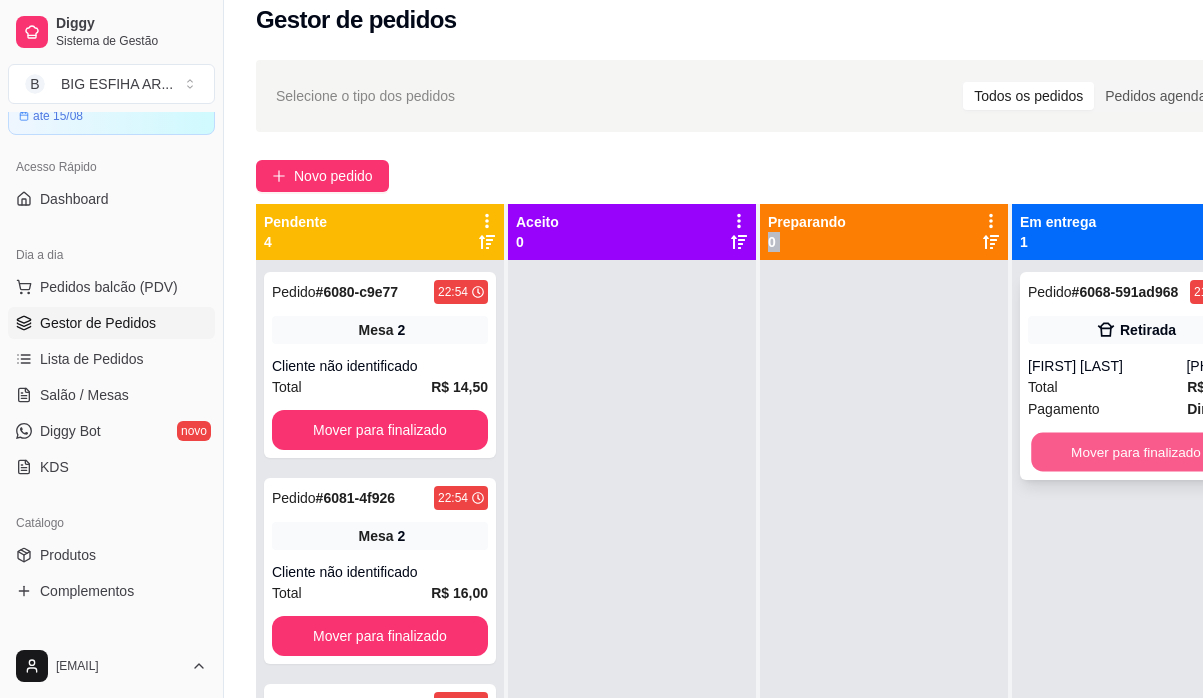 click on "Mover para finalizado" at bounding box center [1136, 452] 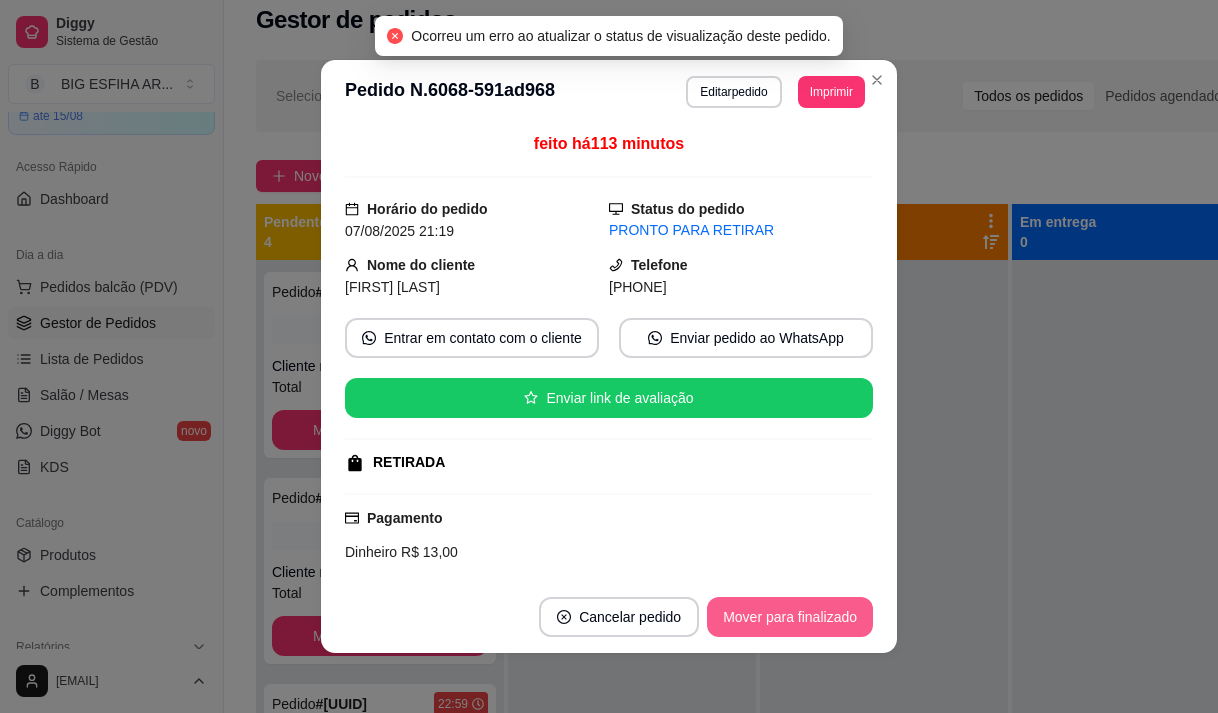 click on "Mover para finalizado" at bounding box center [790, 617] 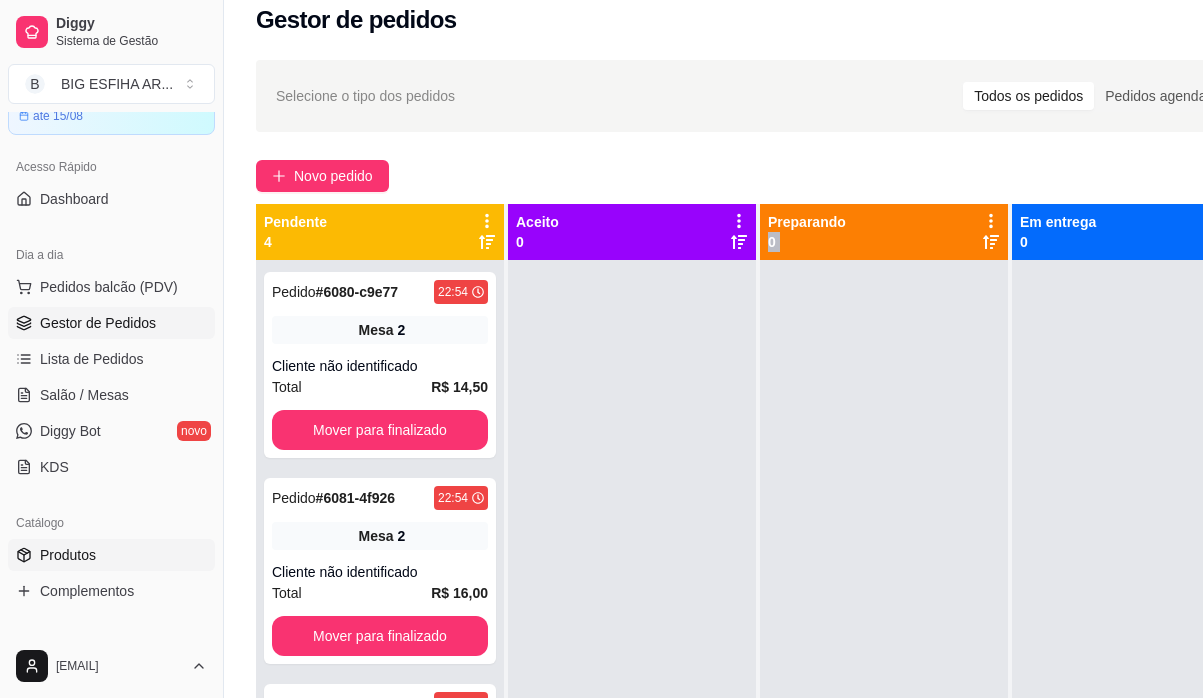 click on "Produtos" at bounding box center [111, 555] 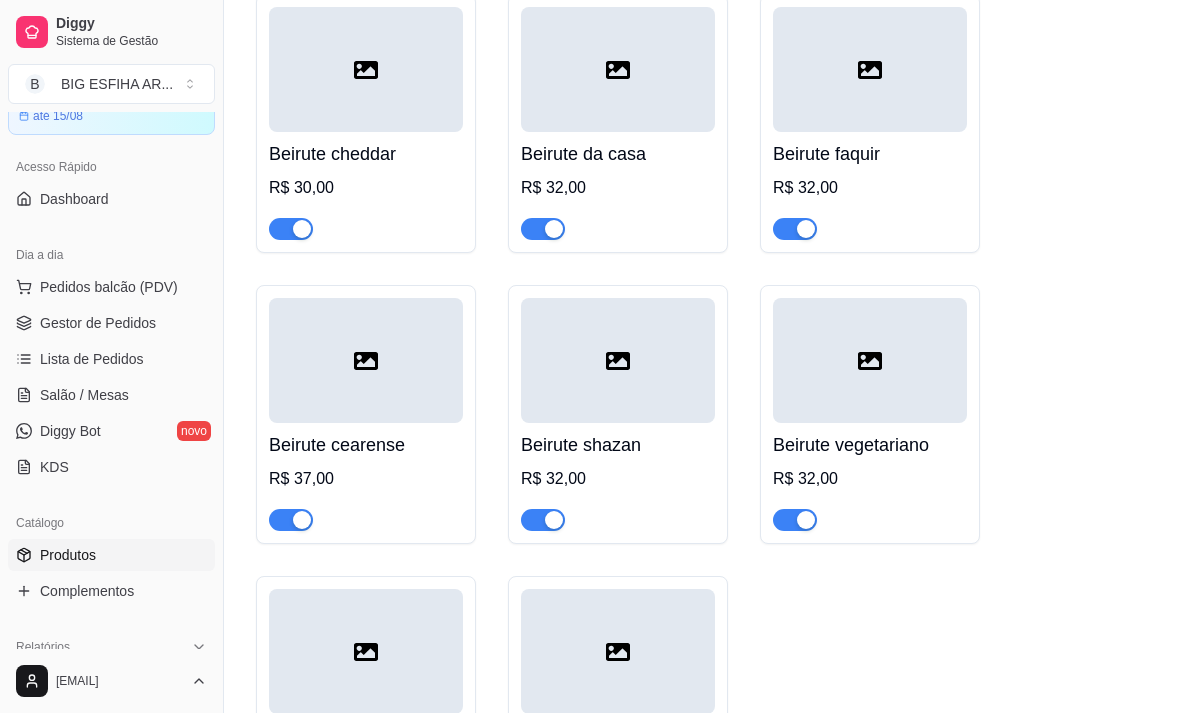 scroll, scrollTop: 23300, scrollLeft: 0, axis: vertical 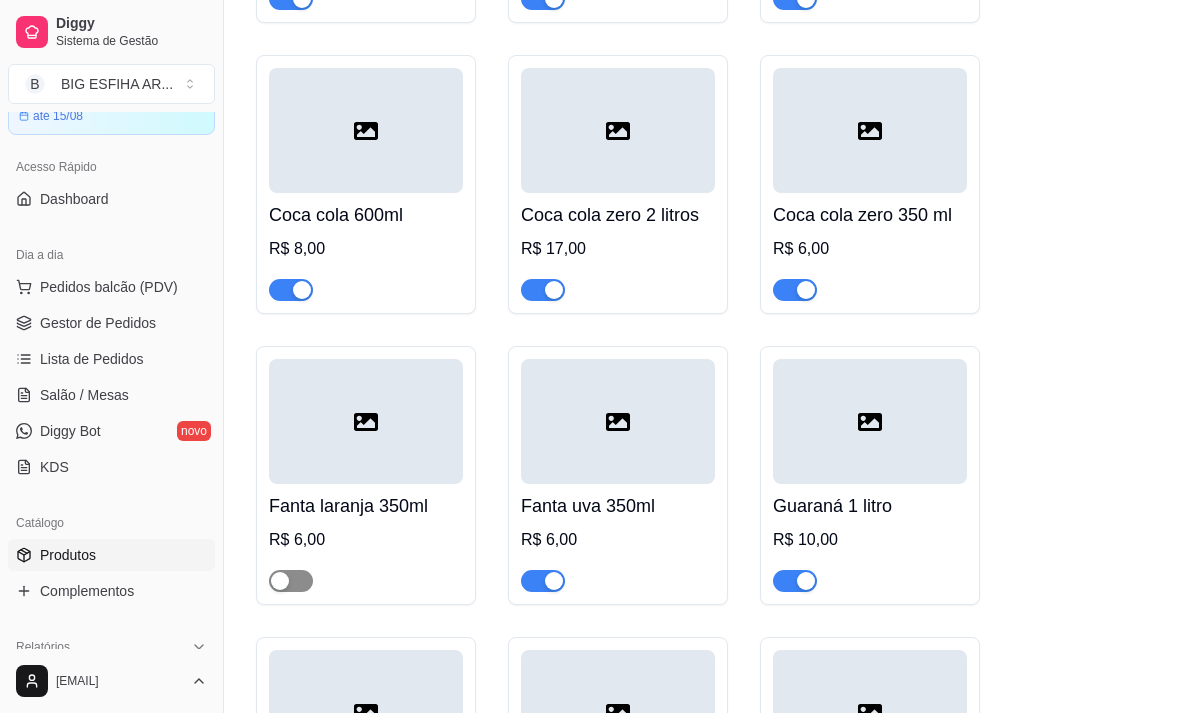 click at bounding box center (291, 581) 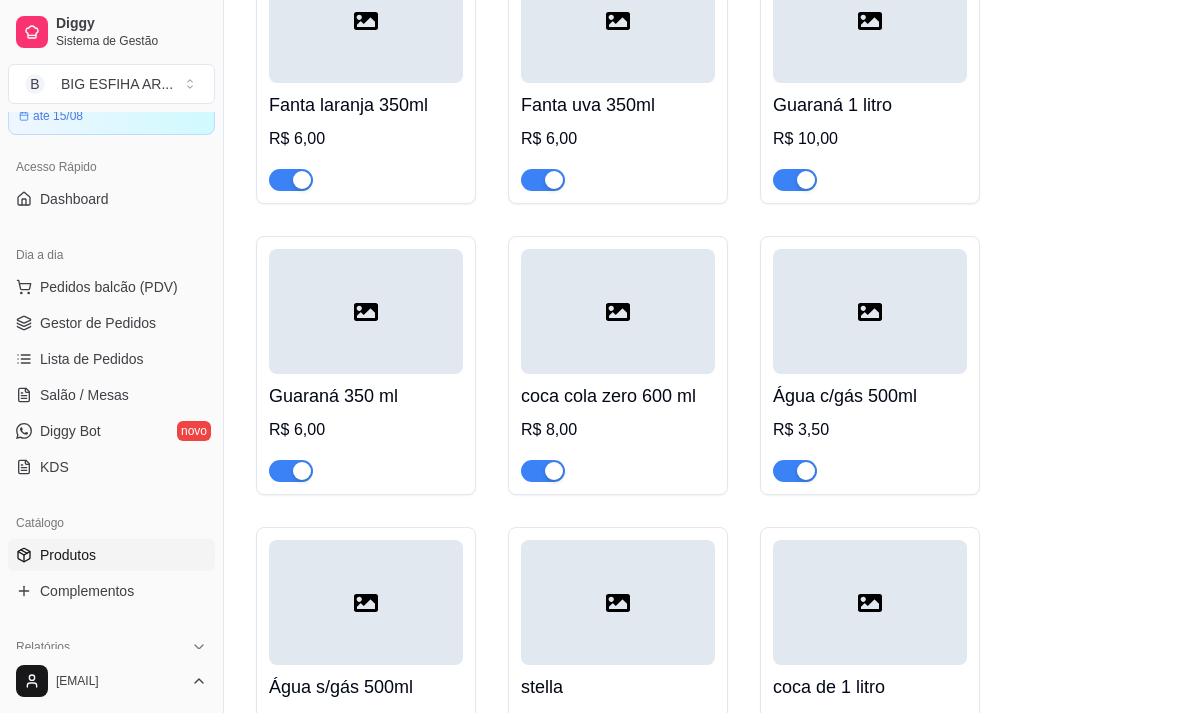 scroll, scrollTop: 24833, scrollLeft: 0, axis: vertical 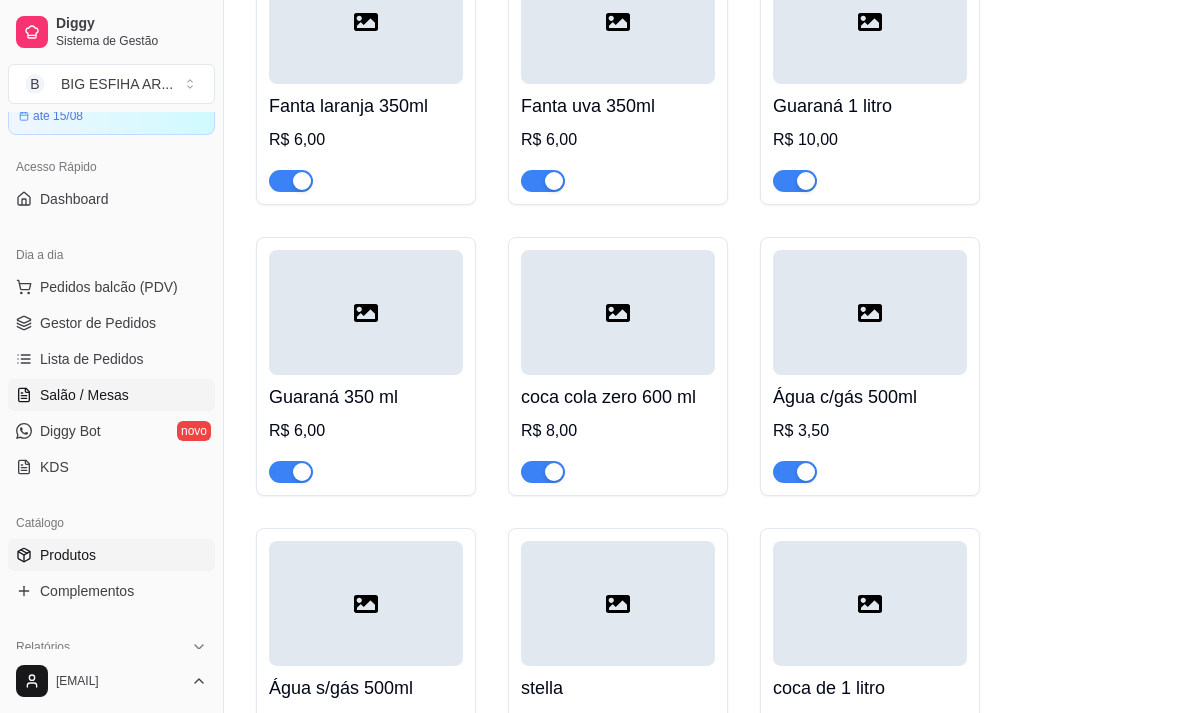 click on "Salão / Mesas" at bounding box center (84, 395) 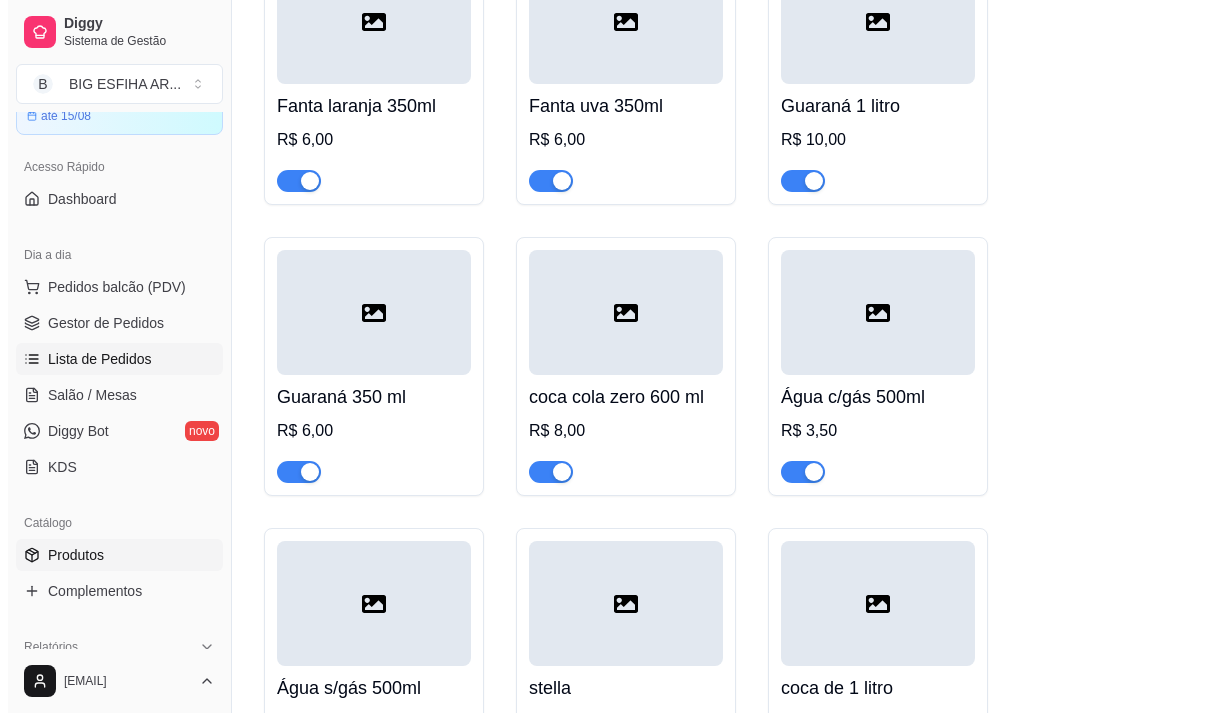 scroll, scrollTop: 0, scrollLeft: 0, axis: both 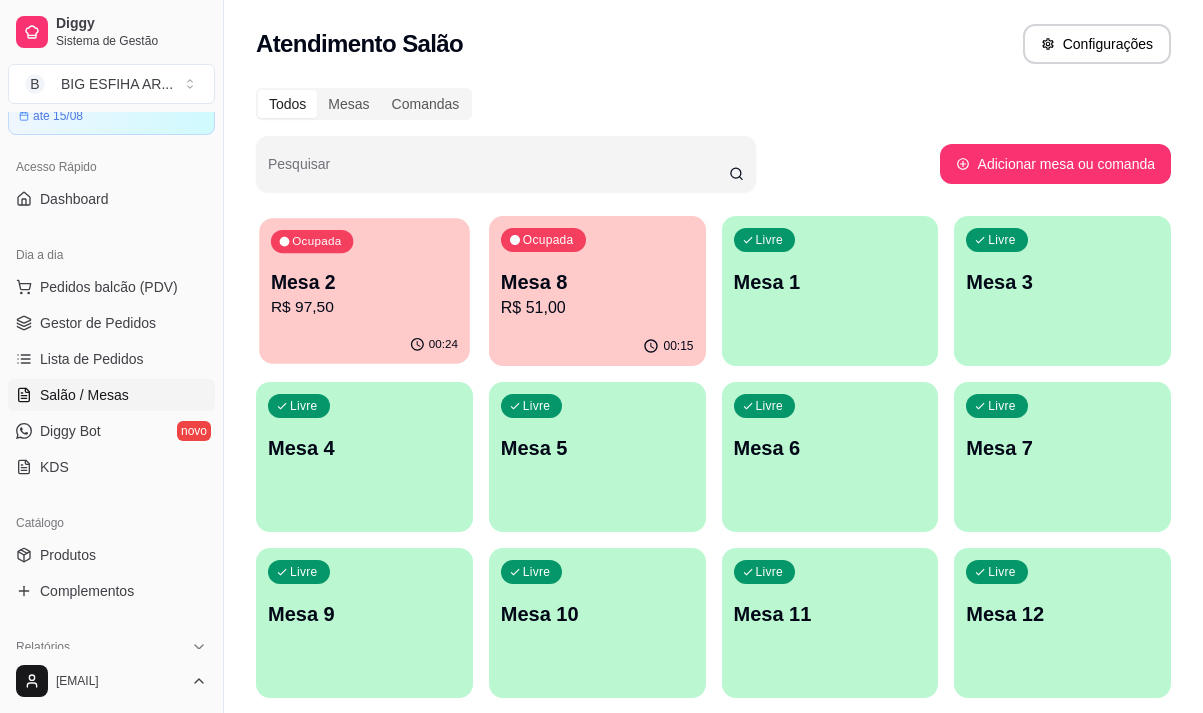 click on "Mesa 2" at bounding box center (364, 282) 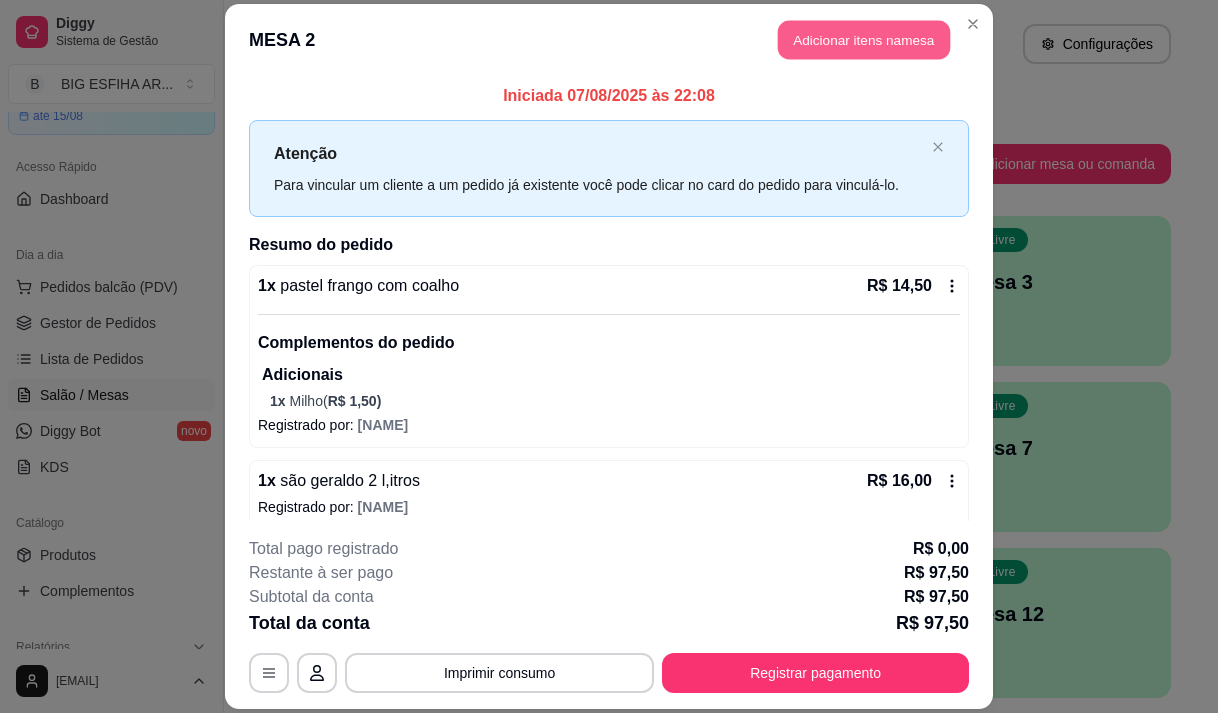 click on "Adicionar itens na  mesa" at bounding box center (864, 39) 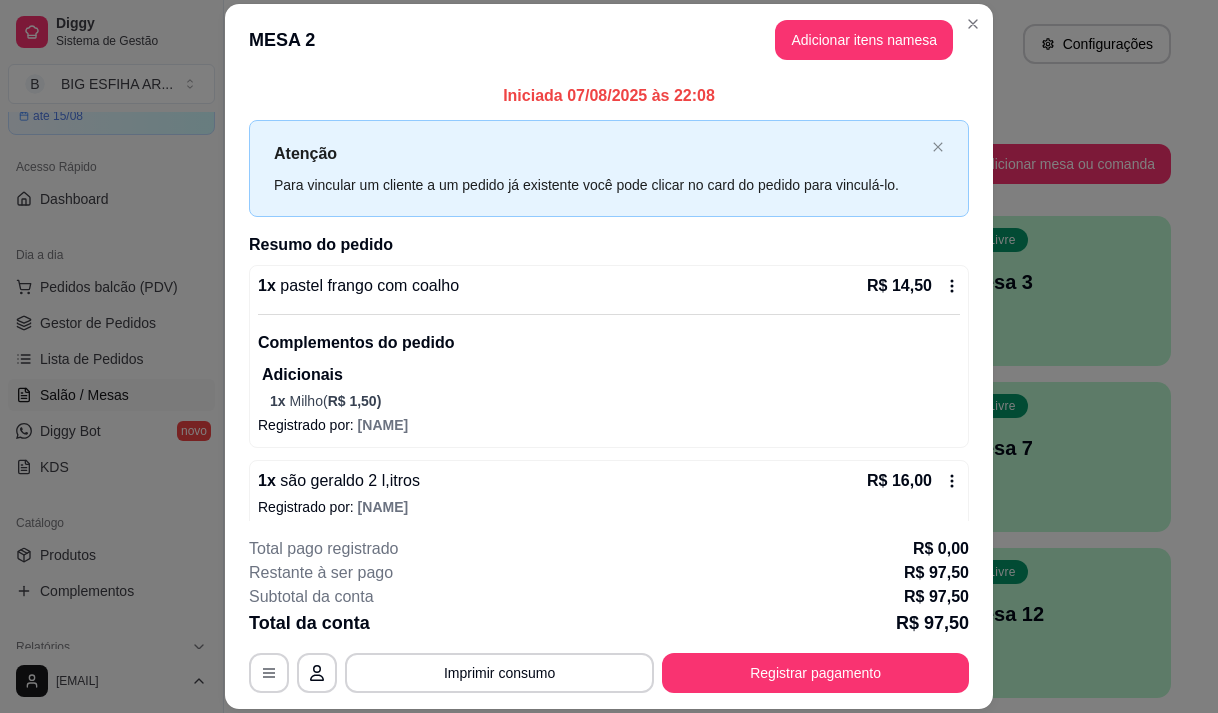 click on "Pesquisa" at bounding box center [391, 139] 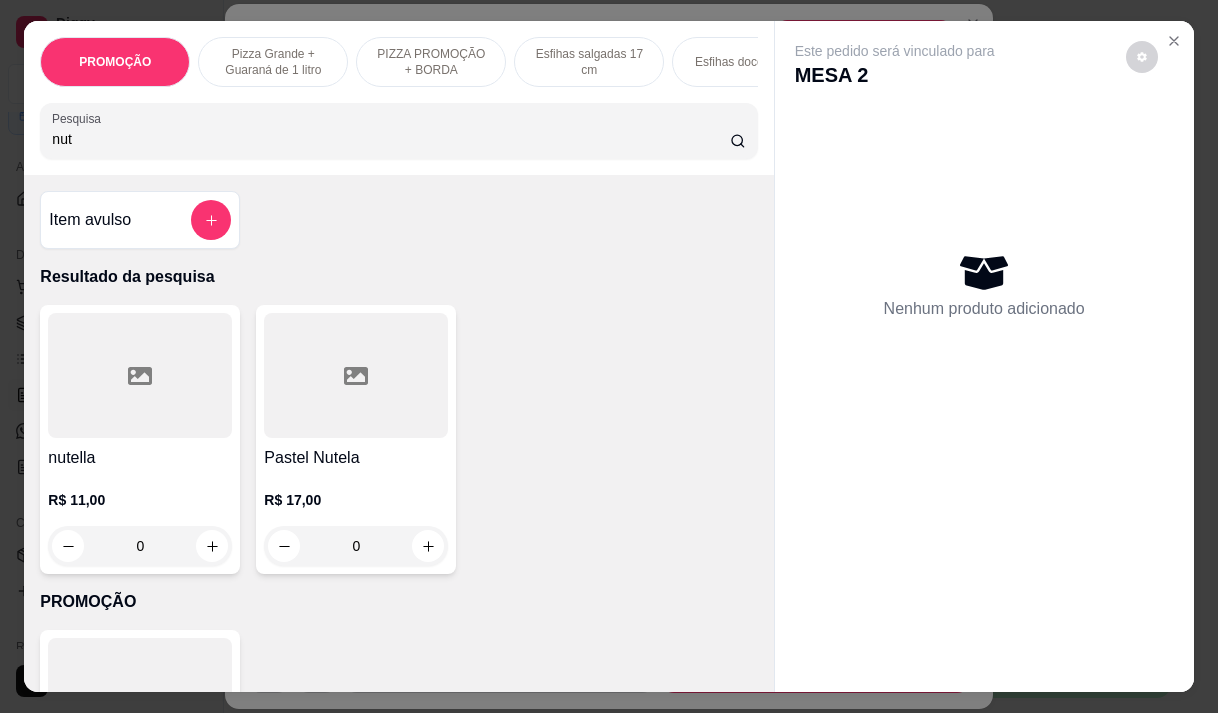 type on "nut" 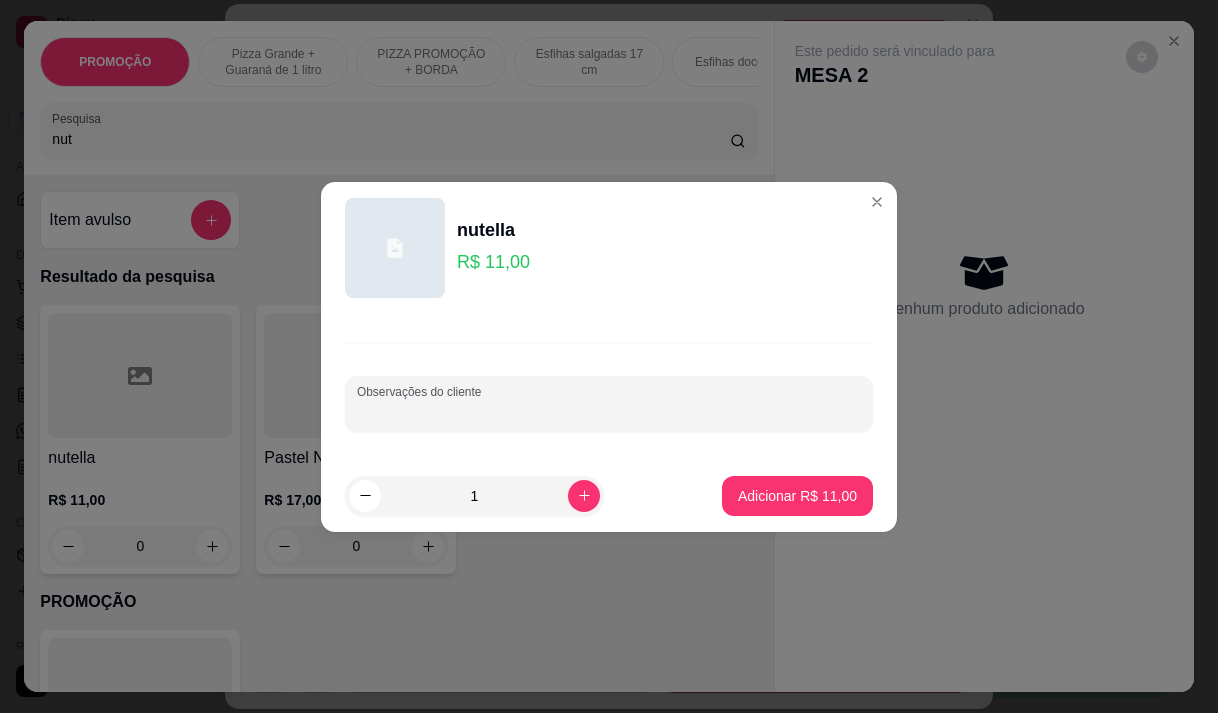 click on "Observações do cliente" at bounding box center [609, 412] 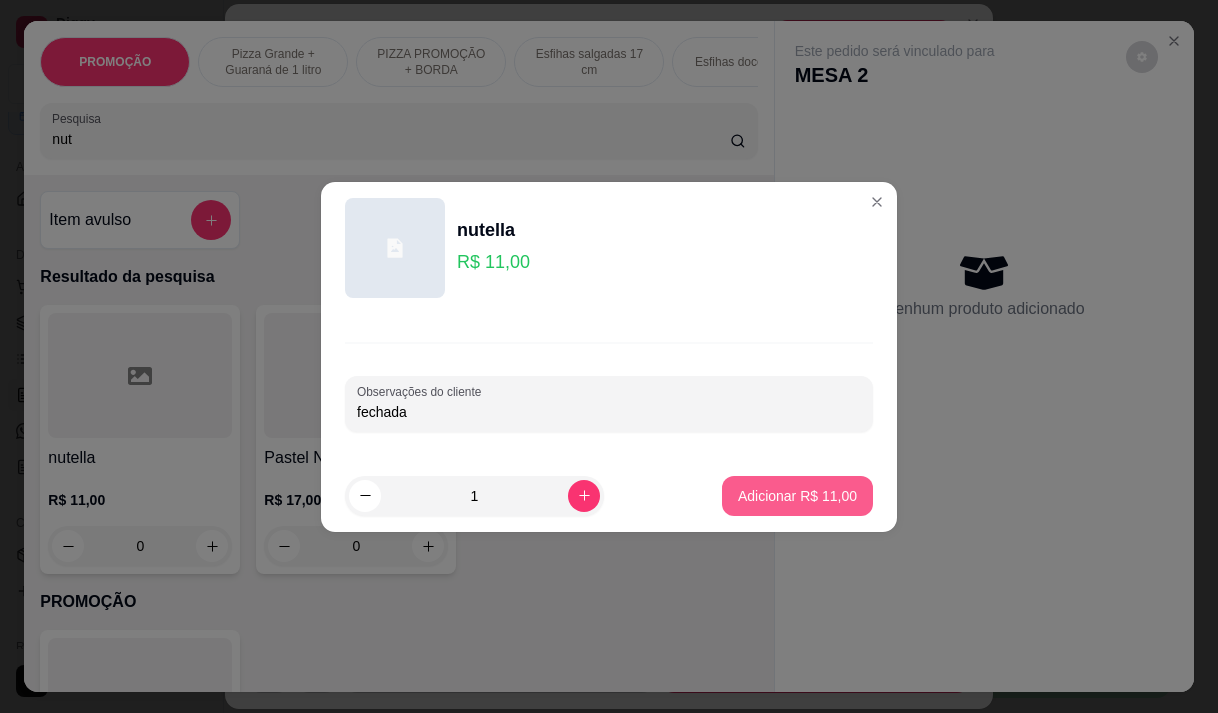type on "fechada" 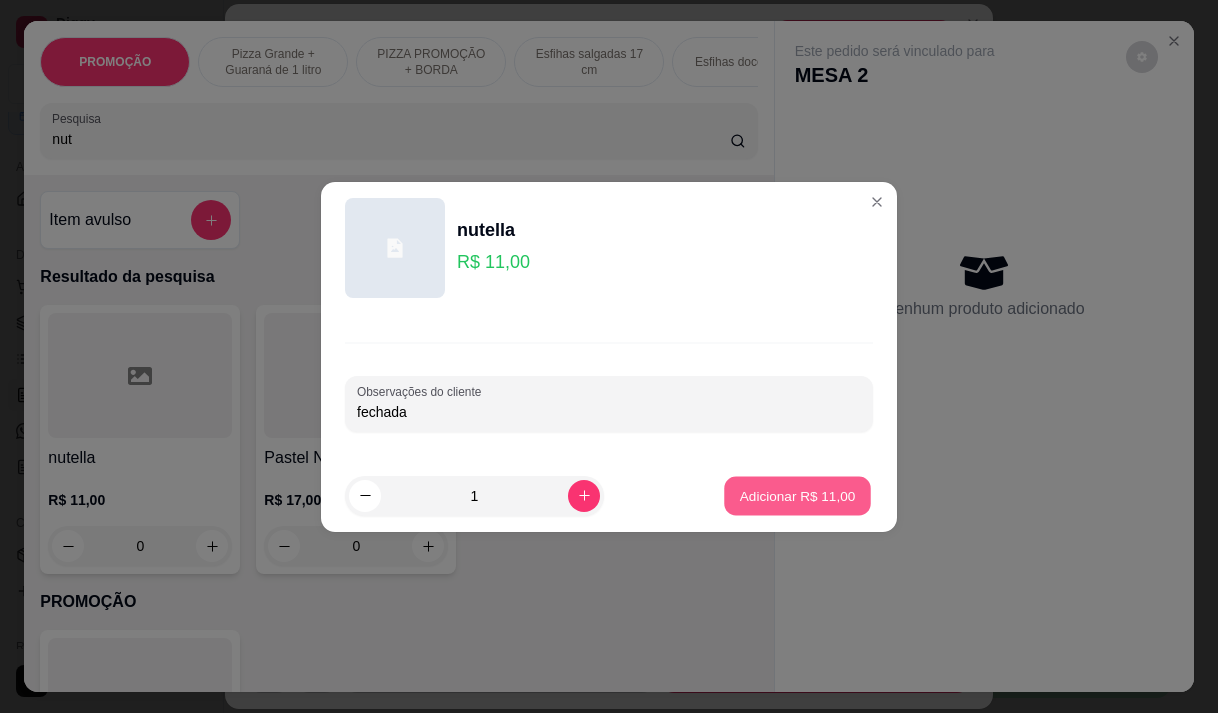 click on "Adicionar   R$ 11,00" at bounding box center [798, 495] 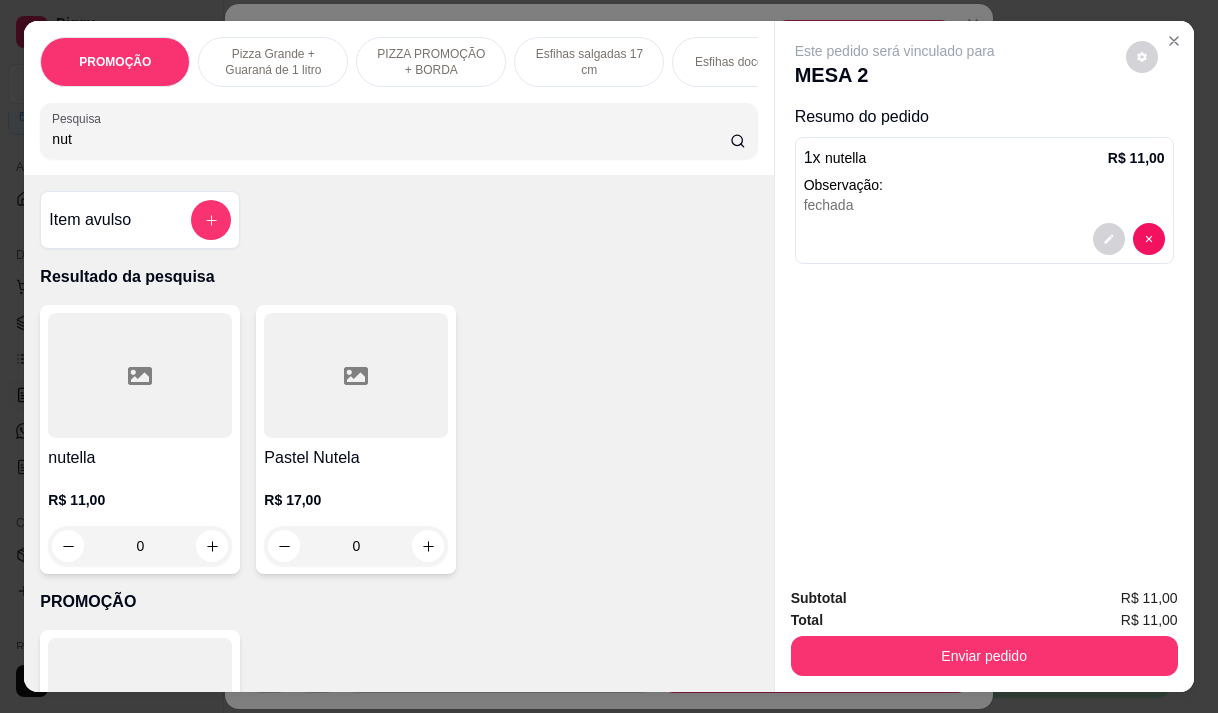 click on "nut" at bounding box center [391, 139] 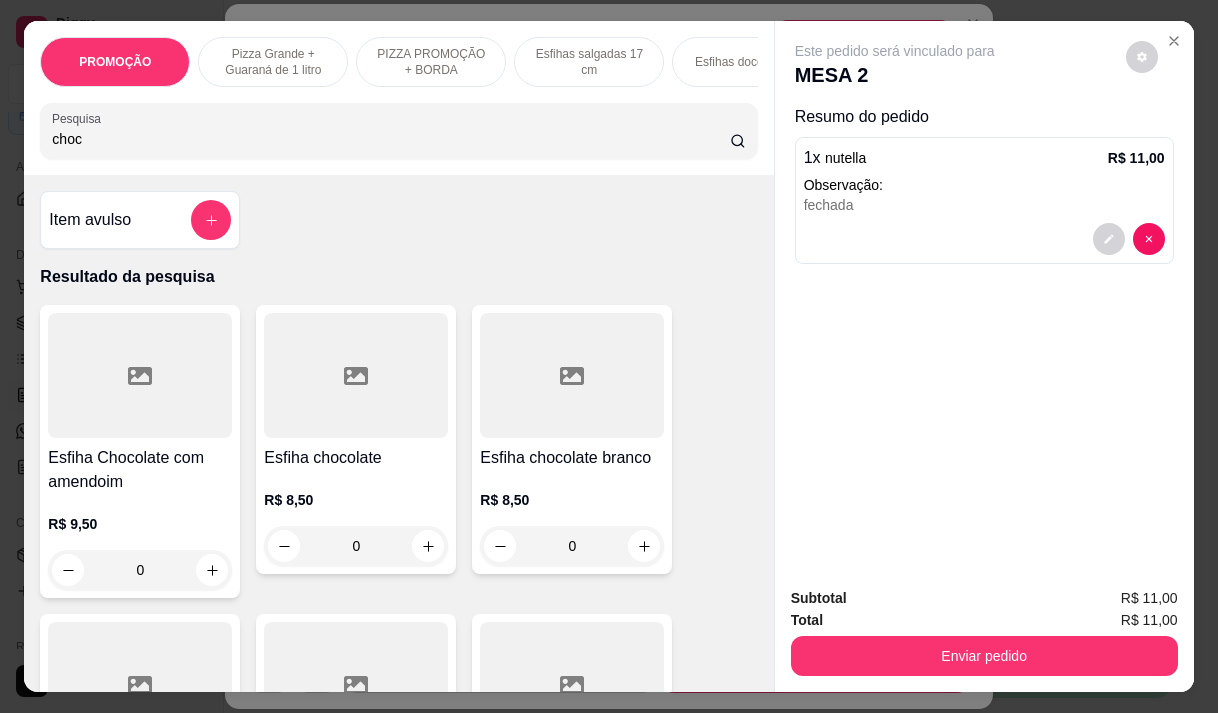 type on "choc" 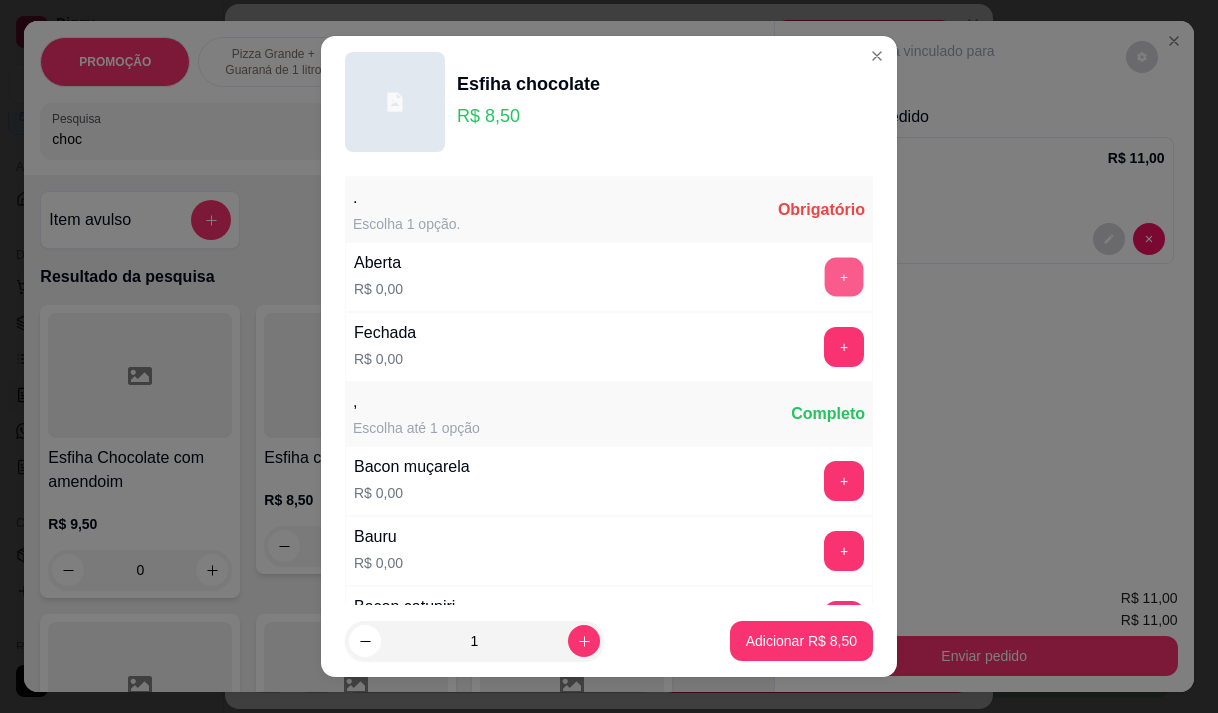 click on "+" at bounding box center (844, 276) 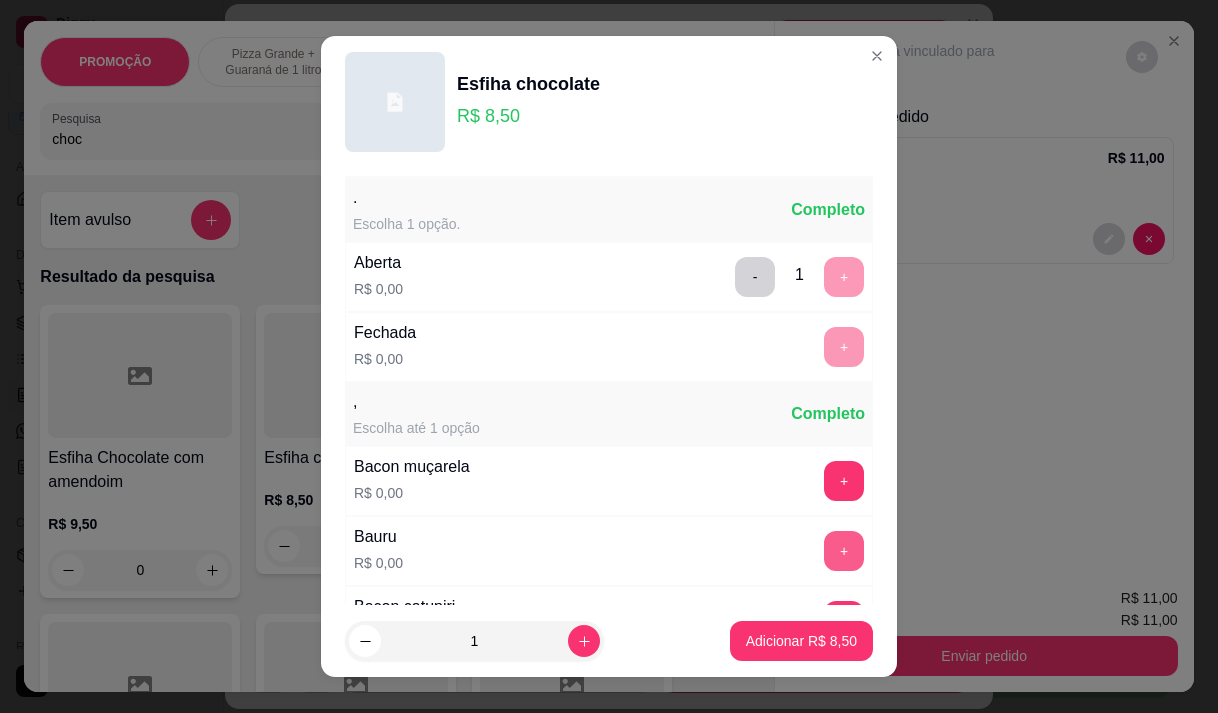 scroll, scrollTop: 28, scrollLeft: 0, axis: vertical 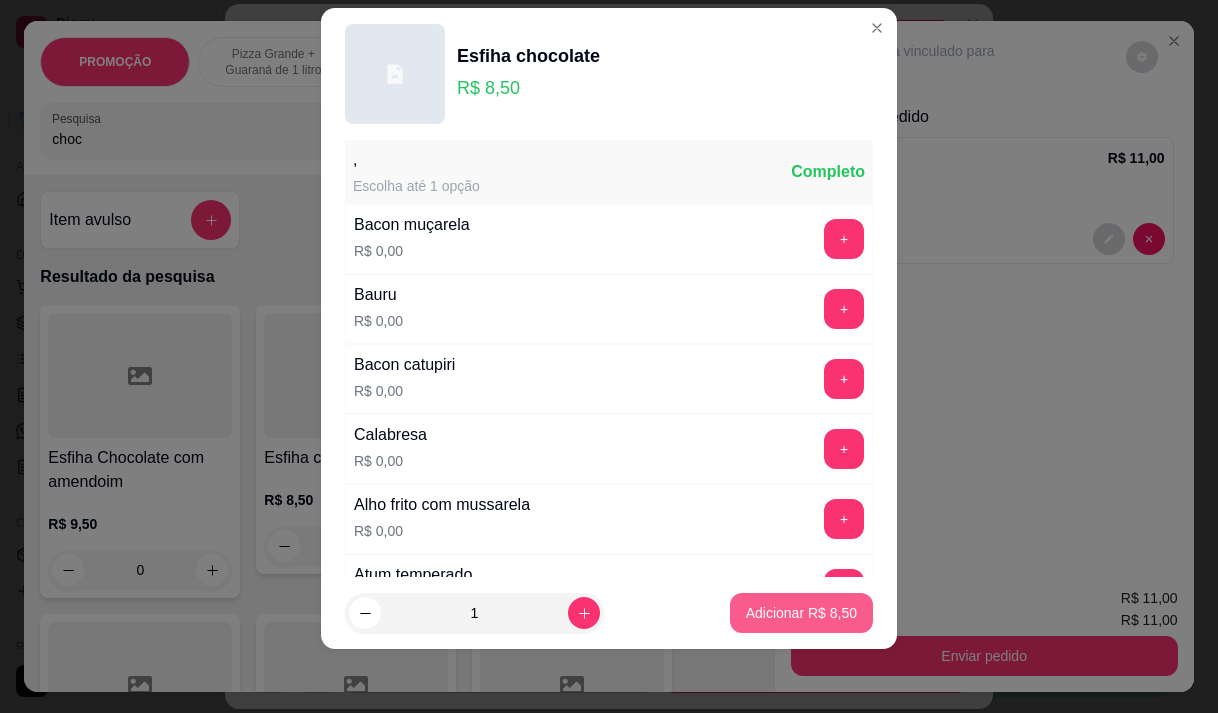 click on "Adicionar   R$ 8,50" at bounding box center (801, 613) 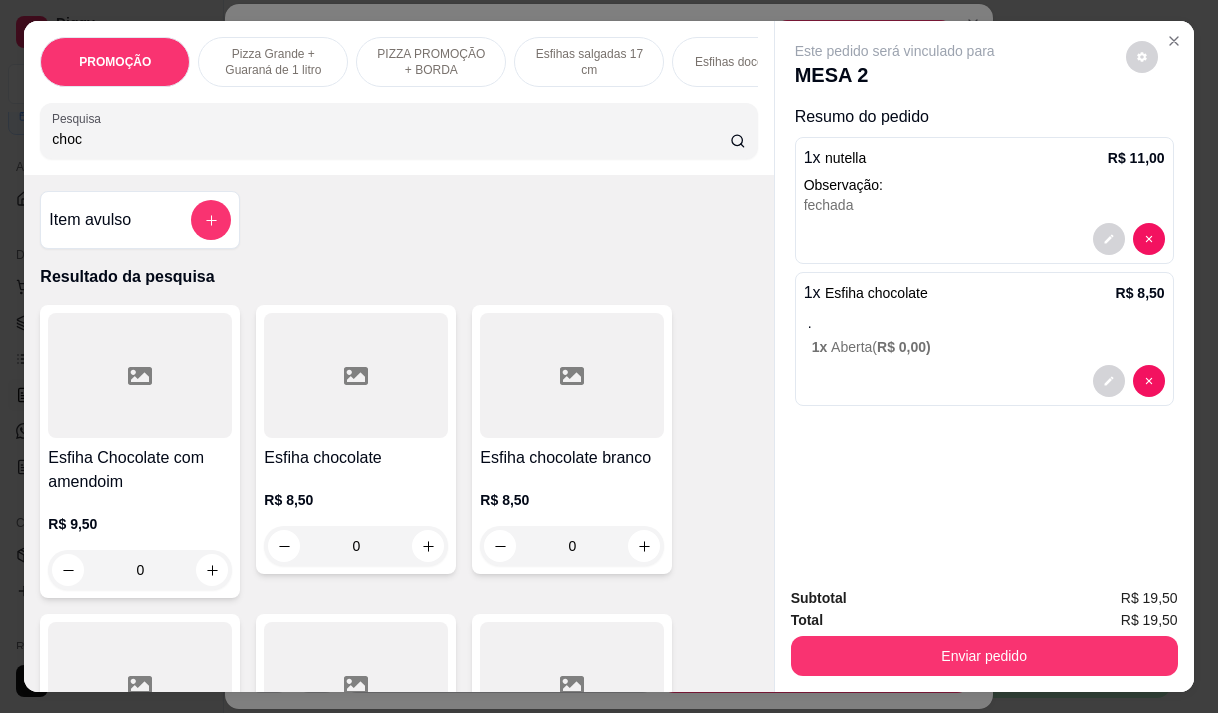 click on "choc" at bounding box center [391, 139] 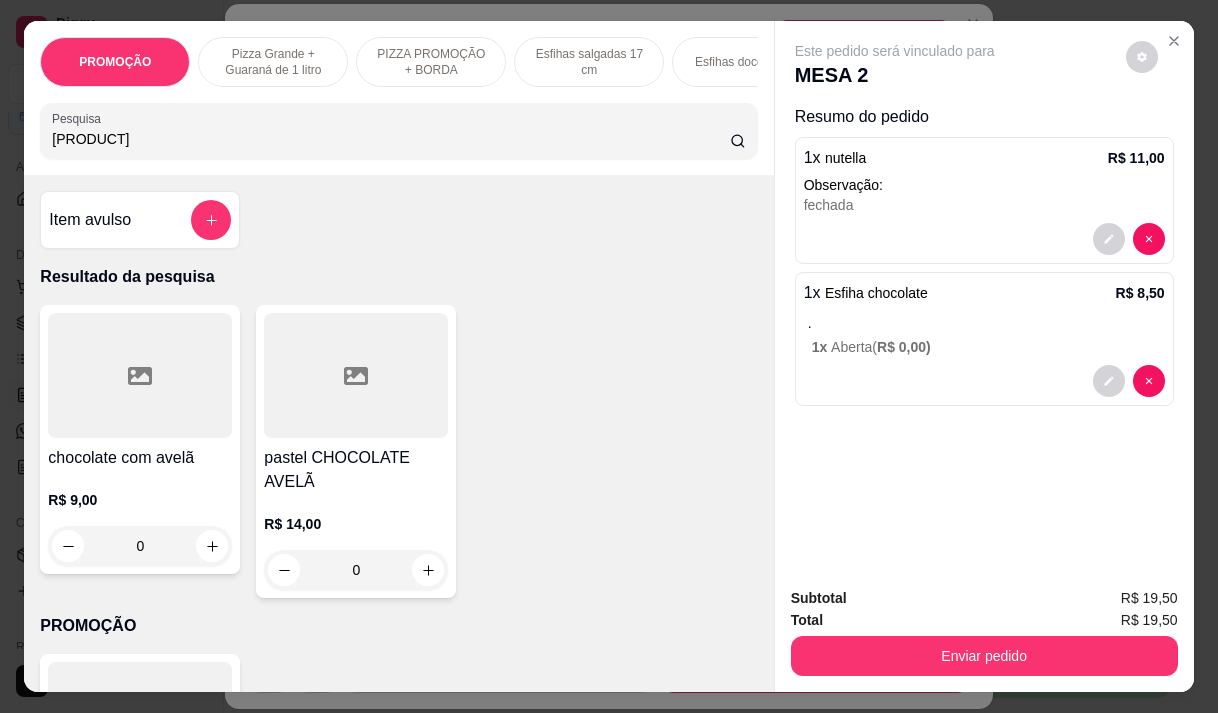 type on "[PRODUCT]" 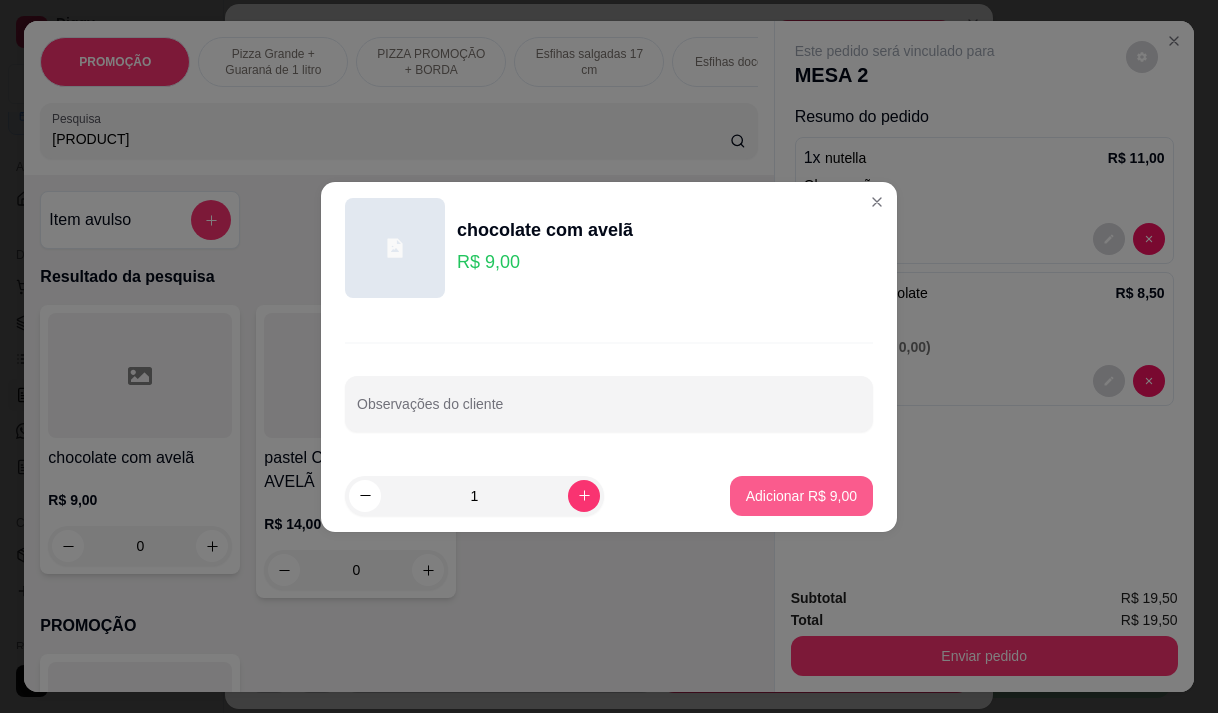 click on "Adicionar   R$ 9,00" at bounding box center [801, 496] 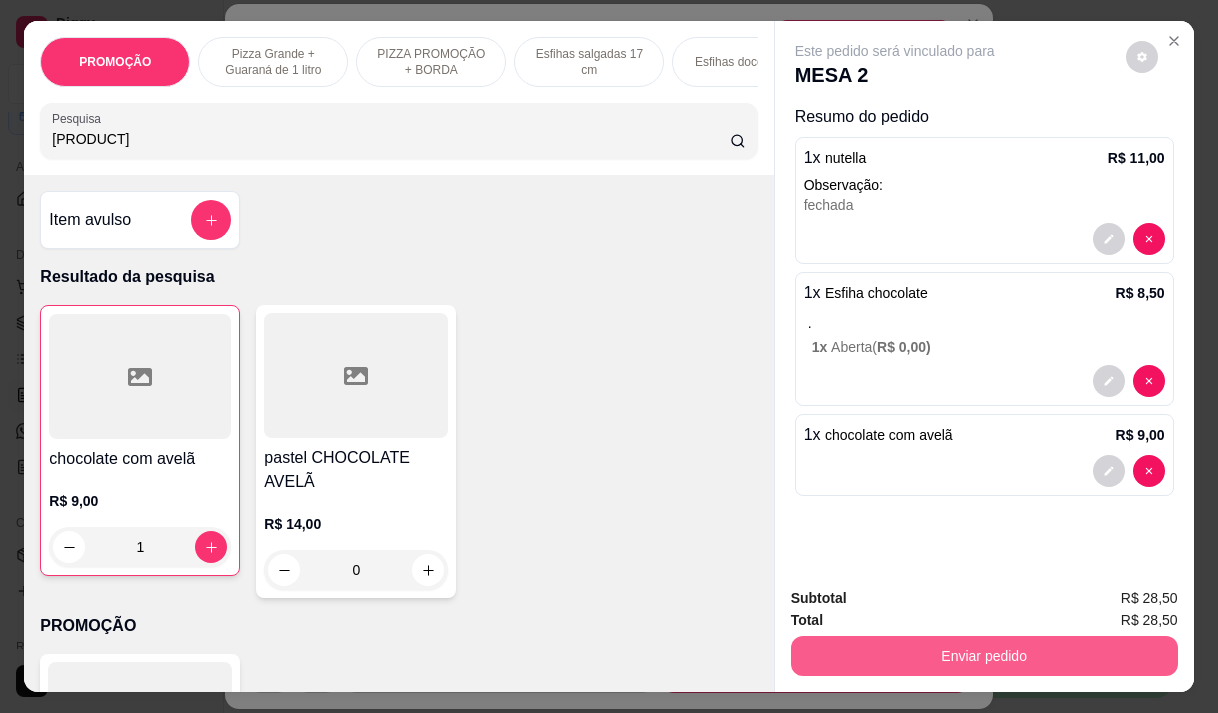 click on "Enviar pedido" at bounding box center (984, 656) 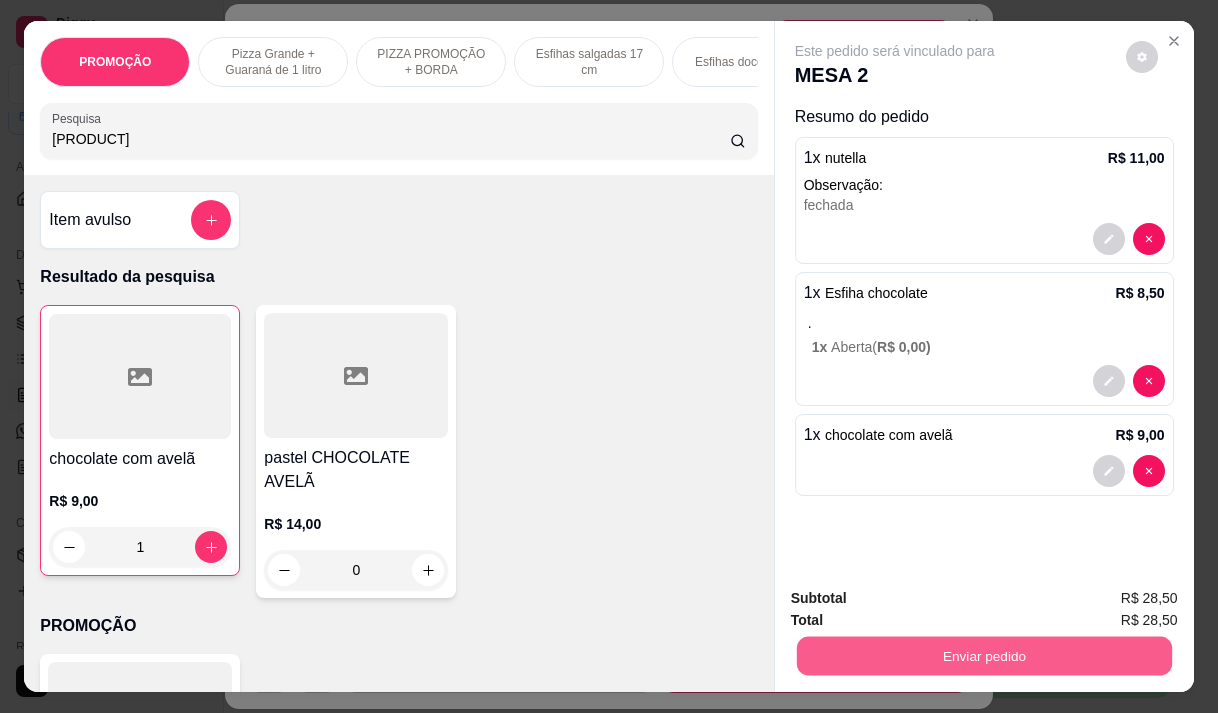 click on "Enviar pedido" at bounding box center (983, 655) 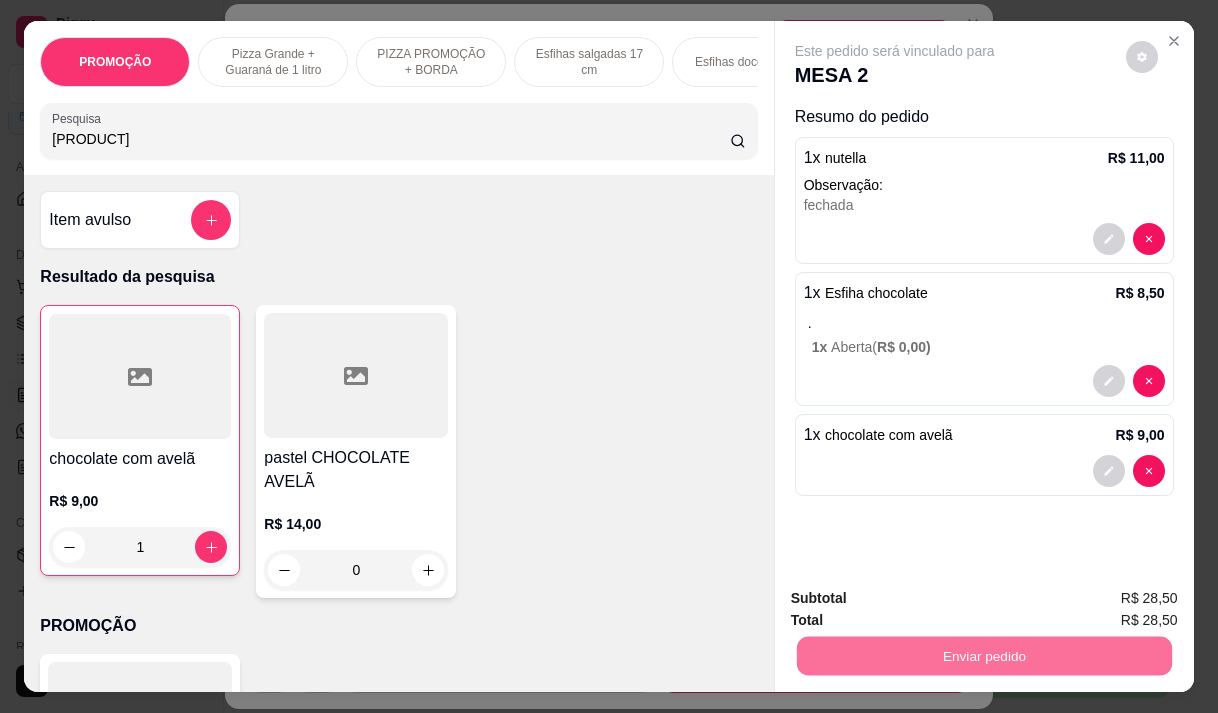 click on "Não registrar e enviar pedido" at bounding box center (918, 599) 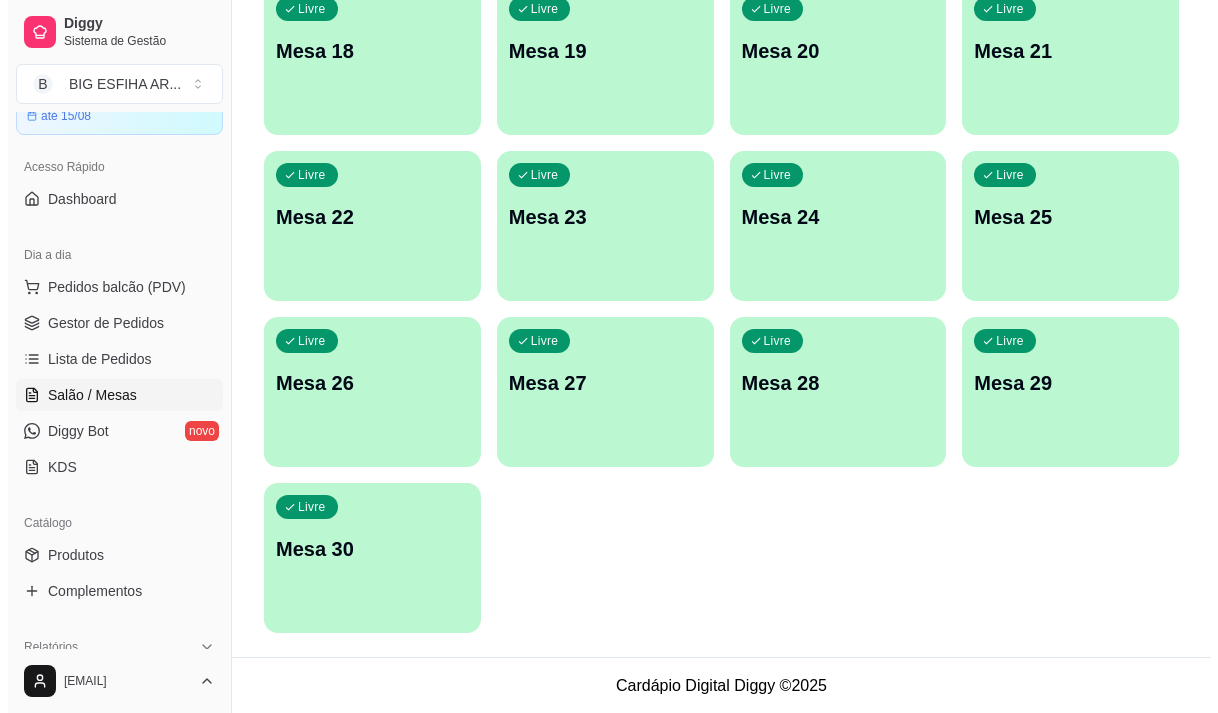 scroll, scrollTop: 896, scrollLeft: 0, axis: vertical 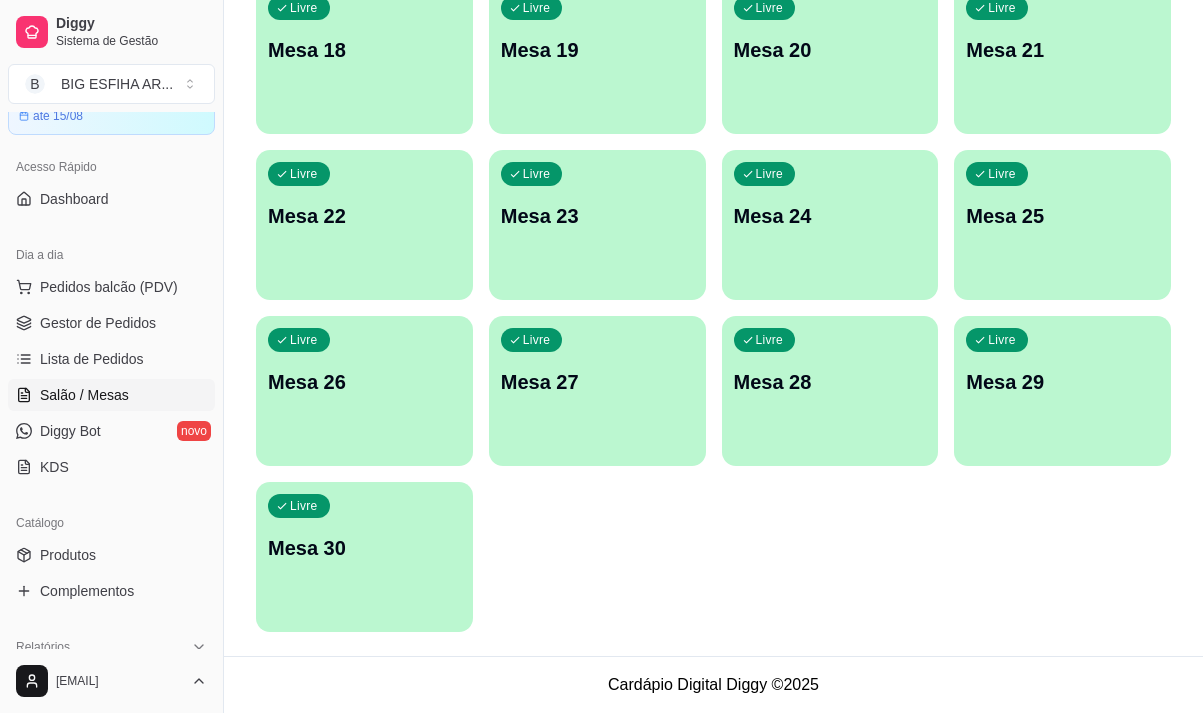 click on "Livre Mesa 30" at bounding box center (364, 545) 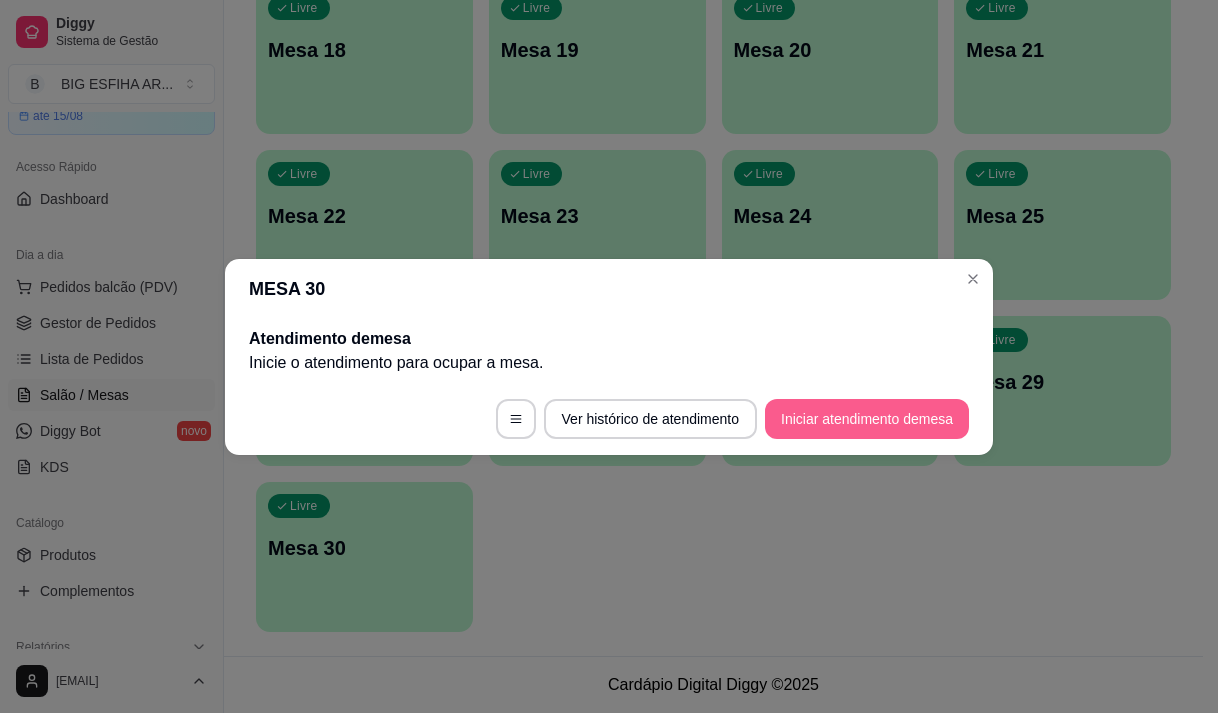 click on "Iniciar atendimento de  mesa" at bounding box center [867, 419] 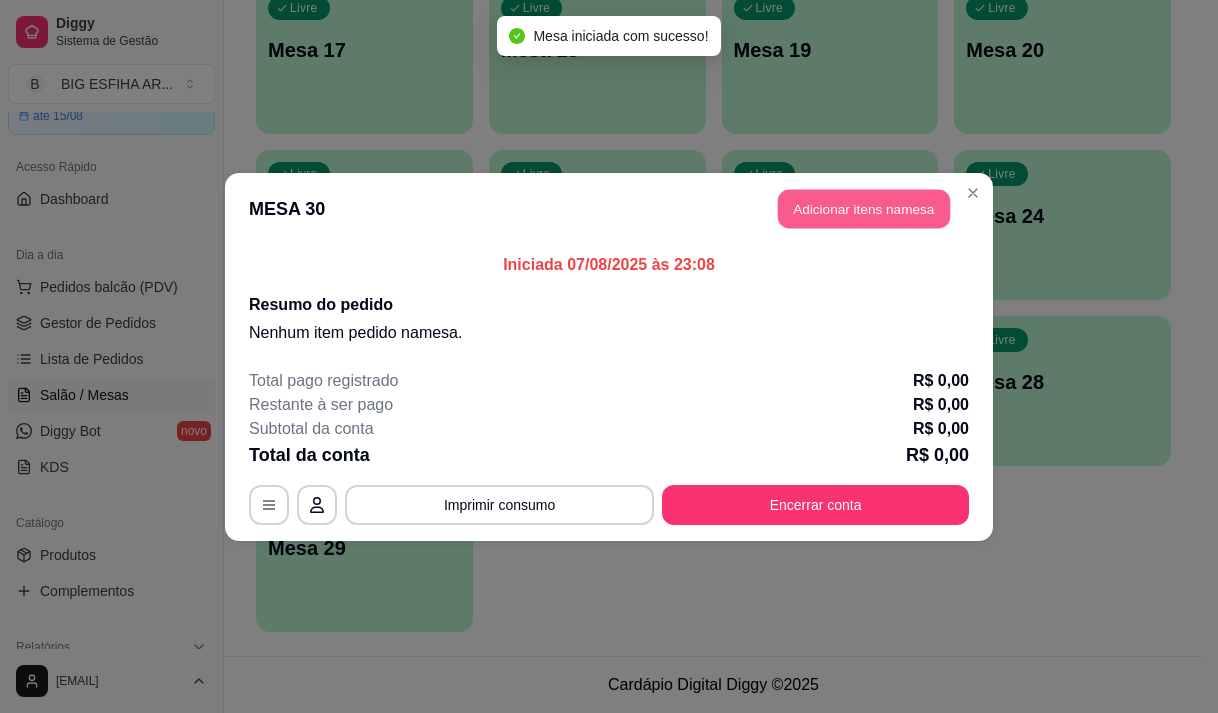 click on "Adicionar itens na  mesa" at bounding box center (864, 208) 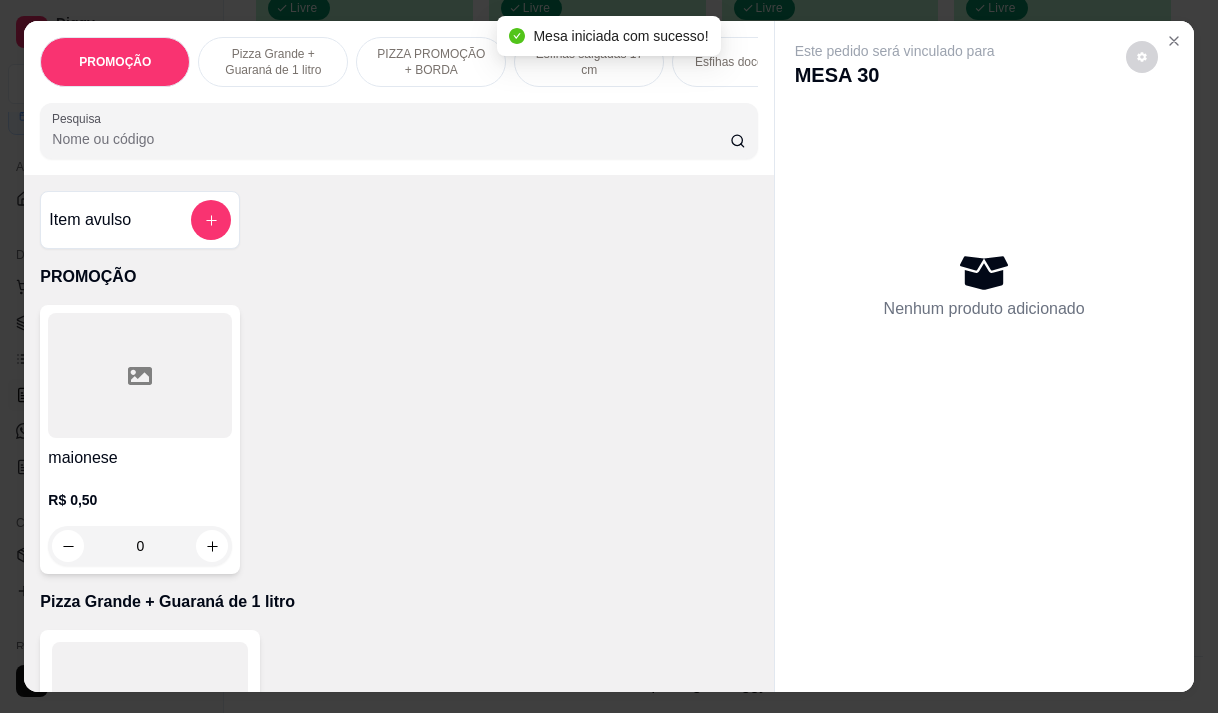 click on "Pesquisa" at bounding box center [391, 139] 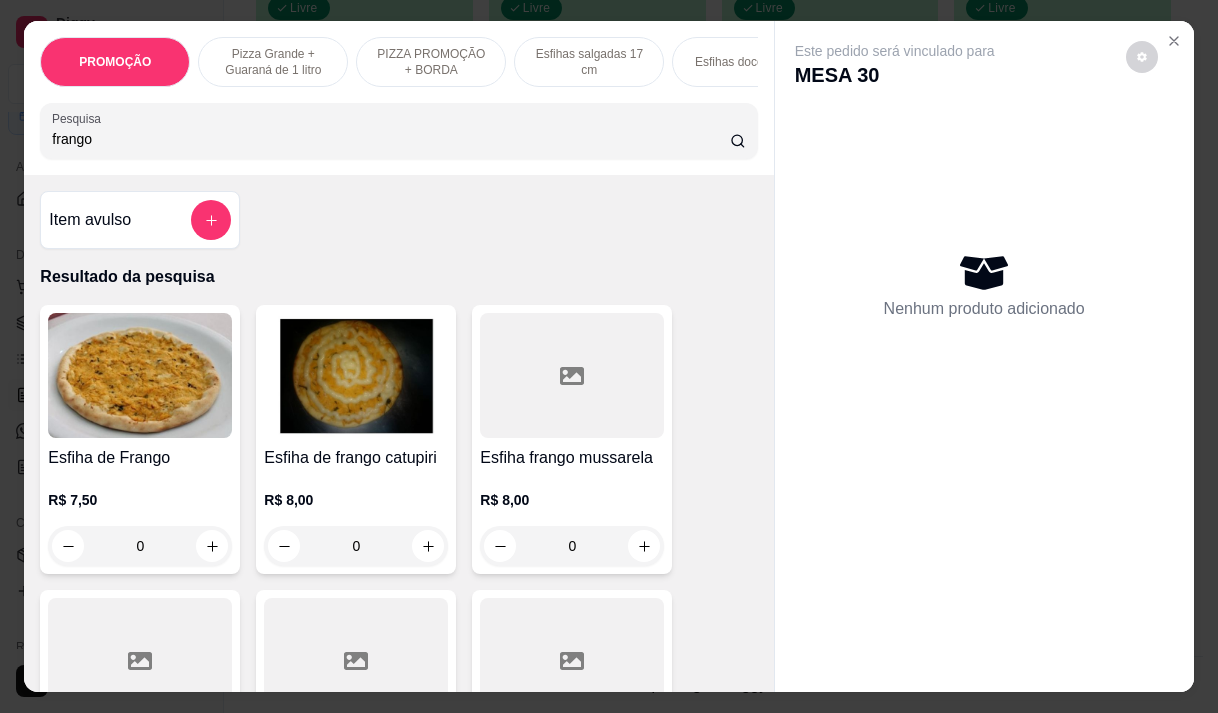 type on "frango" 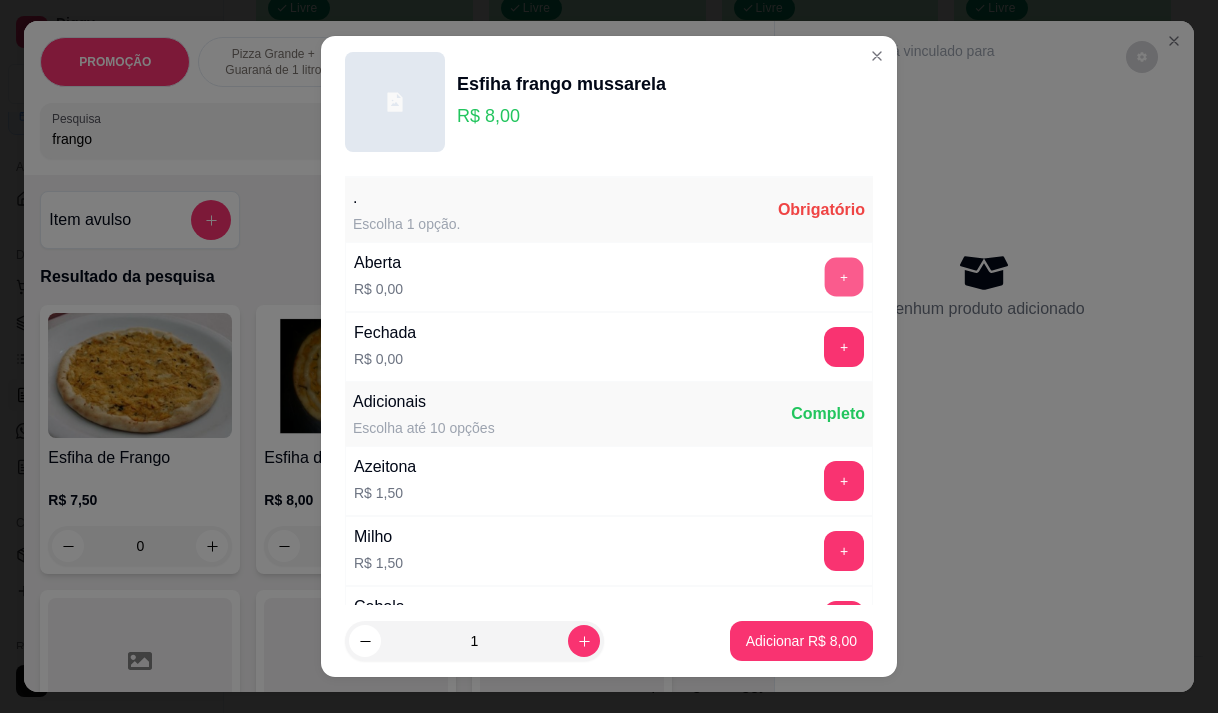 click on "+" at bounding box center (844, 276) 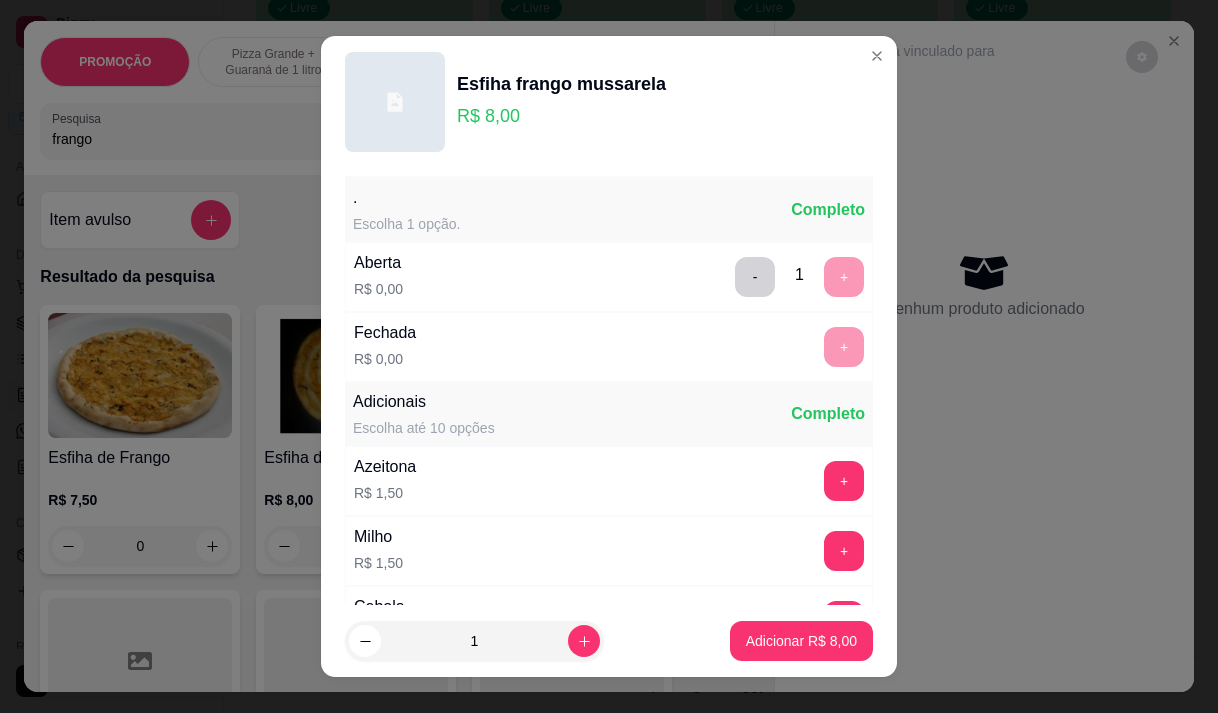 scroll, scrollTop: 28, scrollLeft: 0, axis: vertical 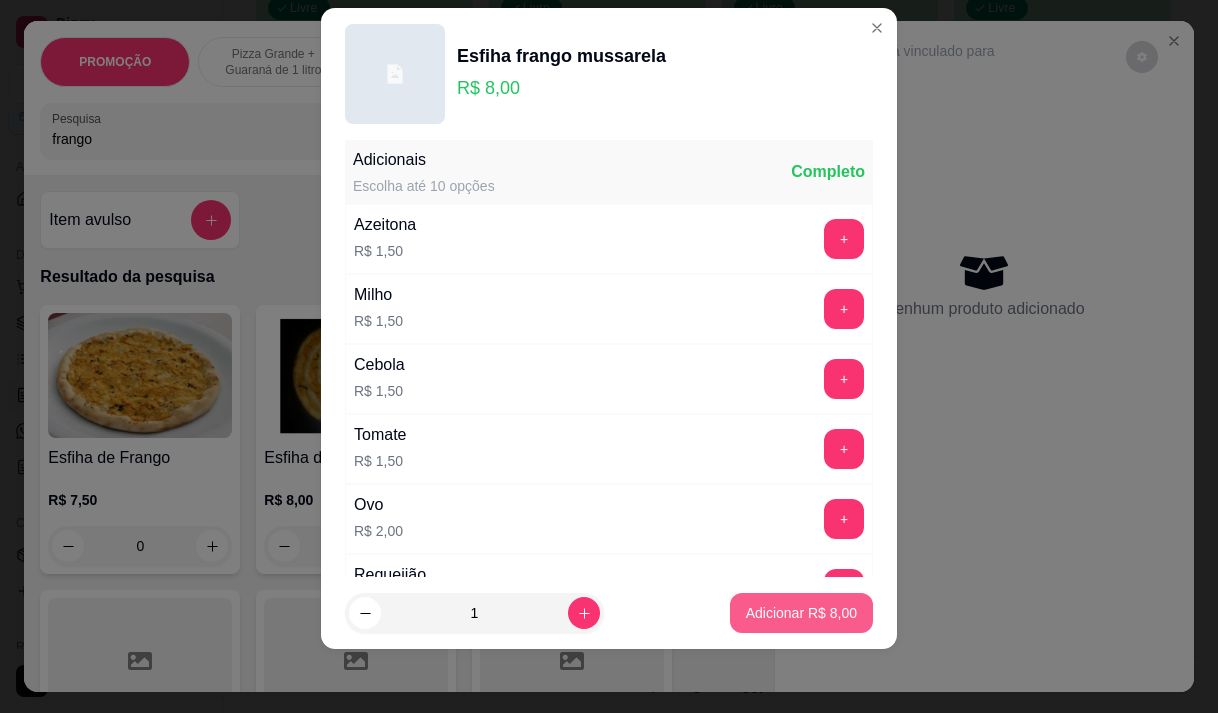 click on "Adicionar   R$ 8,00" at bounding box center [801, 613] 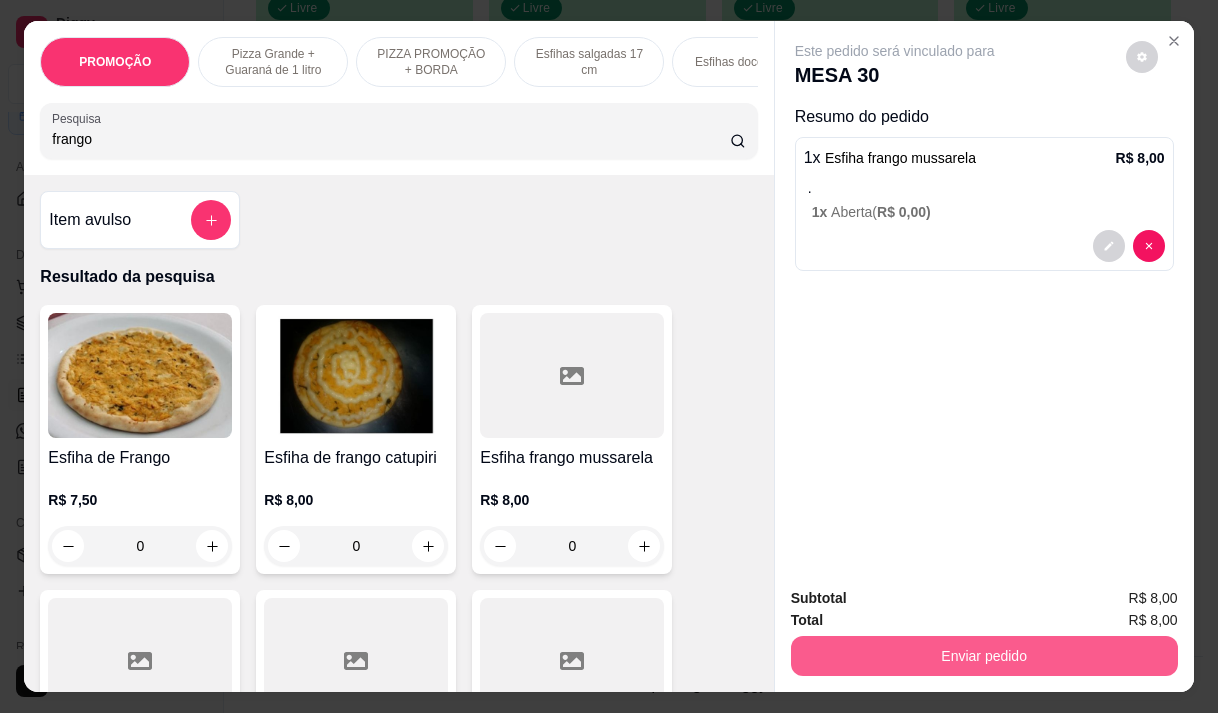 click on "Enviar pedido" at bounding box center (984, 656) 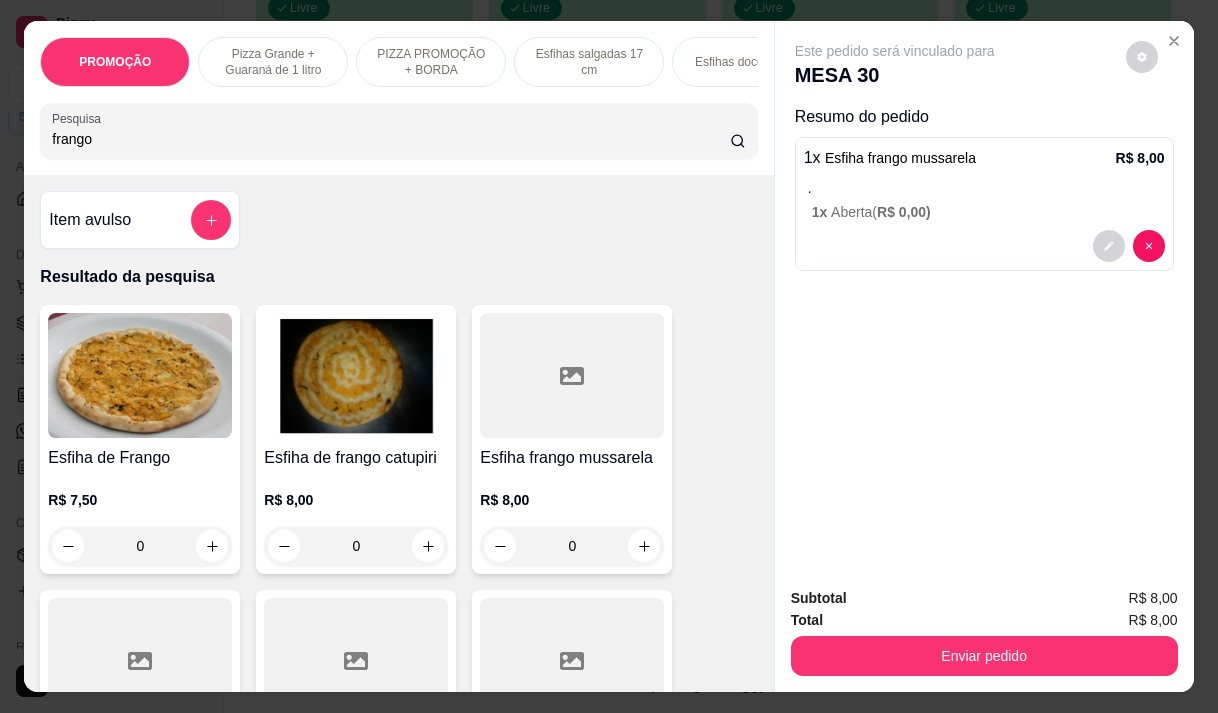 click on "Enviar pedido" at bounding box center [984, 656] 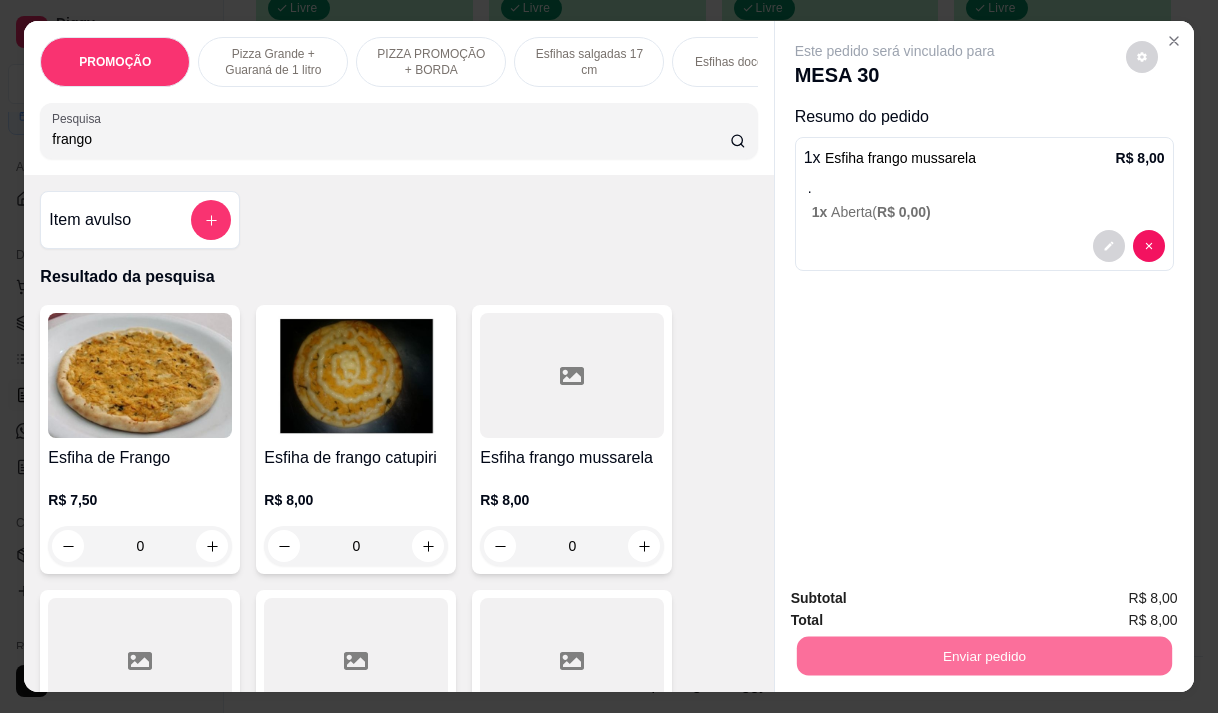 click on "Não registrar e enviar pedido" at bounding box center [918, 599] 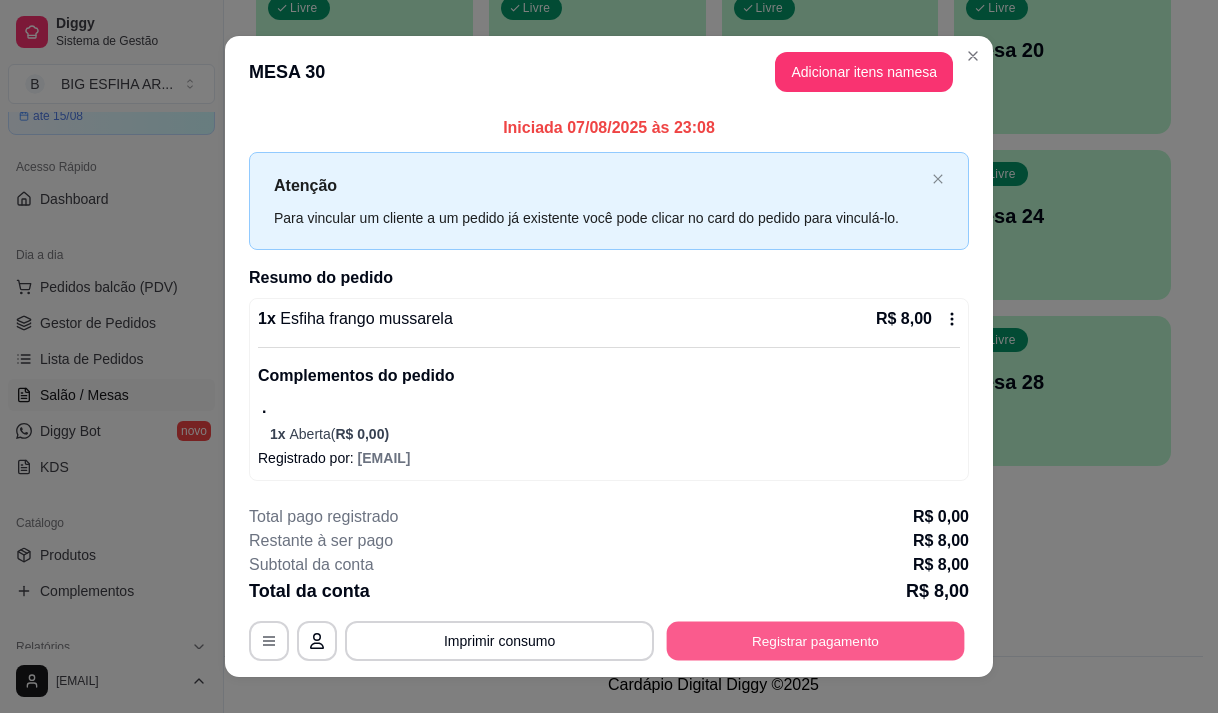 click on "Registrar pagamento" at bounding box center (816, 640) 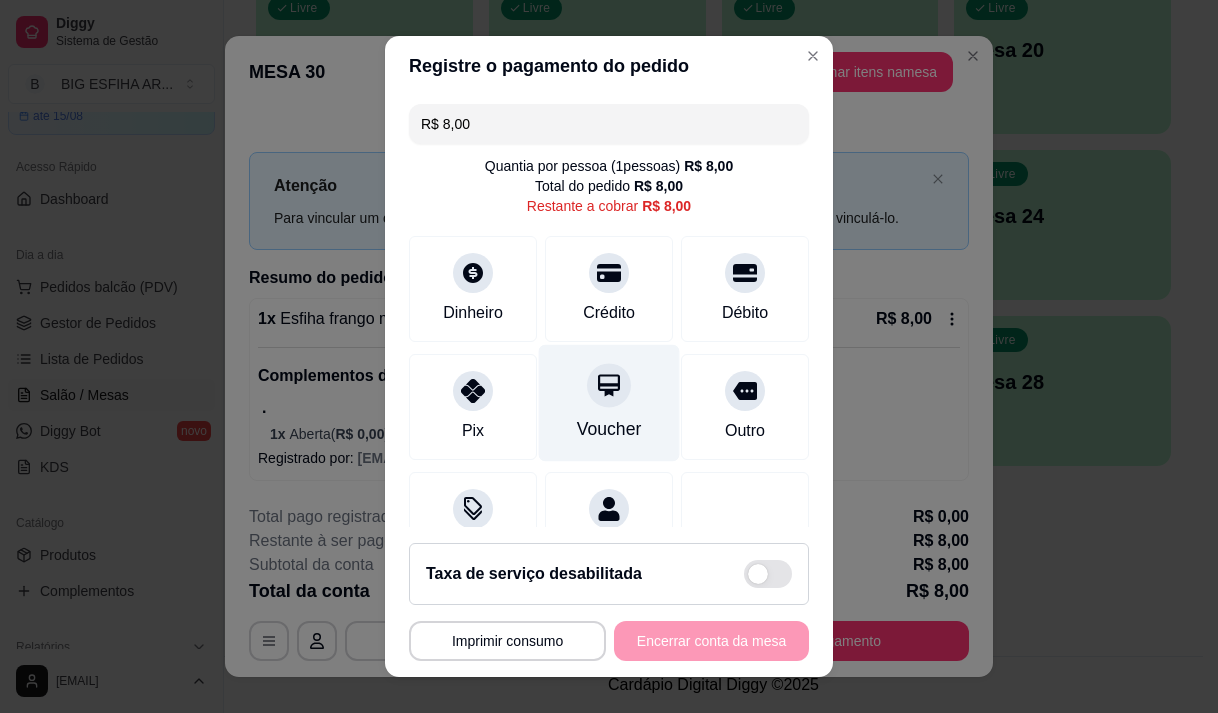 click at bounding box center (609, 385) 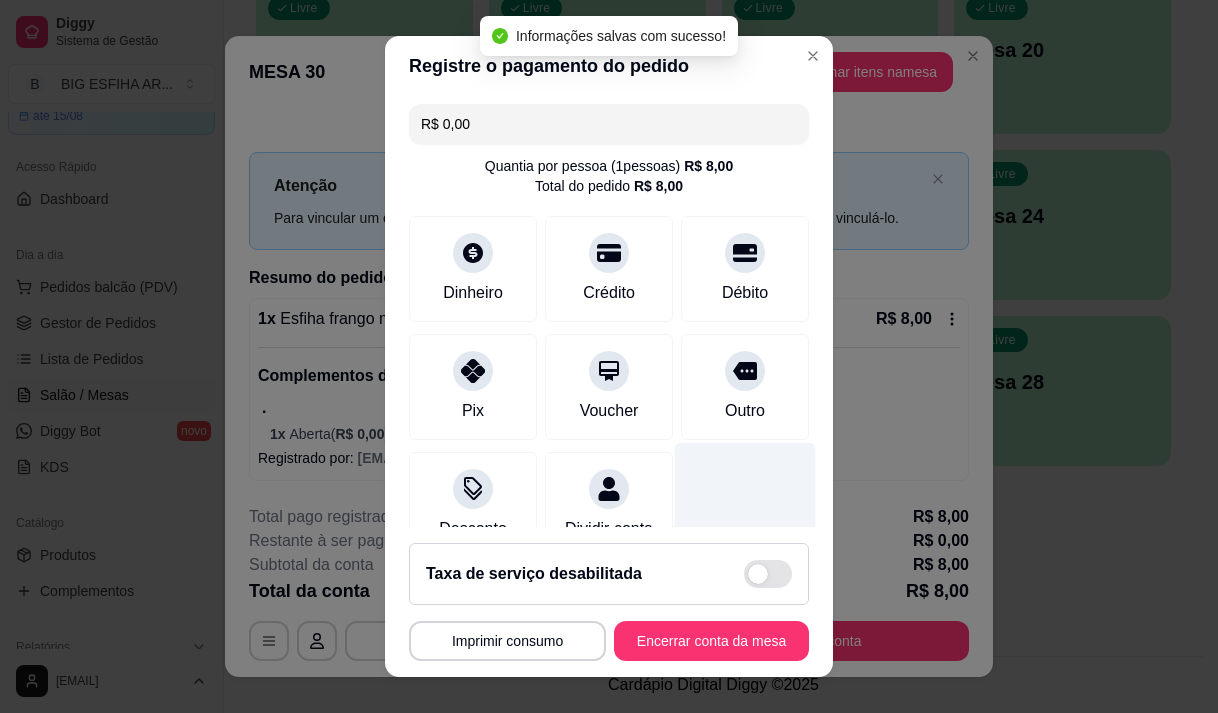 scroll, scrollTop: 166, scrollLeft: 0, axis: vertical 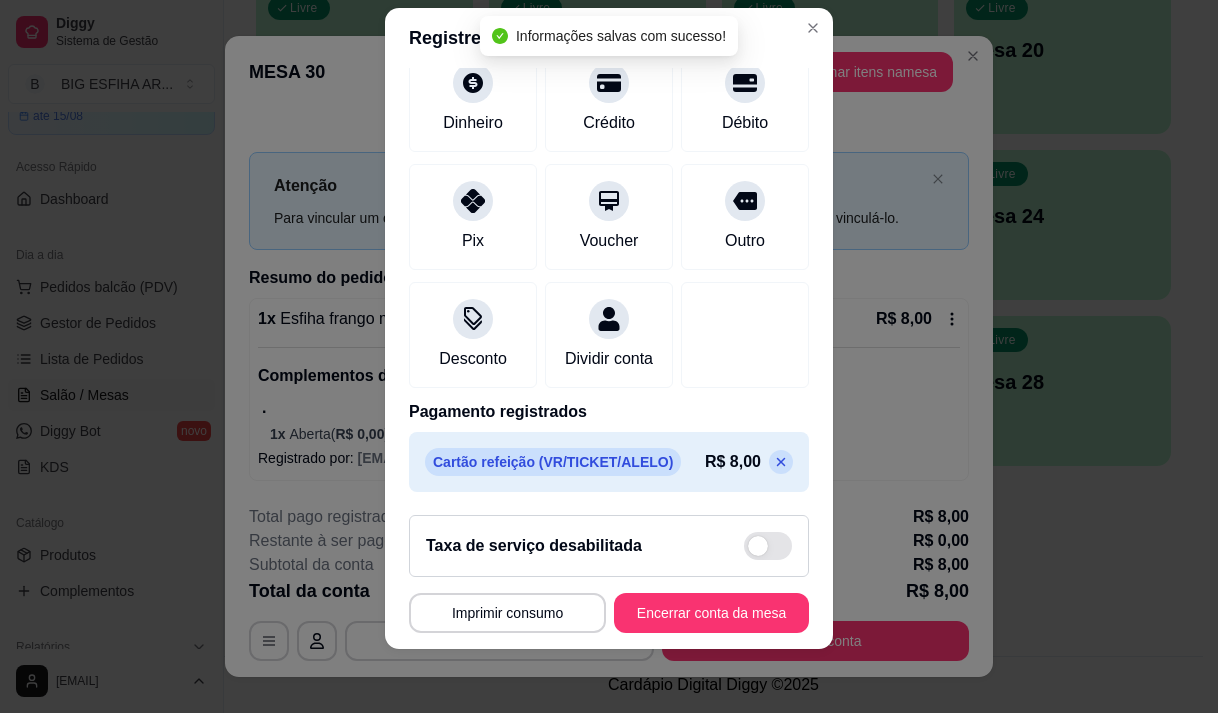 click 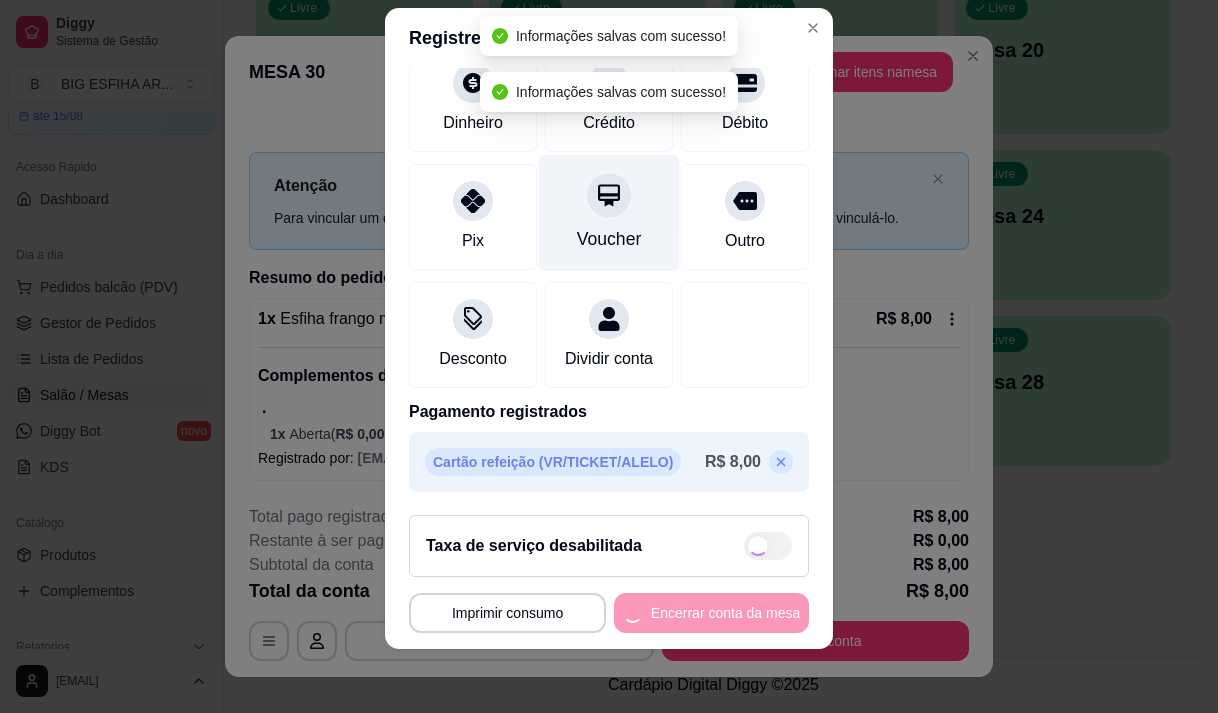 type on "R$ 8,00" 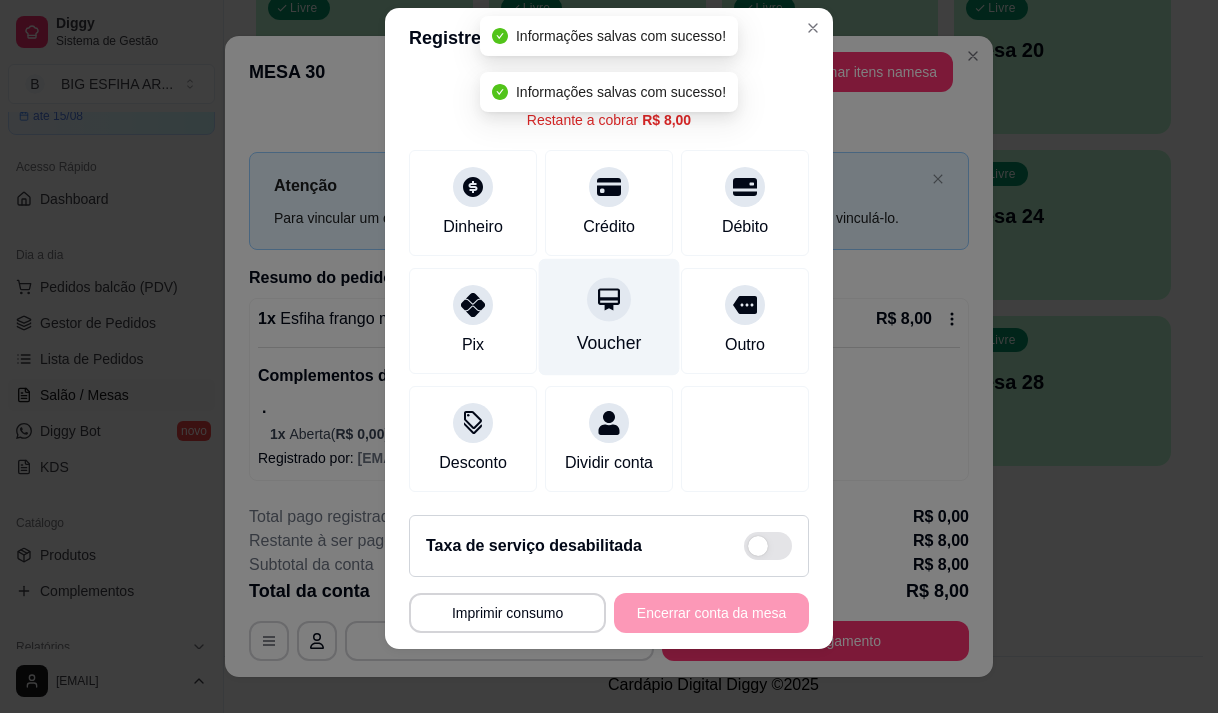 scroll, scrollTop: 82, scrollLeft: 0, axis: vertical 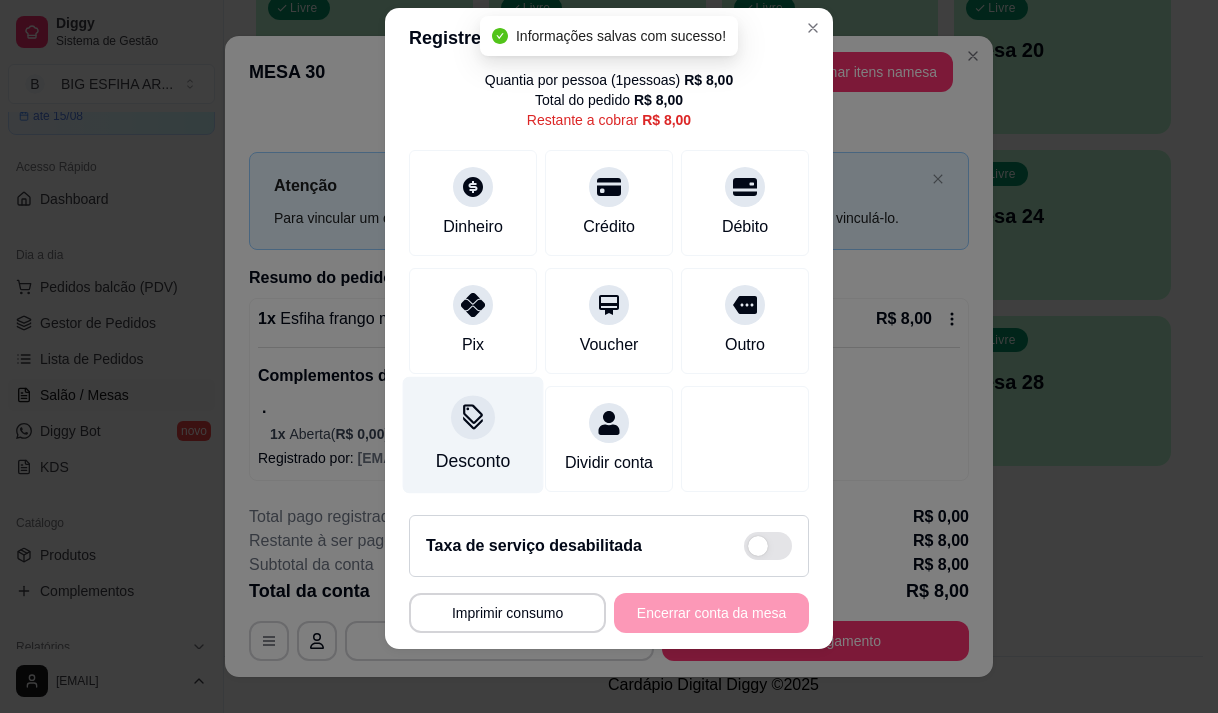click on "Desconto" at bounding box center (473, 434) 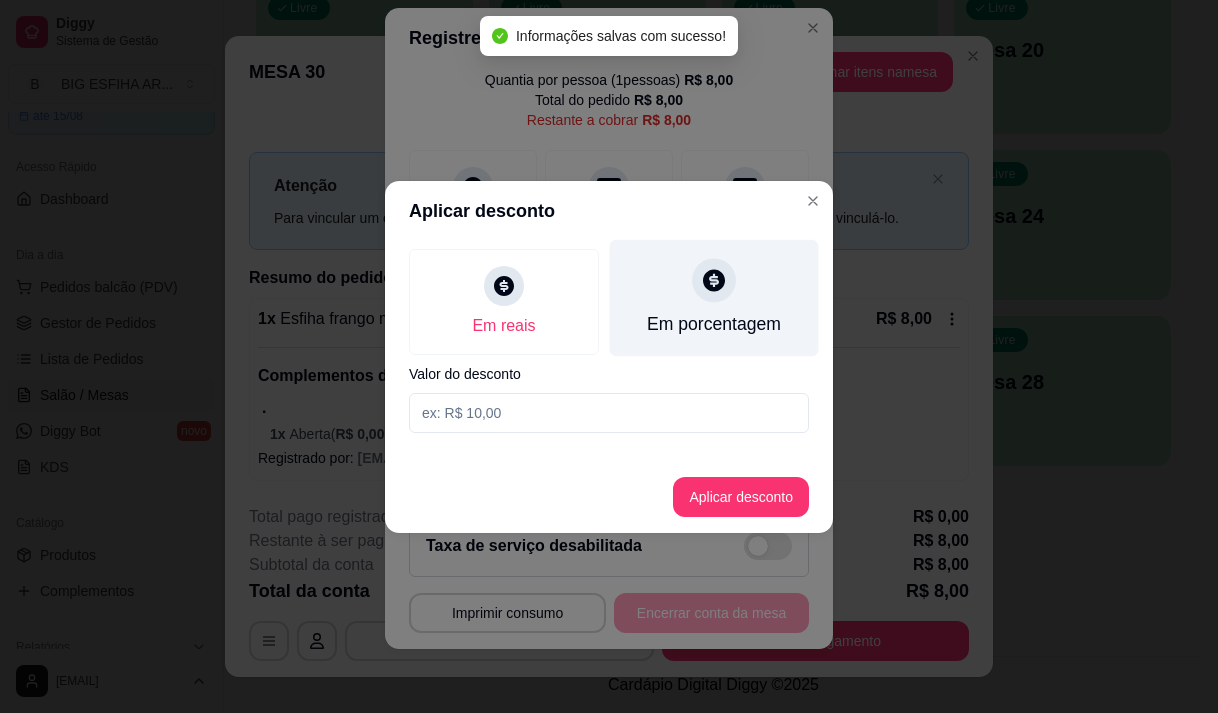 click on "Em porcentagem" at bounding box center (714, 297) 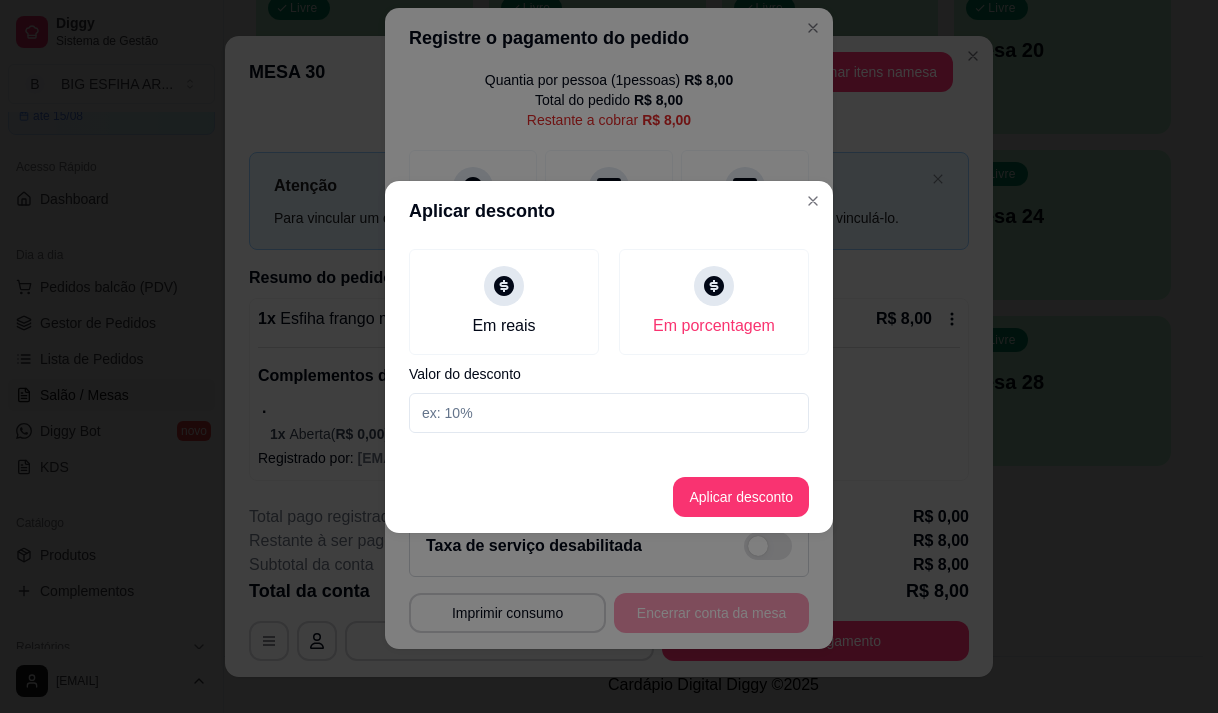 click at bounding box center (609, 413) 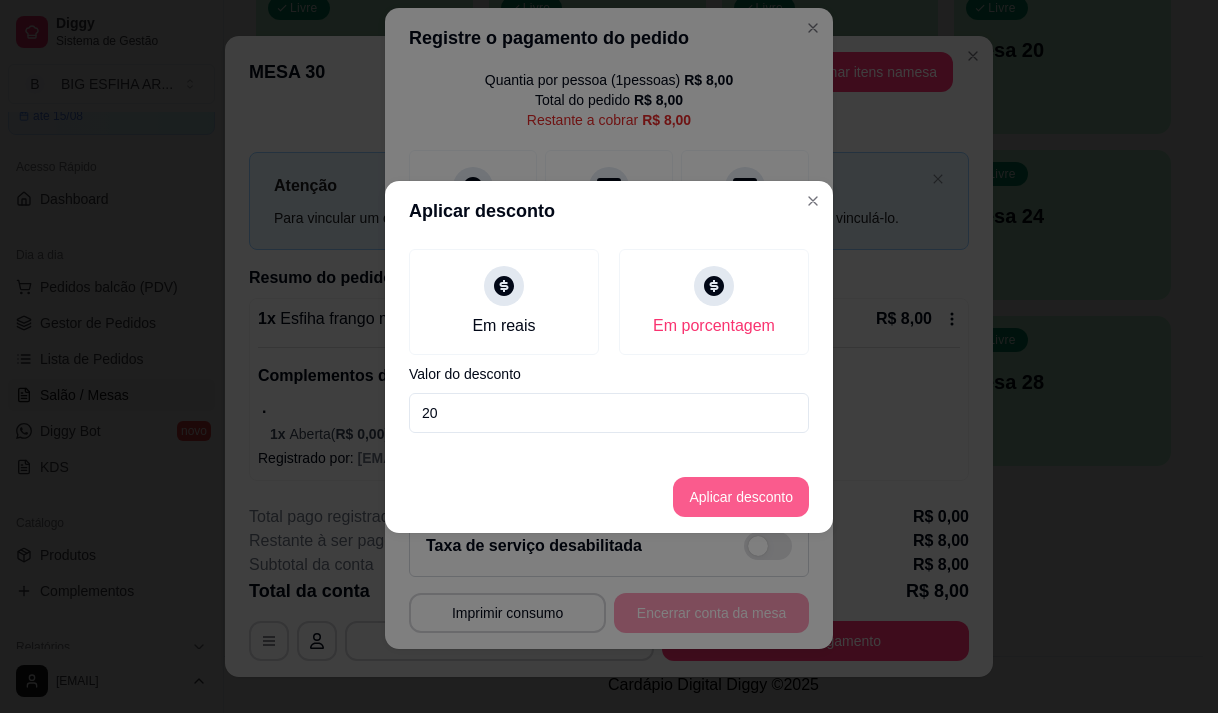 type on "20" 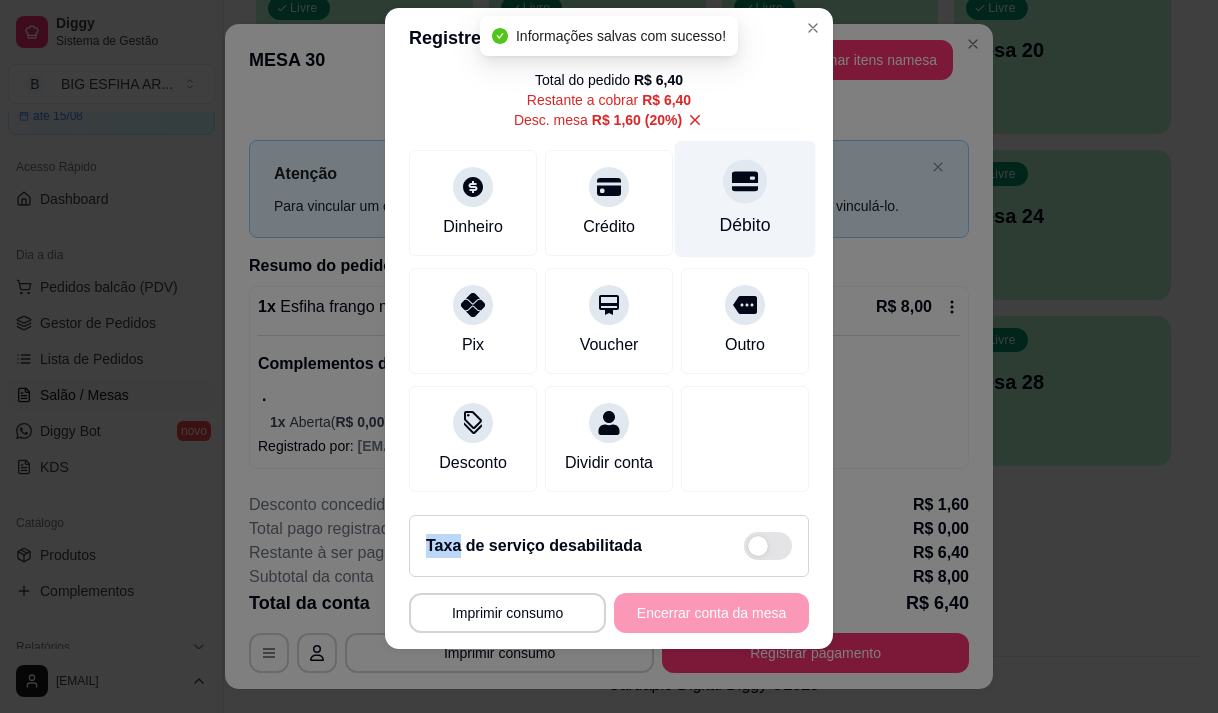 scroll, scrollTop: 102, scrollLeft: 0, axis: vertical 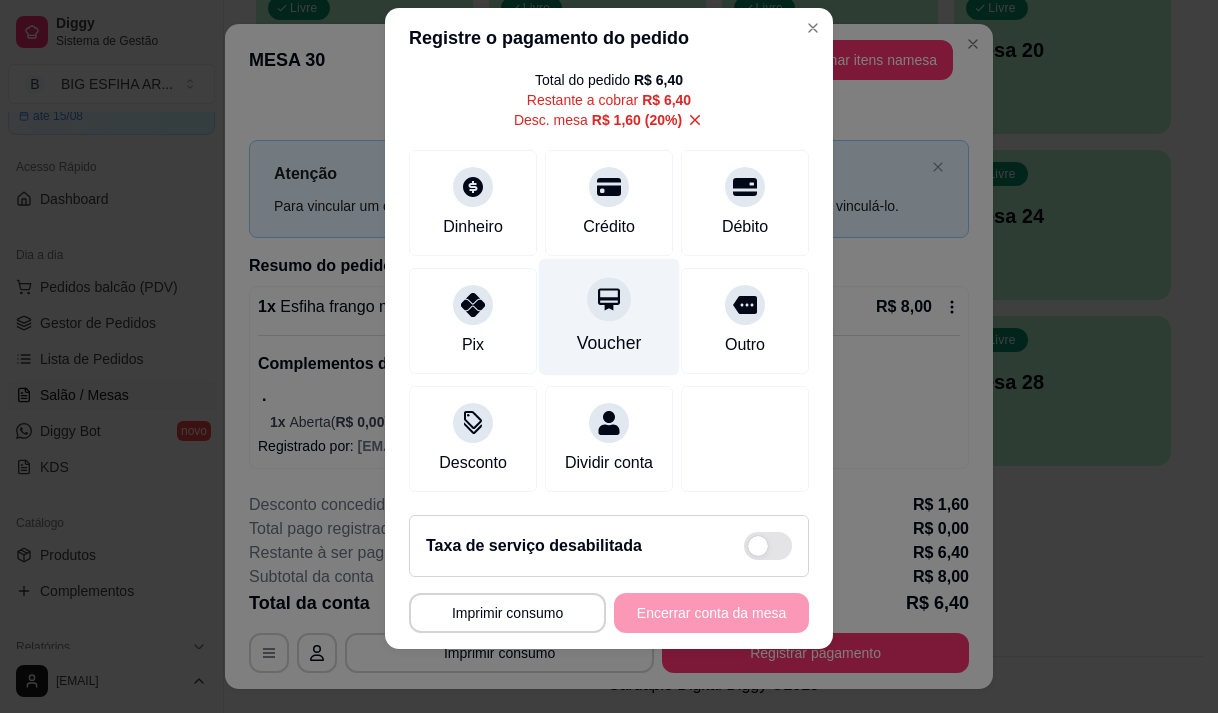click at bounding box center [609, 299] 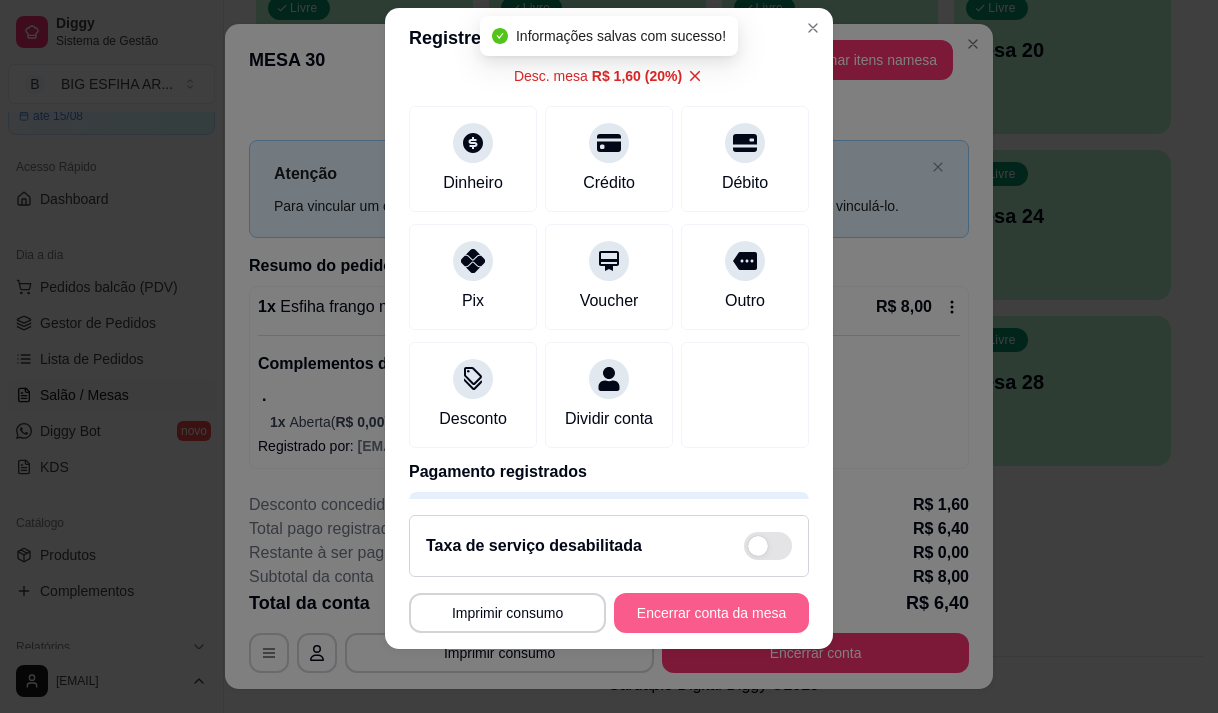 type on "R$ 0,00" 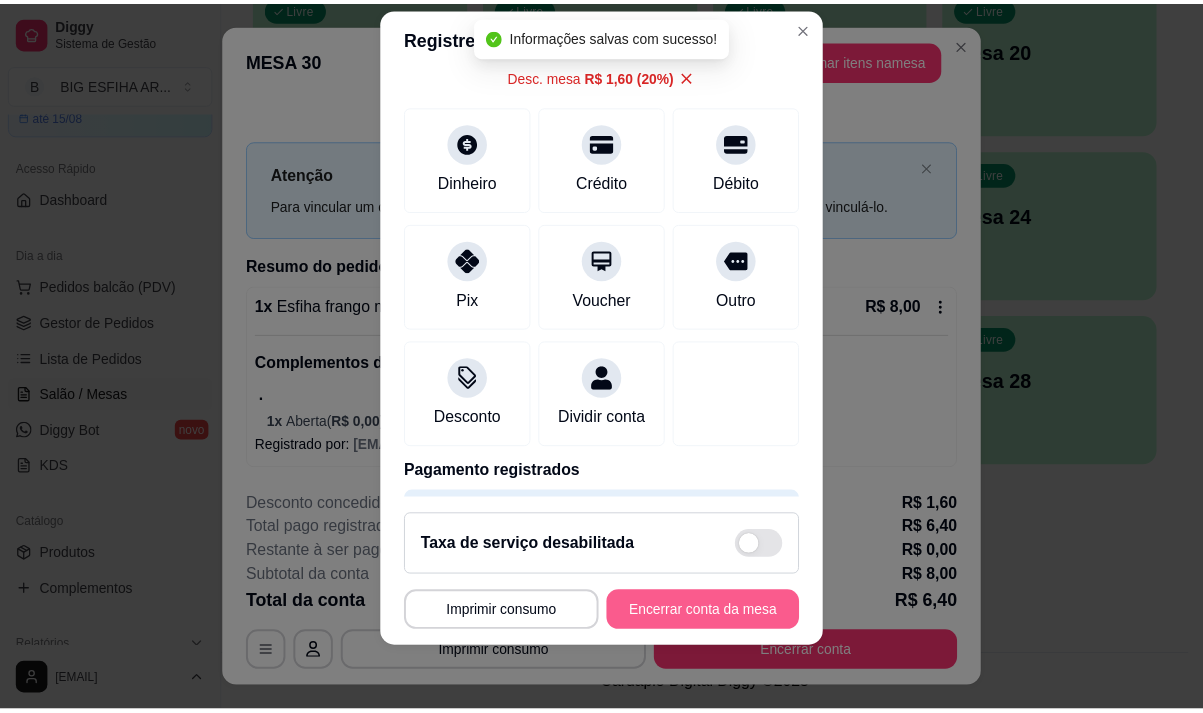 scroll, scrollTop: 186, scrollLeft: 0, axis: vertical 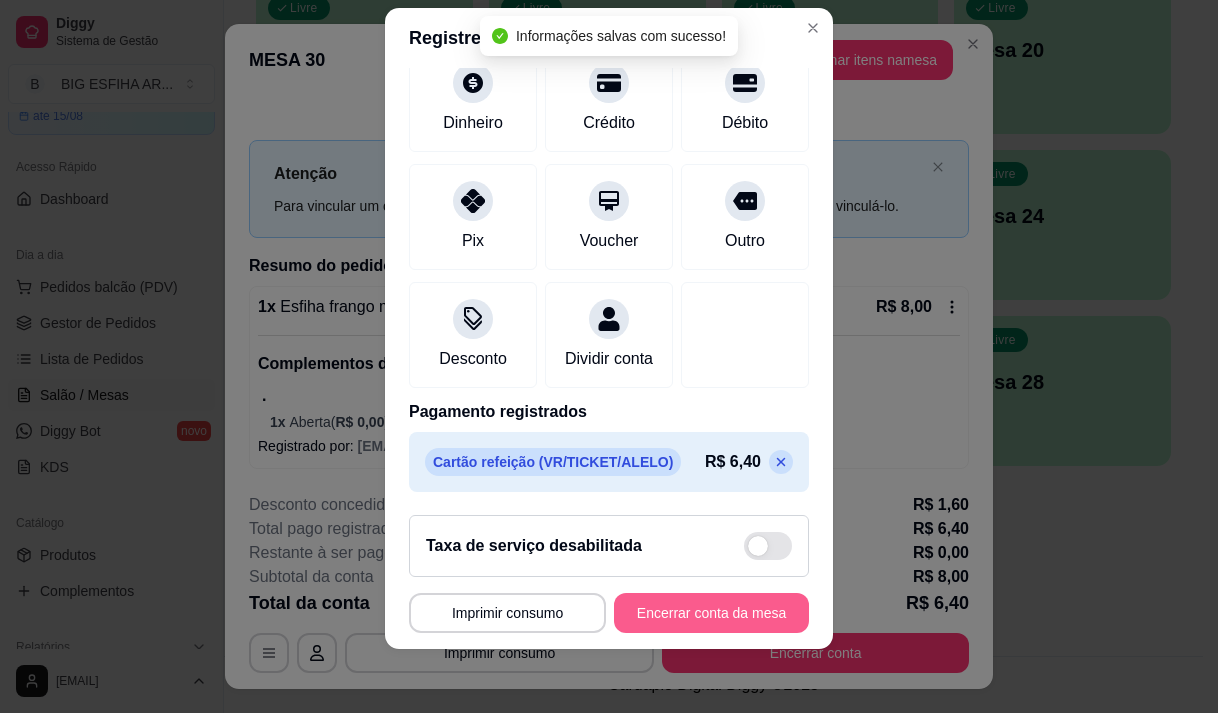 click on "Encerrar conta da mesa" at bounding box center (711, 613) 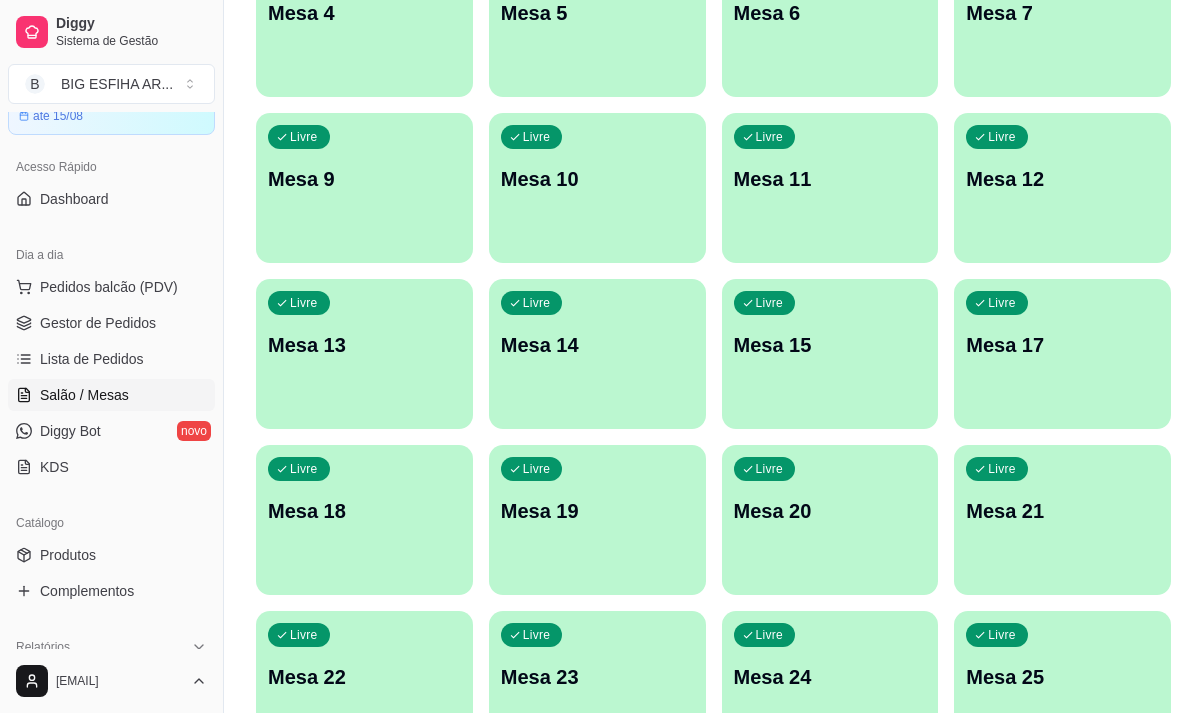 scroll, scrollTop: 196, scrollLeft: 0, axis: vertical 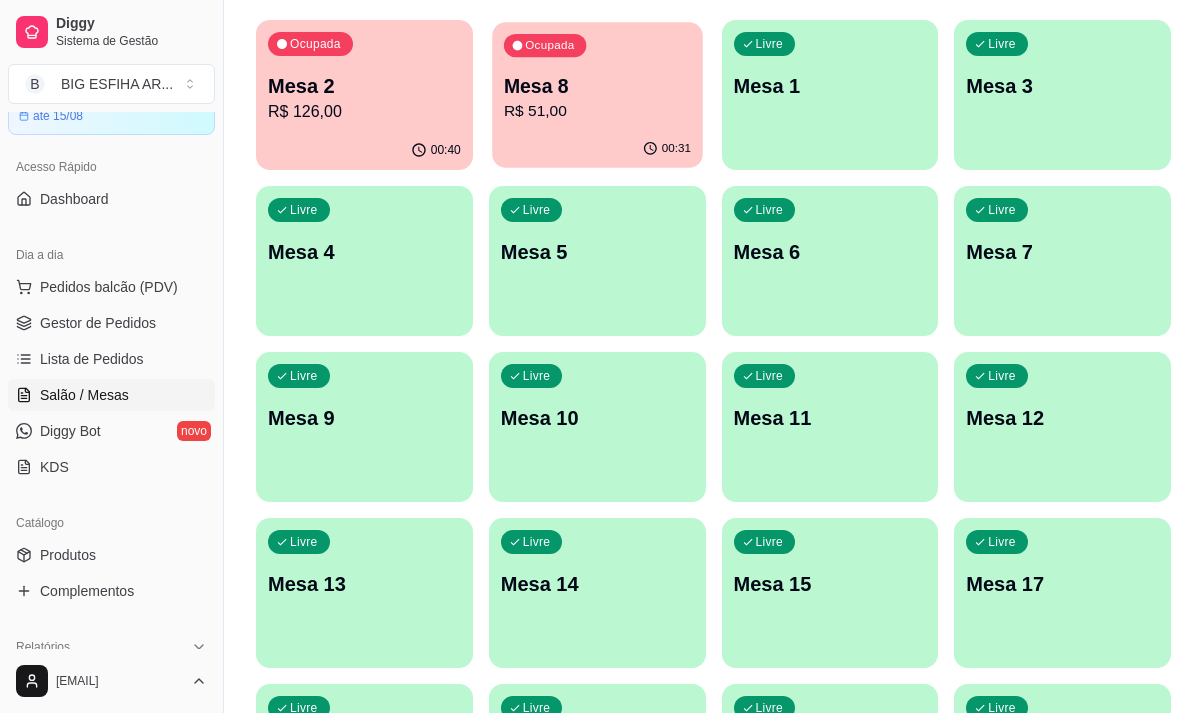 click on "Mesa 8" at bounding box center [597, 86] 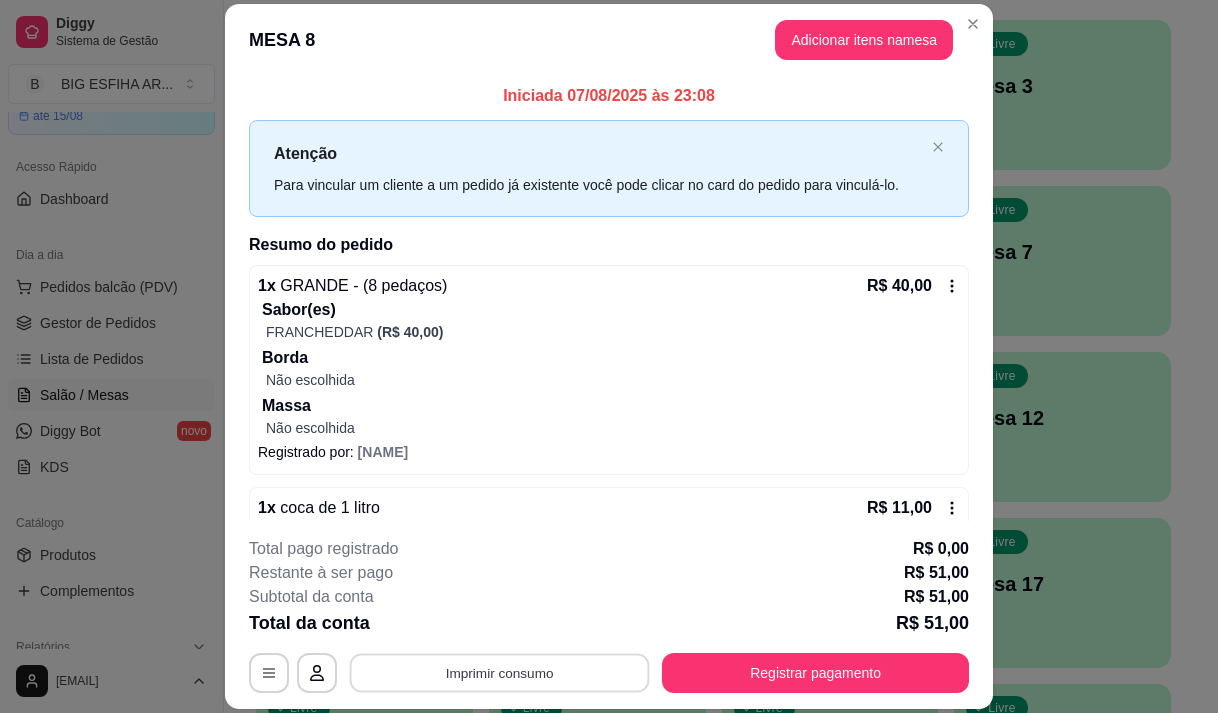 click on "Imprimir consumo" at bounding box center [500, 673] 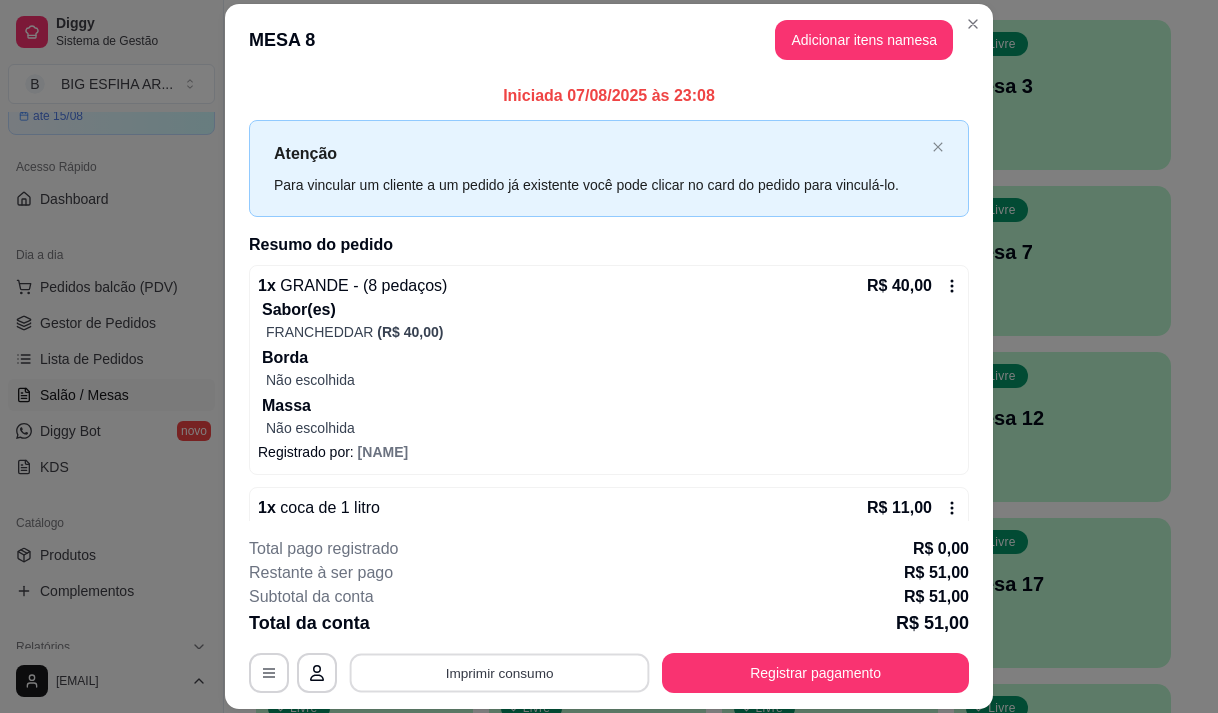 click on "Imprimir consumo" at bounding box center (500, 673) 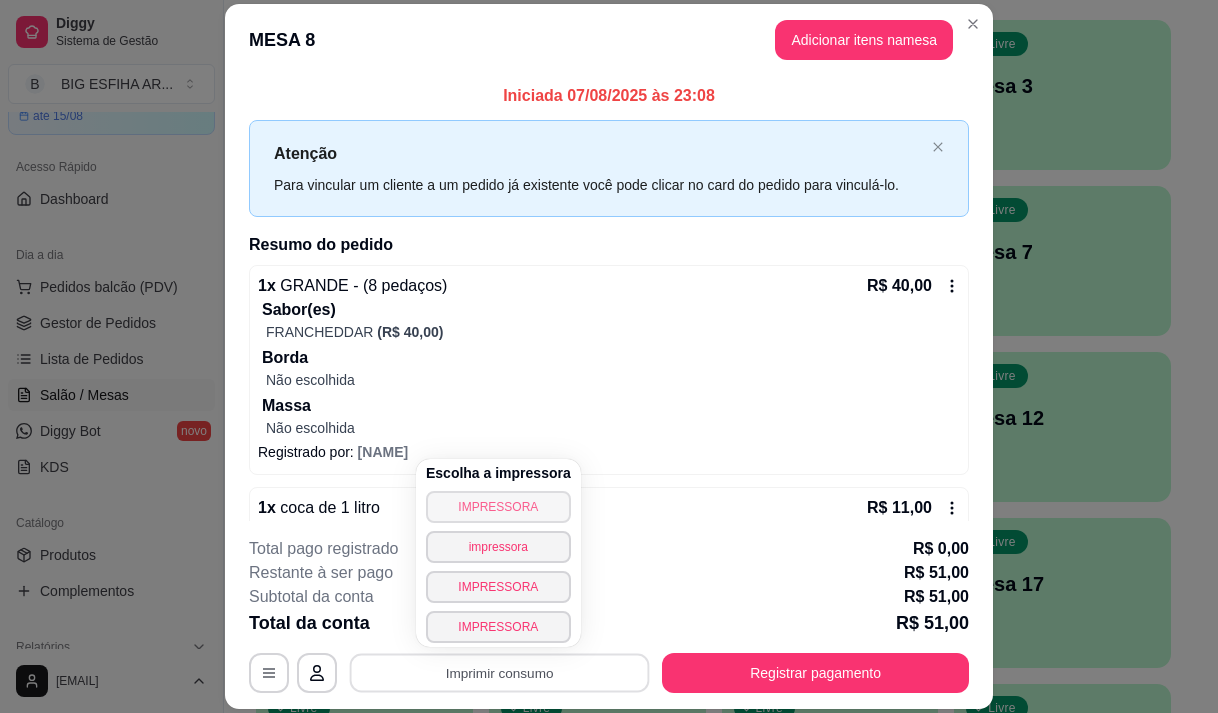 click on "IMPRESSORA" at bounding box center [498, 507] 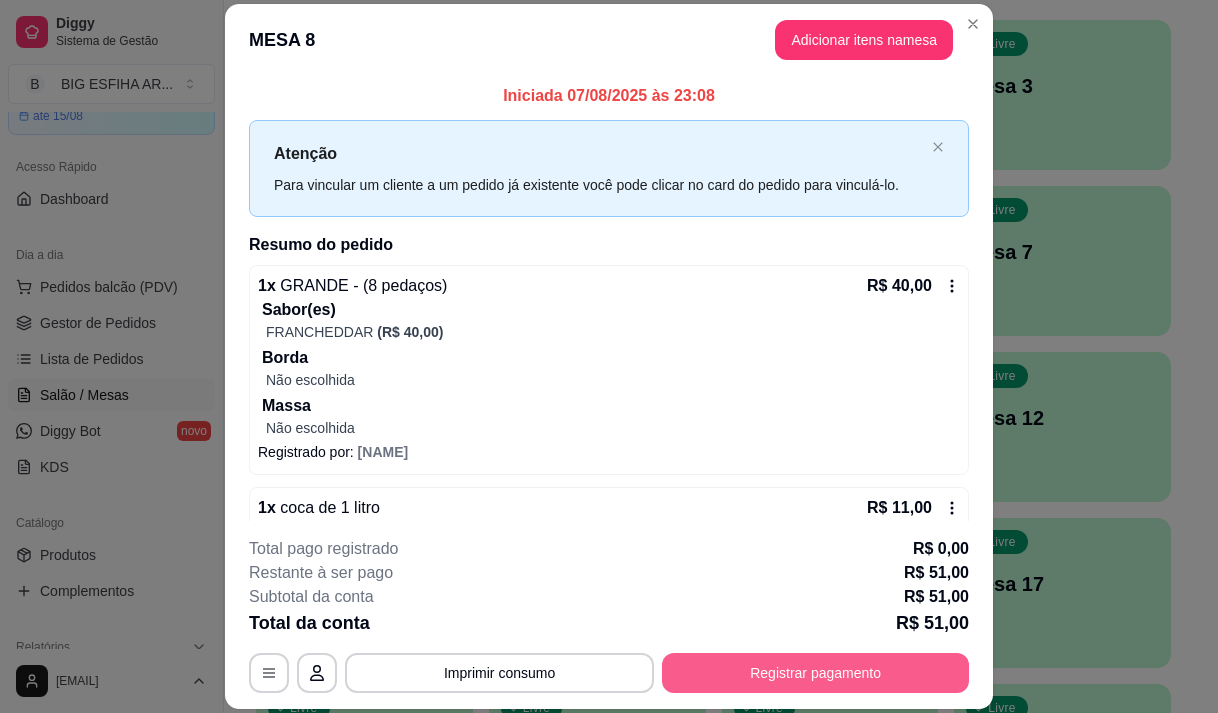 click on "Registrar pagamento" at bounding box center (815, 673) 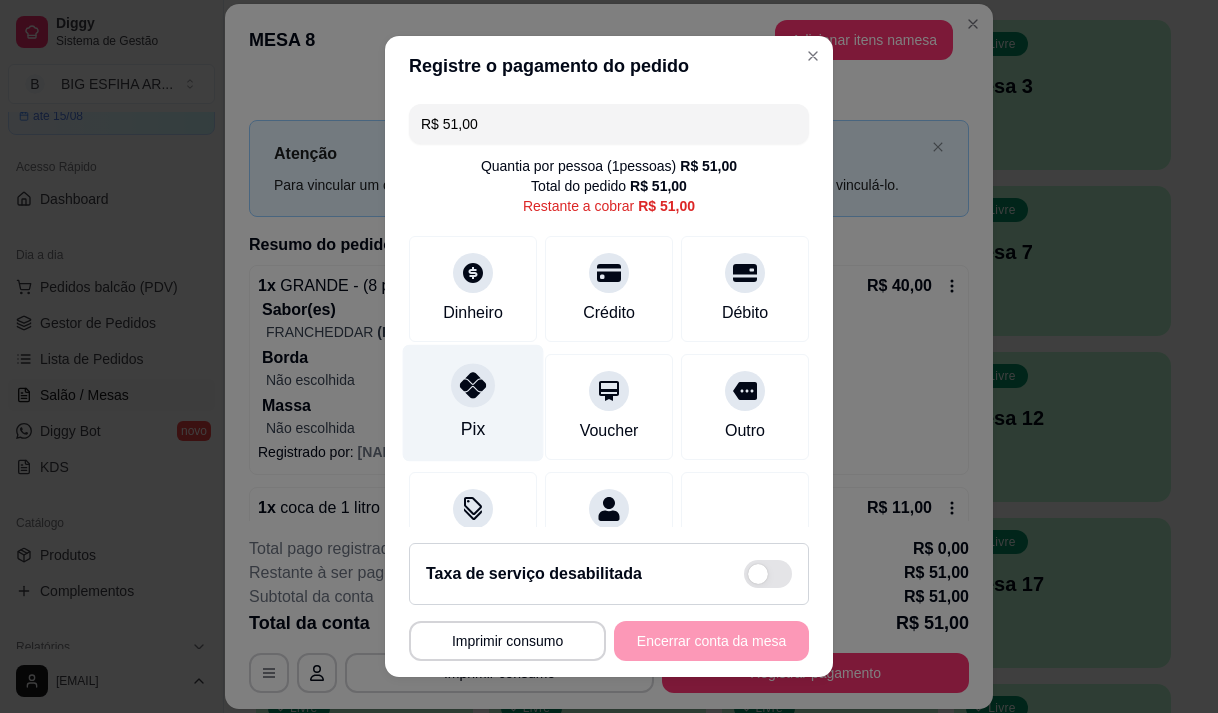 click on "Pix" at bounding box center (473, 402) 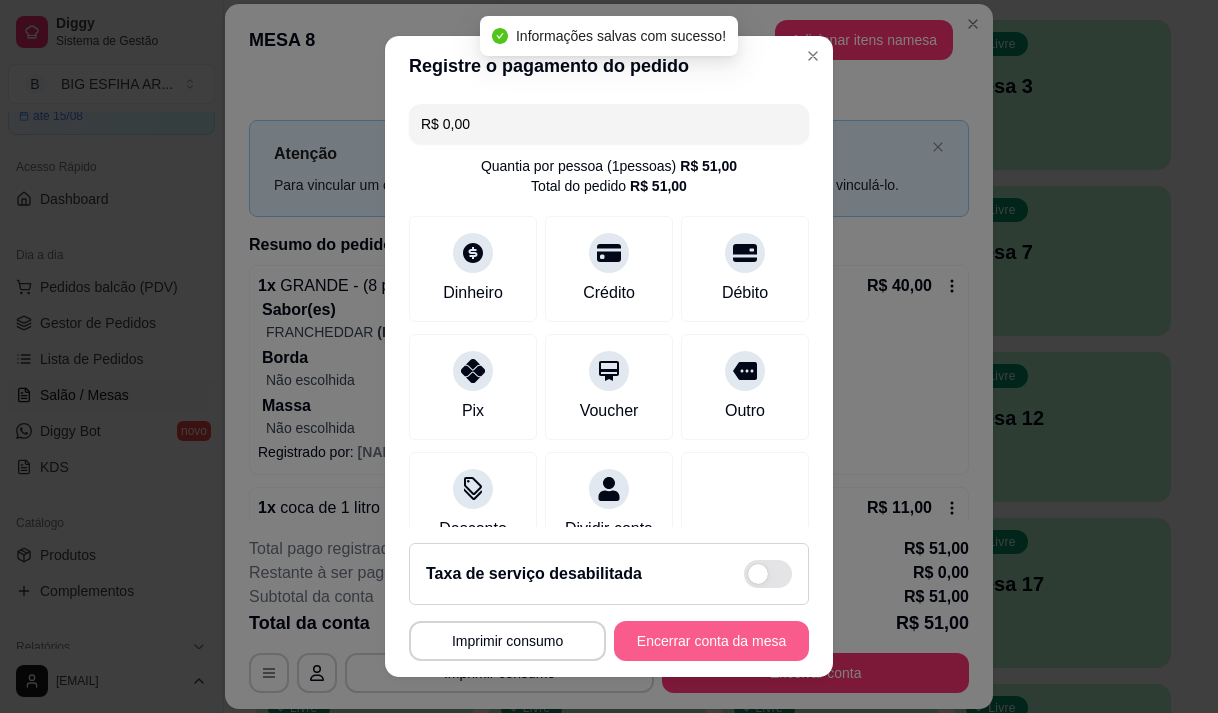 type on "R$ 0,00" 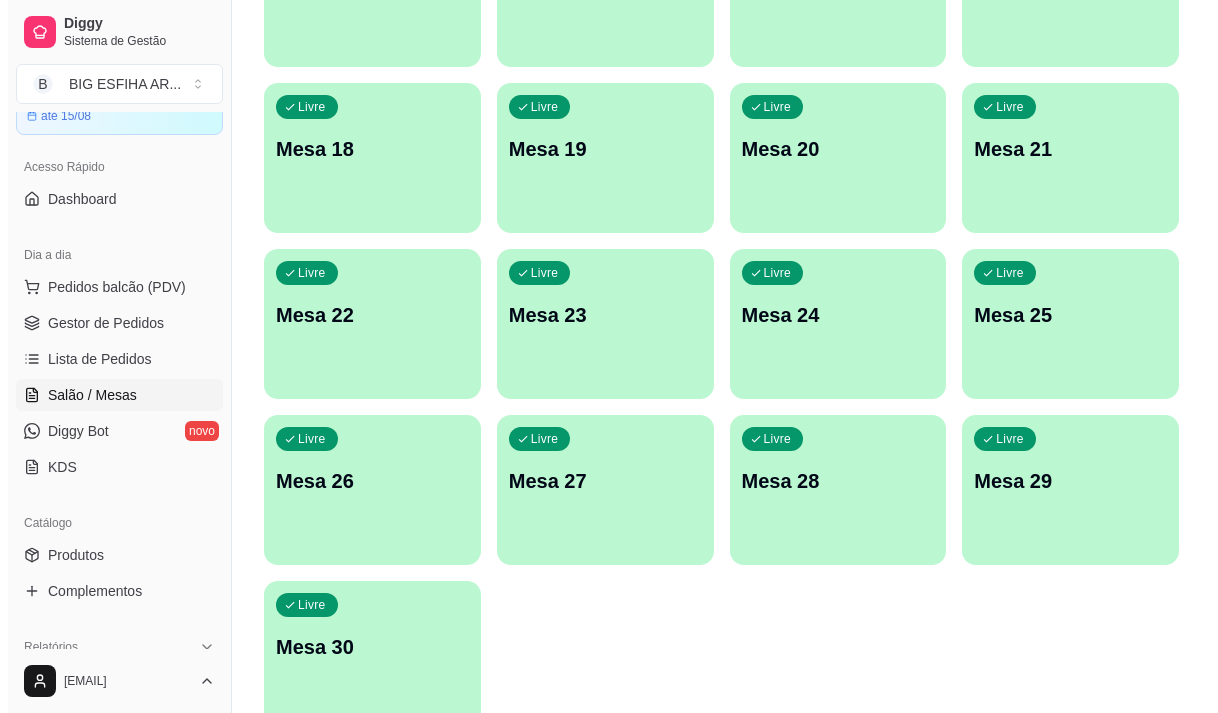 scroll, scrollTop: 896, scrollLeft: 0, axis: vertical 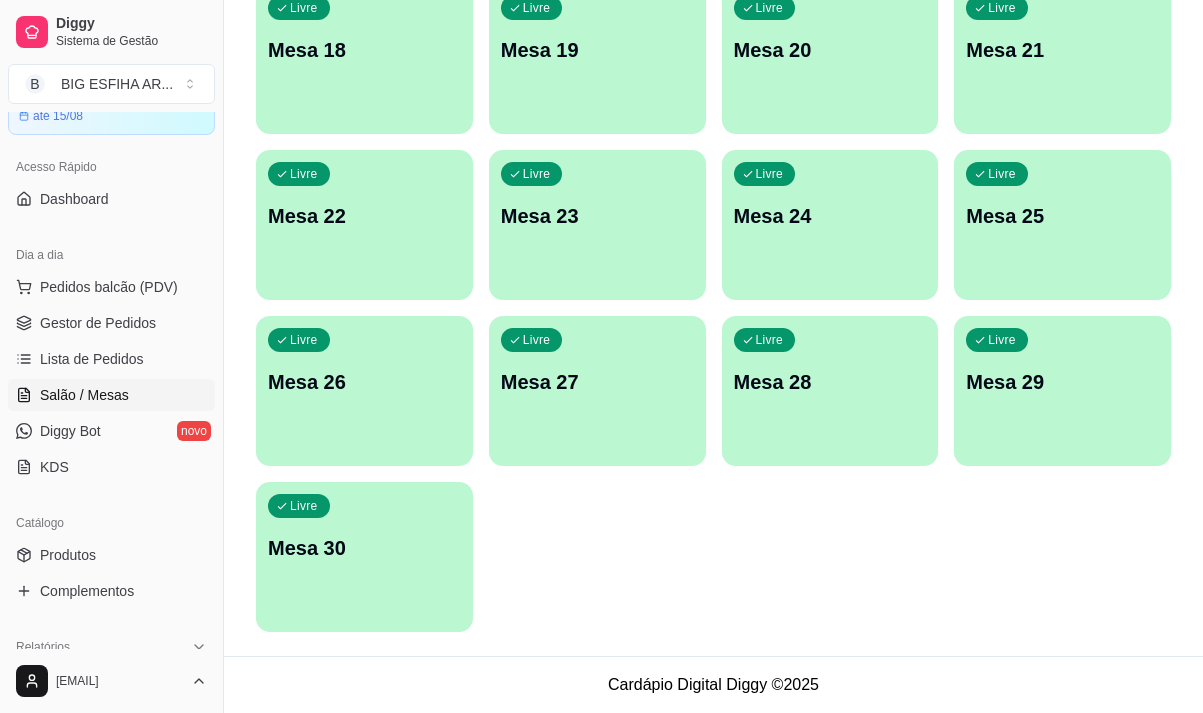 click on "Livre Mesa 30" at bounding box center [364, 545] 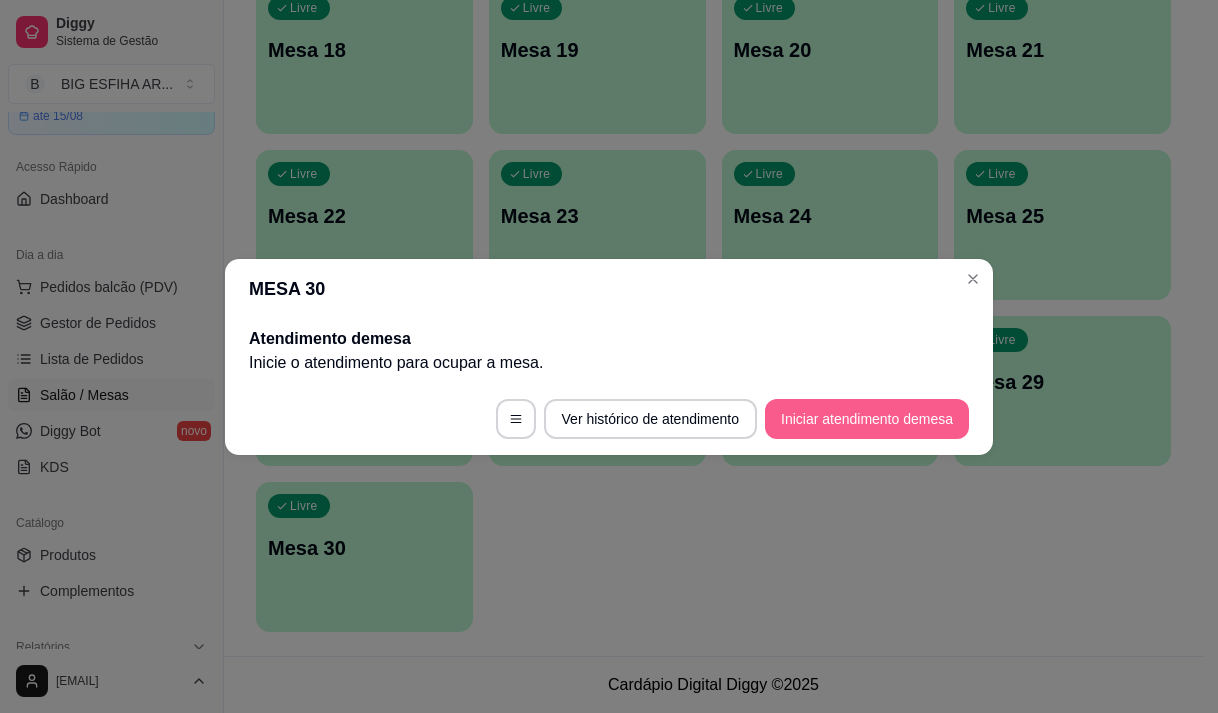click on "Iniciar atendimento de  mesa" at bounding box center [867, 419] 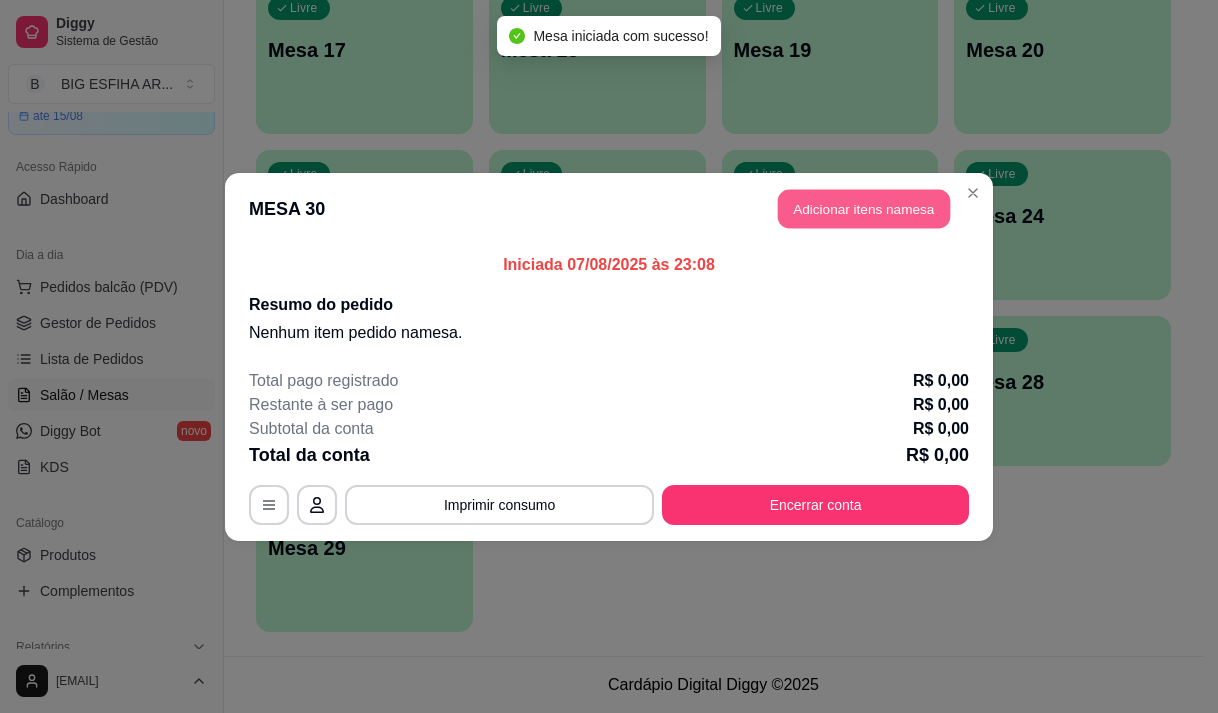 click on "Adicionar itens na  mesa" at bounding box center [864, 208] 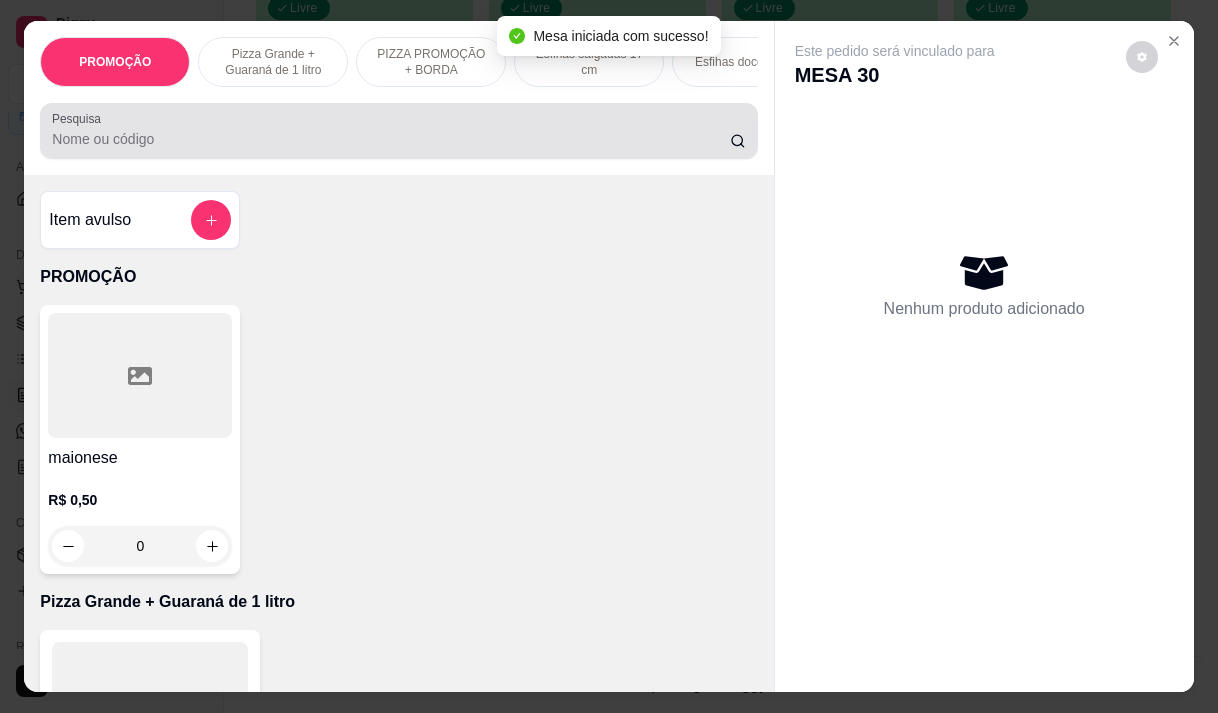 click at bounding box center (398, 131) 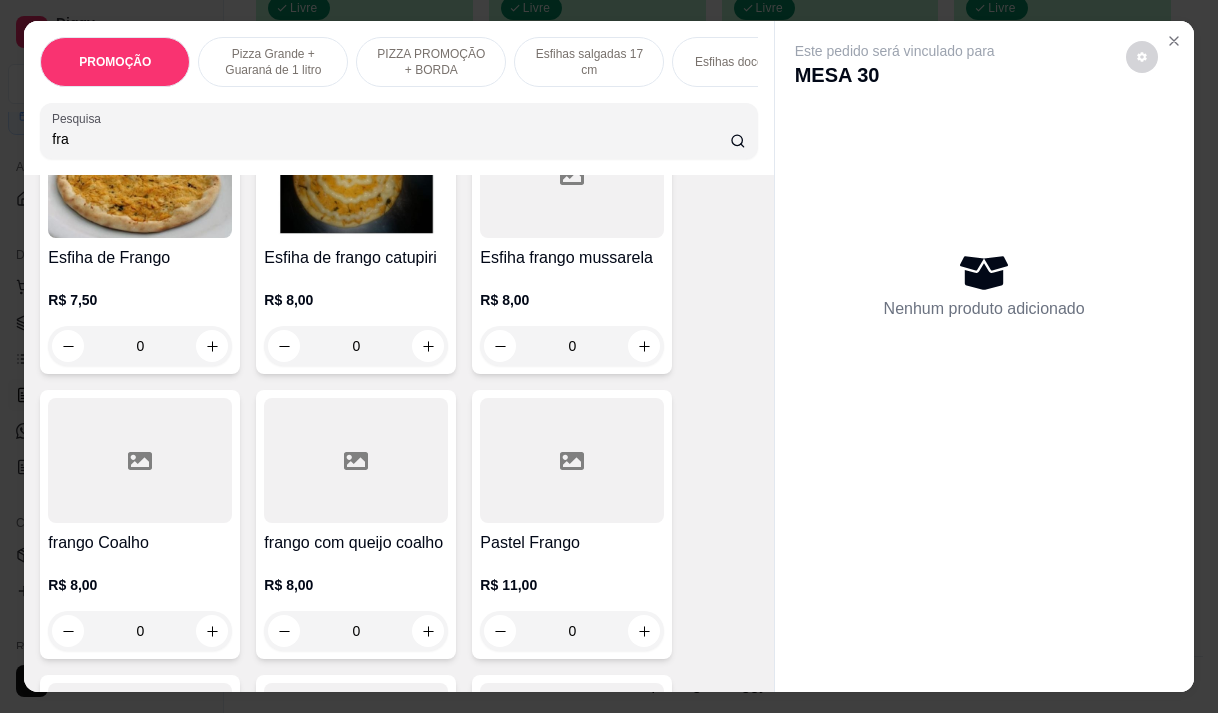 scroll, scrollTop: 400, scrollLeft: 0, axis: vertical 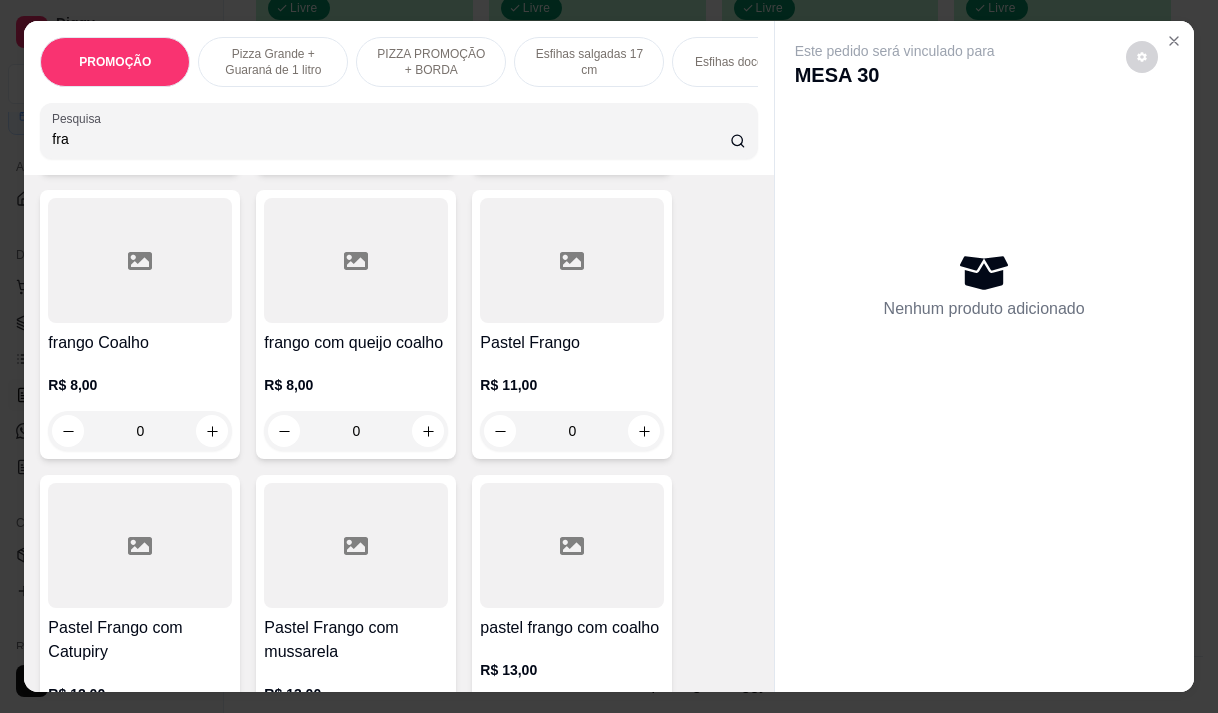 type on "fra" 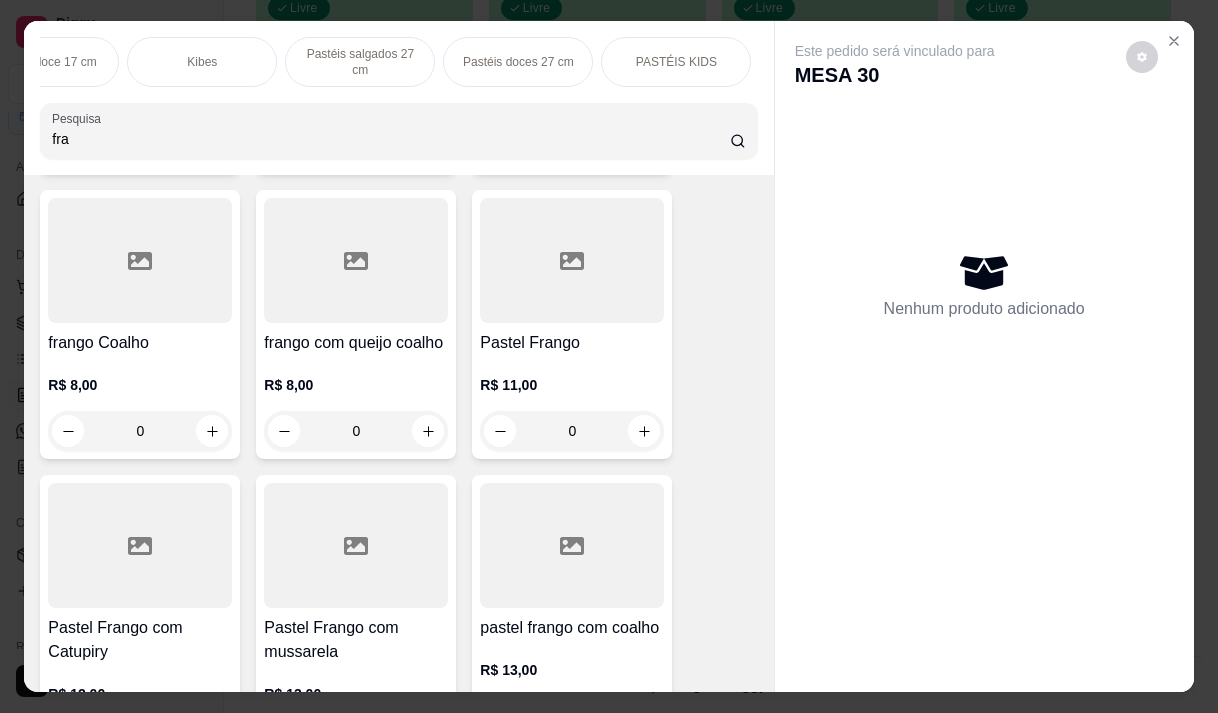 scroll, scrollTop: 0, scrollLeft: 760, axis: horizontal 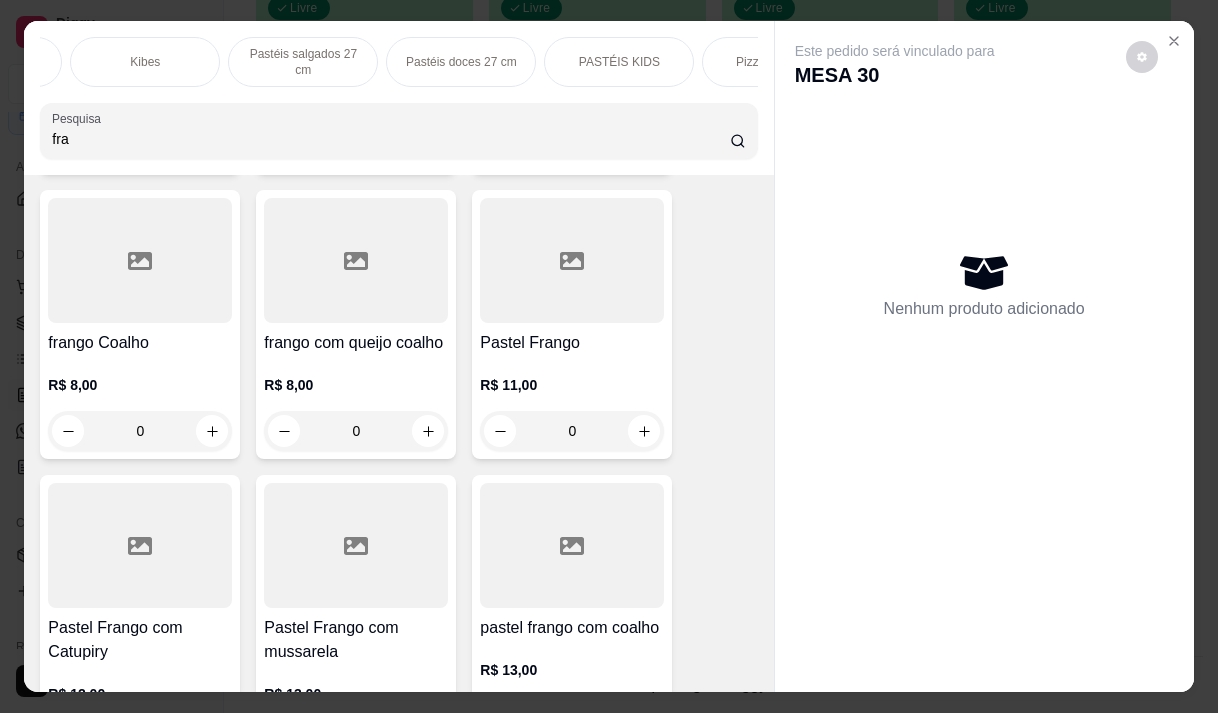 click on "PASTÉIS KIDS" at bounding box center [619, 62] 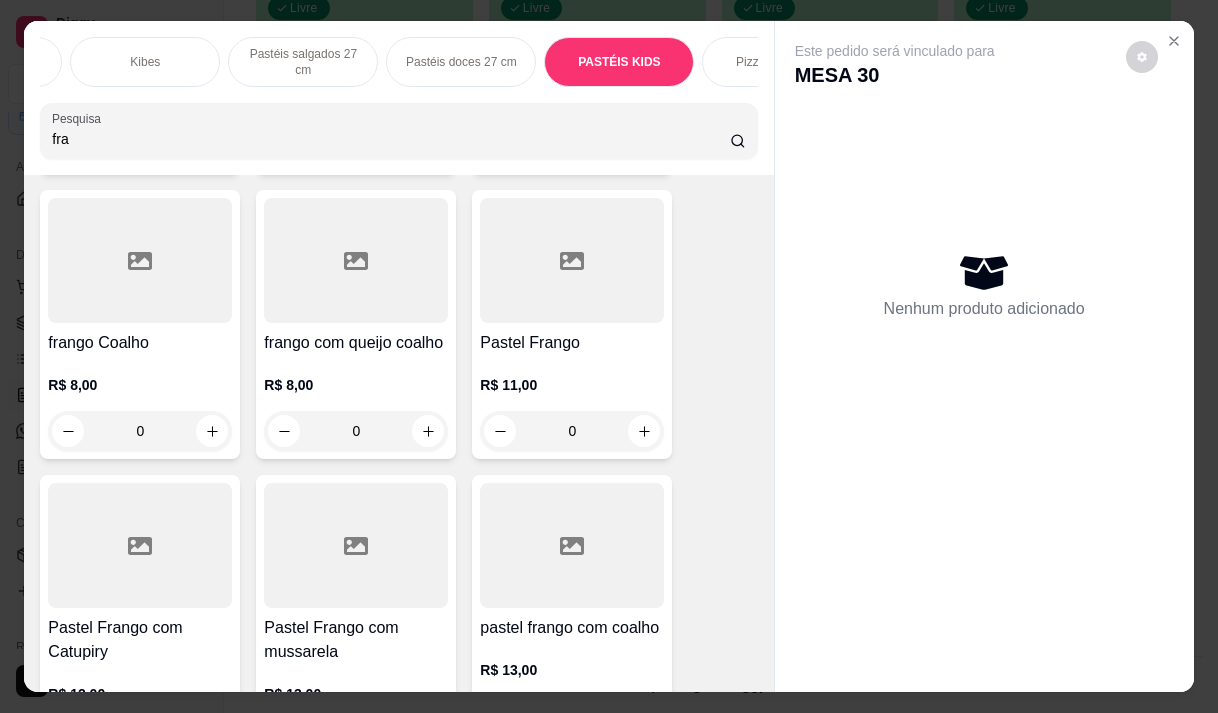 scroll, scrollTop: 14541, scrollLeft: 0, axis: vertical 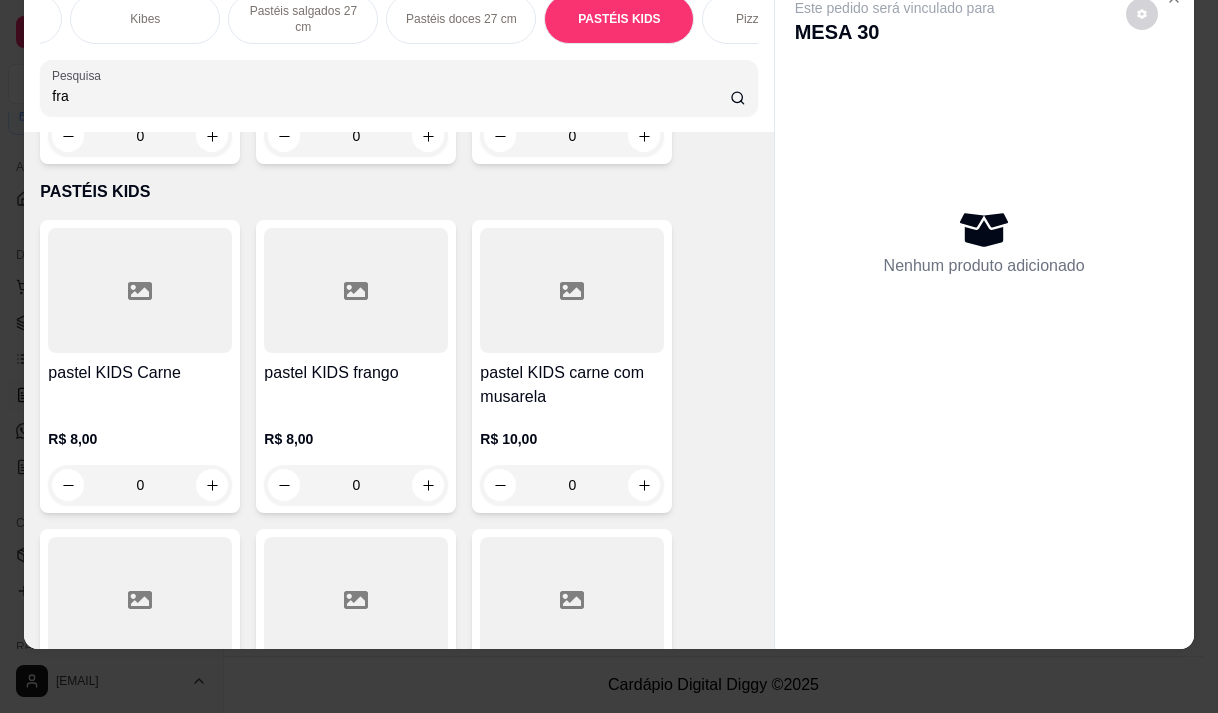 click on "pastel KIDS frango" at bounding box center (356, 385) 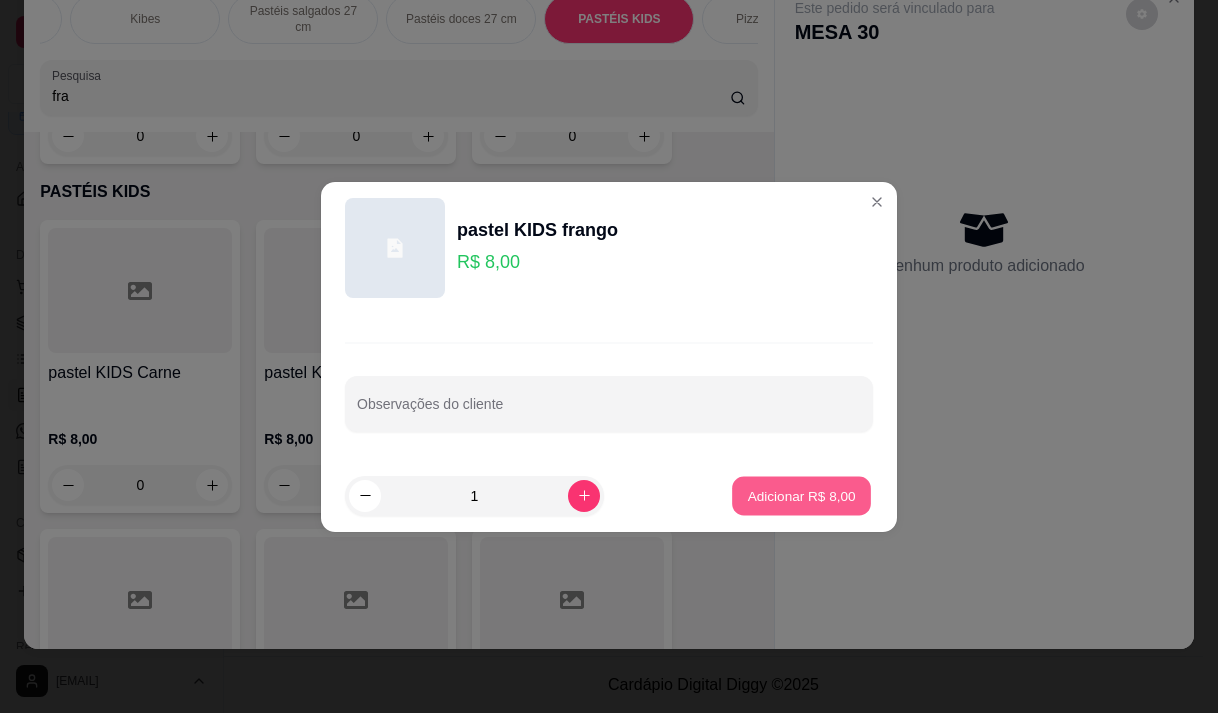 click on "Adicionar   R$ 8,00" at bounding box center [801, 495] 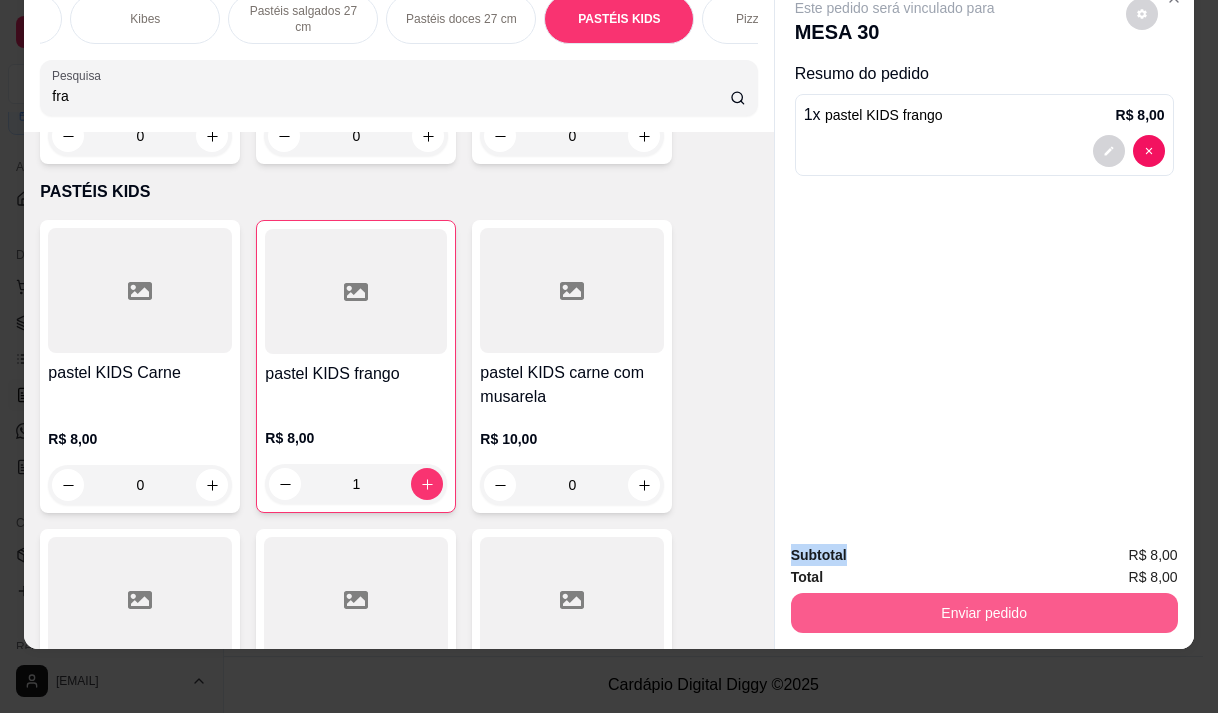 click on "Enviar pedido" at bounding box center [984, 613] 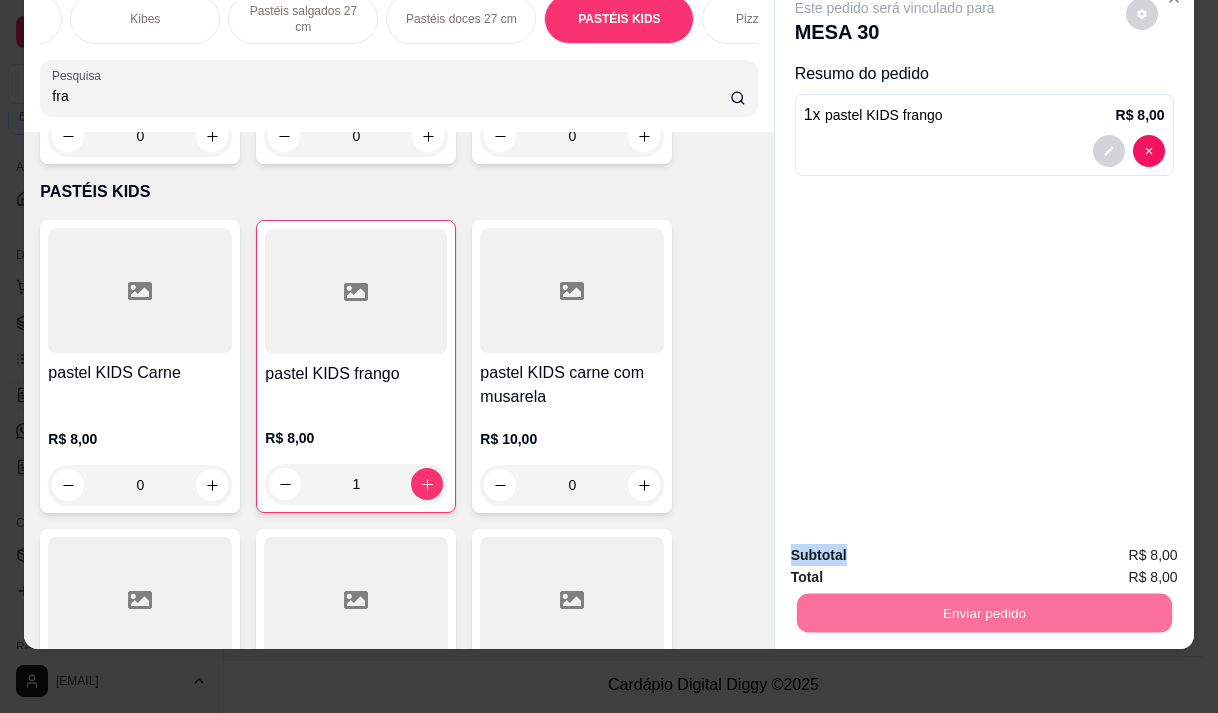 click on "Não registrar e enviar pedido" at bounding box center [918, 548] 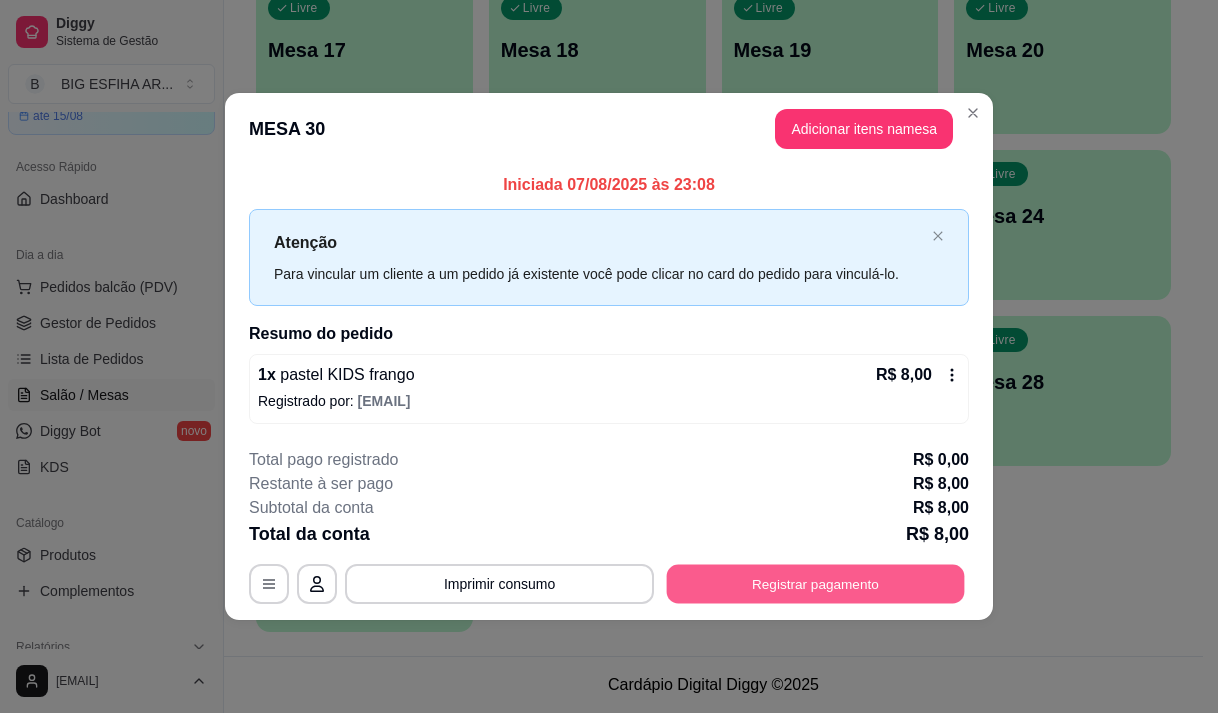 click on "Registrar pagamento" at bounding box center [816, 584] 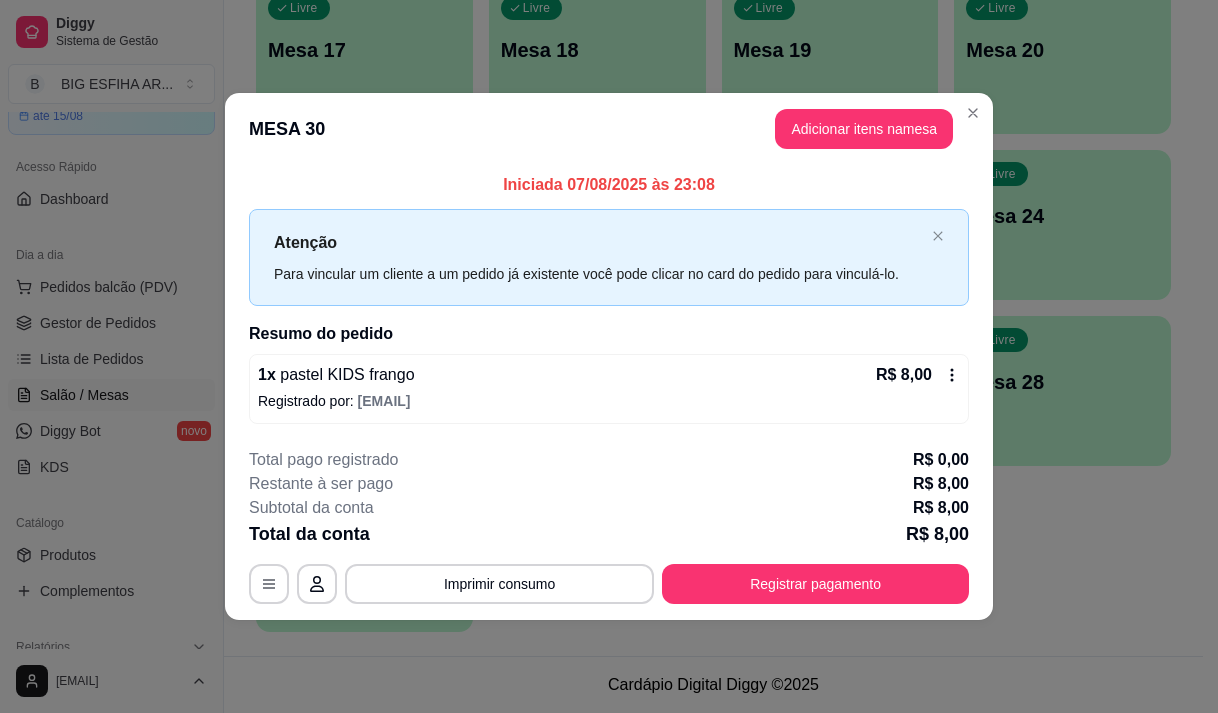 checkbox on "true" 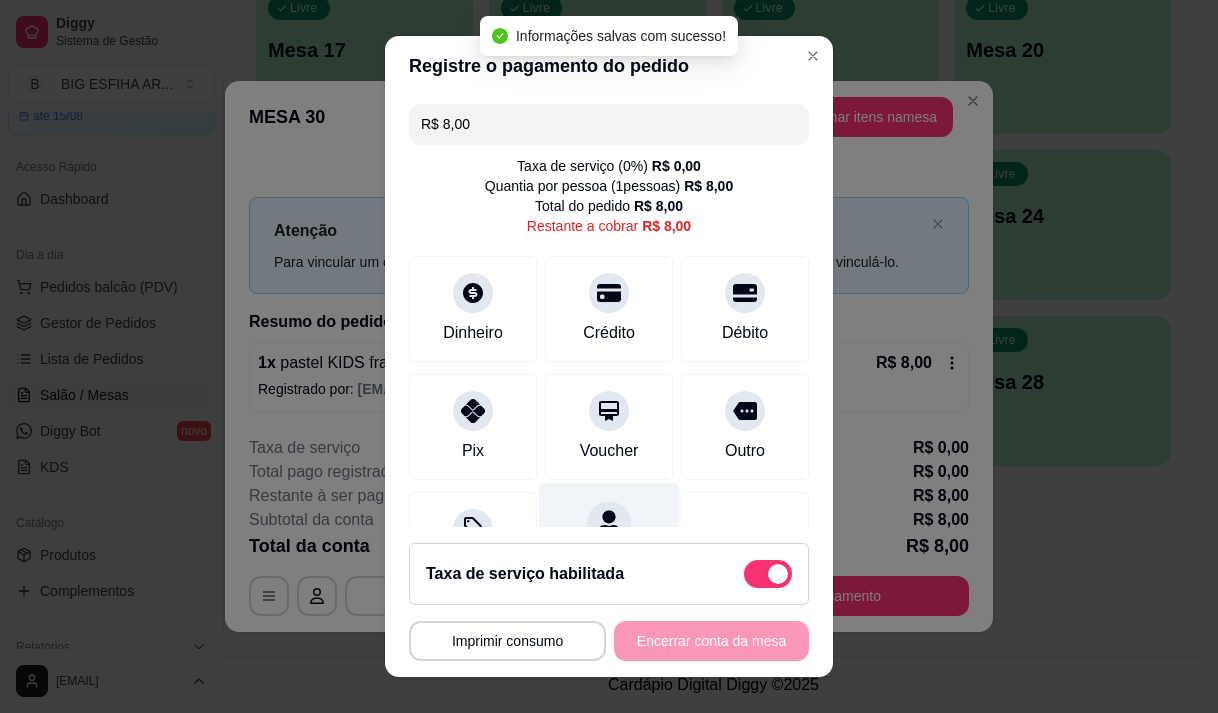 scroll, scrollTop: 83, scrollLeft: 0, axis: vertical 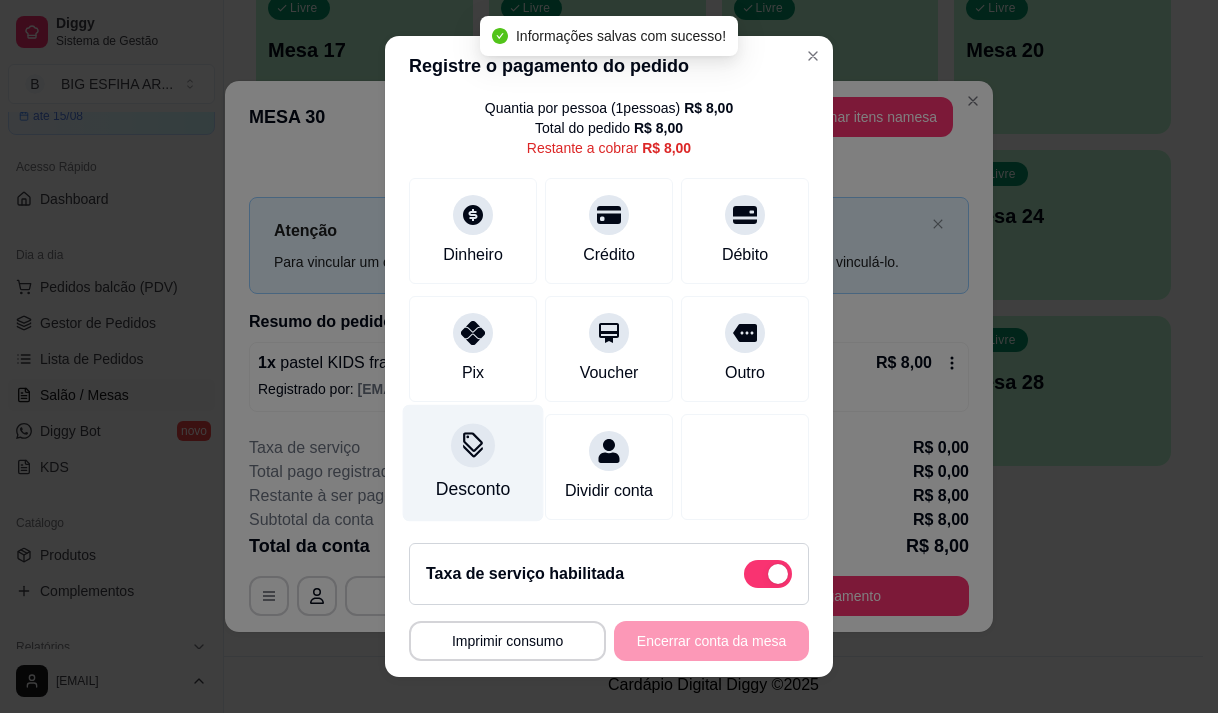 click on "Desconto" at bounding box center [473, 489] 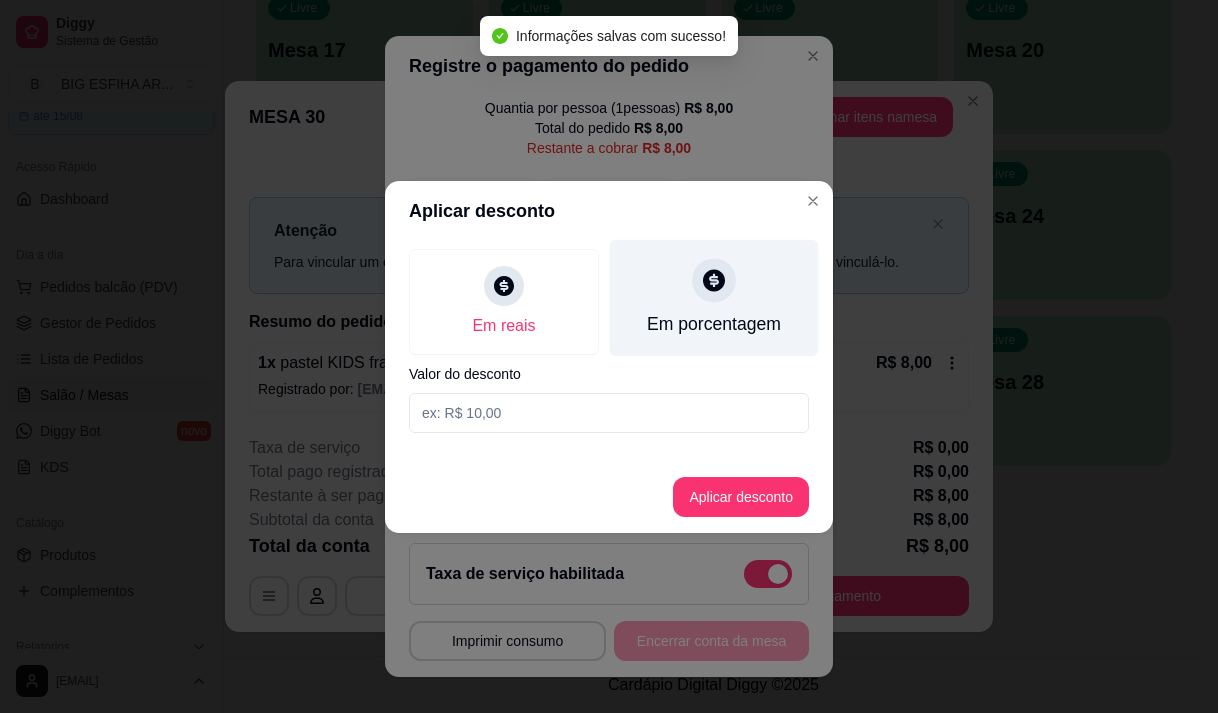 click on "Em porcentagem" at bounding box center (714, 297) 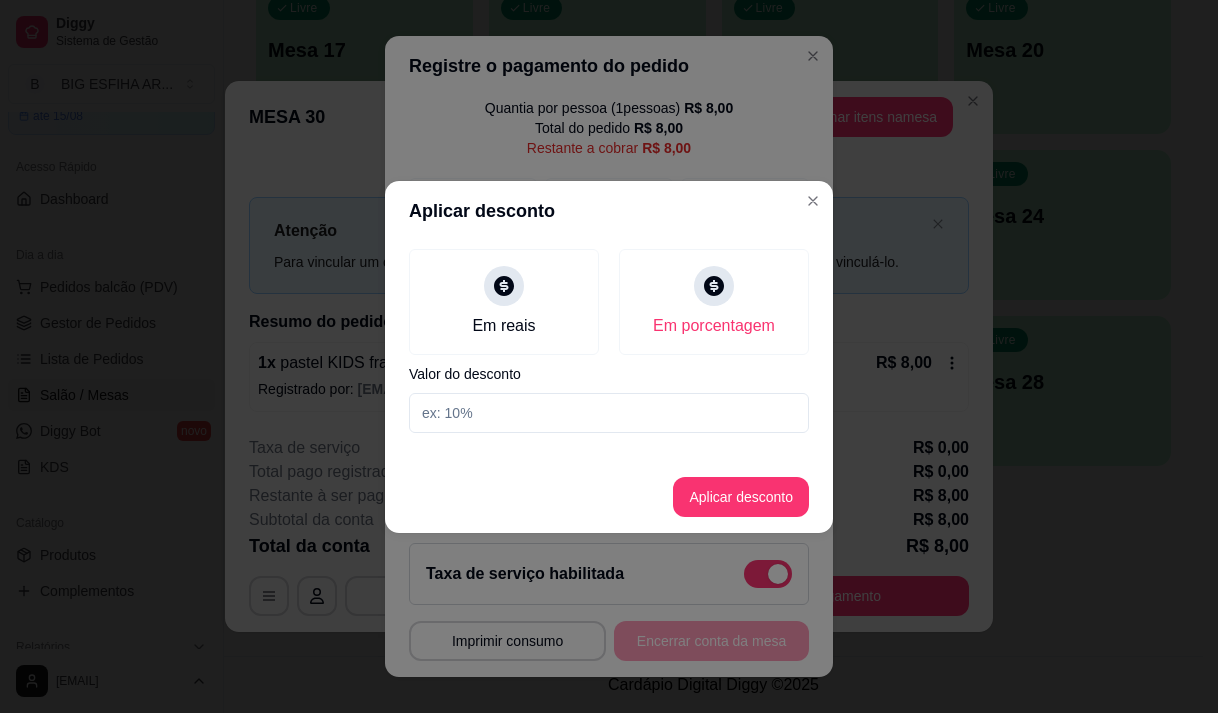 click on "Em reais Em porcentagem Valor do desconto" at bounding box center [609, 341] 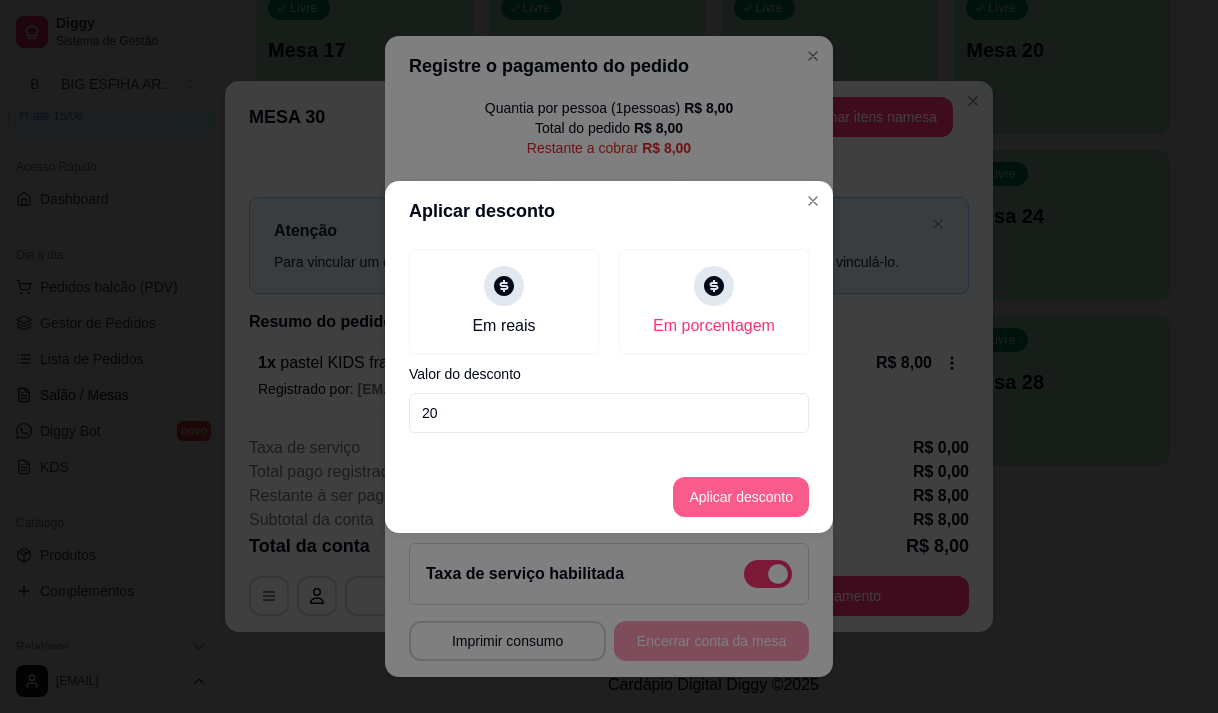 type on "20" 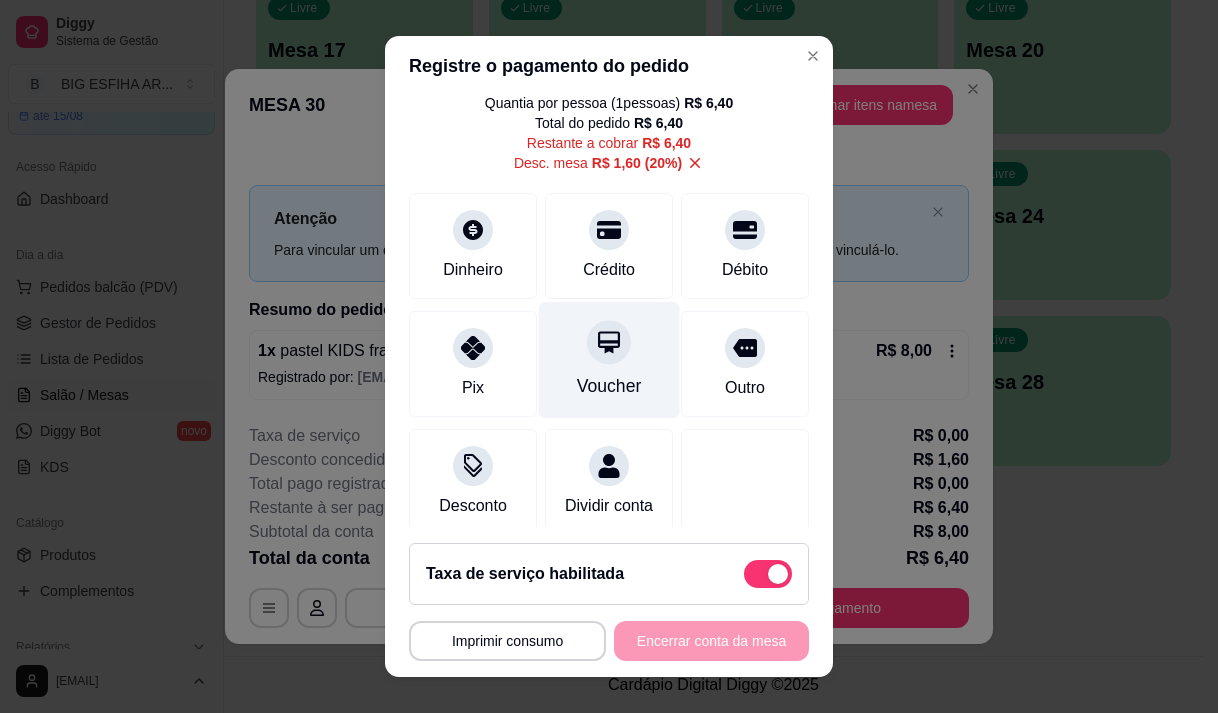 click on "Voucher" at bounding box center [609, 359] 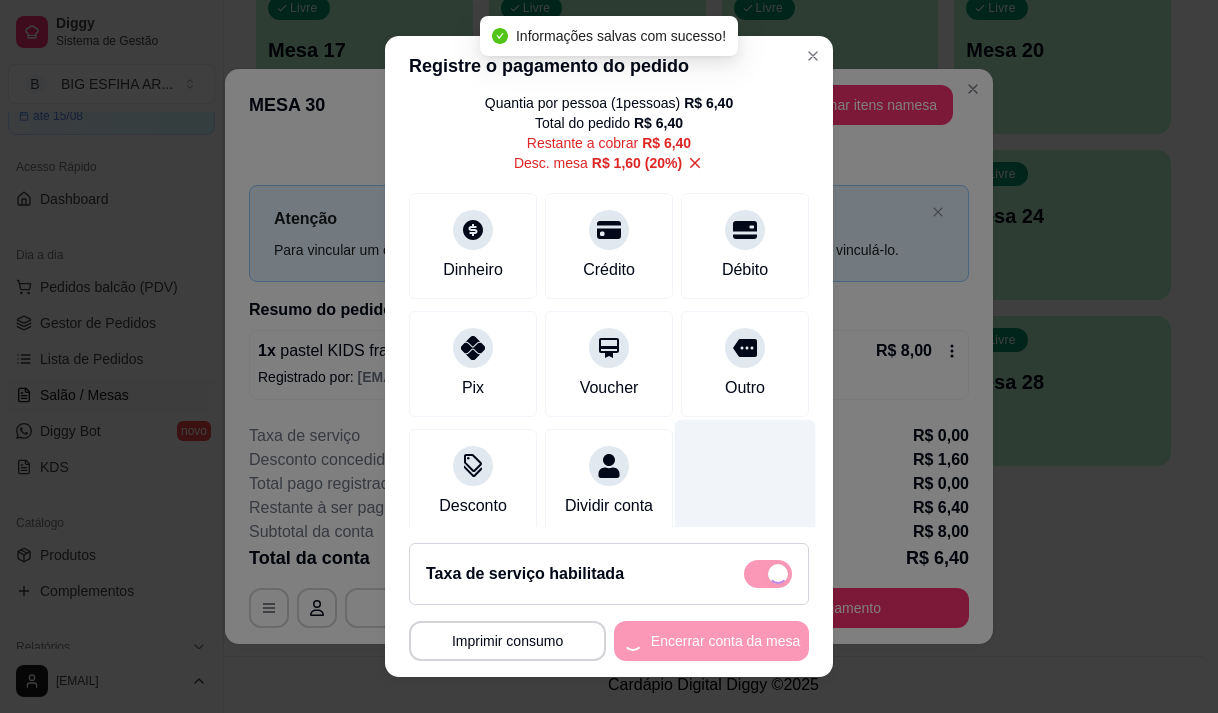 type on "R$ 0,00" 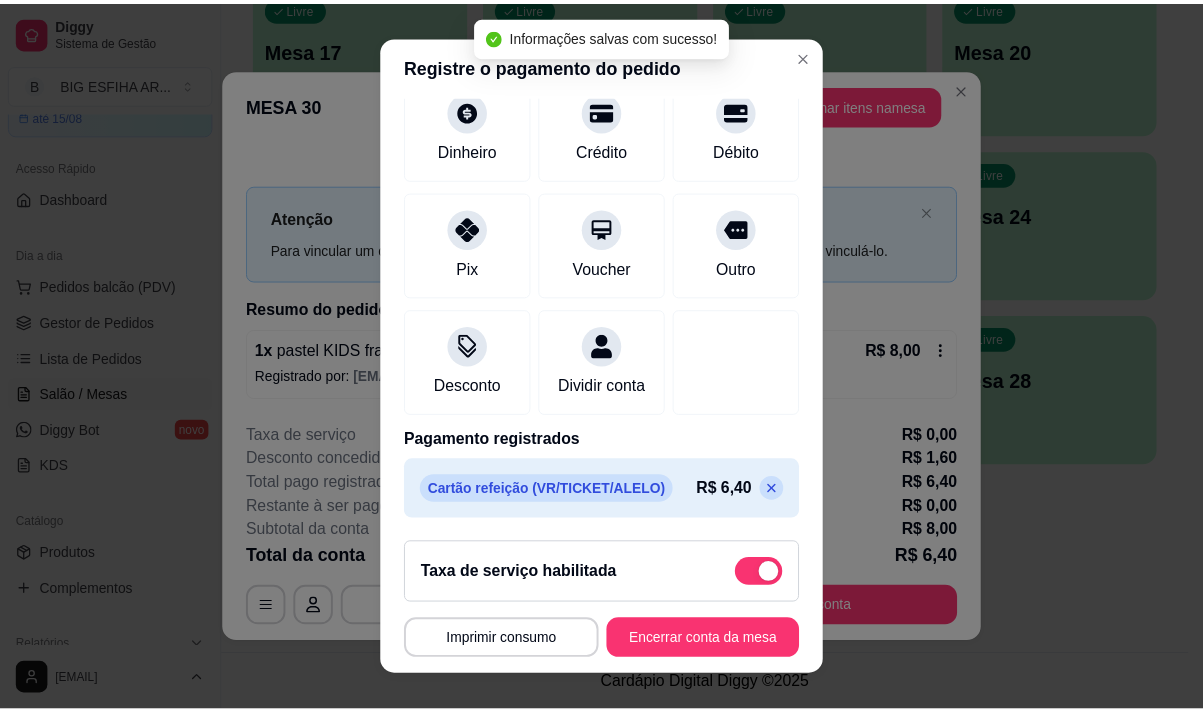 scroll, scrollTop: 206, scrollLeft: 0, axis: vertical 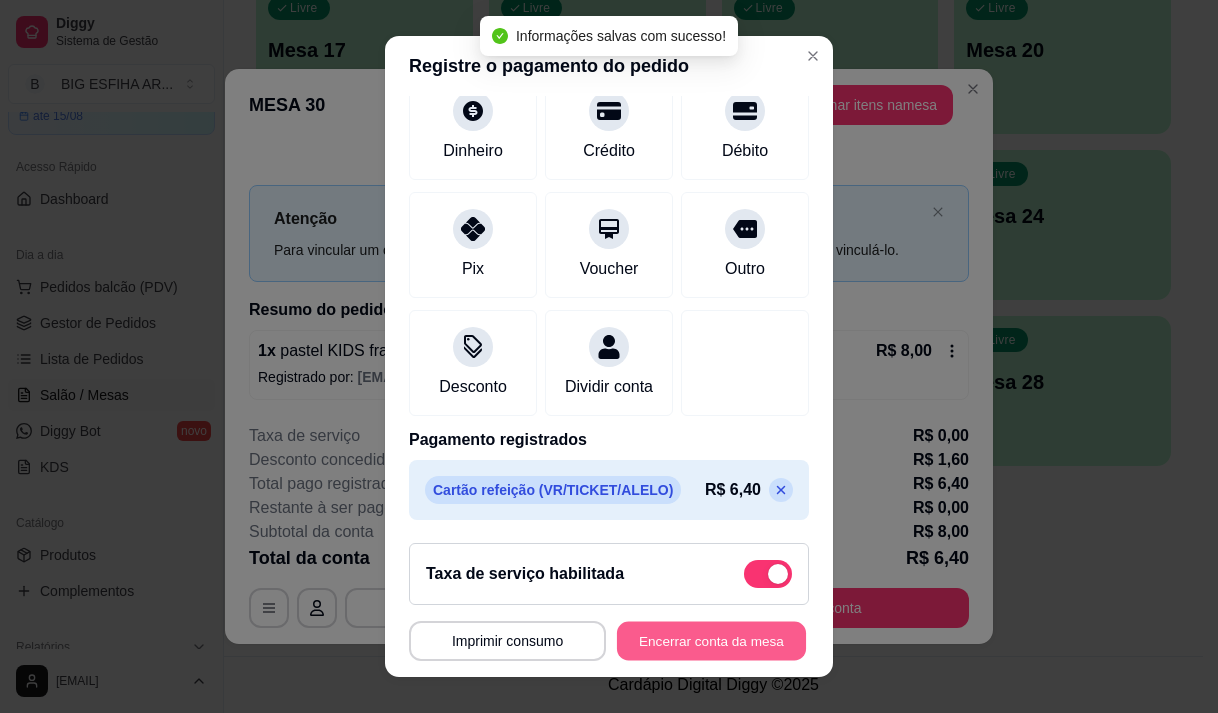 click on "Encerrar conta da mesa" at bounding box center (711, 641) 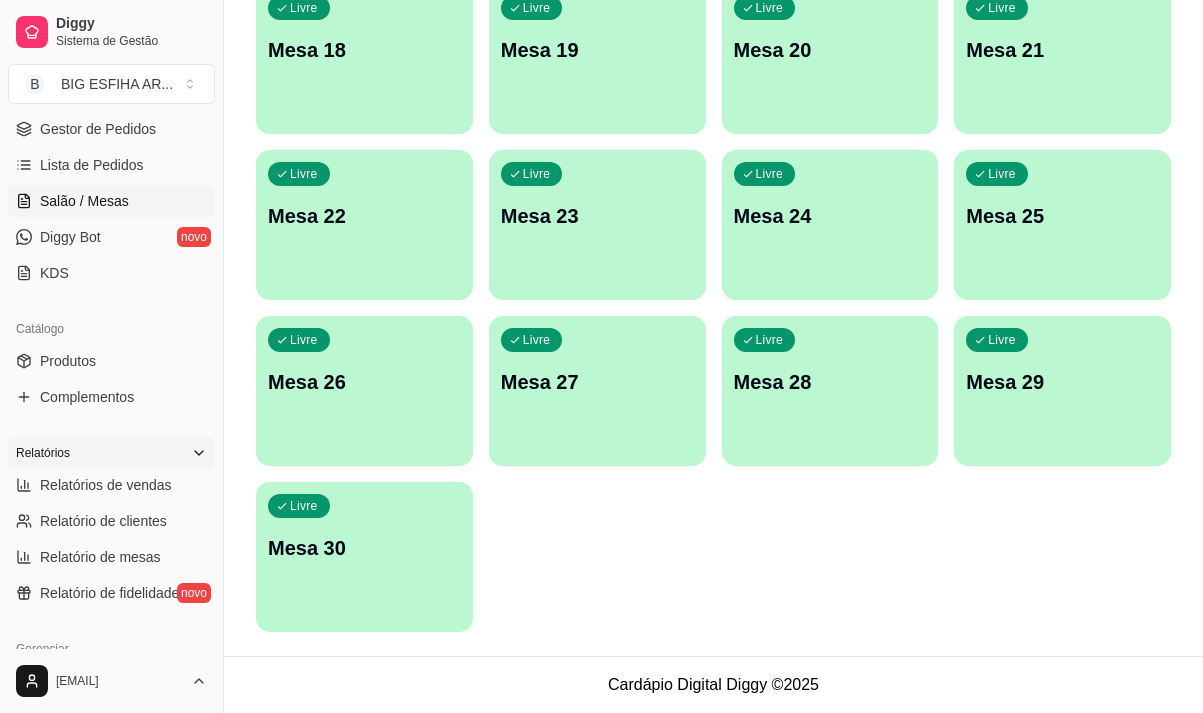 scroll, scrollTop: 300, scrollLeft: 0, axis: vertical 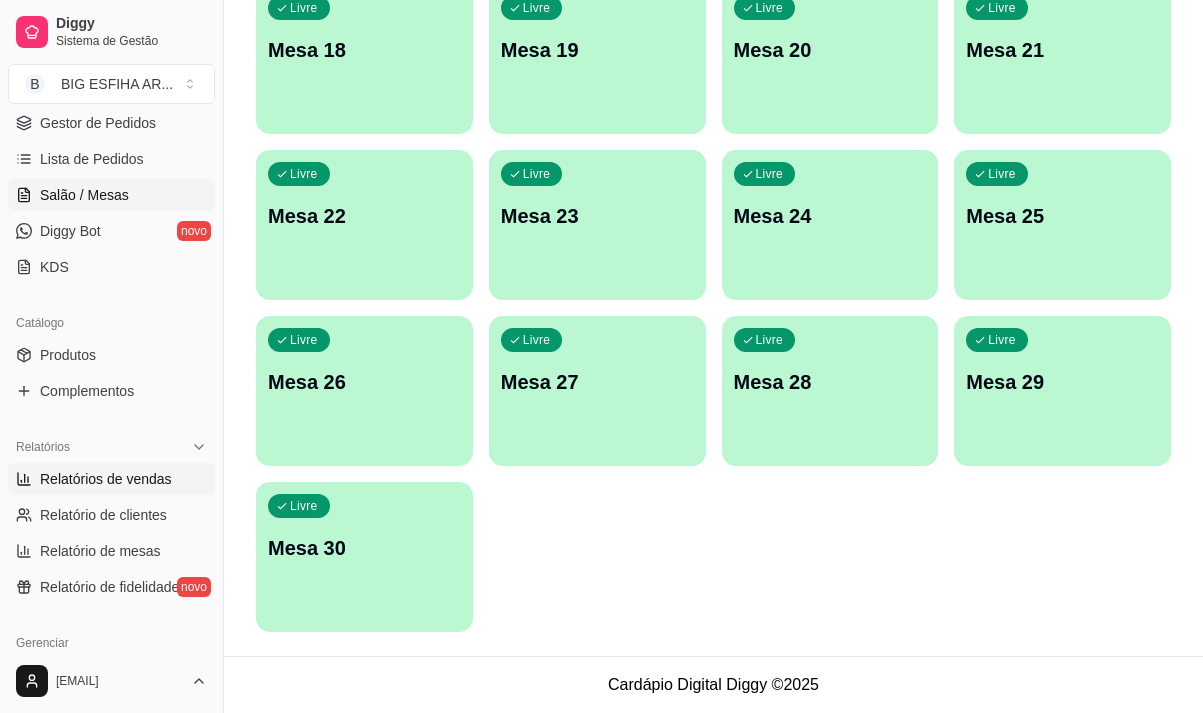 click on "Relatórios de vendas" at bounding box center (106, 479) 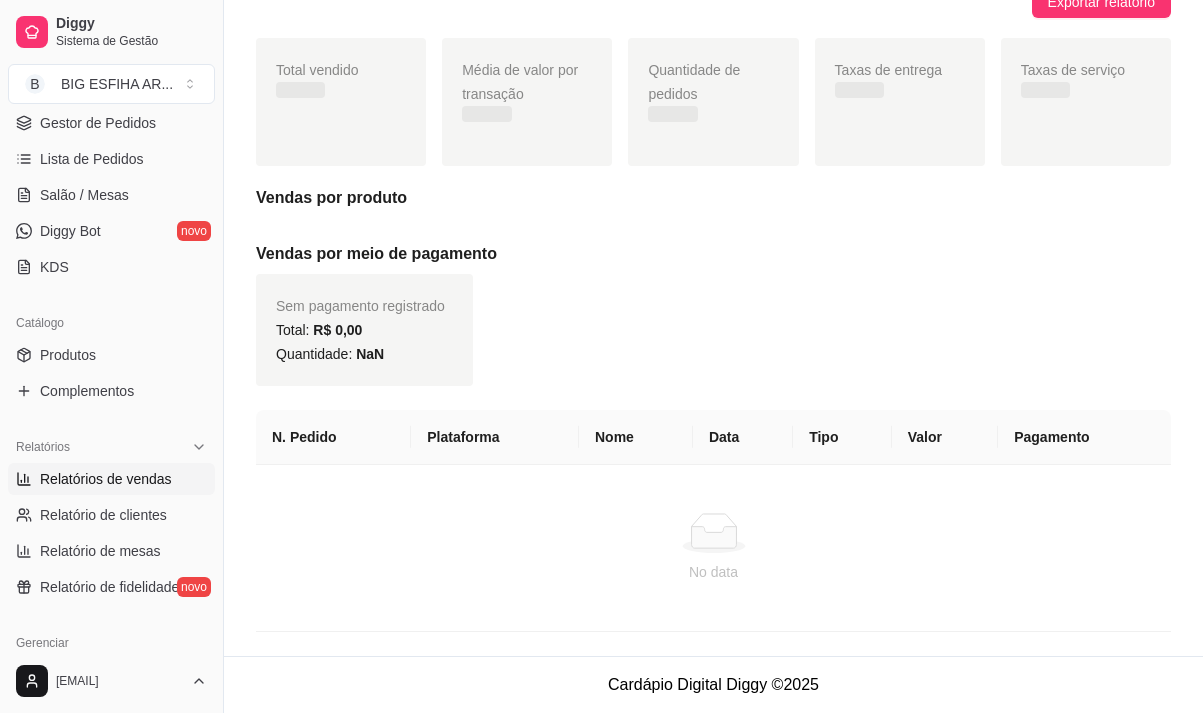 scroll, scrollTop: 0, scrollLeft: 0, axis: both 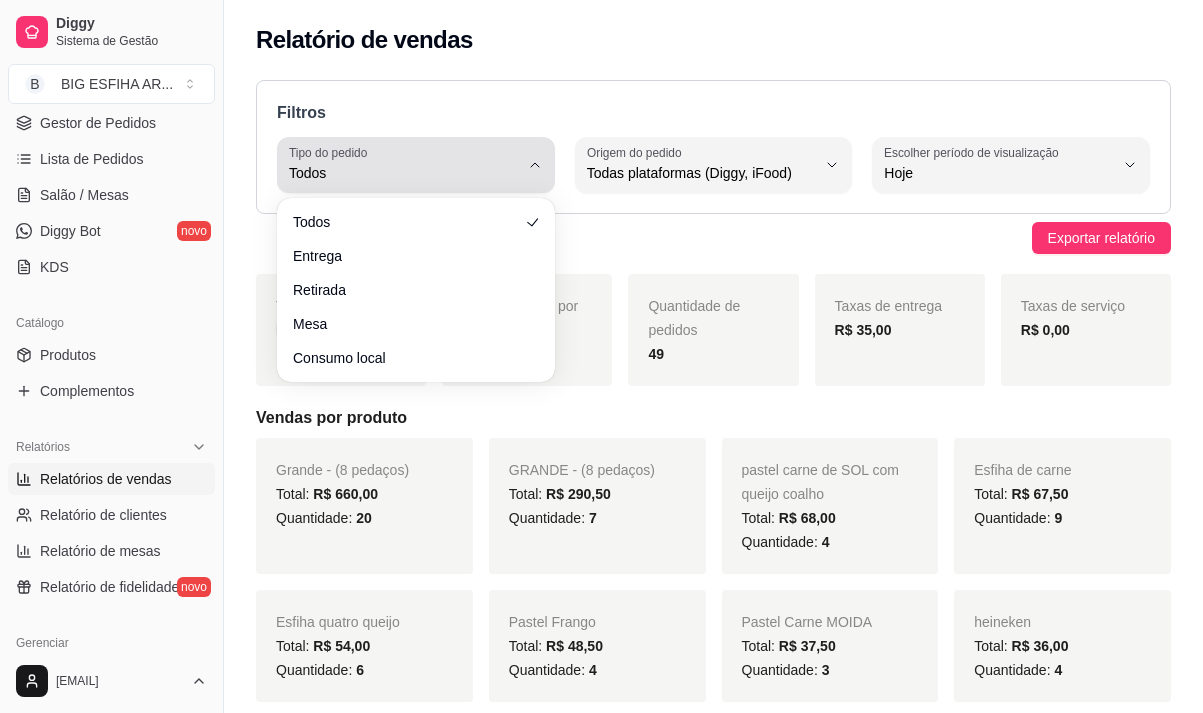 click on "Todos" at bounding box center (404, 173) 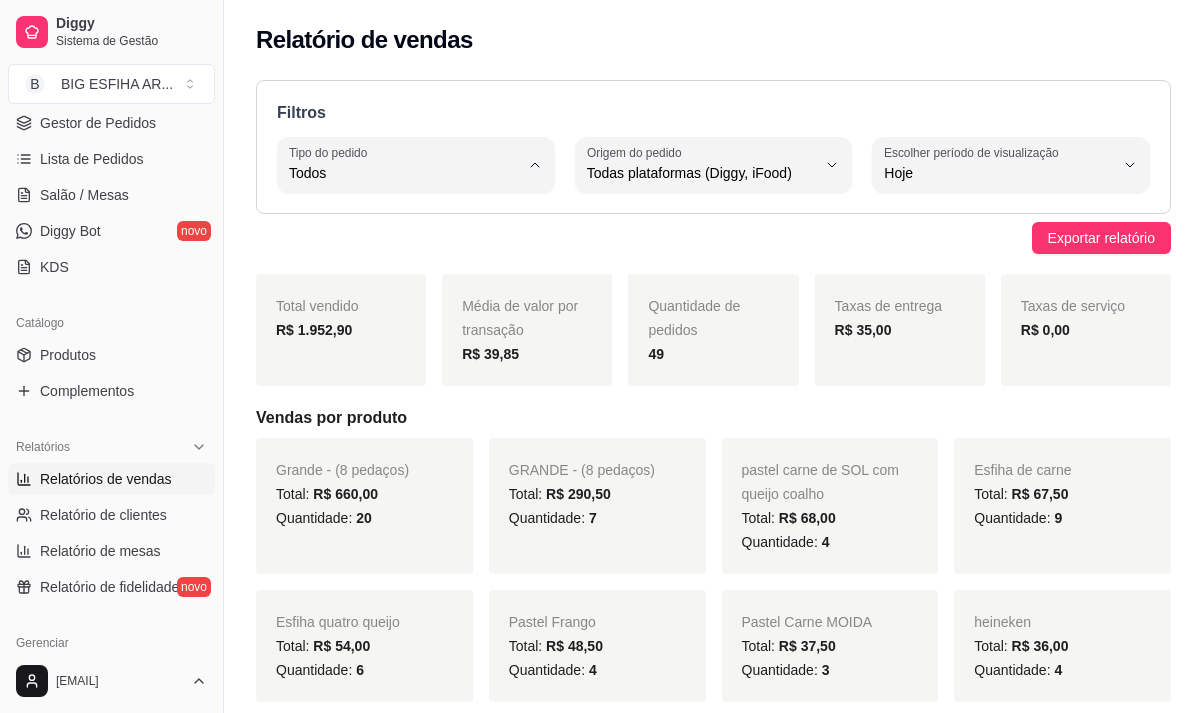 click on "Entrega" at bounding box center [406, 253] 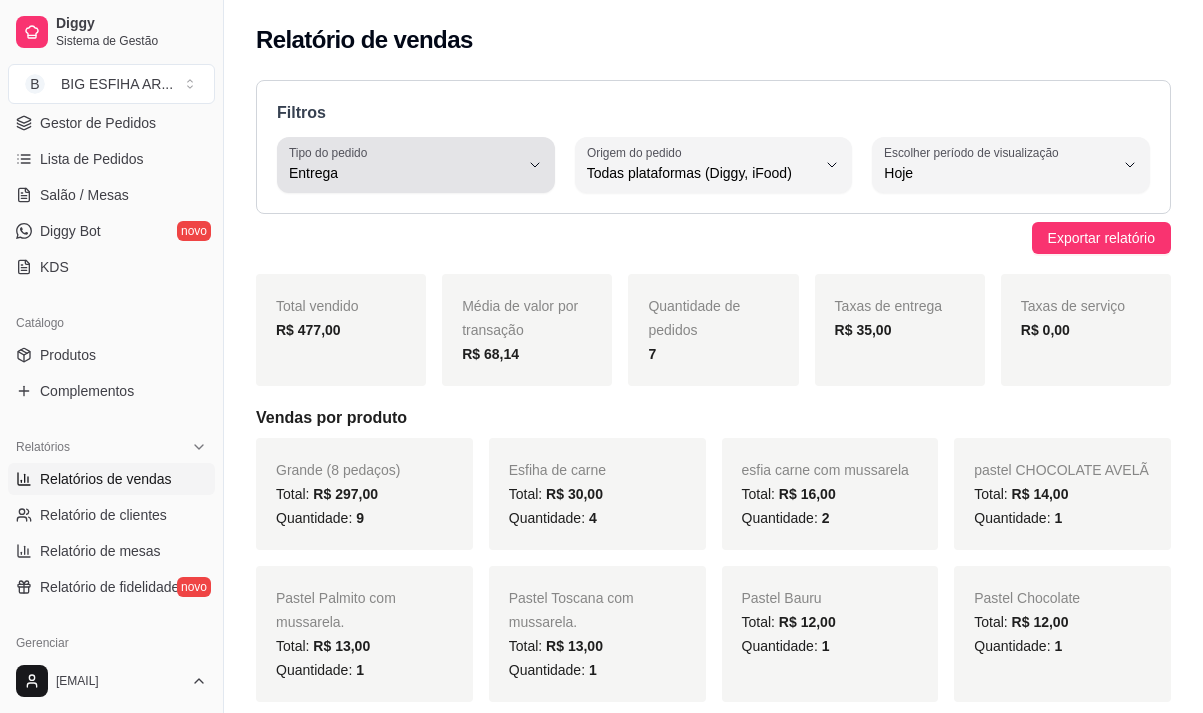click on "Entrega" at bounding box center [404, 173] 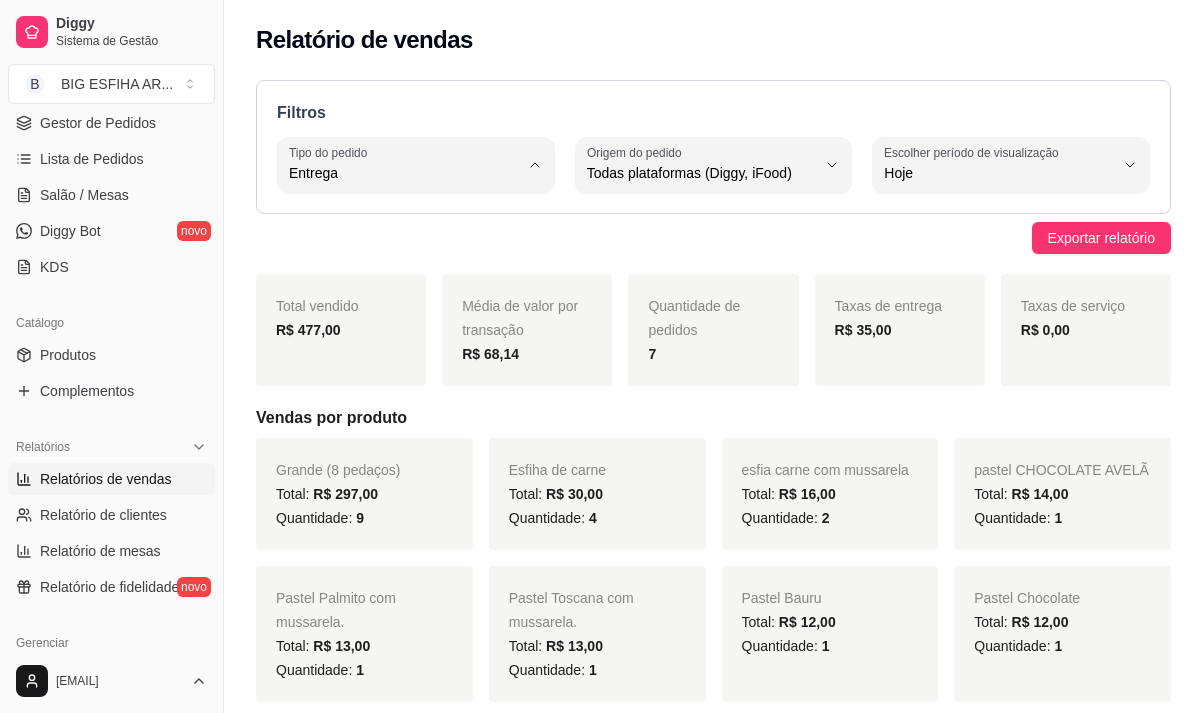 click on "Todos" at bounding box center [406, 220] 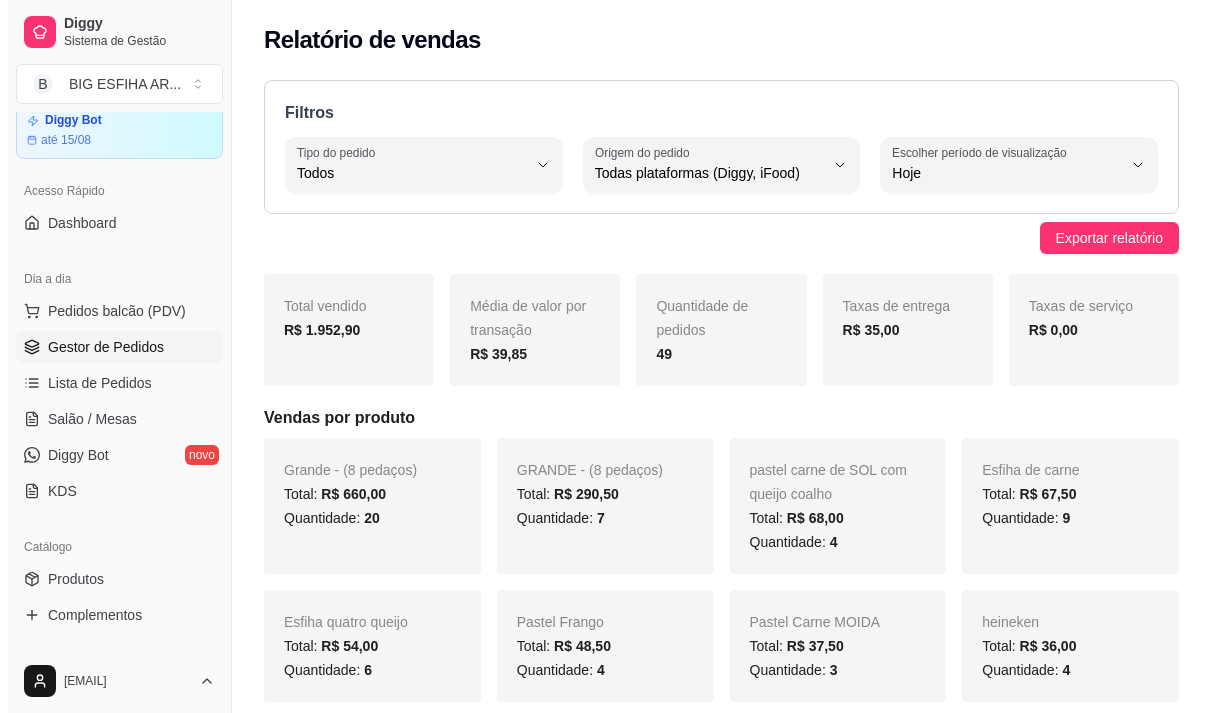 scroll, scrollTop: 0, scrollLeft: 0, axis: both 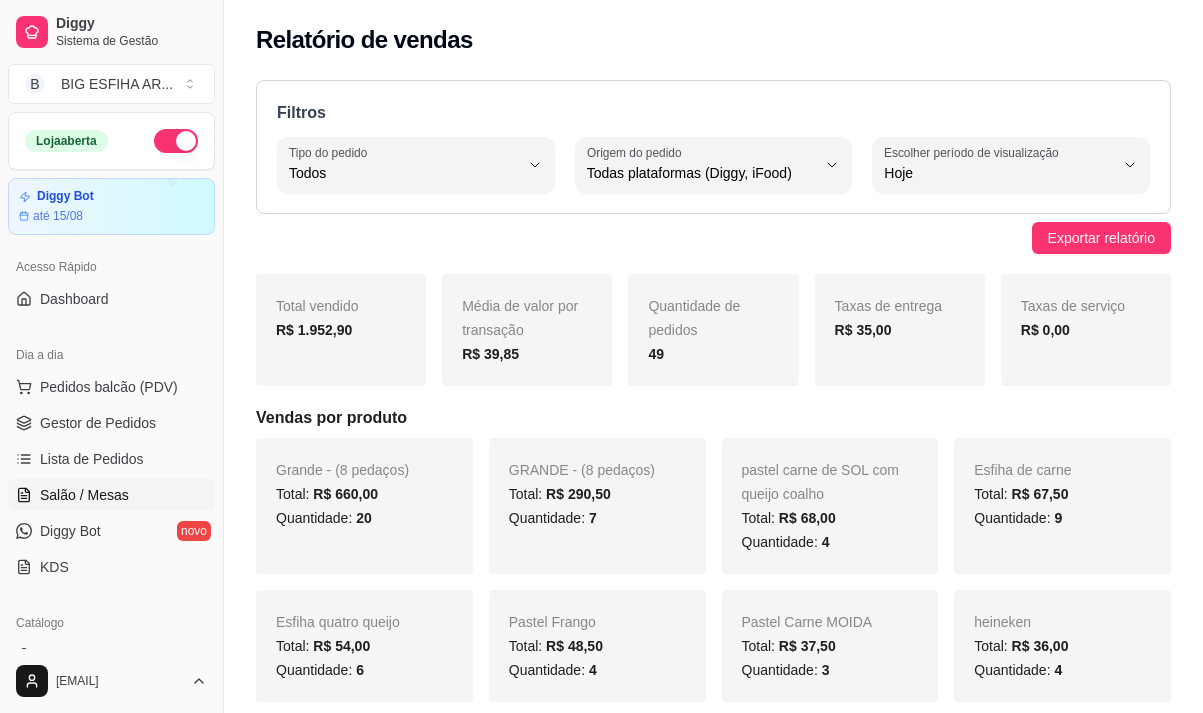 click on "Salão / Mesas" at bounding box center [84, 495] 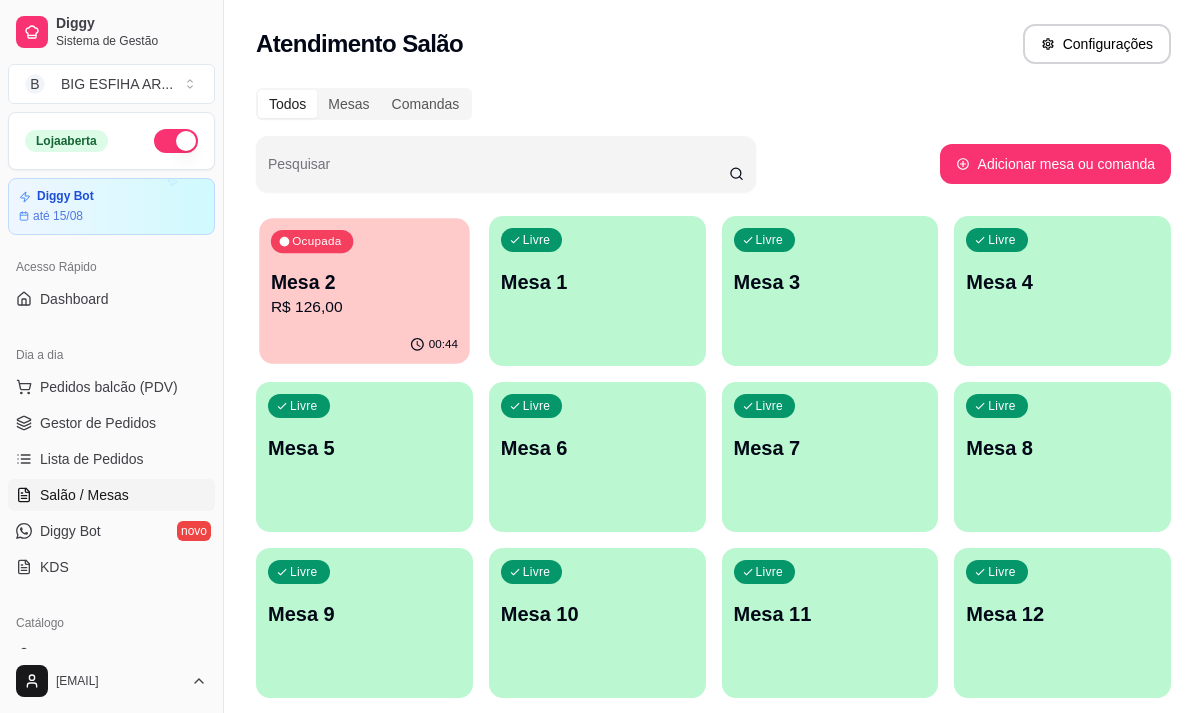 click on "Mesa 2" at bounding box center [364, 282] 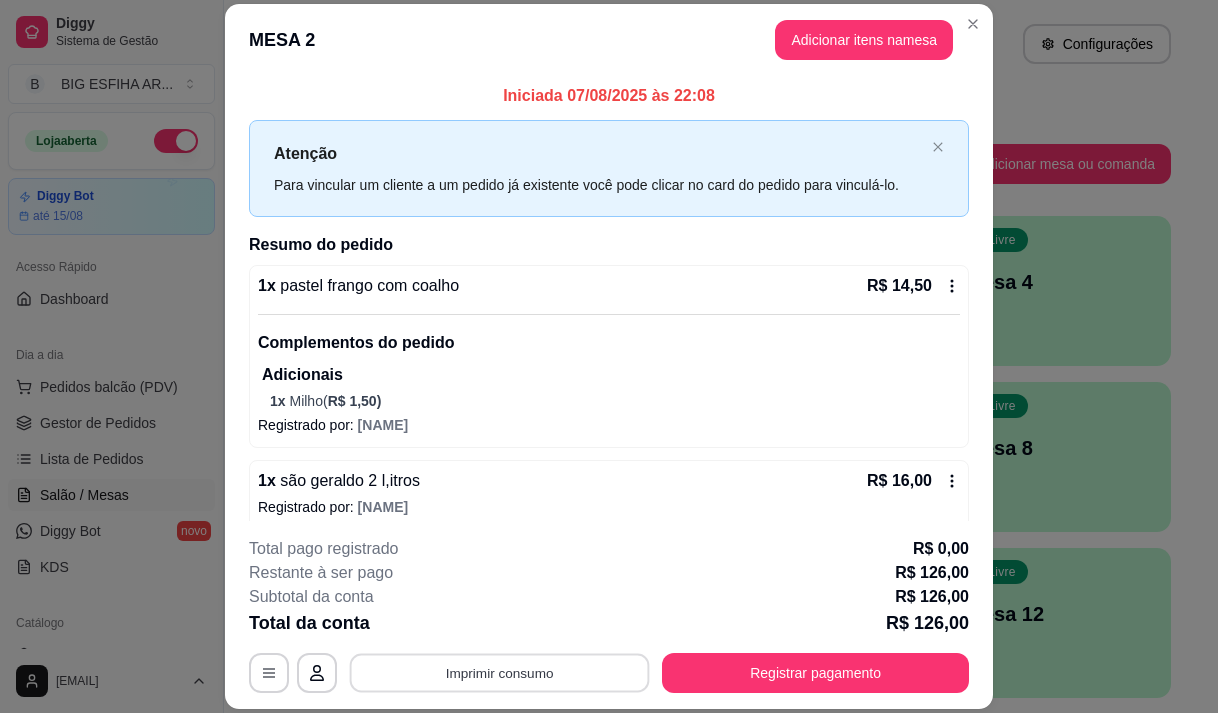 click on "Imprimir consumo" at bounding box center [500, 673] 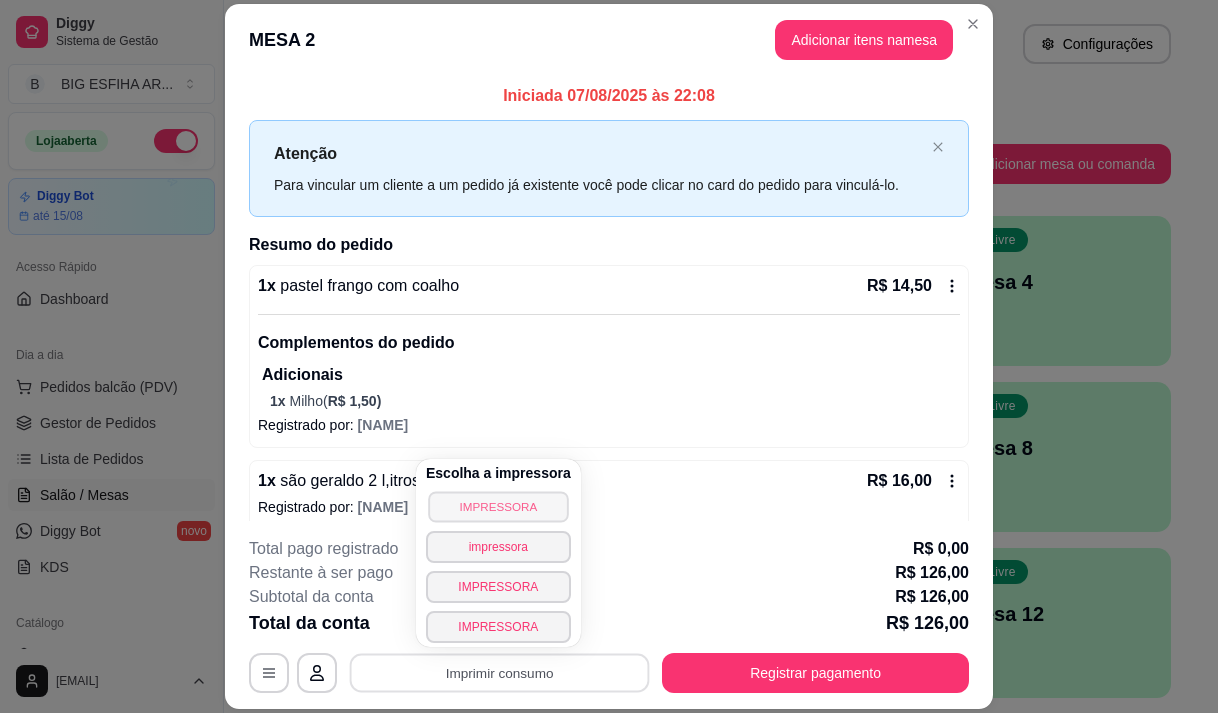 click on "IMPRESSORA" at bounding box center (498, 506) 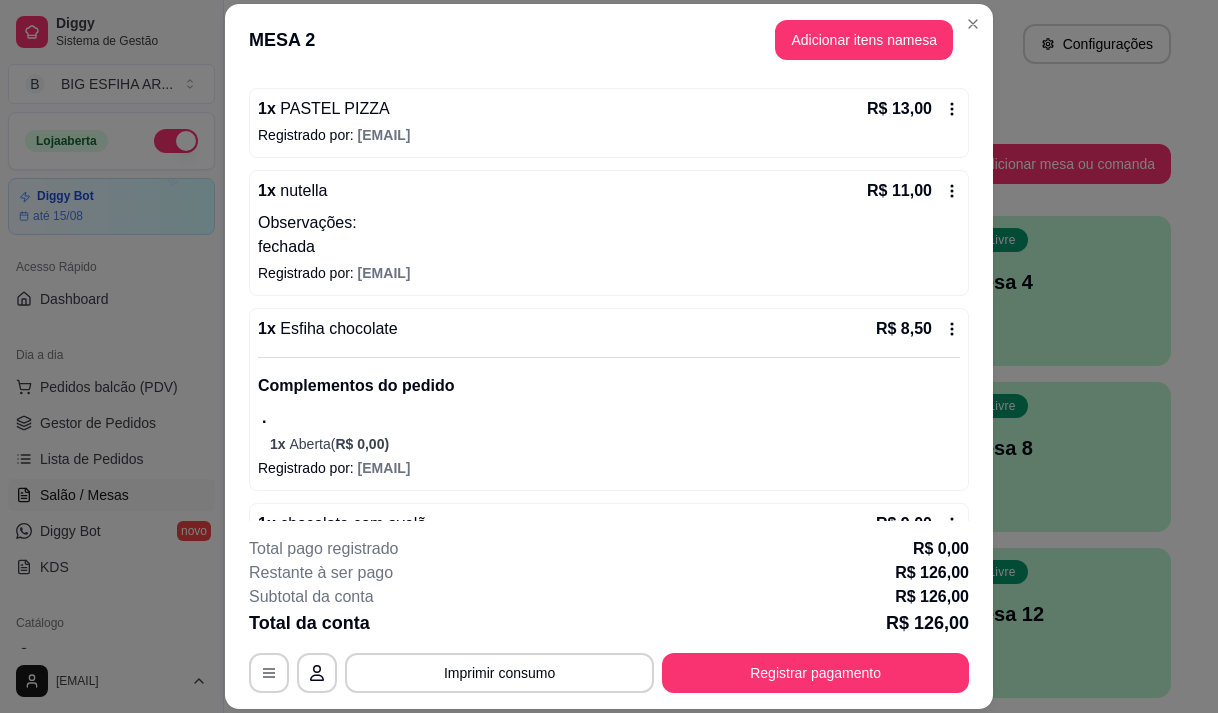 scroll, scrollTop: 759, scrollLeft: 0, axis: vertical 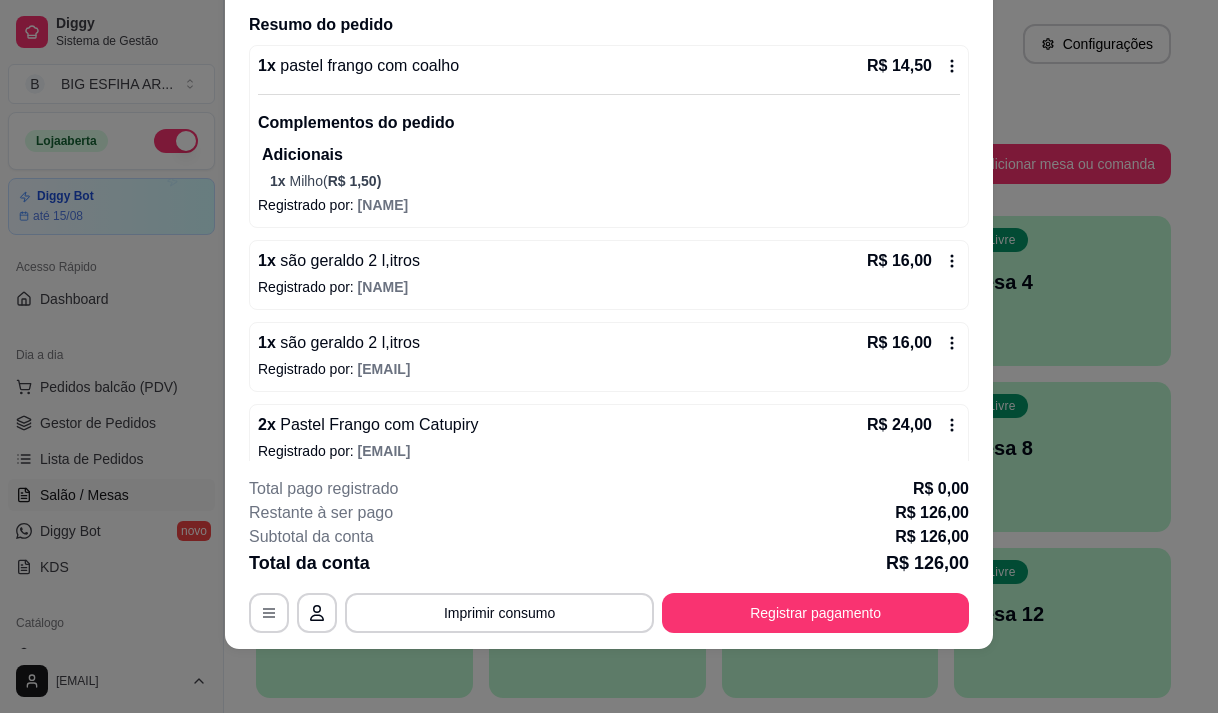 click 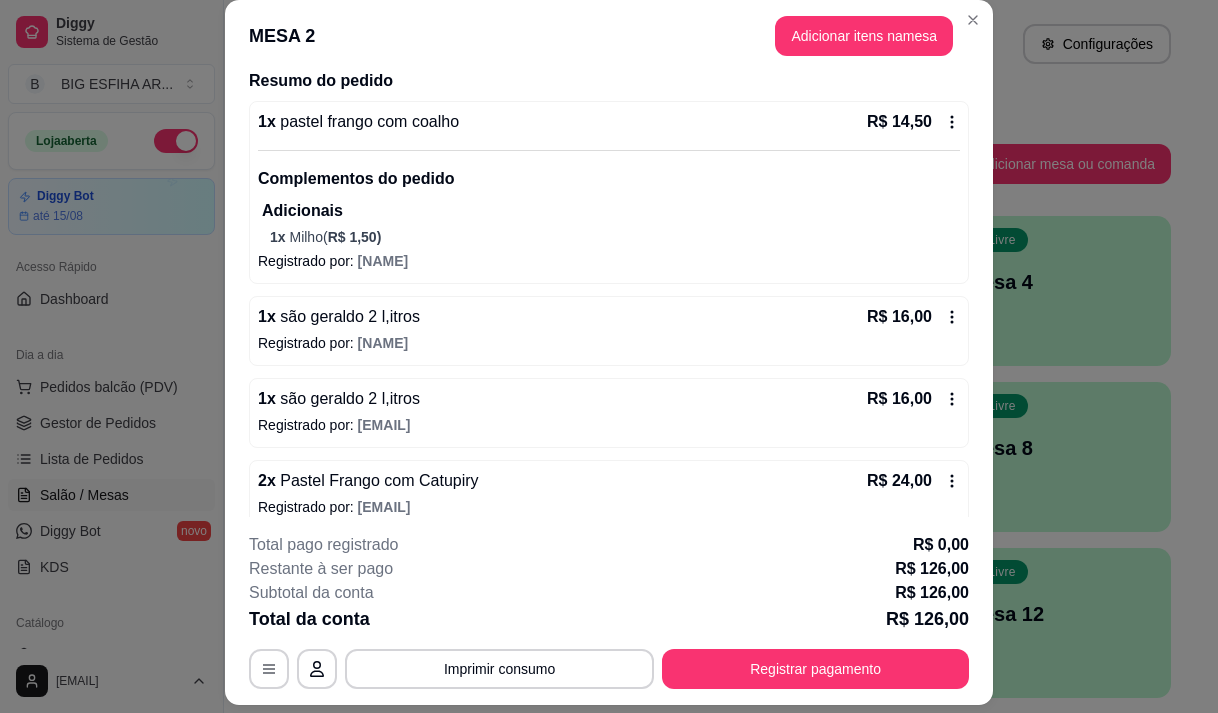 click 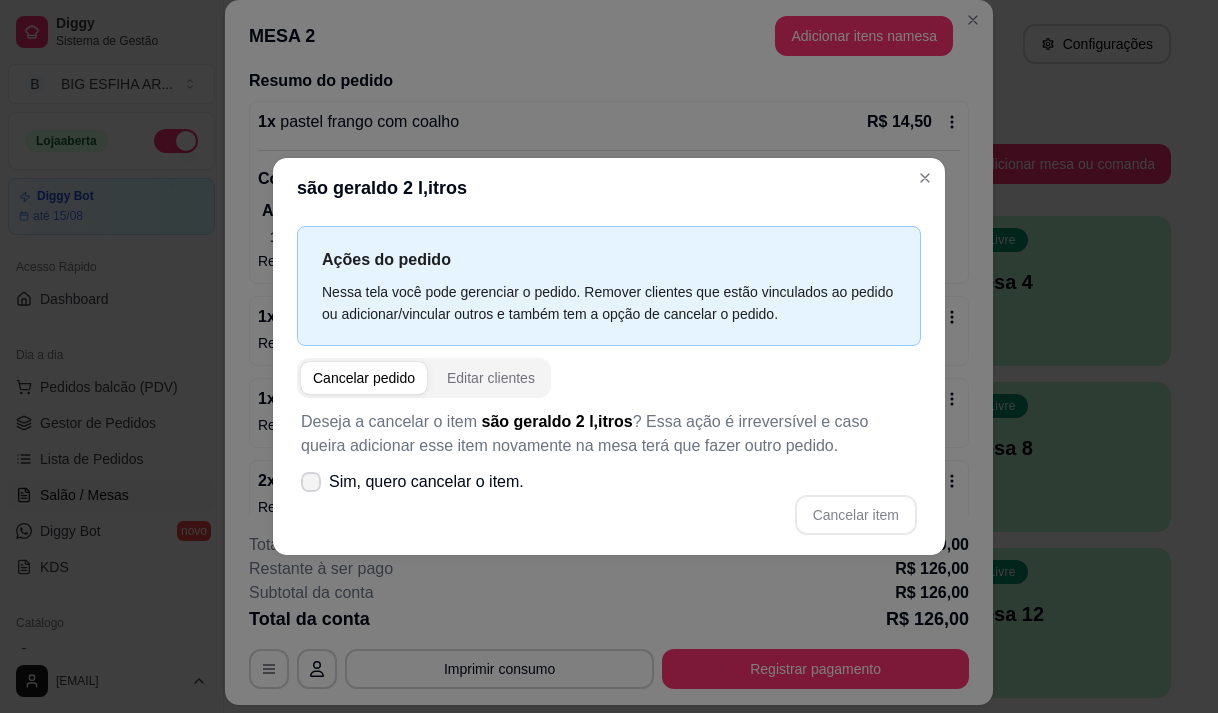 click 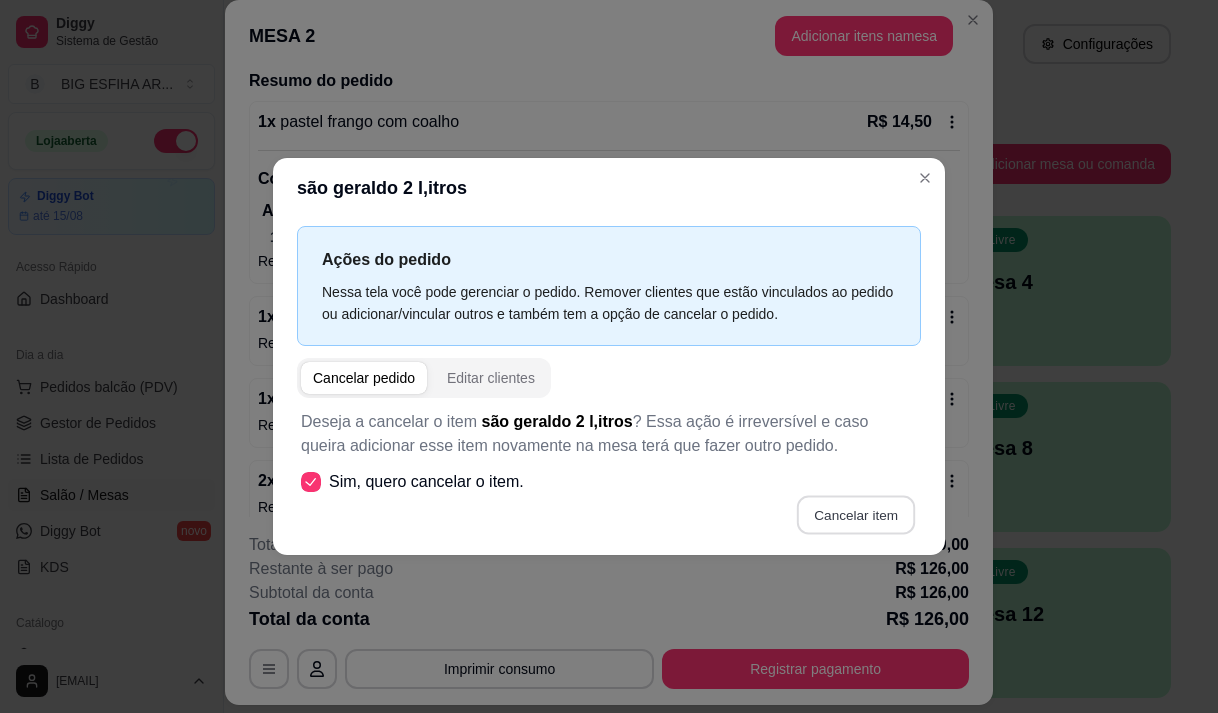 click on "Cancelar item" at bounding box center [855, 514] 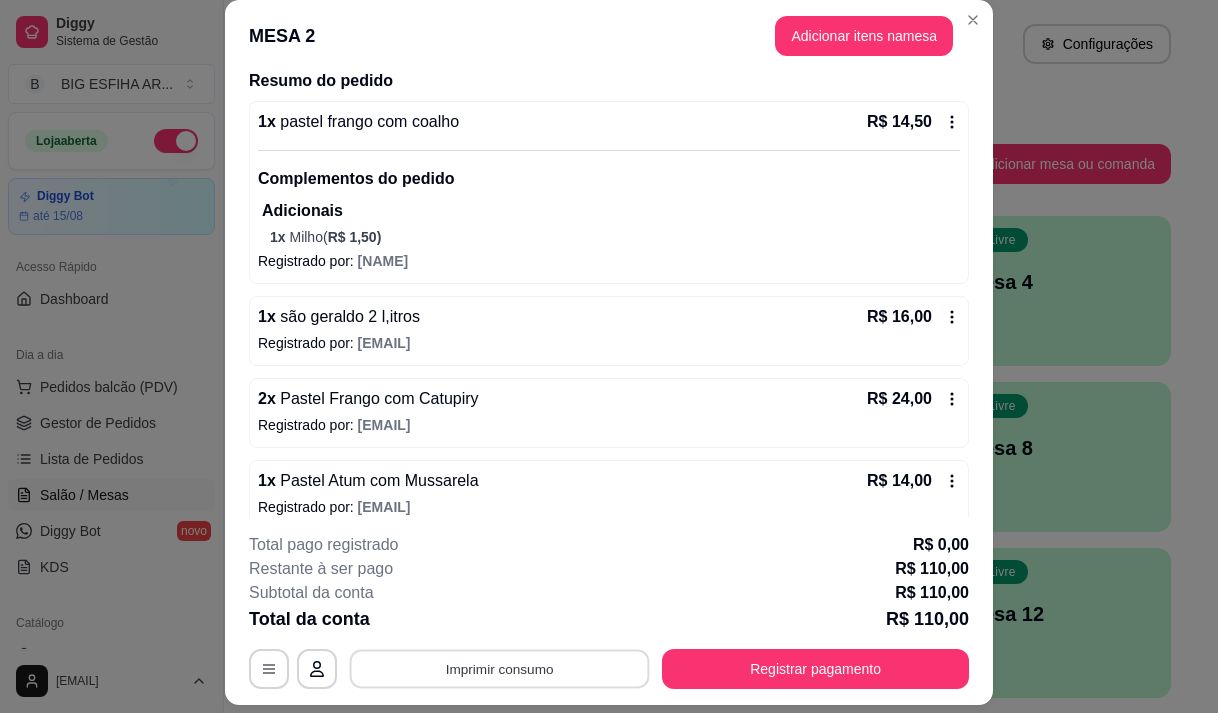 click on "Imprimir consumo" at bounding box center [500, 669] 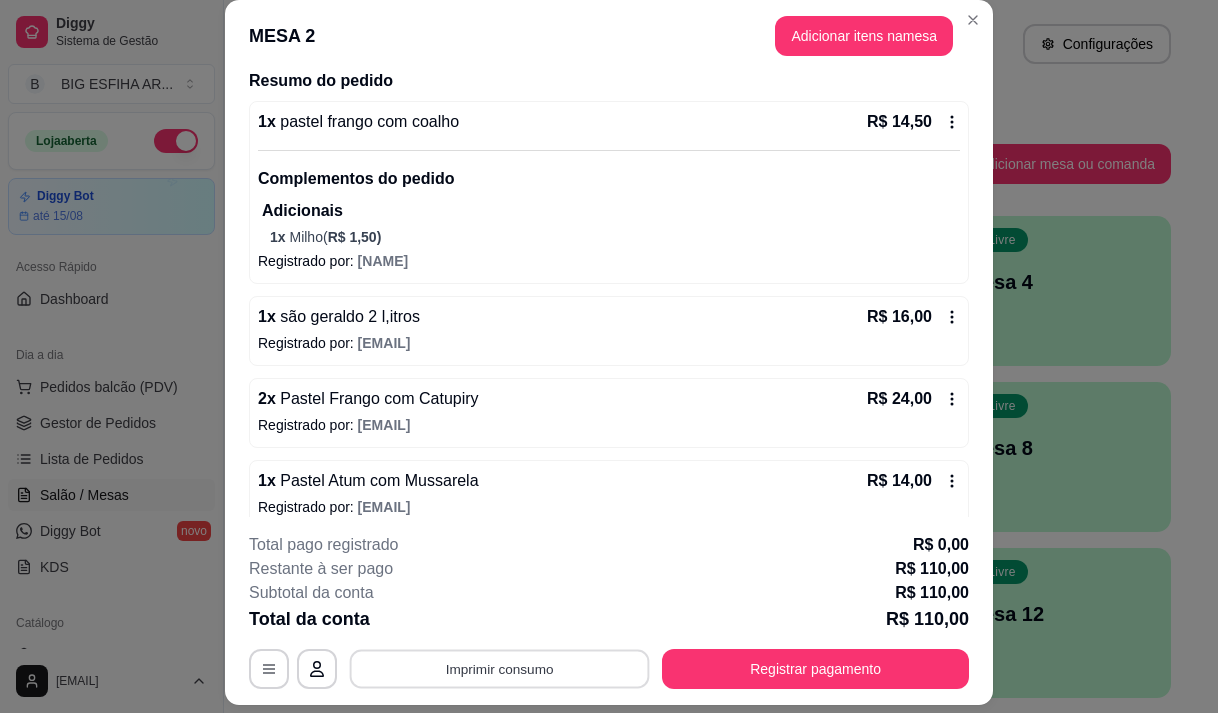 click on "Imprimir consumo" at bounding box center [500, 669] 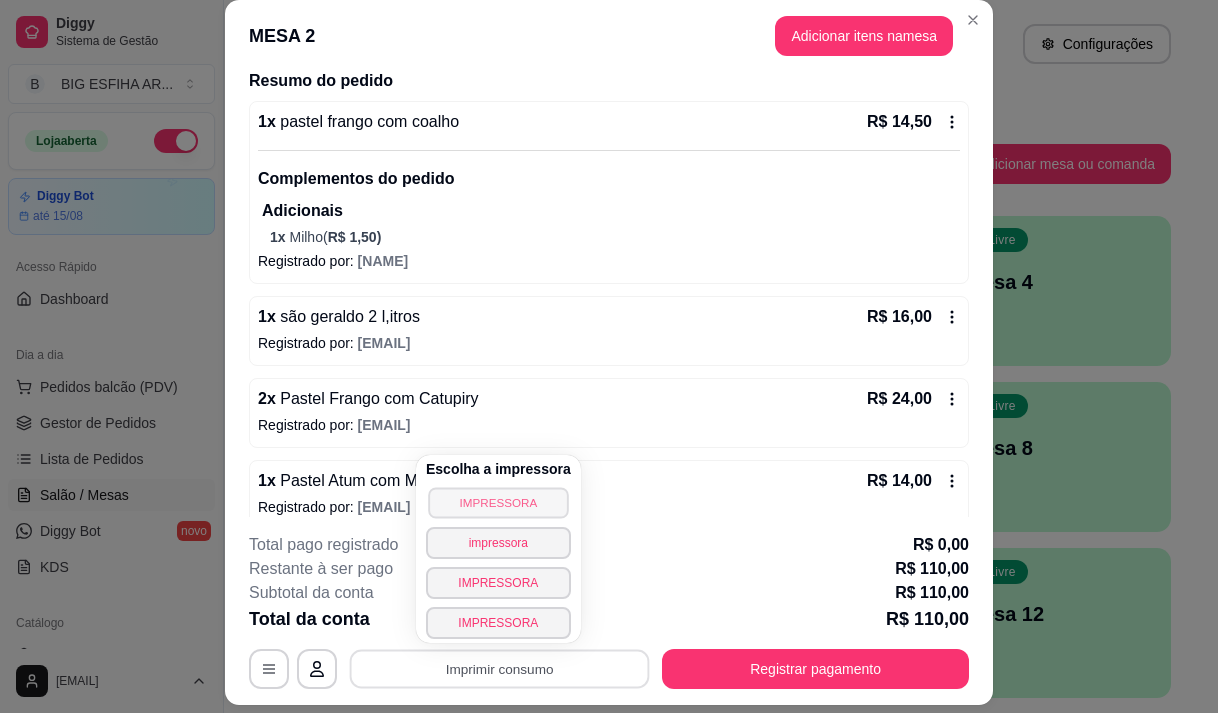 click on "IMPRESSORA" at bounding box center [498, 502] 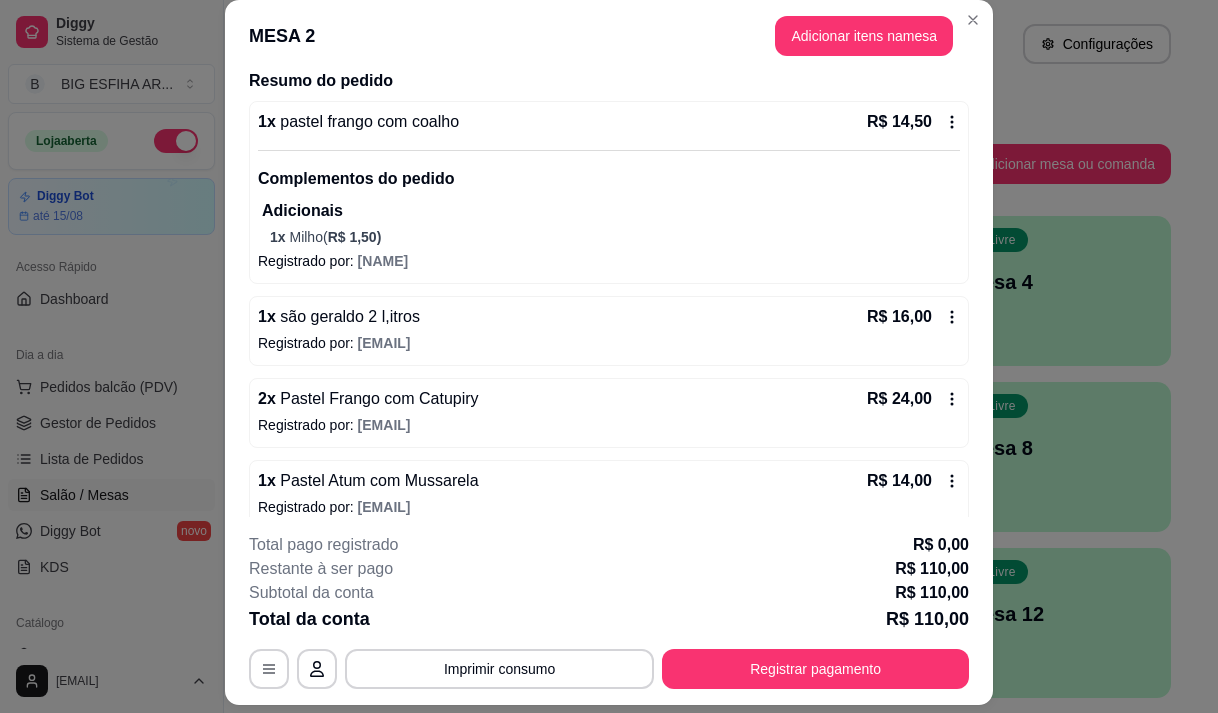 type 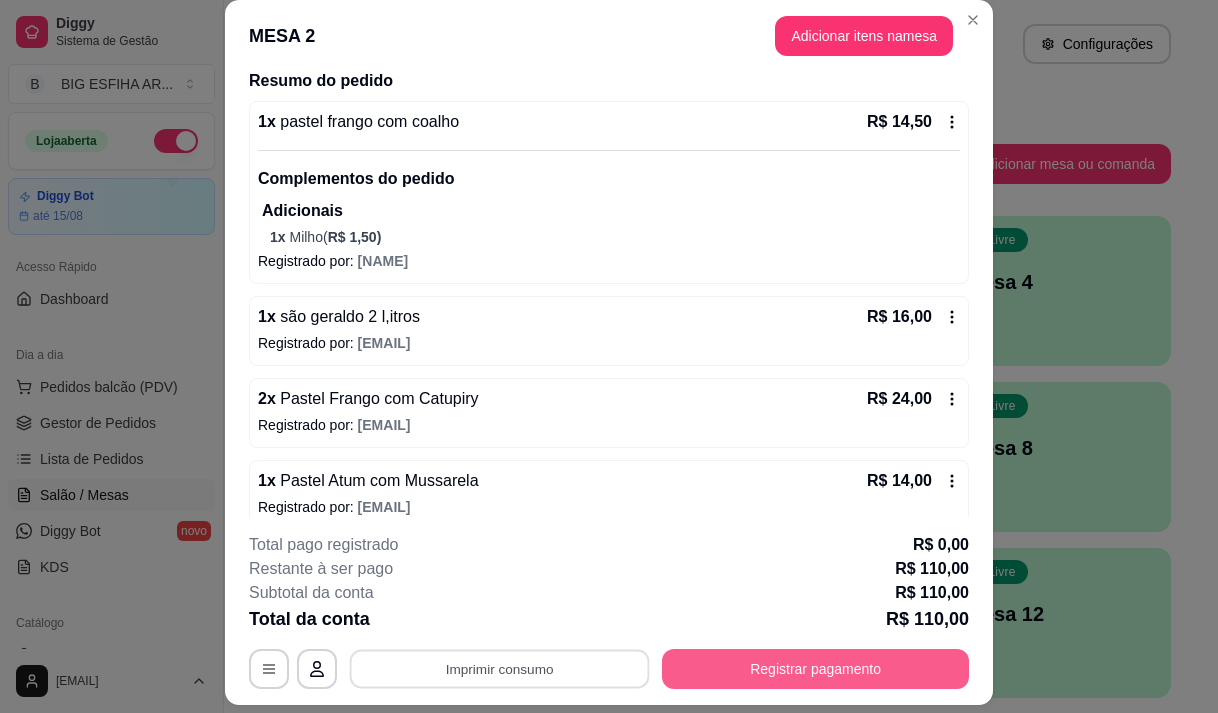 click on "Registrar pagamento" at bounding box center [815, 669] 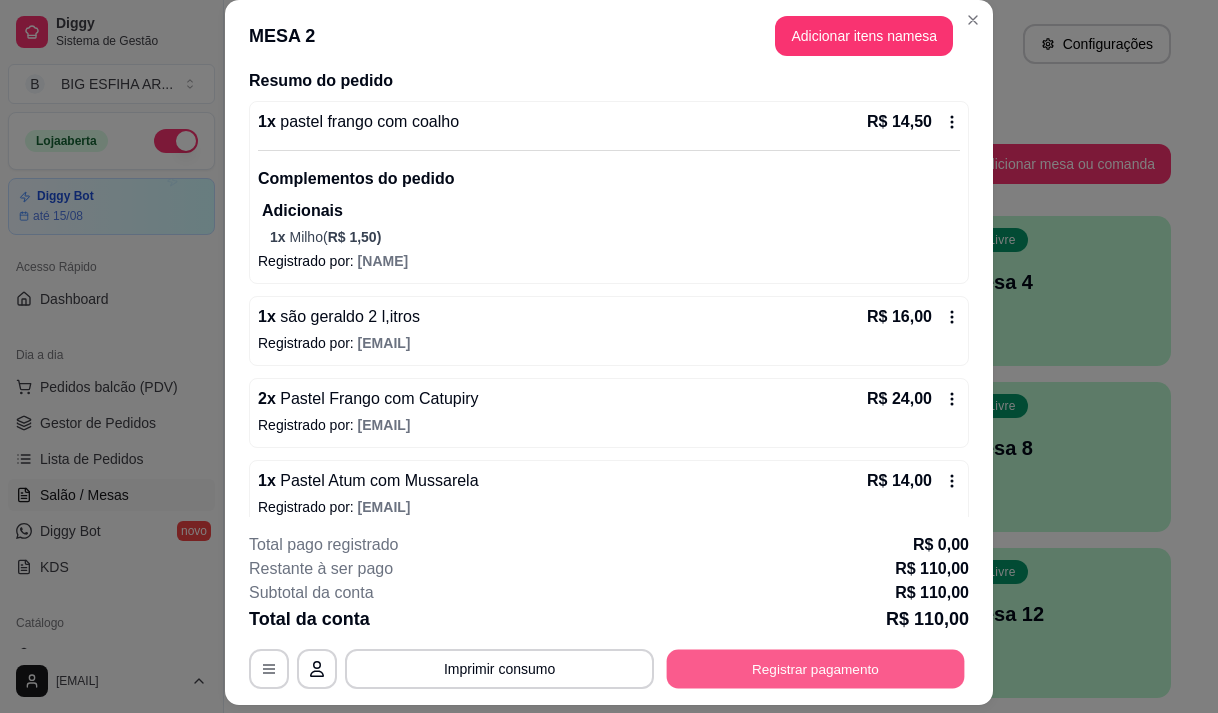 click on "Registrar pagamento" at bounding box center (816, 669) 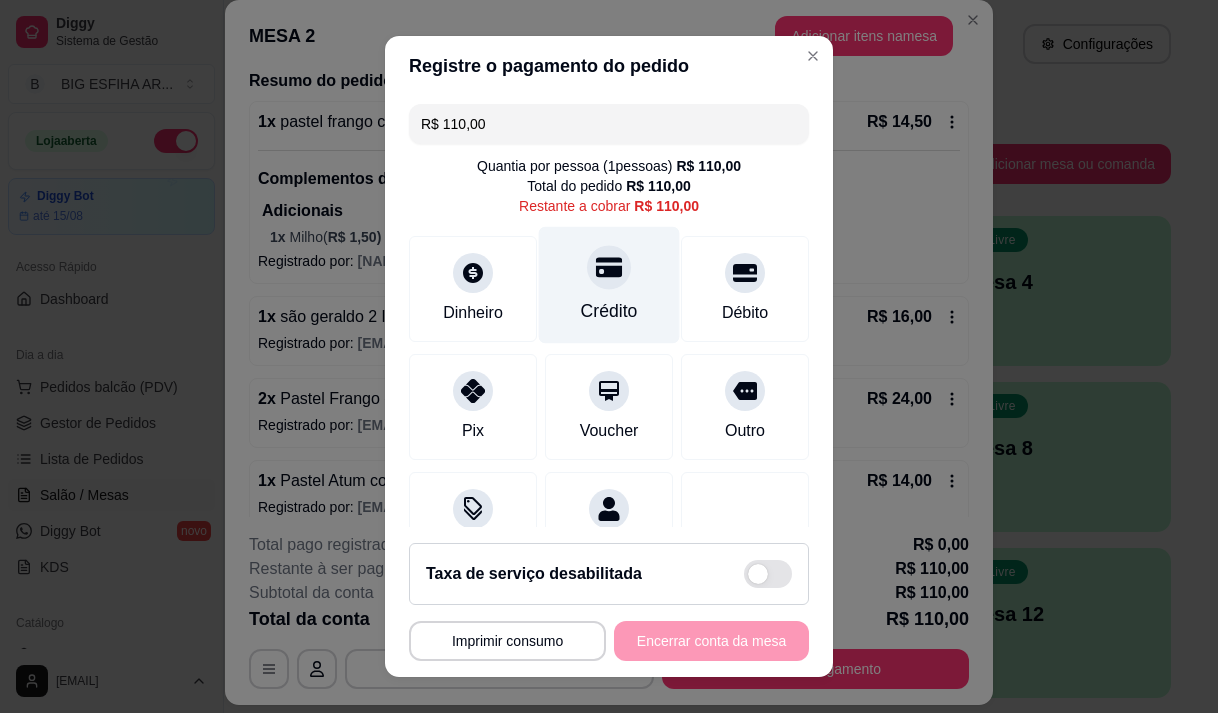 click on "Crédito" at bounding box center [609, 311] 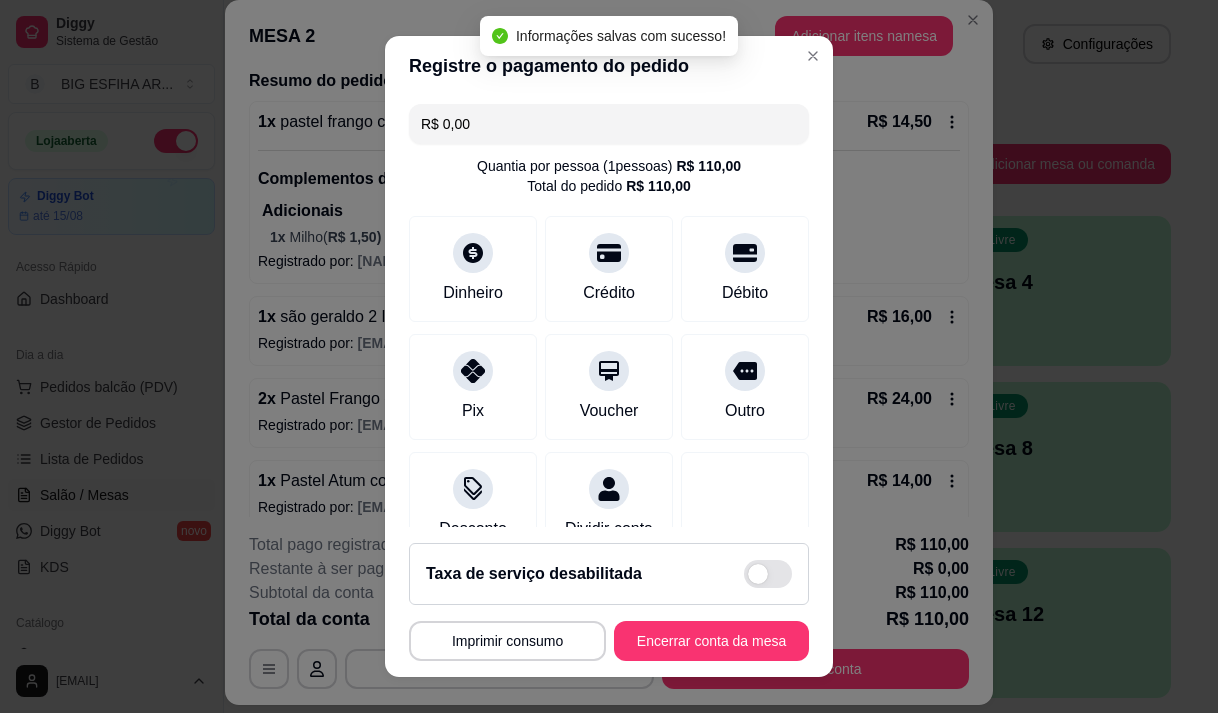 type on "R$ 0,00" 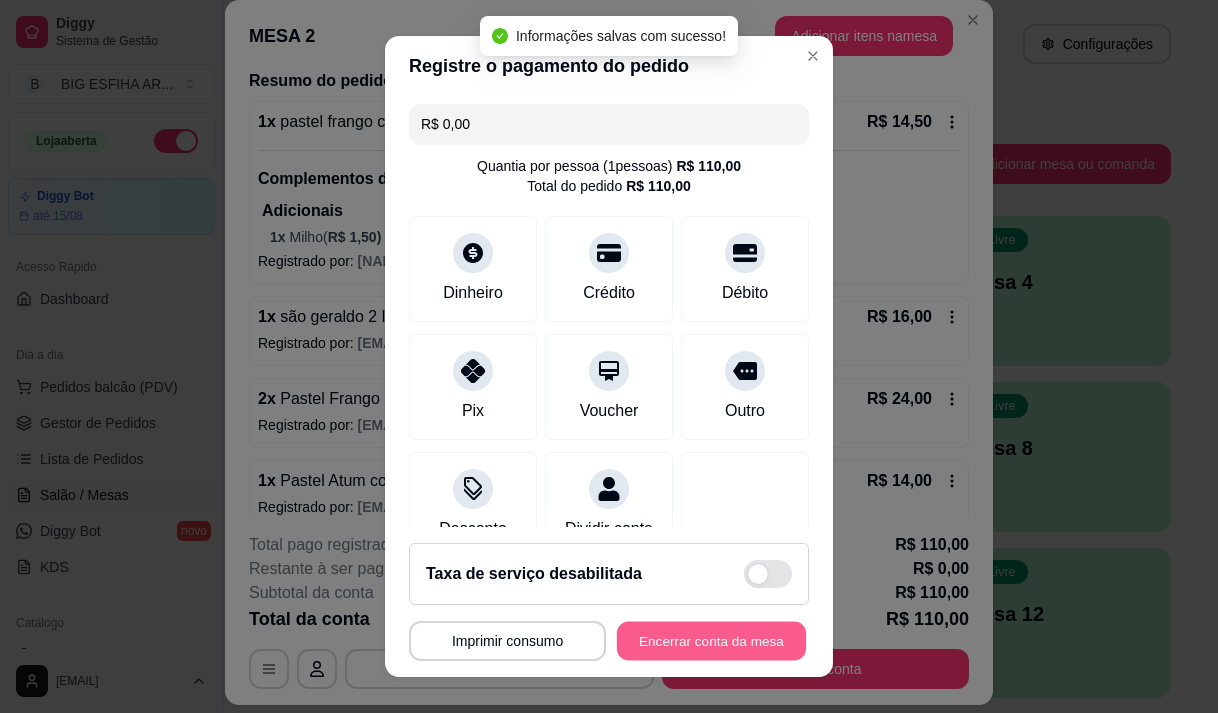 click on "Encerrar conta da mesa" at bounding box center (711, 641) 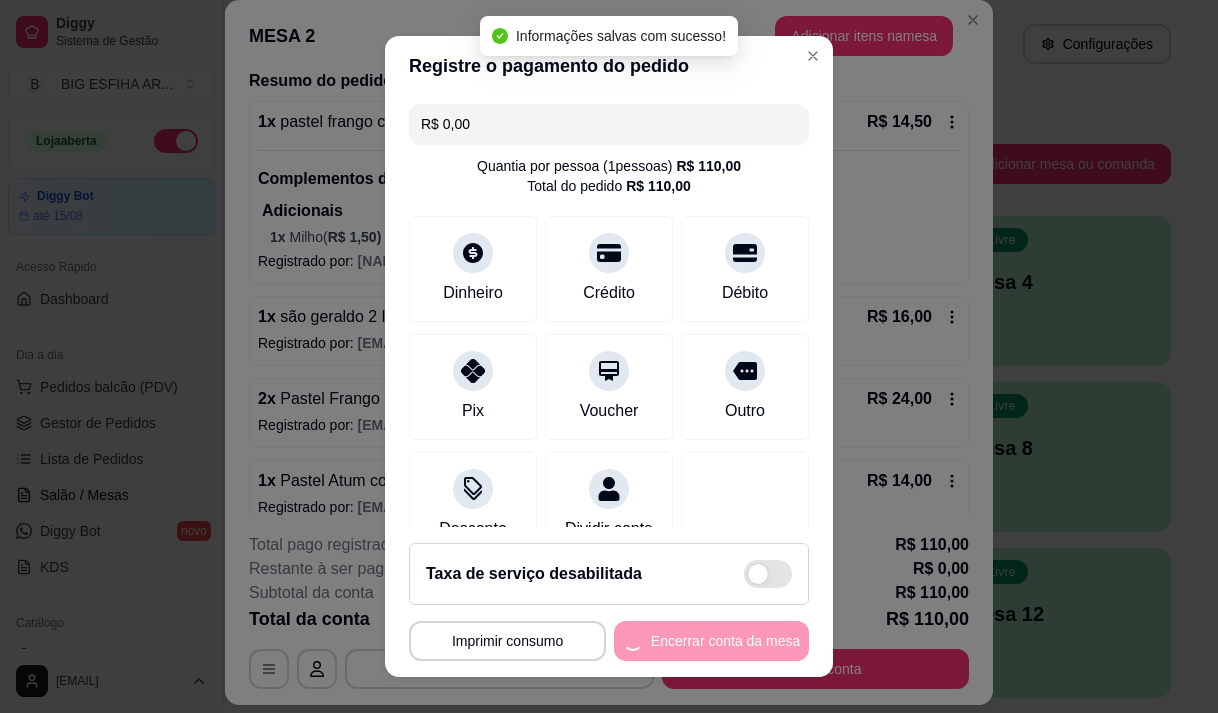 scroll, scrollTop: 0, scrollLeft: 0, axis: both 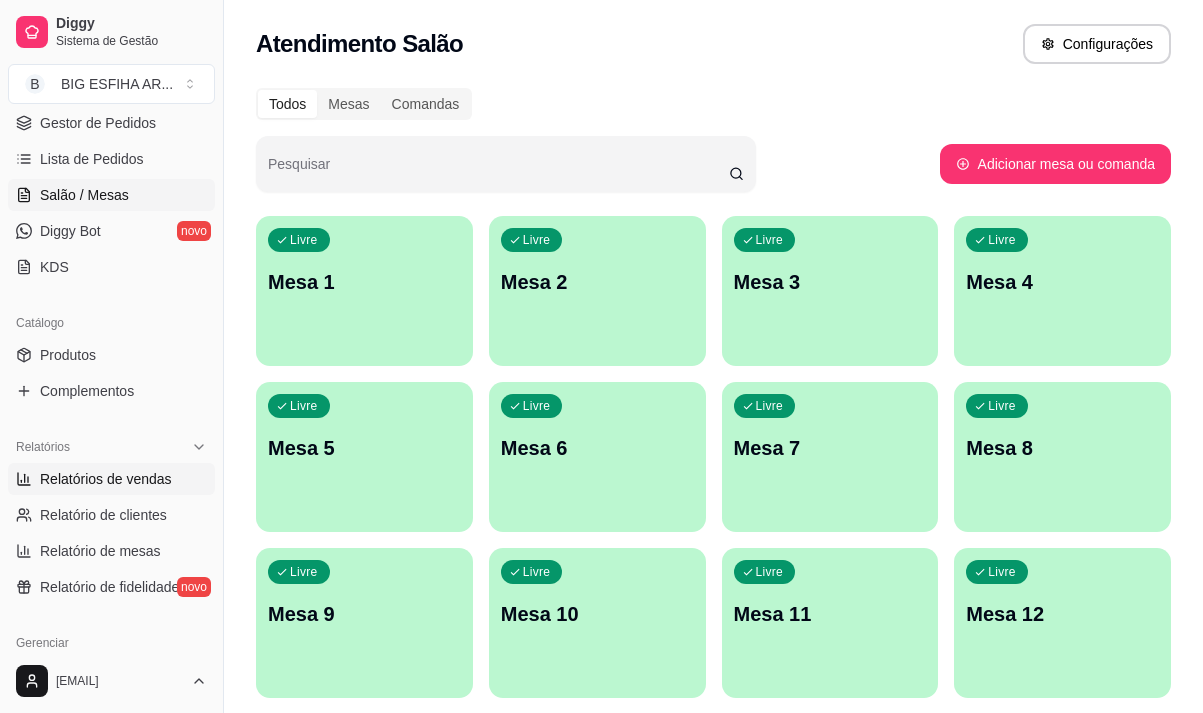 click on "Relatórios de vendas" at bounding box center (106, 479) 